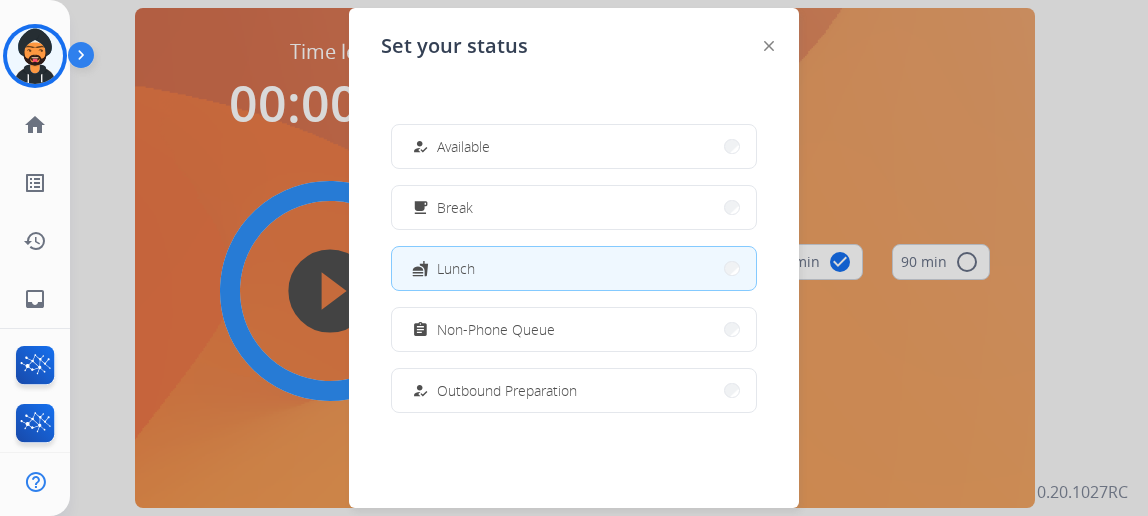 scroll, scrollTop: 0, scrollLeft: 0, axis: both 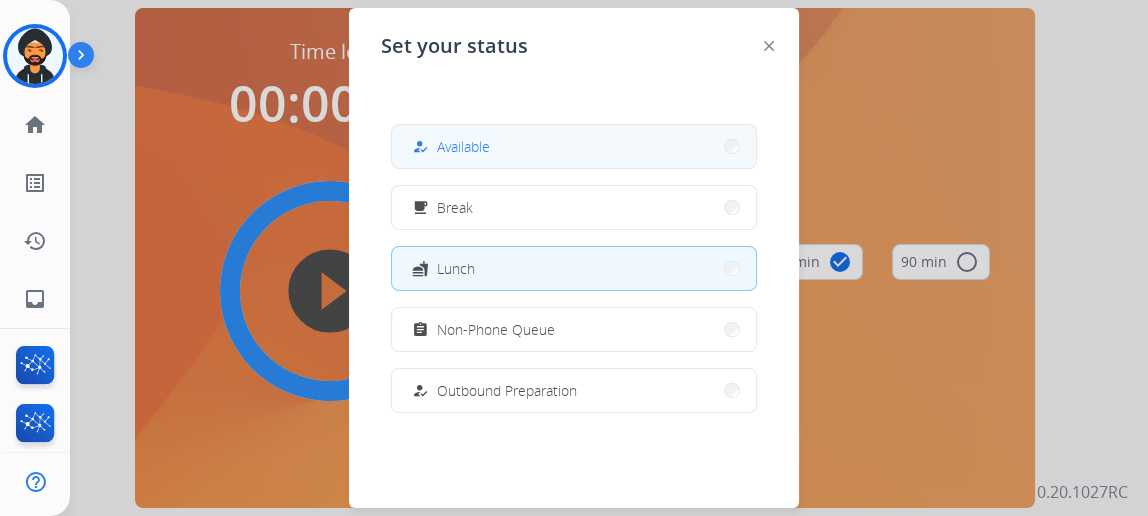 click on "how_to_reg Available" at bounding box center [574, 146] 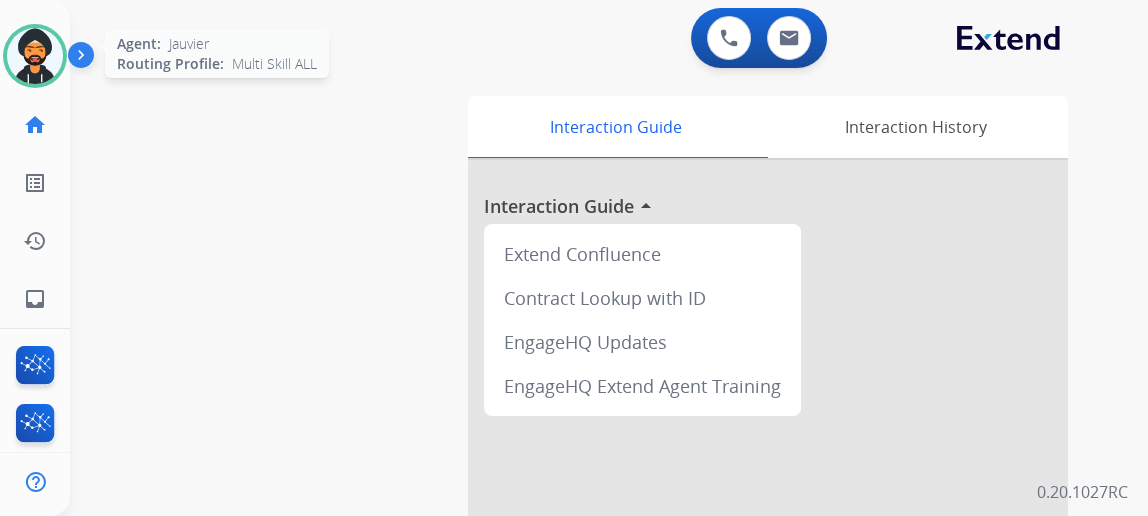 click at bounding box center [35, 56] 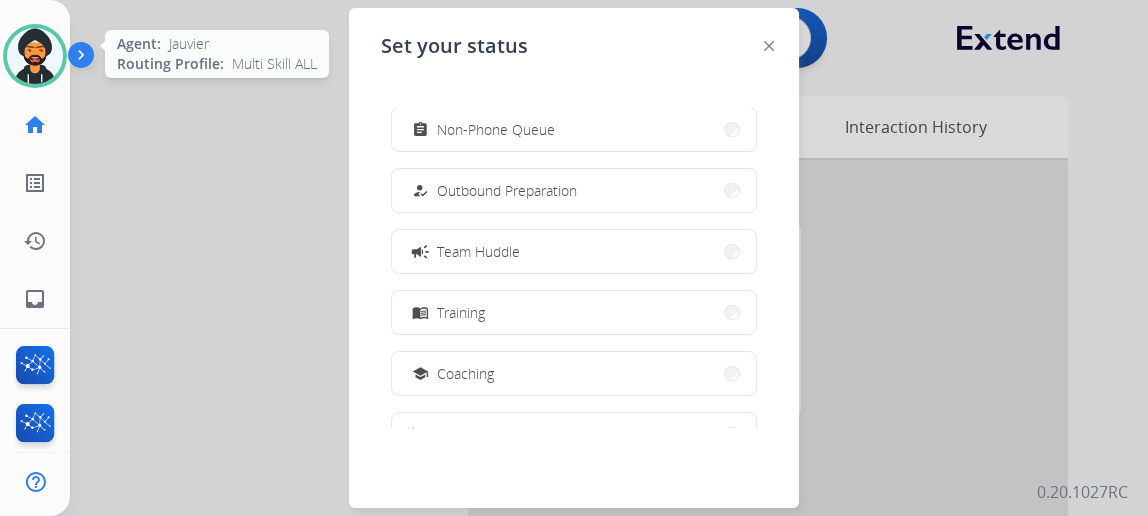 scroll, scrollTop: 205, scrollLeft: 0, axis: vertical 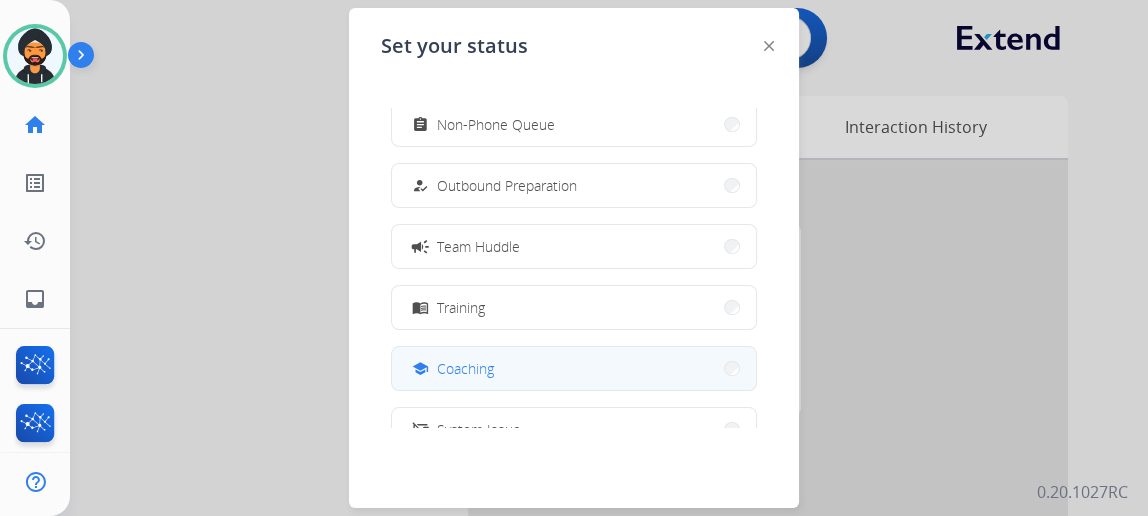 click on "school Coaching" at bounding box center (574, 368) 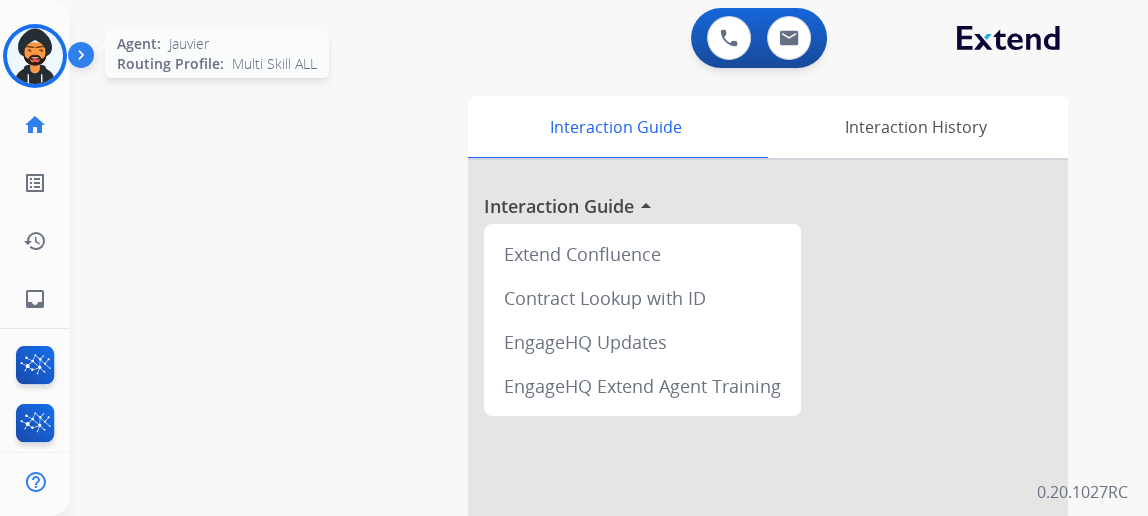 click at bounding box center [35, 56] 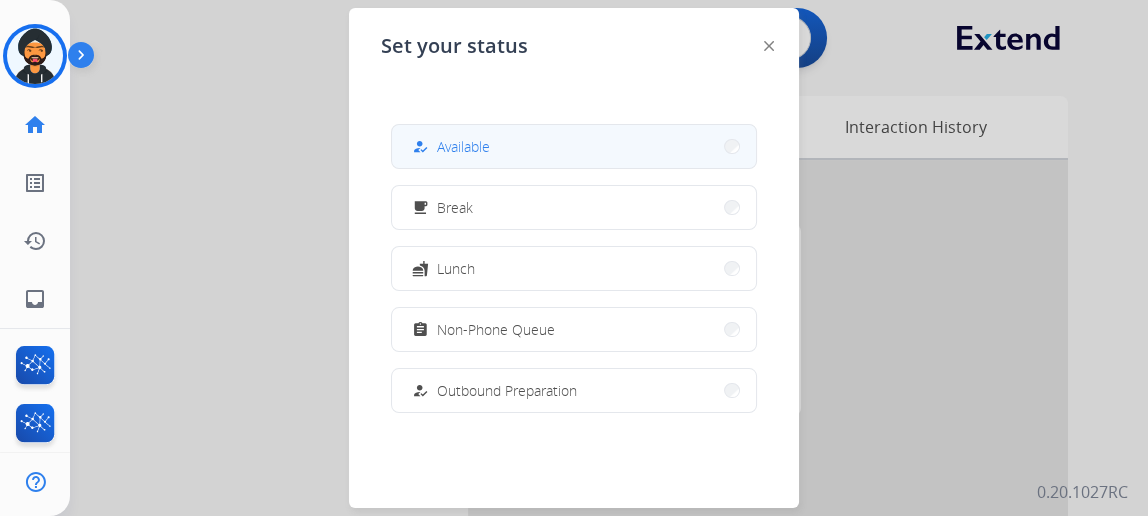 click on "how_to_reg Available" at bounding box center (449, 147) 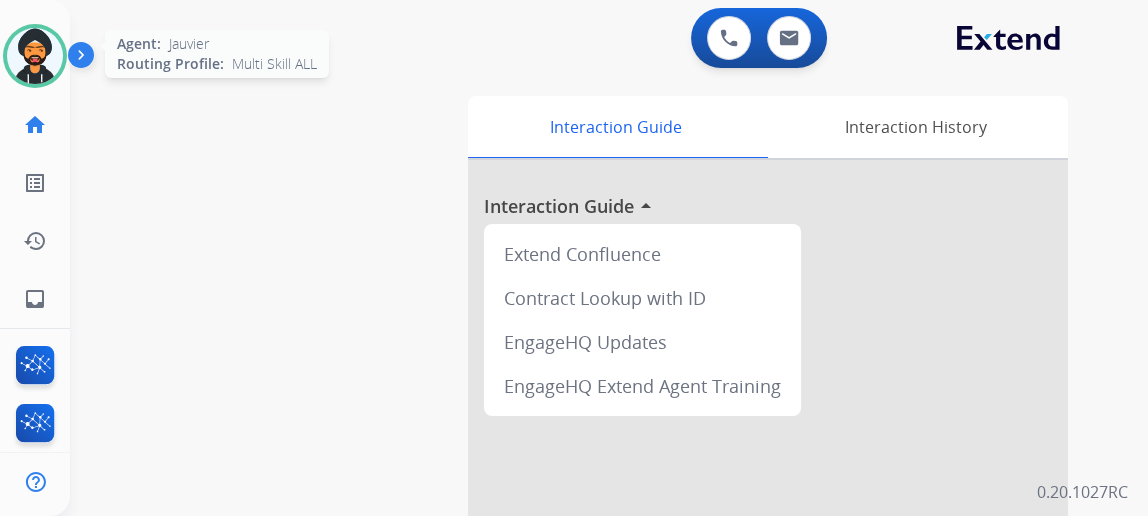 click at bounding box center [35, 56] 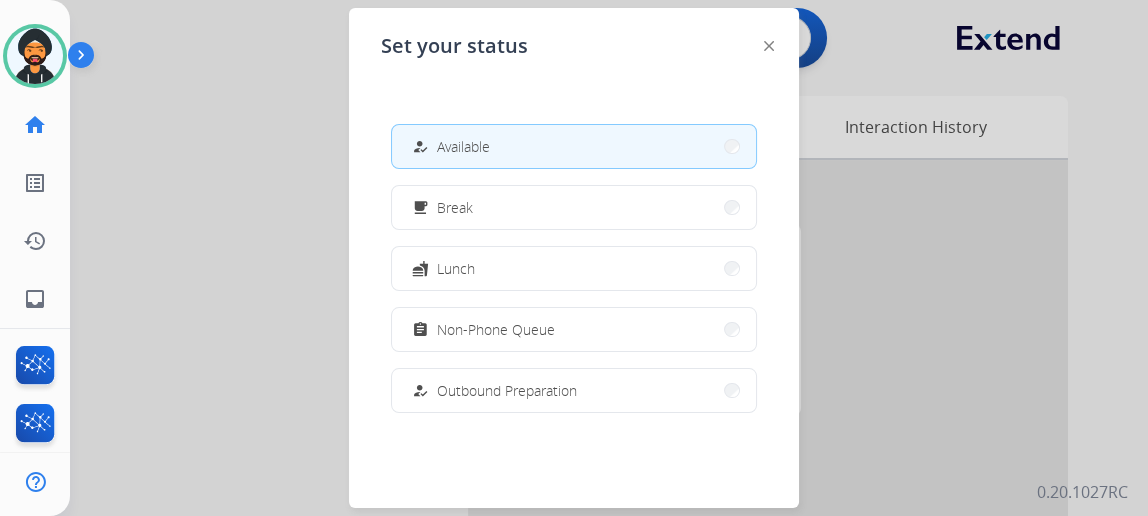click on "how_to_reg Available" at bounding box center (574, 146) 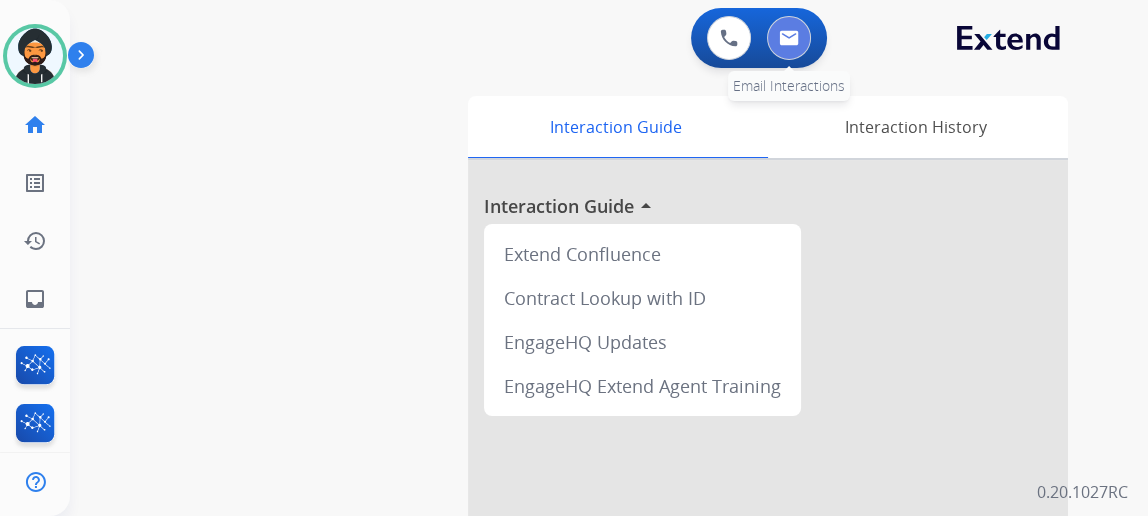 click at bounding box center (789, 38) 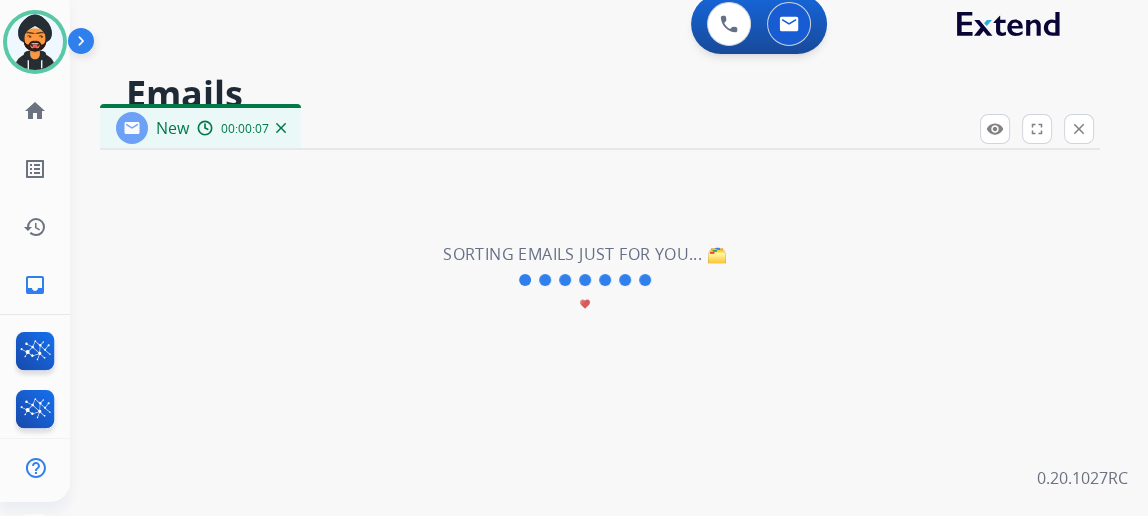 scroll, scrollTop: 0, scrollLeft: 0, axis: both 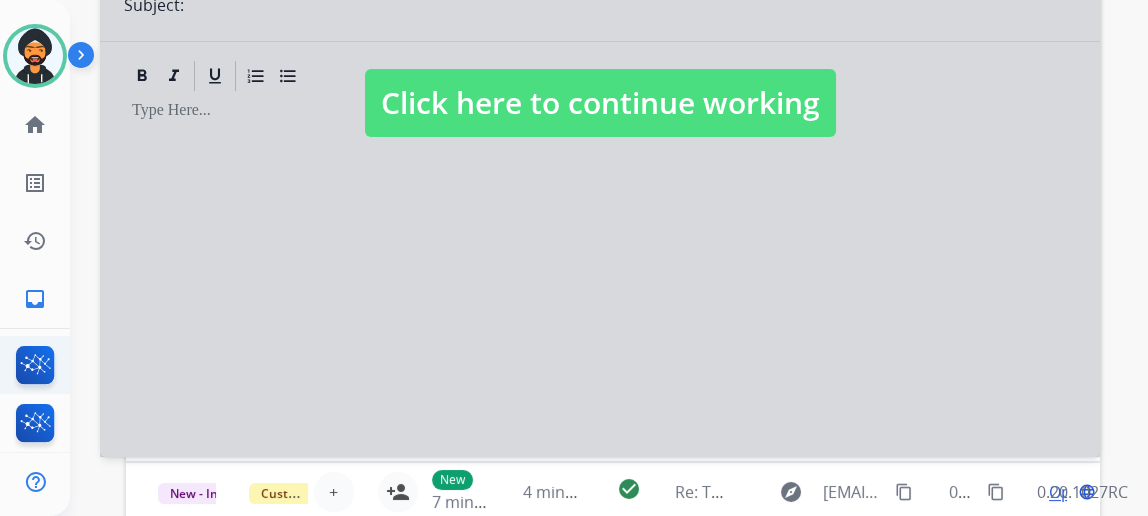 click on "FocalPoints" 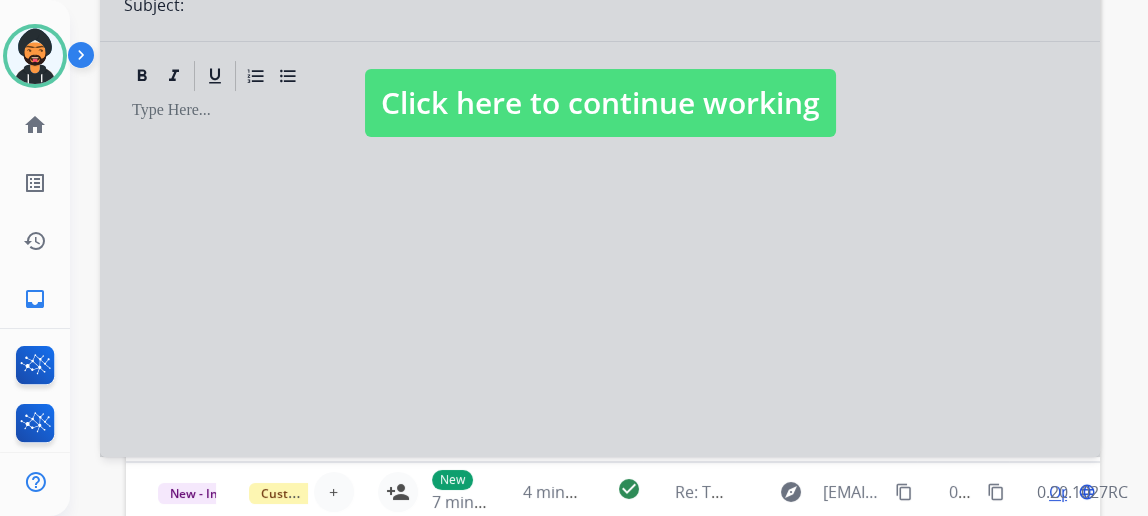click on "Click here to continue working" at bounding box center [600, 103] 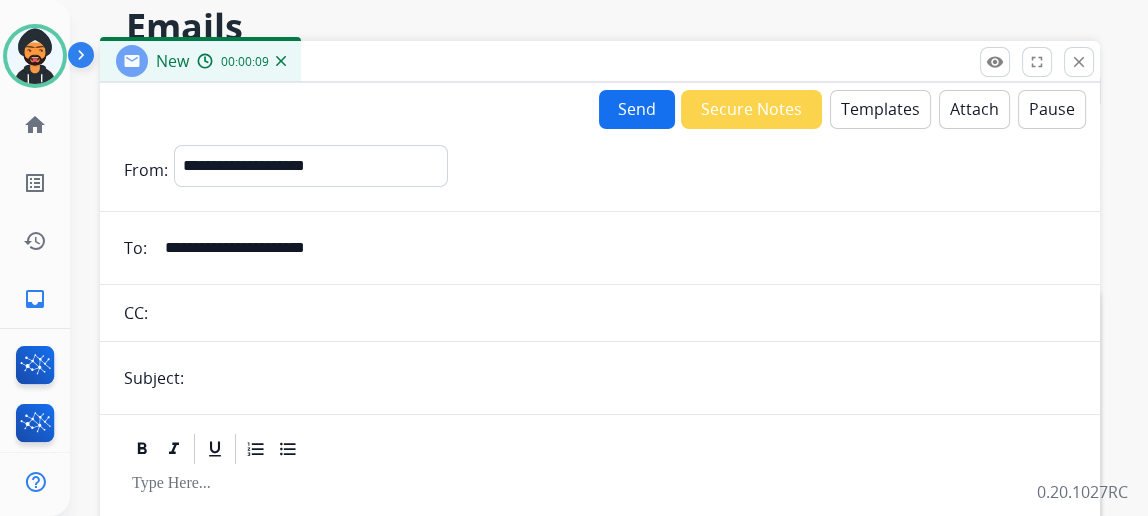 scroll, scrollTop: 0, scrollLeft: 0, axis: both 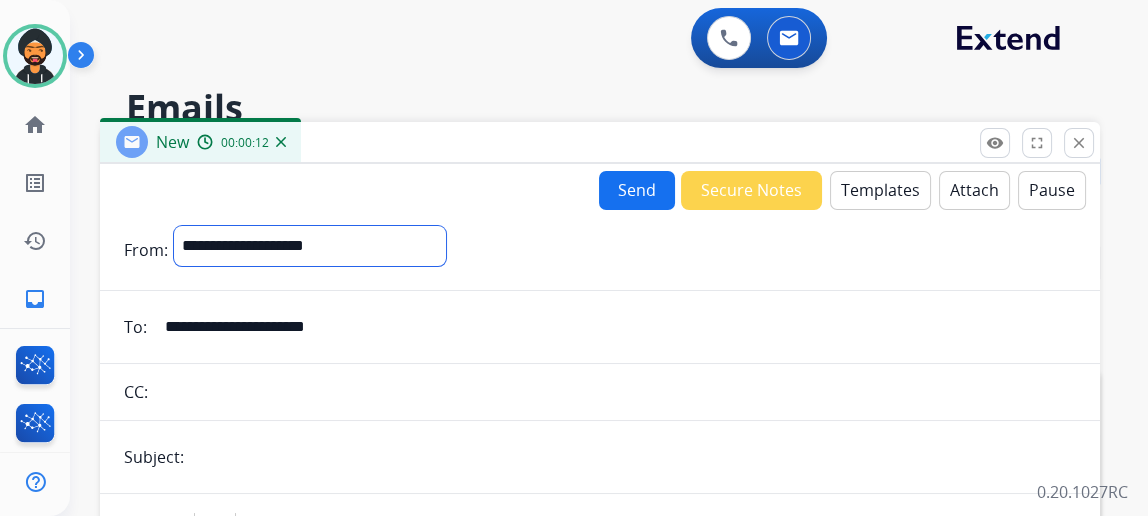 click on "**********" at bounding box center [310, 246] 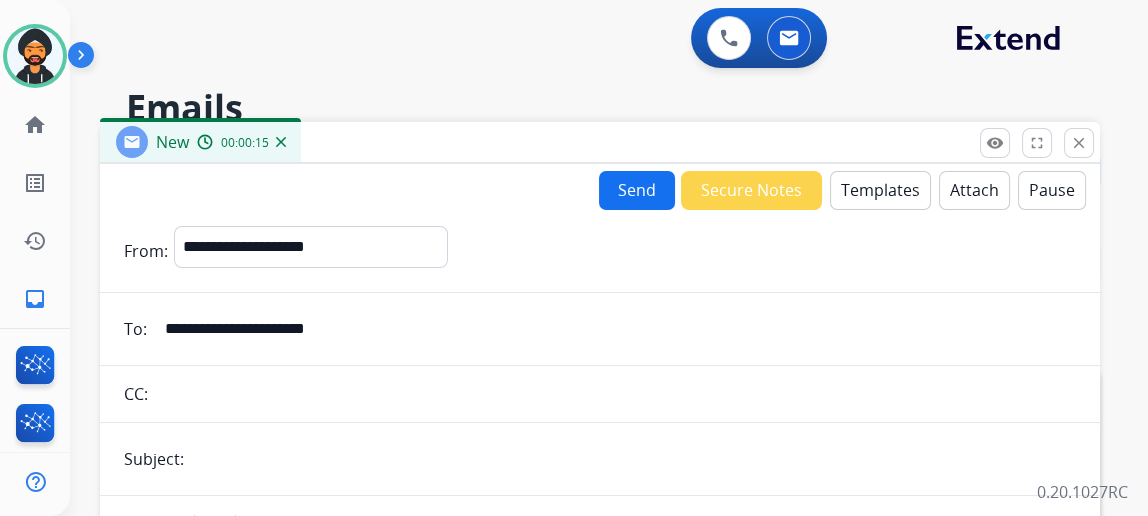 click on "0 Voice Interactions  0  Email Interactions" at bounding box center [585, 36] 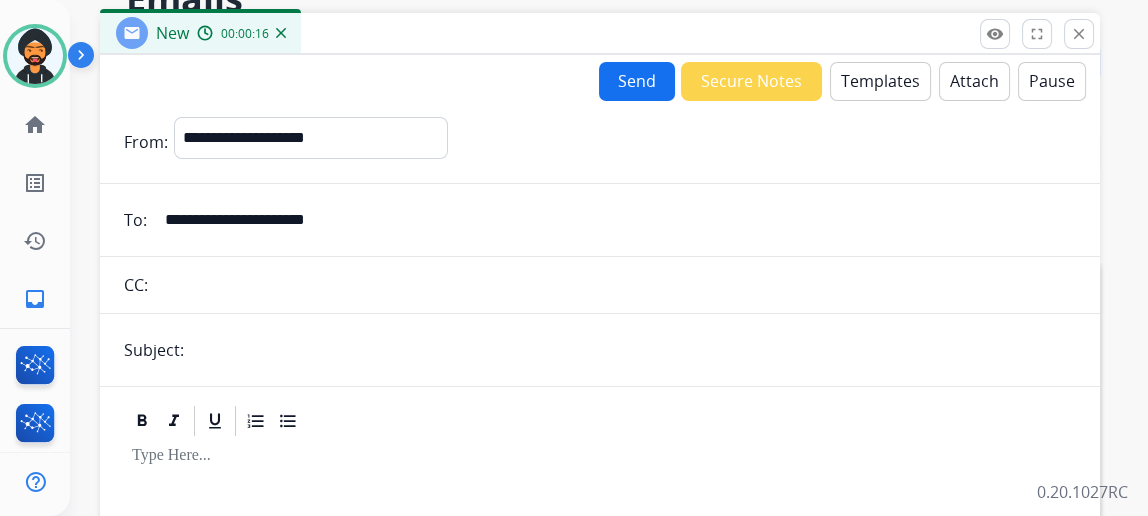 scroll, scrollTop: 0, scrollLeft: 0, axis: both 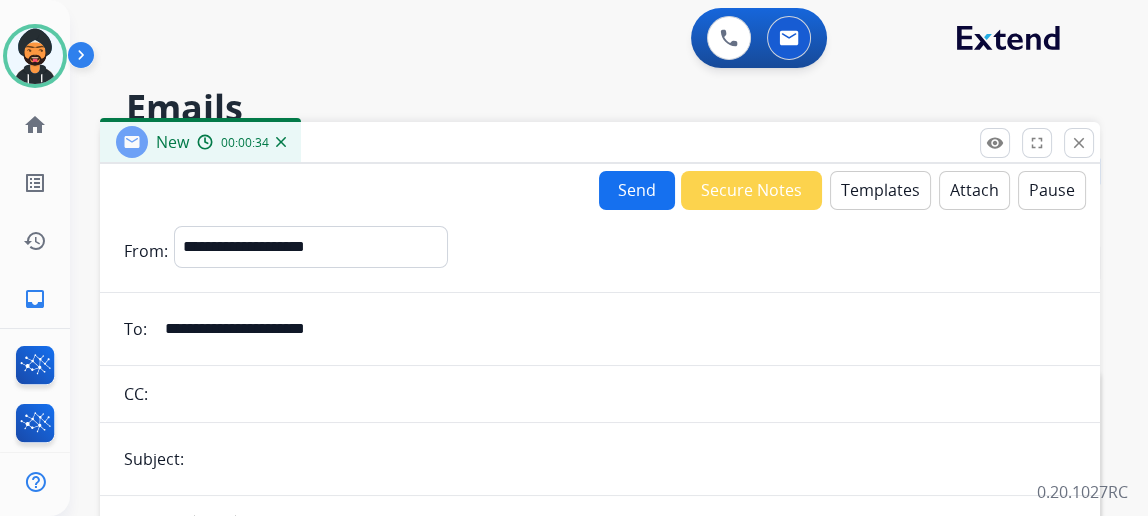 click on "Templates" at bounding box center [880, 190] 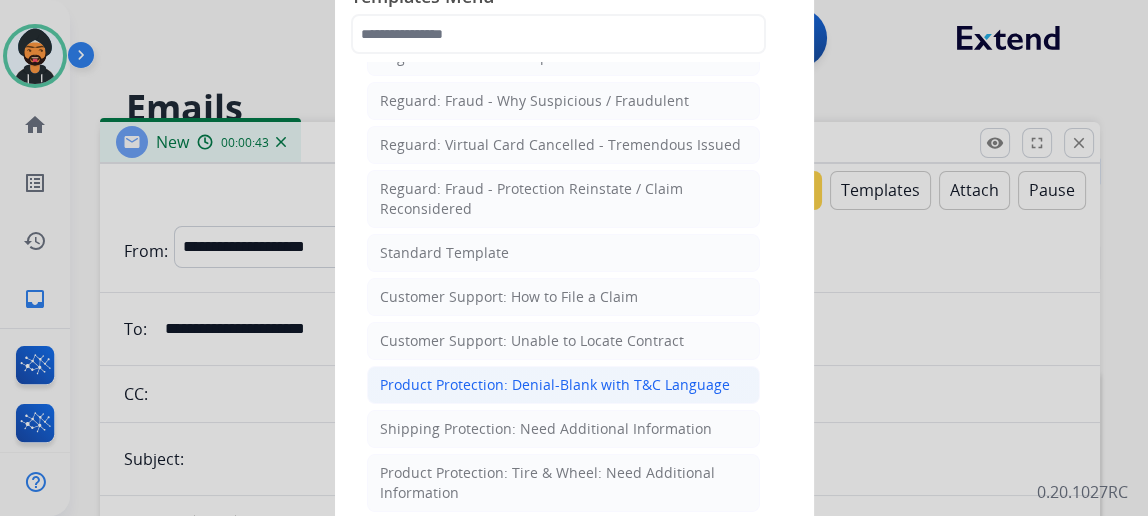 scroll, scrollTop: 181, scrollLeft: 0, axis: vertical 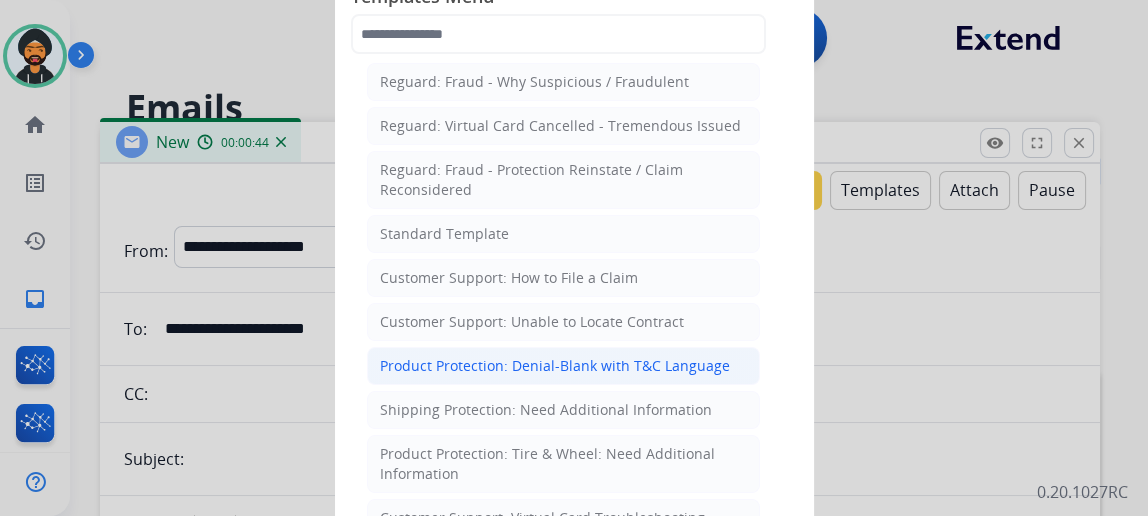 click on "Product Protection: Denial-Blank with T&C Language" 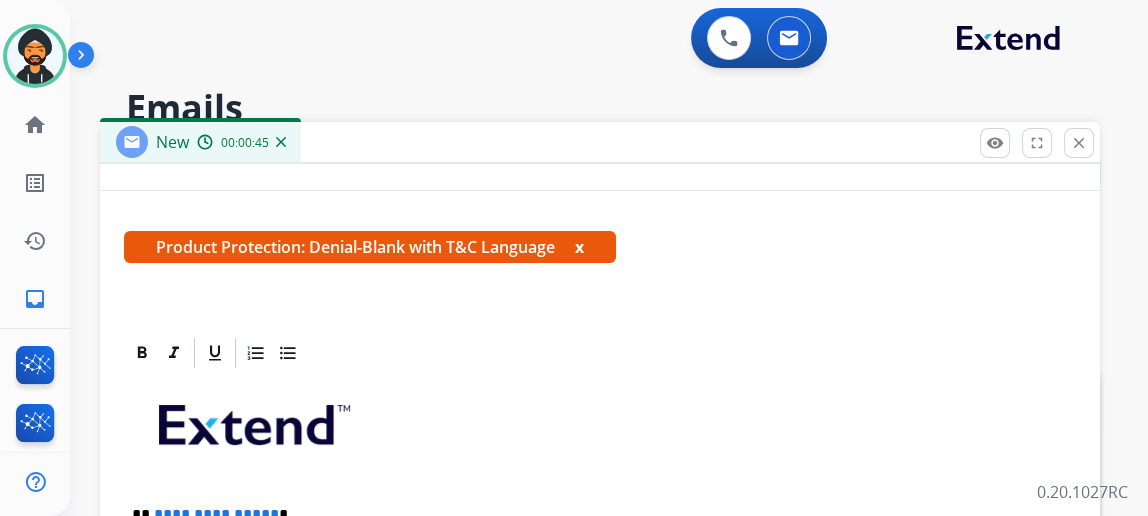 scroll, scrollTop: 439, scrollLeft: 0, axis: vertical 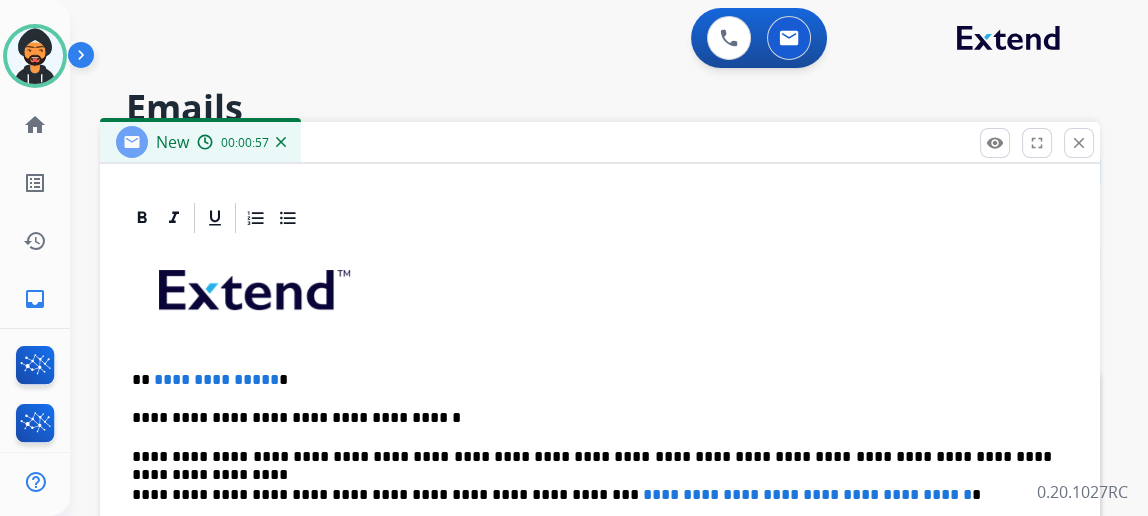 click on "**********" at bounding box center [600, 571] 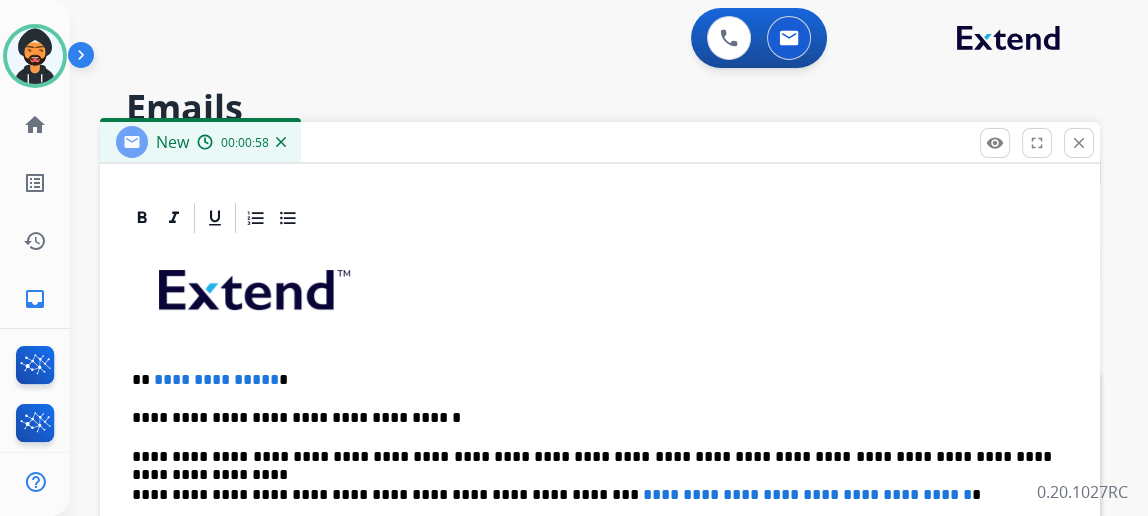 type 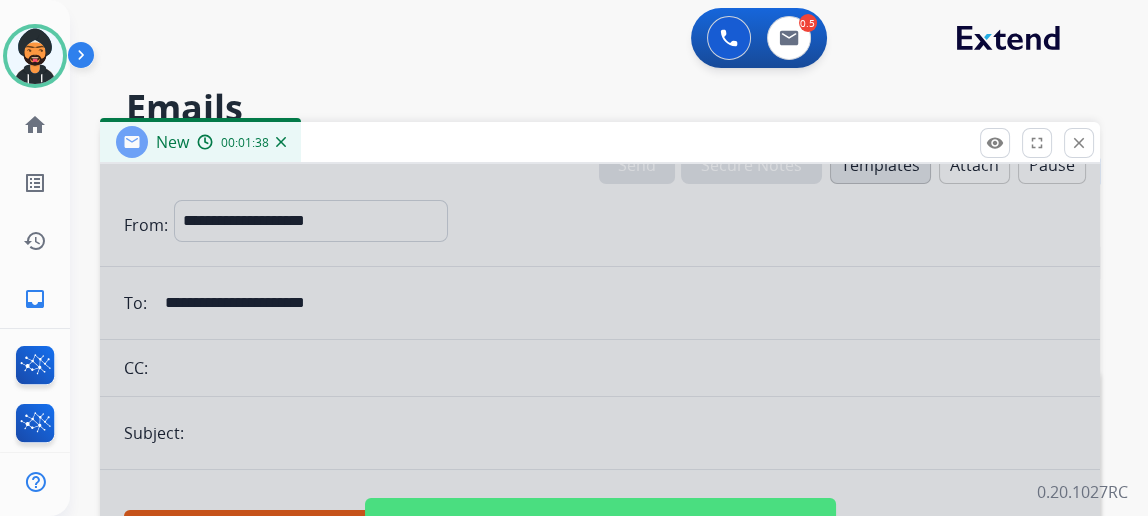 scroll, scrollTop: 0, scrollLeft: 0, axis: both 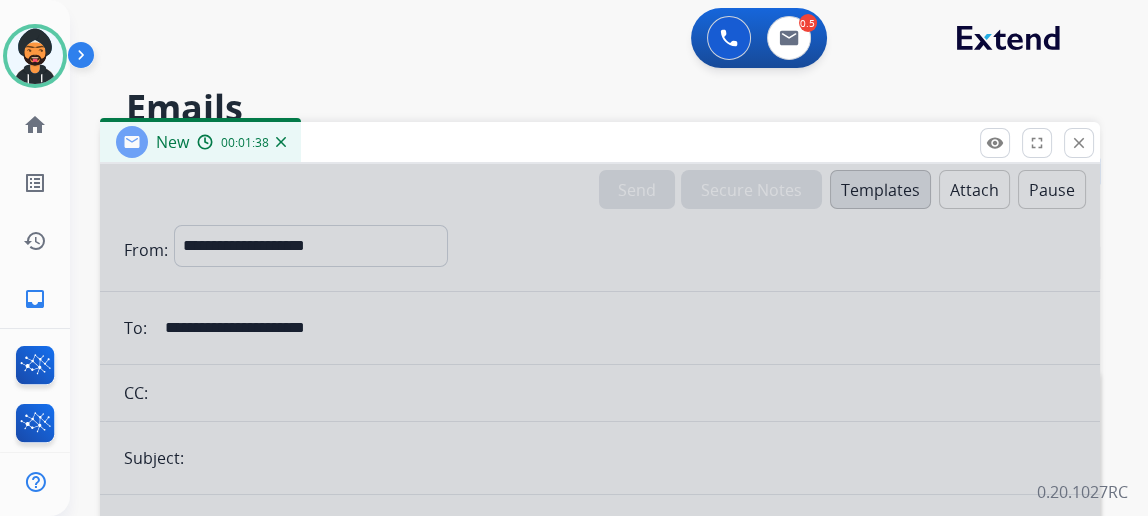 click on "0 Voice Interactions 0.5 Email Interactions" at bounding box center [597, 40] 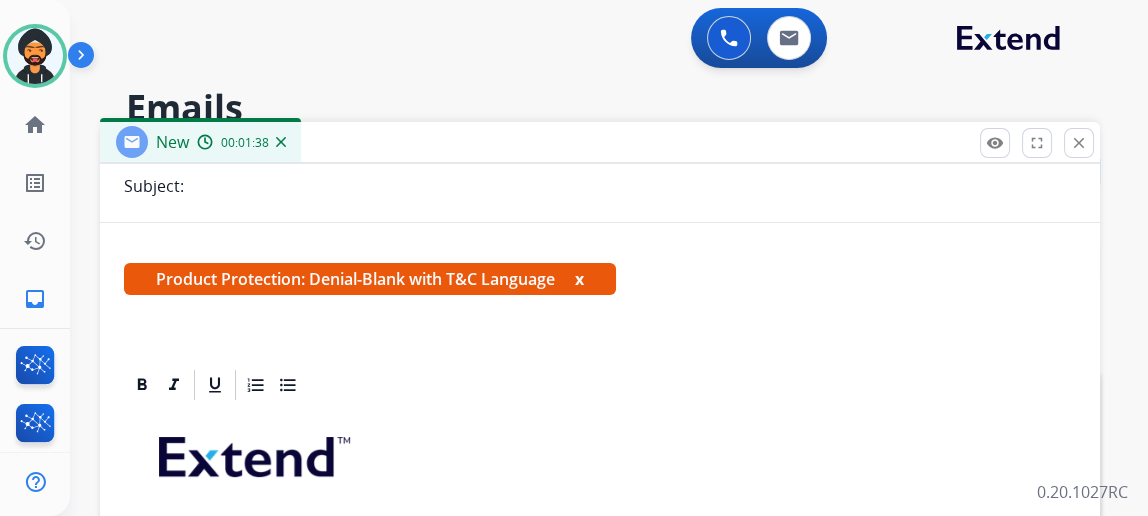 scroll, scrollTop: 439, scrollLeft: 0, axis: vertical 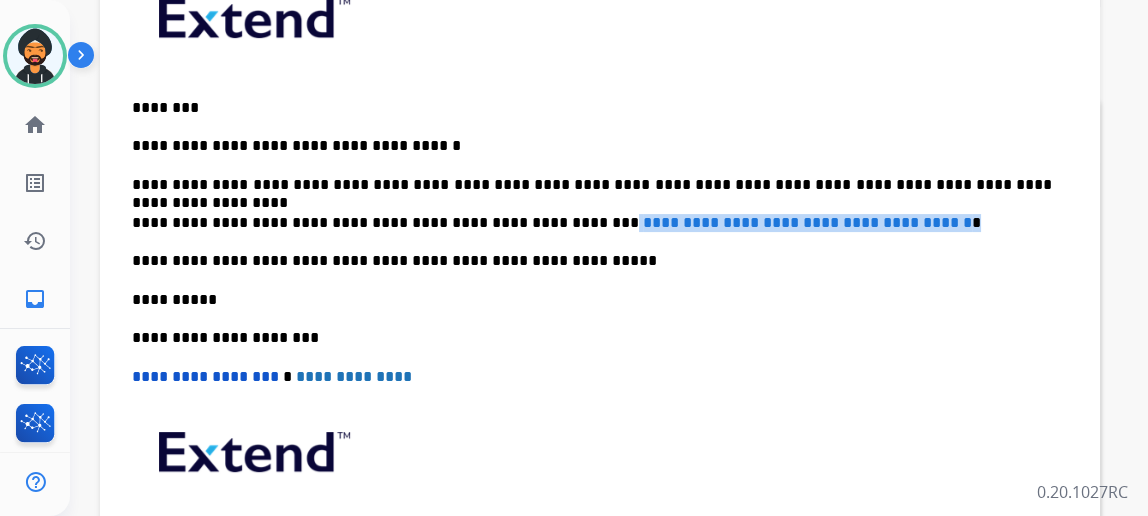drag, startPoint x: 963, startPoint y: 209, endPoint x: 587, endPoint y: 206, distance: 376.01196 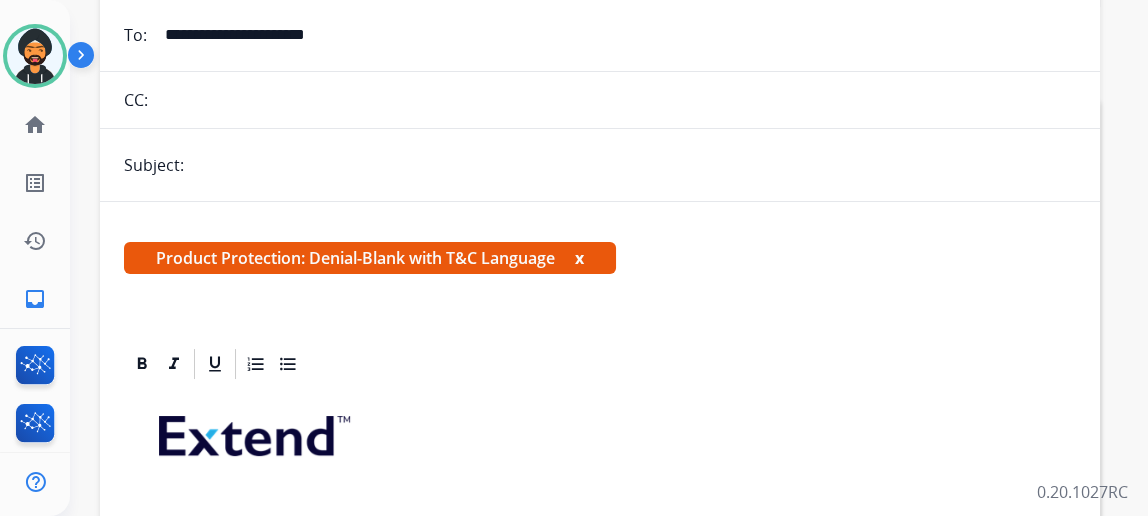 scroll, scrollTop: 0, scrollLeft: 0, axis: both 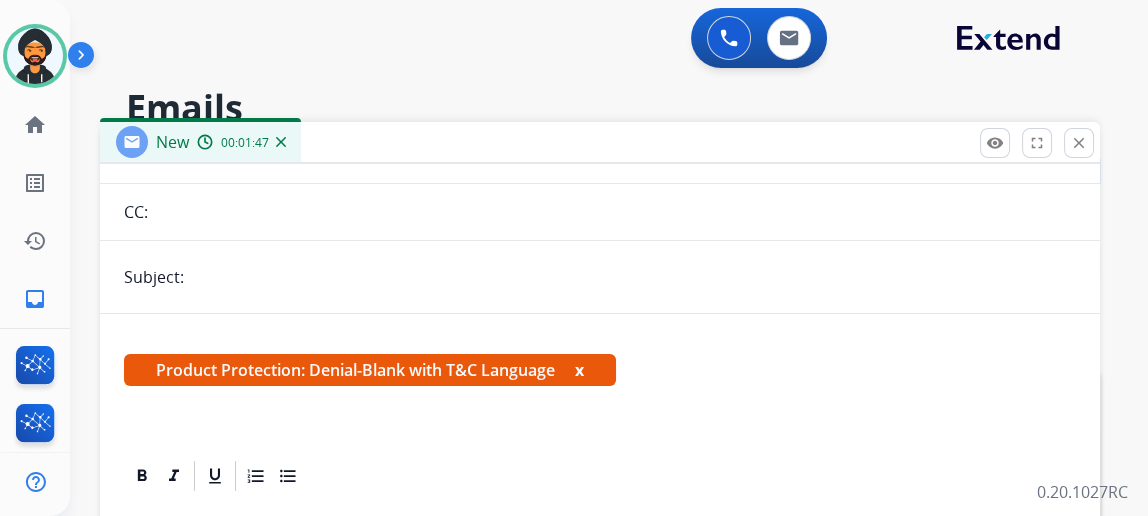 click at bounding box center (633, 277) 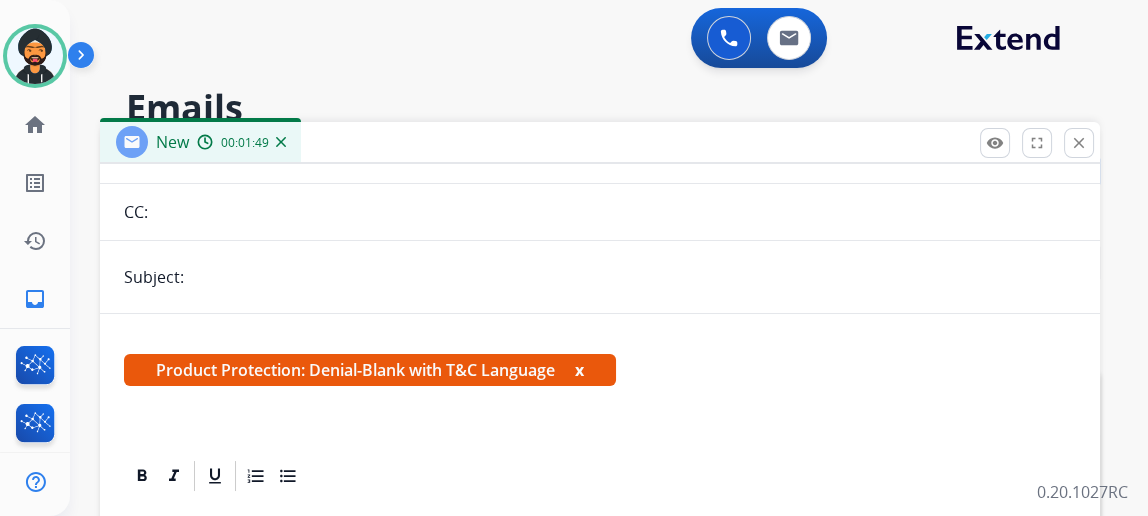 type on "**********" 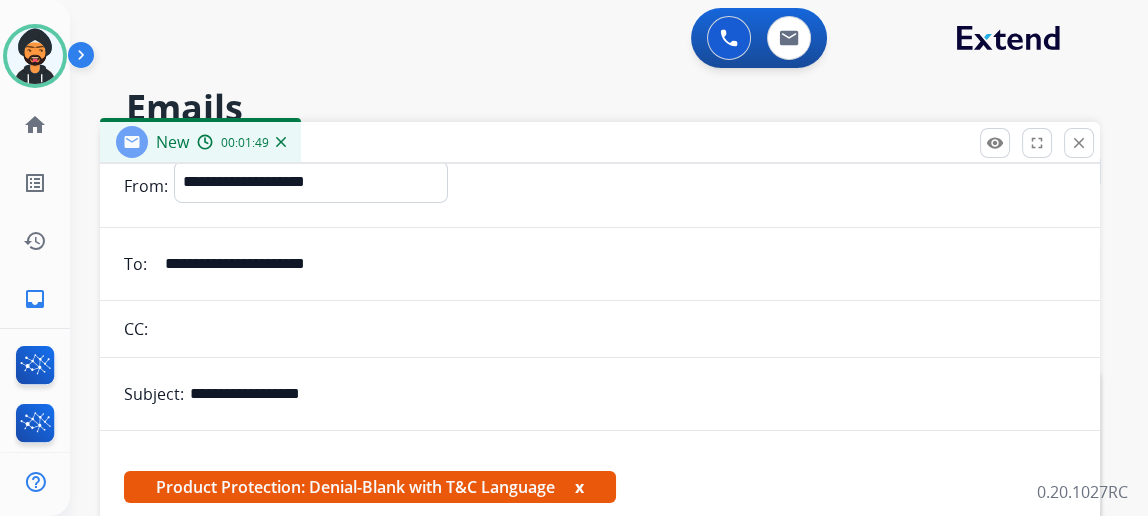 scroll, scrollTop: 0, scrollLeft: 0, axis: both 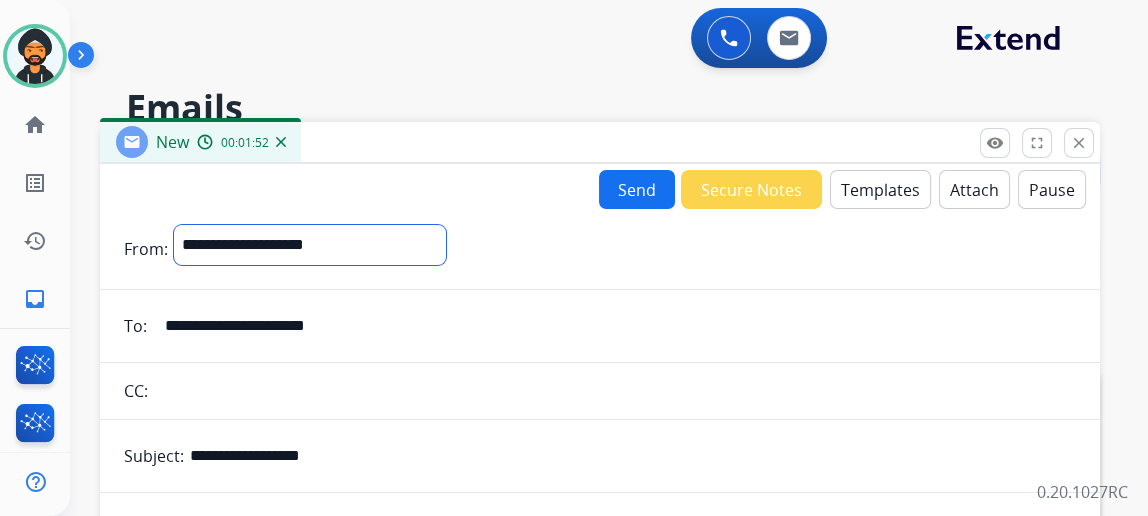 click on "**********" at bounding box center (310, 245) 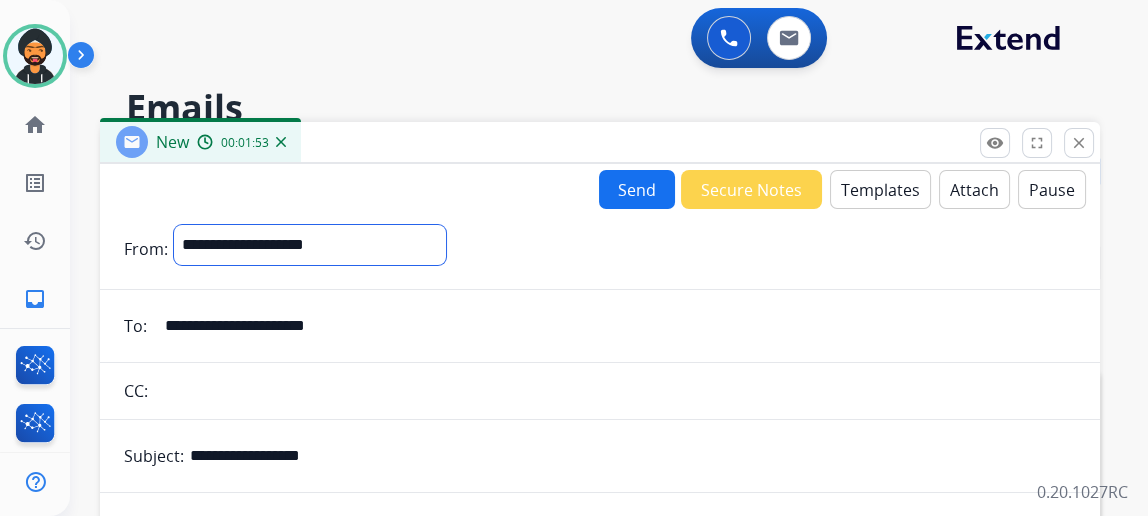 select on "**********" 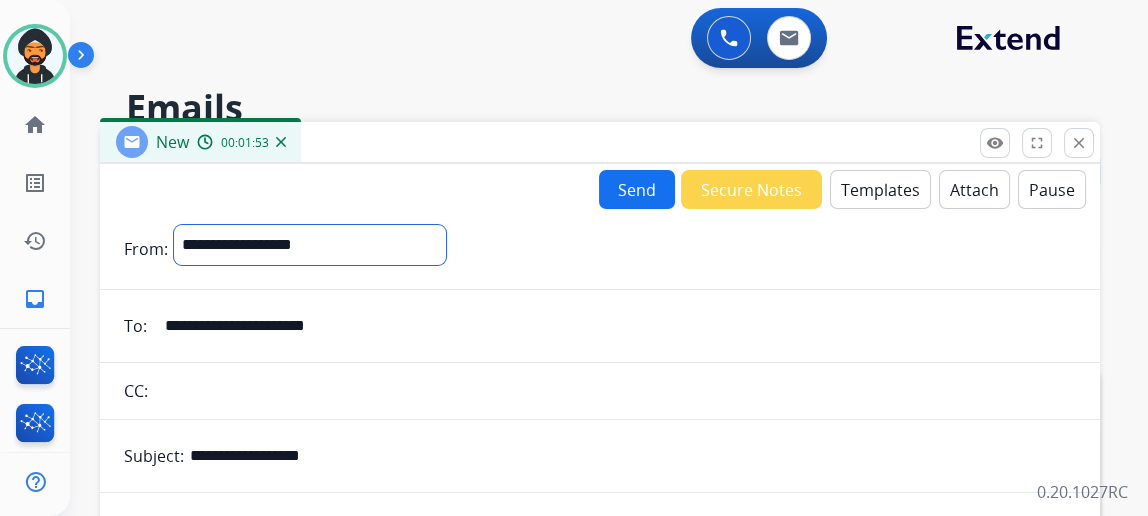 click on "**********" at bounding box center (310, 245) 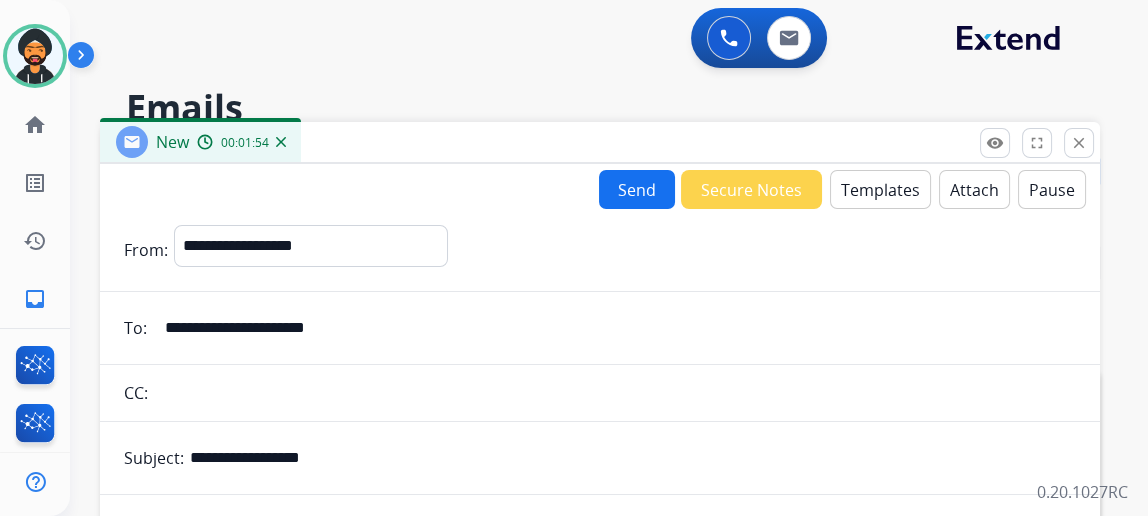 click on "Send" at bounding box center [637, 189] 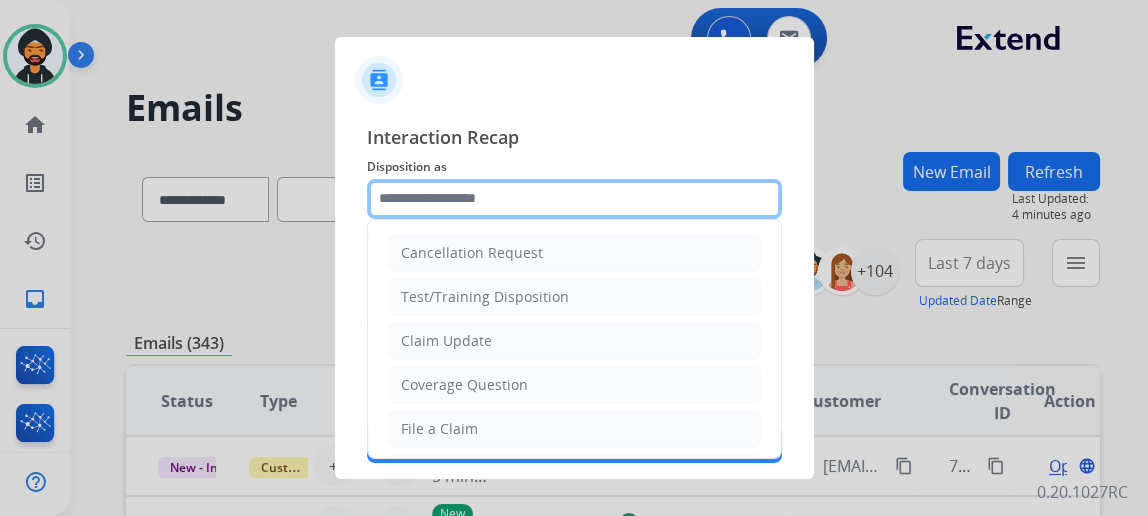 click 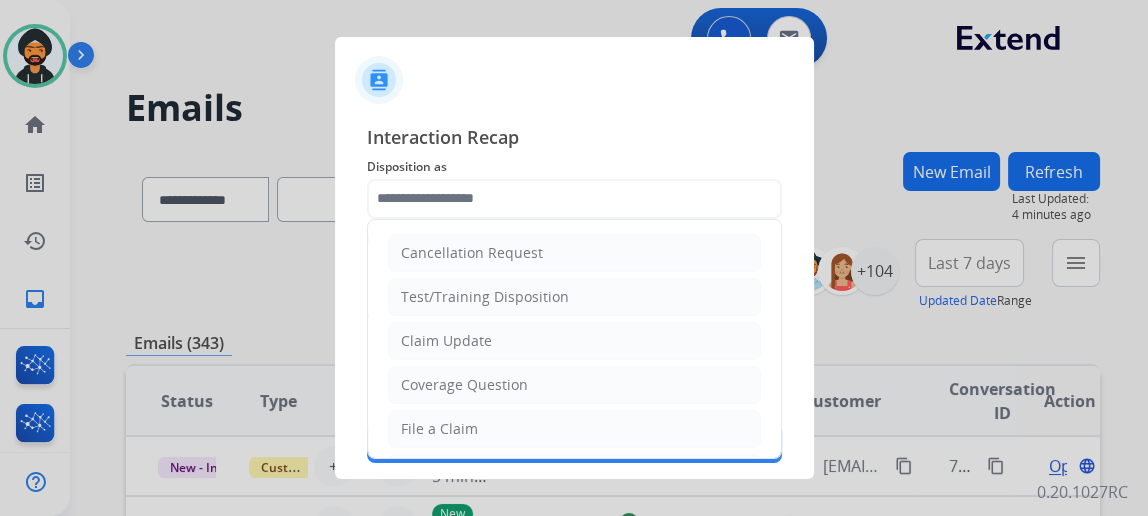 click on "Claim Update" 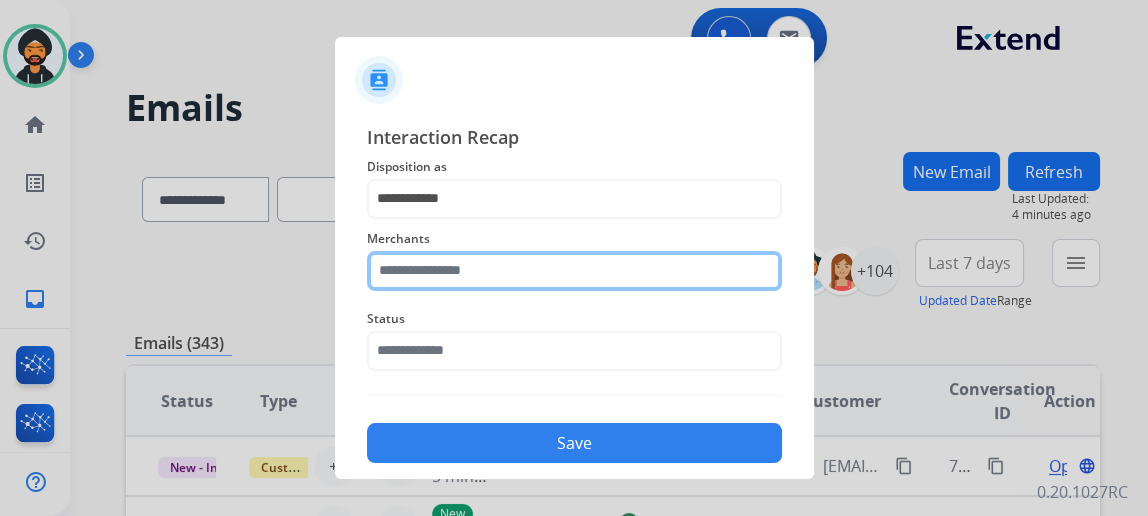 click 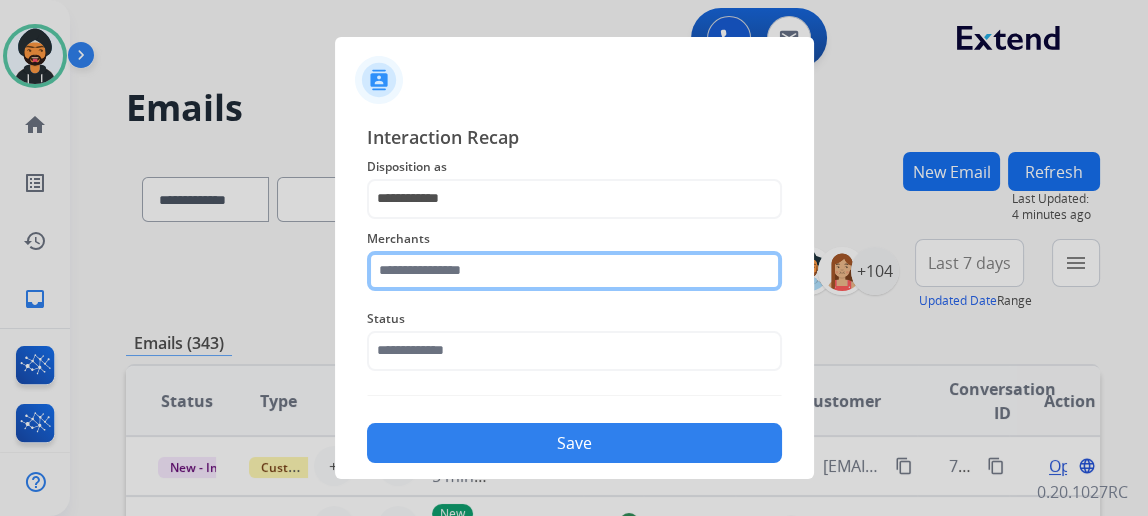 click 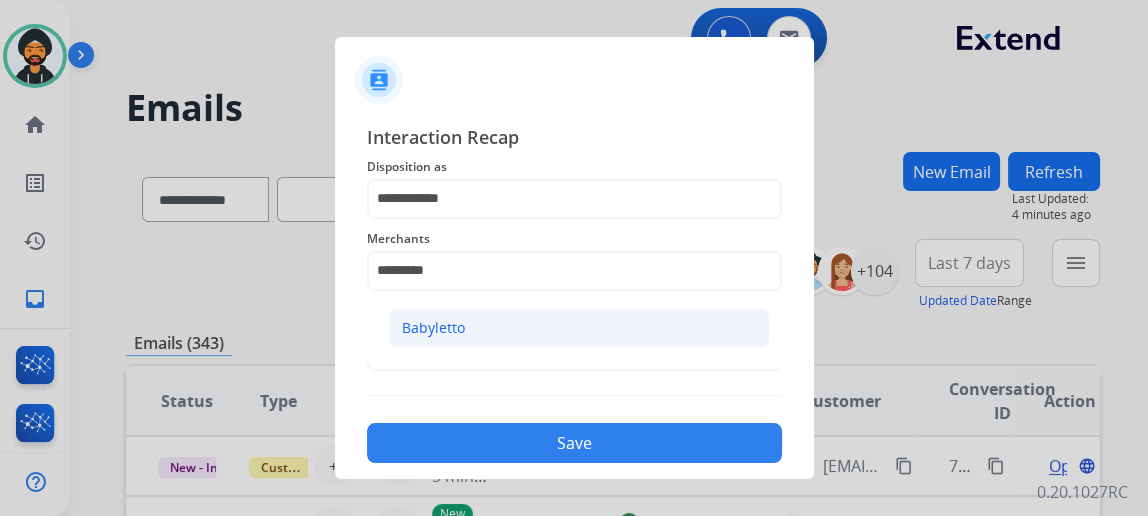 click on "Babyletto" 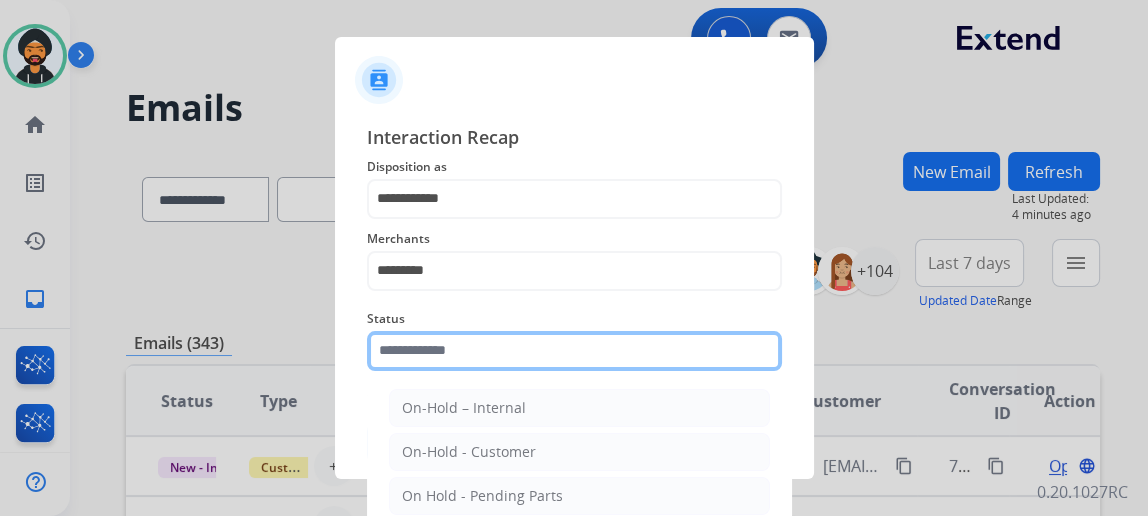 click 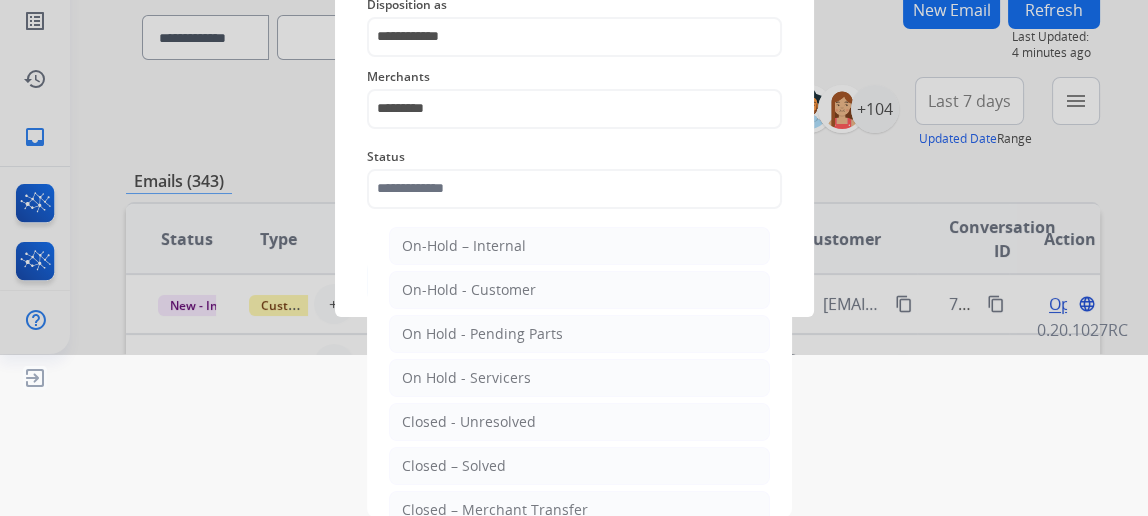 drag, startPoint x: 478, startPoint y: 457, endPoint x: 489, endPoint y: 444, distance: 17.029387 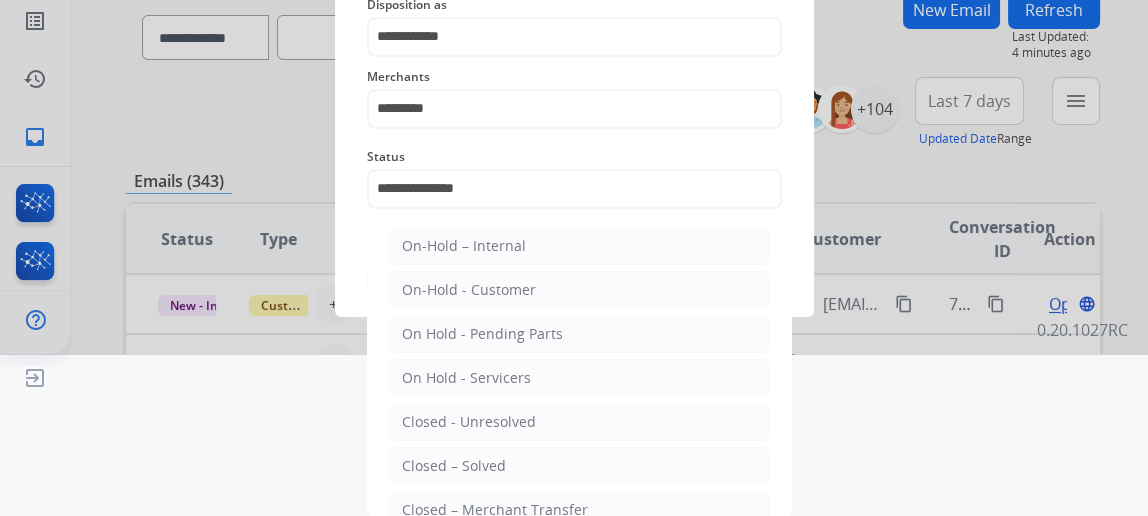 scroll, scrollTop: 43, scrollLeft: 0, axis: vertical 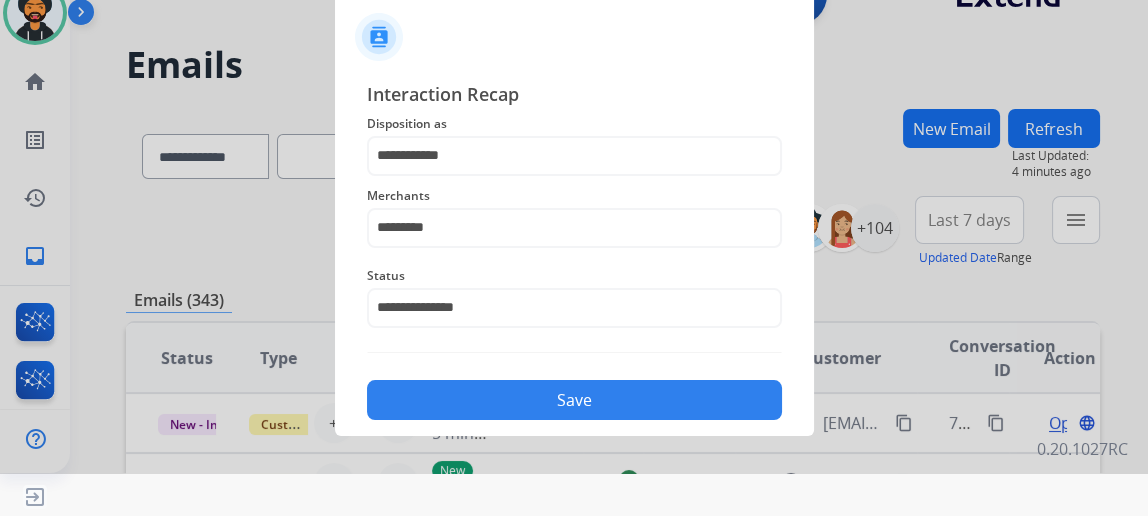 click on "Save" 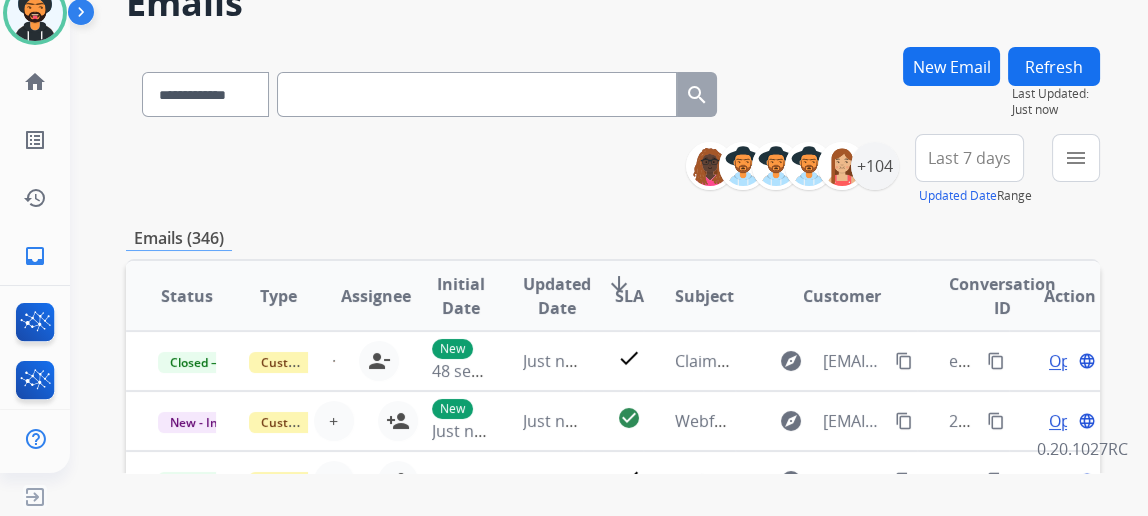 scroll, scrollTop: 90, scrollLeft: 0, axis: vertical 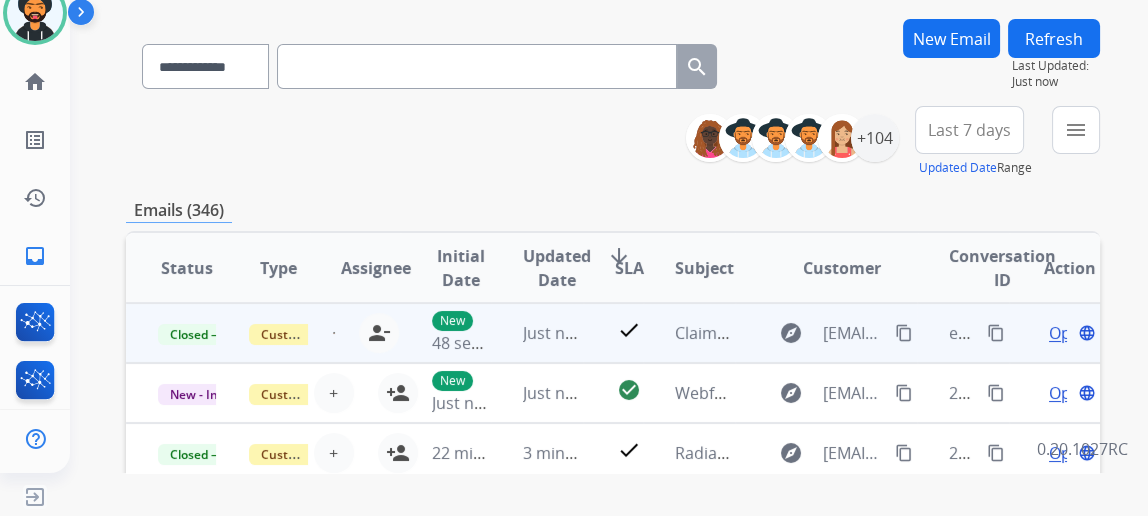 click on "content_copy" at bounding box center [996, 333] 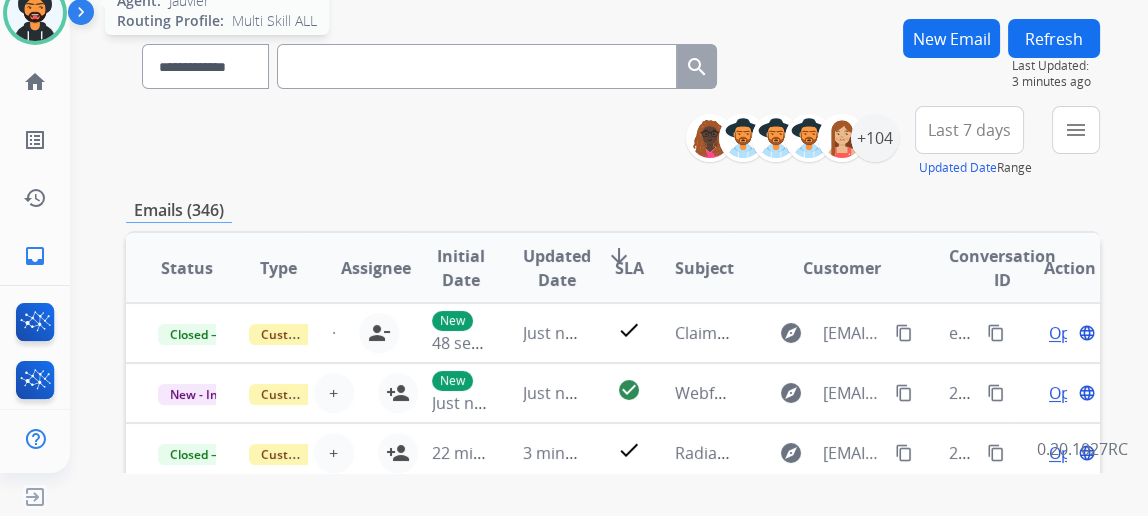 click at bounding box center (35, 13) 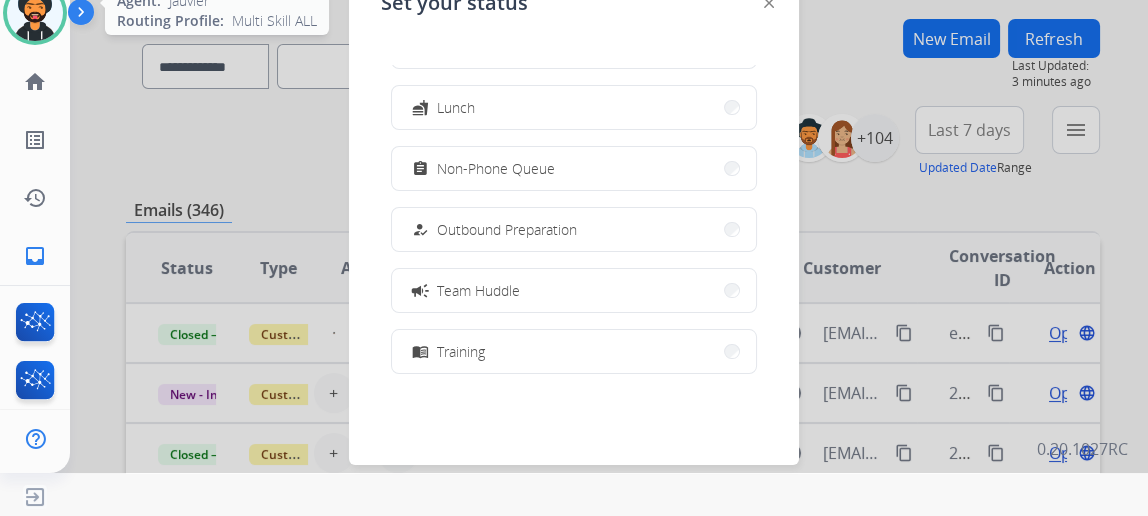scroll, scrollTop: 123, scrollLeft: 0, axis: vertical 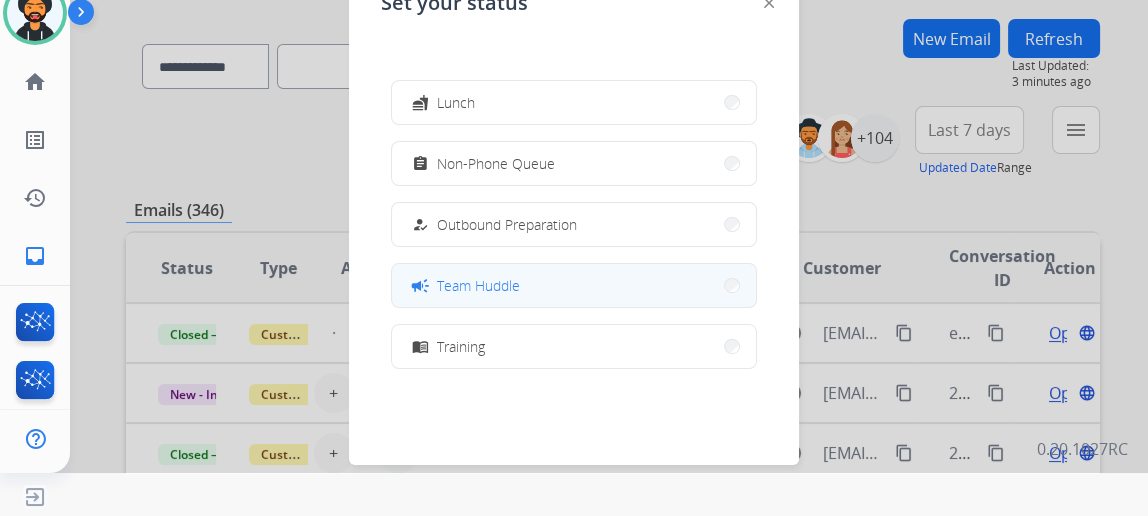 click on "campaign Team Huddle" at bounding box center (574, 285) 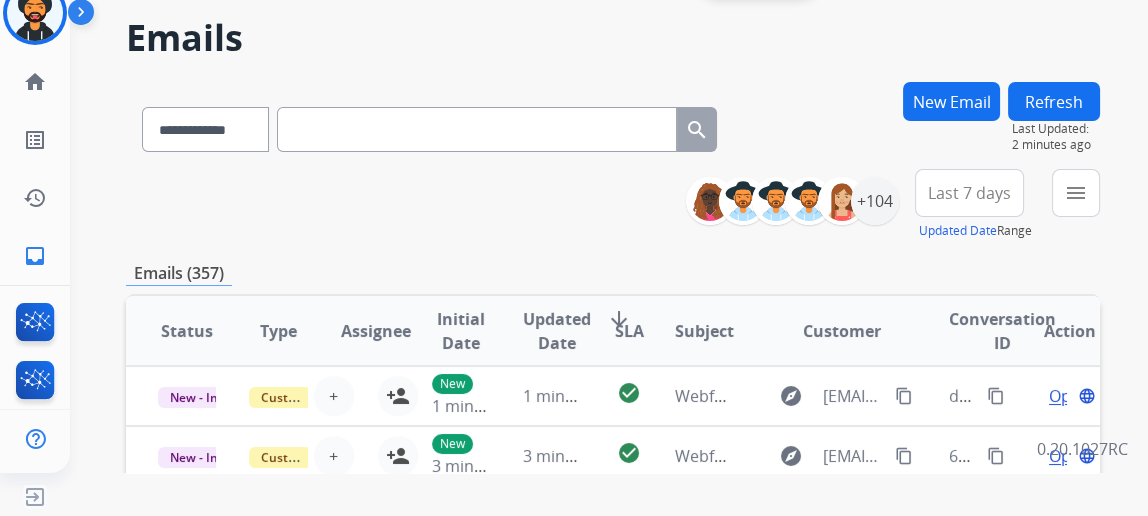 scroll, scrollTop: 0, scrollLeft: 0, axis: both 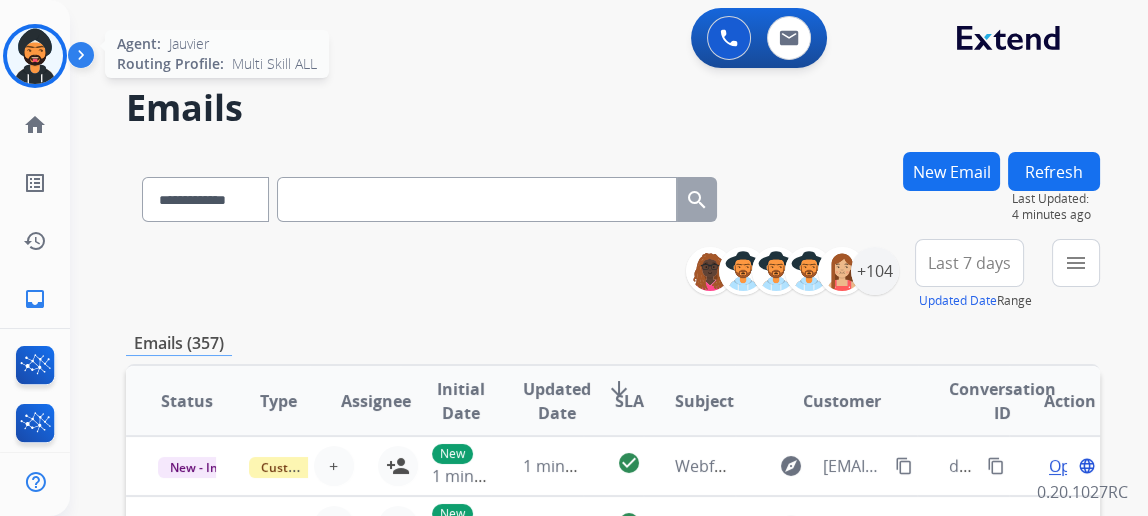 click at bounding box center (35, 56) 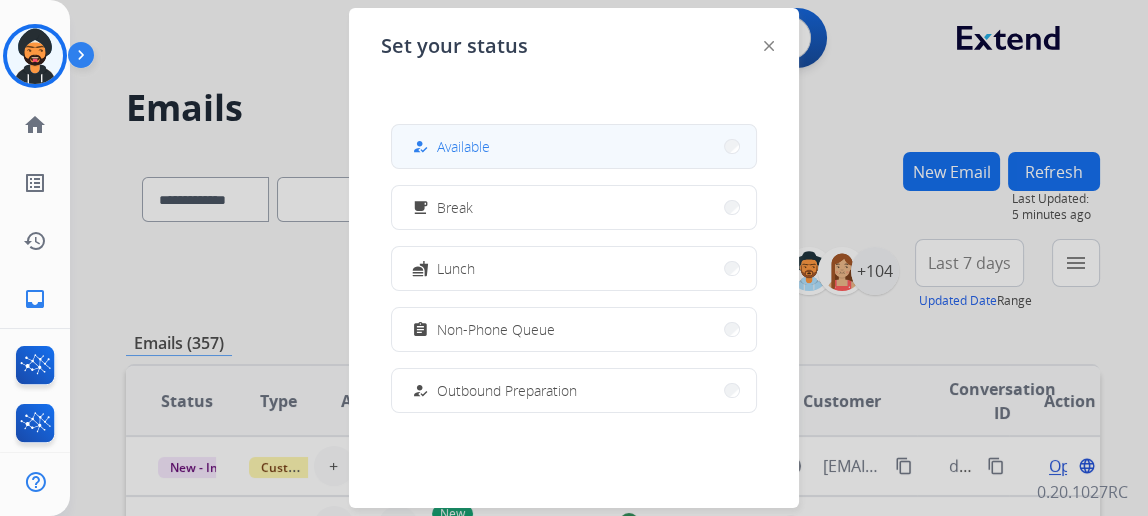 click on "how_to_reg Available" at bounding box center (574, 146) 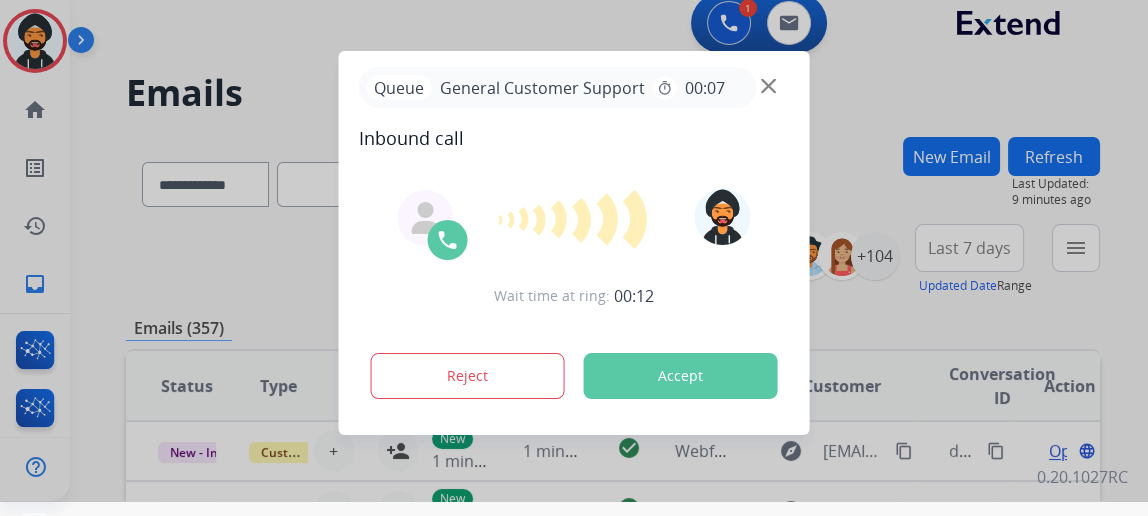 scroll, scrollTop: 0, scrollLeft: 0, axis: both 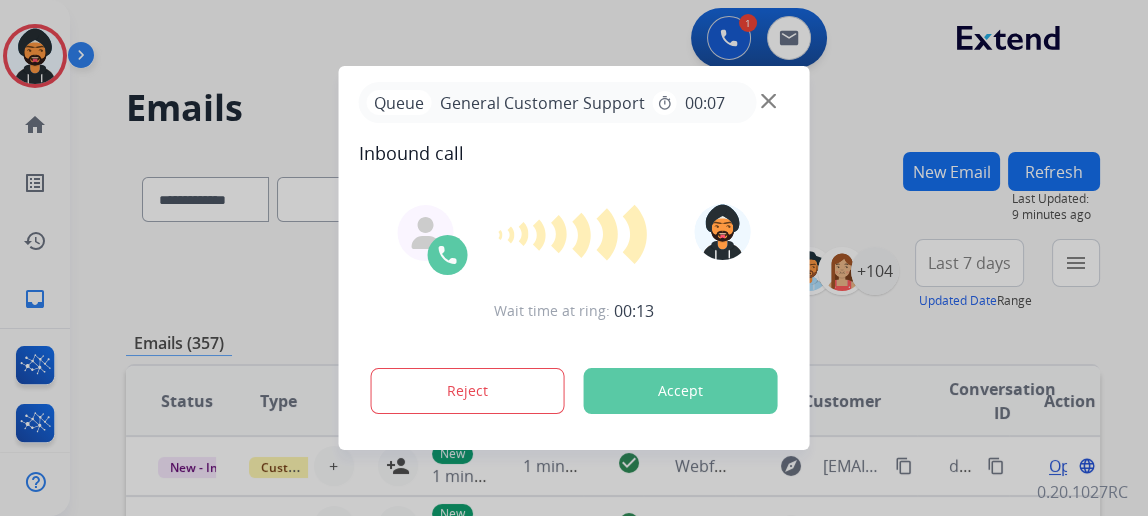 click on "Accept" at bounding box center (681, 391) 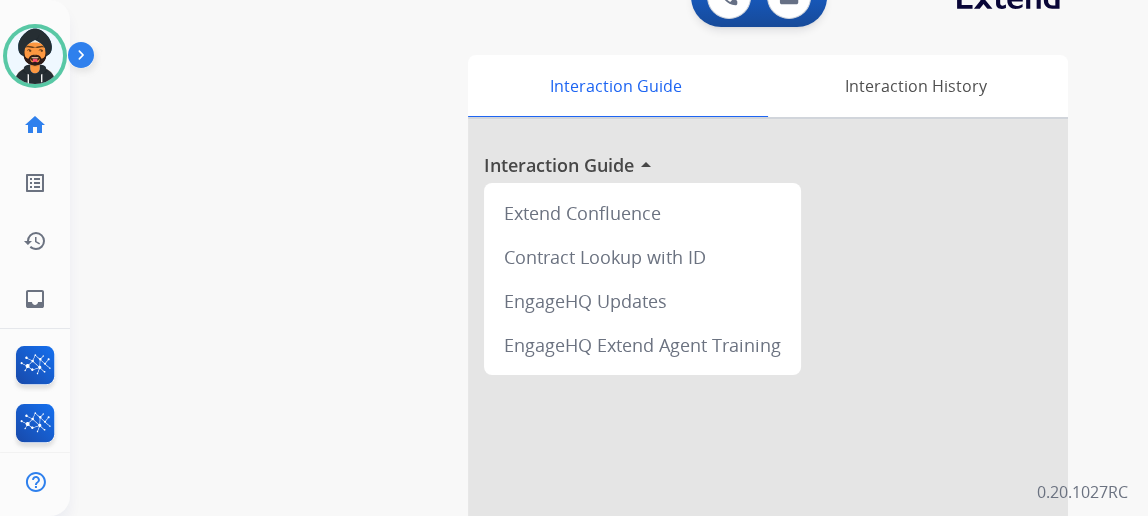 scroll, scrollTop: 0, scrollLeft: 0, axis: both 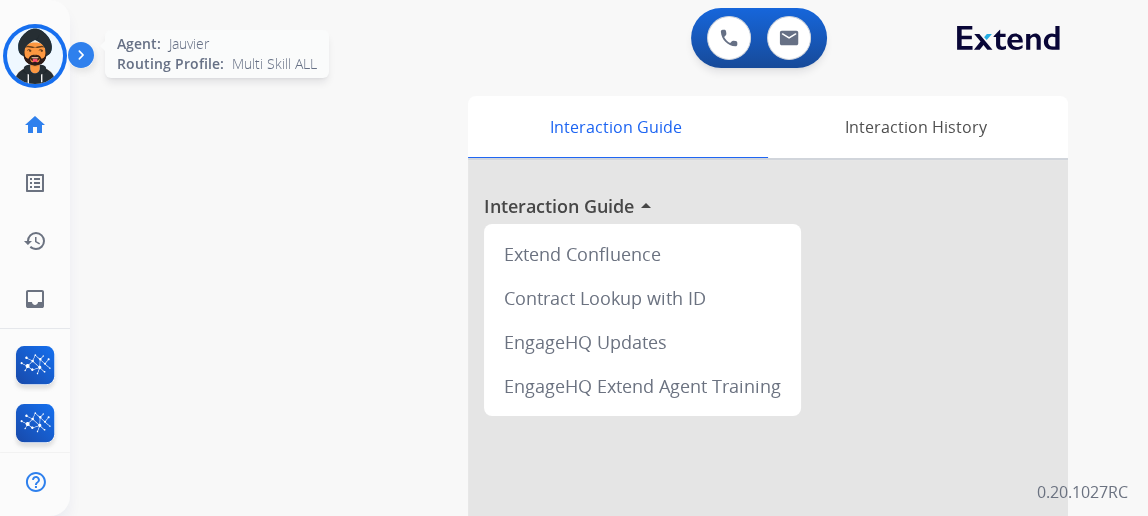 click at bounding box center [35, 56] 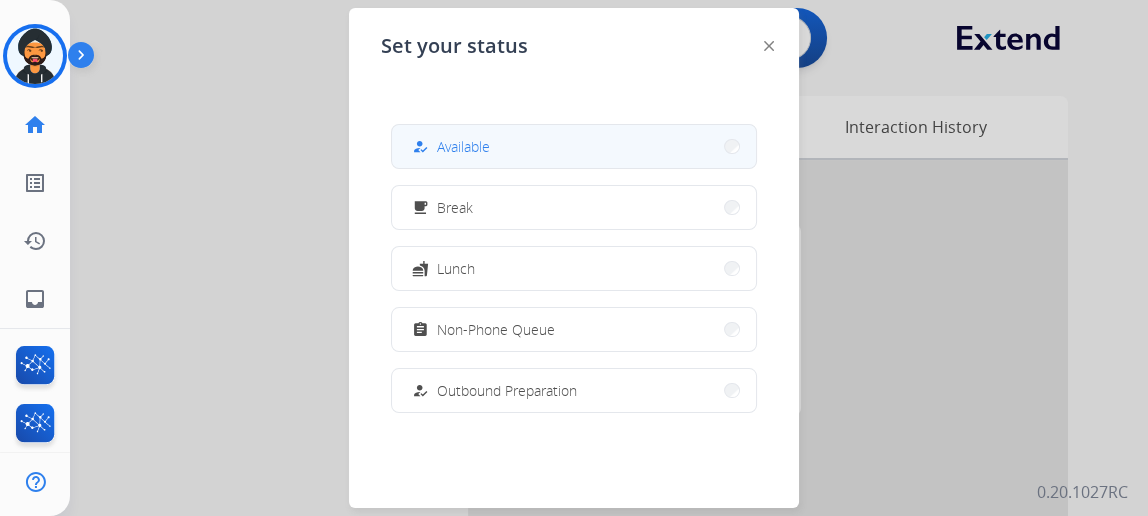 click on "how_to_reg Available" at bounding box center (574, 146) 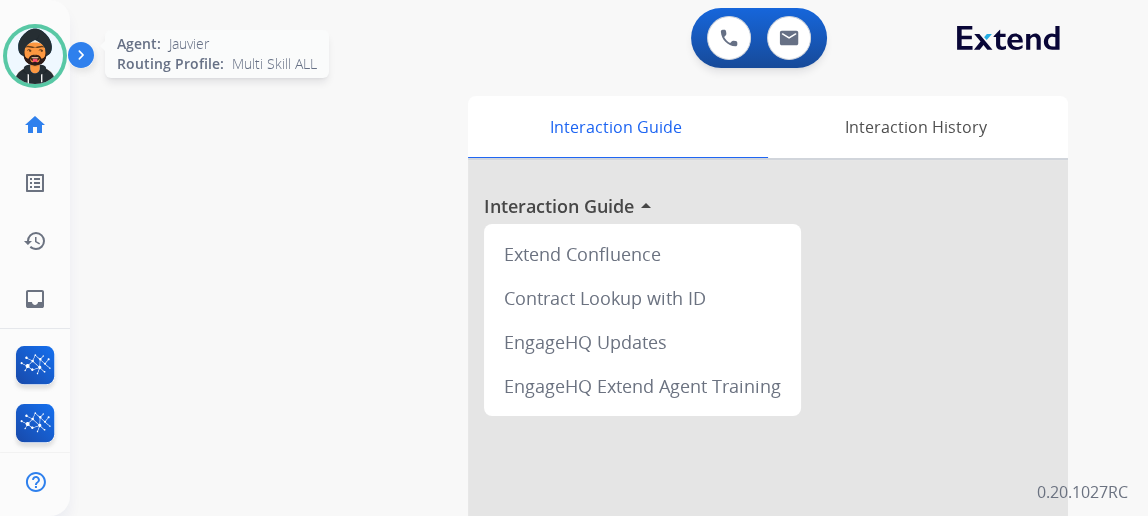 click at bounding box center (35, 56) 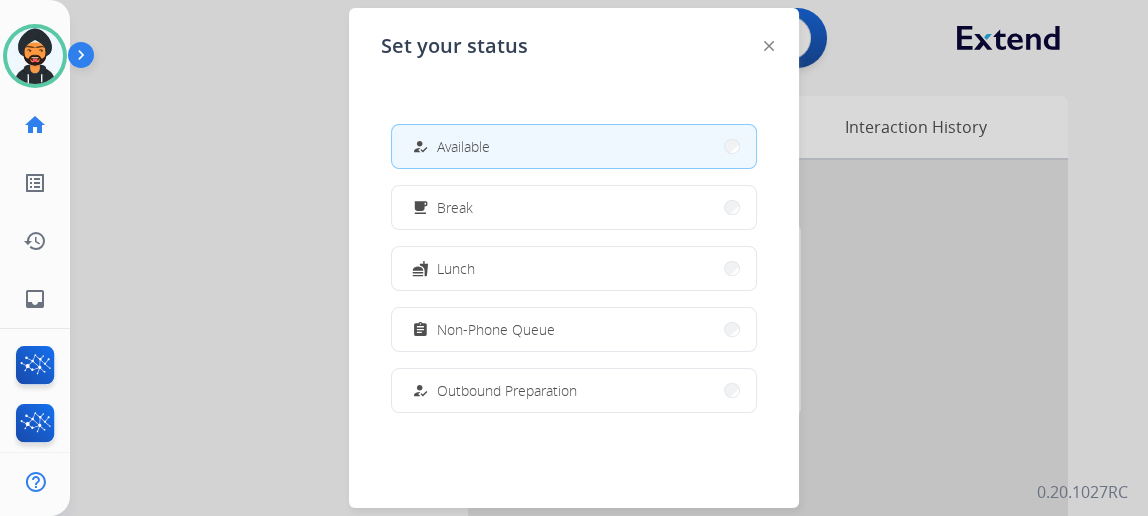 click on "how_to_reg Available" at bounding box center (574, 146) 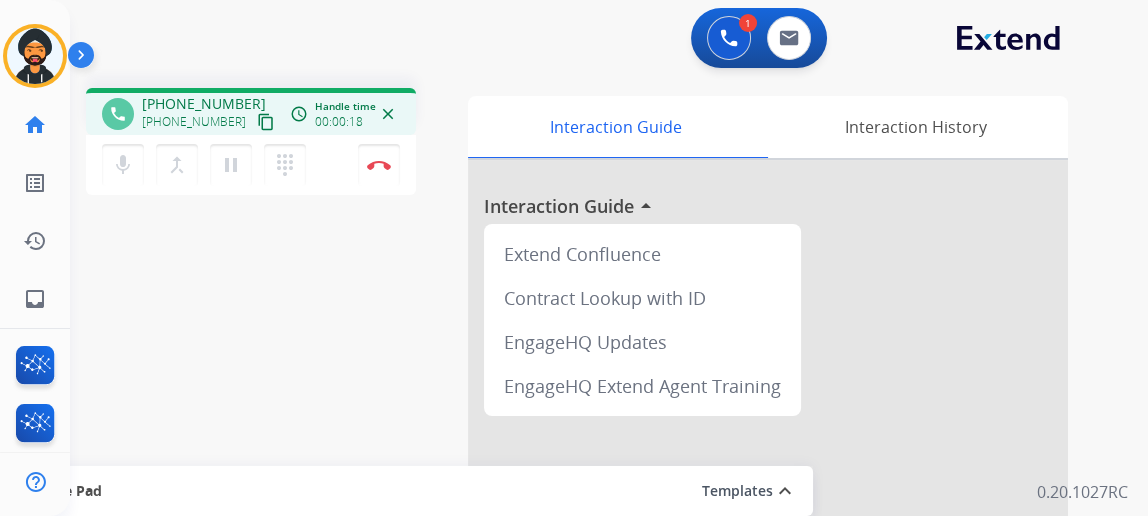 click on "content_copy" at bounding box center (266, 122) 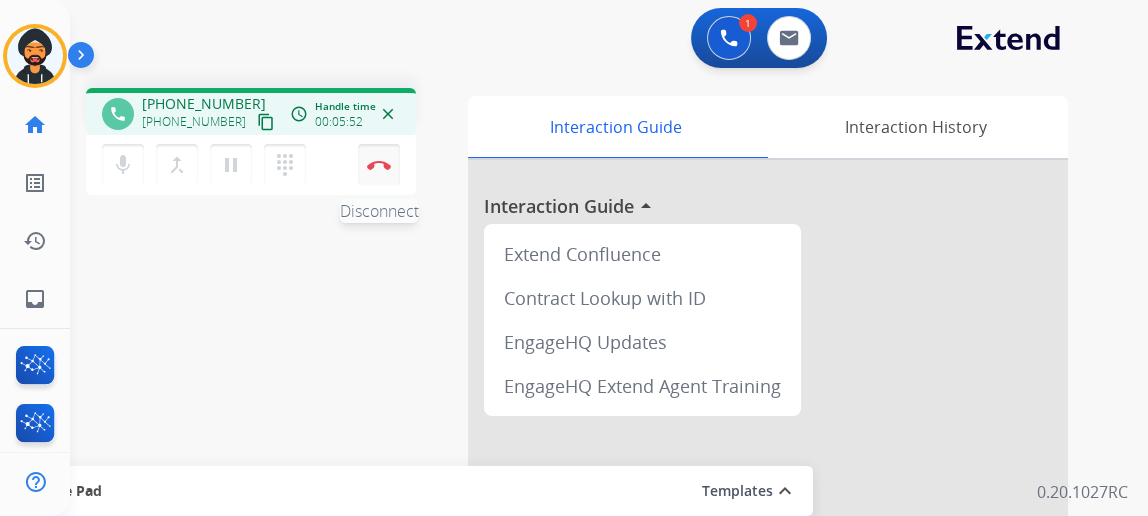 click on "Disconnect" at bounding box center [379, 165] 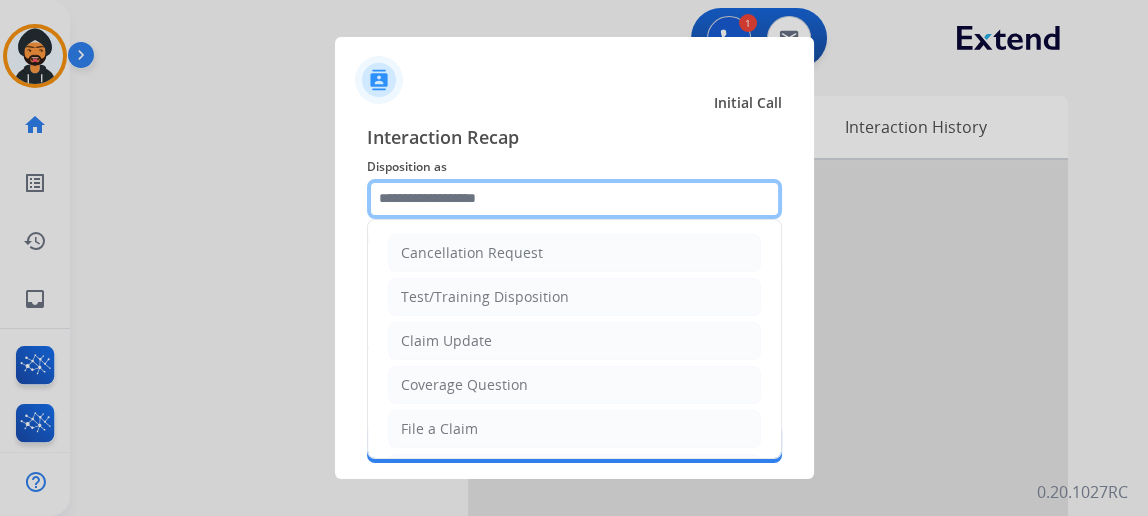 click 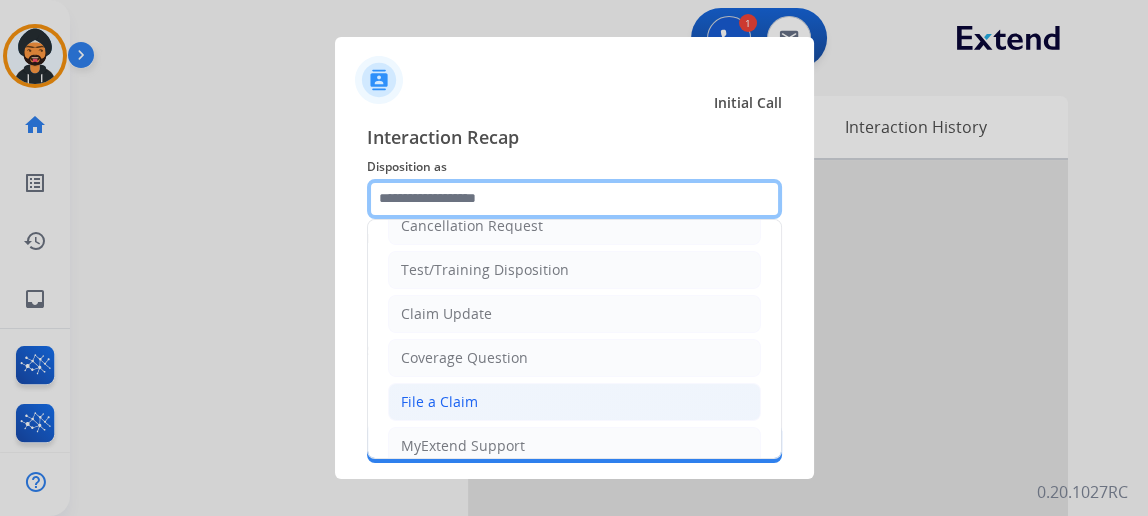 scroll, scrollTop: 0, scrollLeft: 0, axis: both 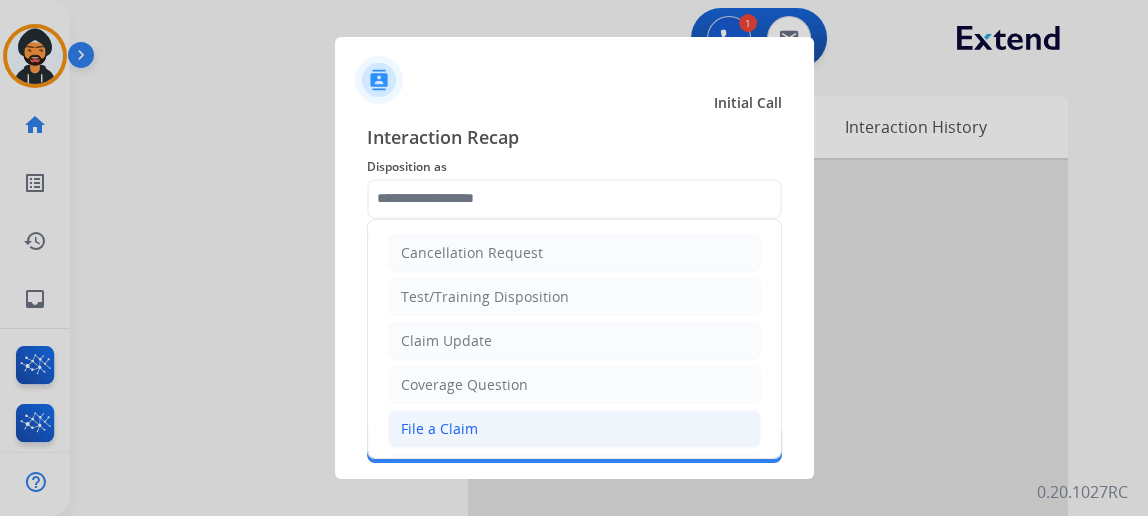 click on "File a Claim" 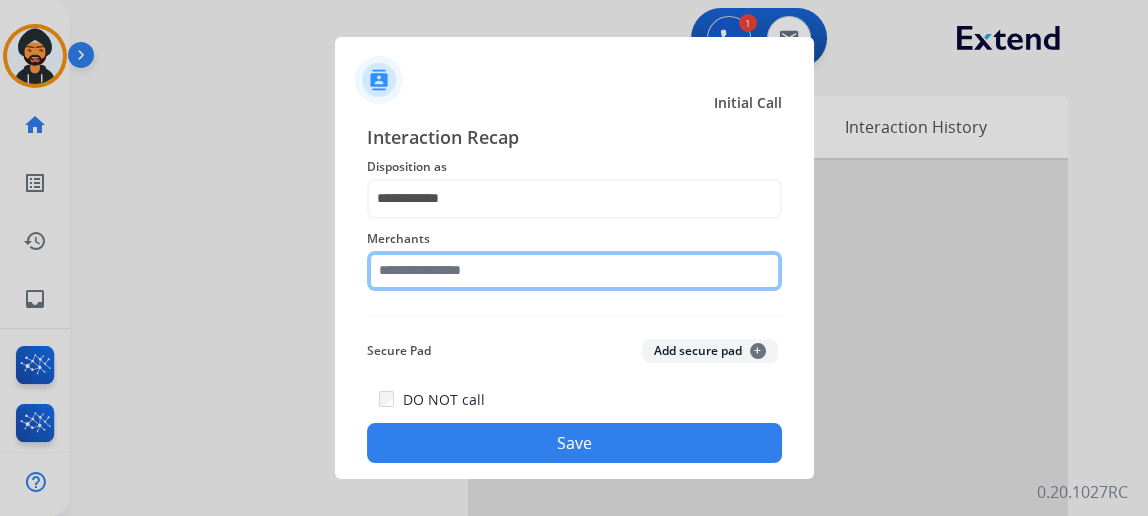 click 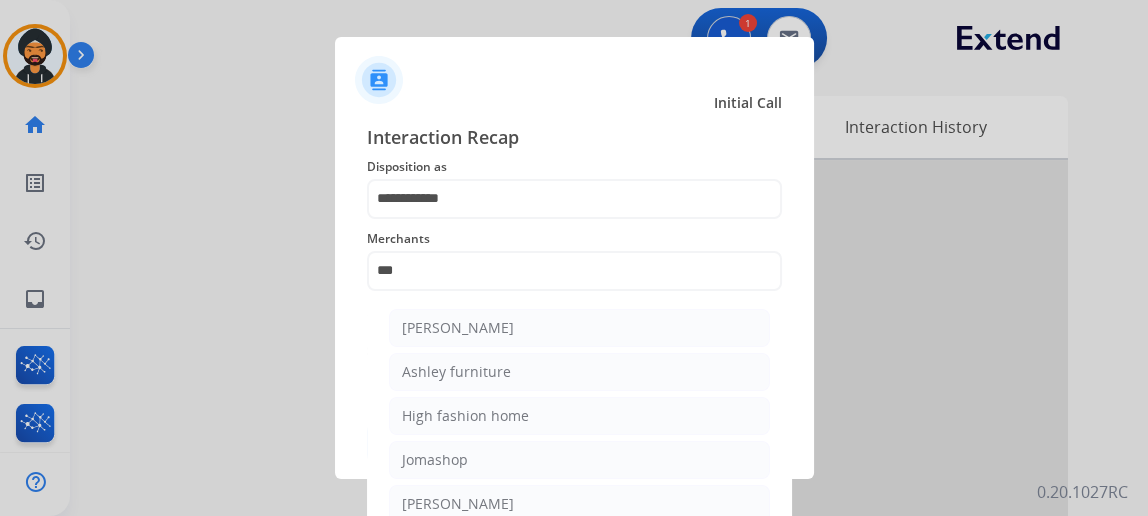 click on "Ashley furniture" 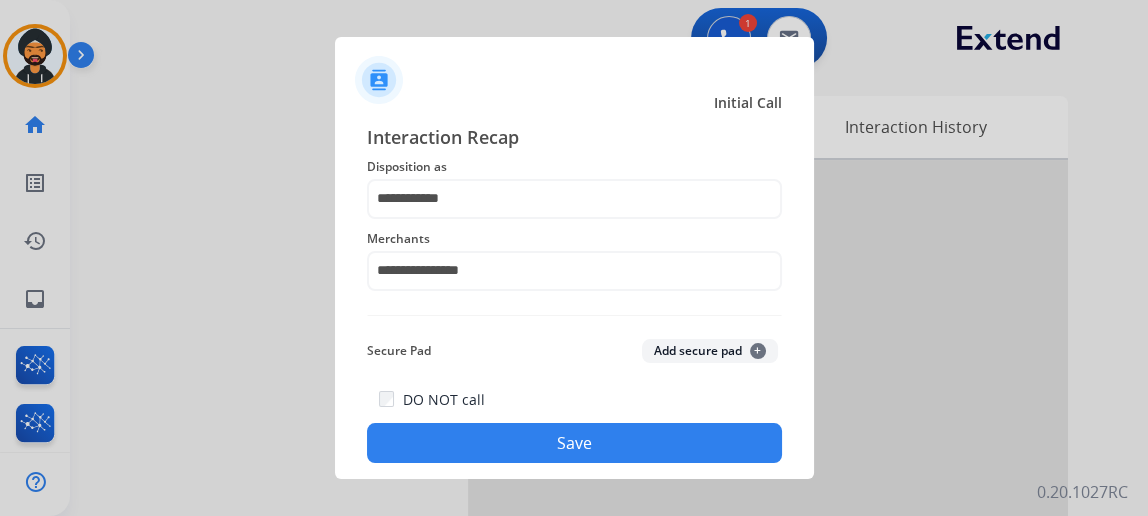 click on "Save" 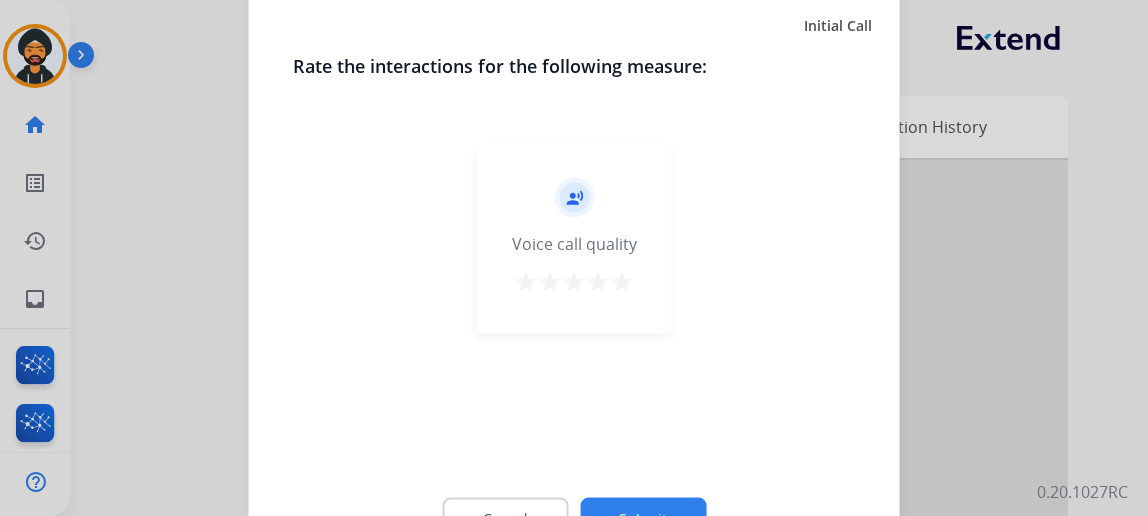 click on "Submit" 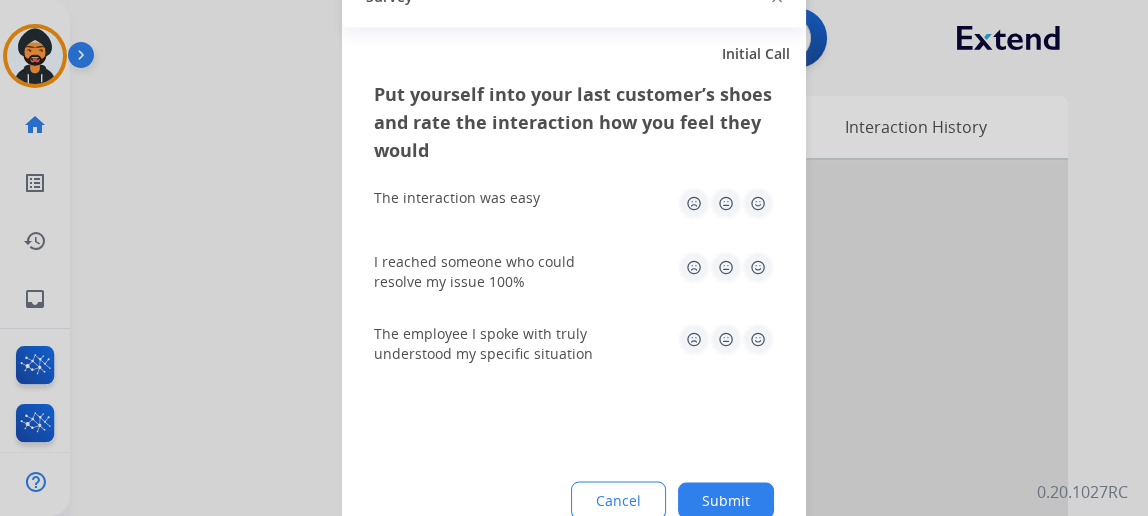 click on "Submit" 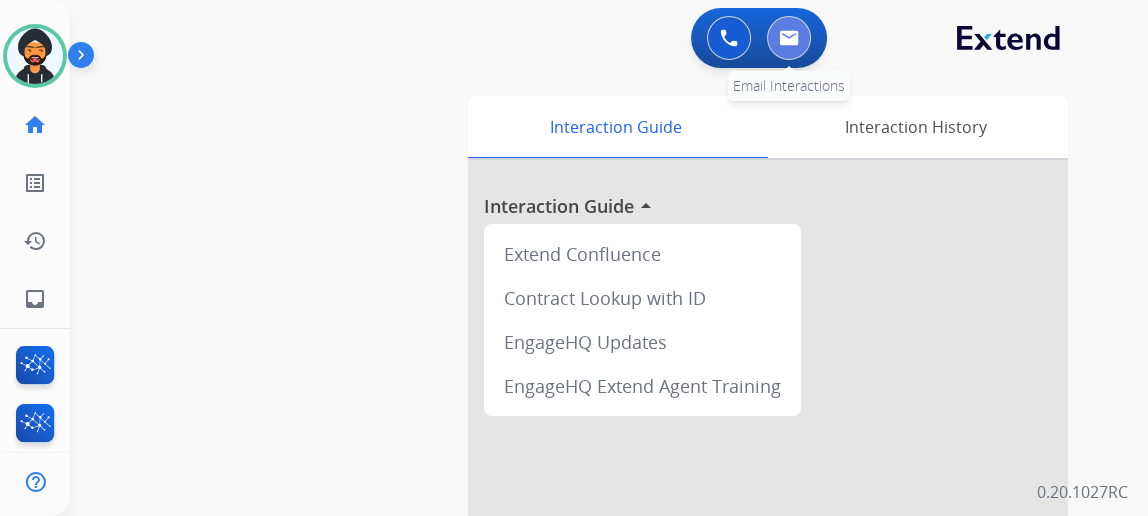 click at bounding box center [789, 38] 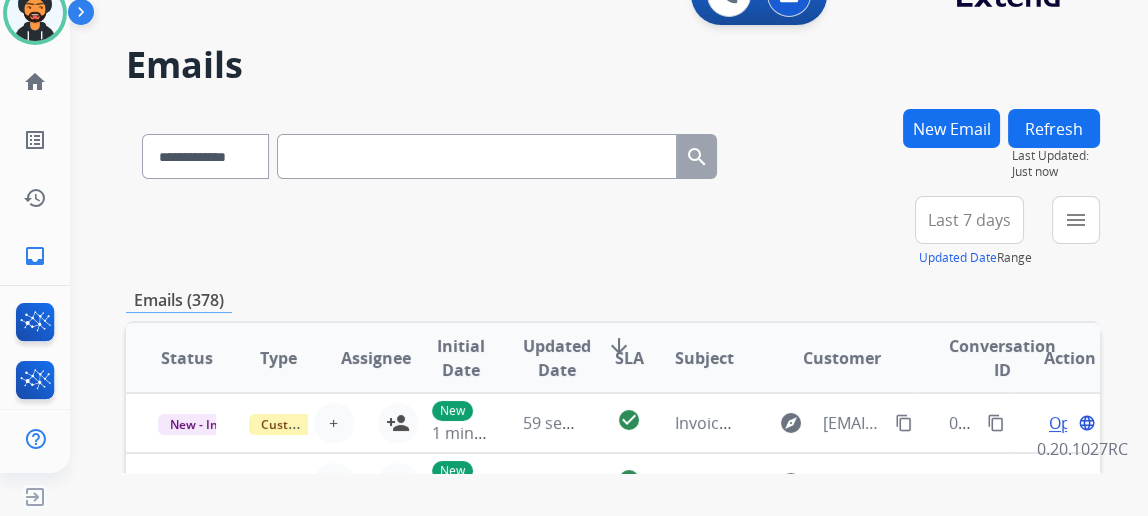 scroll, scrollTop: 0, scrollLeft: 0, axis: both 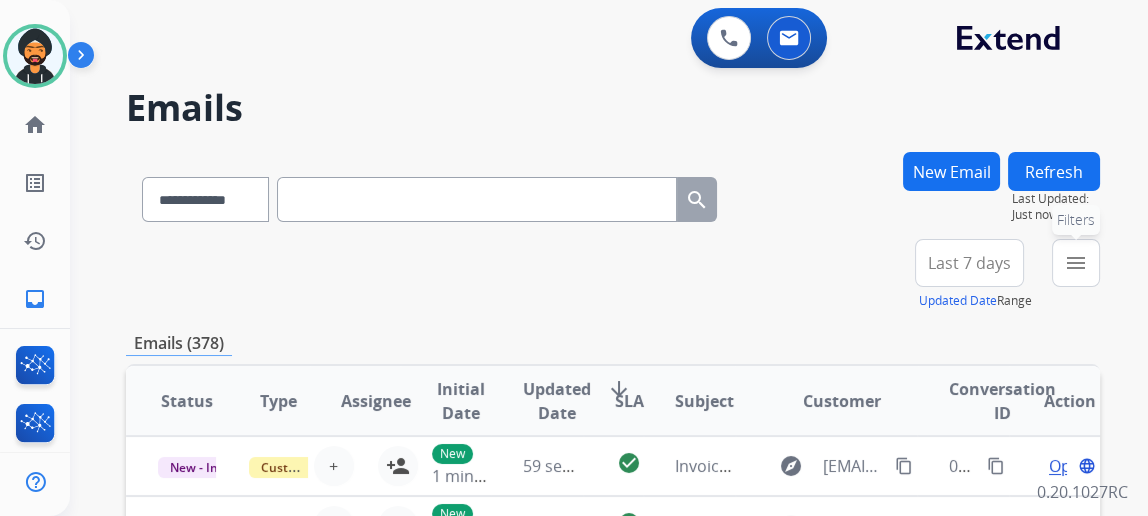 click on "menu" at bounding box center (1076, 263) 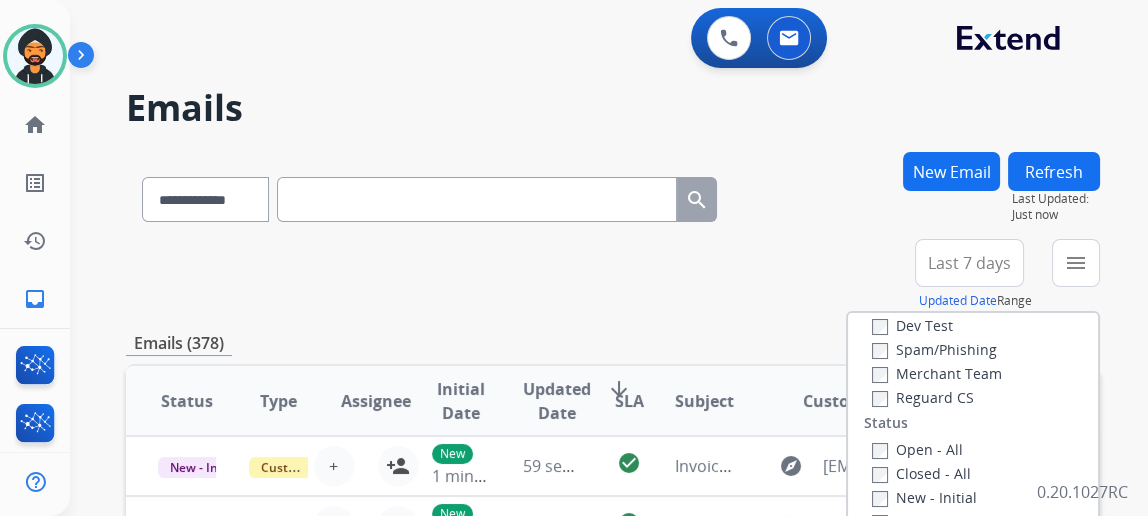 scroll, scrollTop: 181, scrollLeft: 0, axis: vertical 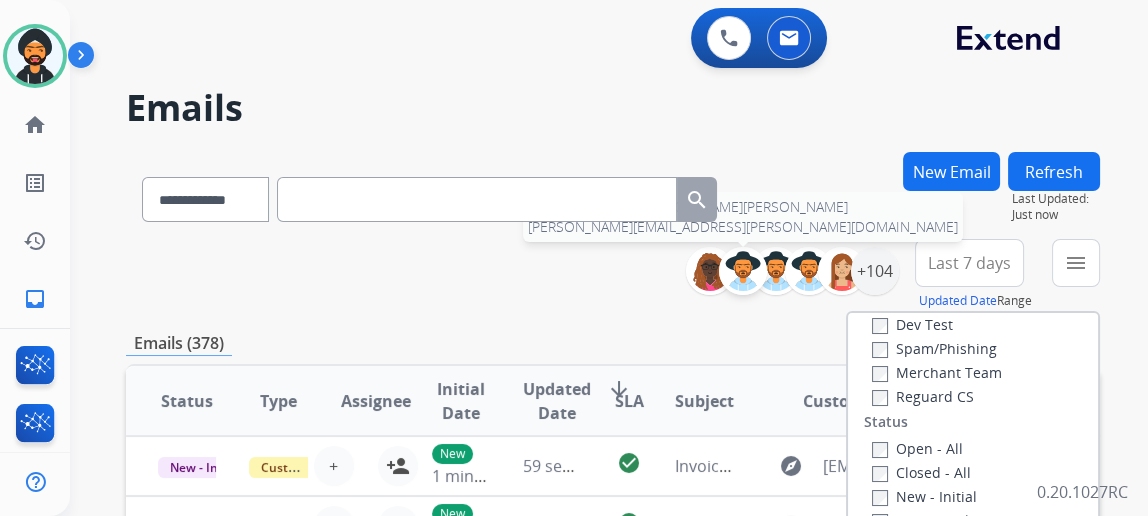 click at bounding box center [743, 271] 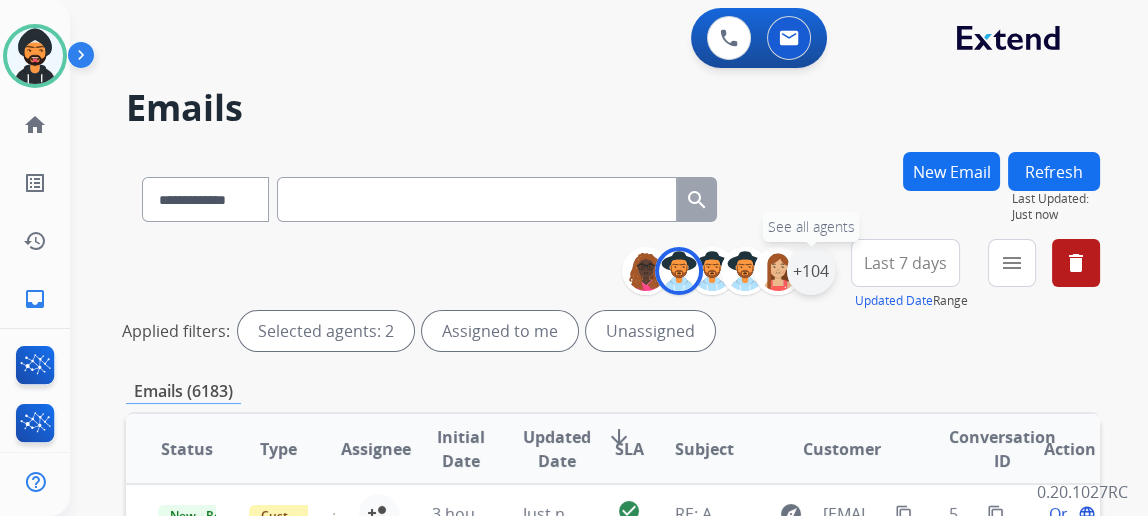 click on "+104" at bounding box center [811, 271] 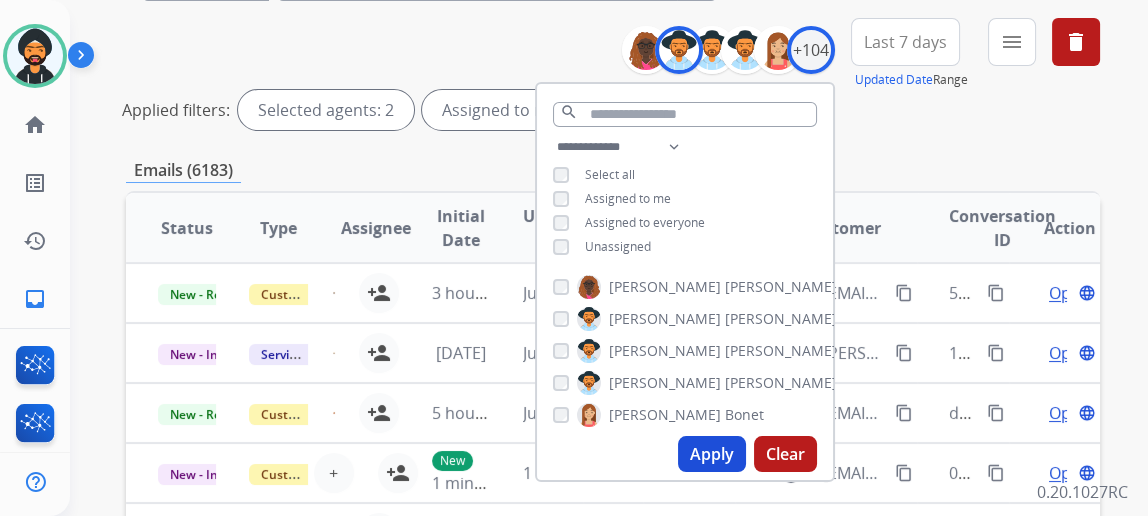 scroll, scrollTop: 272, scrollLeft: 0, axis: vertical 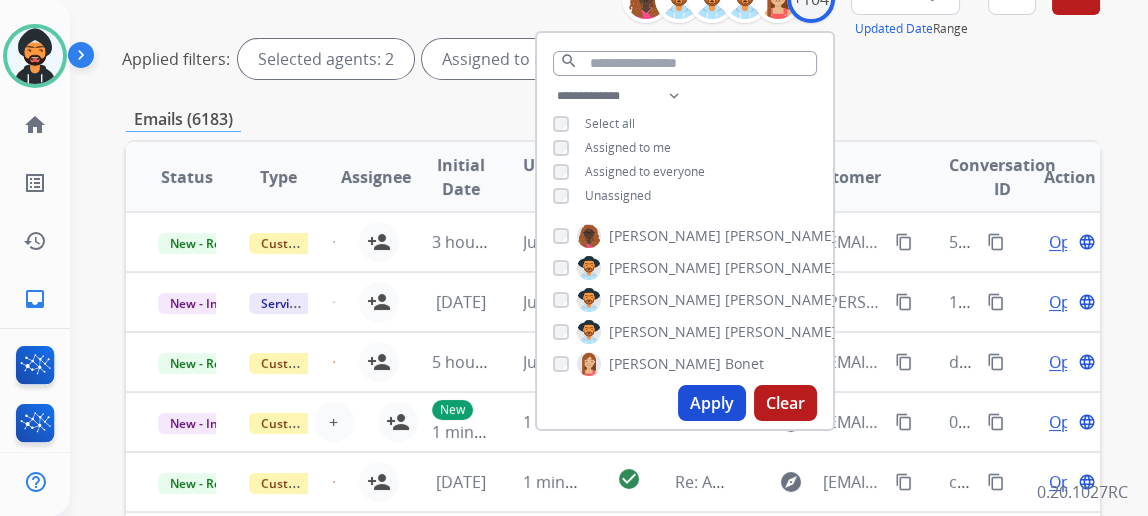 click on "Apply" at bounding box center (712, 403) 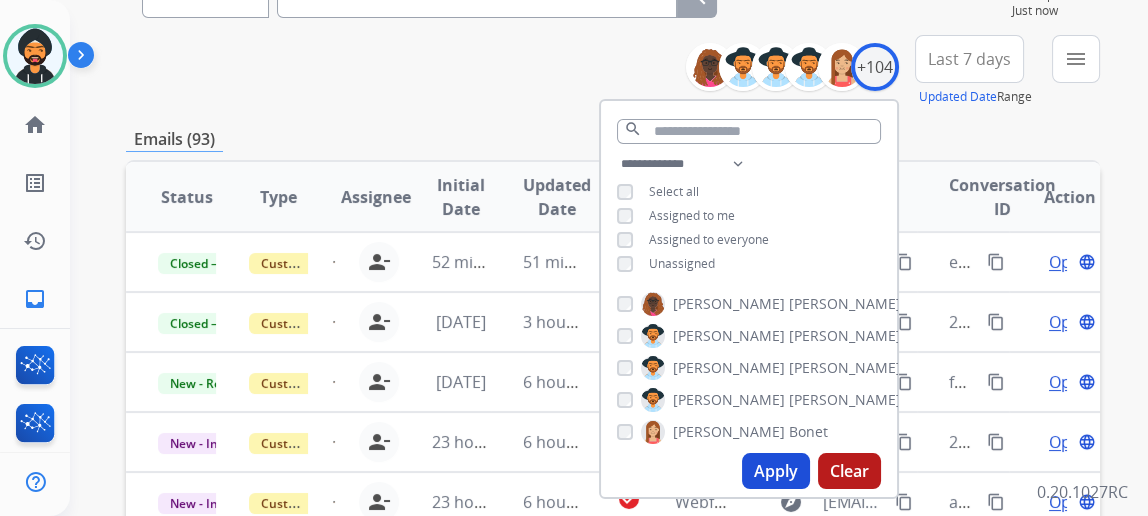 scroll, scrollTop: 90, scrollLeft: 0, axis: vertical 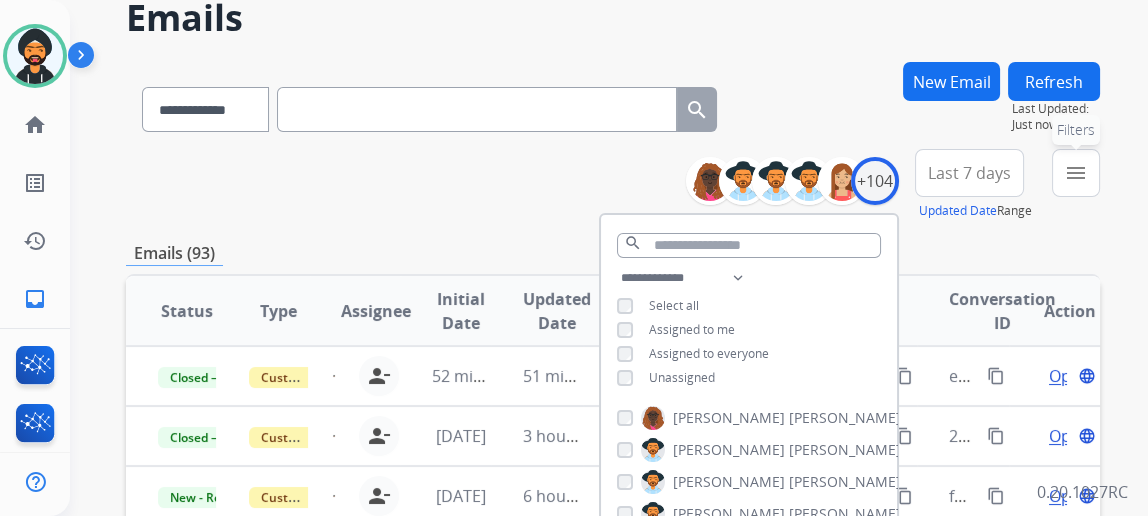click on "menu" at bounding box center [1076, 173] 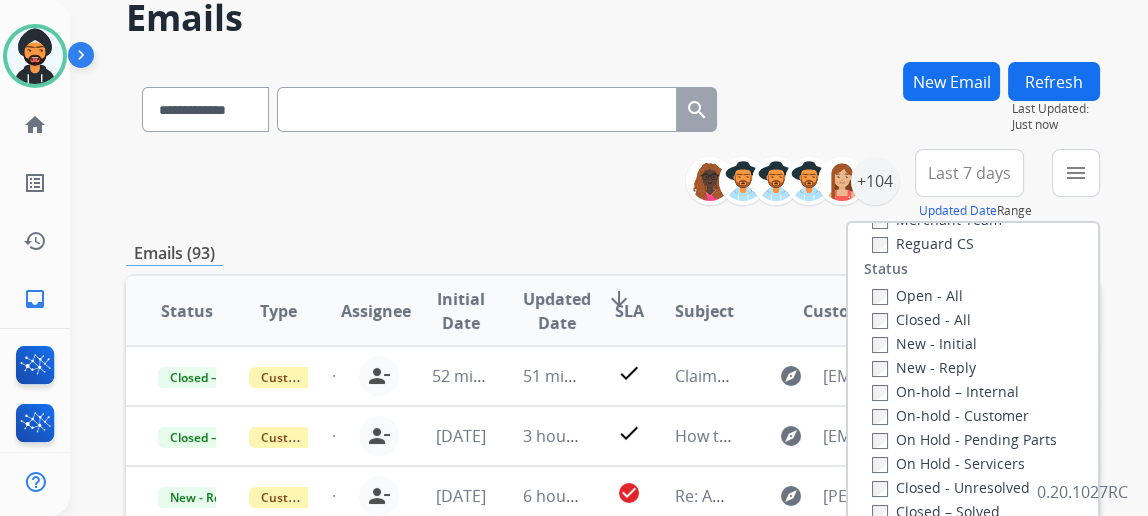 scroll, scrollTop: 272, scrollLeft: 0, axis: vertical 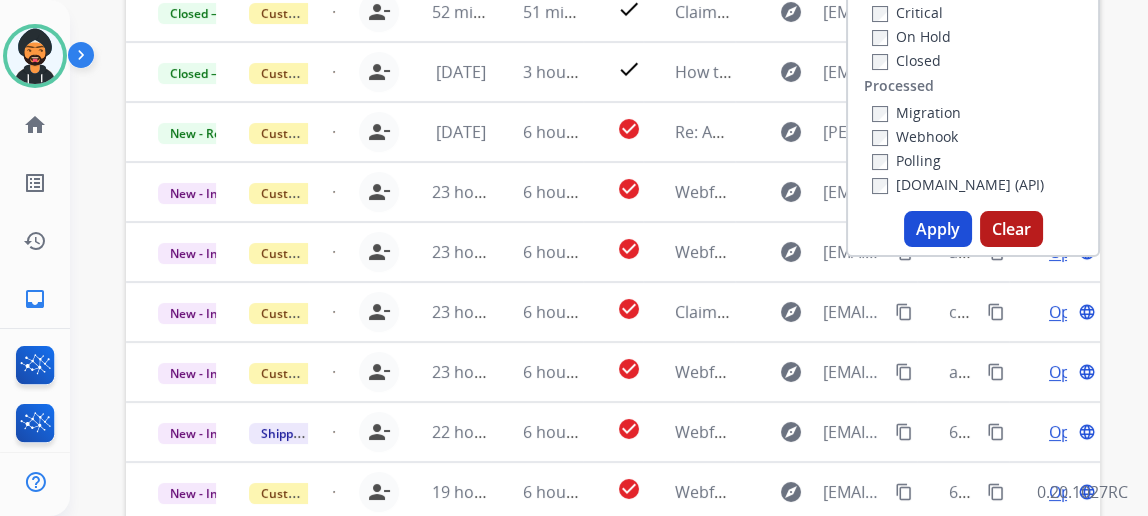 drag, startPoint x: 941, startPoint y: 242, endPoint x: 906, endPoint y: 220, distance: 41.340054 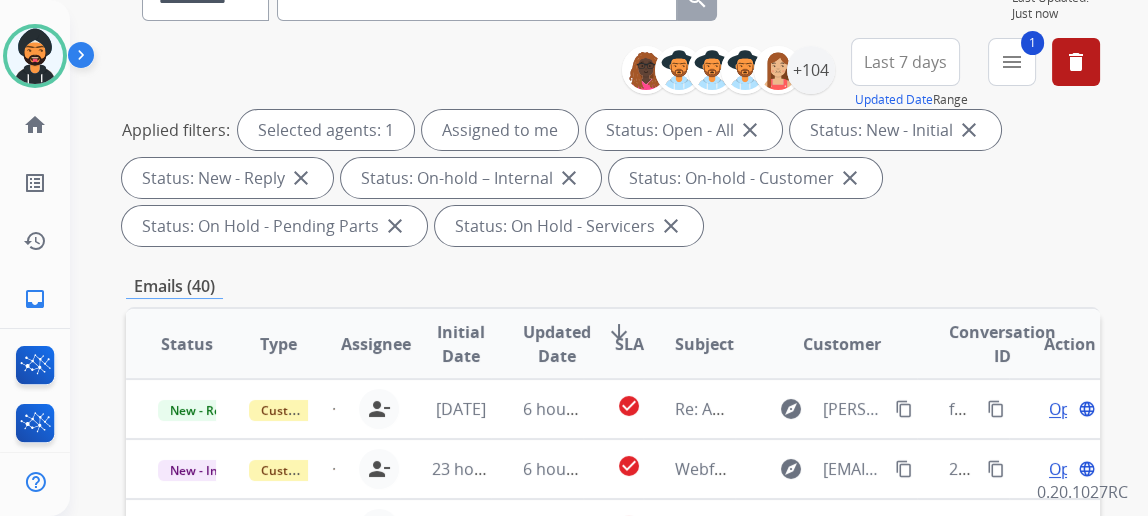 scroll, scrollTop: 363, scrollLeft: 0, axis: vertical 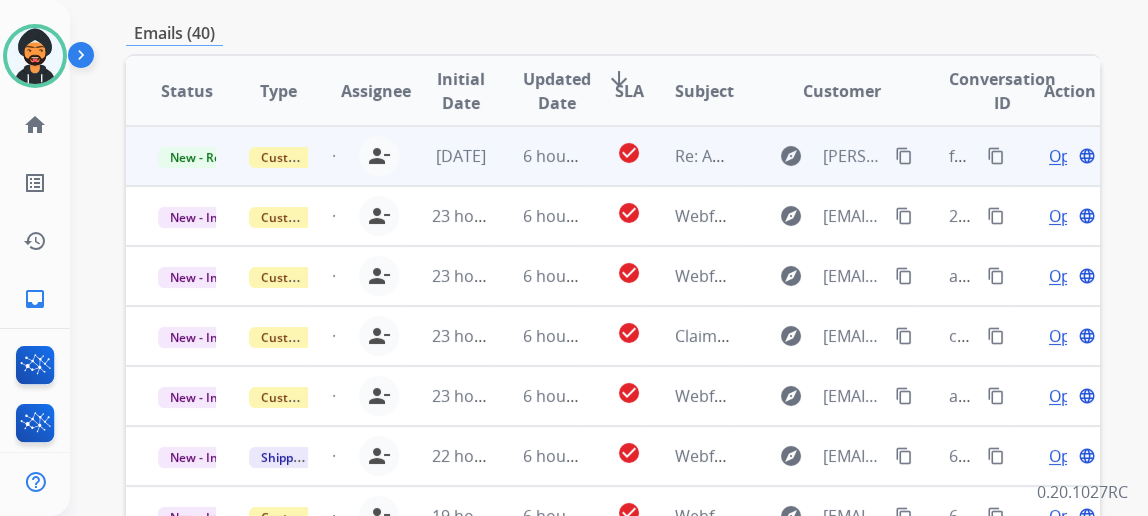 click on "Open" at bounding box center (1069, 156) 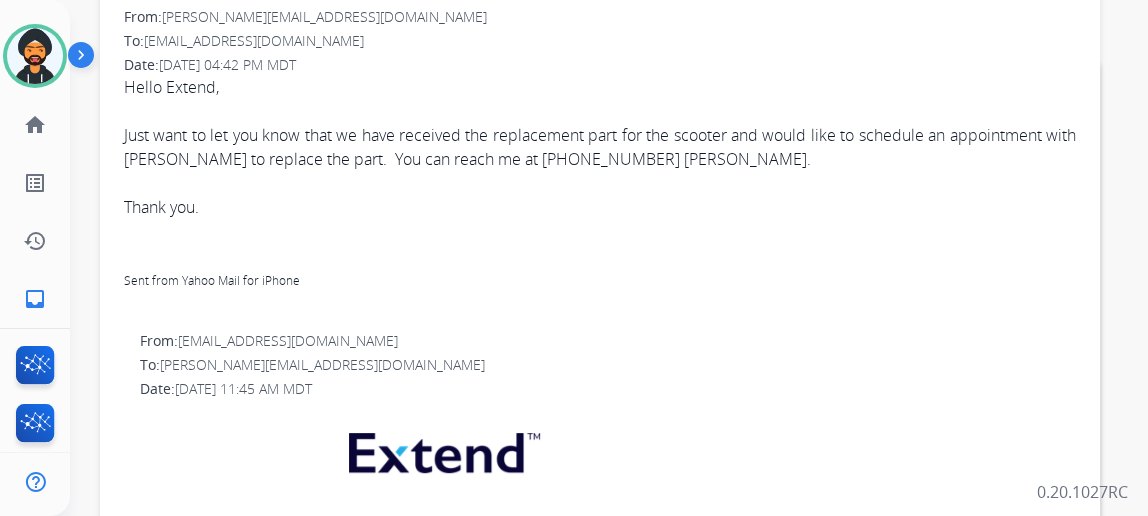 scroll, scrollTop: 363, scrollLeft: 0, axis: vertical 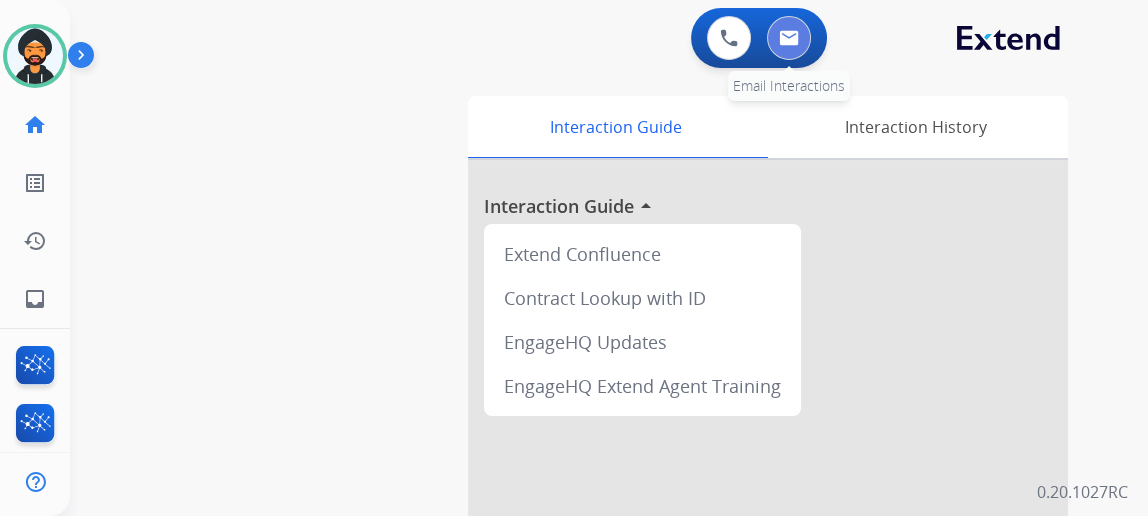 click at bounding box center [789, 38] 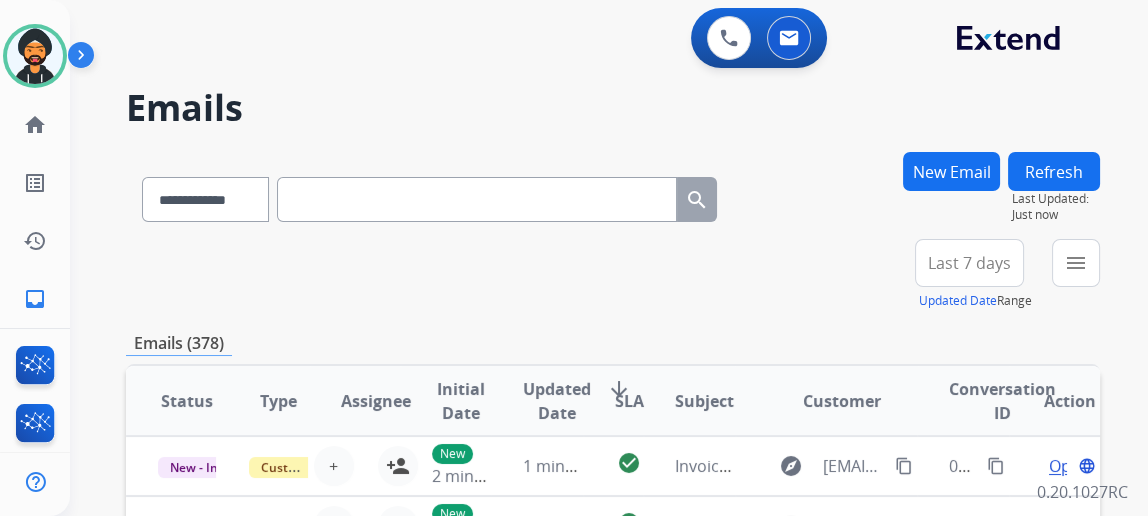click on "Last 7 days" at bounding box center [969, 263] 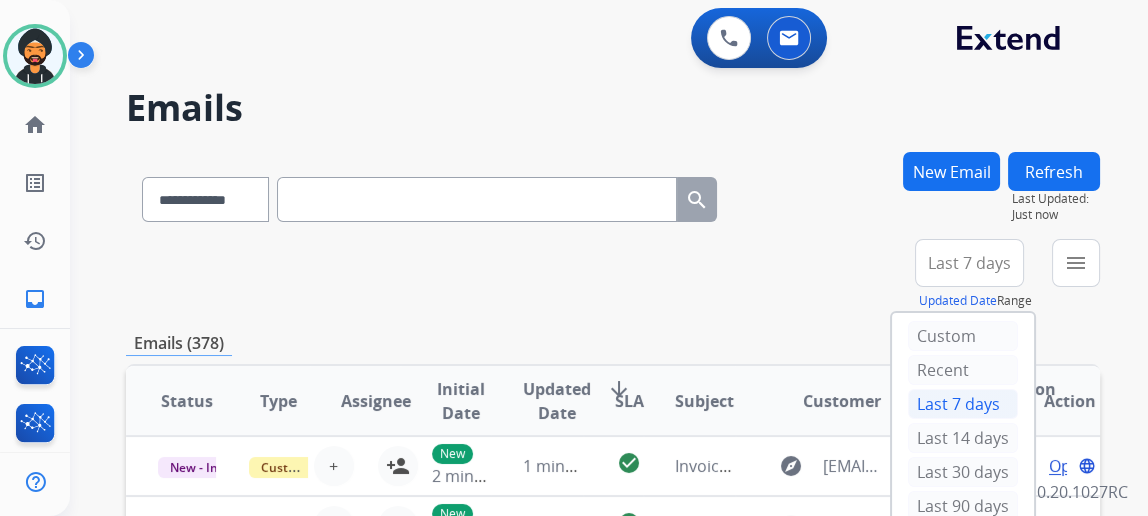 scroll, scrollTop: 90, scrollLeft: 0, axis: vertical 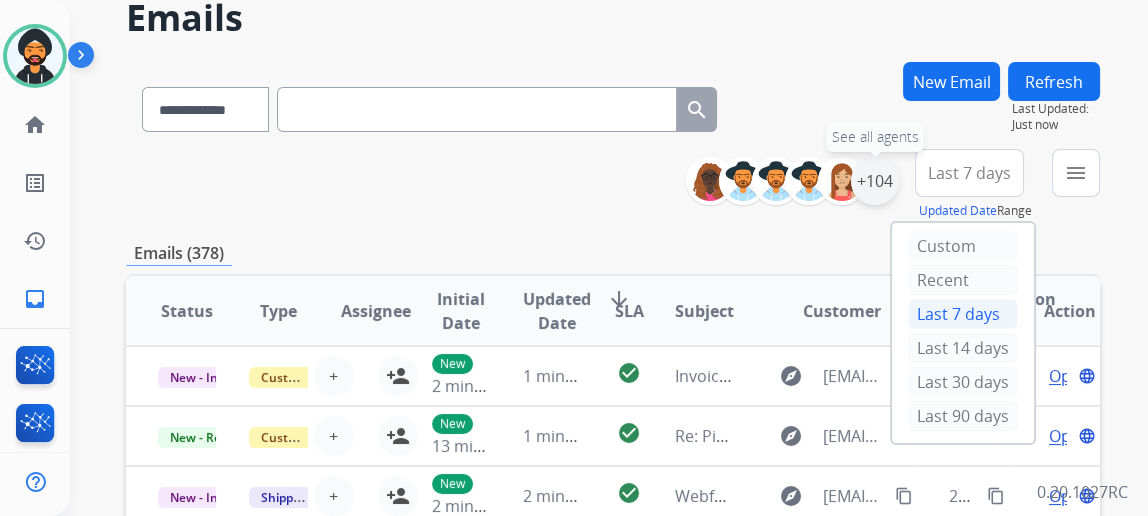 click on "+104" at bounding box center [875, 181] 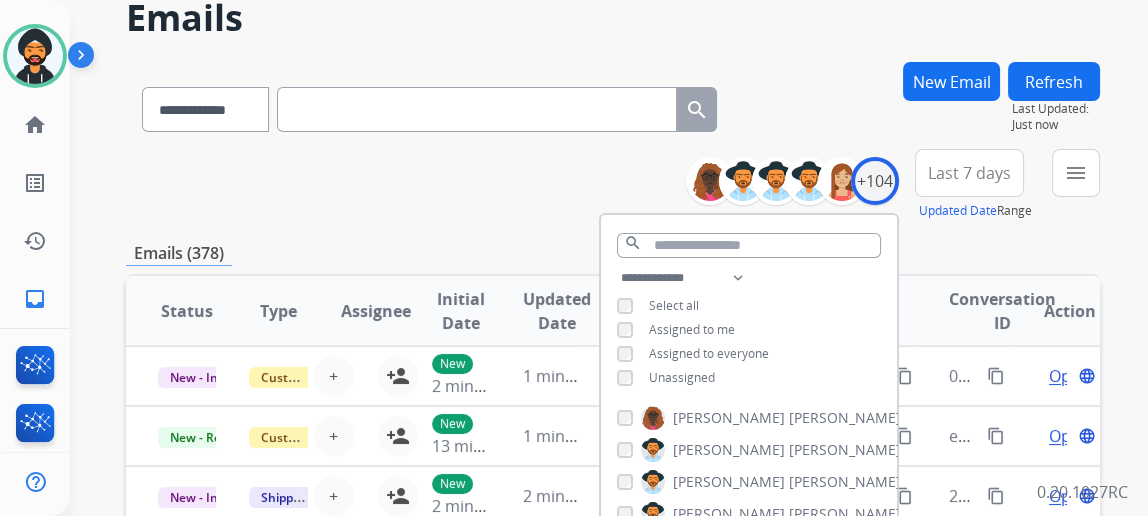 click on "**********" at bounding box center [749, 330] 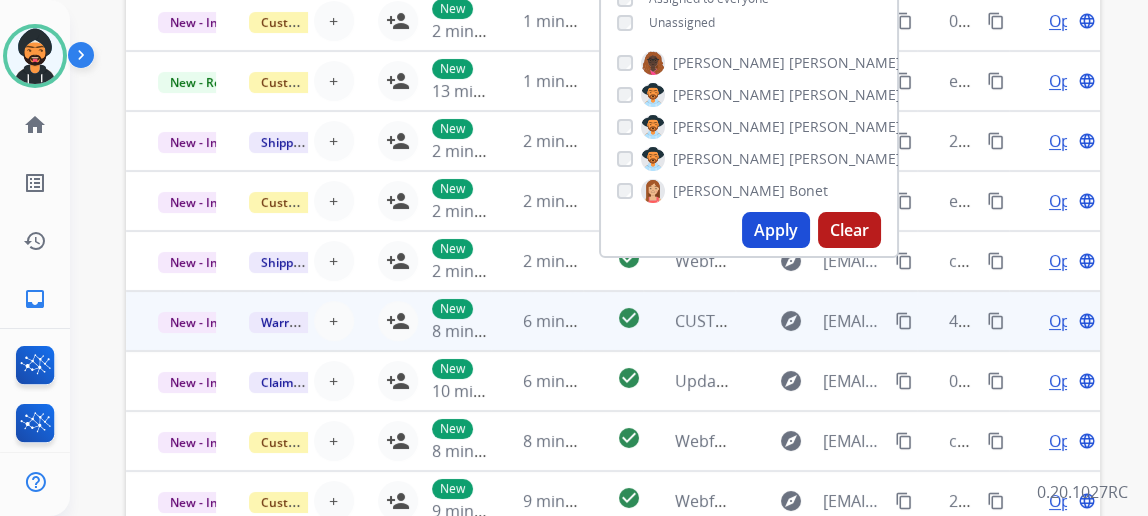scroll, scrollTop: 454, scrollLeft: 0, axis: vertical 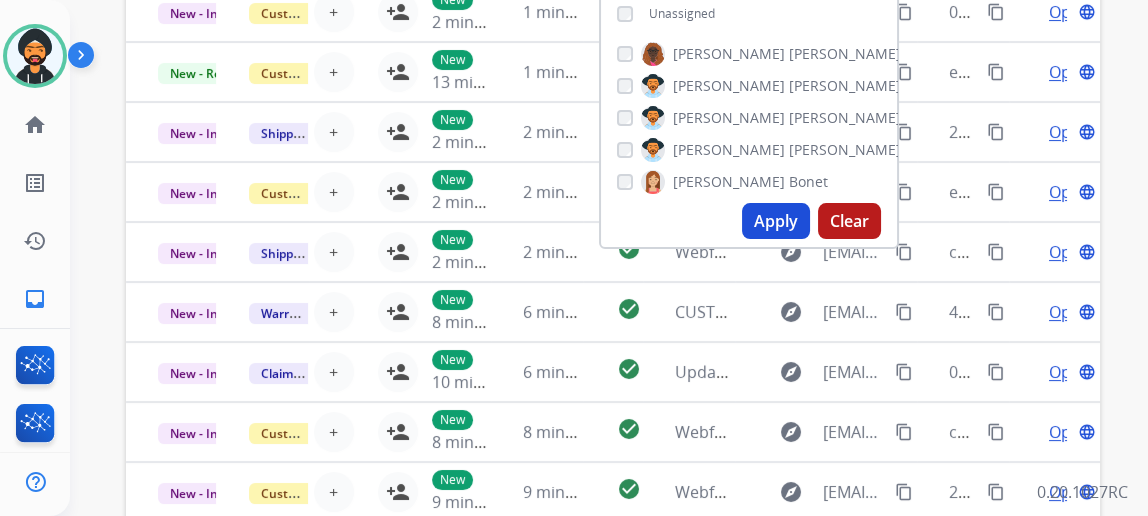 click on "Apply" at bounding box center [776, 221] 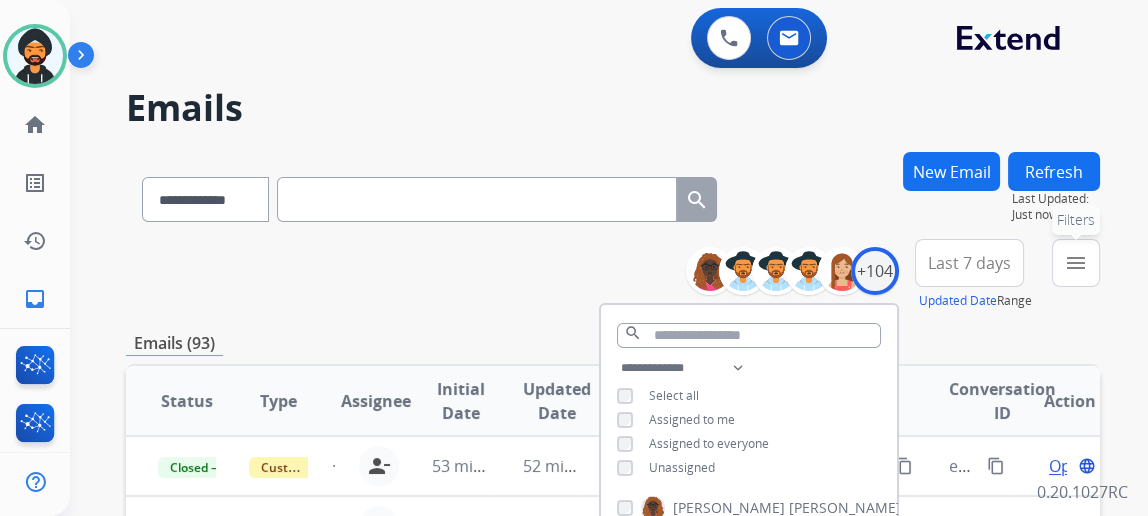 click on "menu" at bounding box center [1076, 263] 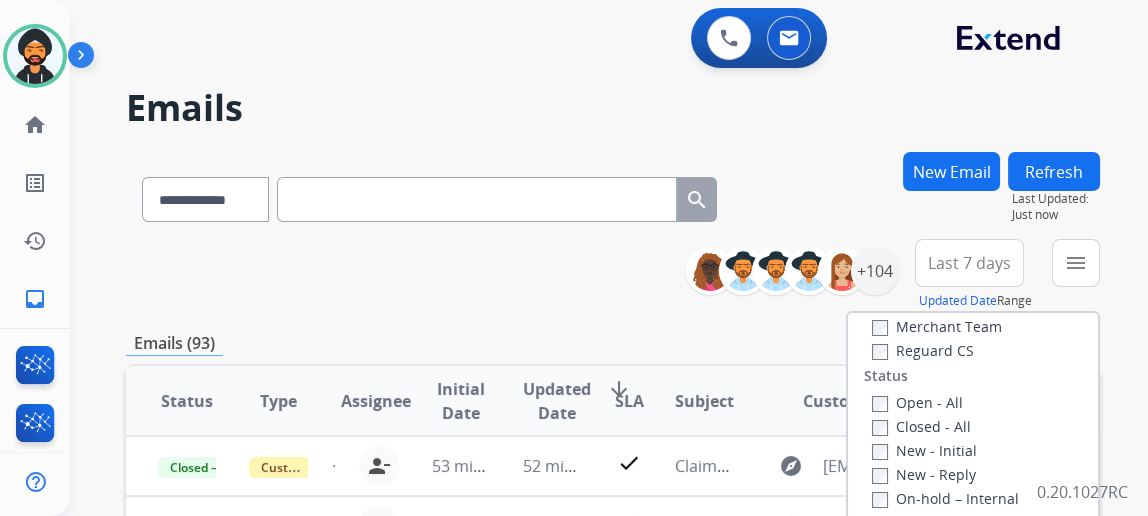 scroll, scrollTop: 255, scrollLeft: 0, axis: vertical 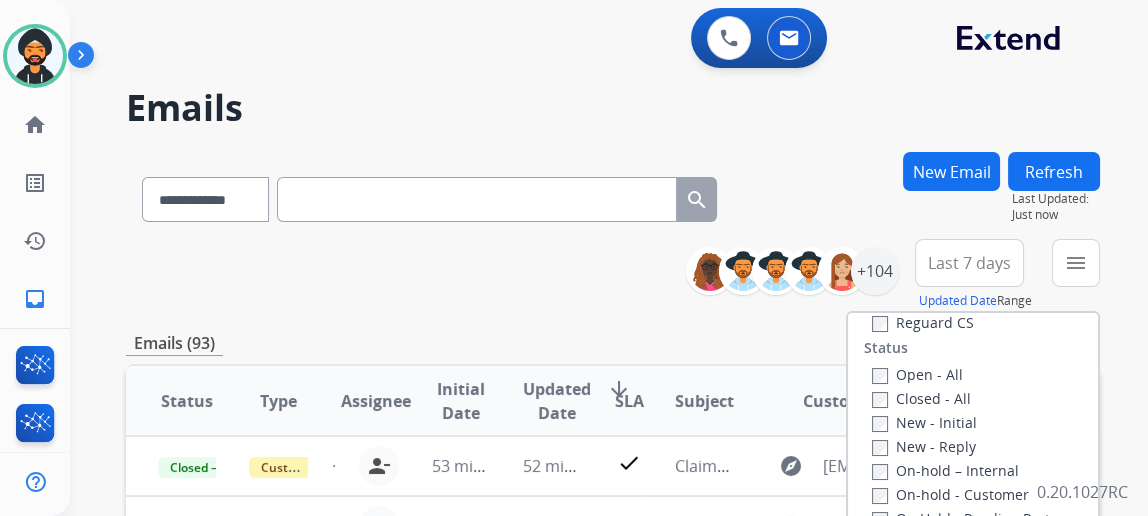 click on "Open - All" at bounding box center [977, 374] 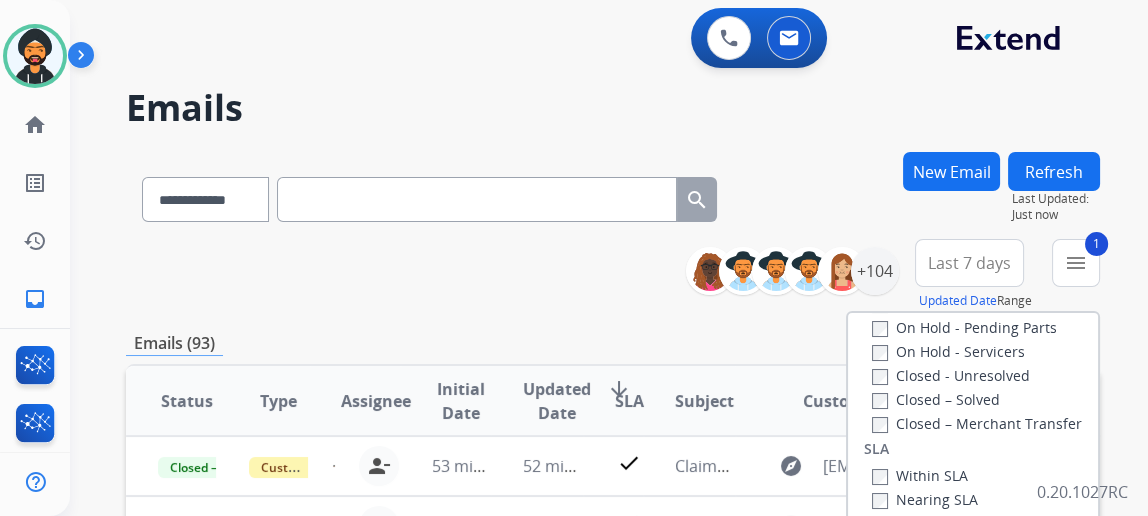 scroll, scrollTop: 527, scrollLeft: 0, axis: vertical 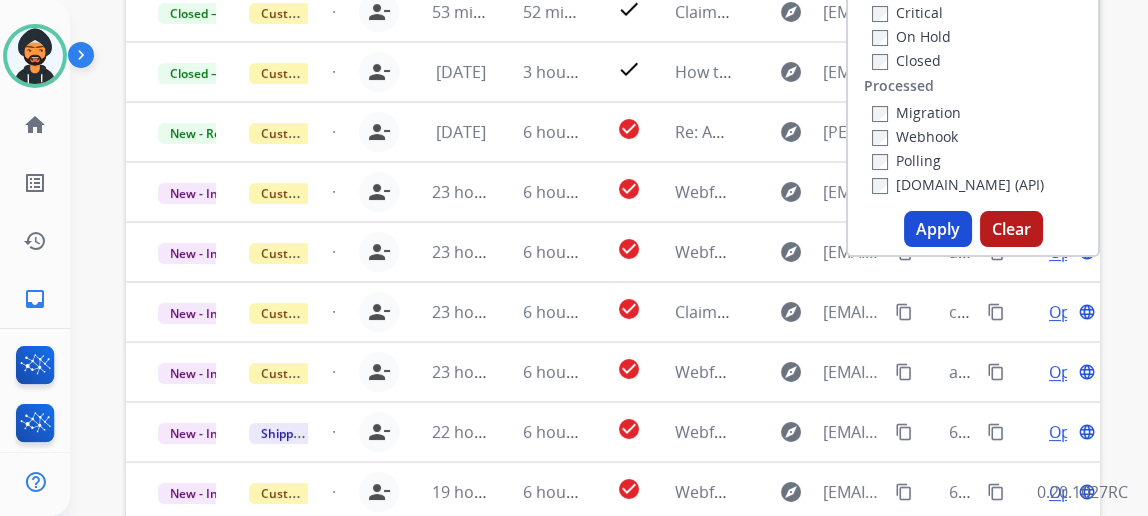 click on "Apply" at bounding box center [938, 229] 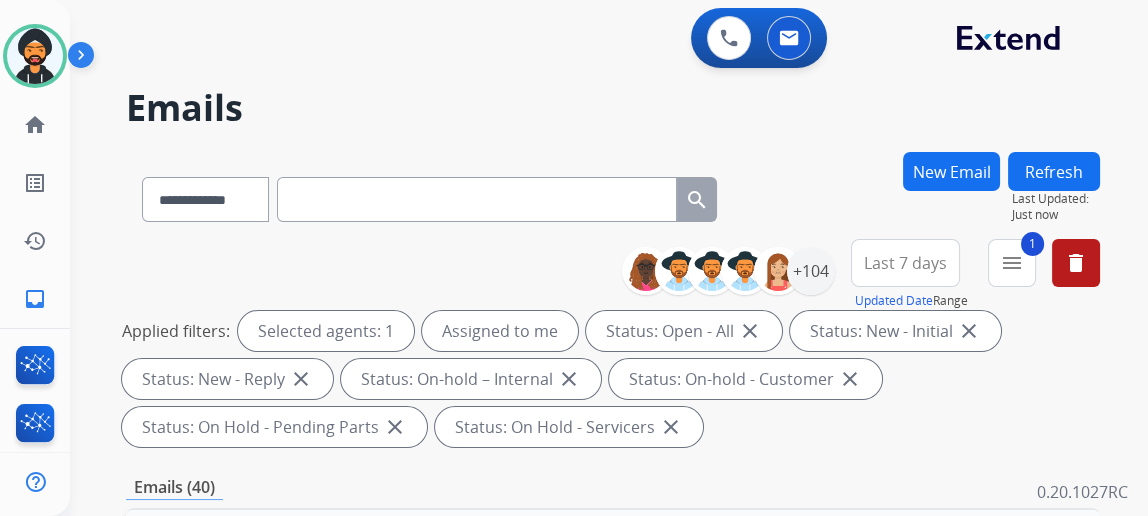 scroll, scrollTop: 454, scrollLeft: 0, axis: vertical 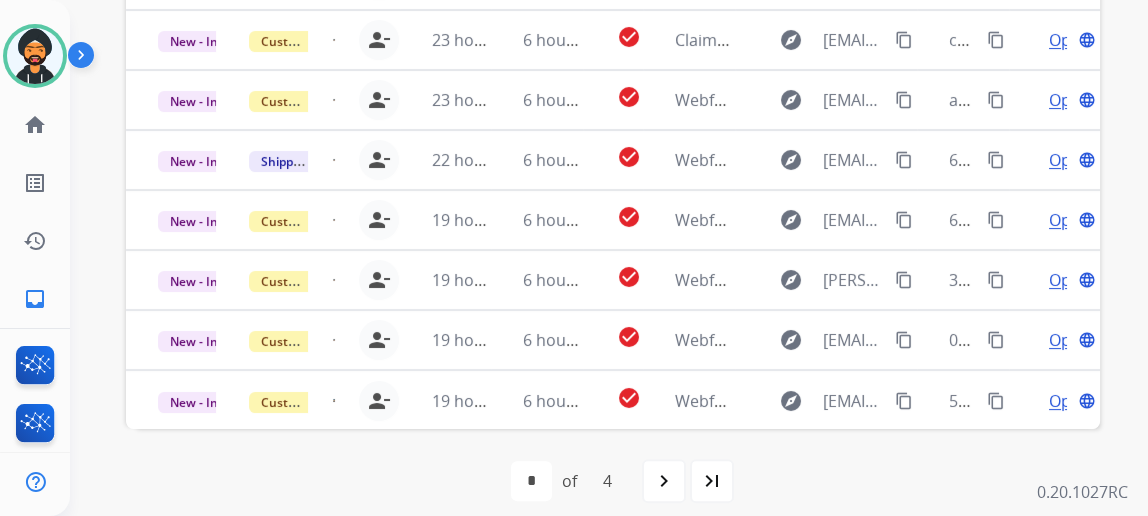 click on "navigate_next" at bounding box center (664, 481) 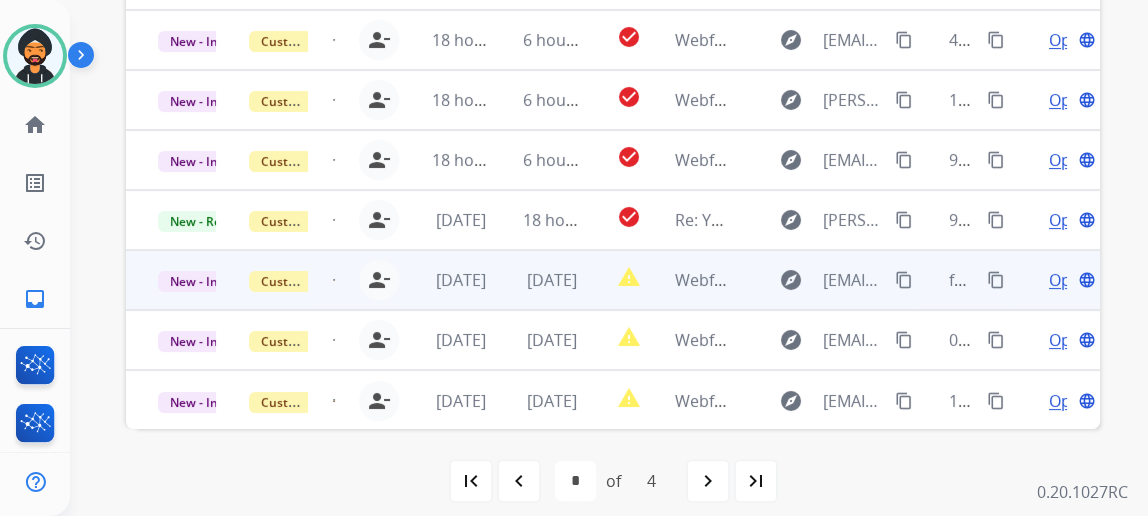 scroll, scrollTop: 749, scrollLeft: 0, axis: vertical 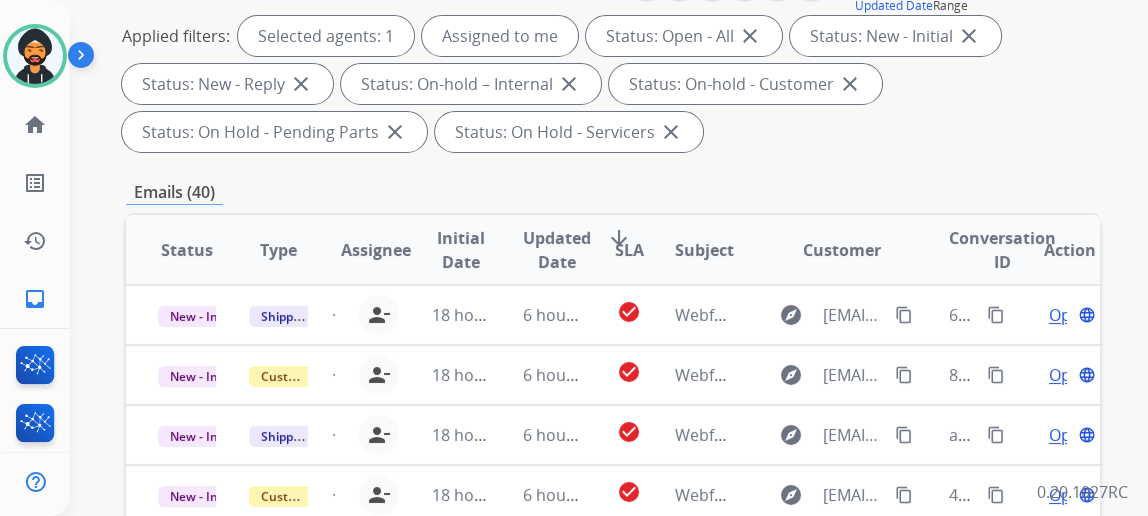 click on "SLA" at bounding box center [629, 250] 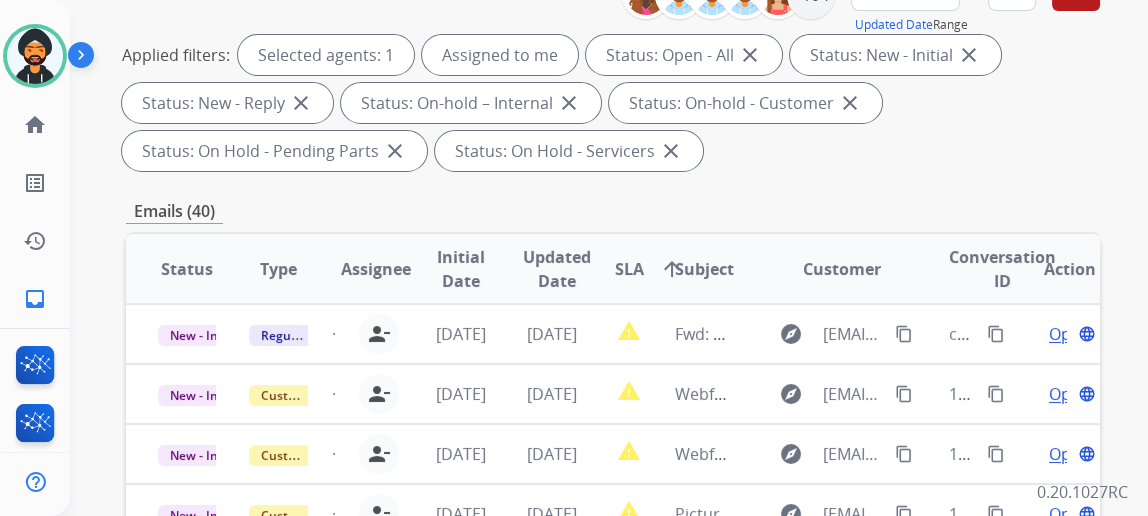 scroll, scrollTop: 545, scrollLeft: 0, axis: vertical 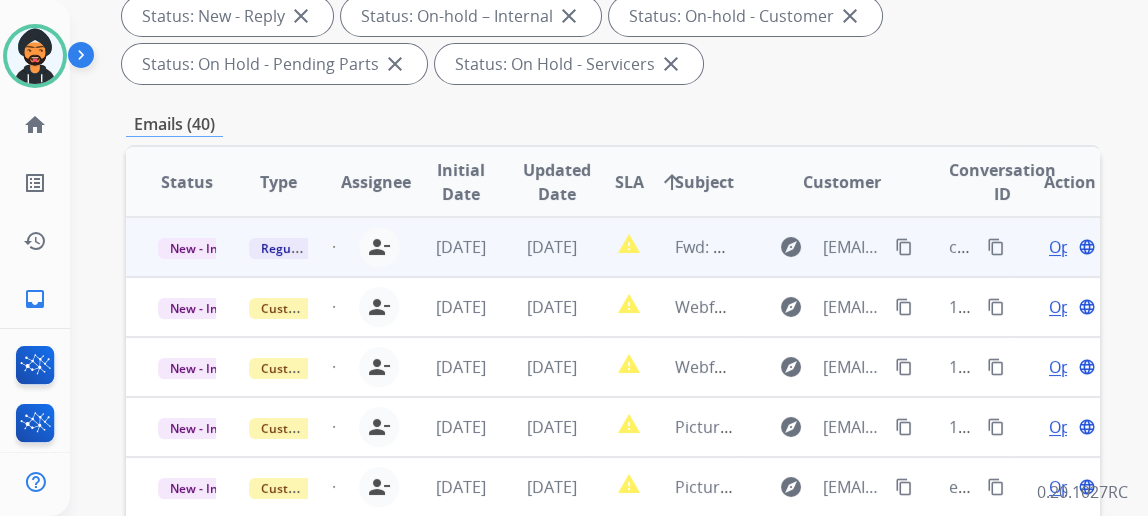 click on "Open" at bounding box center (1069, 247) 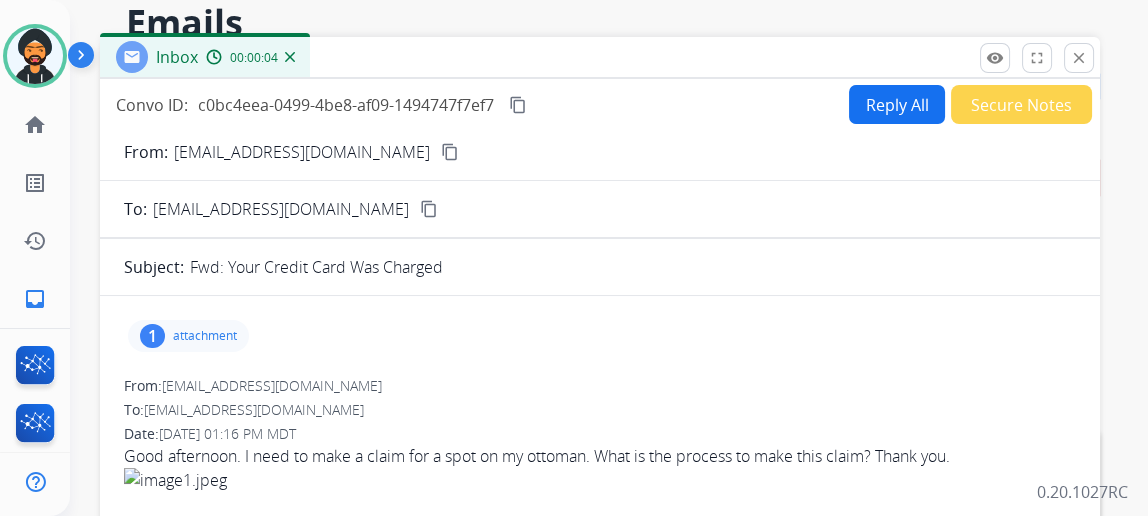 scroll, scrollTop: 0, scrollLeft: 0, axis: both 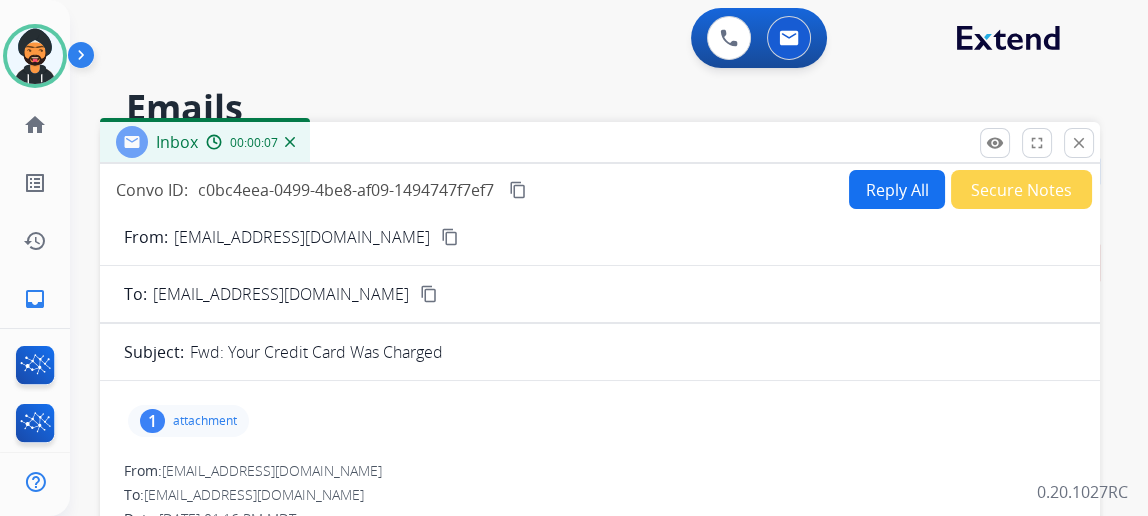 click on "Reply All" at bounding box center (897, 189) 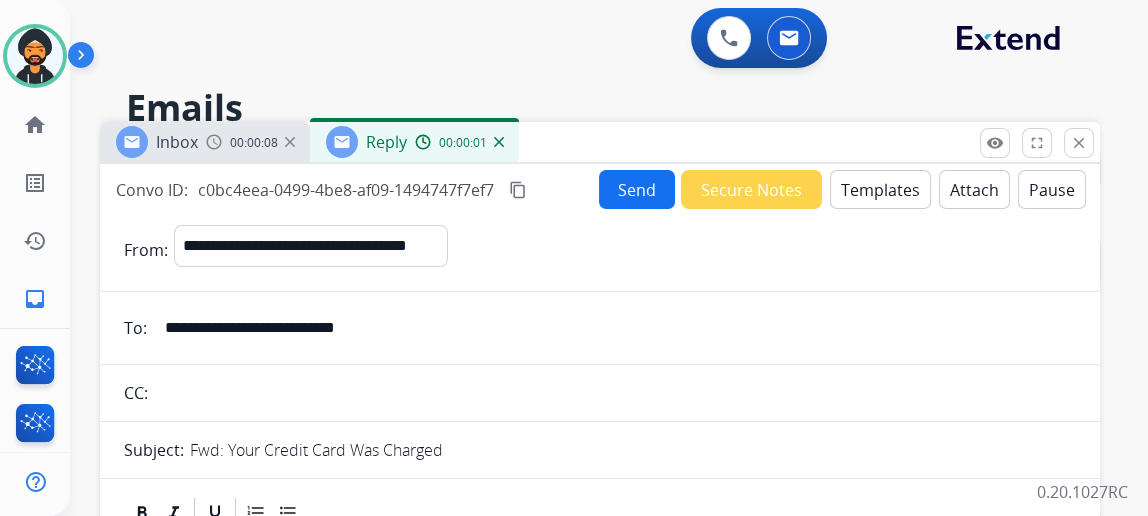 click on "Templates" at bounding box center (880, 189) 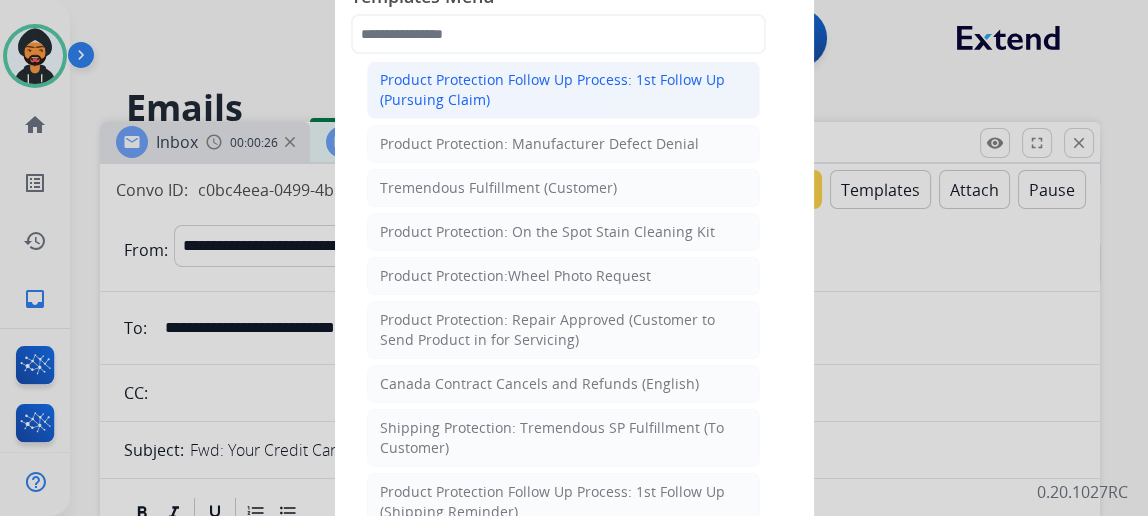 scroll, scrollTop: 727, scrollLeft: 0, axis: vertical 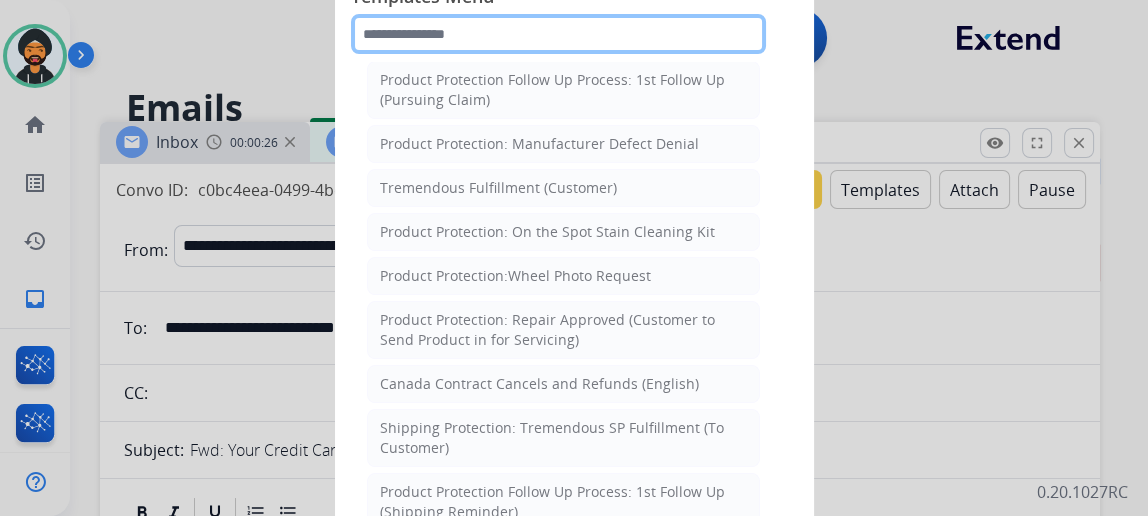 click 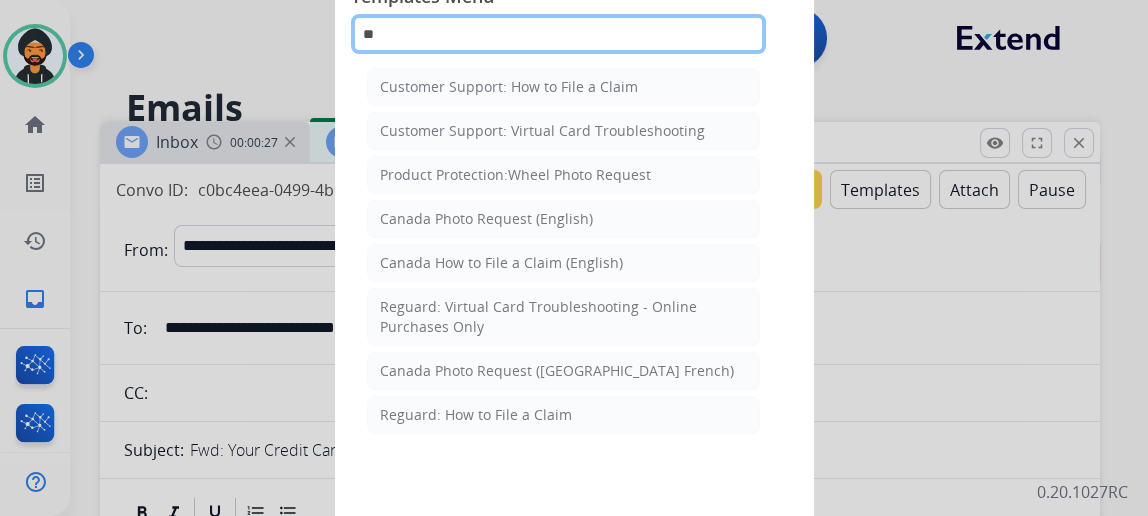 scroll, scrollTop: 0, scrollLeft: 0, axis: both 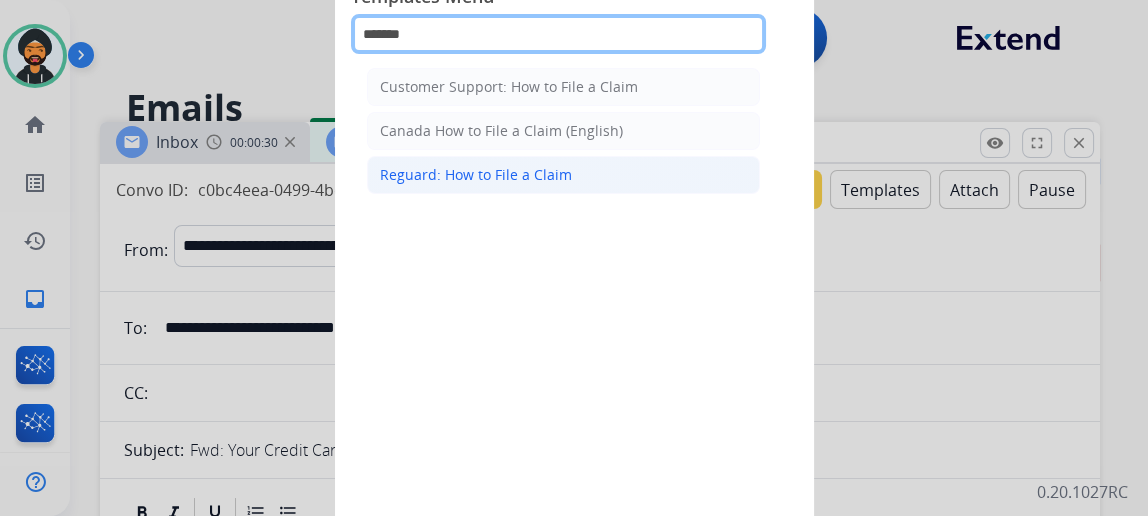 type on "******" 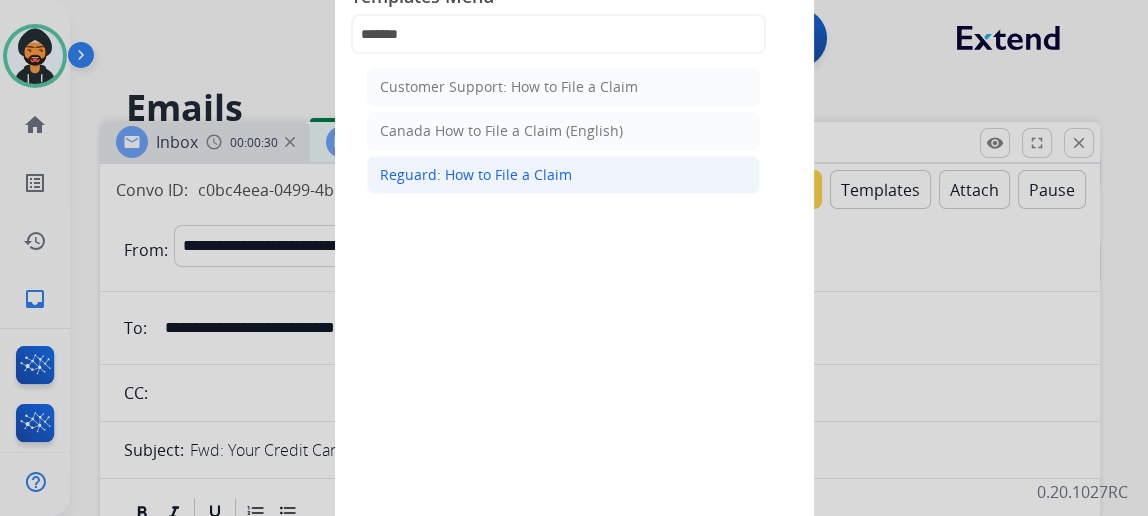 click on "Reguard: How to File a Claim" 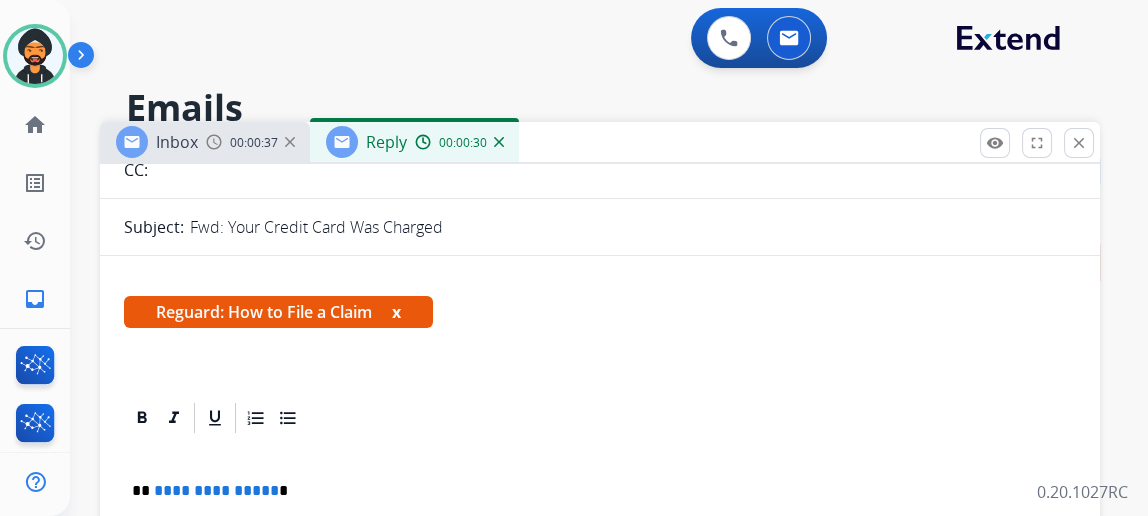 scroll, scrollTop: 454, scrollLeft: 0, axis: vertical 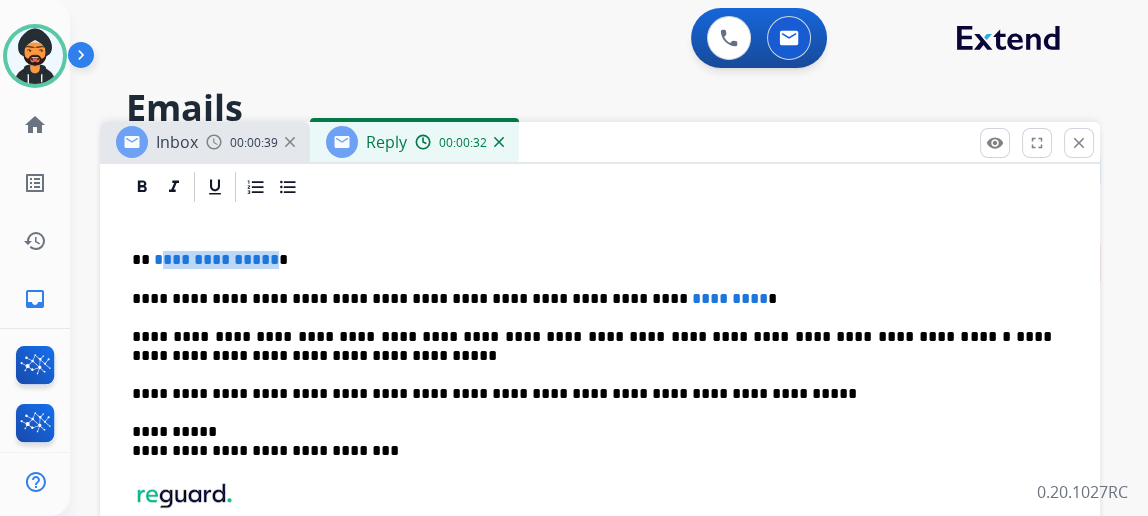 drag, startPoint x: 281, startPoint y: 254, endPoint x: 170, endPoint y: 254, distance: 111 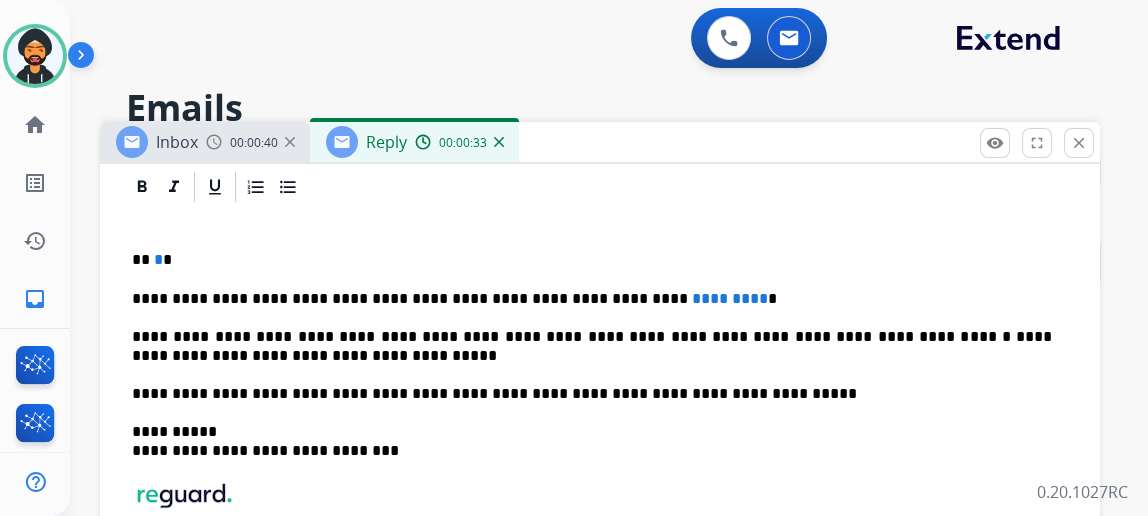 type 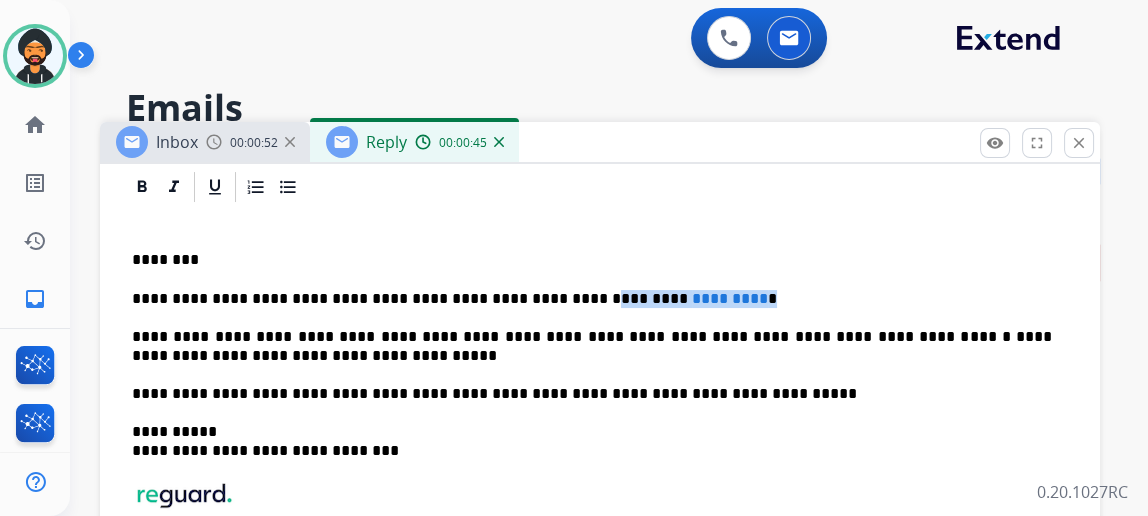 drag, startPoint x: 718, startPoint y: 283, endPoint x: 550, endPoint y: 285, distance: 168.0119 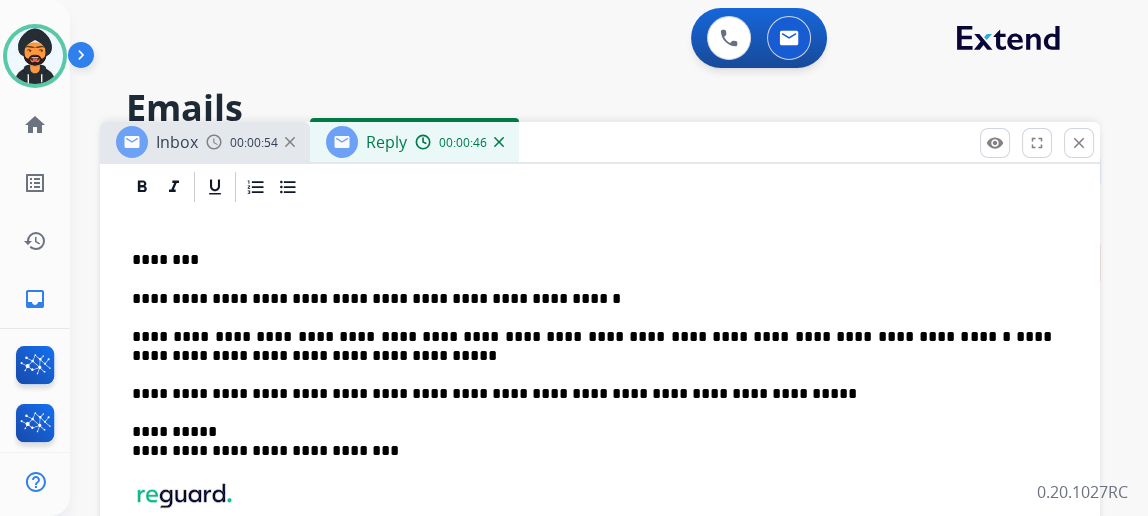 scroll, scrollTop: 0, scrollLeft: 0, axis: both 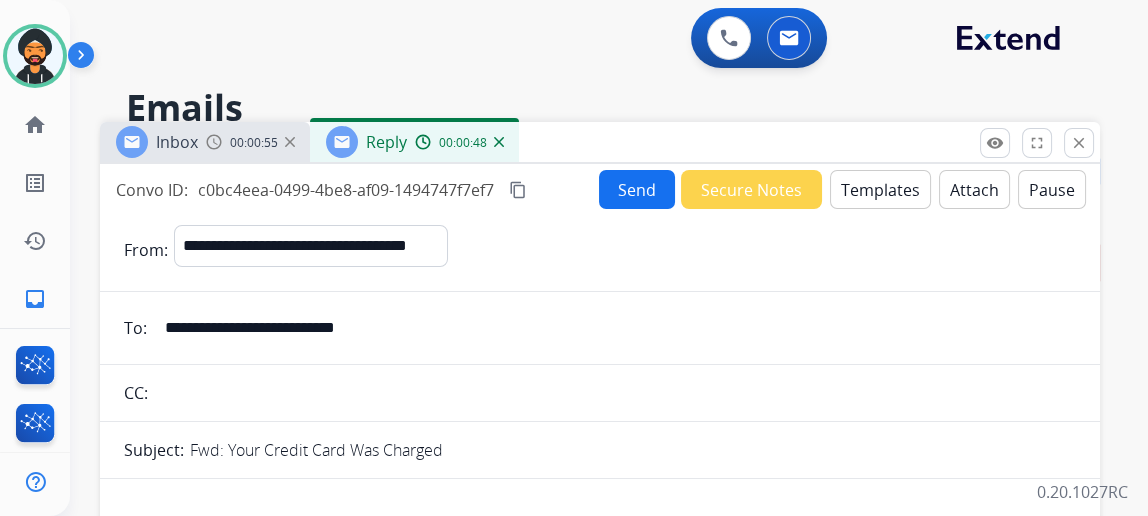 click on "Send" at bounding box center [637, 189] 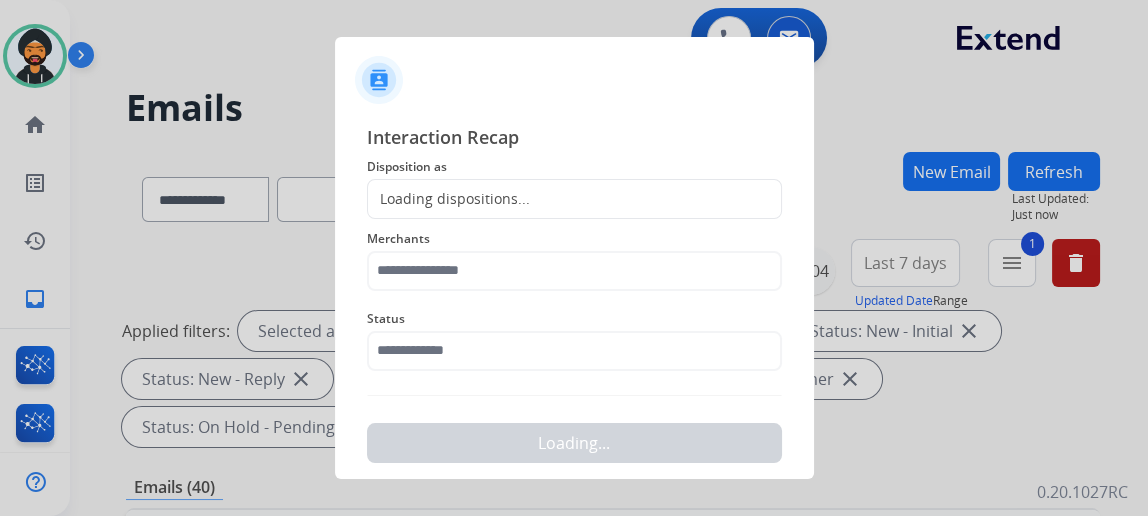 click on "Loading dispositions..." 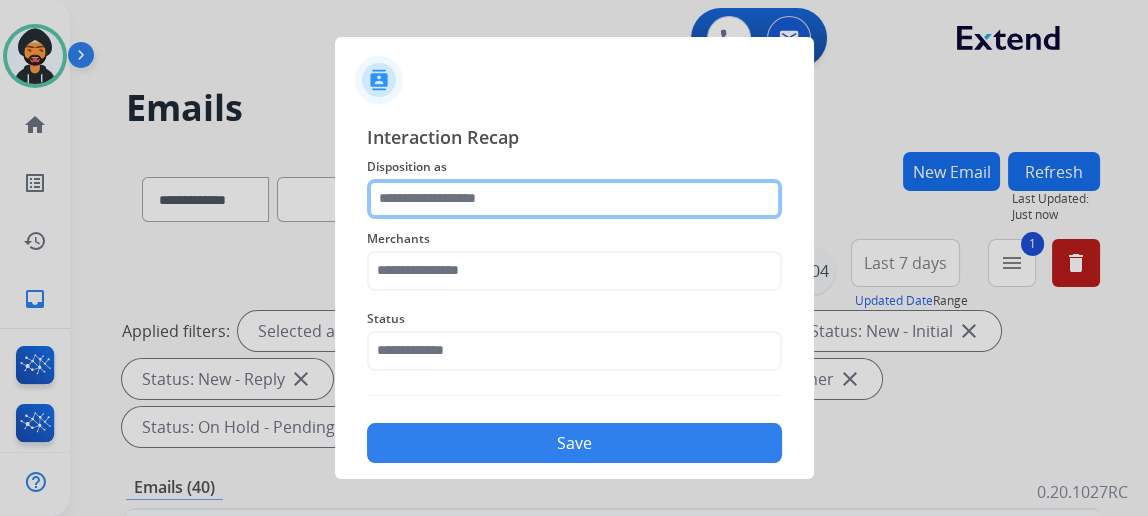click 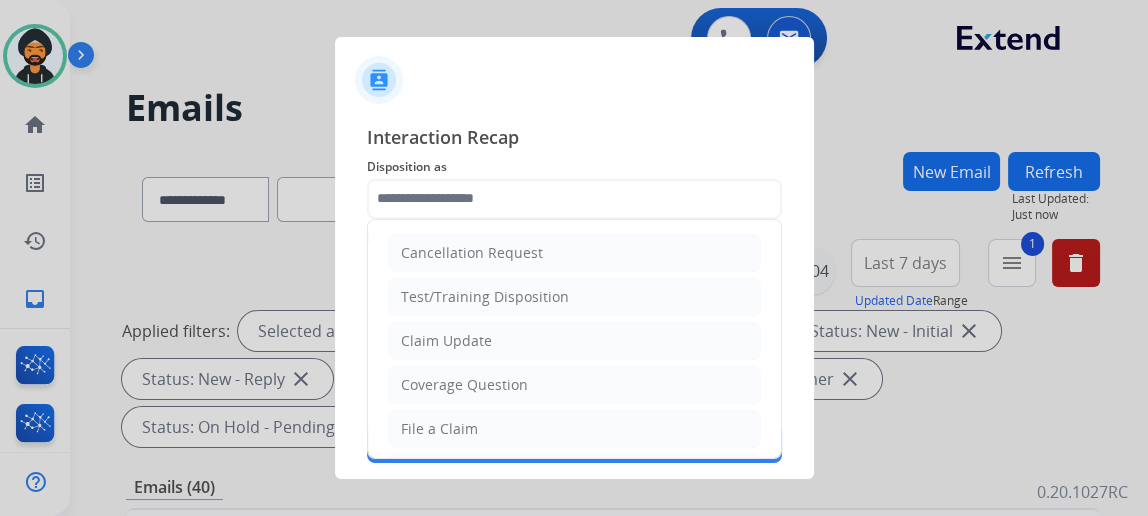 drag, startPoint x: 473, startPoint y: 416, endPoint x: 483, endPoint y: 273, distance: 143.34923 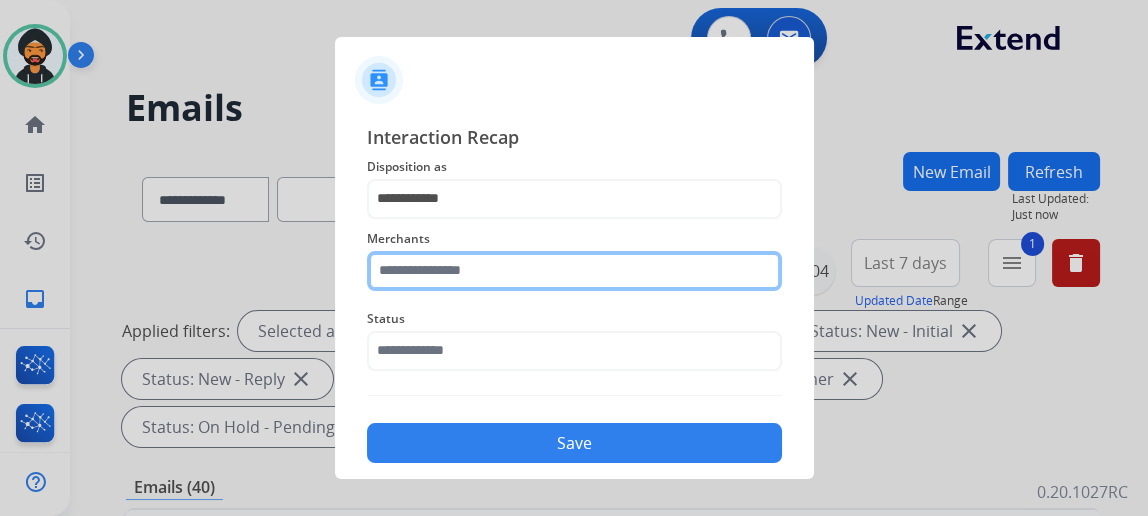 click 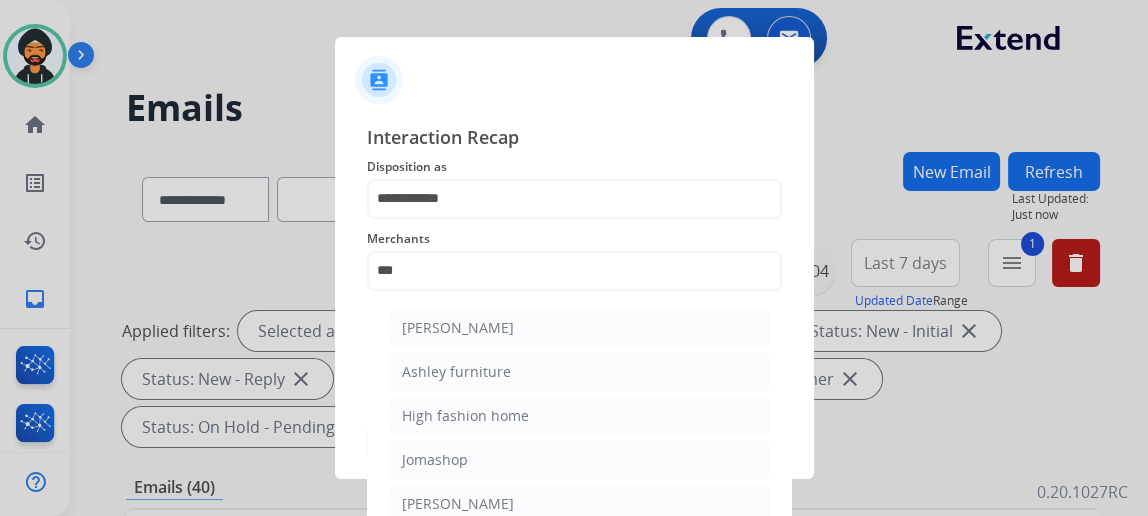 click on "[PERSON_NAME]" 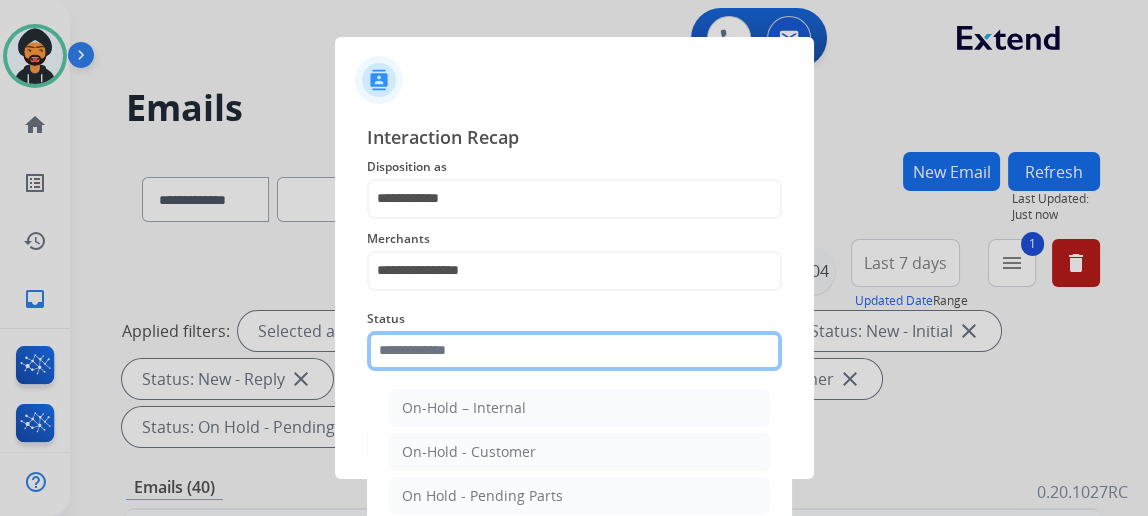click 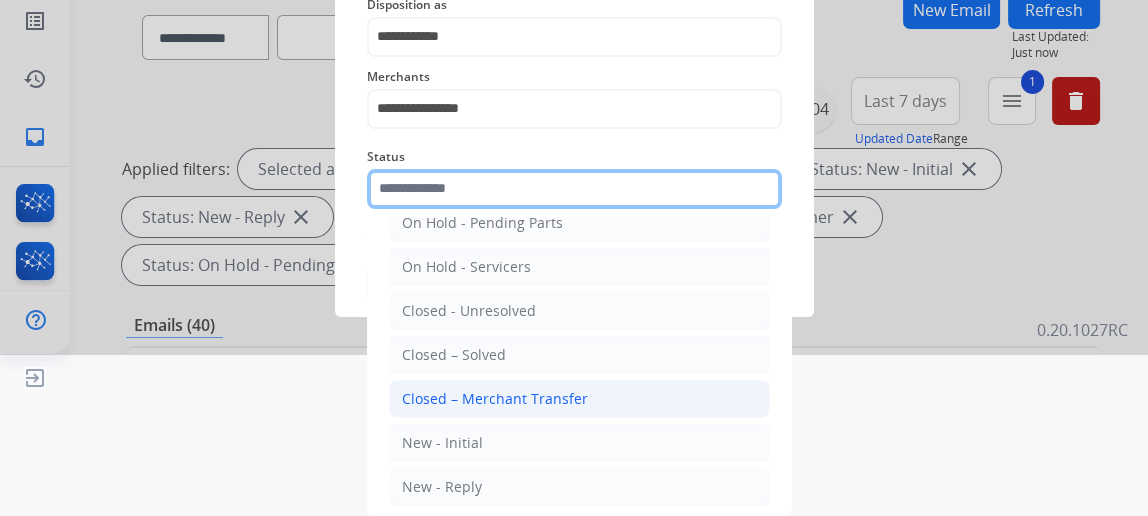 scroll, scrollTop: 112, scrollLeft: 0, axis: vertical 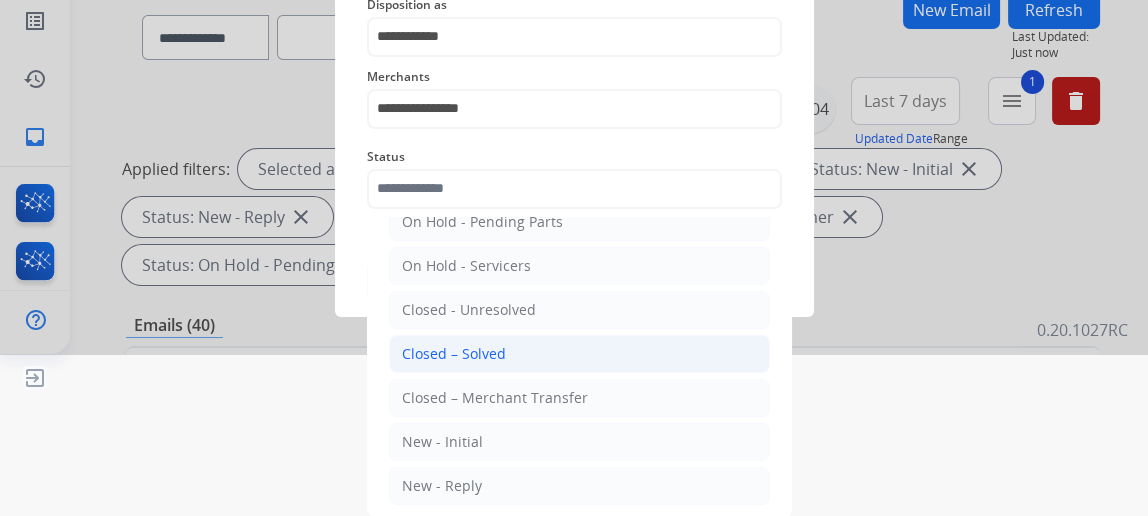 click on "Closed – Solved" 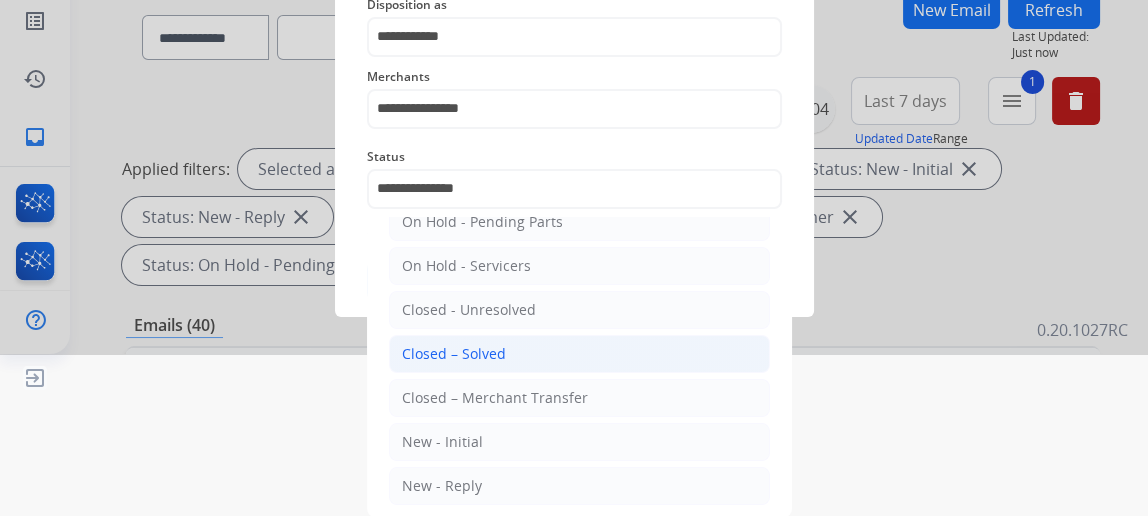 scroll, scrollTop: 43, scrollLeft: 0, axis: vertical 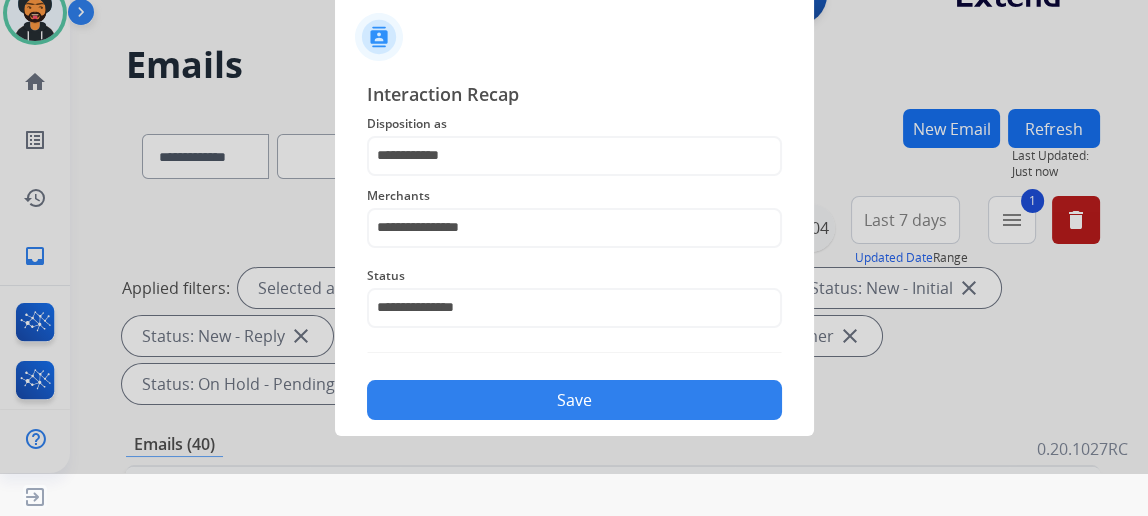 click on "Save" 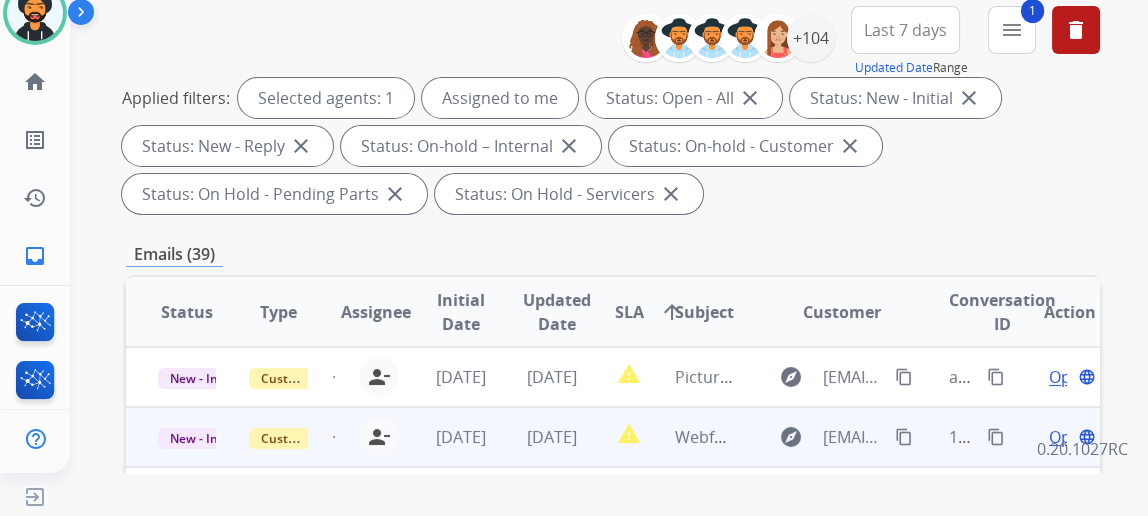 scroll, scrollTop: 363, scrollLeft: 0, axis: vertical 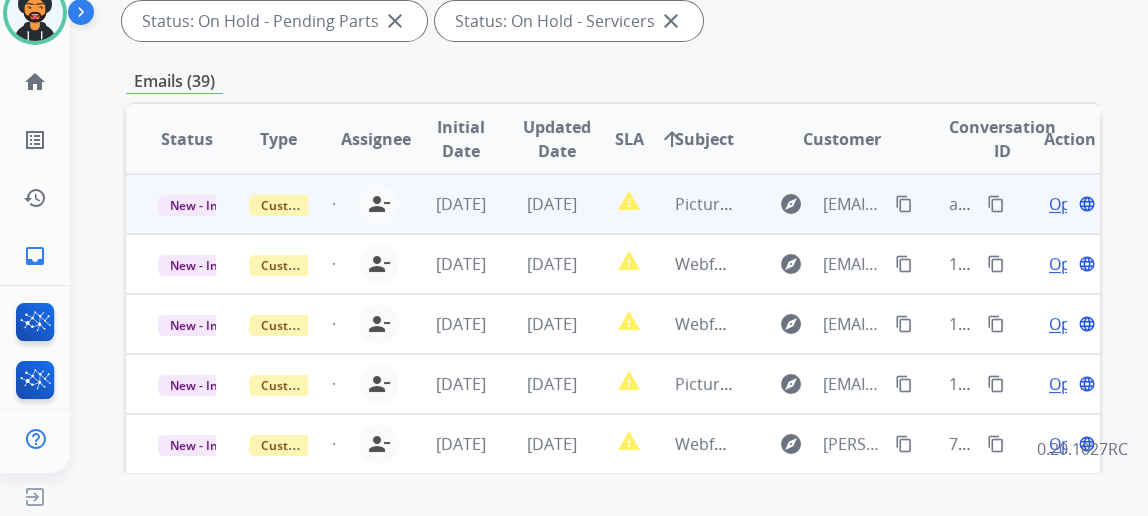 click on "Open" at bounding box center [1069, 204] 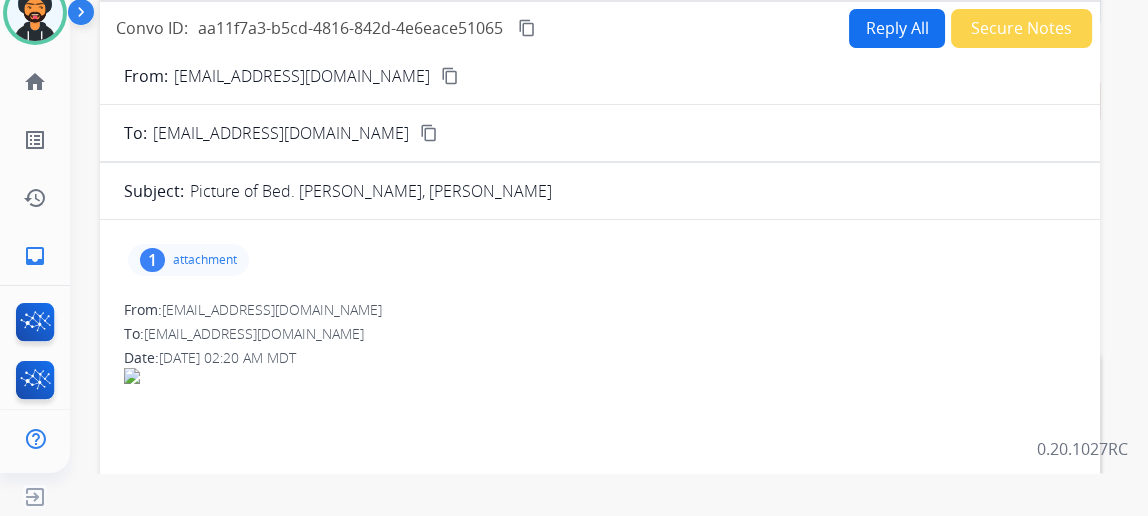 scroll, scrollTop: 90, scrollLeft: 0, axis: vertical 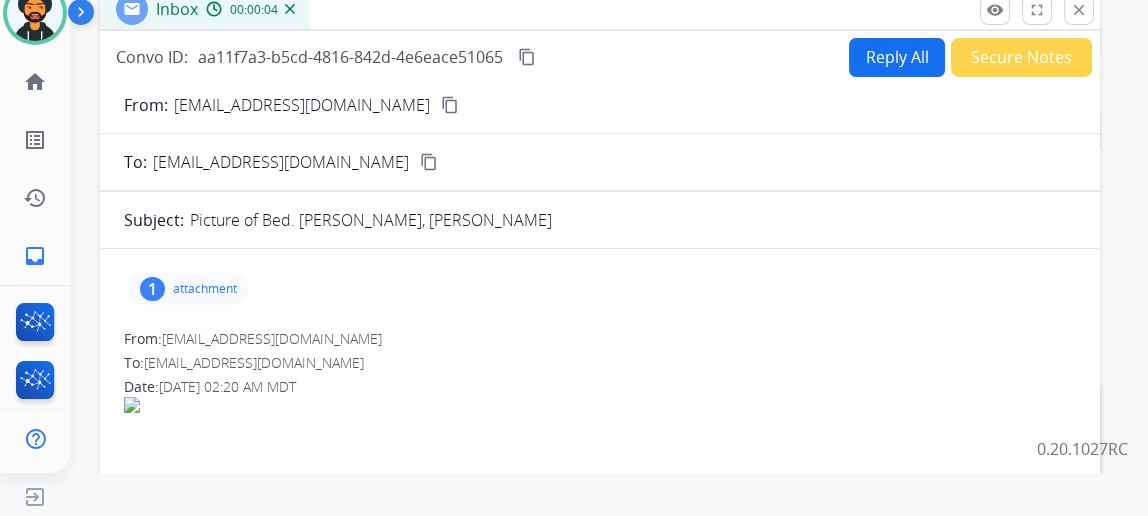 click on "1 attachment" at bounding box center [188, 289] 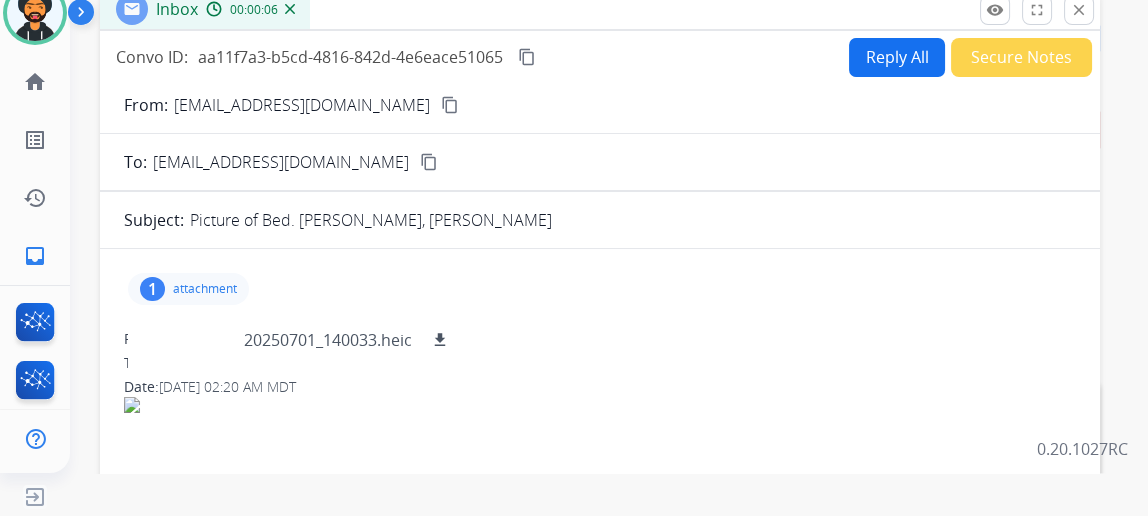 scroll, scrollTop: 363, scrollLeft: 0, axis: vertical 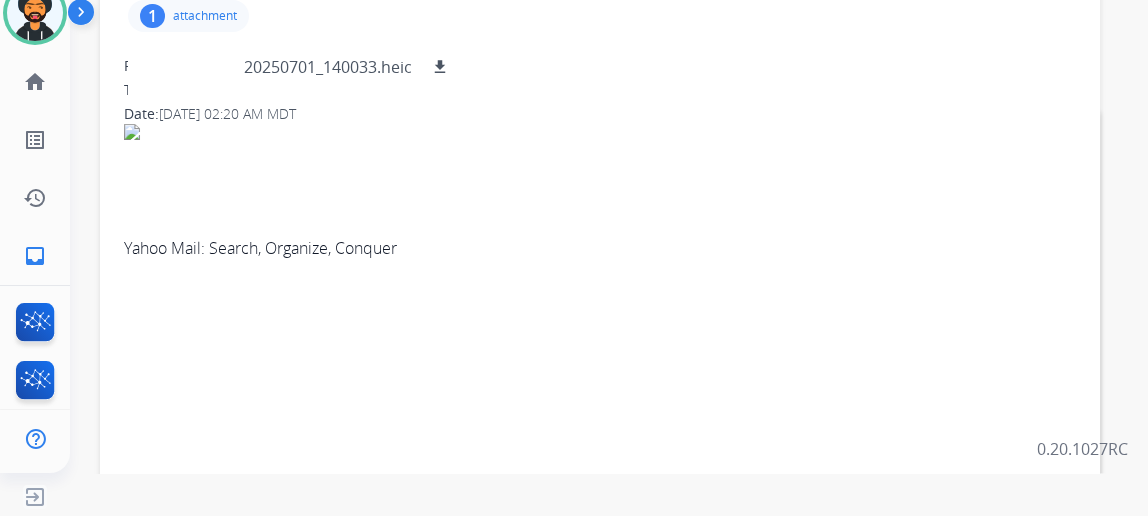 click on "From:  bbcoachboley@yahoo.com   To:  support@extend.com  Date:  07/22/2025 - 02:20 AM MDT Yahoo Mail: Search, Organize, Conquer" at bounding box center [600, 166] 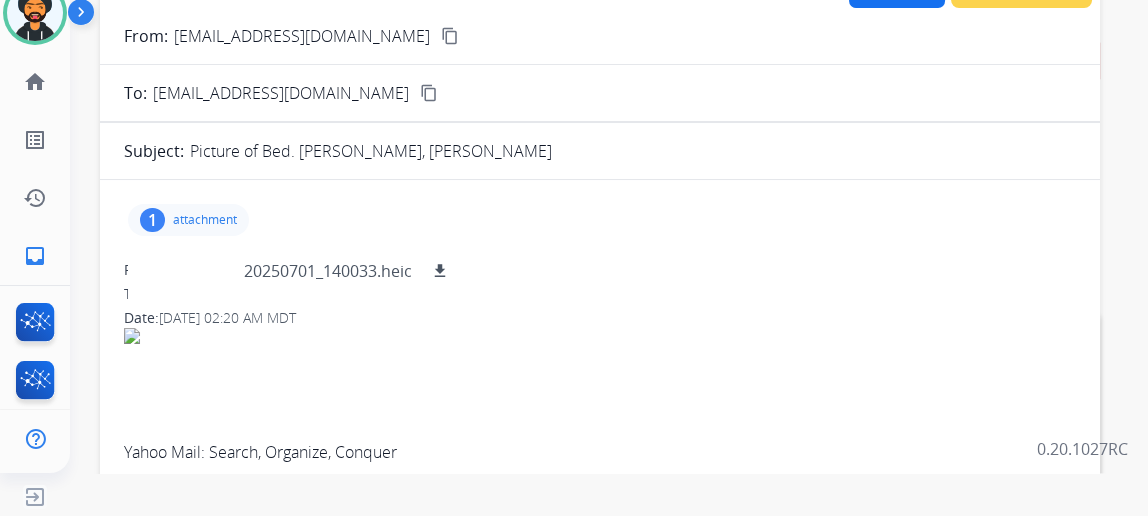 scroll, scrollTop: 0, scrollLeft: 0, axis: both 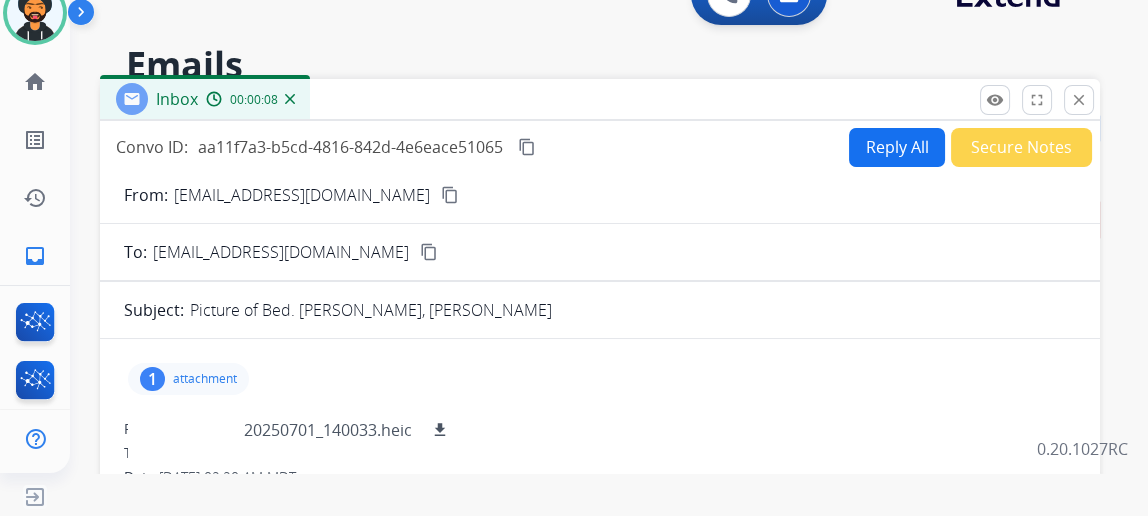 click on "content_copy" at bounding box center (450, 195) 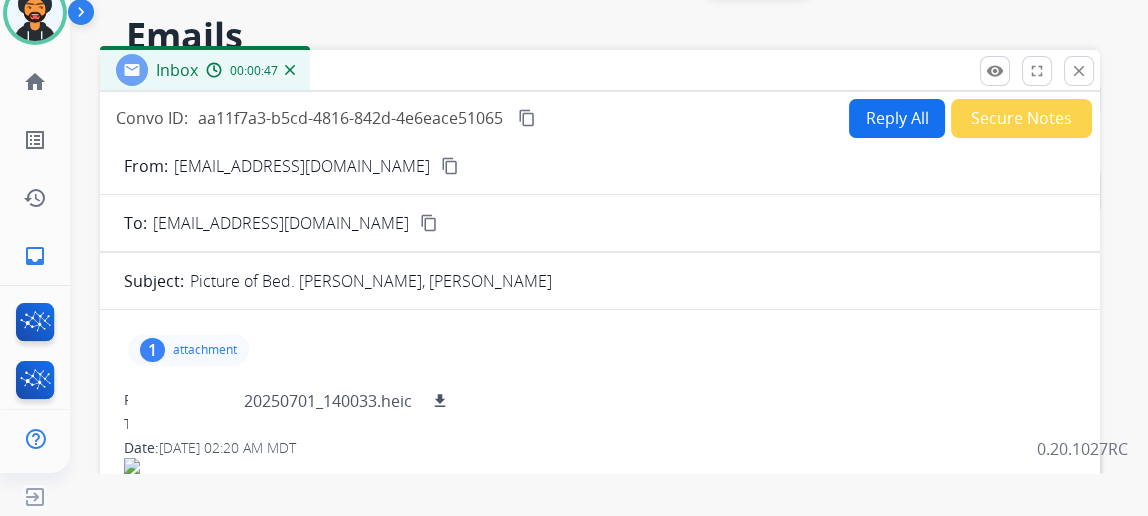 scroll, scrollTop: 0, scrollLeft: 0, axis: both 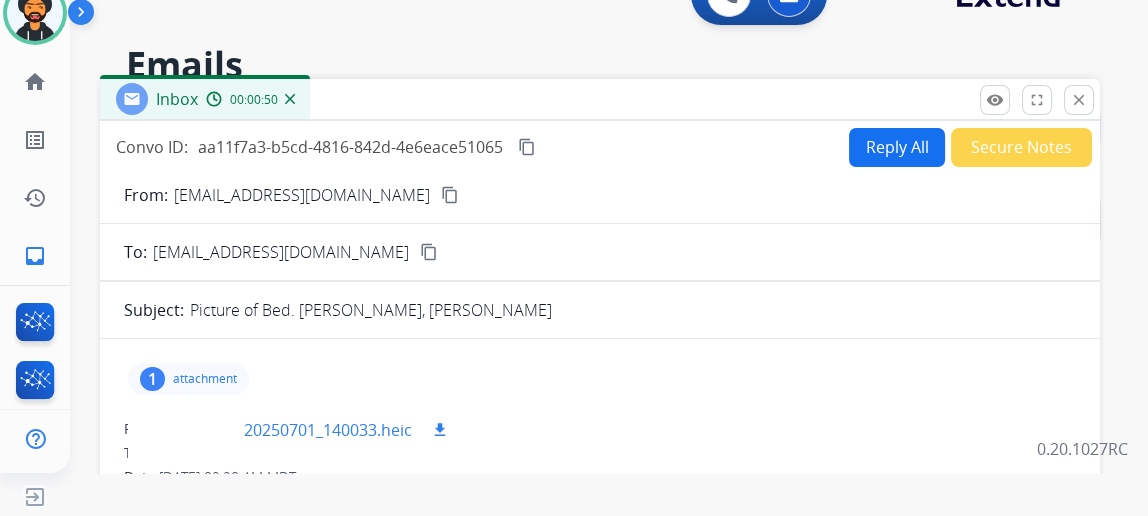 click on "20250701_140033.heic" at bounding box center (328, 430) 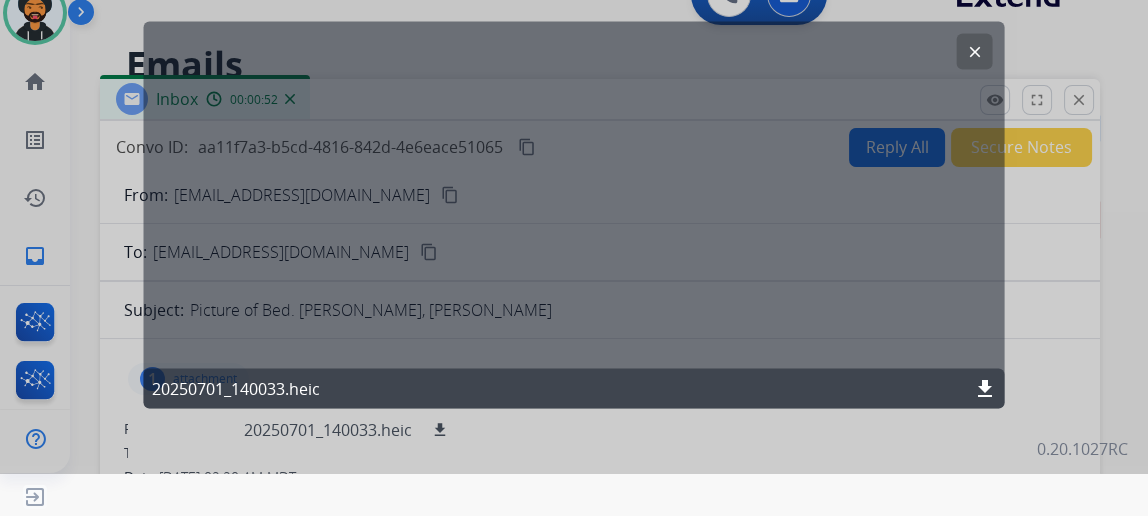 click on "clear" 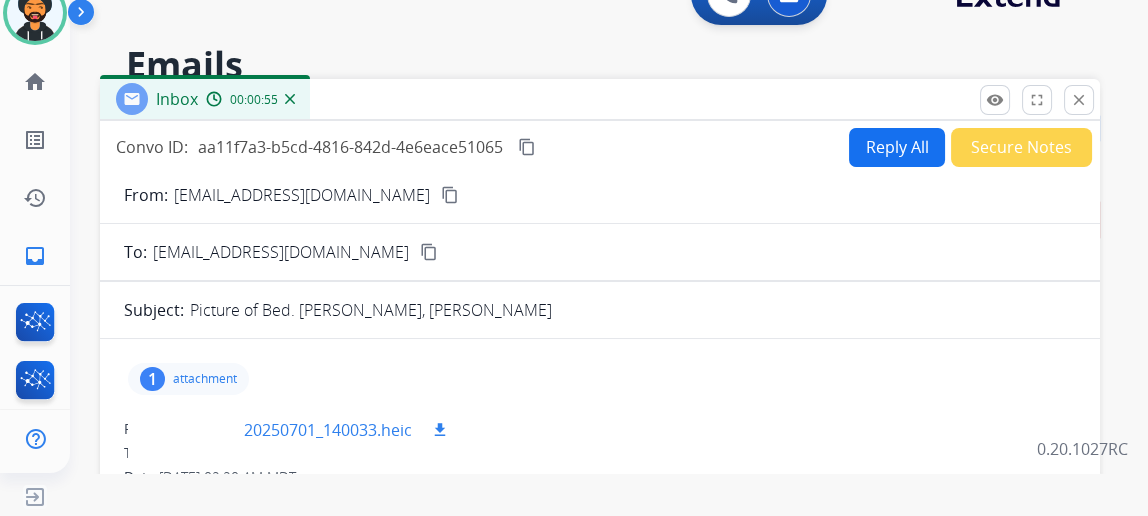 click on "20250701_140033.heic  download" at bounding box center [348, 430] 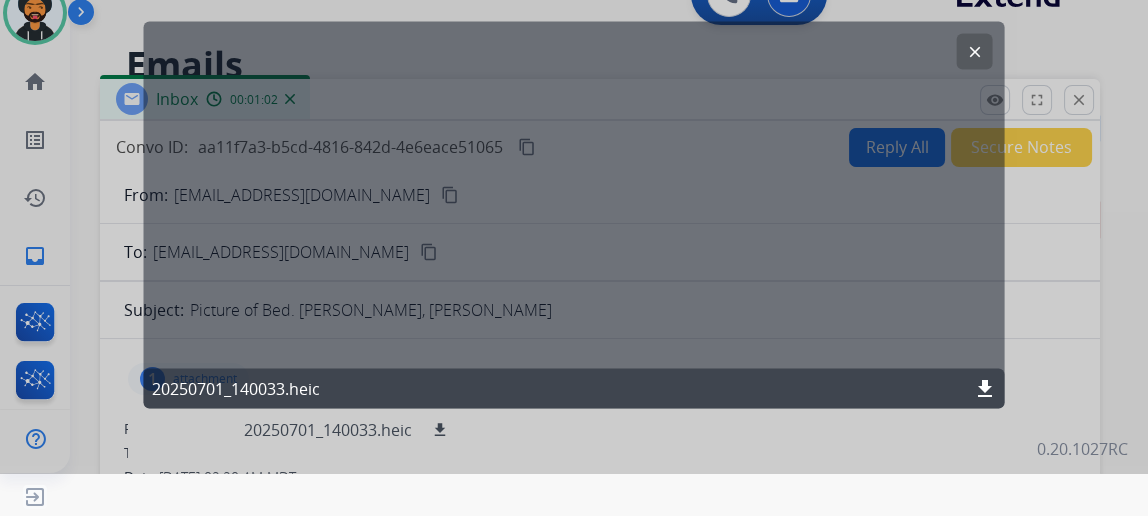click on "download" 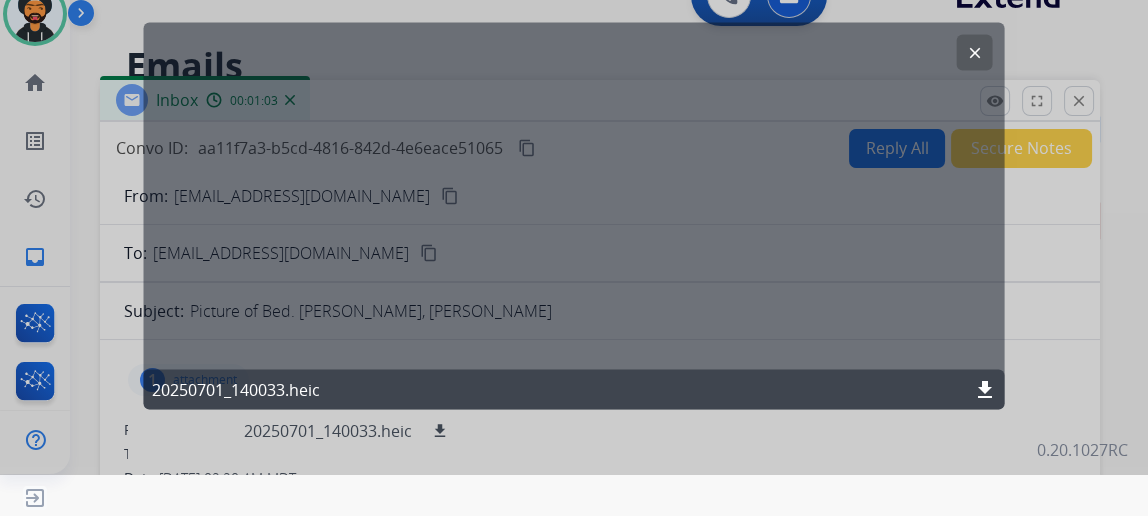 scroll, scrollTop: 0, scrollLeft: 0, axis: both 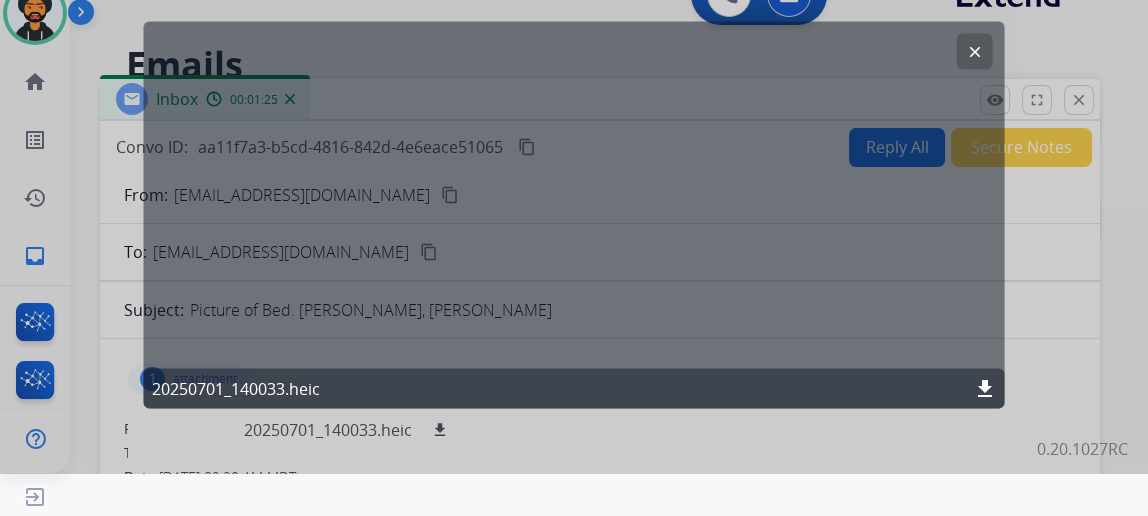 click on "clear" 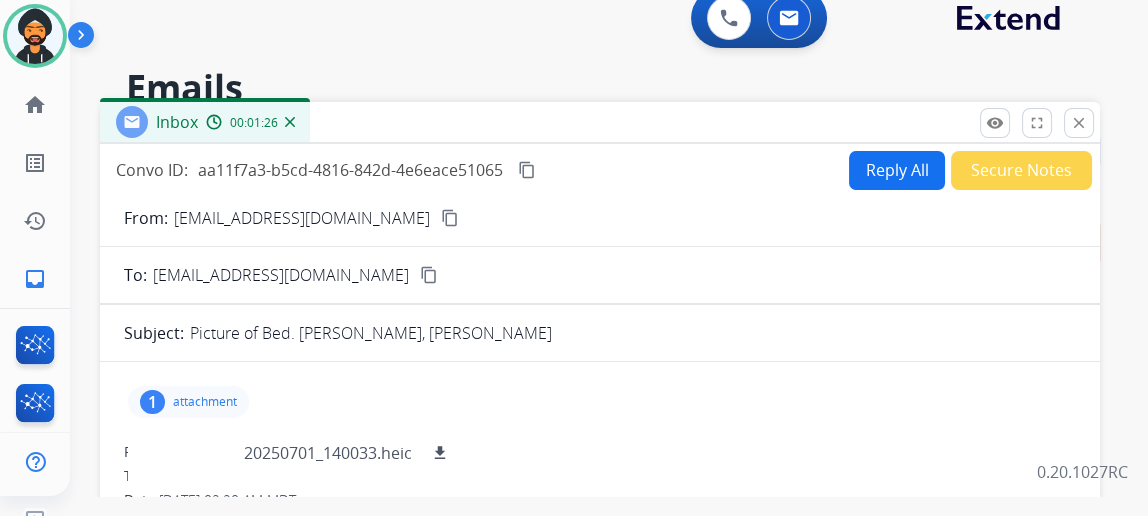 scroll, scrollTop: 0, scrollLeft: 0, axis: both 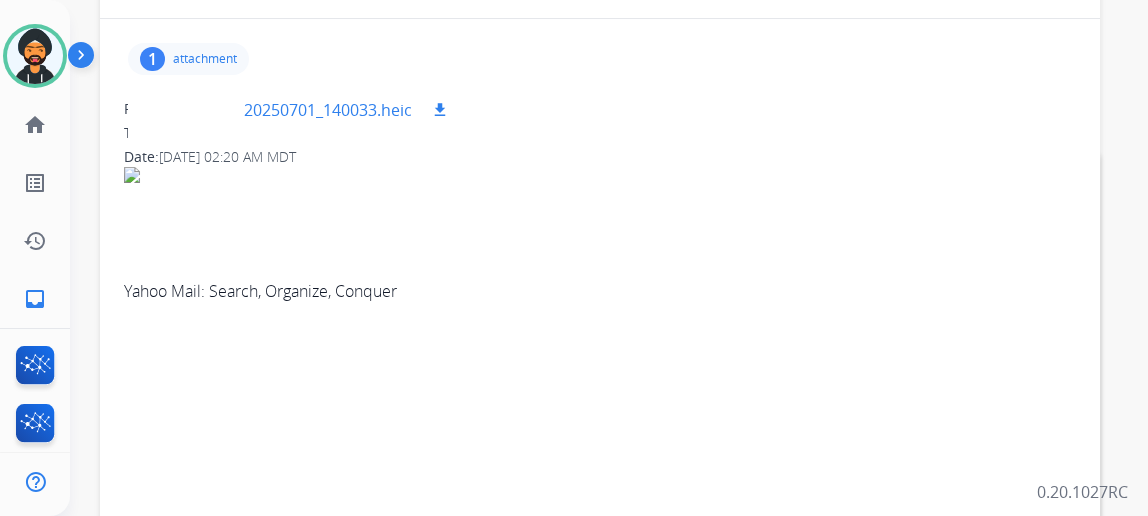click at bounding box center (194, 110) 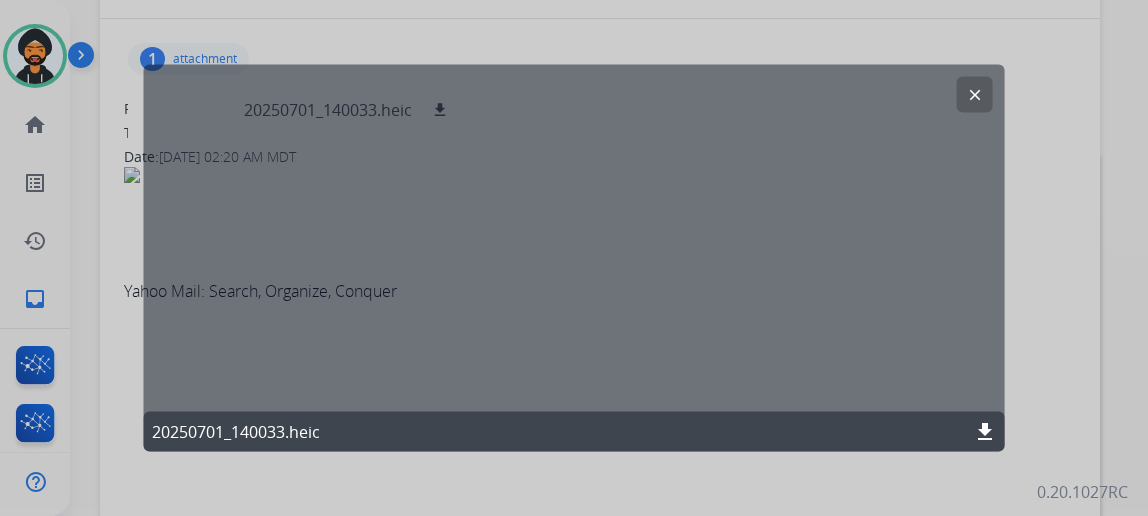 click on "clear" 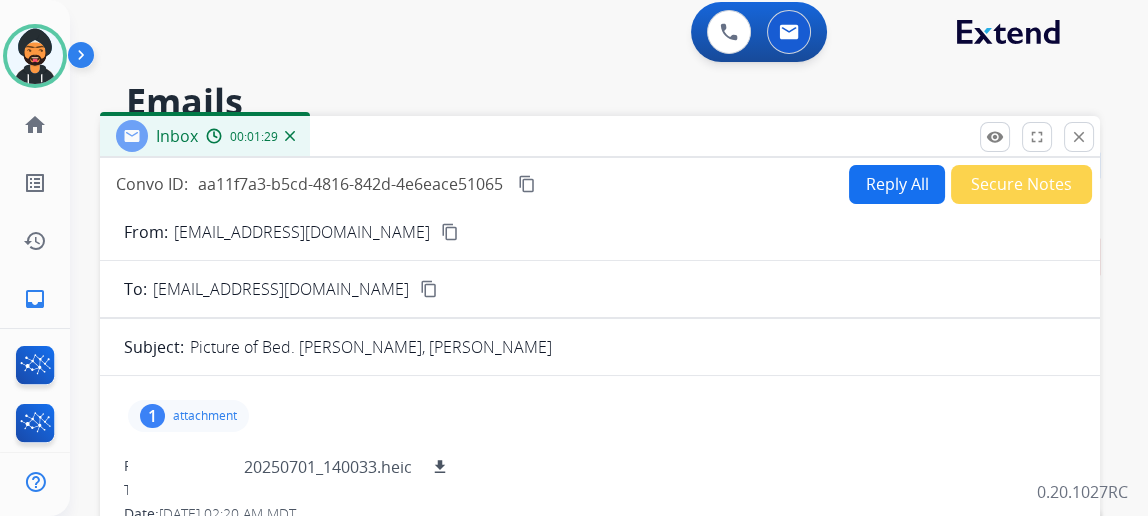 scroll, scrollTop: 0, scrollLeft: 0, axis: both 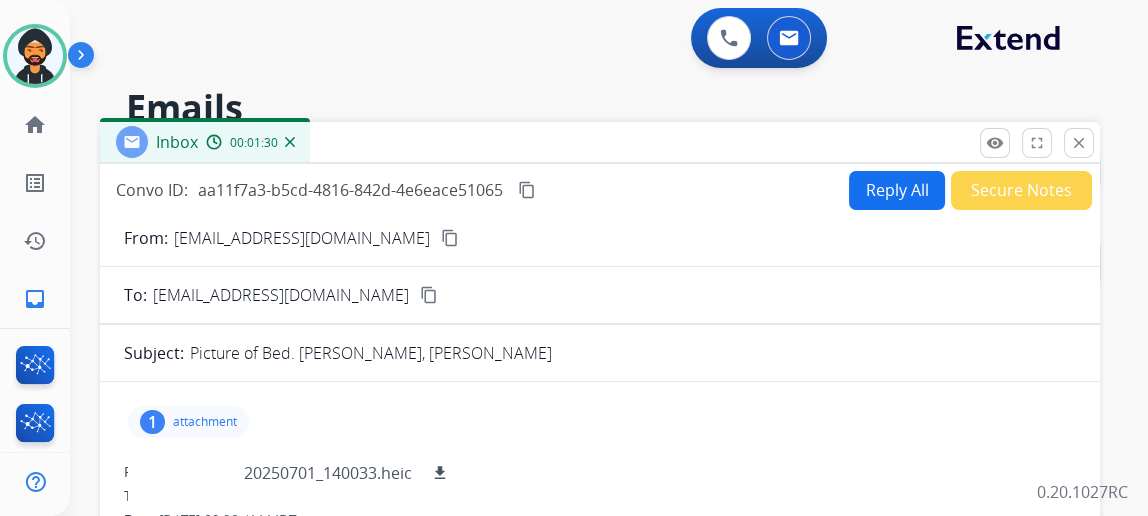 click on "Reply All" at bounding box center [897, 190] 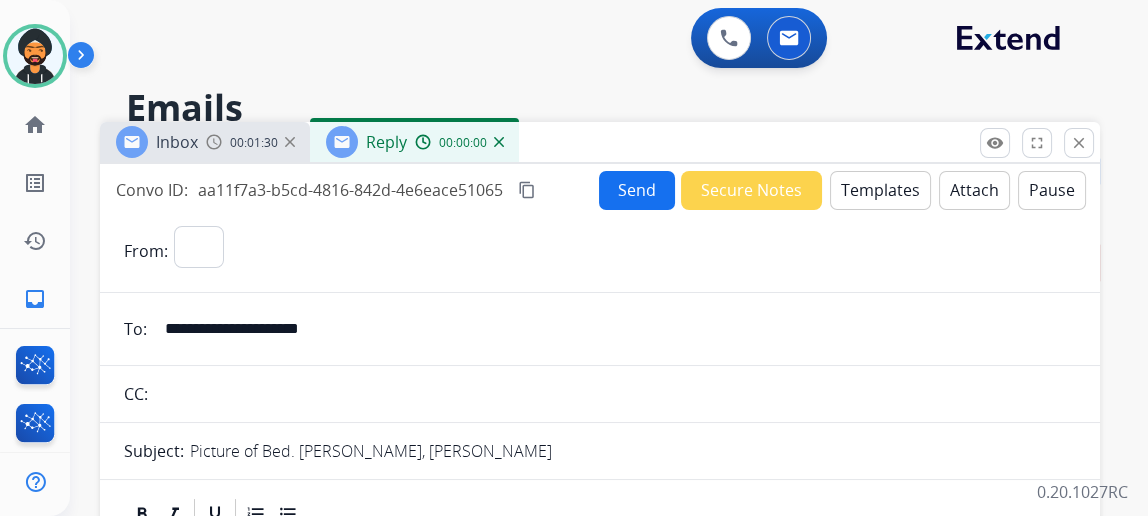 select on "**********" 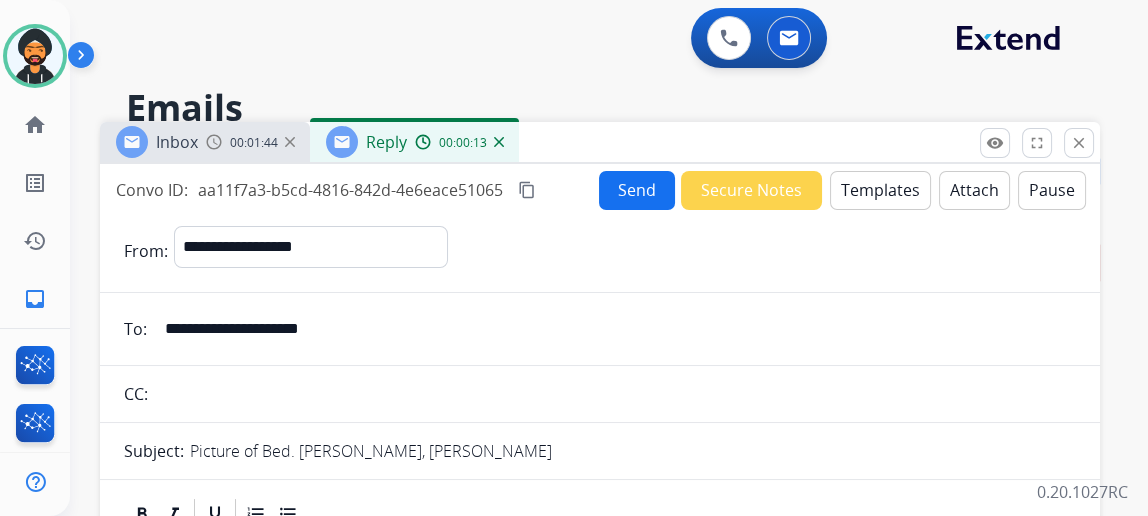 click on "Templates" at bounding box center [880, 190] 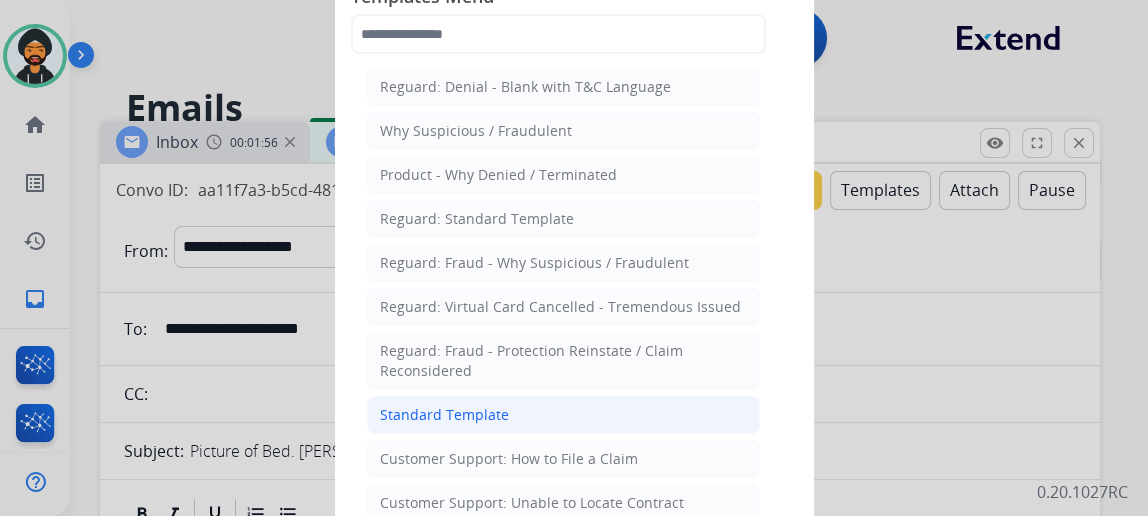 click on "Standard Template" 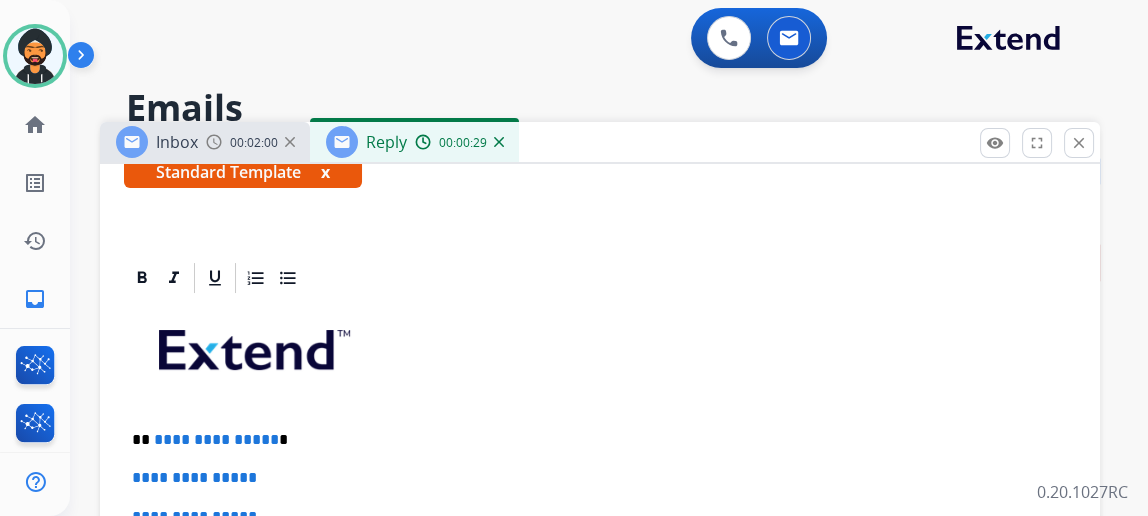 scroll, scrollTop: 545, scrollLeft: 0, axis: vertical 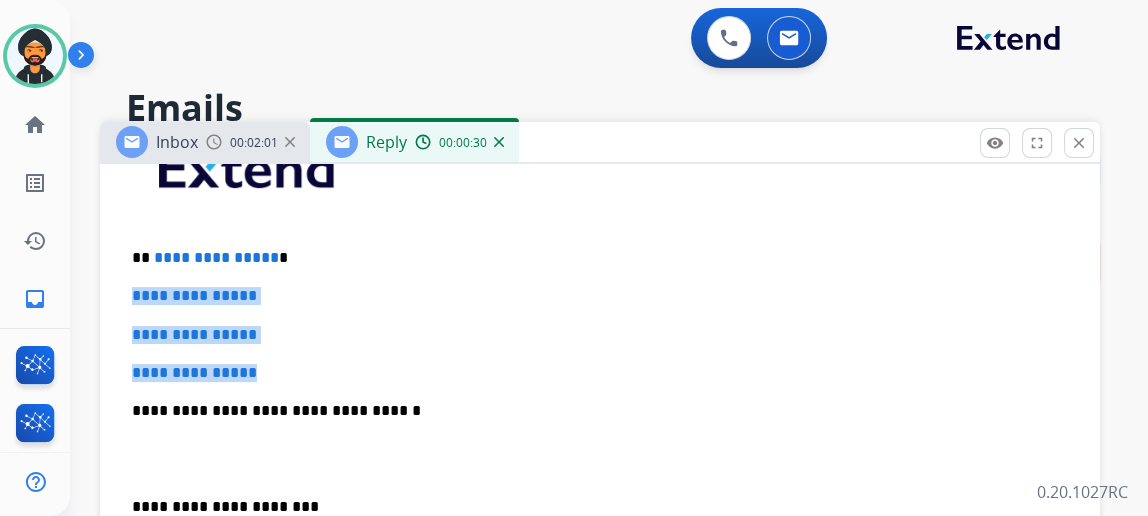 drag, startPoint x: 286, startPoint y: 366, endPoint x: 146, endPoint y: 293, distance: 157.8892 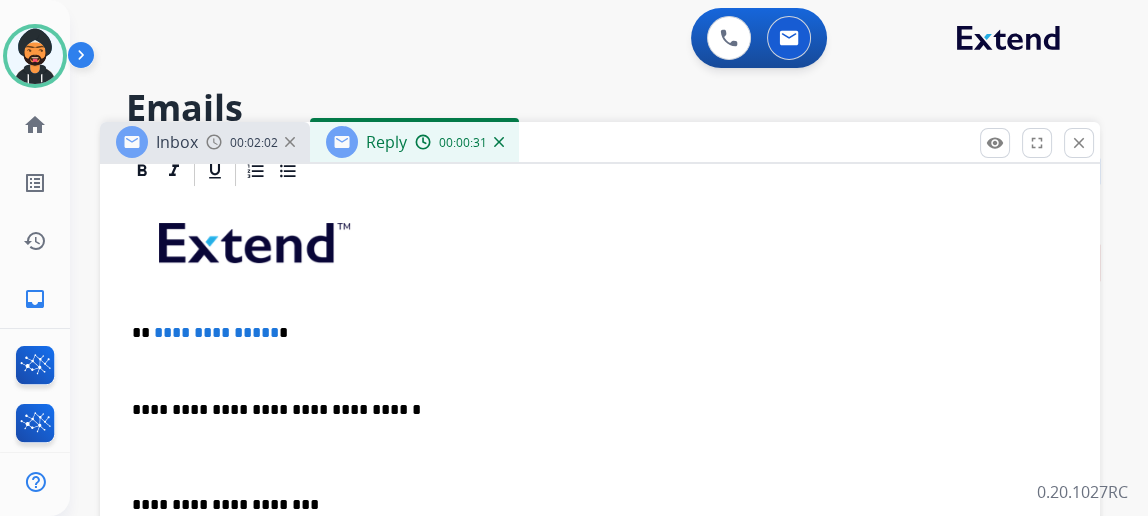 scroll, scrollTop: 432, scrollLeft: 0, axis: vertical 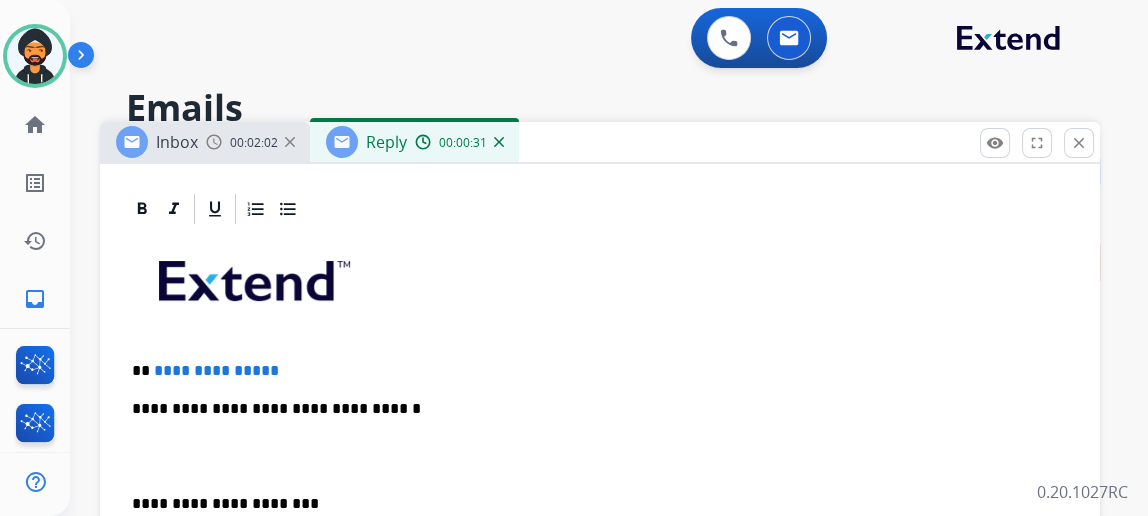 type 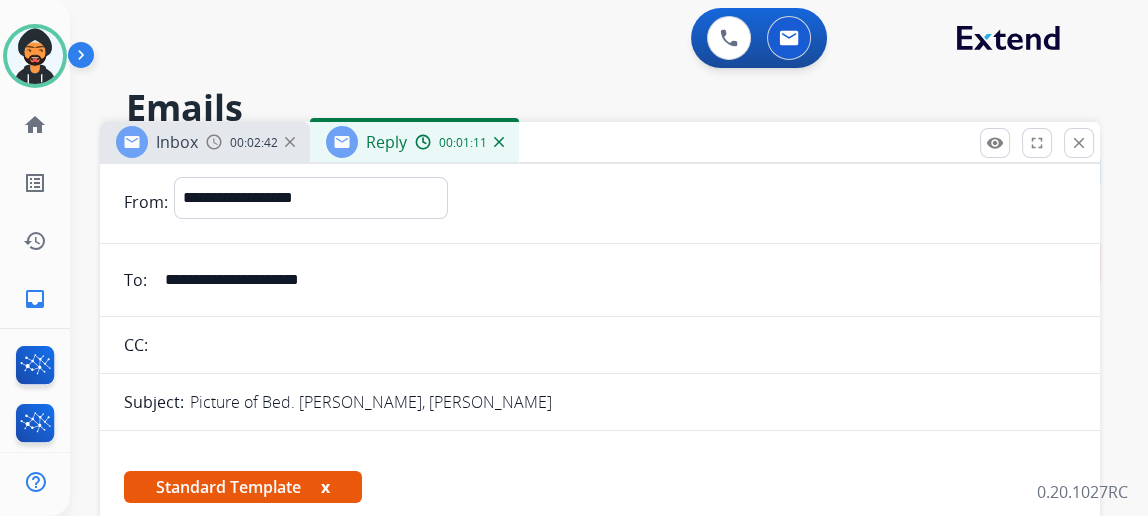 scroll, scrollTop: 0, scrollLeft: 0, axis: both 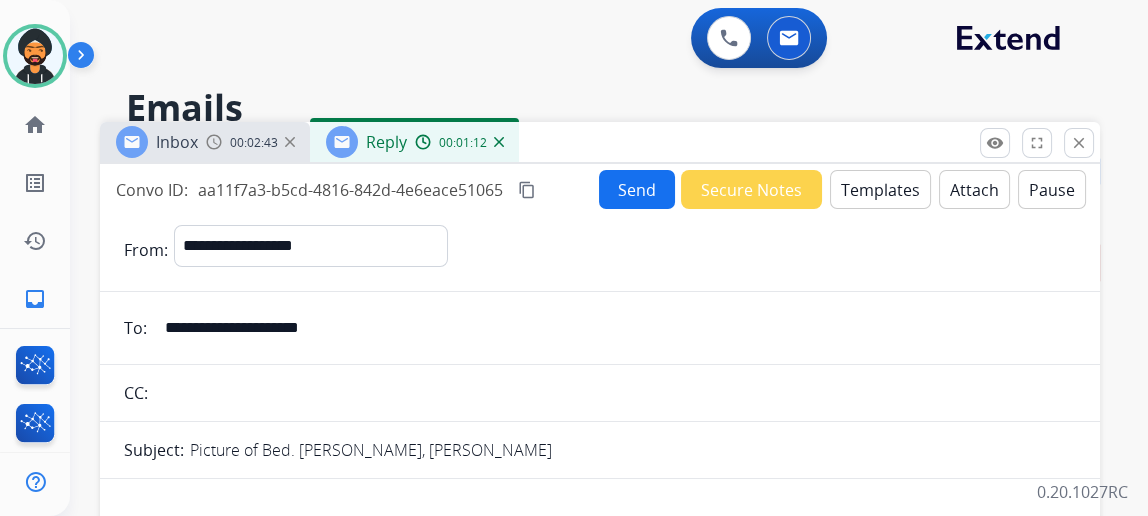 click on "Send" at bounding box center [637, 189] 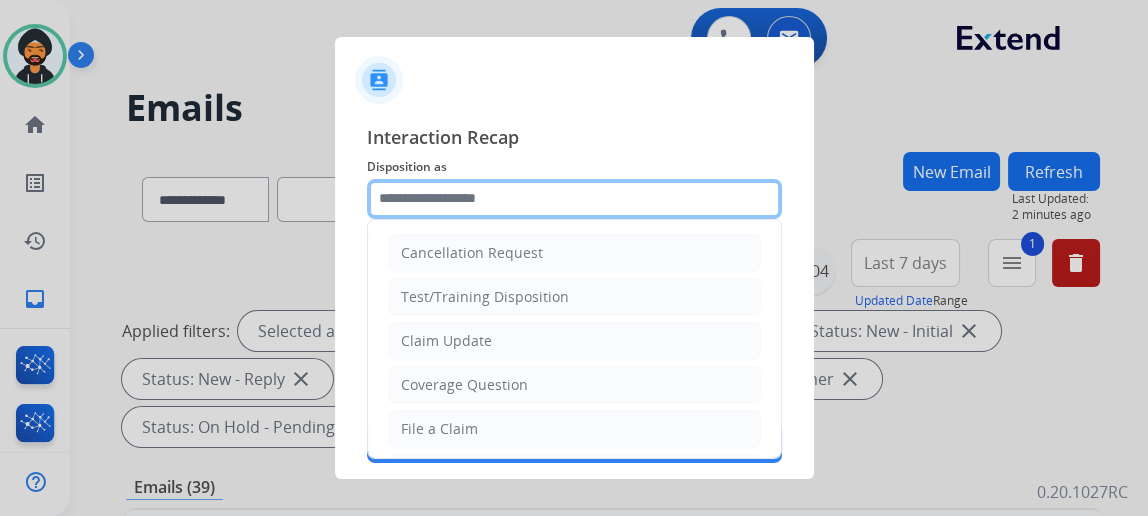 click 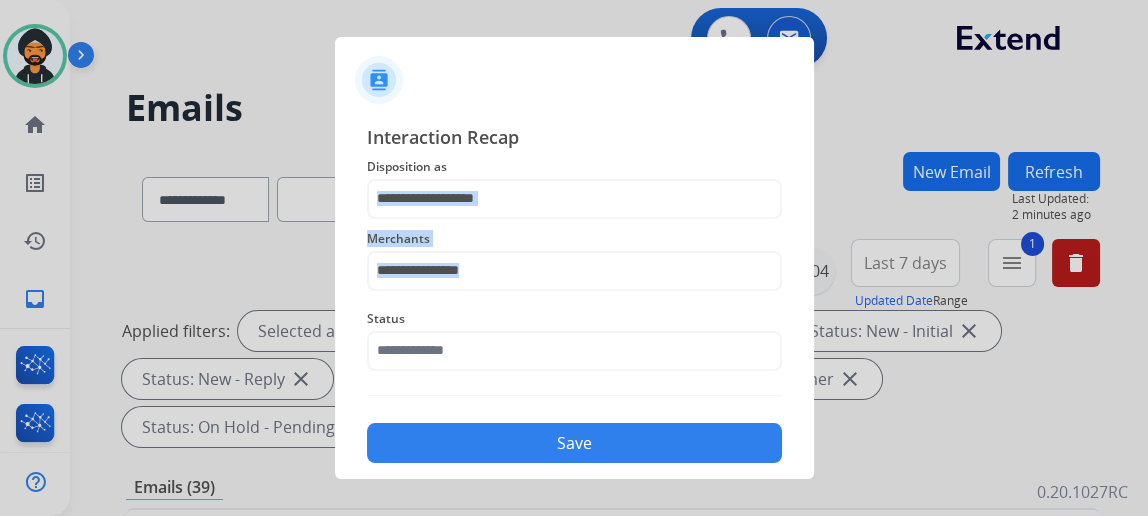 click on "Merchants" 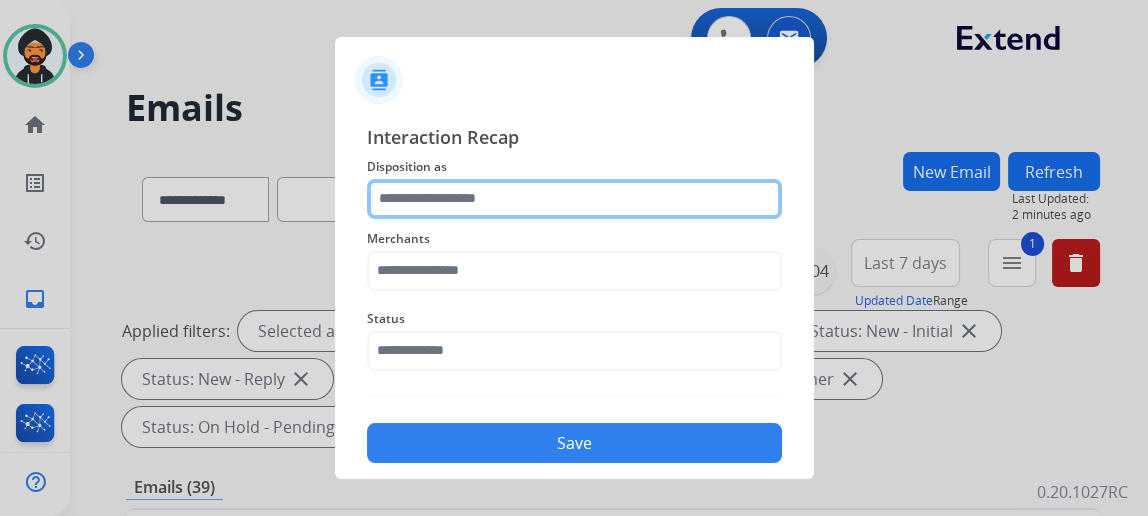 click 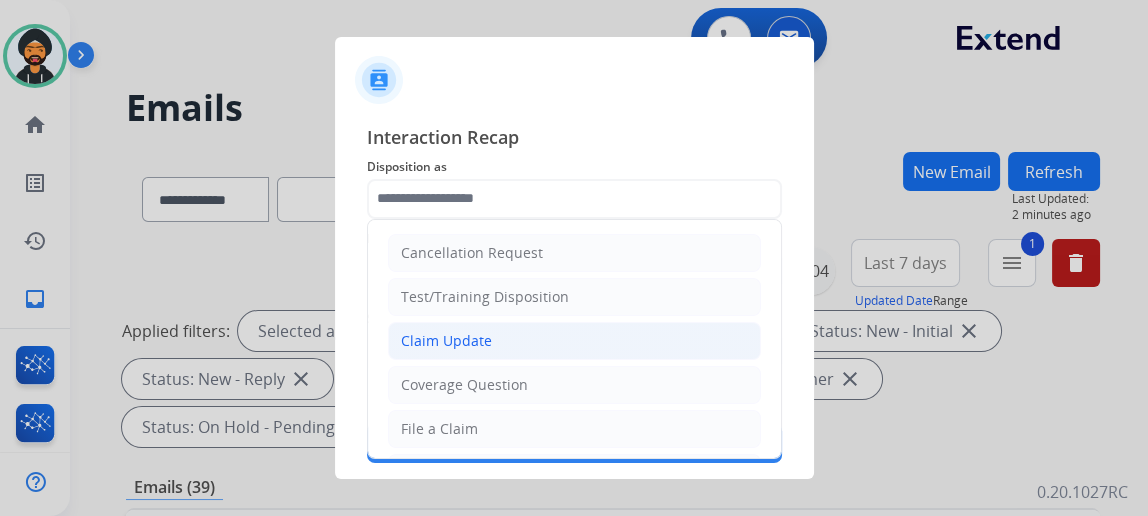 click on "Claim Update" 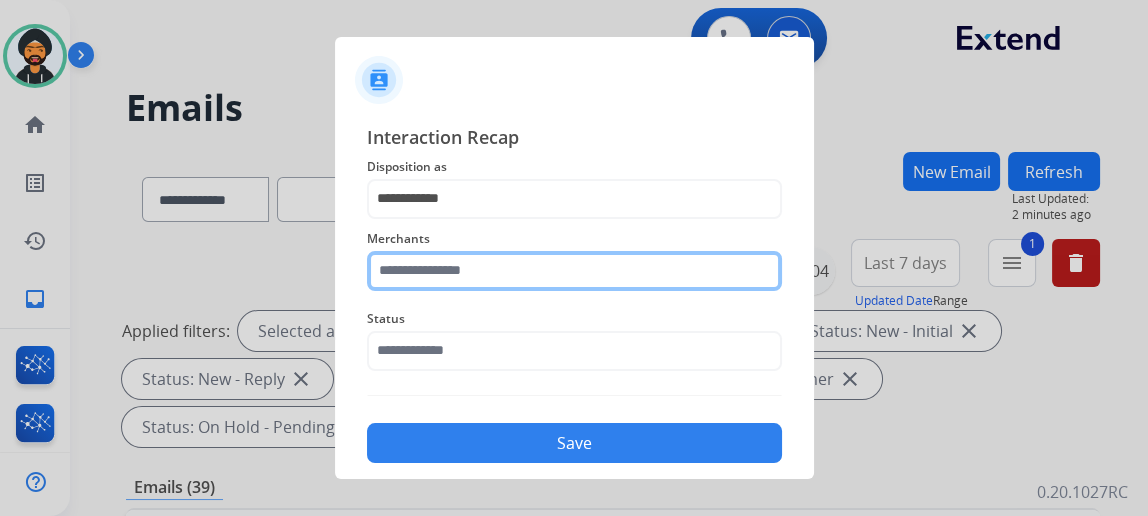click 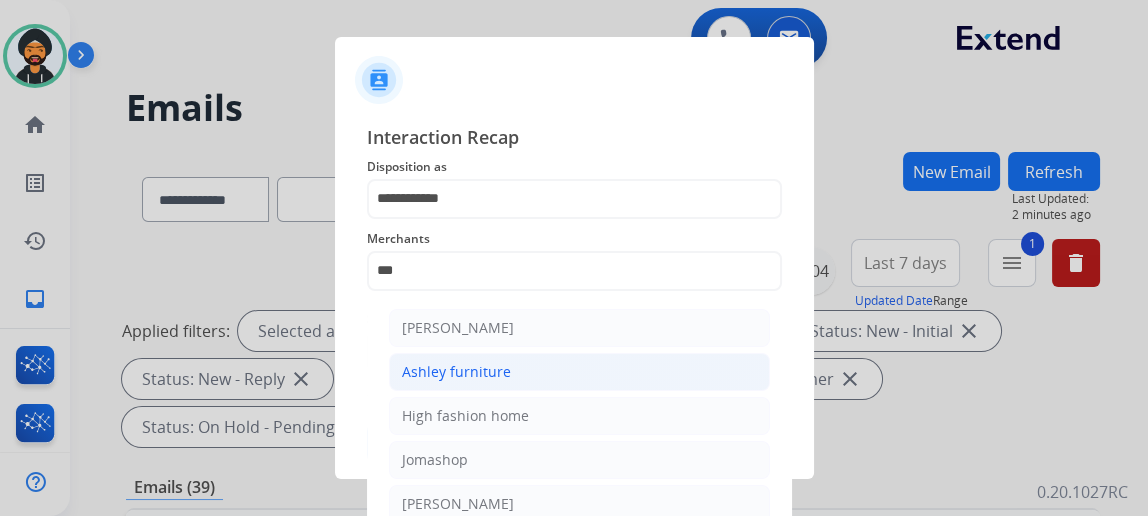 click on "Ashley furniture" 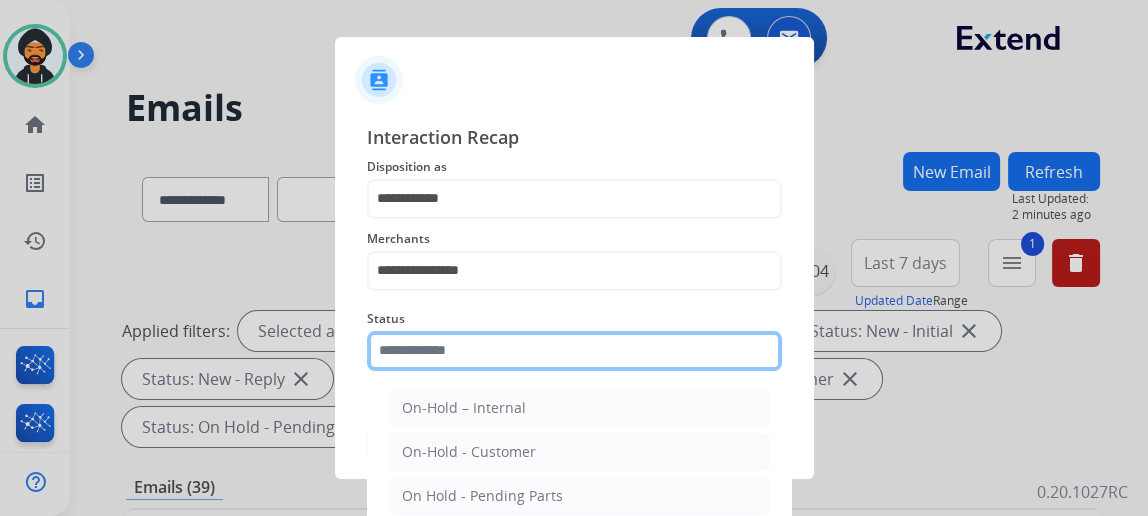 click 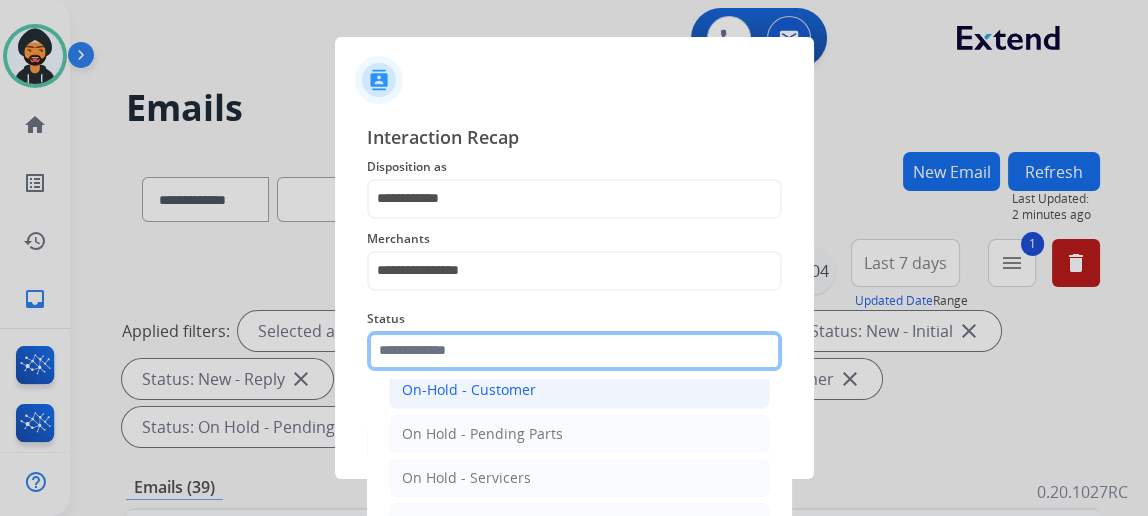 scroll, scrollTop: 112, scrollLeft: 0, axis: vertical 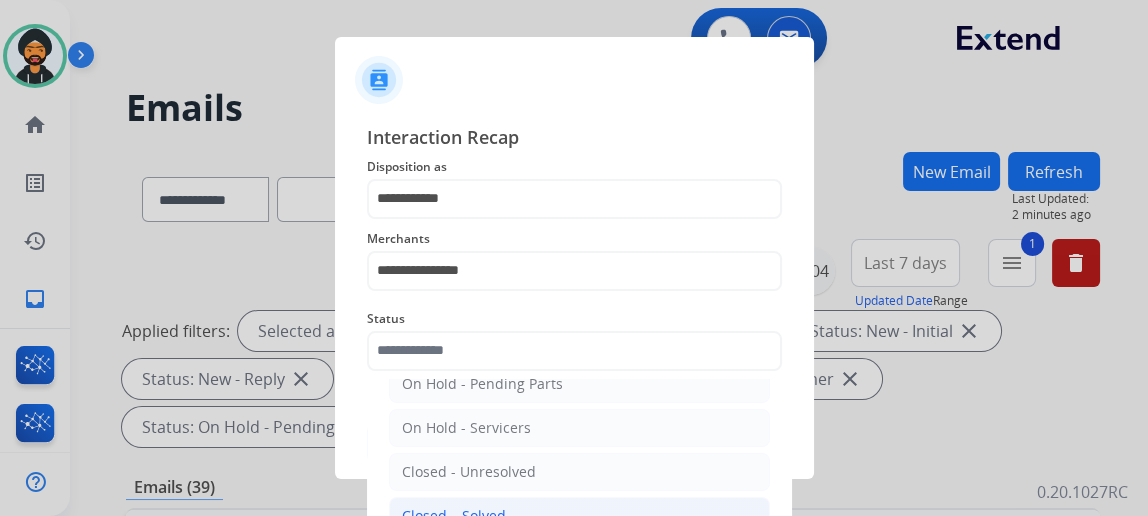 click on "Closed – Solved" 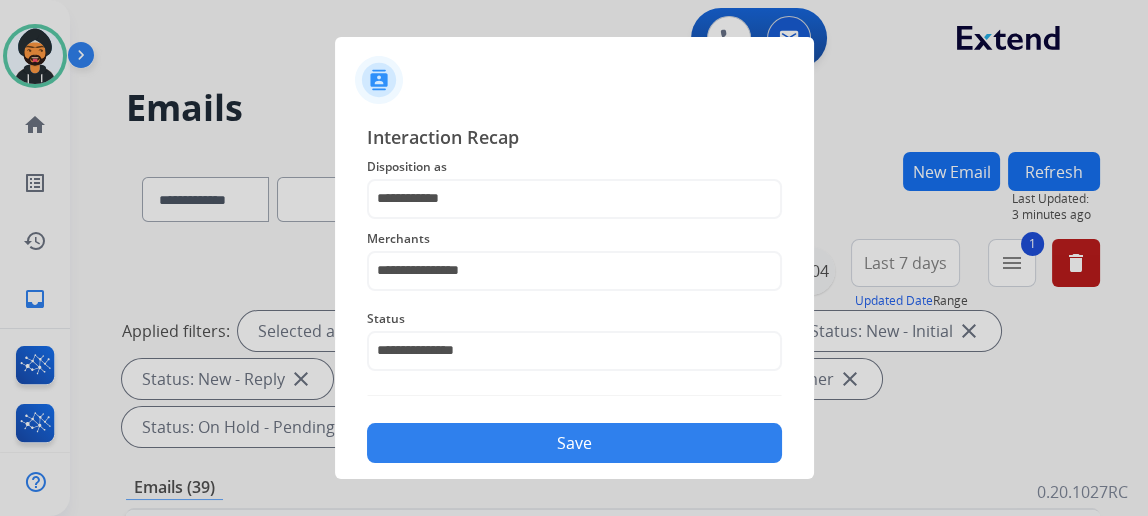 click on "Save" 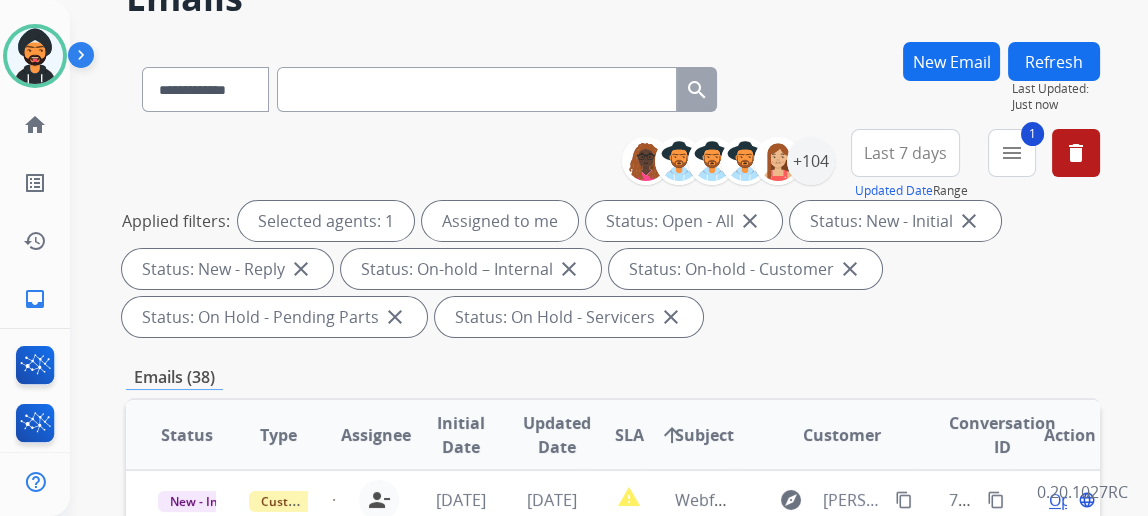 scroll, scrollTop: 363, scrollLeft: 0, axis: vertical 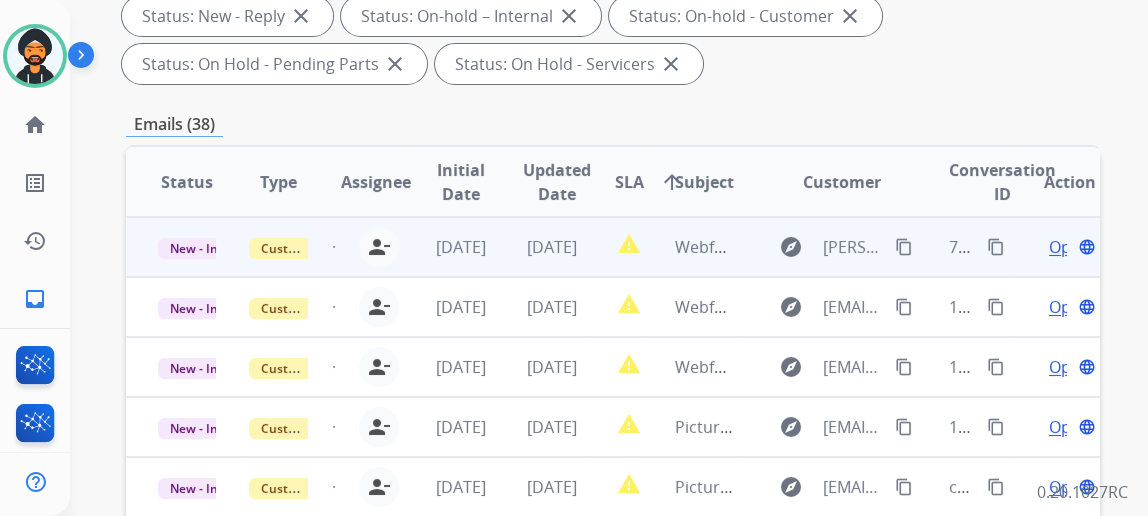 click on "Open" at bounding box center (1069, 247) 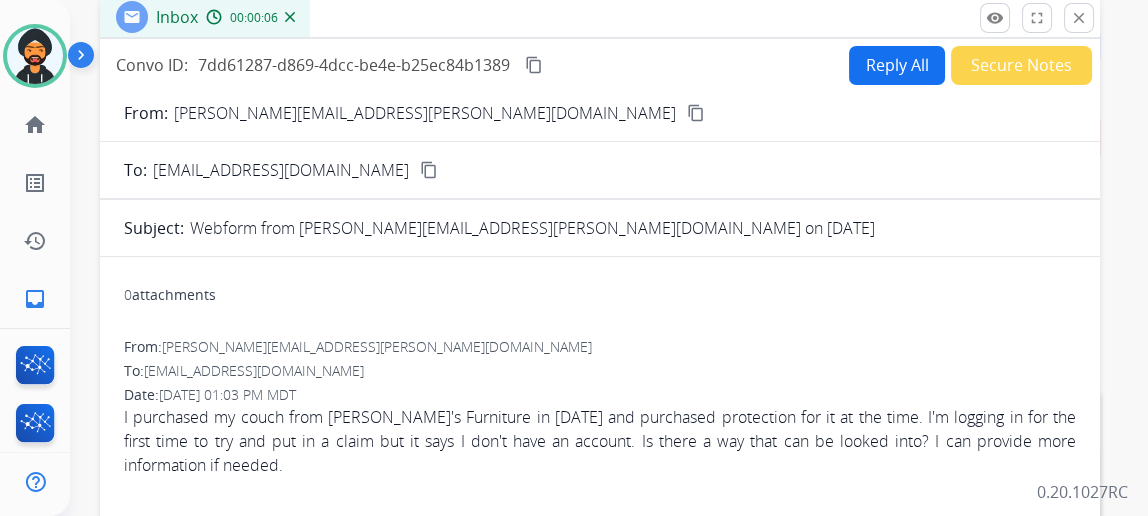 scroll, scrollTop: 90, scrollLeft: 0, axis: vertical 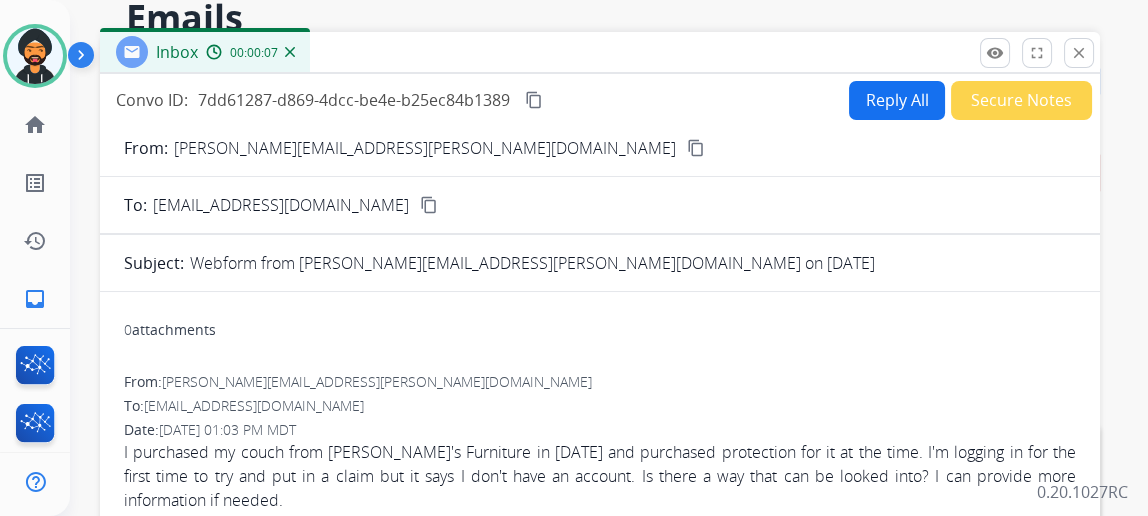 click on "content_copy" at bounding box center [696, 148] 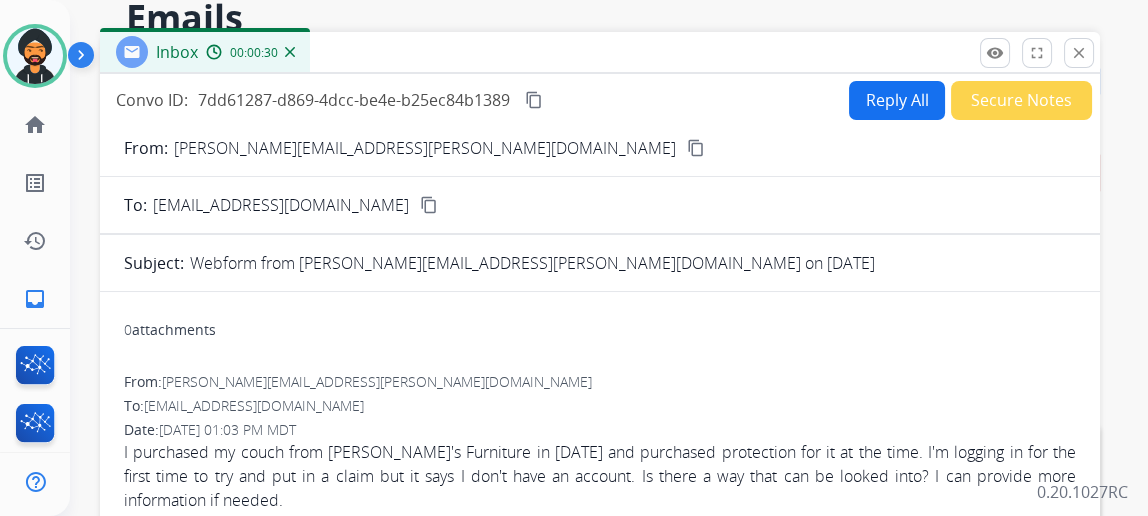 click on "Reply All" at bounding box center [897, 100] 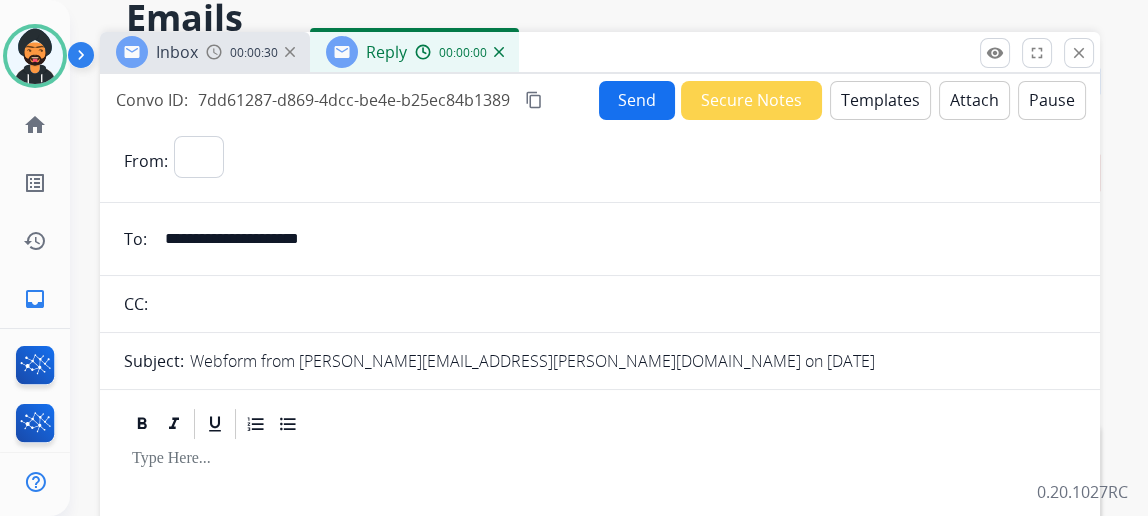 select on "**********" 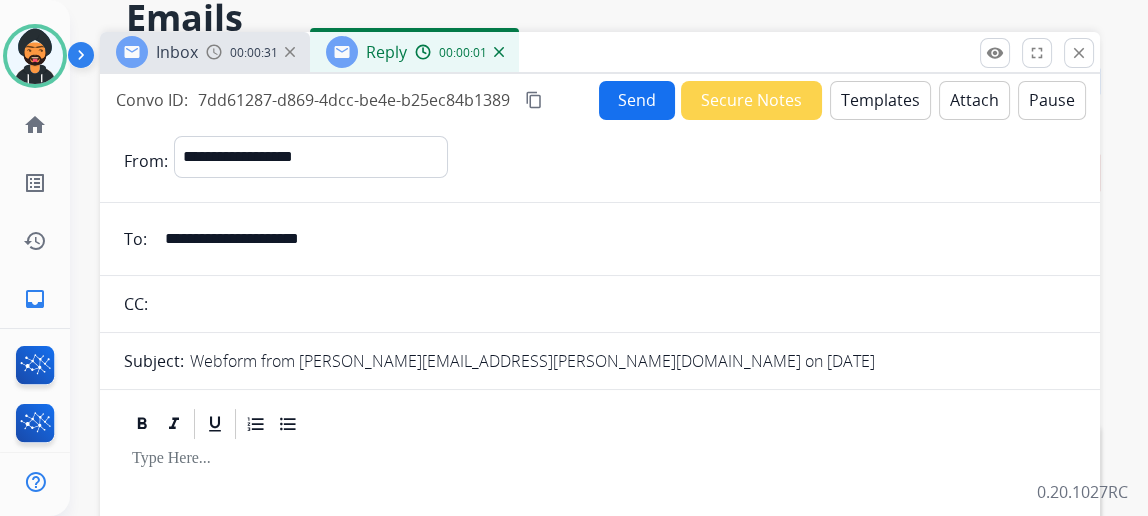 click on "Templates" at bounding box center [880, 100] 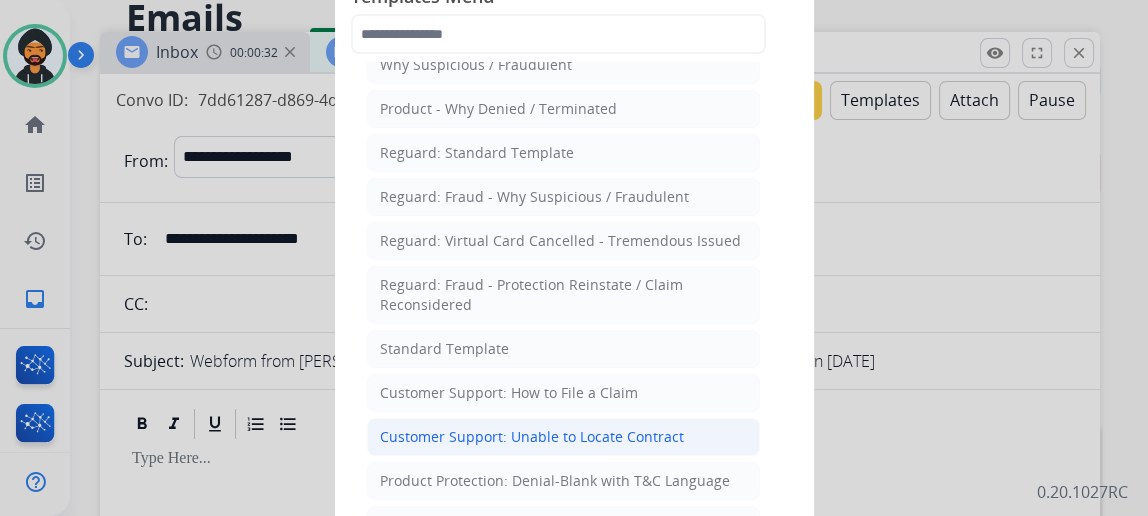 scroll, scrollTop: 90, scrollLeft: 0, axis: vertical 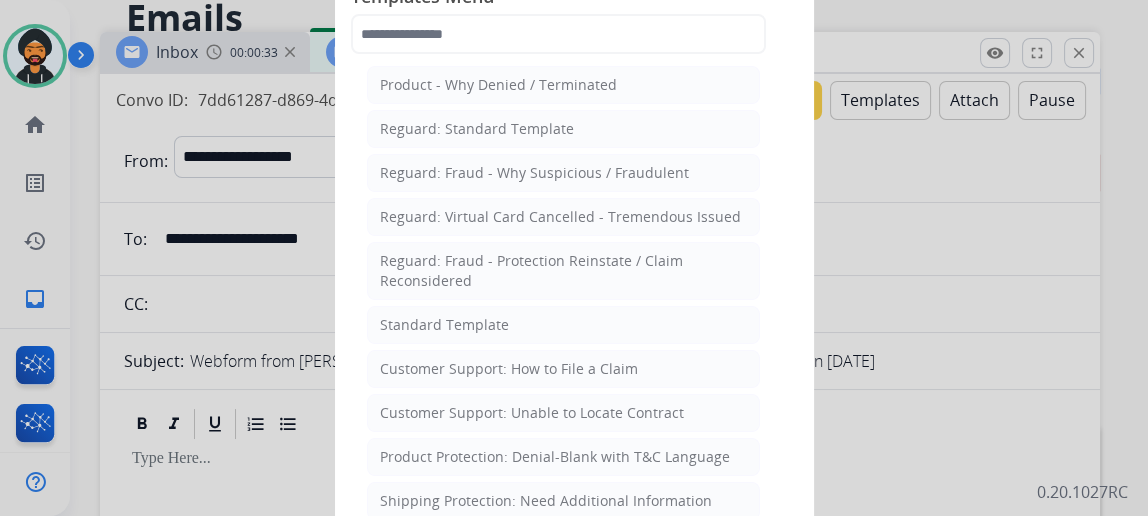 click on "Customer Support: Unable to Locate Contract" 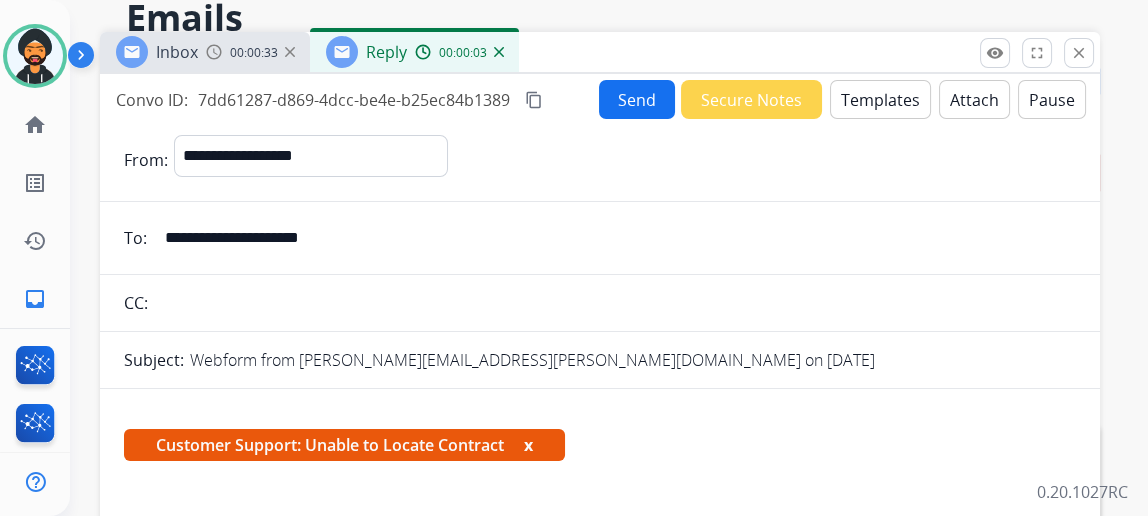 scroll, scrollTop: 454, scrollLeft: 0, axis: vertical 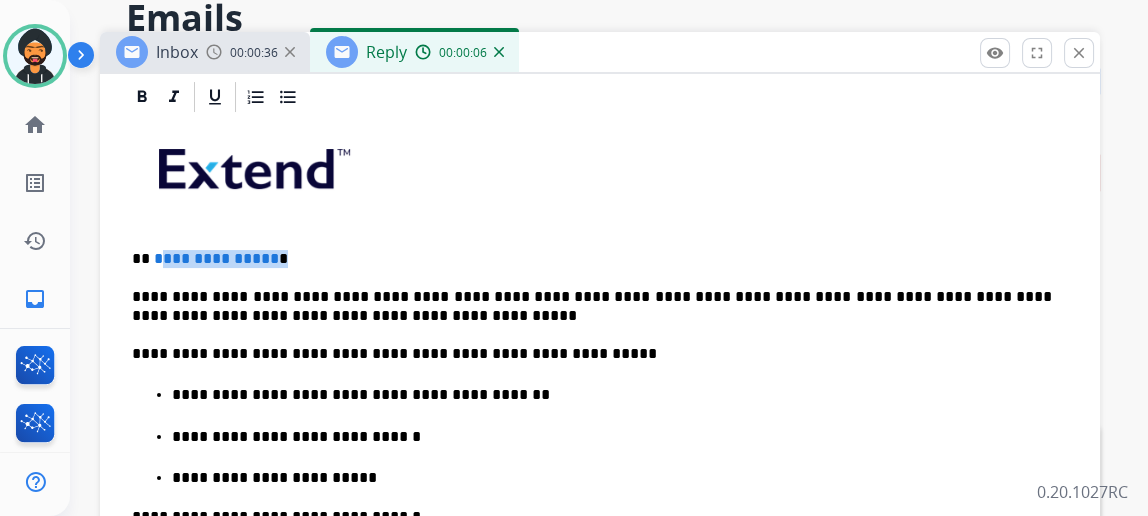 drag, startPoint x: 286, startPoint y: 247, endPoint x: 171, endPoint y: 250, distance: 115.03912 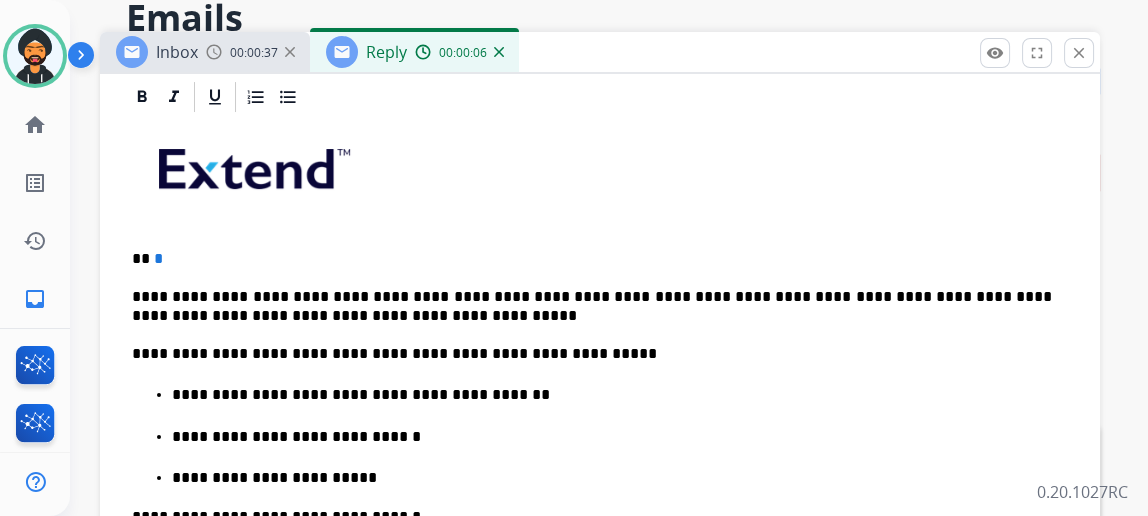 type 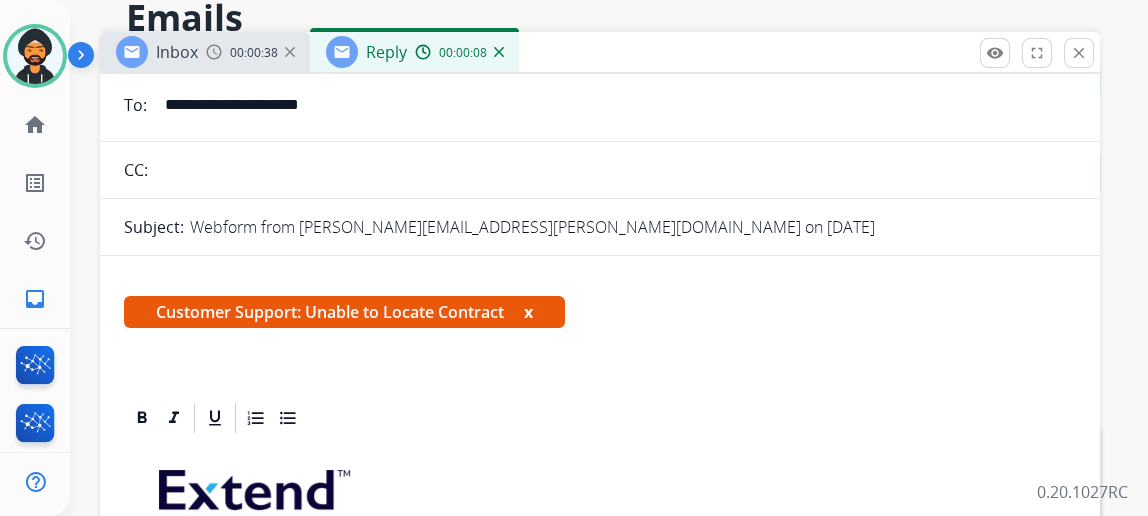scroll, scrollTop: 0, scrollLeft: 0, axis: both 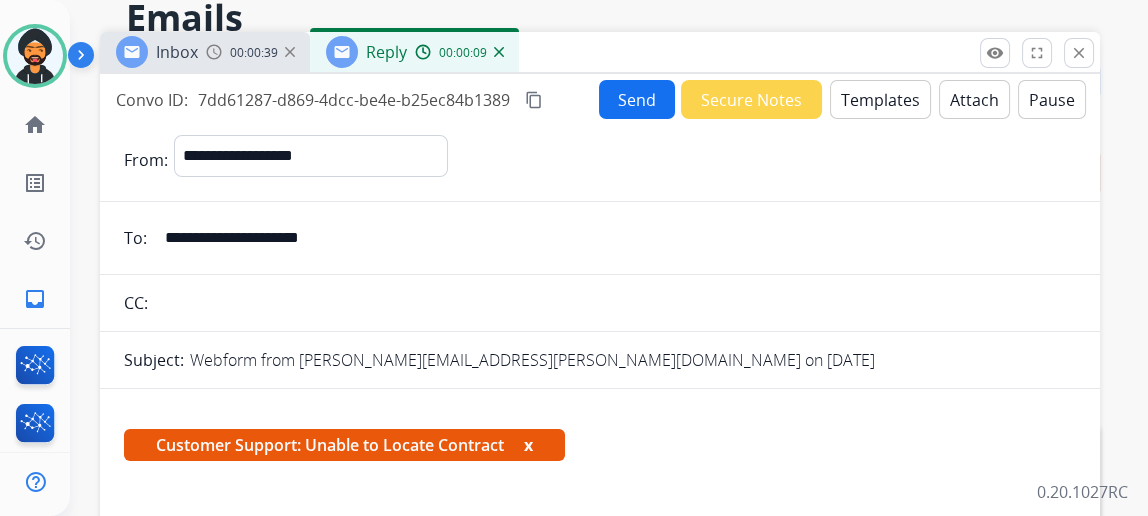 click on "Send" at bounding box center [637, 99] 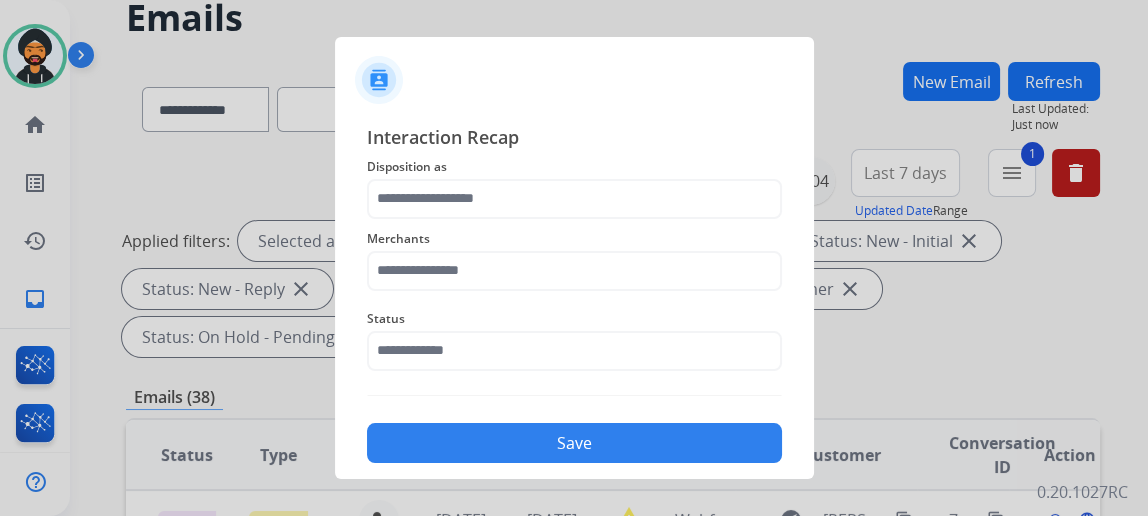 click on "Disposition as" 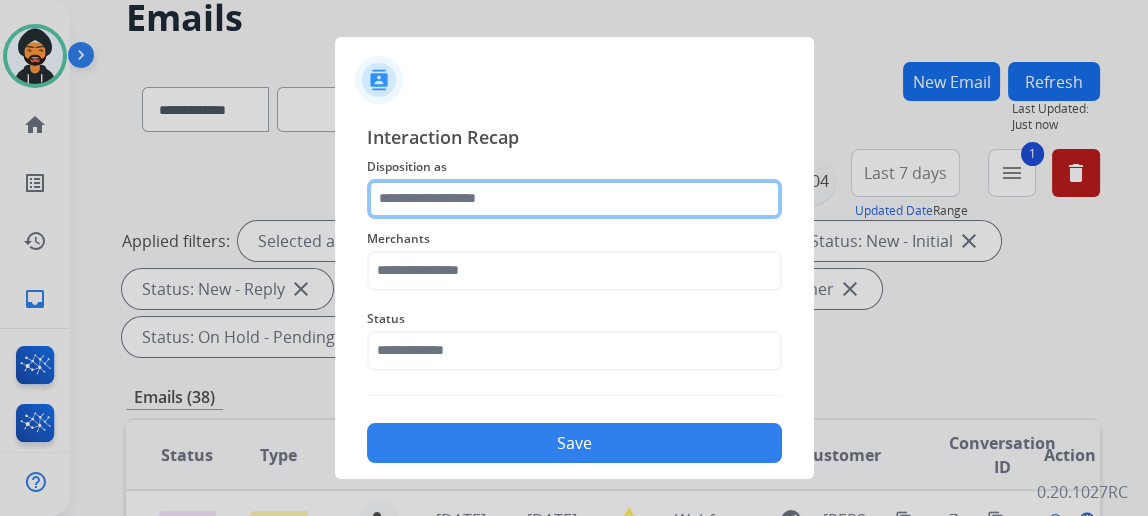 click 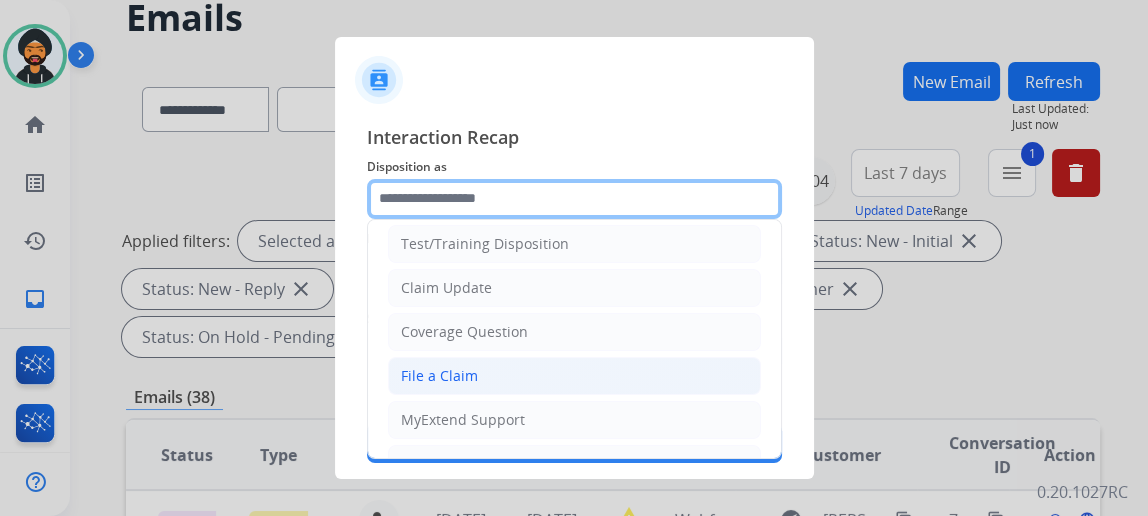 scroll, scrollTop: 90, scrollLeft: 0, axis: vertical 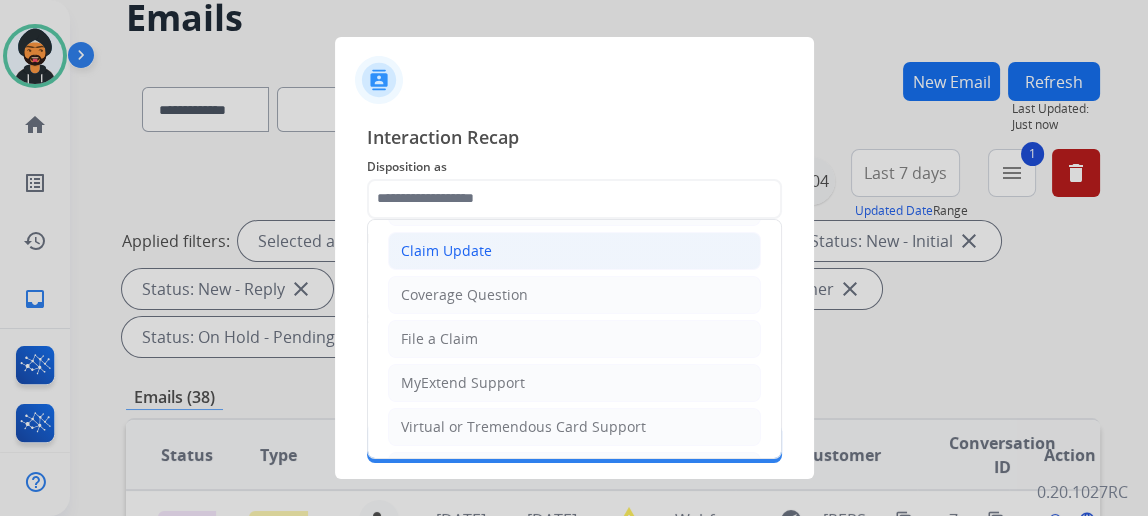 click on "Claim Update" 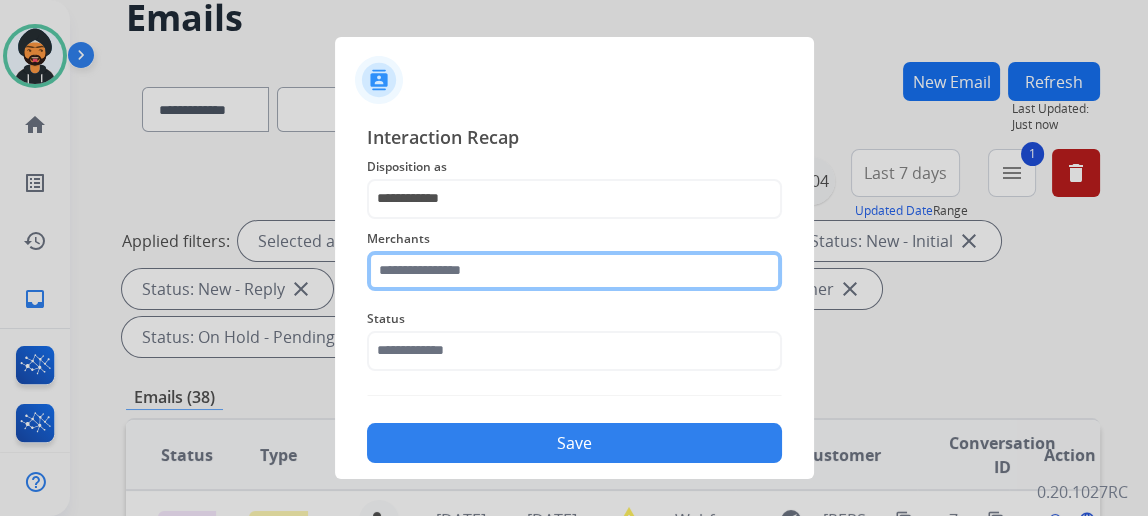 click 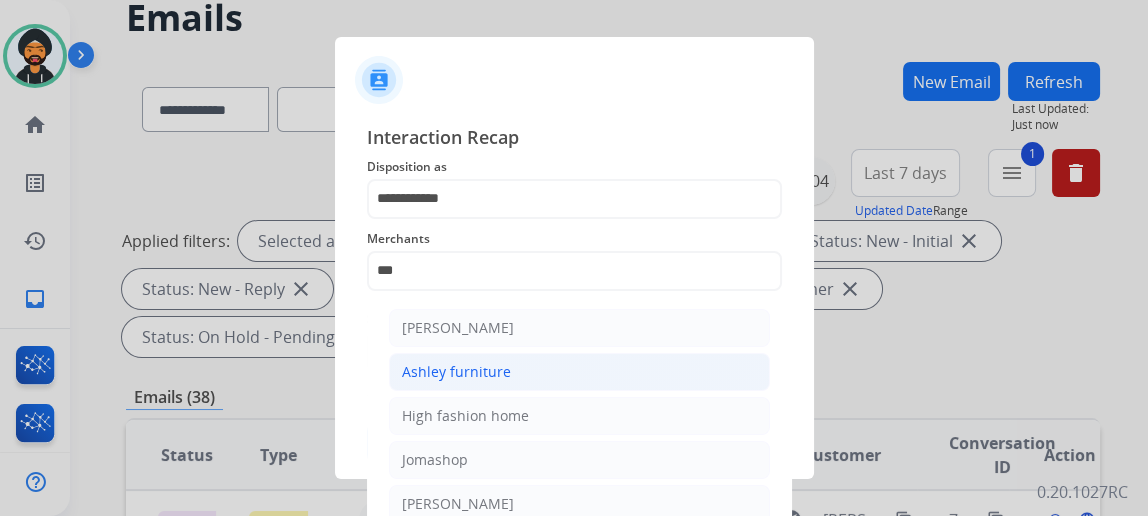 click on "Ashley furniture" 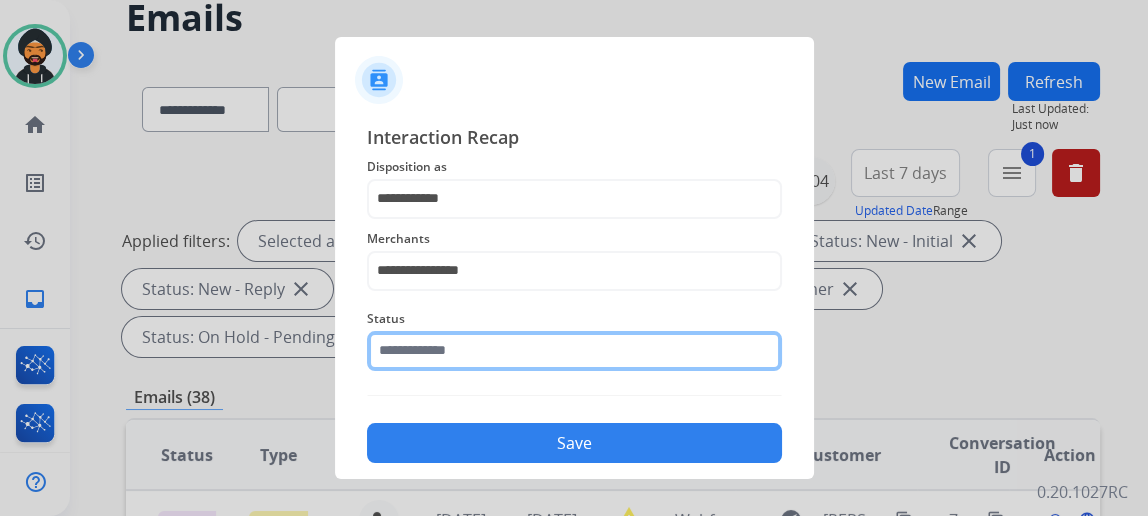 click 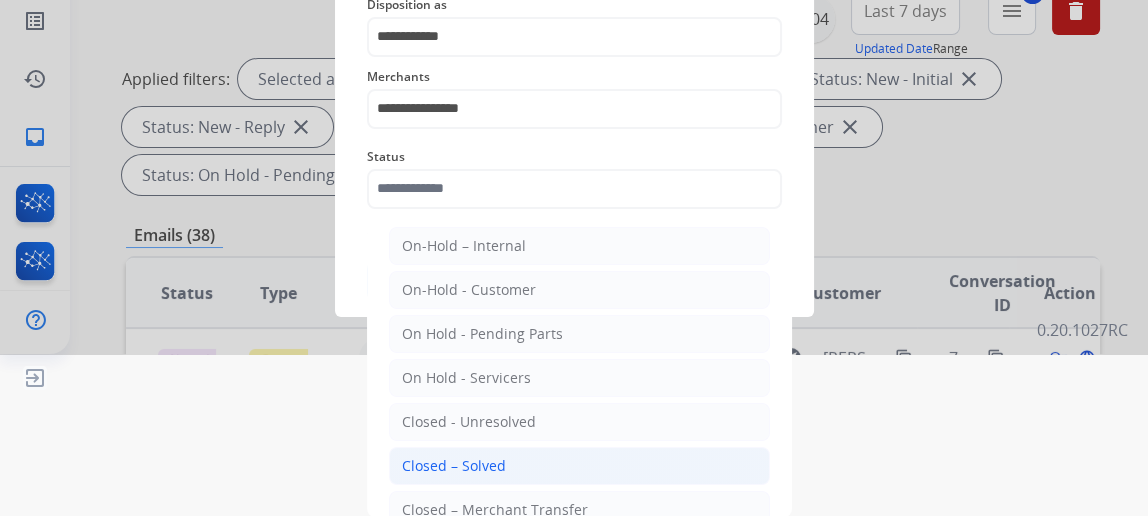 drag, startPoint x: 480, startPoint y: 460, endPoint x: 481, endPoint y: 439, distance: 21.023796 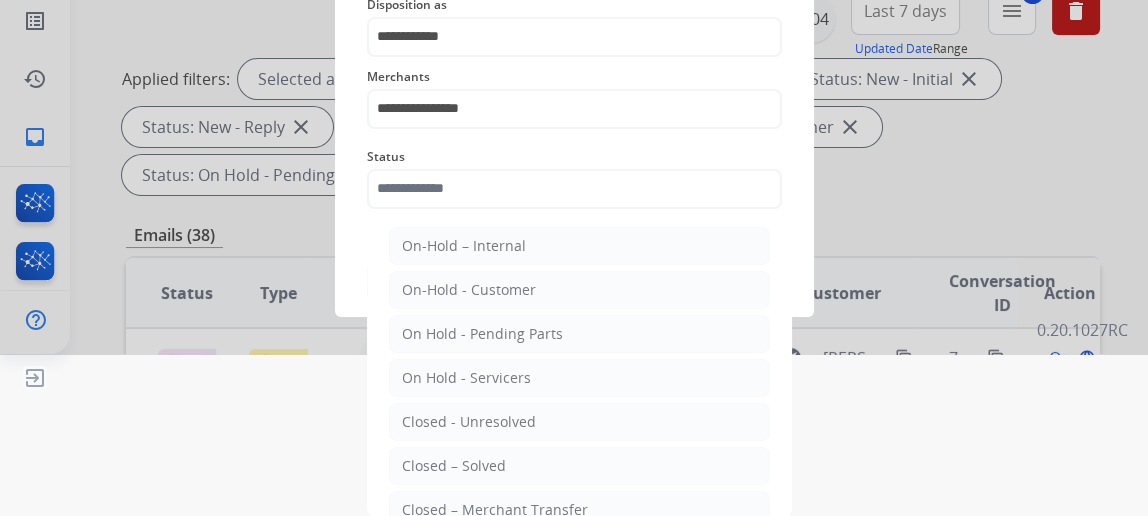 click on "Closed – Solved" 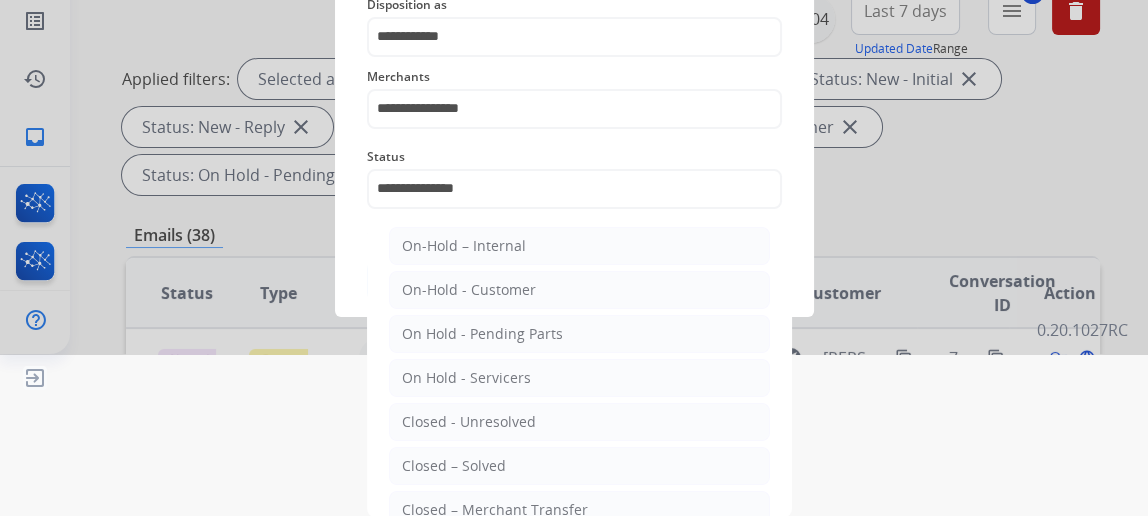 scroll, scrollTop: 43, scrollLeft: 0, axis: vertical 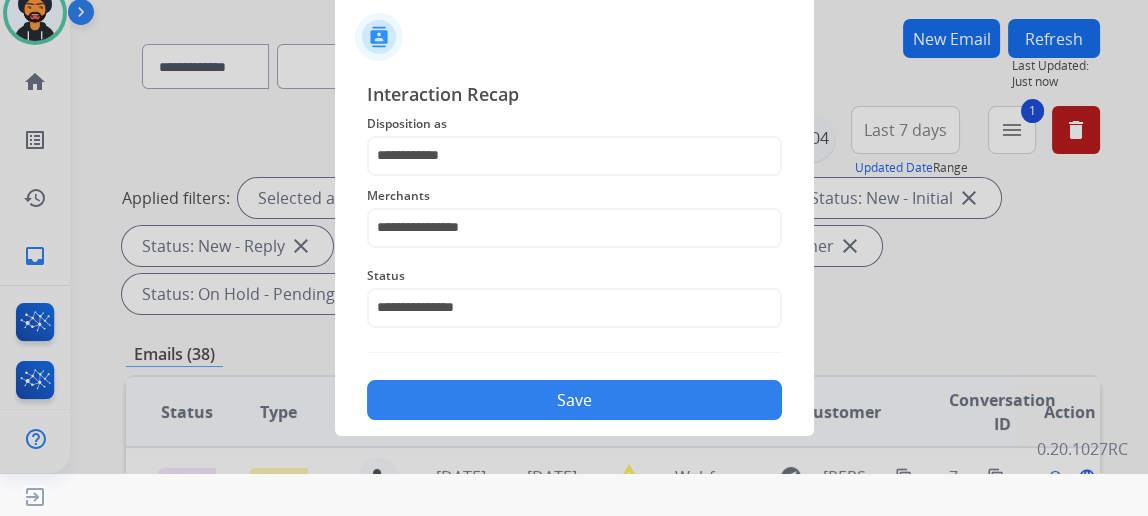 click on "Save" 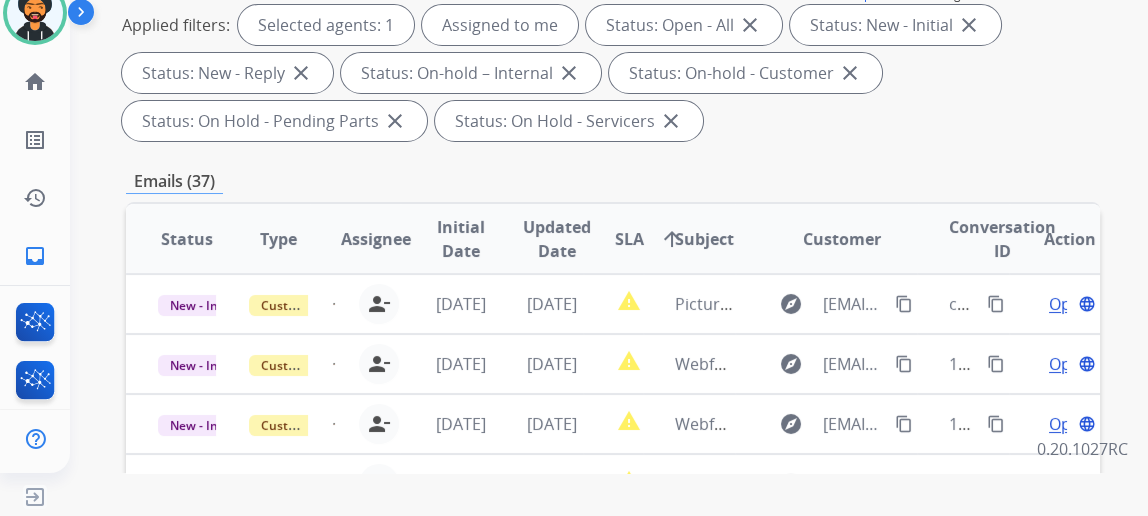 scroll, scrollTop: 272, scrollLeft: 0, axis: vertical 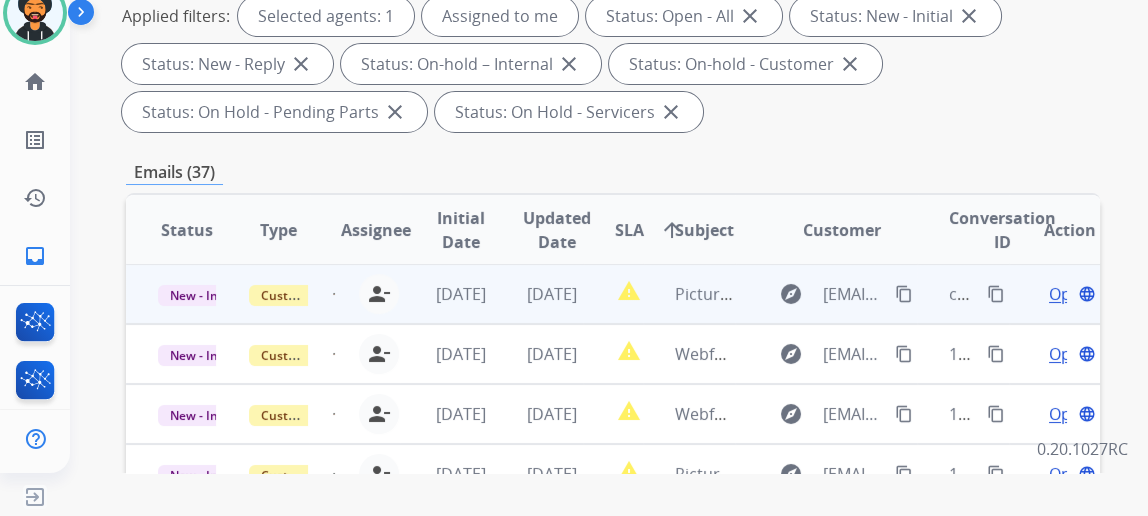 click on "Open" at bounding box center [1069, 294] 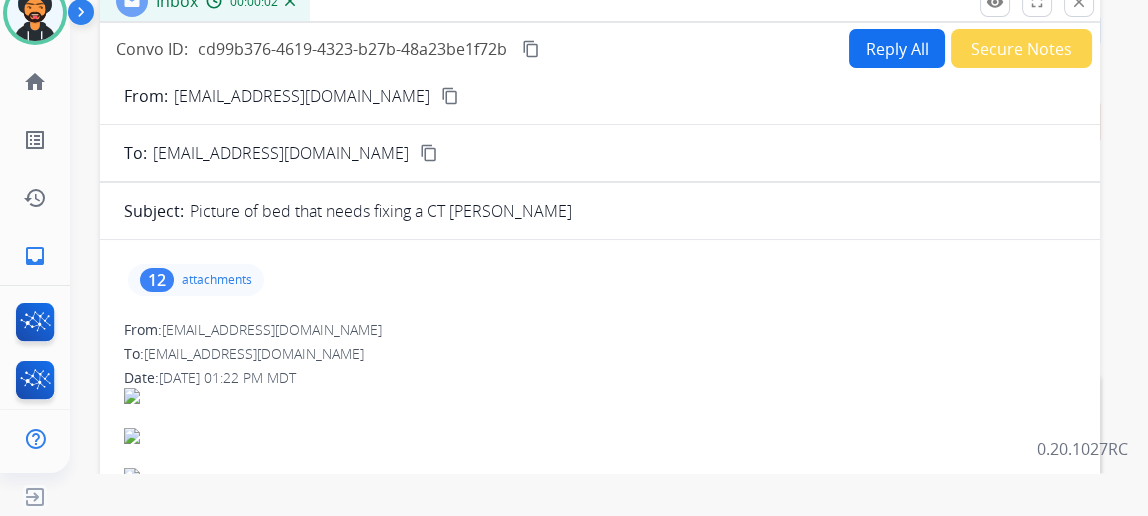 scroll, scrollTop: 90, scrollLeft: 0, axis: vertical 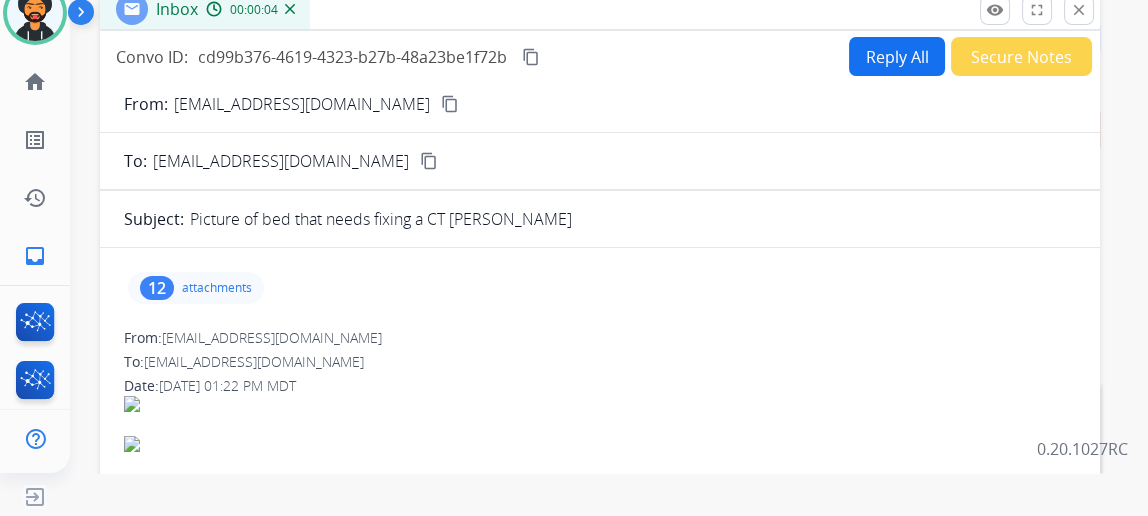 click on "content_copy" at bounding box center (450, 104) 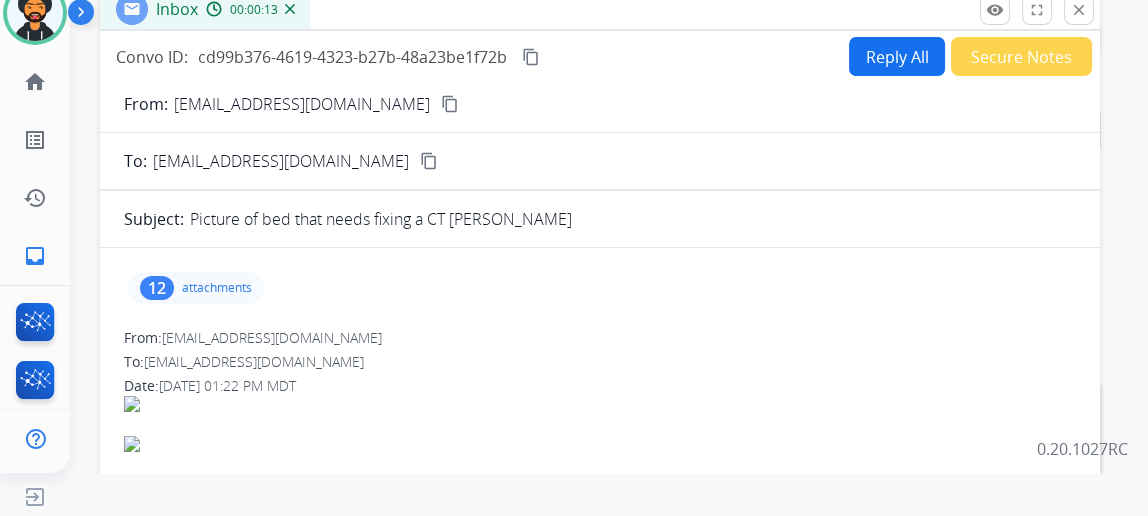 click on "attachments" at bounding box center (217, 288) 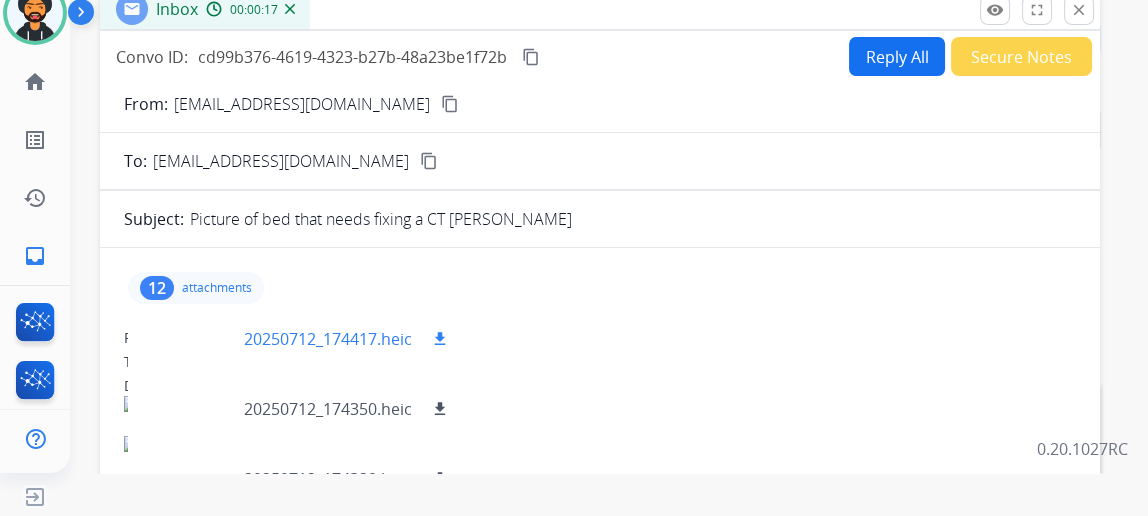 click on "20250712_174417.heic" at bounding box center (328, 339) 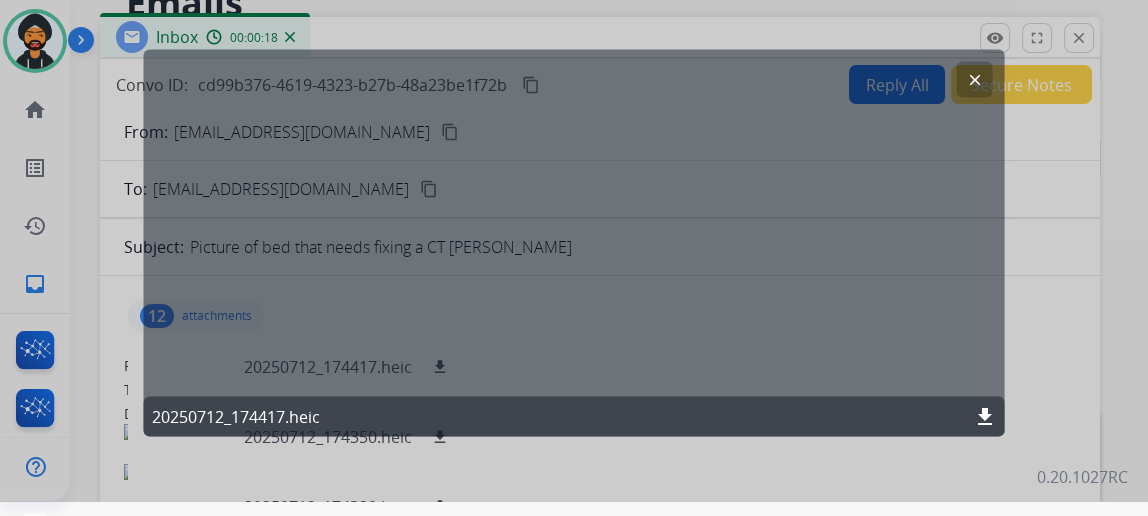 scroll, scrollTop: 0, scrollLeft: 0, axis: both 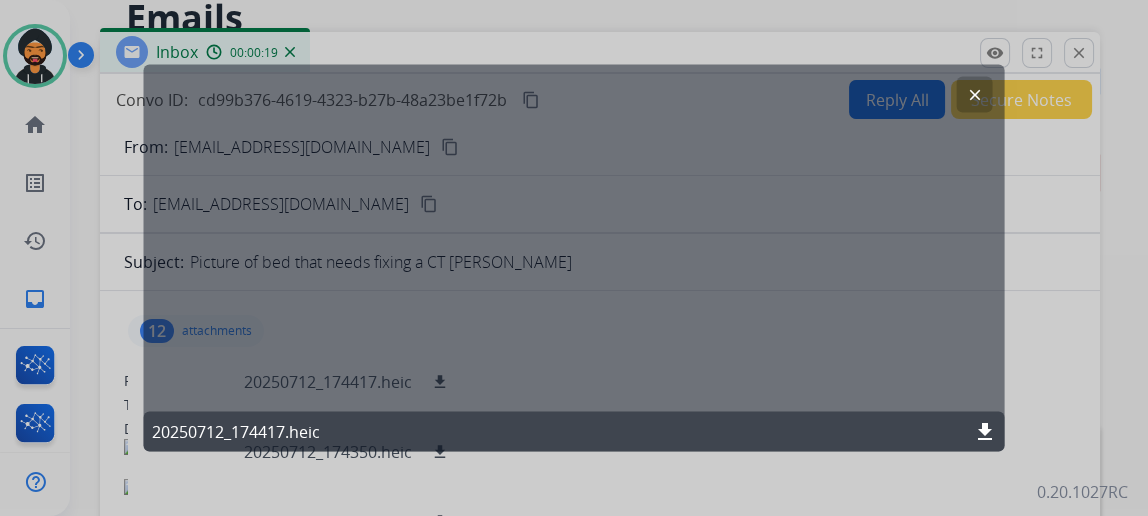 click on "clear" 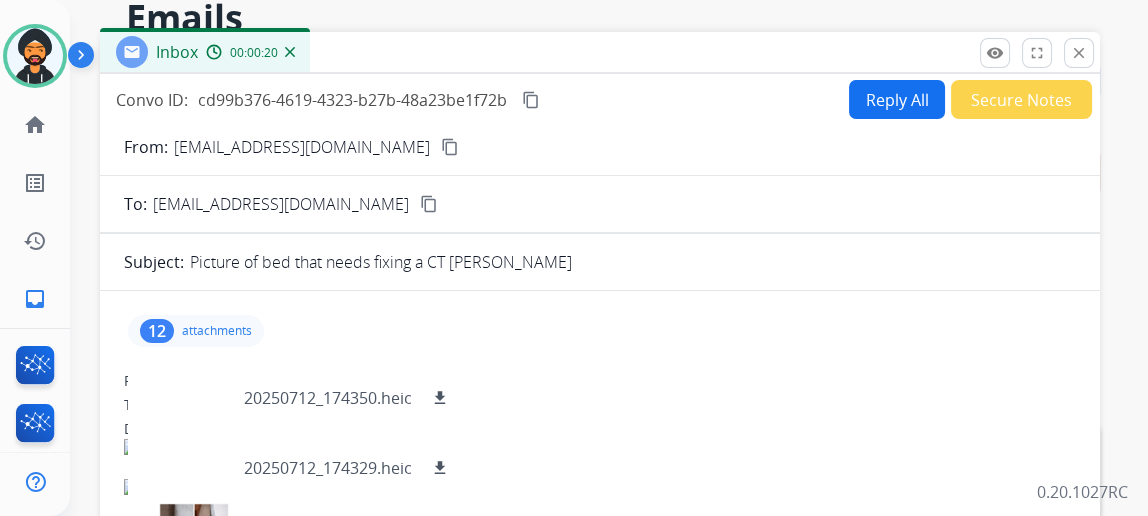 scroll, scrollTop: 90, scrollLeft: 0, axis: vertical 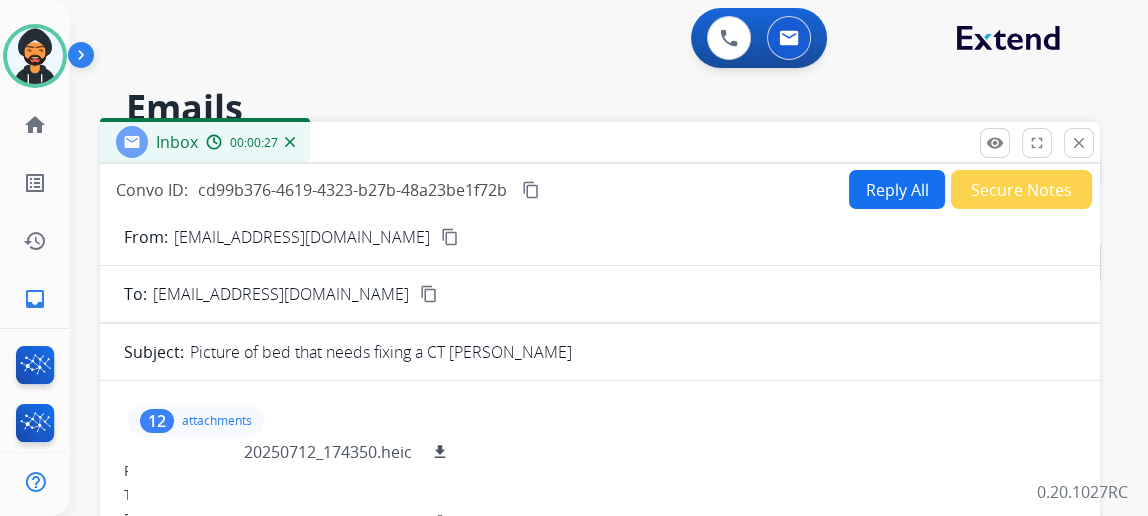 click on "Reply All" at bounding box center (897, 189) 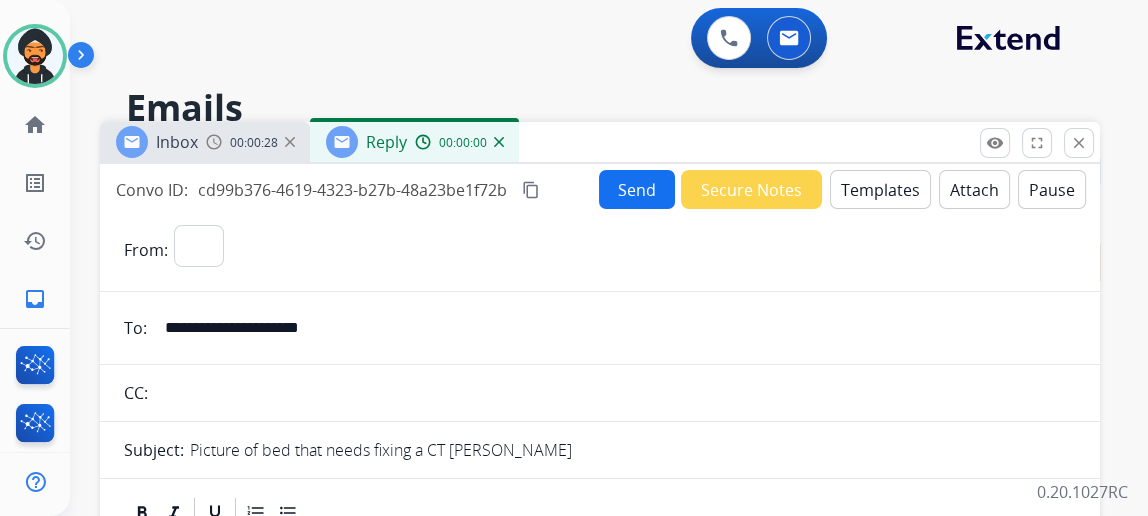 select on "**********" 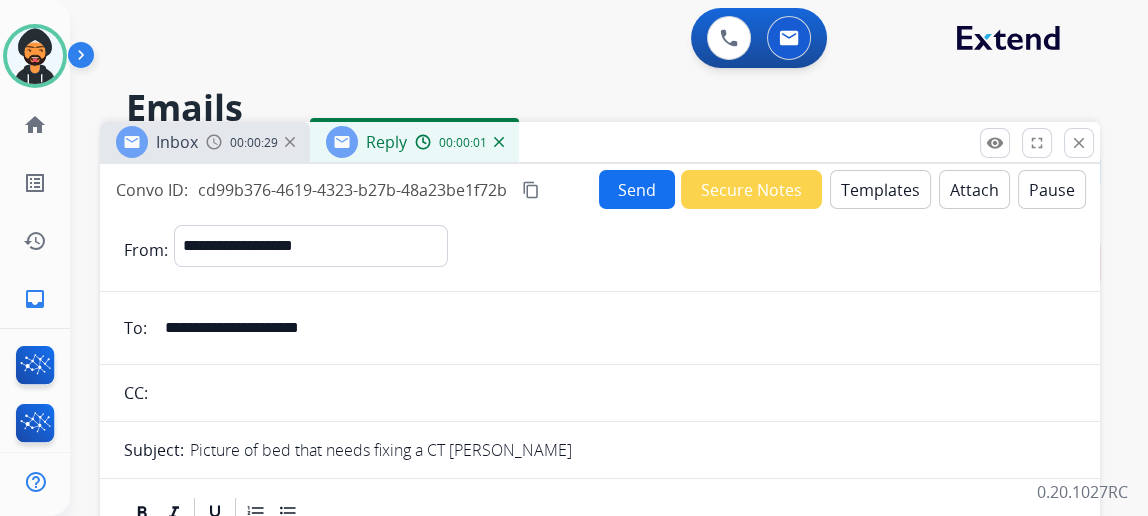 click on "Templates" at bounding box center [880, 189] 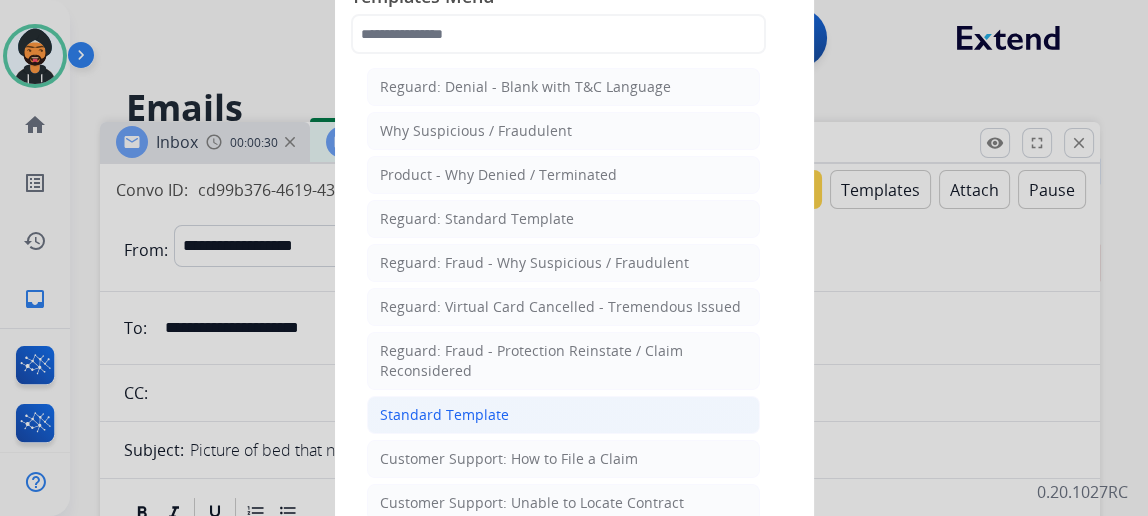click on "Standard Template" 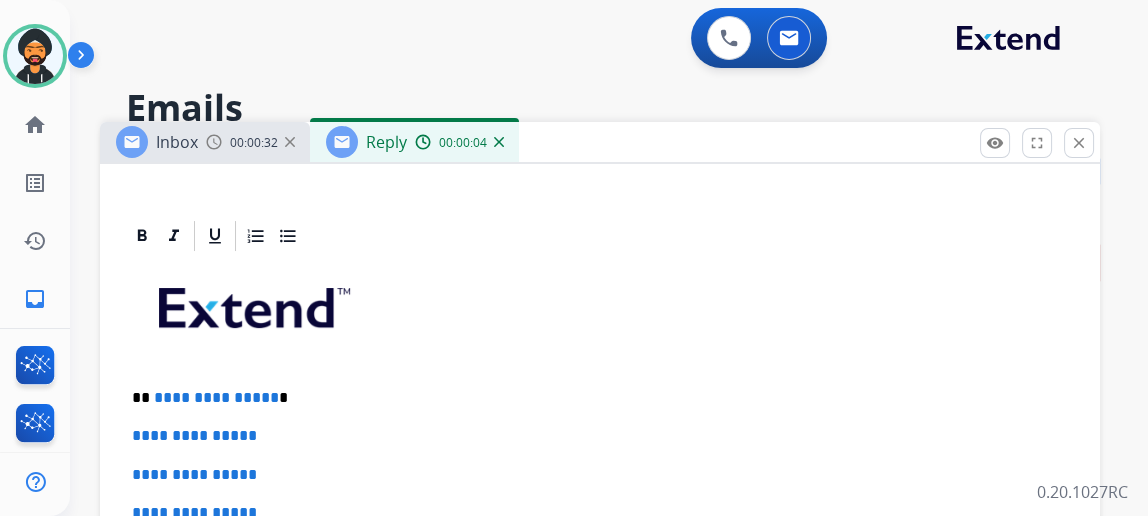 scroll, scrollTop: 545, scrollLeft: 0, axis: vertical 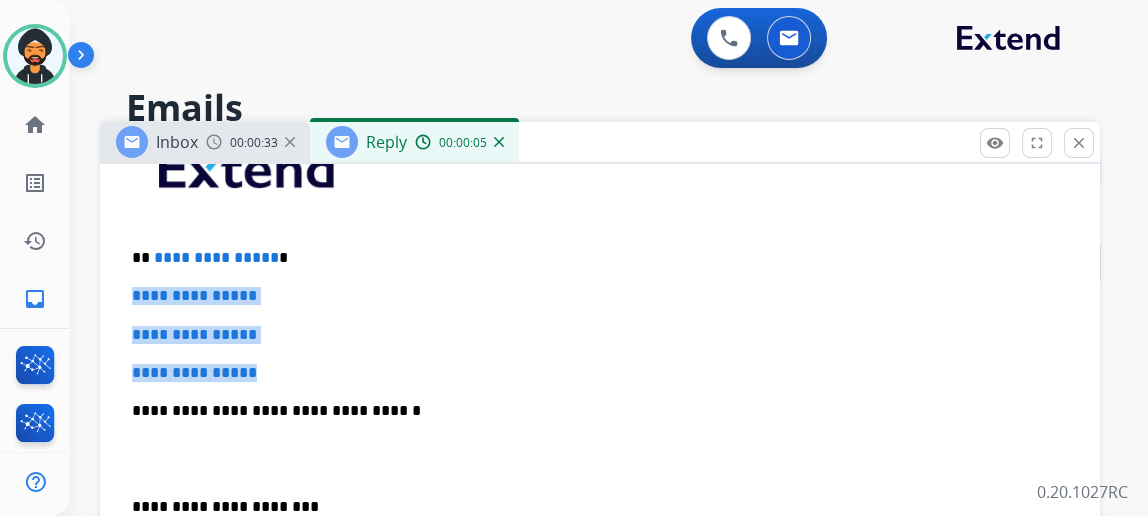 drag, startPoint x: 307, startPoint y: 371, endPoint x: 106, endPoint y: 293, distance: 215.6038 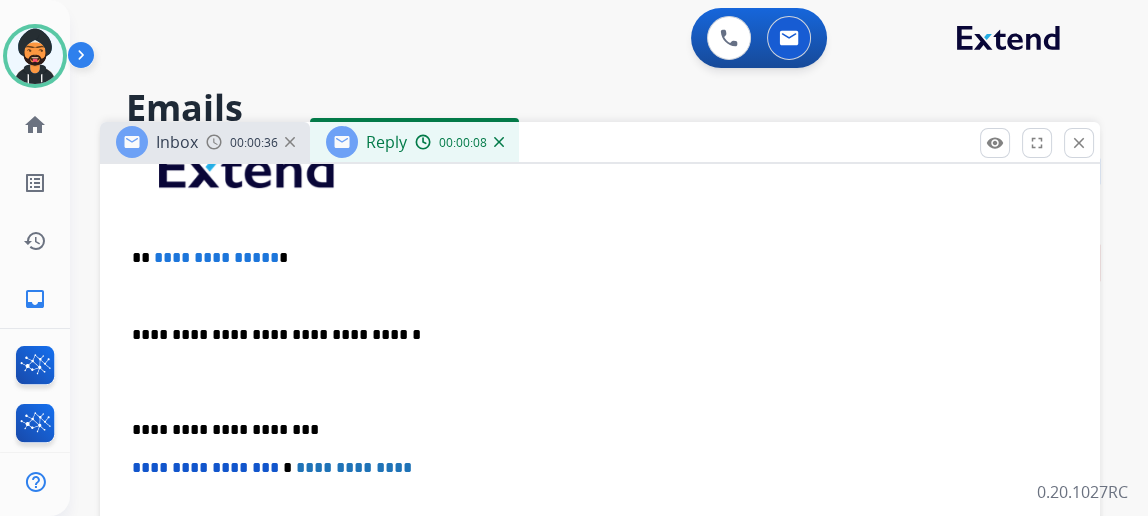 type 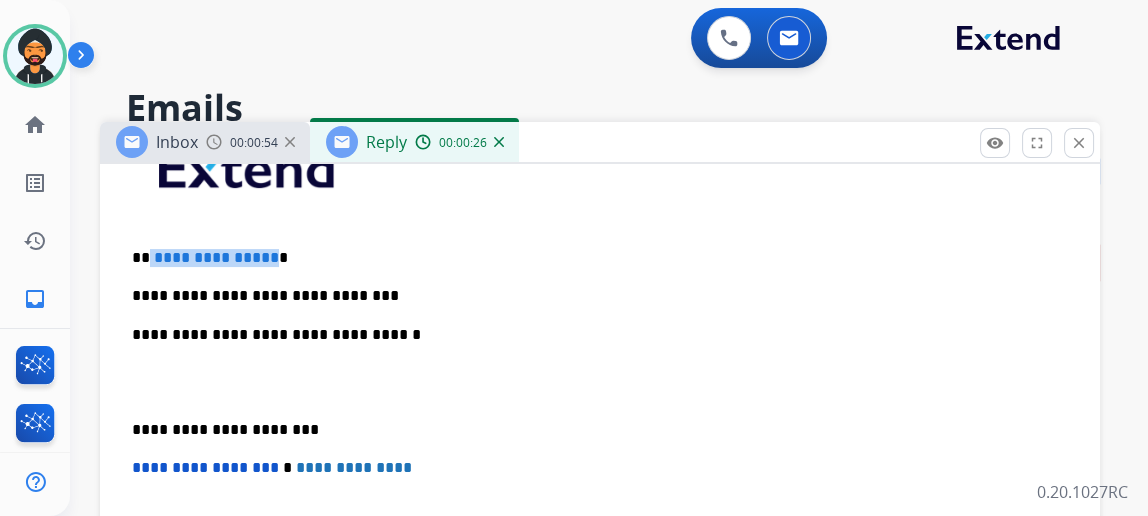 drag, startPoint x: 283, startPoint y: 248, endPoint x: 164, endPoint y: 248, distance: 119 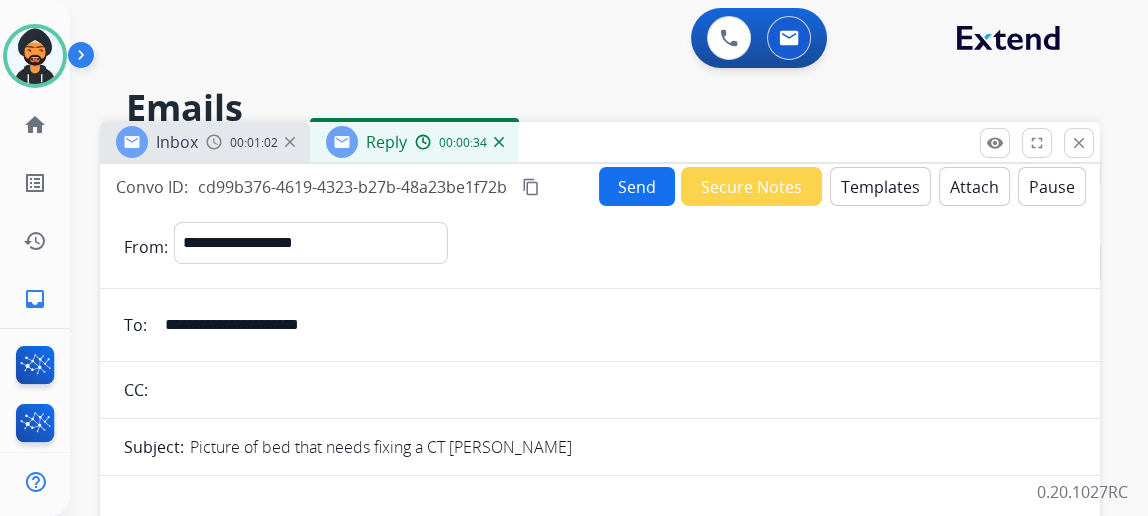 scroll, scrollTop: 0, scrollLeft: 0, axis: both 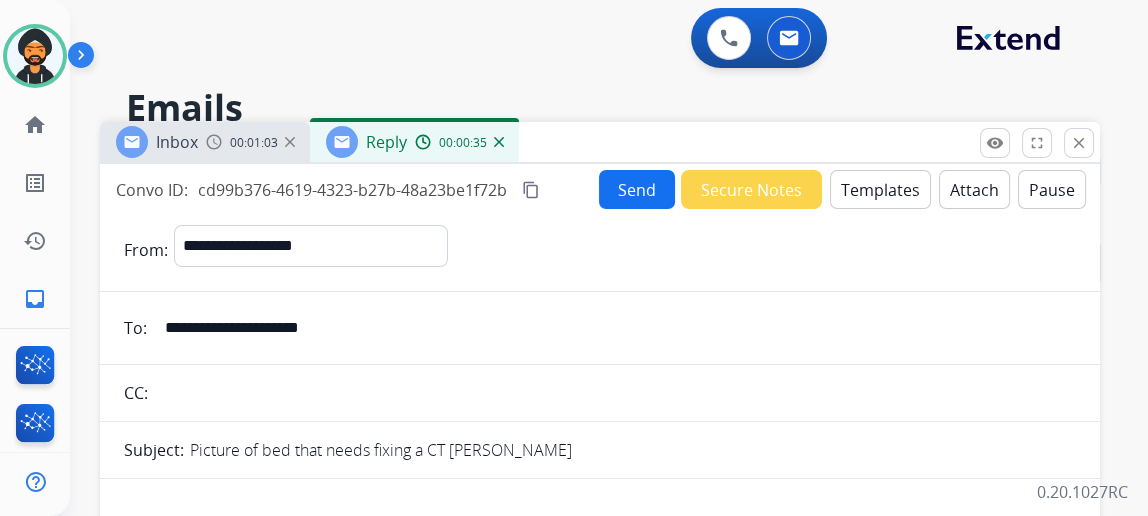 click on "Send" at bounding box center (637, 189) 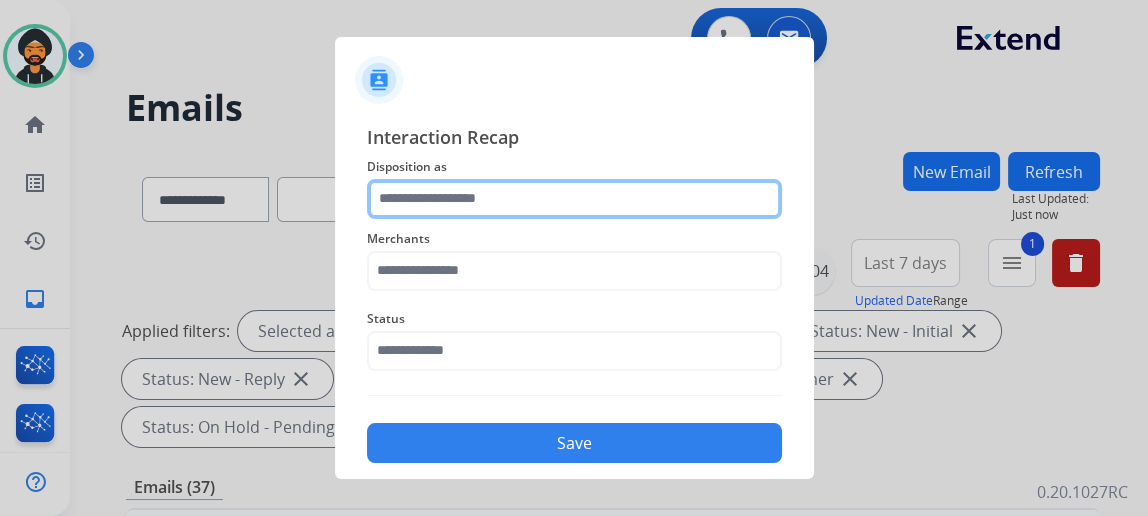 click 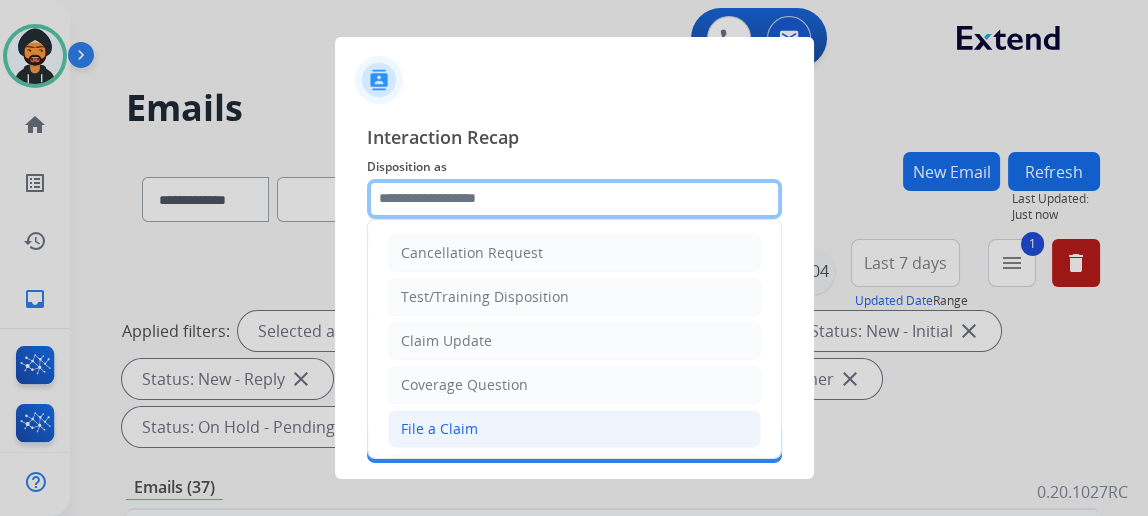 scroll, scrollTop: 90, scrollLeft: 0, axis: vertical 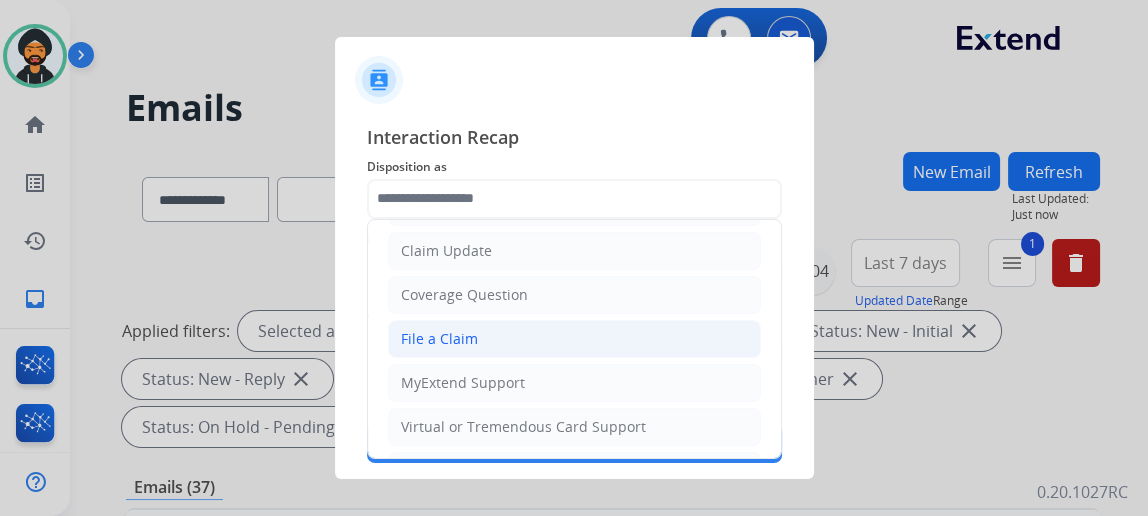 click on "File a Claim" 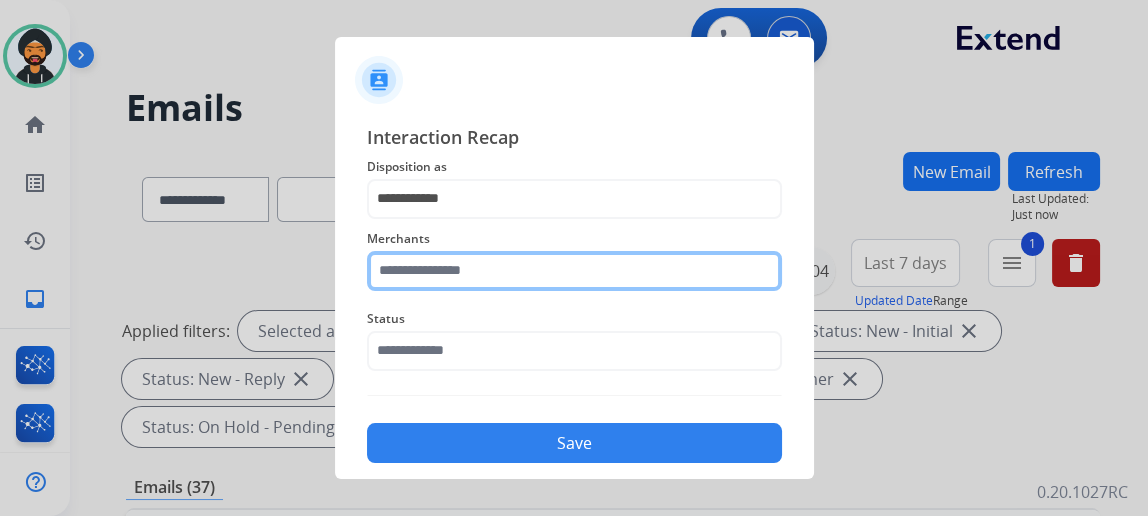 click 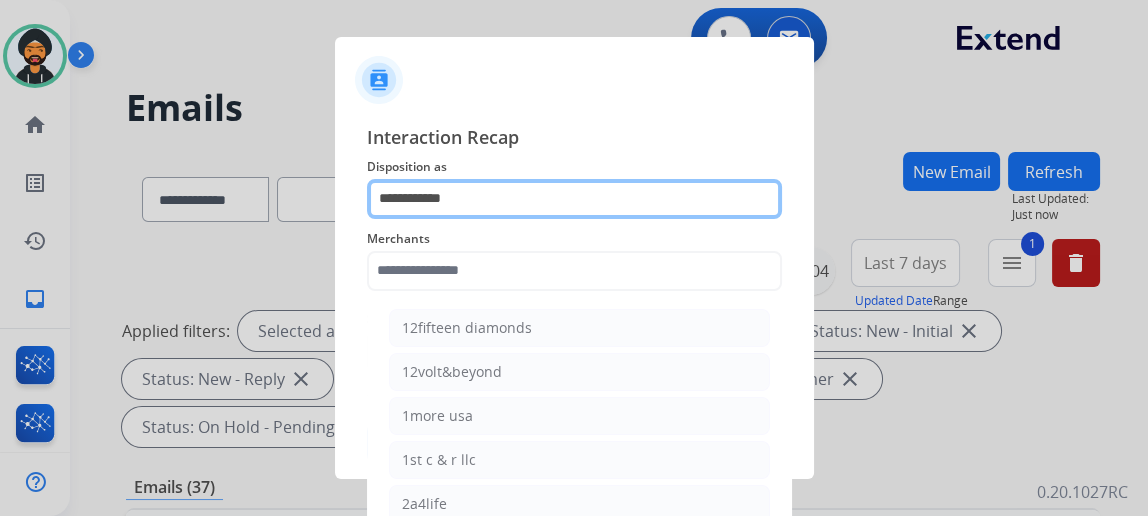 click on "**********" 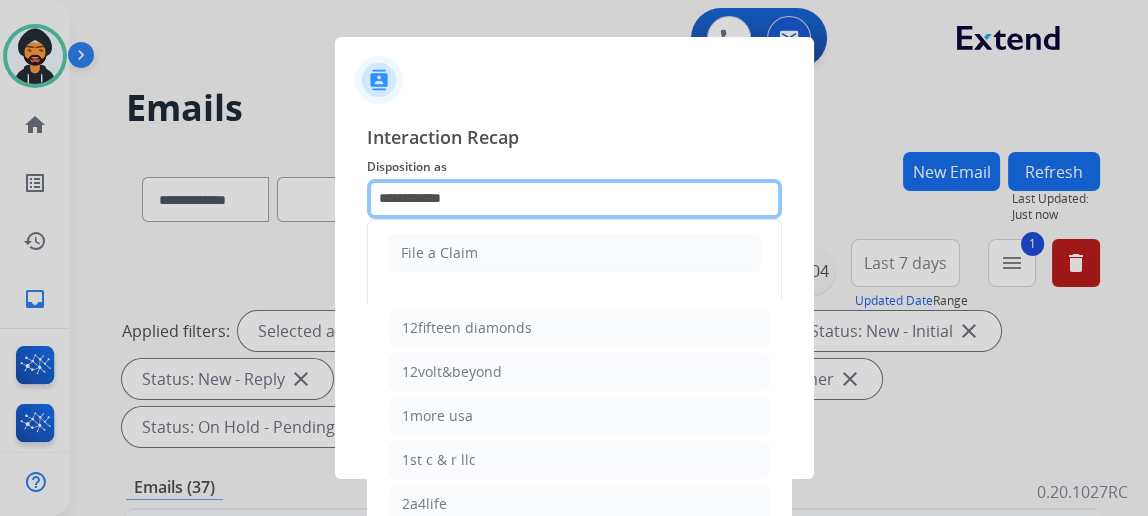 click on "**********" 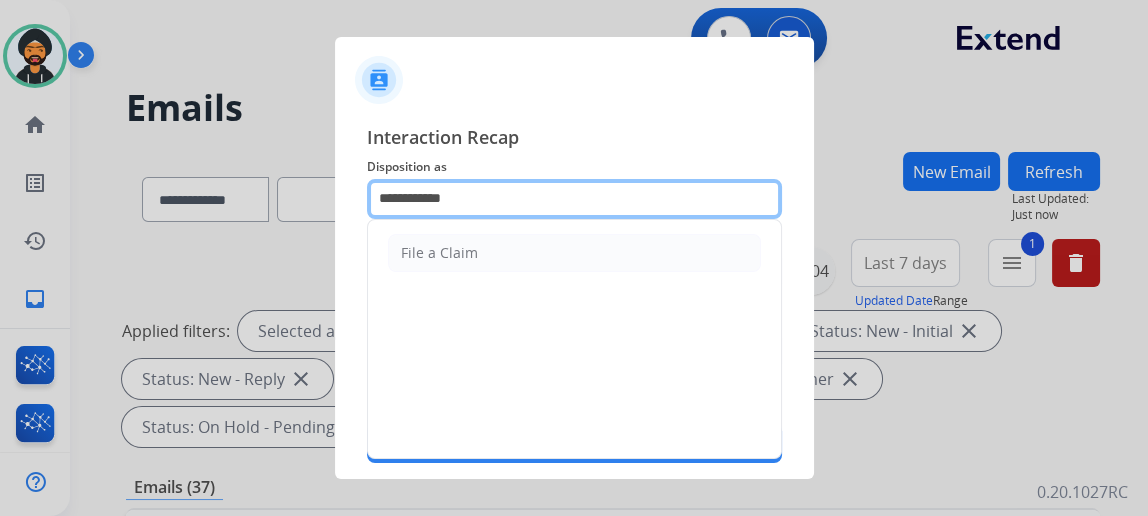 click on "**********" 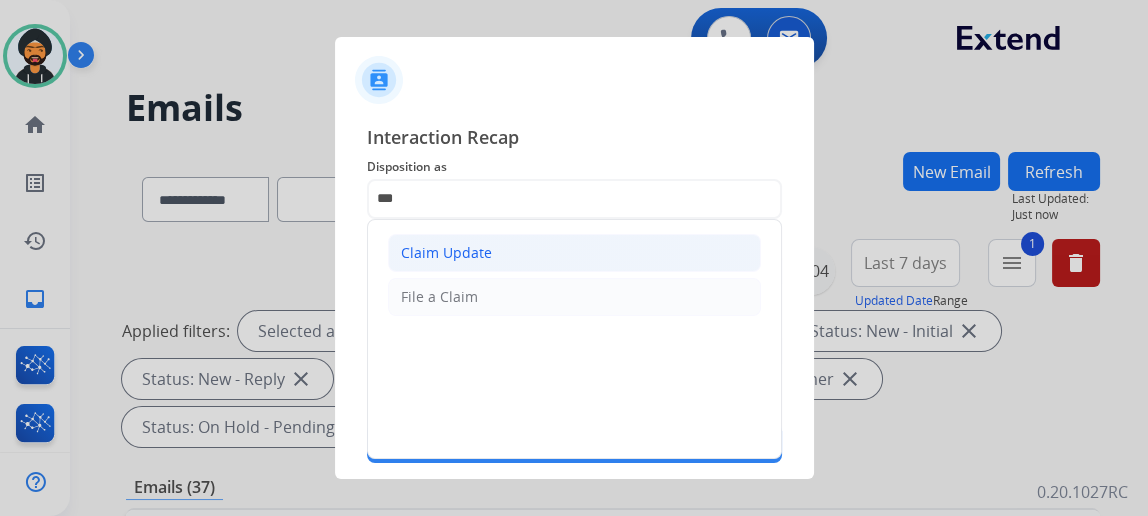 click on "Claim Update" 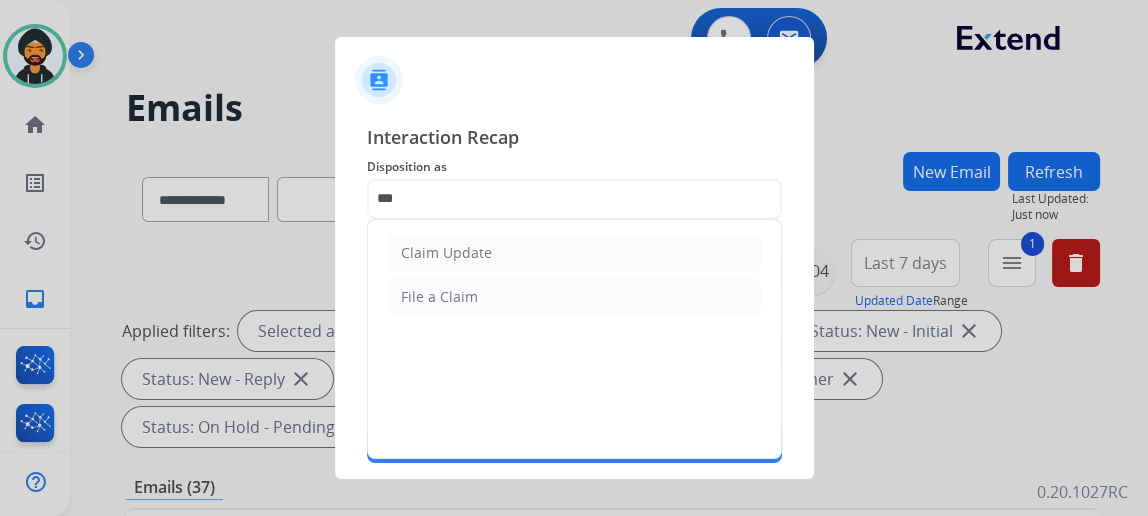 type on "**********" 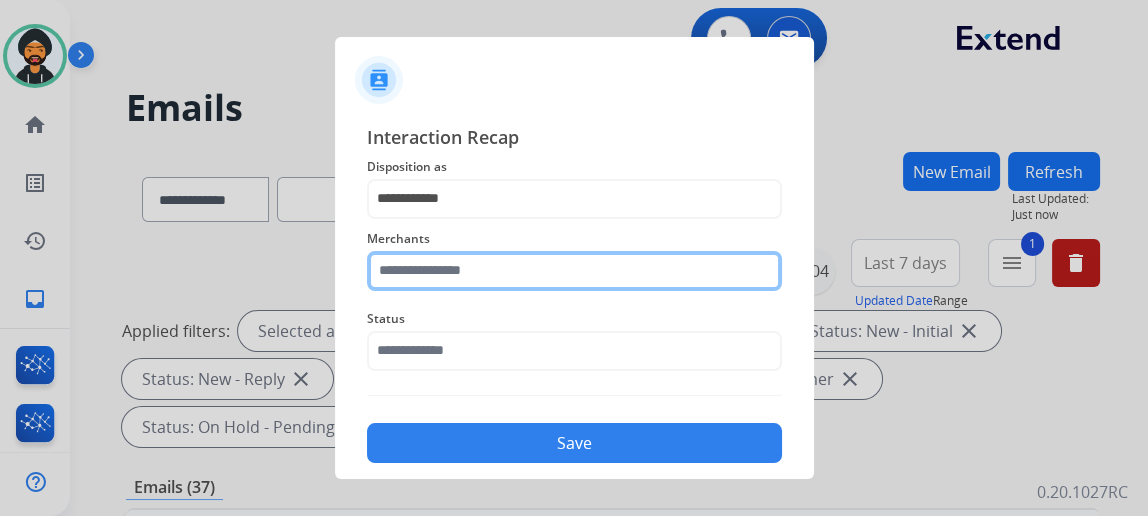 click 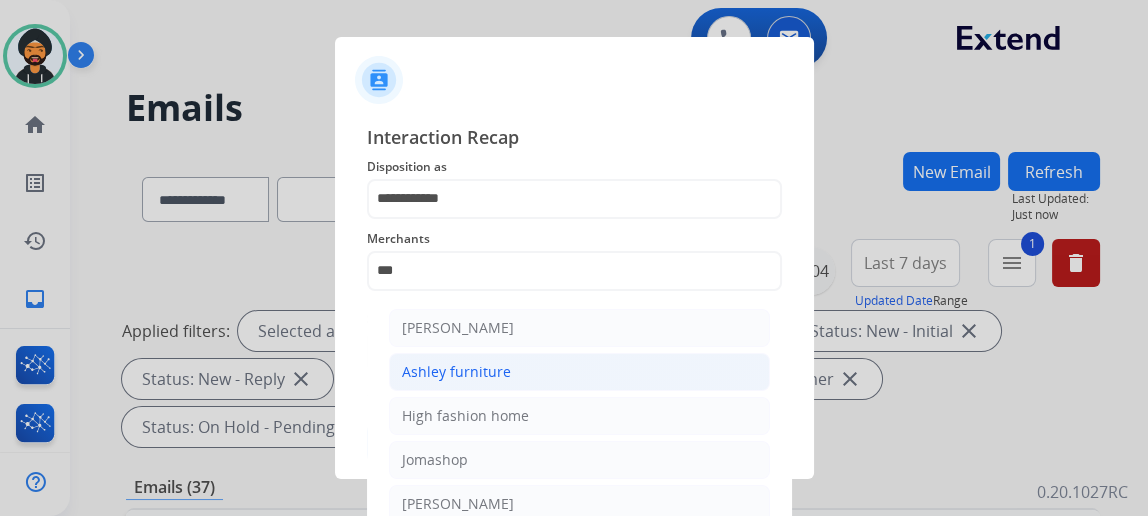 click on "Ashley furniture" 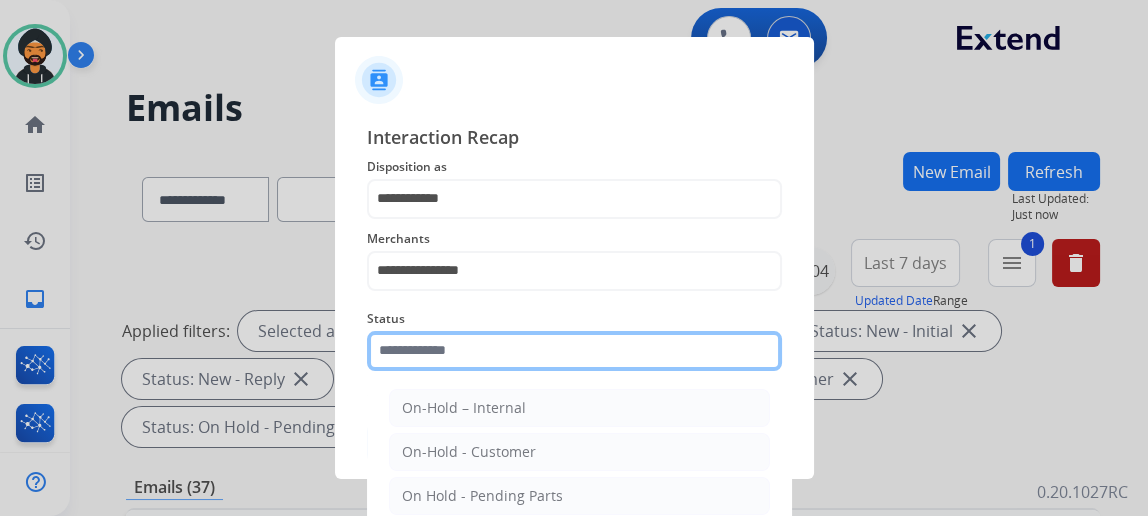 click 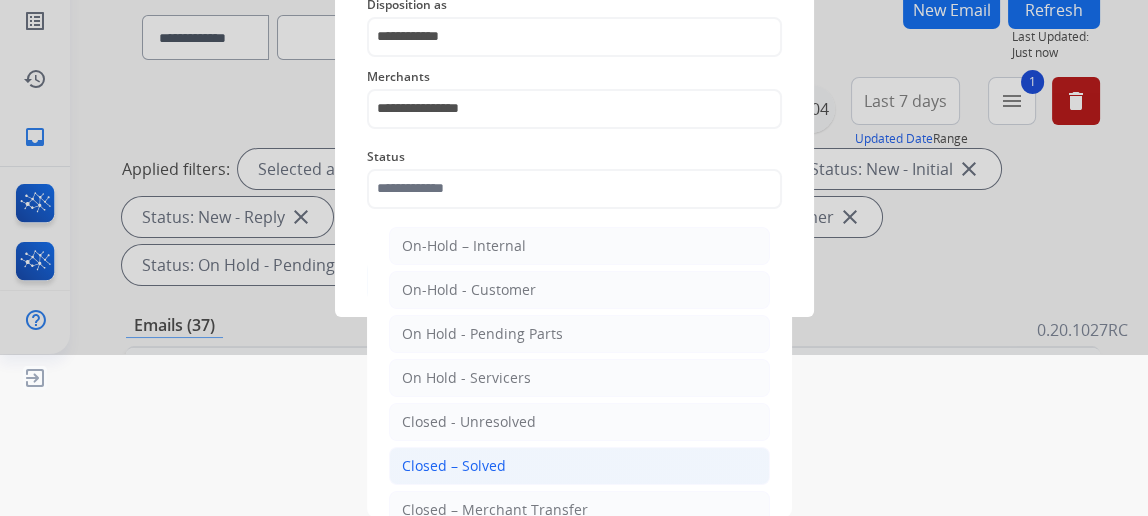 click on "Closed – Solved" 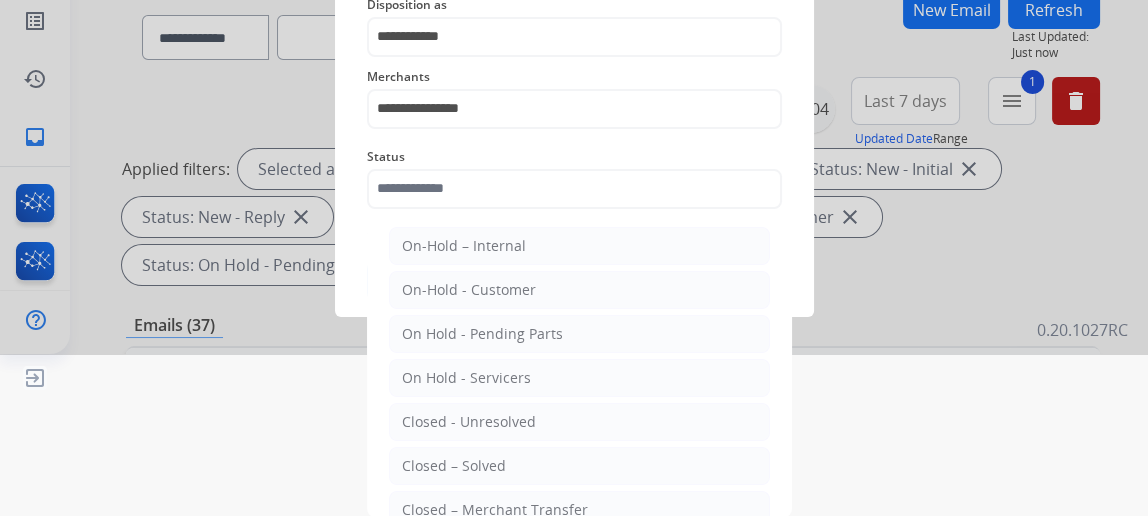 type on "**********" 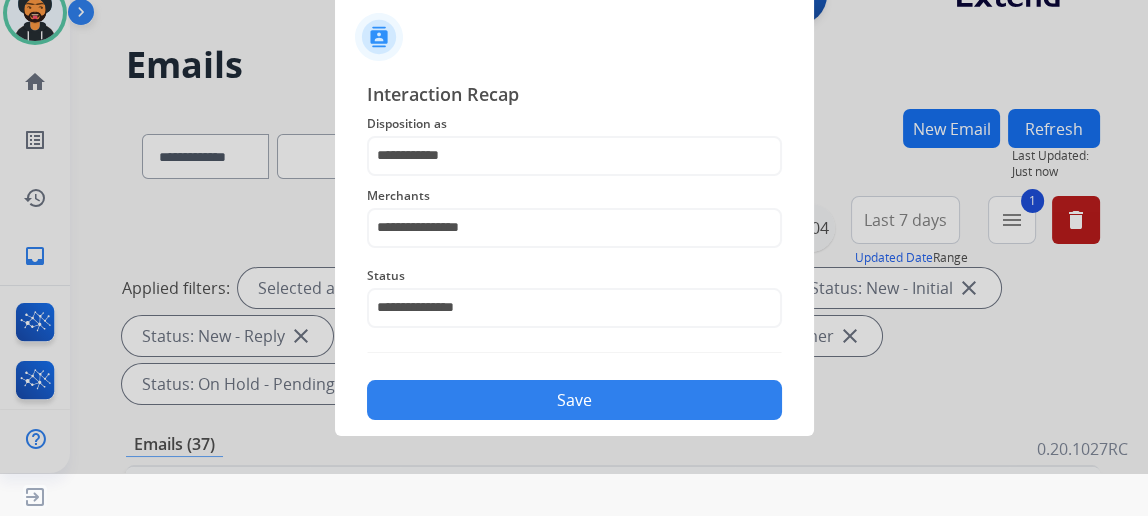 scroll, scrollTop: 43, scrollLeft: 0, axis: vertical 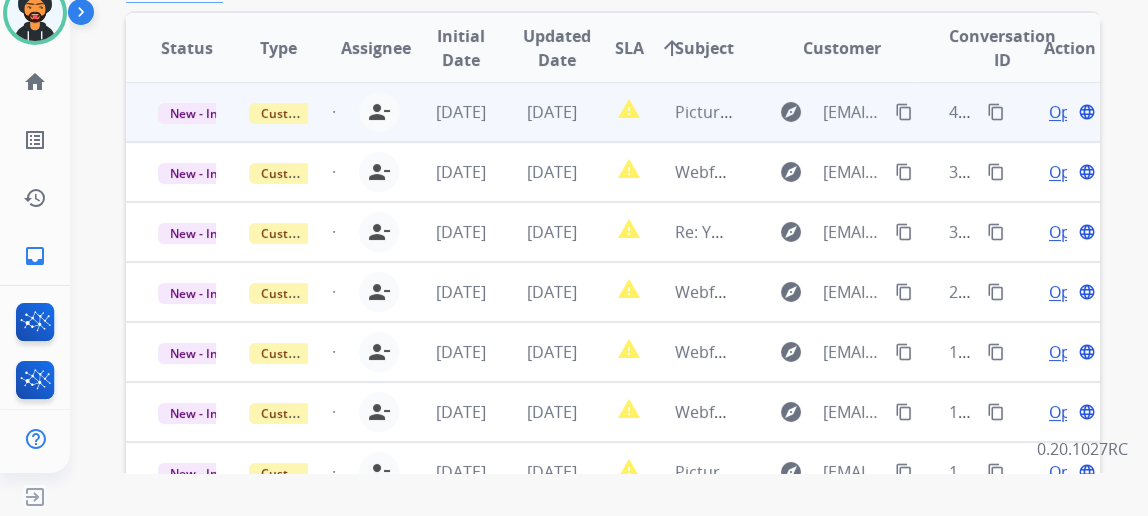 click on "Open" at bounding box center [1069, 112] 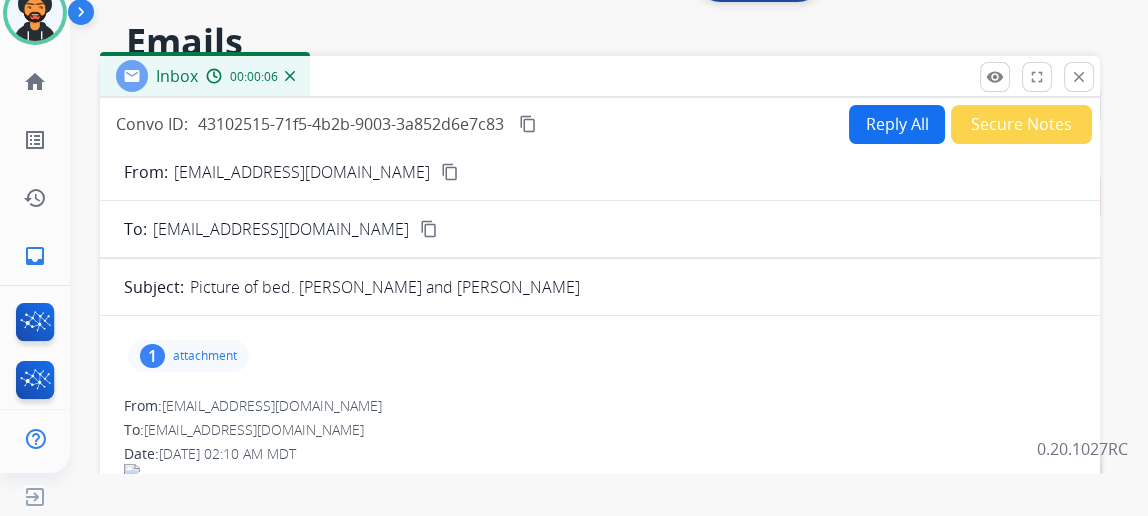 scroll, scrollTop: 0, scrollLeft: 0, axis: both 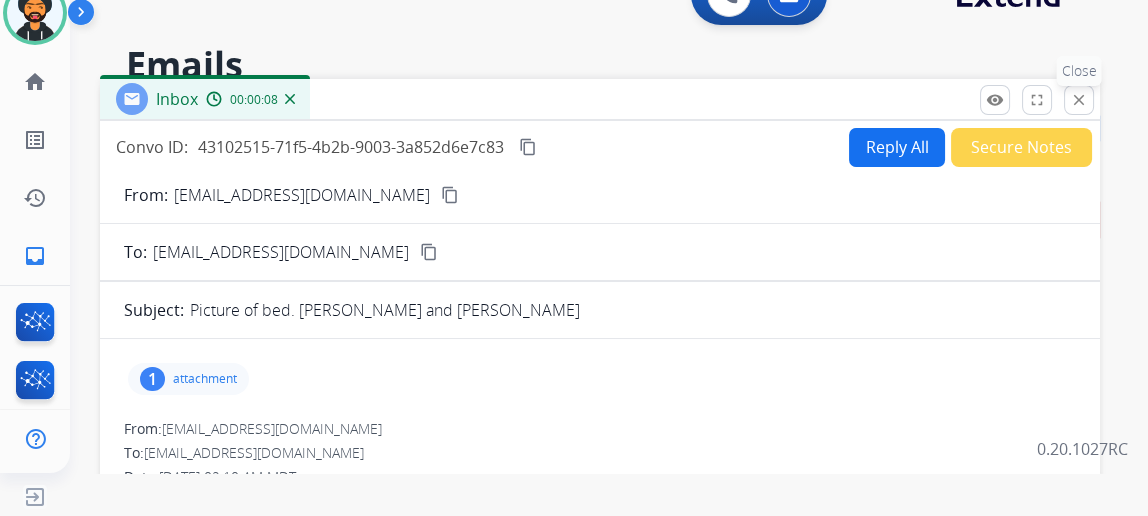 click on "close" at bounding box center [1079, 100] 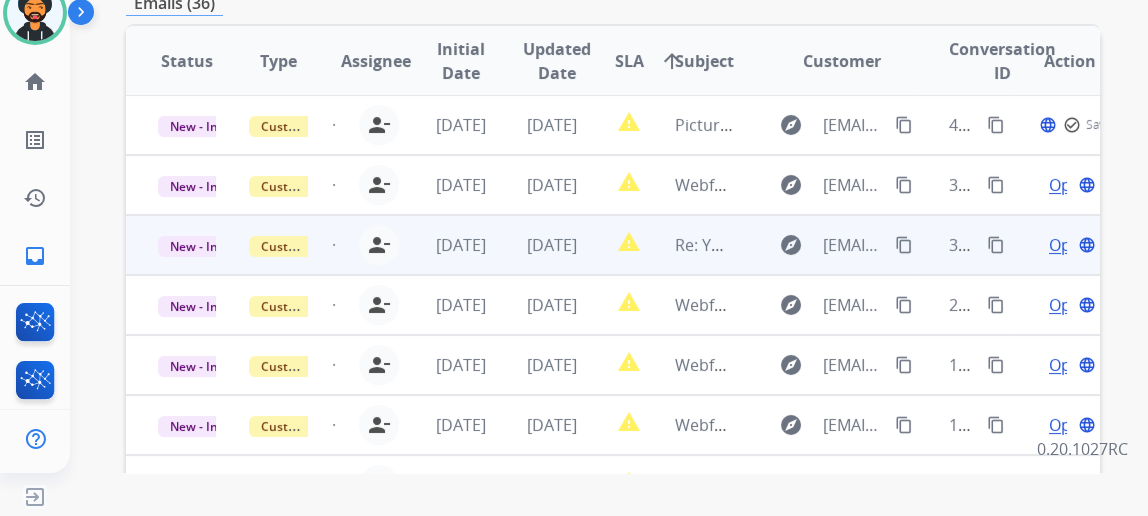 scroll, scrollTop: 454, scrollLeft: 0, axis: vertical 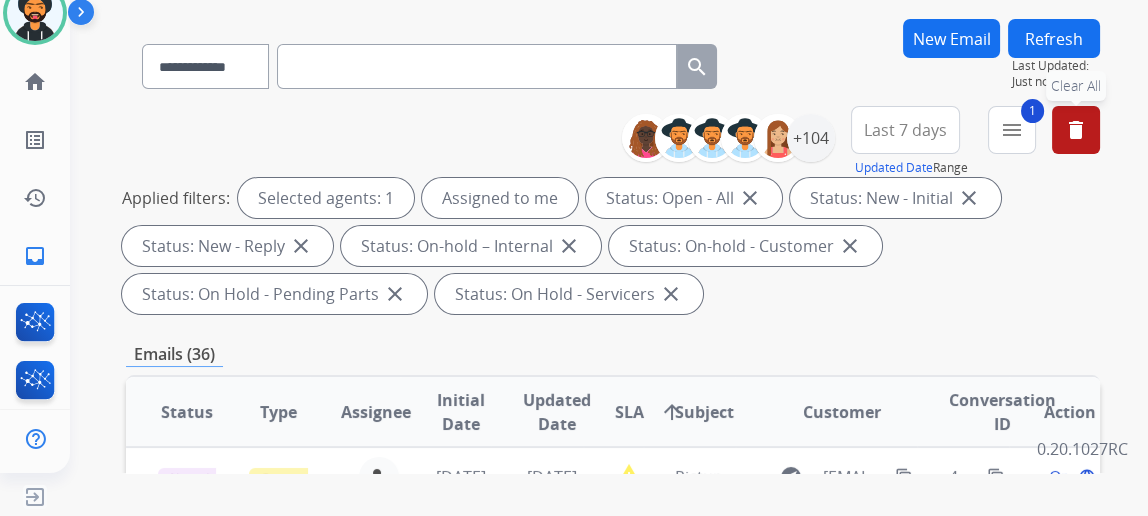click on "delete" at bounding box center [1076, 130] 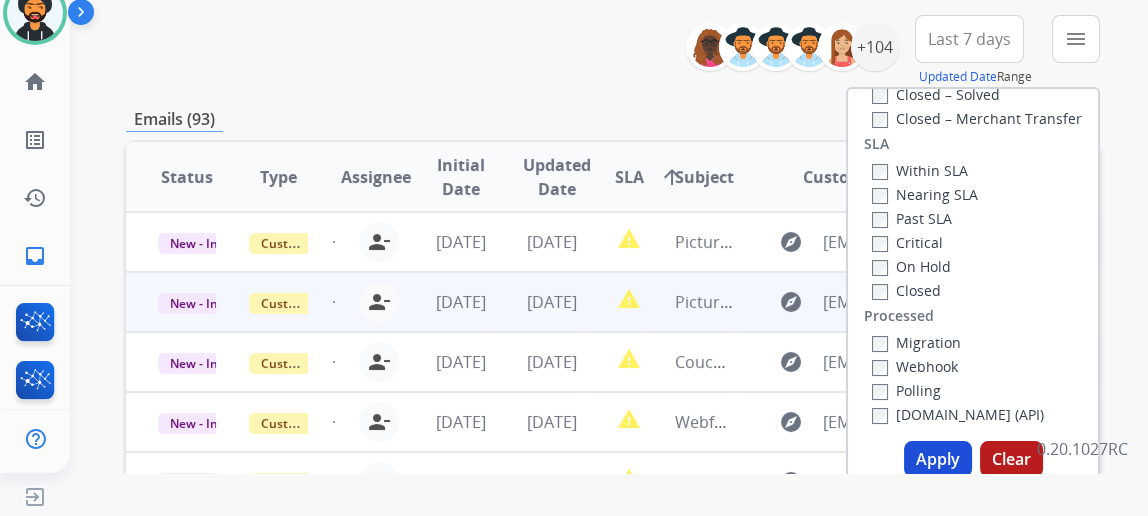 scroll, scrollTop: 181, scrollLeft: 0, axis: vertical 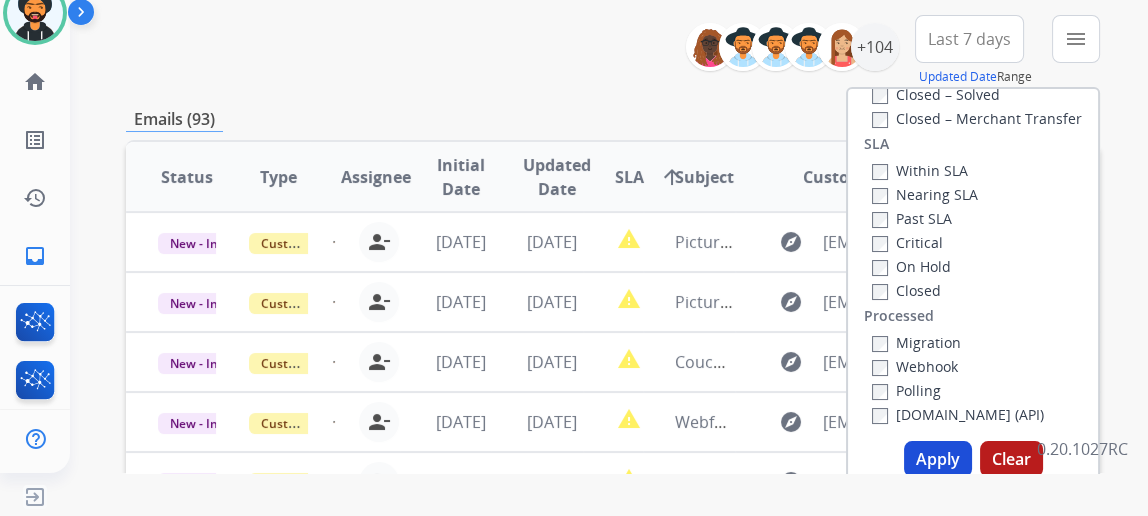 click on "**********" at bounding box center [613, 51] 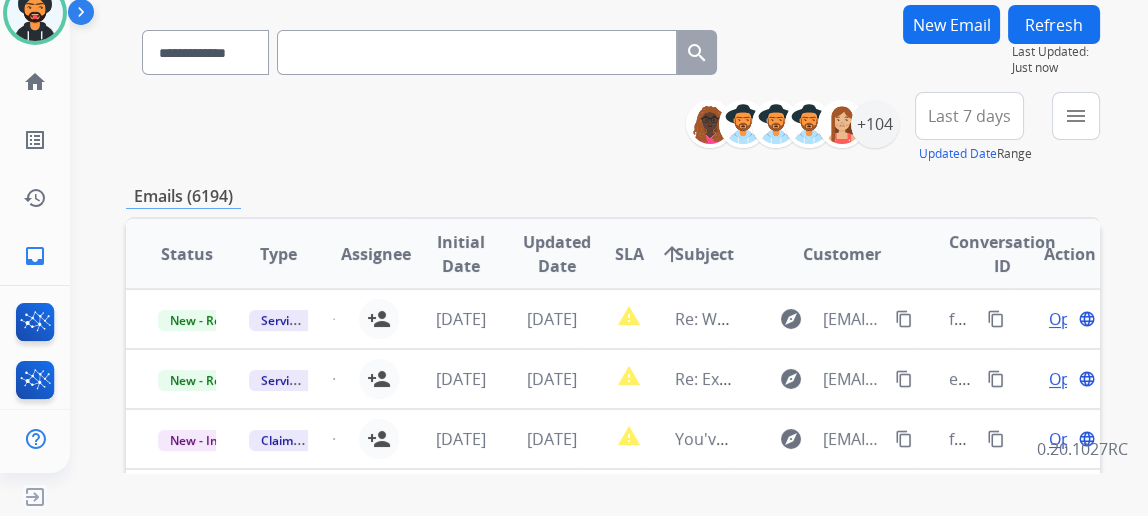 scroll, scrollTop: 0, scrollLeft: 0, axis: both 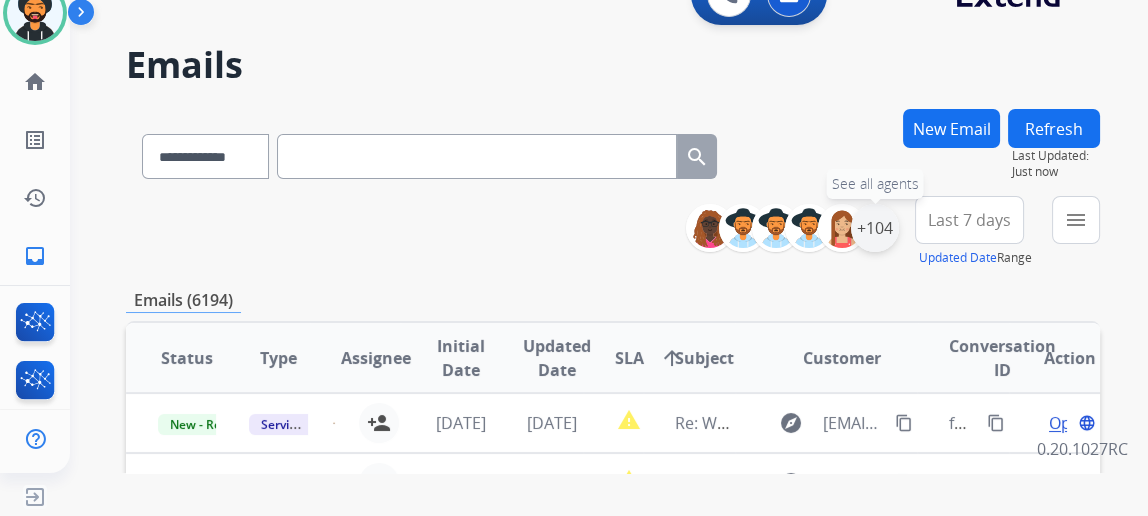 click on "+104" at bounding box center (875, 228) 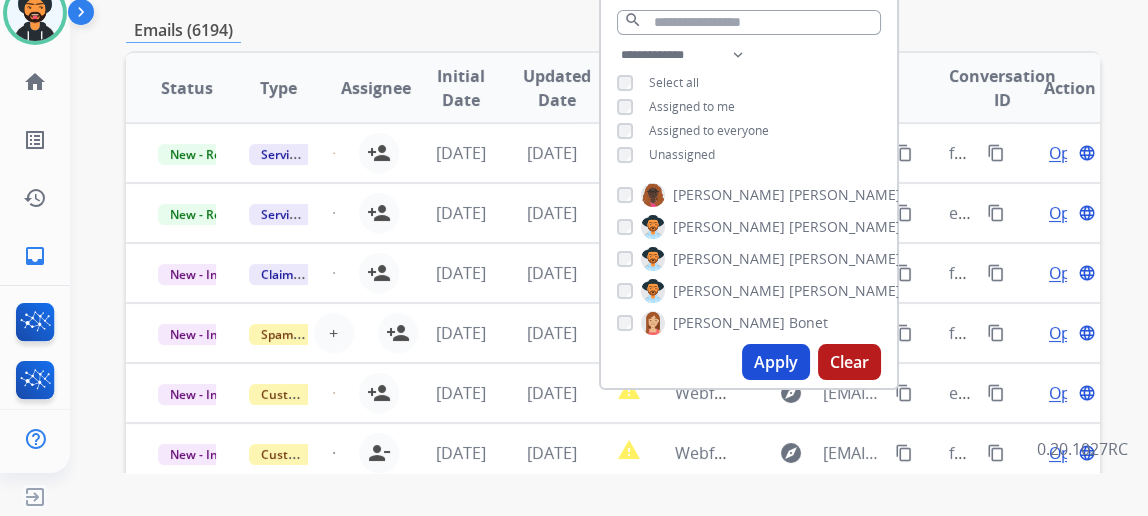 scroll, scrollTop: 272, scrollLeft: 0, axis: vertical 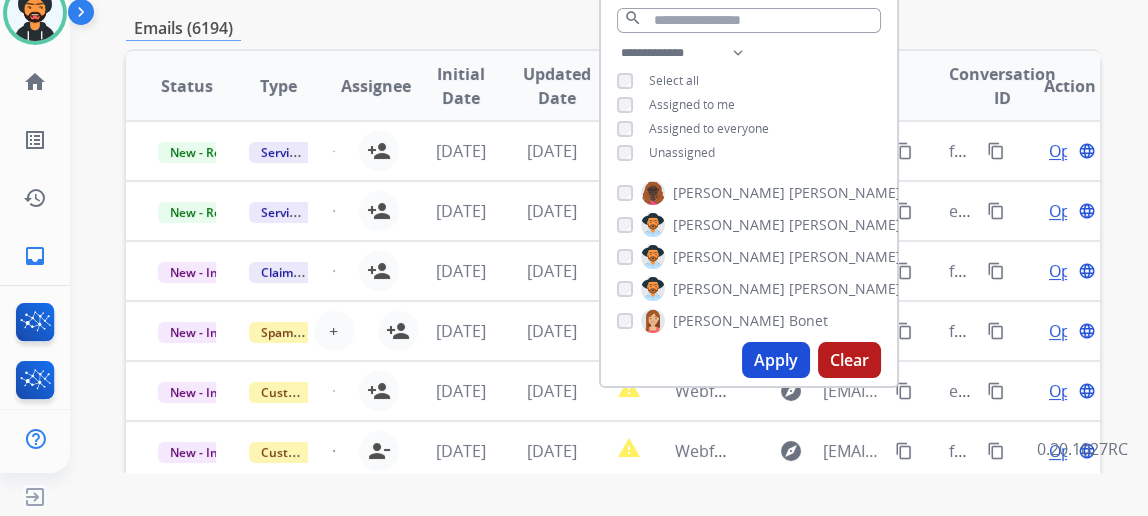 click on "Apply" at bounding box center (776, 360) 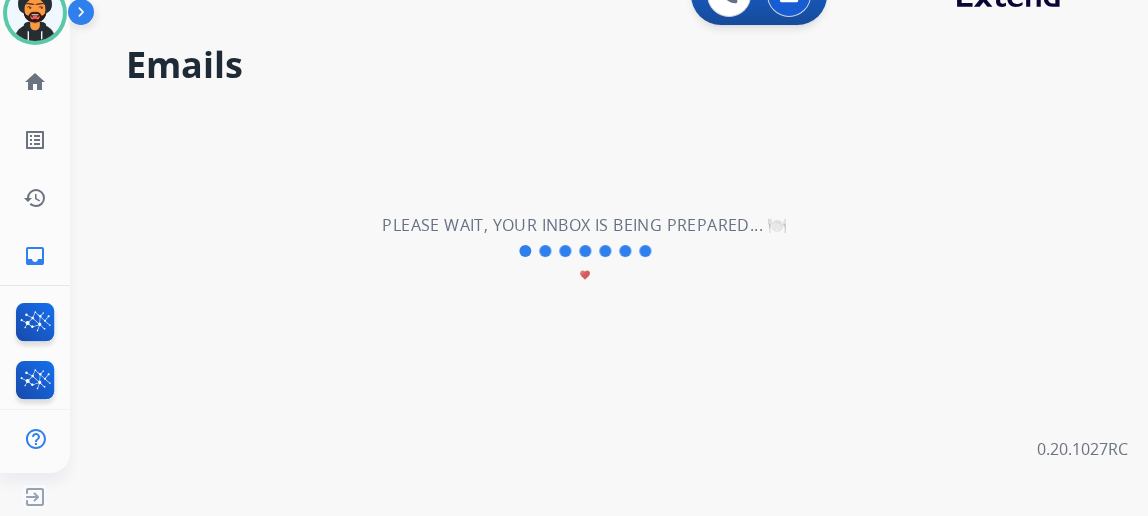 scroll, scrollTop: 0, scrollLeft: 0, axis: both 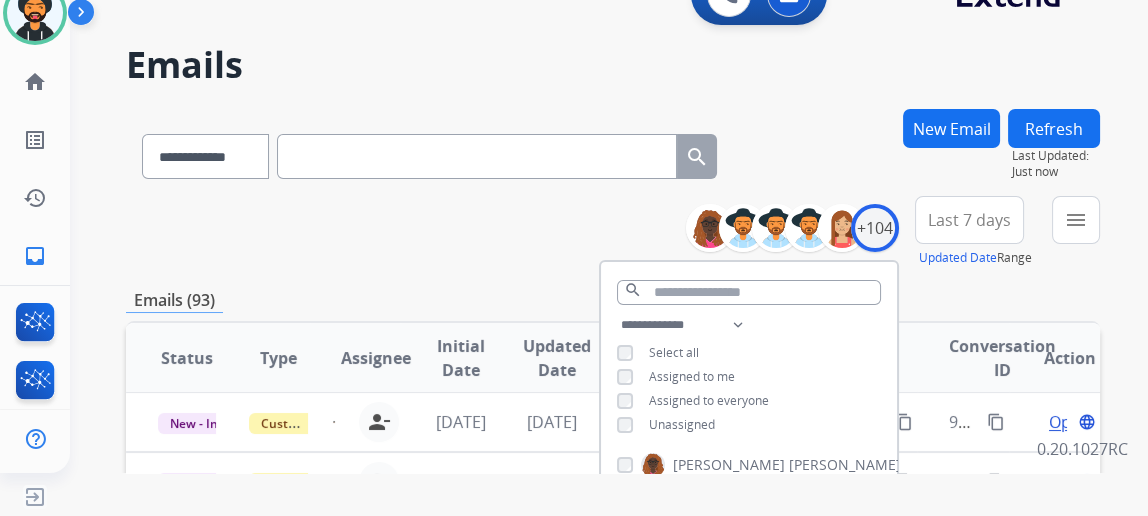 click on "**********" at bounding box center (613, 232) 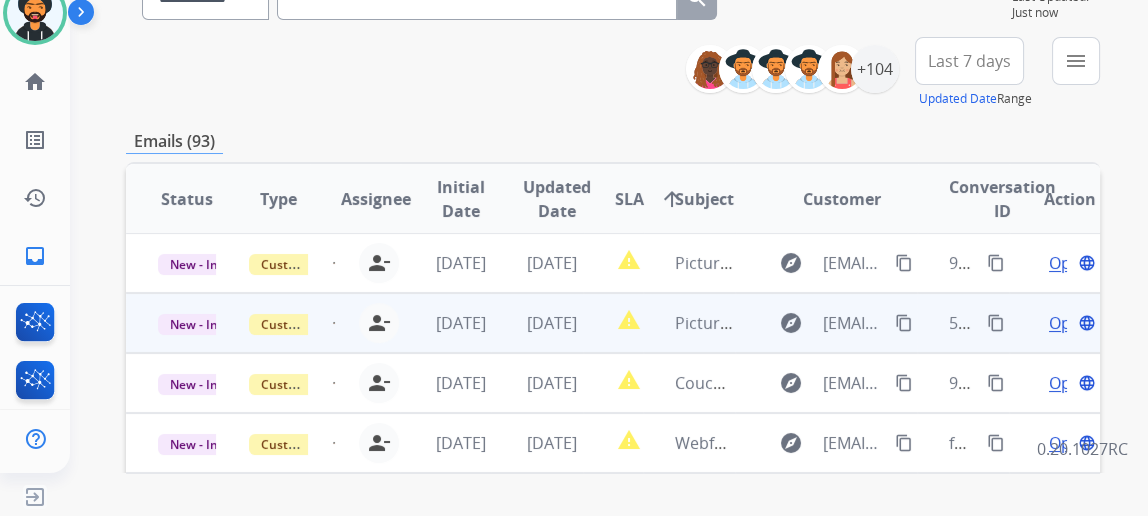 scroll, scrollTop: 181, scrollLeft: 0, axis: vertical 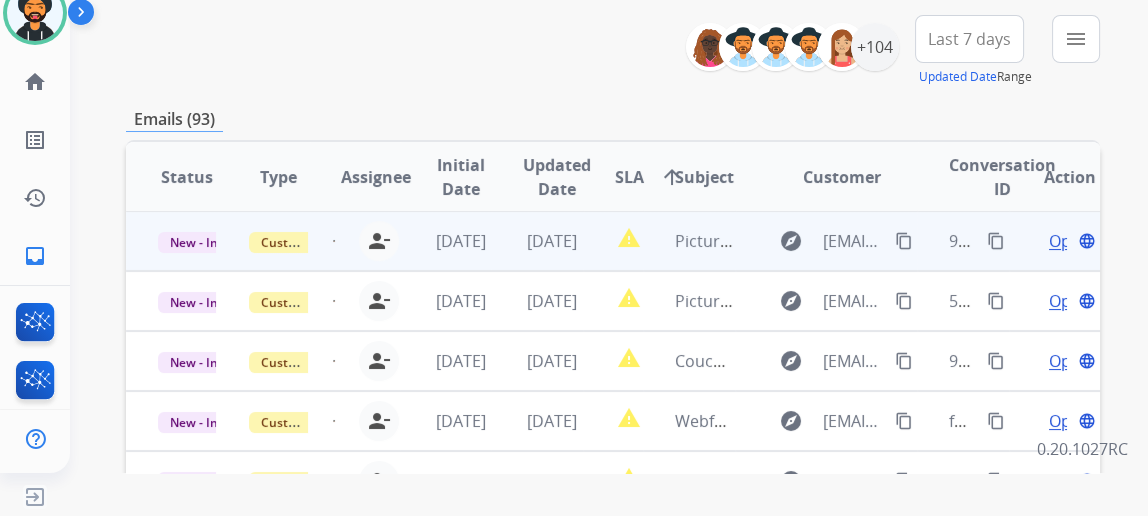 click on "Open" at bounding box center (1069, 241) 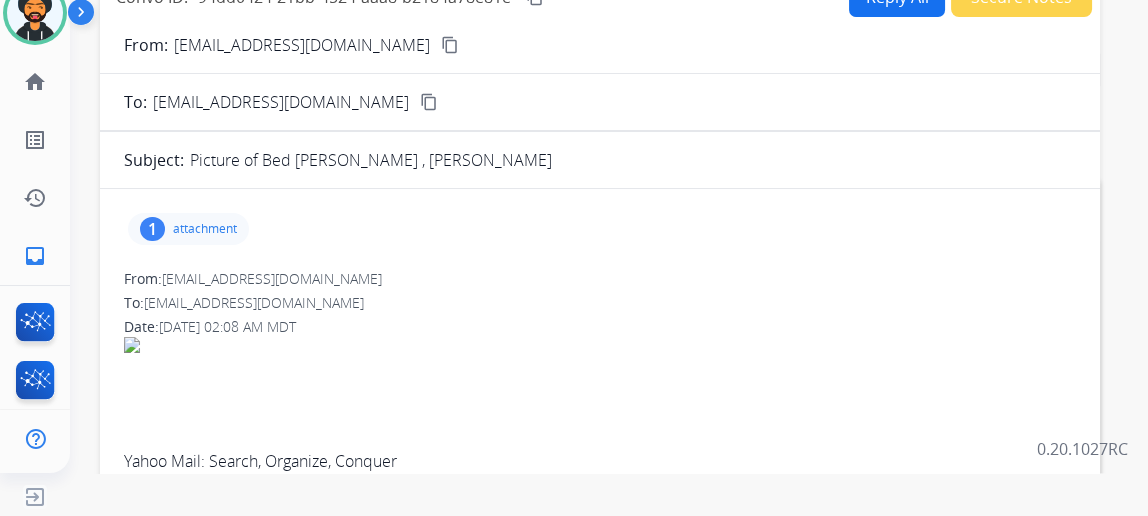 scroll, scrollTop: 0, scrollLeft: 0, axis: both 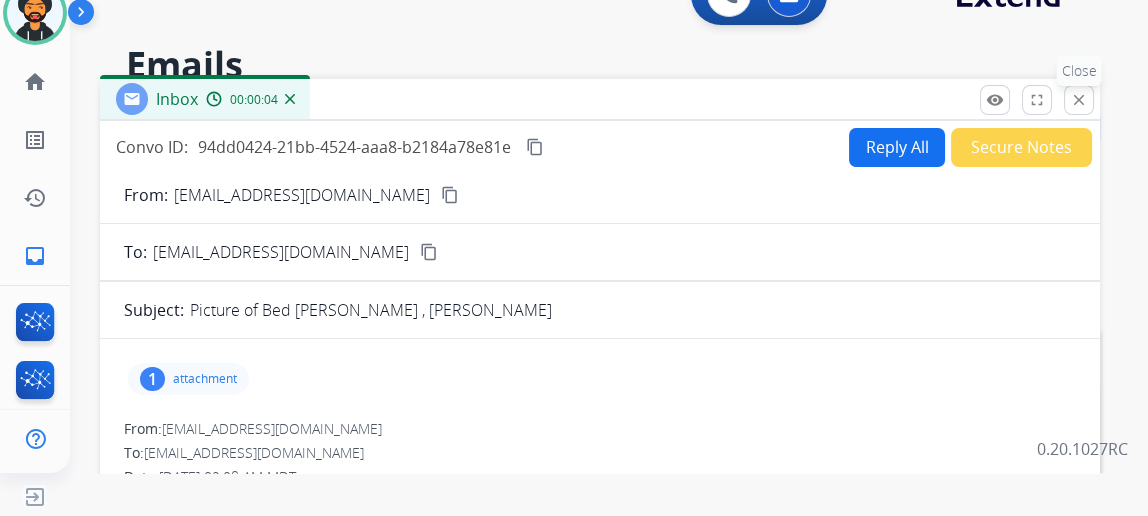 click on "close Close" at bounding box center [1079, 100] 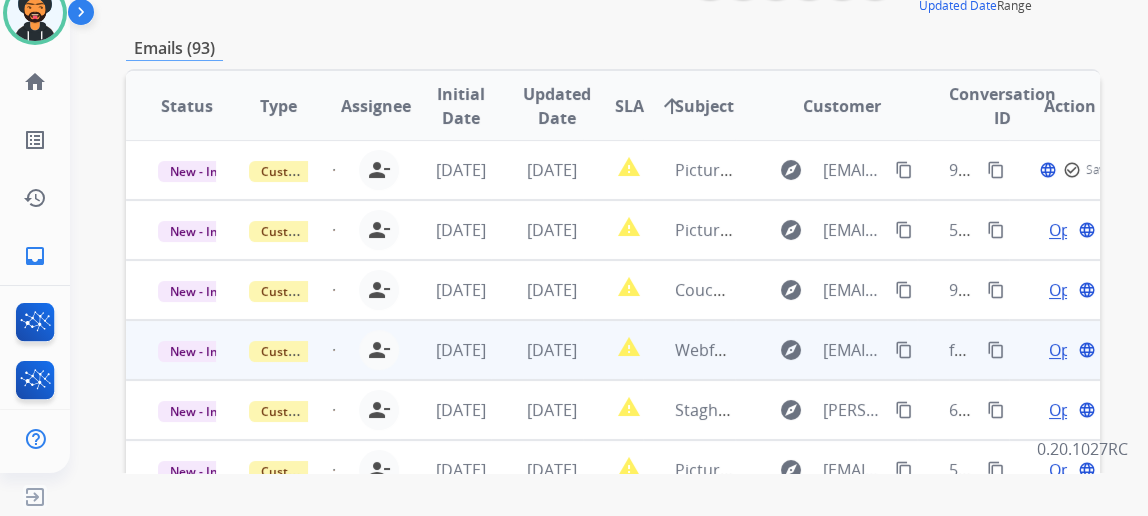 scroll, scrollTop: 272, scrollLeft: 0, axis: vertical 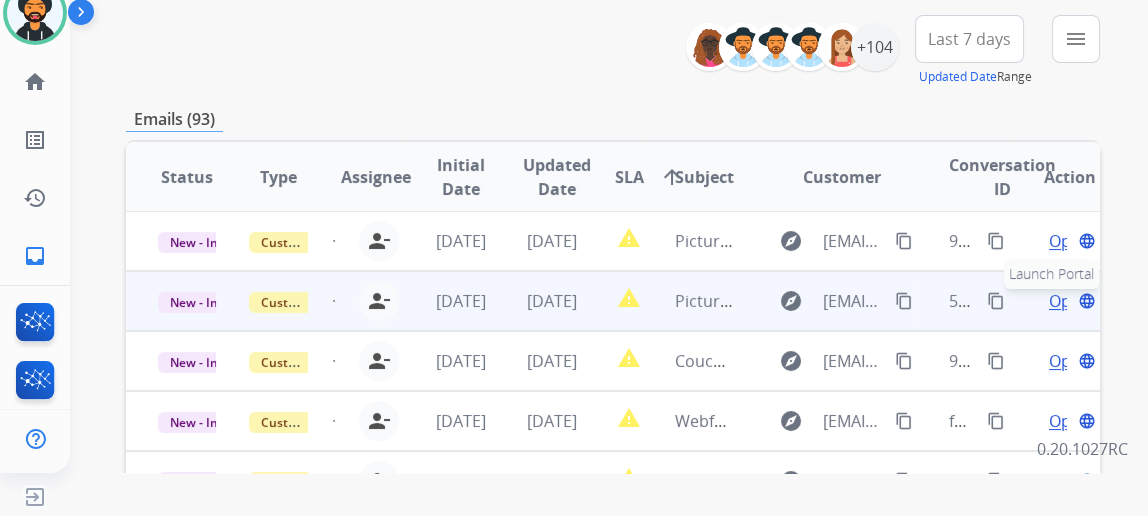 click on "language Launch Portal" at bounding box center [1087, 301] 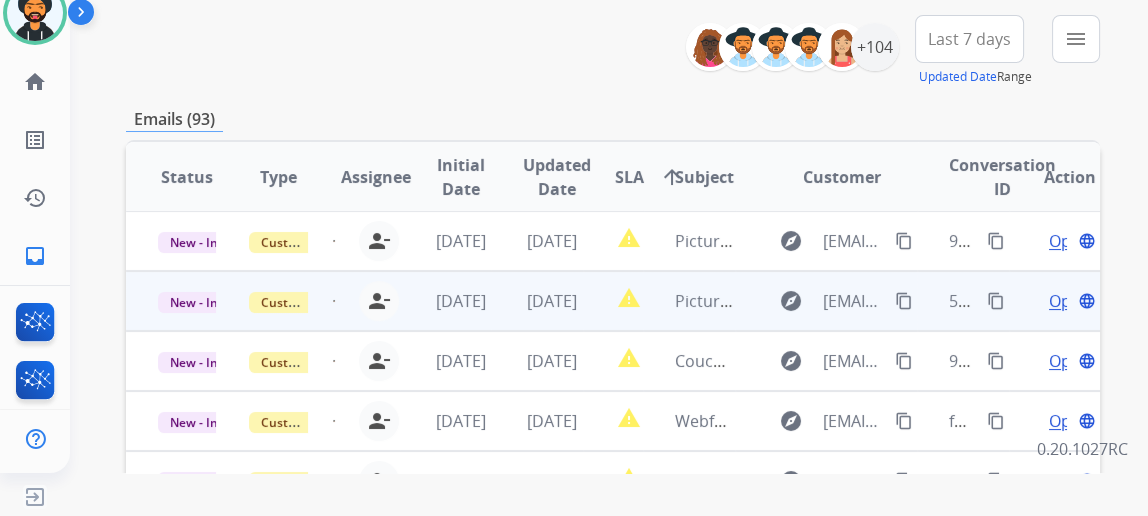 click on "Open" at bounding box center (1069, 301) 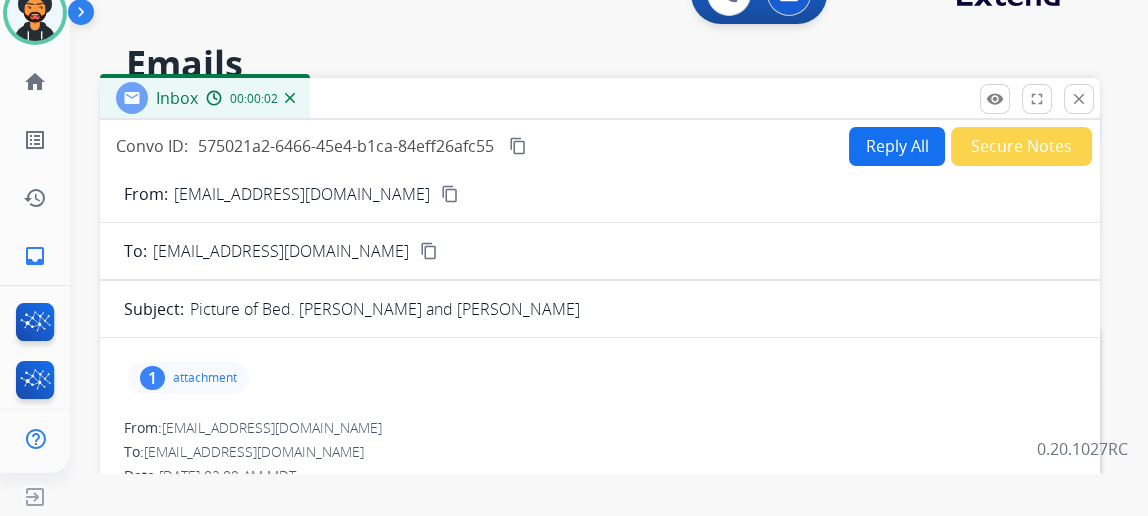 scroll, scrollTop: 0, scrollLeft: 0, axis: both 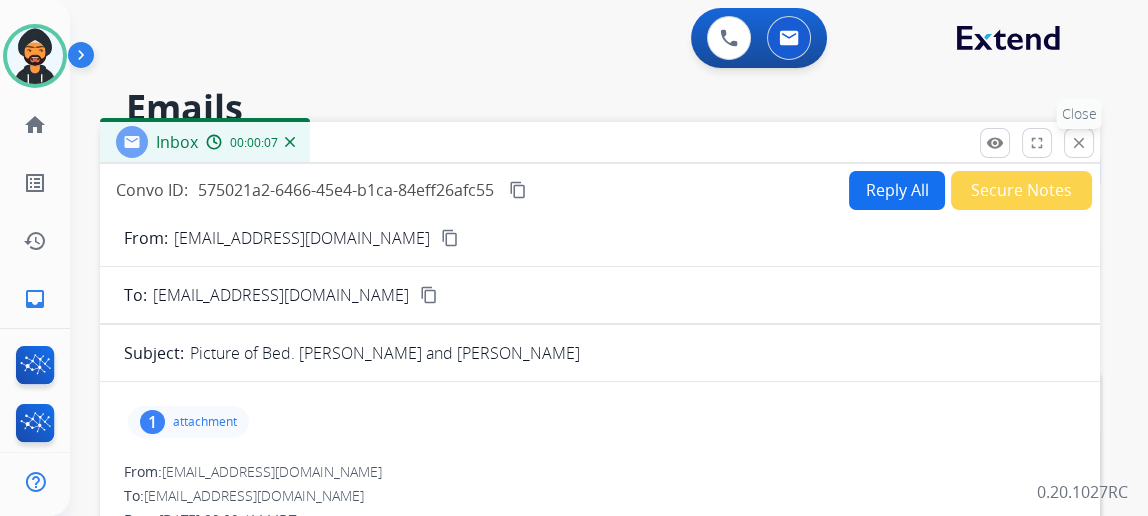 click on "close" at bounding box center (1079, 143) 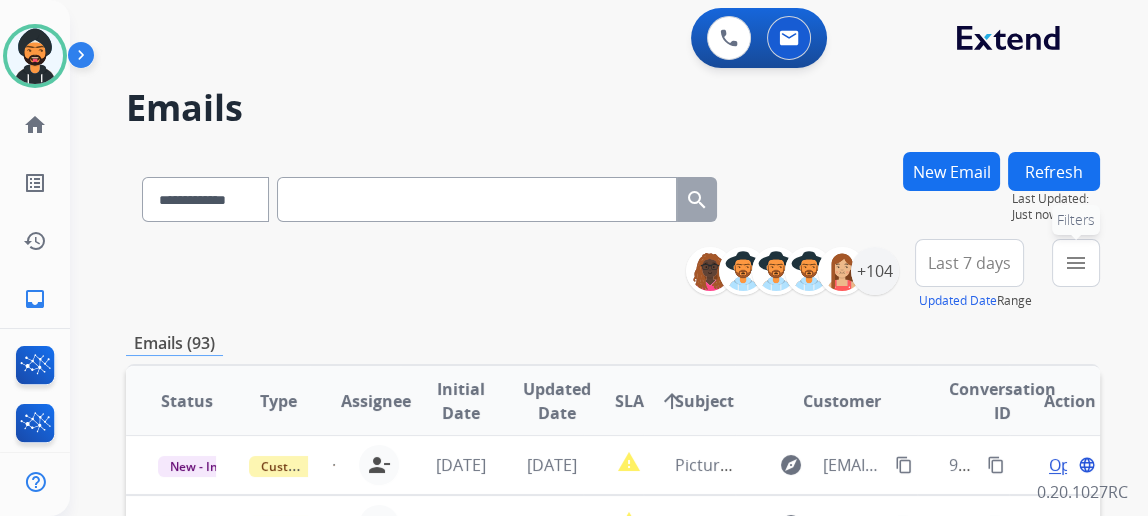 click on "menu  Filters" at bounding box center (1076, 263) 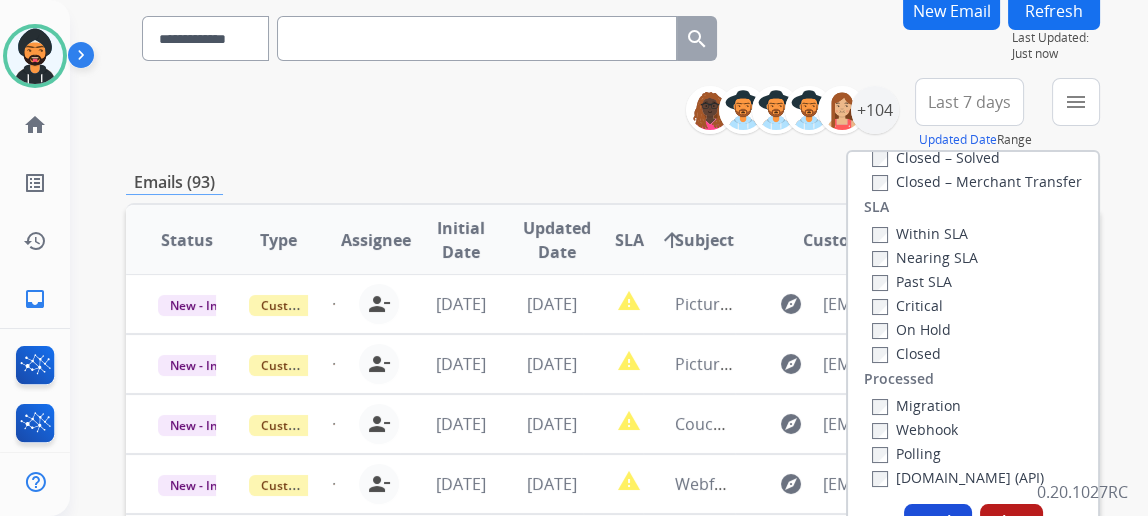 scroll, scrollTop: 272, scrollLeft: 0, axis: vertical 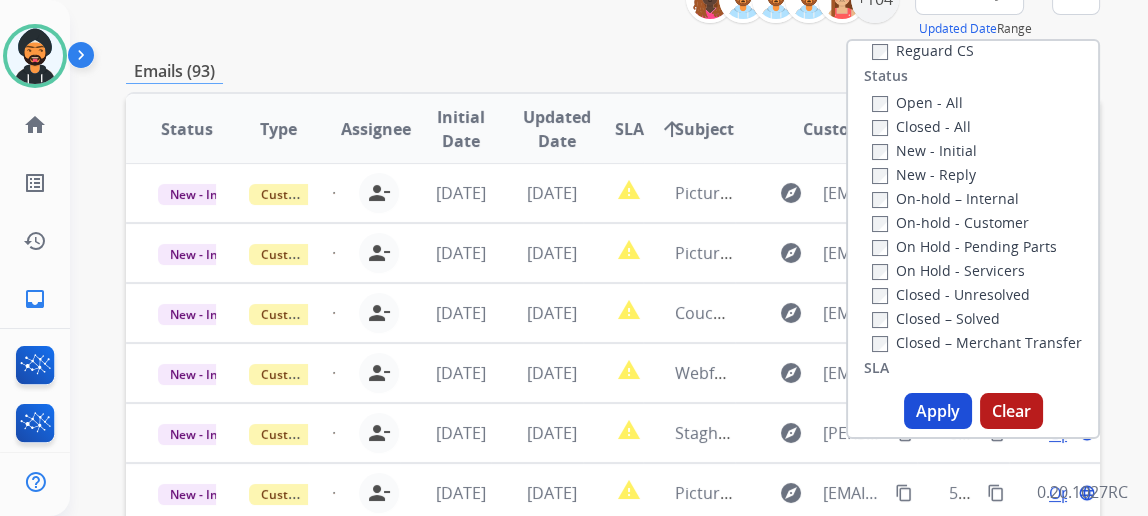 click on "Apply" at bounding box center [938, 411] 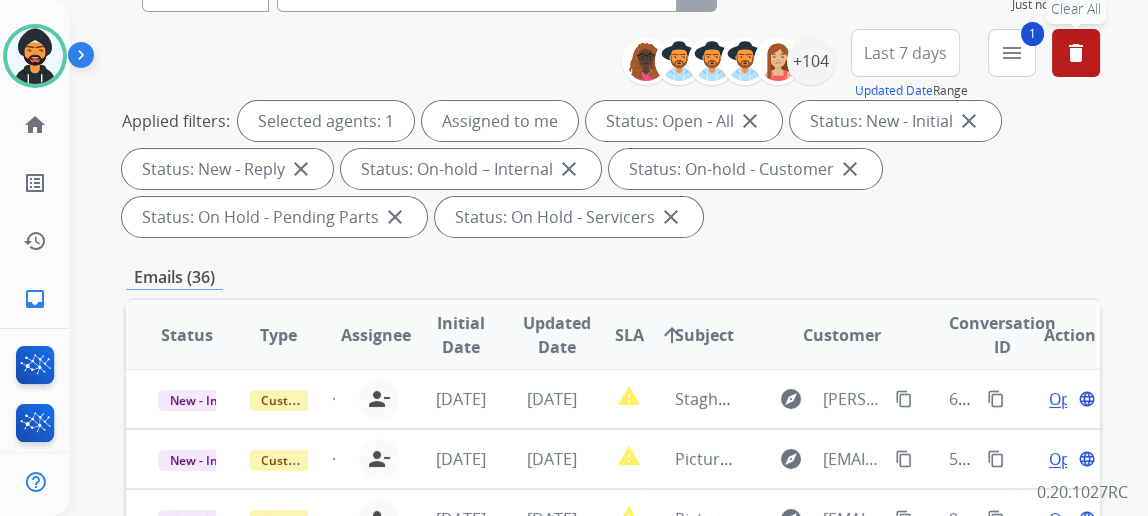 scroll, scrollTop: 181, scrollLeft: 0, axis: vertical 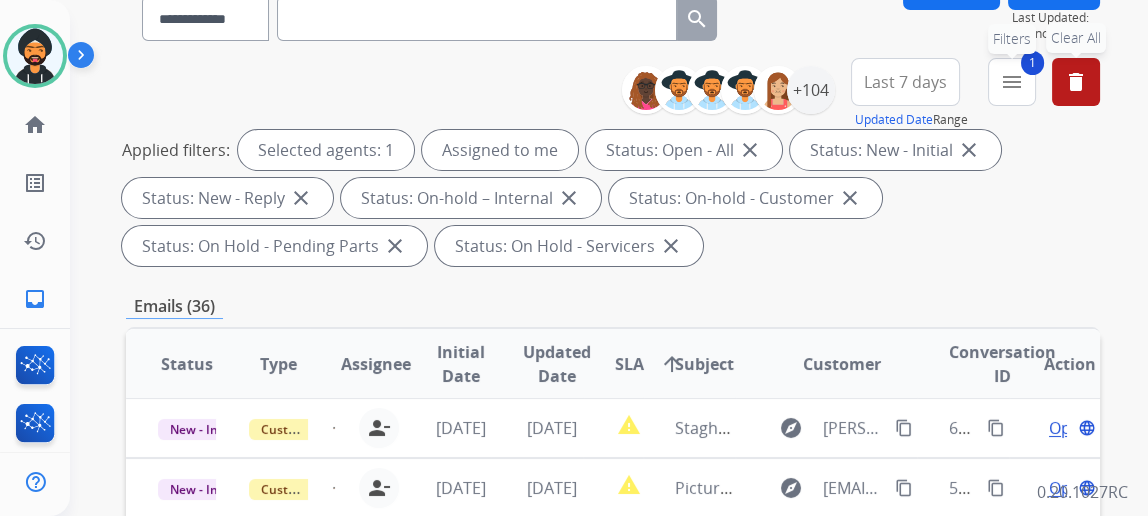 click on "1 menu  Filters" at bounding box center (1012, 82) 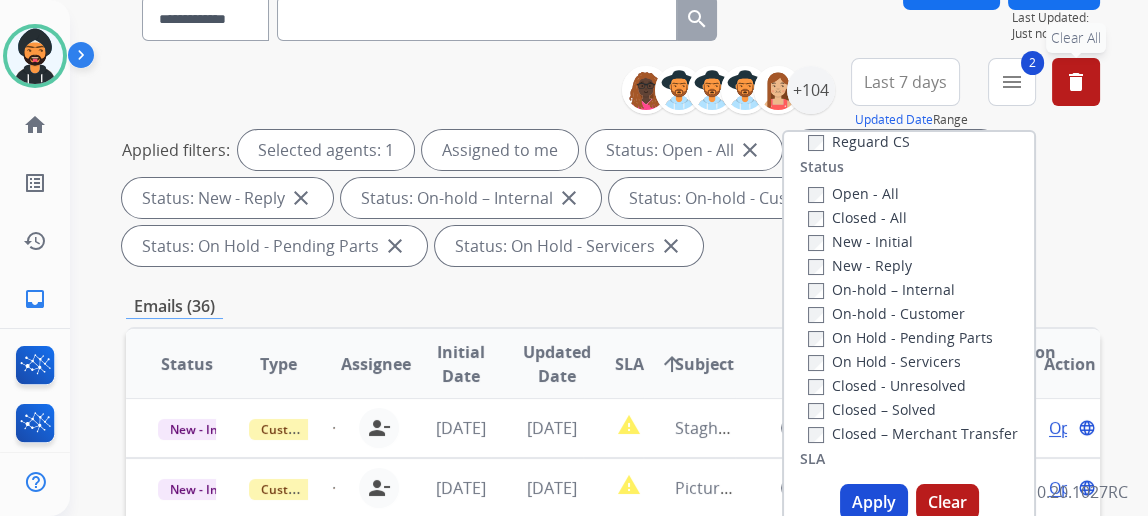 click on "Apply" at bounding box center [874, 502] 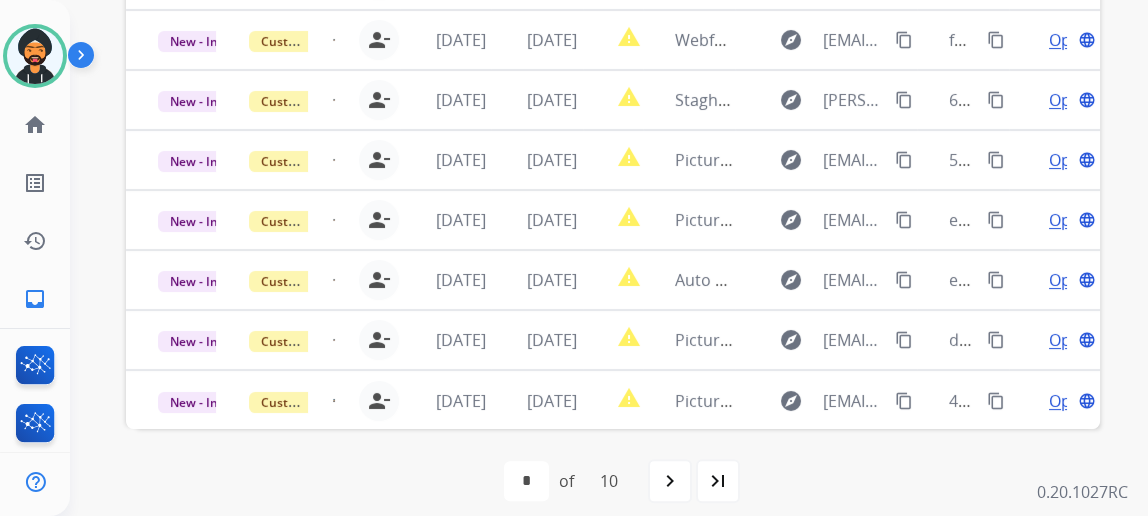 scroll, scrollTop: 433, scrollLeft: 0, axis: vertical 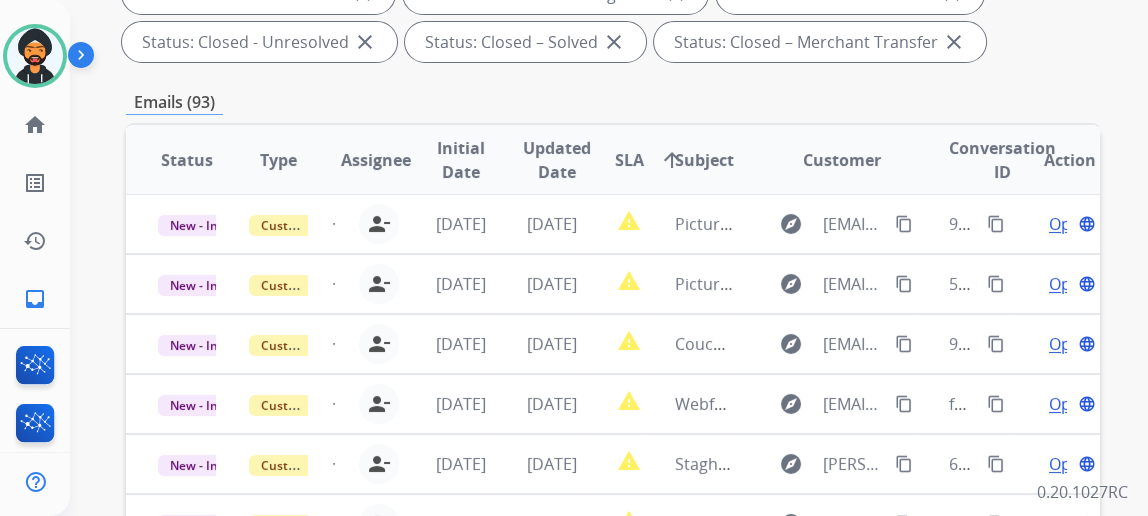 click on "Status" at bounding box center (187, 160) 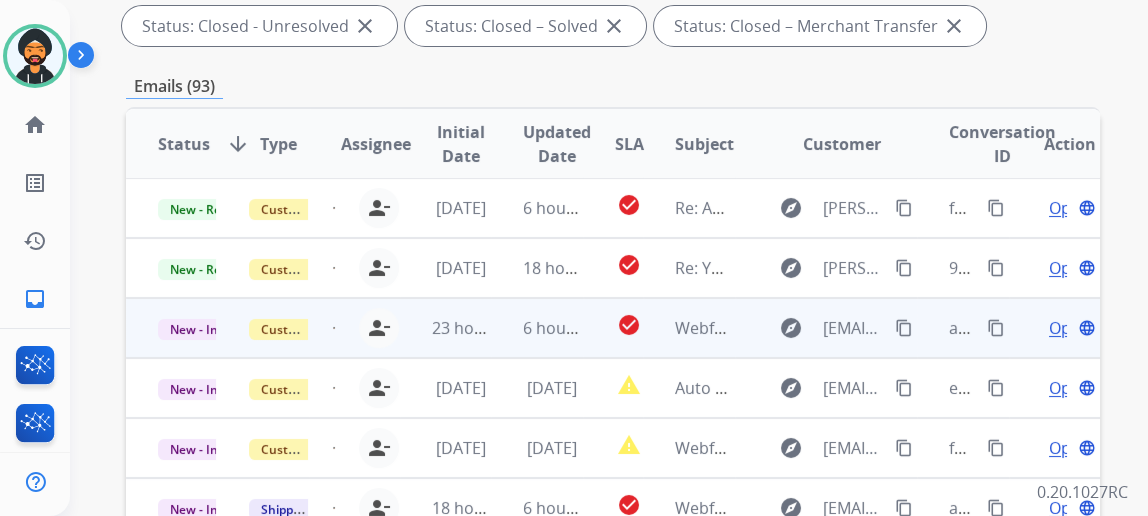 scroll, scrollTop: 454, scrollLeft: 0, axis: vertical 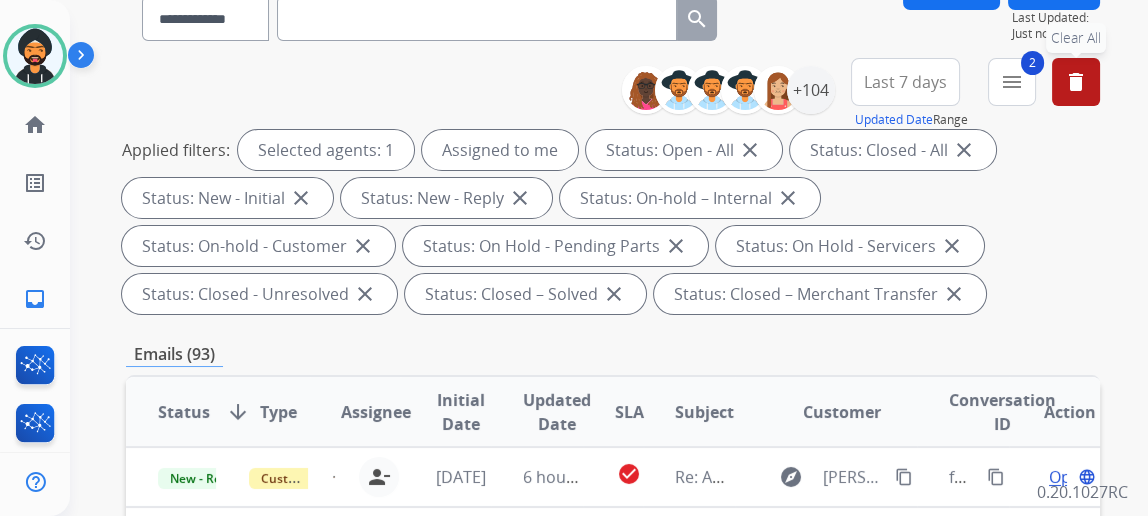 click on "delete  Clear All" at bounding box center [1076, 82] 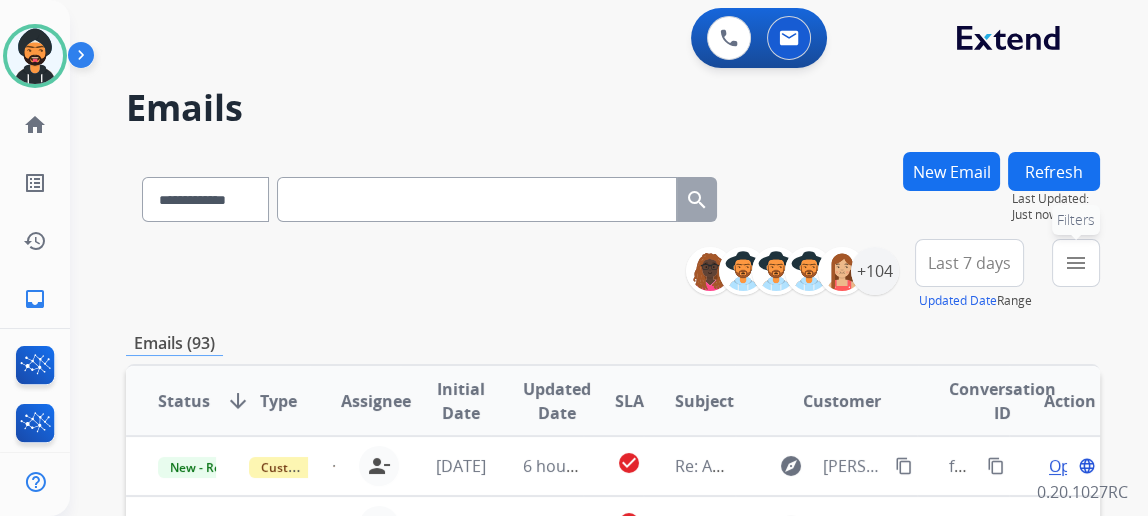 click on "menu  Filters" at bounding box center [1076, 263] 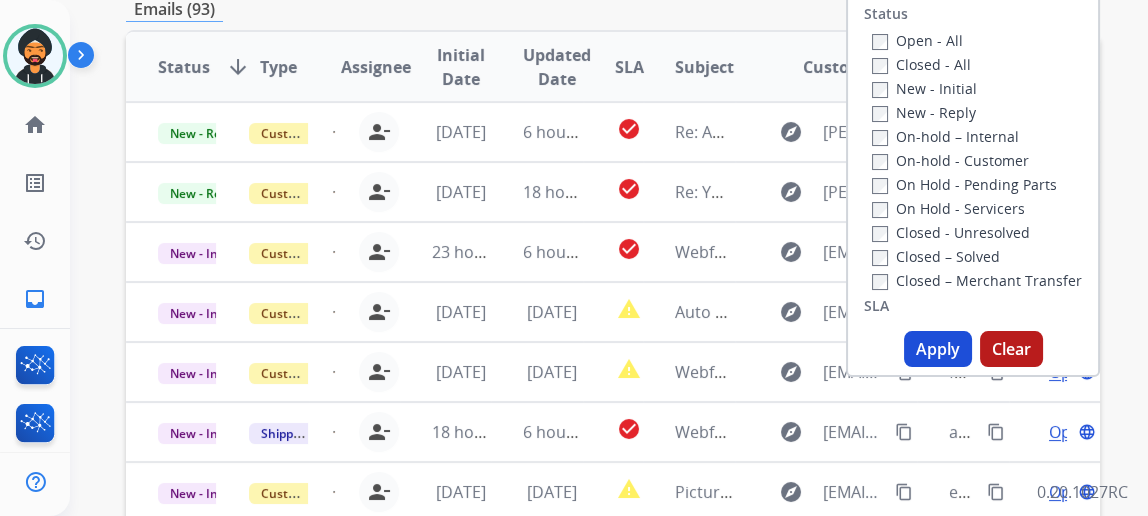 scroll 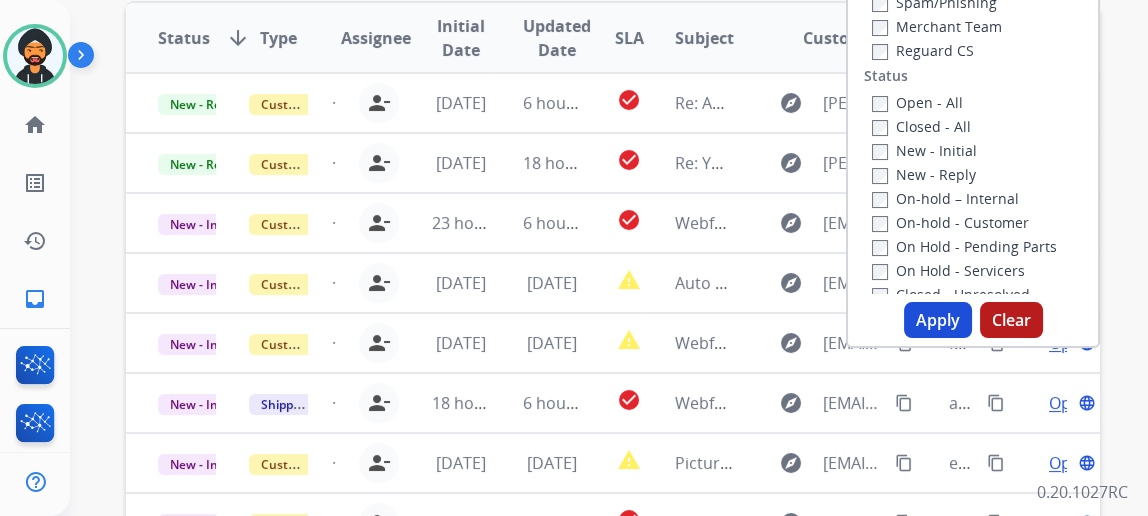 click on "Apply" at bounding box center (938, 320) 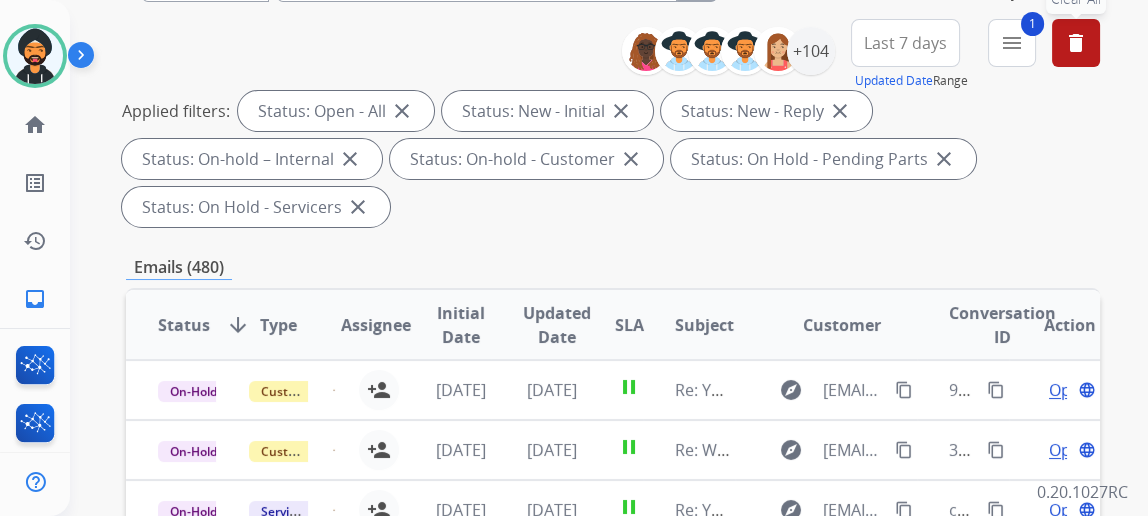 scroll, scrollTop: 90, scrollLeft: 0, axis: vertical 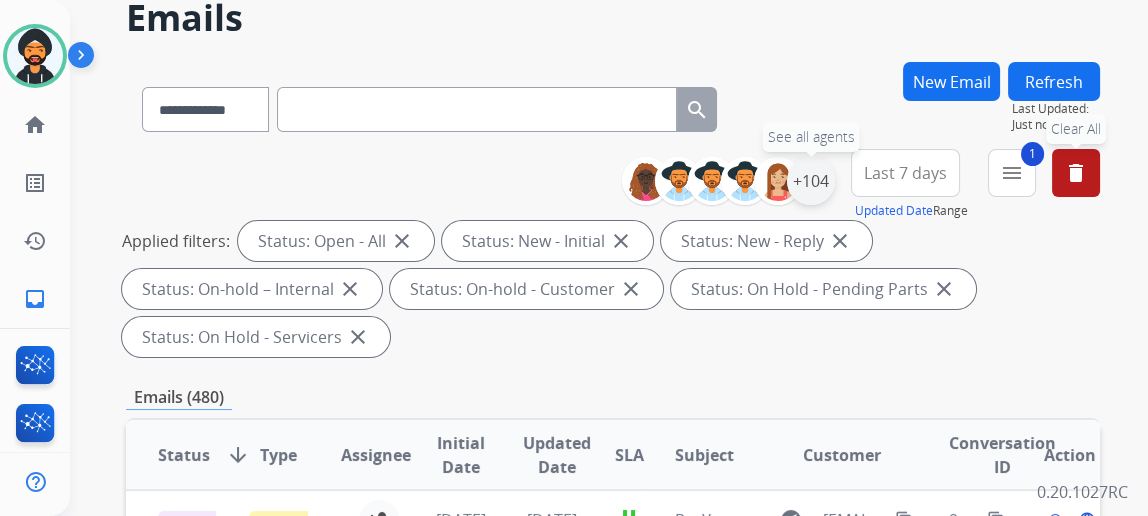 click on "+104" at bounding box center (811, 181) 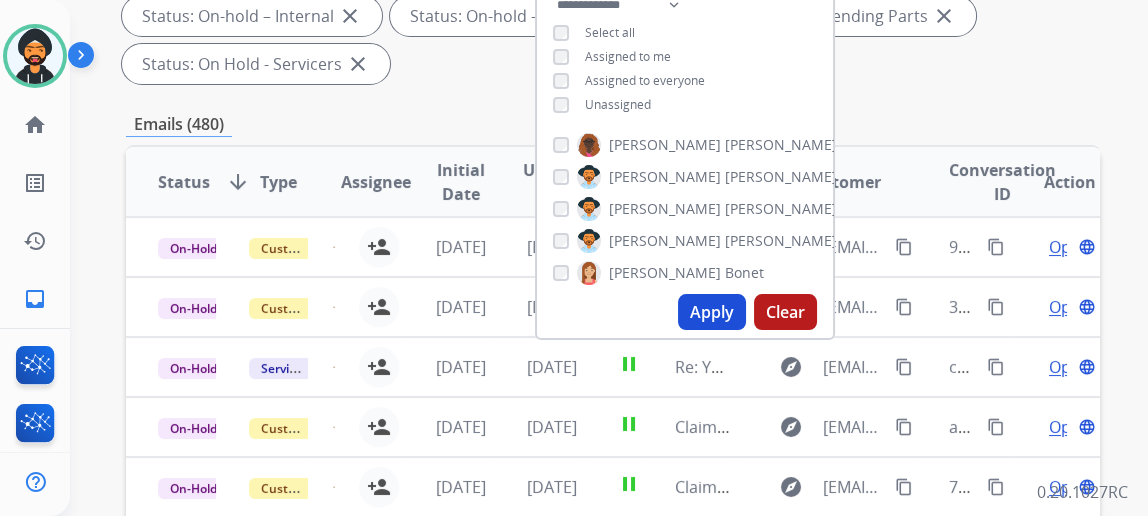 click on "Apply Clear" at bounding box center (685, 312) 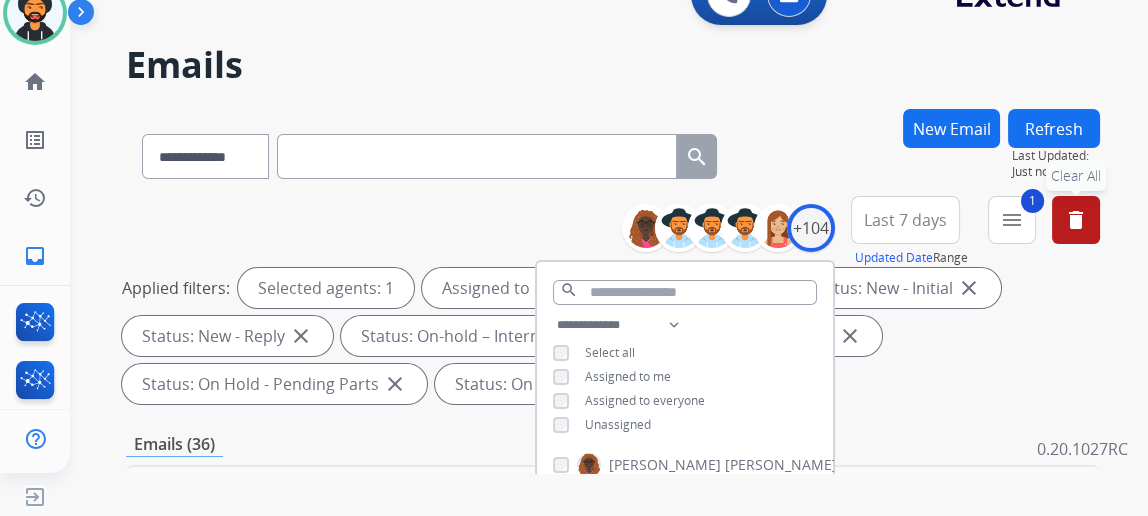 click on "Applied filters:  Selected agents: 1  Assigned to me  Status: Open - All  close  Status: New - Initial  close  Status: New - Reply  close  Status: On-hold – Internal  close  Status: On-hold - Customer  close  Status: On Hold - Pending Parts  close  Status: On Hold - Servicers  close" at bounding box center [609, 336] 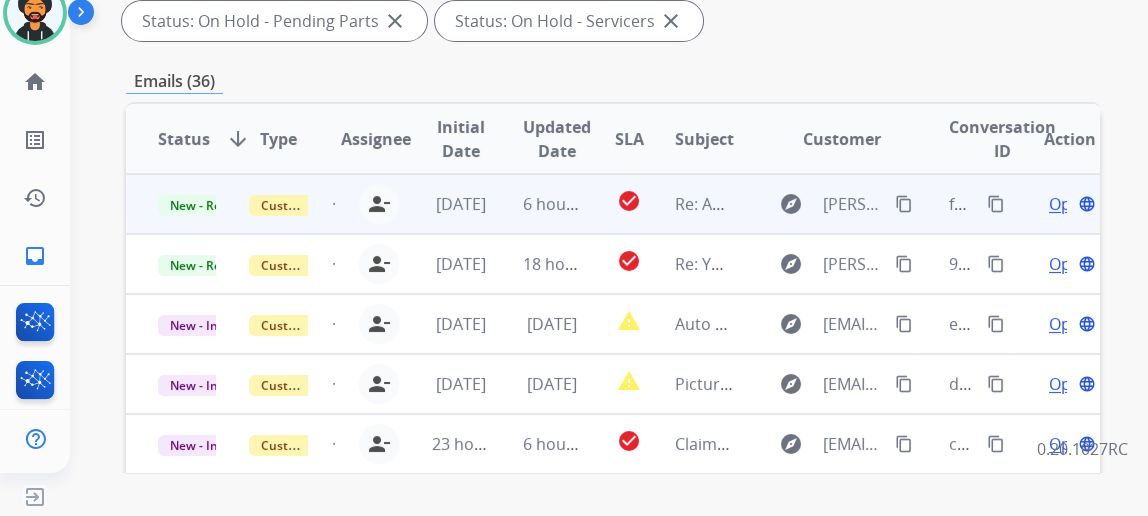 click on "Open" at bounding box center [1069, 204] 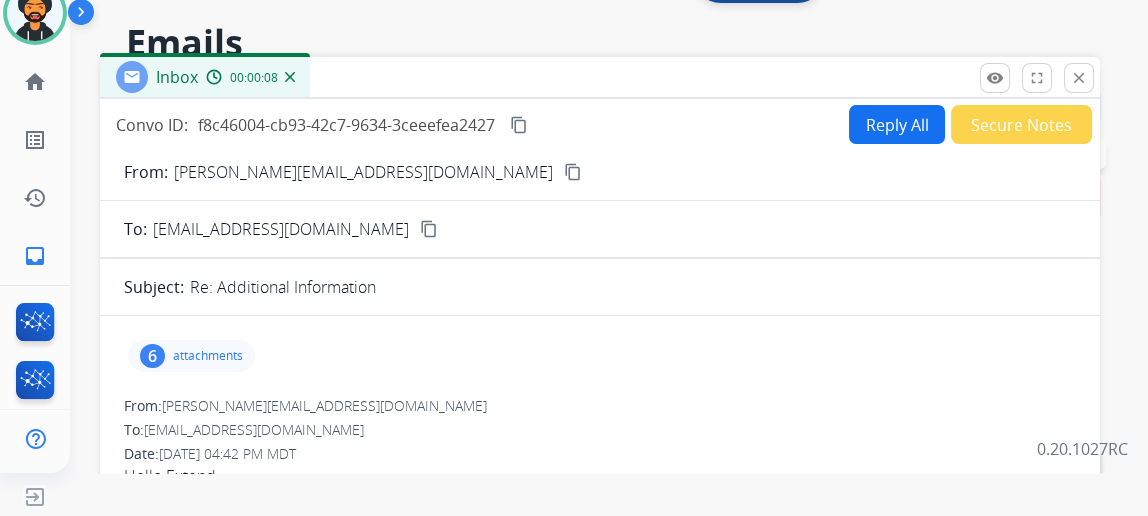 scroll, scrollTop: 0, scrollLeft: 0, axis: both 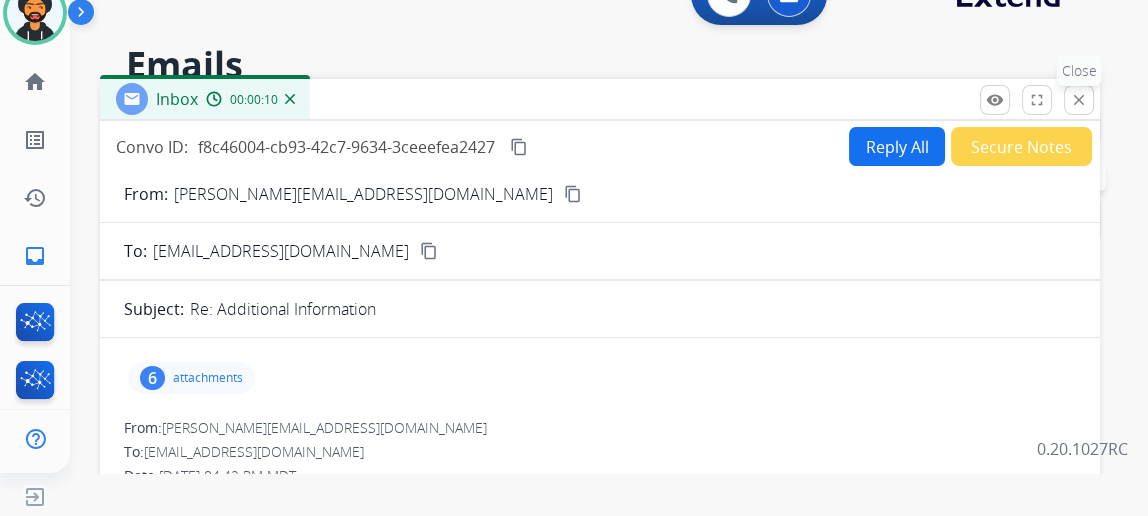click on "close" at bounding box center [1079, 100] 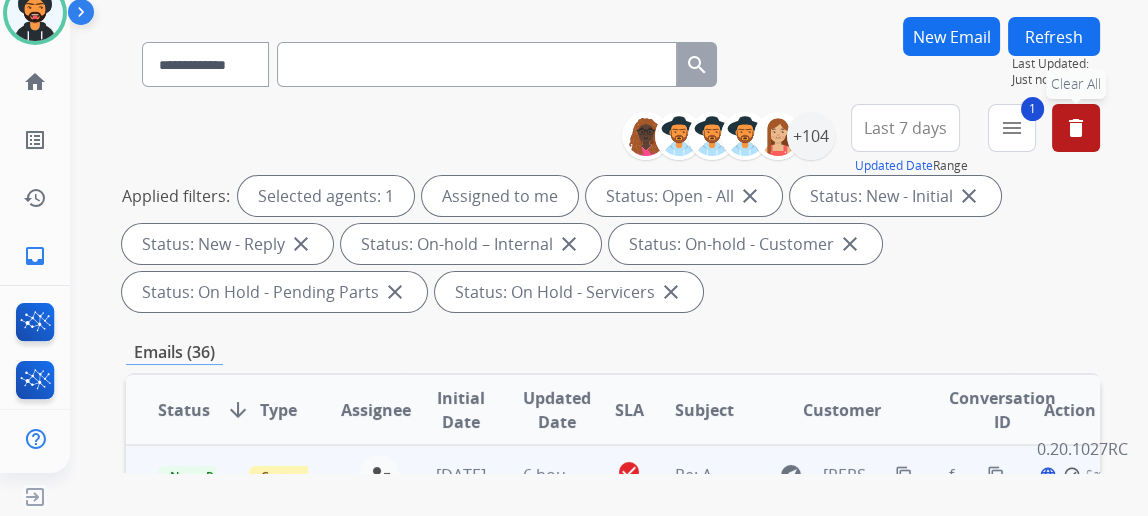scroll, scrollTop: 272, scrollLeft: 0, axis: vertical 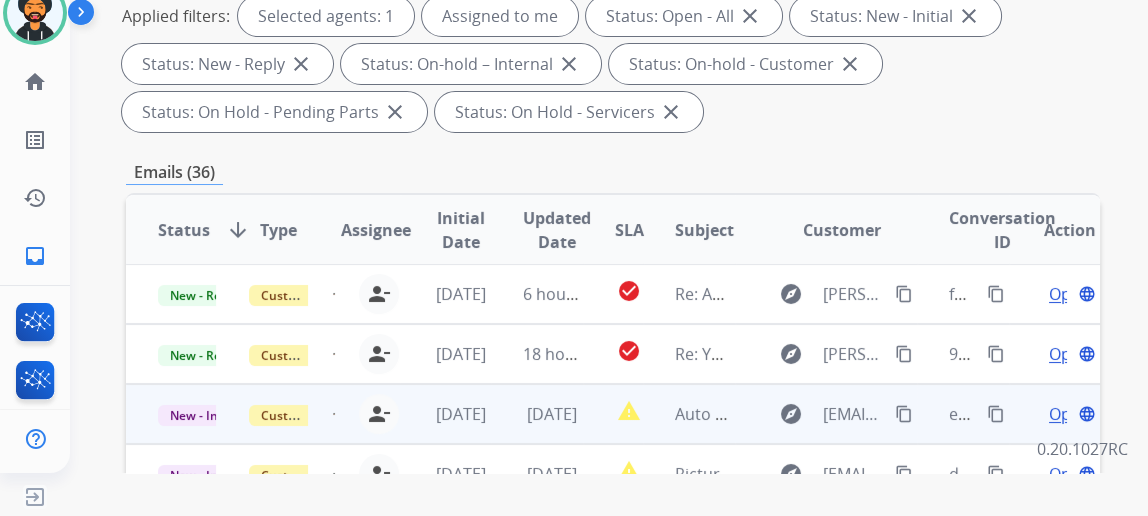 click on "Open language" at bounding box center (1070, 414) 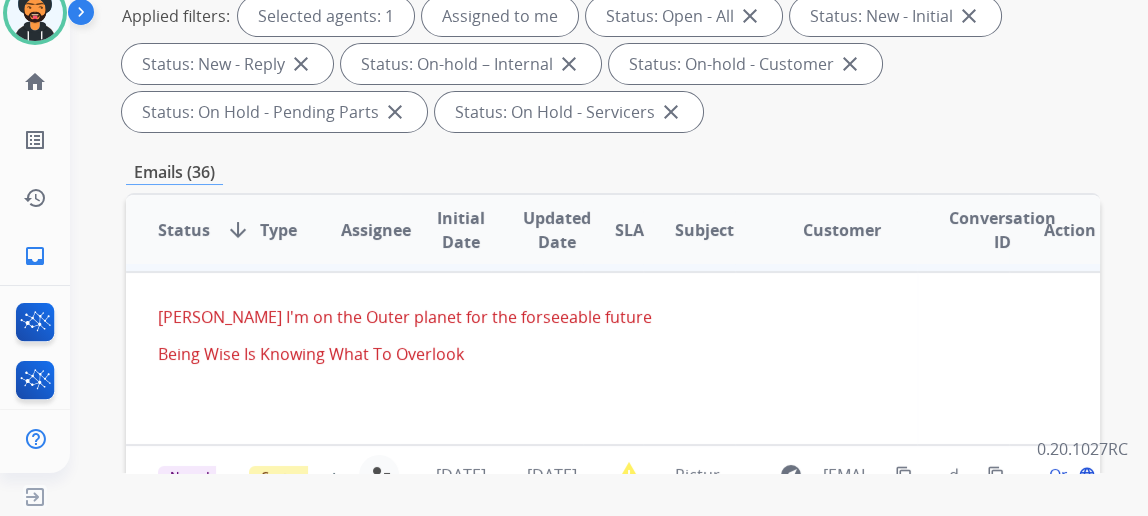 scroll, scrollTop: 83, scrollLeft: 0, axis: vertical 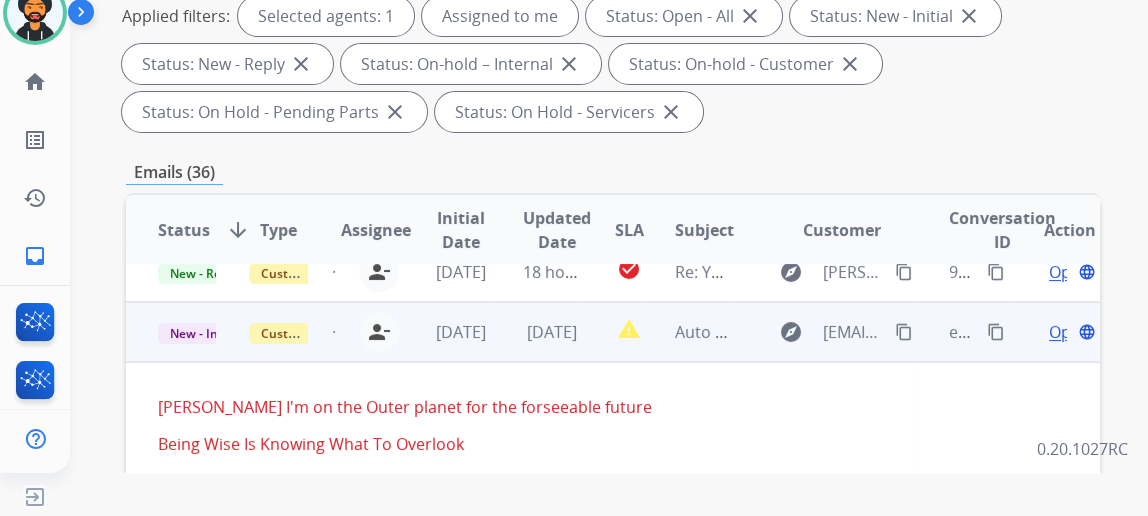 click on "Open" at bounding box center [1069, 332] 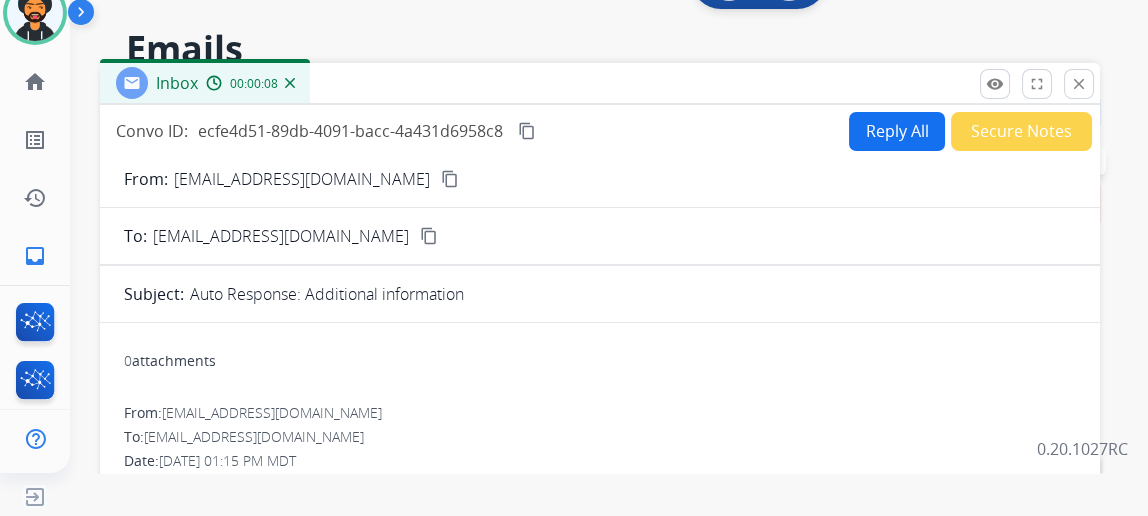 scroll, scrollTop: 0, scrollLeft: 0, axis: both 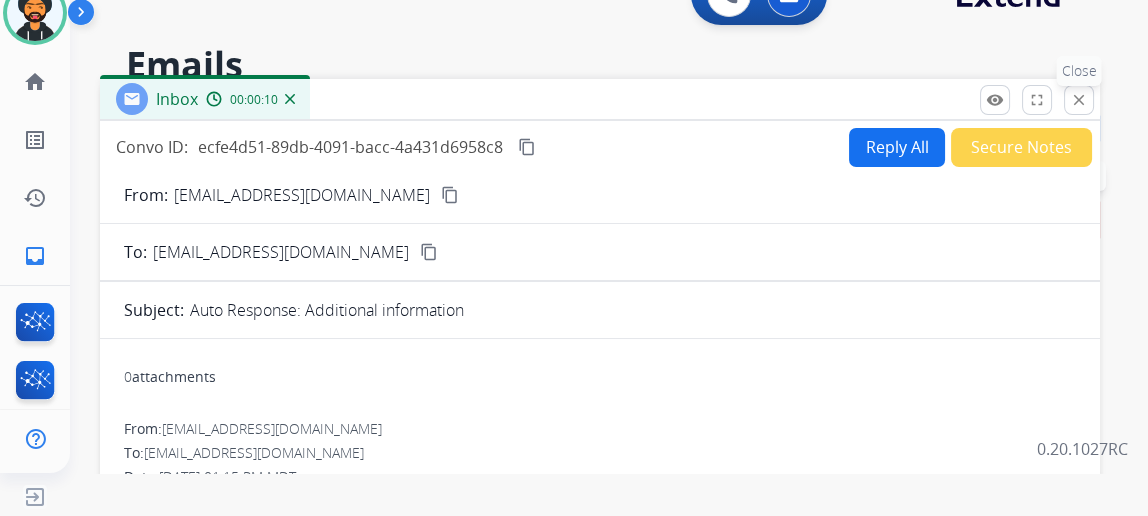 click on "close Close" at bounding box center (1079, 100) 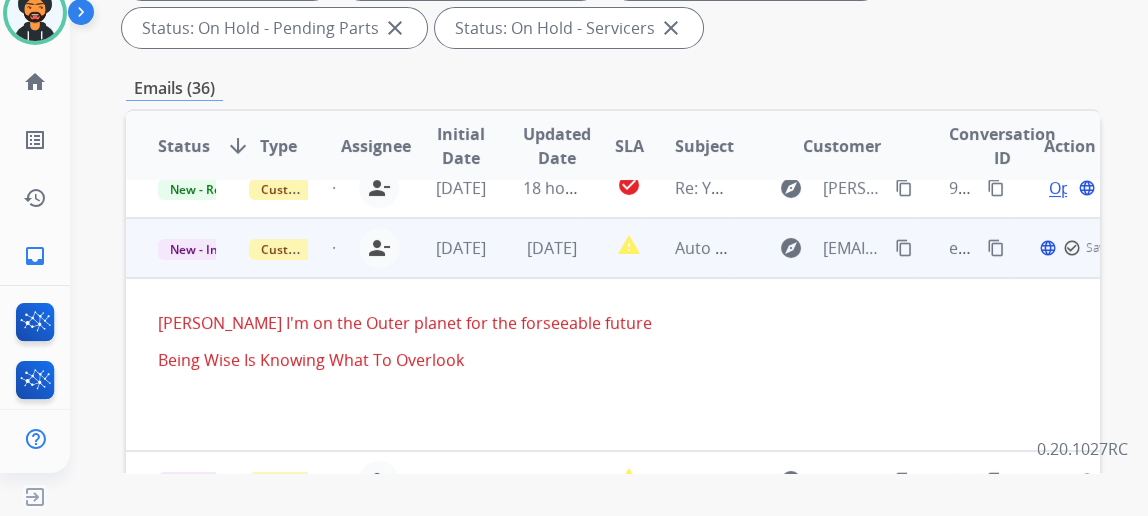 scroll, scrollTop: 363, scrollLeft: 0, axis: vertical 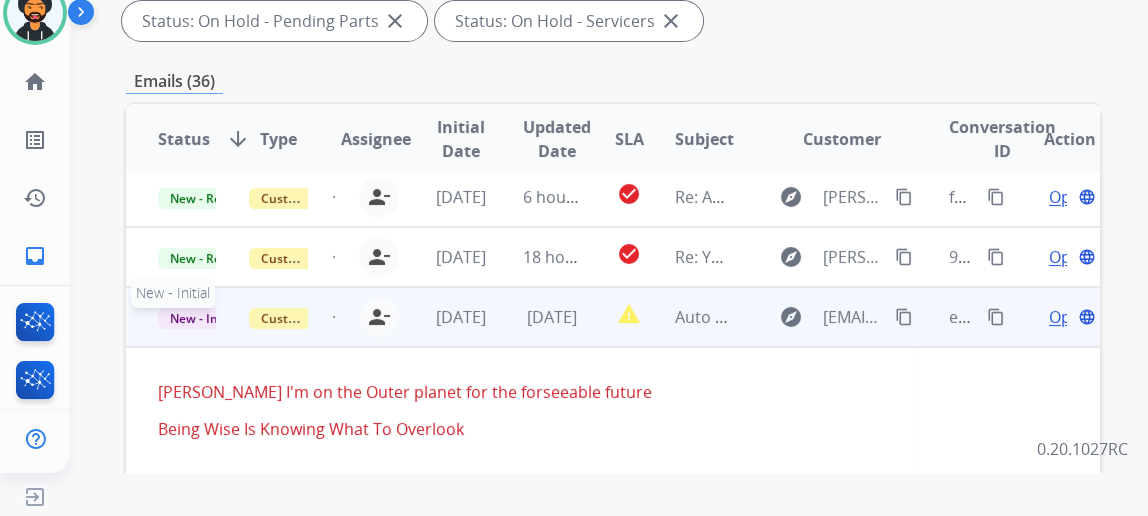 click on "New - Initial" at bounding box center [204, 318] 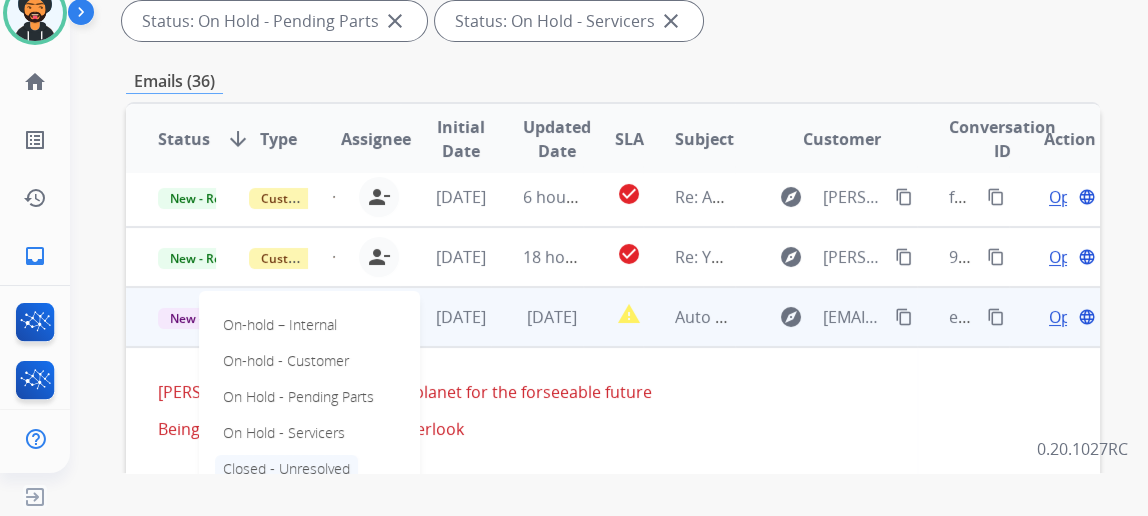 click on "Closed - Unresolved" at bounding box center (286, 469) 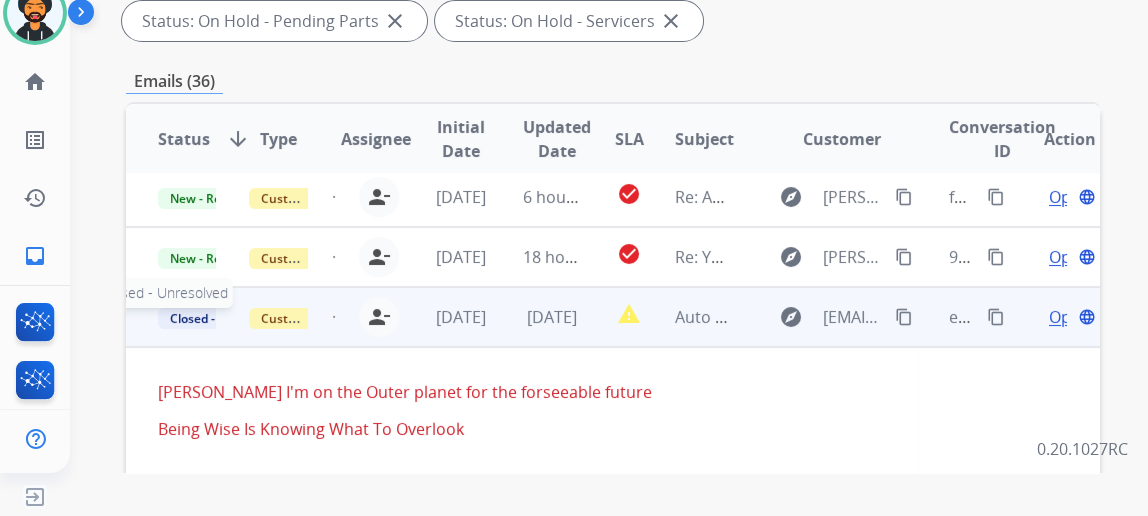 click on "Closed - Unresolved" at bounding box center (226, 318) 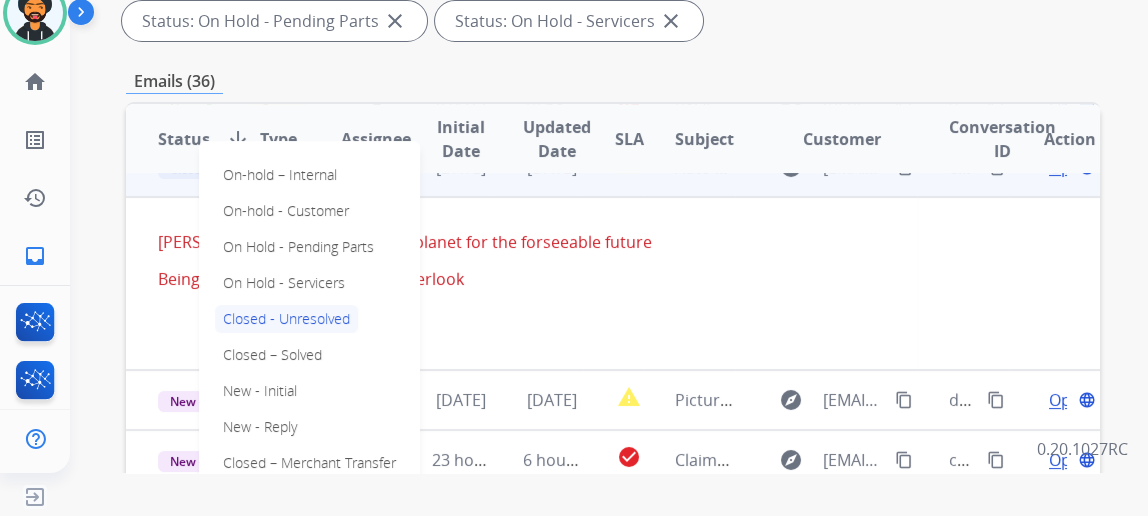 scroll, scrollTop: 173, scrollLeft: 0, axis: vertical 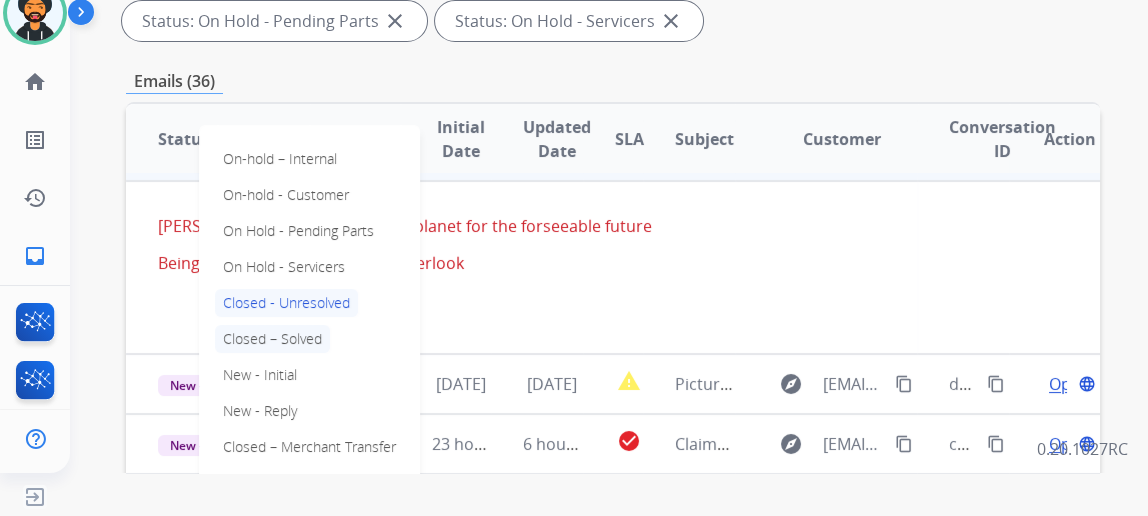 click on "Closed – Solved" at bounding box center [272, 339] 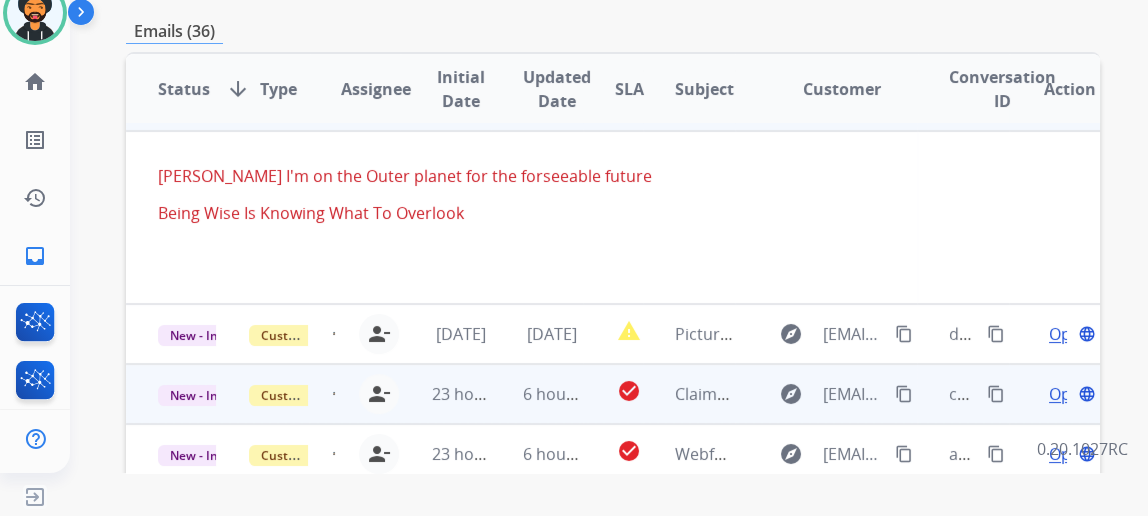 scroll, scrollTop: 454, scrollLeft: 0, axis: vertical 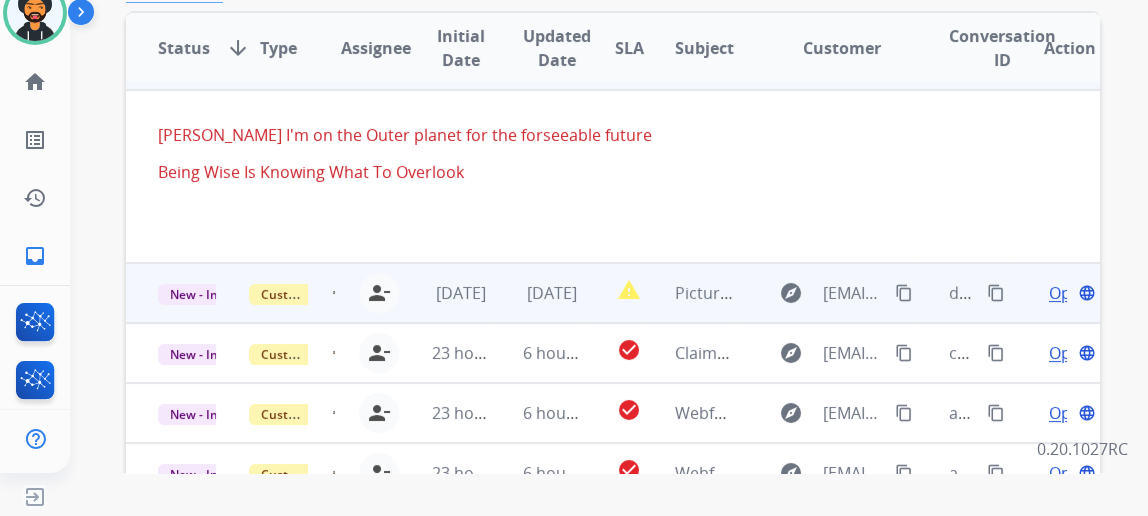 click on "Open" at bounding box center [1069, 293] 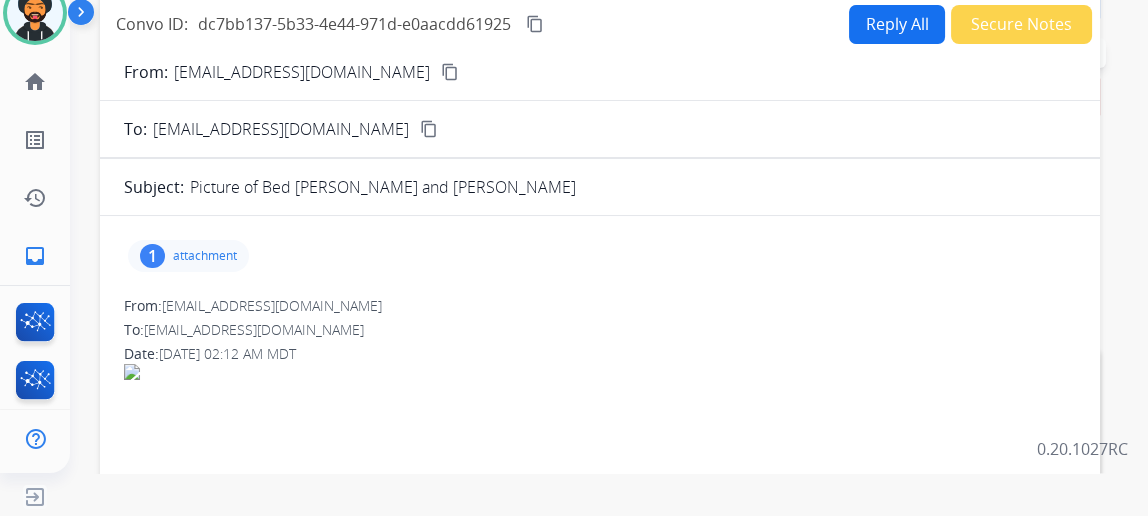 scroll, scrollTop: 0, scrollLeft: 0, axis: both 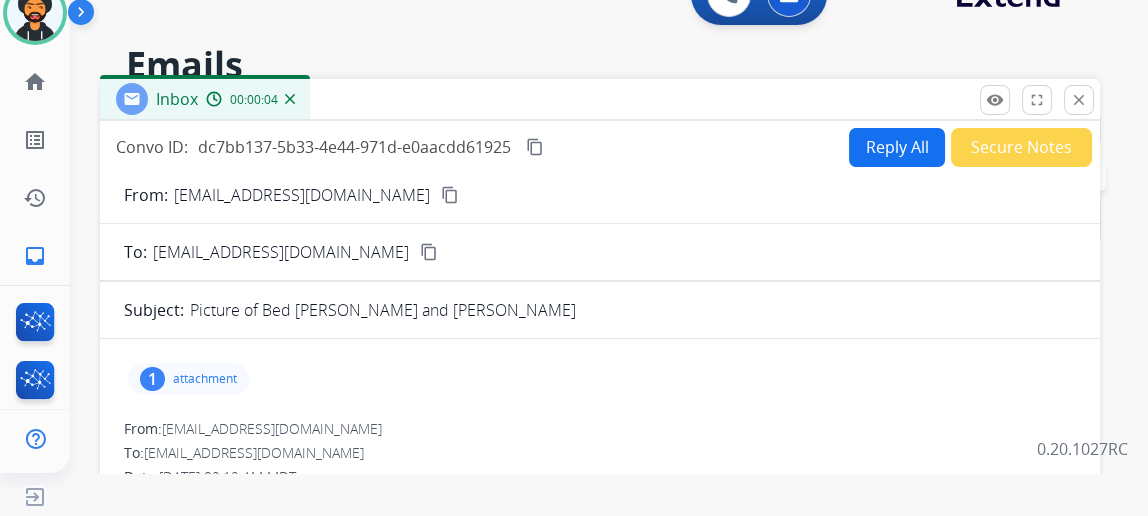 click on "attachment" at bounding box center (205, 379) 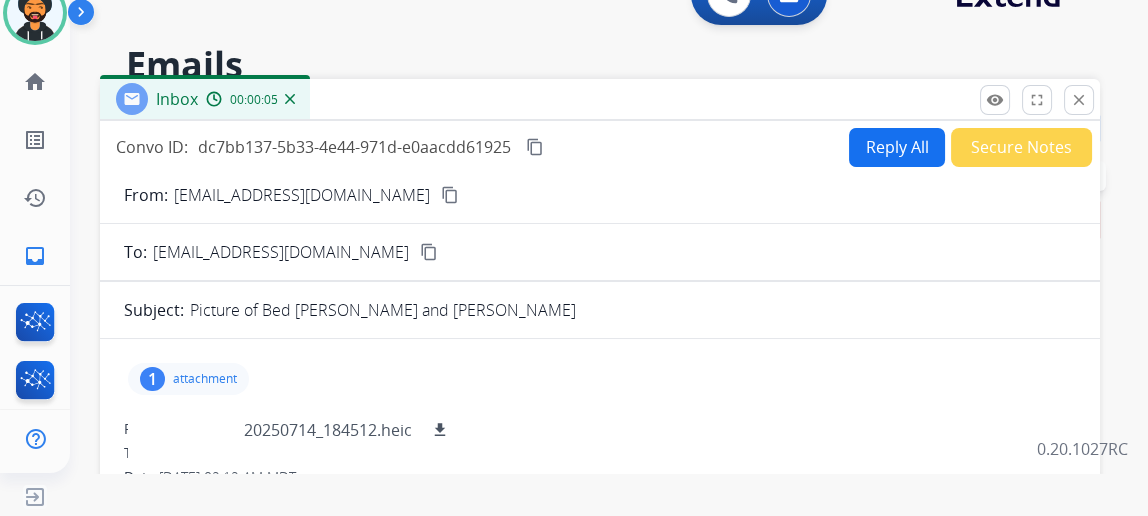 click on "Reply All" at bounding box center [897, 147] 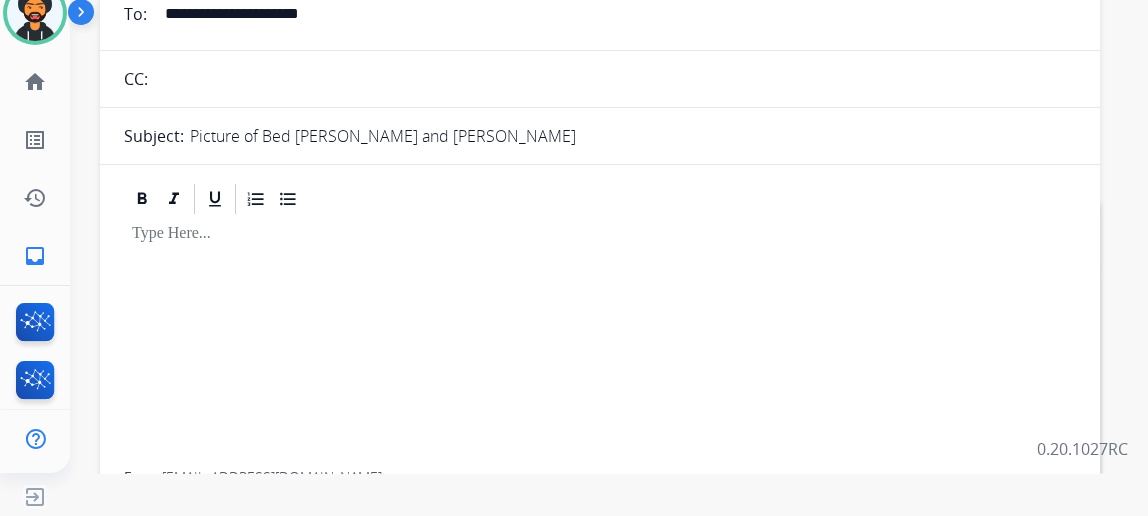 scroll, scrollTop: 0, scrollLeft: 0, axis: both 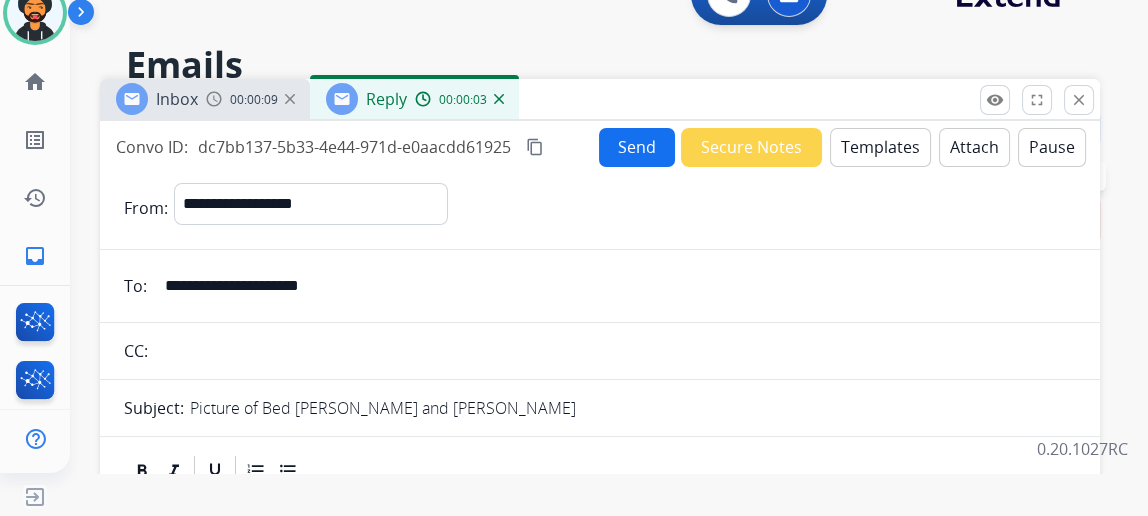 click on "Templates" at bounding box center (880, 147) 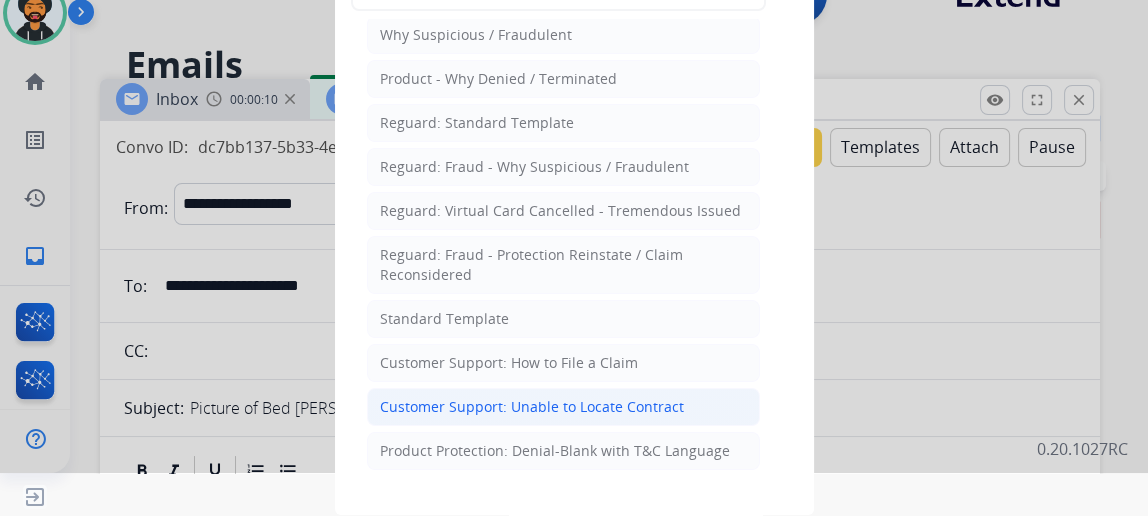 scroll, scrollTop: 90, scrollLeft: 0, axis: vertical 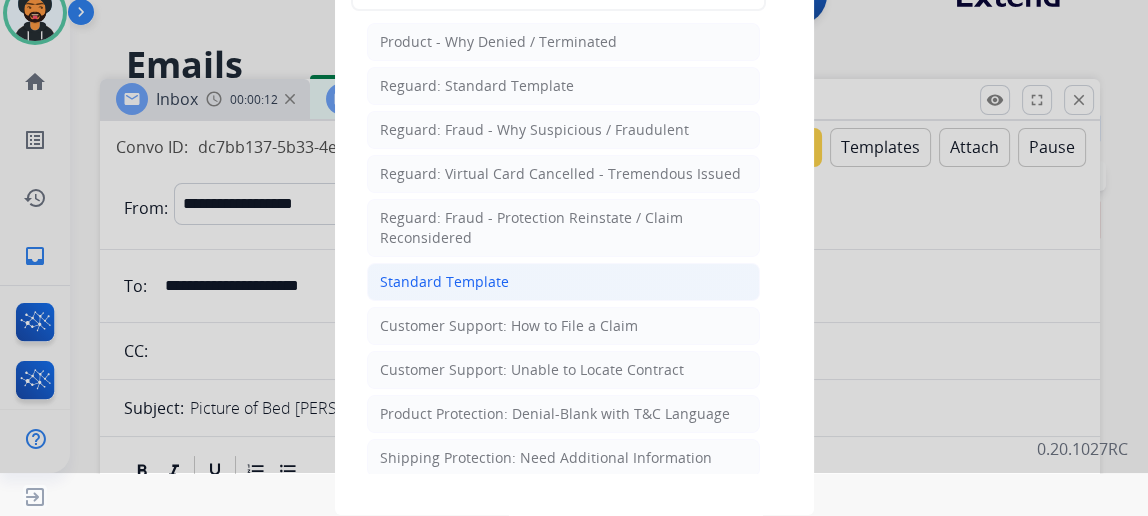 click on "Standard Template" 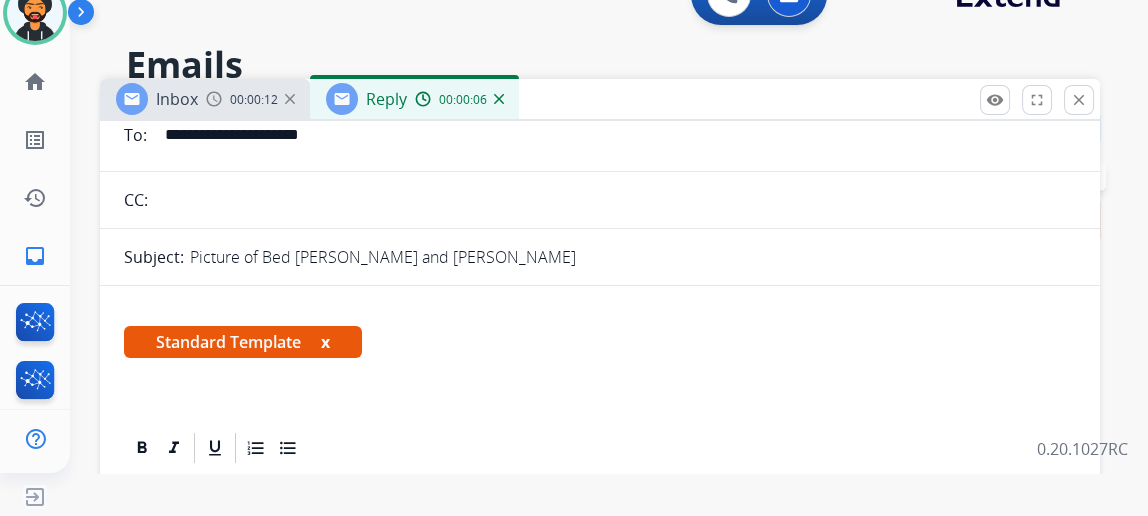 scroll, scrollTop: 363, scrollLeft: 0, axis: vertical 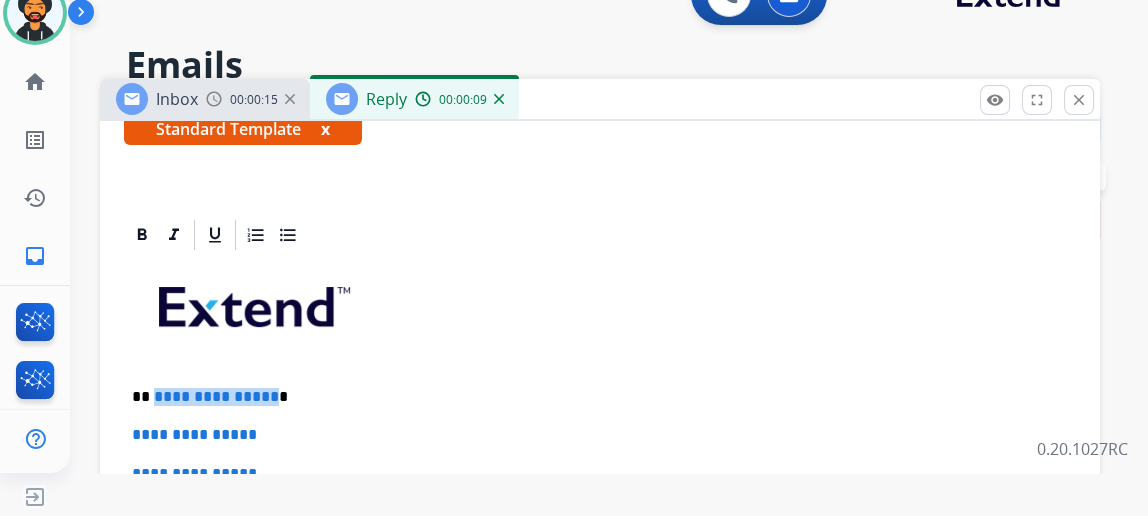 drag, startPoint x: 283, startPoint y: 384, endPoint x: 167, endPoint y: 387, distance: 116.03879 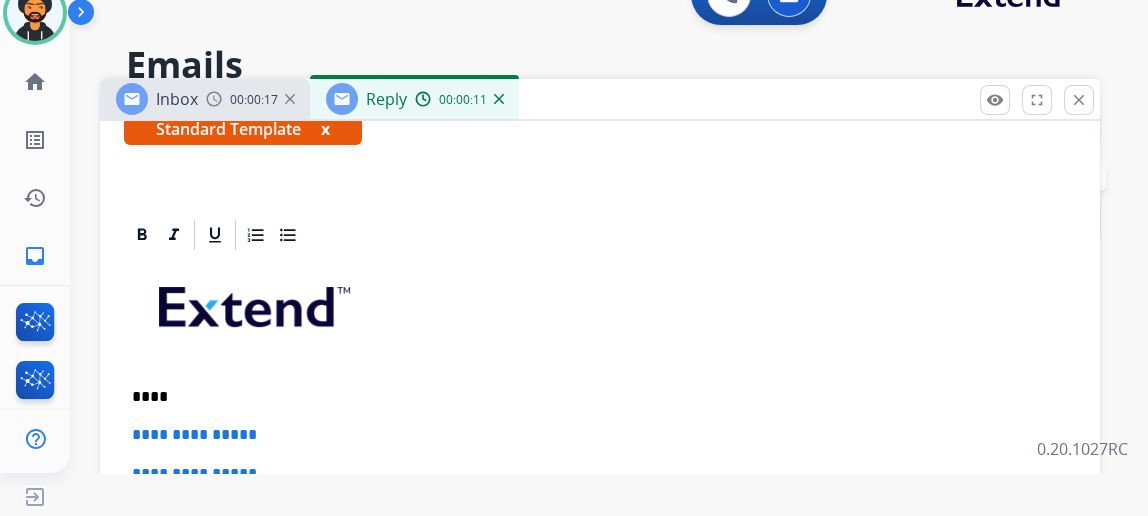 type 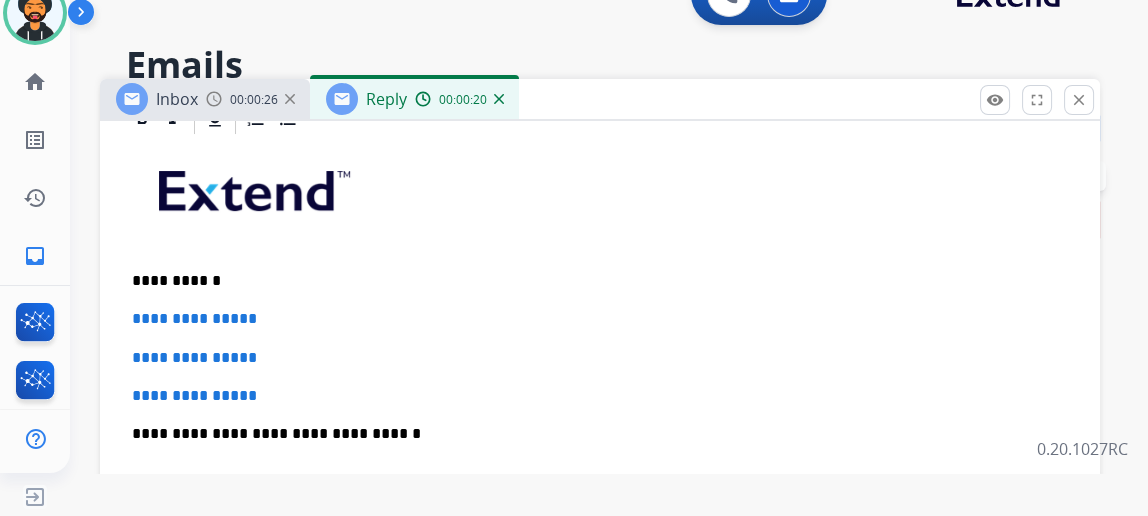 scroll, scrollTop: 545, scrollLeft: 0, axis: vertical 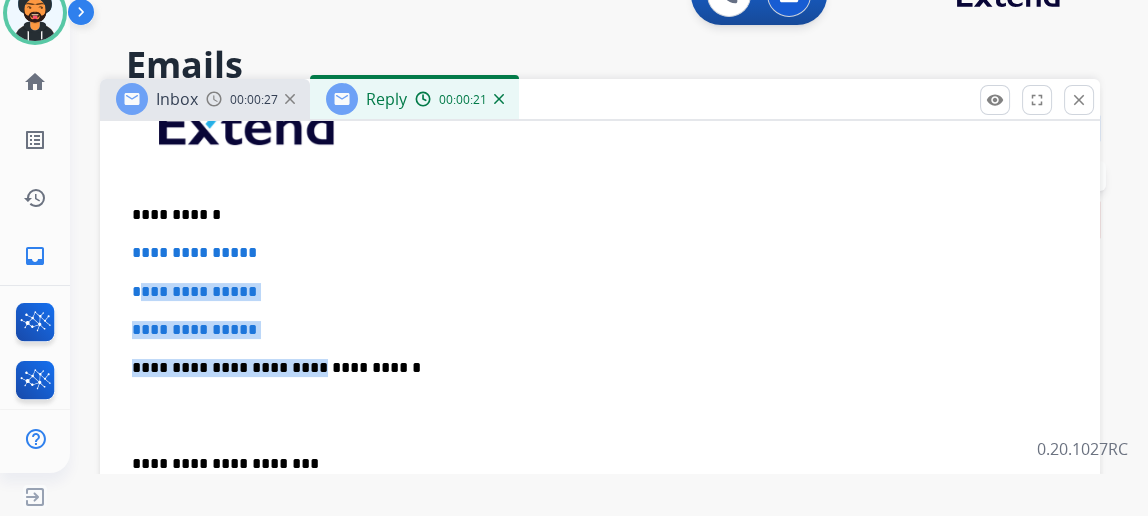 drag, startPoint x: 230, startPoint y: 316, endPoint x: 240, endPoint y: 294, distance: 24.166092 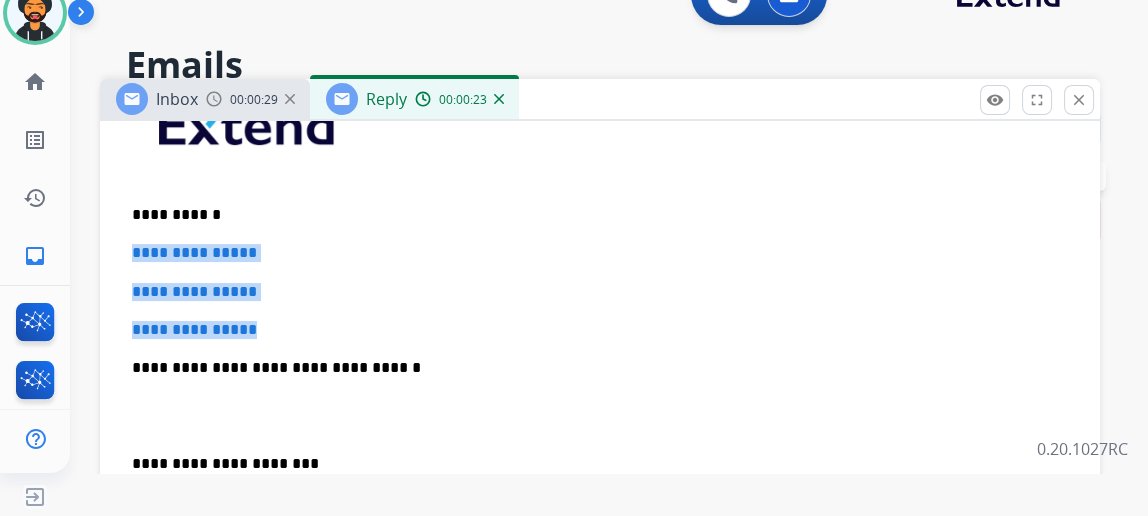 drag, startPoint x: 295, startPoint y: 323, endPoint x: 143, endPoint y: 252, distance: 167.76471 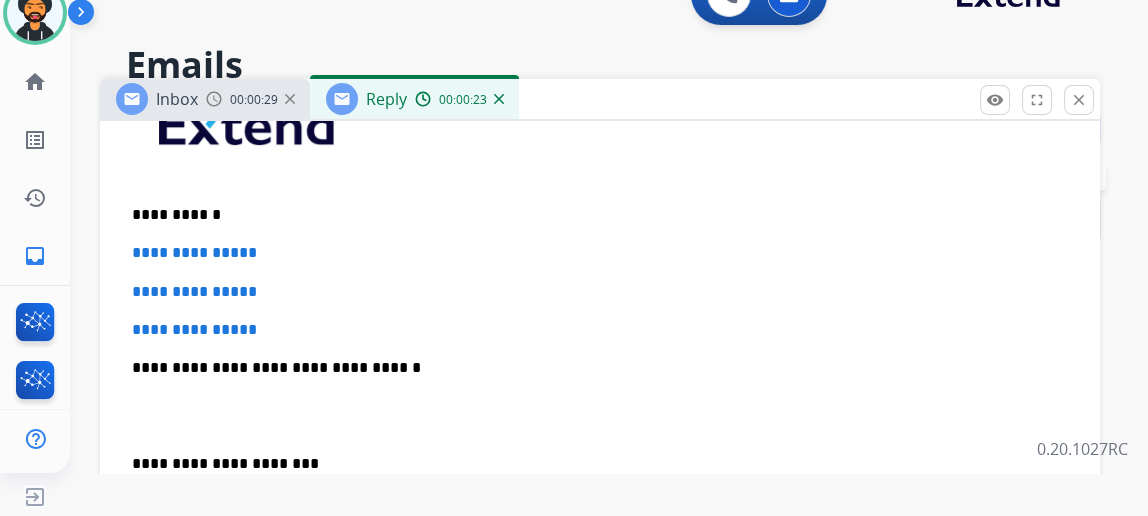 scroll, scrollTop: 470, scrollLeft: 0, axis: vertical 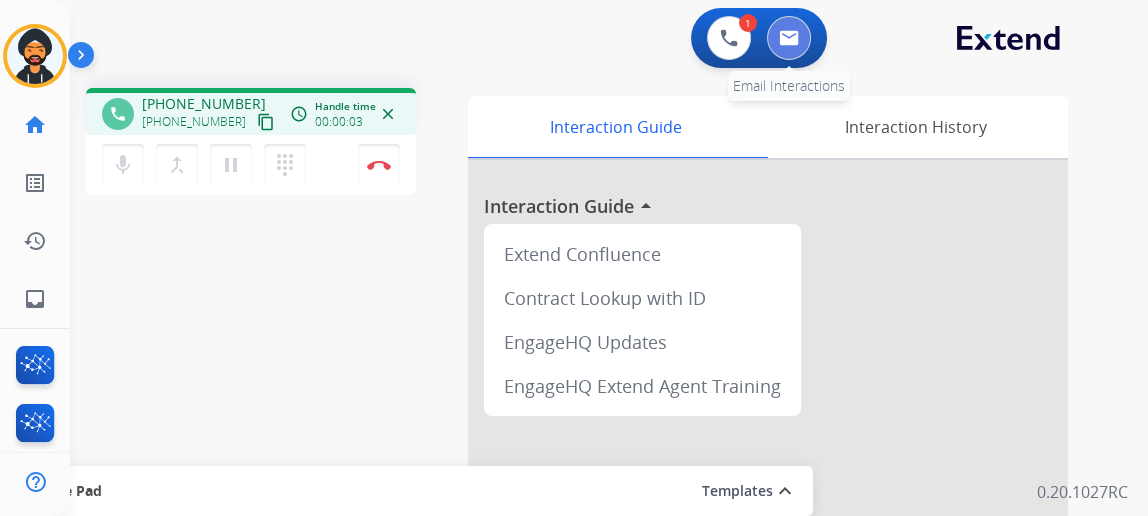 click at bounding box center [789, 38] 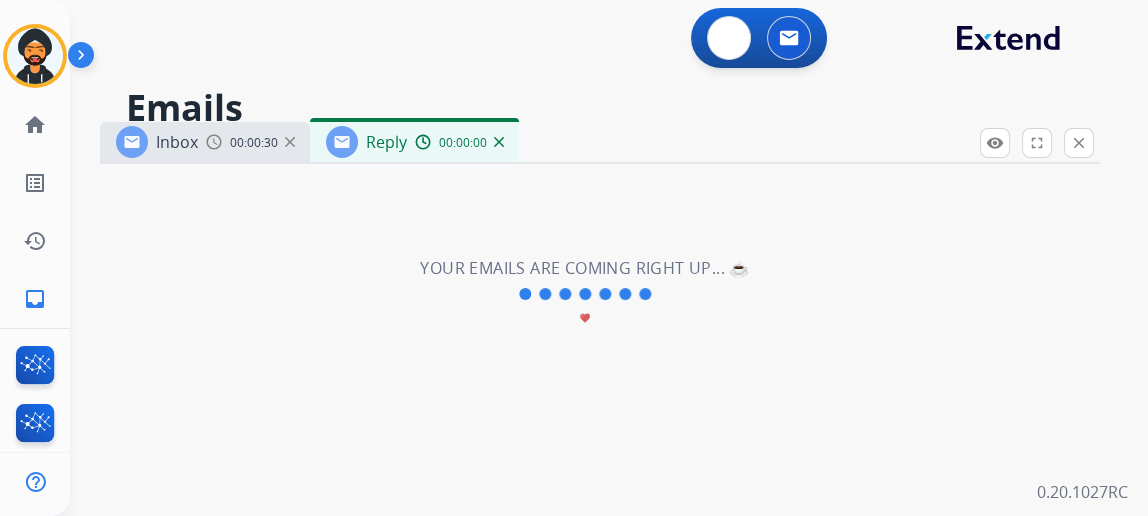 select on "**********" 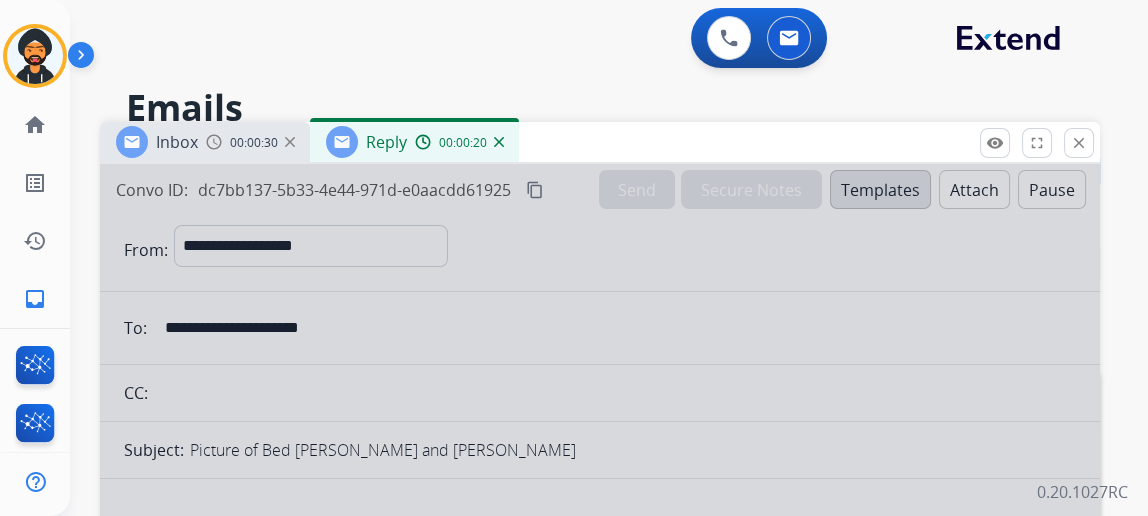 click at bounding box center [600, 537] 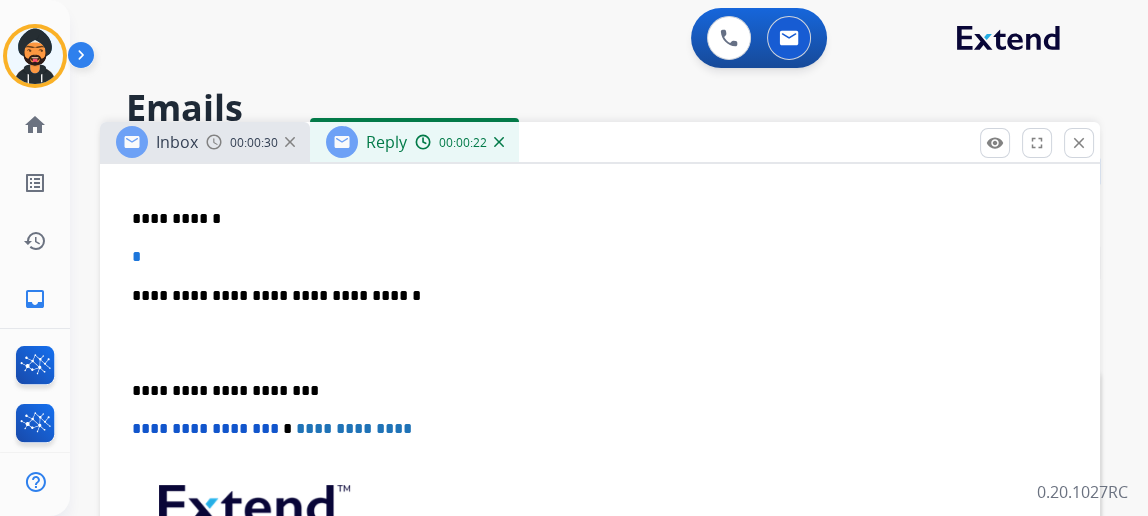 scroll, scrollTop: 586, scrollLeft: 0, axis: vertical 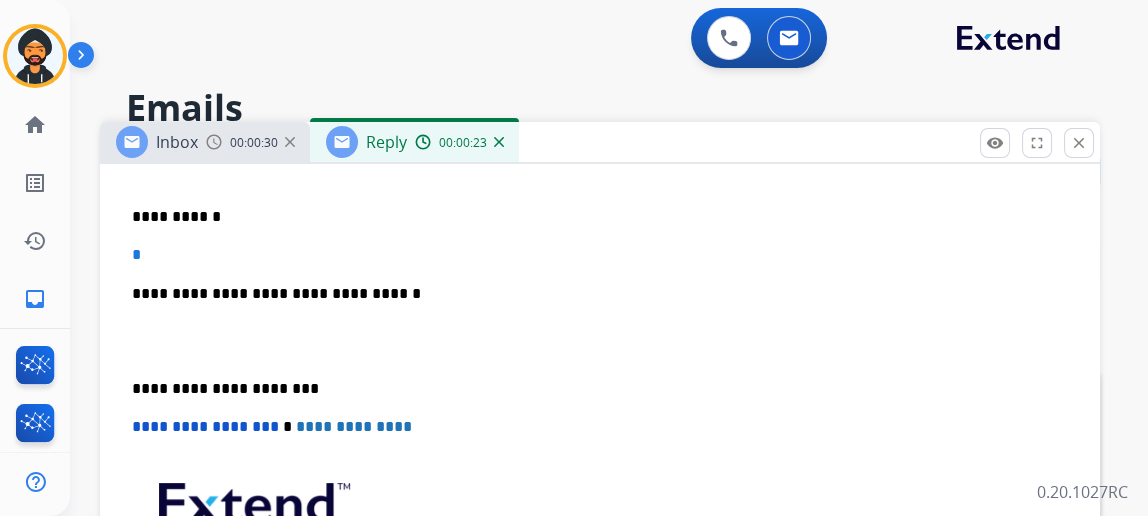 click on "**********" at bounding box center (600, 378) 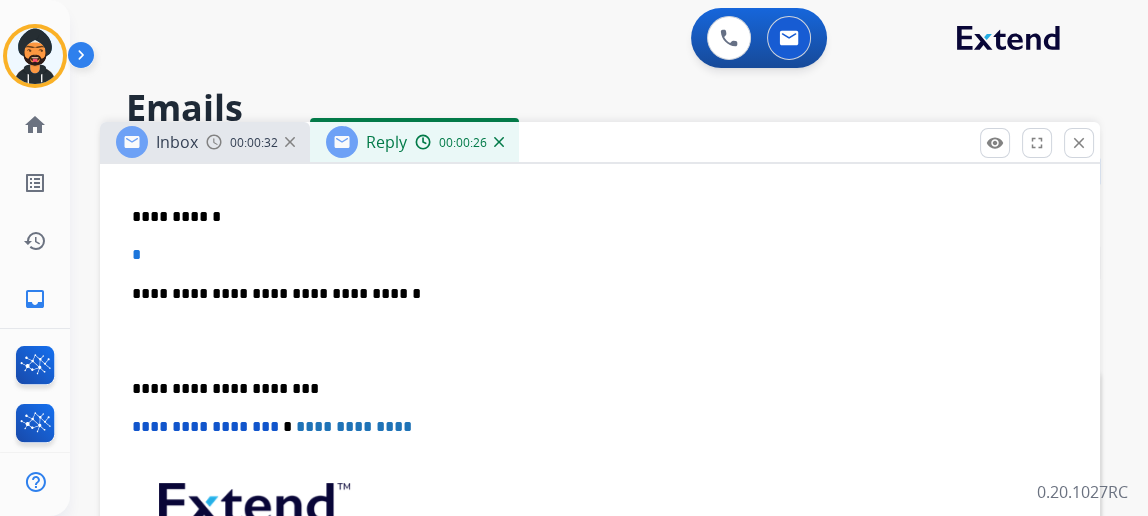 click on "*" at bounding box center [600, 255] 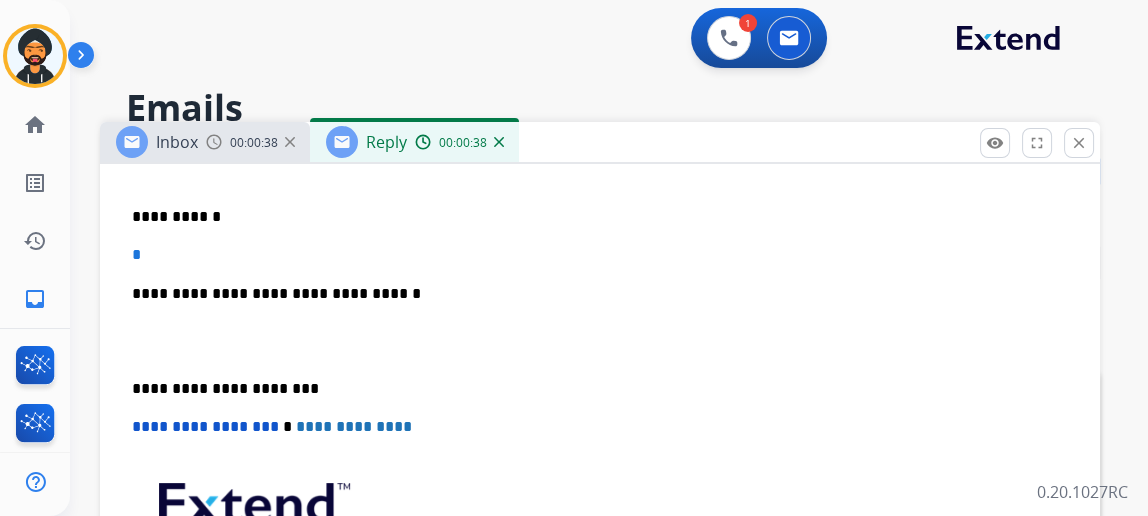click on "*" at bounding box center (600, 255) 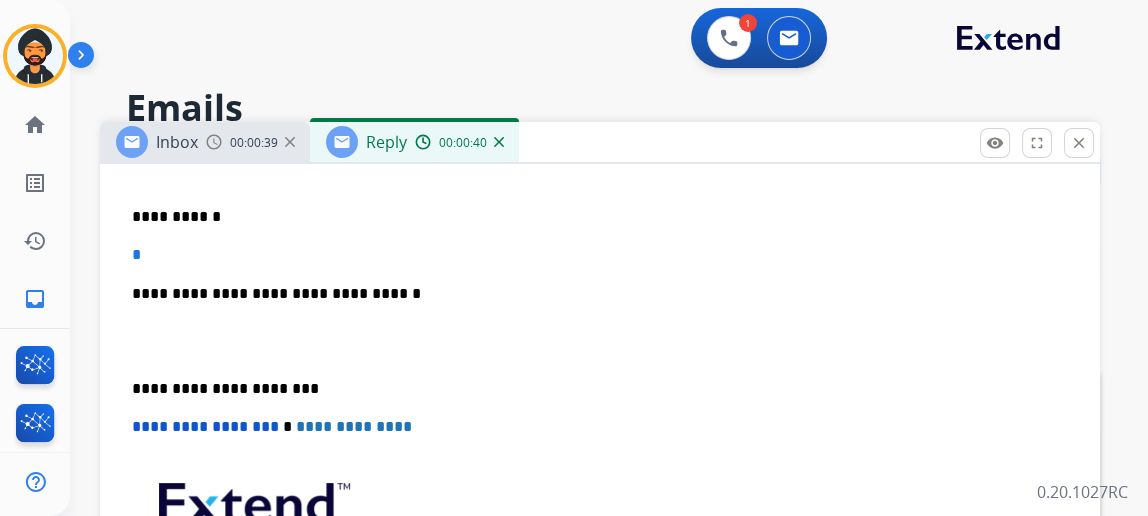 type 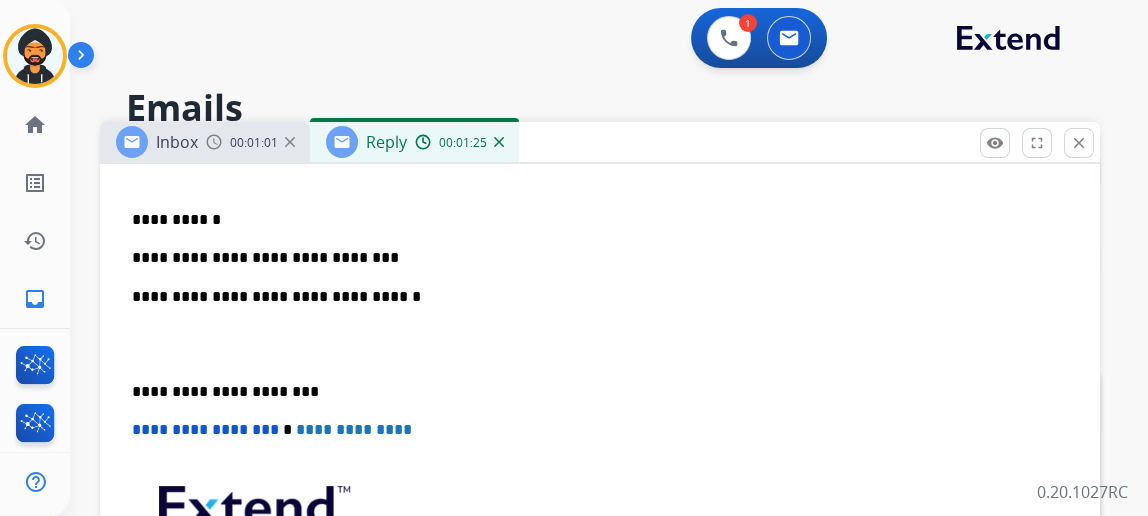 scroll, scrollTop: 586, scrollLeft: 0, axis: vertical 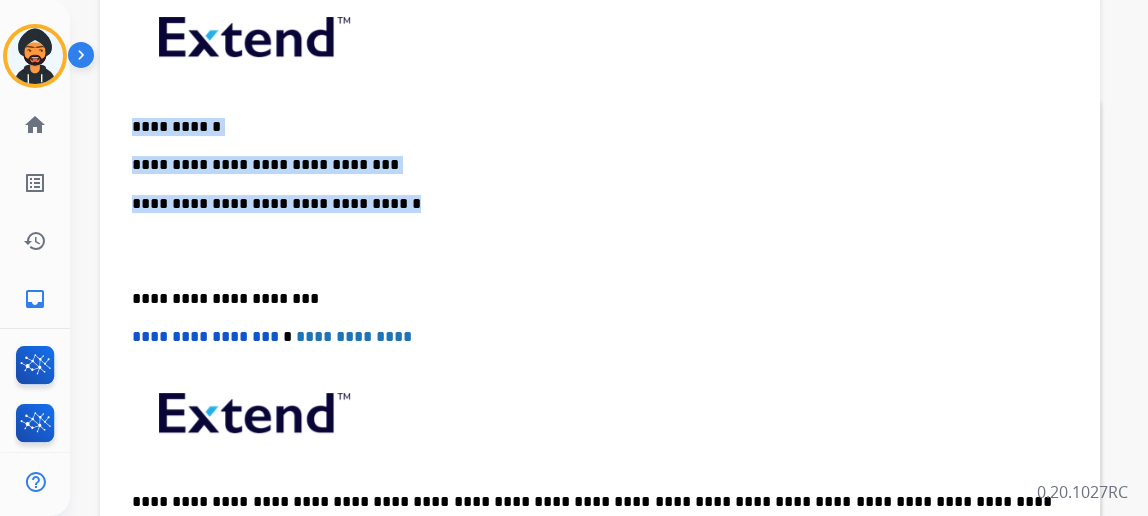 drag, startPoint x: 448, startPoint y: 197, endPoint x: 149, endPoint y: 114, distance: 310.3063 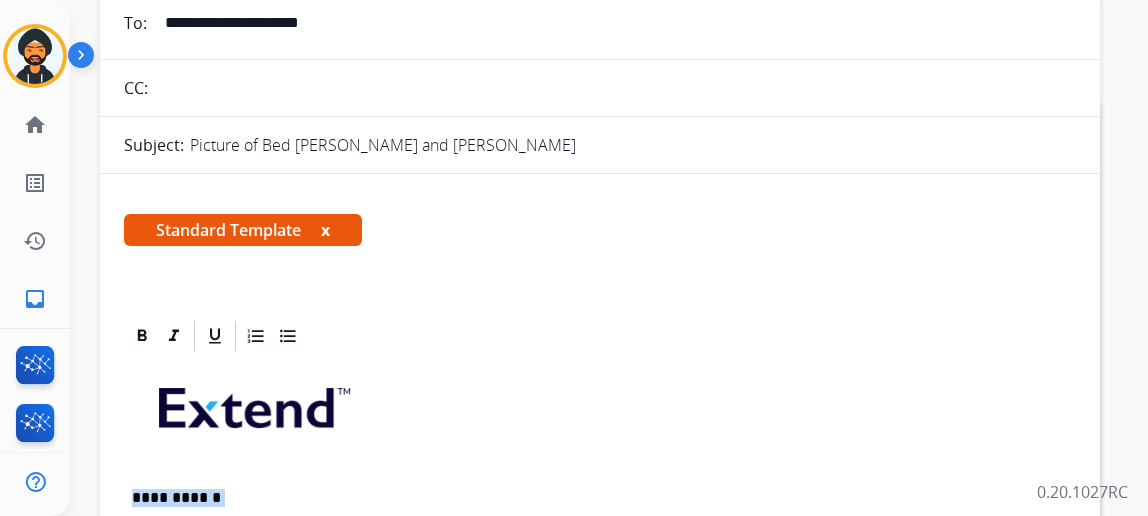 scroll, scrollTop: 0, scrollLeft: 0, axis: both 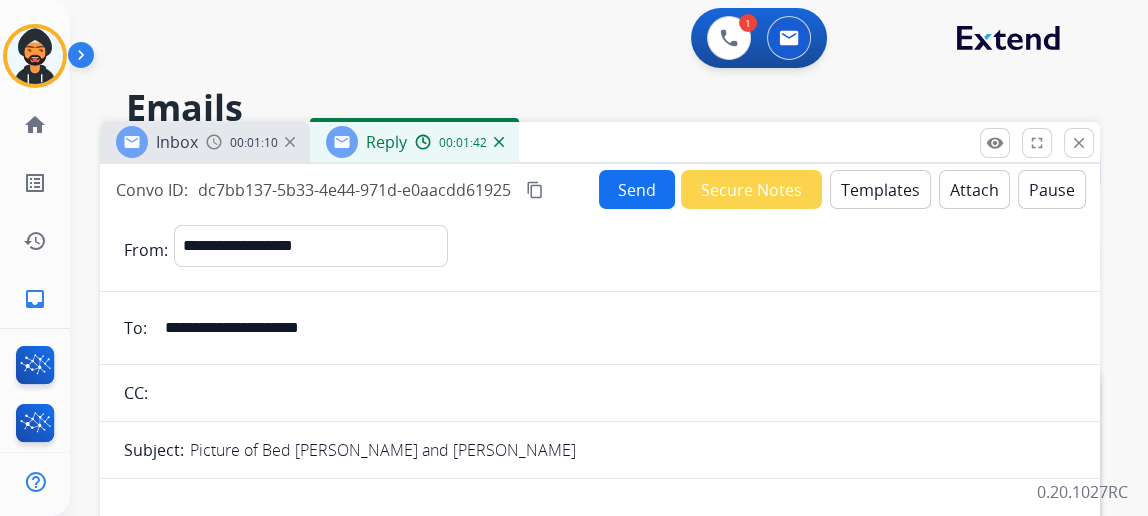 click on "Send" at bounding box center (637, 189) 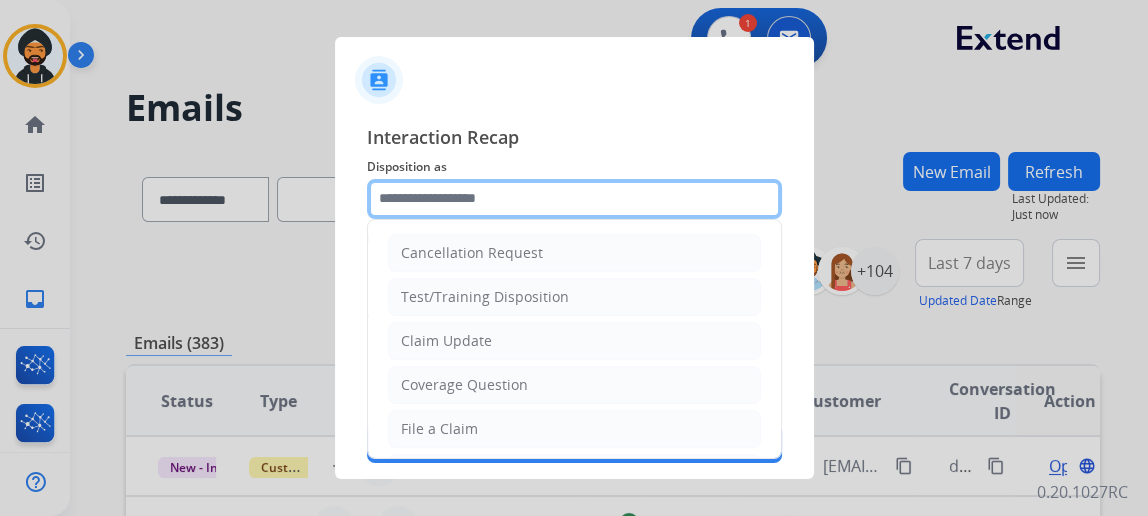 click 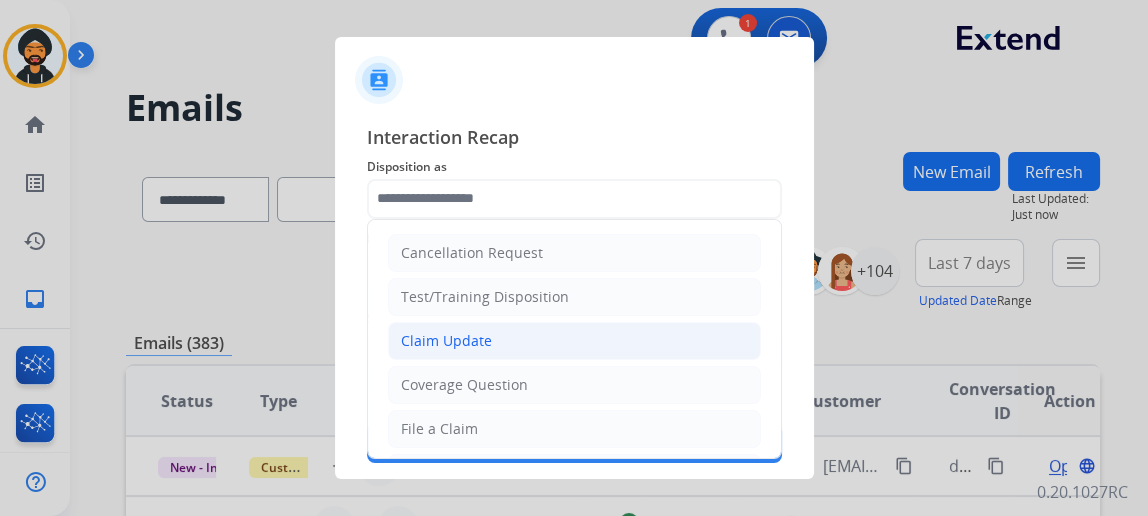 click on "Claim Update" 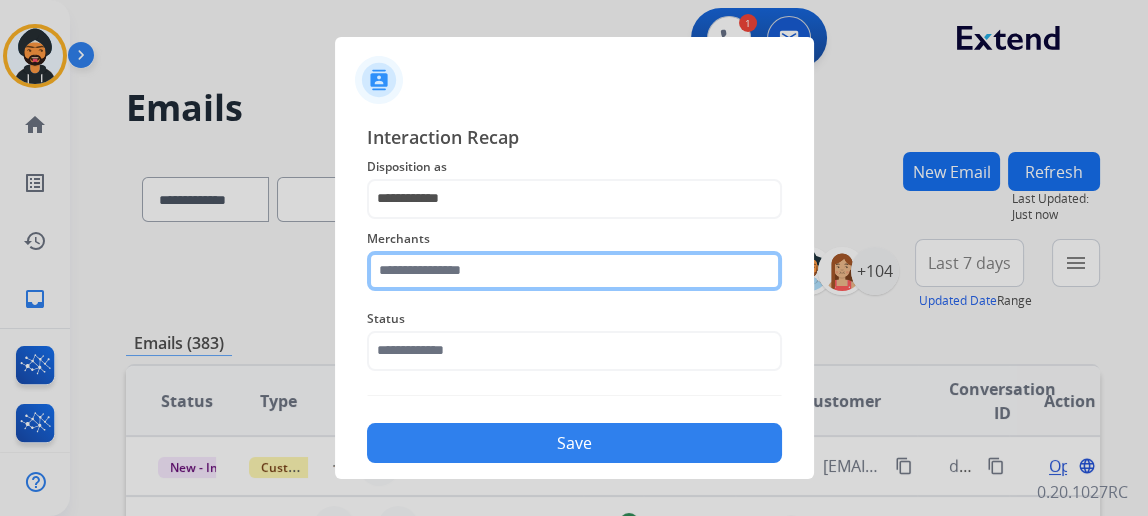 click 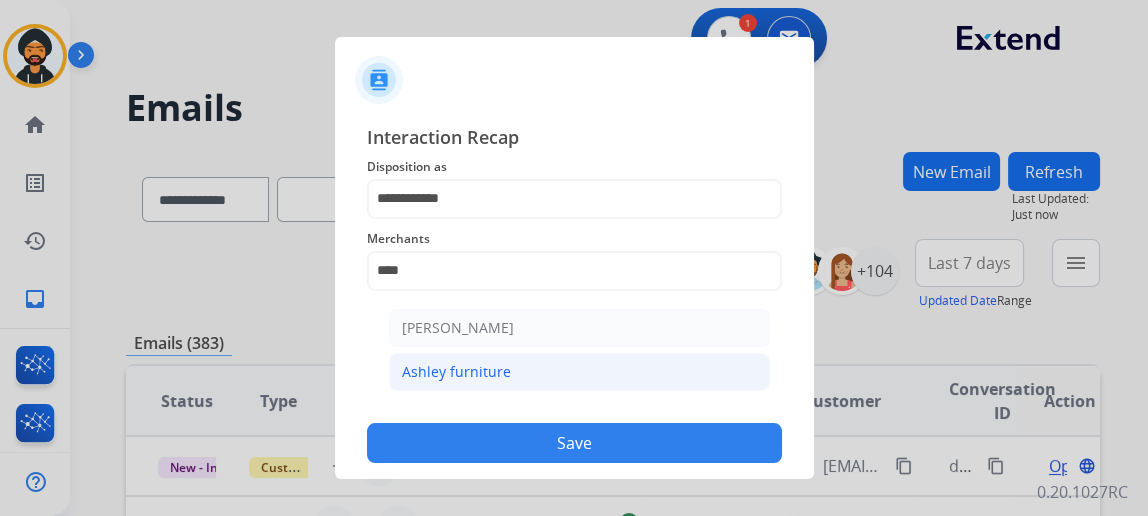 click on "Ashley furniture" 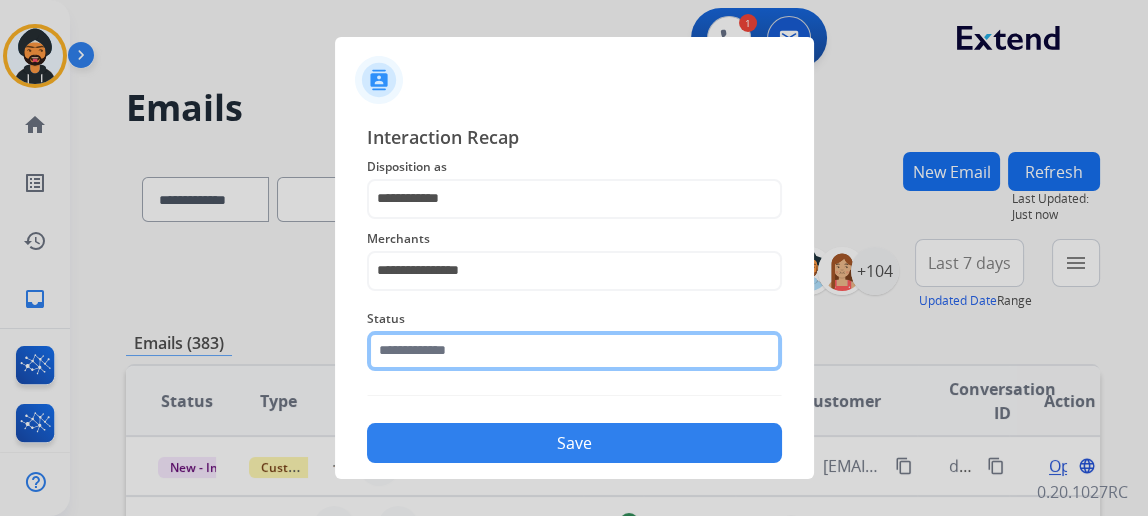 click 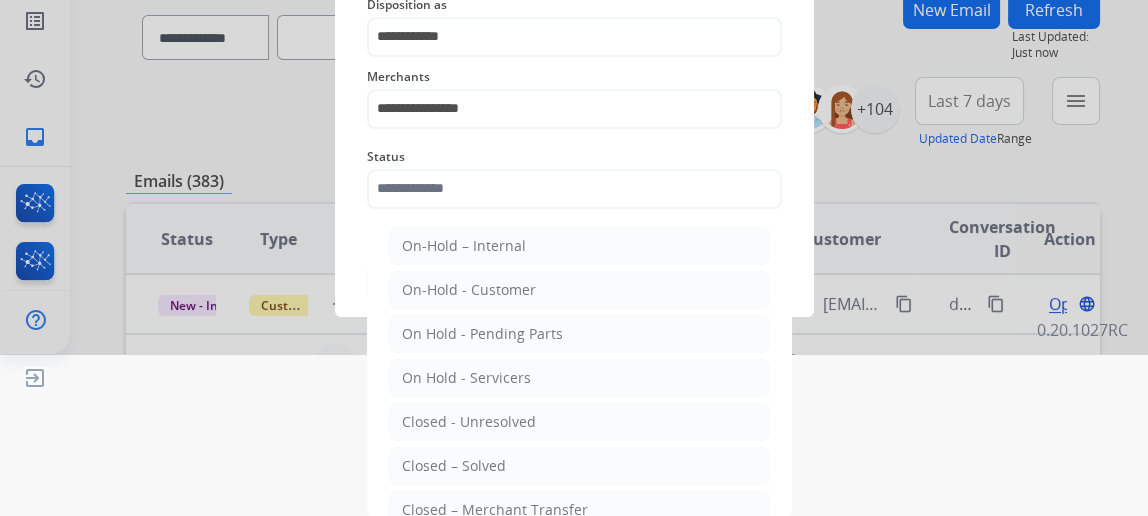 click on "Closed – Solved" 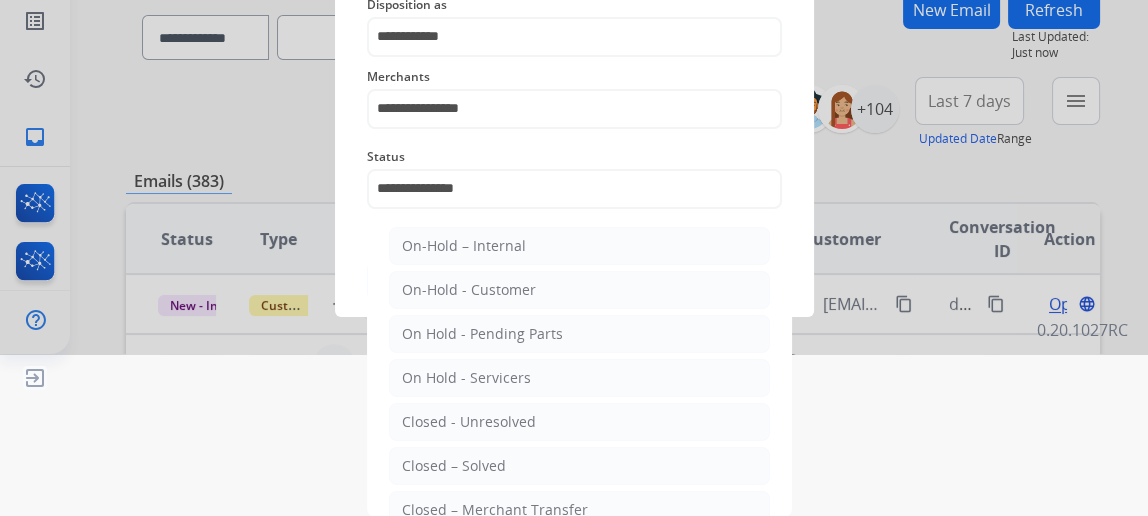 scroll, scrollTop: 43, scrollLeft: 0, axis: vertical 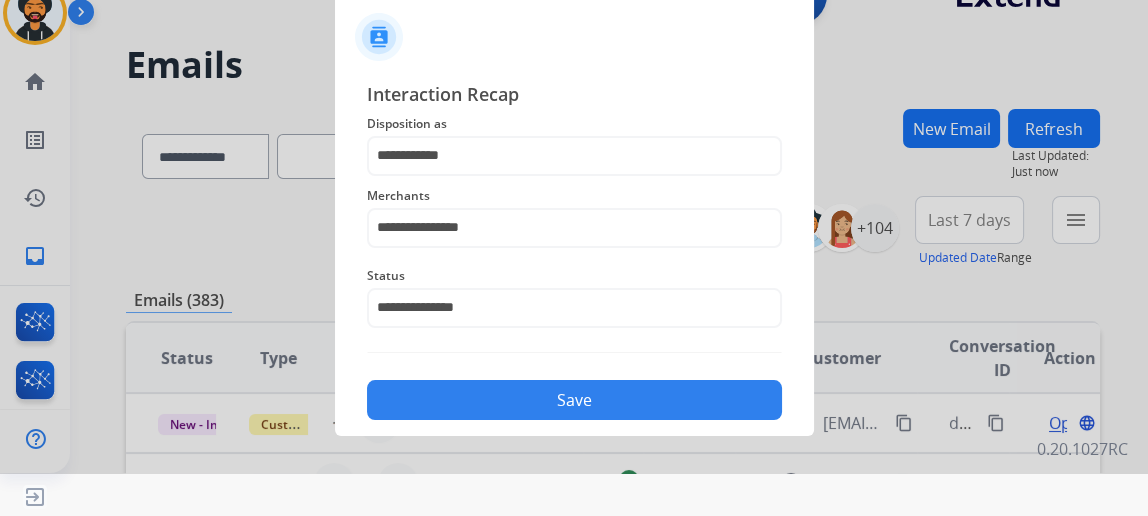 click on "Save" 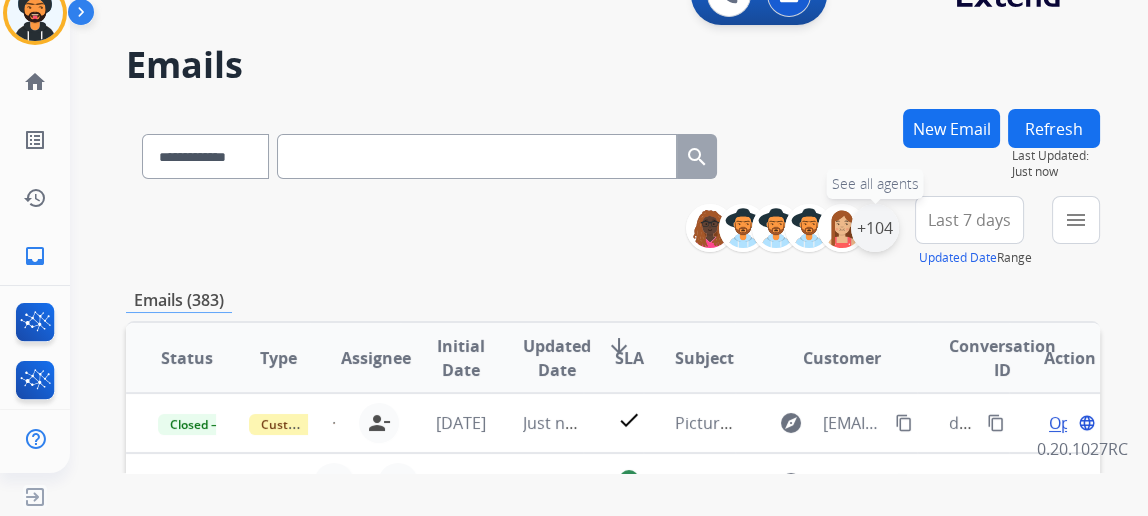 click on "+104" at bounding box center (875, 228) 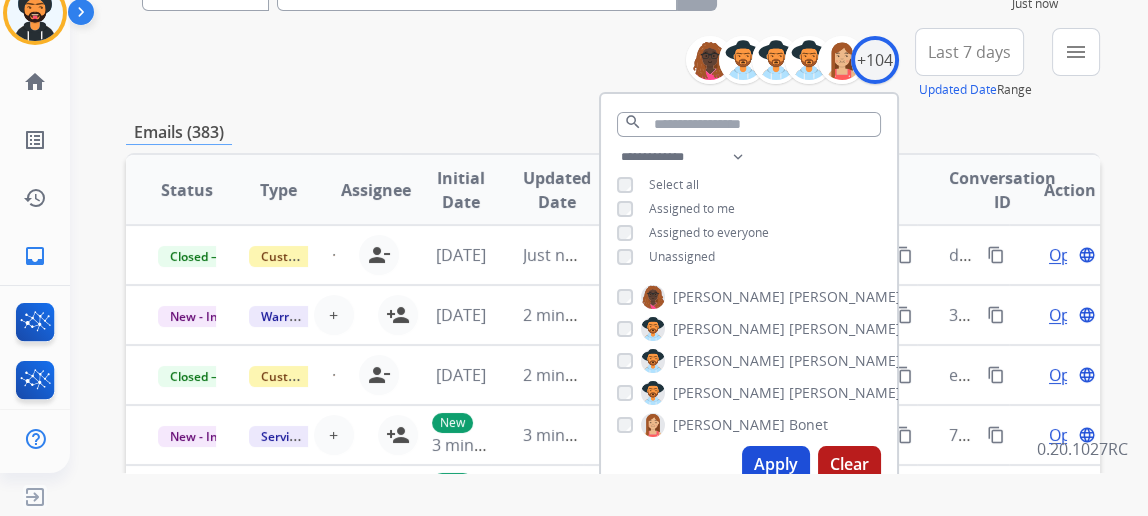 scroll, scrollTop: 181, scrollLeft: 0, axis: vertical 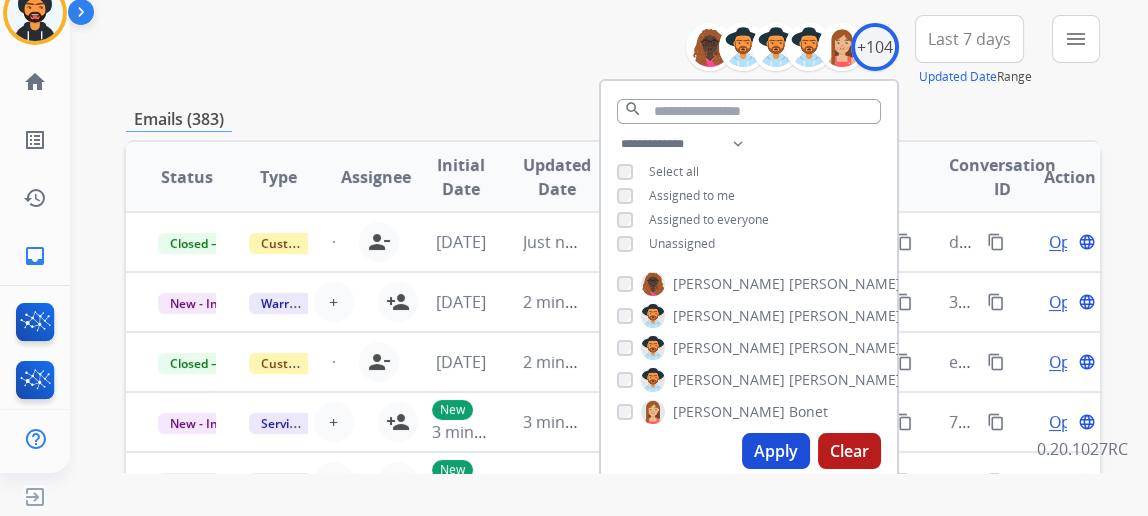 click on "Apply" at bounding box center [776, 451] 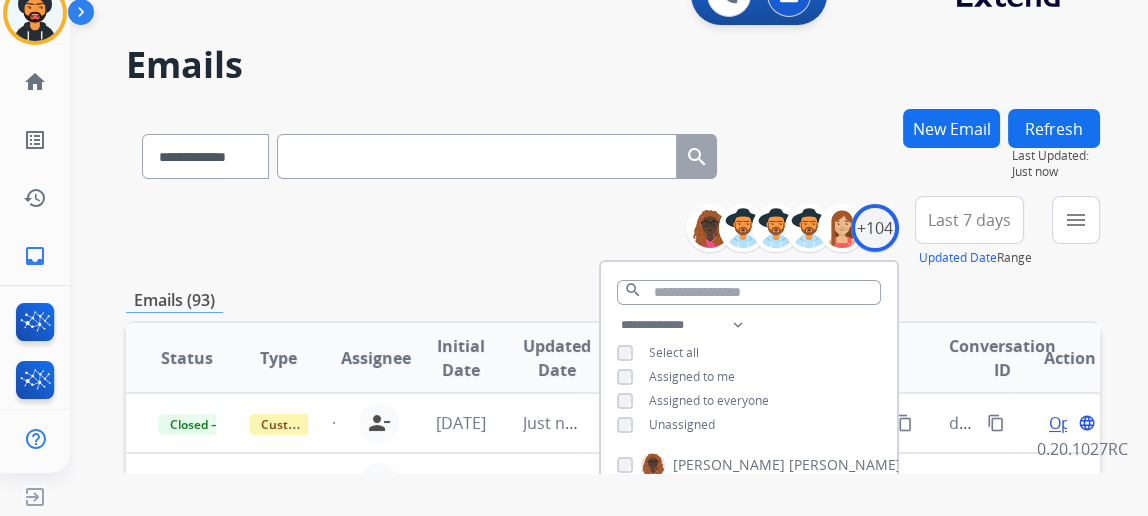 click on "Emails (93)" at bounding box center [613, 300] 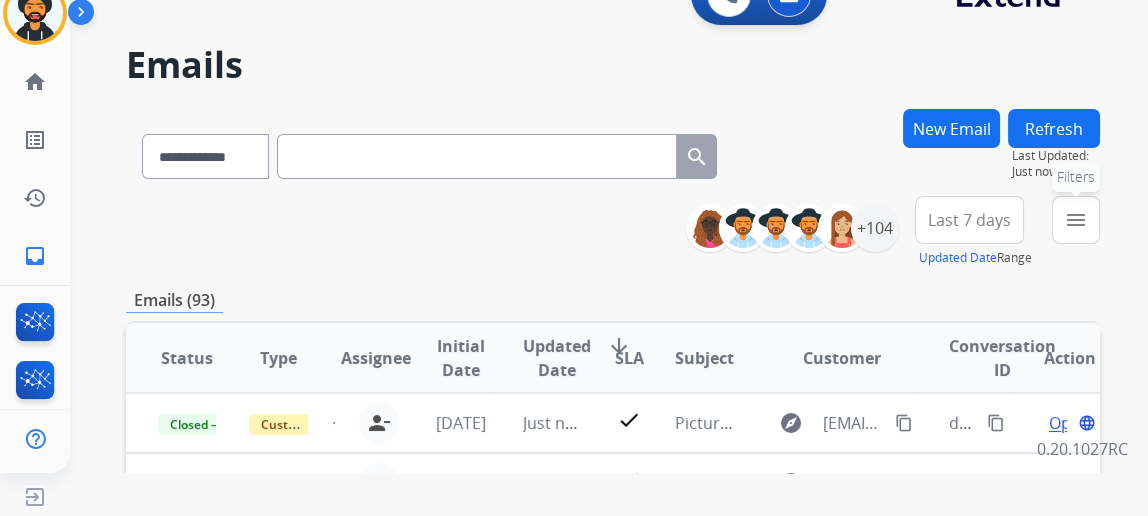click on "menu" at bounding box center [1076, 220] 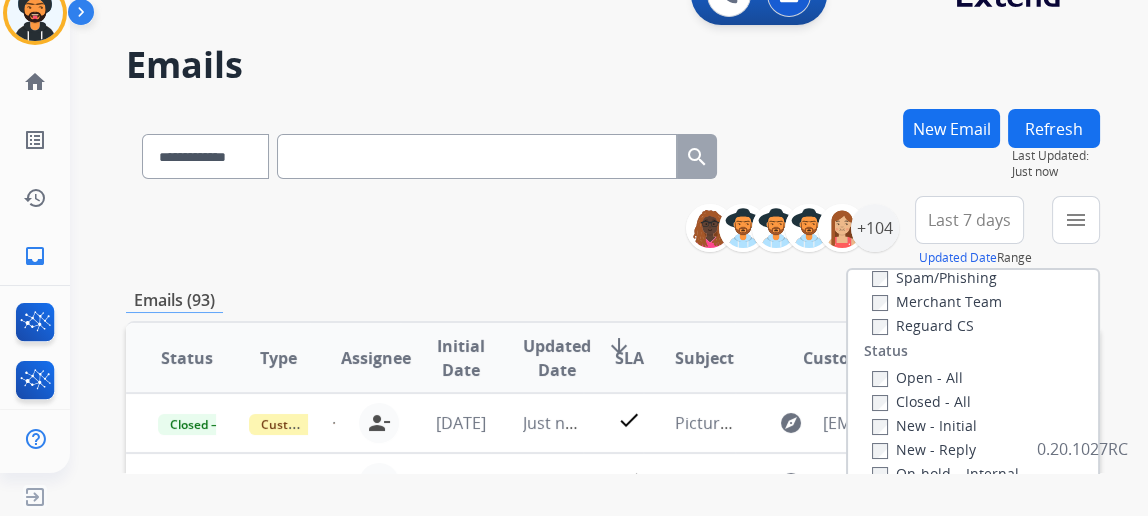 scroll, scrollTop: 272, scrollLeft: 0, axis: vertical 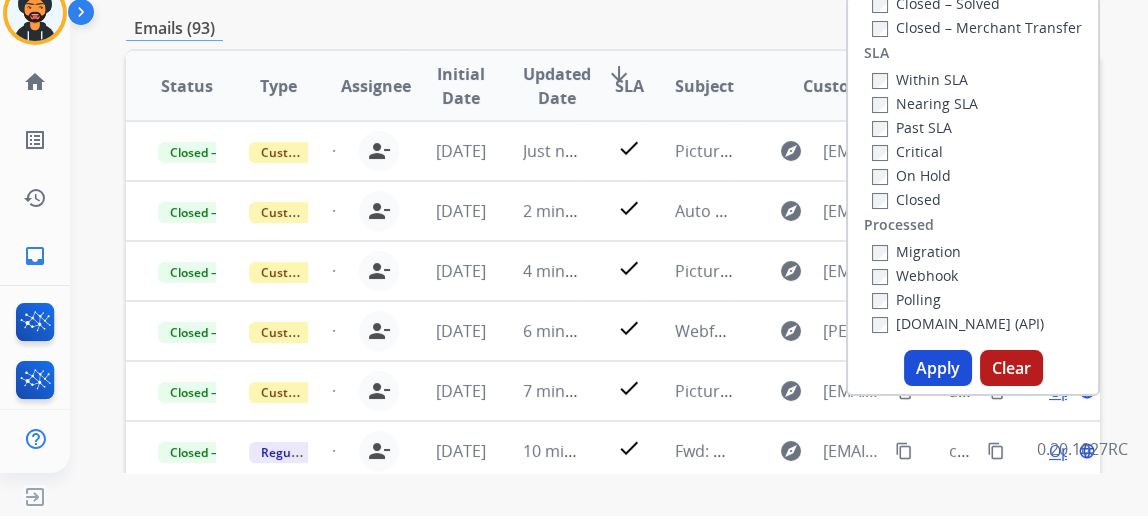 click on "Apply" at bounding box center [938, 368] 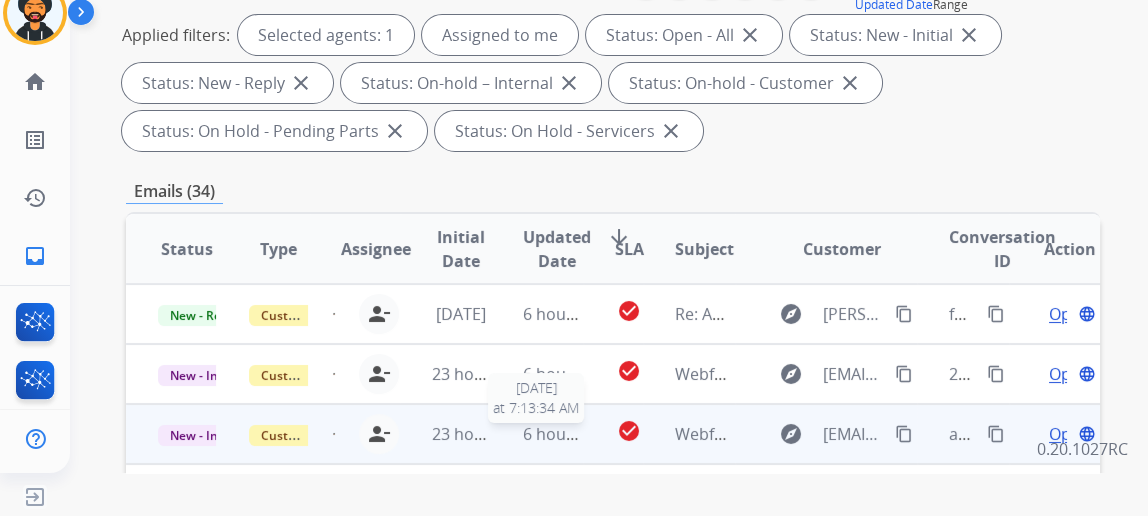 scroll, scrollTop: 272, scrollLeft: 0, axis: vertical 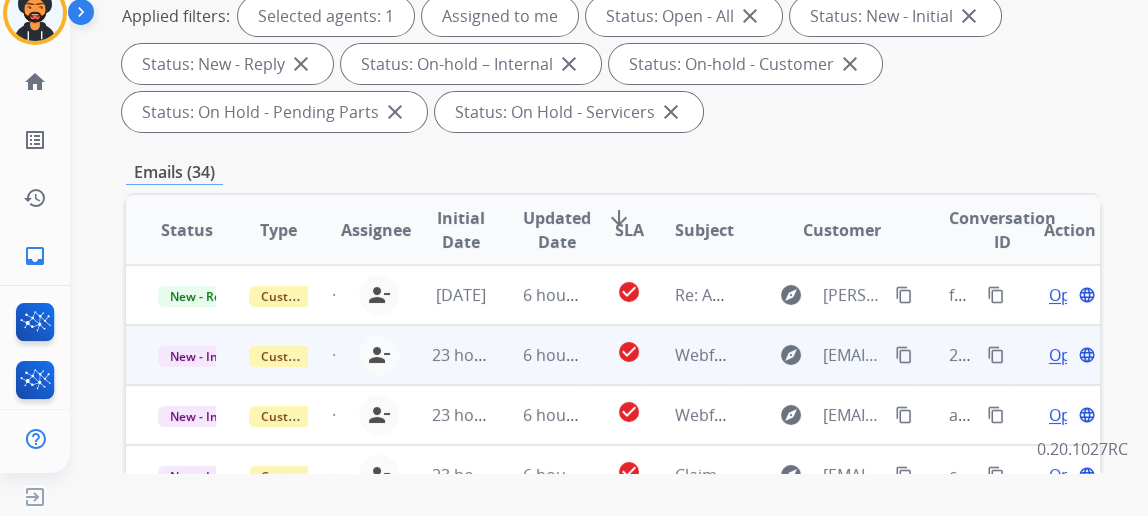 click on "Open" at bounding box center (1069, 355) 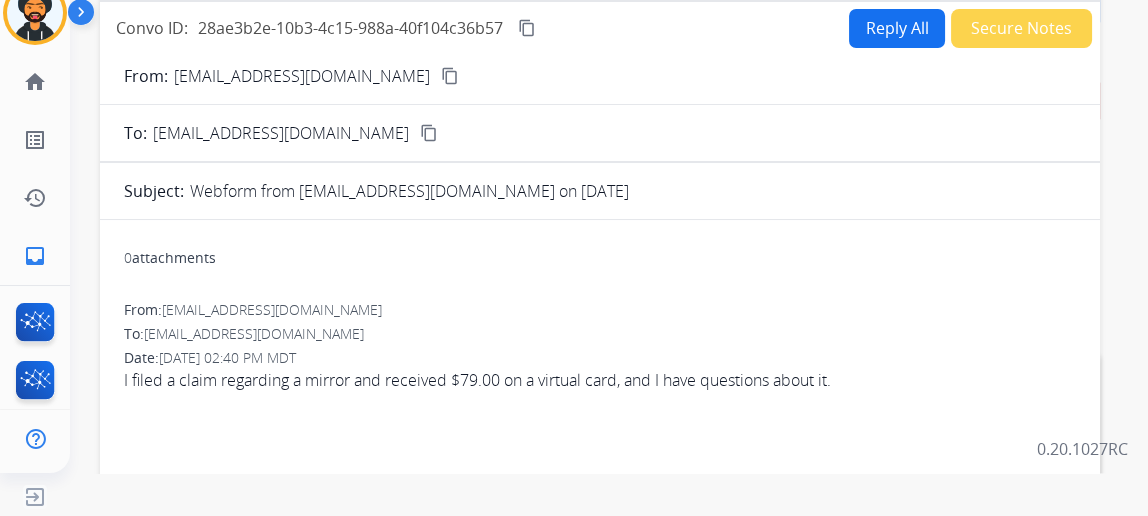 scroll, scrollTop: 90, scrollLeft: 0, axis: vertical 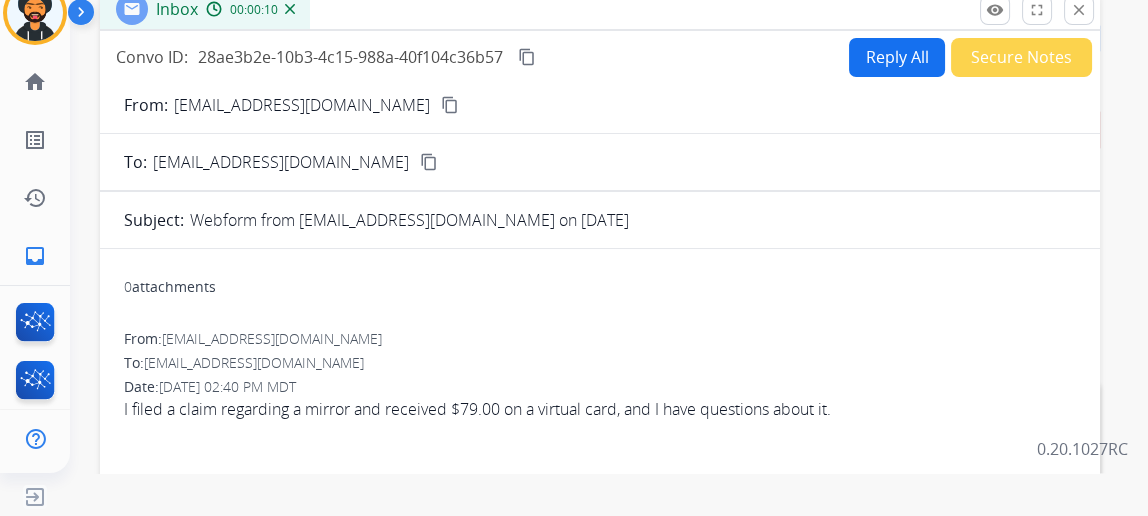 click on "Reply All" at bounding box center [897, 57] 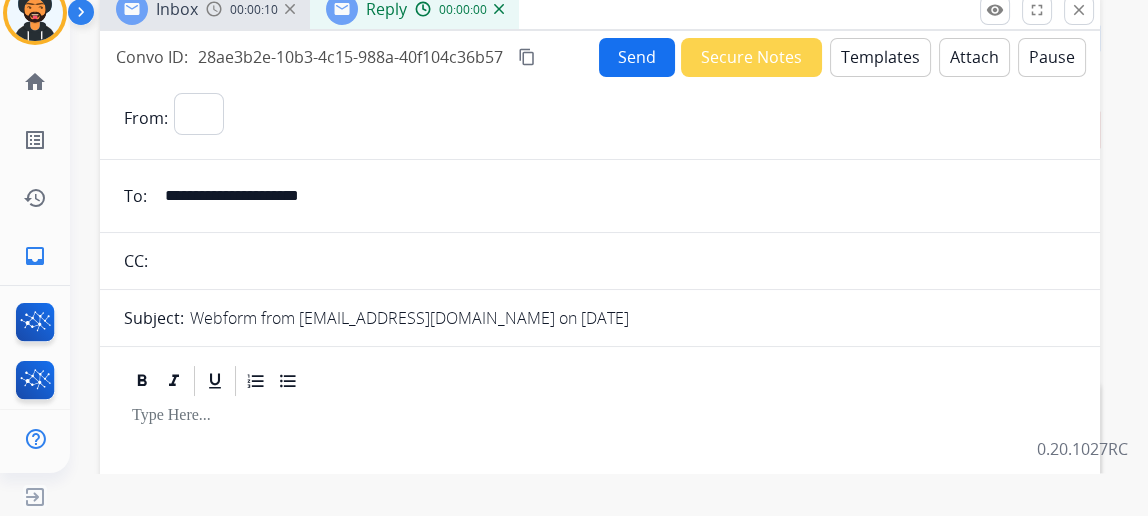 select on "**********" 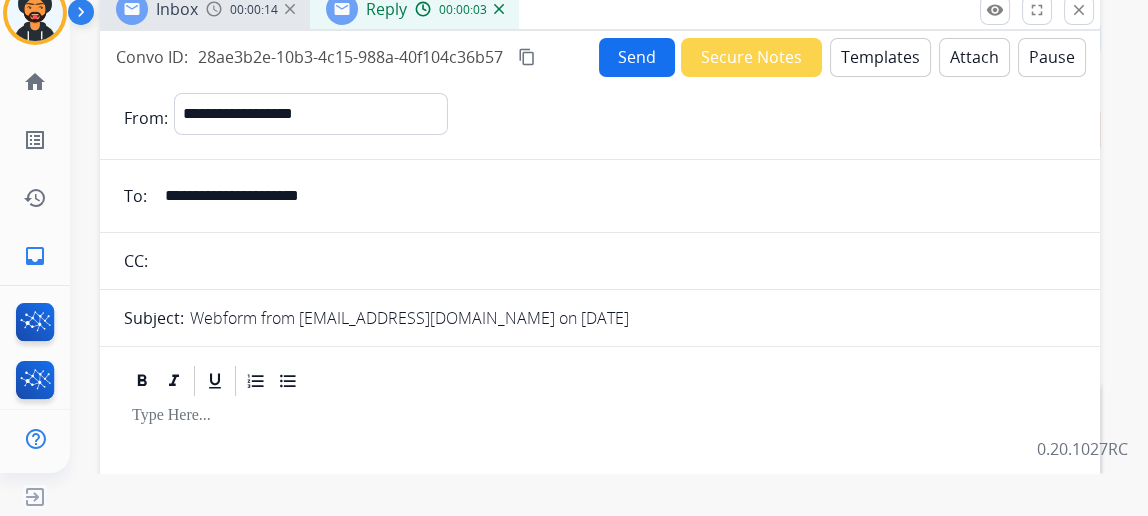 click on "Templates" at bounding box center [880, 57] 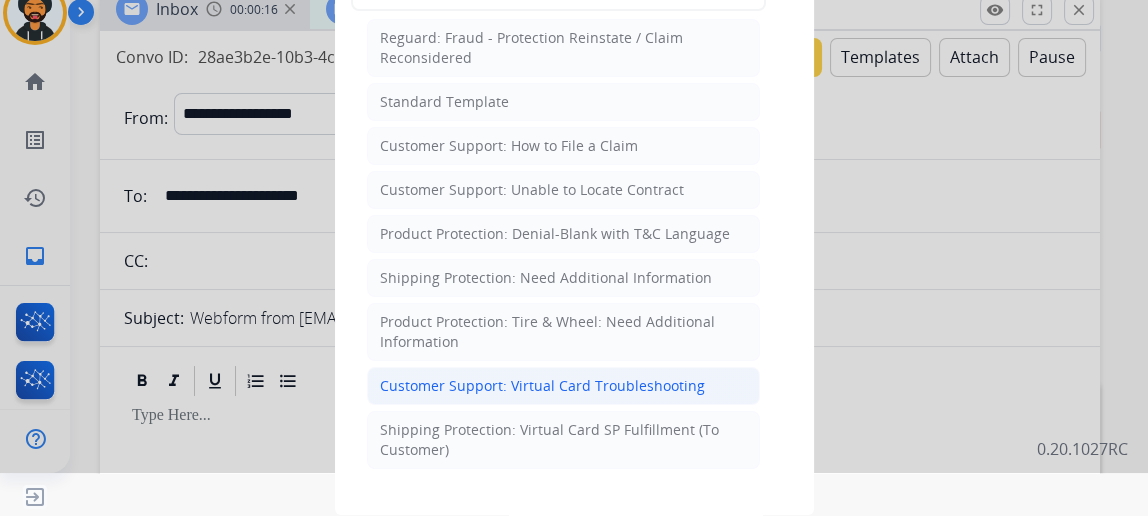 scroll, scrollTop: 272, scrollLeft: 0, axis: vertical 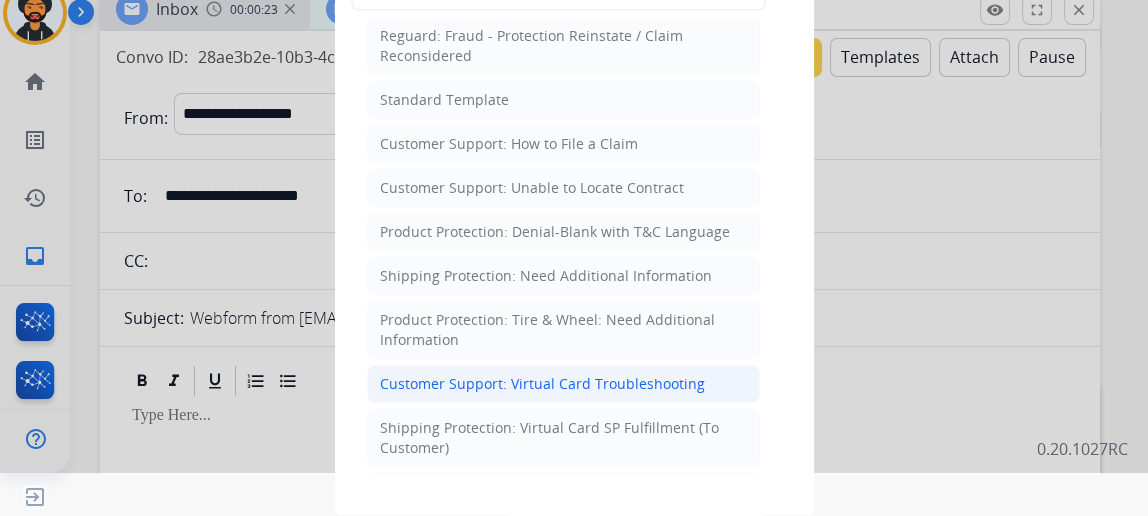 click on "Customer Support: Virtual Card Troubleshooting" 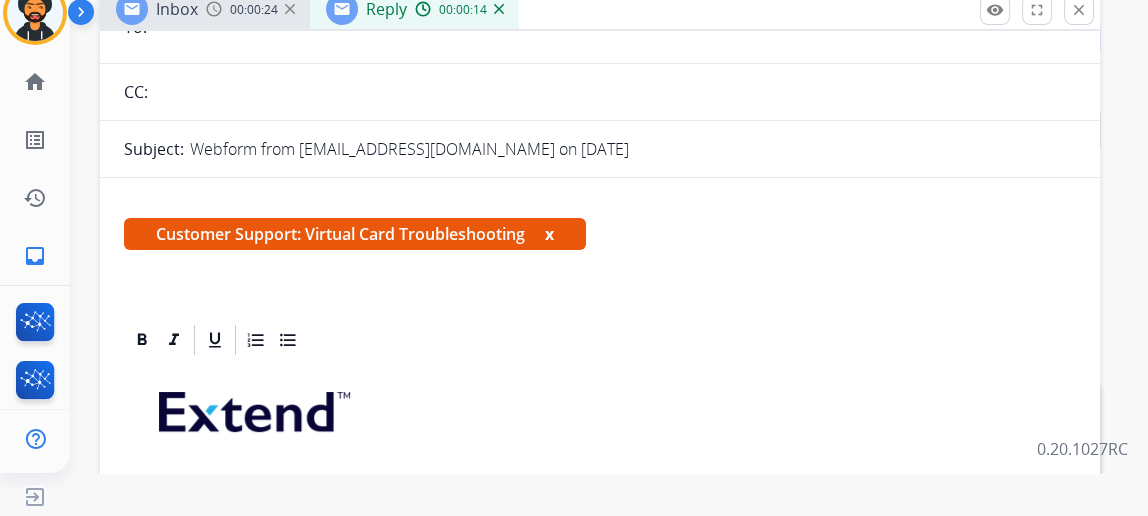 scroll, scrollTop: 454, scrollLeft: 0, axis: vertical 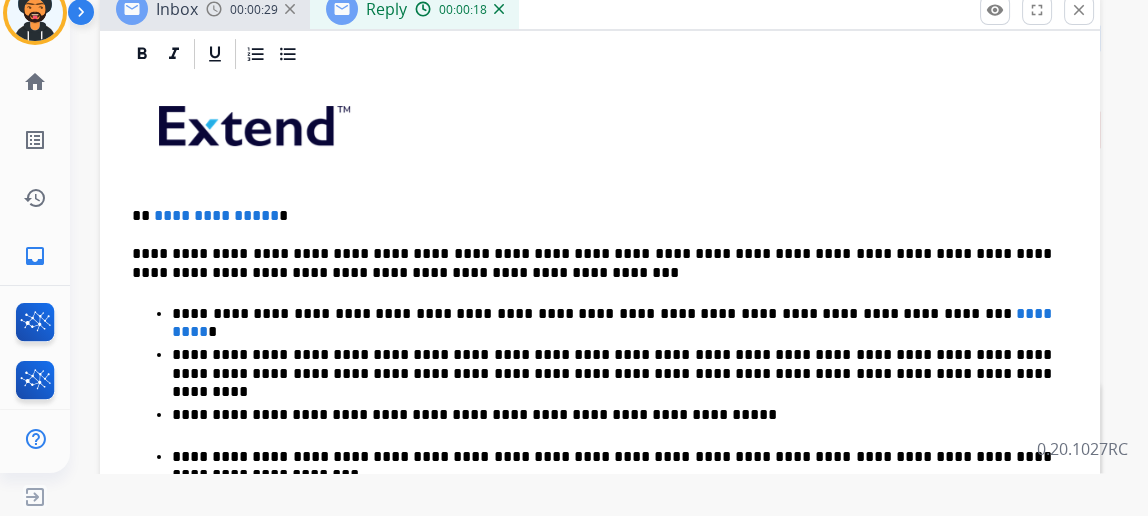 click on "**********" at bounding box center (600, 459) 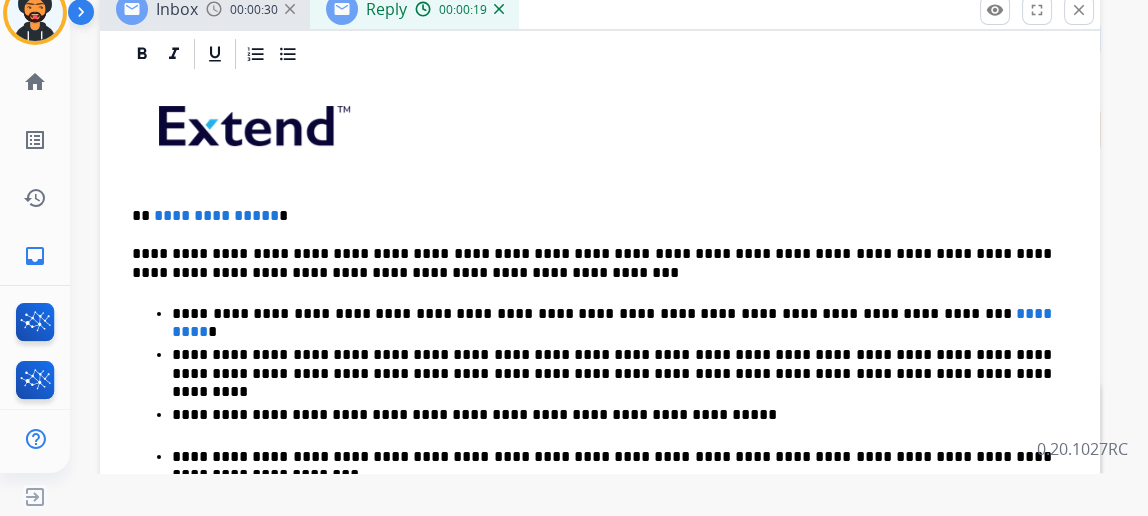 type 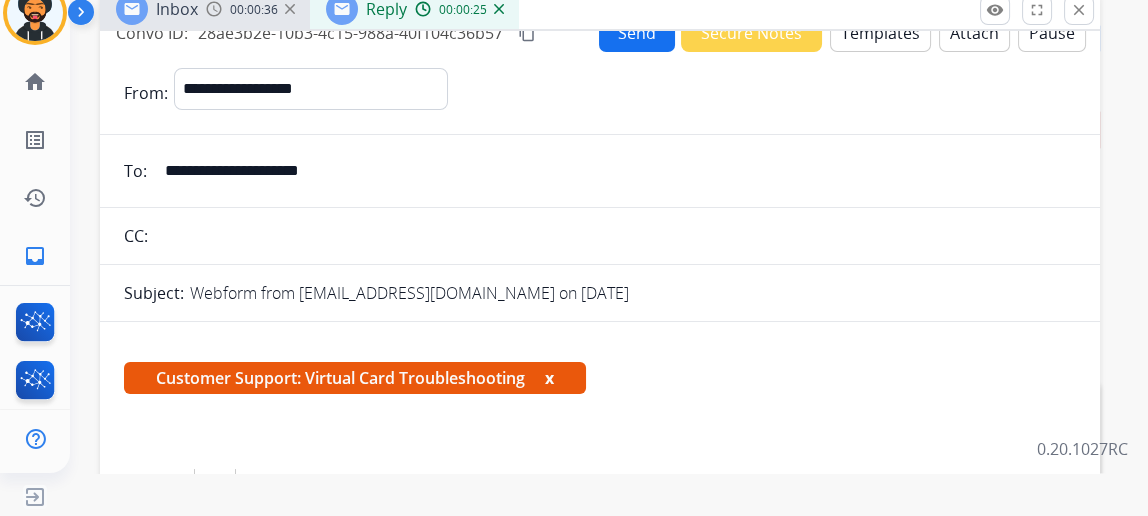 scroll, scrollTop: 0, scrollLeft: 0, axis: both 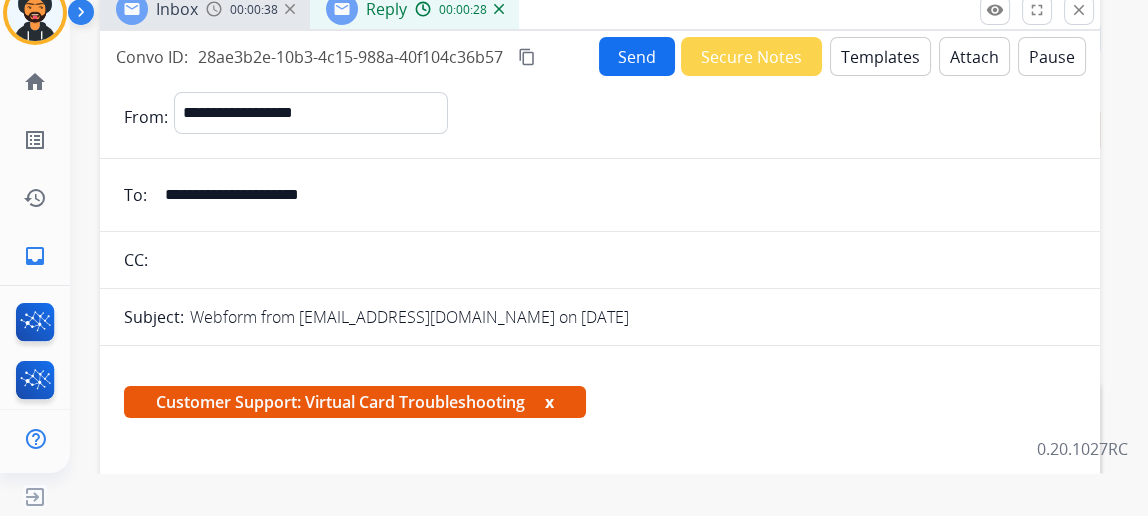 click on "**********" at bounding box center [614, 195] 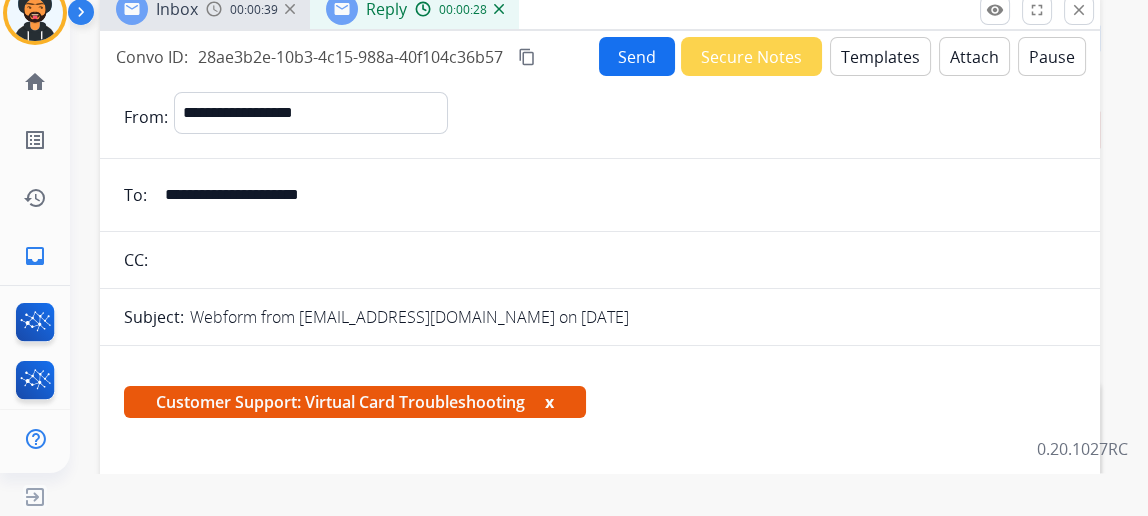 click on "**********" at bounding box center [614, 195] 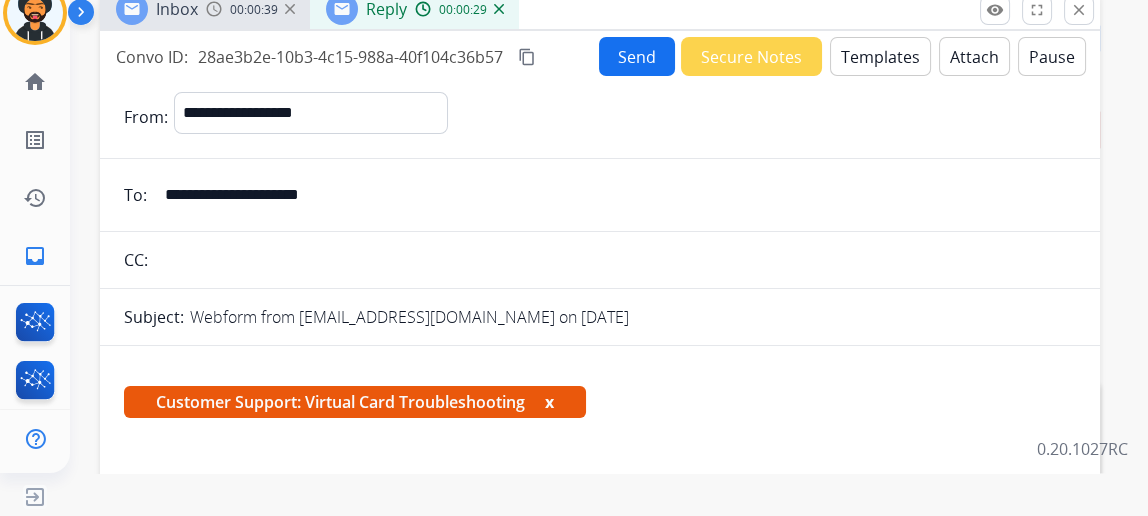 click on "**********" at bounding box center (614, 195) 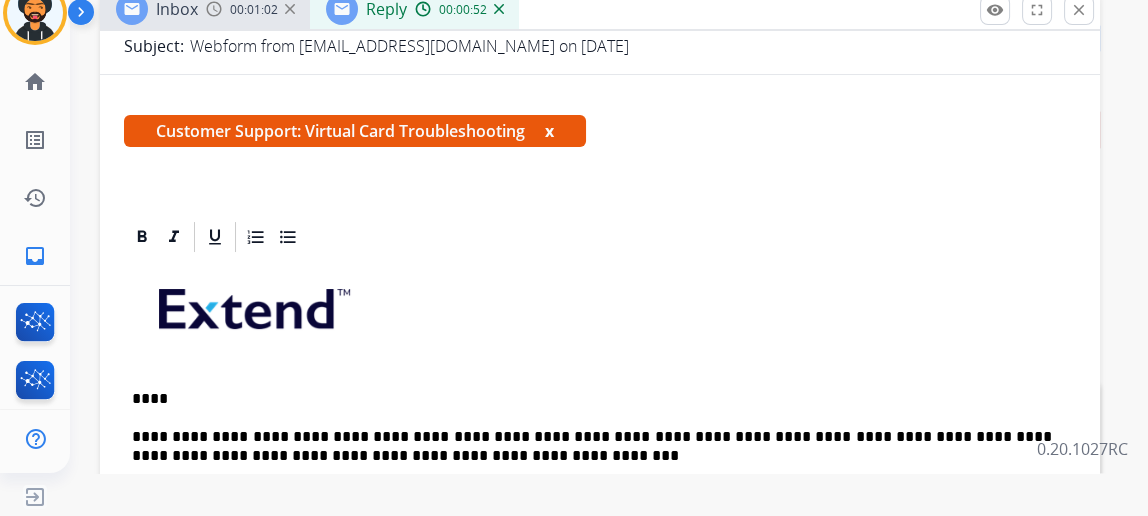 scroll, scrollTop: 272, scrollLeft: 0, axis: vertical 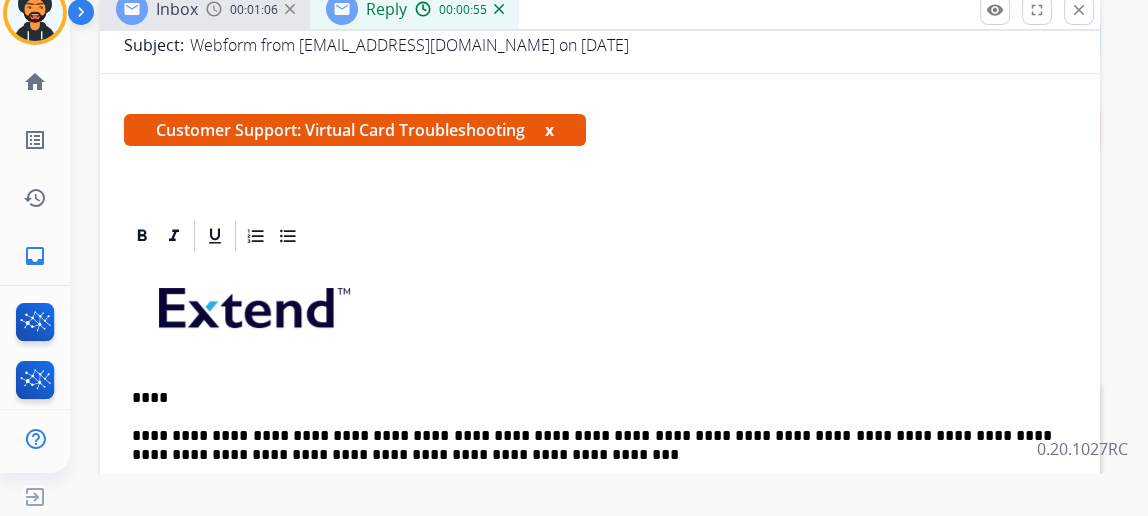 click on "****" at bounding box center (592, 398) 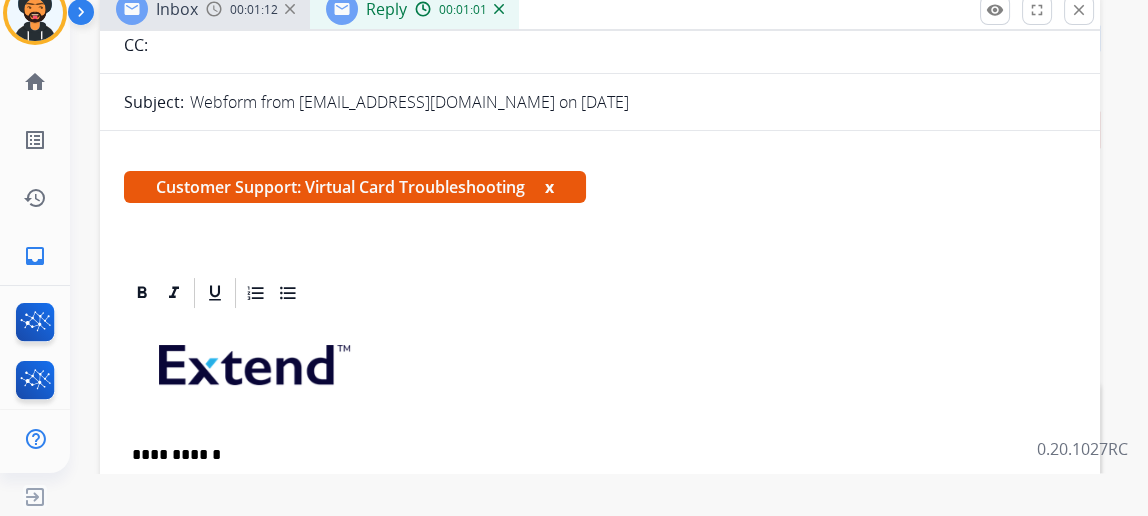 scroll, scrollTop: 0, scrollLeft: 0, axis: both 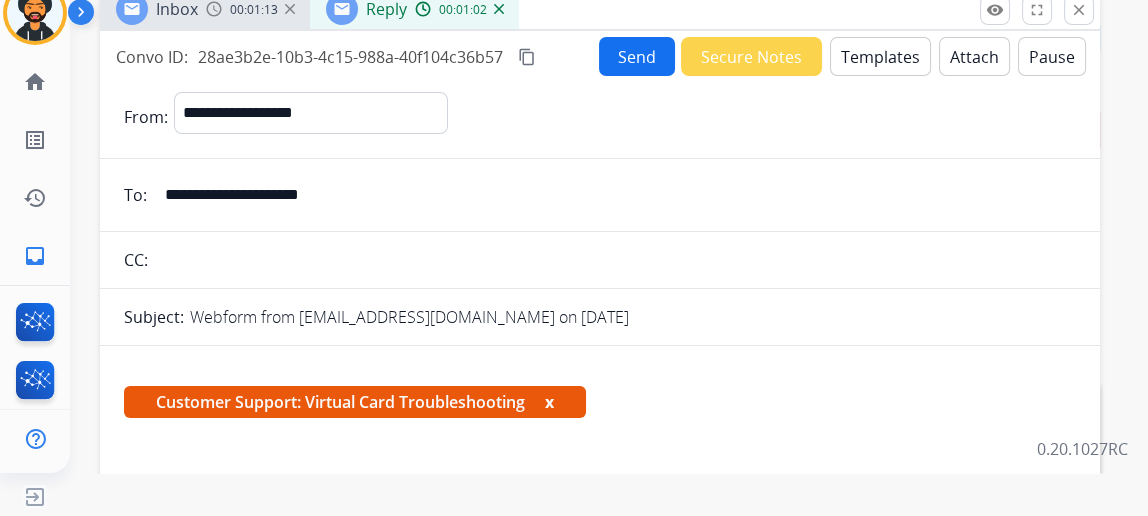 click on "Send" at bounding box center [637, 56] 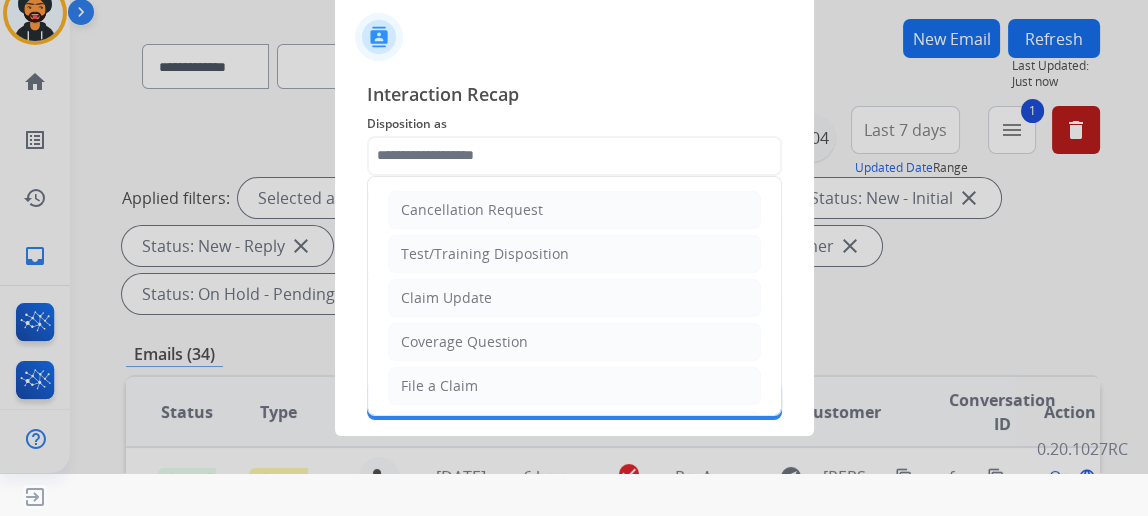click 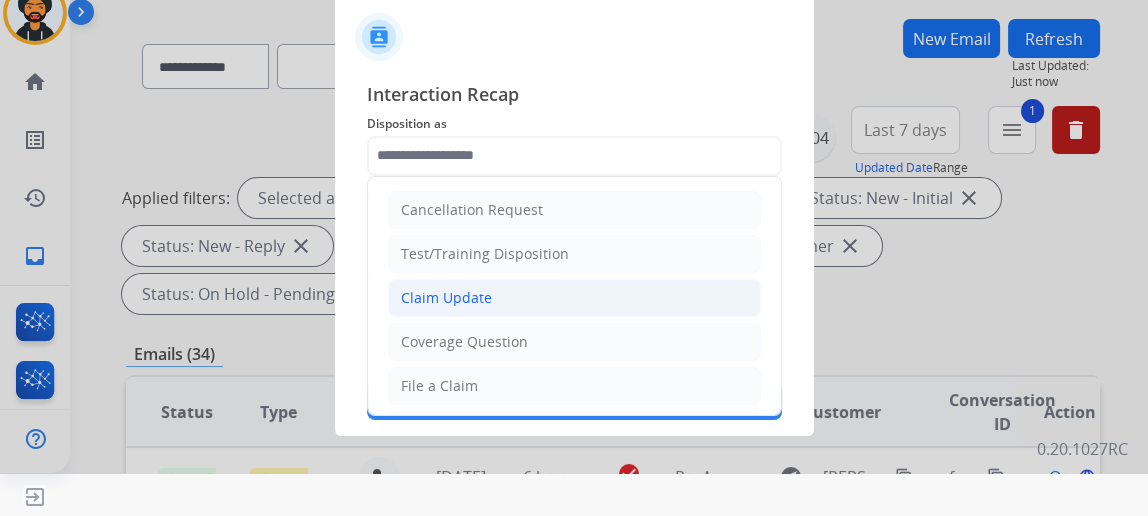 click on "Claim Update" 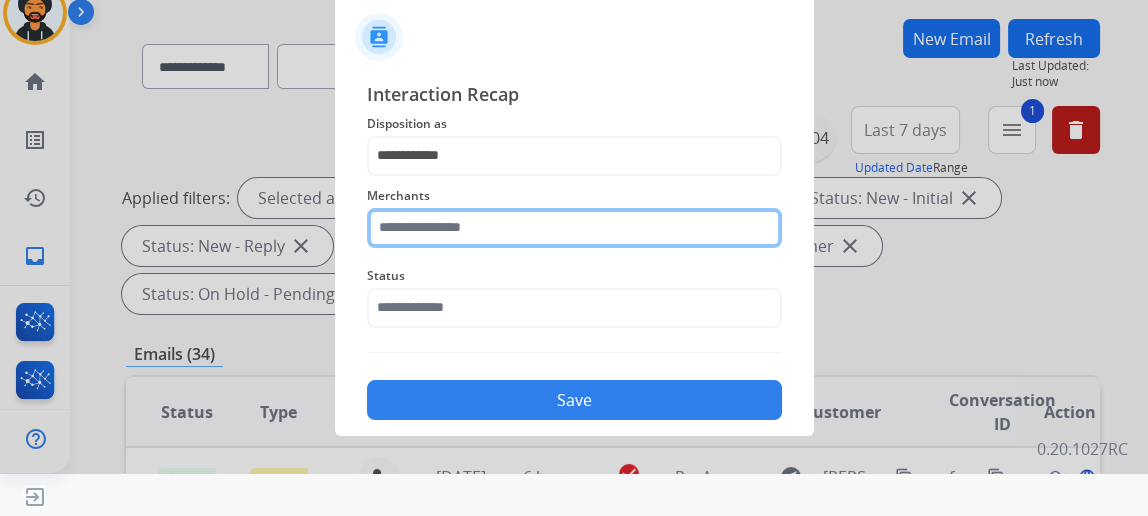 click 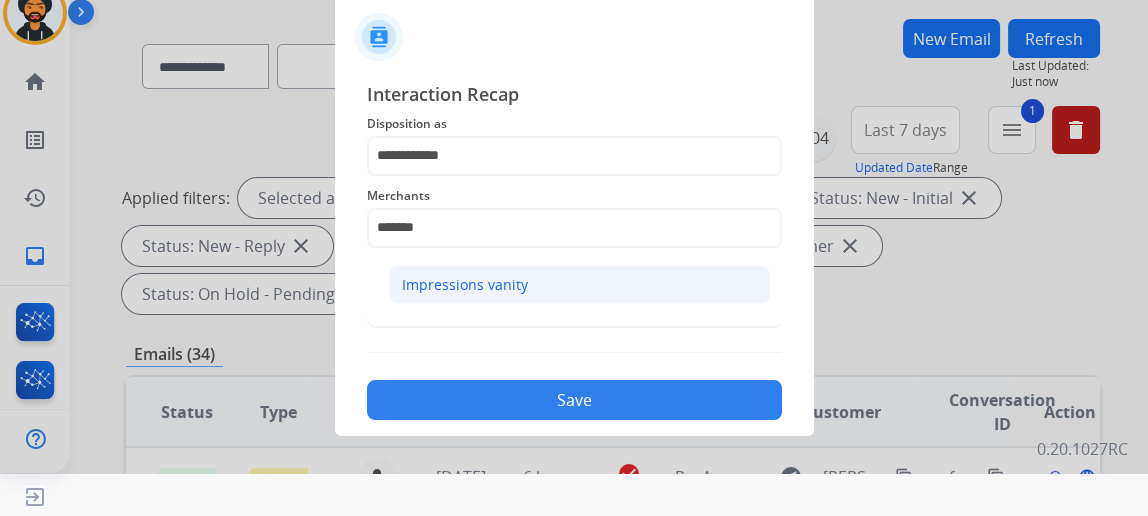 click on "Impressions vanity" 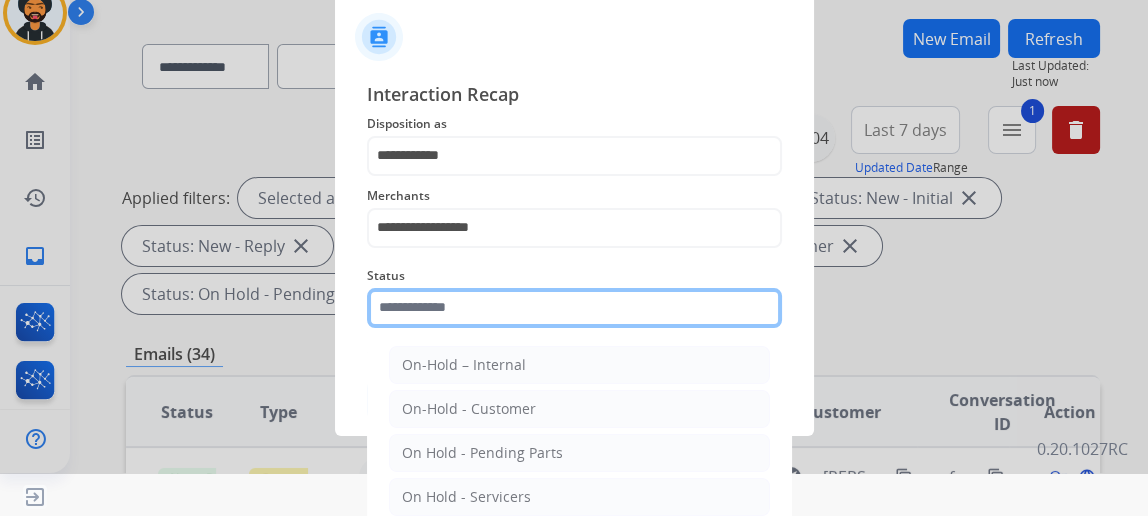 click 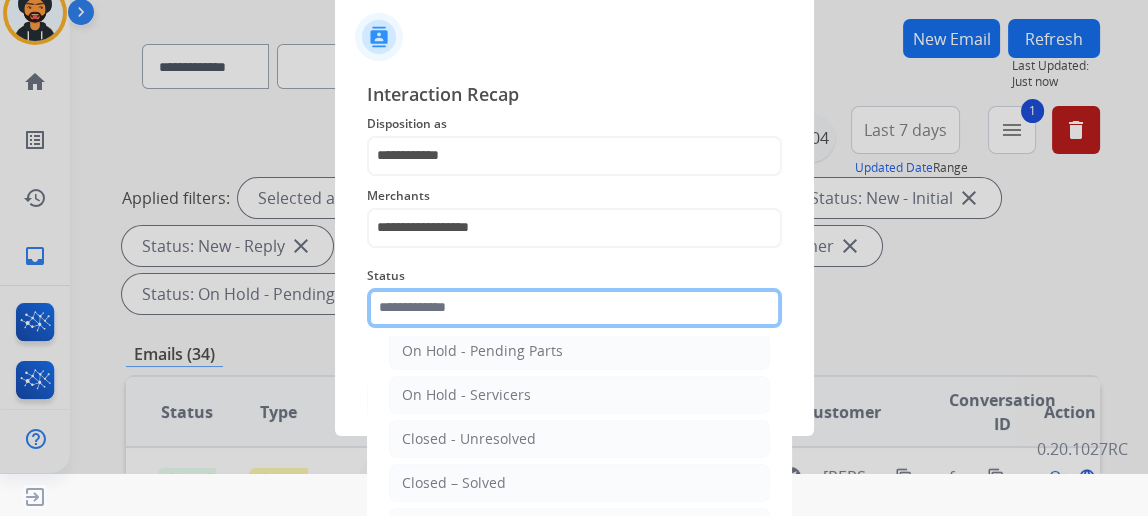 scroll, scrollTop: 112, scrollLeft: 0, axis: vertical 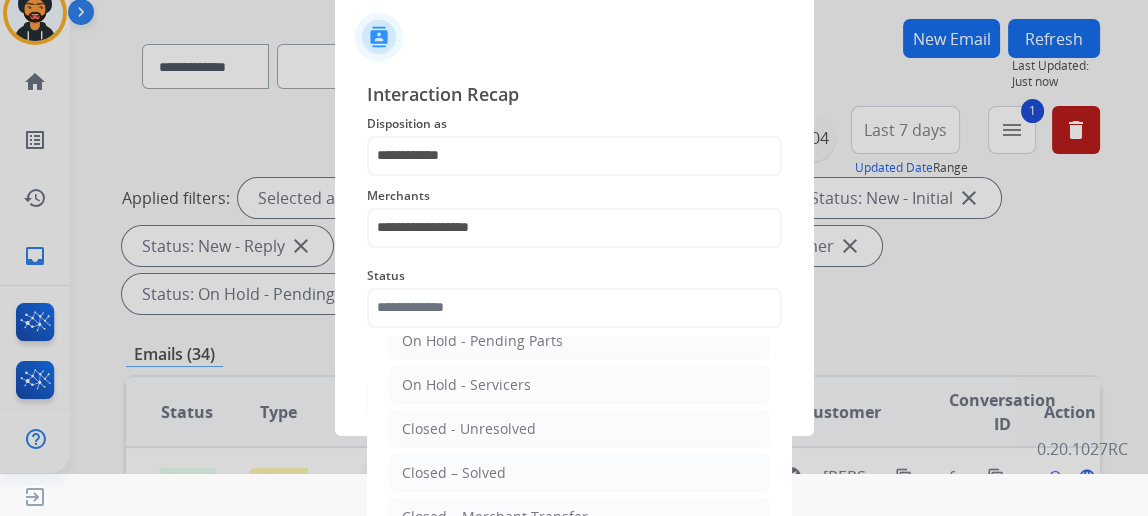 click on "Closed – Solved" 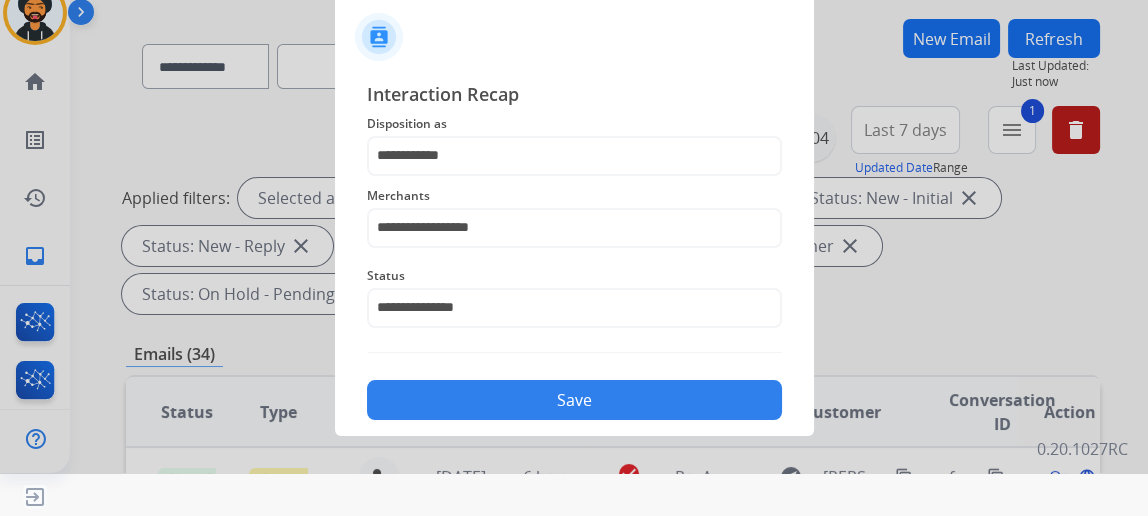 click on "Save" 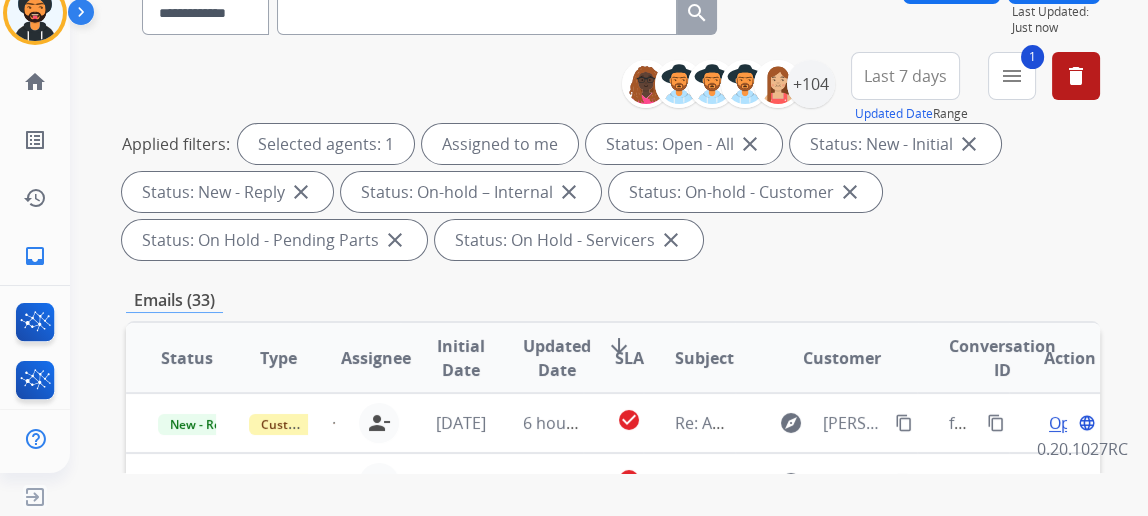 scroll, scrollTop: 363, scrollLeft: 0, axis: vertical 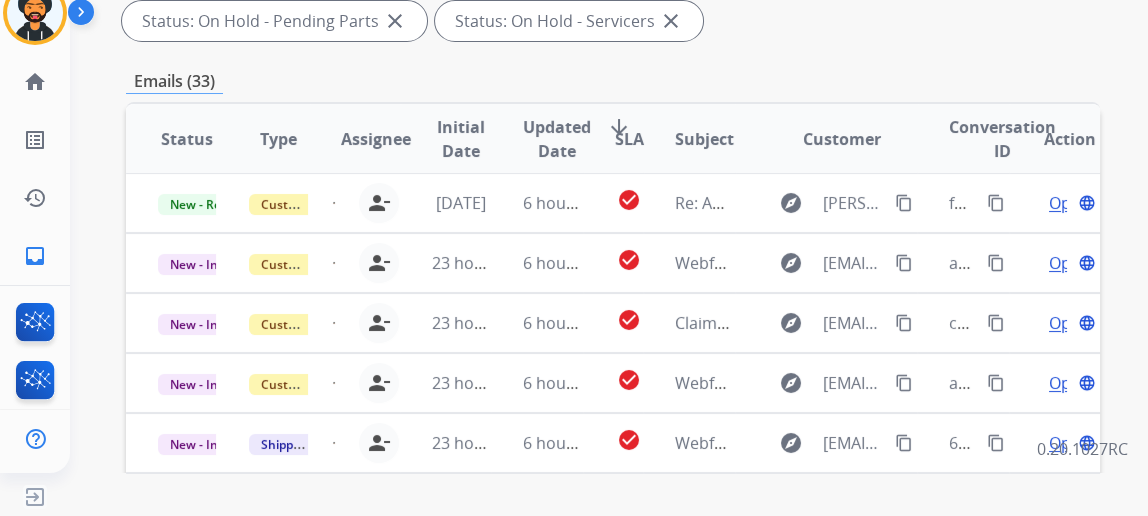 click on "Status" at bounding box center [187, 139] 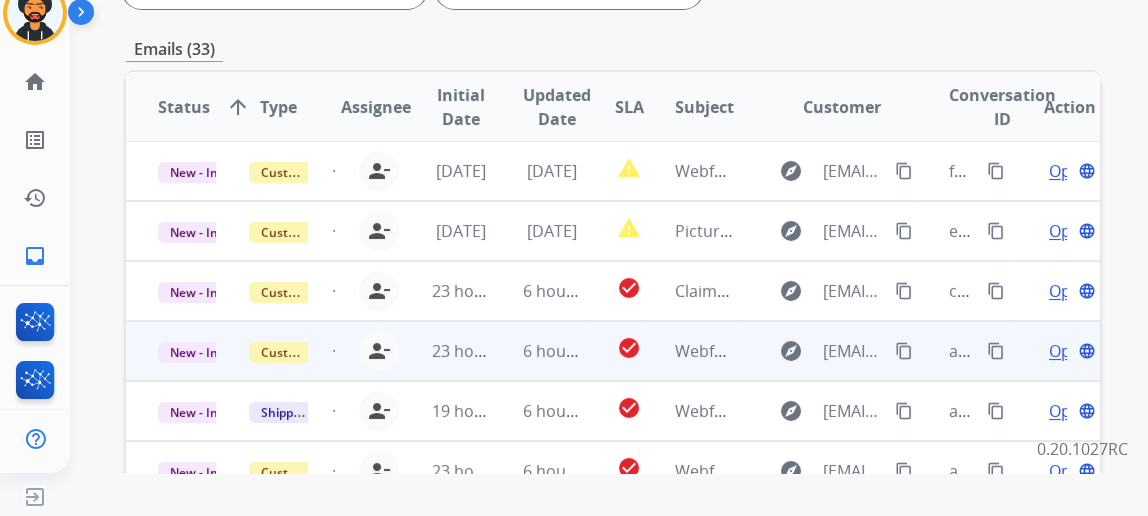 scroll, scrollTop: 454, scrollLeft: 0, axis: vertical 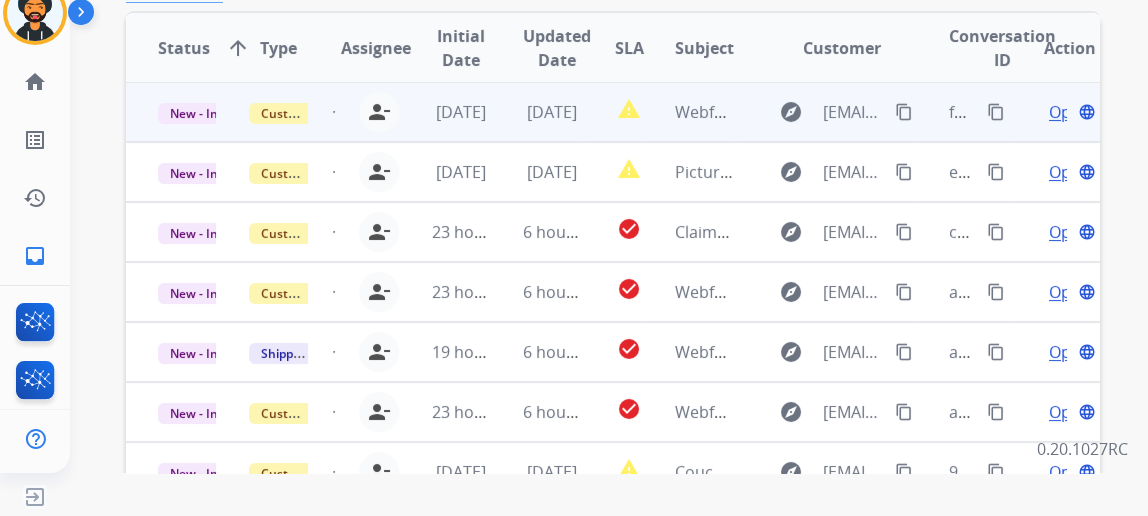 click on "Open" at bounding box center (1069, 112) 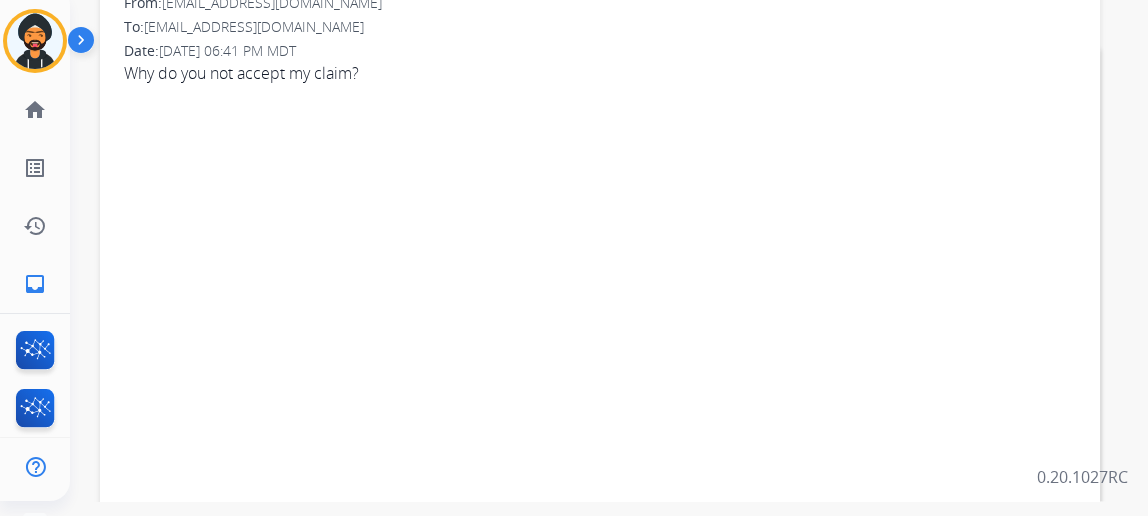 scroll, scrollTop: 0, scrollLeft: 0, axis: both 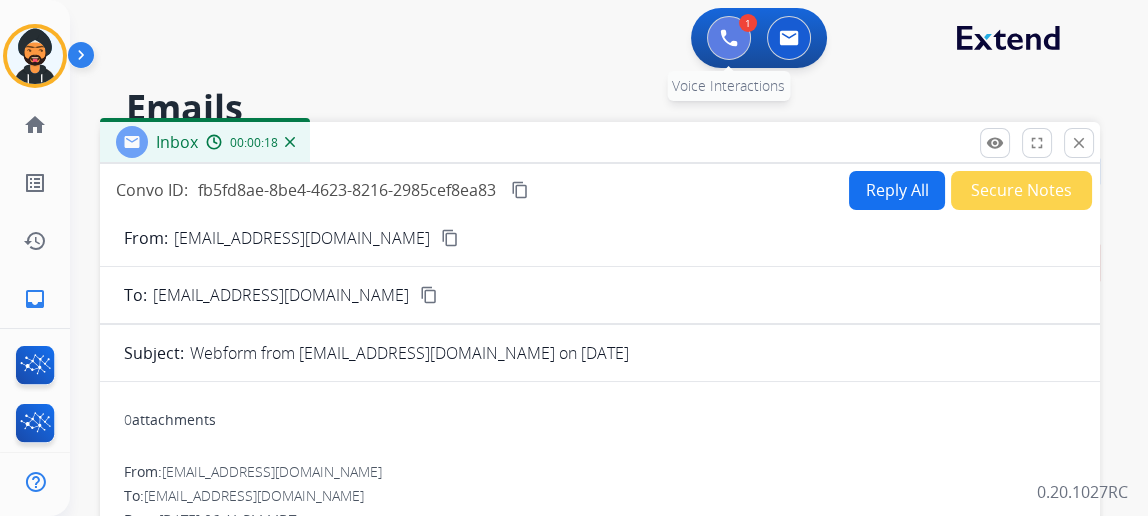 click at bounding box center [729, 38] 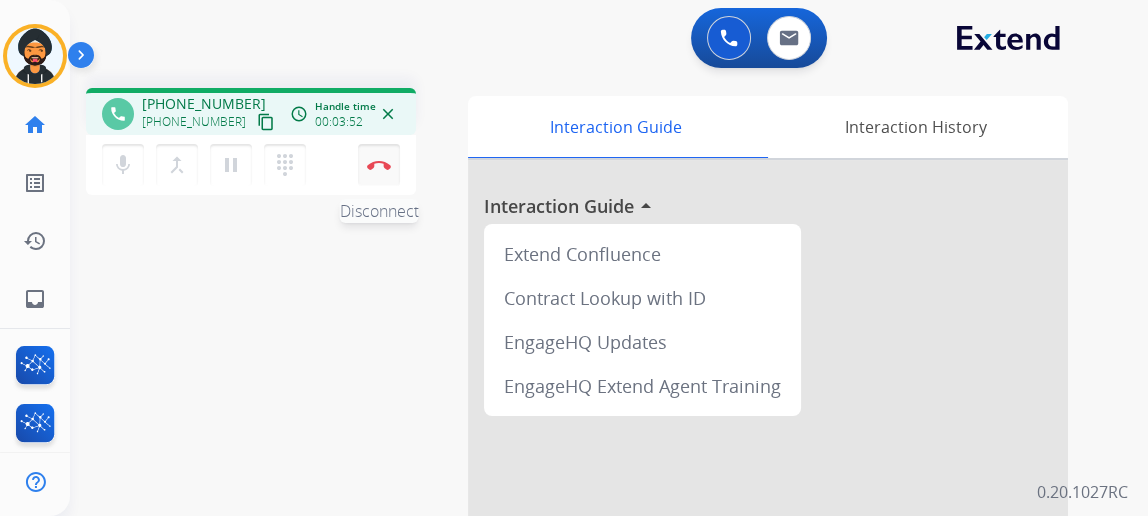 click at bounding box center (379, 165) 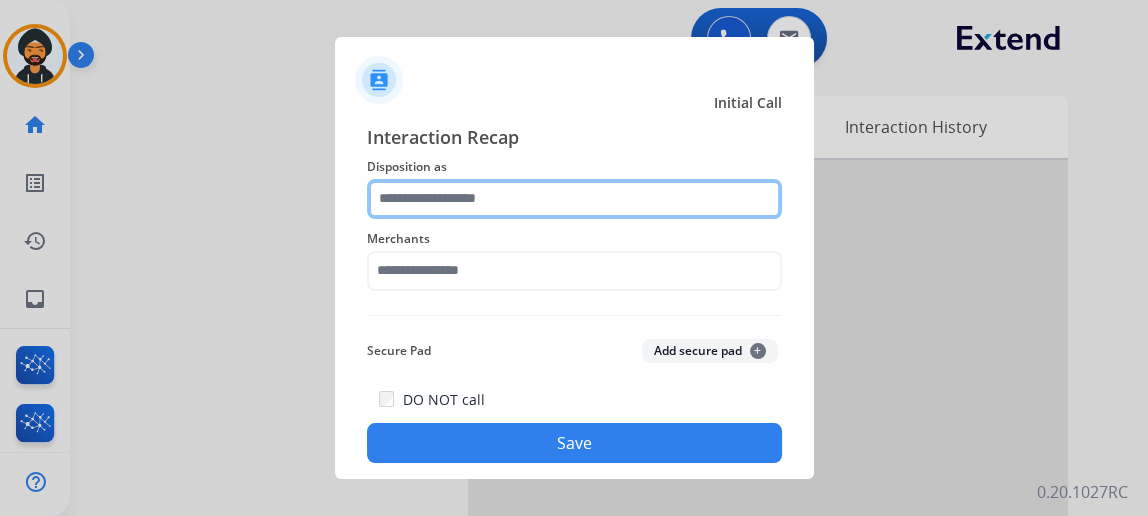 click 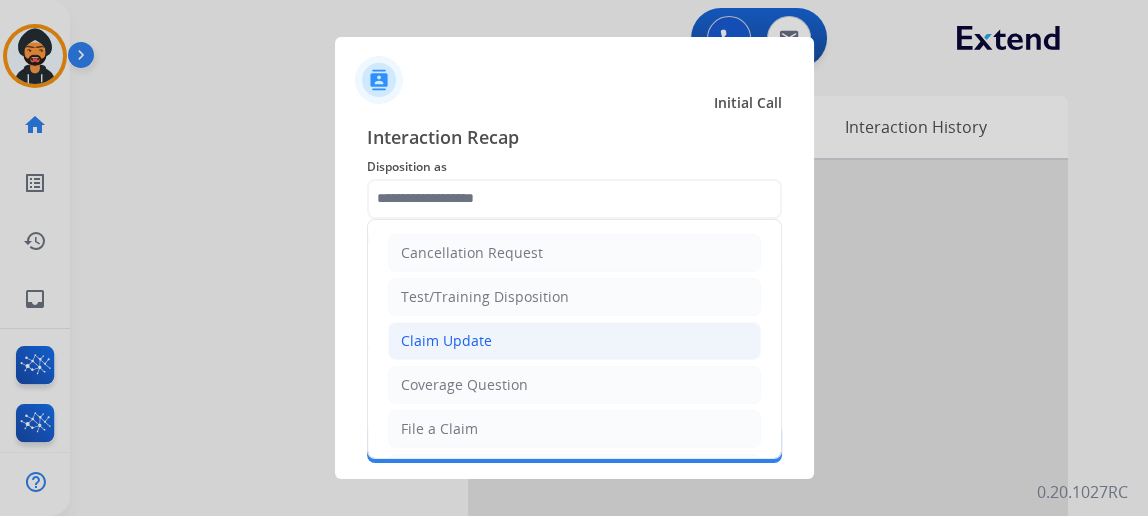 click on "Claim Update" 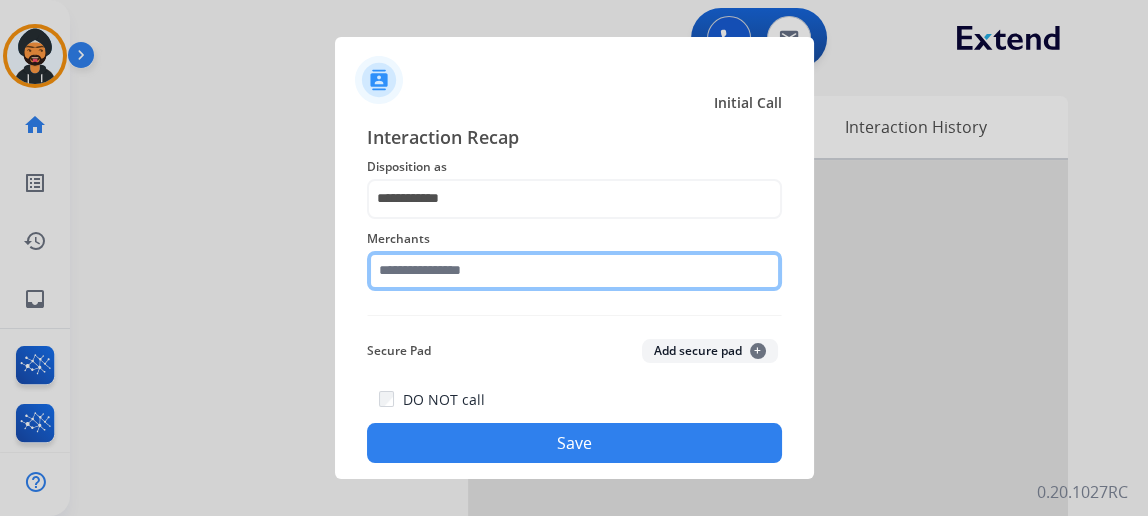 click 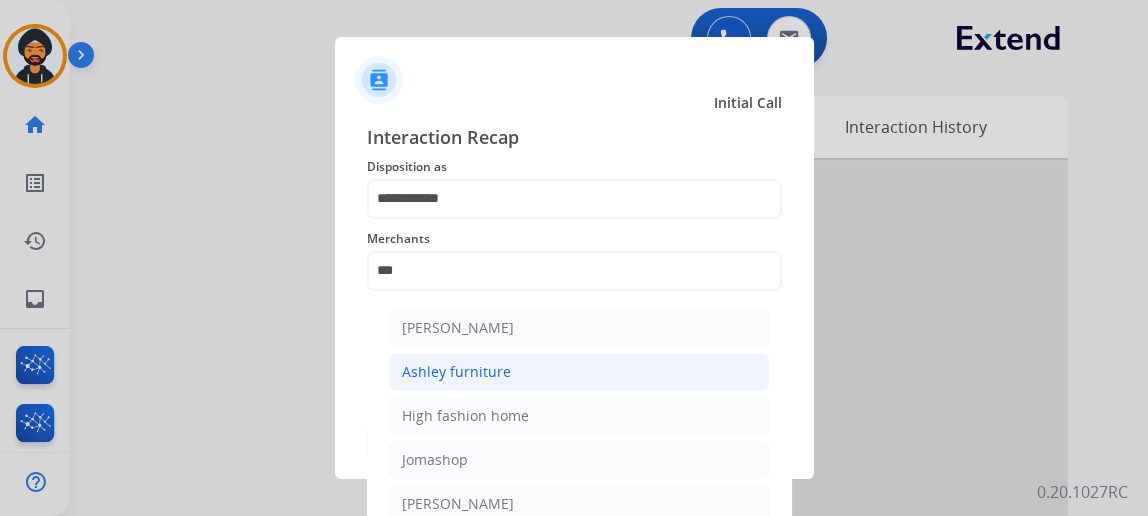 click on "Ashley furniture" 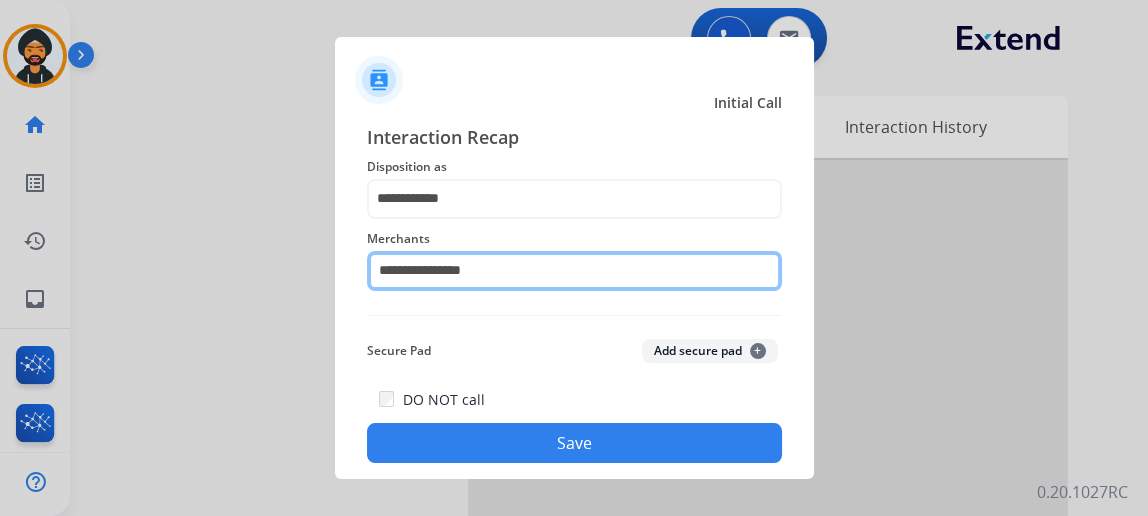click on "**********" 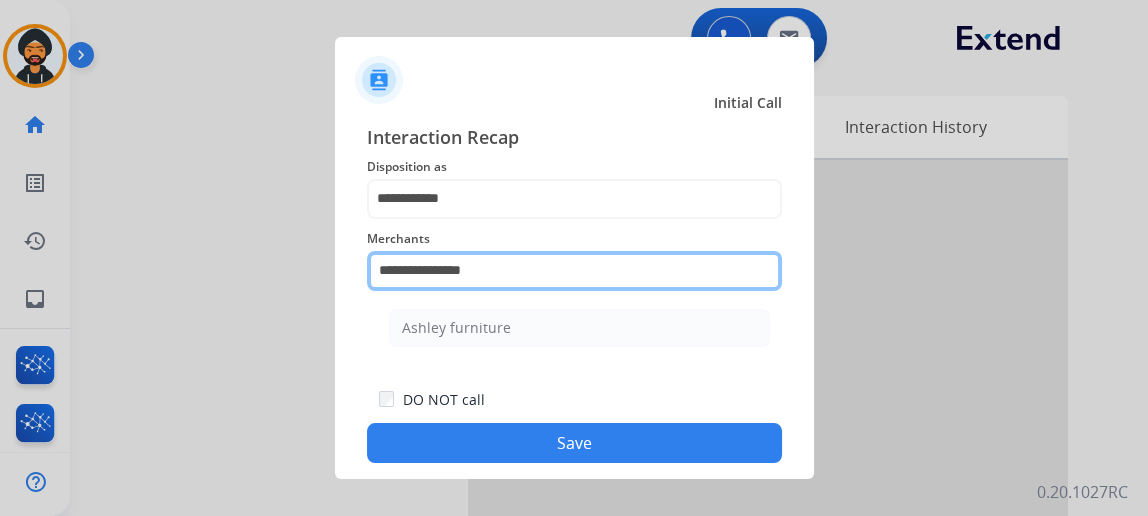click on "**********" 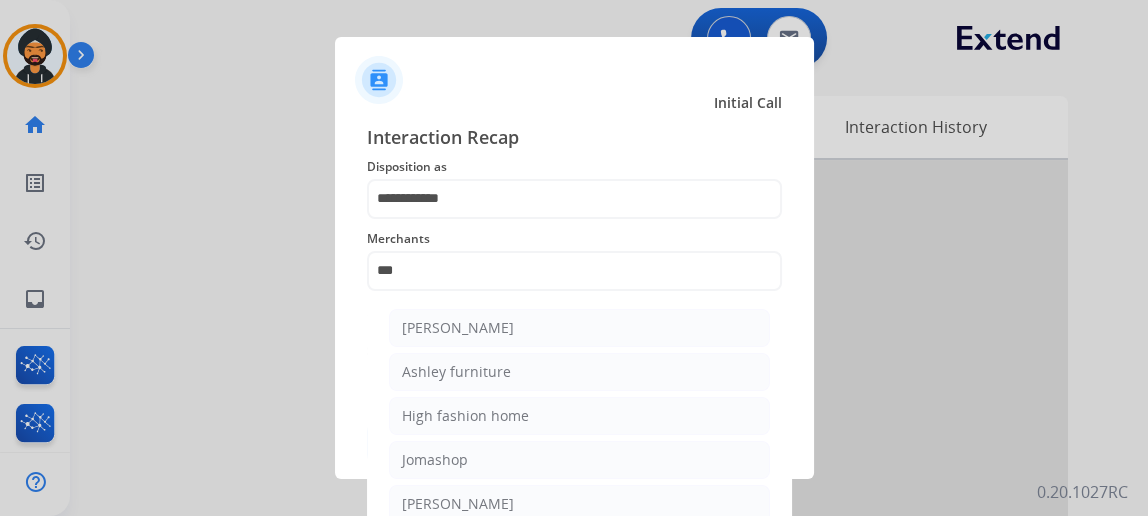 click on "[PERSON_NAME]" 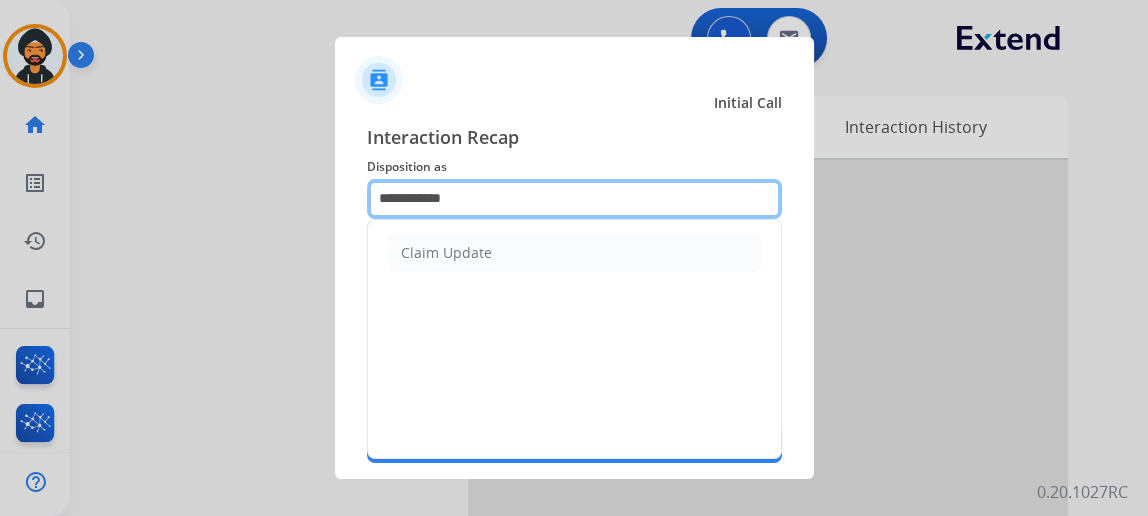 click on "**********" 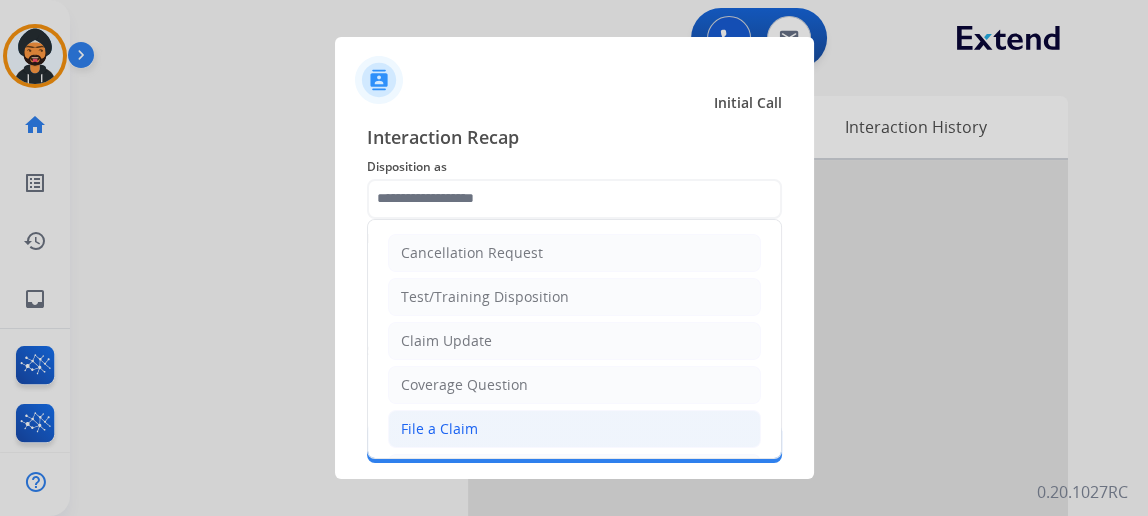 click on "File a Claim" 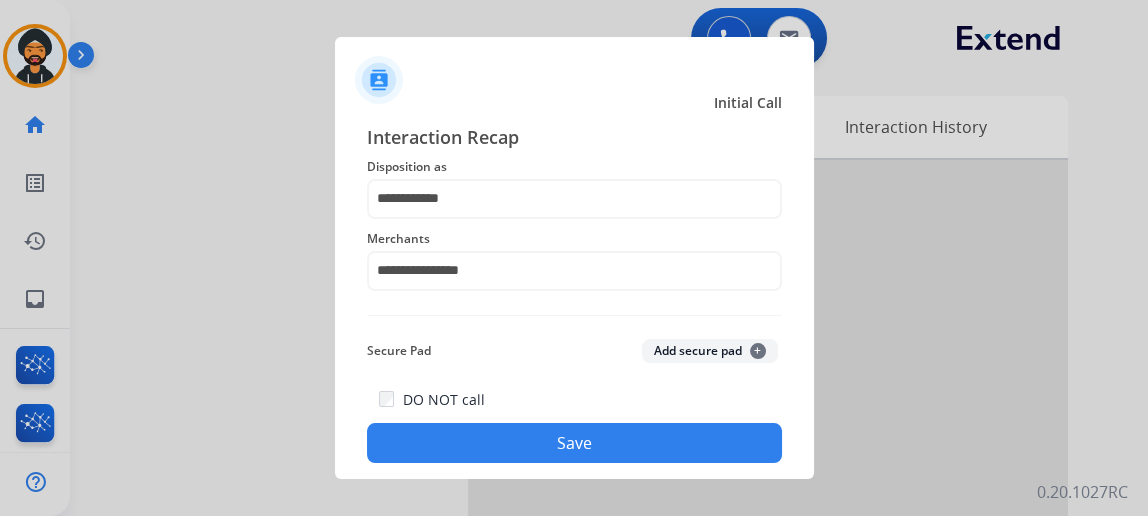 click on "Save" 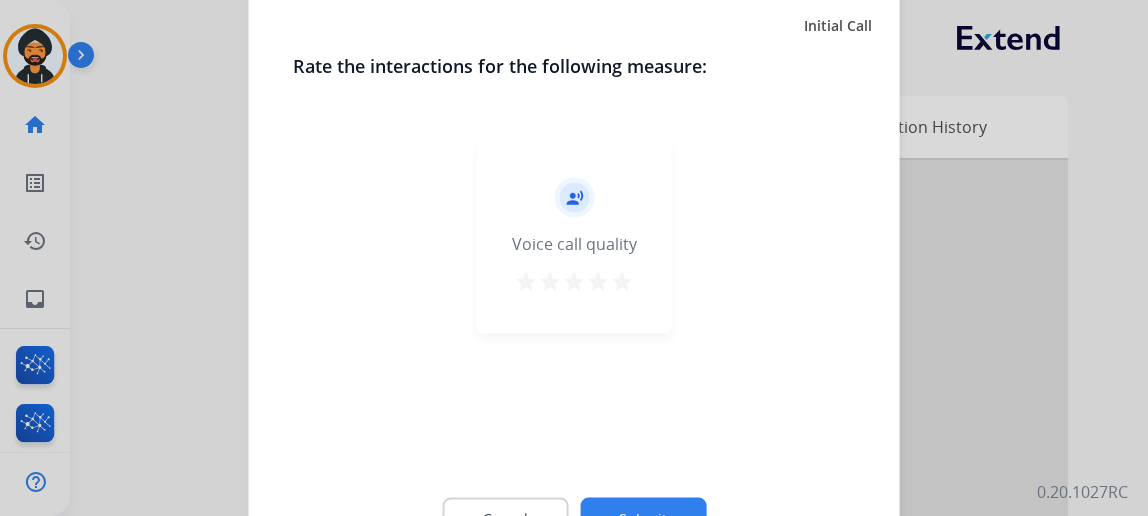 click on "Submit" 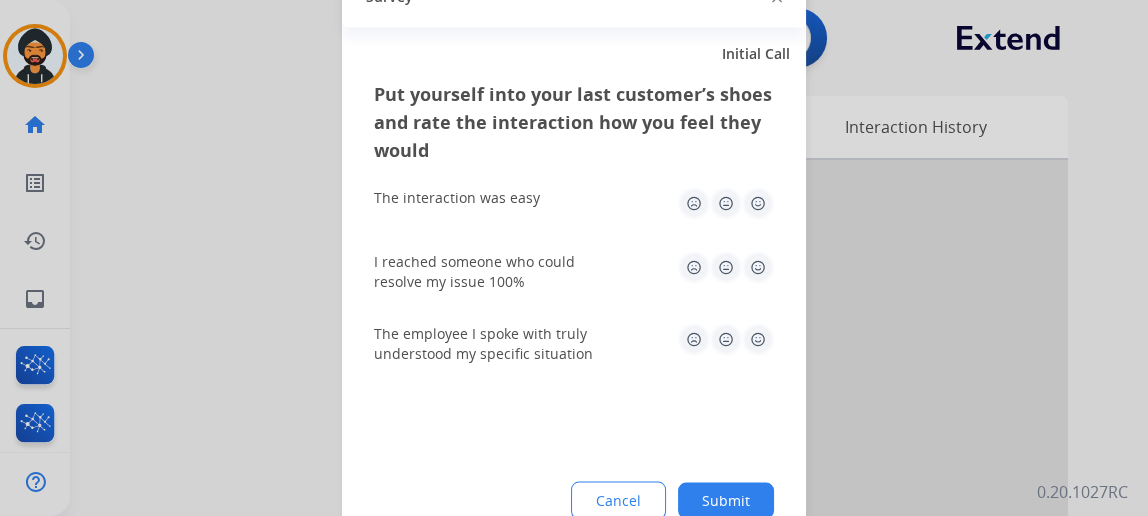 click on "Submit" 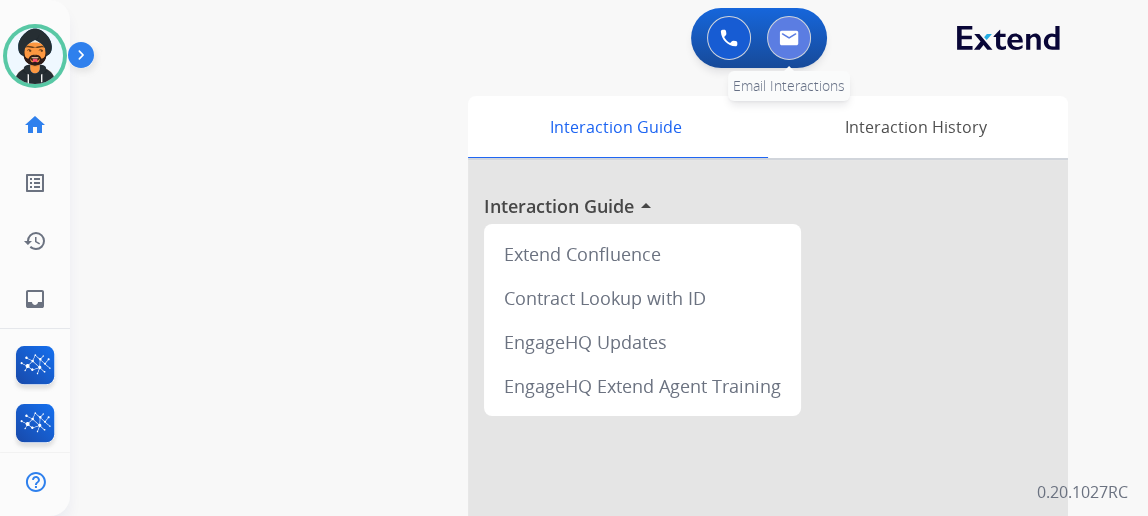 click at bounding box center (789, 38) 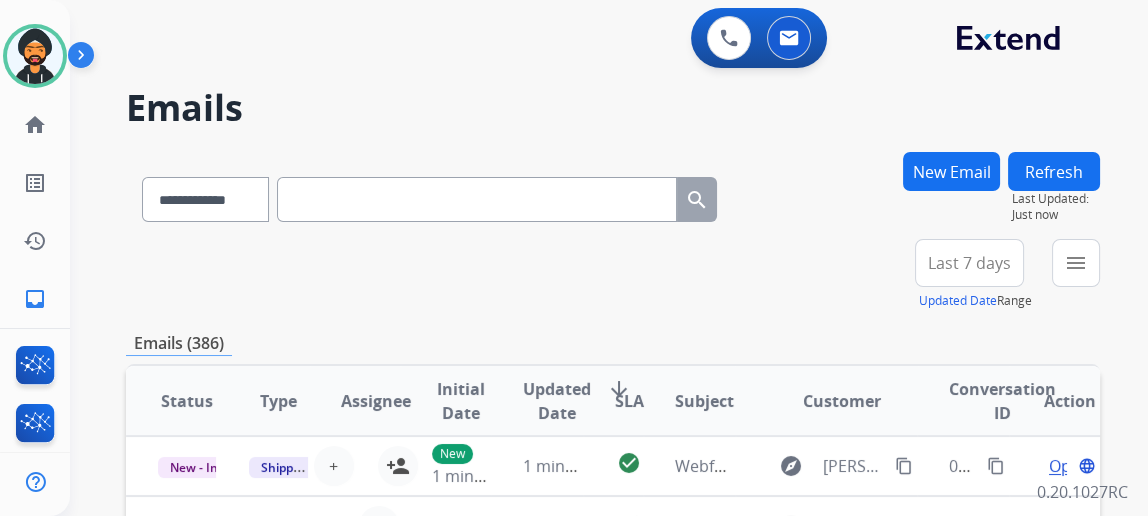 scroll, scrollTop: 1, scrollLeft: 0, axis: vertical 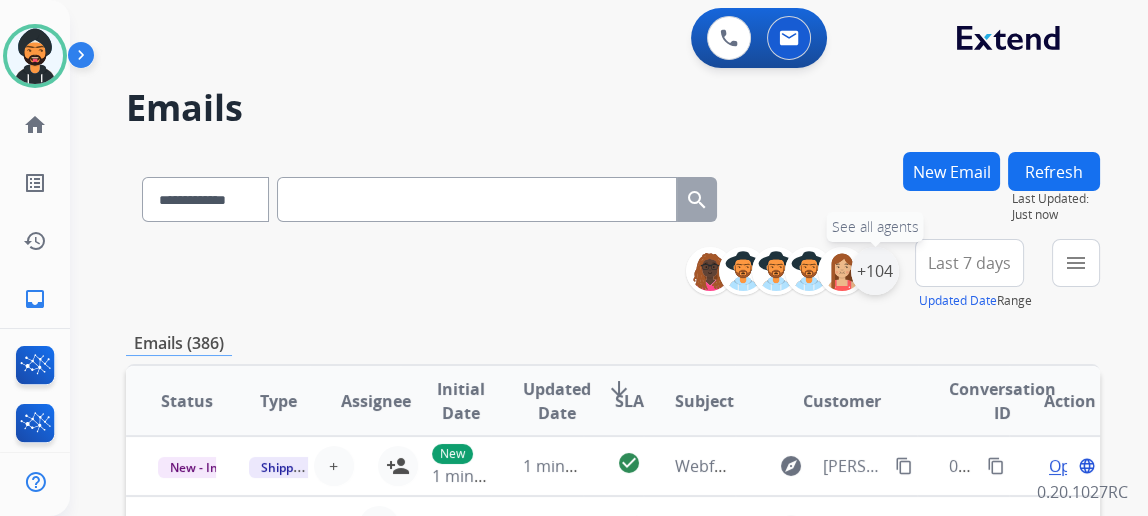 click on "+104" at bounding box center [875, 271] 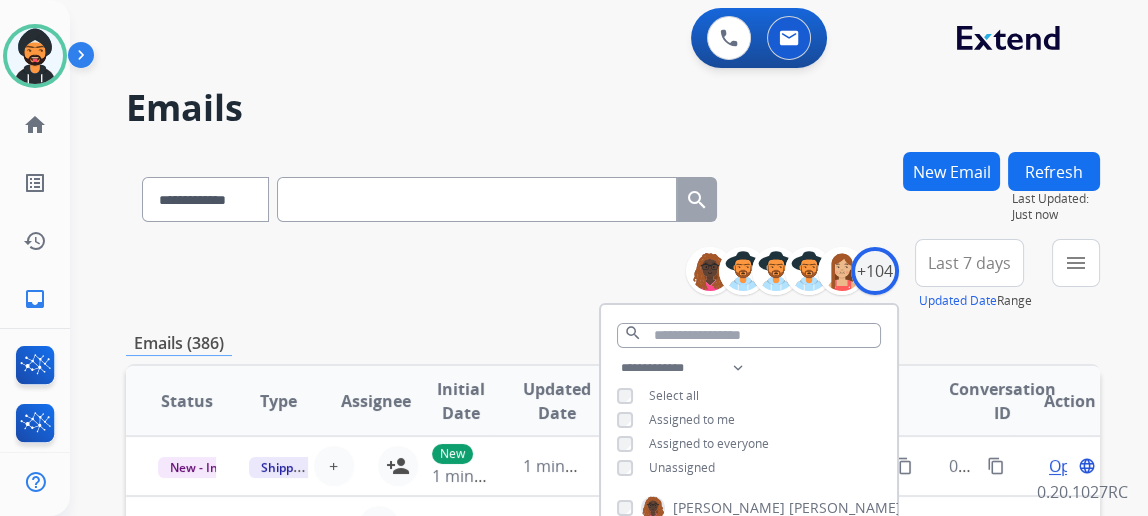 scroll, scrollTop: 90, scrollLeft: 0, axis: vertical 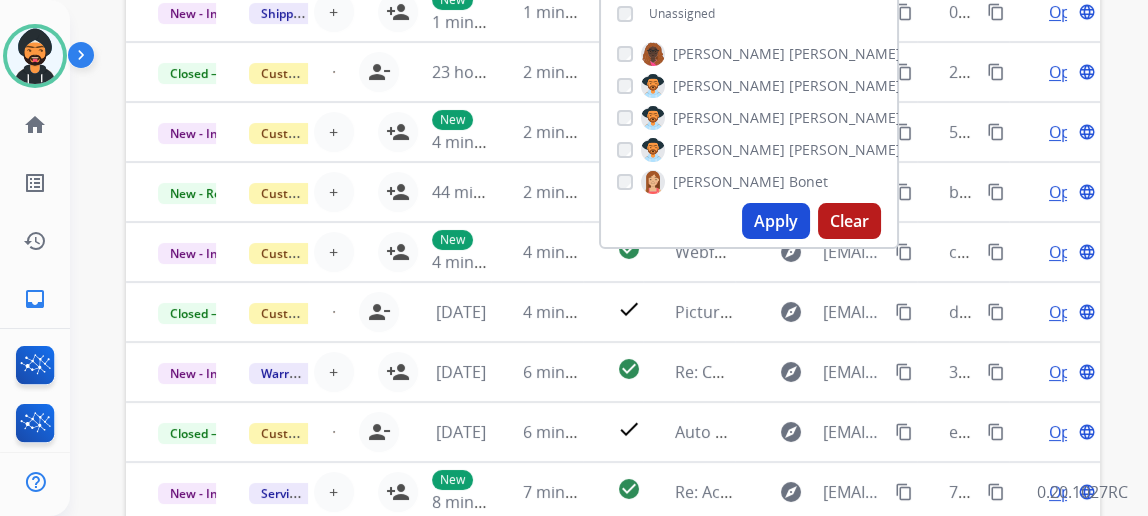 click on "Apply" at bounding box center [776, 221] 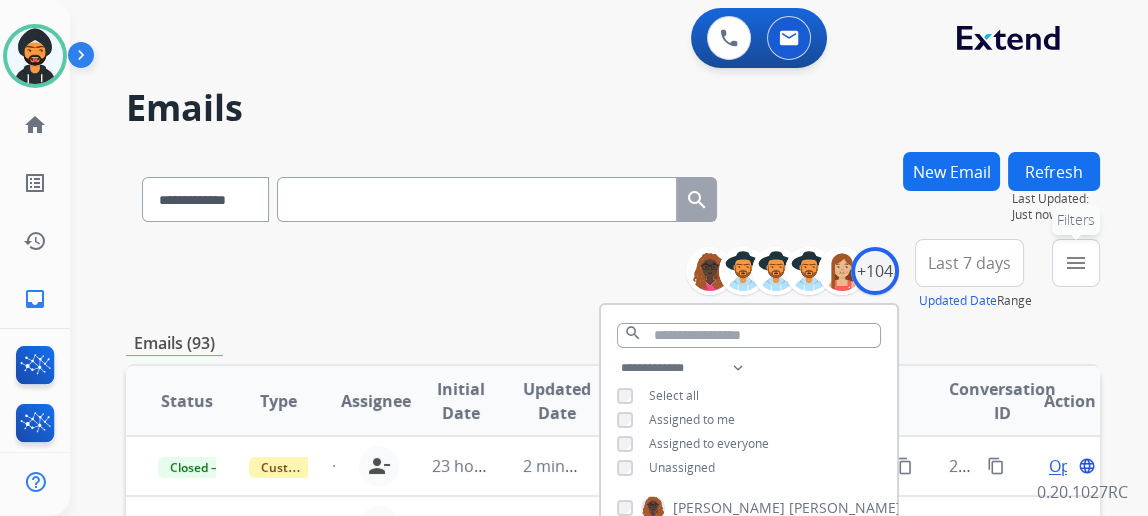 click on "menu" at bounding box center (1076, 263) 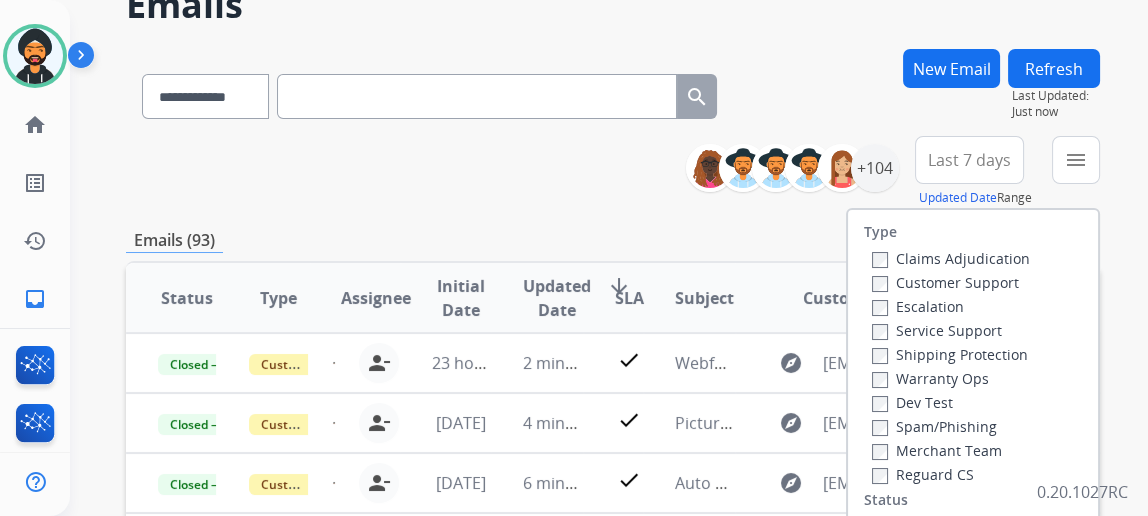scroll, scrollTop: 272, scrollLeft: 0, axis: vertical 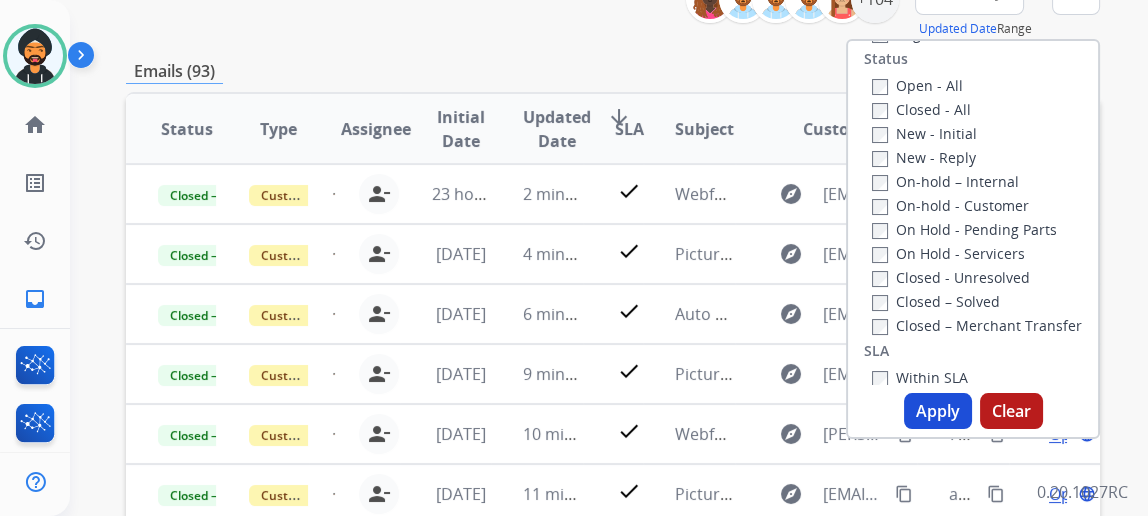 click on "Apply" at bounding box center (938, 411) 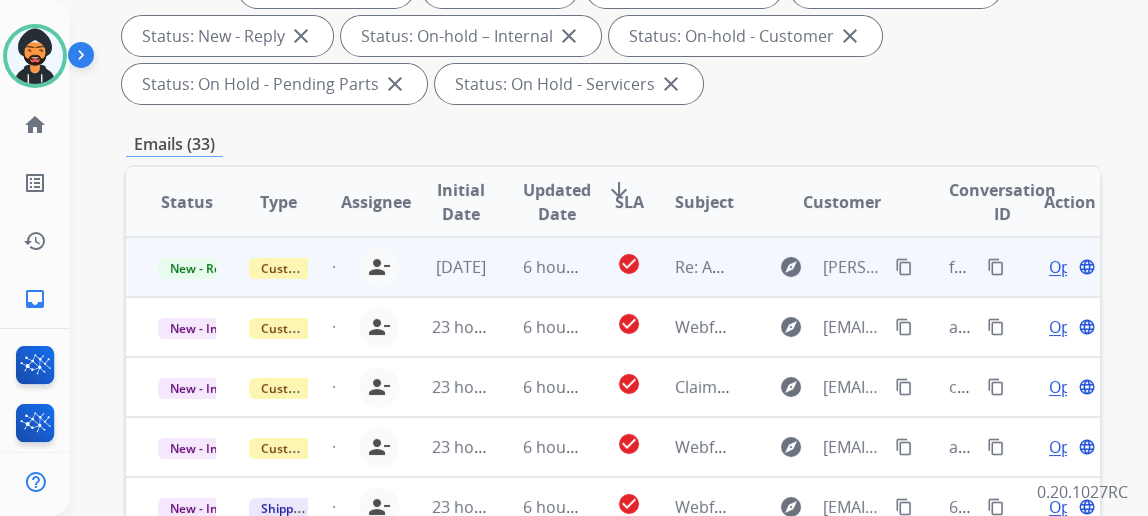 scroll, scrollTop: 454, scrollLeft: 0, axis: vertical 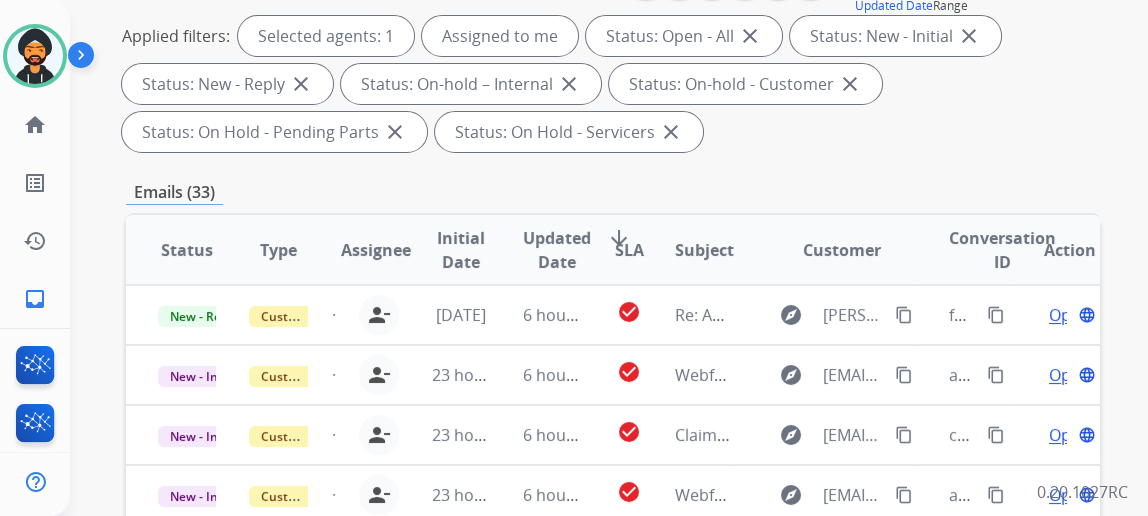 click on "SLA" at bounding box center (629, 250) 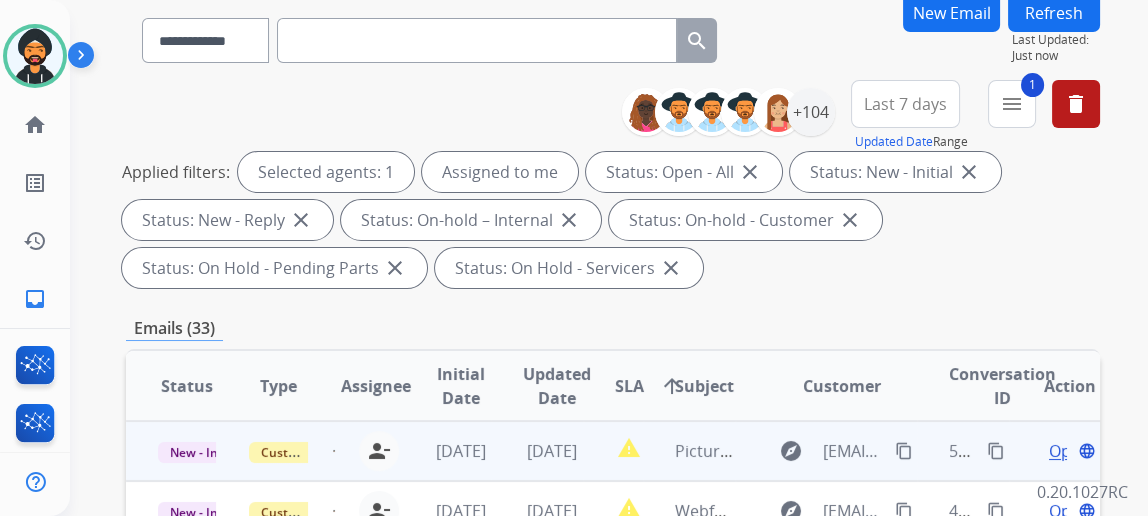 scroll, scrollTop: 363, scrollLeft: 0, axis: vertical 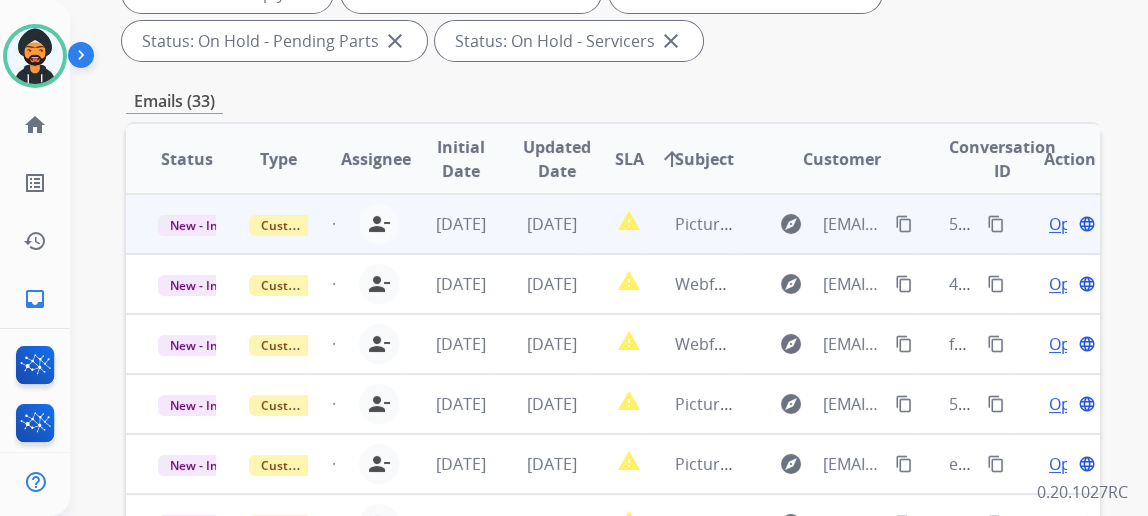 click on "Open" at bounding box center [1069, 224] 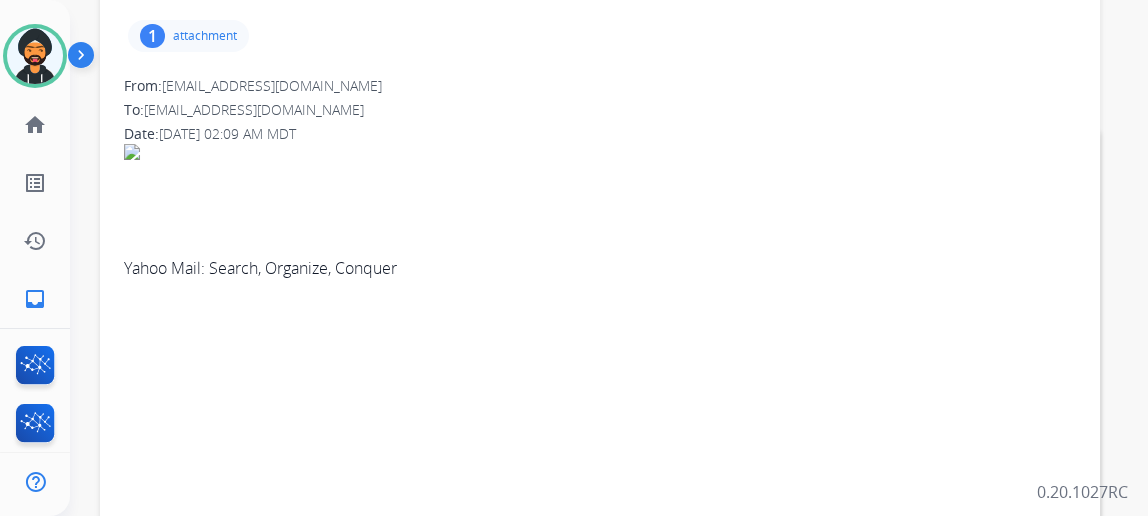 scroll, scrollTop: 113, scrollLeft: 0, axis: vertical 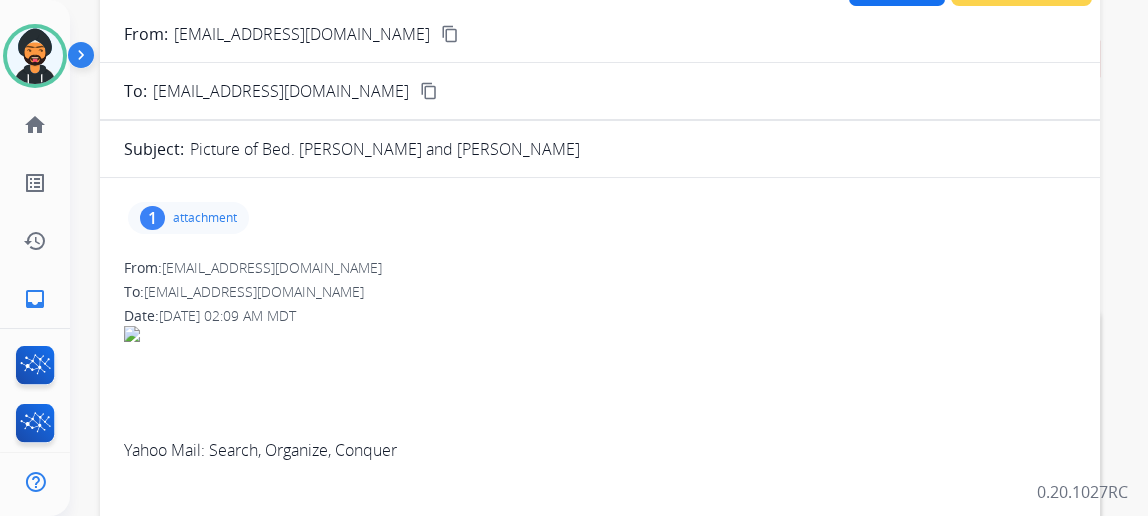 click on "attachment" at bounding box center (205, 218) 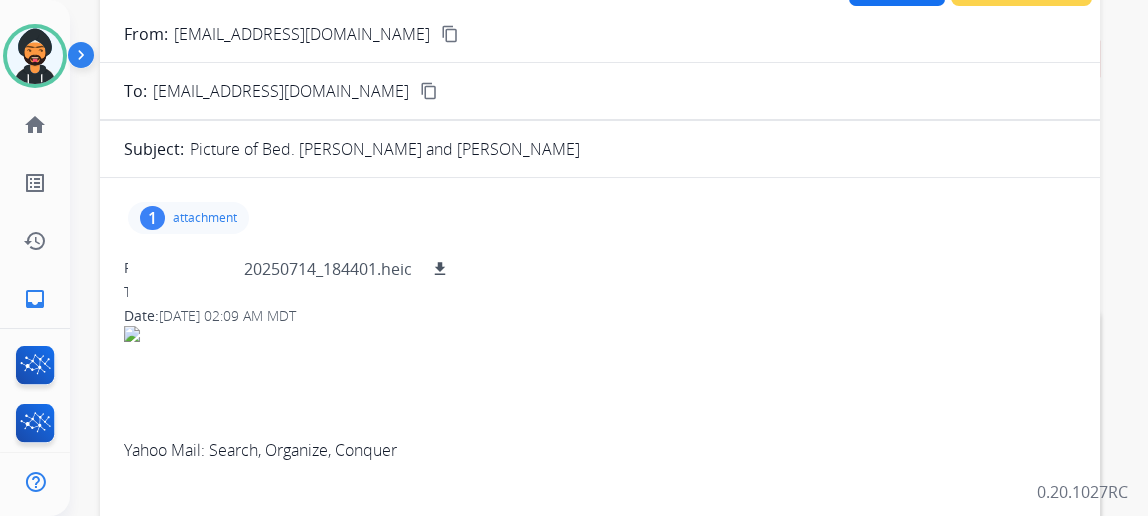 click on "1 attachment  20250714_184401.heic  download  From:  bbcoachboley@yahoo.com   To:  support@extend.com  Date:  07/22/2025 - 02:09 AM MDT Yahoo Mail: Search, Organize, Conquer" at bounding box center [600, 496] 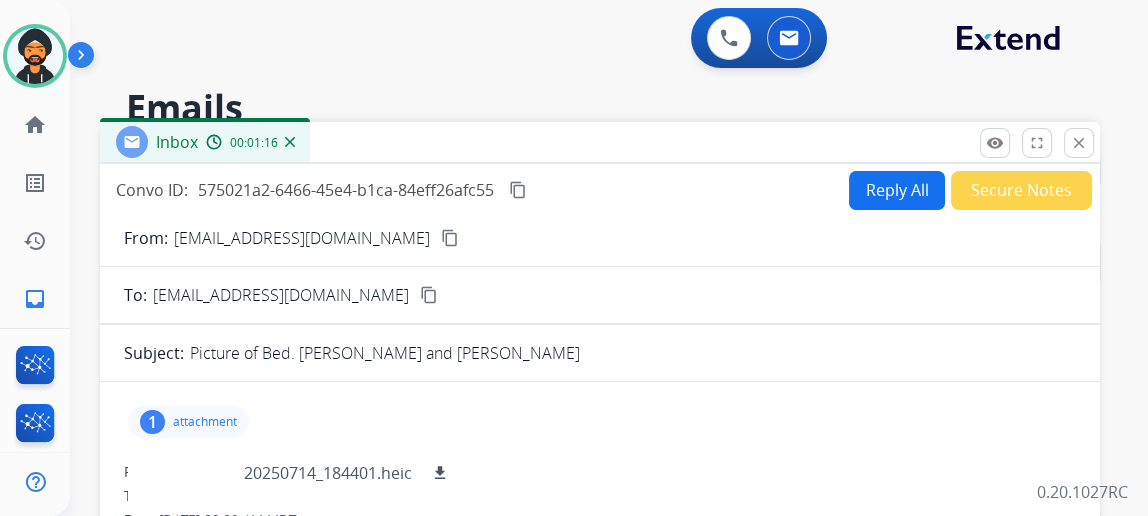 click on "Reply All" at bounding box center [897, 190] 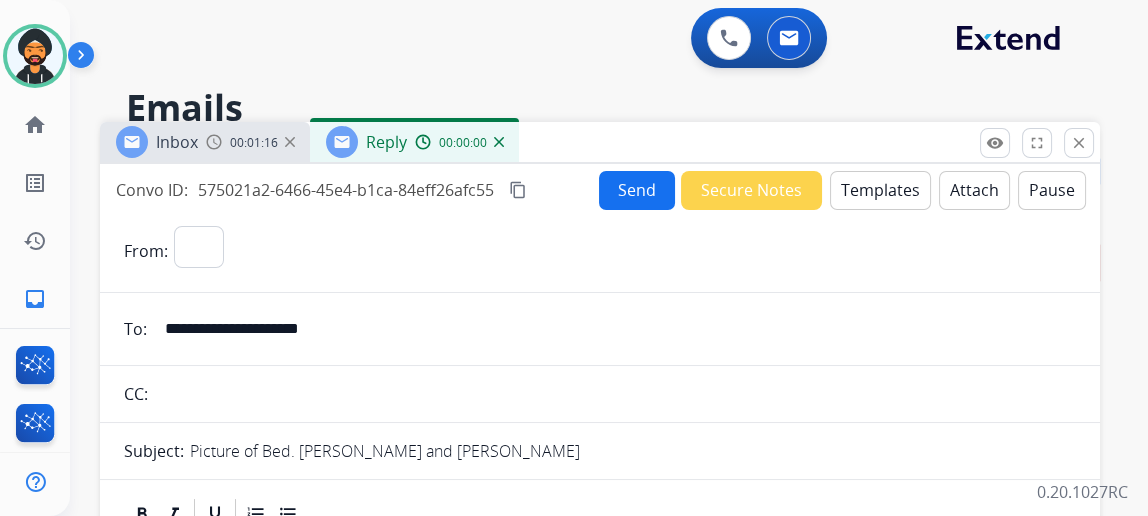 select on "**********" 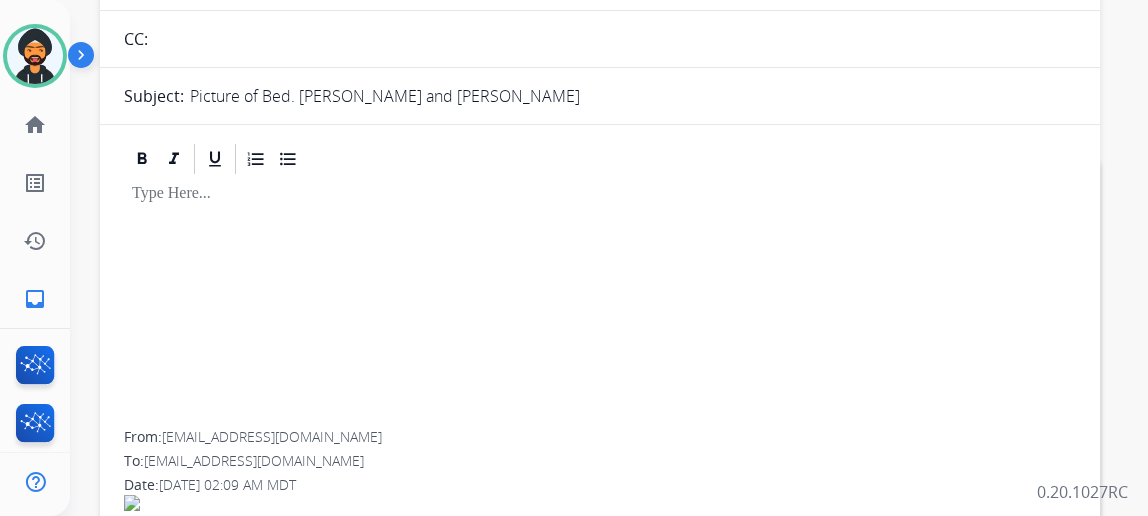 scroll, scrollTop: 363, scrollLeft: 0, axis: vertical 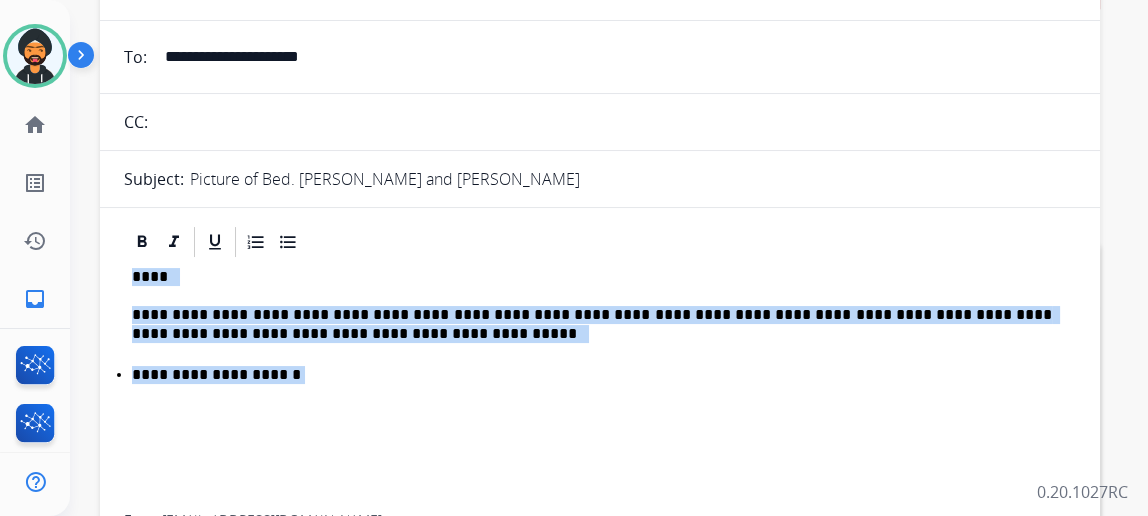 drag, startPoint x: 195, startPoint y: 344, endPoint x: 134, endPoint y: 268, distance: 97.45255 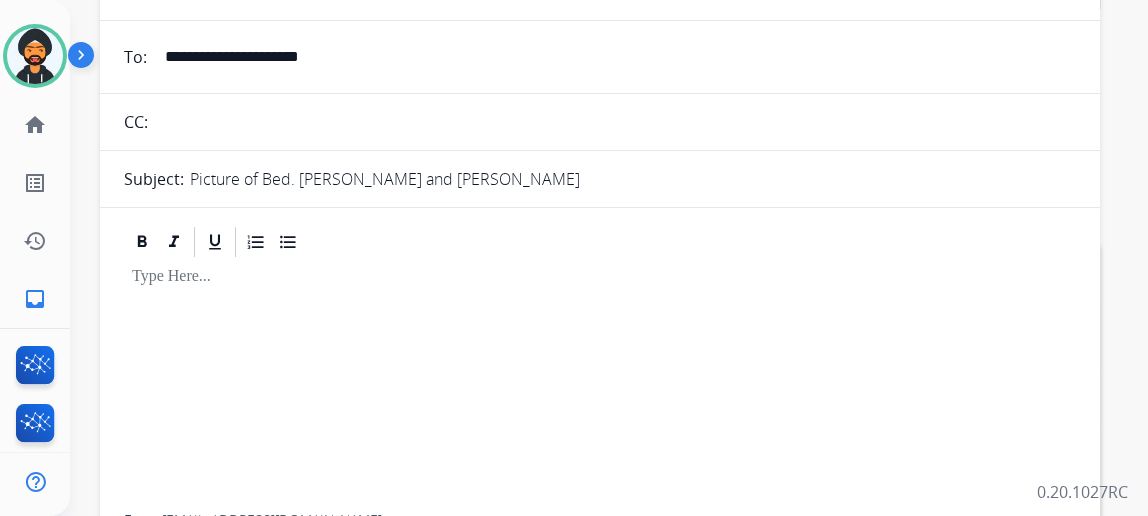 scroll, scrollTop: 0, scrollLeft: 0, axis: both 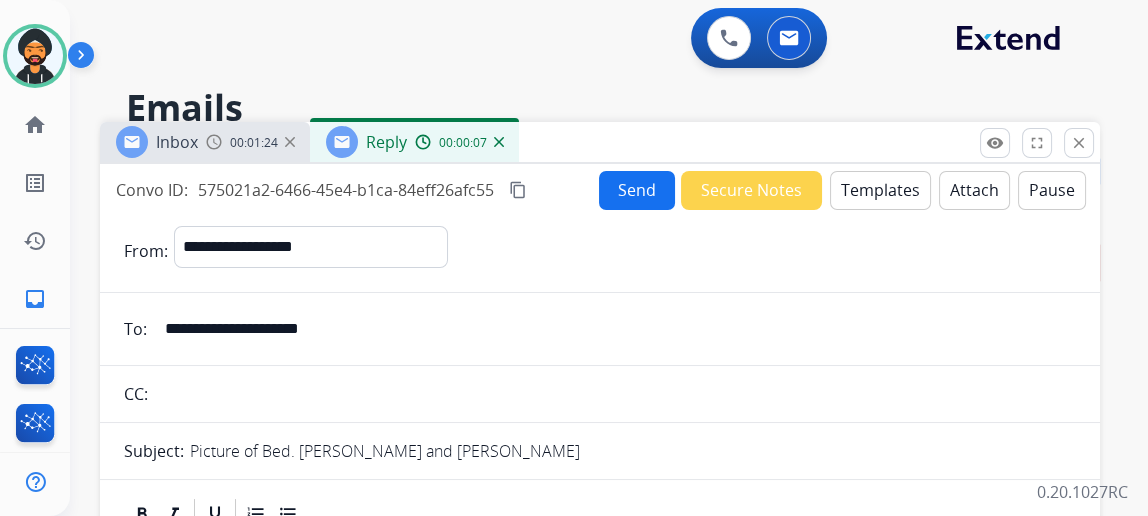 click on "Templates" at bounding box center [880, 190] 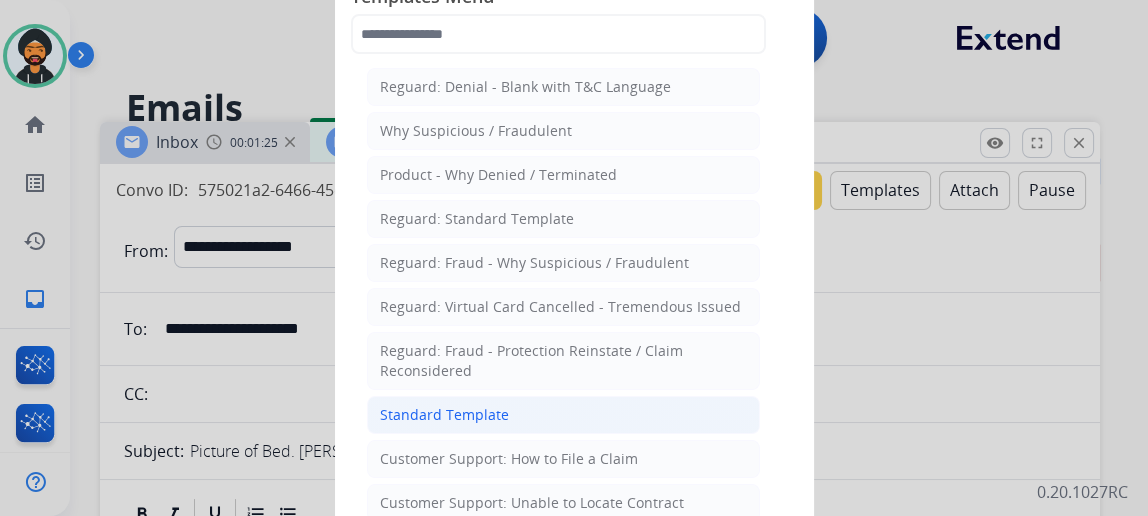 click on "Standard Template" 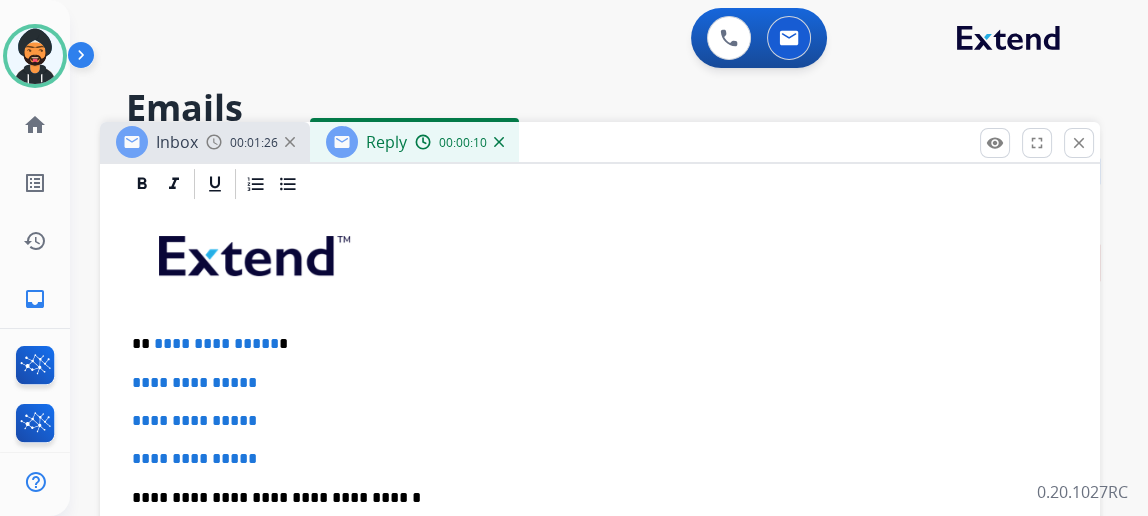 scroll, scrollTop: 545, scrollLeft: 0, axis: vertical 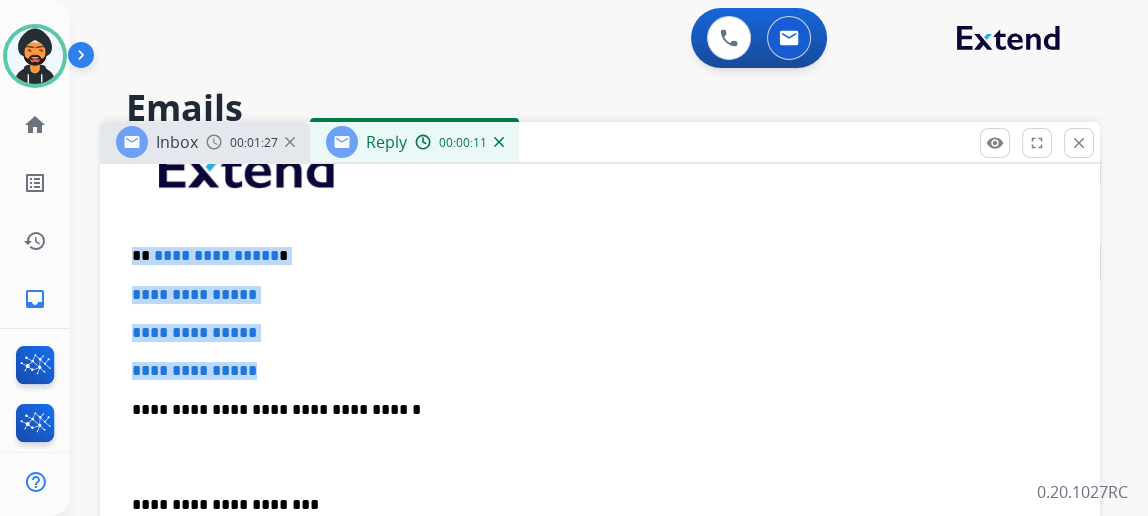 drag, startPoint x: 320, startPoint y: 356, endPoint x: 151, endPoint y: 258, distance: 195.35864 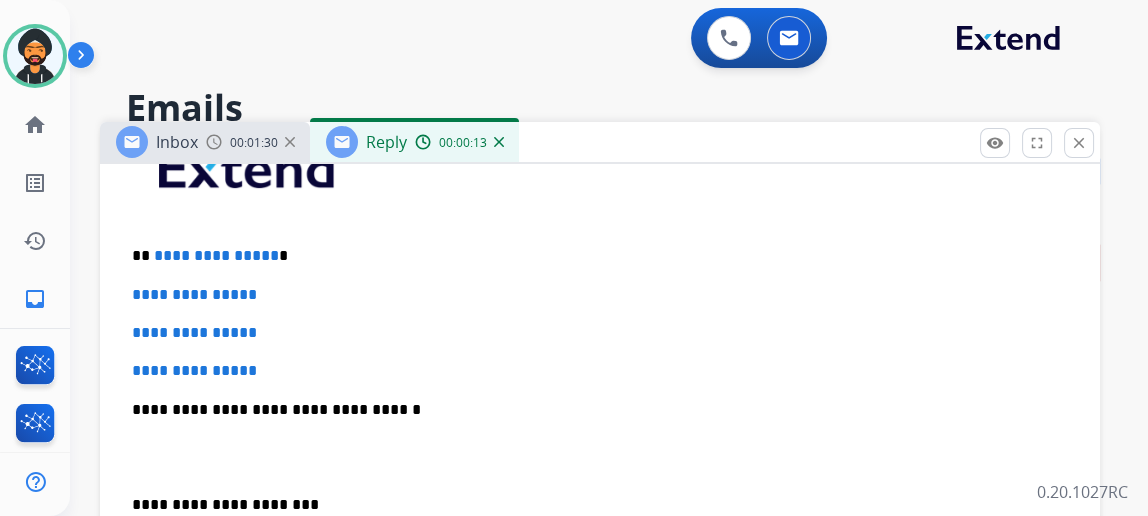 scroll, scrollTop: 529, scrollLeft: 0, axis: vertical 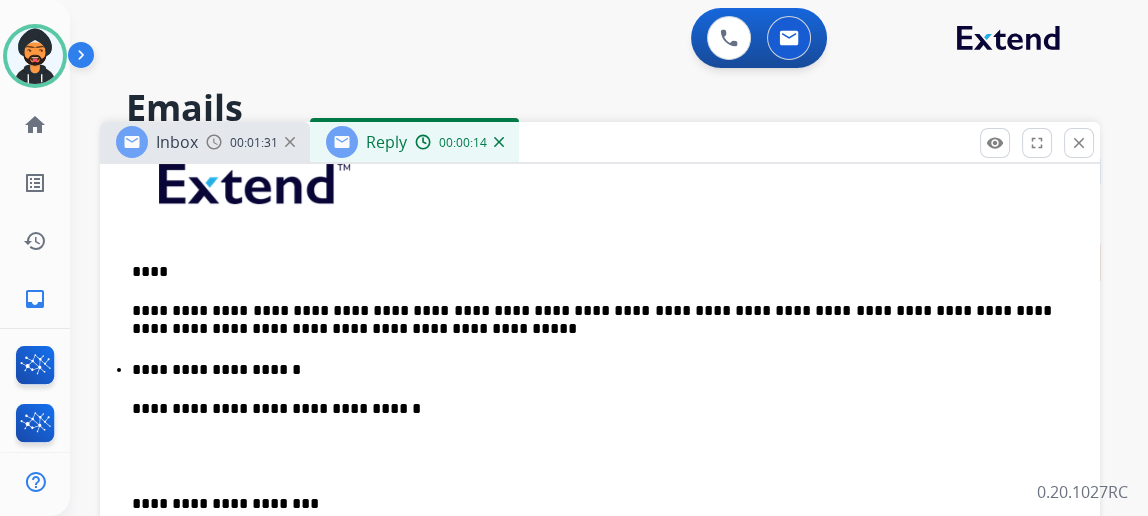 drag, startPoint x: 143, startPoint y: 362, endPoint x: 155, endPoint y: 362, distance: 12 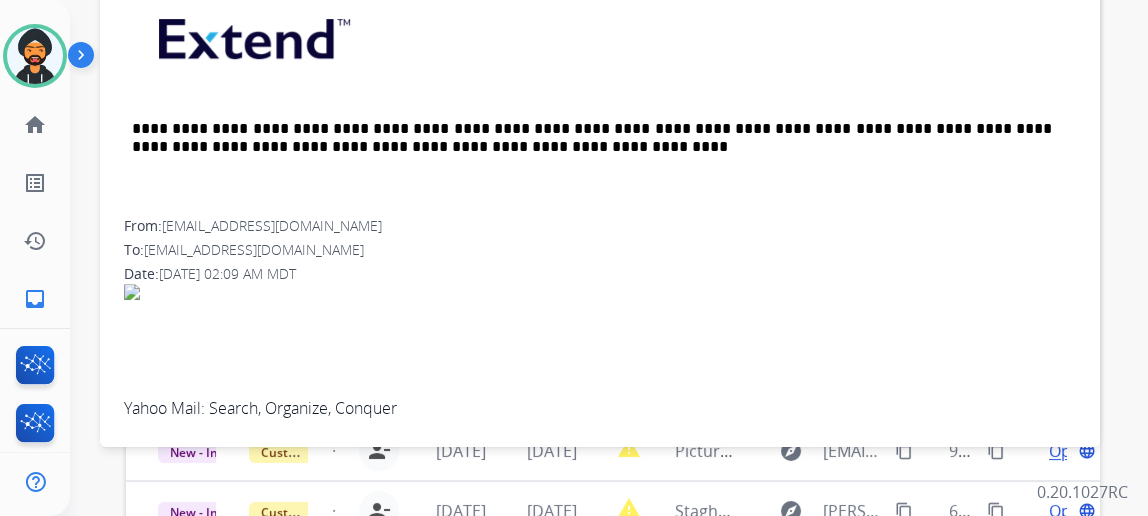 scroll, scrollTop: 715, scrollLeft: 0, axis: vertical 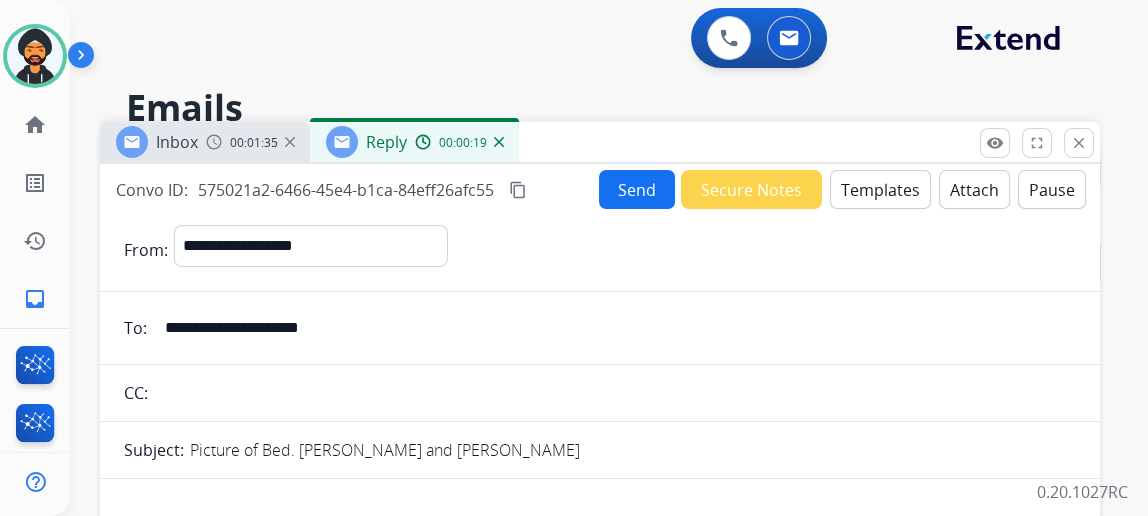 click on "Send" at bounding box center [637, 189] 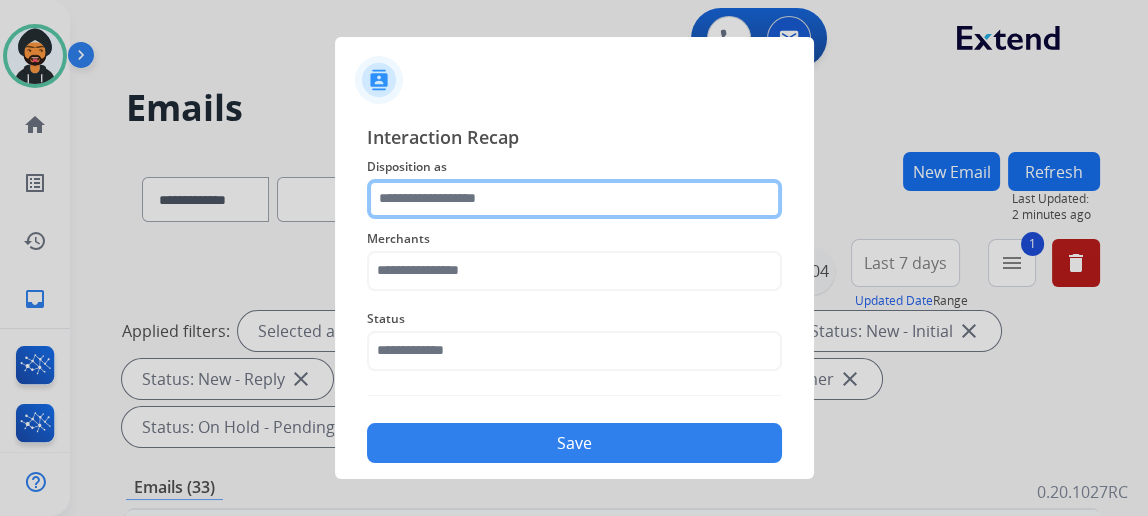 click 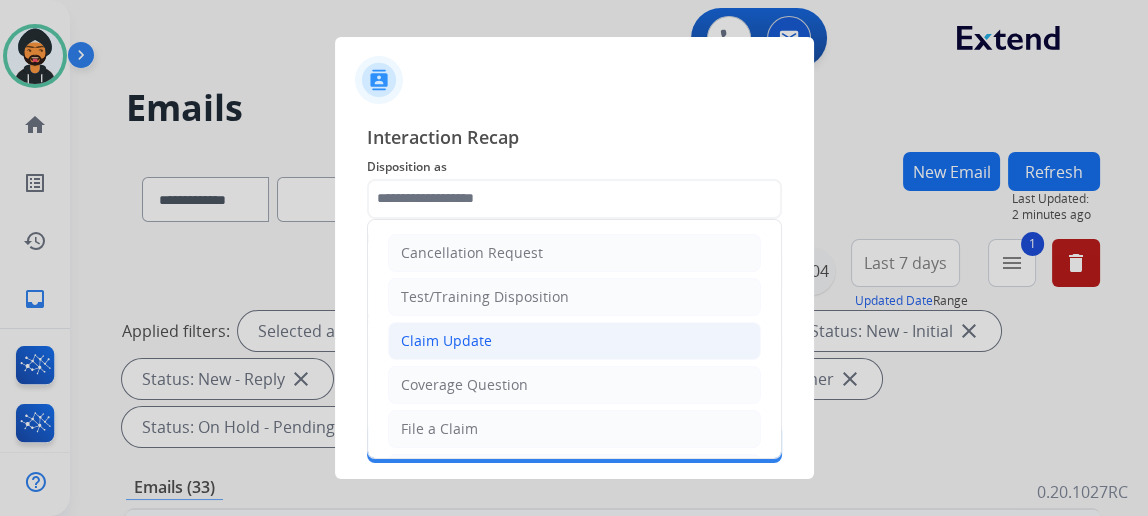 click on "Claim Update" 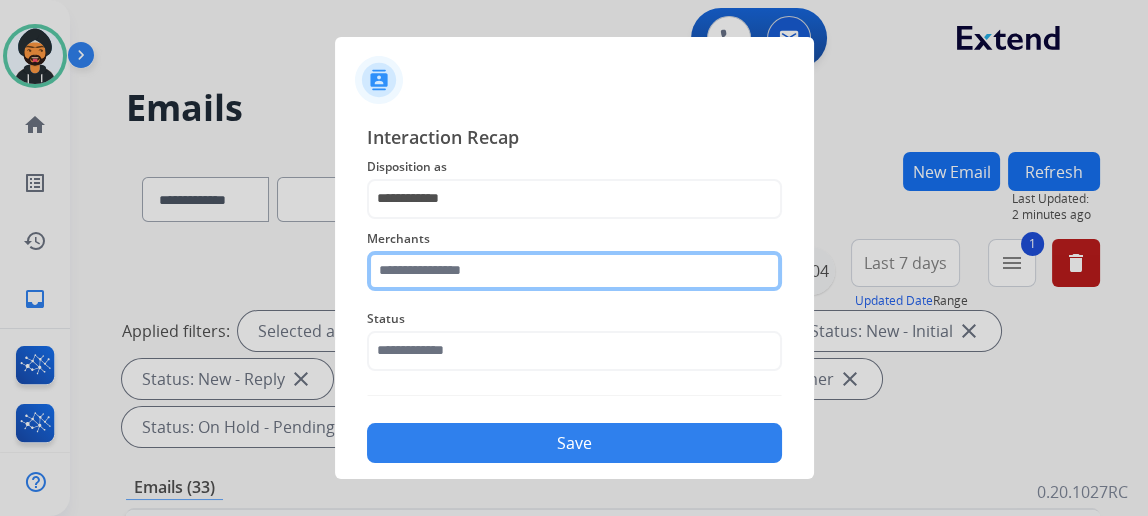 click 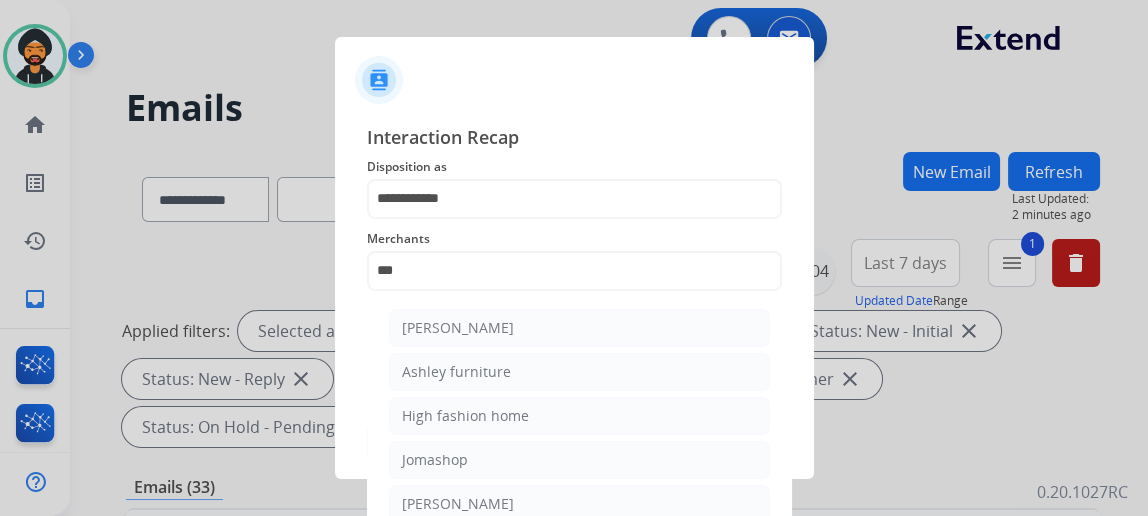 click on "Ashley furniture" 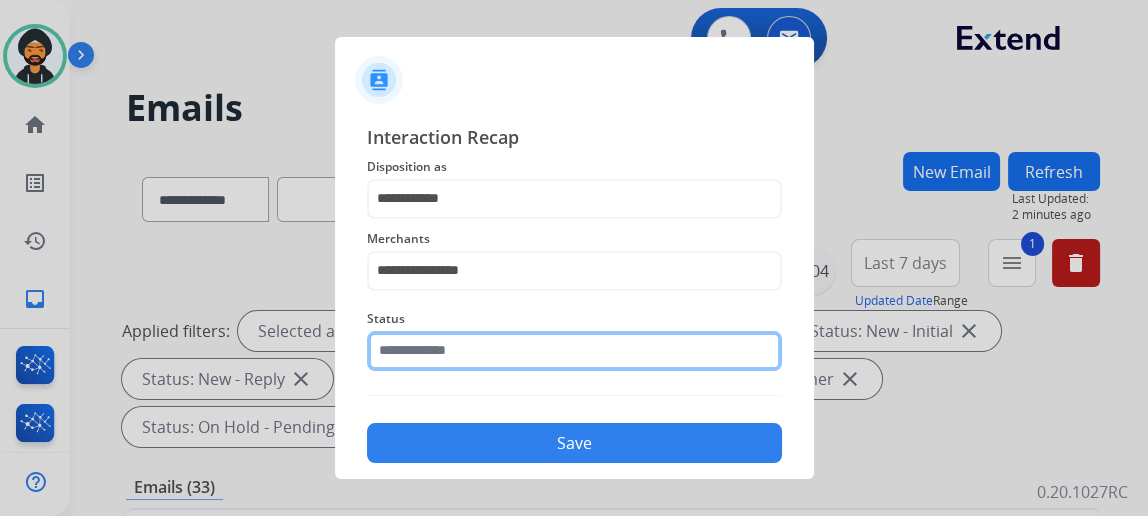 click 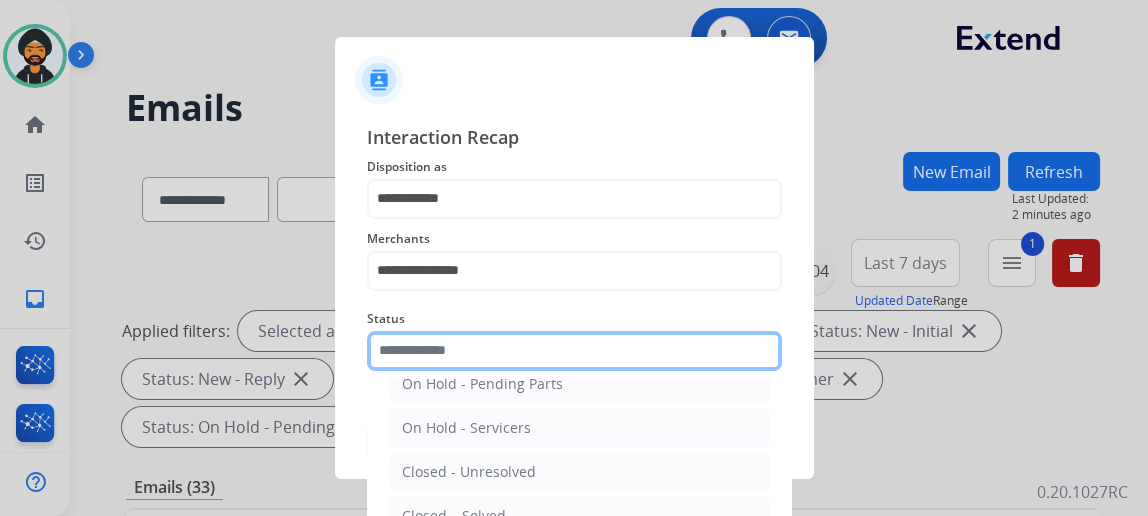 scroll, scrollTop: 112, scrollLeft: 0, axis: vertical 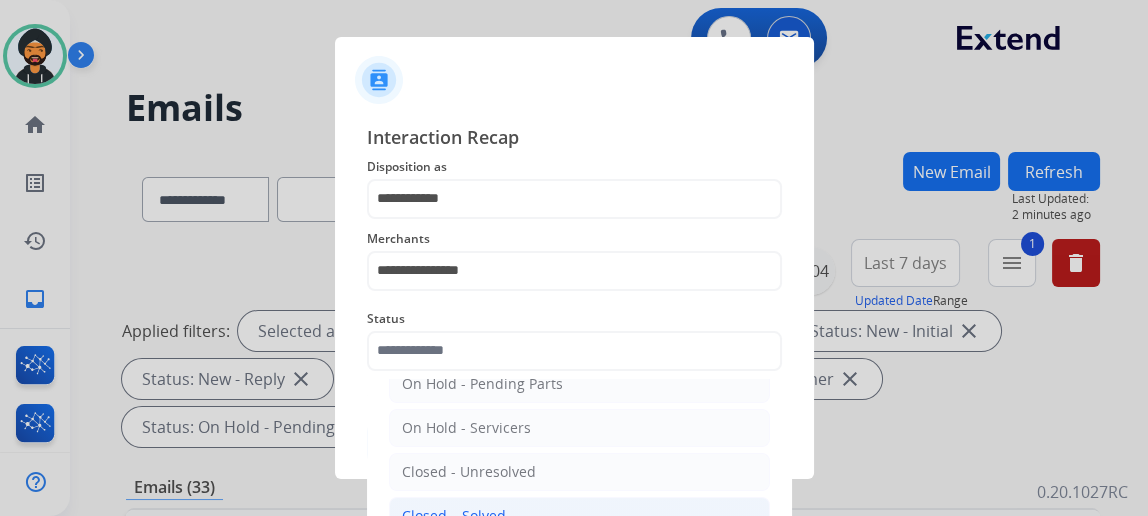click on "Closed – Solved" 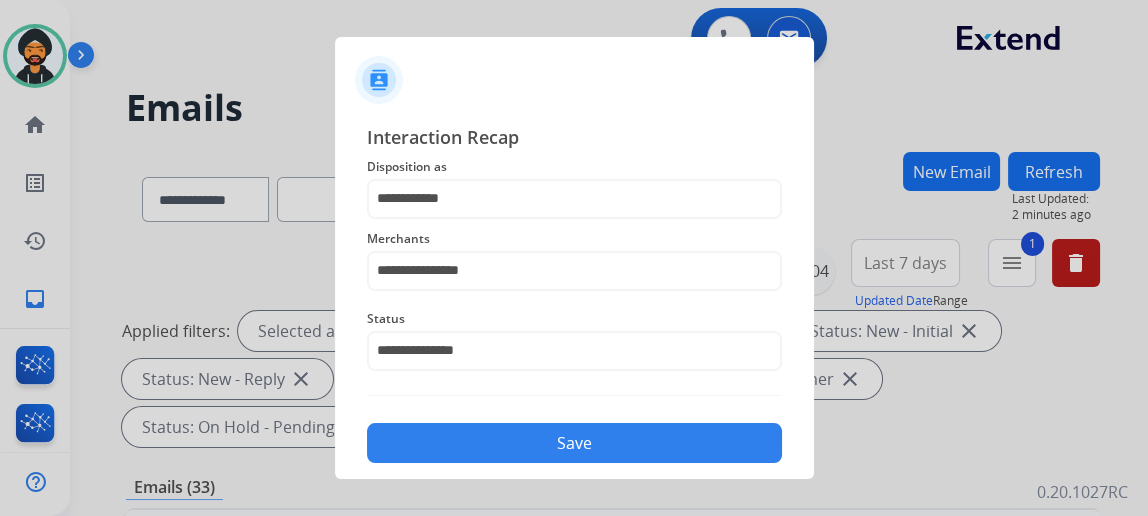 click on "Save" 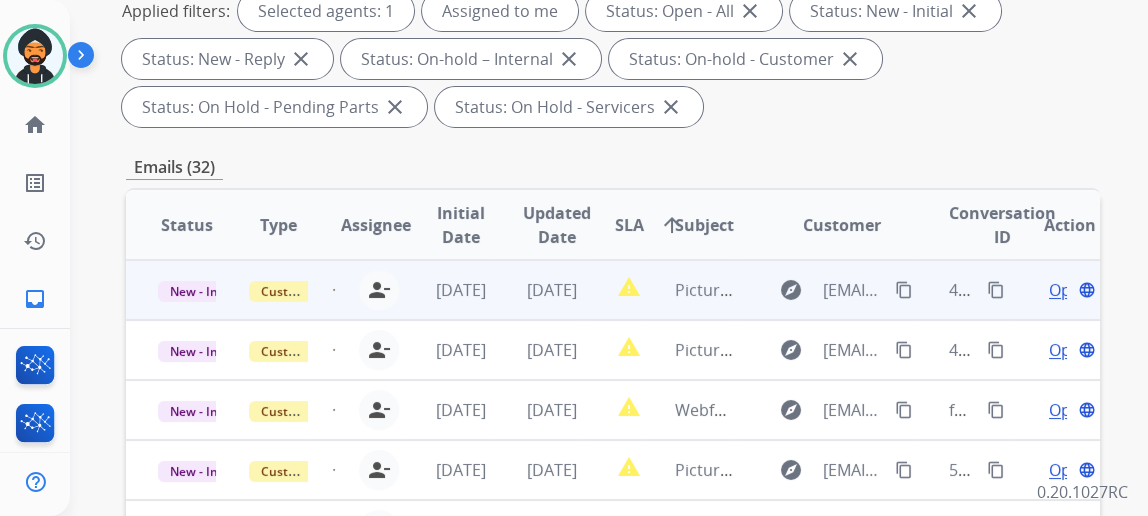 scroll, scrollTop: 363, scrollLeft: 0, axis: vertical 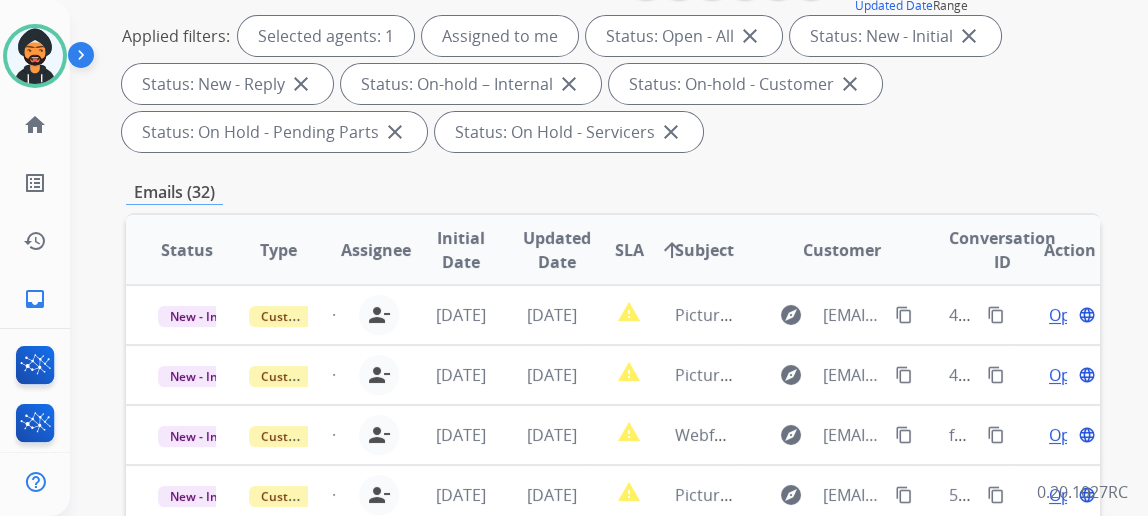 click on "Customer" at bounding box center [842, 250] 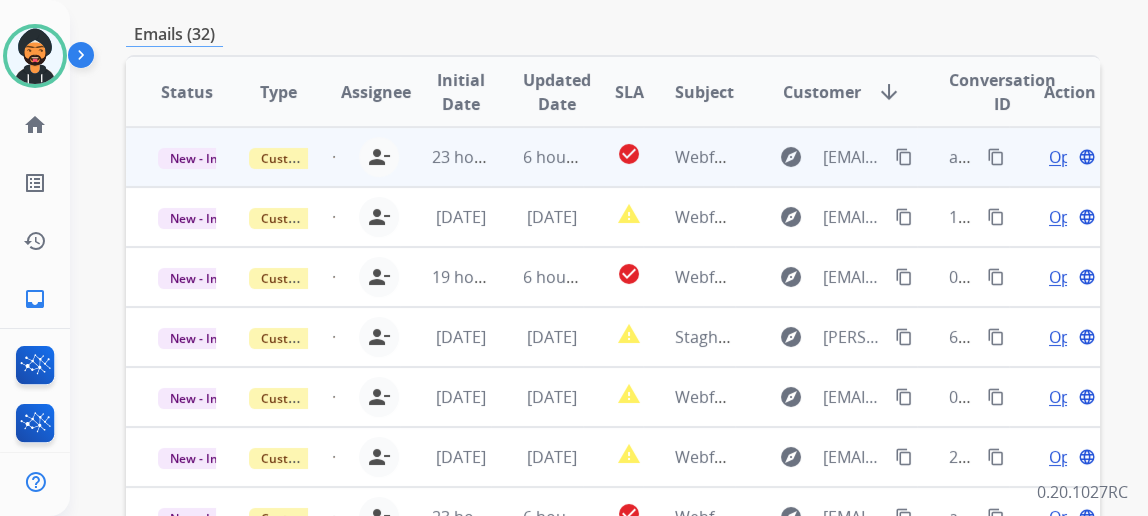 scroll, scrollTop: 454, scrollLeft: 0, axis: vertical 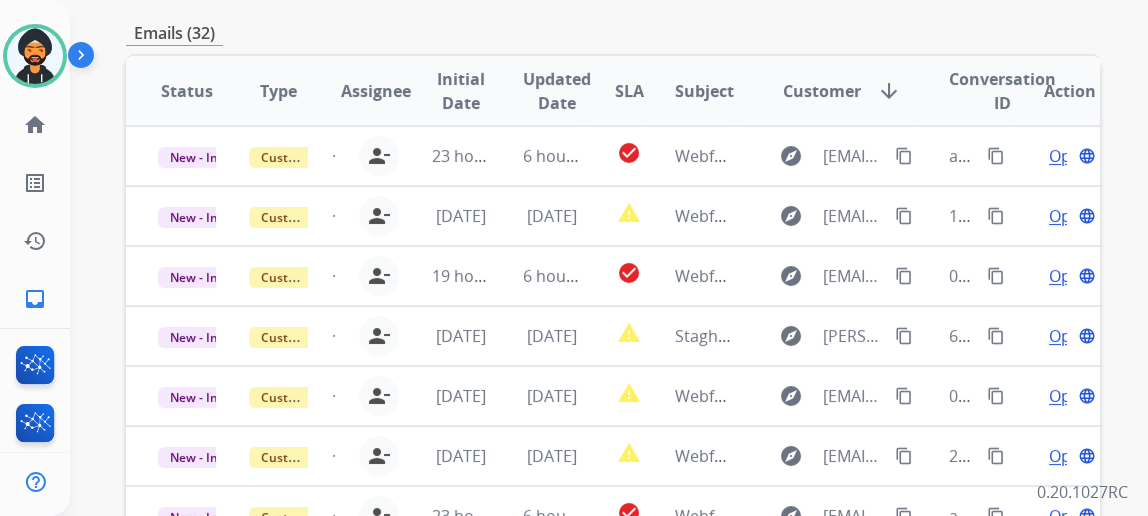 click on "Customer" at bounding box center (822, 91) 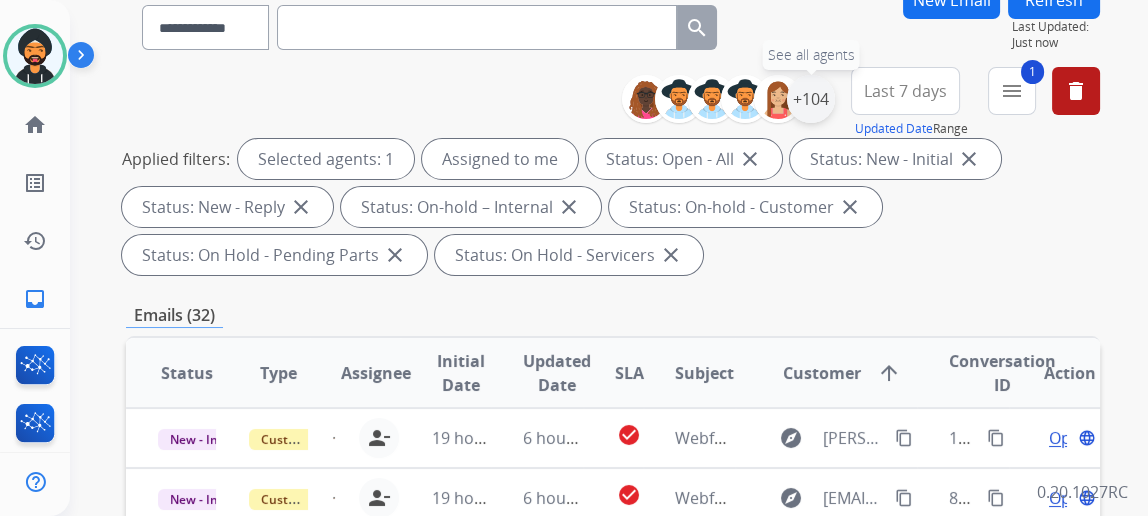scroll, scrollTop: 454, scrollLeft: 0, axis: vertical 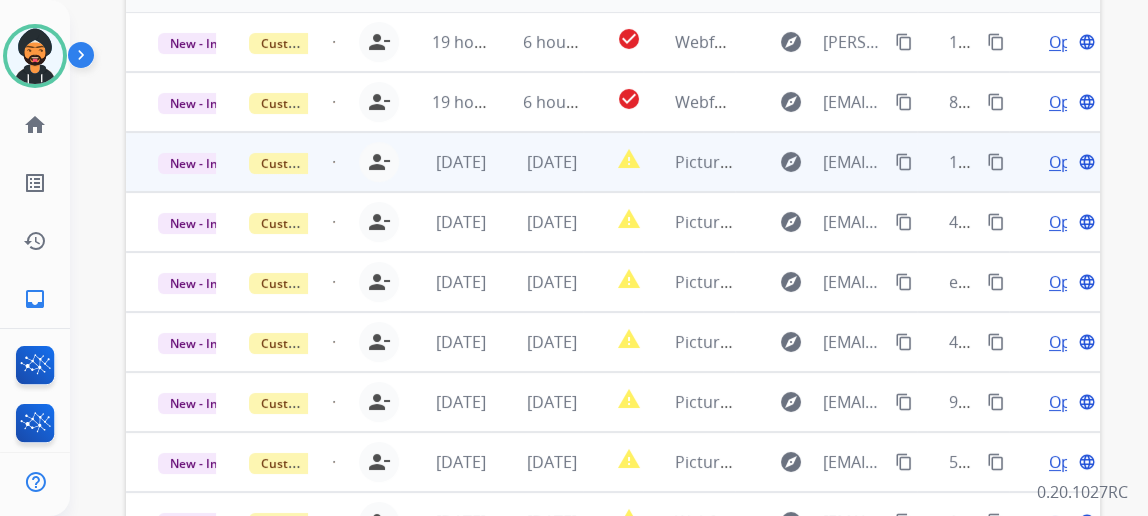 click on "Open" at bounding box center [1069, 162] 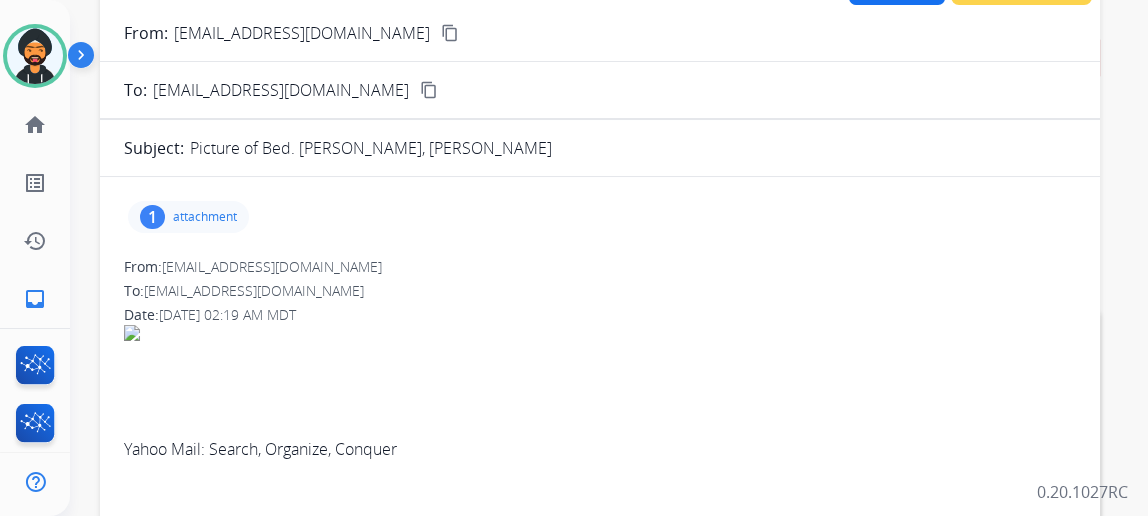 scroll, scrollTop: 204, scrollLeft: 0, axis: vertical 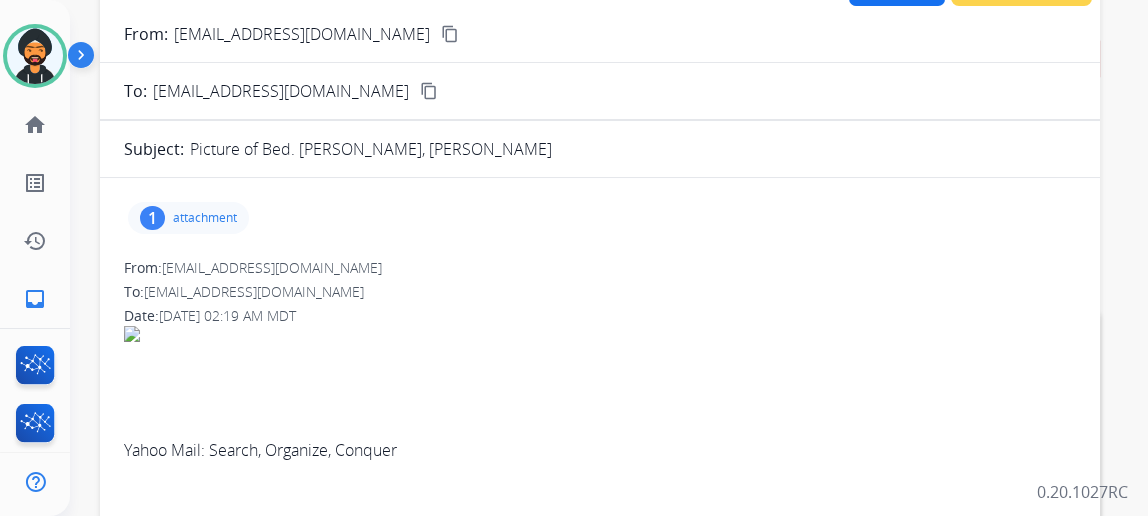 click on "attachment" at bounding box center [205, 218] 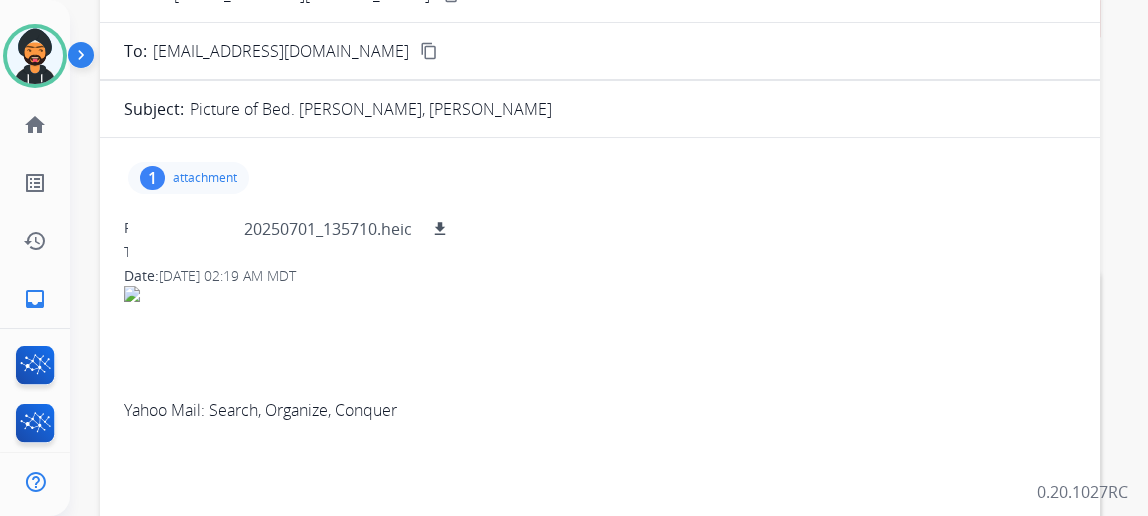 scroll, scrollTop: 113, scrollLeft: 0, axis: vertical 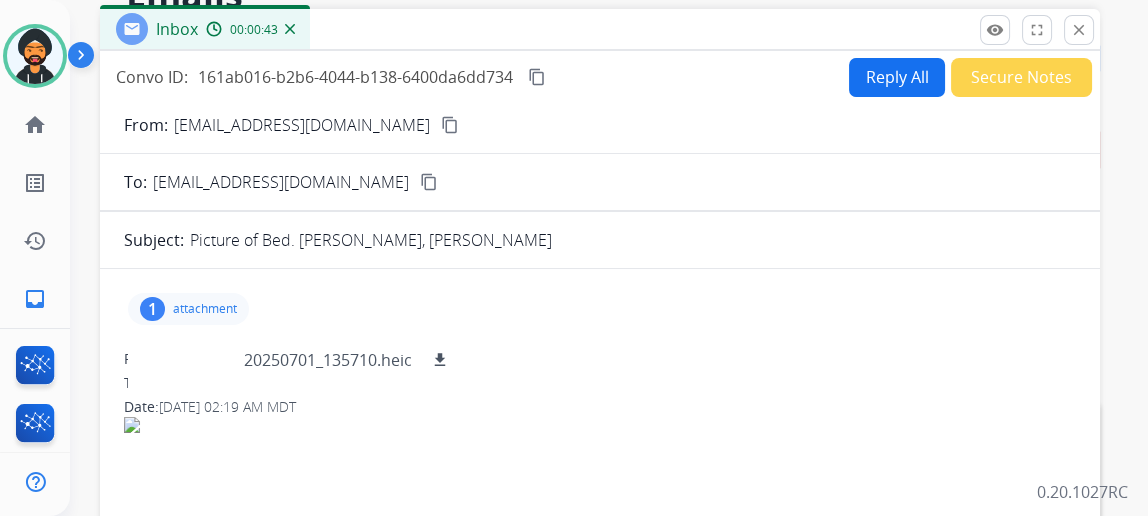 click on "Reply All" at bounding box center [897, 77] 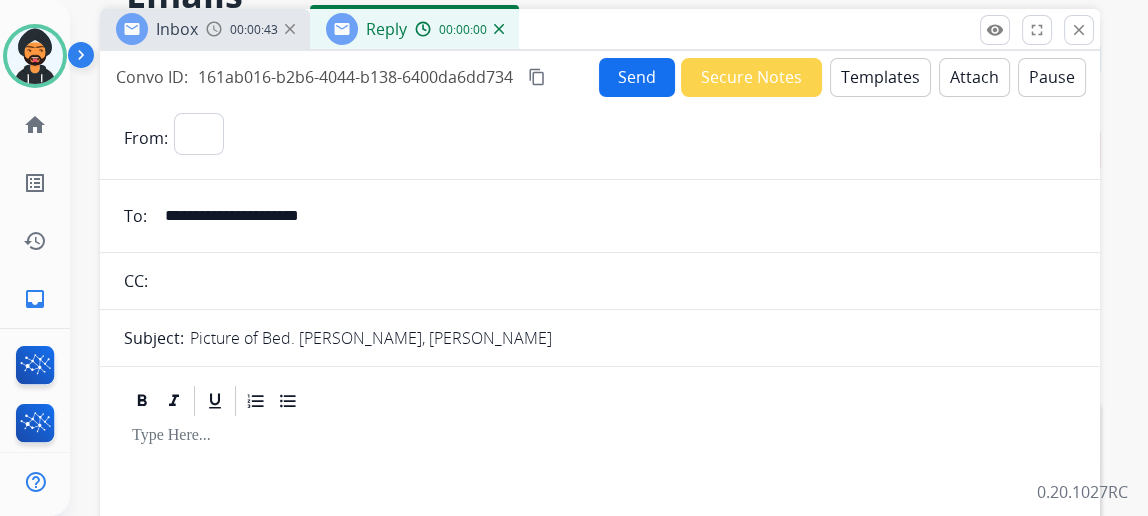 select on "**********" 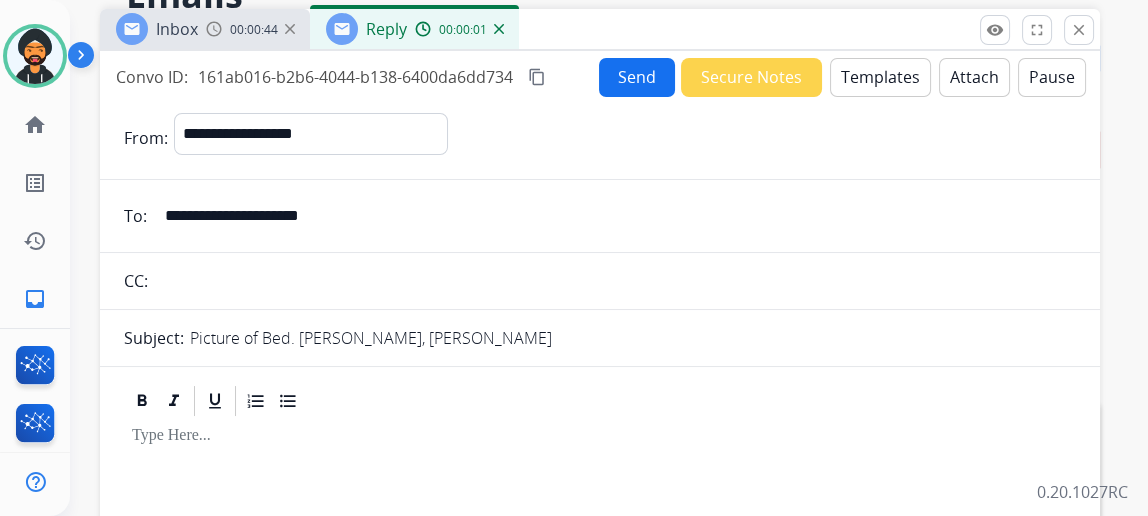 click on "Templates" at bounding box center (880, 77) 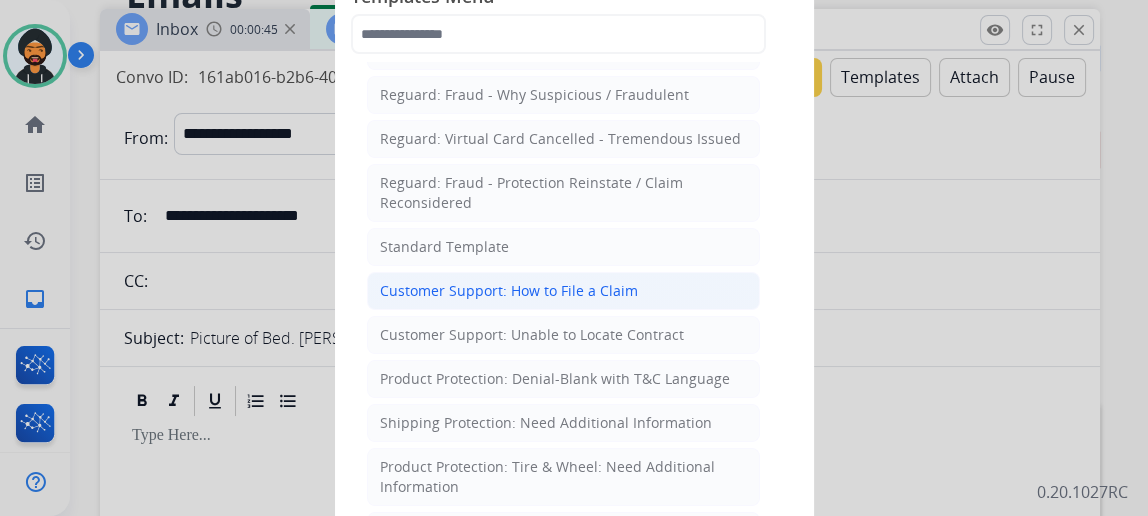 scroll, scrollTop: 181, scrollLeft: 0, axis: vertical 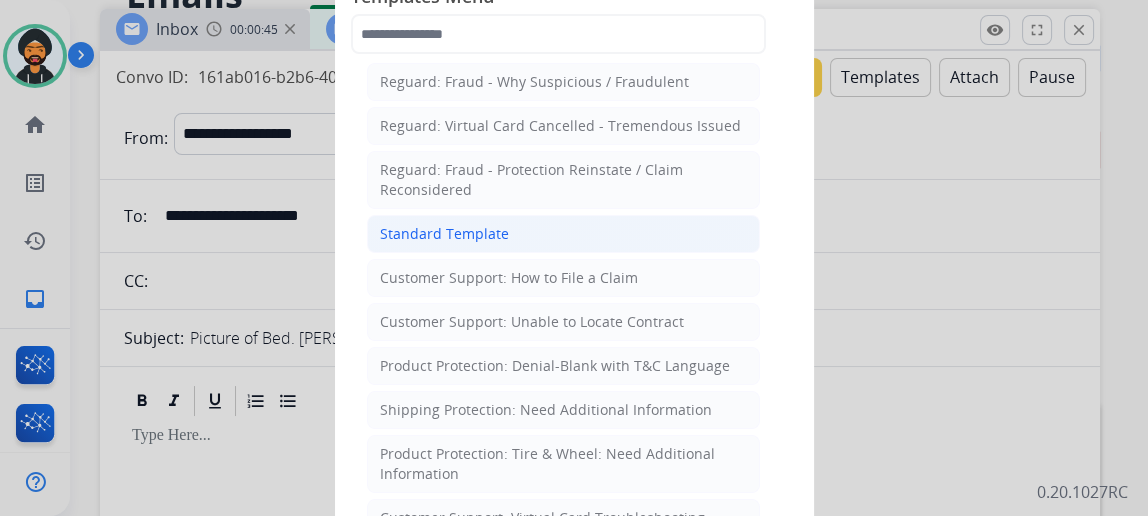 click on "Standard Template" 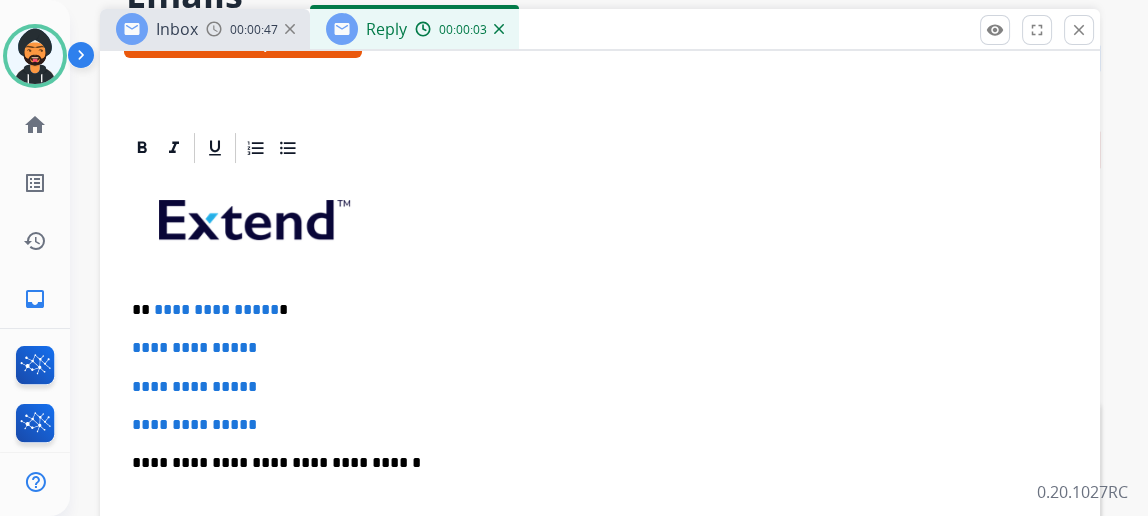 scroll, scrollTop: 454, scrollLeft: 0, axis: vertical 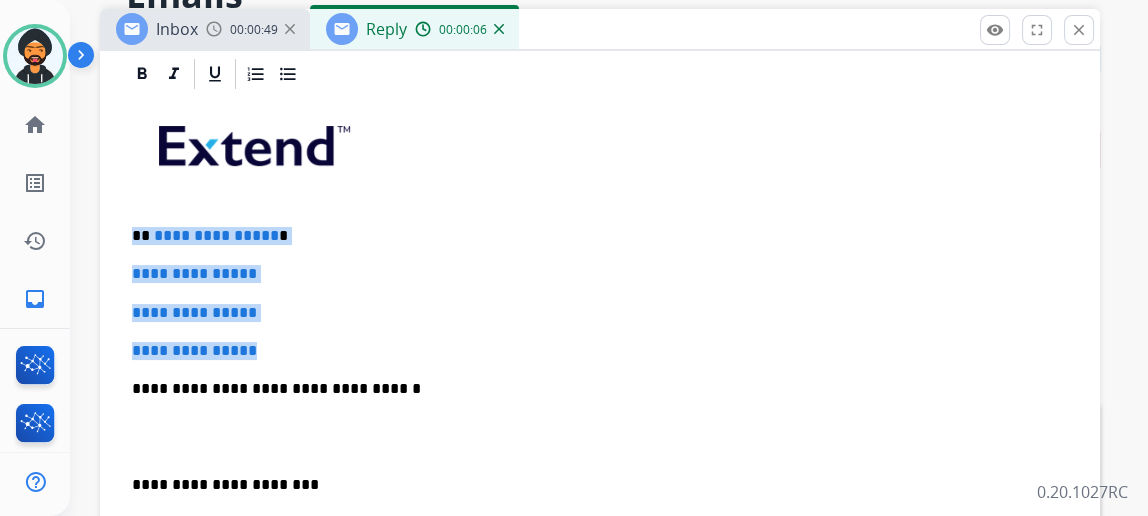 drag, startPoint x: 198, startPoint y: 306, endPoint x: 109, endPoint y: 233, distance: 115.10864 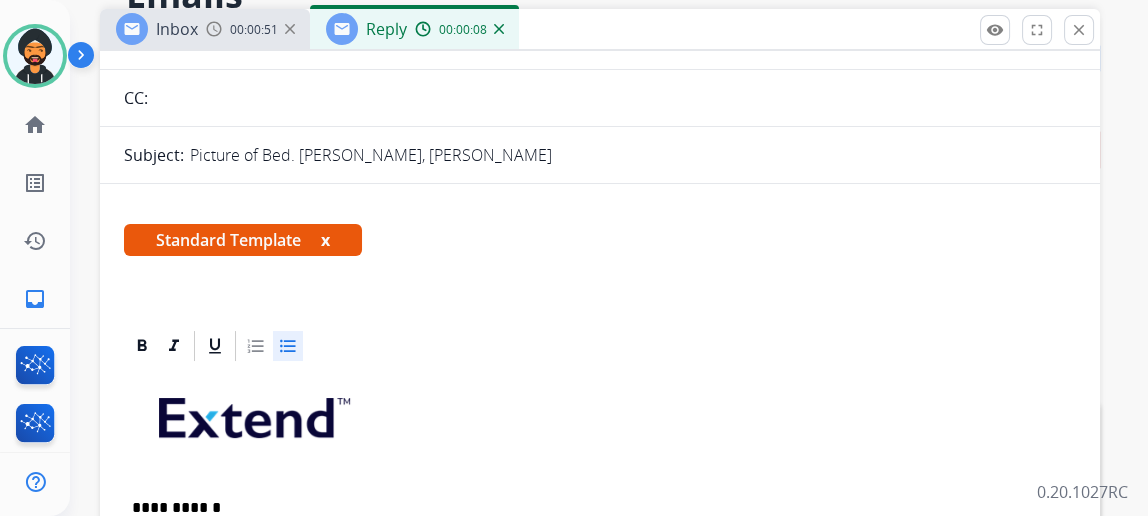 scroll, scrollTop: 0, scrollLeft: 0, axis: both 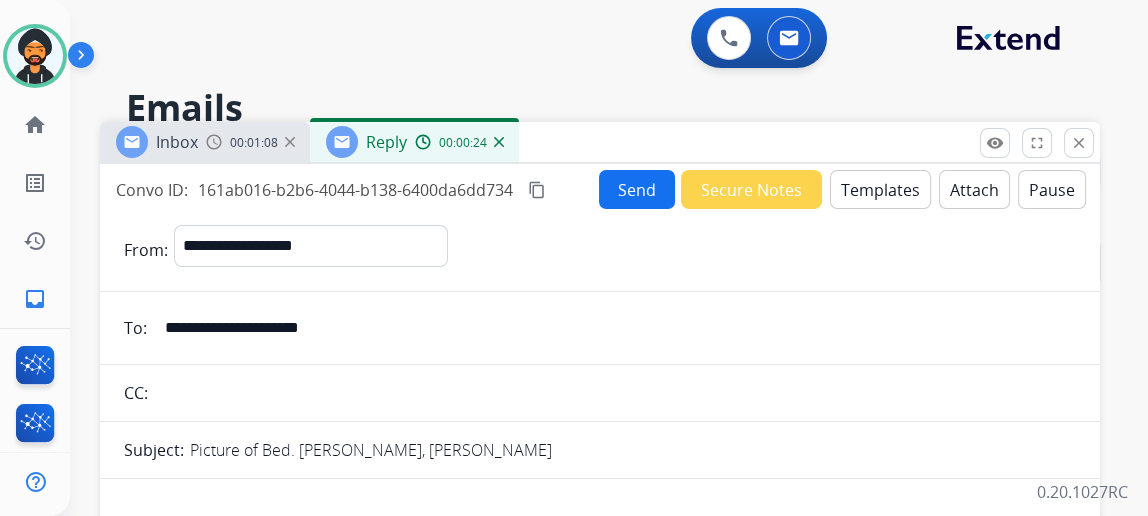 click on "Templates" at bounding box center (880, 189) 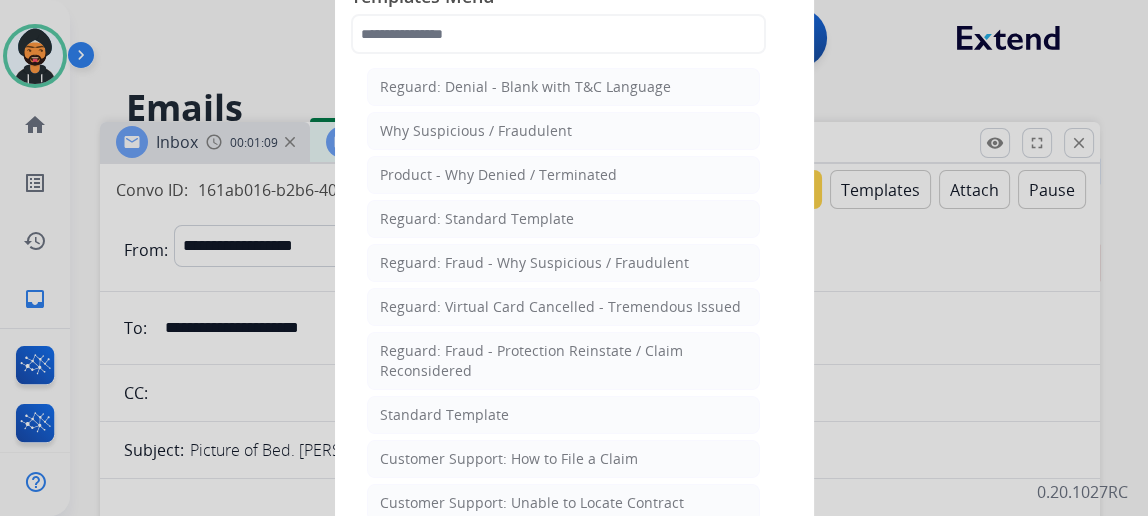 click on "Standard Template" 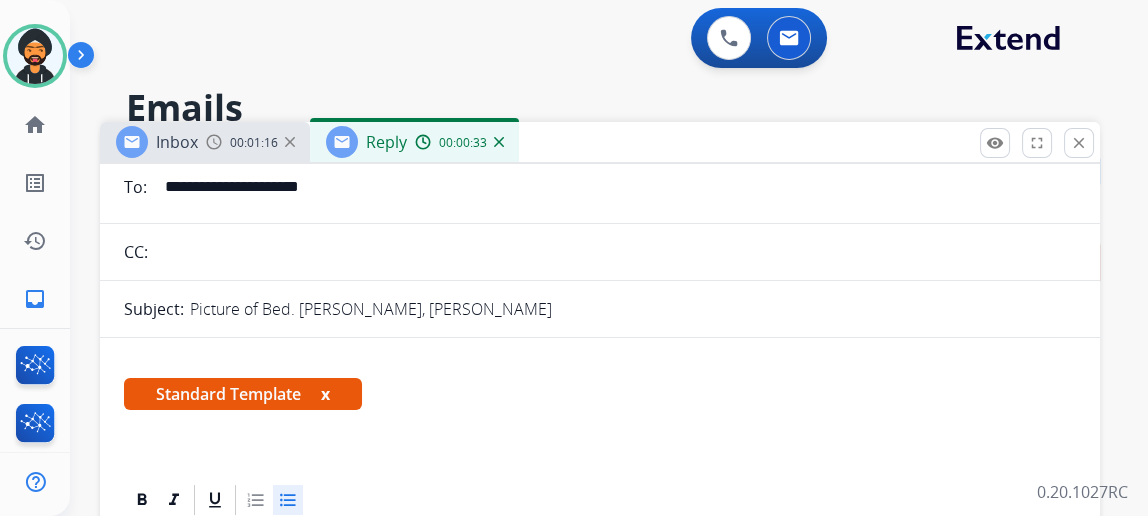 scroll, scrollTop: 0, scrollLeft: 0, axis: both 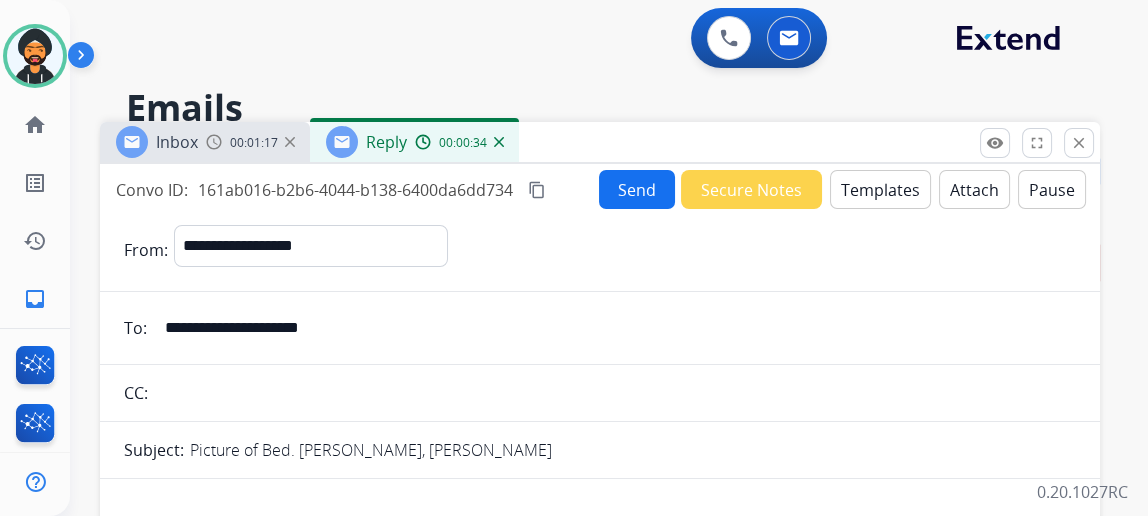click on "Send" at bounding box center (637, 189) 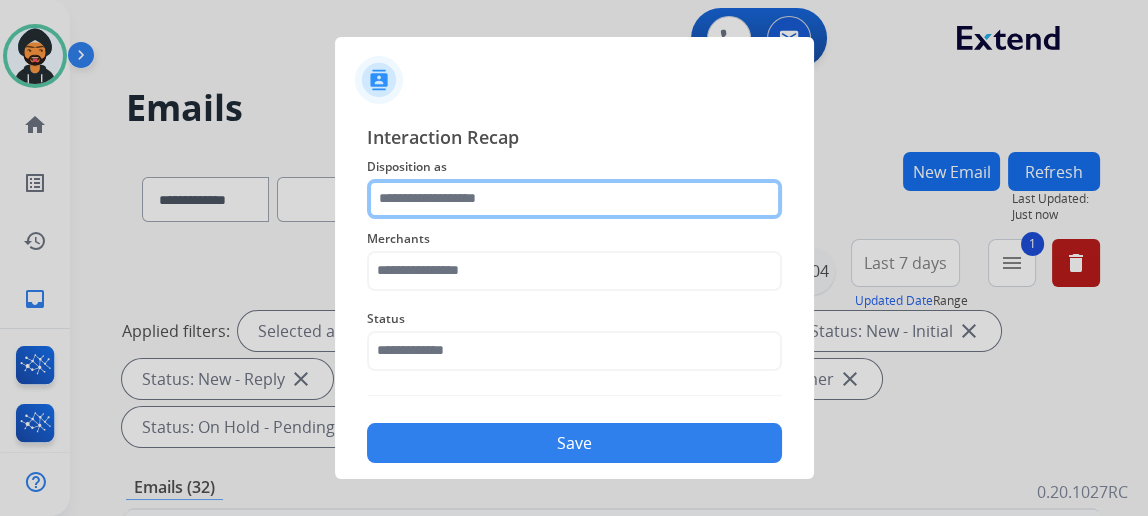 click 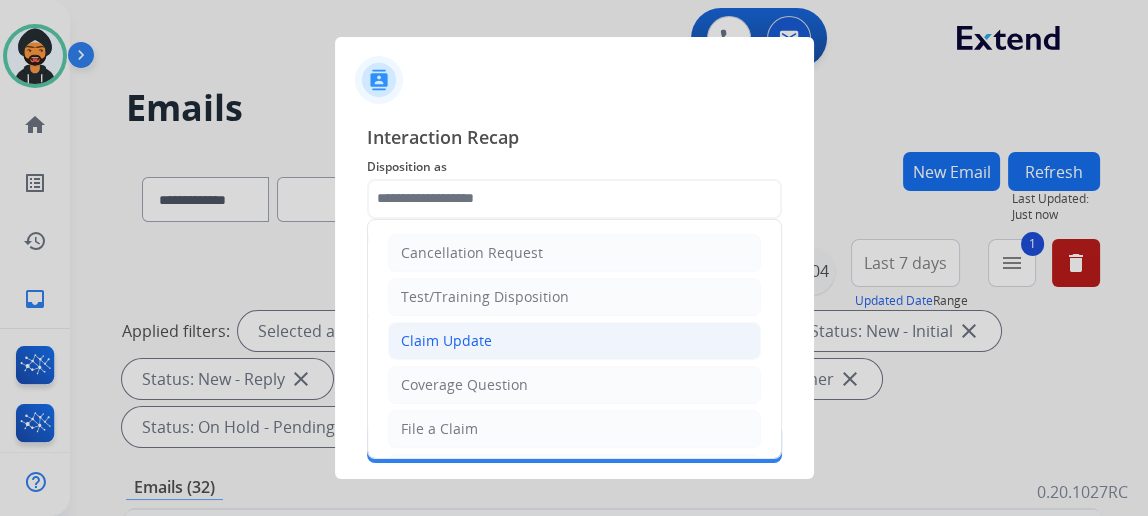 click on "Claim Update" 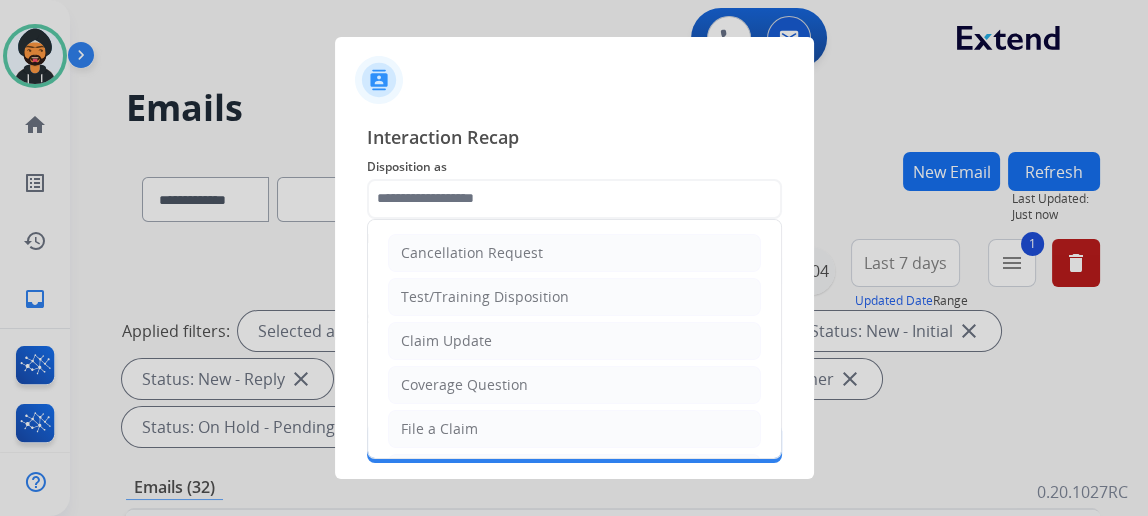 type on "**********" 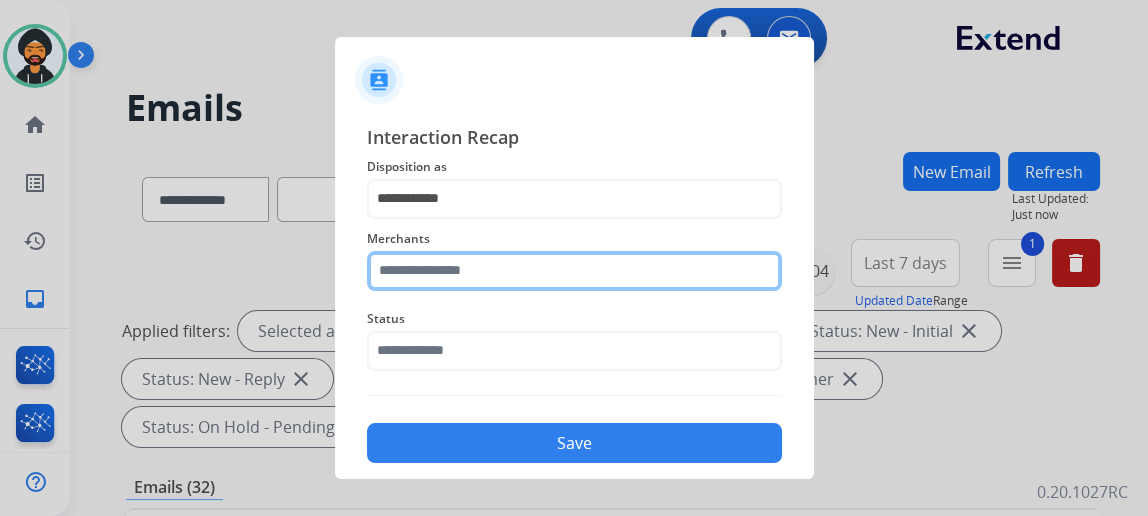 click 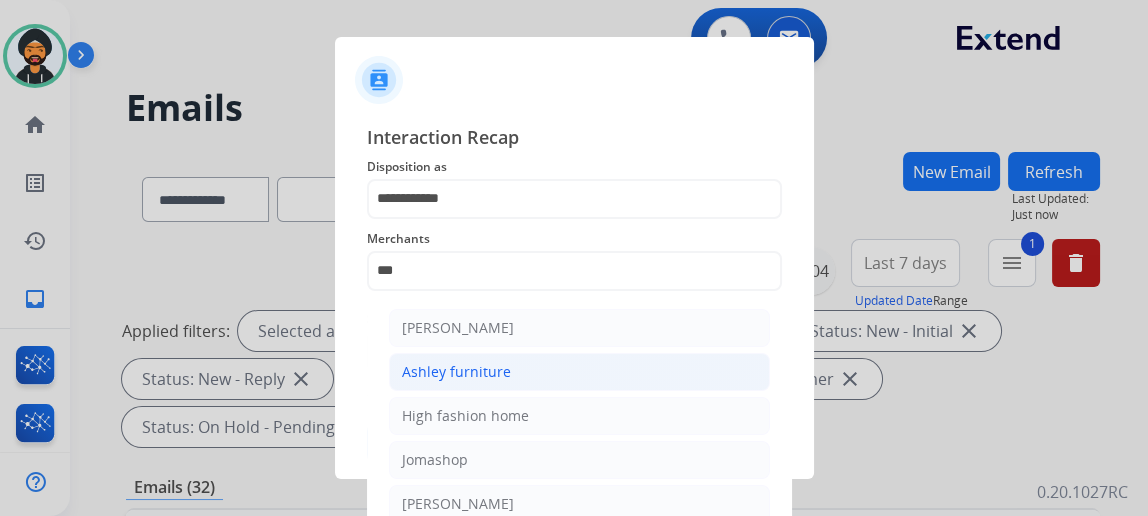 click on "Ashley furniture" 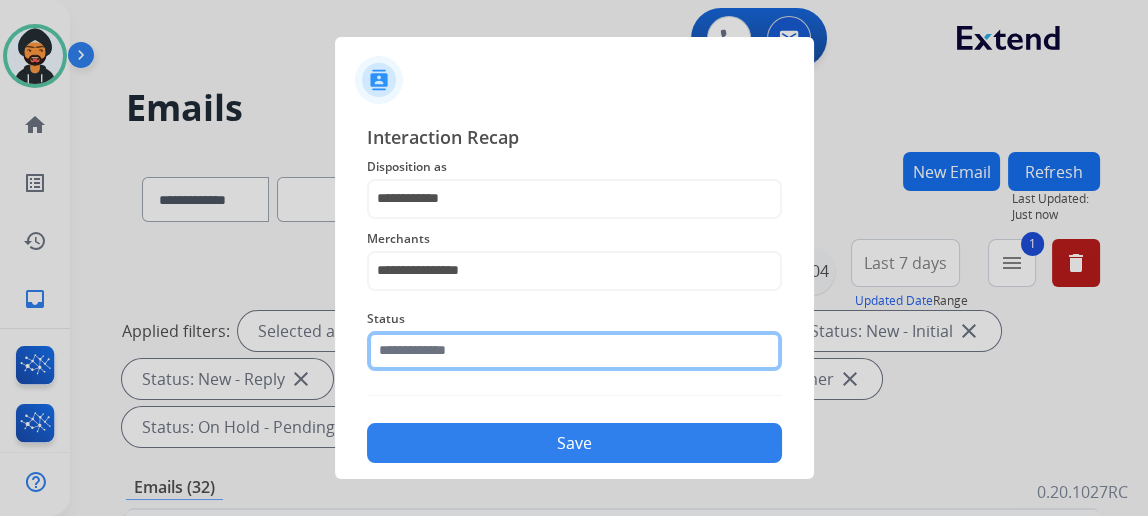 click 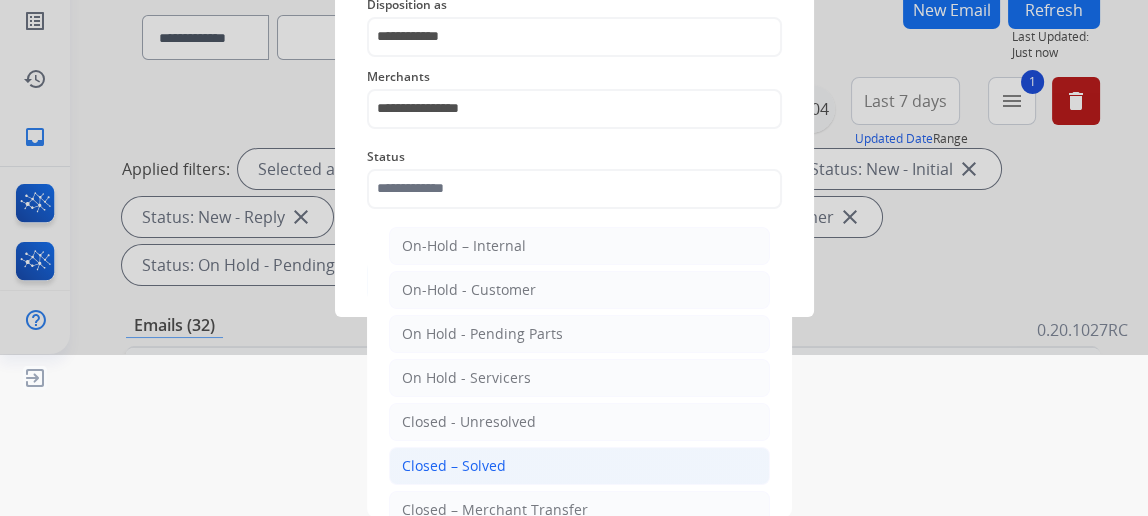 click on "Closed – Solved" 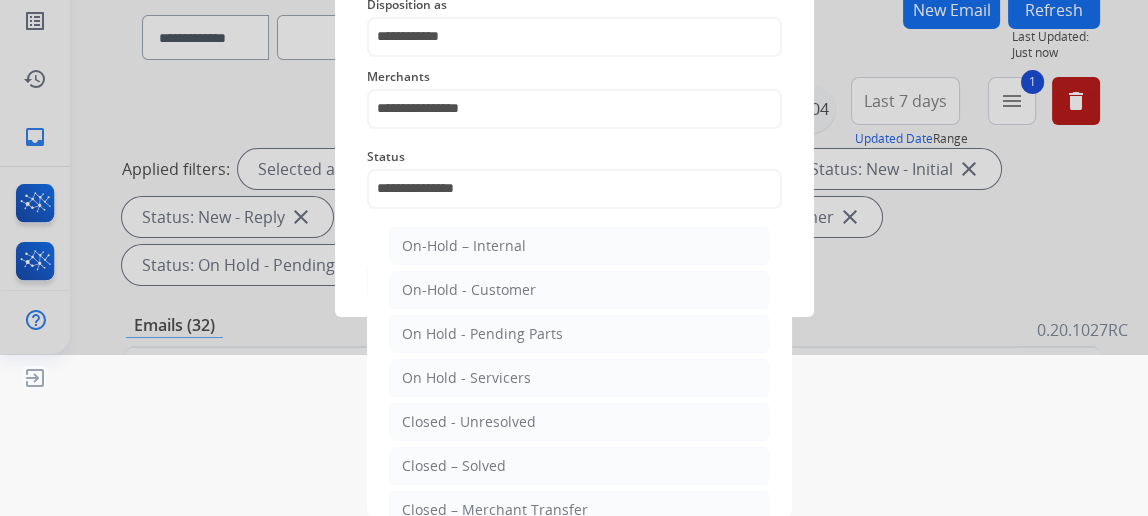 scroll, scrollTop: 43, scrollLeft: 0, axis: vertical 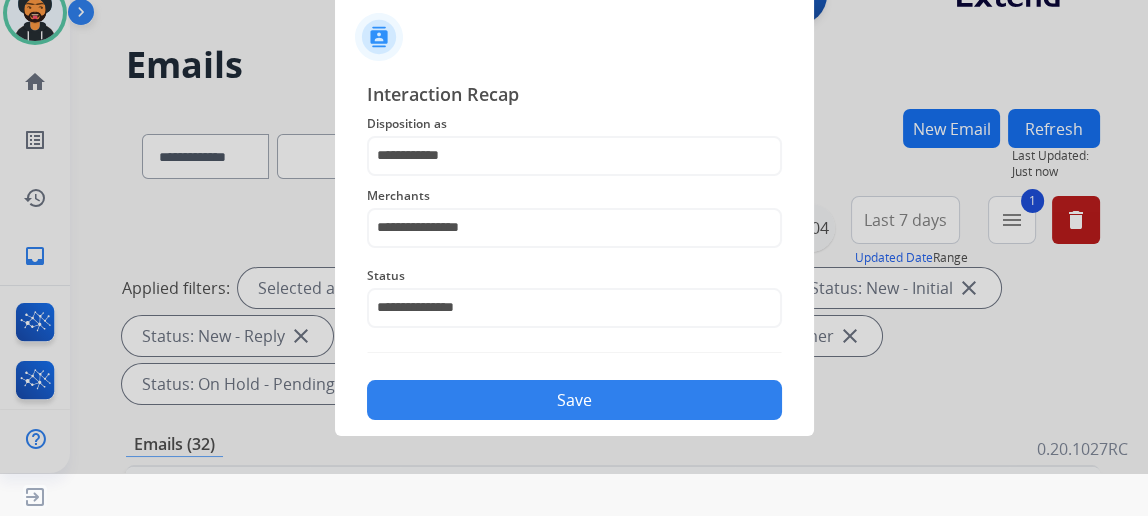 click on "Save" 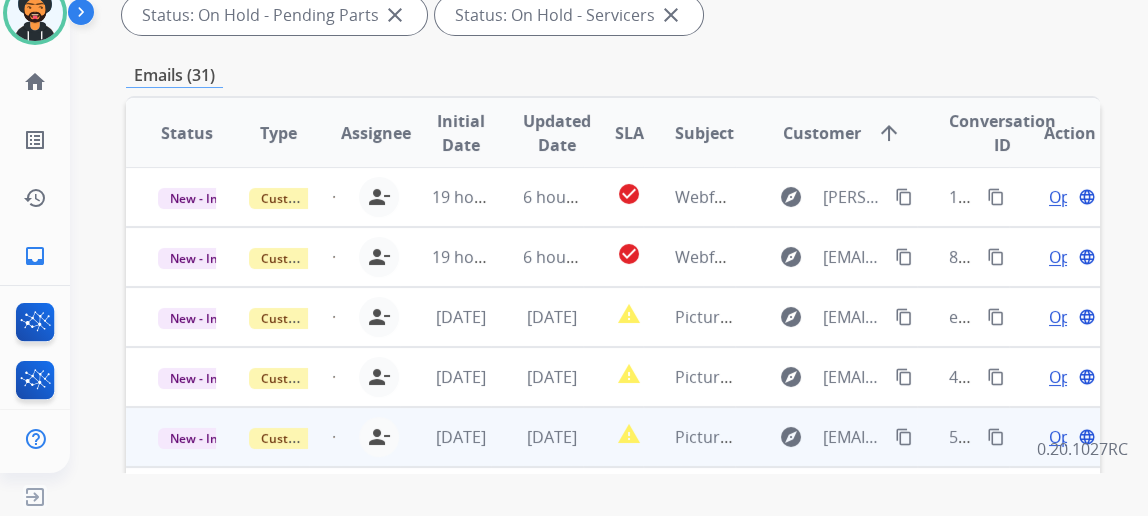 scroll, scrollTop: 545, scrollLeft: 0, axis: vertical 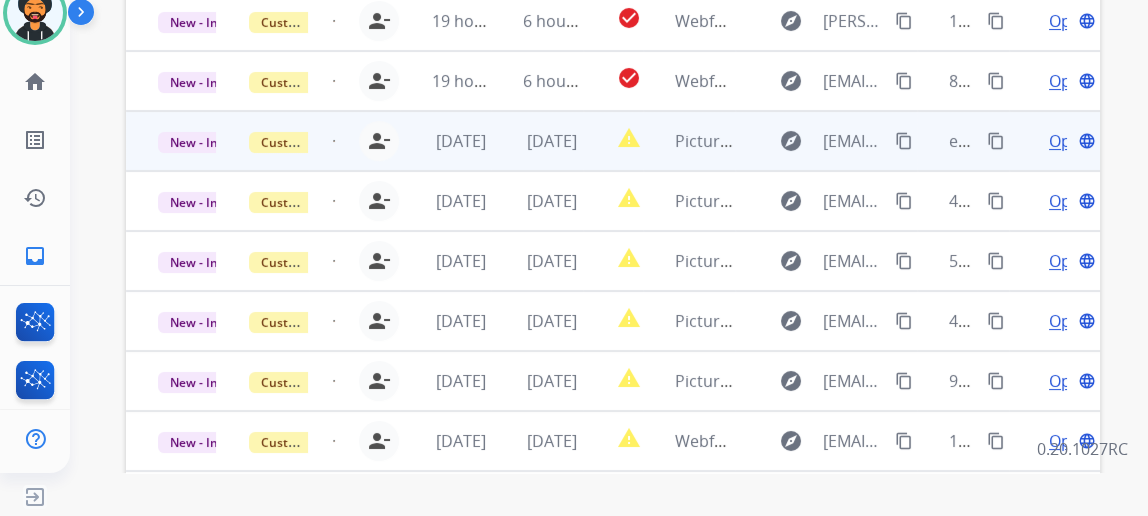 click on "Open" at bounding box center (1069, 141) 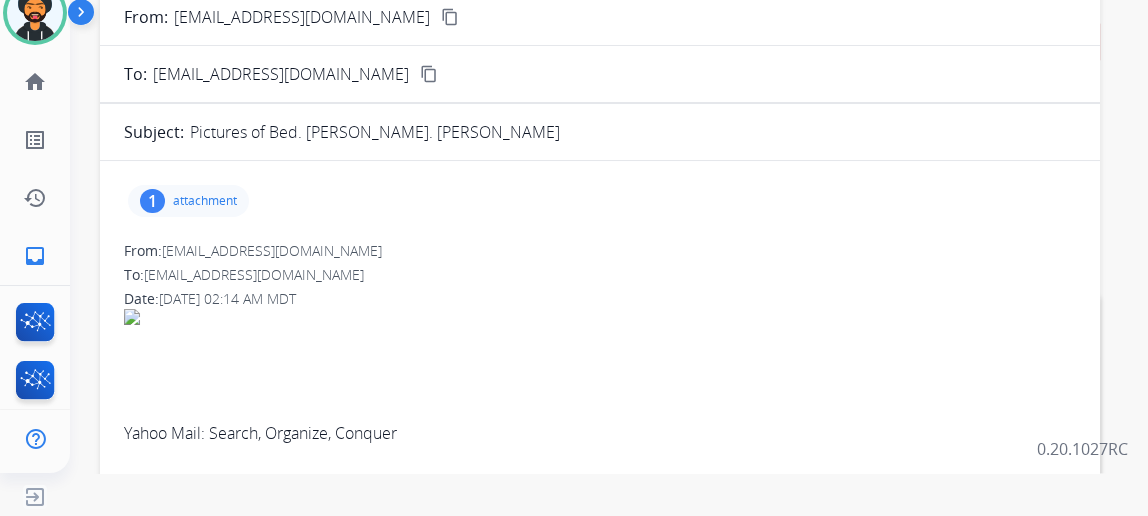 scroll, scrollTop: 90, scrollLeft: 0, axis: vertical 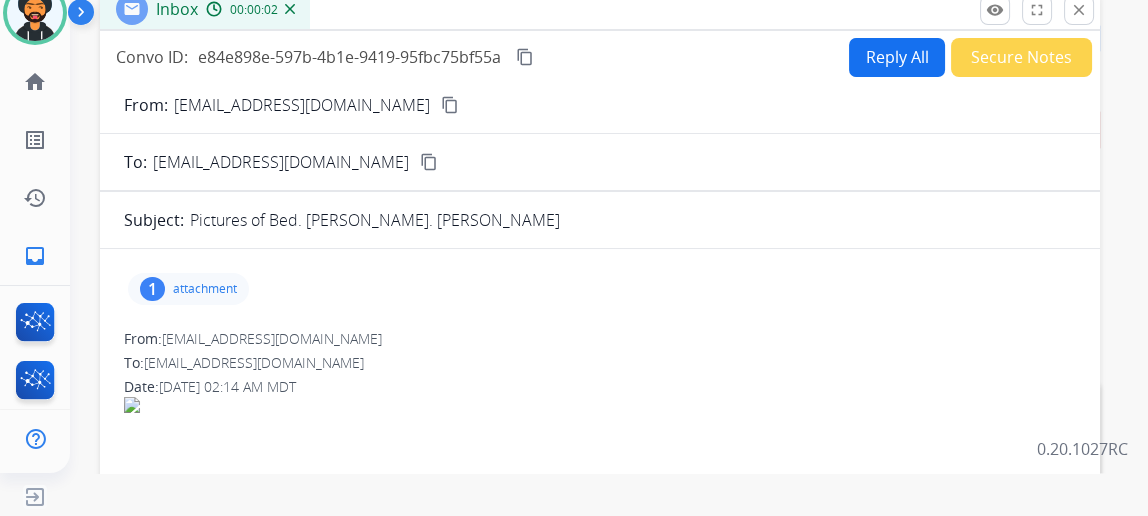 click on "Reply All" at bounding box center [897, 57] 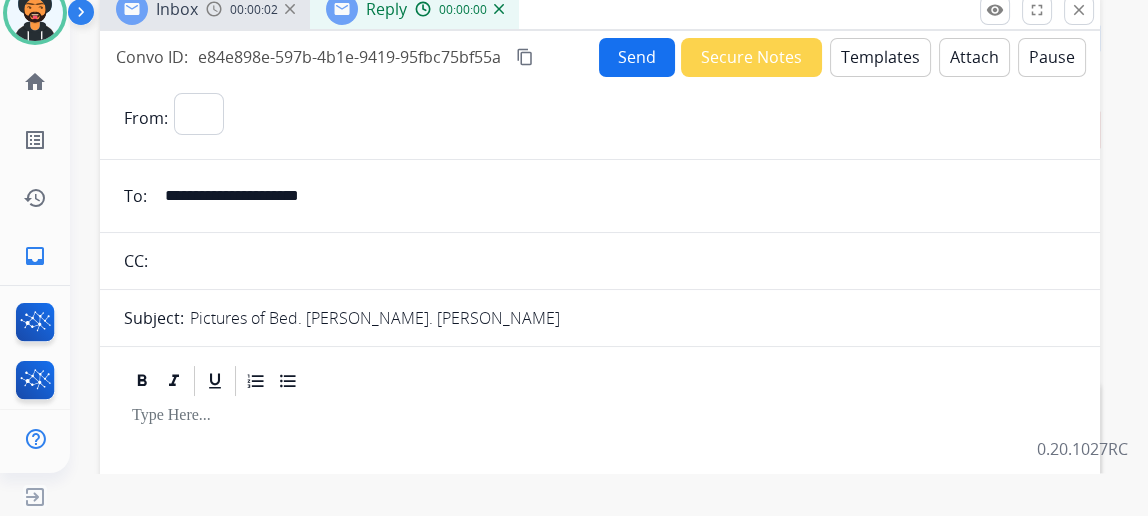 select on "**********" 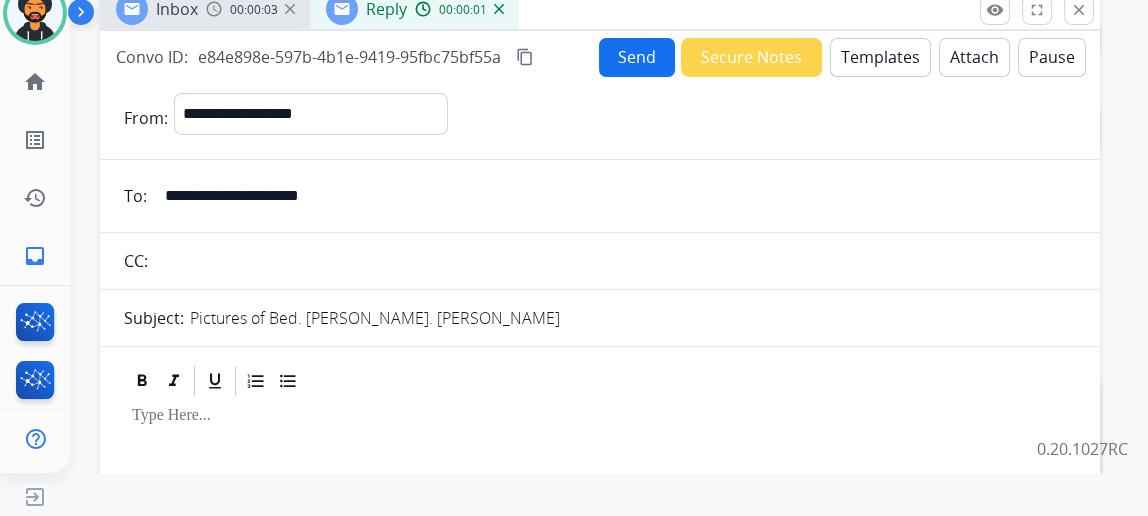 click on "Templates" at bounding box center (880, 57) 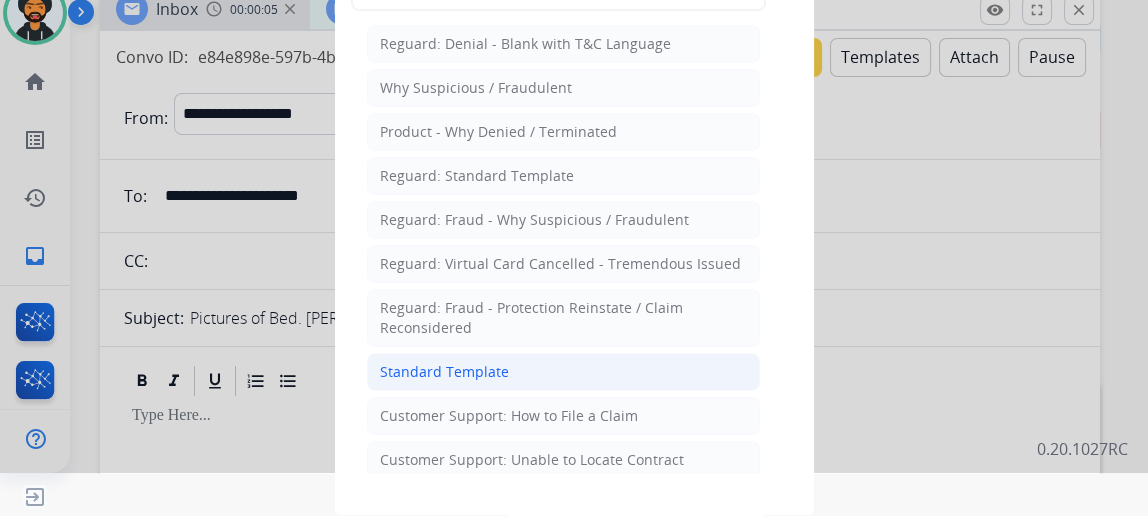 click on "Standard Template" 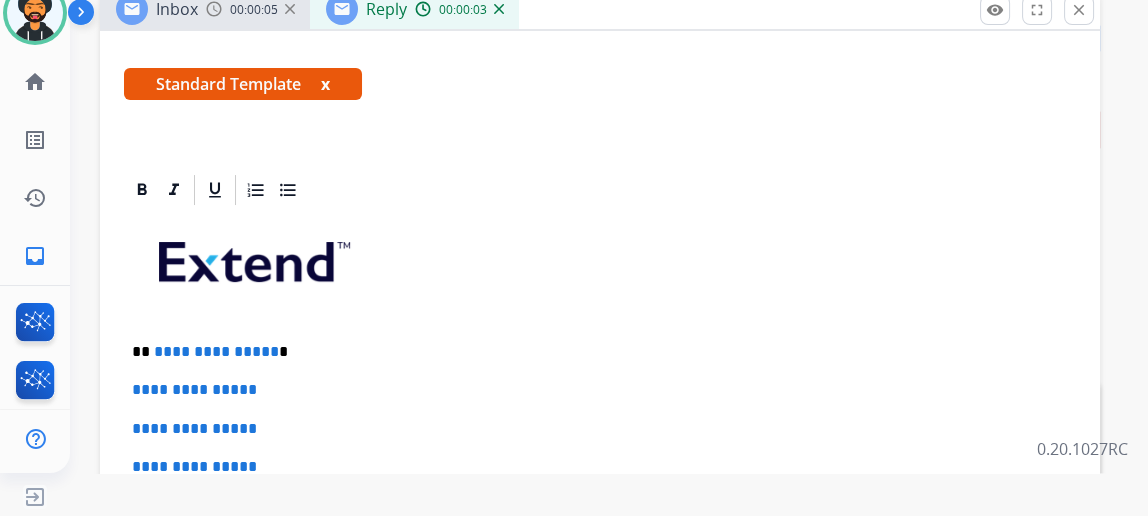 scroll, scrollTop: 454, scrollLeft: 0, axis: vertical 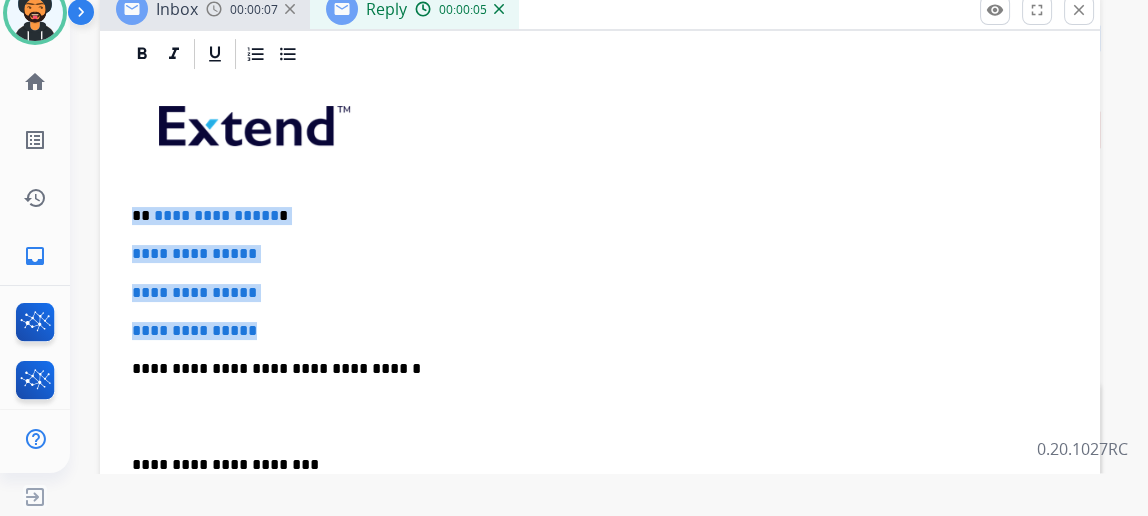 drag, startPoint x: 139, startPoint y: 206, endPoint x: 261, endPoint y: 279, distance: 142.17242 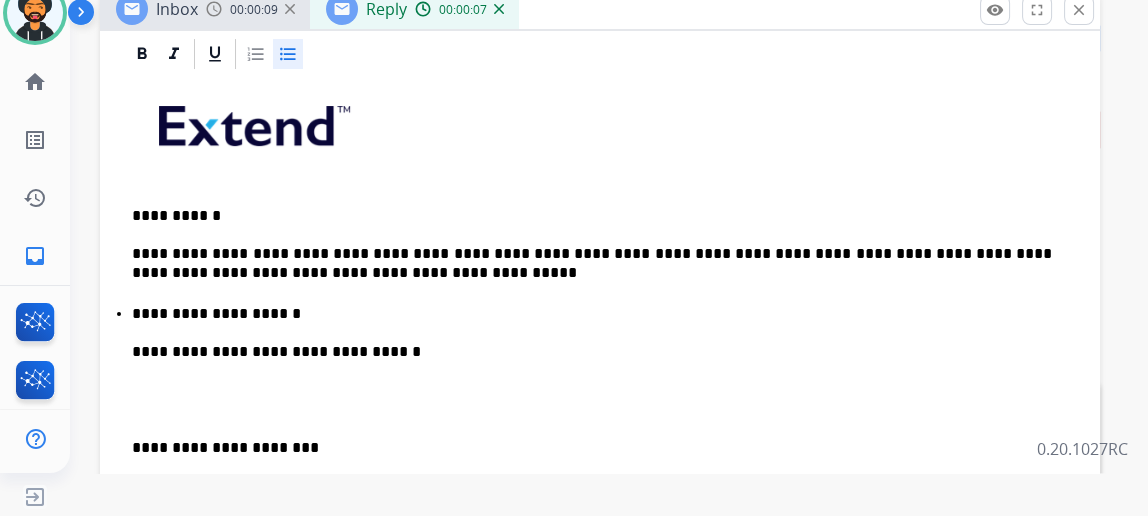 scroll, scrollTop: 0, scrollLeft: 0, axis: both 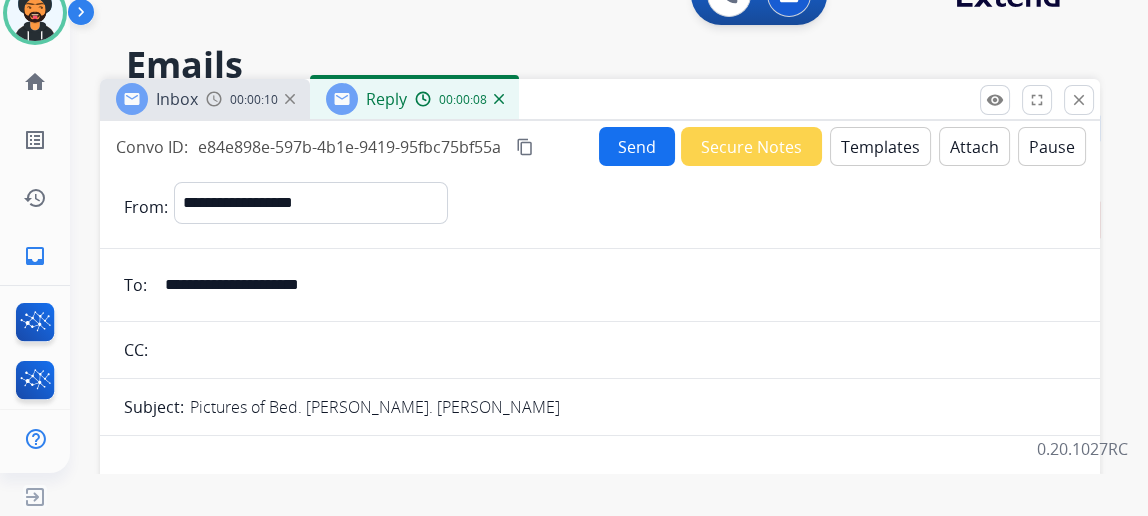 click on "Send" at bounding box center [637, 146] 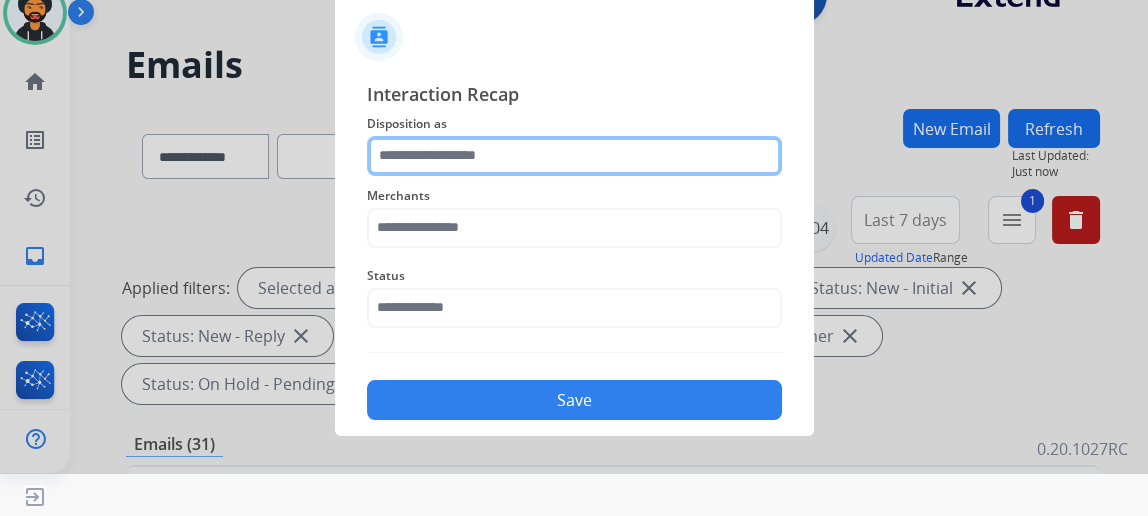 click 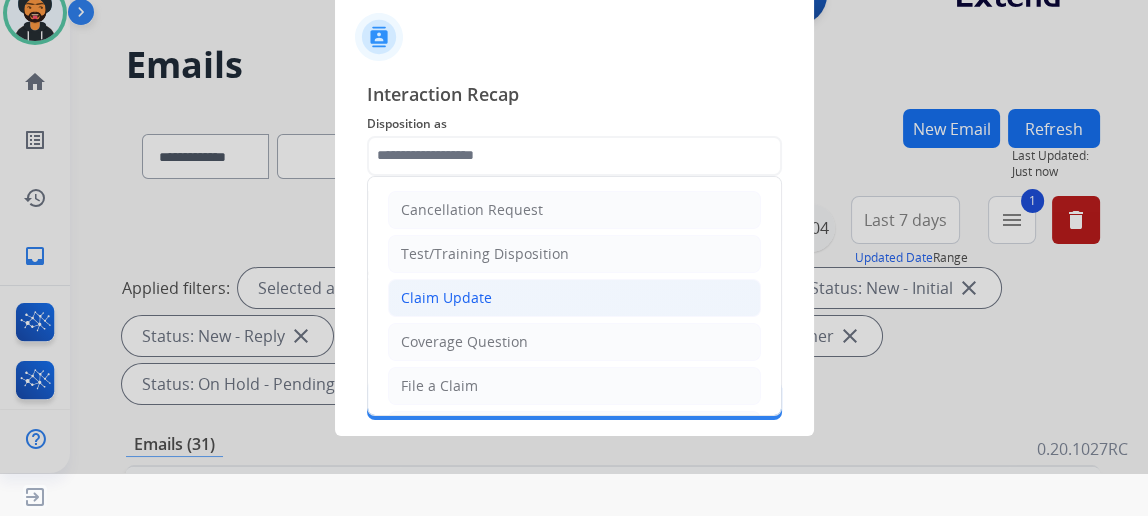 click on "Claim Update" 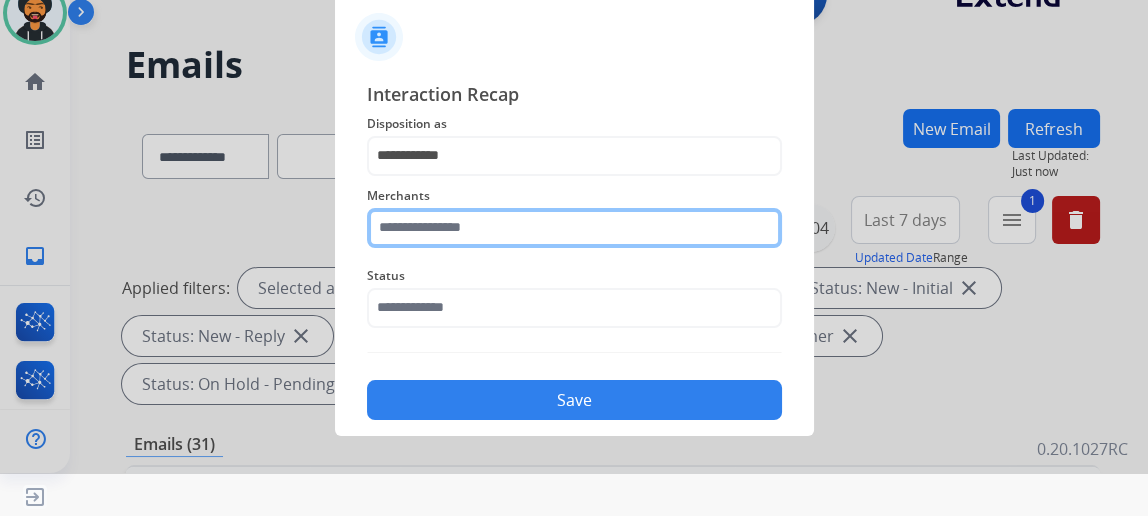 click 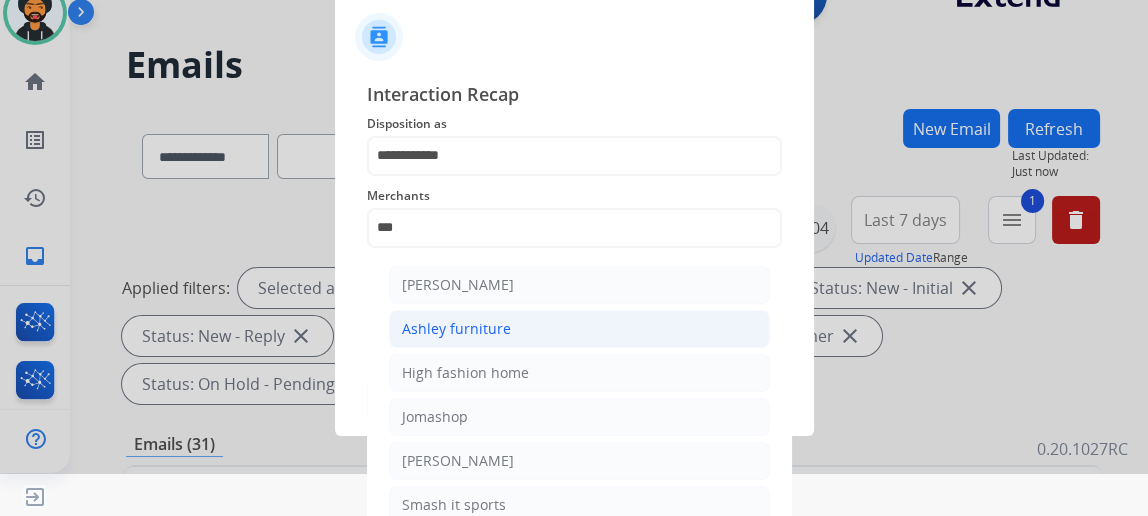 click on "Ashley furniture" 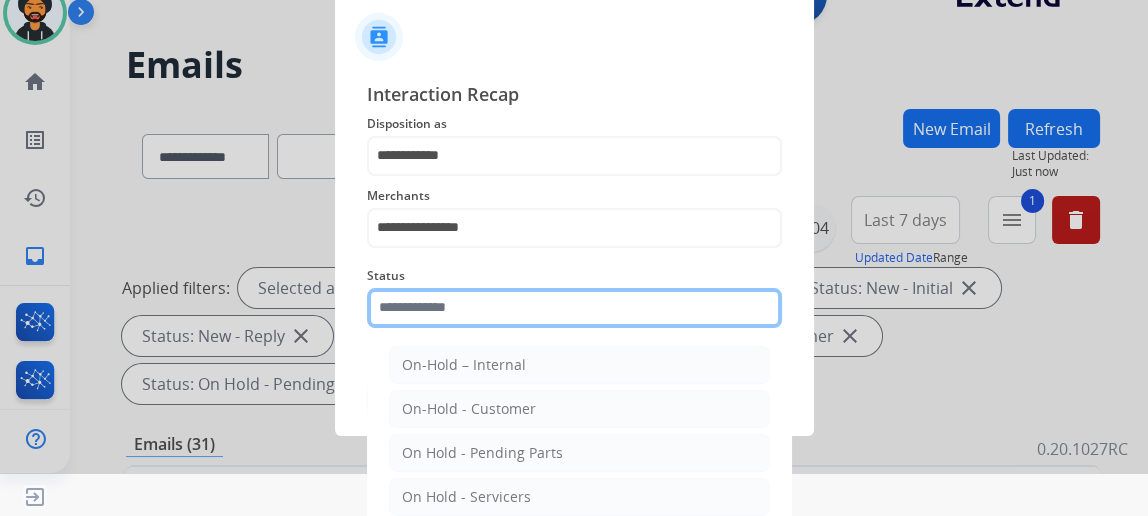 click 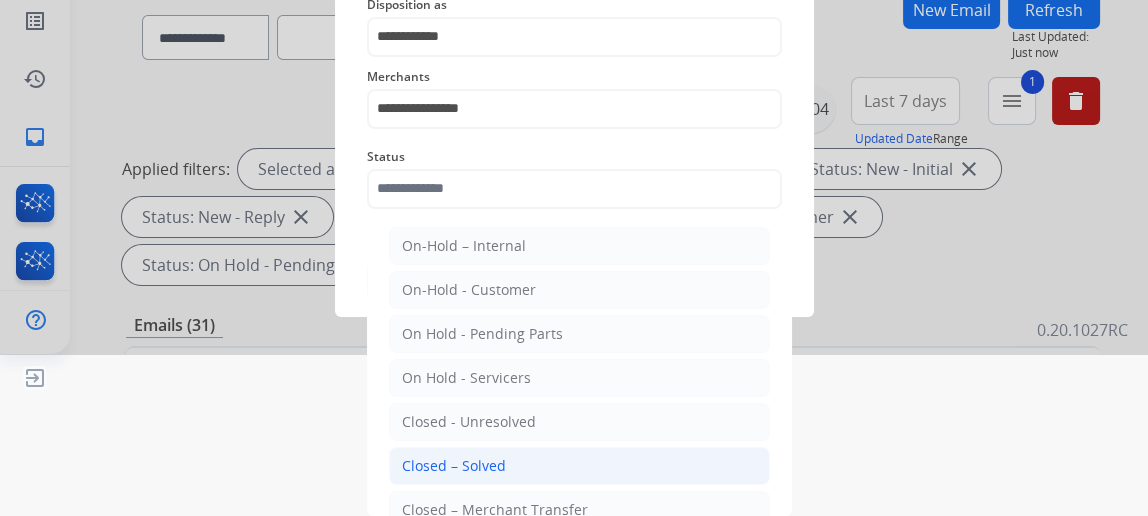click on "Closed – Solved" 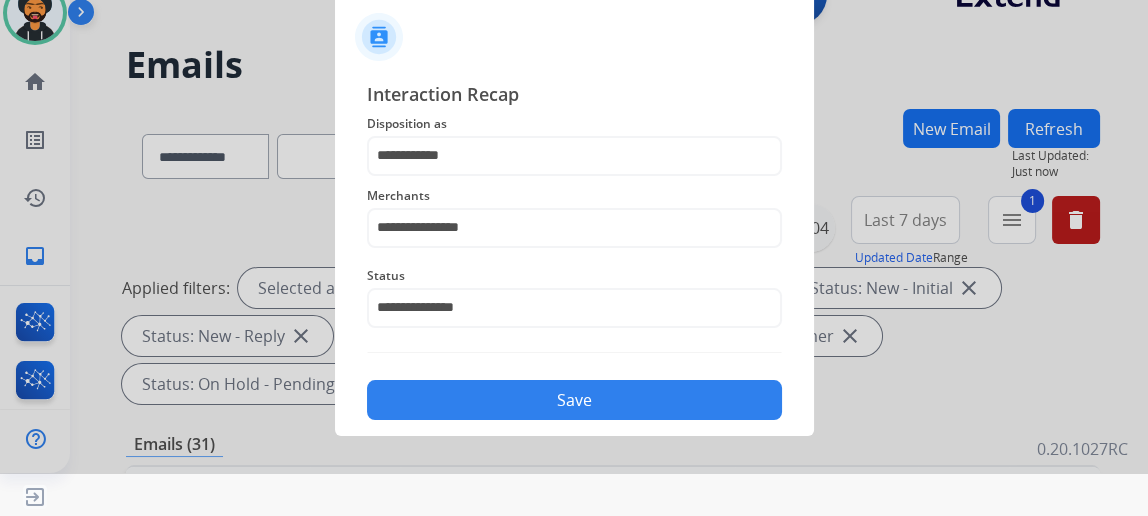 scroll, scrollTop: 43, scrollLeft: 0, axis: vertical 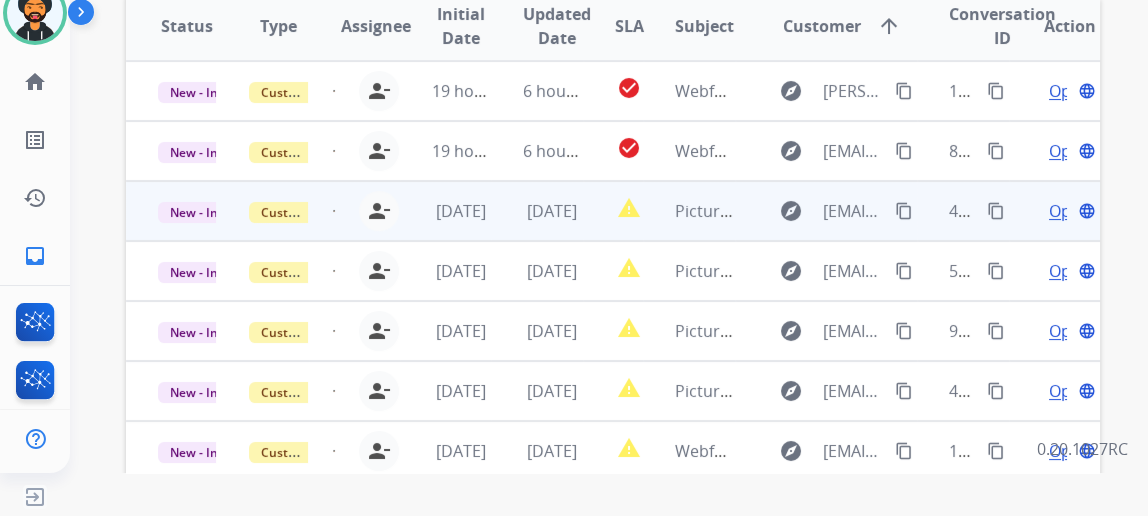 click on "Open" at bounding box center (1069, 211) 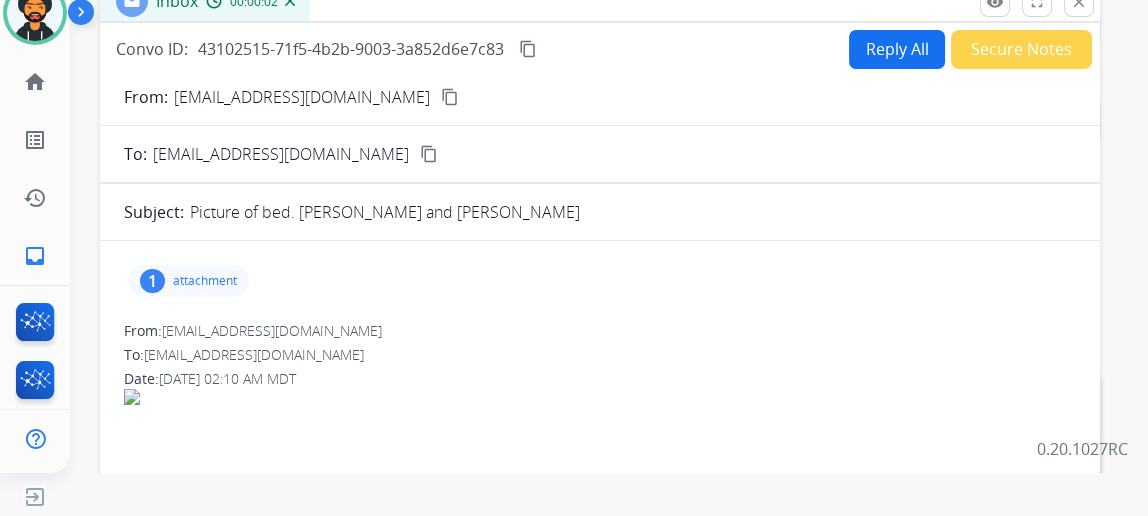scroll, scrollTop: 0, scrollLeft: 0, axis: both 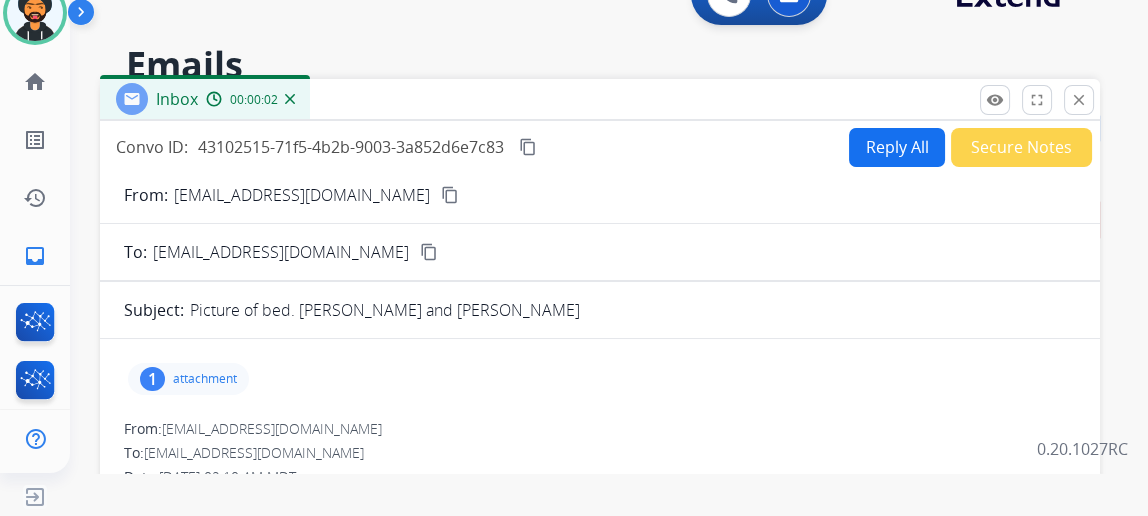 click on "Reply All" at bounding box center [897, 147] 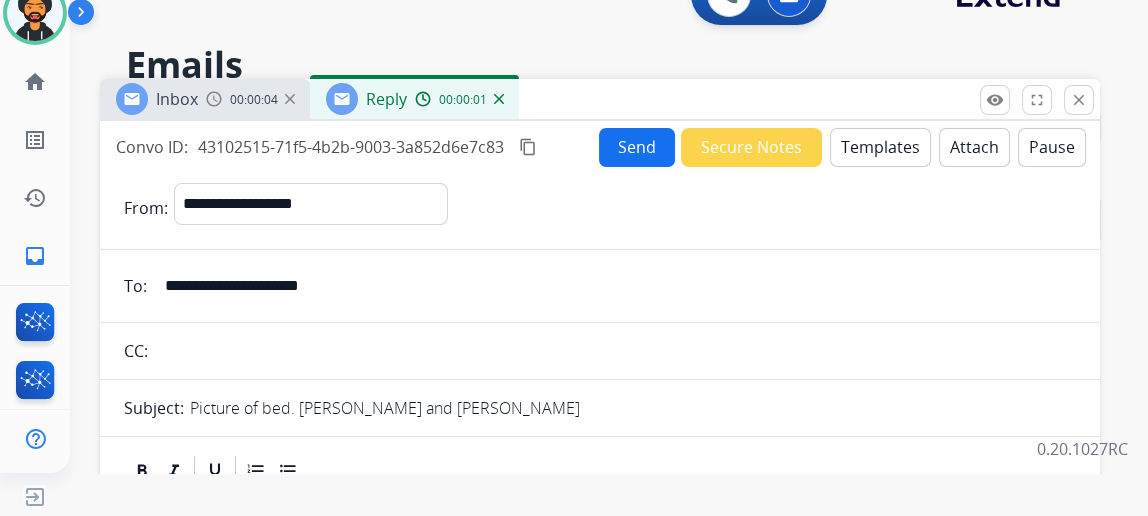 click on "Templates" at bounding box center [880, 147] 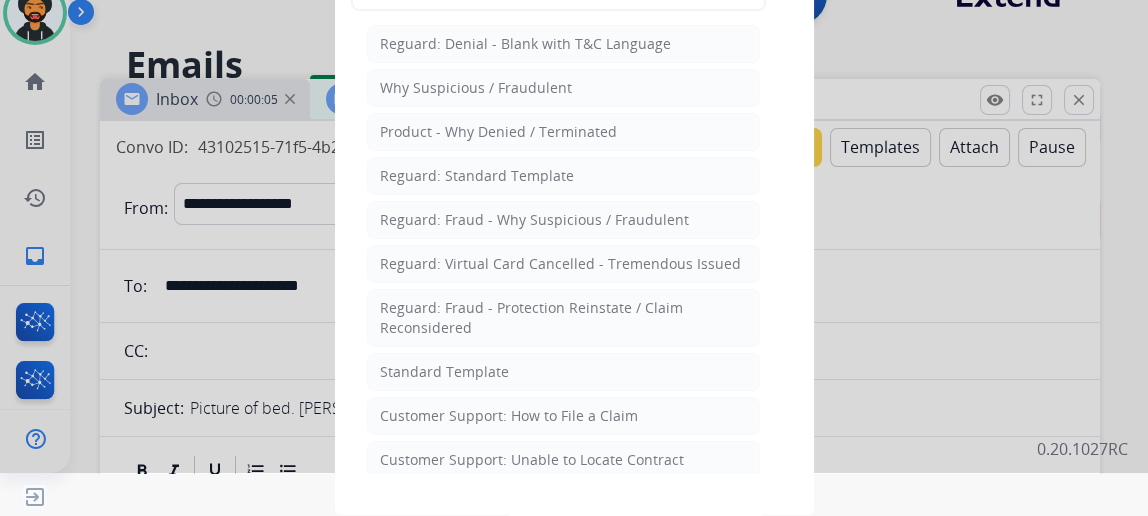 click on "Standard Template" 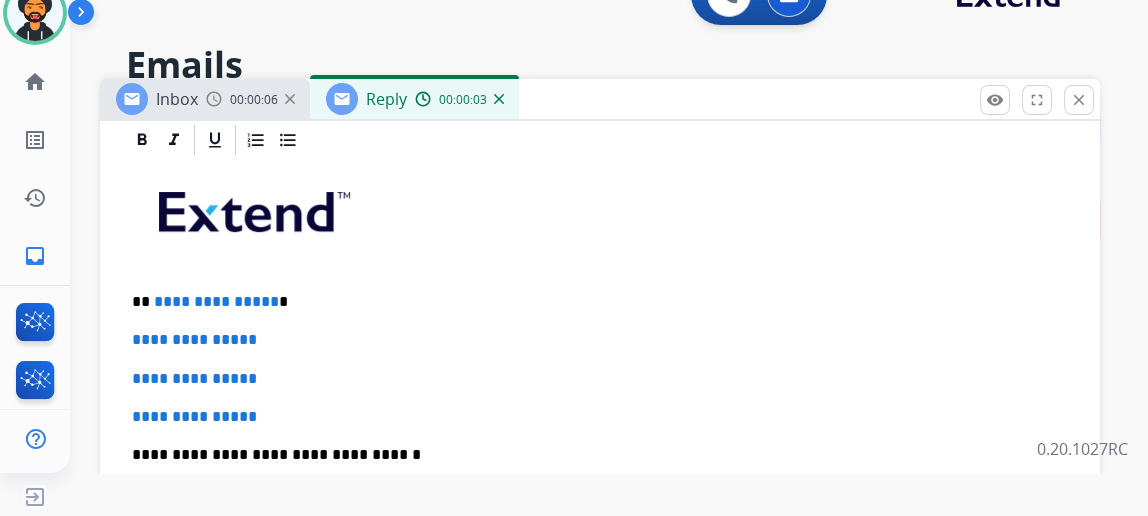 scroll, scrollTop: 545, scrollLeft: 0, axis: vertical 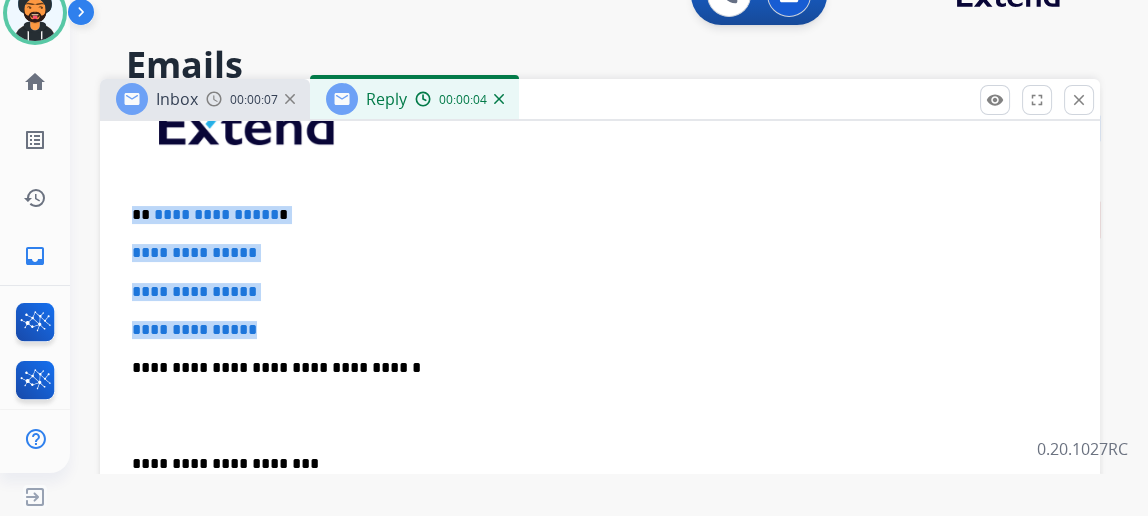 drag, startPoint x: 256, startPoint y: 309, endPoint x: 153, endPoint y: 206, distance: 145.664 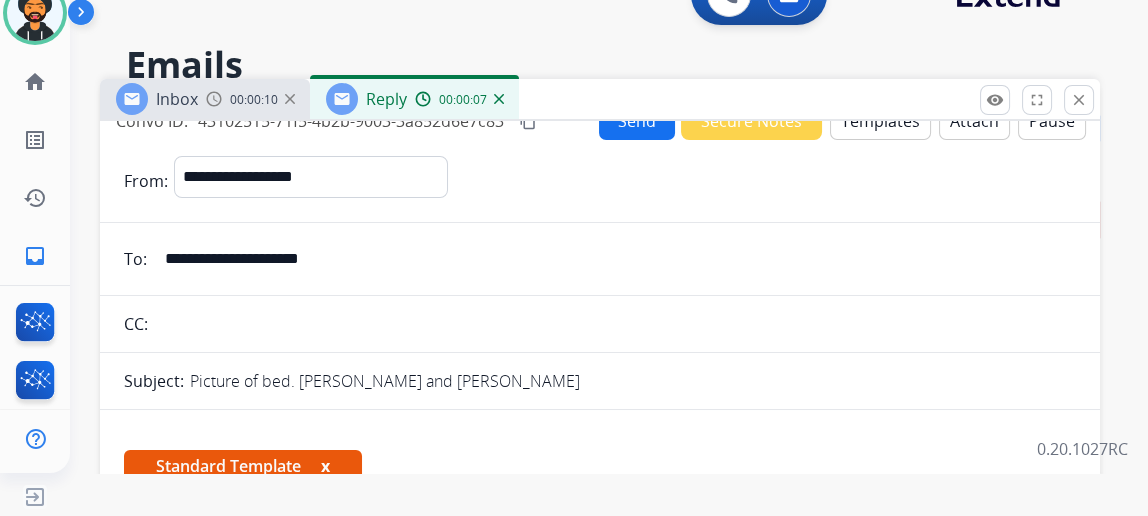 scroll, scrollTop: 0, scrollLeft: 0, axis: both 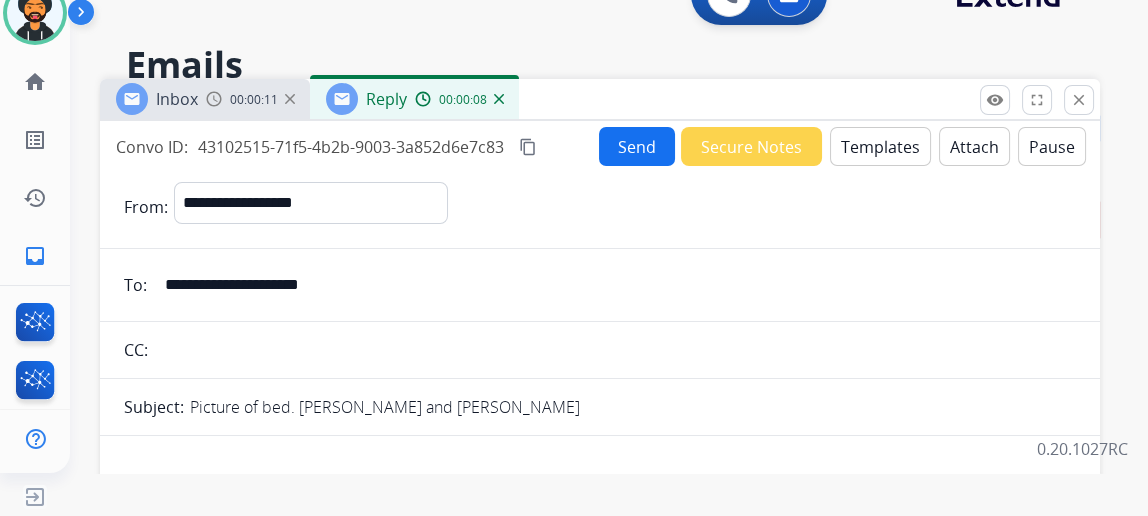 click on "Send" at bounding box center [637, 146] 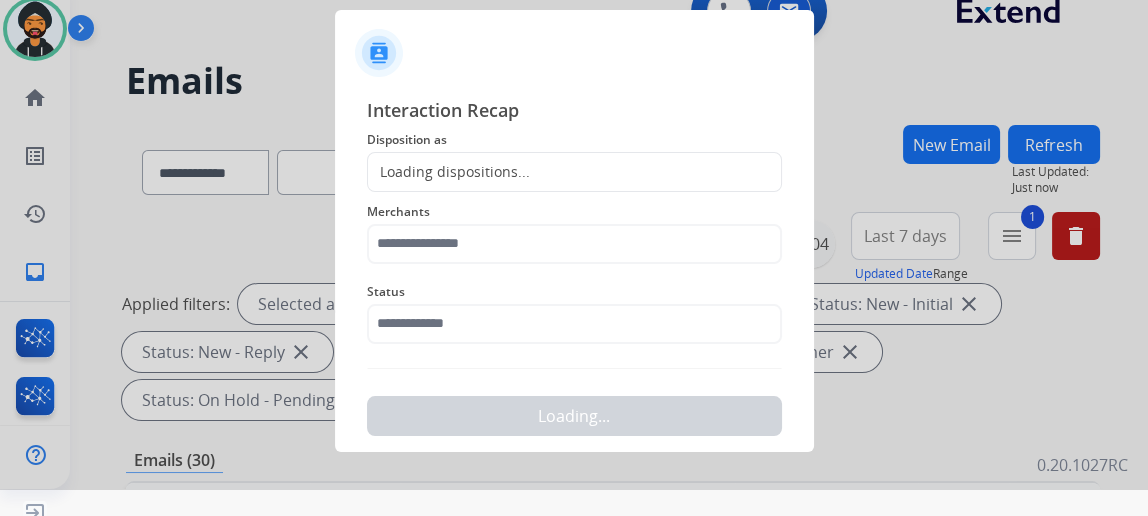 scroll, scrollTop: 43, scrollLeft: 0, axis: vertical 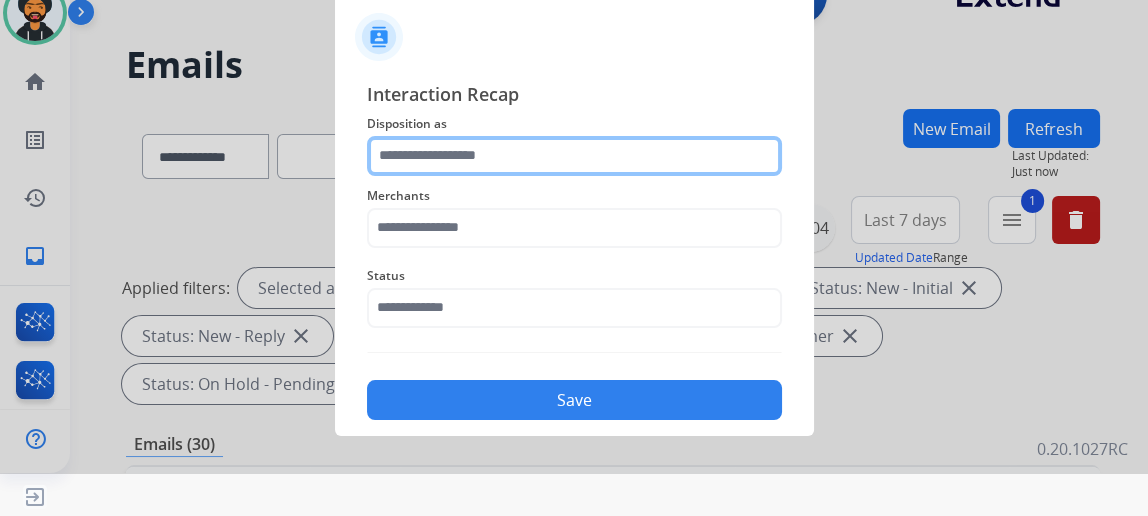 click 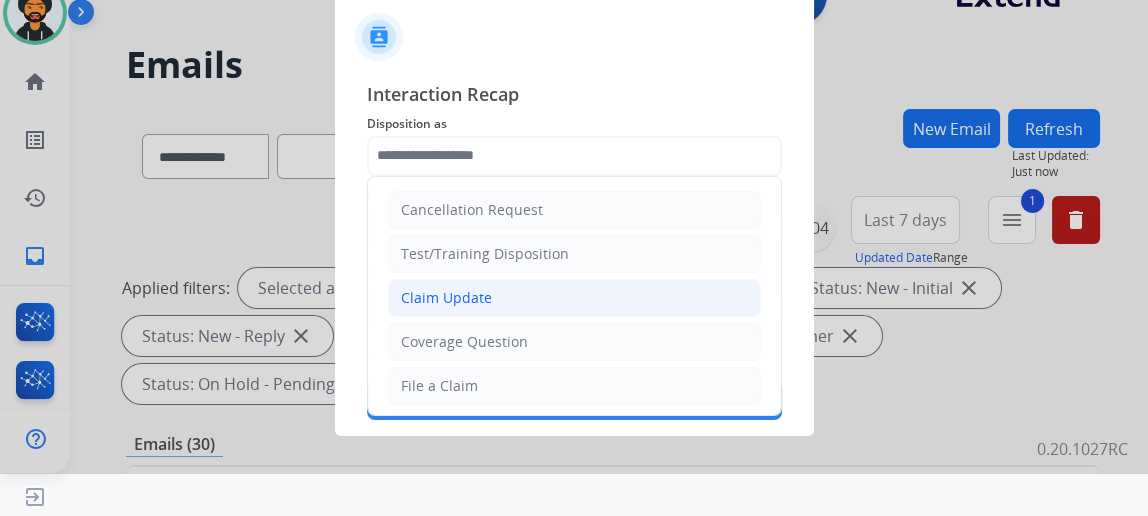 click on "Claim Update" 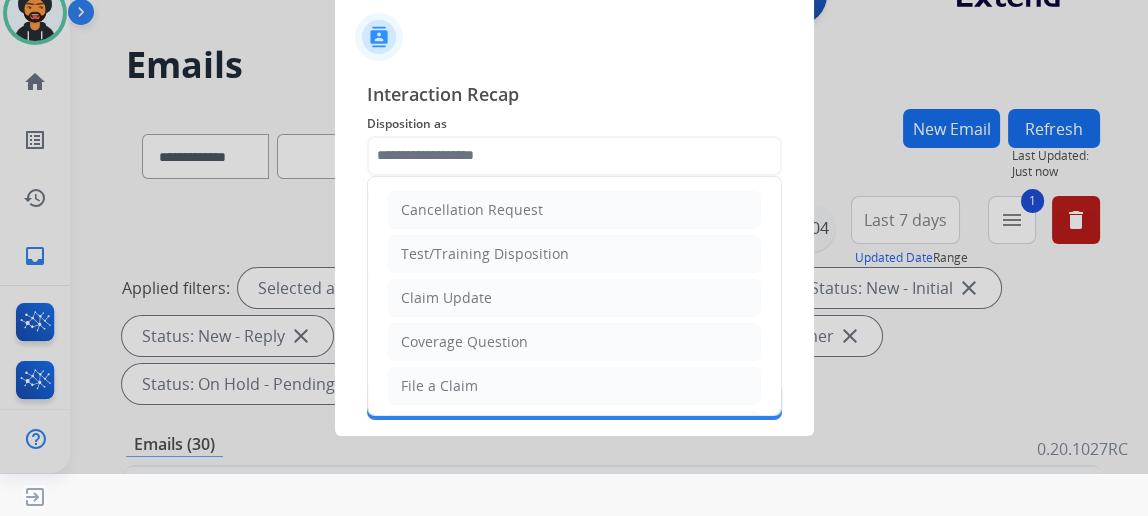 type on "**********" 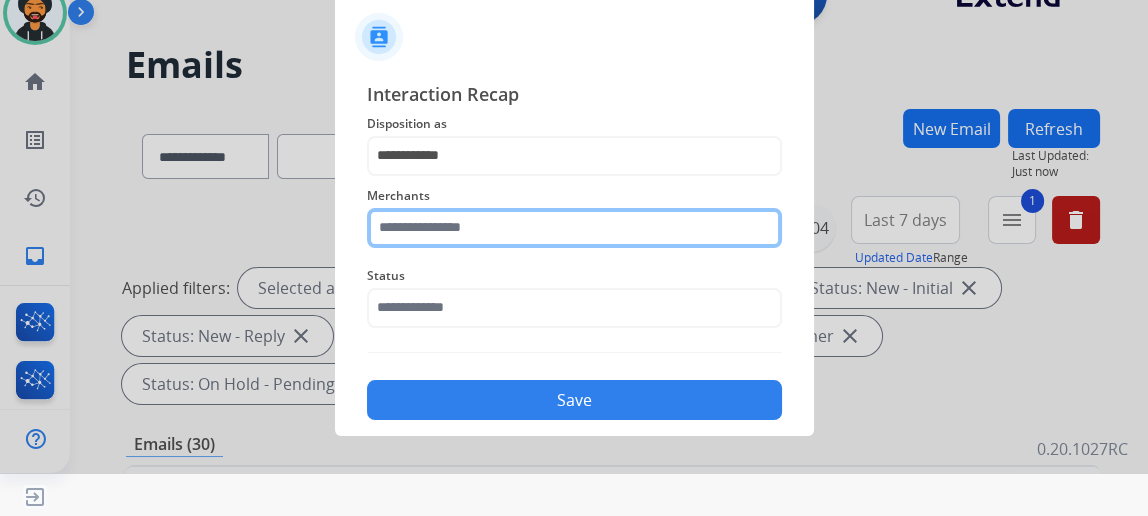 click 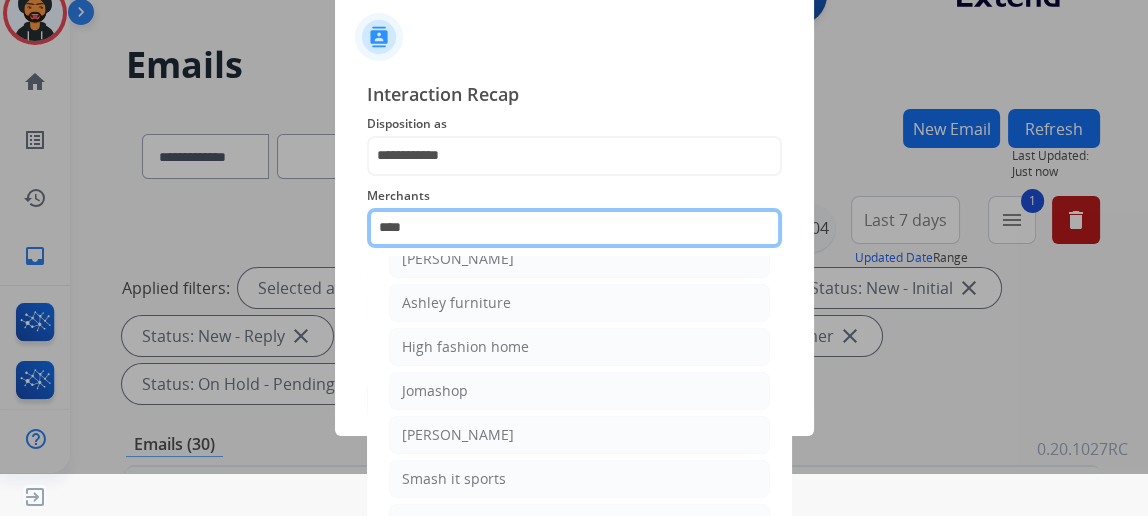 scroll, scrollTop: 0, scrollLeft: 0, axis: both 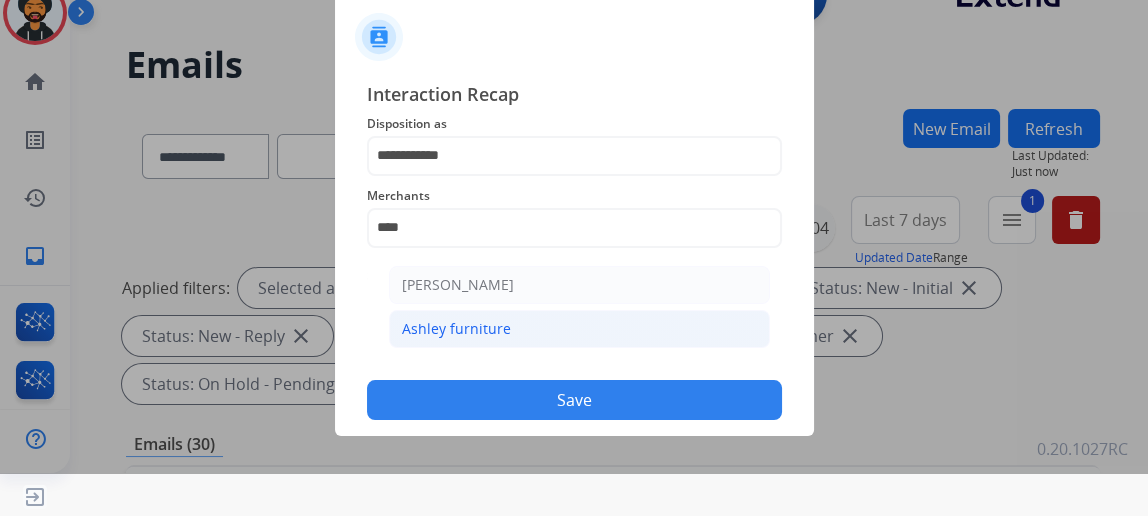 click on "Ashley furniture" 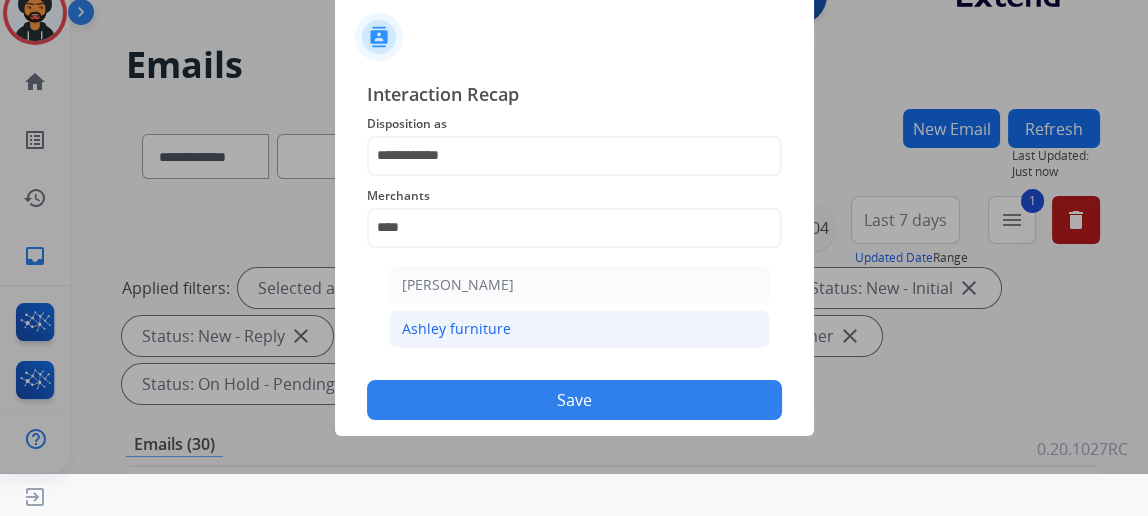 type on "**********" 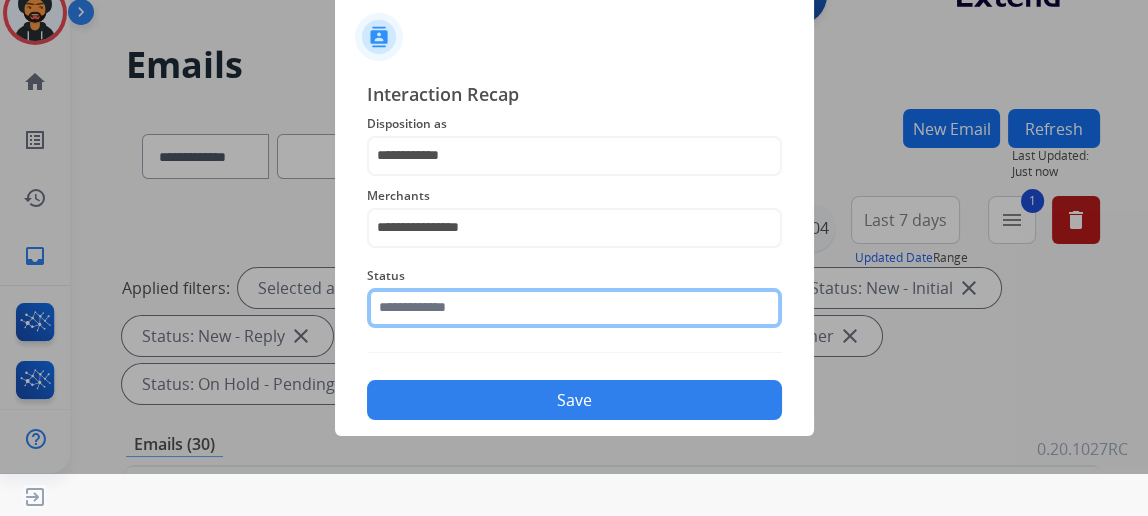 click 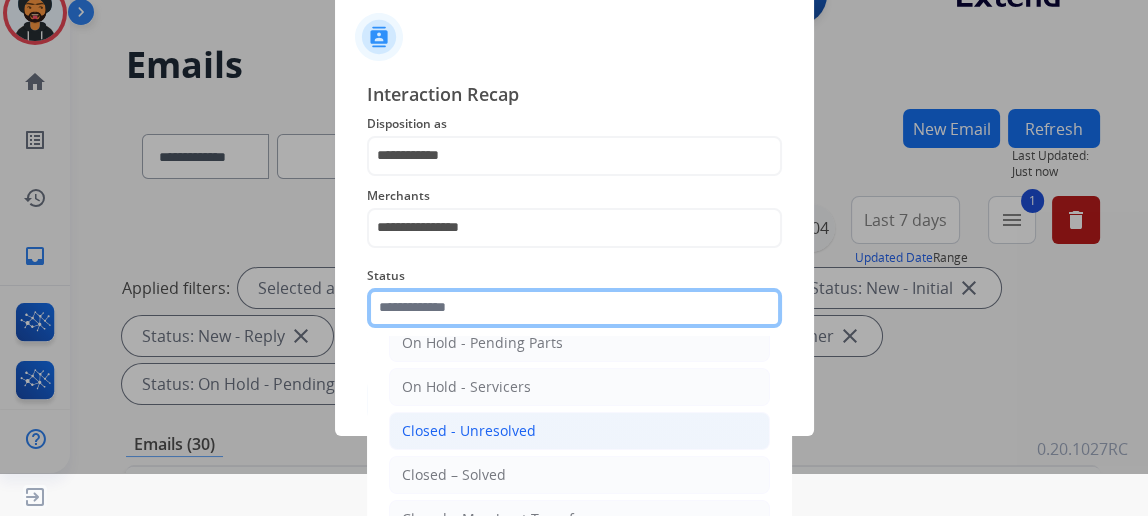 scroll, scrollTop: 112, scrollLeft: 0, axis: vertical 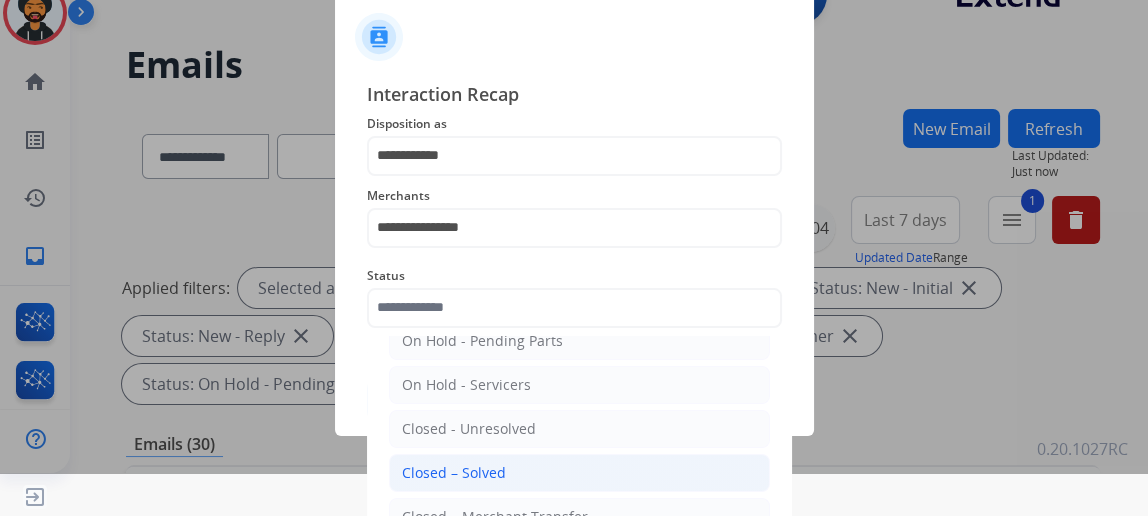 click on "Closed – Solved" 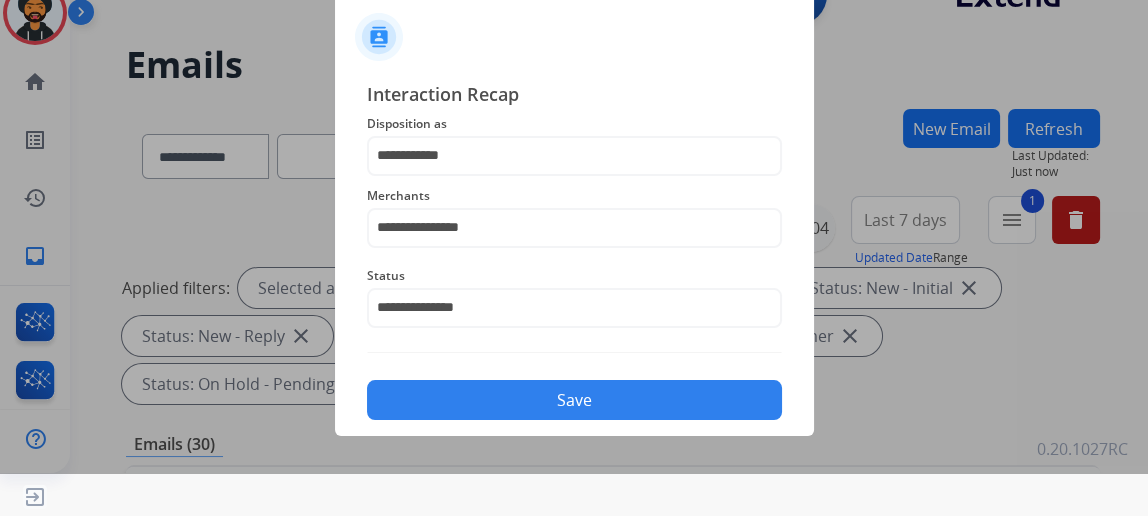 click on "Save" 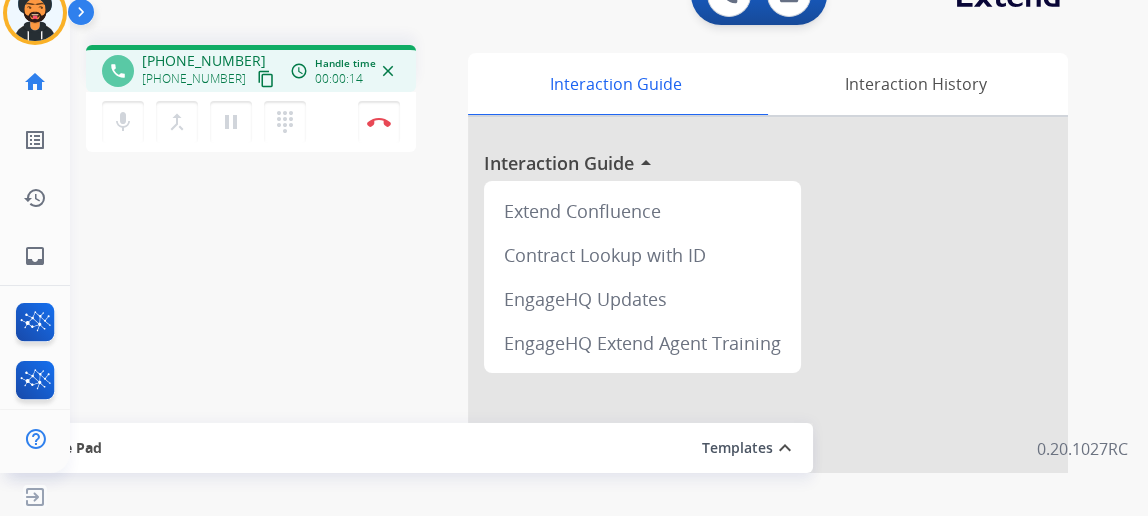 click on "content_copy" at bounding box center [266, 79] 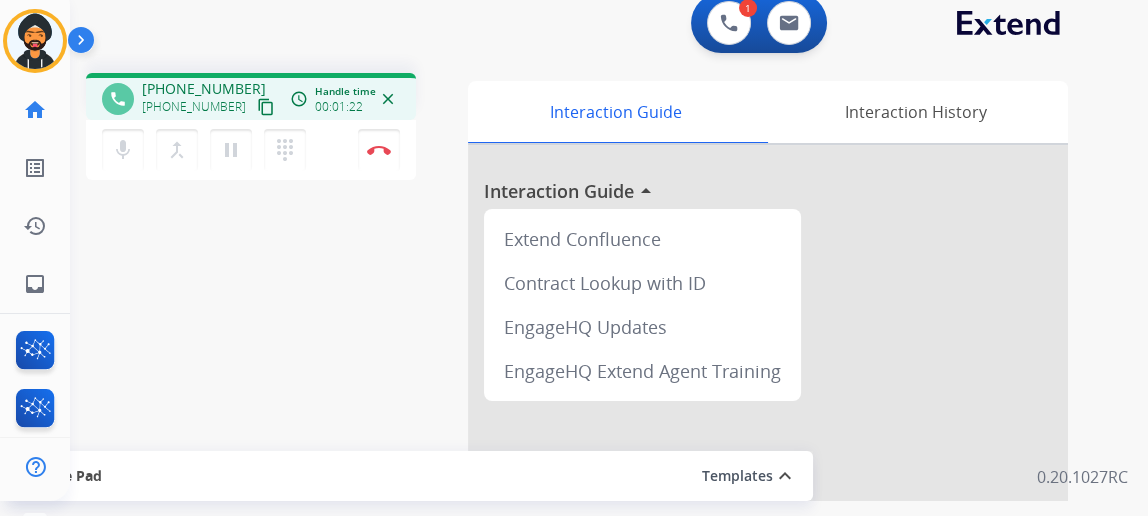 scroll, scrollTop: 0, scrollLeft: 0, axis: both 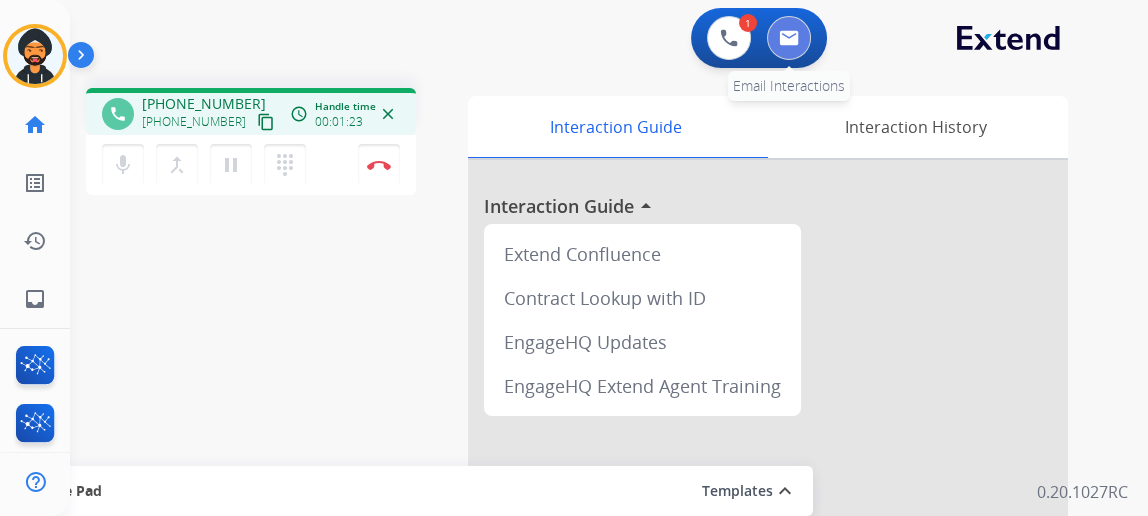 click at bounding box center [789, 38] 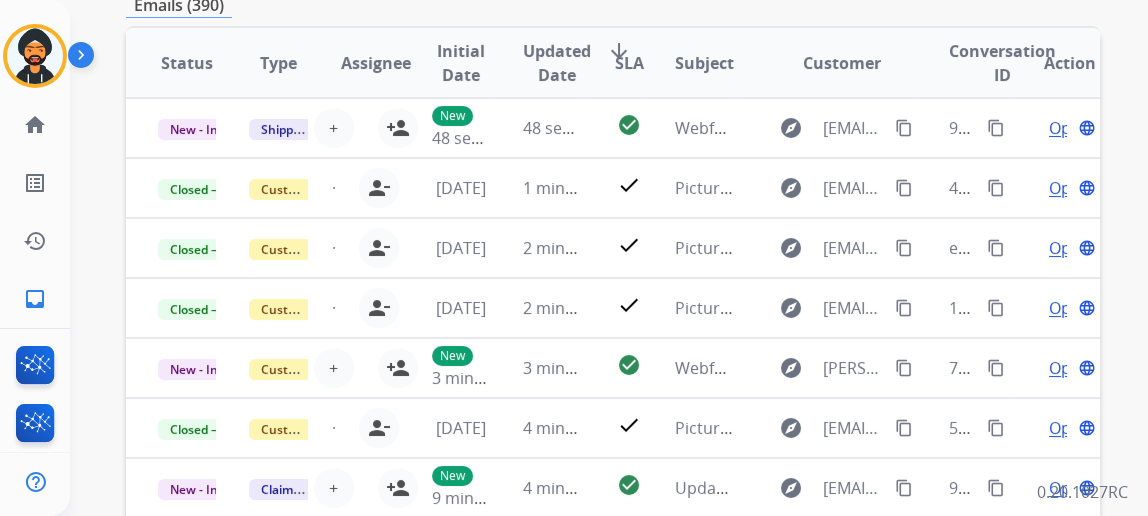 scroll, scrollTop: 90, scrollLeft: 0, axis: vertical 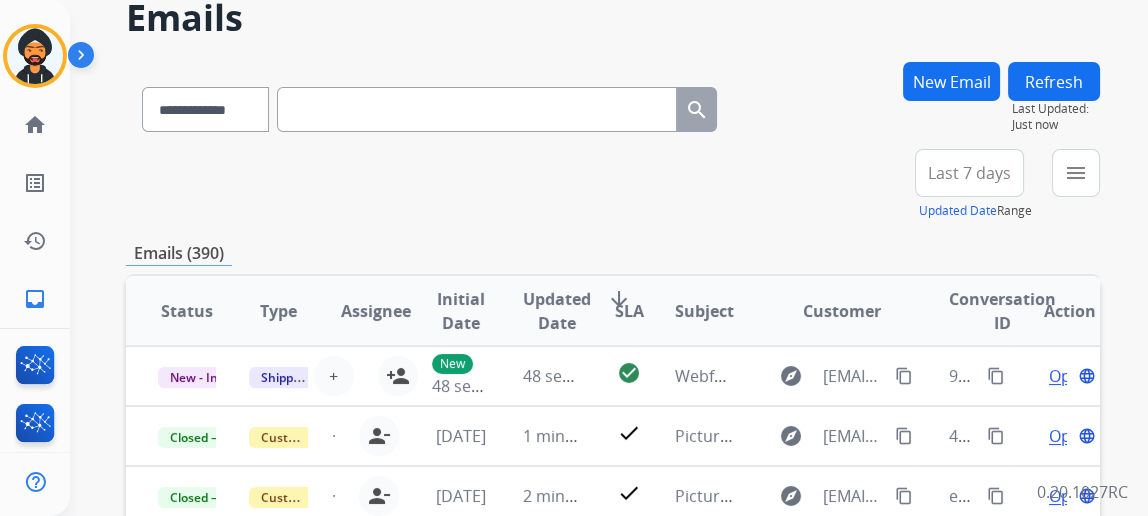 click on "Last 7 days" at bounding box center (969, 173) 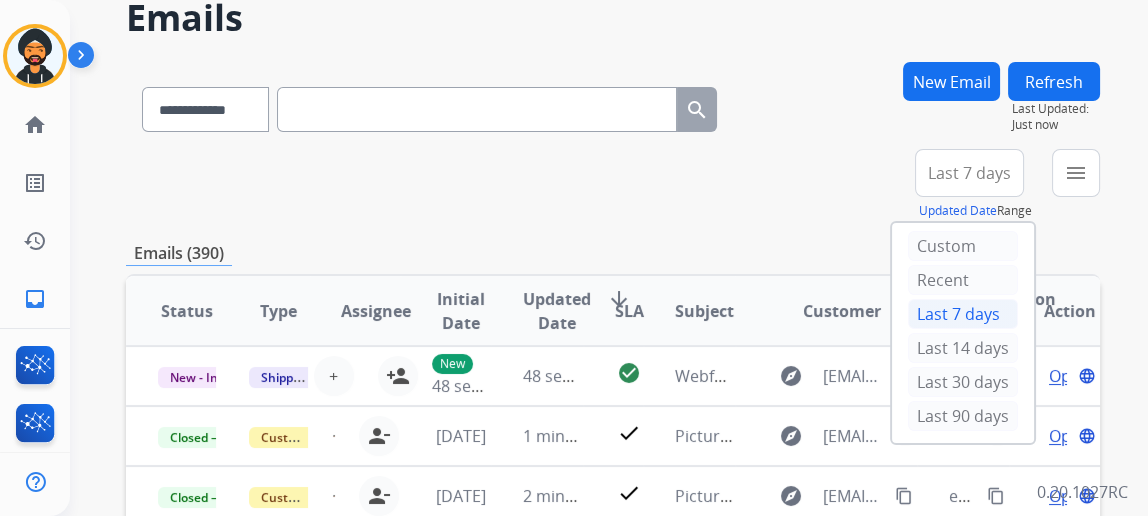 click on "**********" at bounding box center (613, 185) 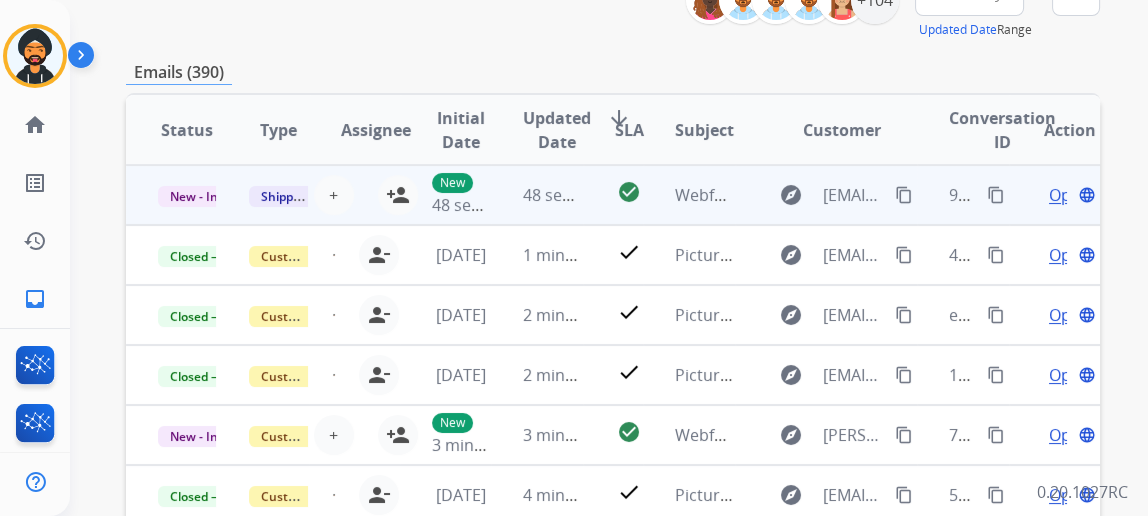 scroll, scrollTop: 272, scrollLeft: 0, axis: vertical 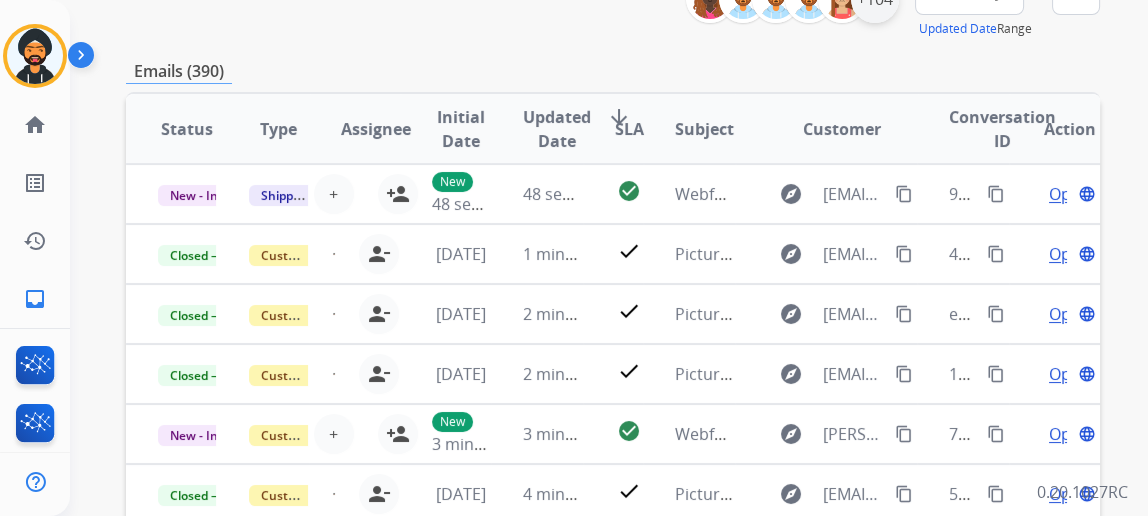 click on "+104" at bounding box center [875, -1] 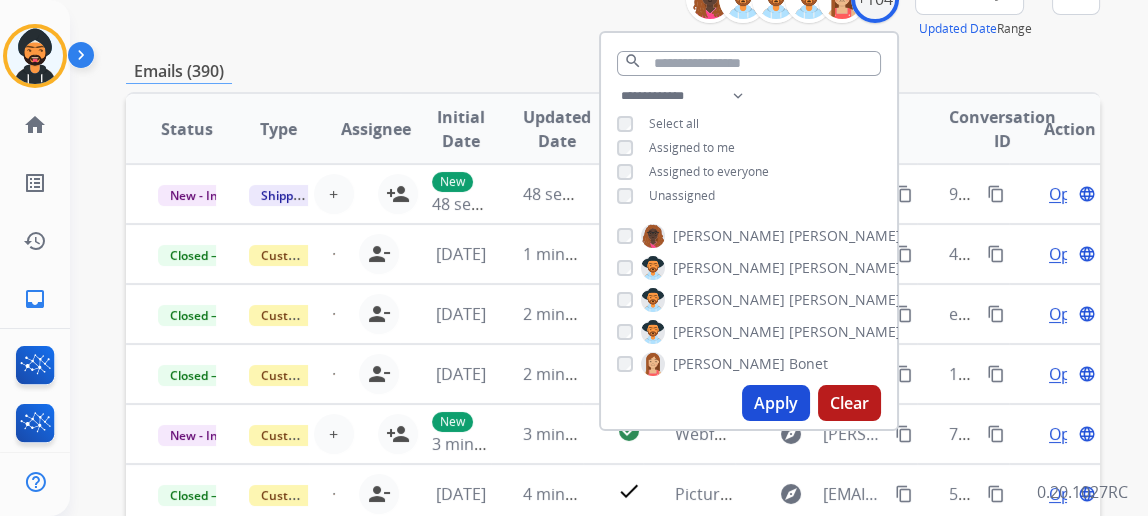 click on "Apply" at bounding box center (776, 403) 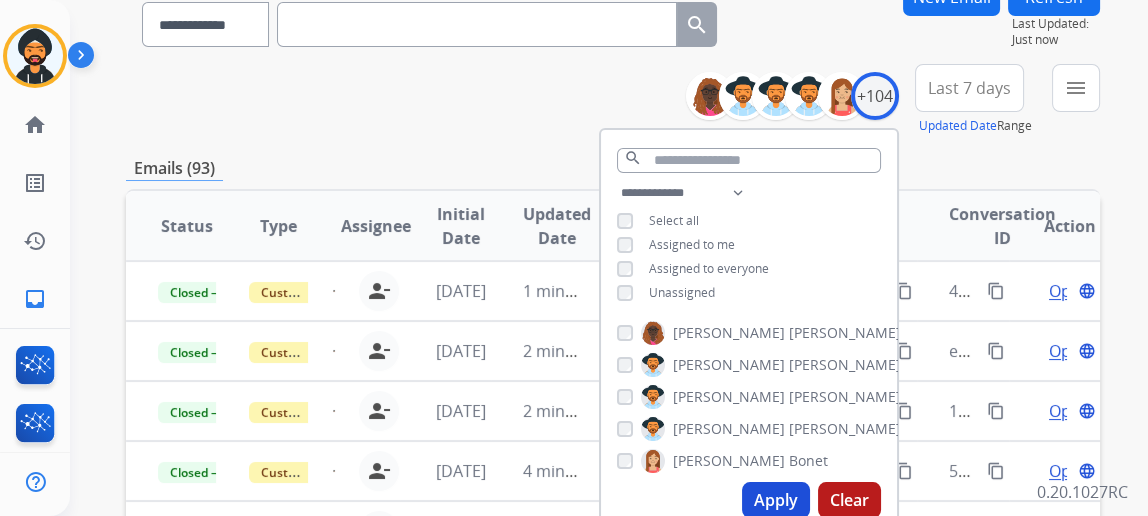 scroll, scrollTop: 181, scrollLeft: 0, axis: vertical 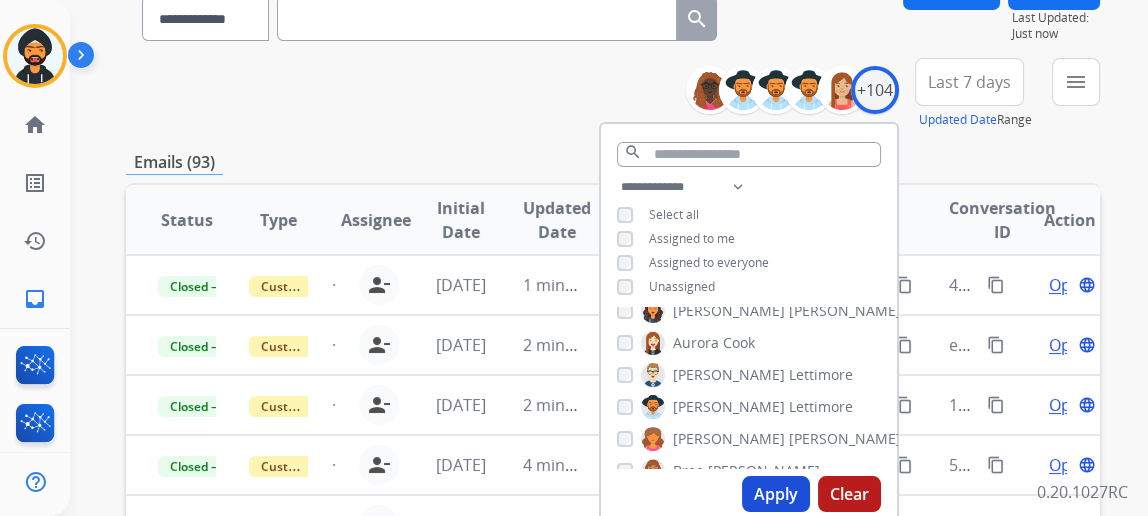 click on "Apply" at bounding box center (776, 494) 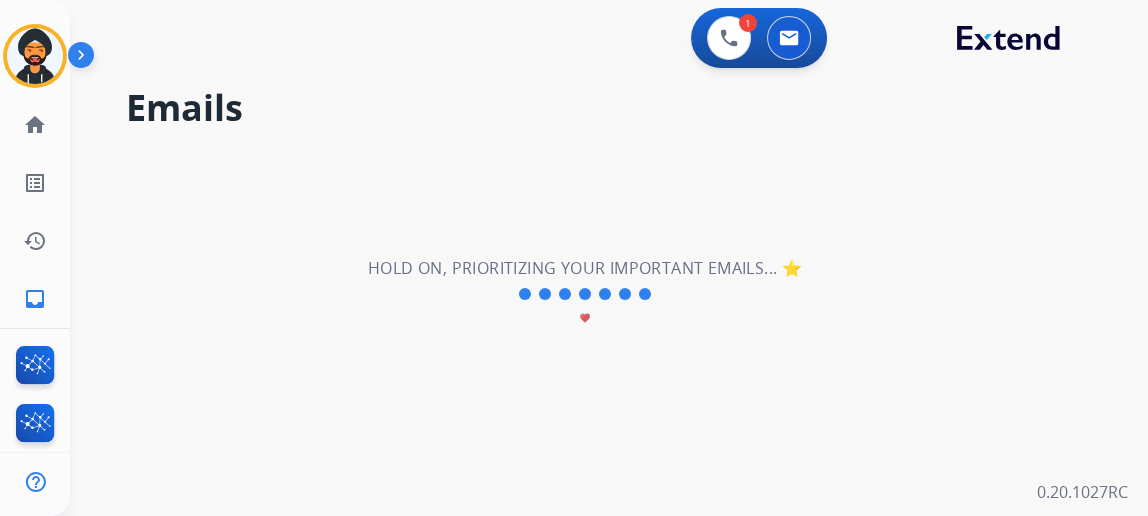 scroll, scrollTop: 0, scrollLeft: 0, axis: both 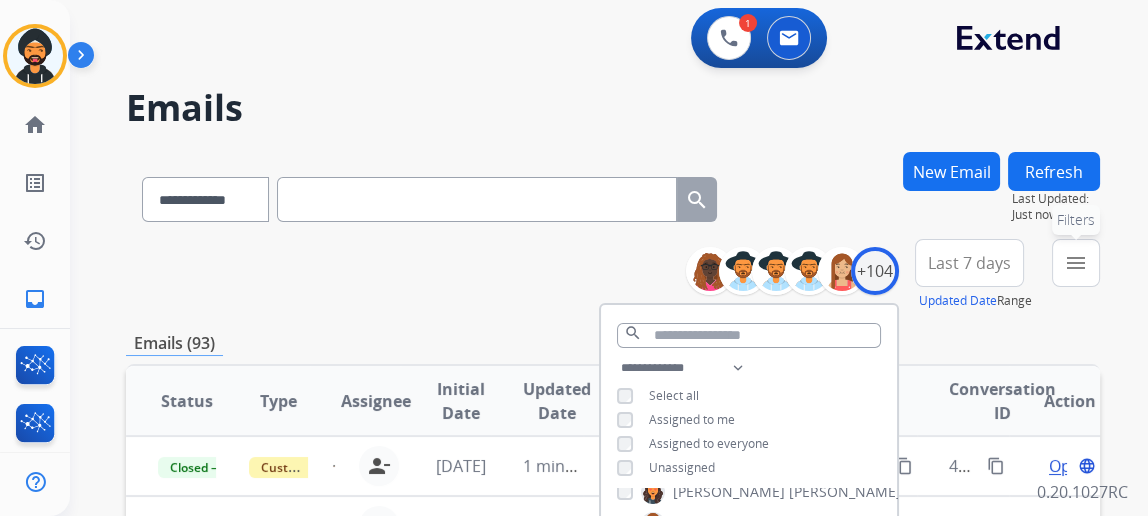 click on "menu" at bounding box center [1076, 263] 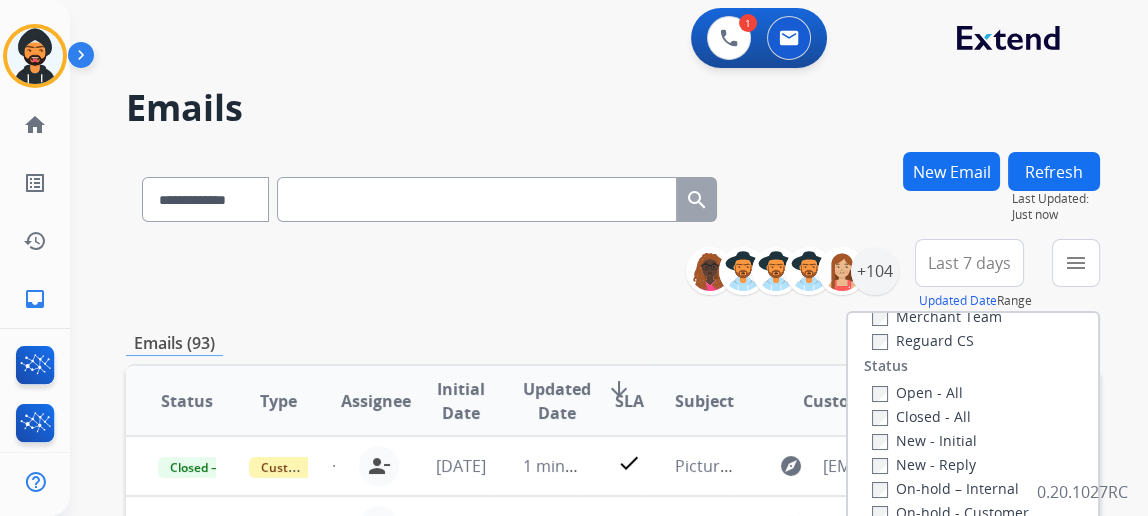 scroll, scrollTop: 272, scrollLeft: 0, axis: vertical 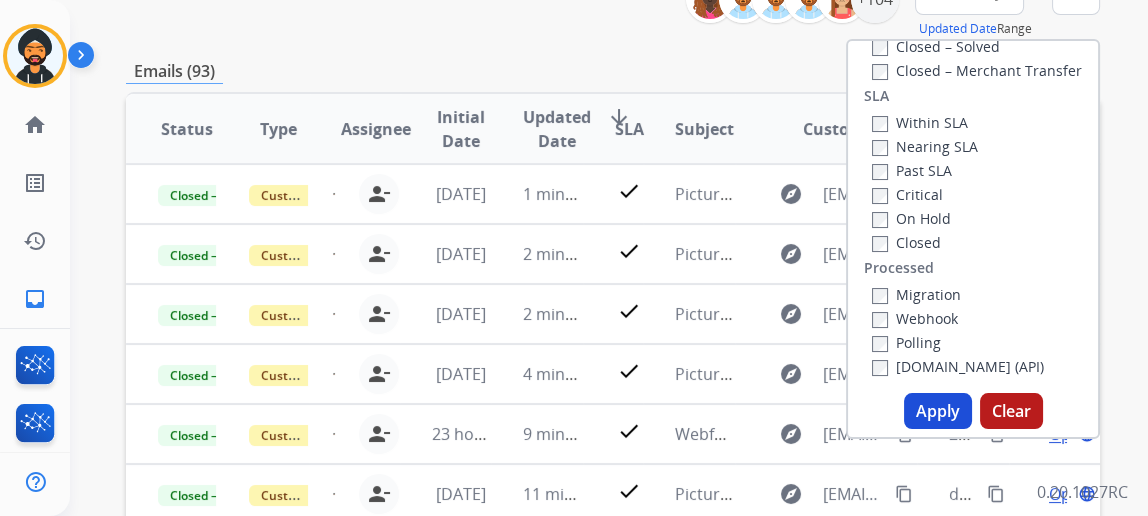 click on "Apply" at bounding box center (938, 411) 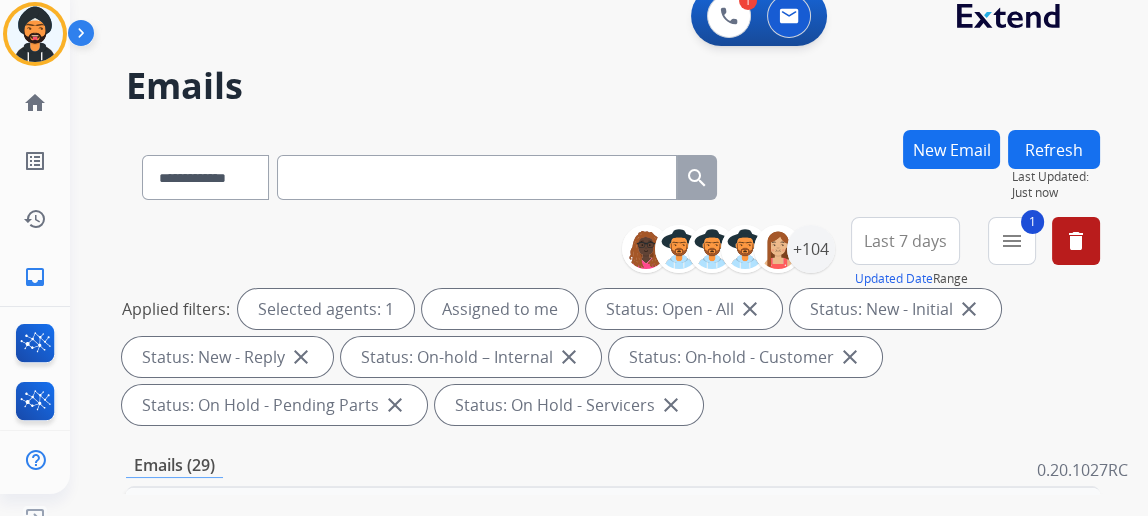 scroll, scrollTop: 43, scrollLeft: 0, axis: vertical 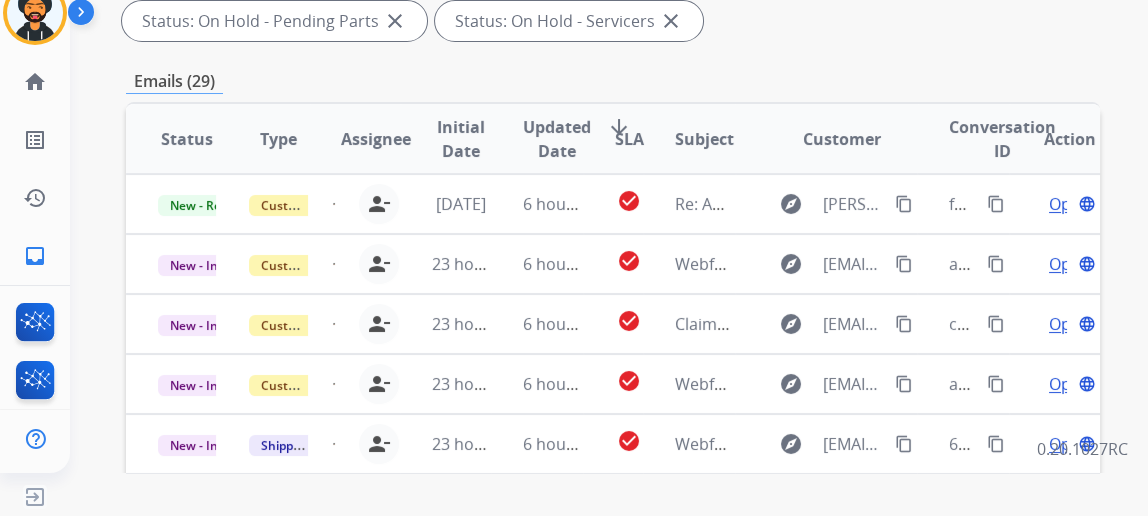 click on "arrow_downward" at bounding box center [619, 127] 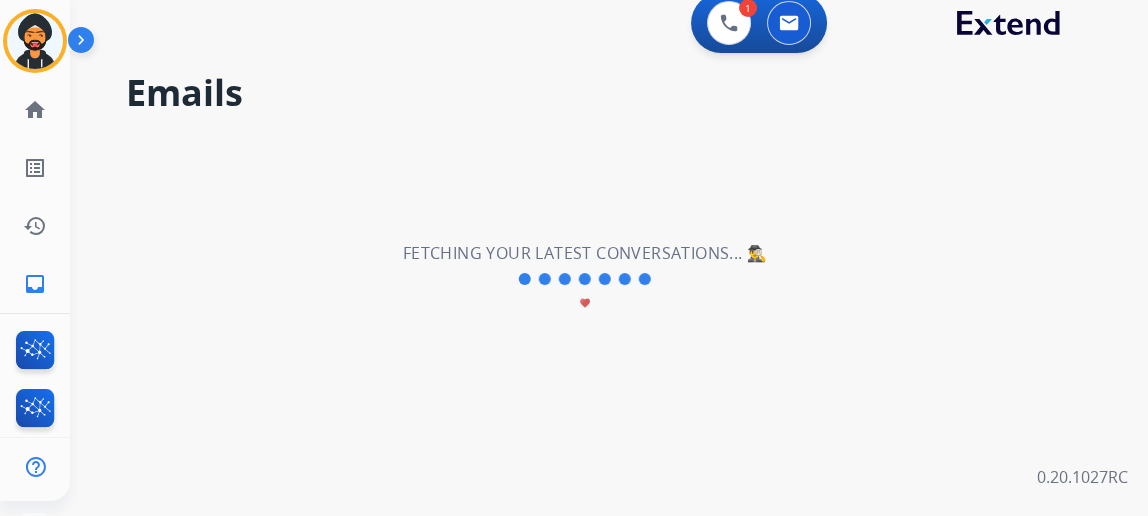 scroll, scrollTop: 0, scrollLeft: 0, axis: both 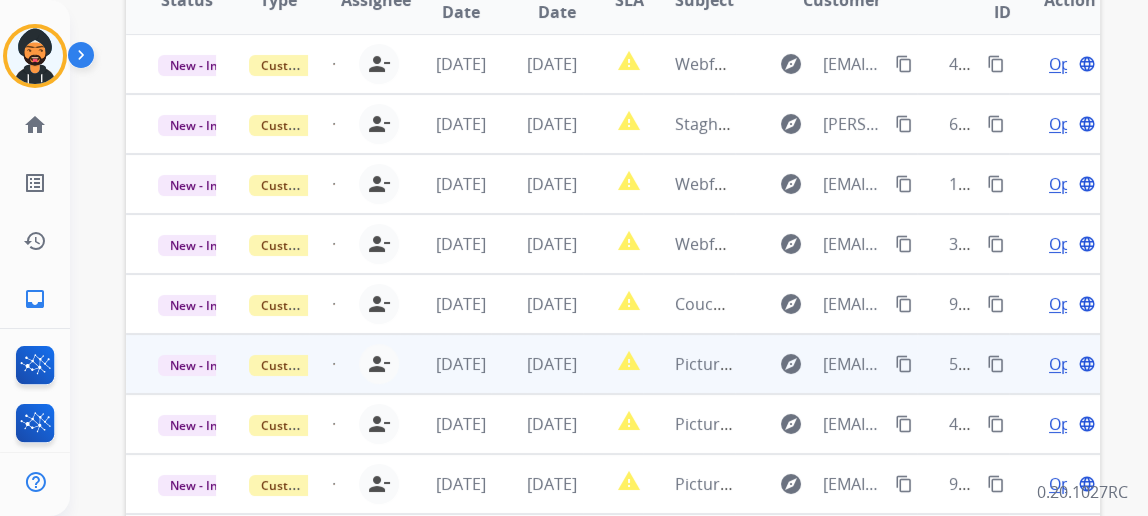 click on "Open" at bounding box center [1069, 364] 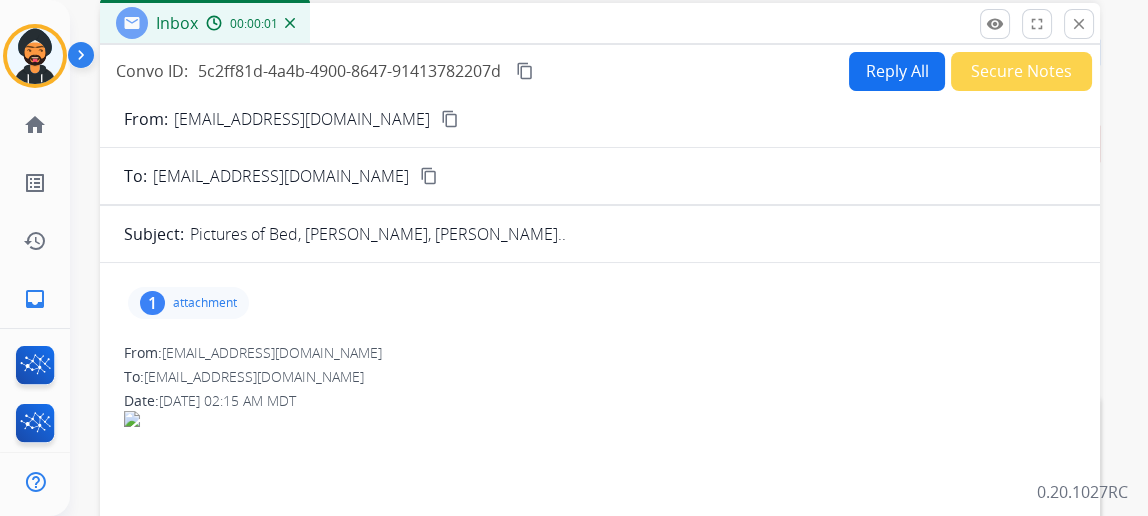 scroll, scrollTop: 90, scrollLeft: 0, axis: vertical 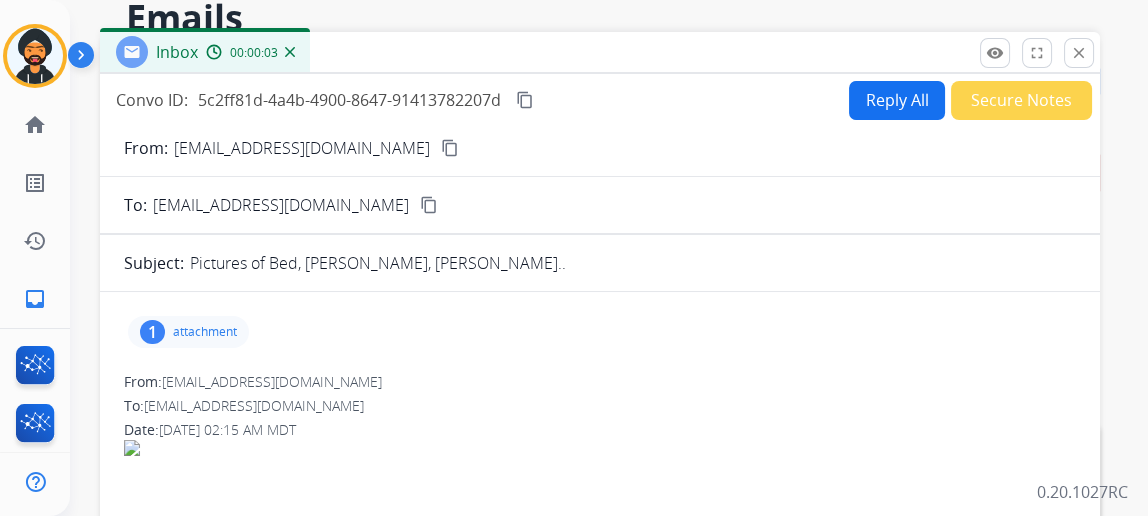 click on "Reply All" at bounding box center (897, 100) 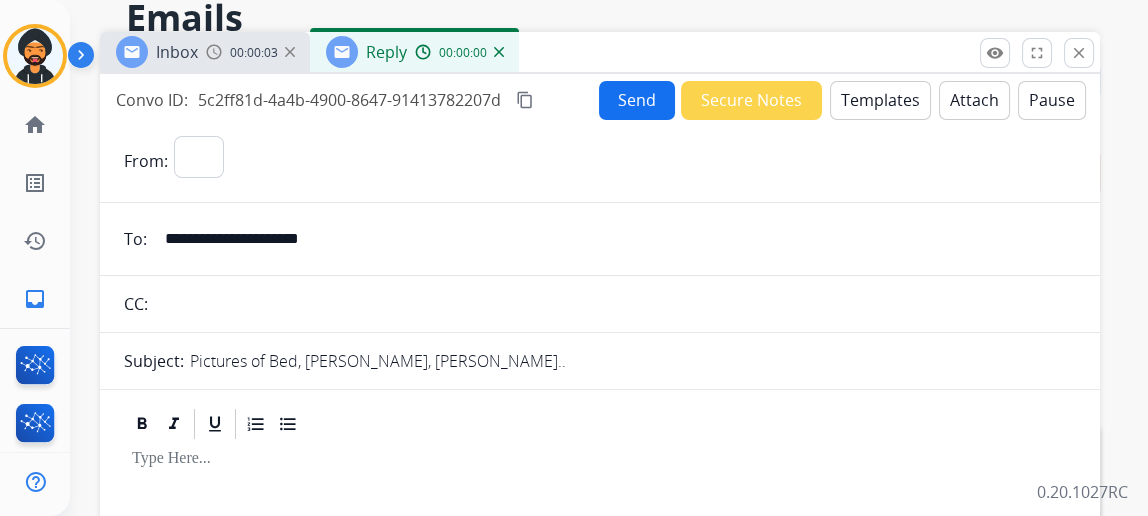 select on "**********" 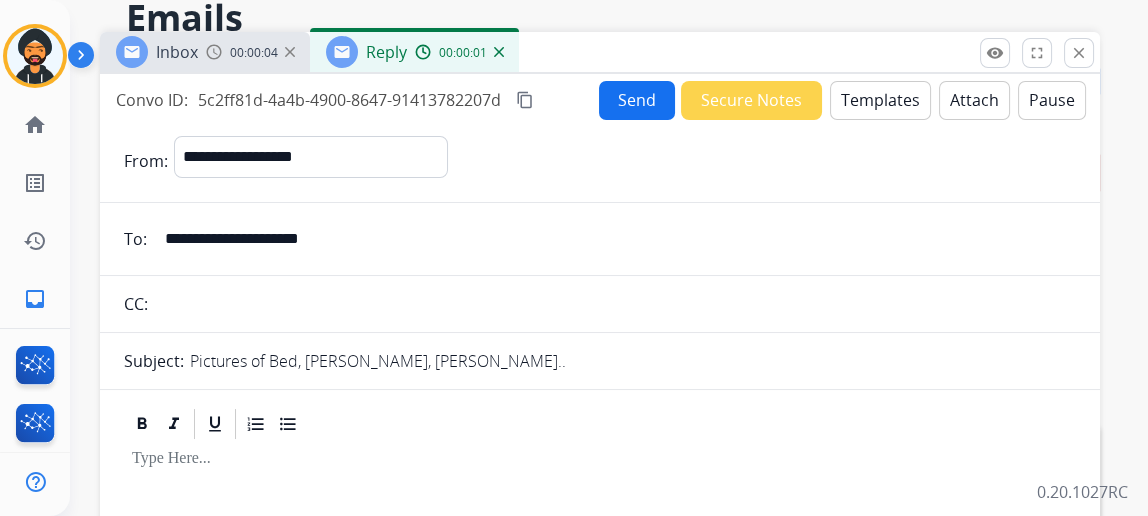 click on "Templates" at bounding box center (880, 100) 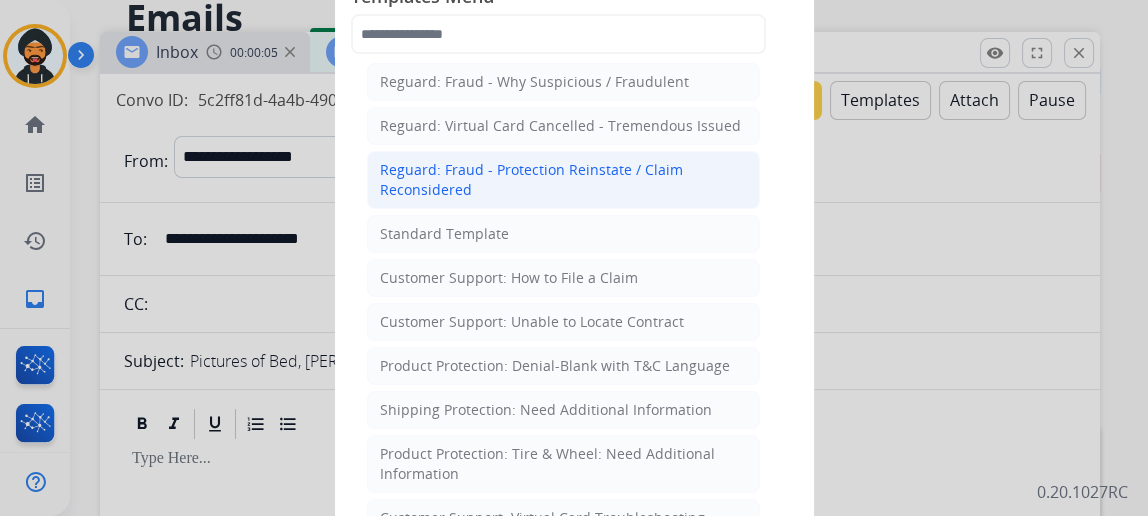 scroll, scrollTop: 181, scrollLeft: 0, axis: vertical 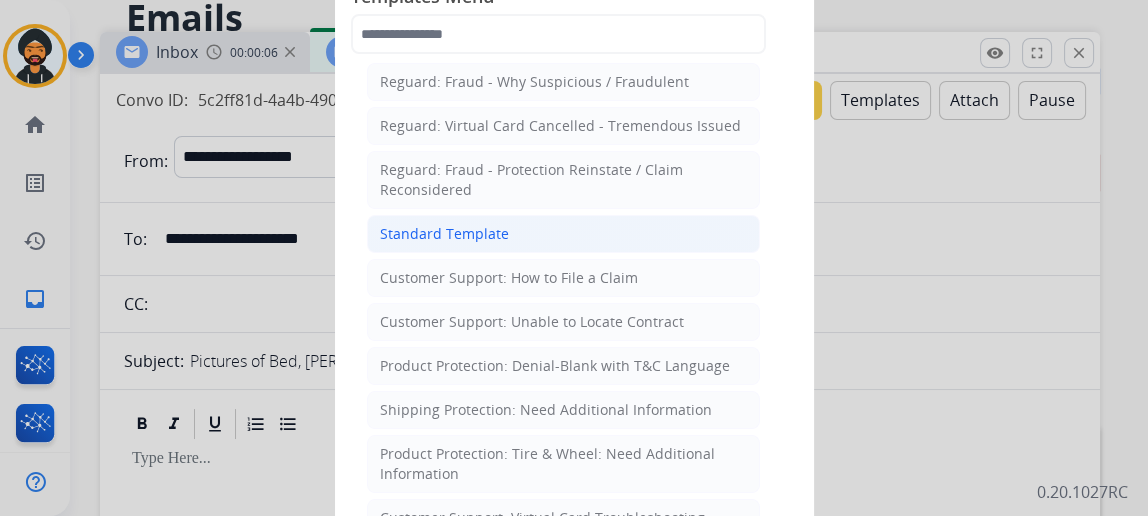 click on "Standard Template" 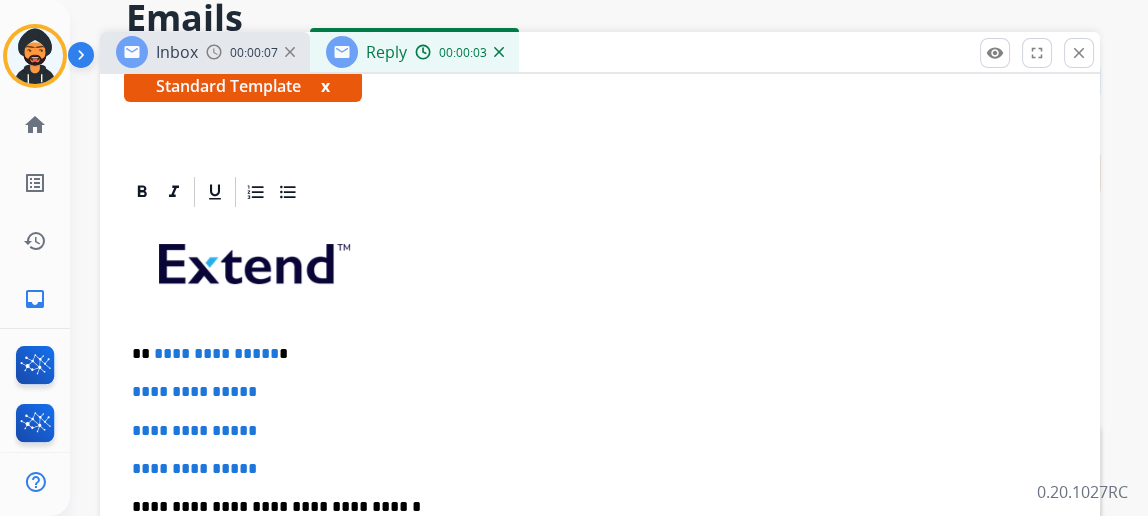 scroll, scrollTop: 363, scrollLeft: 0, axis: vertical 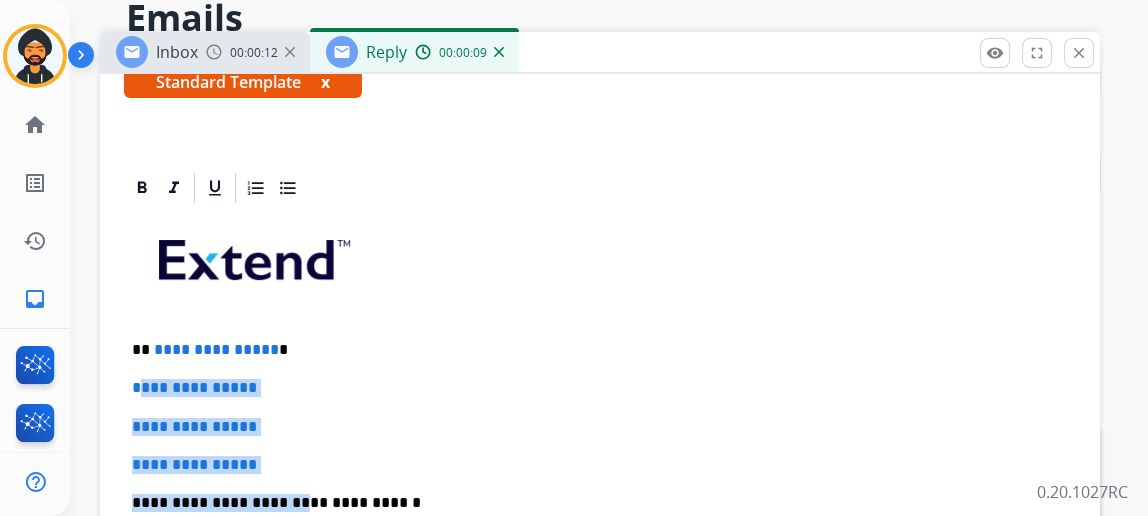 drag, startPoint x: 296, startPoint y: 473, endPoint x: 153, endPoint y: 371, distance: 175.65022 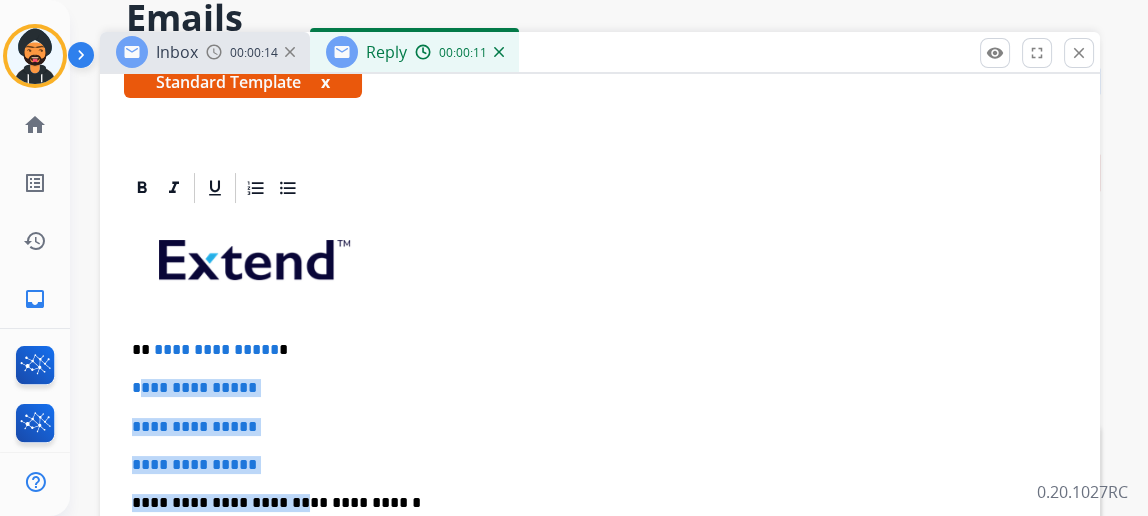 click on "**********" at bounding box center [600, 550] 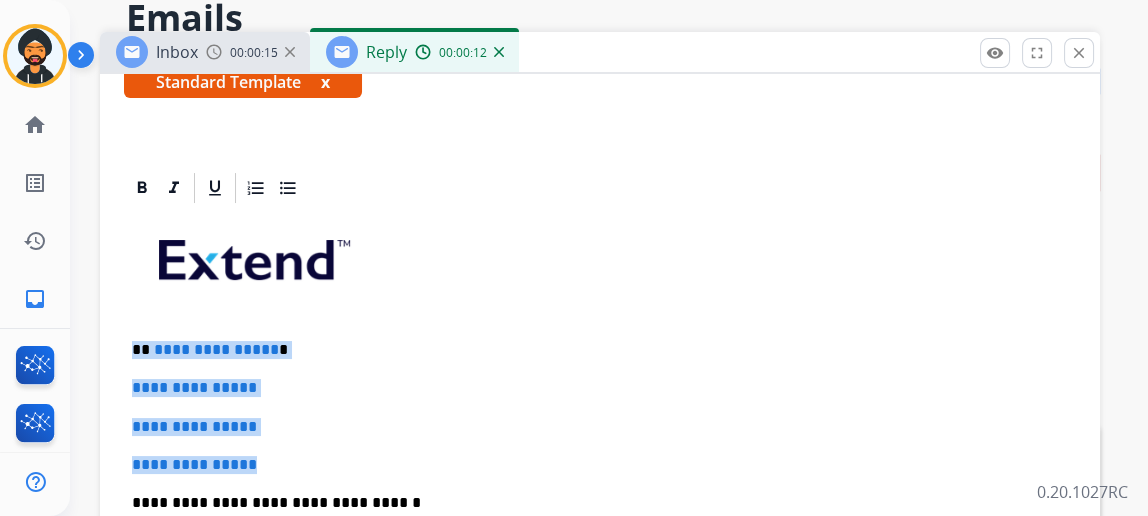 drag, startPoint x: 312, startPoint y: 457, endPoint x: 148, endPoint y: 349, distance: 196.367 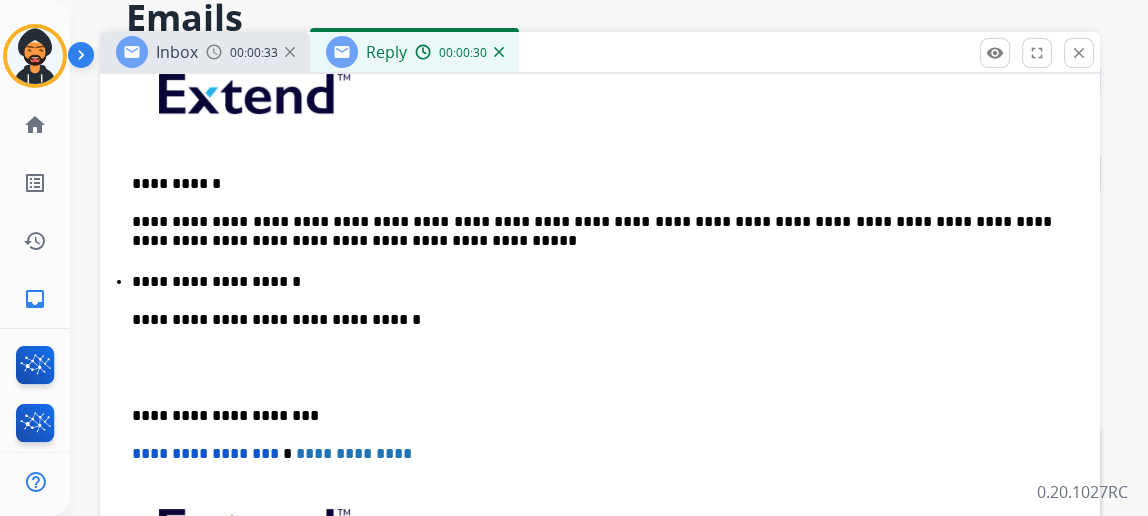 scroll, scrollTop: 0, scrollLeft: 0, axis: both 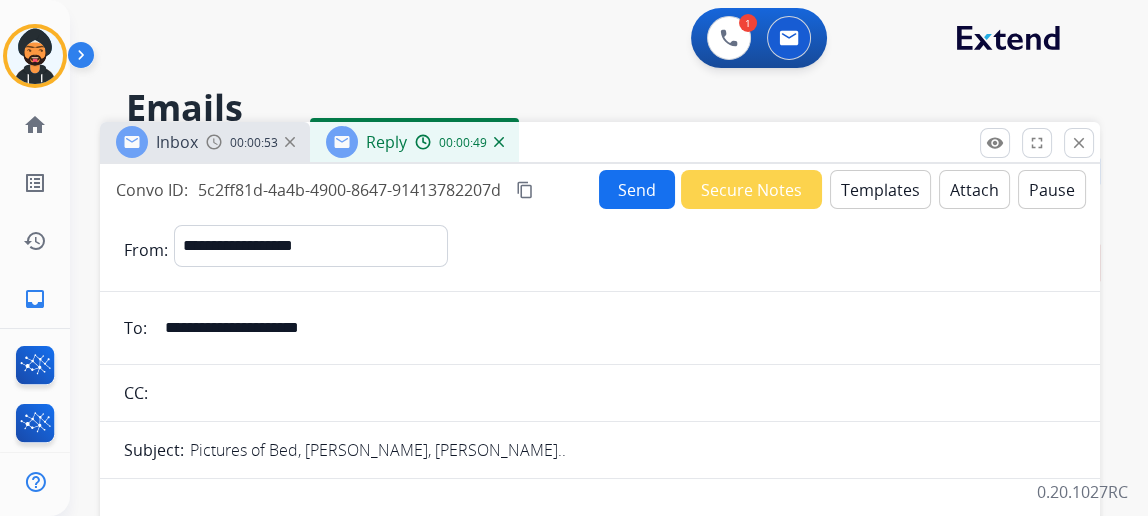 click on "Send" at bounding box center (637, 189) 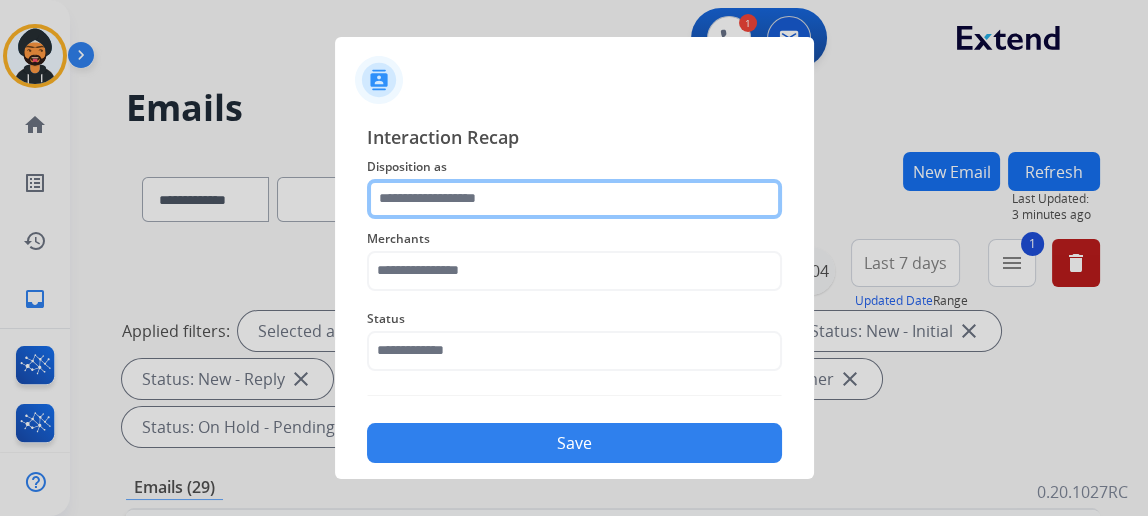 click 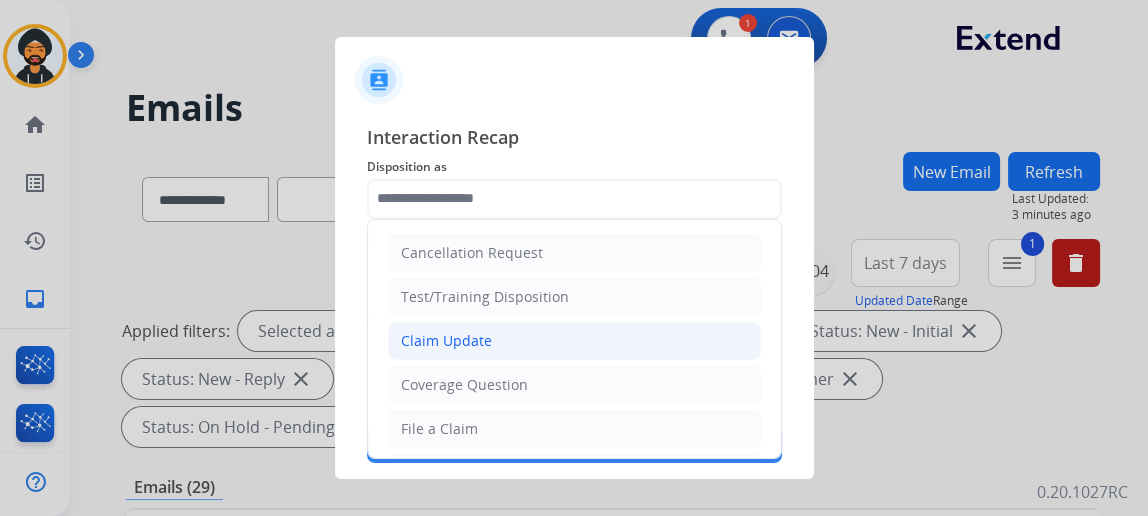 click on "Claim Update" 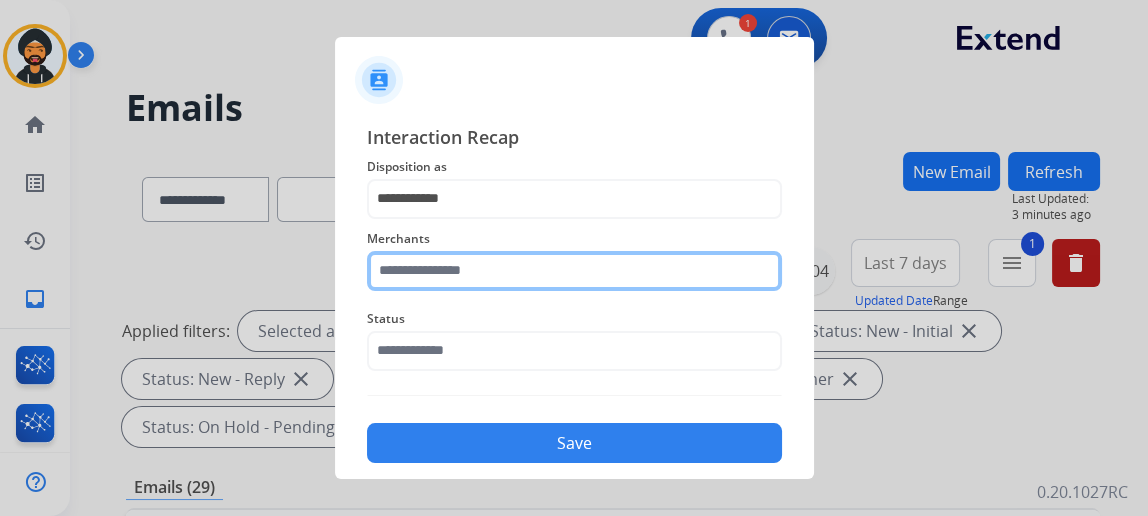 click 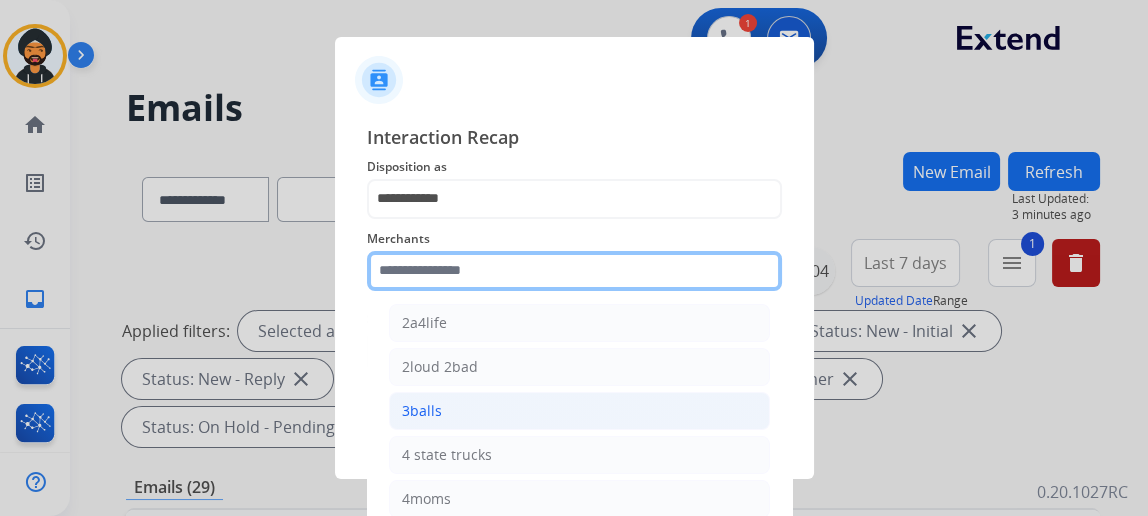 scroll, scrollTop: 0, scrollLeft: 0, axis: both 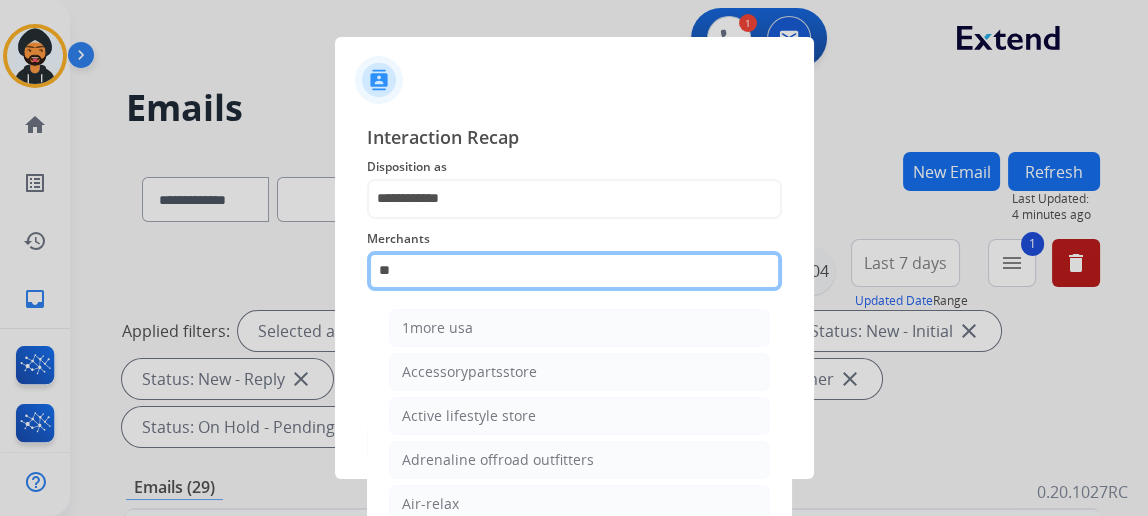 type on "*" 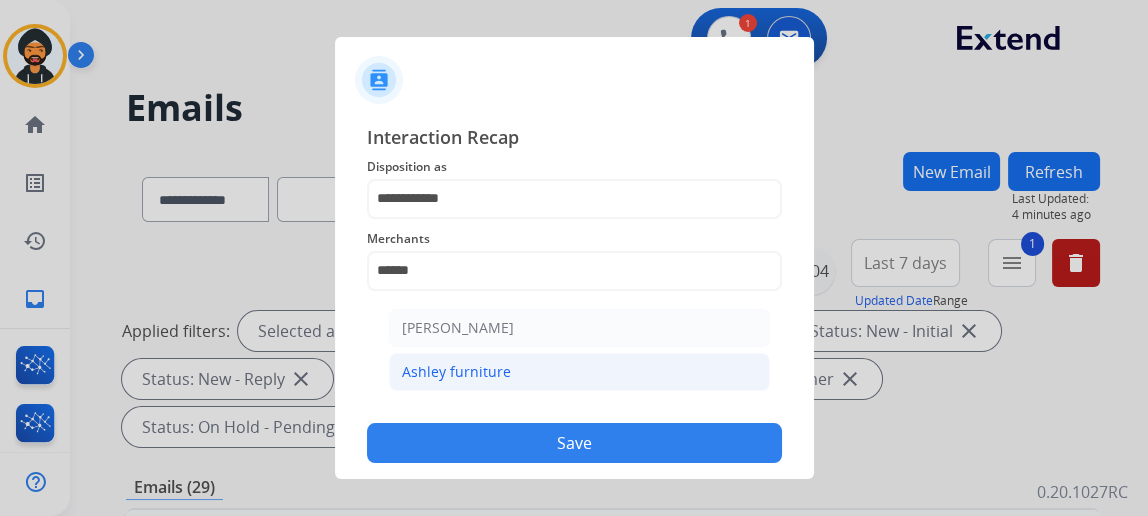 click on "Ashley furniture" 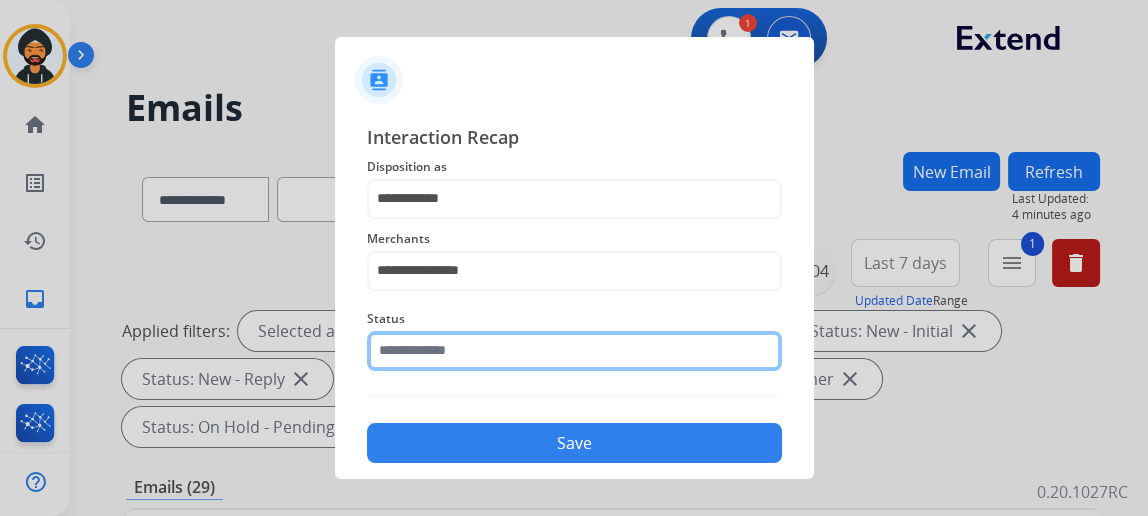 click 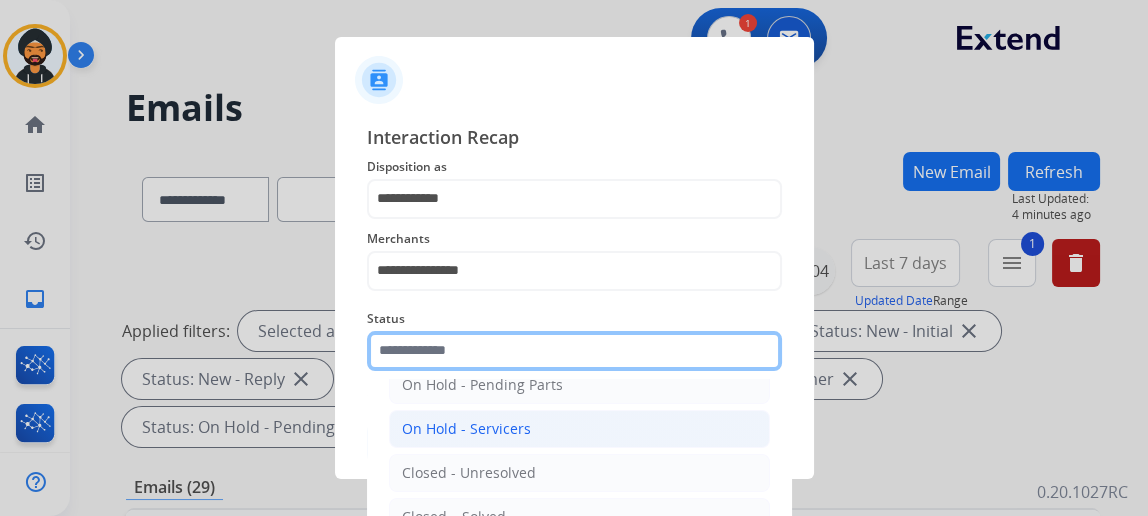 scroll, scrollTop: 112, scrollLeft: 0, axis: vertical 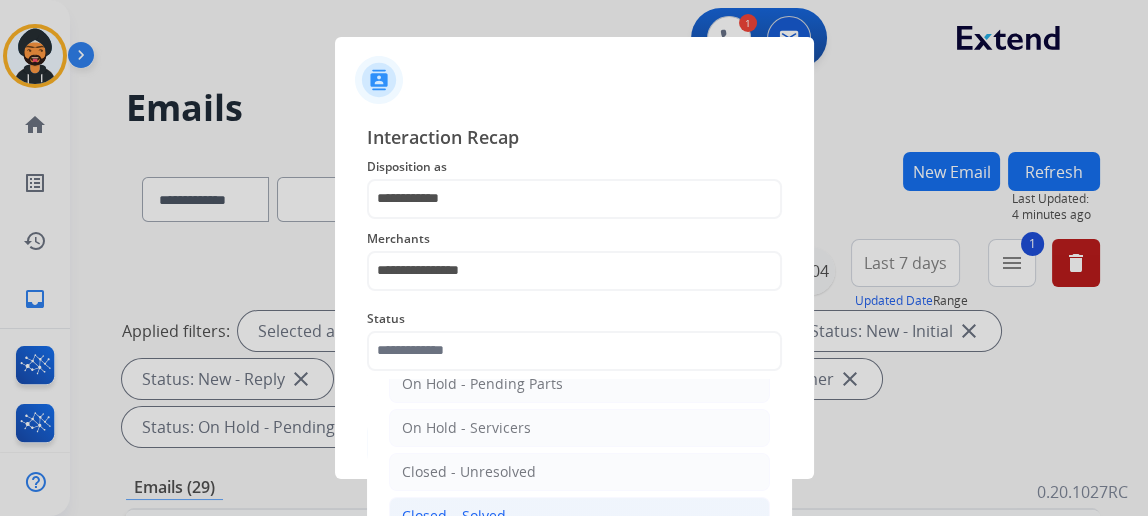 drag, startPoint x: 483, startPoint y: 503, endPoint x: 506, endPoint y: 441, distance: 66.12866 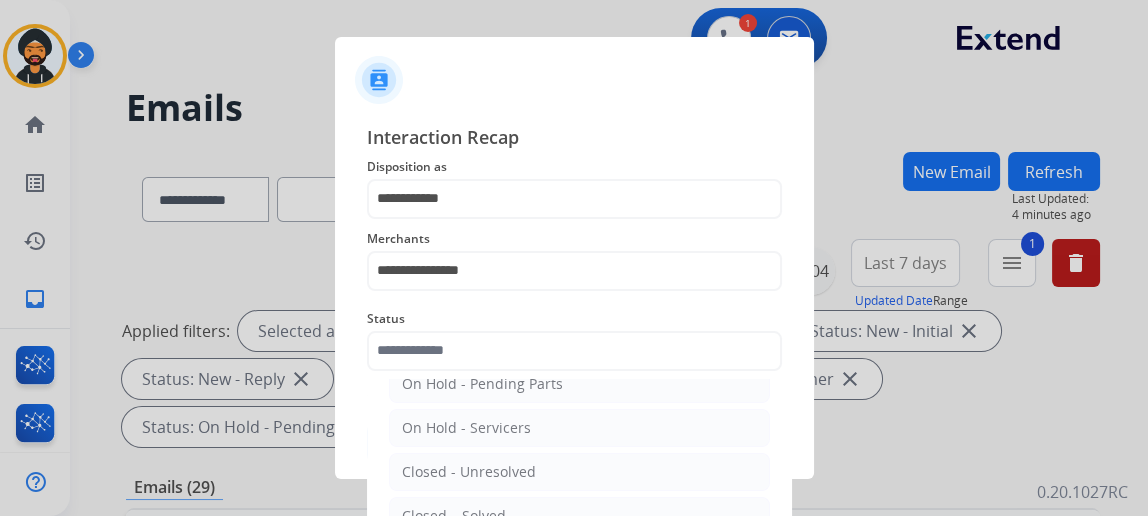 click on "Closed – Solved" 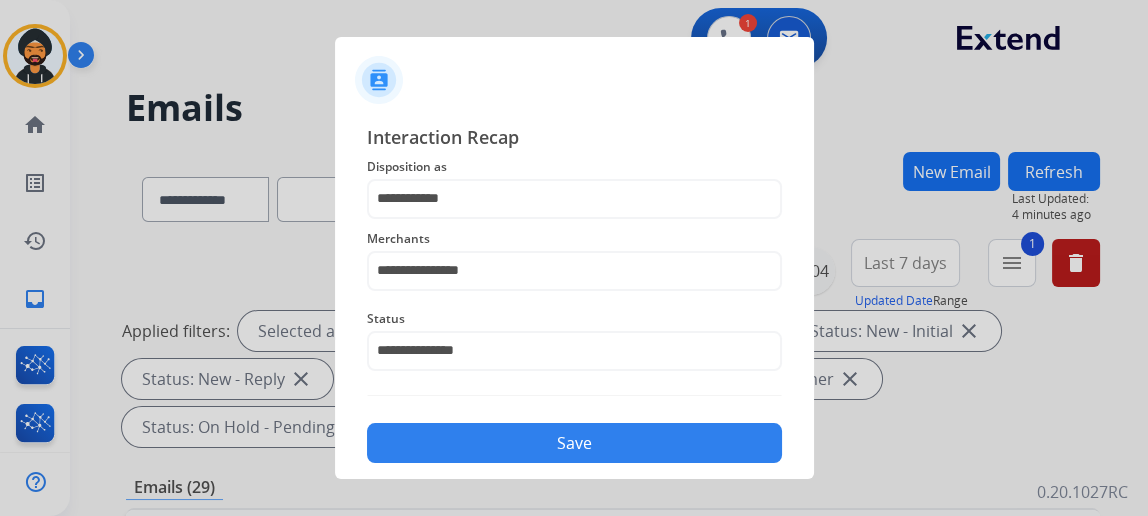click on "Save" 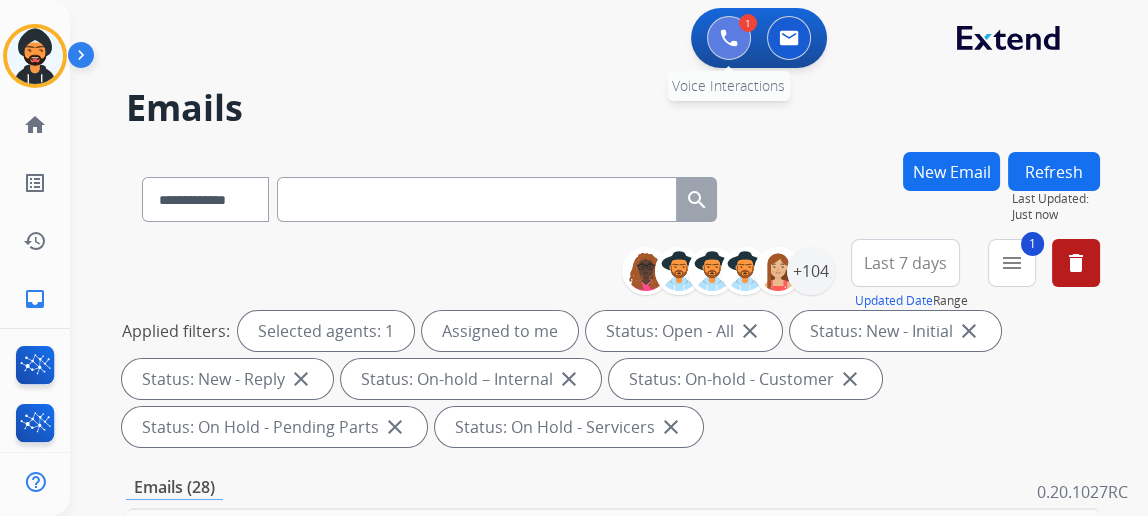 click at bounding box center [729, 38] 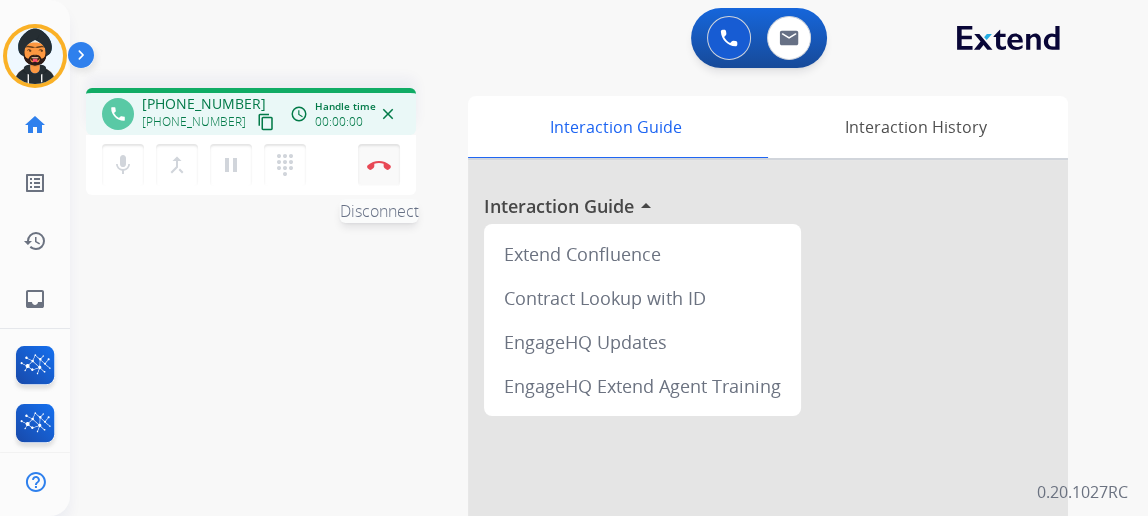 click on "Disconnect" at bounding box center [379, 165] 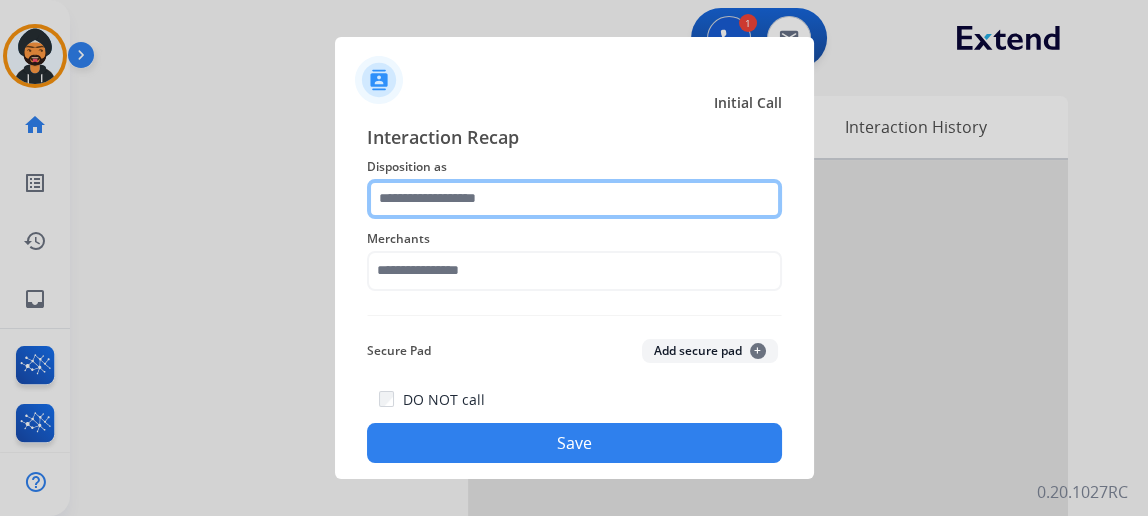 click 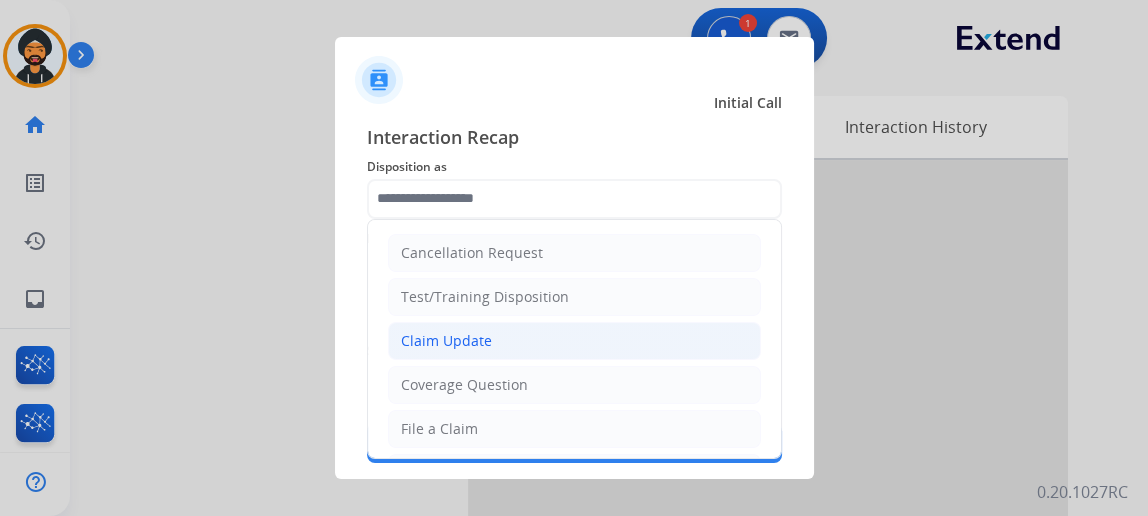 click on "Claim Update" 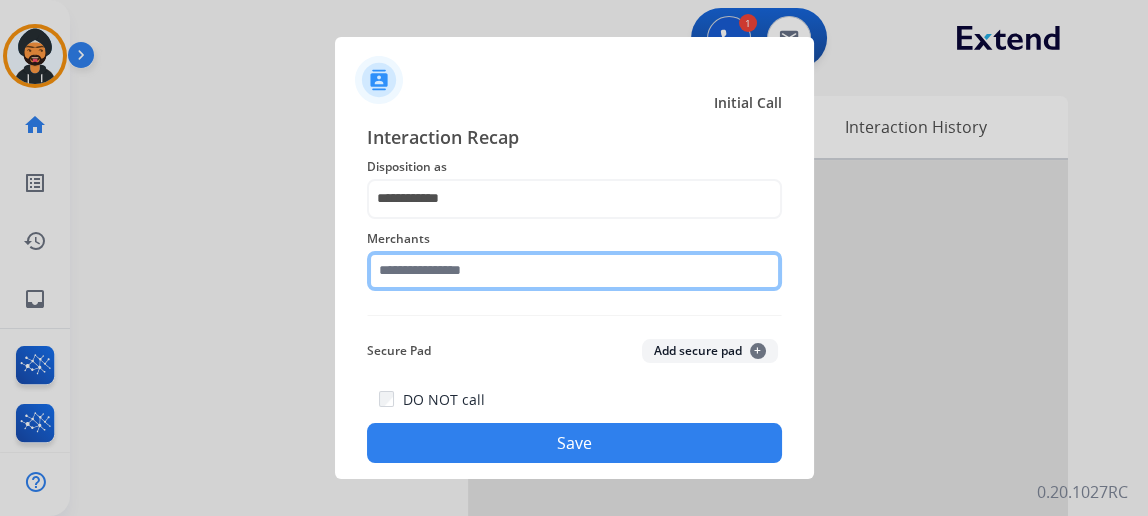 click 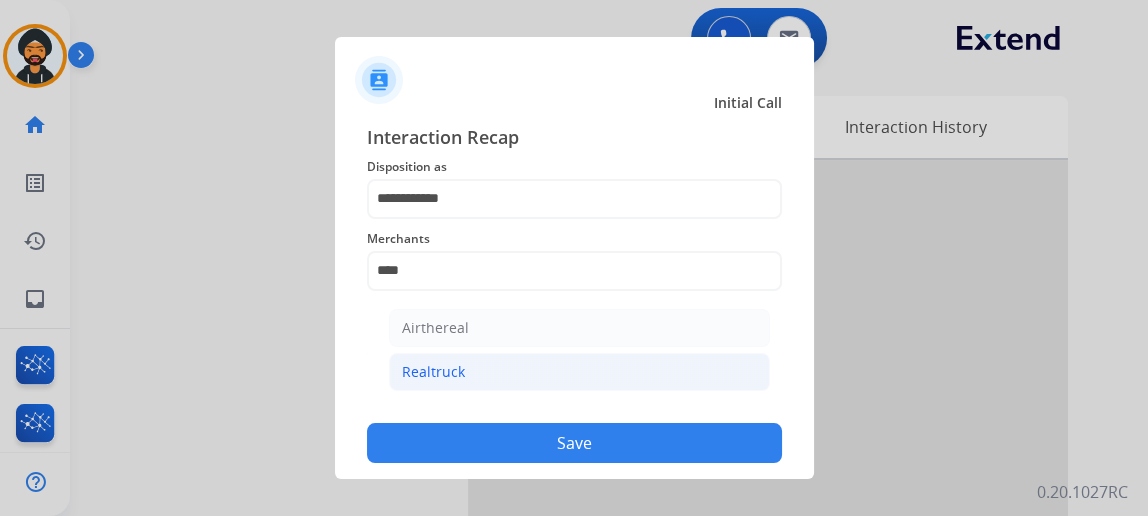 click on "Realtruck" 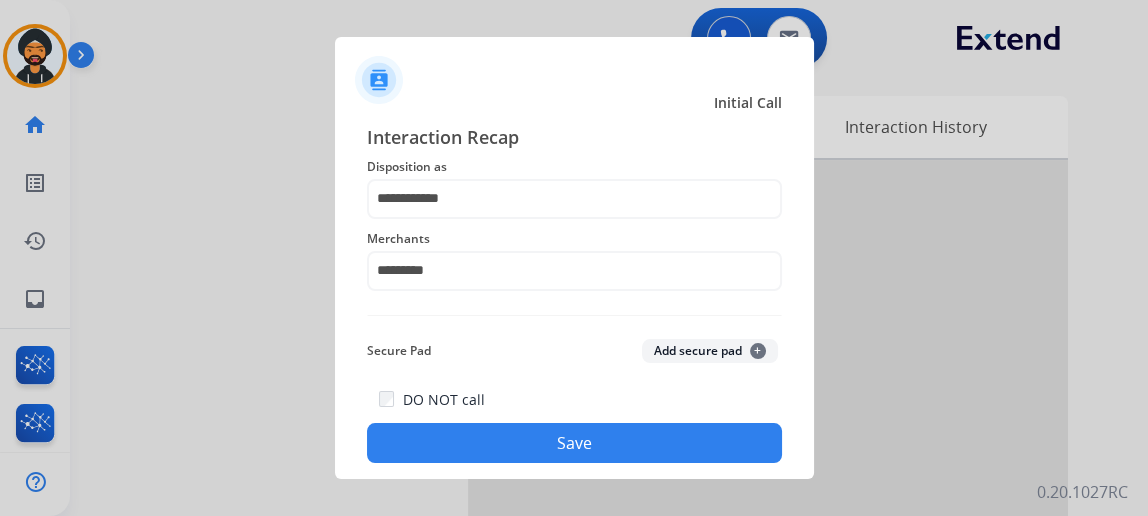 click on "Save" 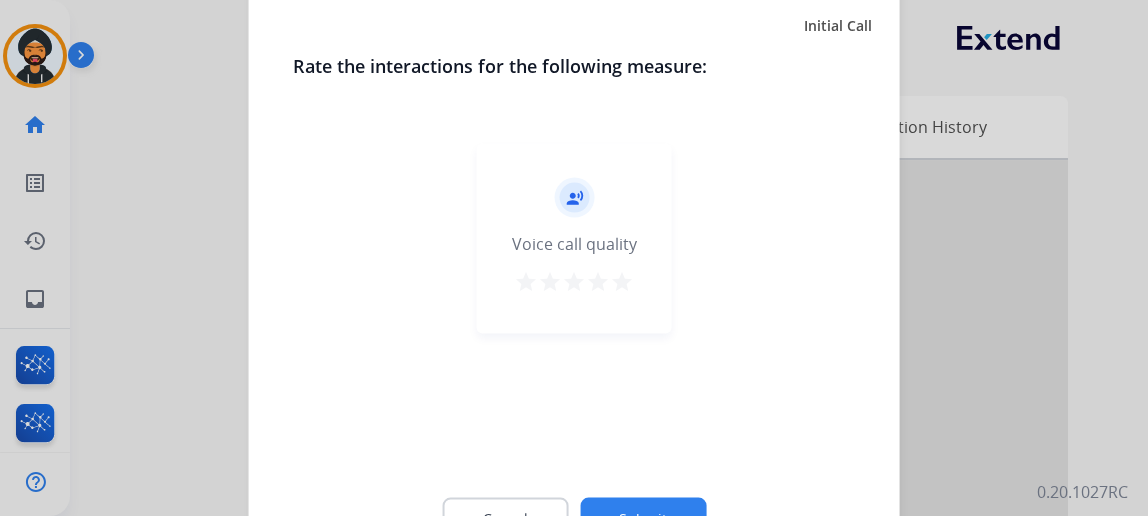 click on "Submit" 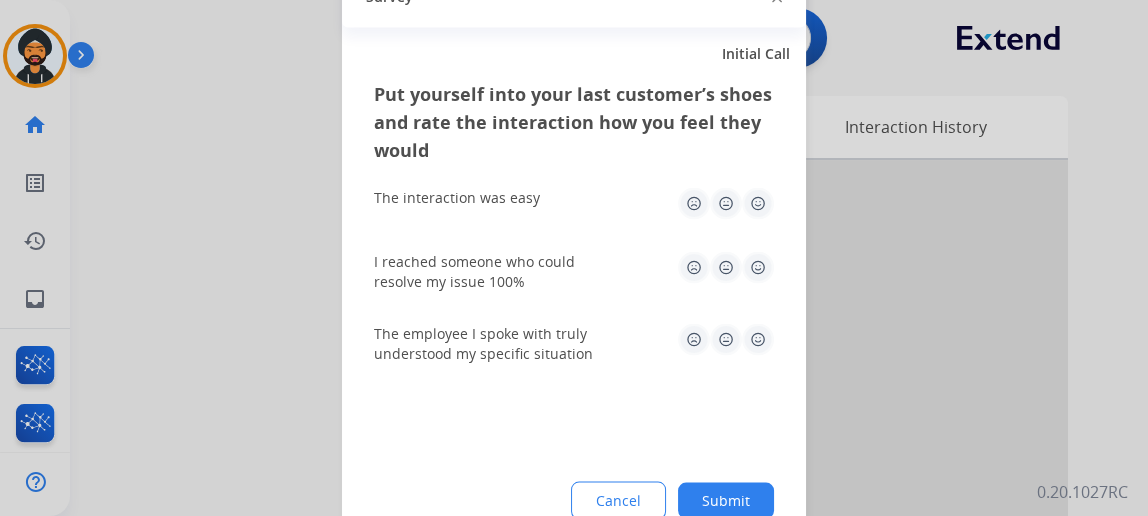 click on "Submit" 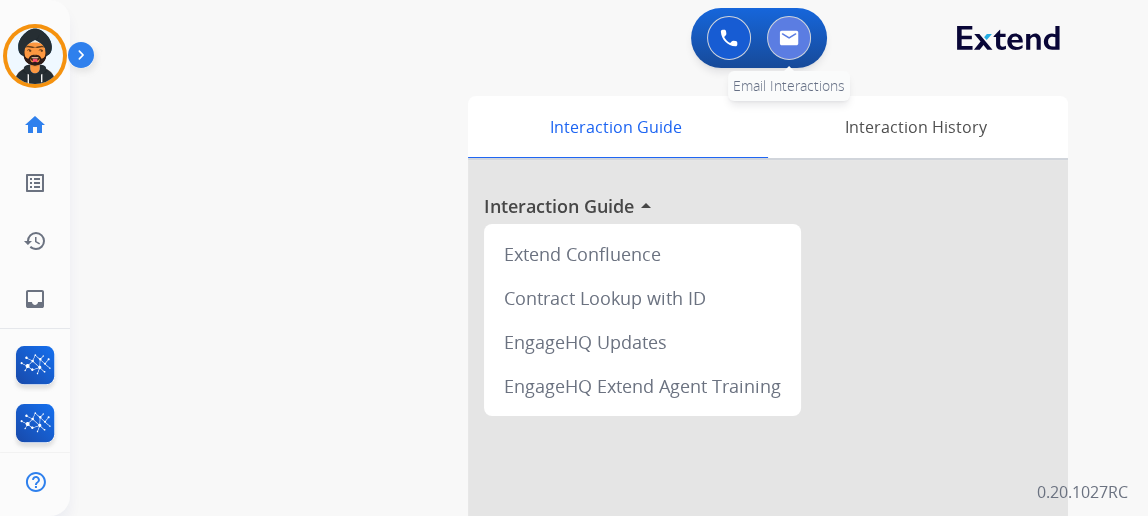 click at bounding box center (789, 38) 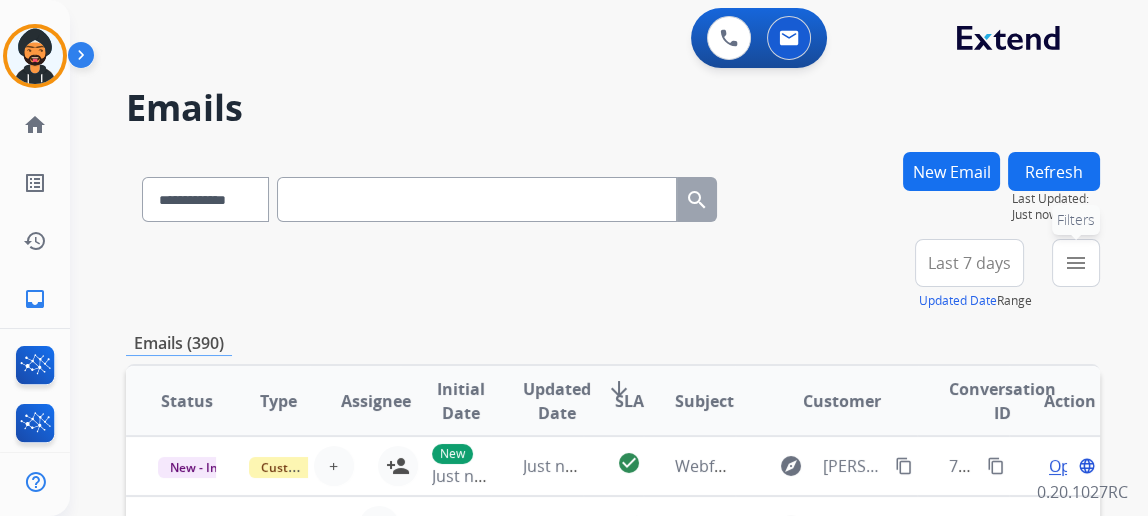 click on "menu" at bounding box center [1076, 263] 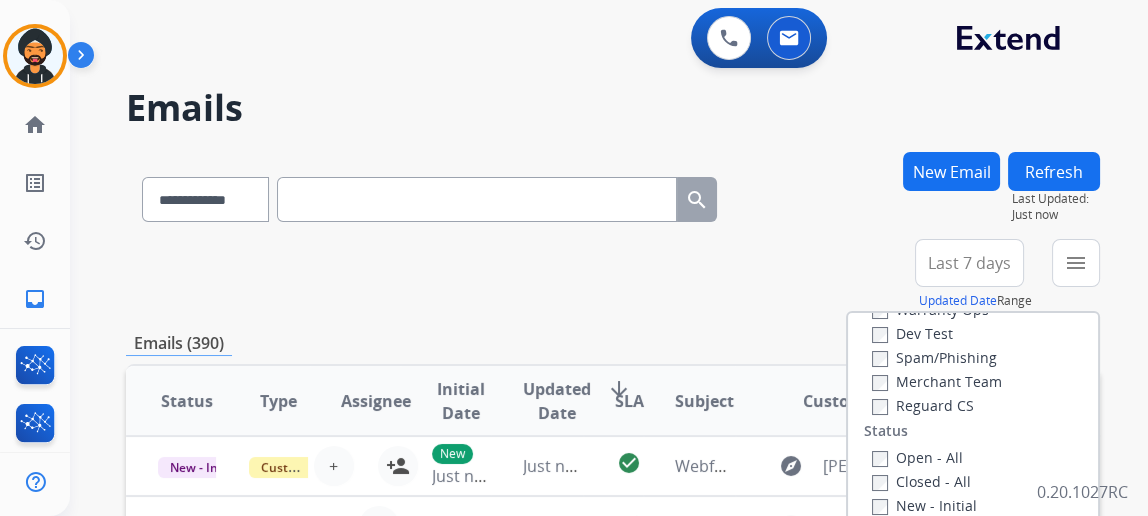 scroll, scrollTop: 181, scrollLeft: 0, axis: vertical 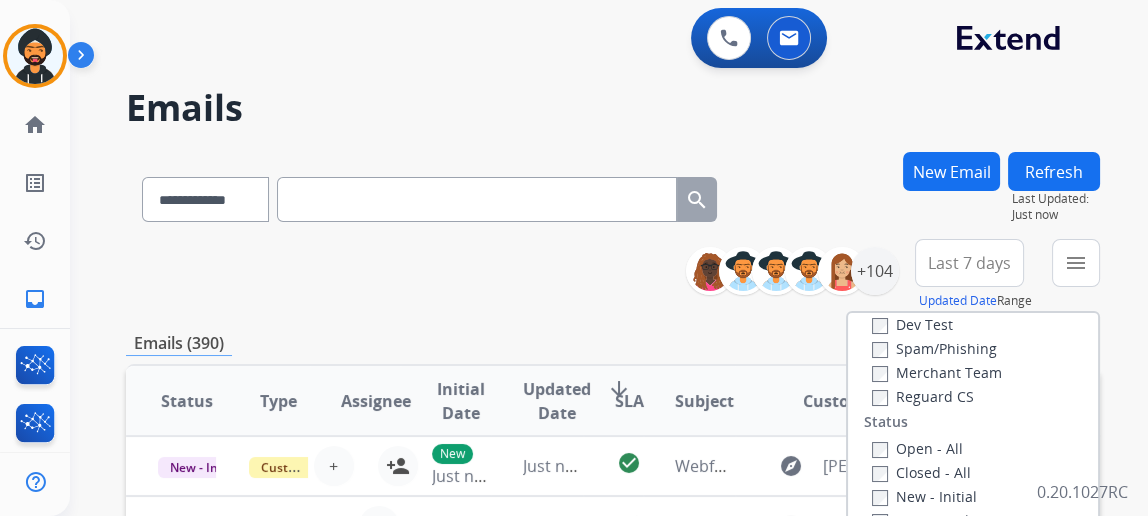 click on "Open - All" at bounding box center (977, 448) 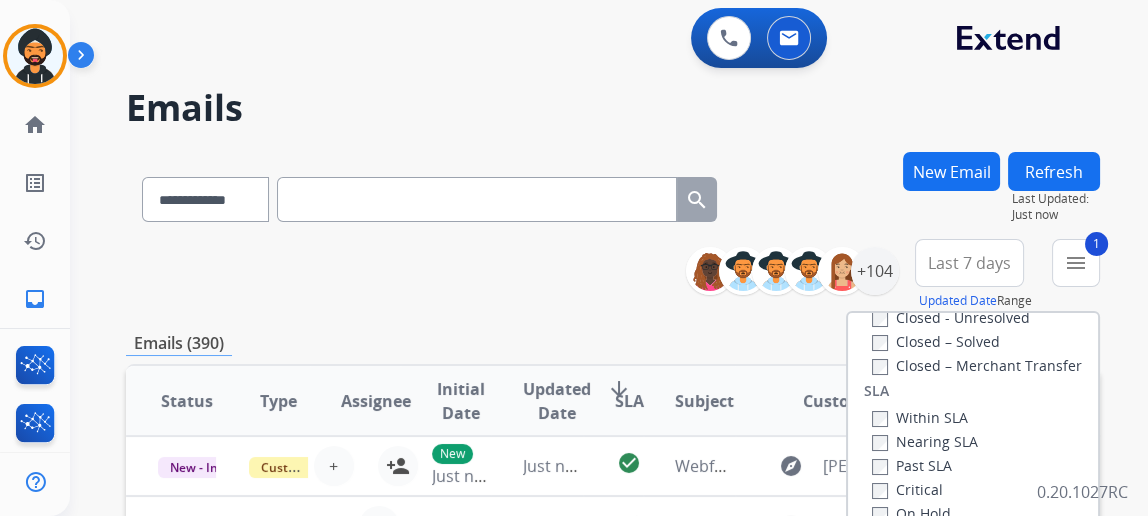 scroll, scrollTop: 527, scrollLeft: 0, axis: vertical 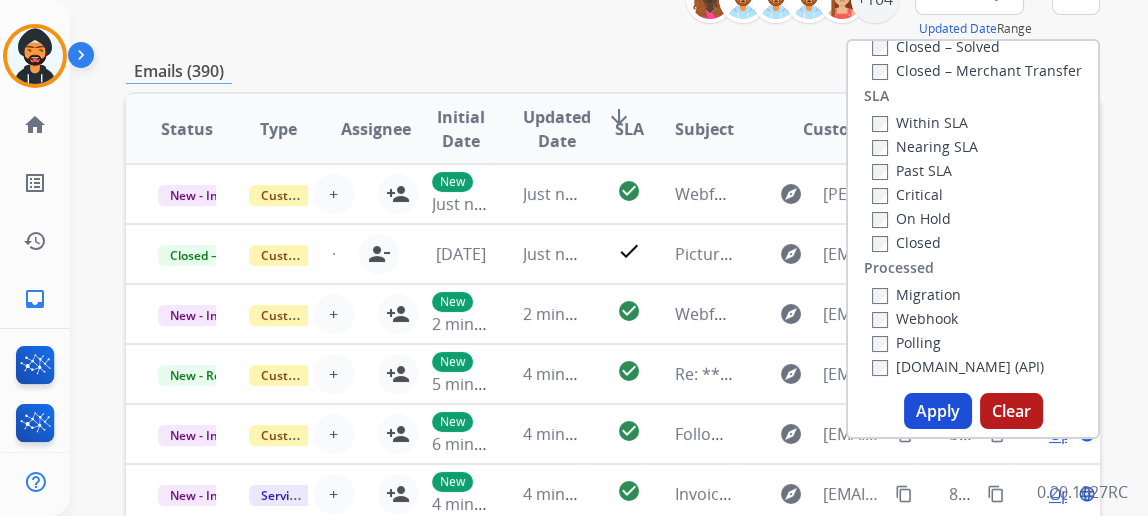 click on "Apply" at bounding box center [938, 411] 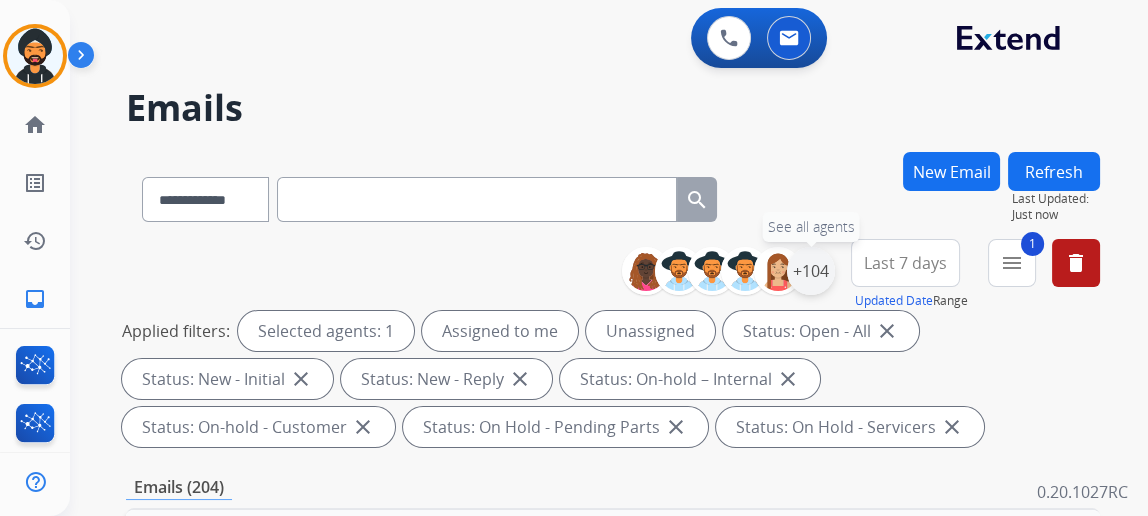 click on "+104" at bounding box center (811, 271) 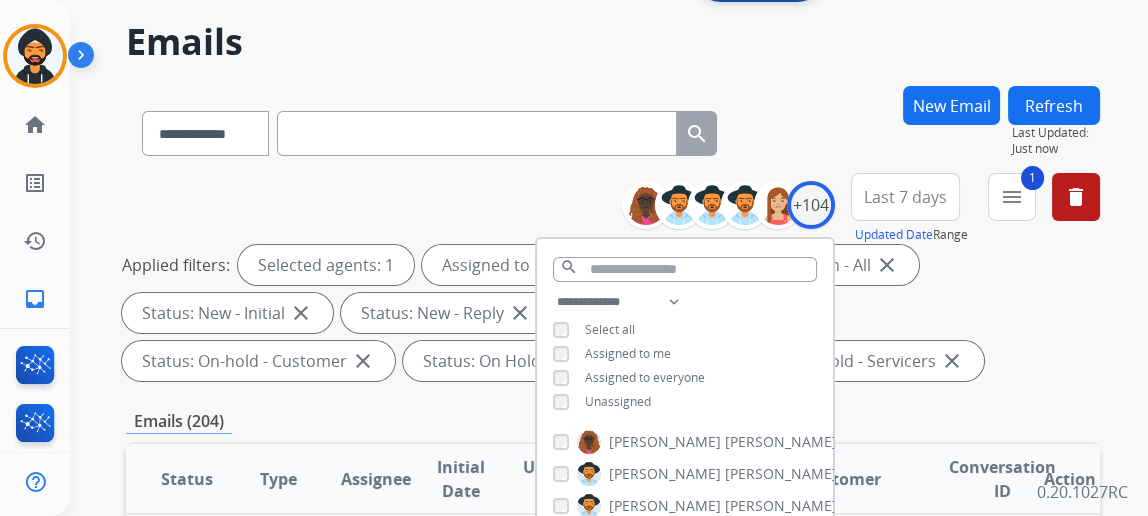 scroll, scrollTop: 181, scrollLeft: 0, axis: vertical 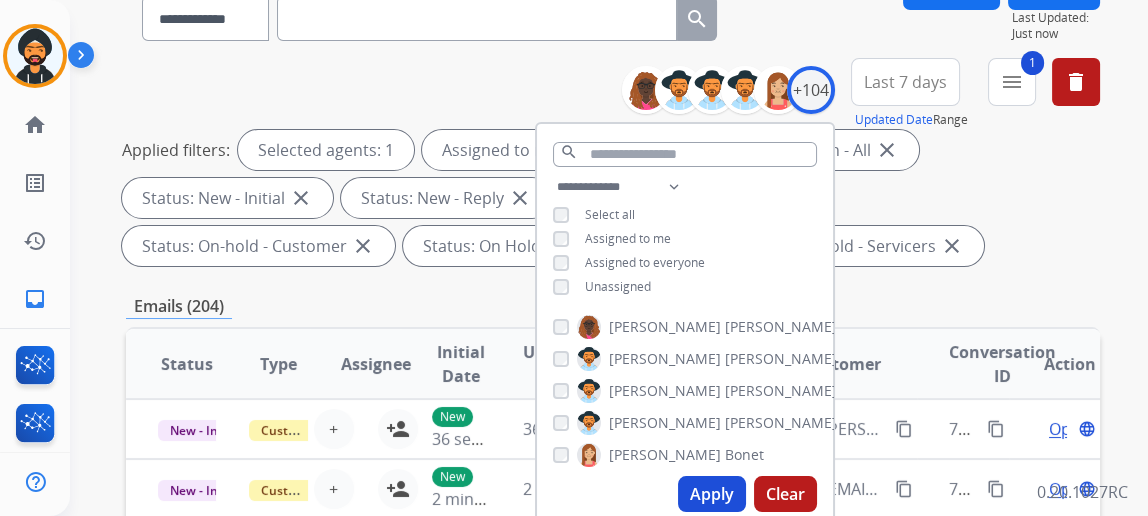 click on "Unassigned" at bounding box center (602, 287) 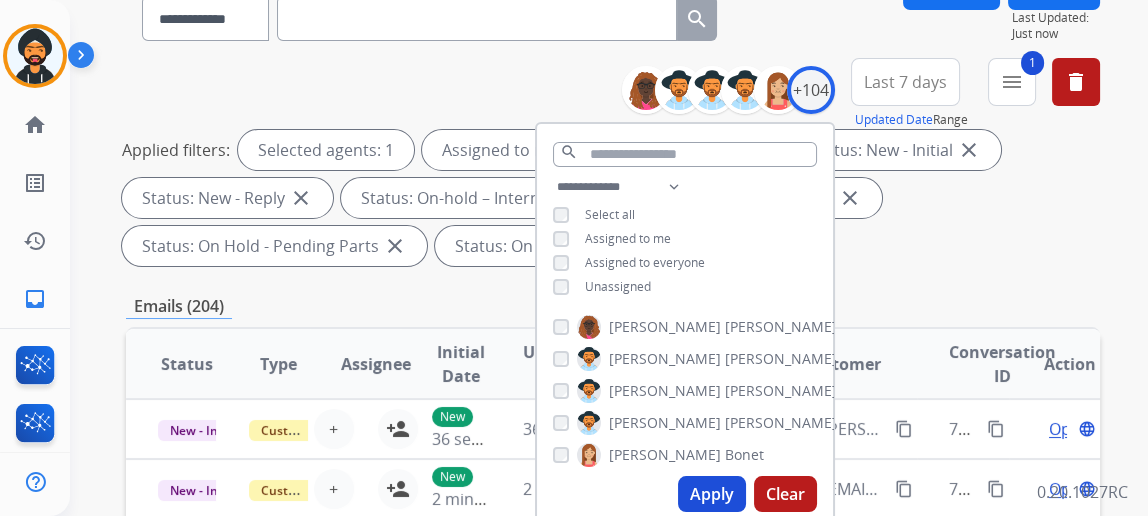 click on "Apply" at bounding box center (712, 494) 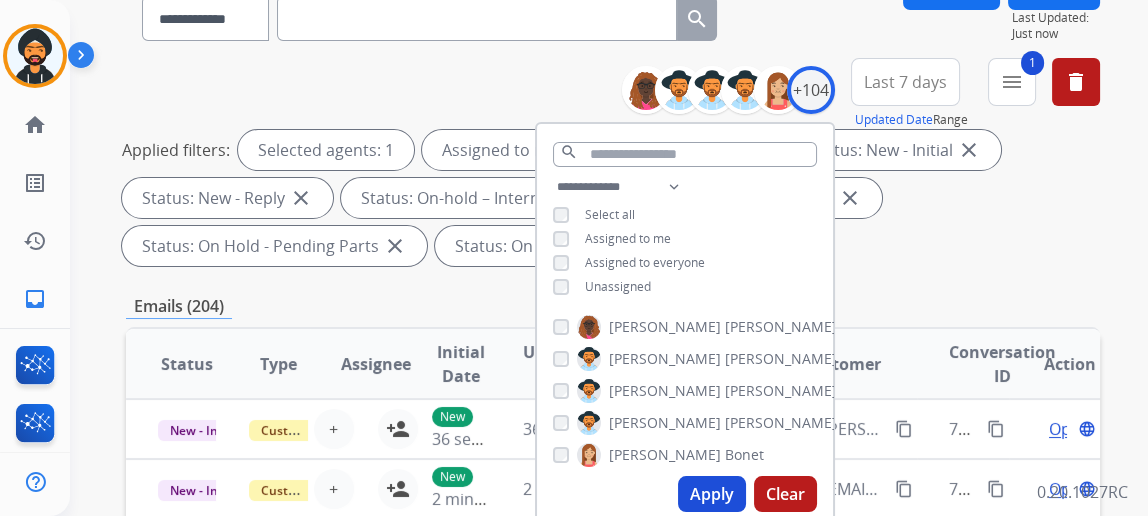 scroll, scrollTop: 0, scrollLeft: 0, axis: both 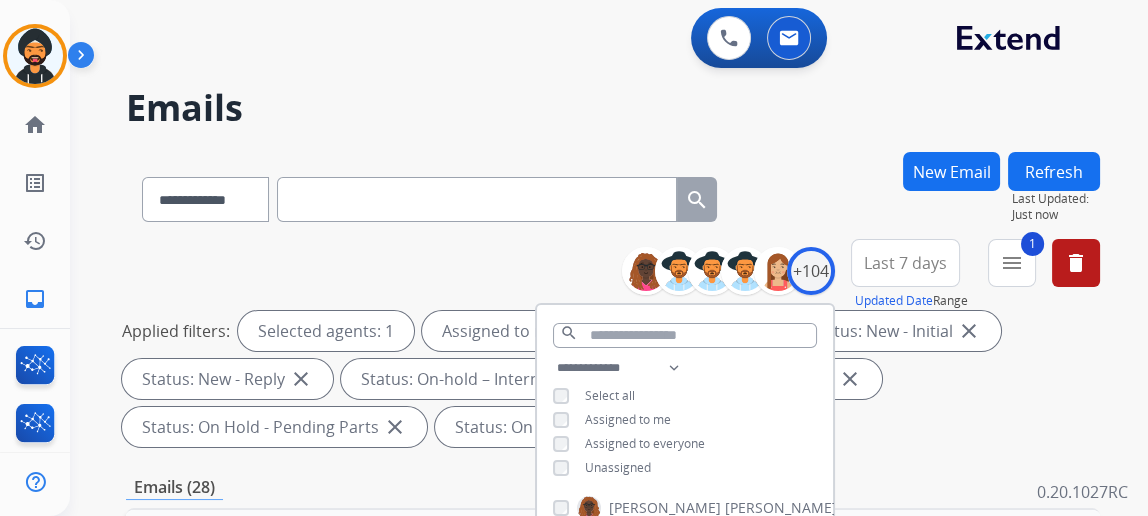 click on "Applied filters:  Selected agents: 1  Assigned to me  Status: Open - All  close  Status: New - Initial  close  Status: New - Reply  close  Status: On-hold – Internal  close  Status: On-hold - Customer  close  Status: On Hold - Pending Parts  close  Status: On Hold - Servicers  close" at bounding box center (609, 379) 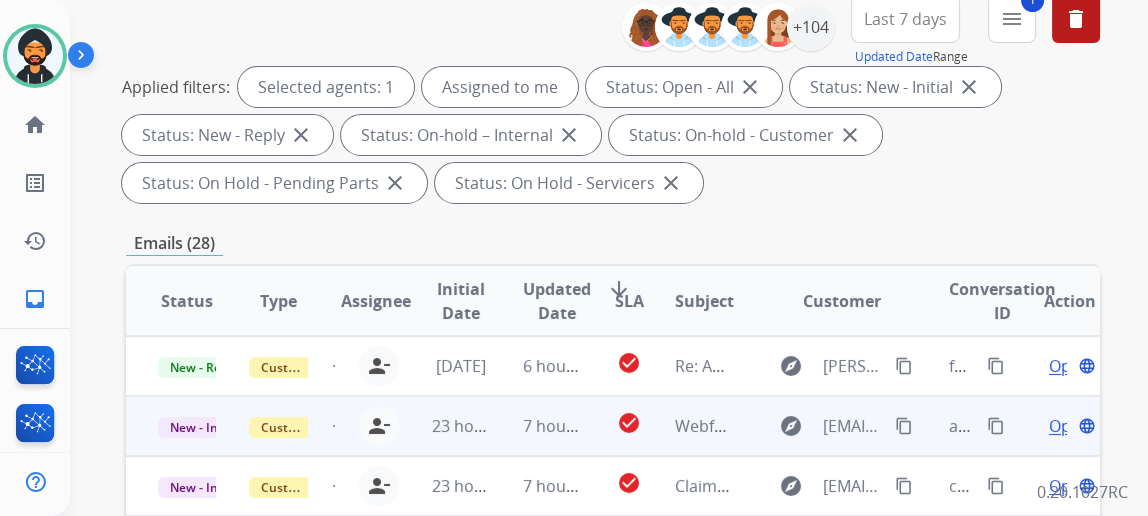 scroll, scrollTop: 272, scrollLeft: 0, axis: vertical 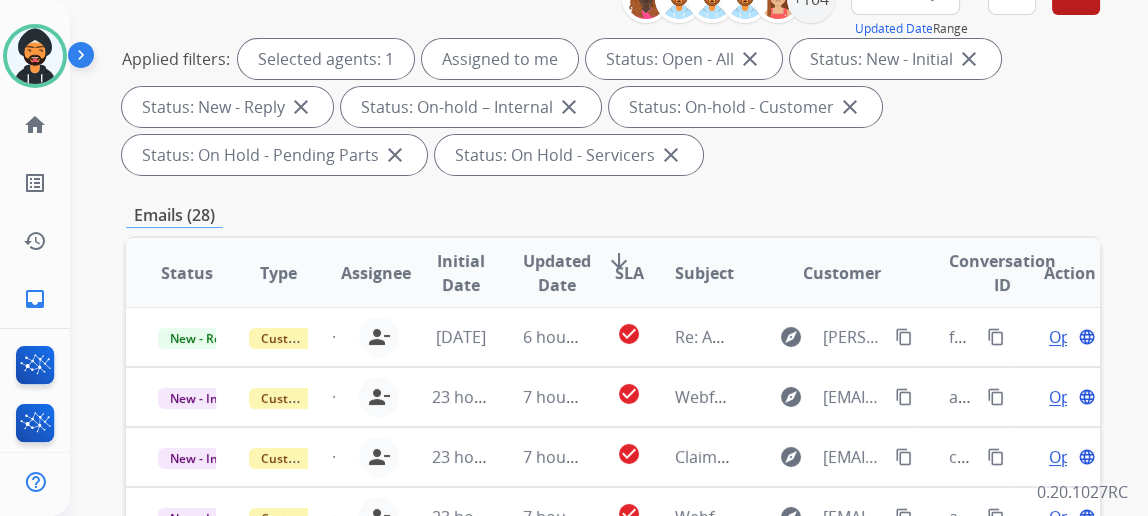 click on "SLA" at bounding box center [629, 273] 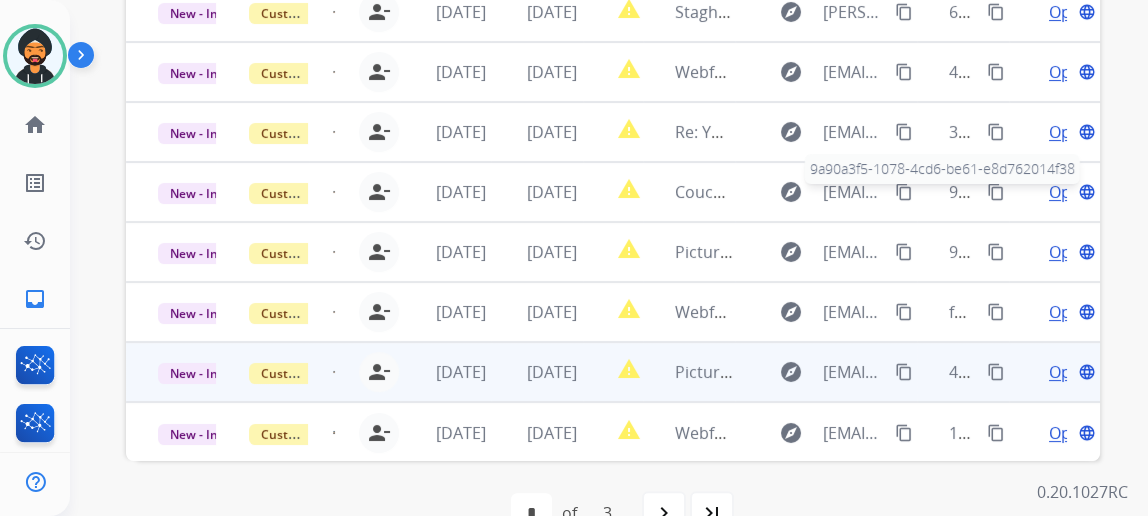 scroll, scrollTop: 727, scrollLeft: 0, axis: vertical 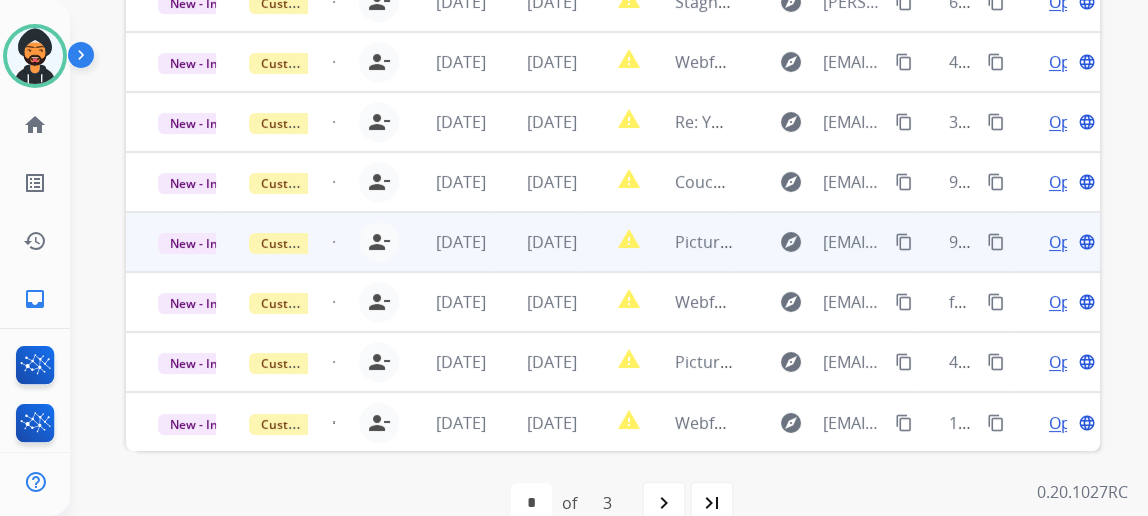 click on "Open" at bounding box center (1069, 242) 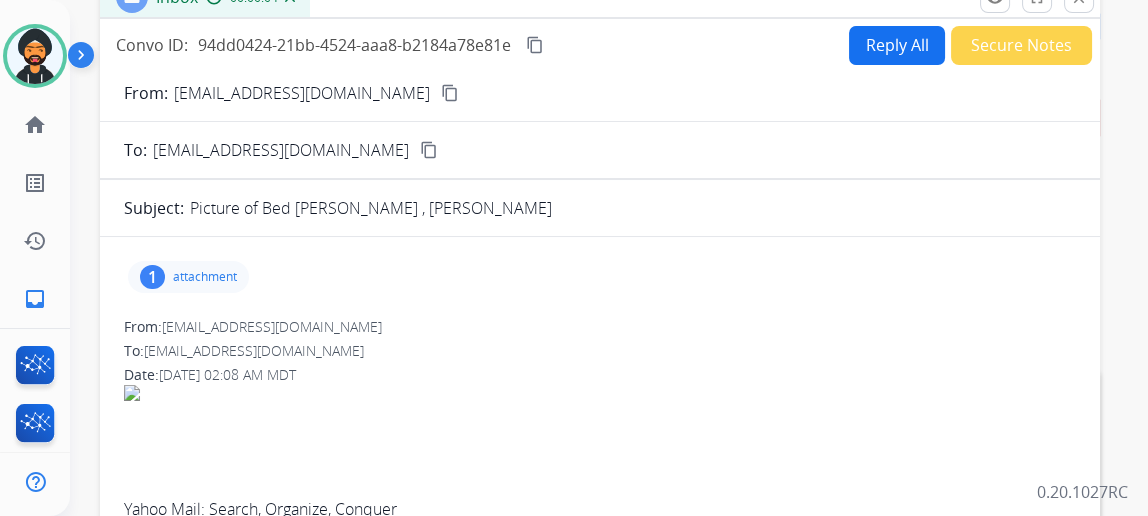 scroll, scrollTop: 0, scrollLeft: 0, axis: both 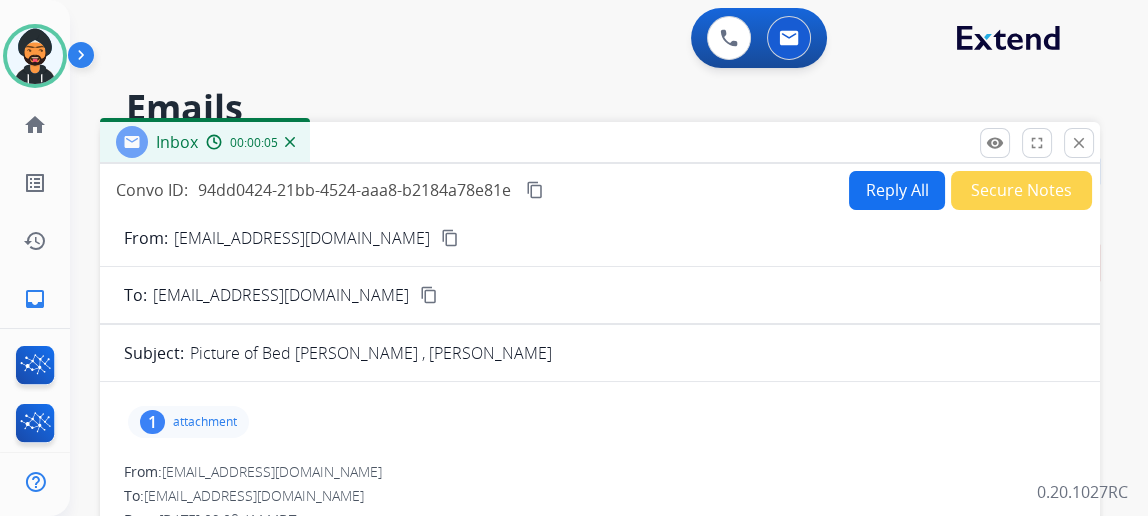 click on "Reply All" at bounding box center (897, 190) 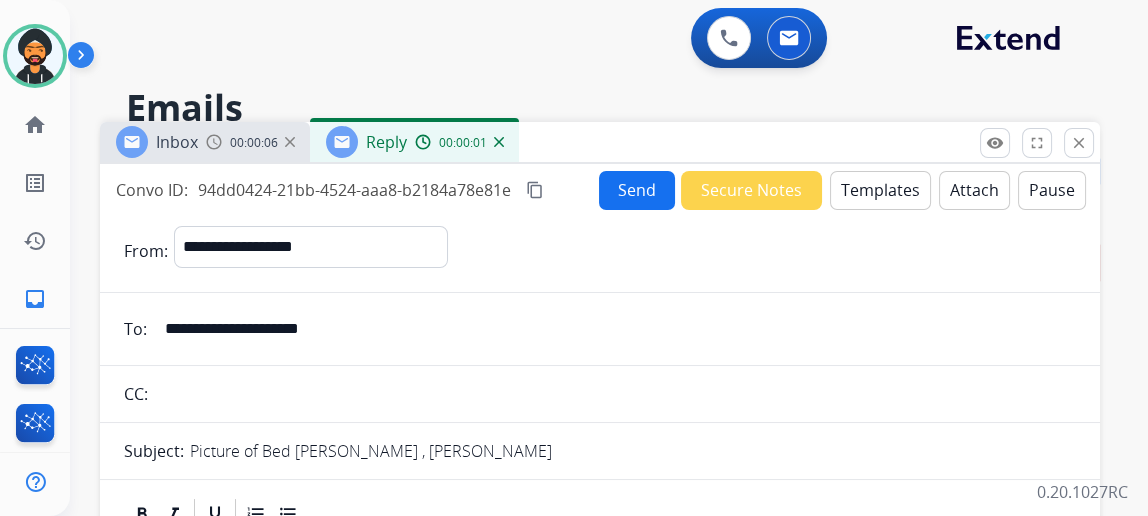 click on "Templates" at bounding box center (880, 190) 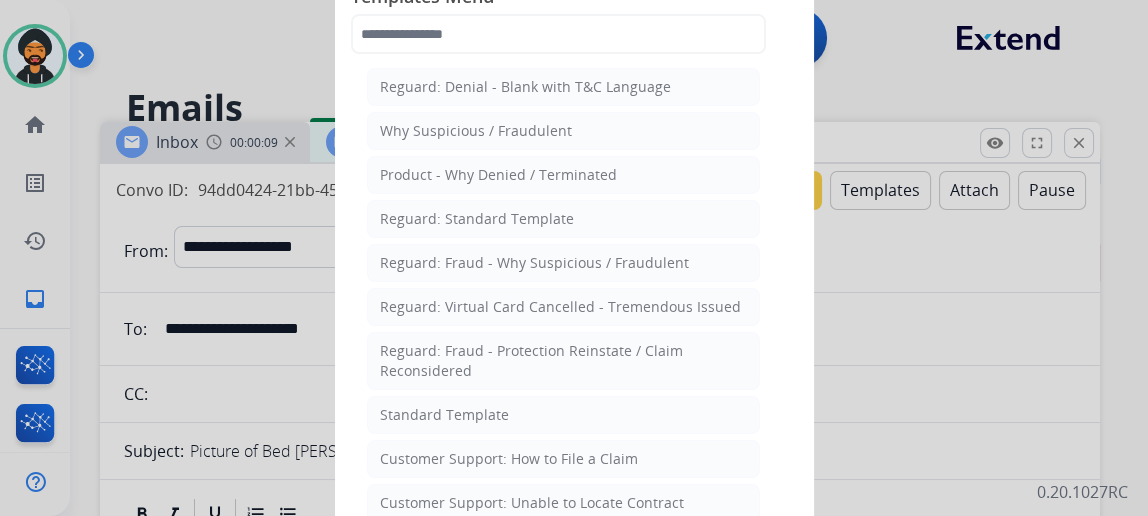 click on "Standard Template" 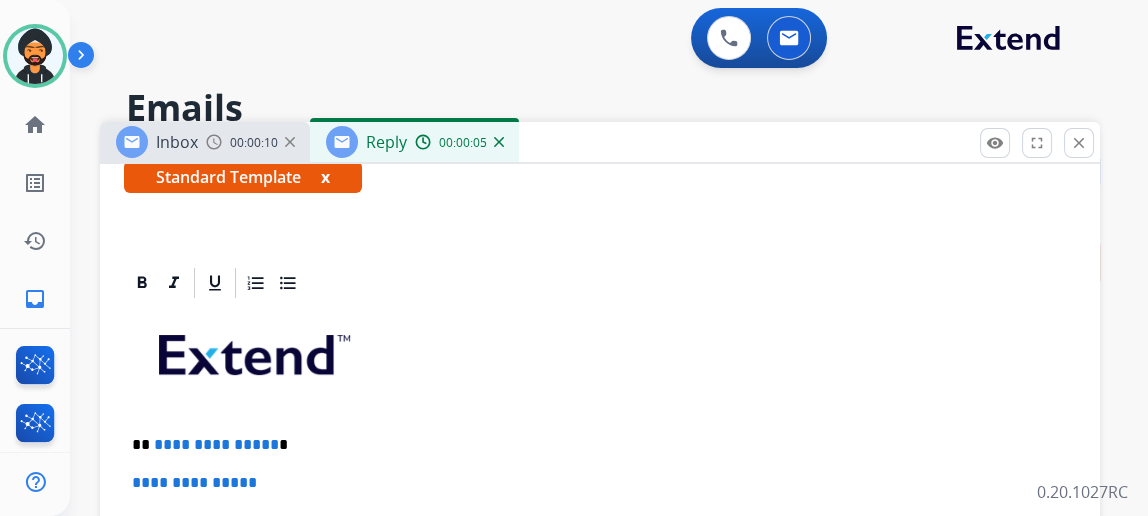 scroll, scrollTop: 545, scrollLeft: 0, axis: vertical 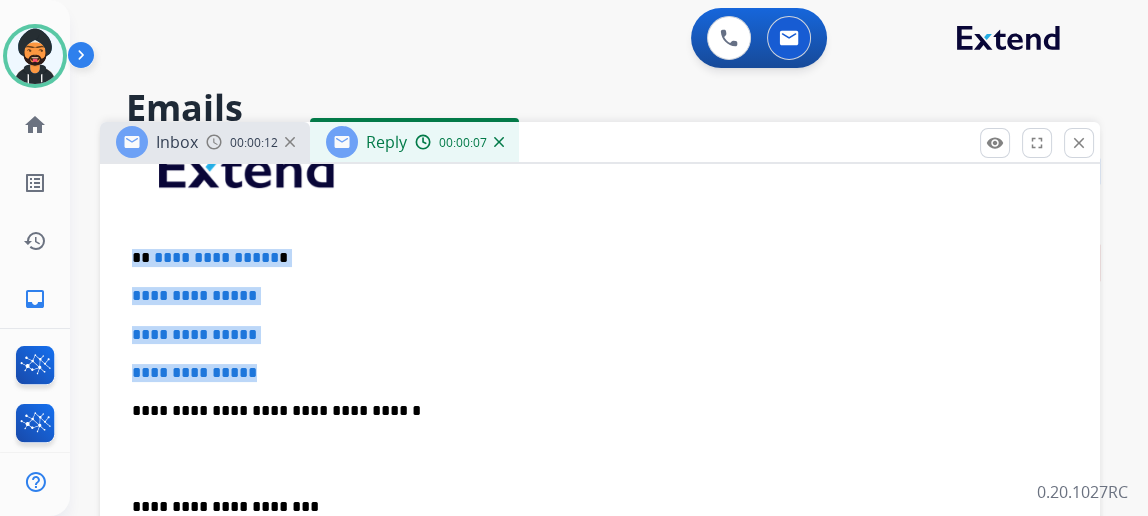 drag, startPoint x: 333, startPoint y: 363, endPoint x: 198, endPoint y: 257, distance: 171.64207 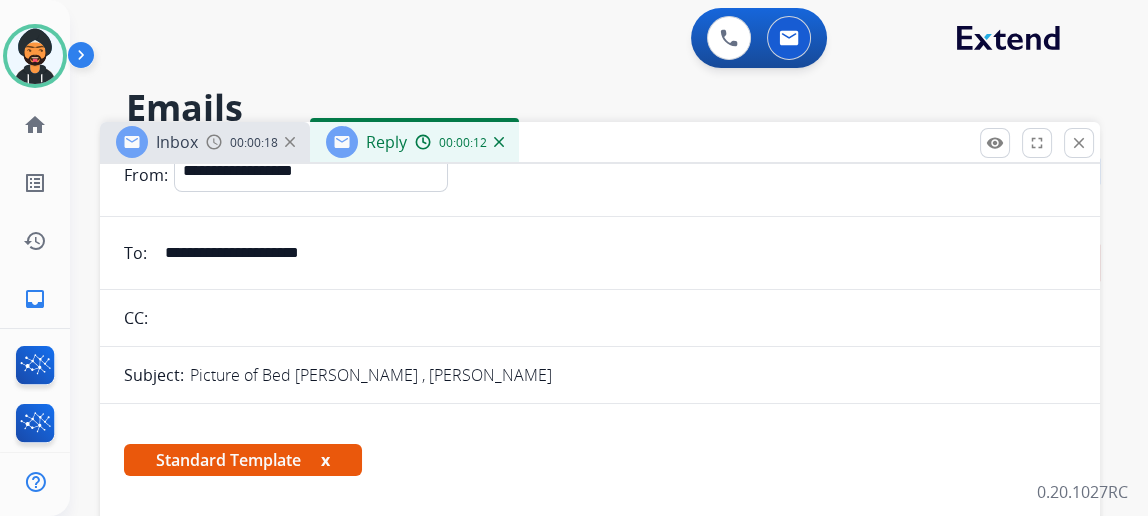 scroll, scrollTop: 0, scrollLeft: 0, axis: both 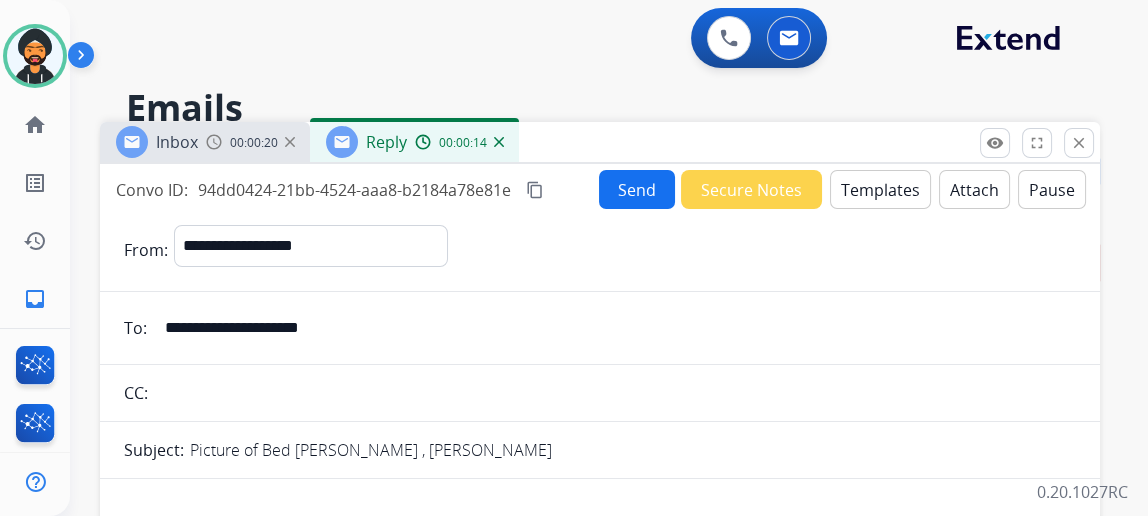 click on "Send" at bounding box center [637, 189] 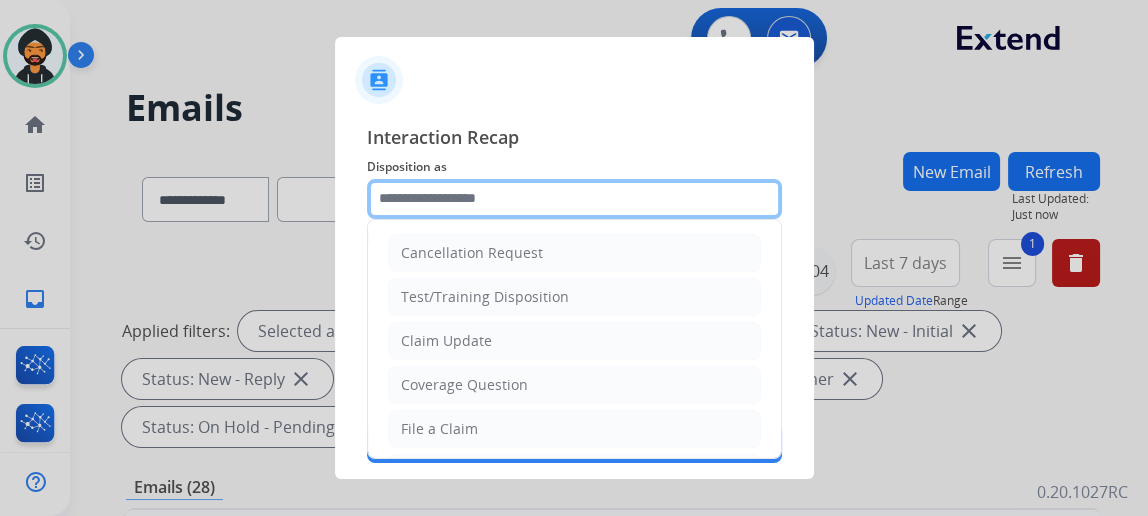 click 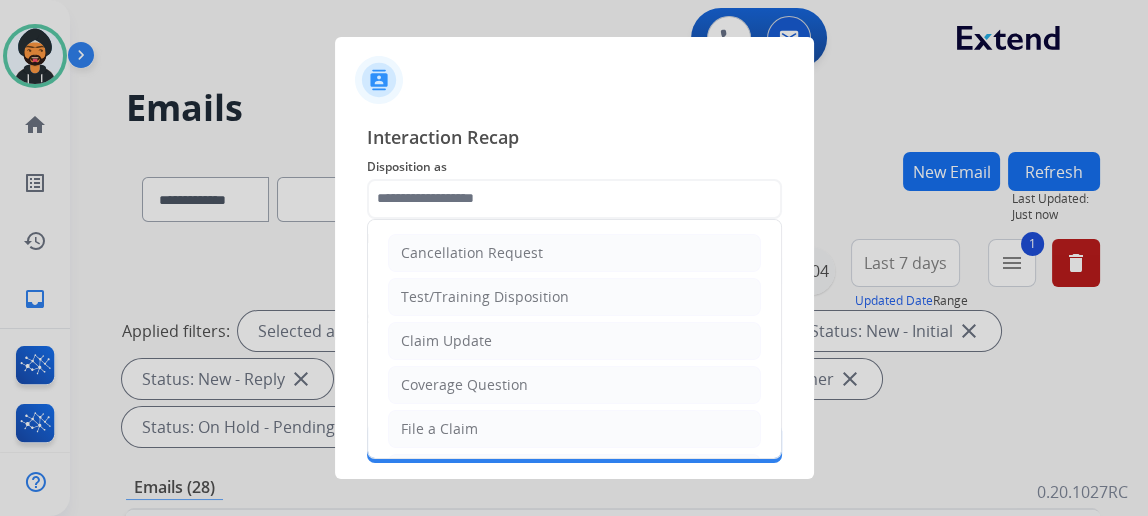 drag, startPoint x: 509, startPoint y: 346, endPoint x: 507, endPoint y: 323, distance: 23.086792 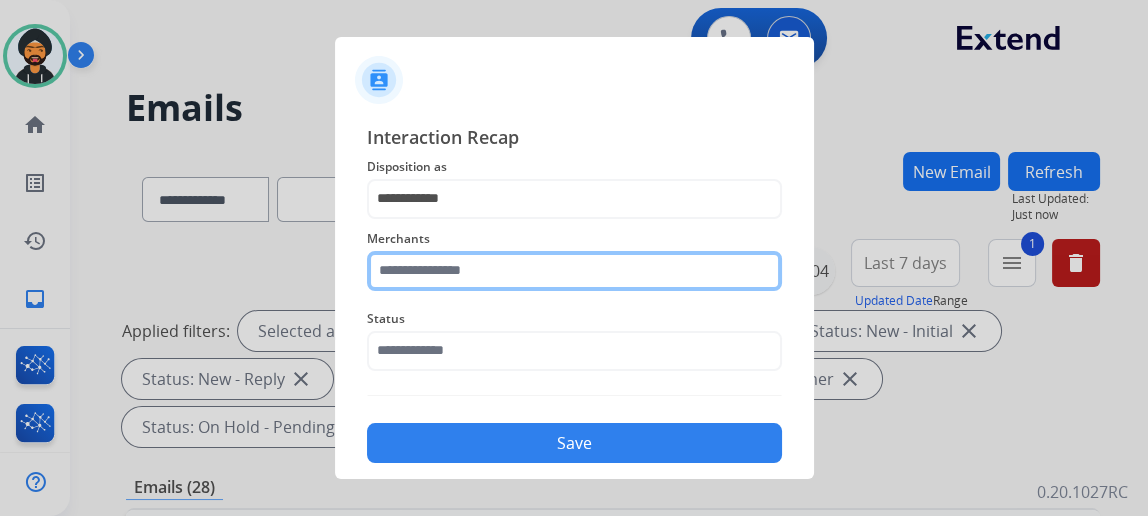 click 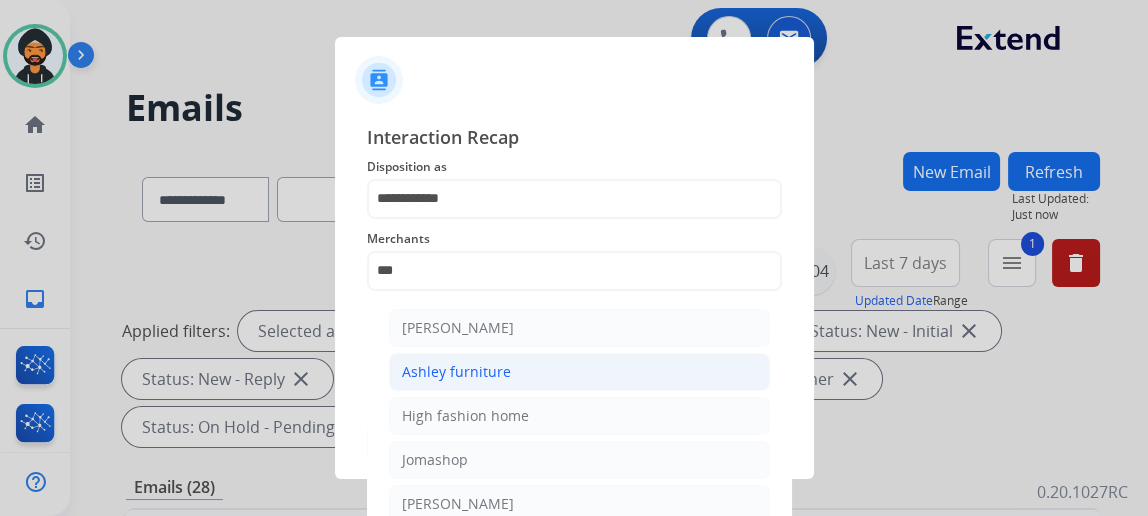 click on "Ashley furniture" 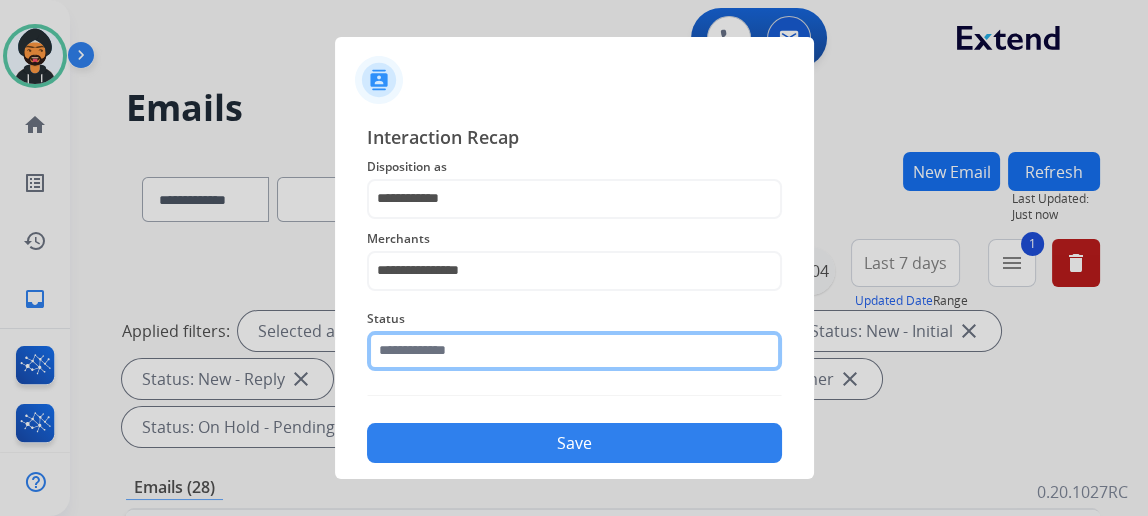 click 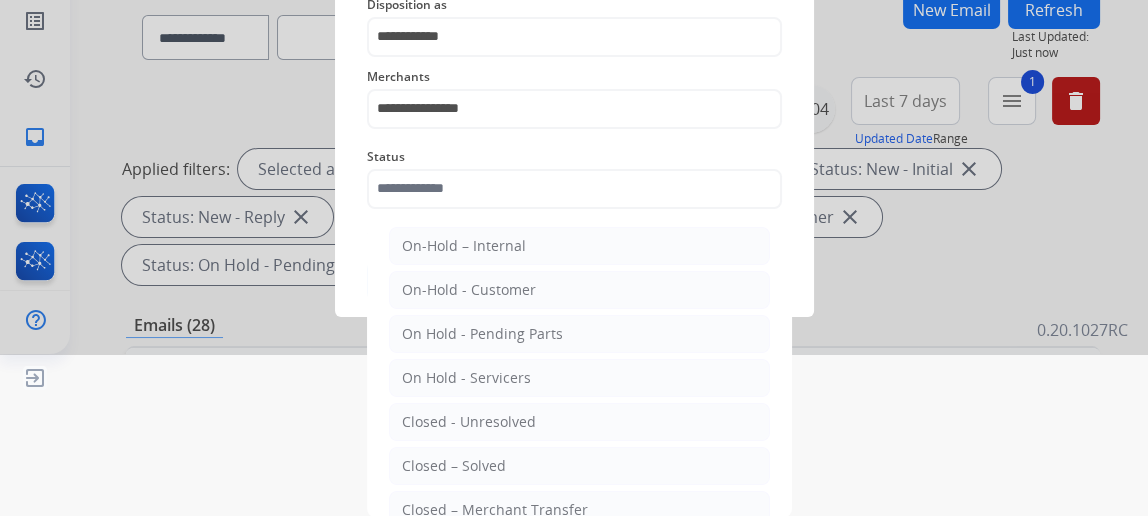 click on "Closed – Solved" 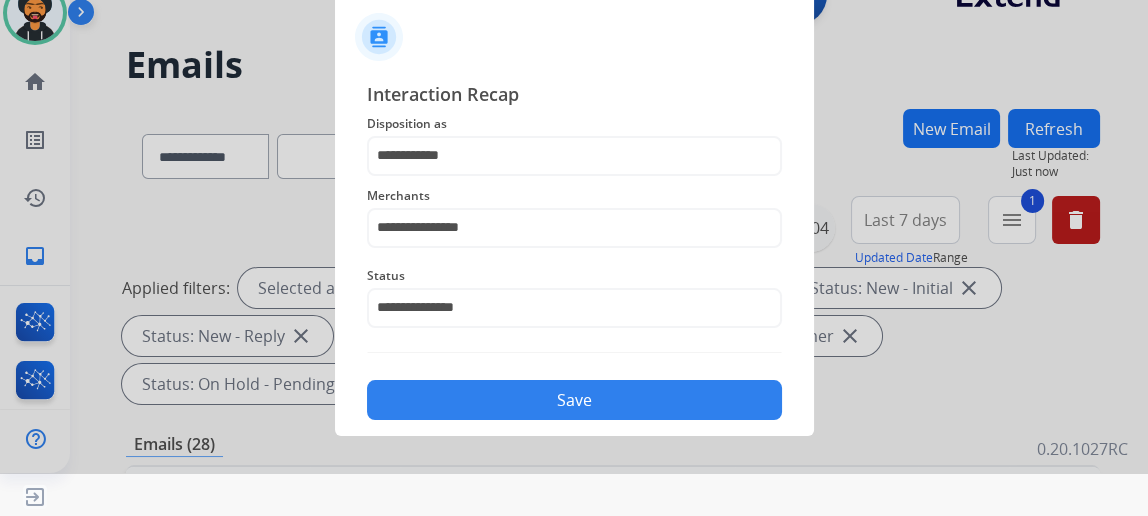 scroll, scrollTop: 43, scrollLeft: 0, axis: vertical 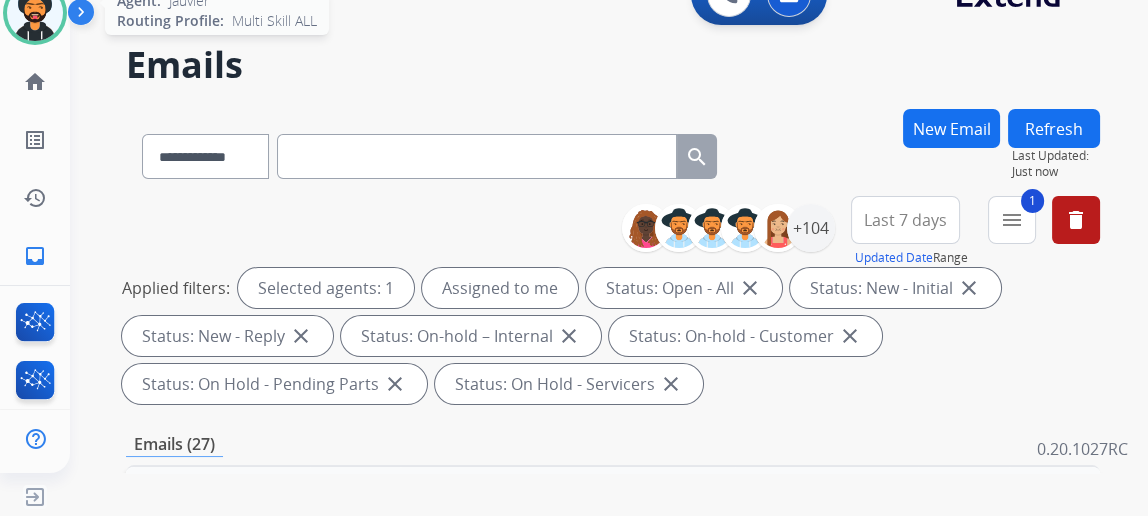 click on "Agent:   Jauvier  Routing Profile:  Multi Skill ALL" 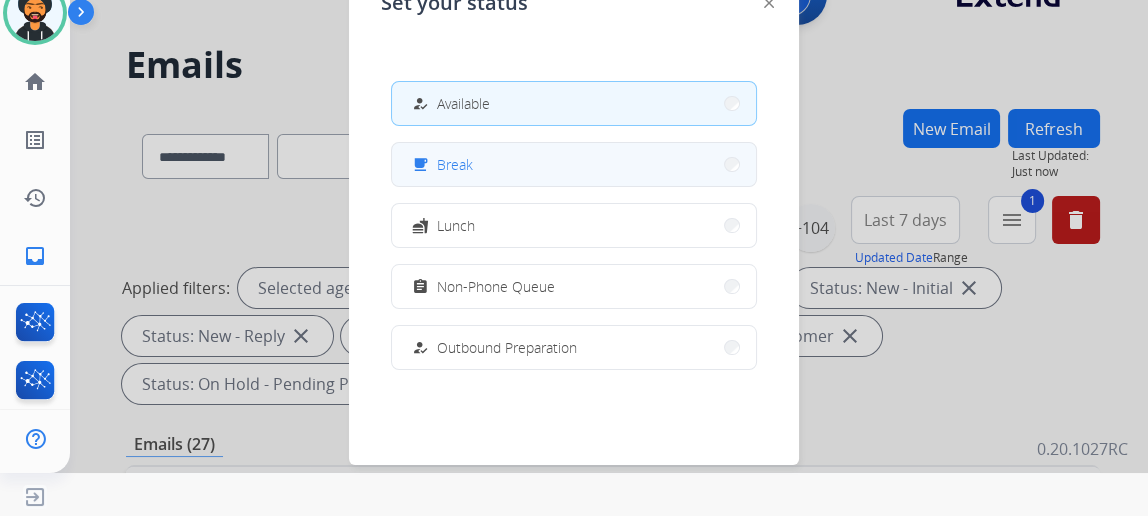 click on "free_breakfast Break" at bounding box center (574, 164) 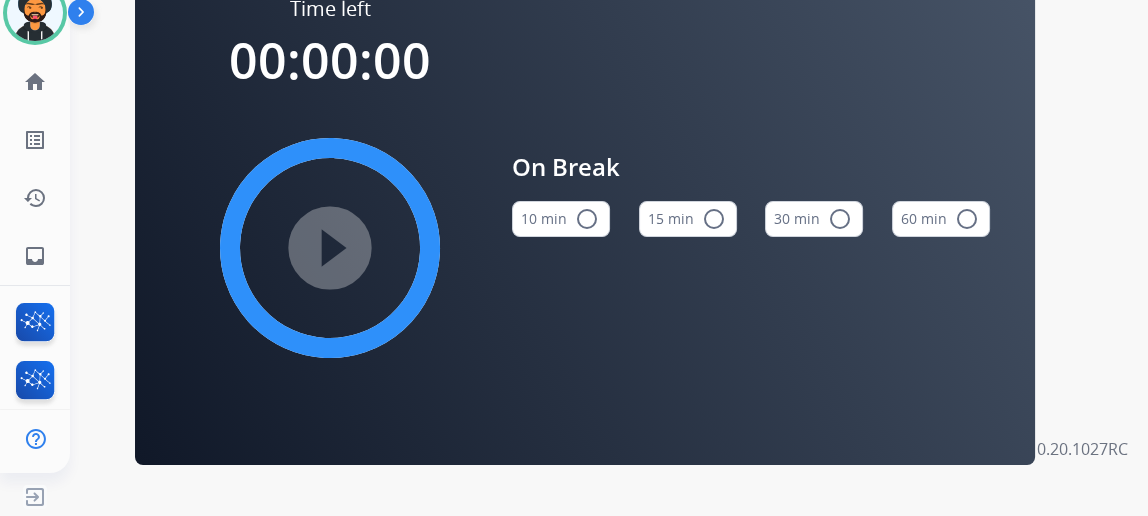 scroll, scrollTop: 0, scrollLeft: 0, axis: both 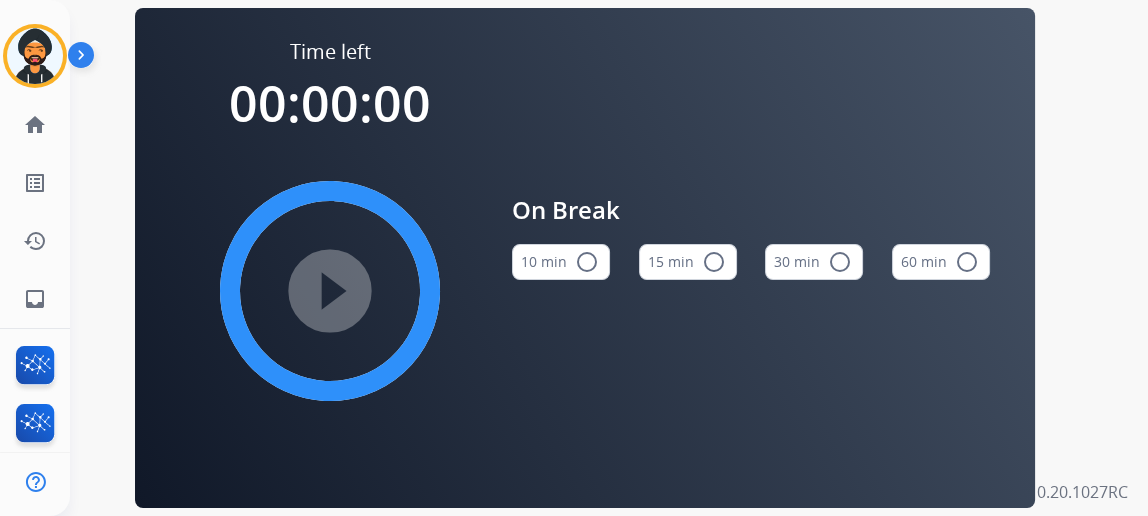 click on "radio_button_unchecked" at bounding box center [714, 262] 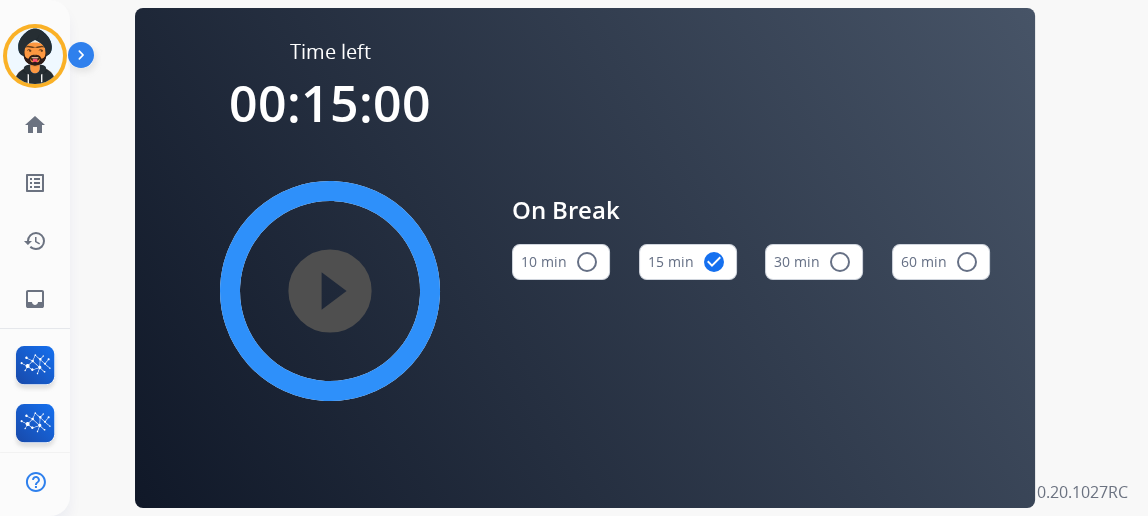 type 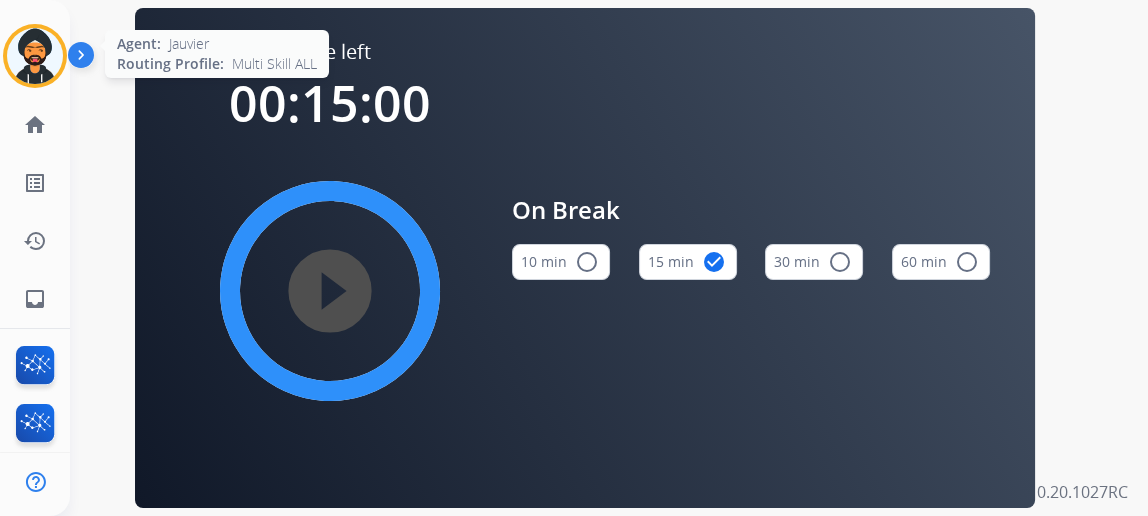 click at bounding box center (35, 56) 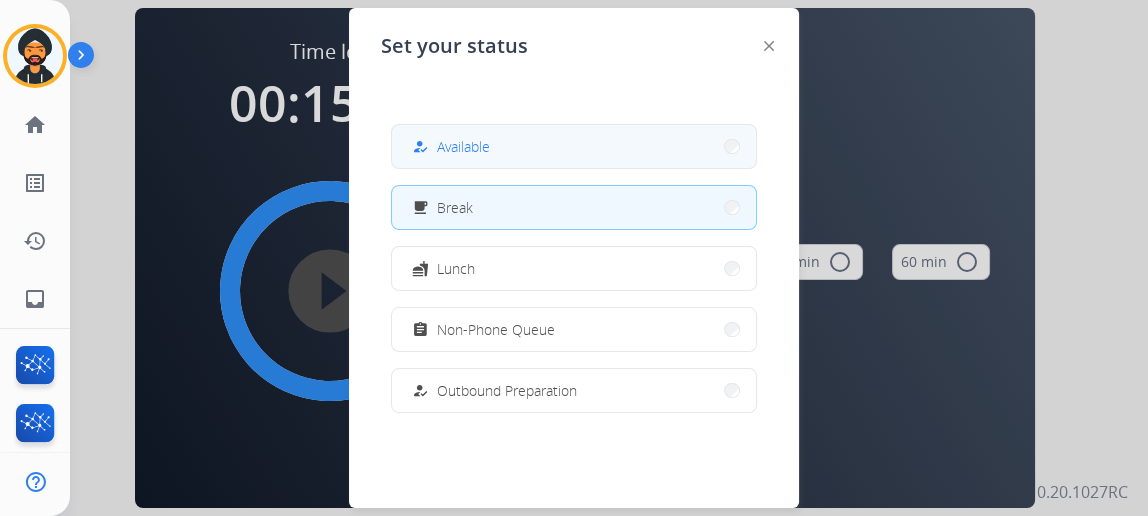 click on "Available" at bounding box center [463, 146] 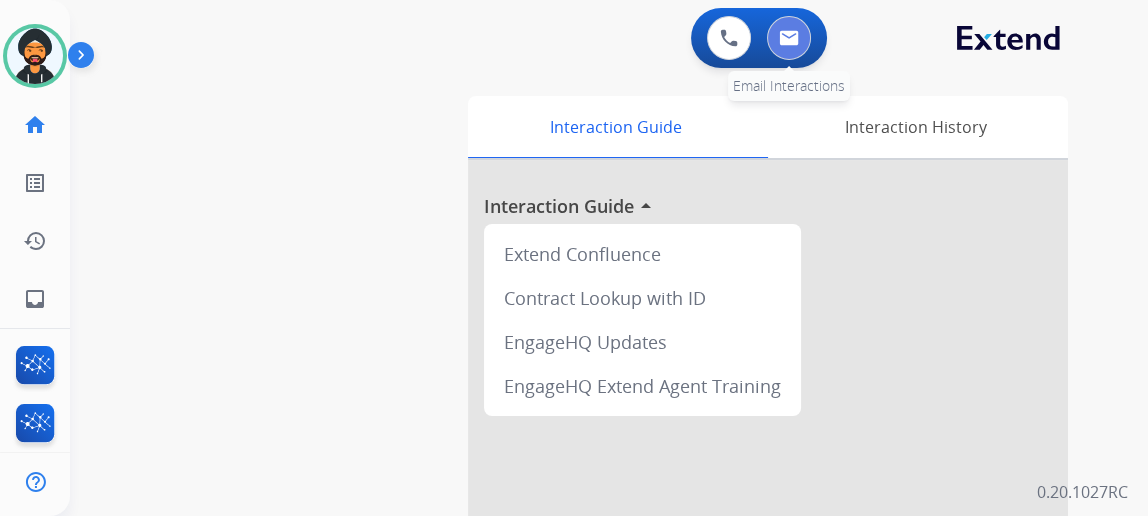 click at bounding box center [789, 38] 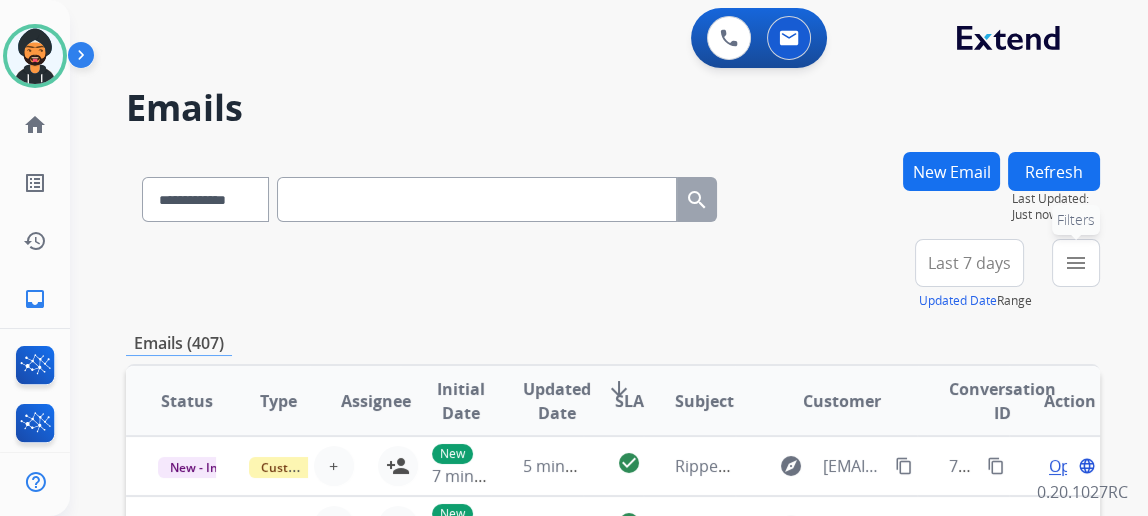 click on "menu" at bounding box center [1076, 263] 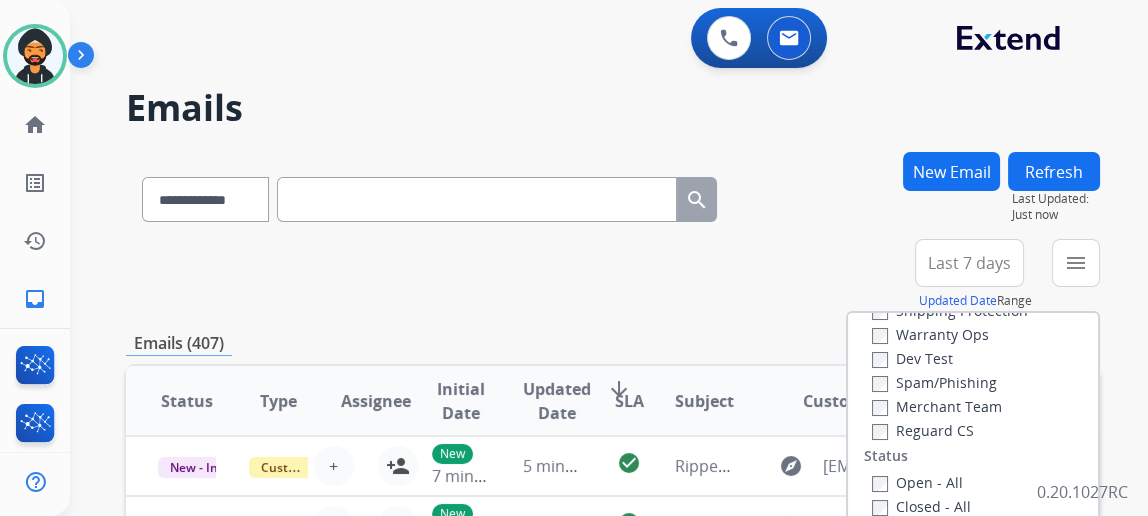 scroll, scrollTop: 272, scrollLeft: 0, axis: vertical 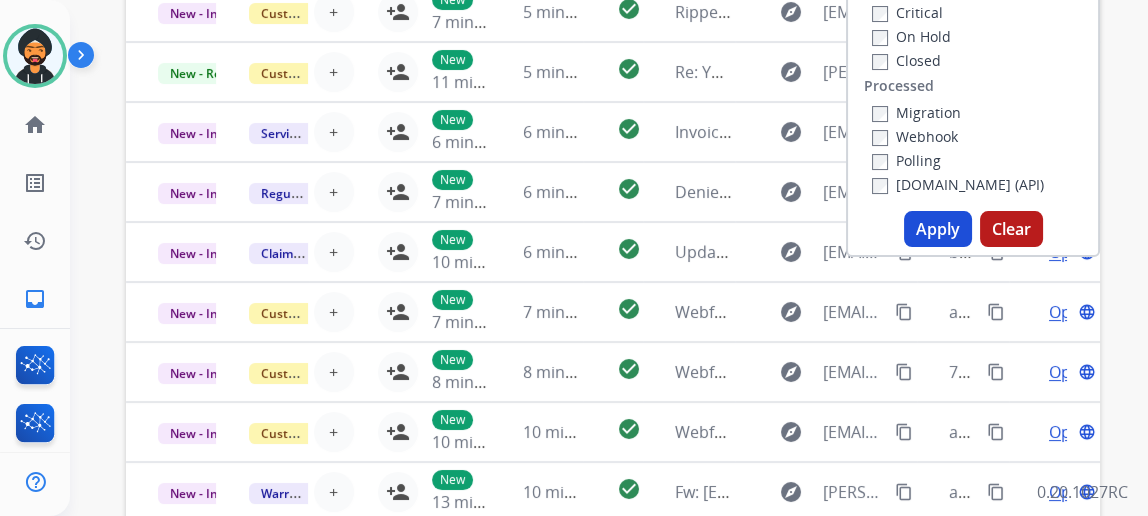 click on "Apply" at bounding box center [938, 229] 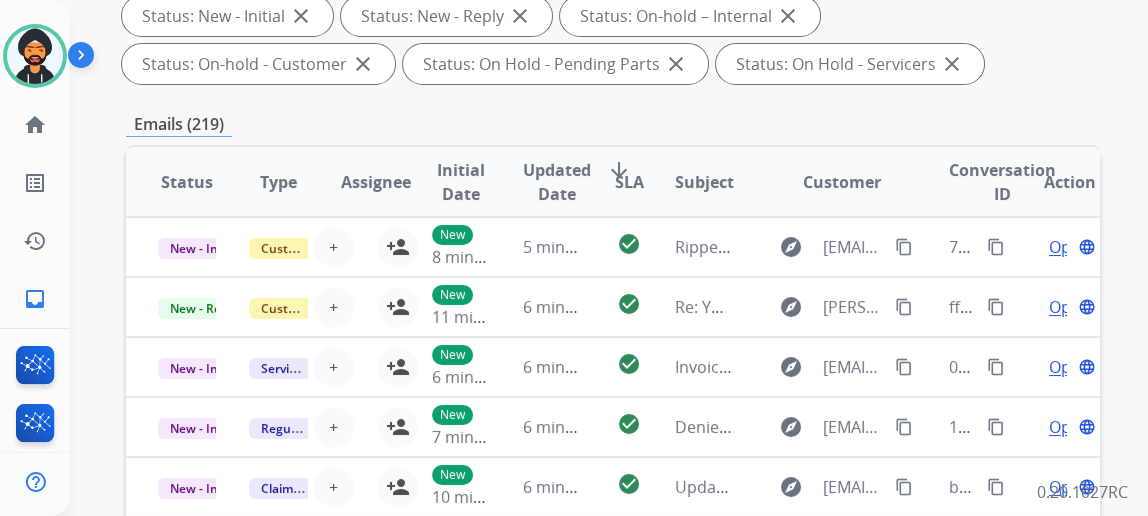 scroll, scrollTop: 0, scrollLeft: 0, axis: both 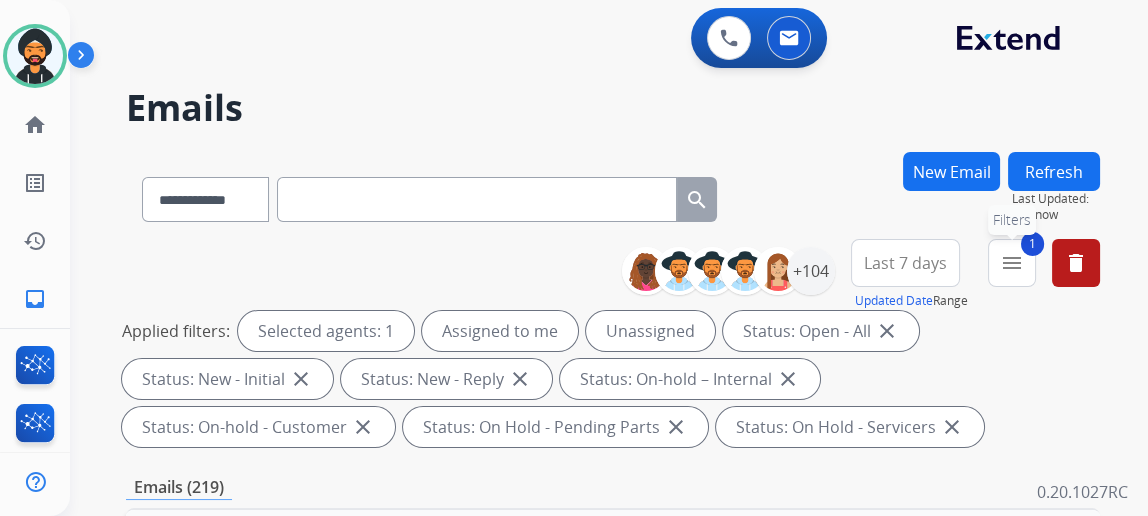 click on "1 menu  Filters" at bounding box center (1012, 263) 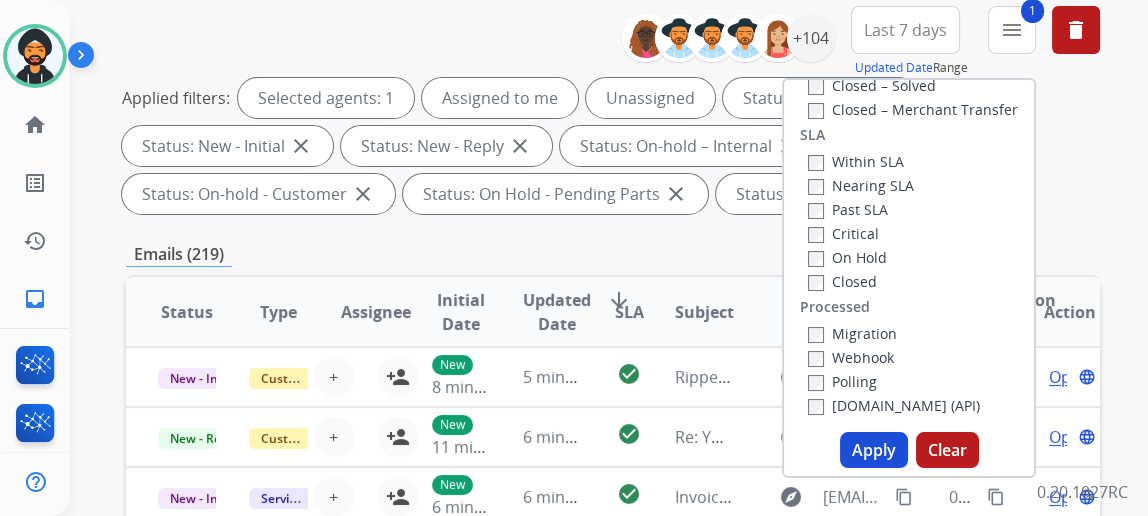 scroll, scrollTop: 272, scrollLeft: 0, axis: vertical 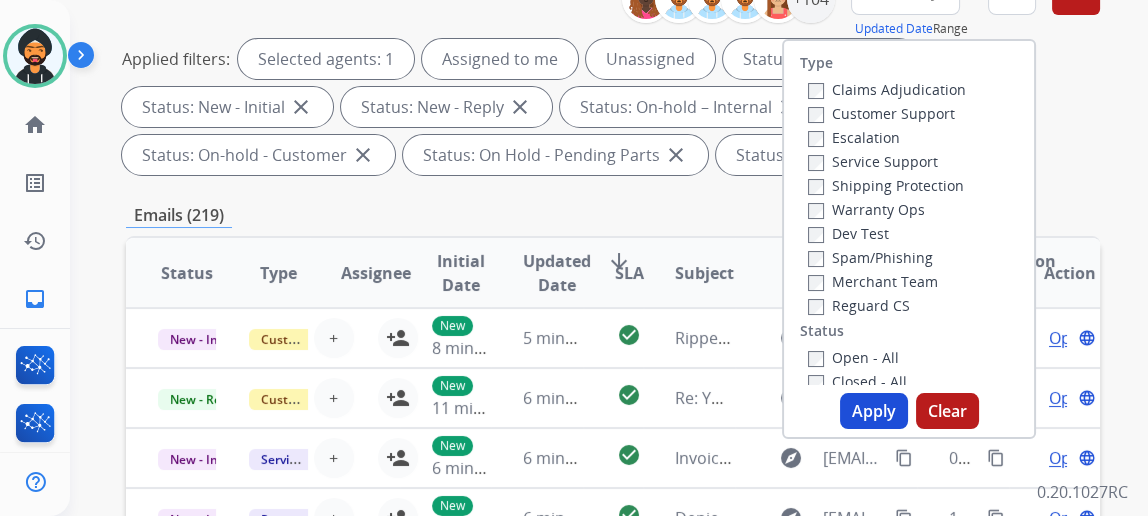 click on "Applied filters:  Selected agents: 1  Assigned to me Unassigned  Status: Open - All  close  Status: New - Initial  close  Status: New - Reply  close  Status: On-hold – Internal  close  Status: On-hold - Customer  close  Status: On Hold - Pending Parts  close  Status: On Hold - Servicers  close" at bounding box center [609, 107] 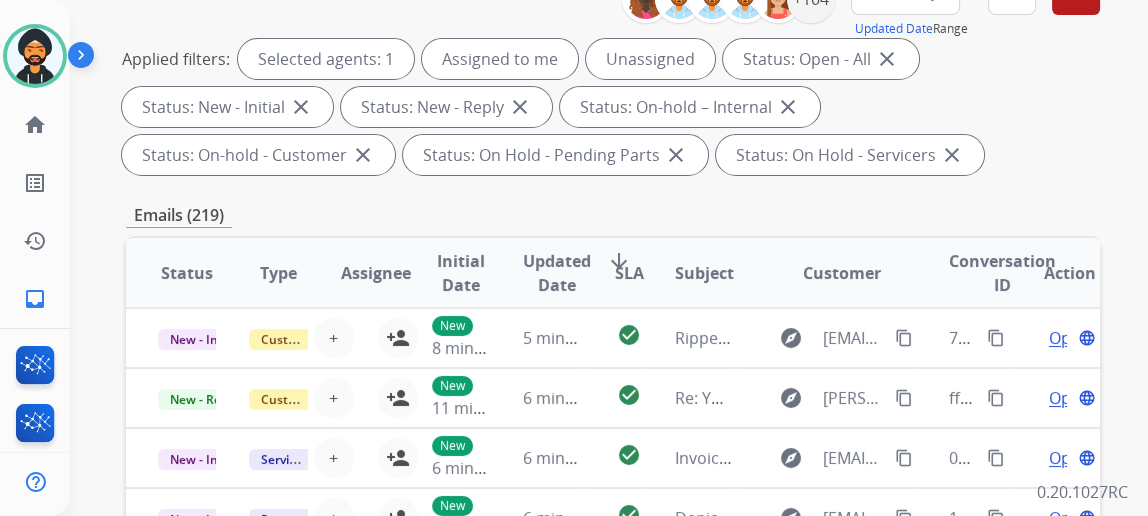 scroll, scrollTop: 0, scrollLeft: 0, axis: both 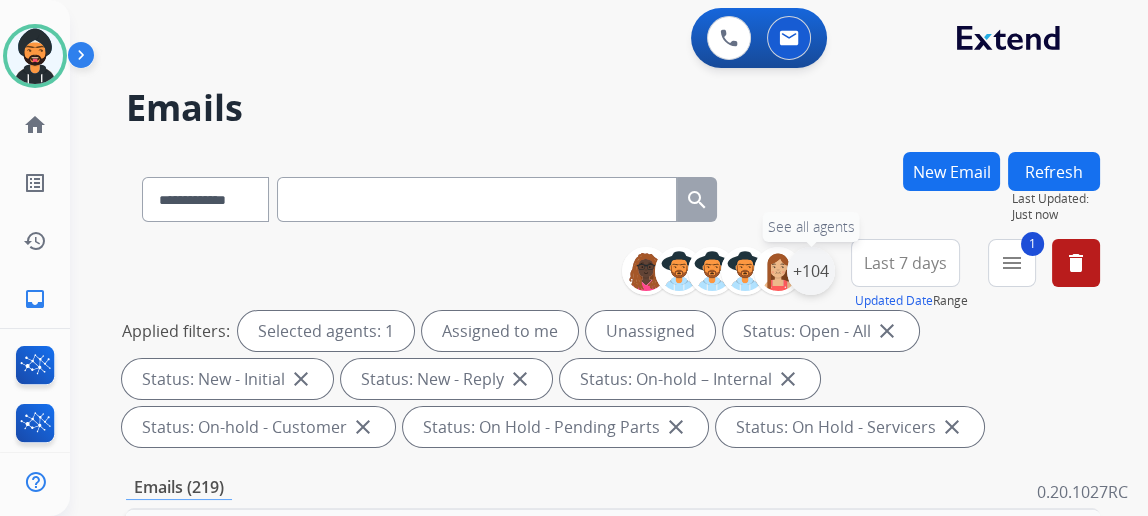 click on "+104" at bounding box center [811, 271] 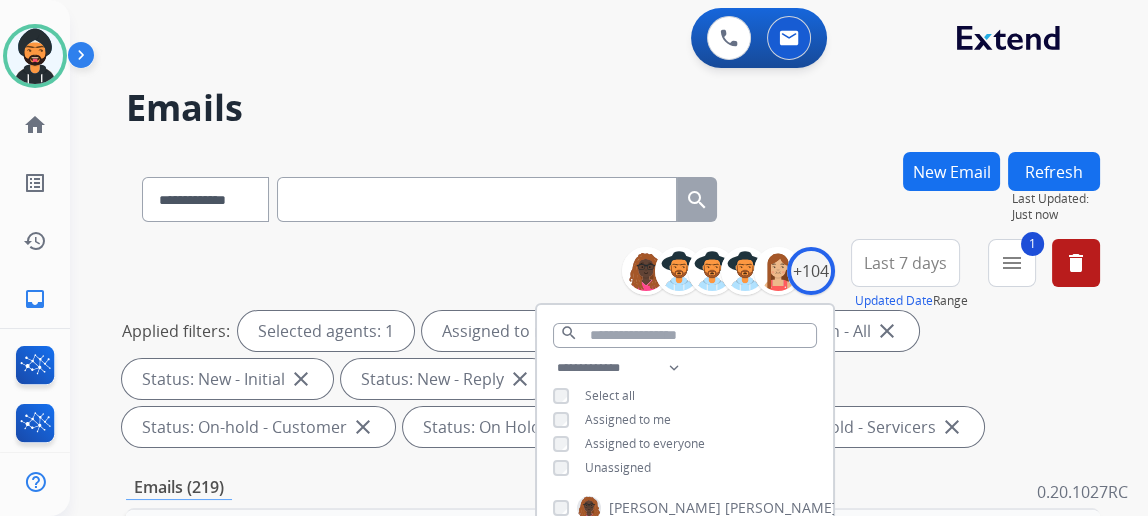 scroll, scrollTop: 272, scrollLeft: 0, axis: vertical 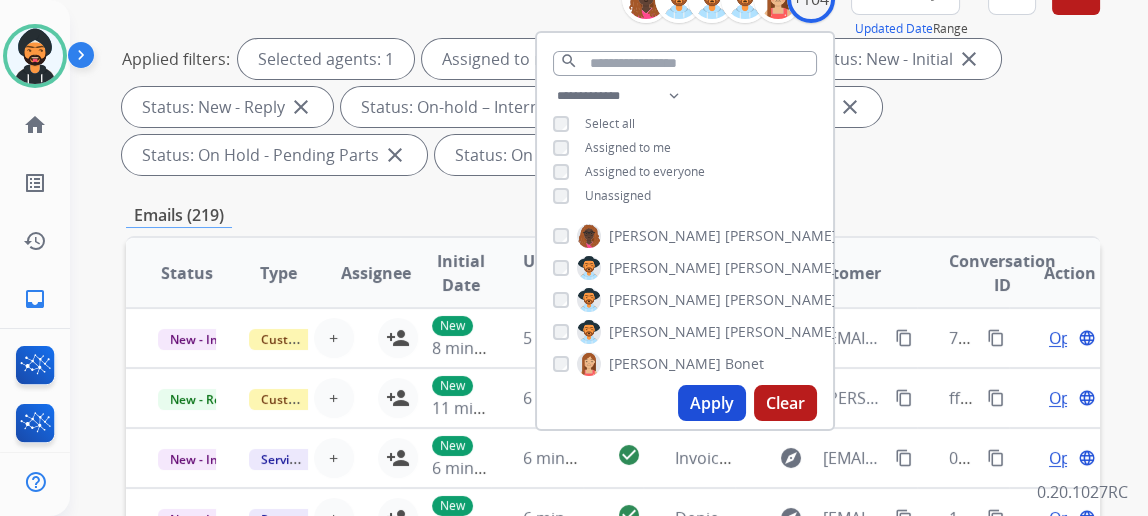 click on "Apply" at bounding box center (712, 403) 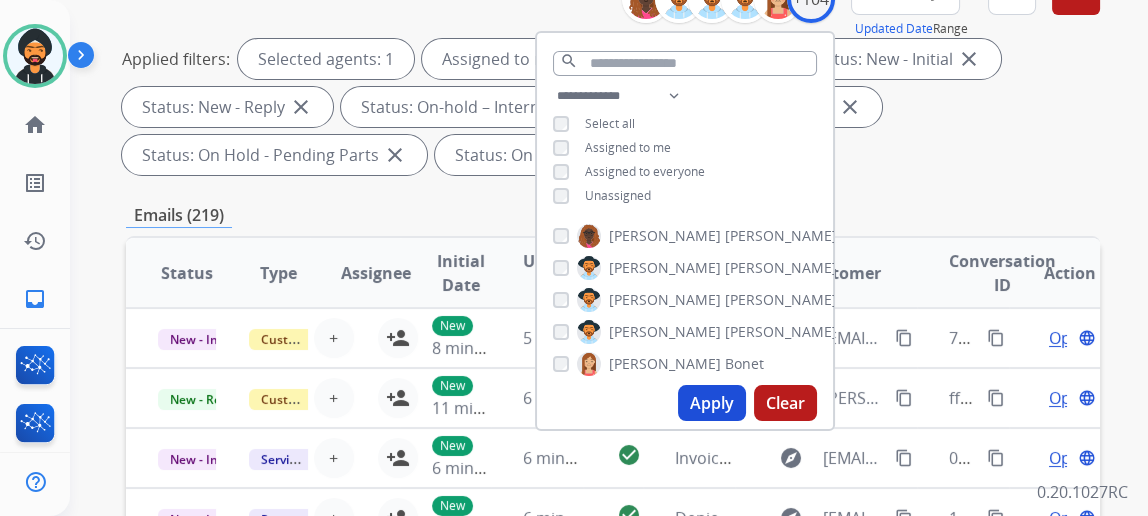 scroll, scrollTop: 0, scrollLeft: 0, axis: both 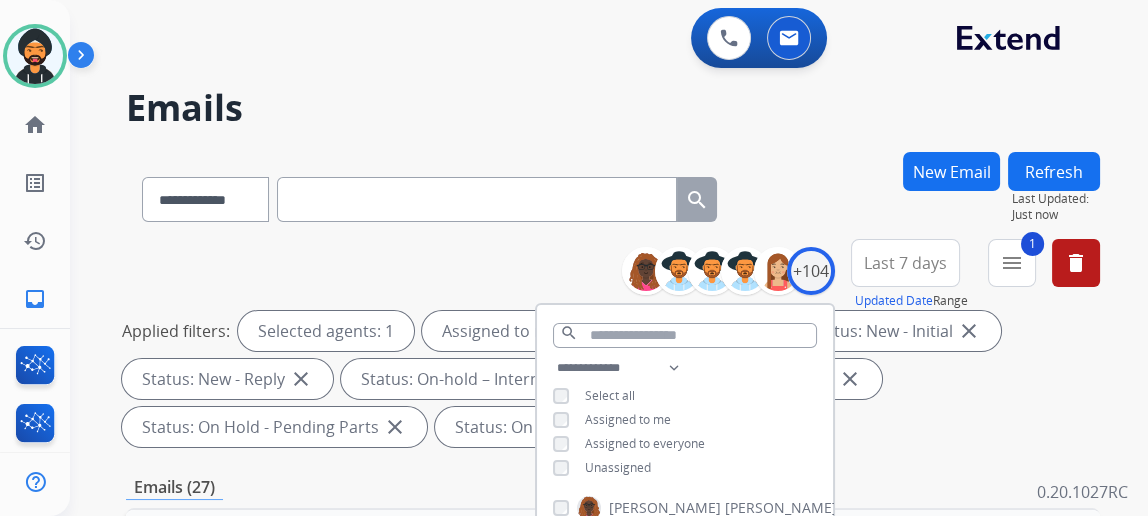 drag, startPoint x: 362, startPoint y: 256, endPoint x: 316, endPoint y: 237, distance: 49.76947 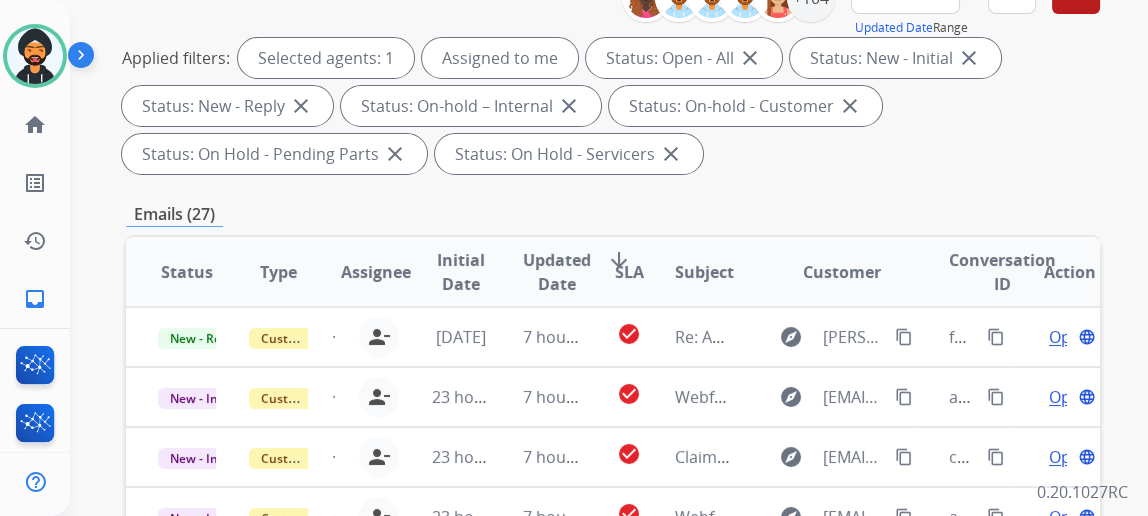 scroll, scrollTop: 272, scrollLeft: 0, axis: vertical 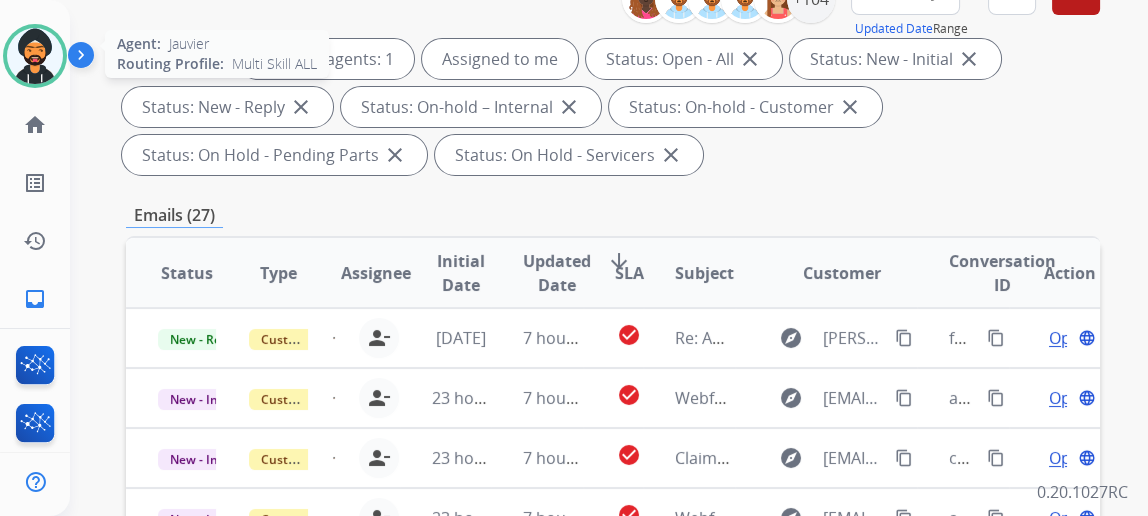 click at bounding box center (35, 56) 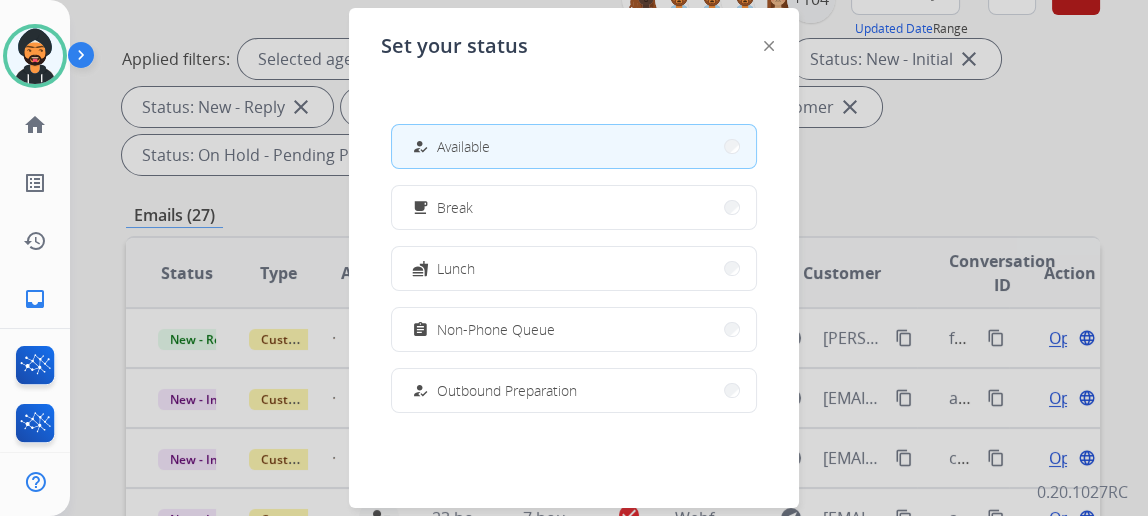 click on "how_to_reg Available" at bounding box center [449, 147] 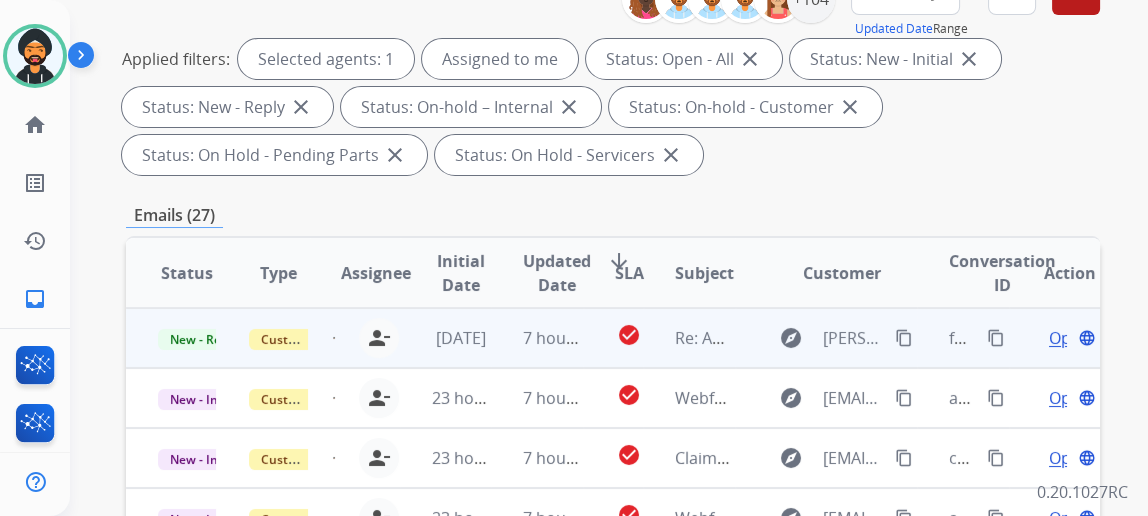 click on "Open" at bounding box center (1069, 338) 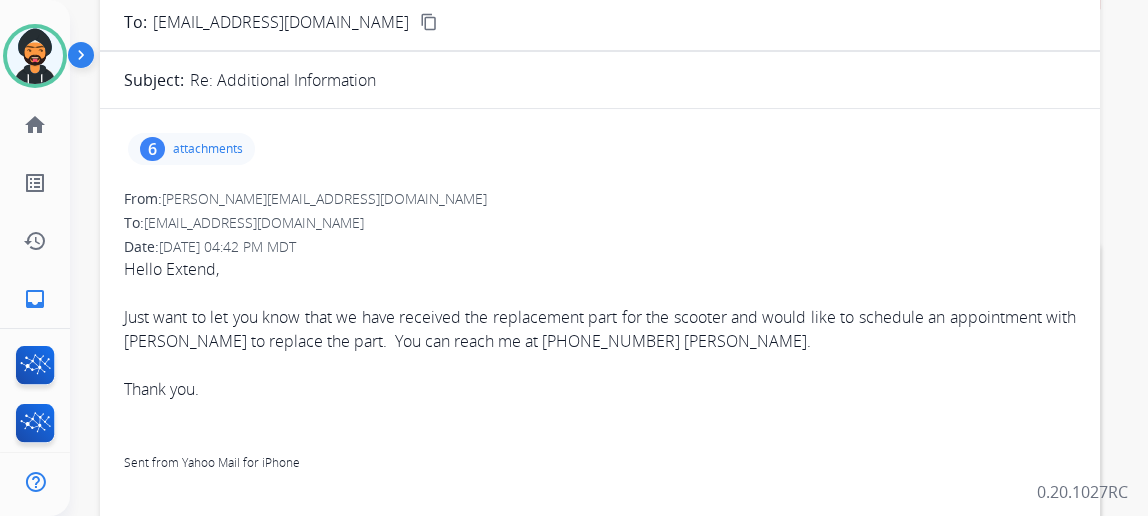 scroll, scrollTop: 181, scrollLeft: 0, axis: vertical 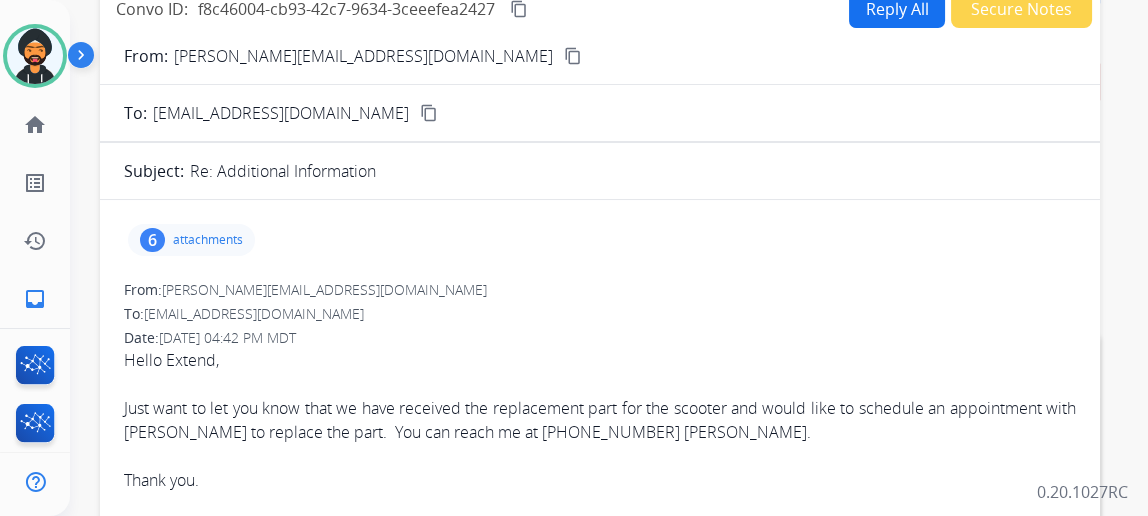 click on "attachments" at bounding box center (208, 240) 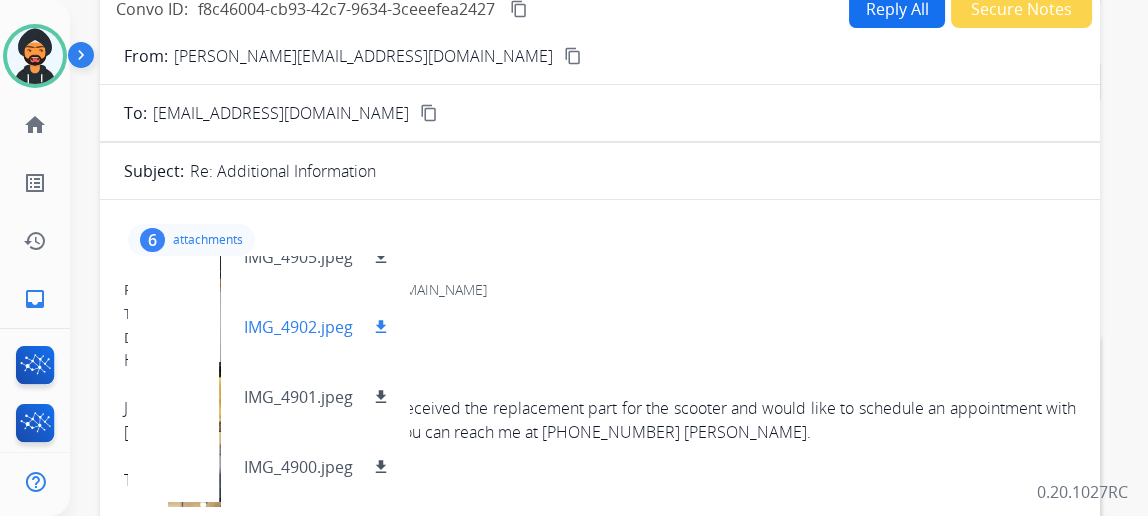 scroll, scrollTop: 169, scrollLeft: 0, axis: vertical 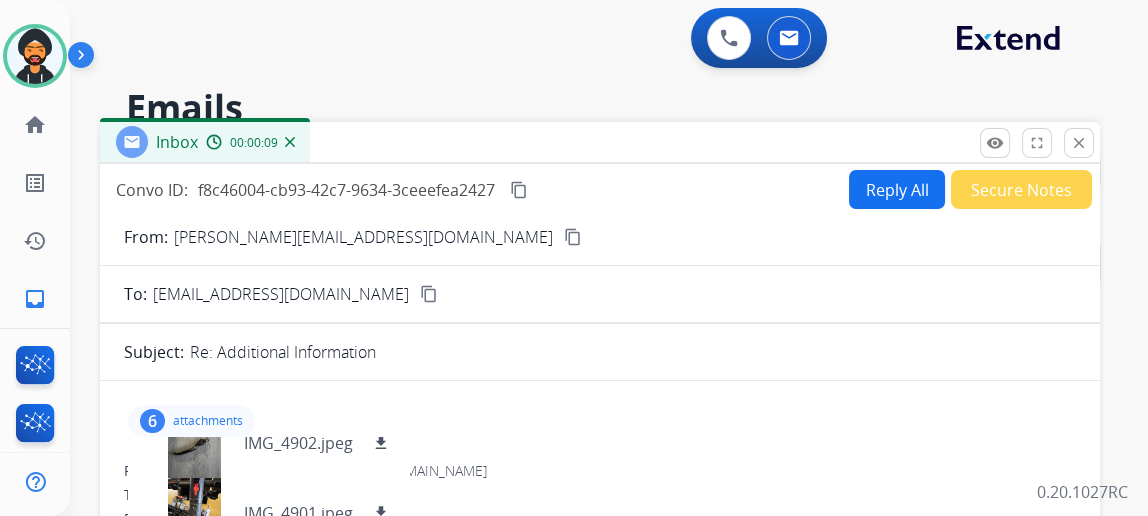 click on "content_copy" at bounding box center (573, 237) 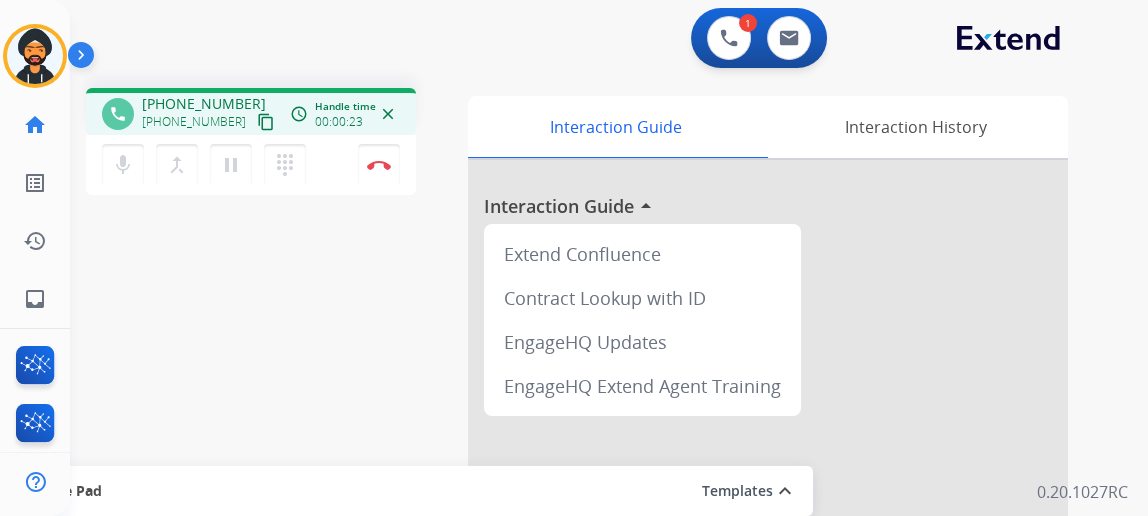 click on "content_copy" at bounding box center [266, 122] 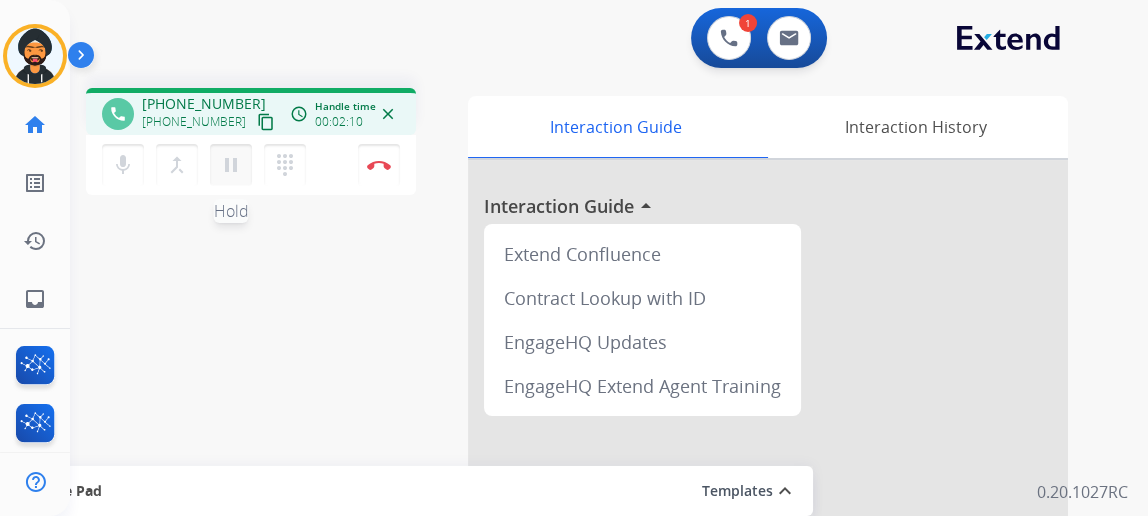 click on "pause" at bounding box center [231, 165] 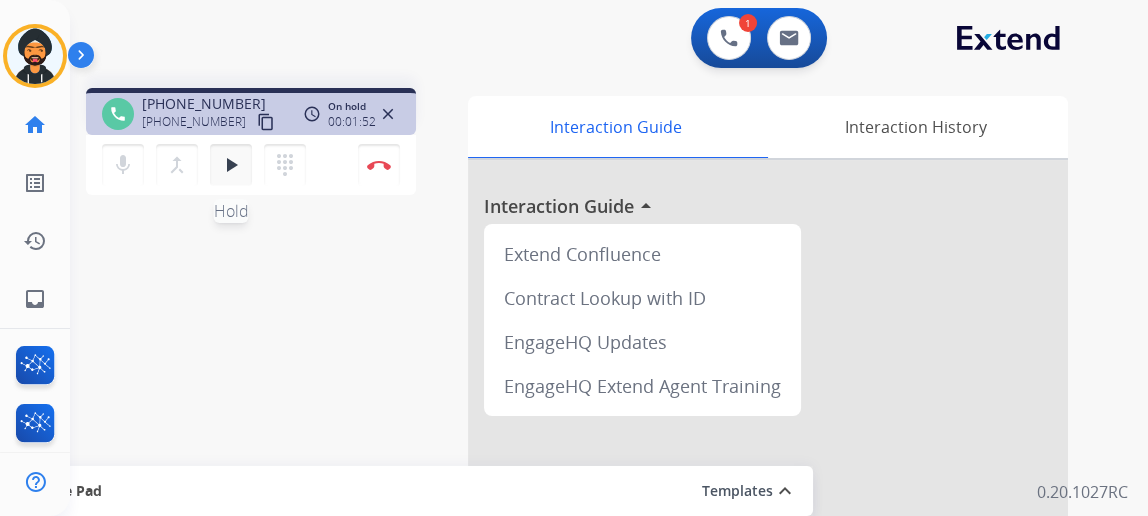 click on "play_arrow" at bounding box center [231, 165] 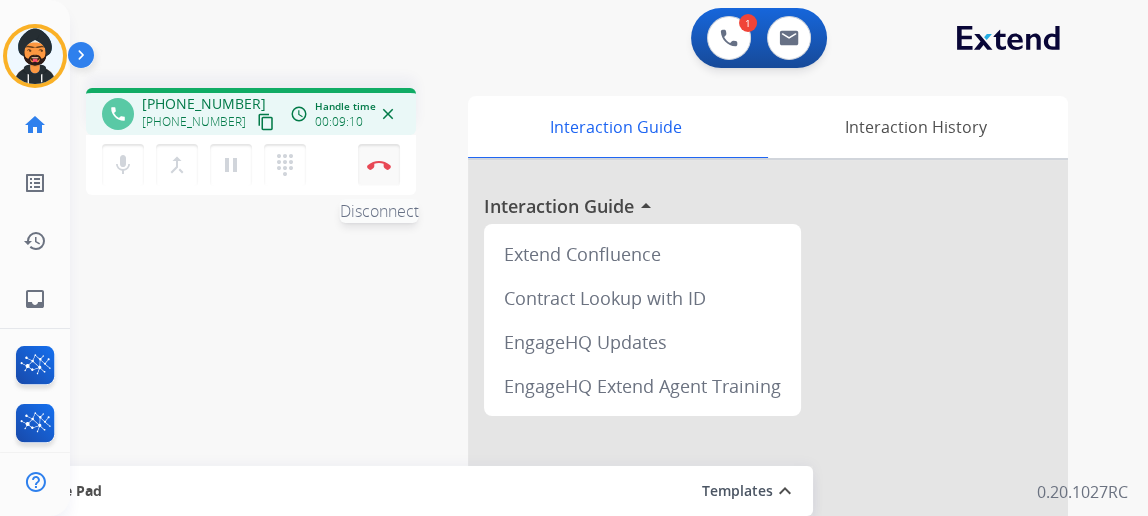 click on "Disconnect" at bounding box center [379, 165] 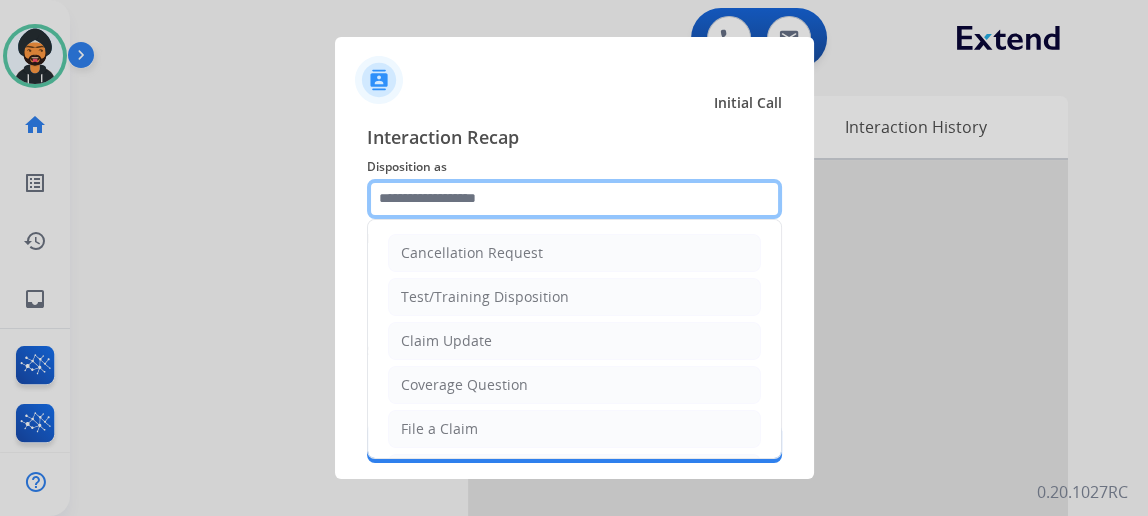 drag, startPoint x: 458, startPoint y: 197, endPoint x: 430, endPoint y: 211, distance: 31.304953 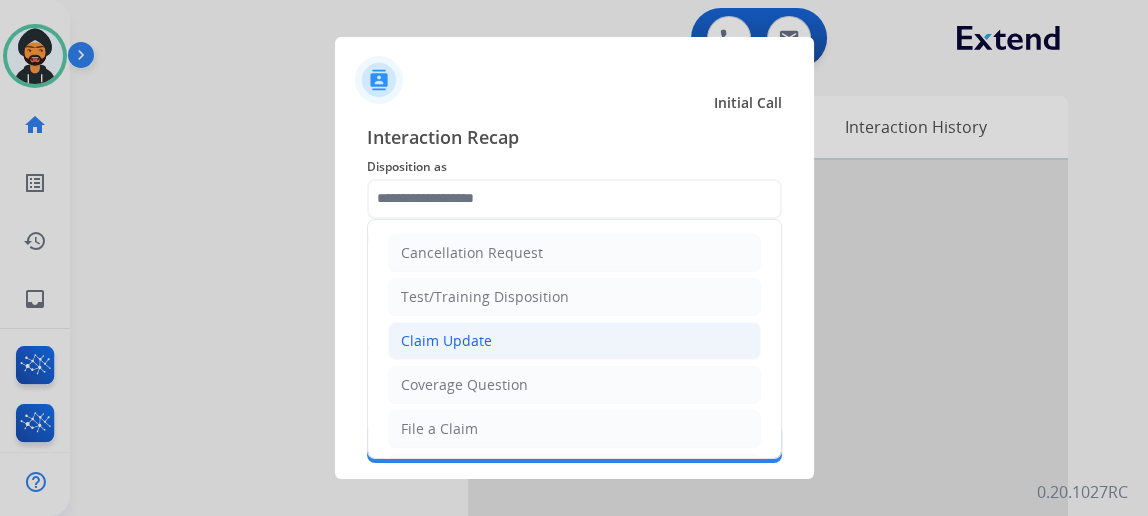 click on "Claim Update" 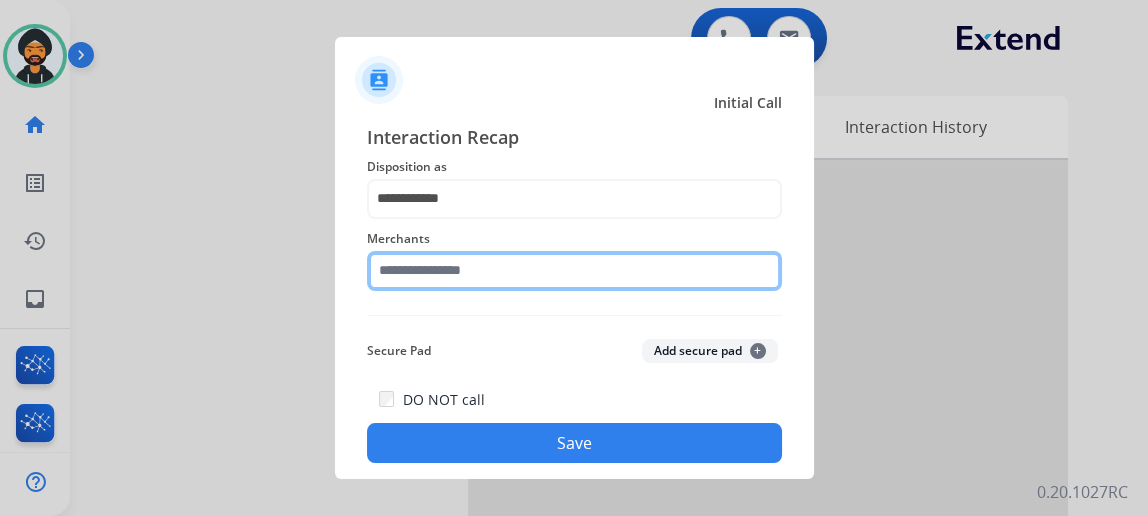 click 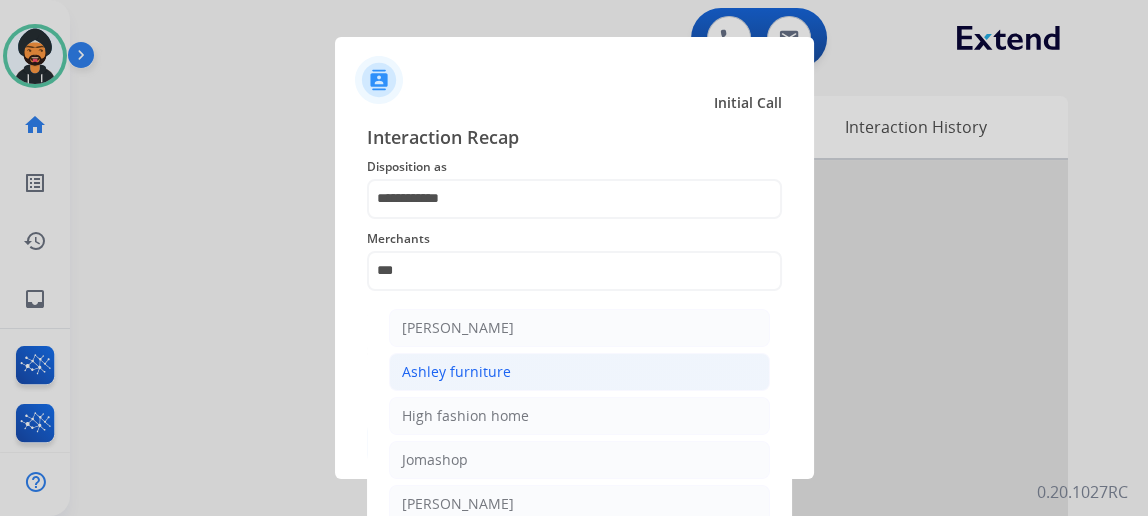 click on "Ashley furniture" 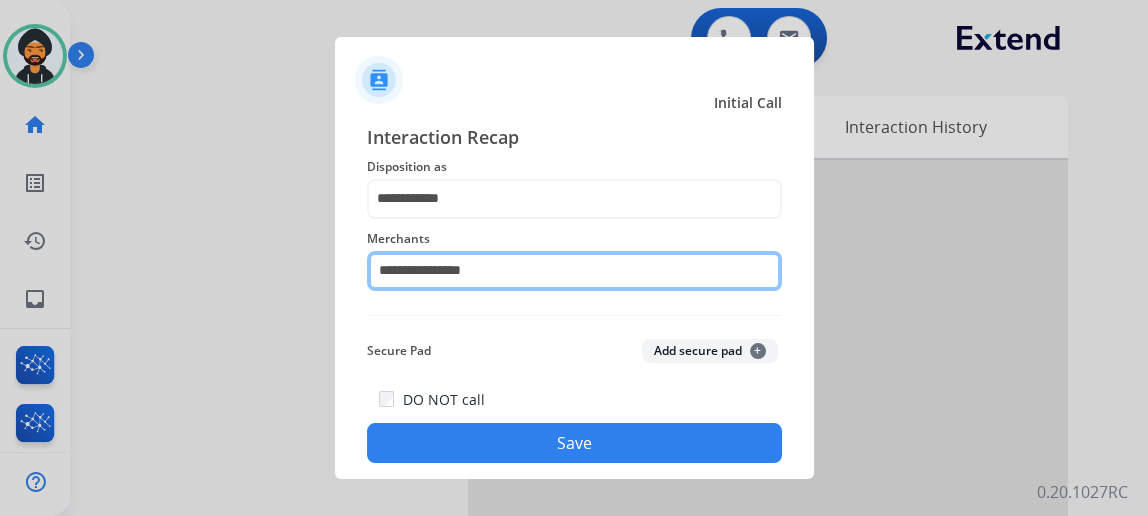 click on "**********" 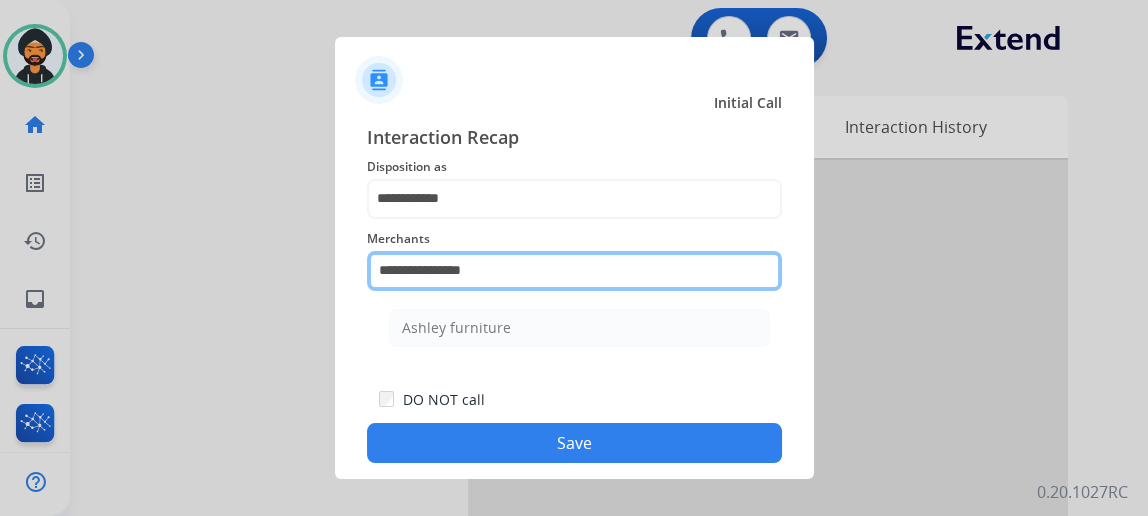 click on "**********" 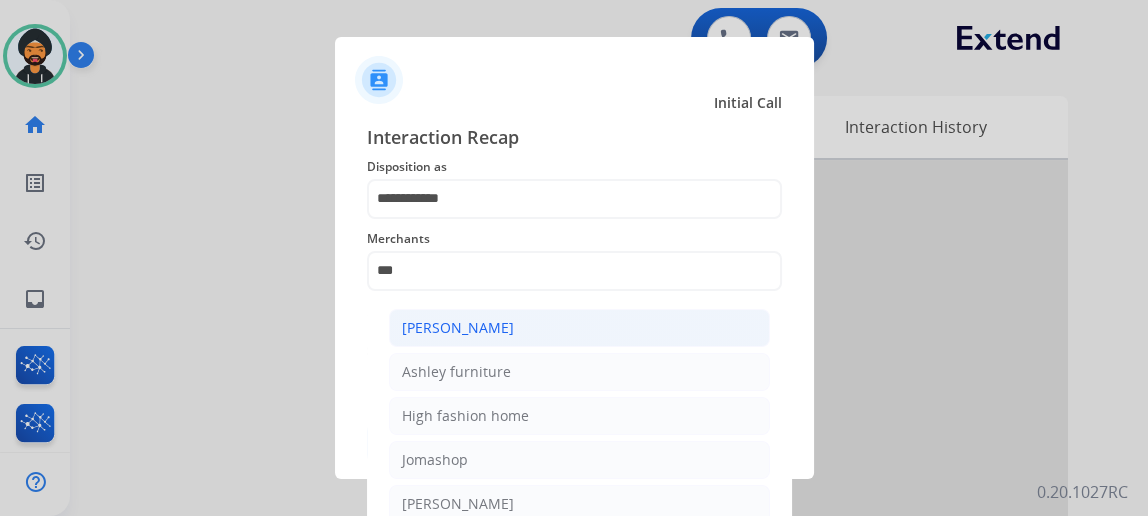 click on "[PERSON_NAME]" 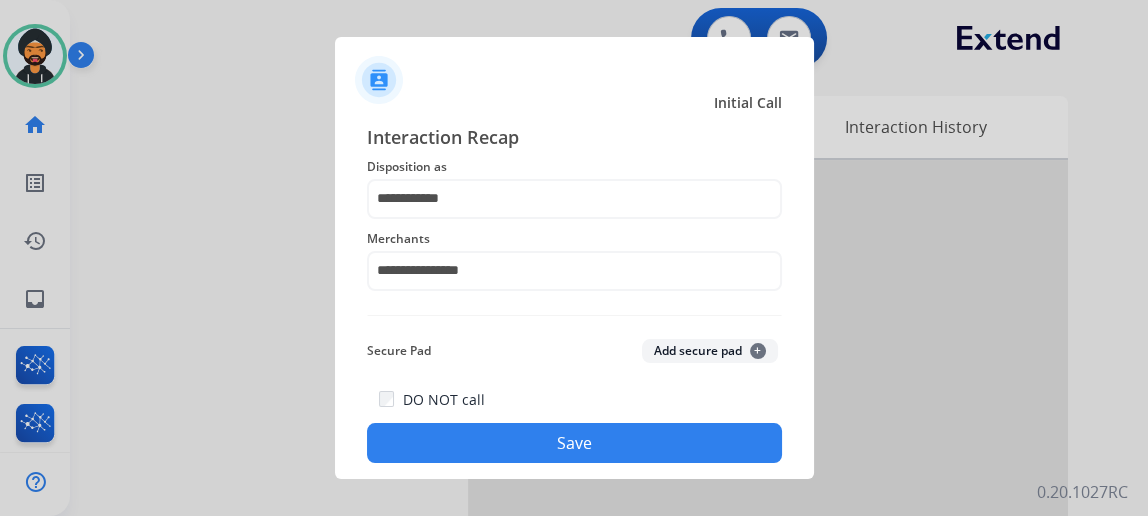 click on "Save" 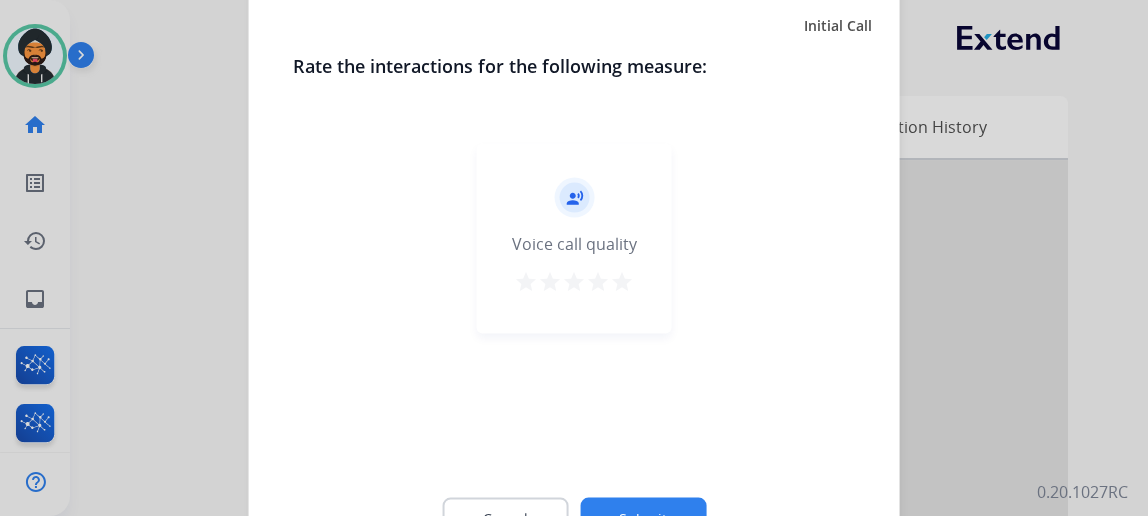 click on "star" at bounding box center (622, 282) 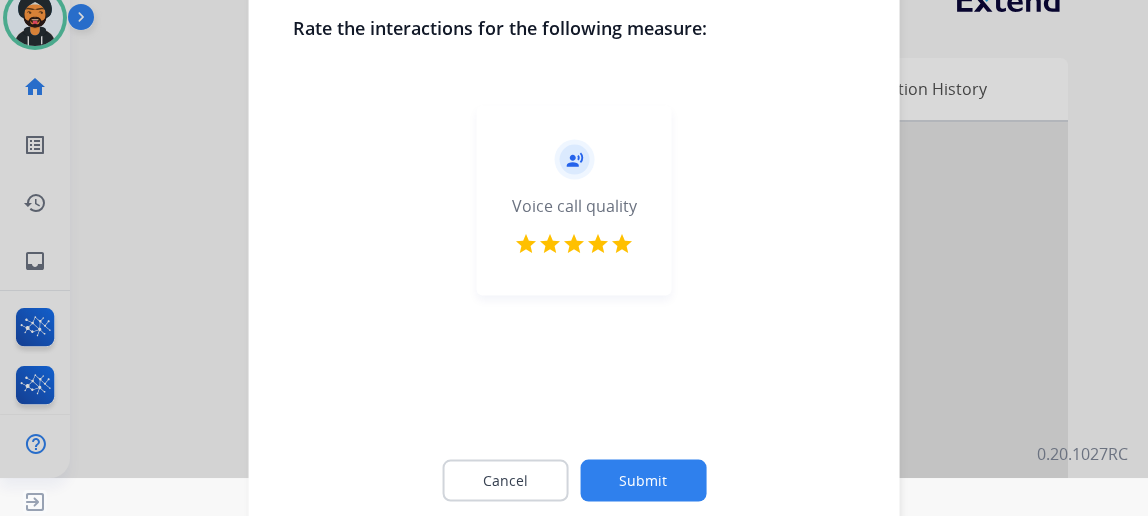 scroll, scrollTop: 59, scrollLeft: 0, axis: vertical 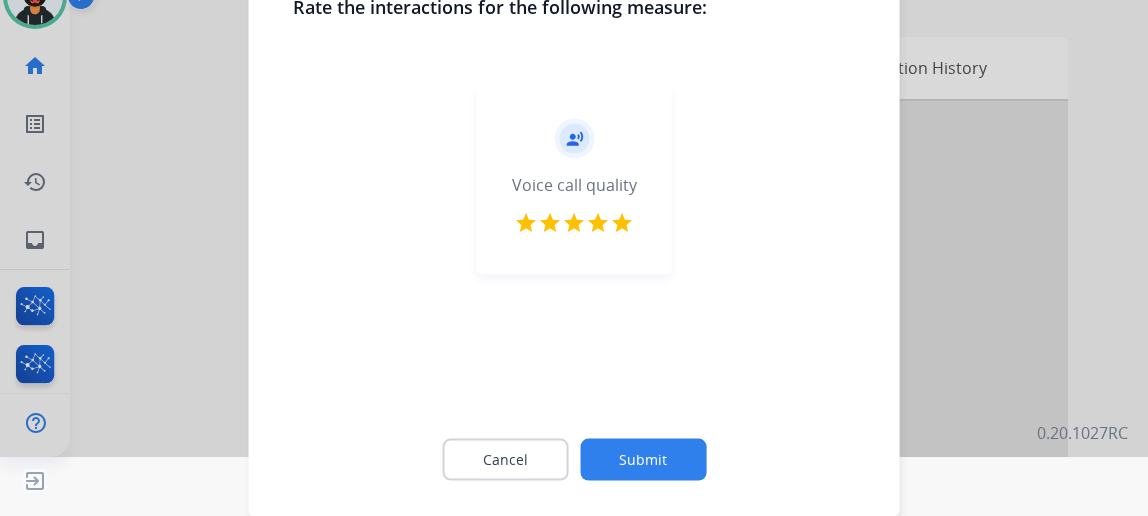 click on "Submit" 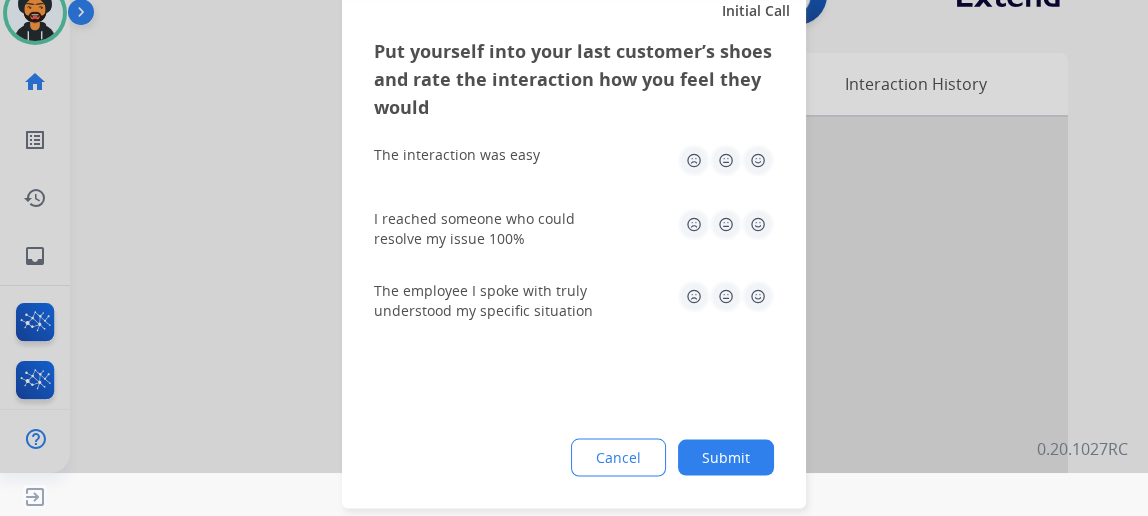 scroll, scrollTop: 43, scrollLeft: 0, axis: vertical 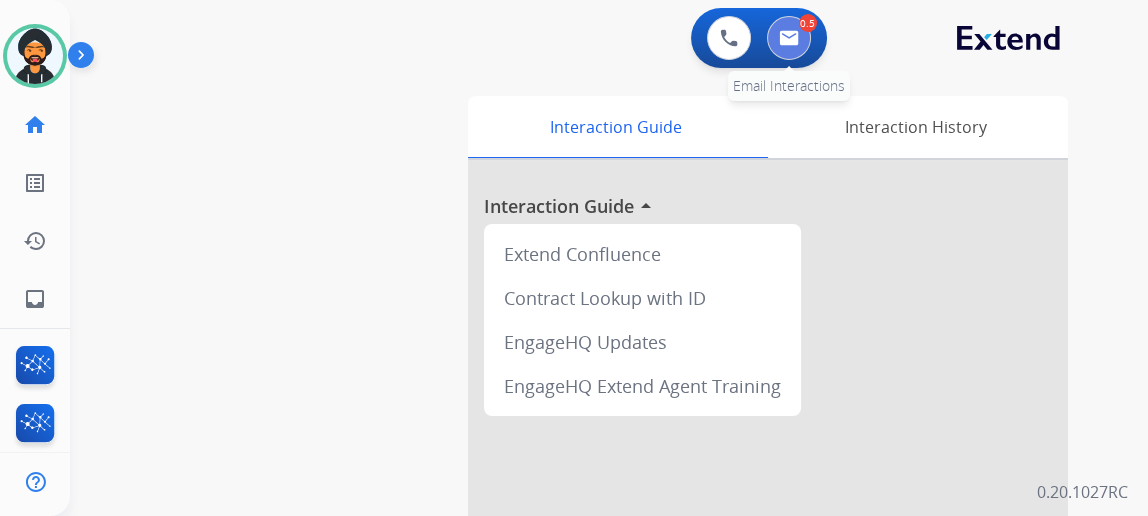 click at bounding box center [789, 38] 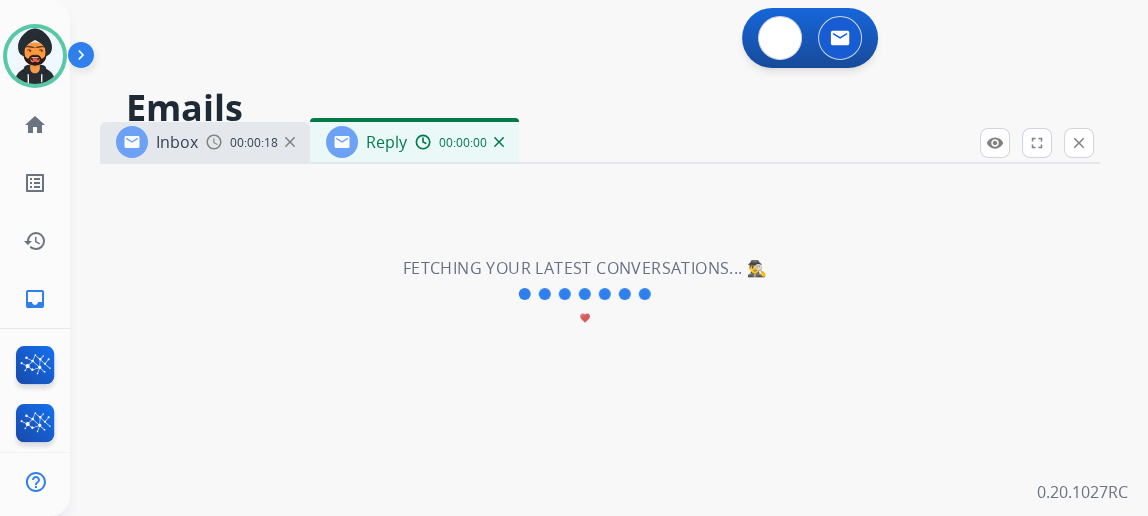 select on "**********" 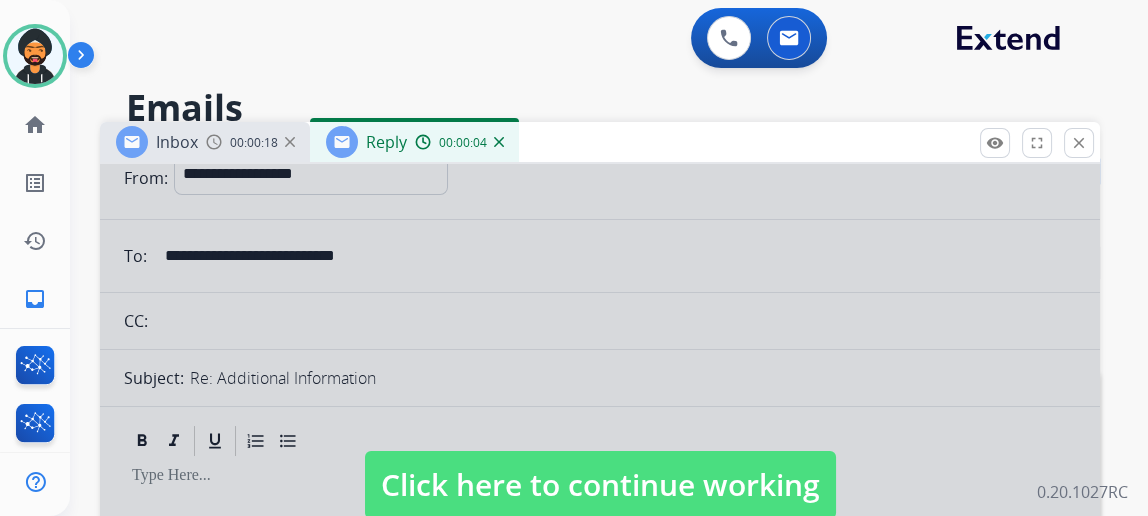 scroll, scrollTop: 0, scrollLeft: 0, axis: both 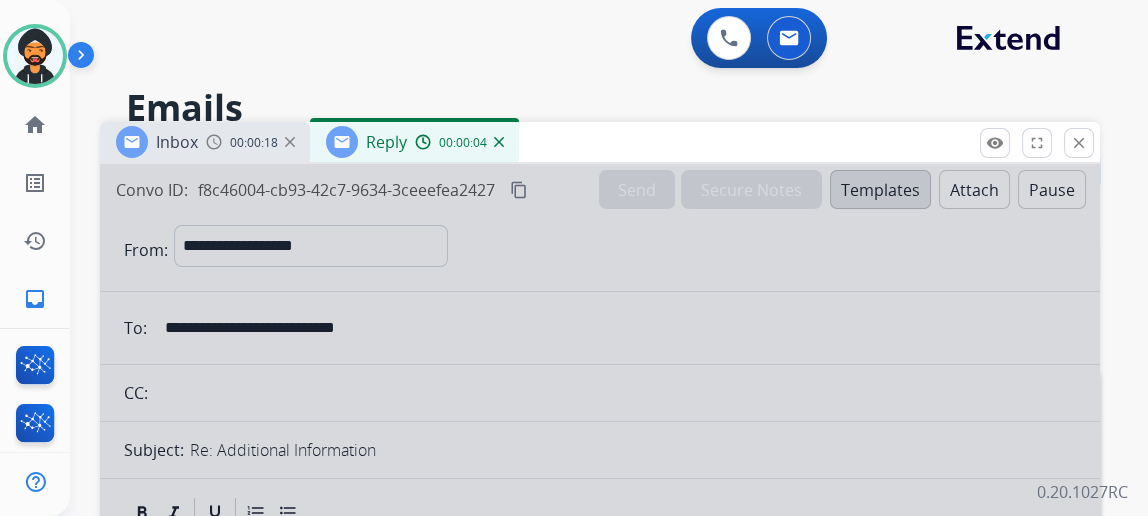 click at bounding box center (600, 537) 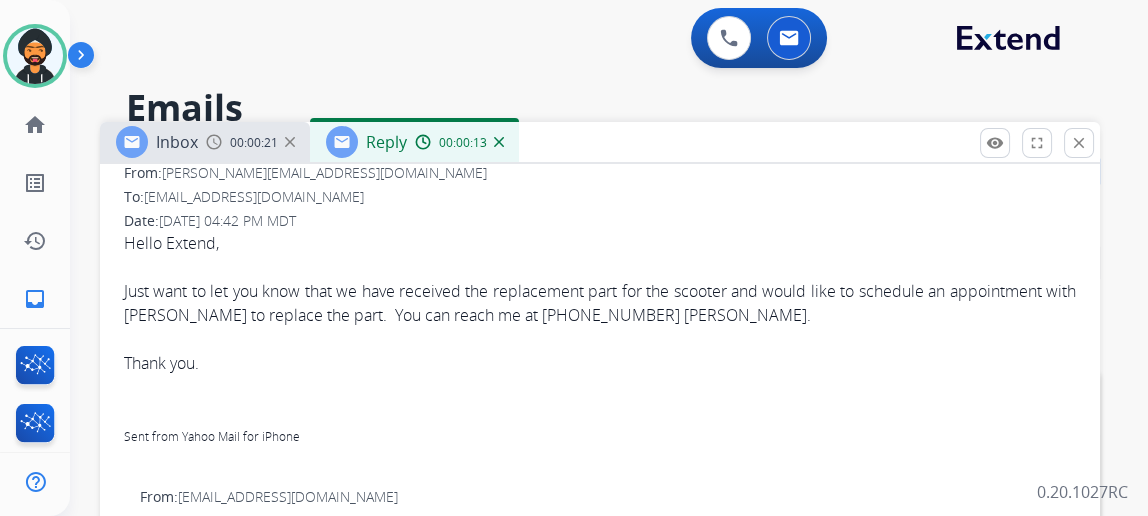scroll, scrollTop: 0, scrollLeft: 0, axis: both 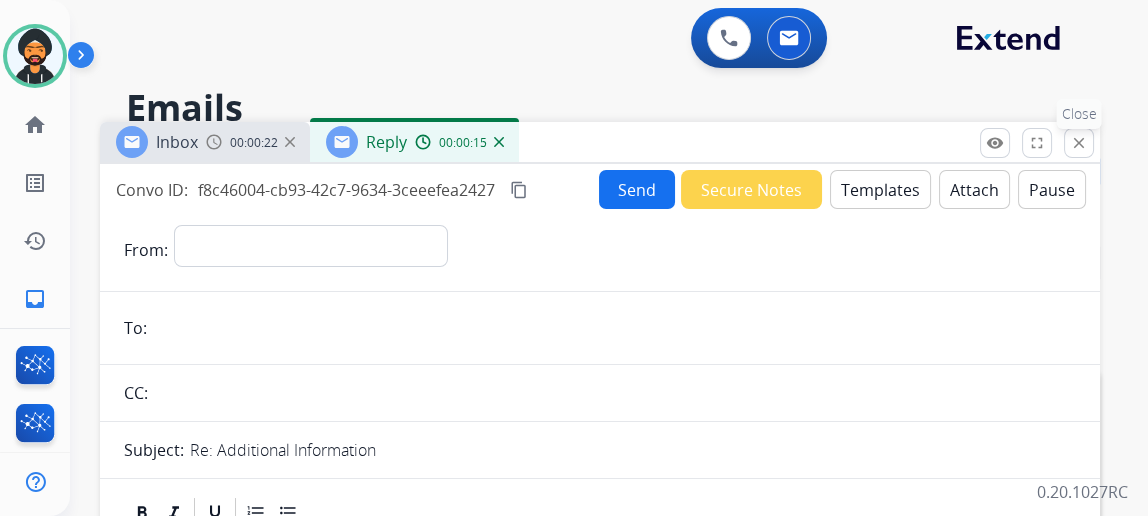click on "close" at bounding box center [1079, 143] 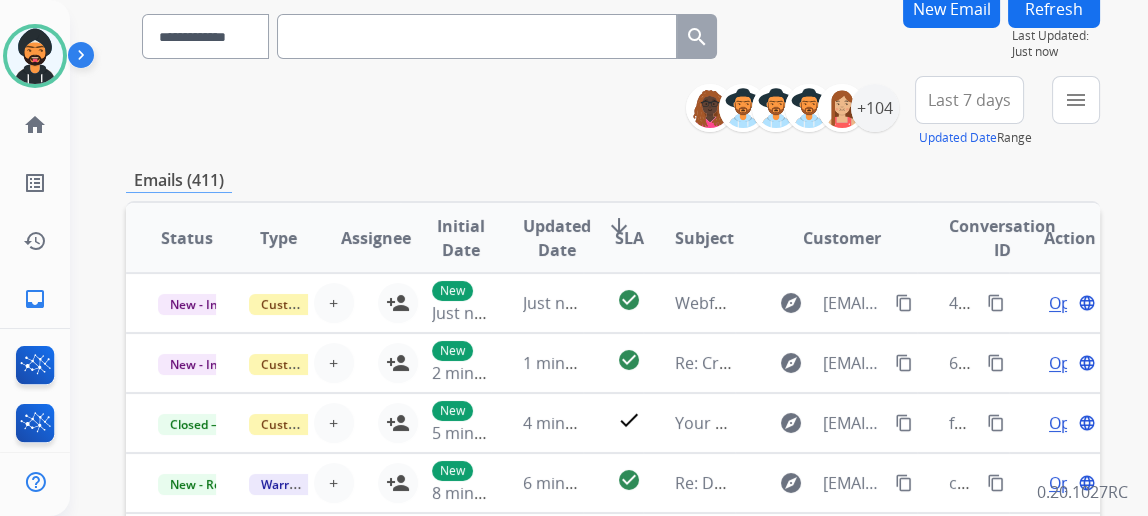 scroll, scrollTop: 0, scrollLeft: 0, axis: both 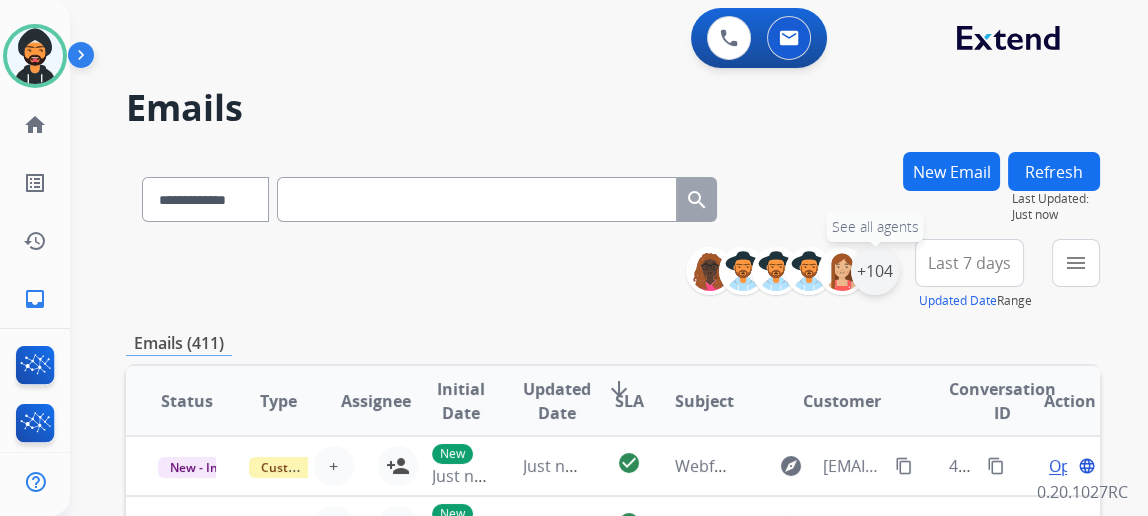 click on "+104" at bounding box center [875, 271] 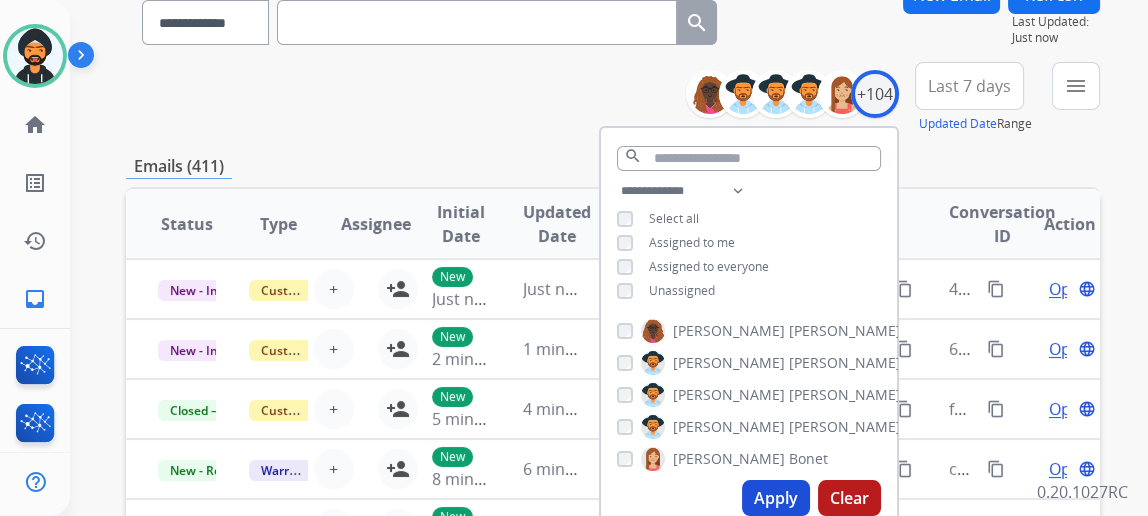 scroll, scrollTop: 181, scrollLeft: 0, axis: vertical 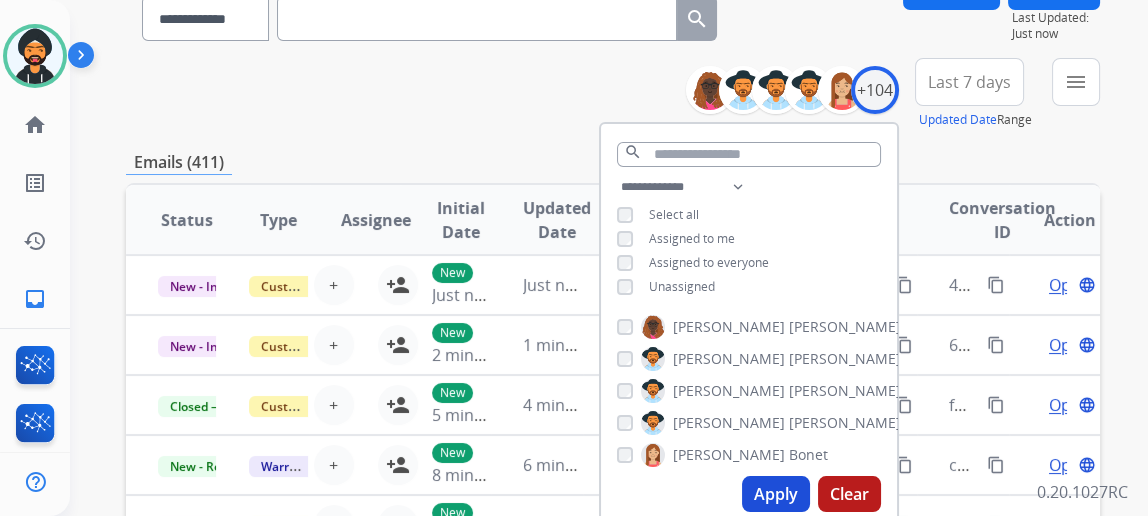 click on "Unassigned" at bounding box center [666, 287] 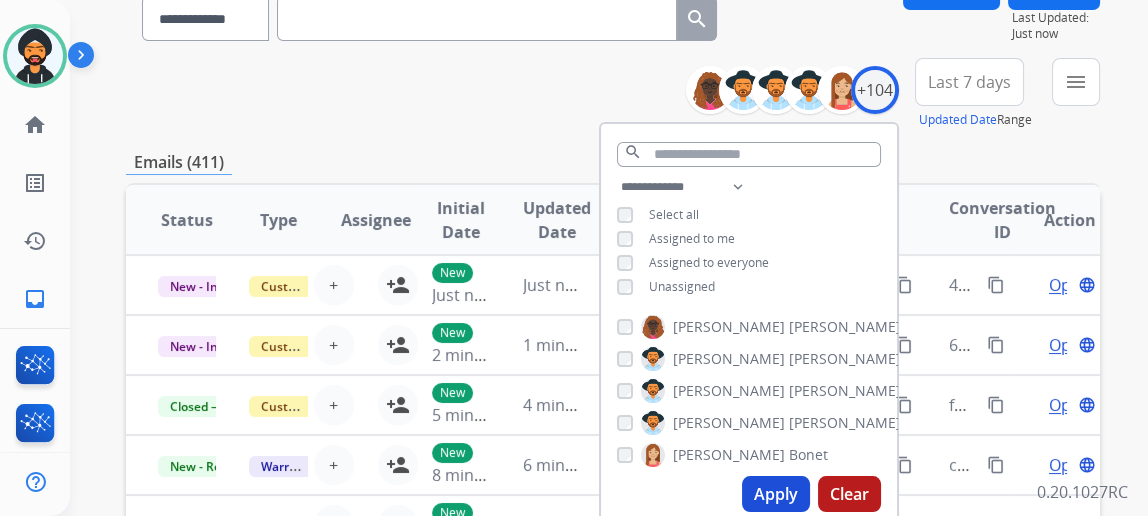 click on "Apply" at bounding box center [776, 494] 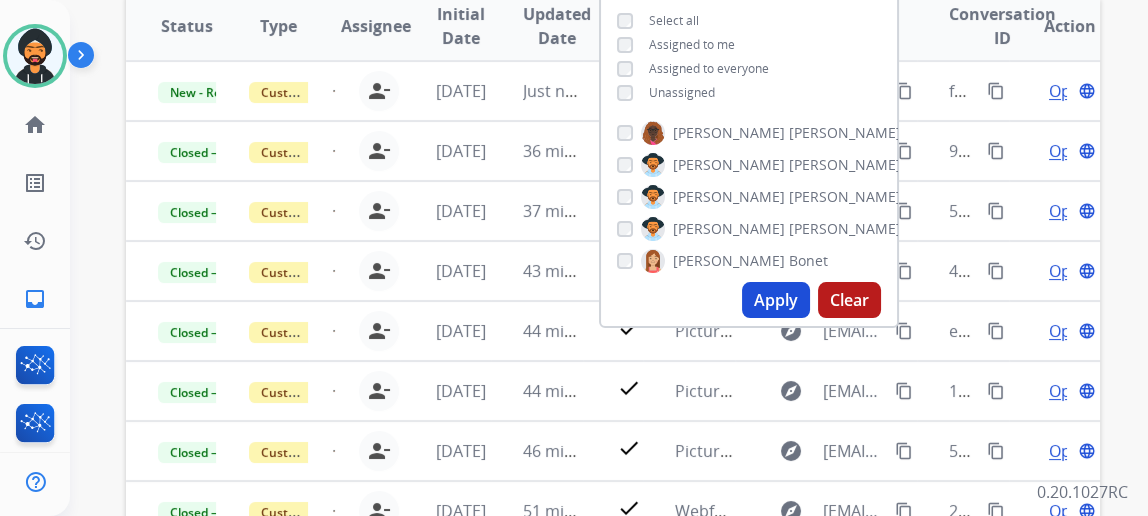 scroll, scrollTop: 272, scrollLeft: 0, axis: vertical 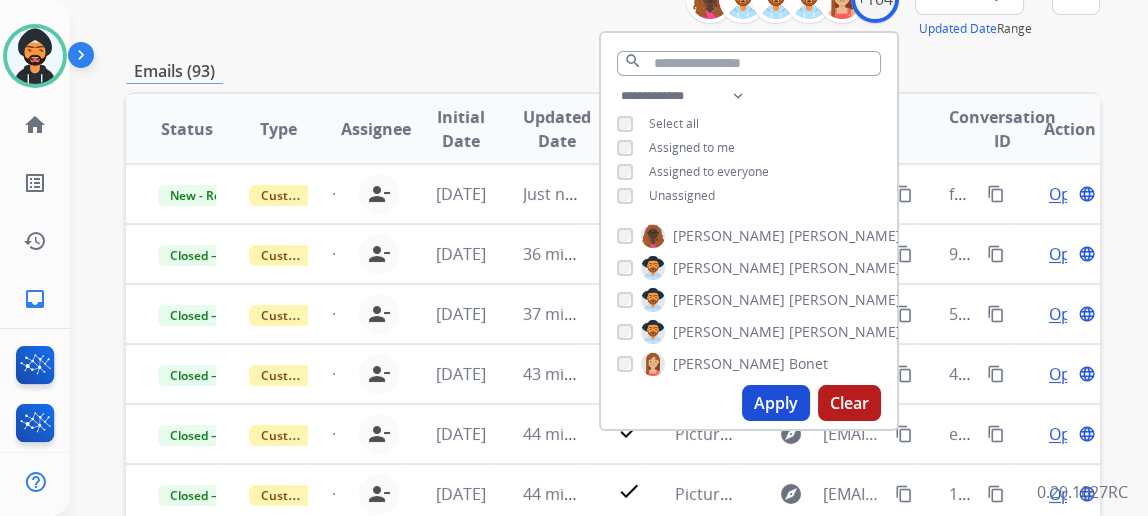 click on "Apply" at bounding box center [776, 403] 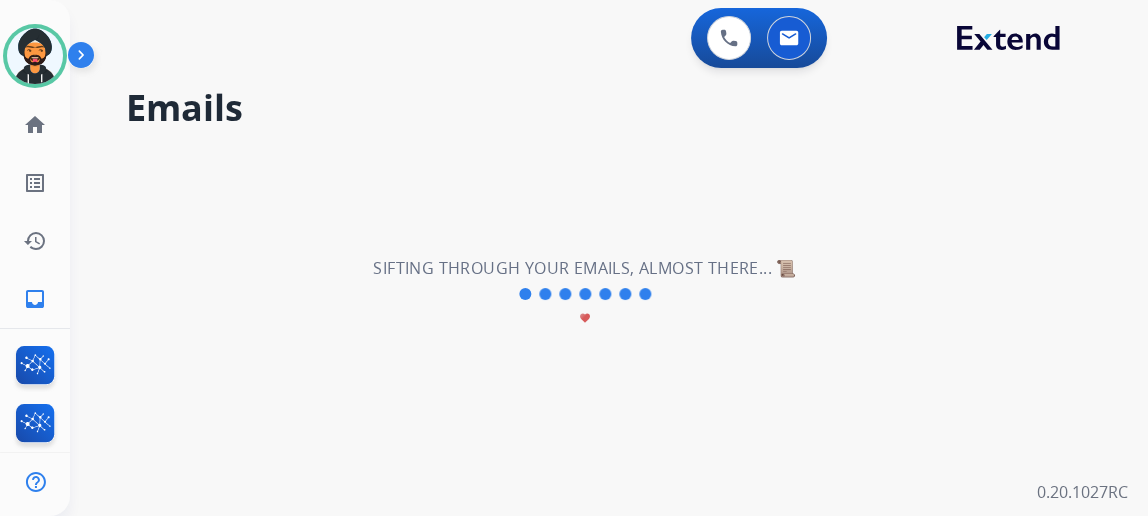 scroll, scrollTop: 0, scrollLeft: 0, axis: both 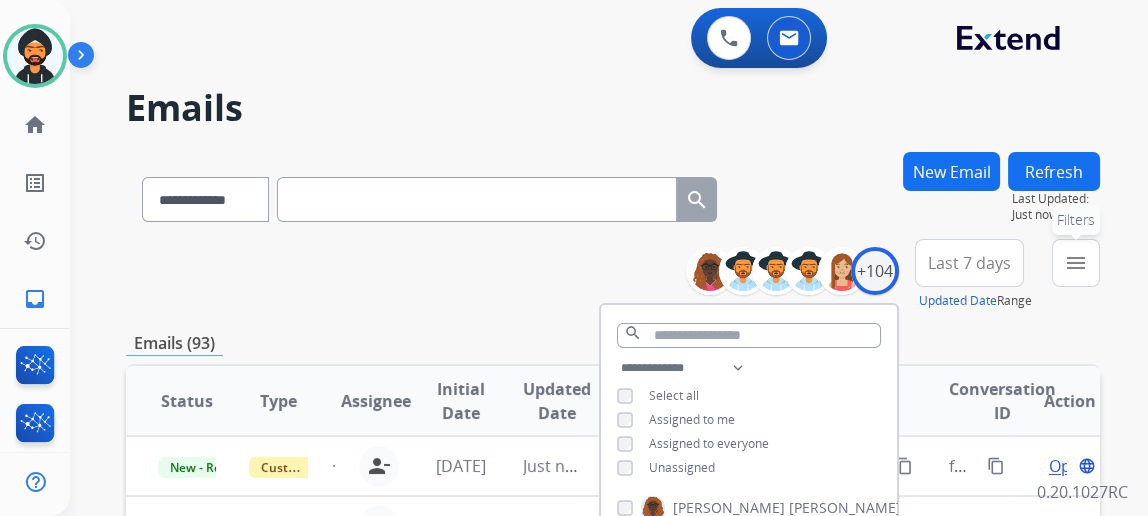 click on "menu" at bounding box center [1076, 263] 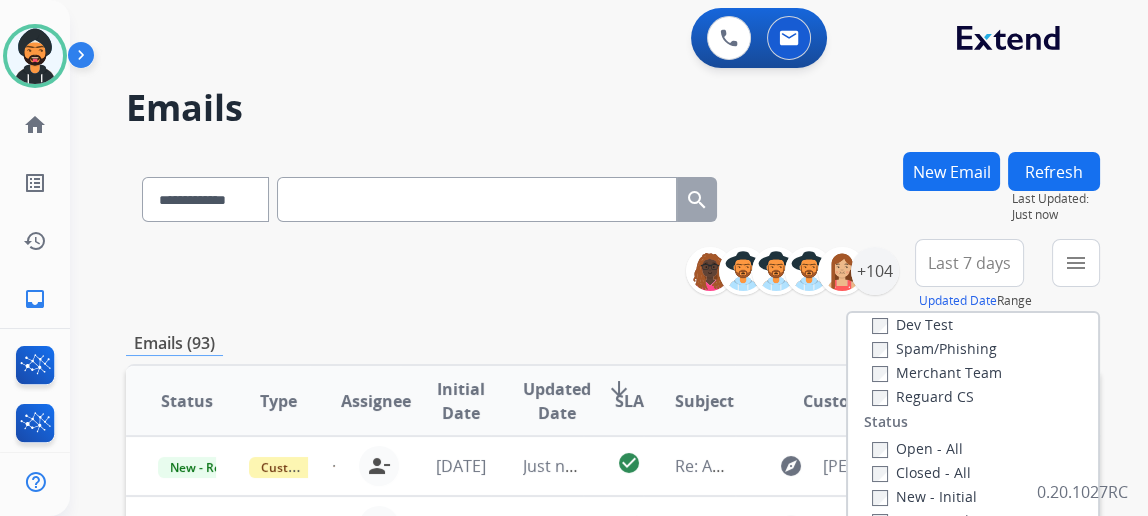 scroll, scrollTop: 181, scrollLeft: 0, axis: vertical 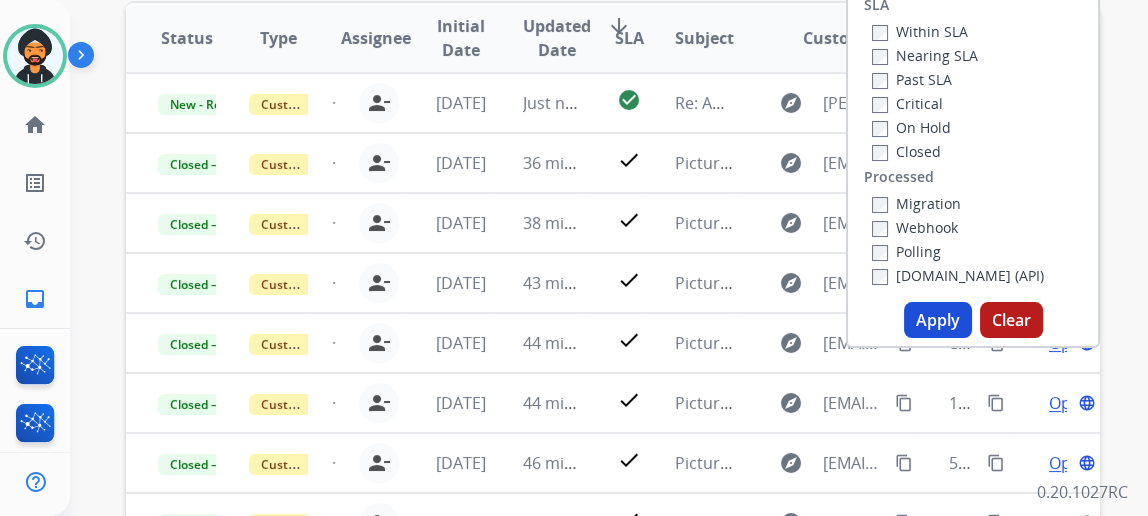 click on "Apply Clear" at bounding box center (973, 320) 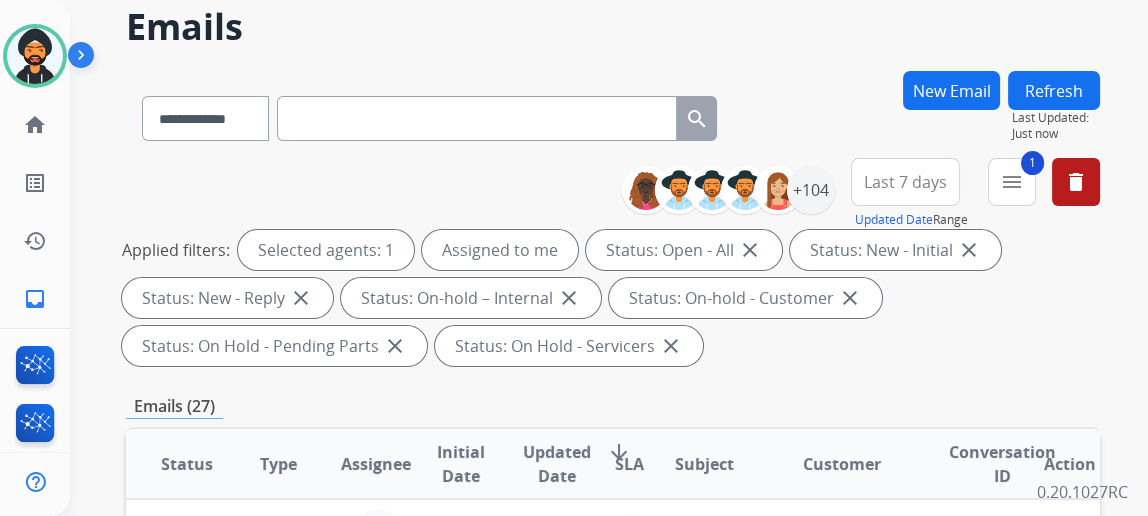 scroll, scrollTop: 363, scrollLeft: 0, axis: vertical 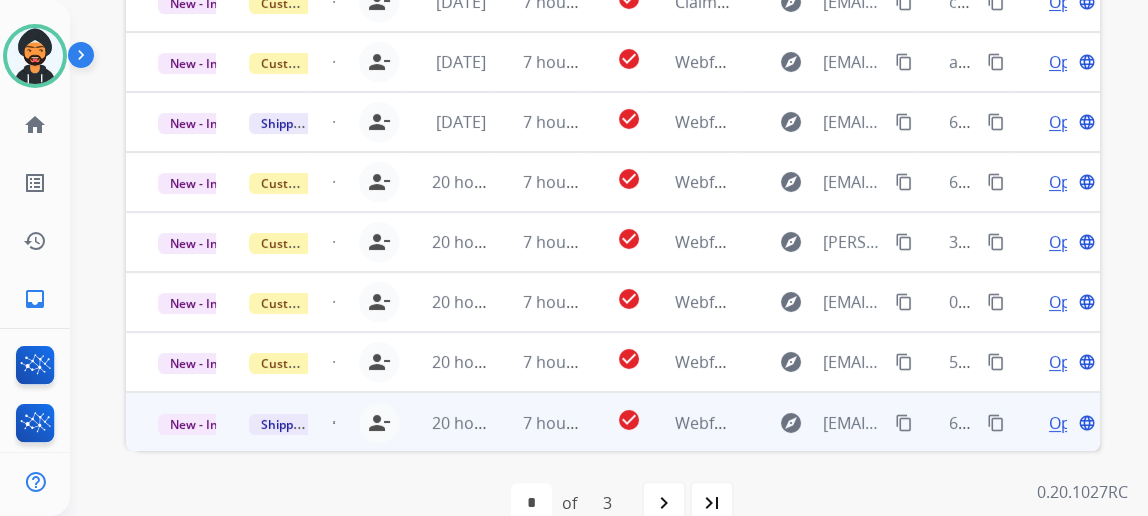 click on "Open" at bounding box center (1069, 423) 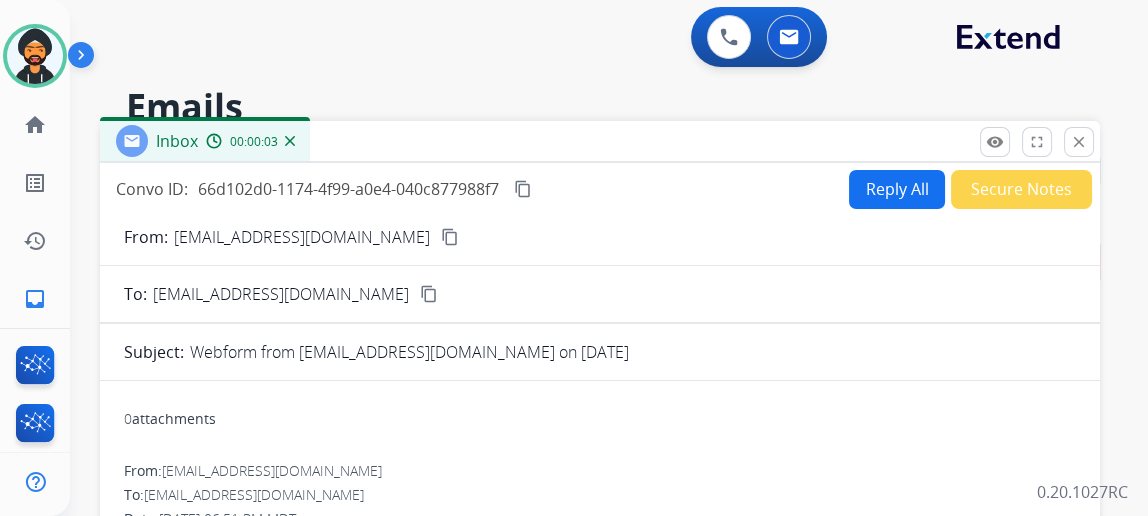 scroll, scrollTop: 0, scrollLeft: 0, axis: both 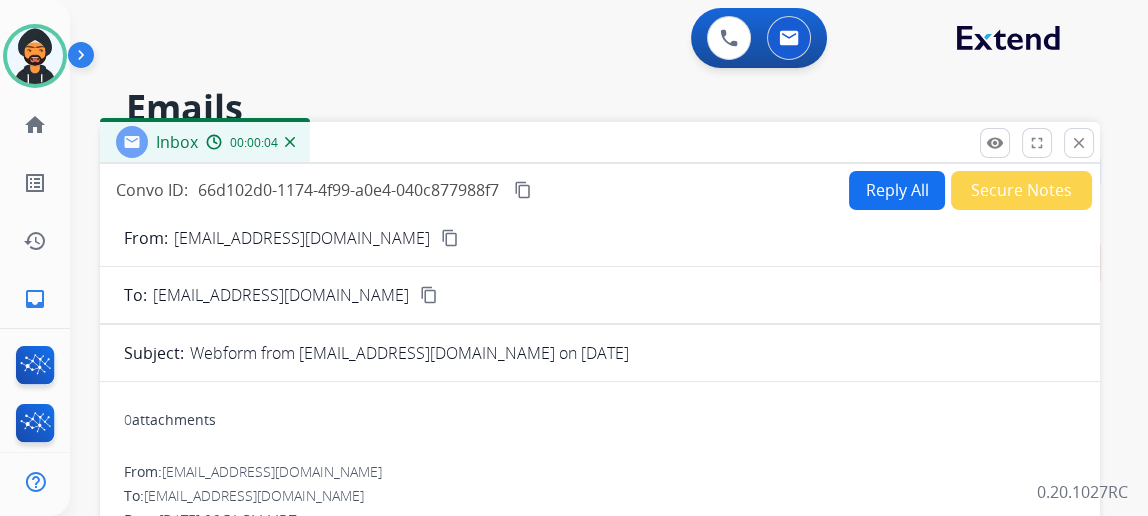 click on "Reply All" at bounding box center (897, 190) 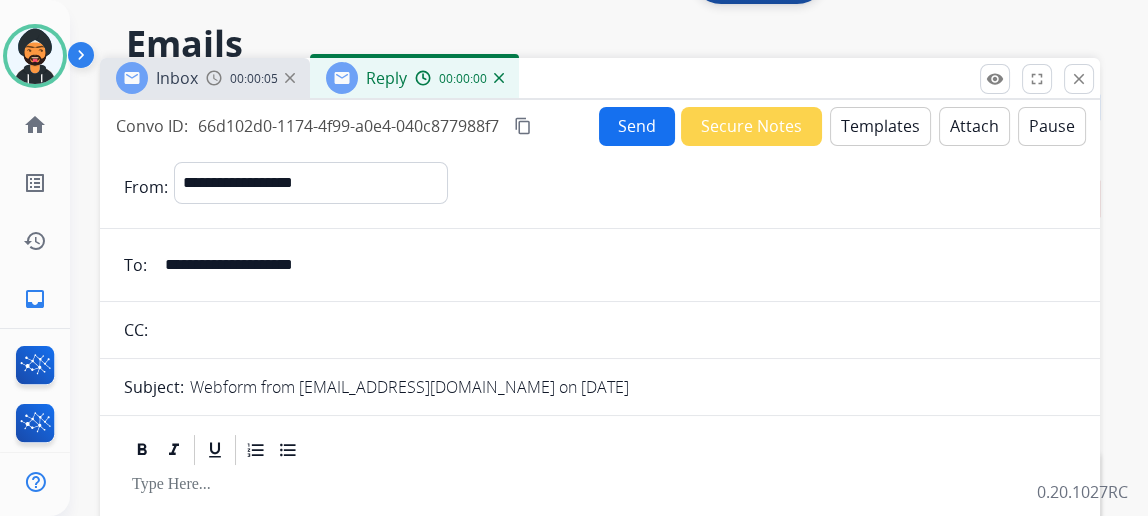 scroll, scrollTop: 181, scrollLeft: 0, axis: vertical 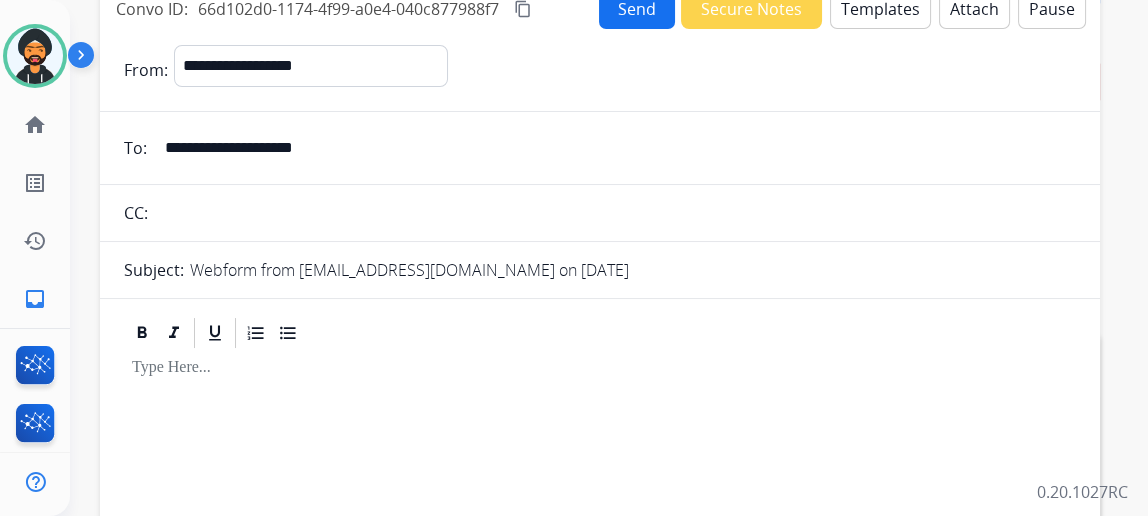 click on "Templates" at bounding box center (880, 9) 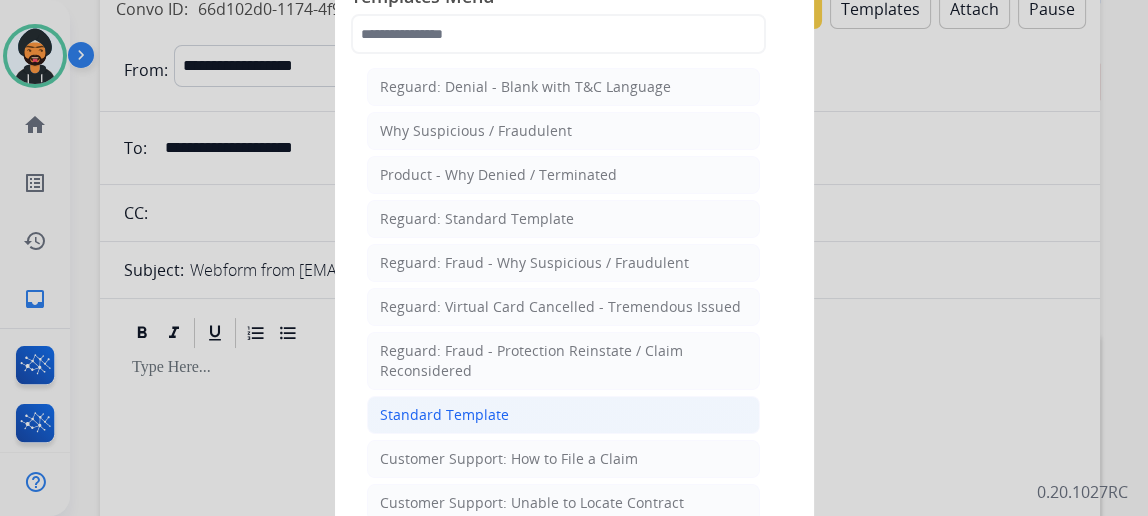 scroll, scrollTop: 90, scrollLeft: 0, axis: vertical 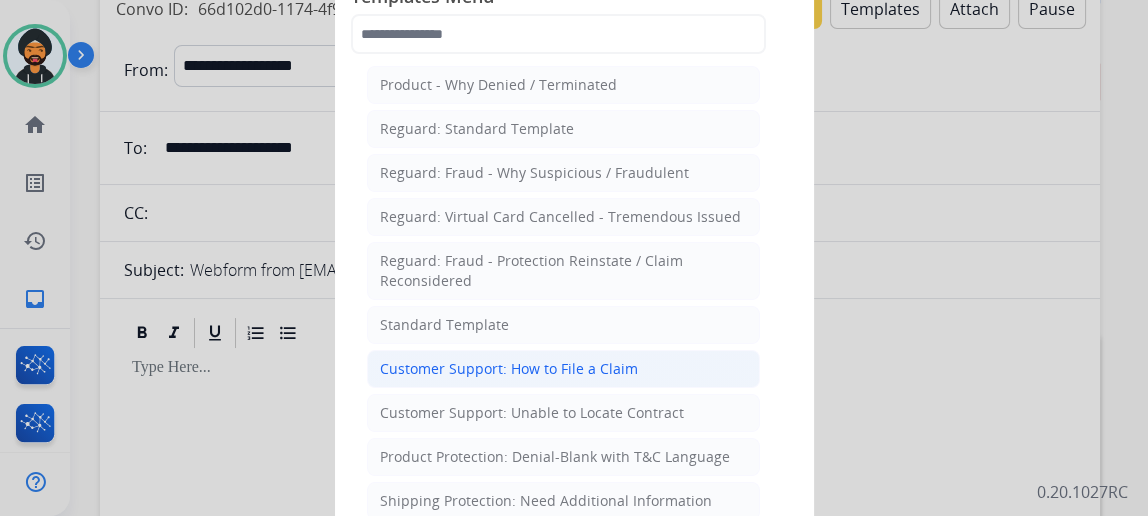 click on "Customer Support: How to File a Claim" 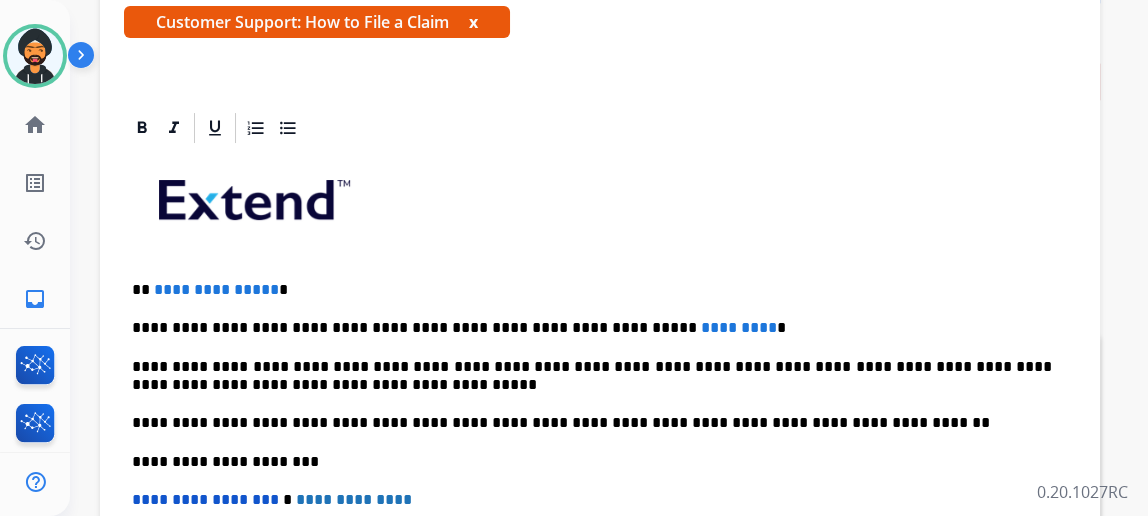 scroll, scrollTop: 358, scrollLeft: 0, axis: vertical 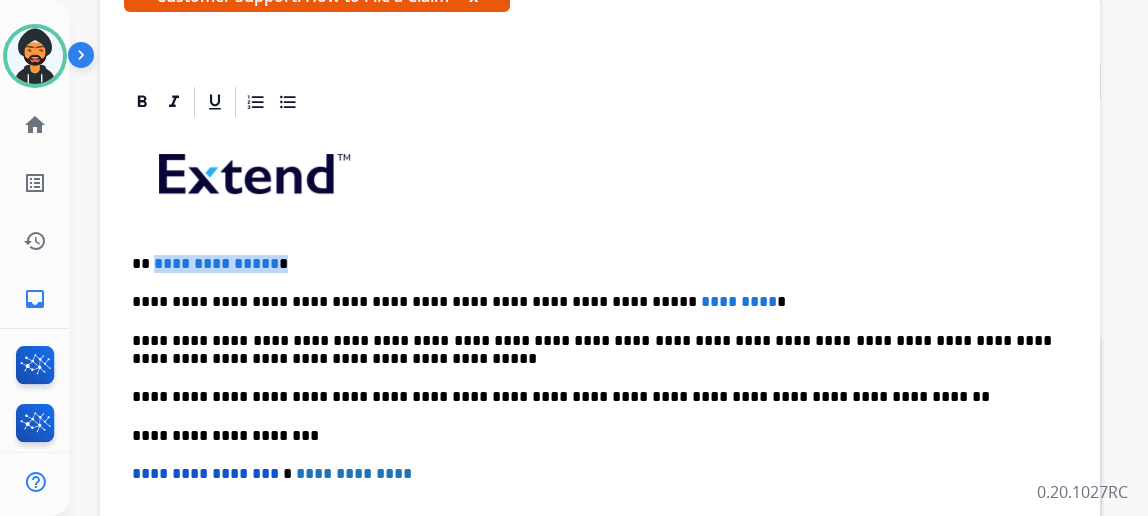 drag, startPoint x: 288, startPoint y: 256, endPoint x: 167, endPoint y: 259, distance: 121.037186 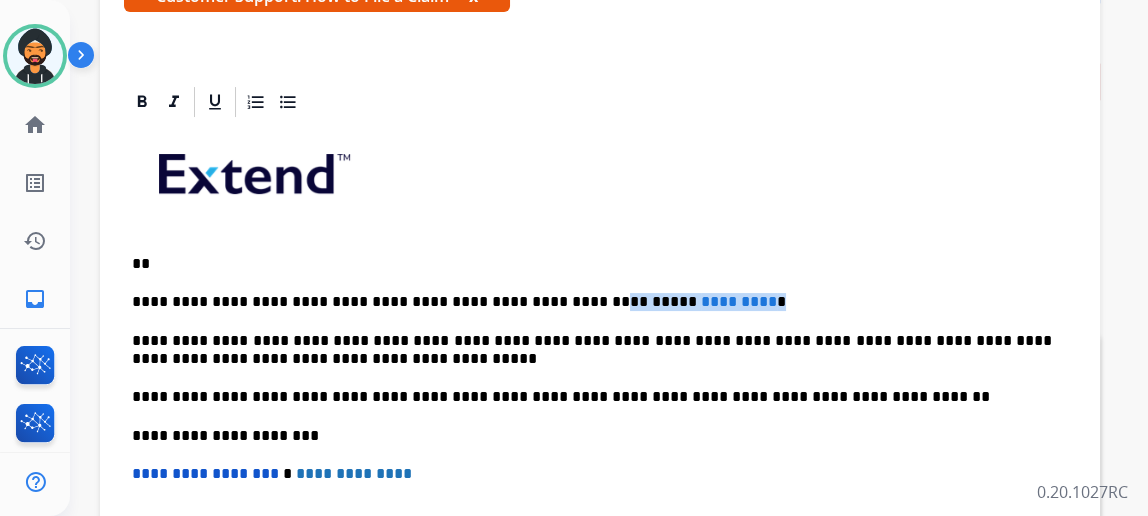 drag, startPoint x: 718, startPoint y: 295, endPoint x: 549, endPoint y: 276, distance: 170.0647 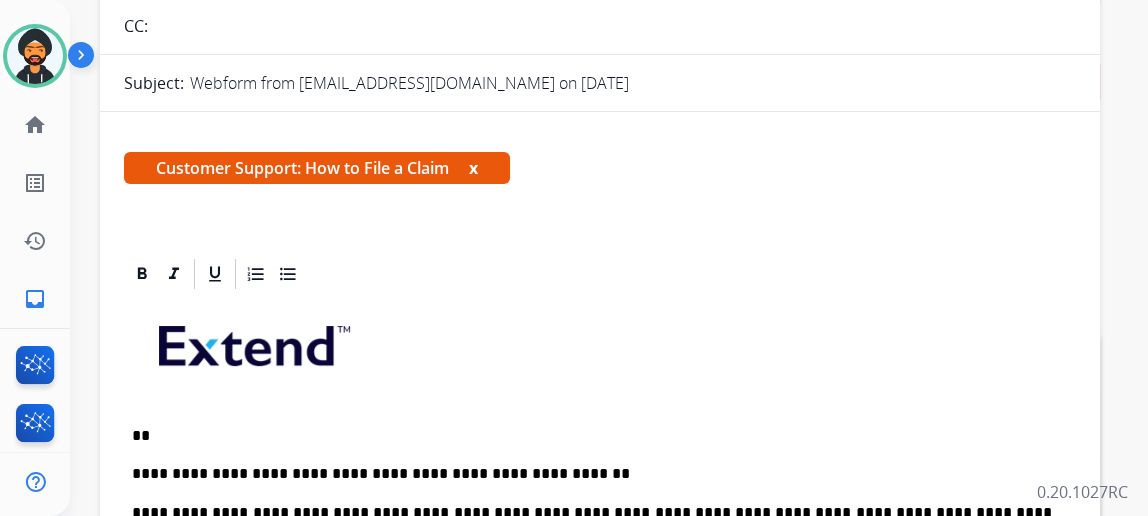 scroll, scrollTop: 0, scrollLeft: 0, axis: both 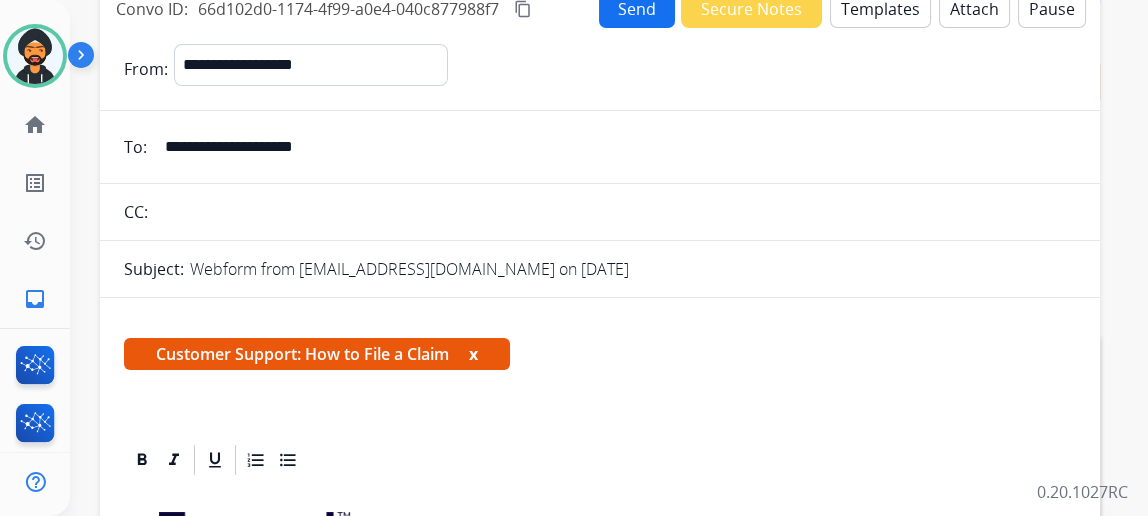 click on "Send" at bounding box center [637, 8] 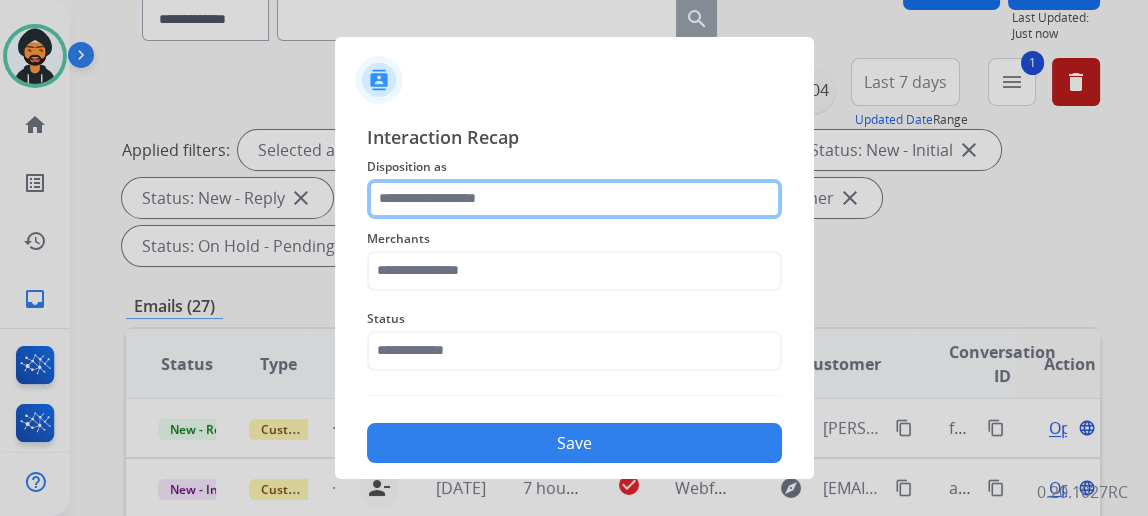 drag, startPoint x: 590, startPoint y: 219, endPoint x: 581, endPoint y: 189, distance: 31.320919 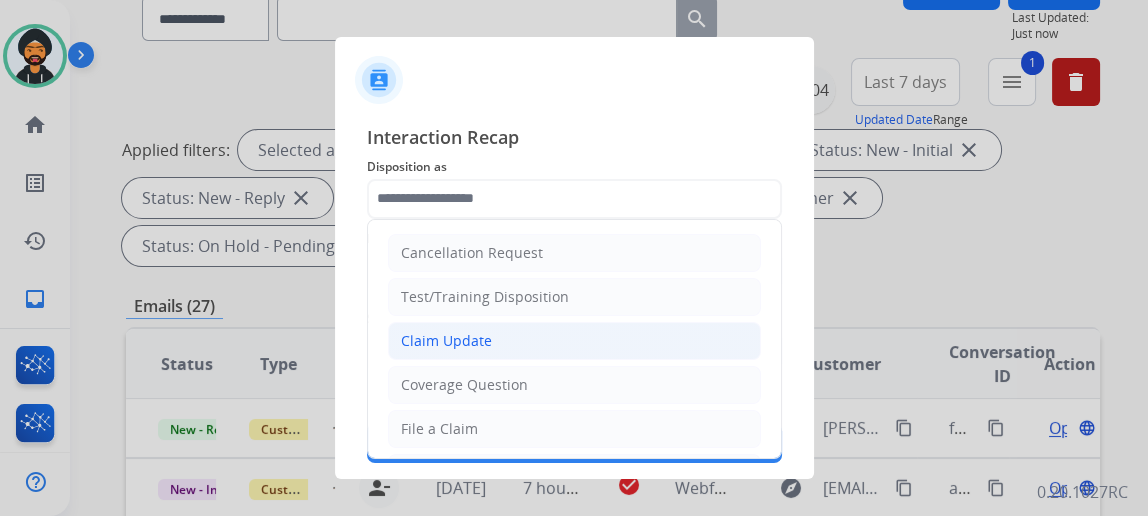 click on "Claim Update" 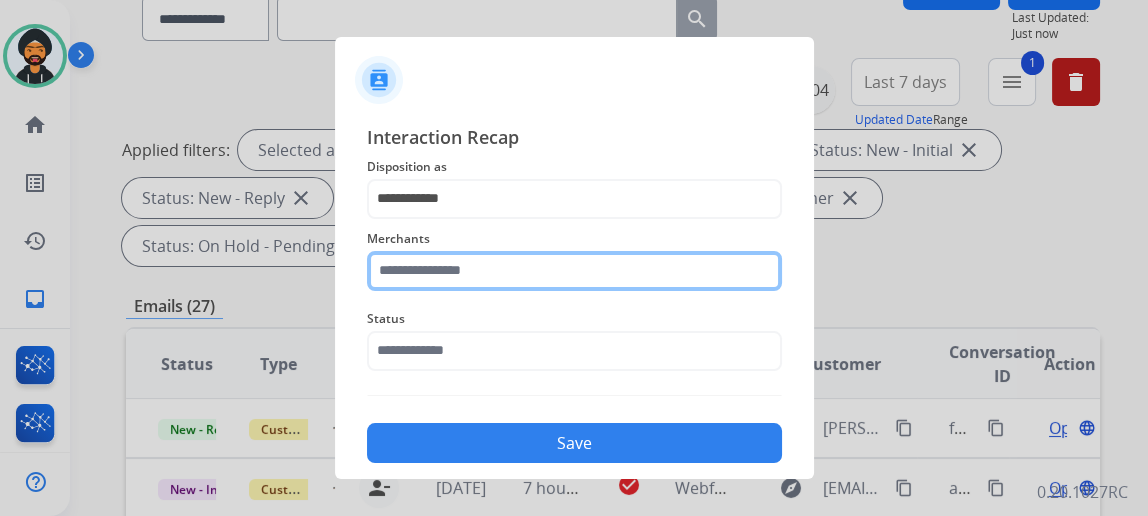 click 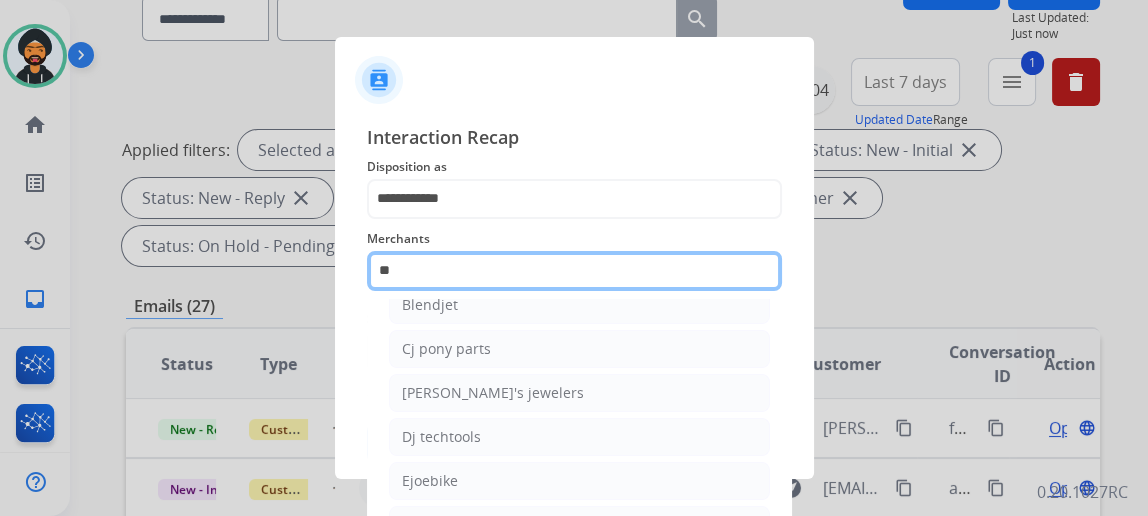 scroll, scrollTop: 0, scrollLeft: 0, axis: both 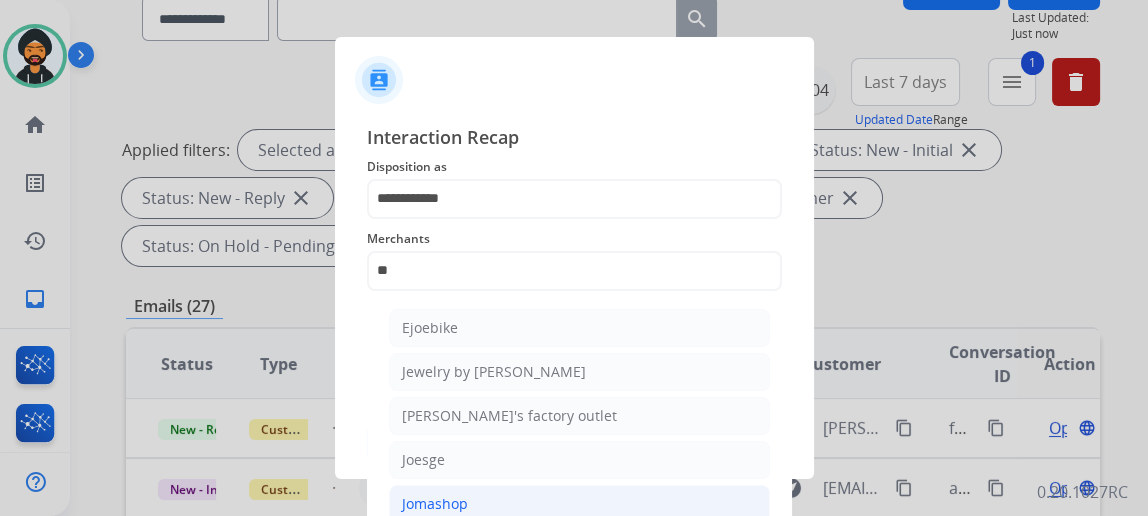 click on "Jomashop" 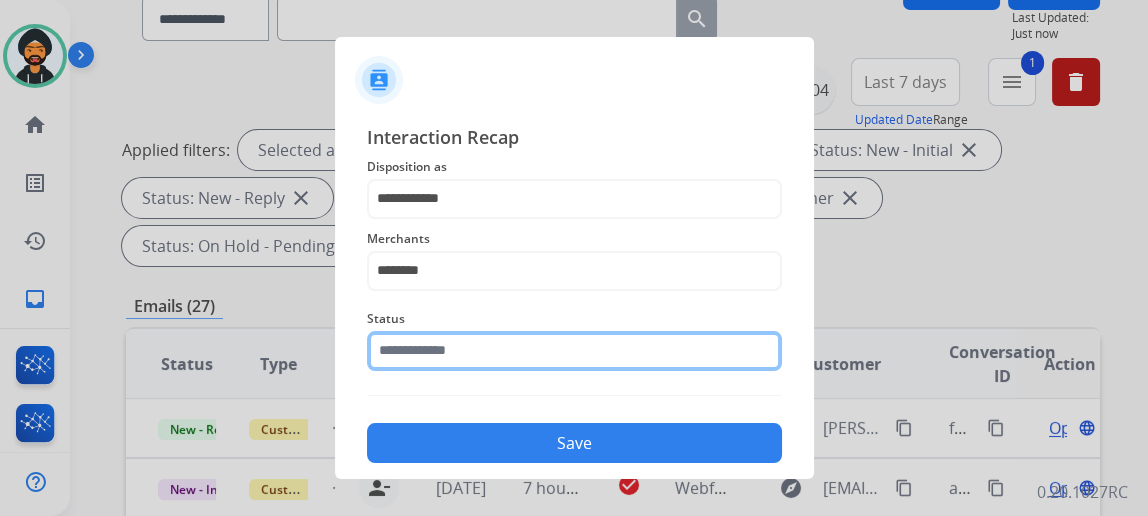 click 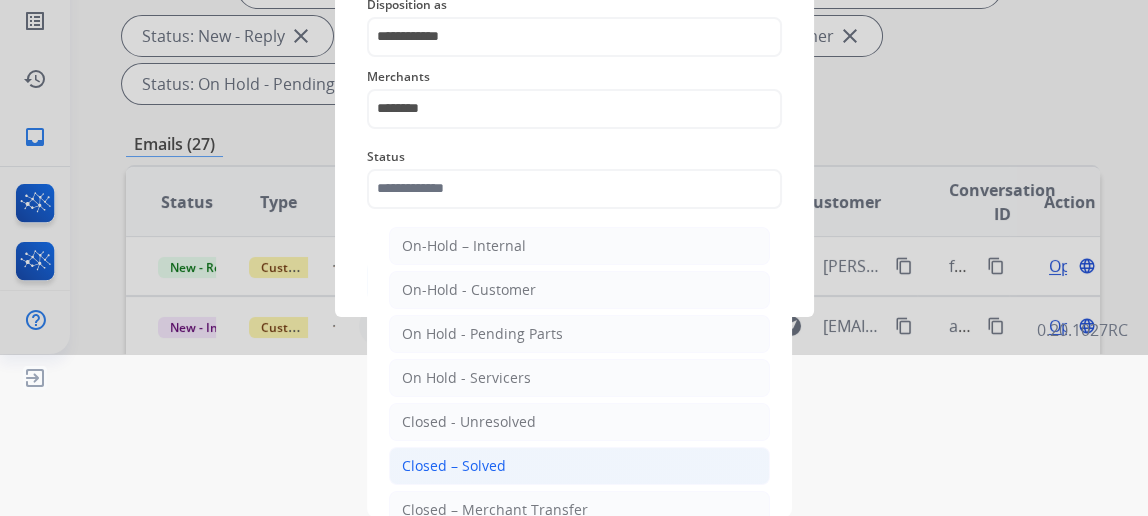 click on "Closed – Solved" 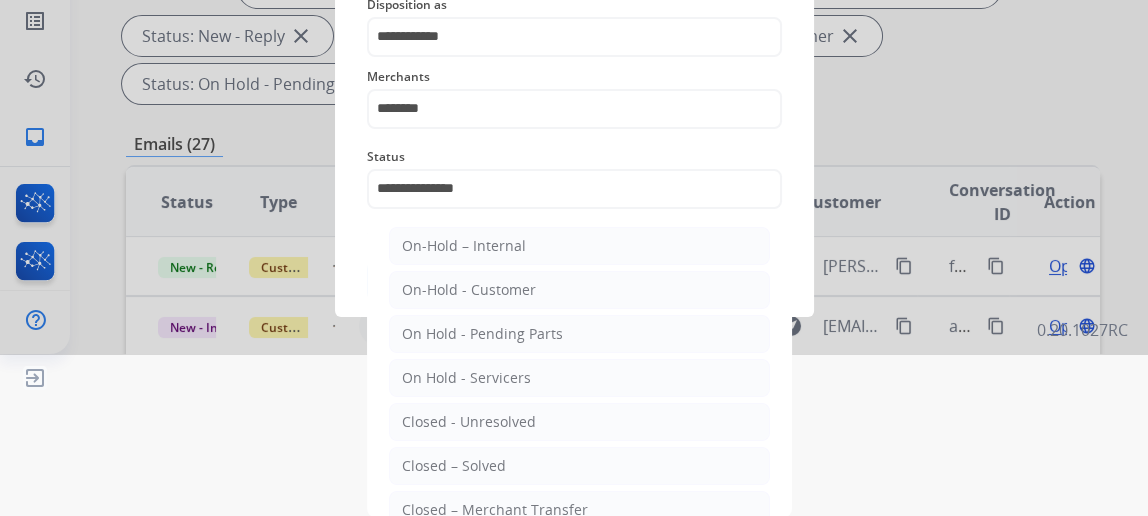 scroll, scrollTop: 43, scrollLeft: 0, axis: vertical 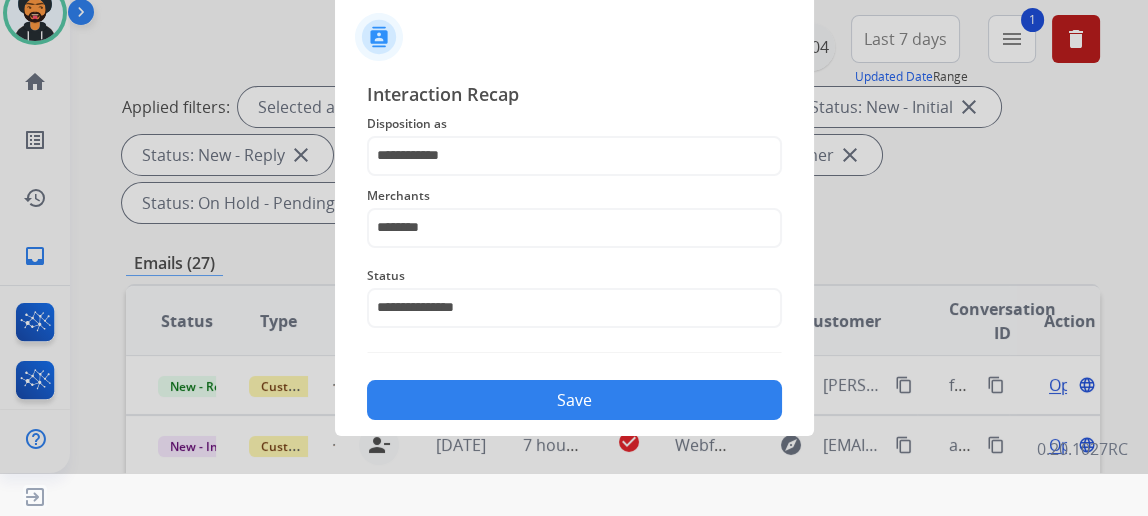 click on "Save" 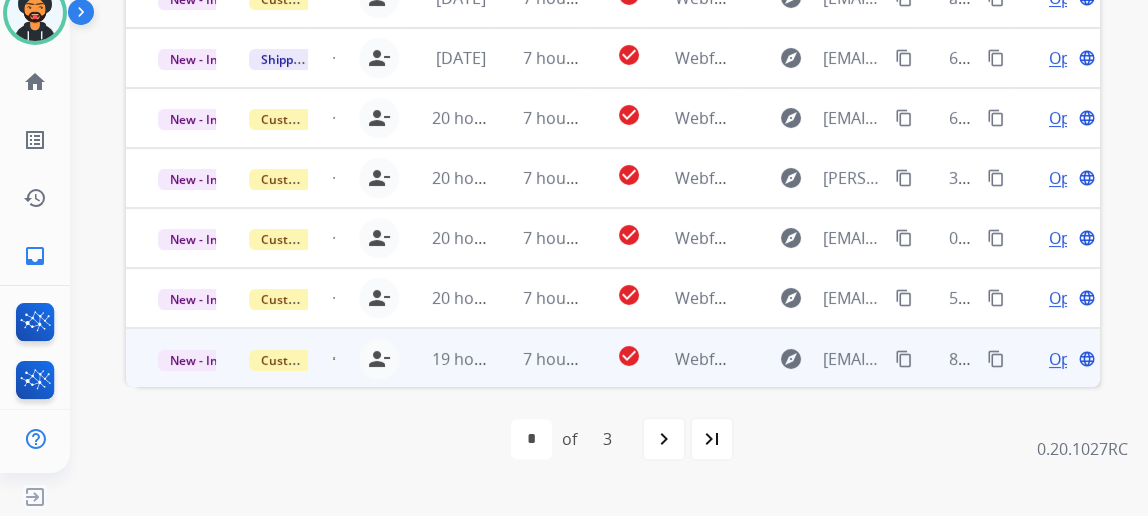 scroll, scrollTop: 749, scrollLeft: 0, axis: vertical 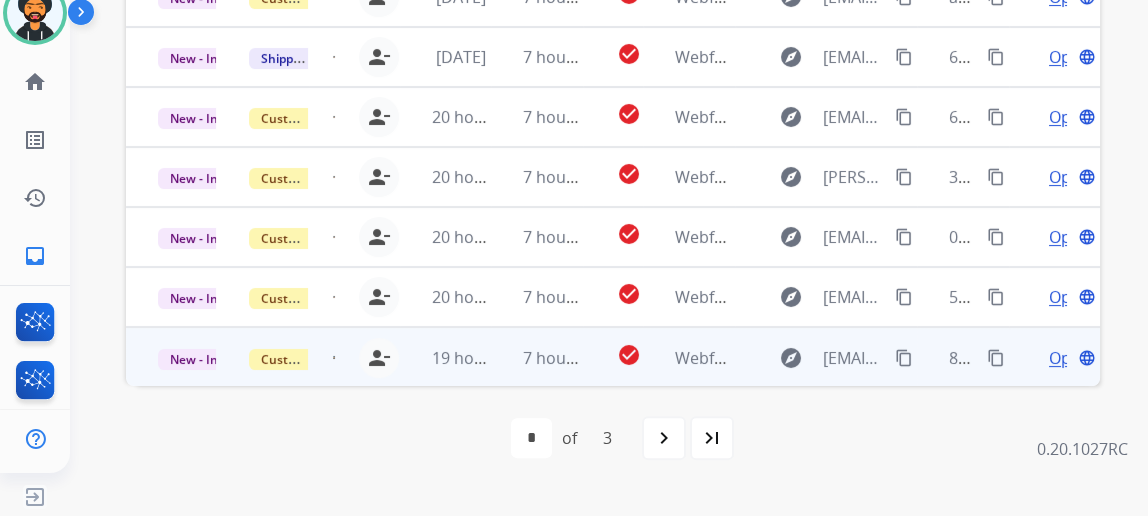 click on "Open" at bounding box center (1069, 358) 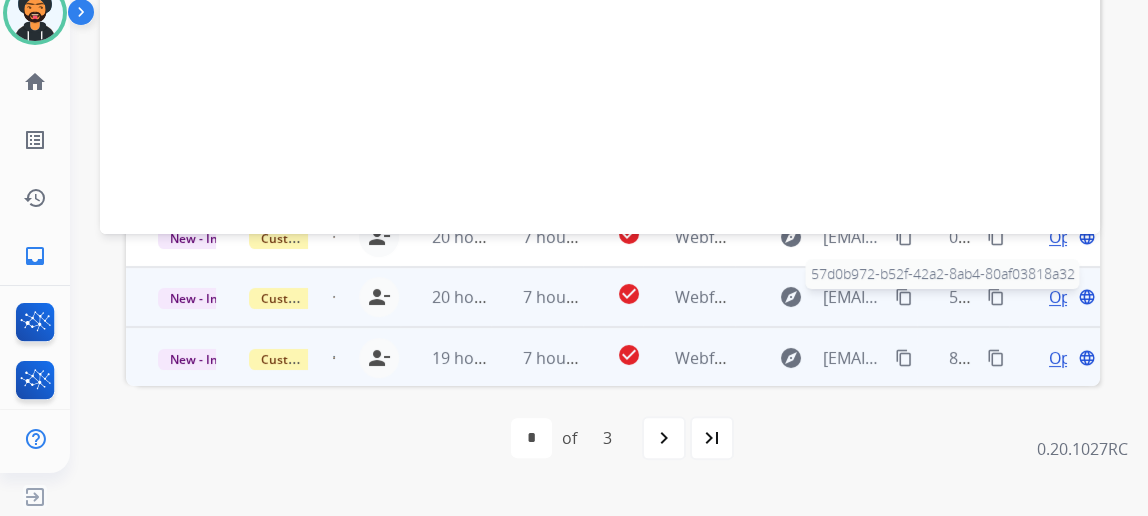 scroll, scrollTop: 0, scrollLeft: 0, axis: both 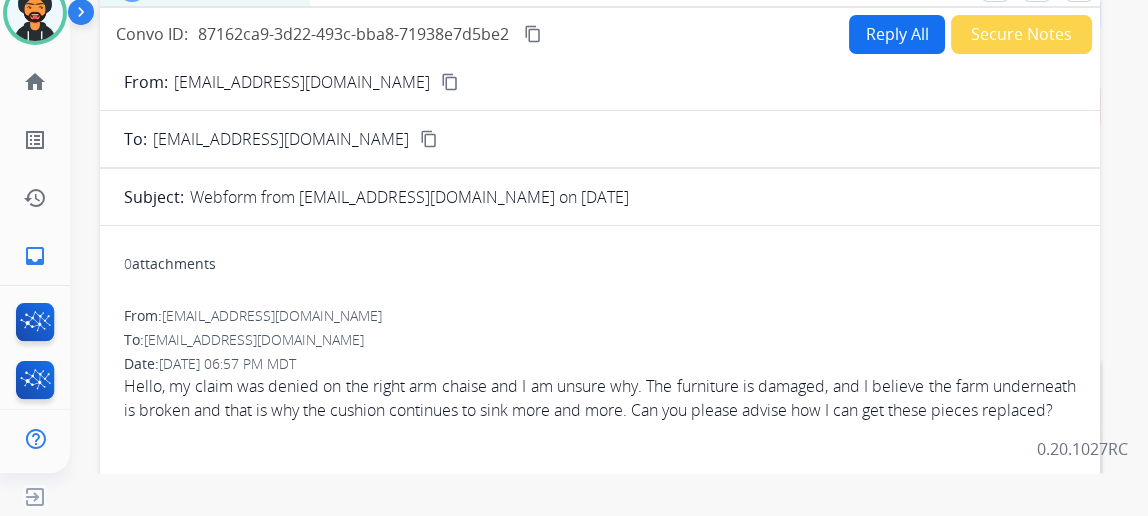 click on "content_copy" at bounding box center (450, 82) 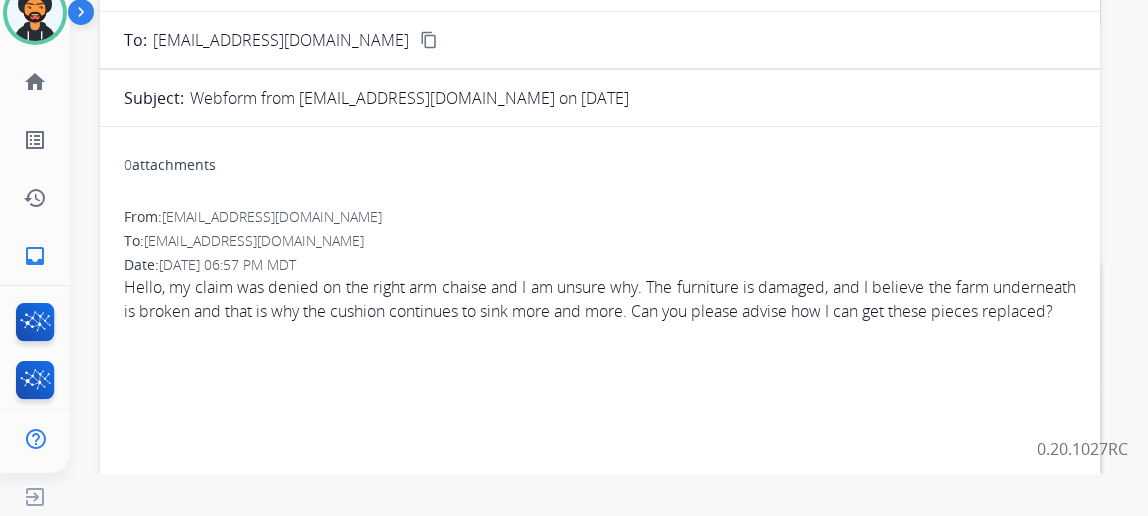scroll, scrollTop: 0, scrollLeft: 0, axis: both 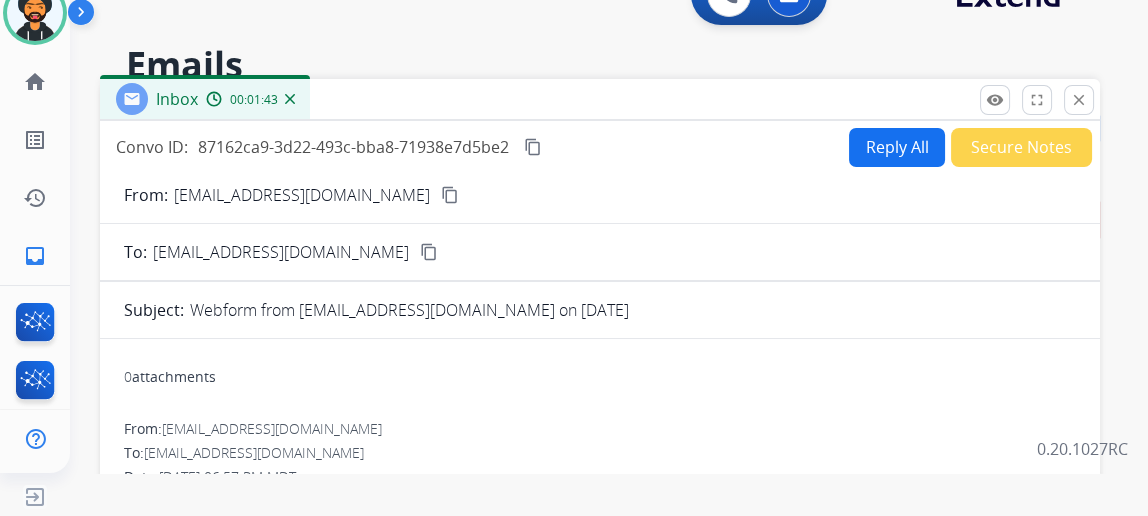 click on "Reply All" at bounding box center (897, 147) 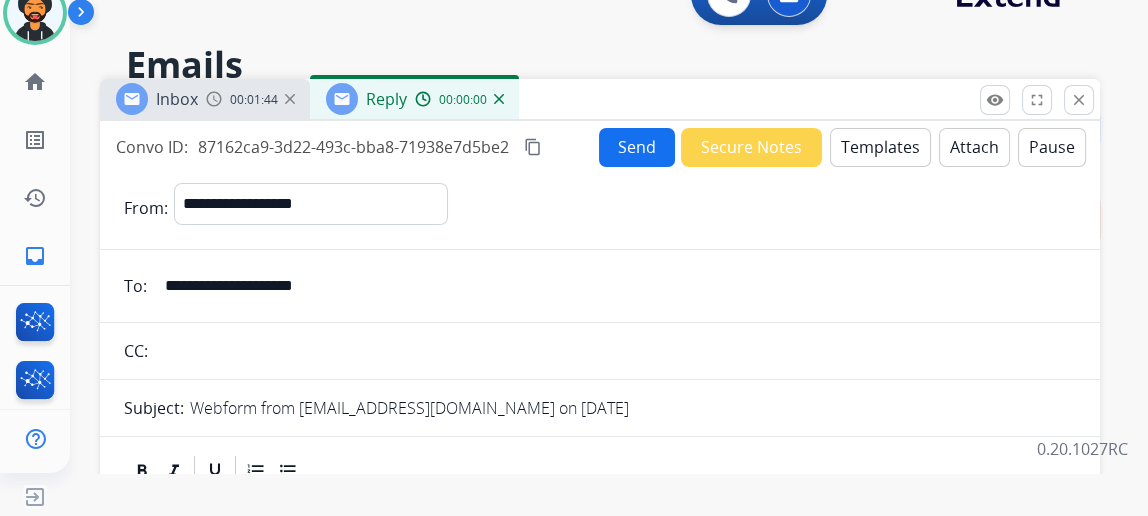 click on "Templates" at bounding box center [880, 147] 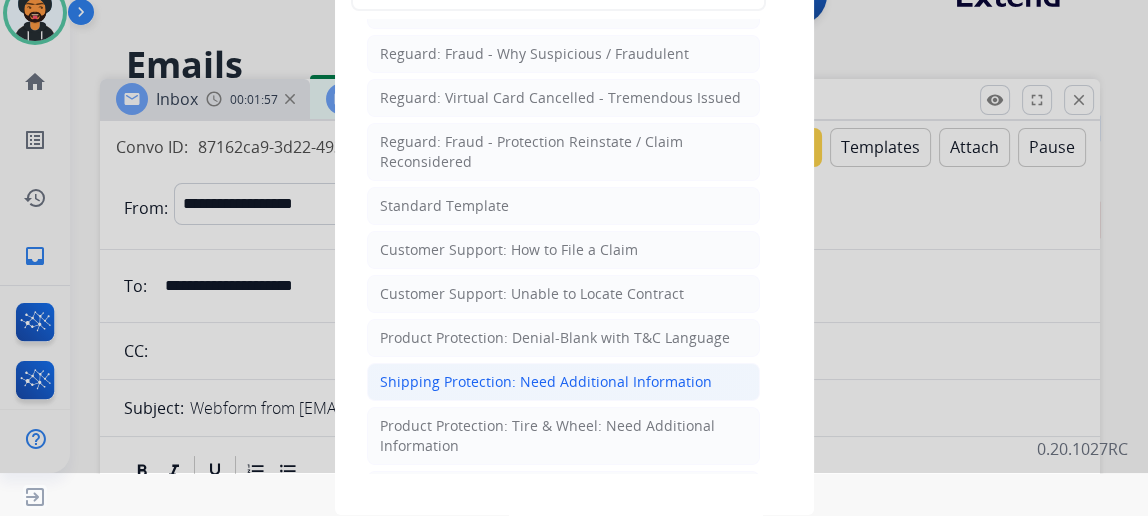 scroll, scrollTop: 181, scrollLeft: 0, axis: vertical 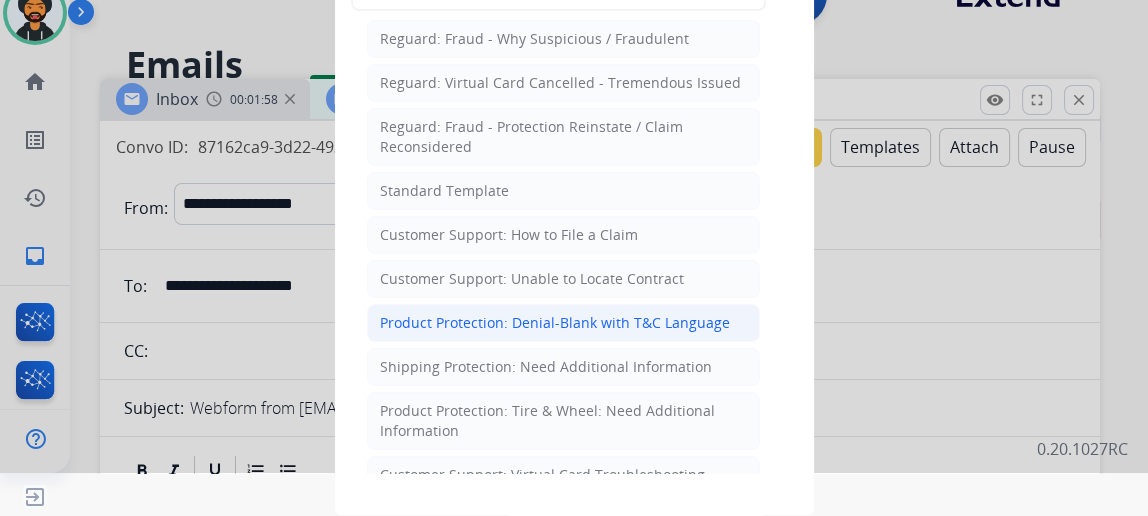 click on "Product Protection: Denial-Blank with T&C Language" 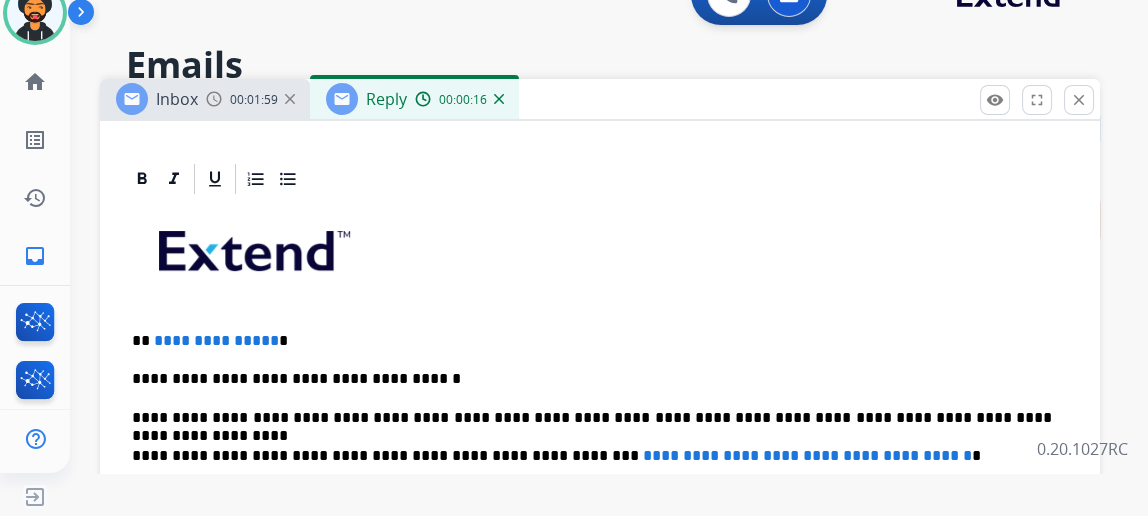 scroll, scrollTop: 464, scrollLeft: 0, axis: vertical 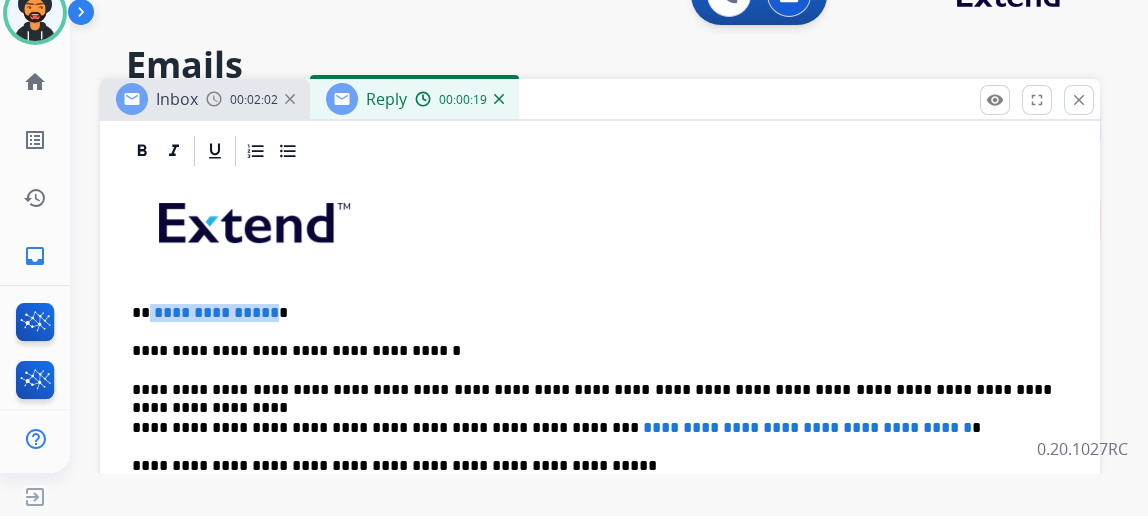 drag, startPoint x: 283, startPoint y: 284, endPoint x: 161, endPoint y: 277, distance: 122.20065 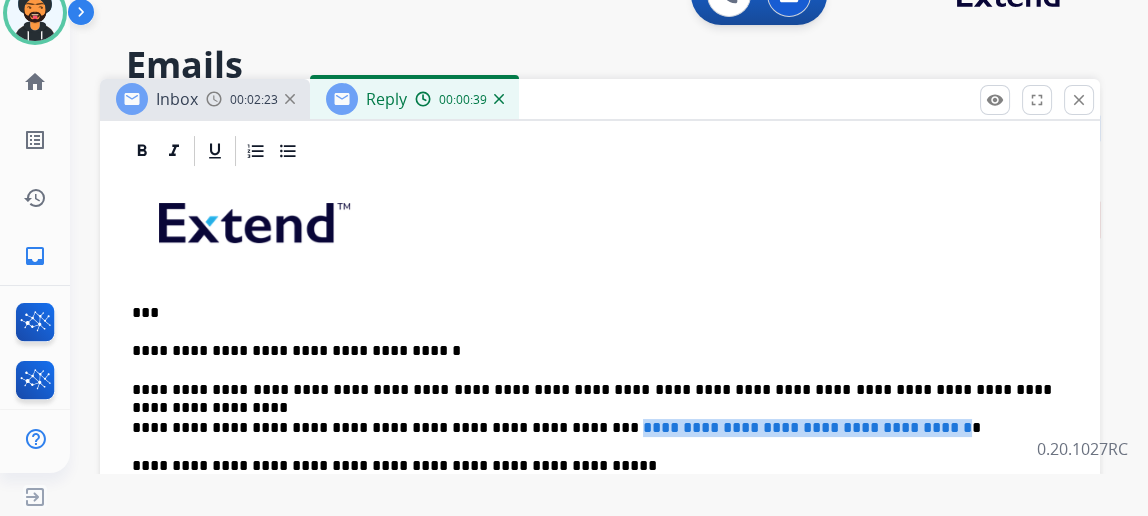 drag, startPoint x: 556, startPoint y: 408, endPoint x: 951, endPoint y: 408, distance: 395 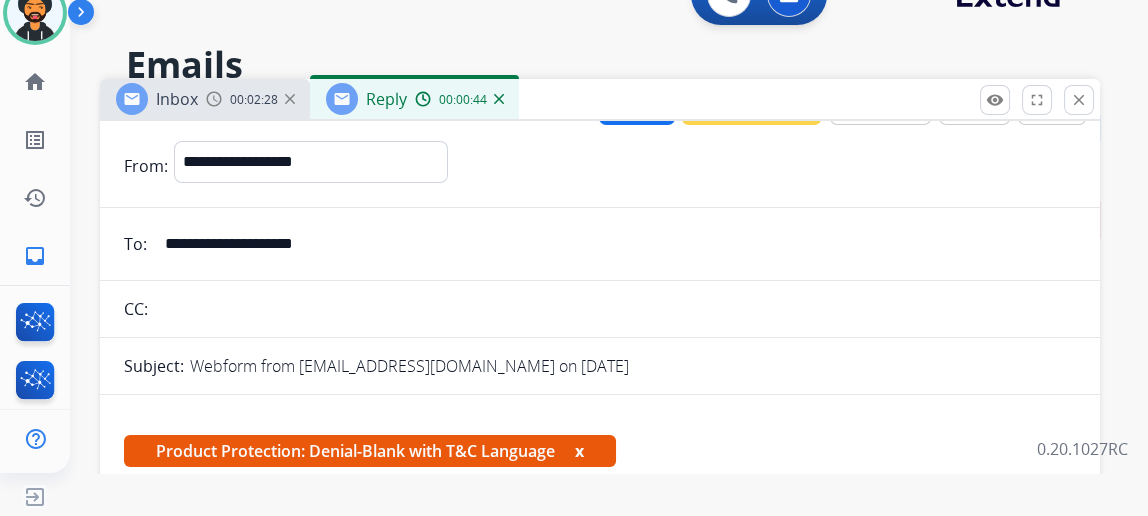 scroll, scrollTop: 10, scrollLeft: 0, axis: vertical 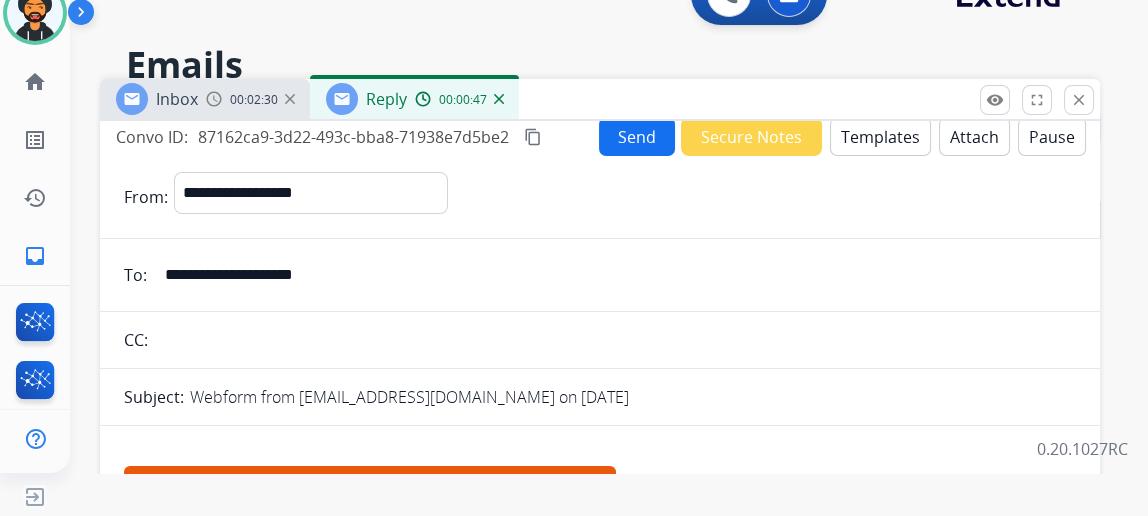 click on "Send" at bounding box center [637, 136] 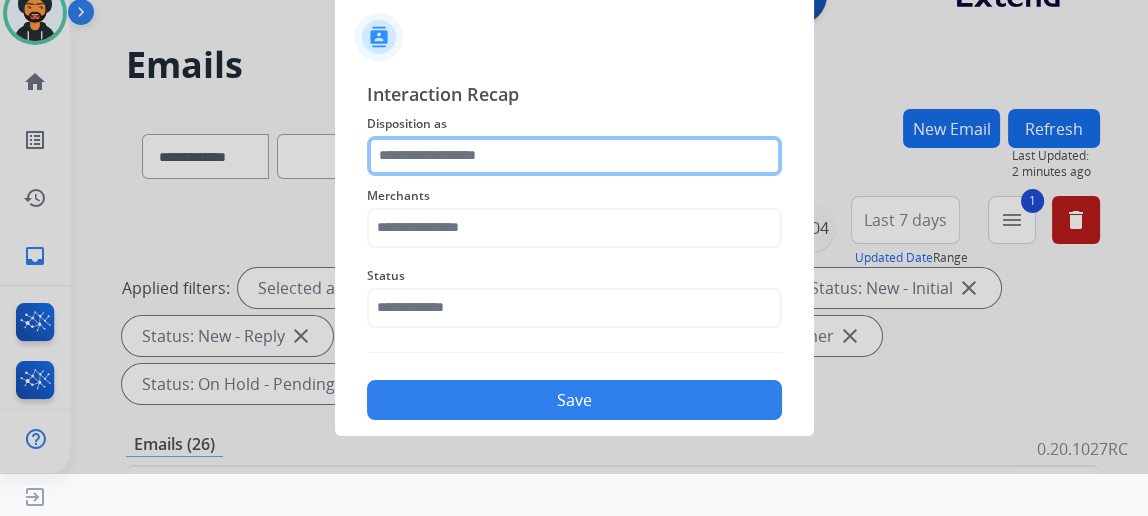 click 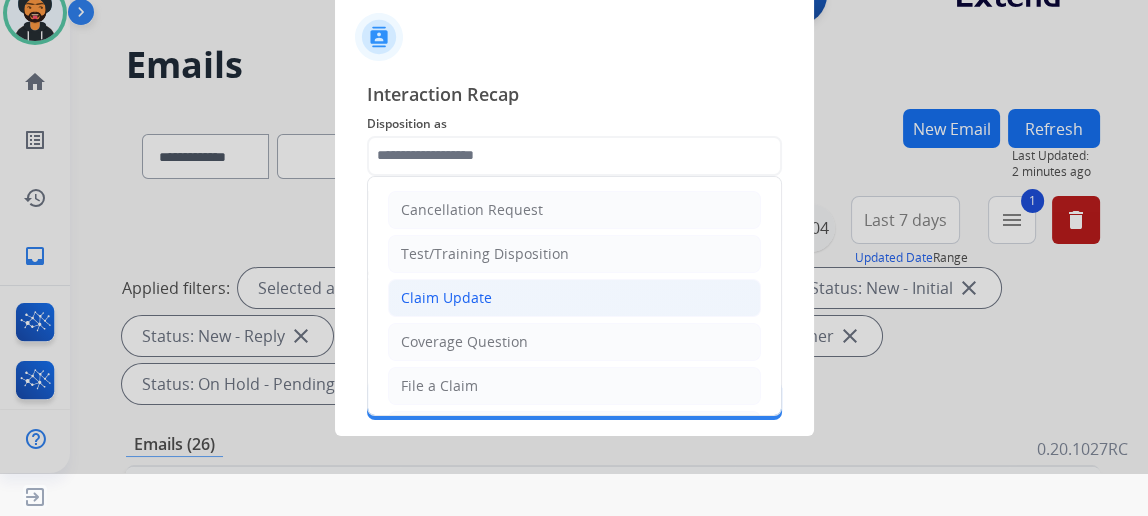 click on "Claim Update" 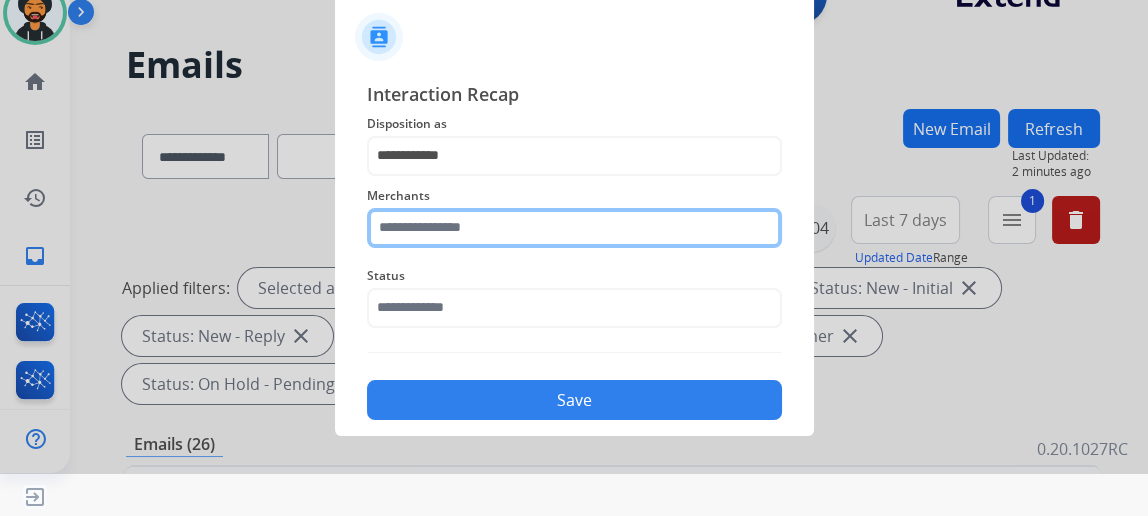 drag, startPoint x: 480, startPoint y: 226, endPoint x: 469, endPoint y: 229, distance: 11.401754 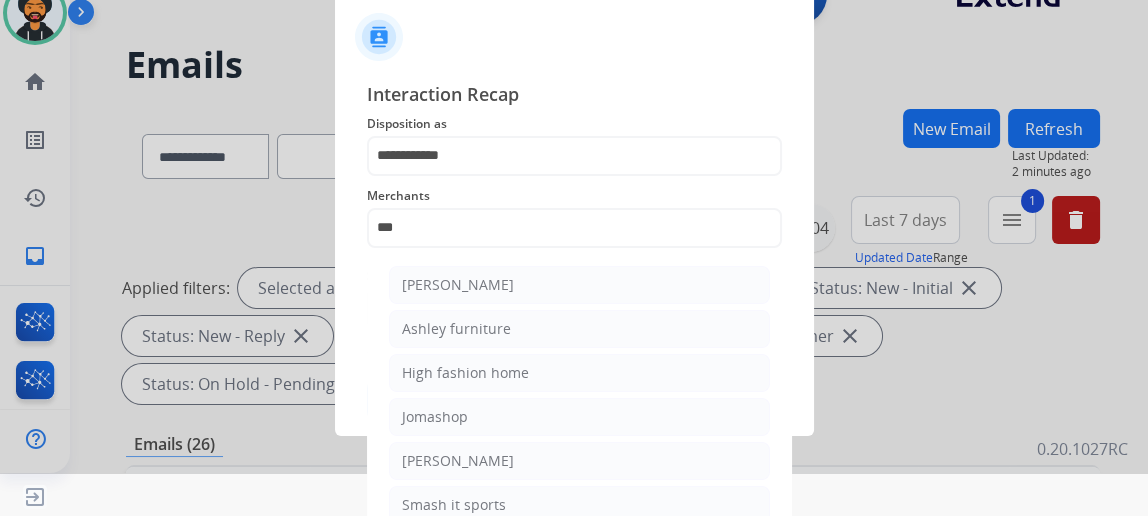 click on "Ashley furniture" 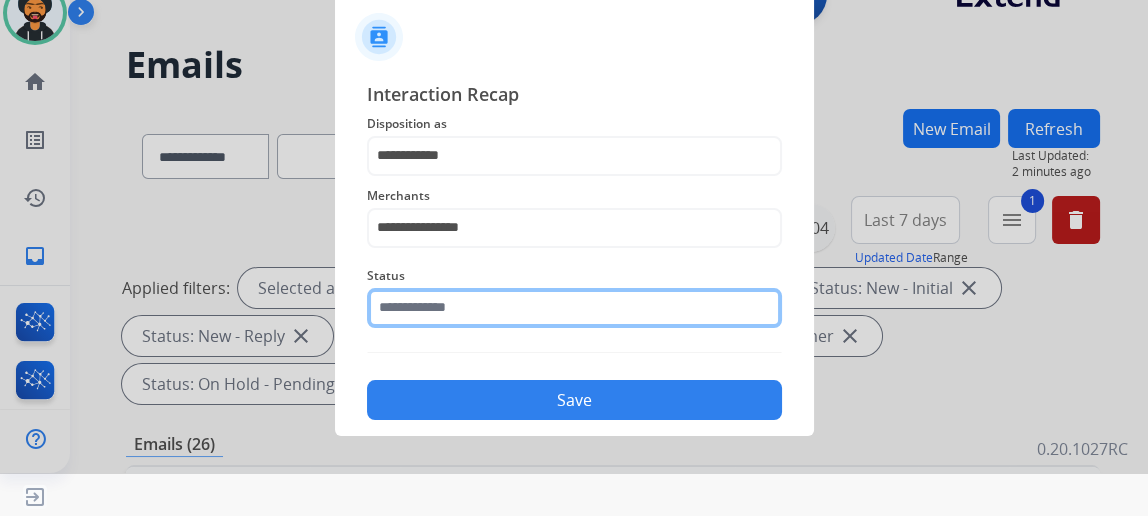 click 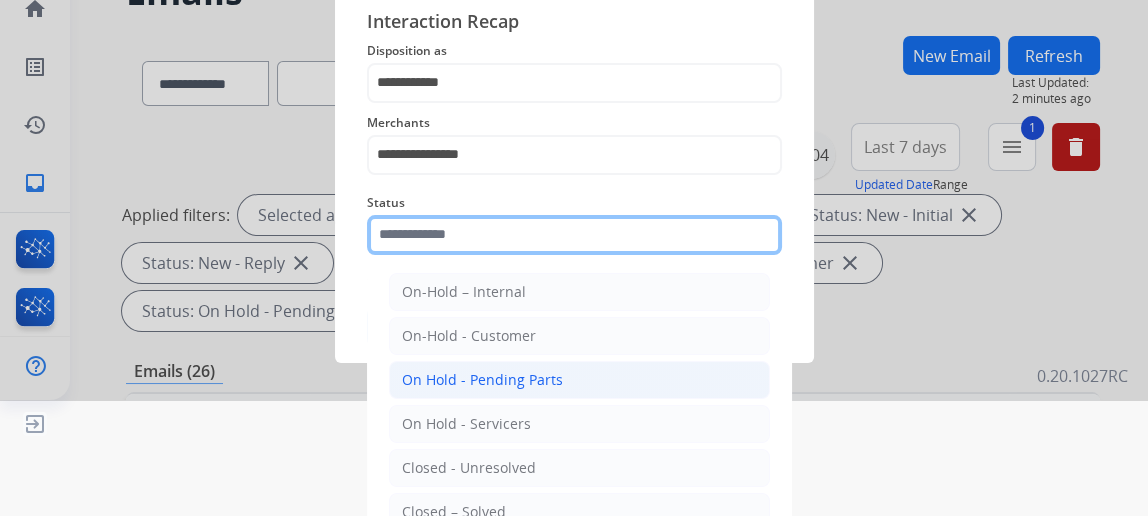 scroll, scrollTop: 162, scrollLeft: 0, axis: vertical 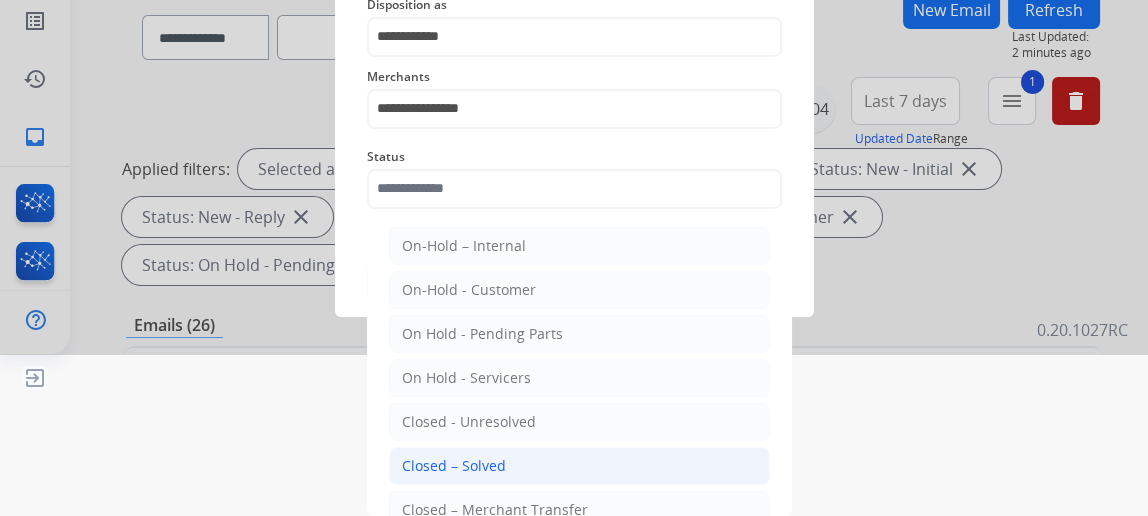 click on "Closed – Solved" 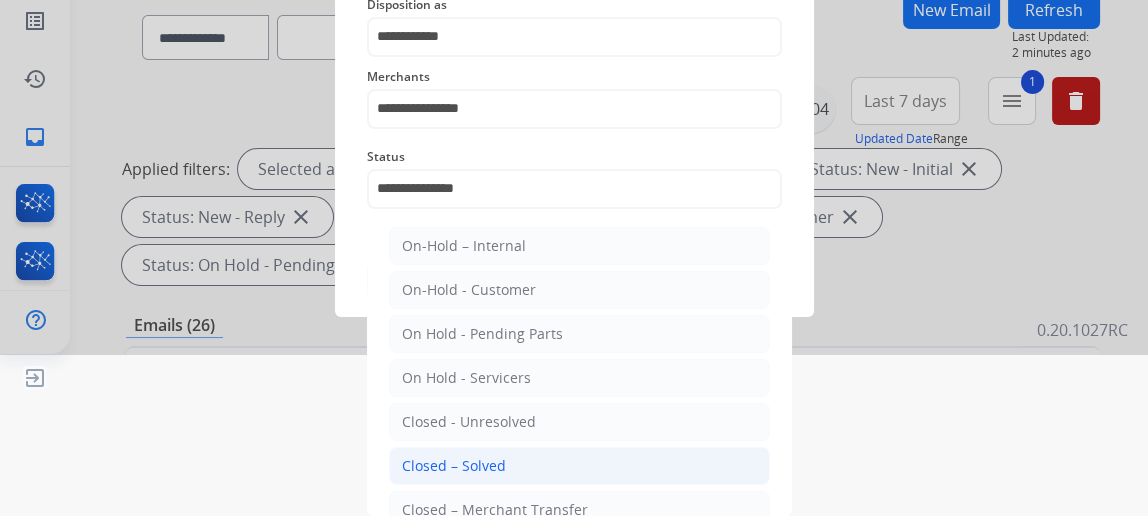 scroll, scrollTop: 43, scrollLeft: 0, axis: vertical 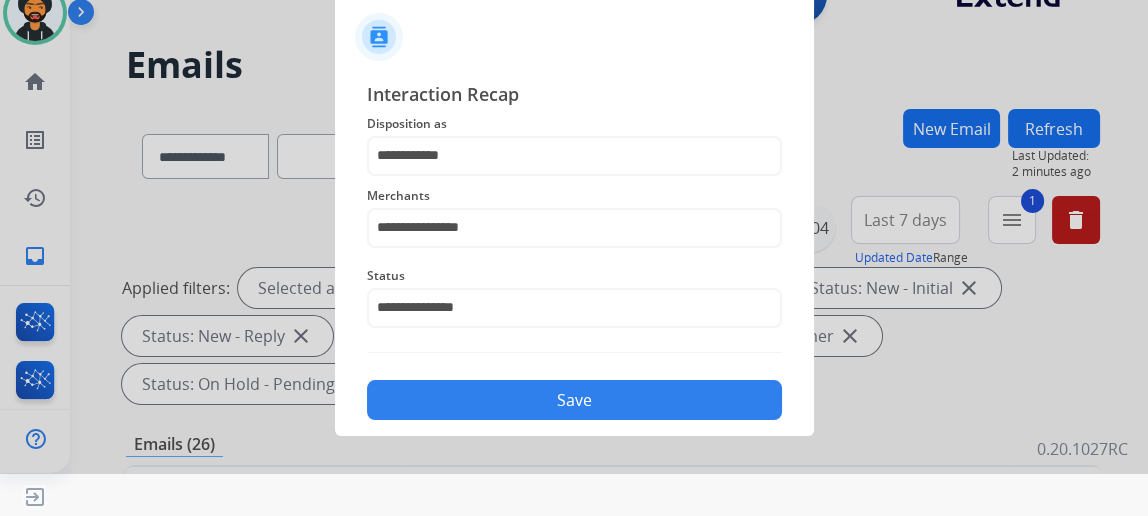click on "Save" 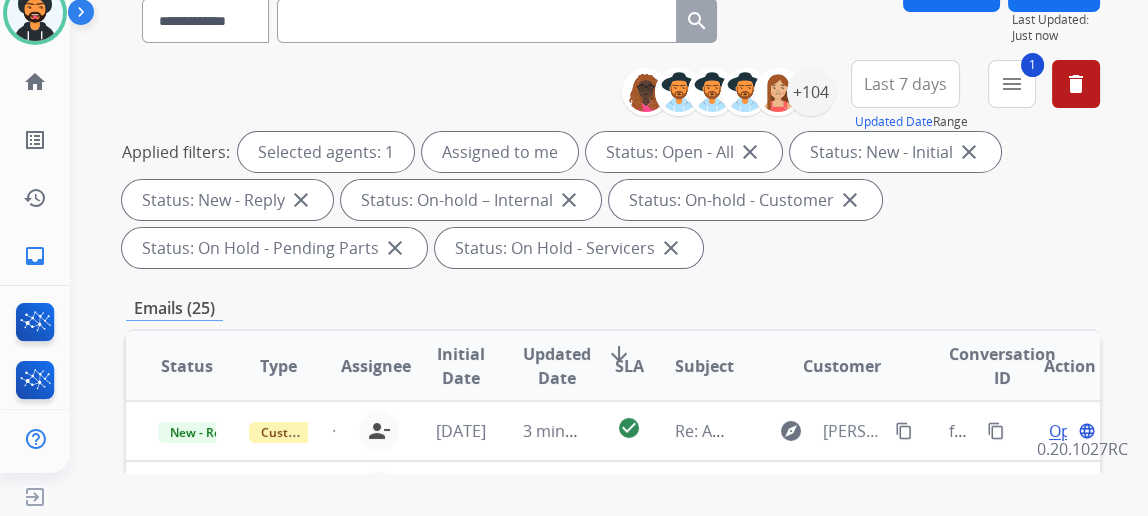 scroll, scrollTop: 454, scrollLeft: 0, axis: vertical 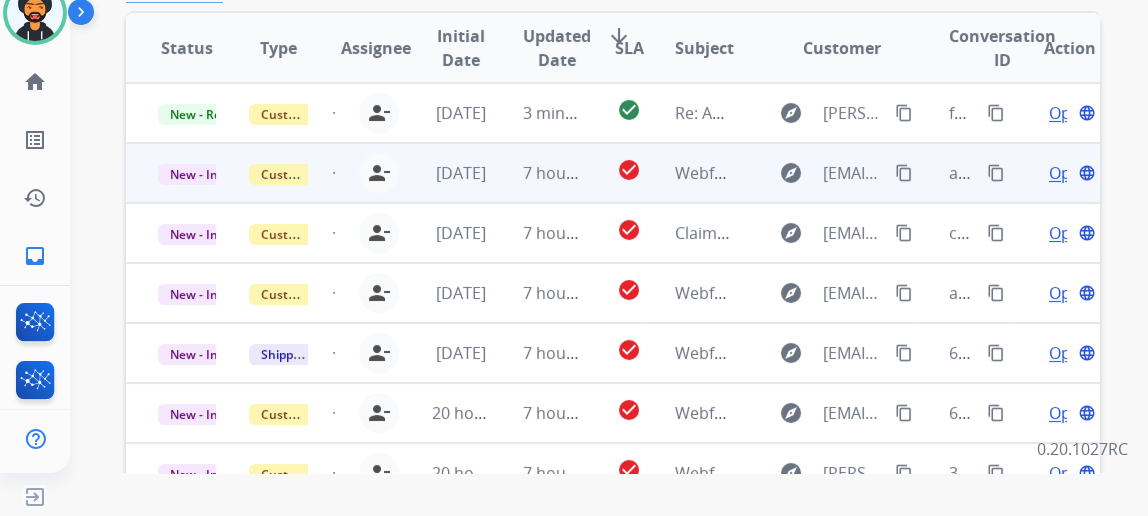 click on "Open" at bounding box center [1069, 173] 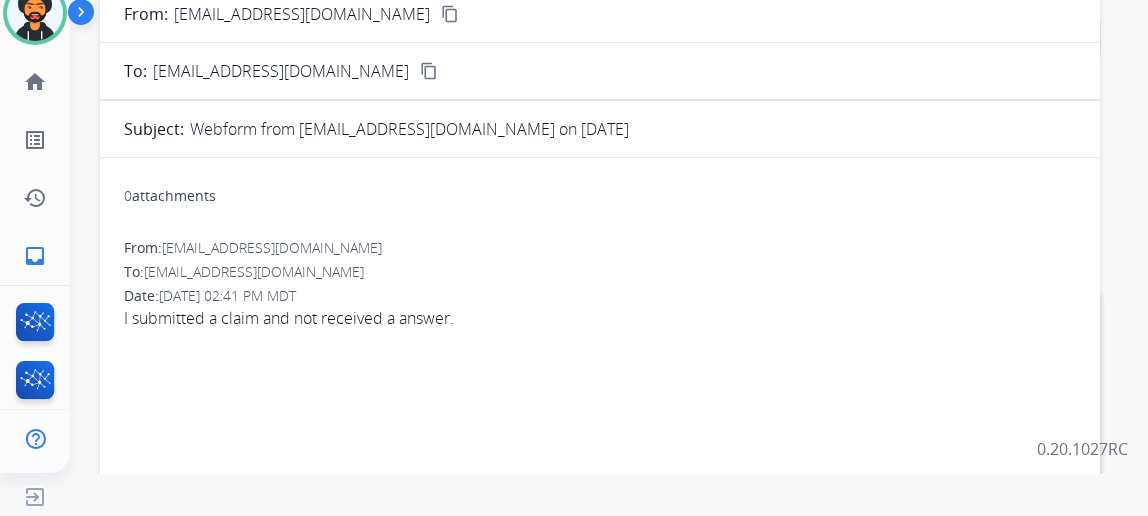scroll, scrollTop: 0, scrollLeft: 0, axis: both 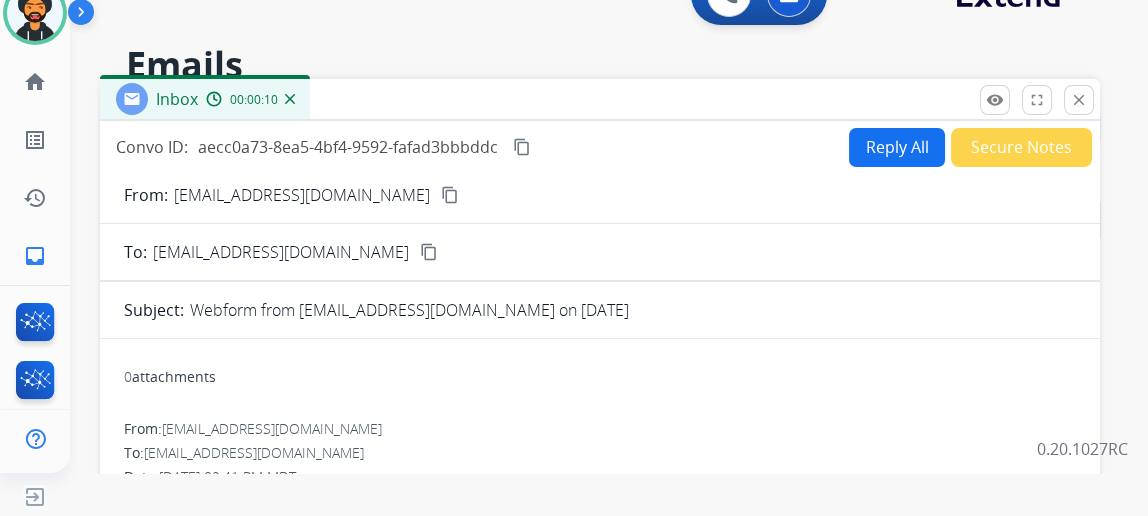 click on "content_copy" at bounding box center [450, 195] 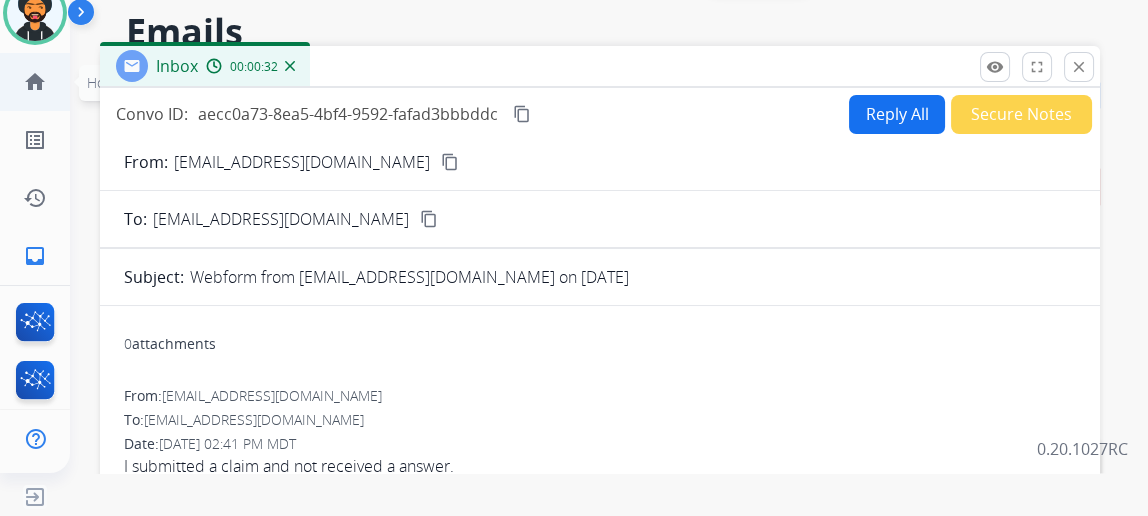 scroll, scrollTop: 0, scrollLeft: 0, axis: both 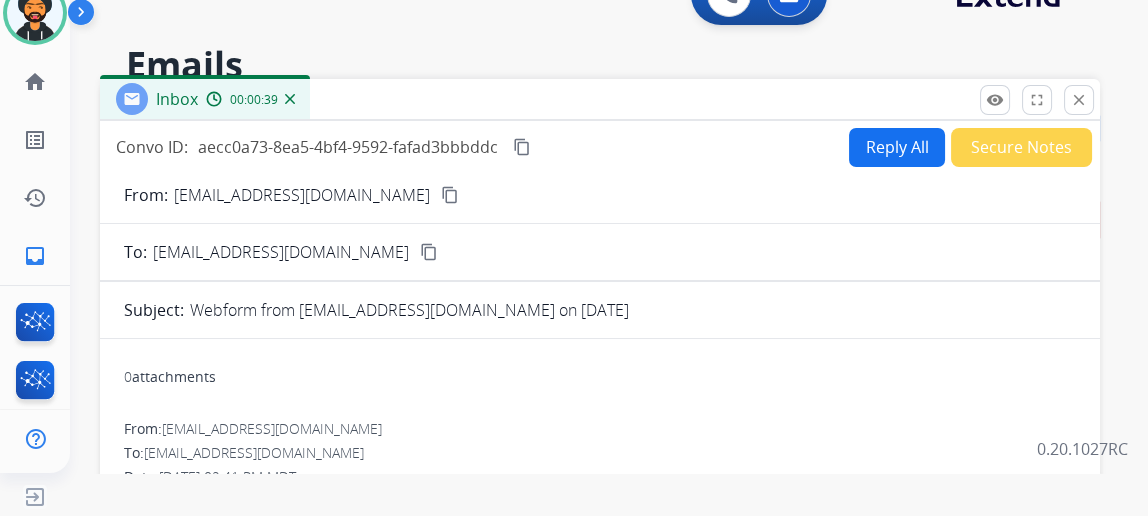 click on "Reply All" at bounding box center (897, 147) 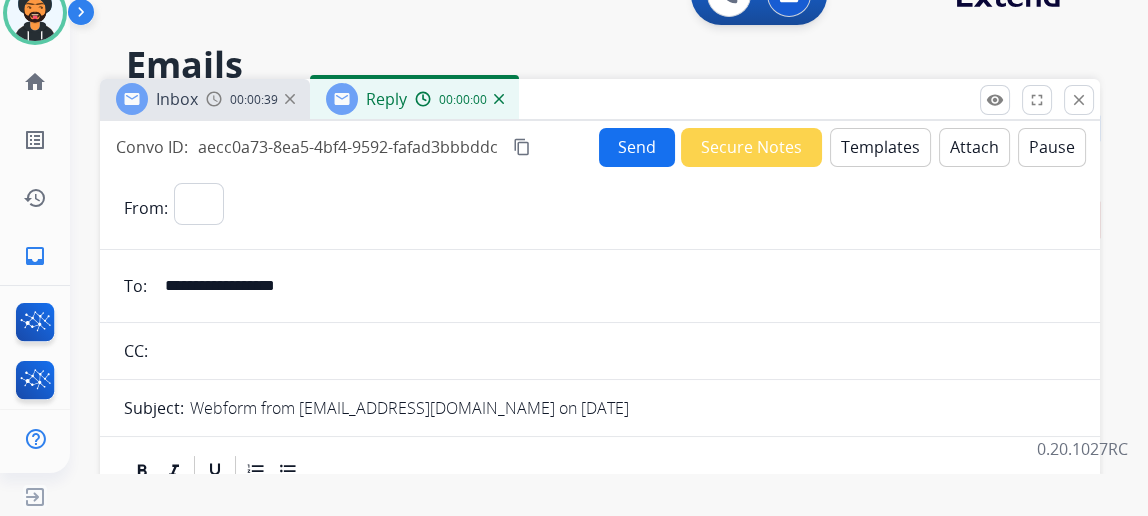 select on "**********" 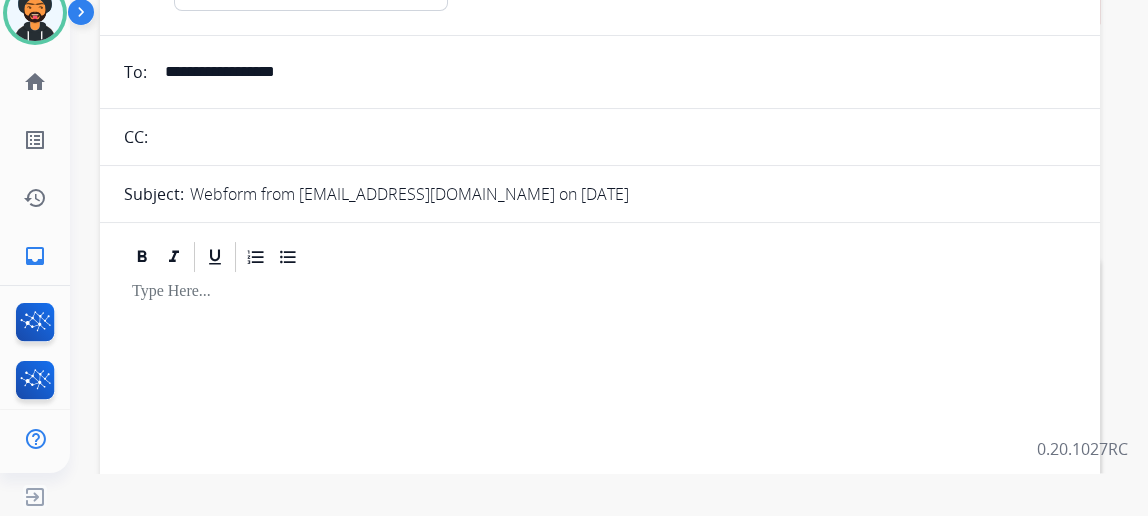 scroll, scrollTop: 272, scrollLeft: 0, axis: vertical 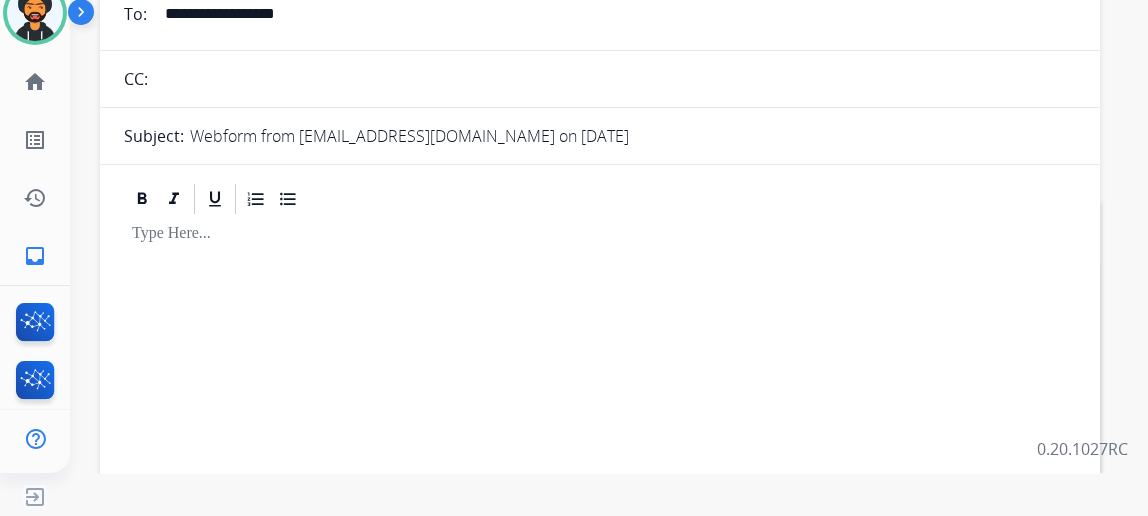 drag, startPoint x: 241, startPoint y: 254, endPoint x: 216, endPoint y: 249, distance: 25.495098 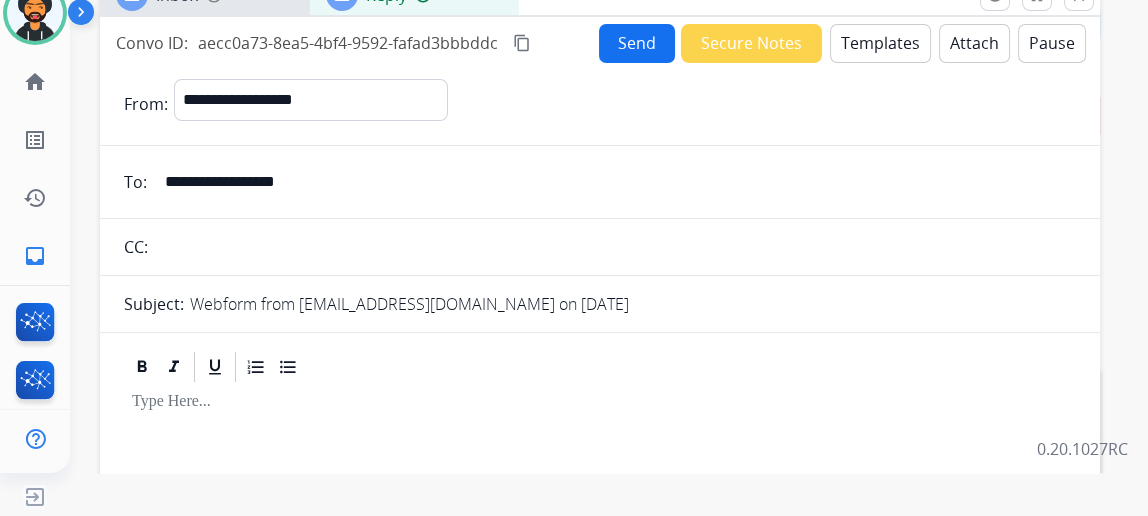 scroll, scrollTop: 272, scrollLeft: 0, axis: vertical 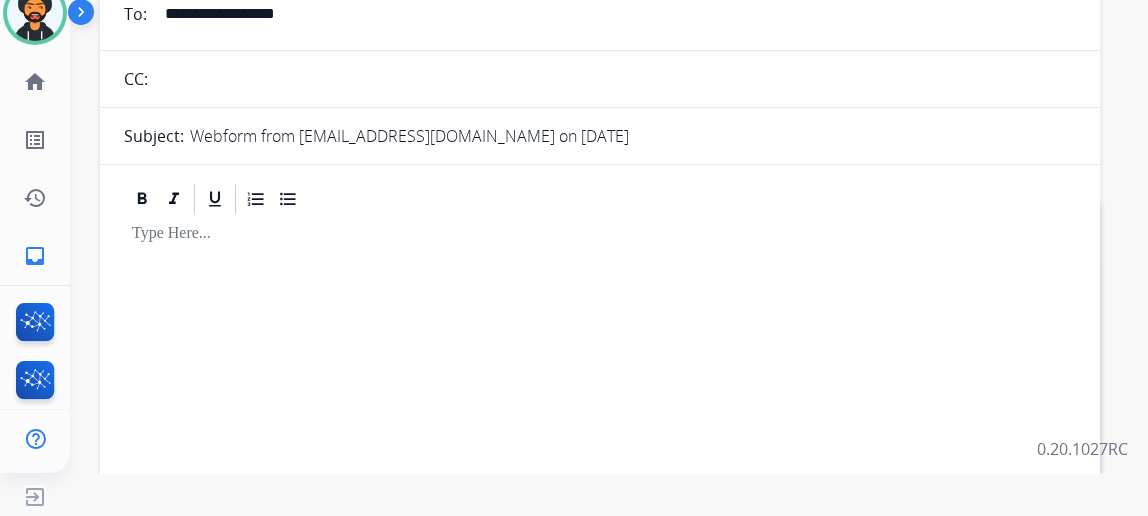 type 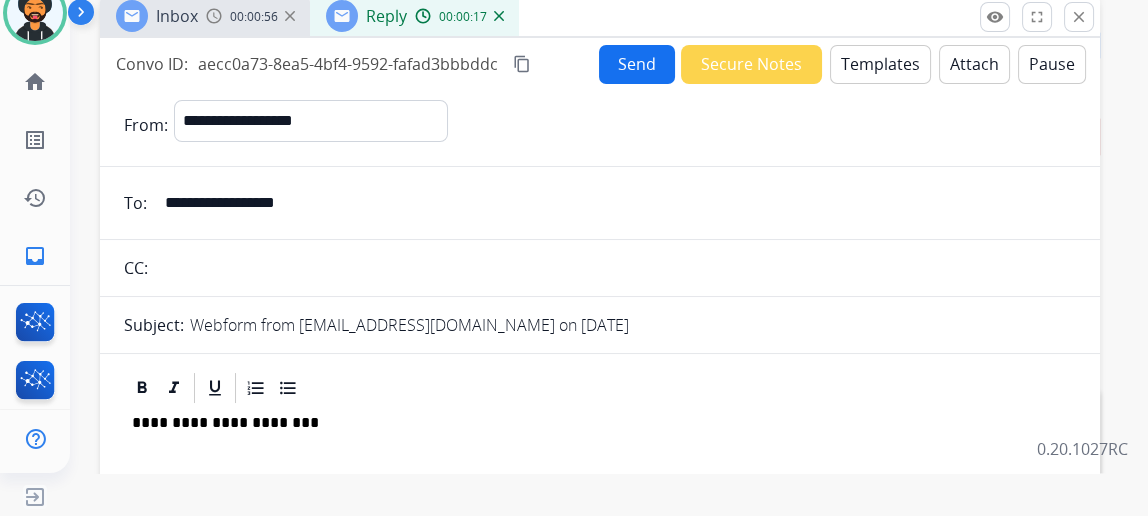 scroll, scrollTop: 0, scrollLeft: 0, axis: both 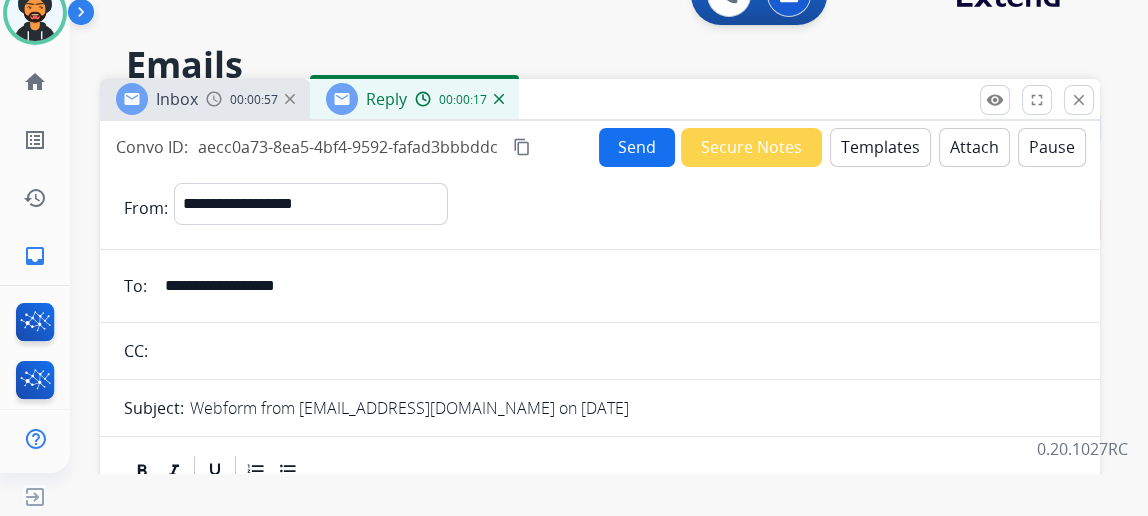click on "Send" at bounding box center [637, 147] 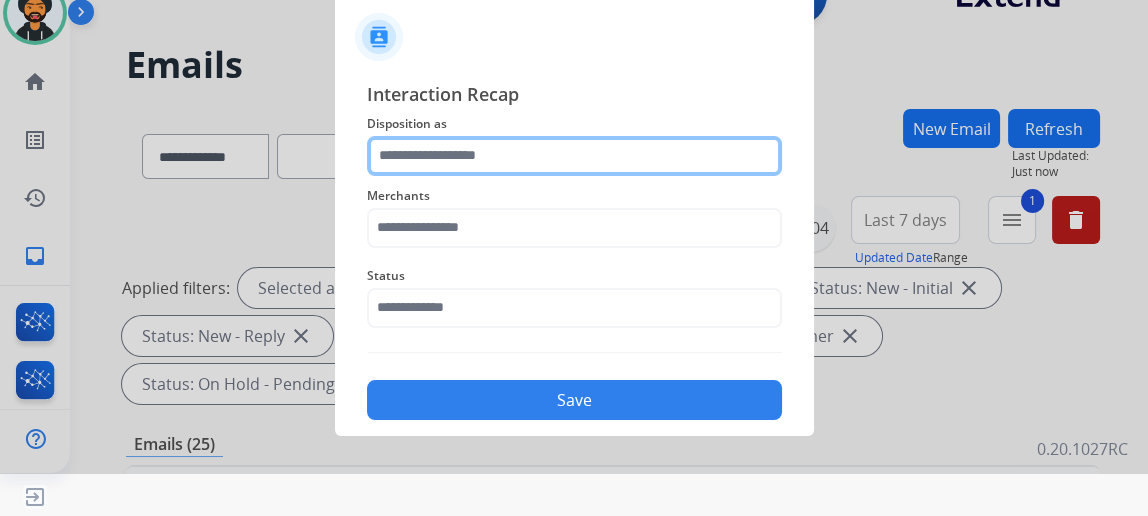 click 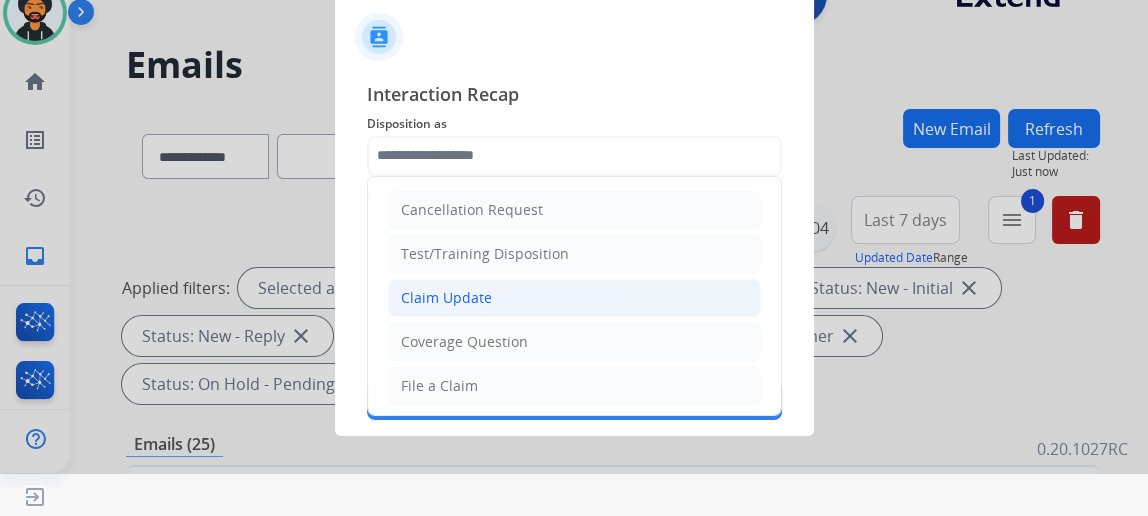 click on "Claim Update" 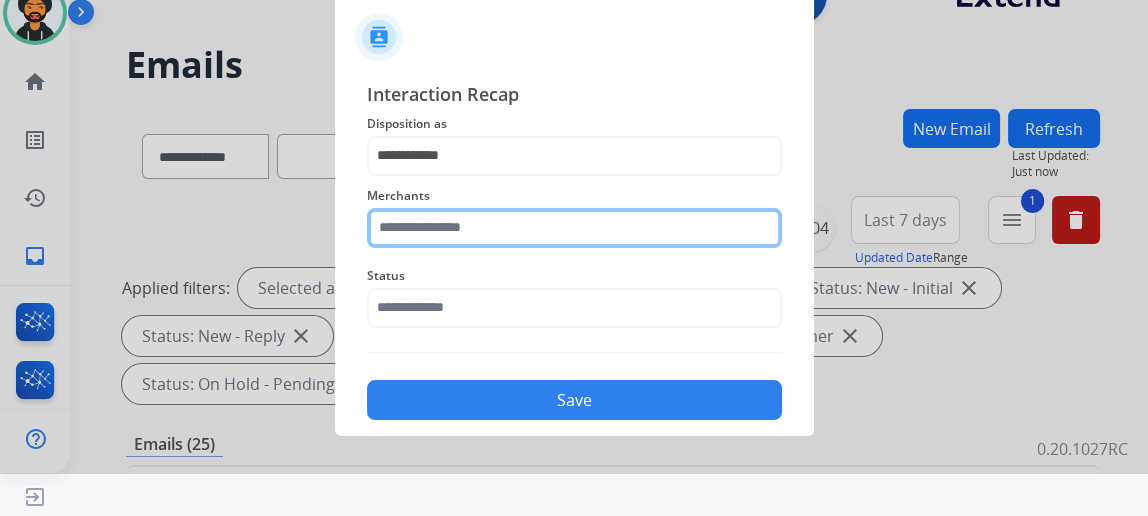 click 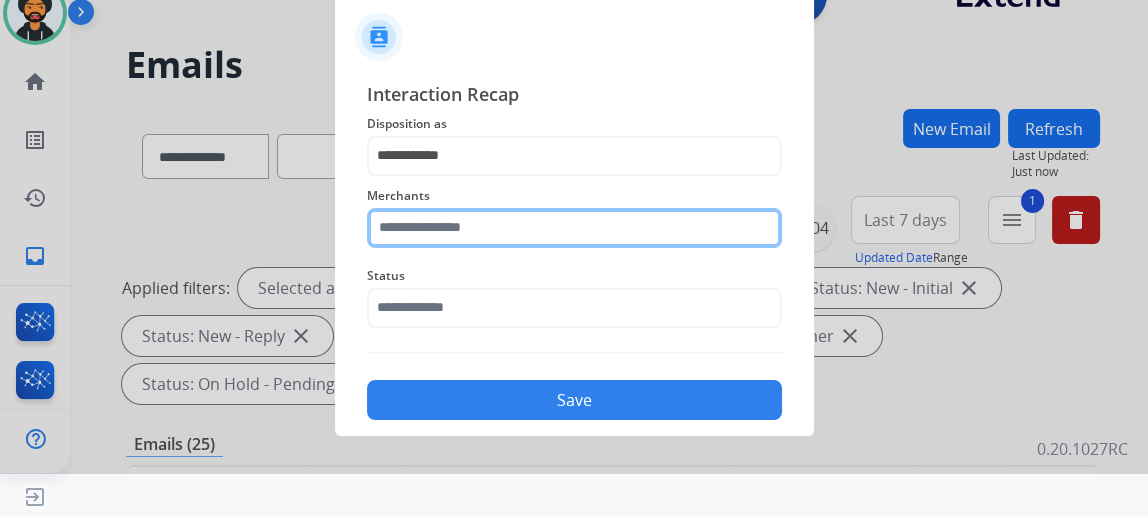 click 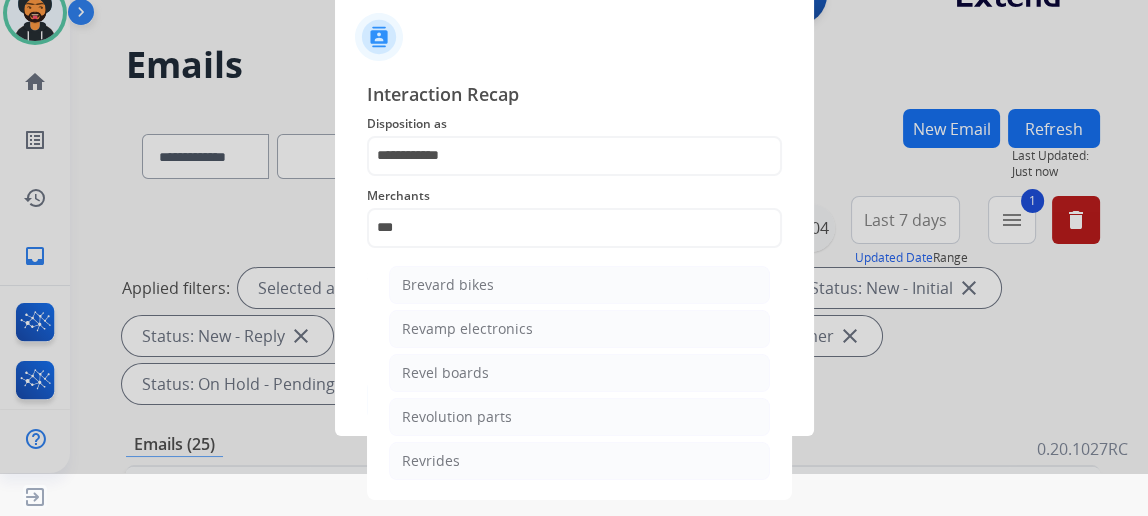 click on "Revolution parts" 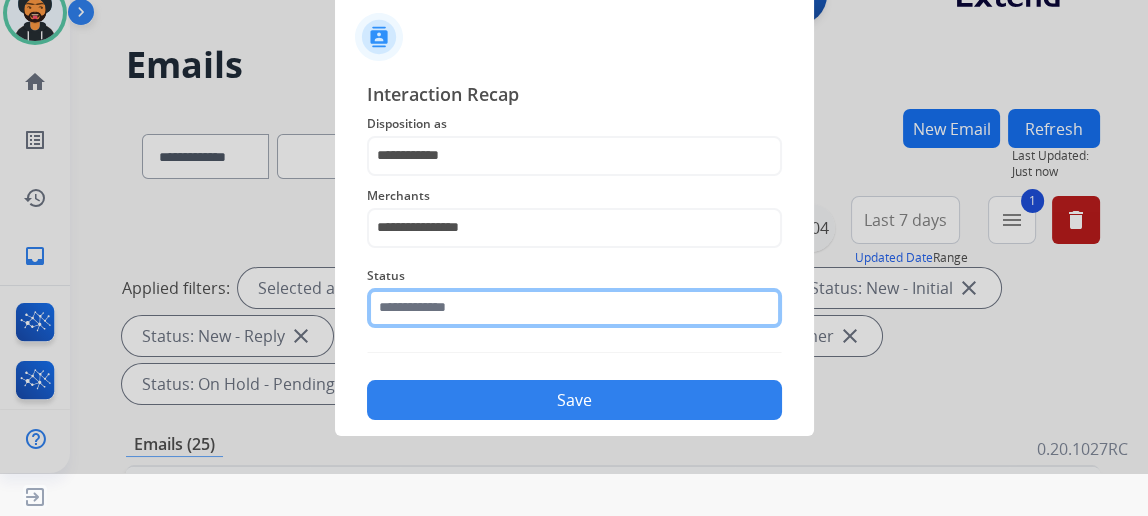 click 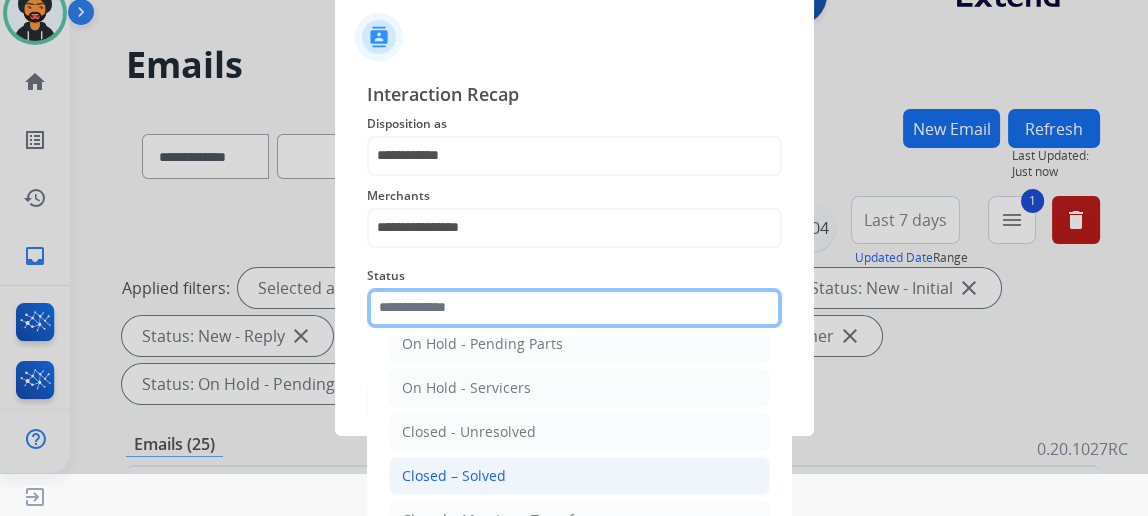 scroll, scrollTop: 112, scrollLeft: 0, axis: vertical 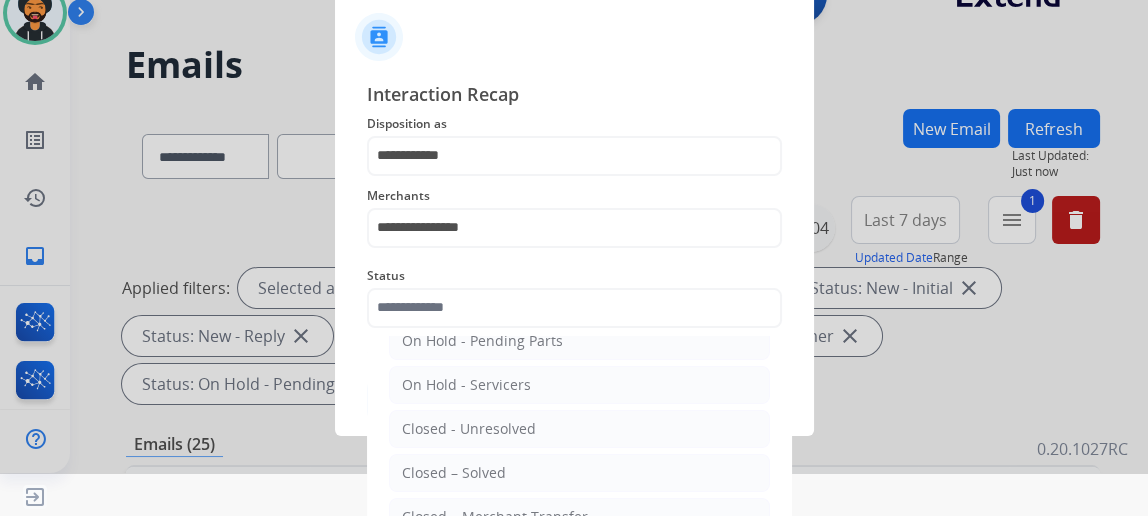 drag, startPoint x: 473, startPoint y: 466, endPoint x: 483, endPoint y: 464, distance: 10.198039 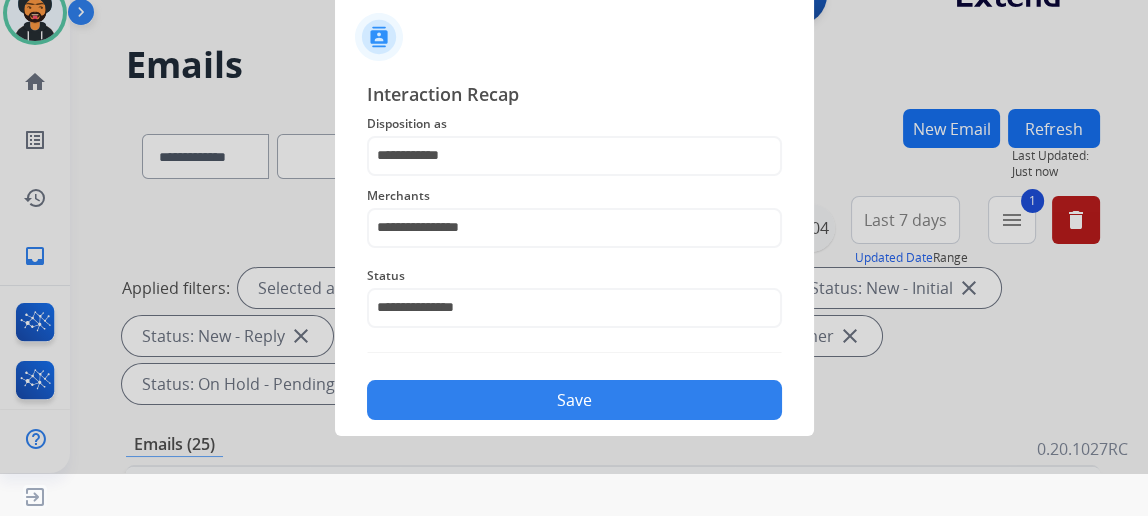 click on "Save" 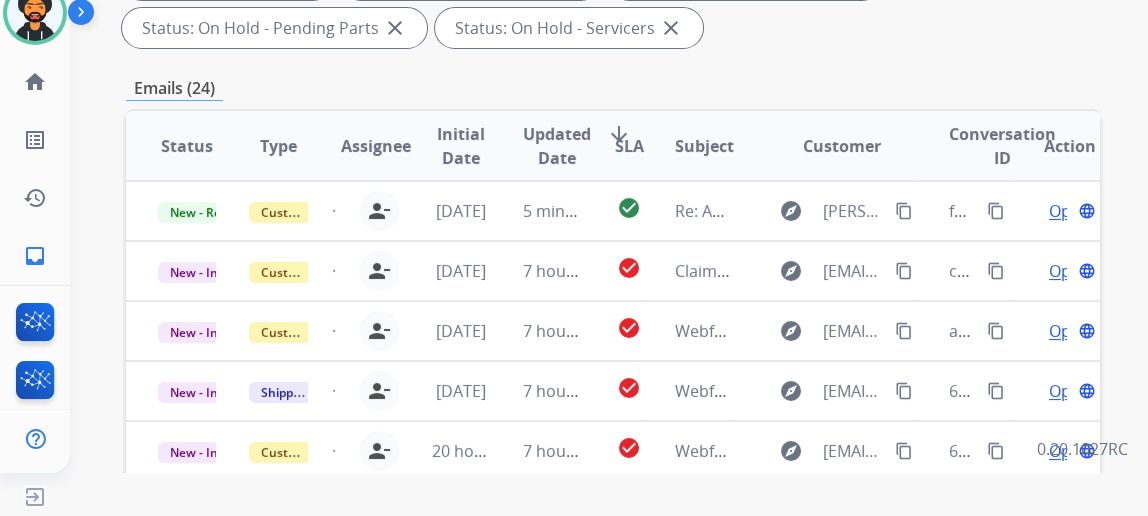 scroll, scrollTop: 363, scrollLeft: 0, axis: vertical 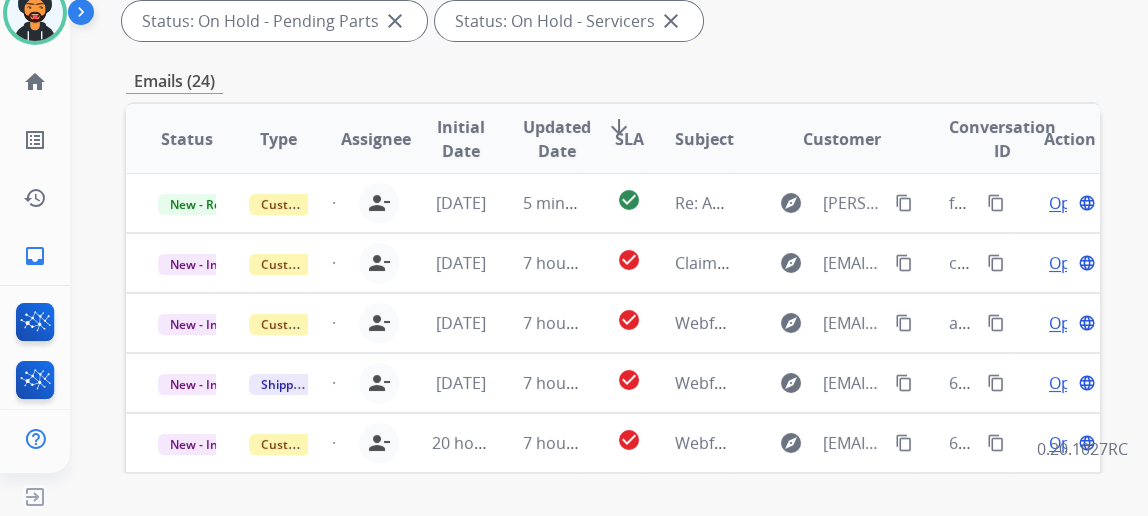 click on "SLA" at bounding box center (629, 139) 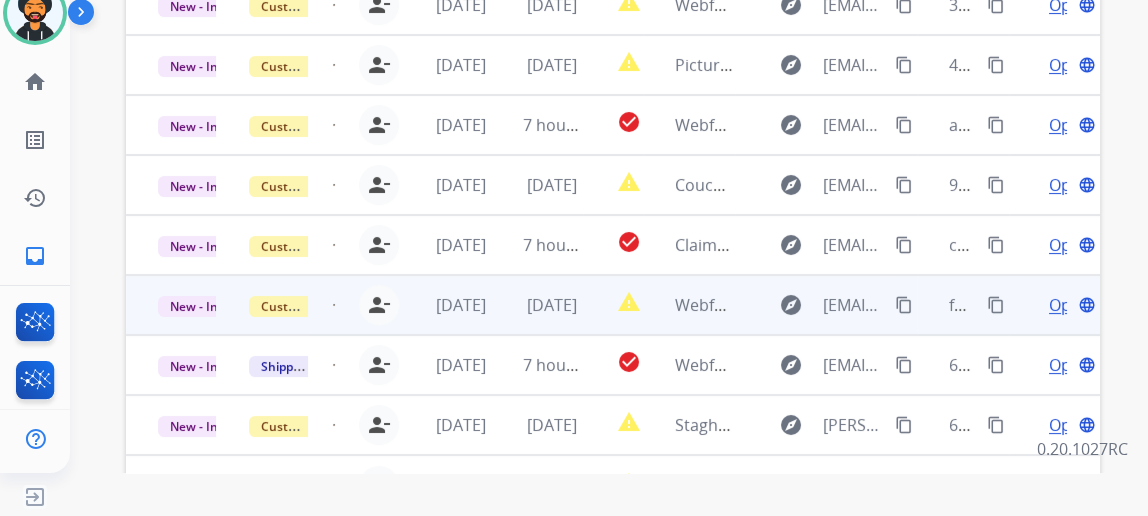 scroll, scrollTop: 636, scrollLeft: 0, axis: vertical 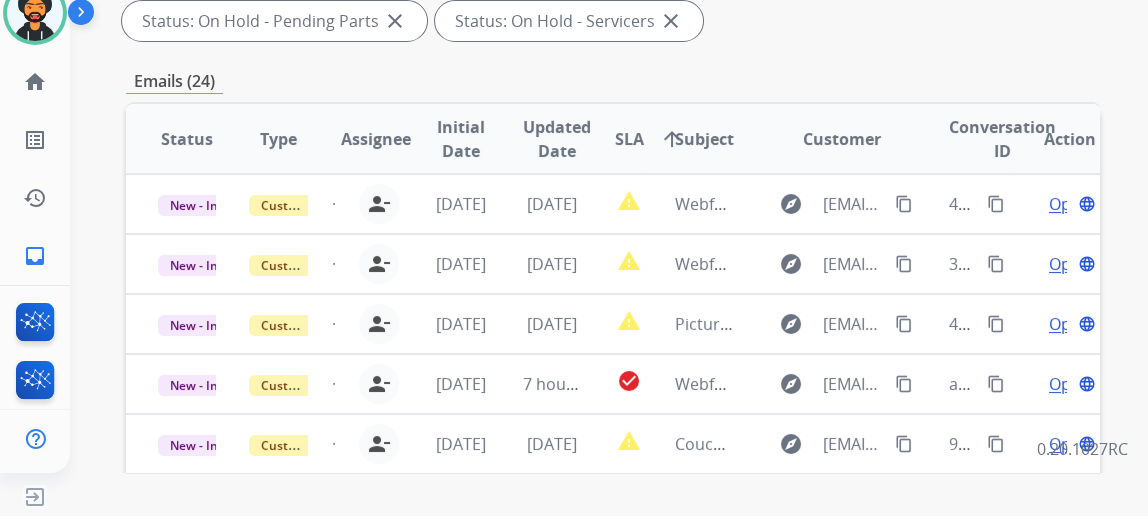 click on "SLA" at bounding box center [629, 139] 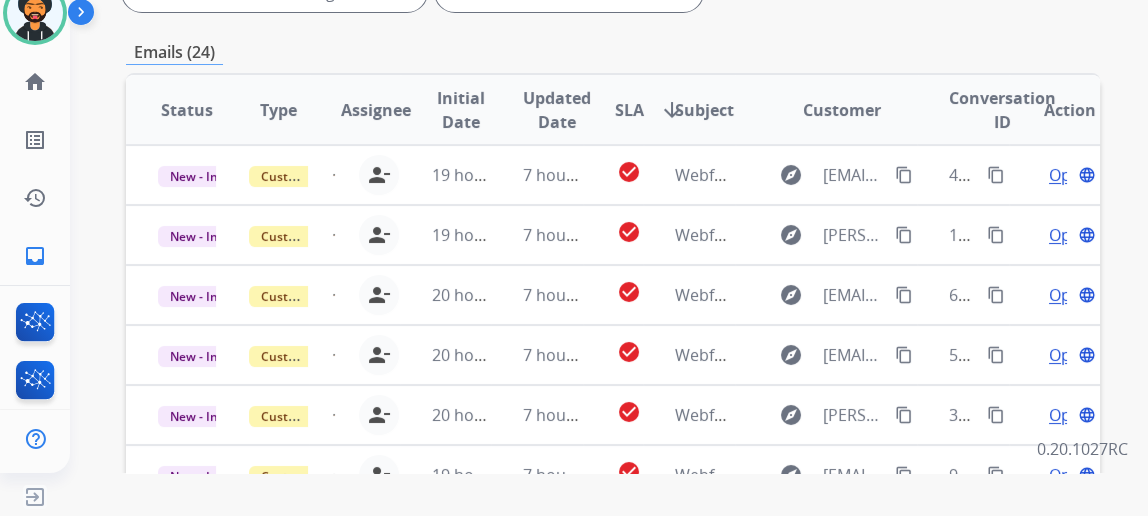 scroll, scrollTop: 363, scrollLeft: 0, axis: vertical 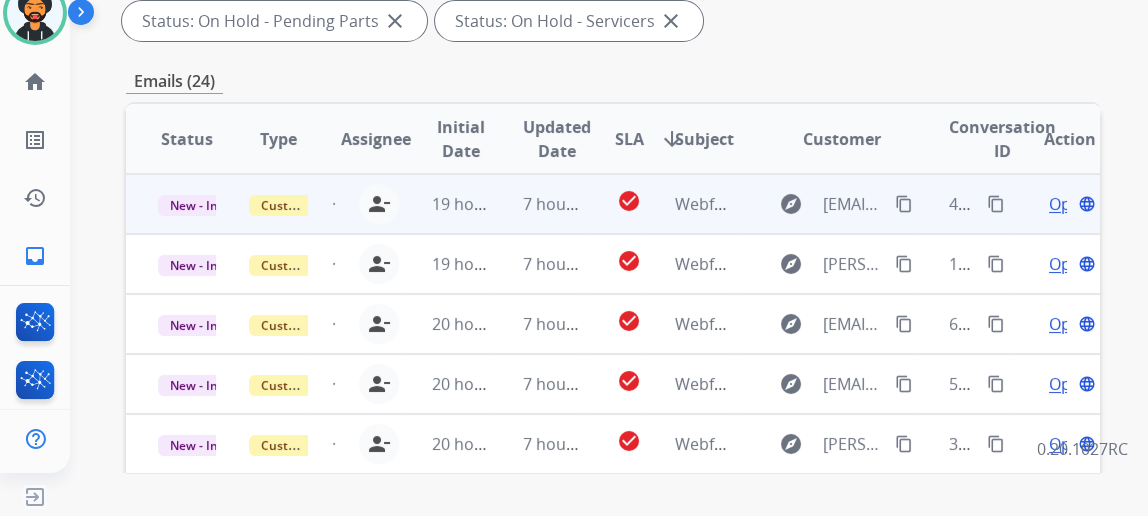 click on "Open" at bounding box center (1069, 204) 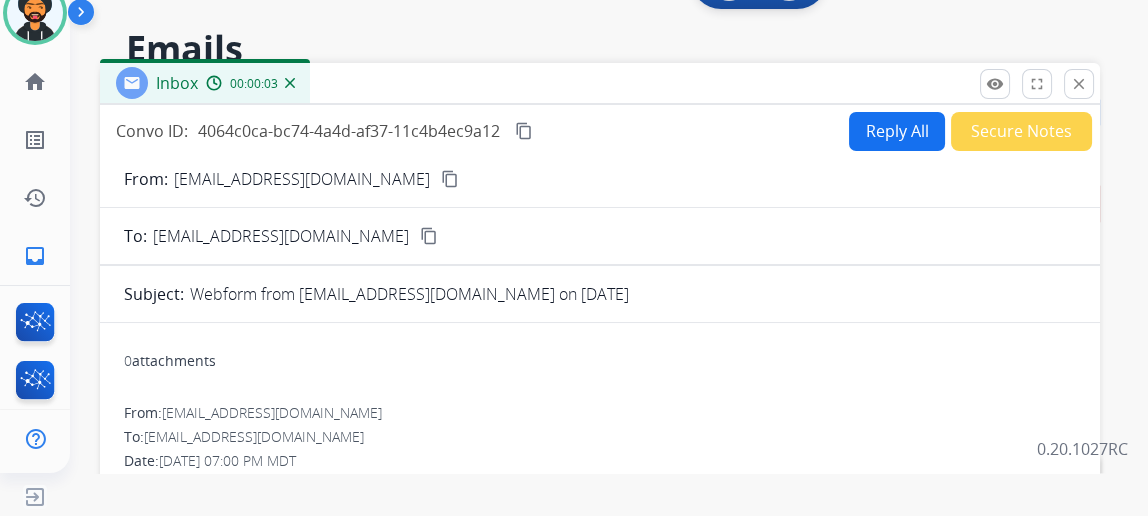 scroll, scrollTop: 0, scrollLeft: 0, axis: both 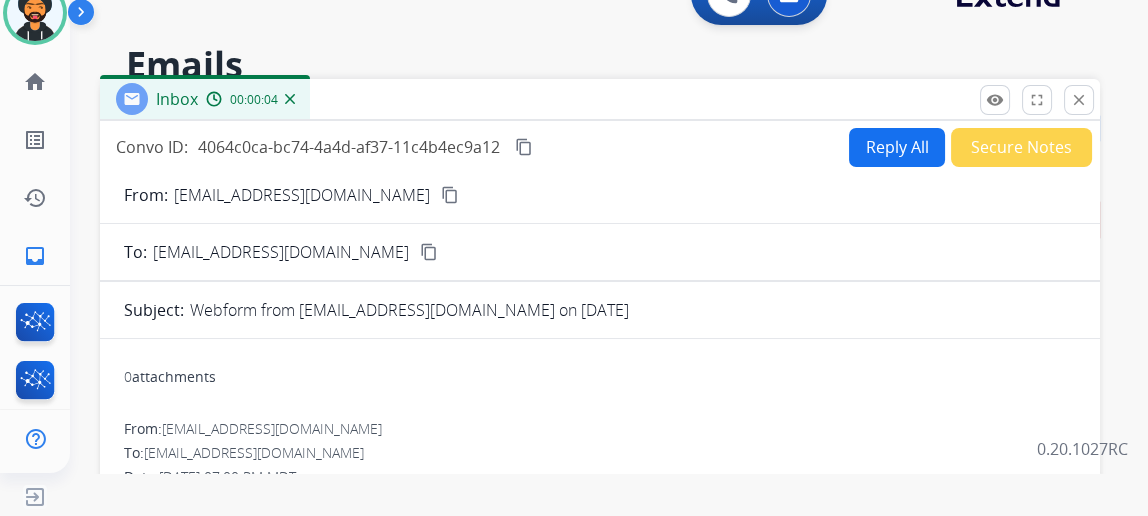 click on "Reply All" at bounding box center (897, 147) 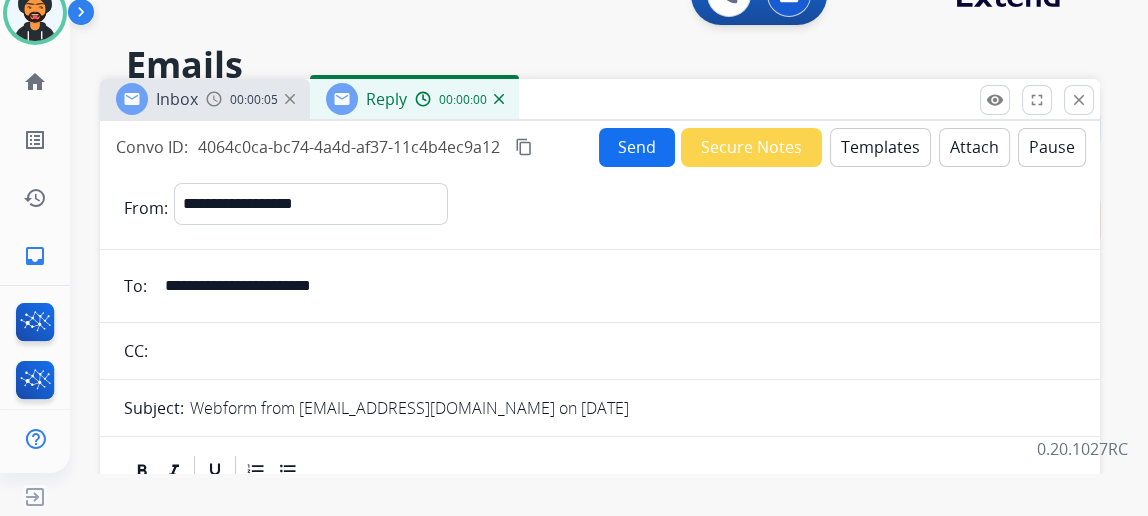 click on "Templates" at bounding box center (880, 147) 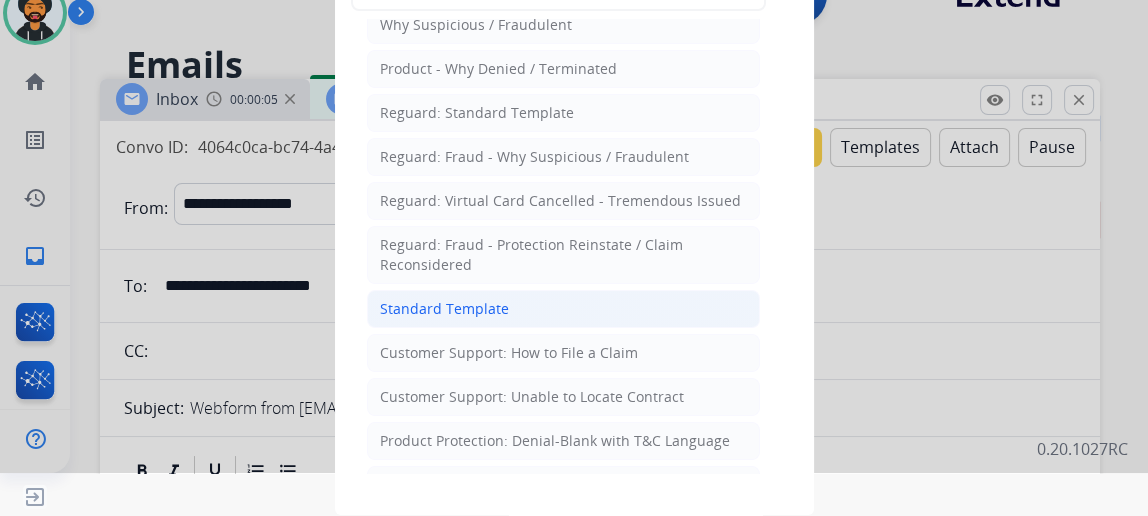 scroll, scrollTop: 90, scrollLeft: 0, axis: vertical 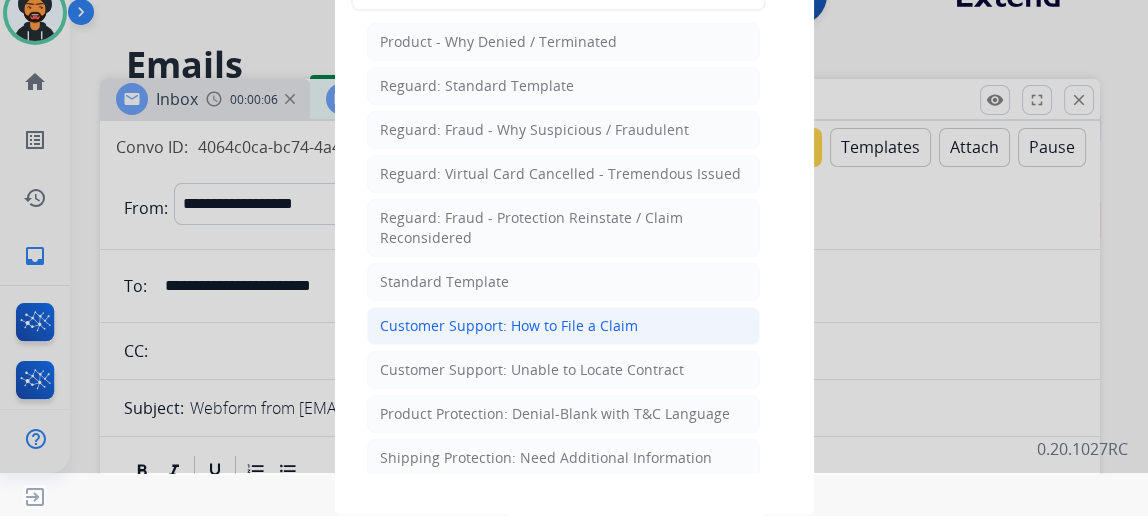 click on "Customer Support: How to File a Claim" 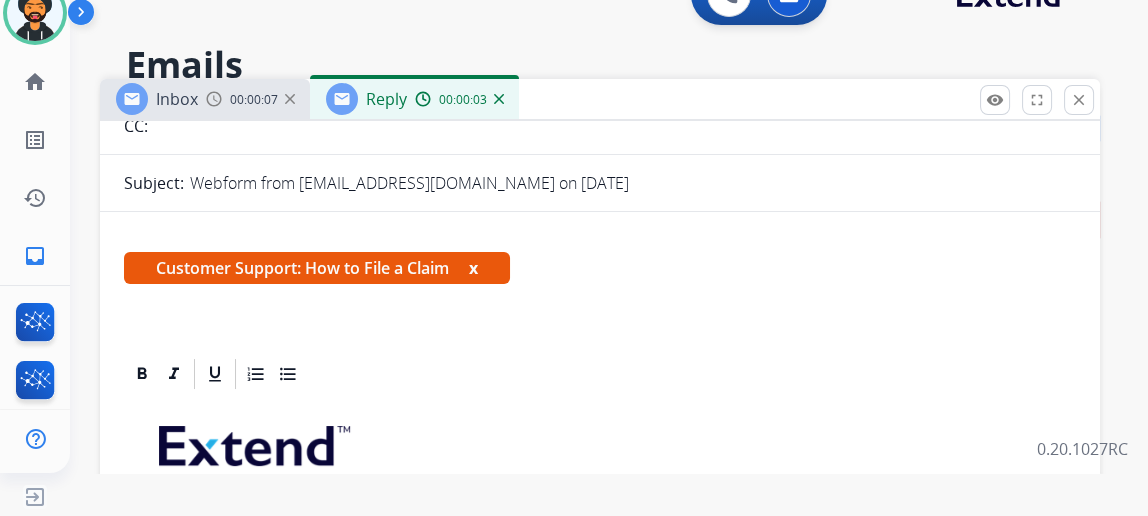 scroll, scrollTop: 382, scrollLeft: 0, axis: vertical 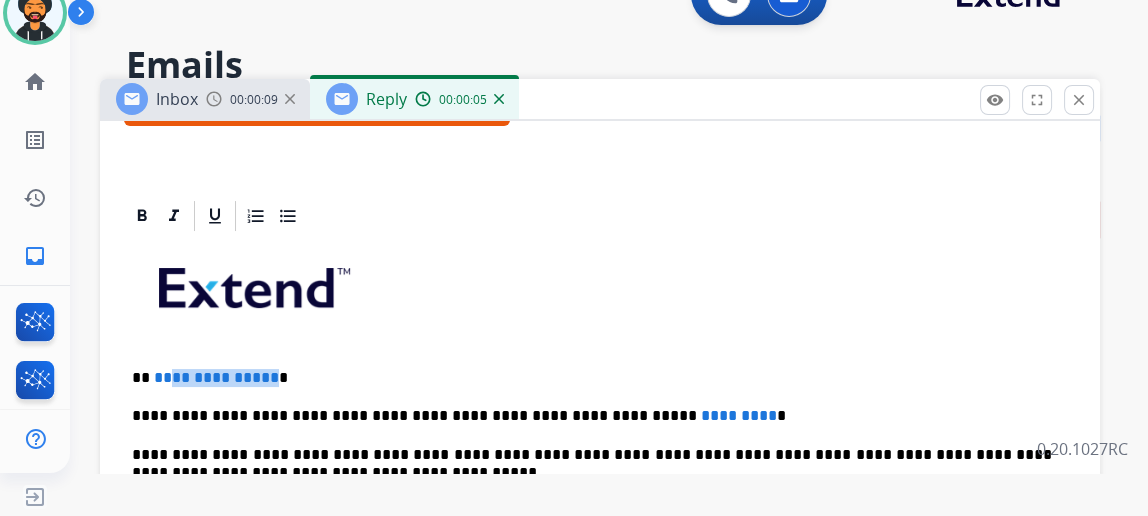 drag, startPoint x: 283, startPoint y: 372, endPoint x: 179, endPoint y: 351, distance: 106.09901 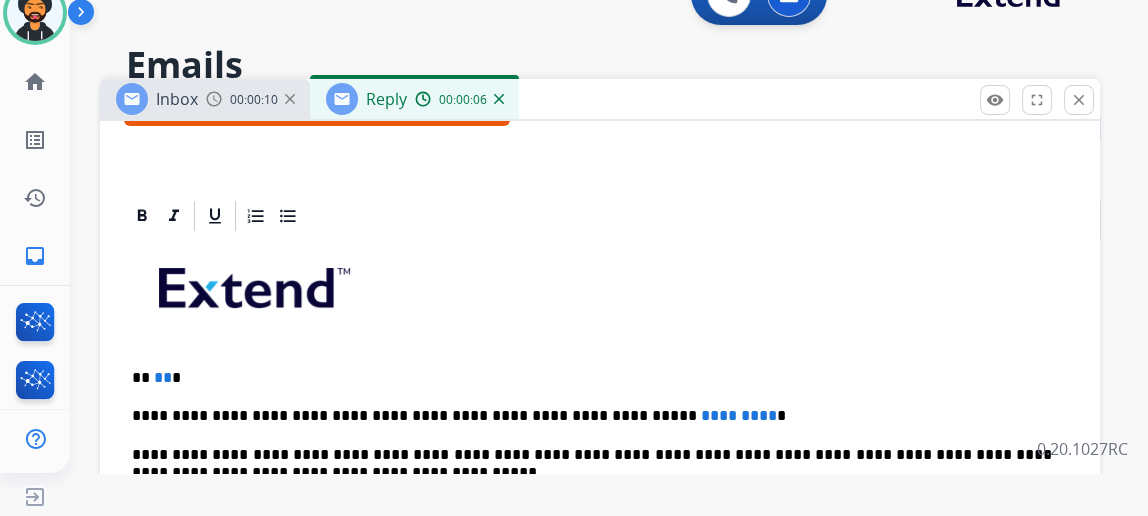 type 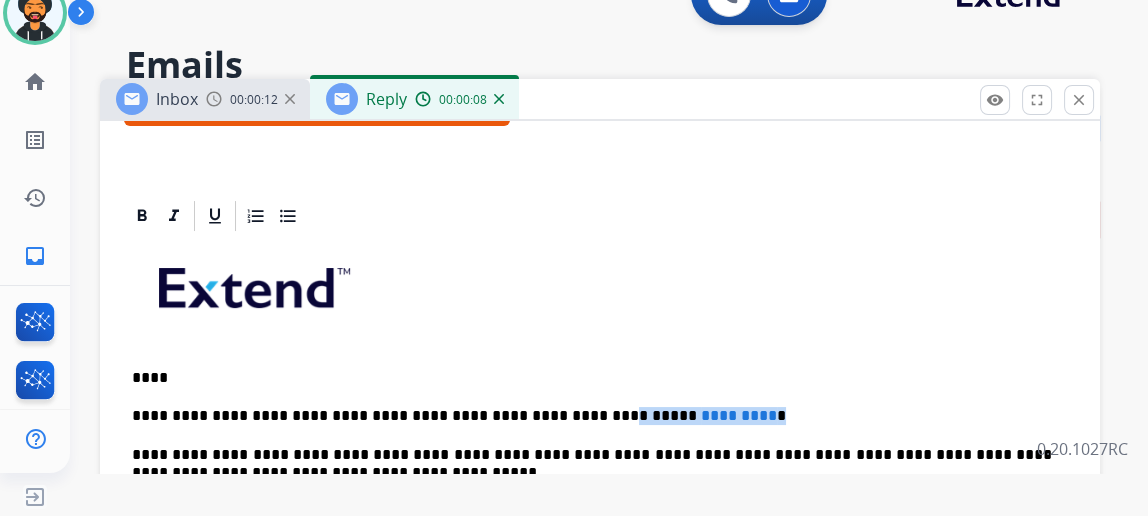 drag, startPoint x: 732, startPoint y: 410, endPoint x: 555, endPoint y: 397, distance: 177.47676 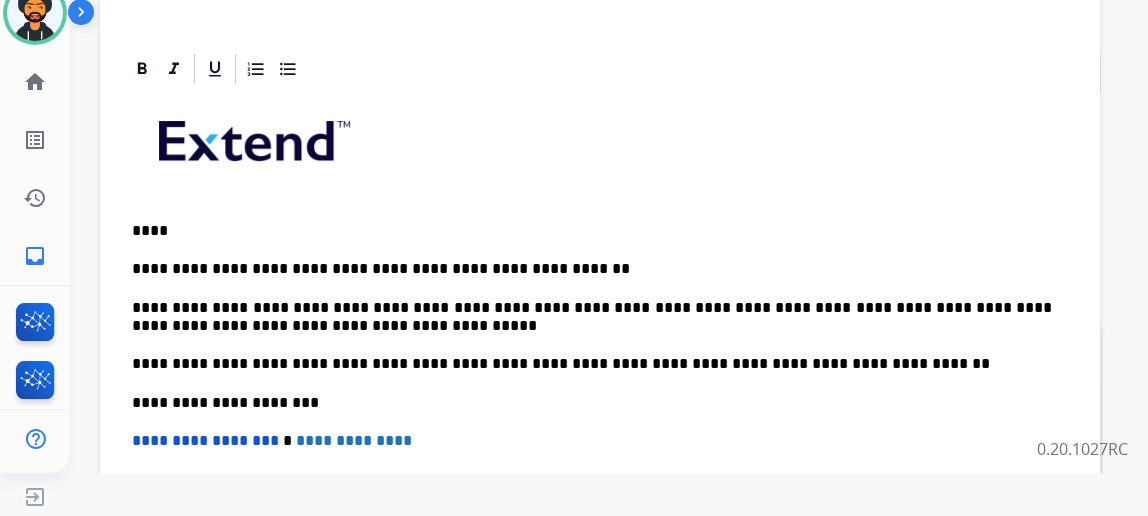 scroll, scrollTop: 363, scrollLeft: 0, axis: vertical 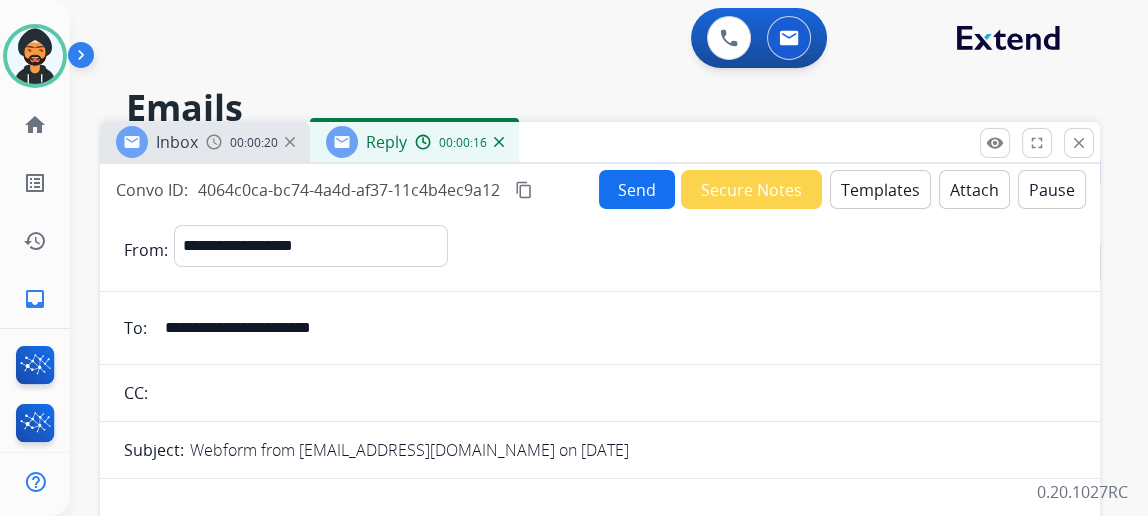 click on "Send" at bounding box center (637, 189) 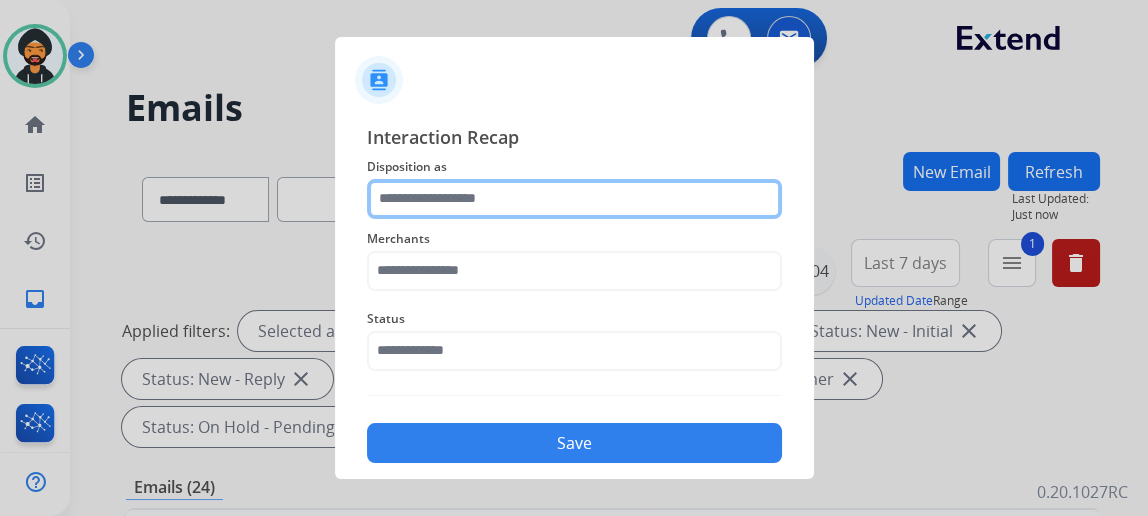 click 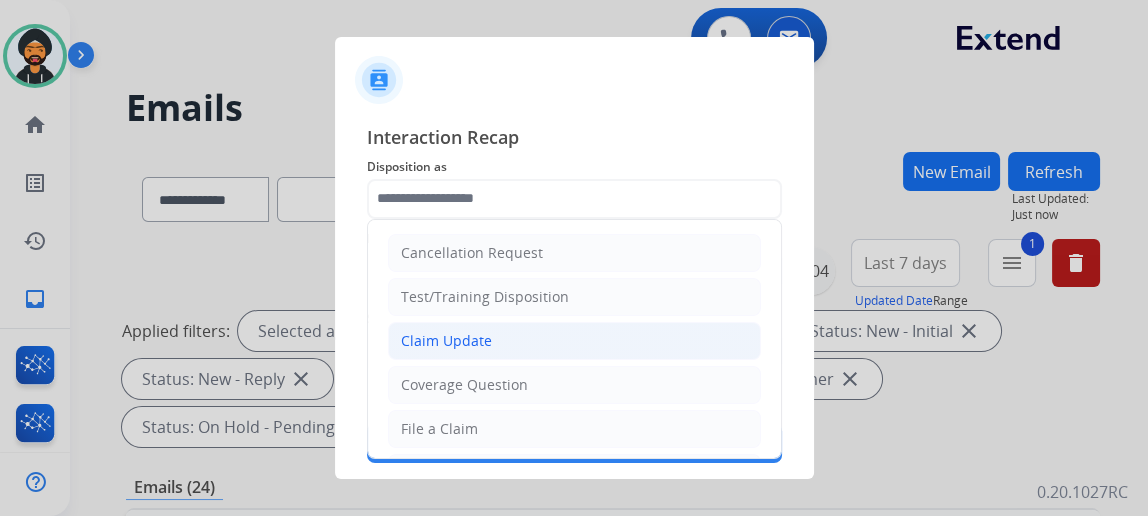 click on "Claim Update" 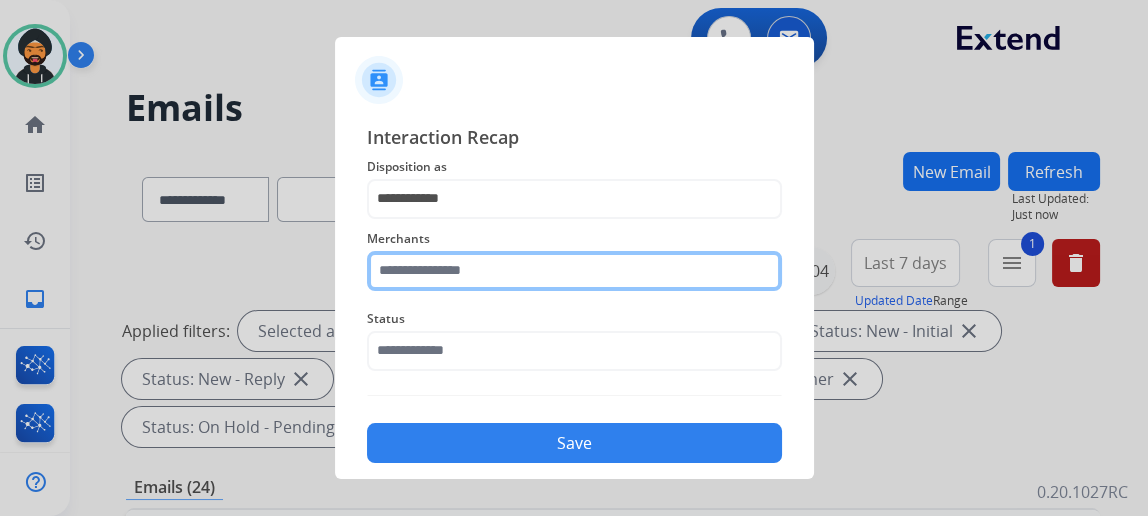 click 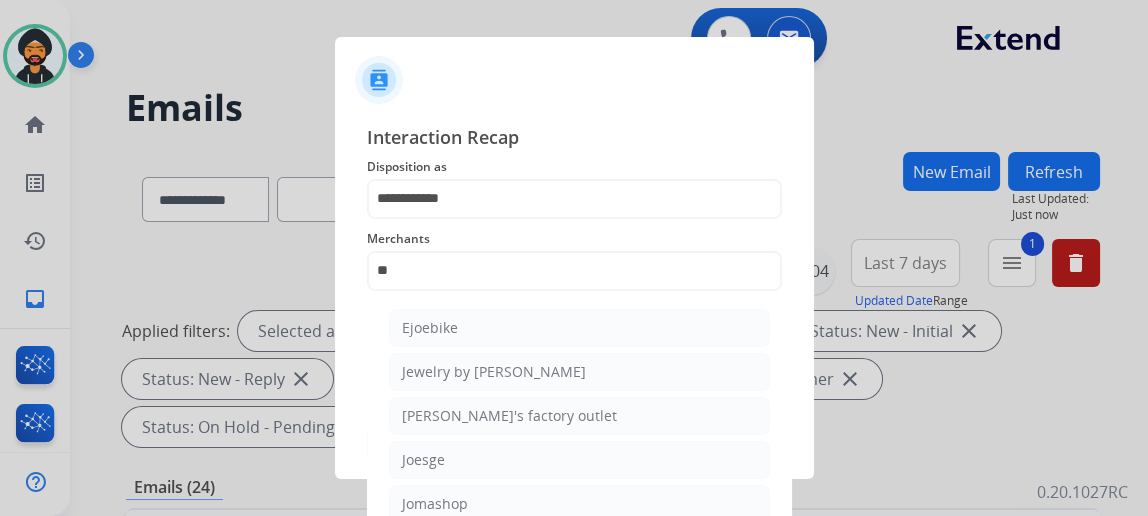 drag, startPoint x: 432, startPoint y: 493, endPoint x: 436, endPoint y: 473, distance: 20.396078 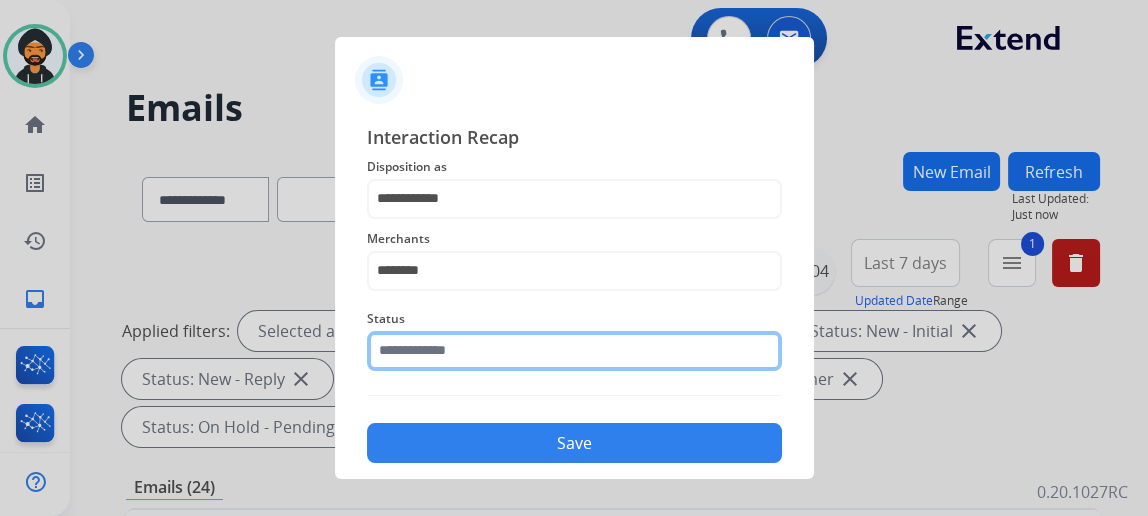 click 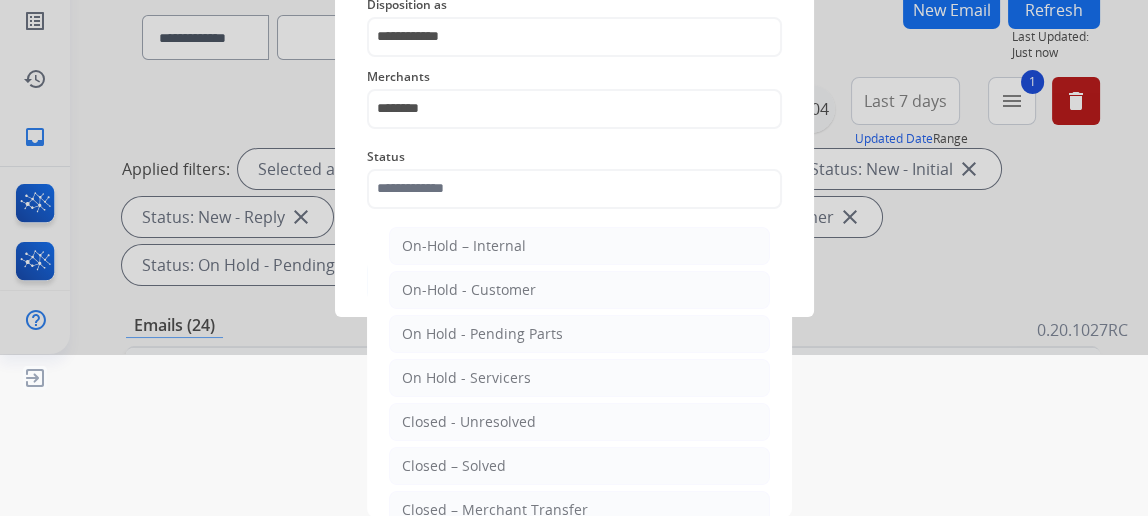 drag, startPoint x: 463, startPoint y: 460, endPoint x: 474, endPoint y: 436, distance: 26.400757 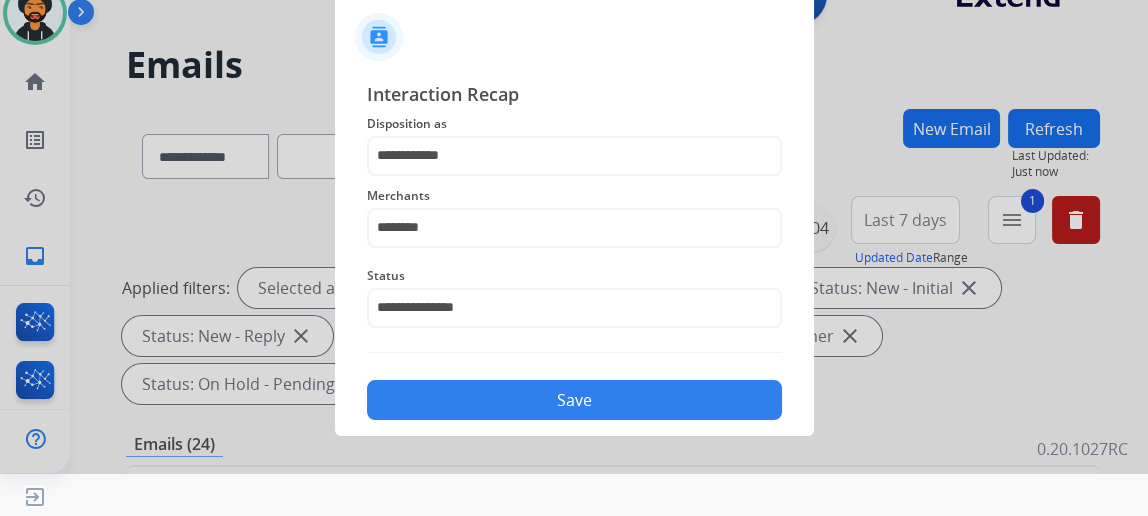 scroll, scrollTop: 43, scrollLeft: 0, axis: vertical 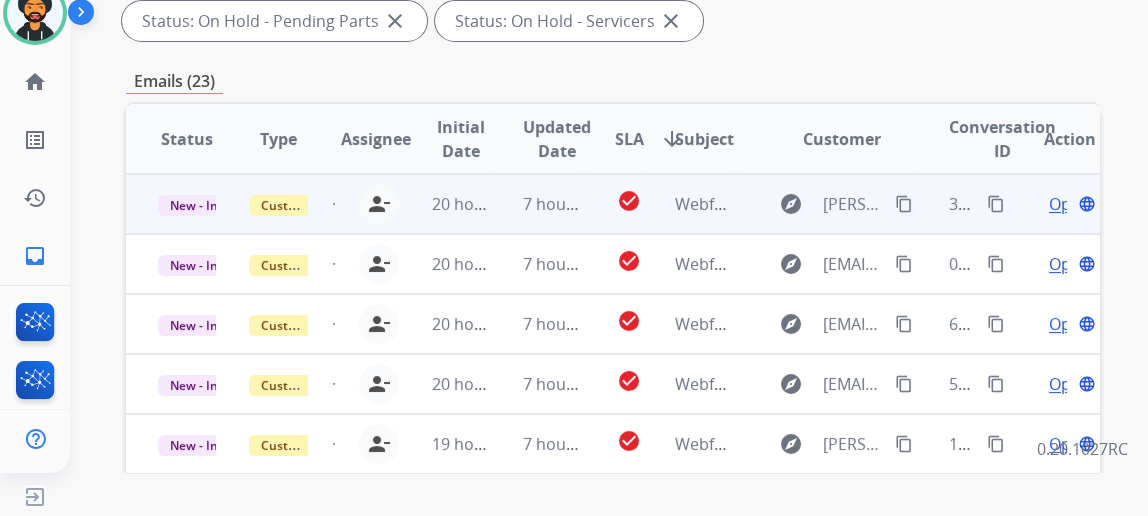 click on "Open" at bounding box center [1069, 204] 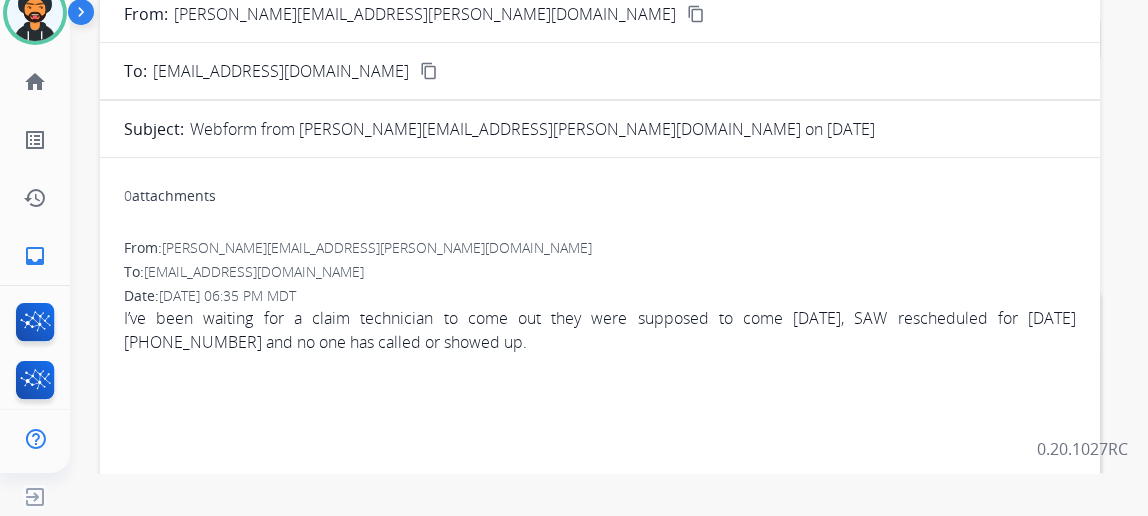scroll, scrollTop: 0, scrollLeft: 0, axis: both 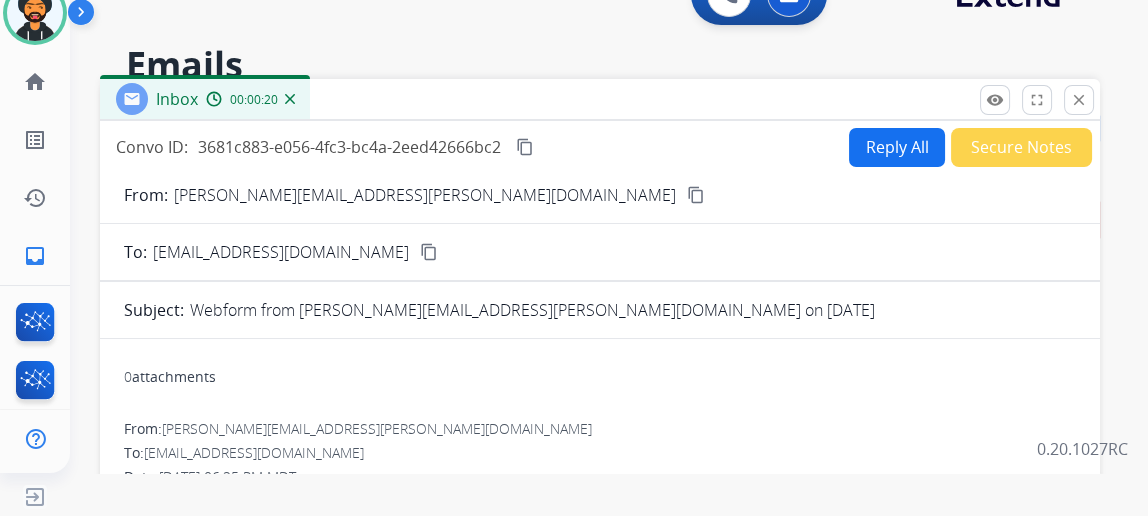 click on "Reply All" at bounding box center (897, 147) 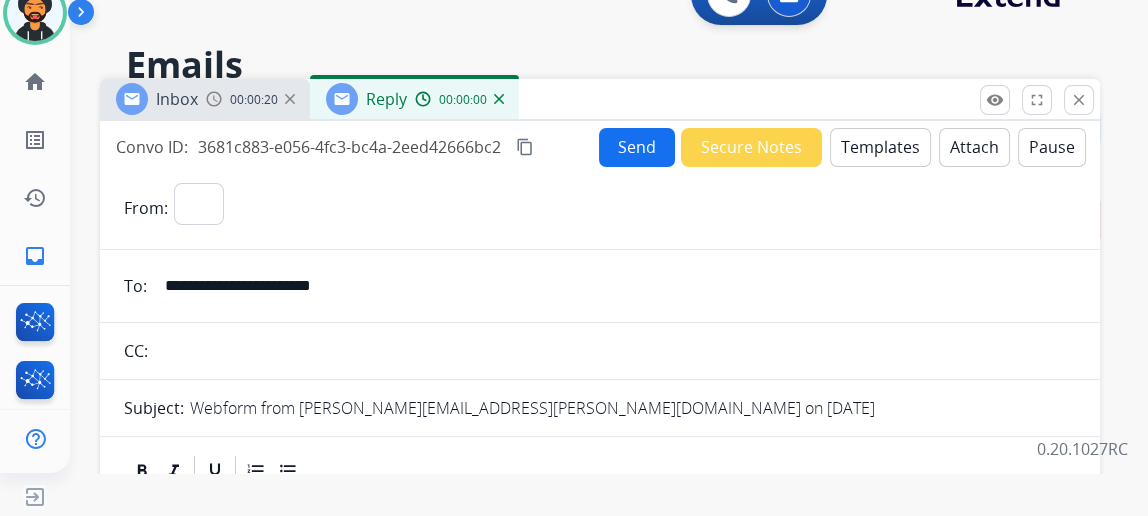 select on "**********" 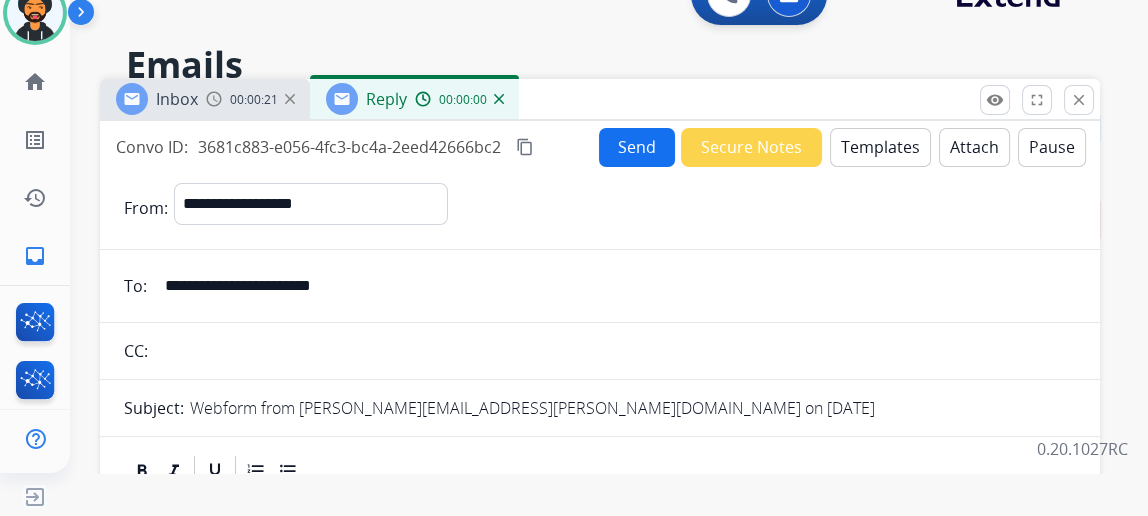 scroll, scrollTop: 69, scrollLeft: 0, axis: vertical 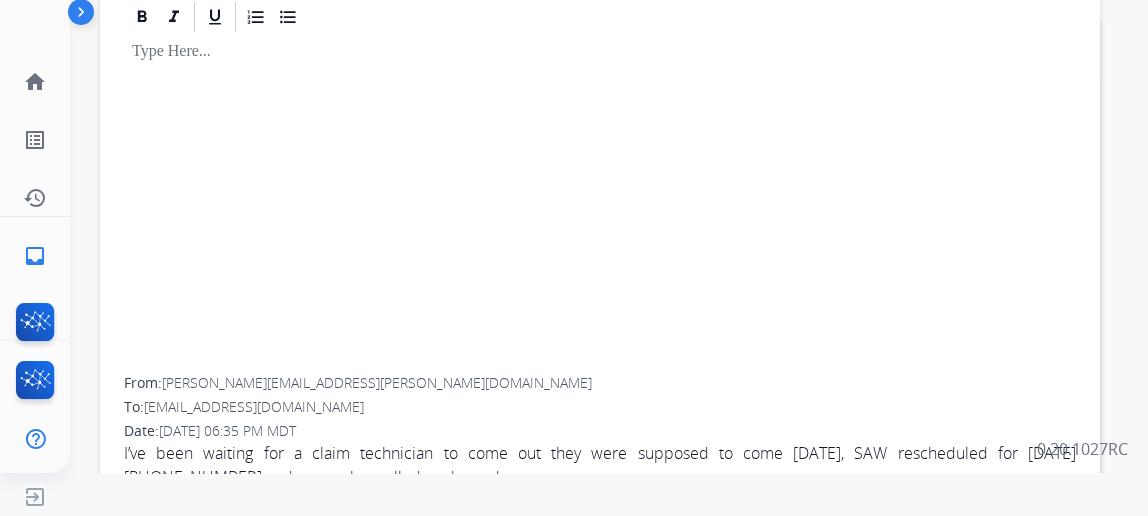 click at bounding box center (600, 206) 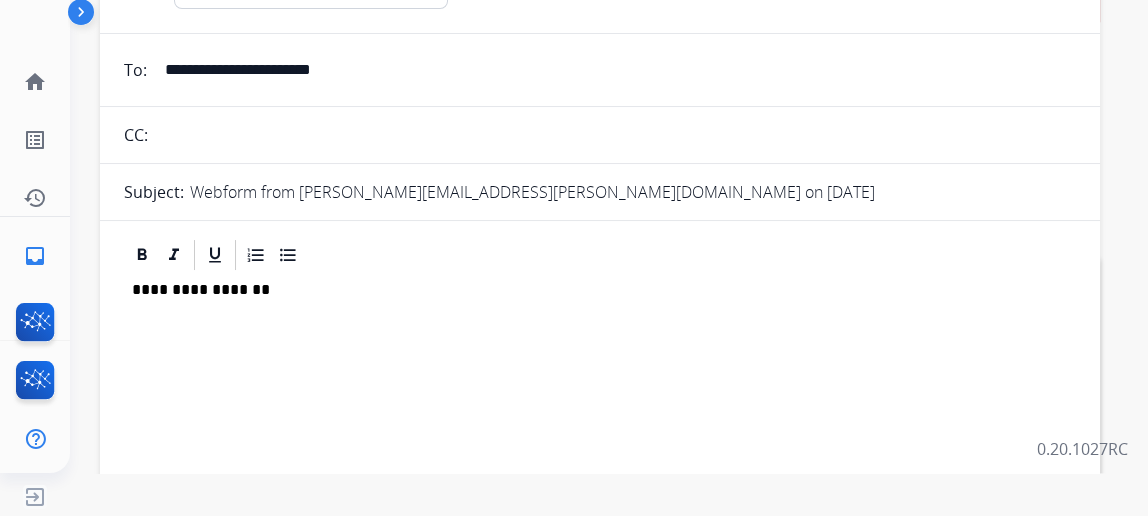 scroll, scrollTop: 0, scrollLeft: 0, axis: both 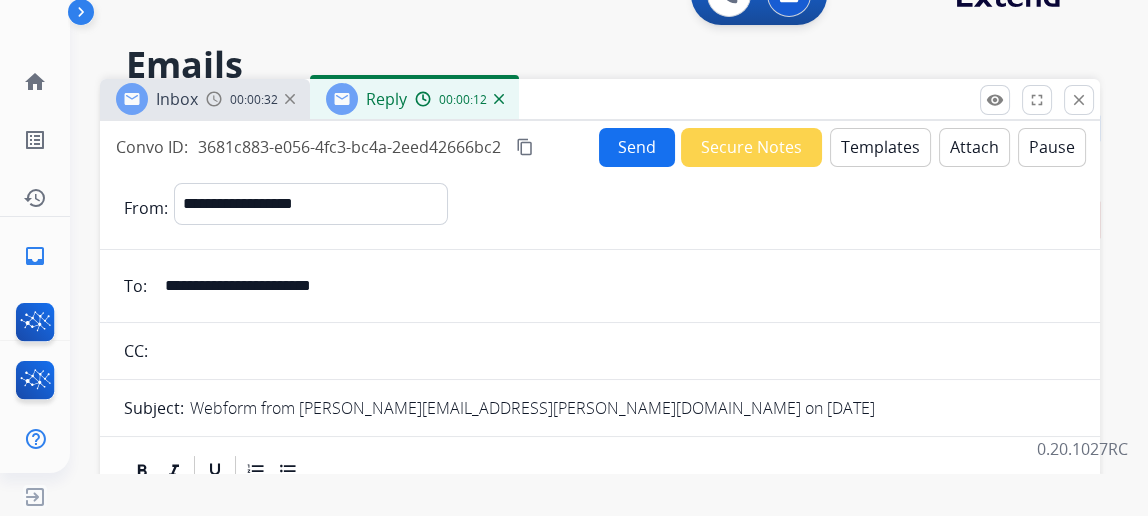 click on "Send" at bounding box center (637, 147) 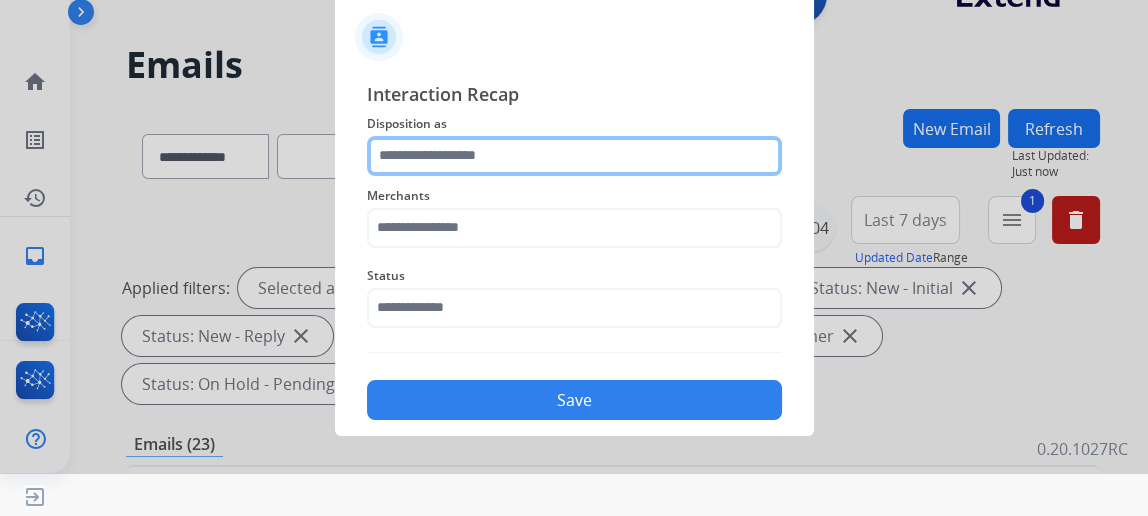 click 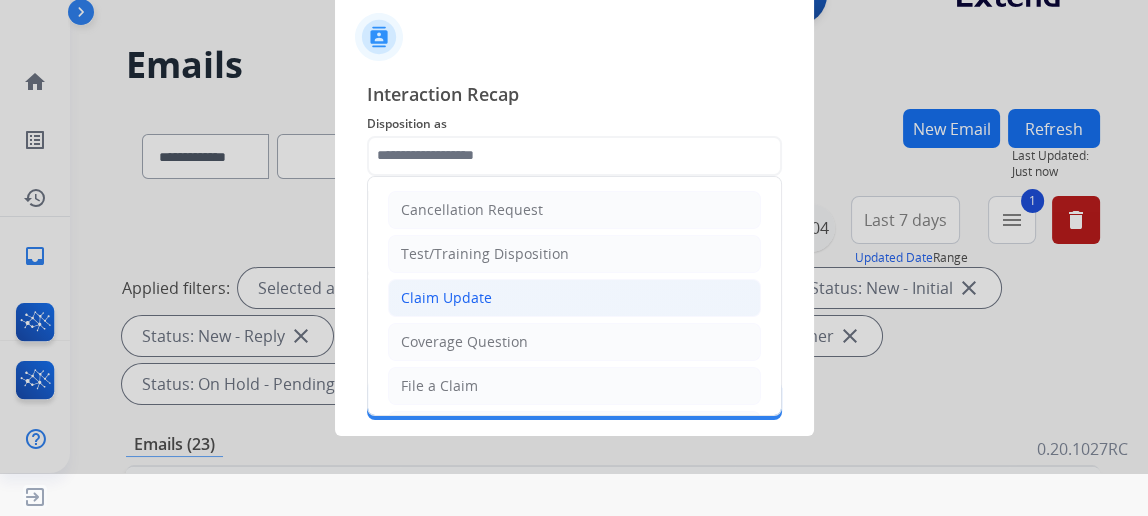 click on "Claim Update" 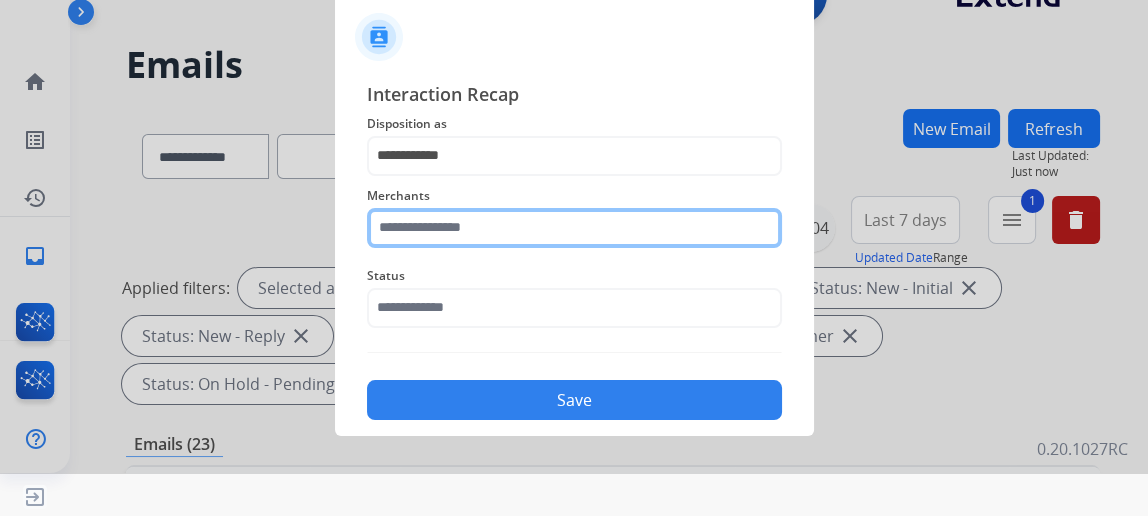 click 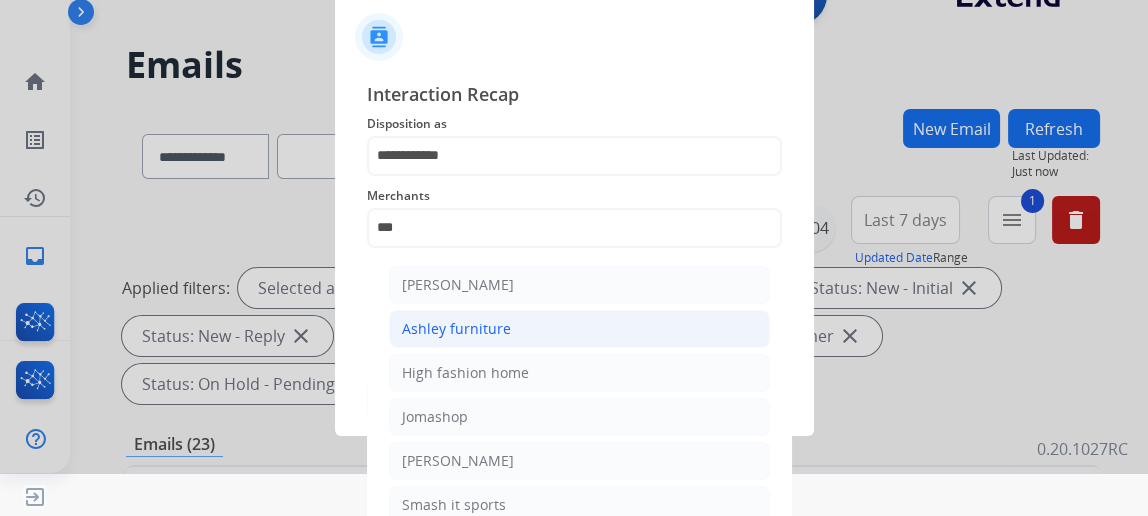 drag, startPoint x: 490, startPoint y: 338, endPoint x: 489, endPoint y: 323, distance: 15.033297 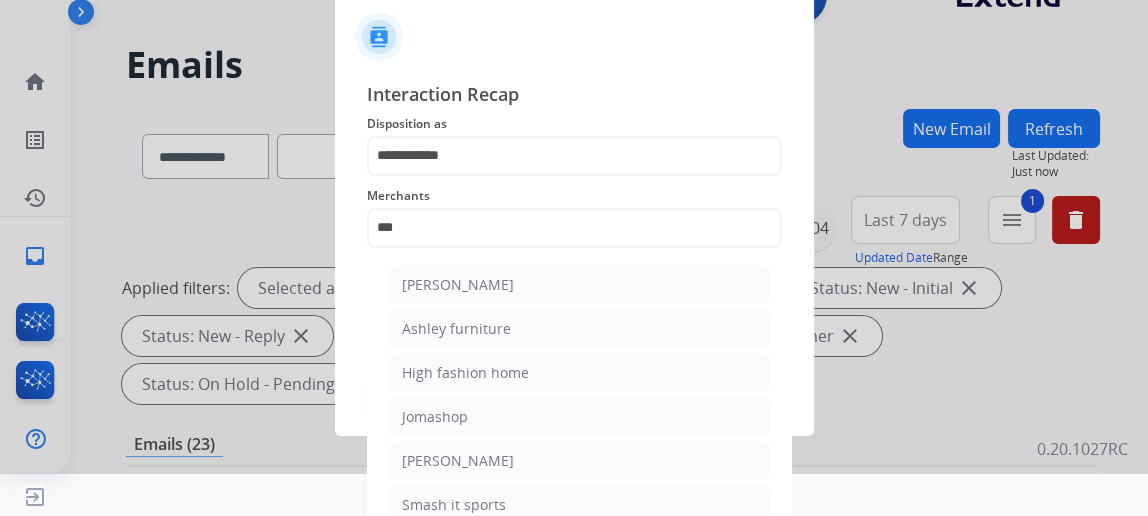 click on "Ashley furniture" 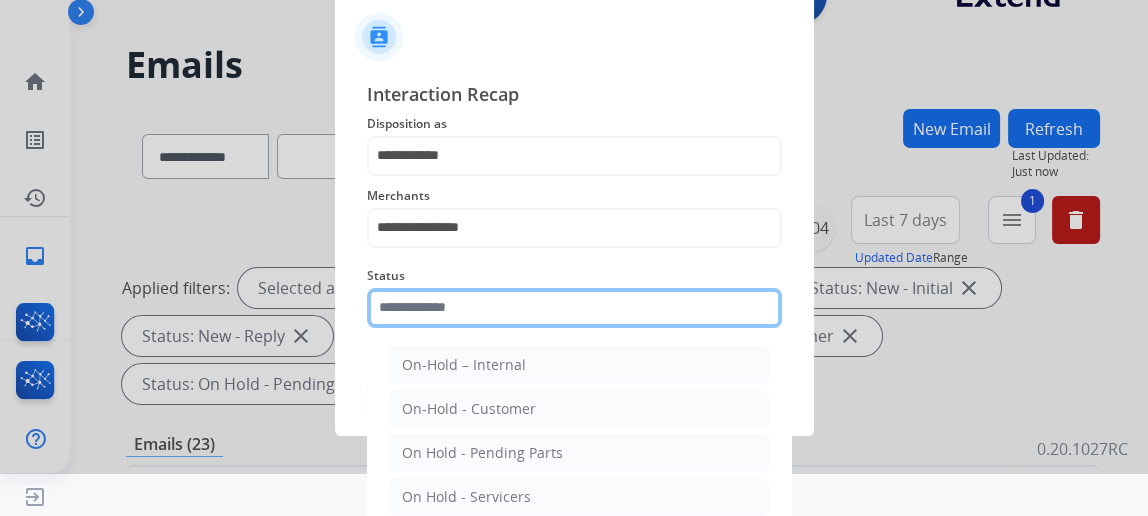 click 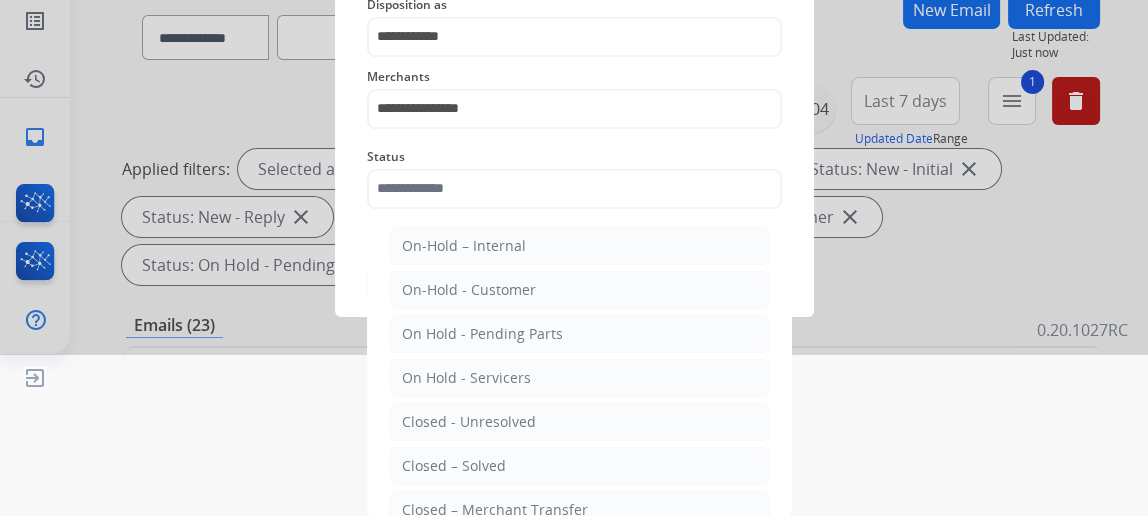 drag, startPoint x: 477, startPoint y: 453, endPoint x: 476, endPoint y: 438, distance: 15.033297 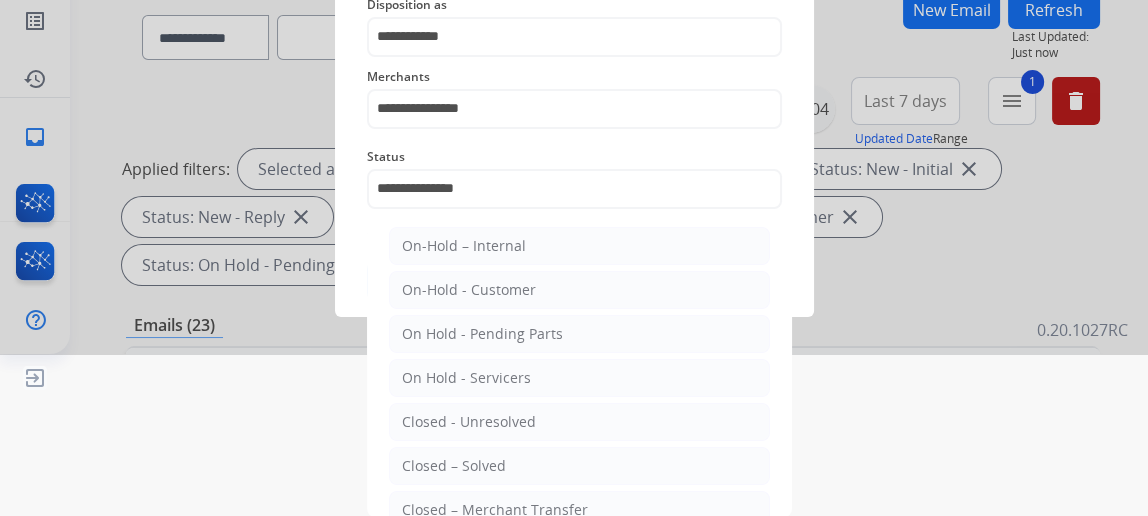 scroll, scrollTop: 43, scrollLeft: 0, axis: vertical 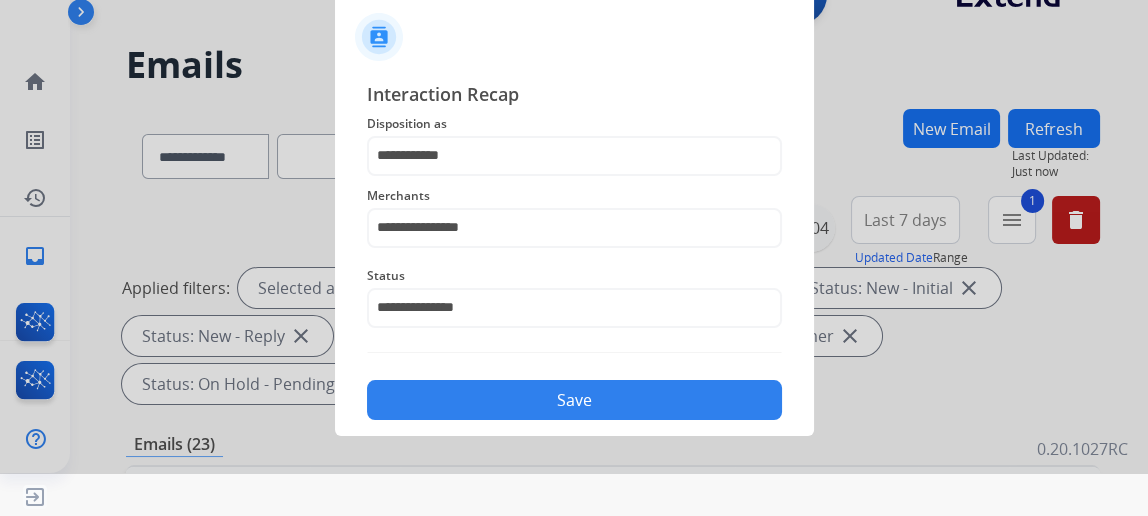 click on "Save" 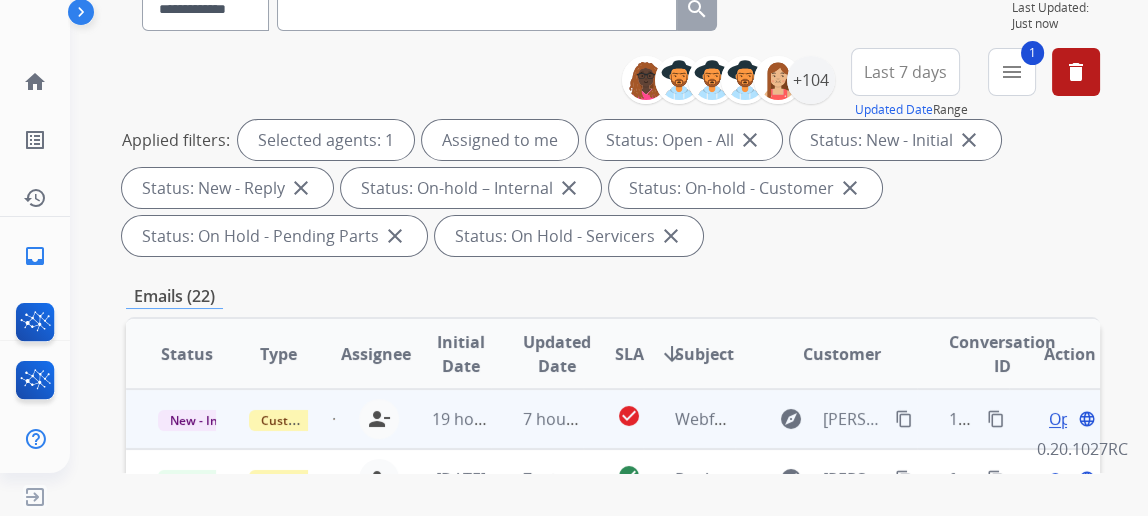 scroll, scrollTop: 363, scrollLeft: 0, axis: vertical 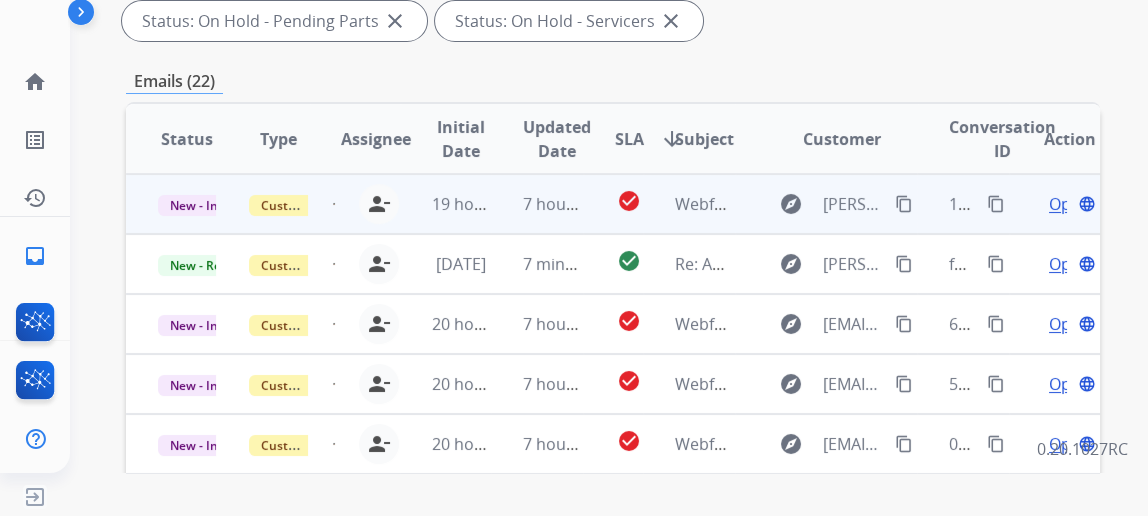 click on "Open" at bounding box center [1069, 204] 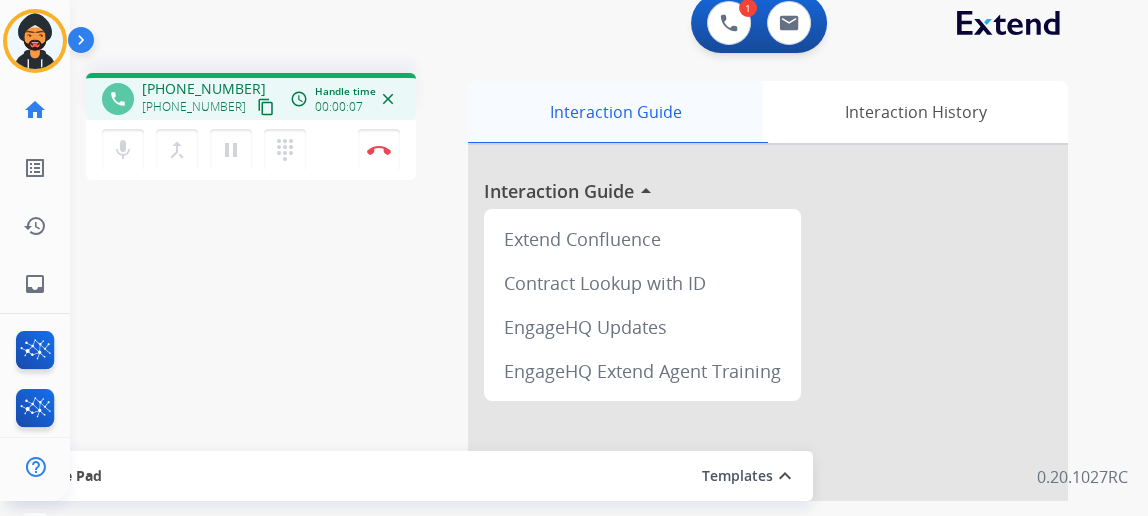 scroll, scrollTop: 0, scrollLeft: 0, axis: both 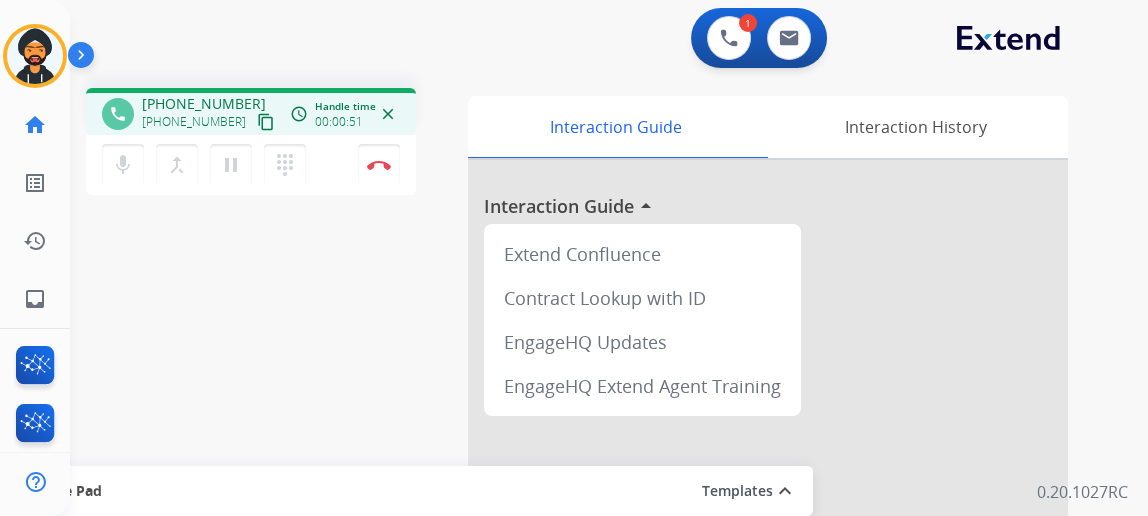 click on "content_copy" at bounding box center (266, 122) 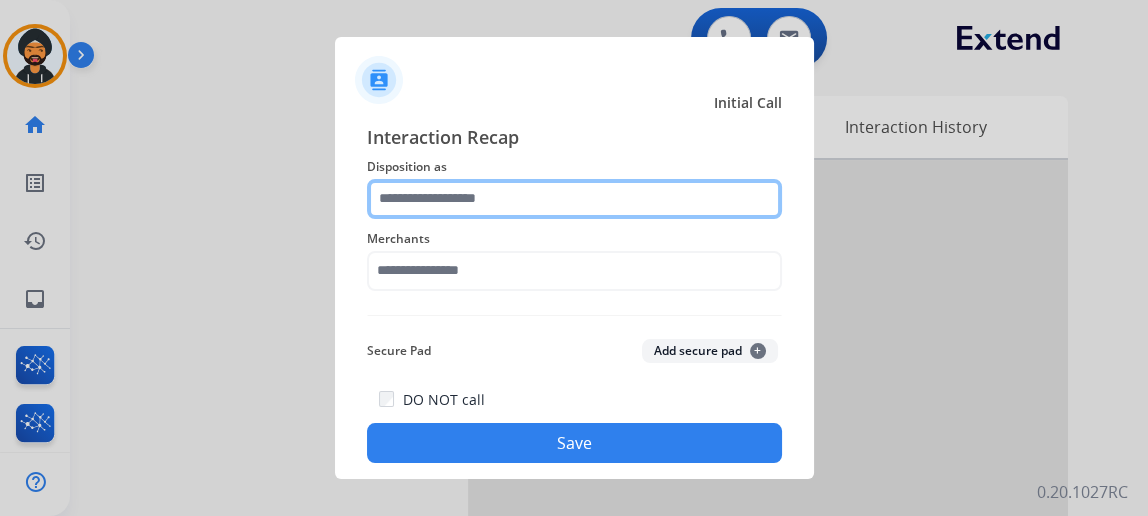 click 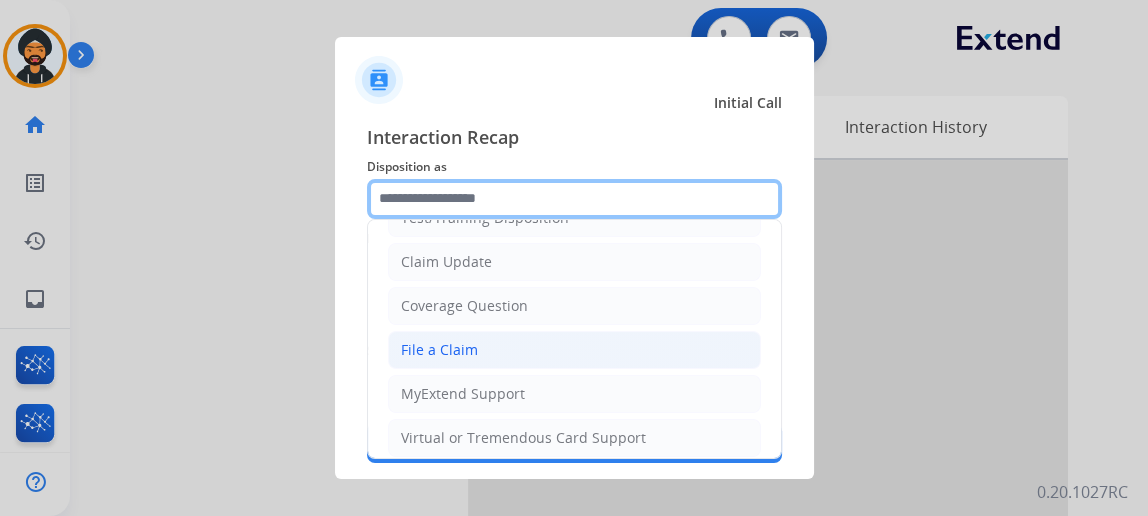 scroll, scrollTop: 181, scrollLeft: 0, axis: vertical 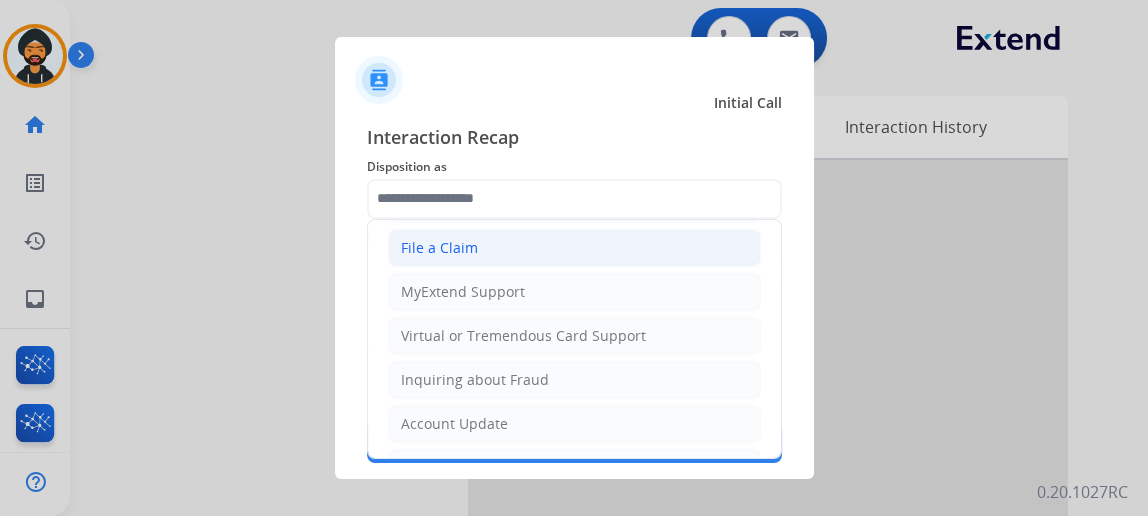 click on "File a Claim" 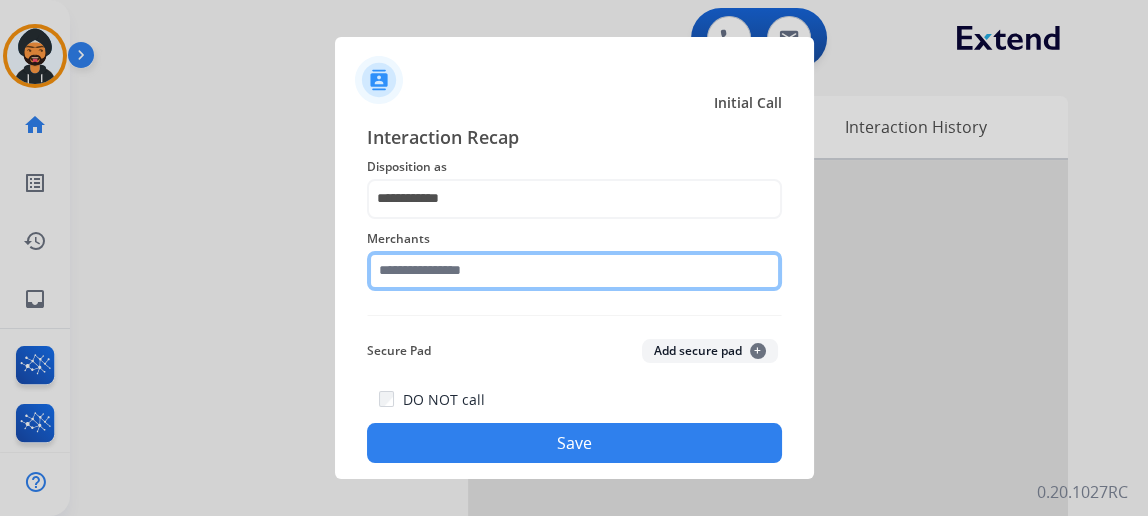 click 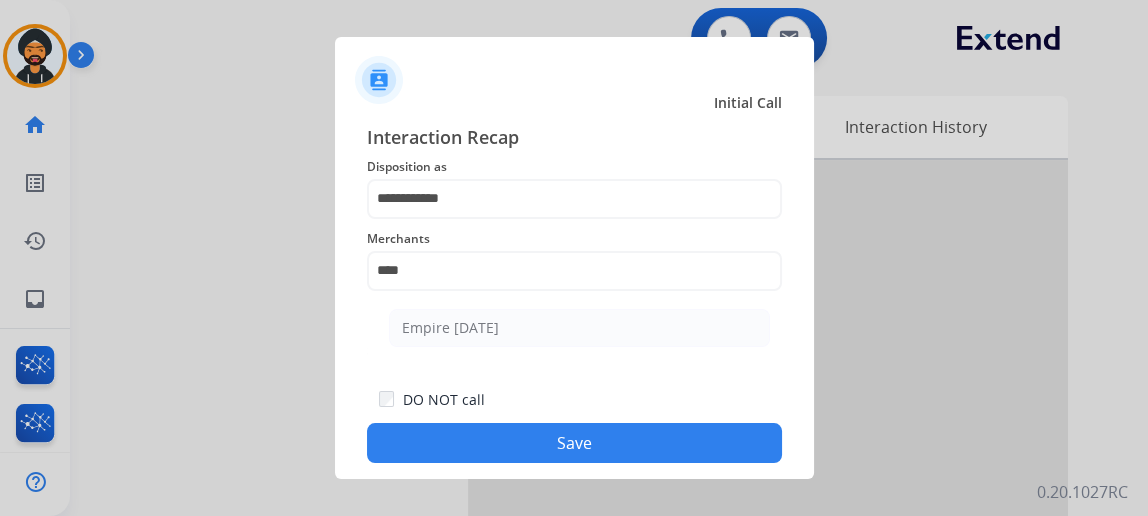 click on "Empire [DATE]" 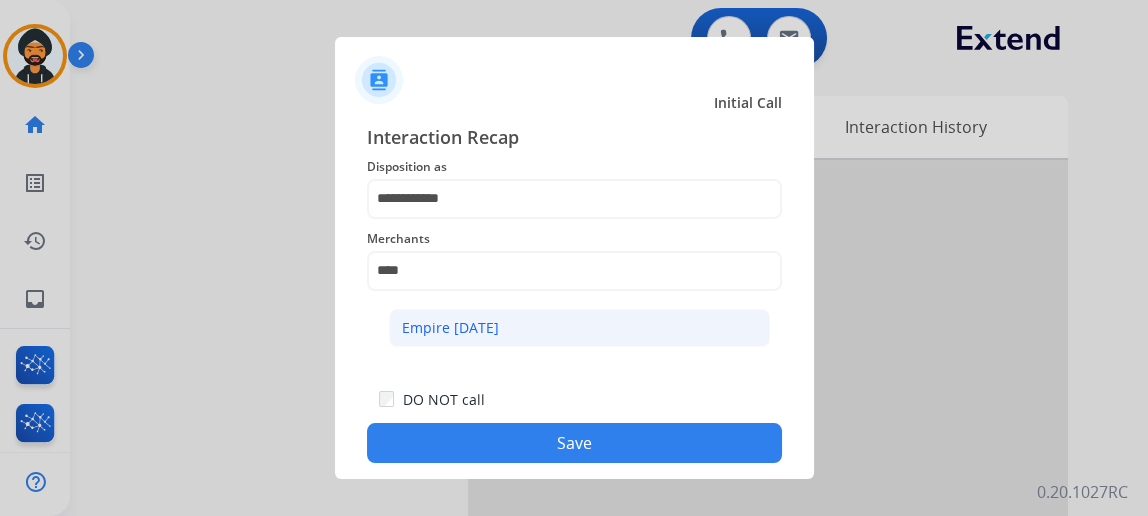 click on "Empire [DATE]" 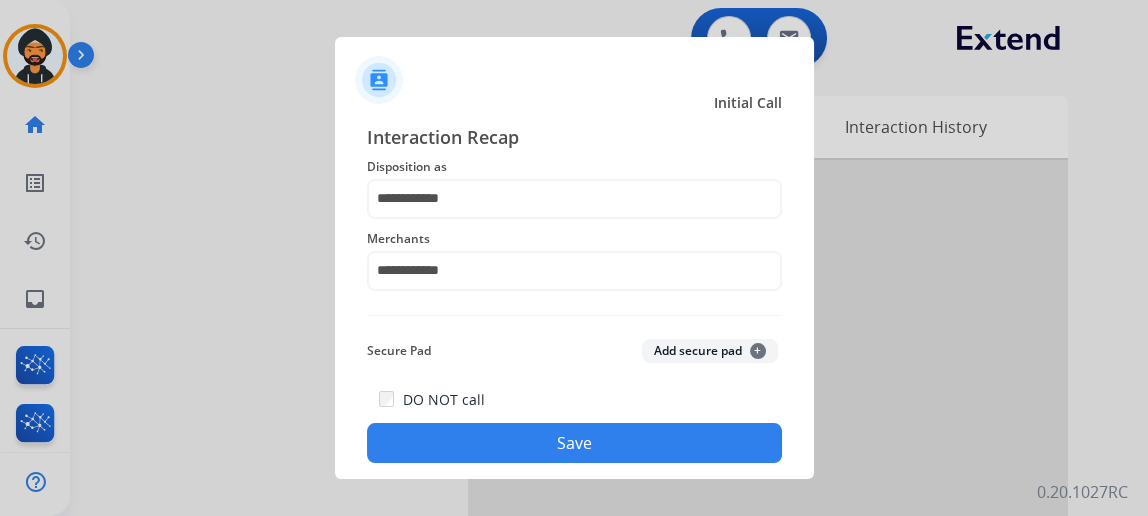click on "Save" 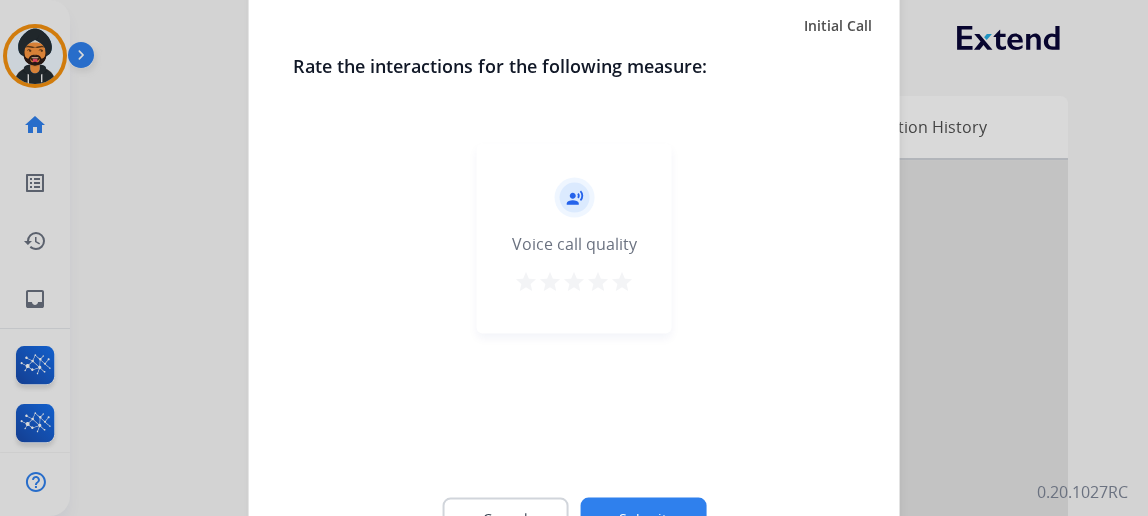 click on "Cancel Submit" 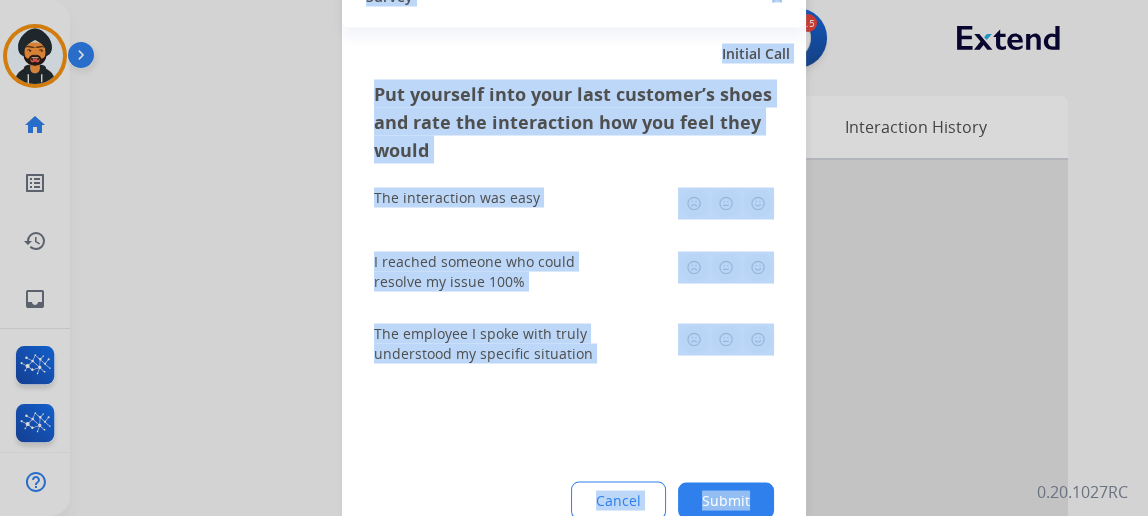 click on "Submit" 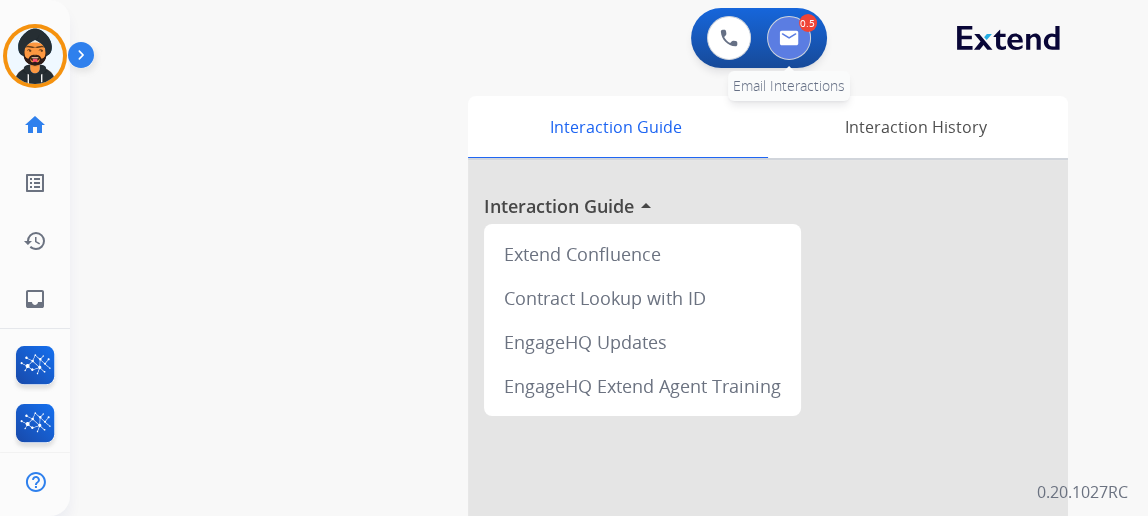 click at bounding box center [789, 38] 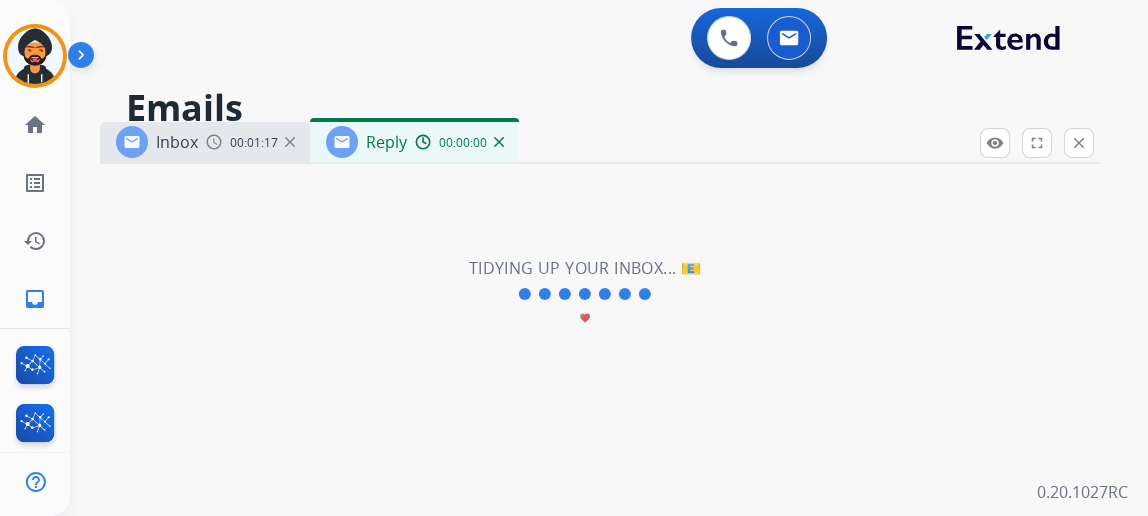 select on "**********" 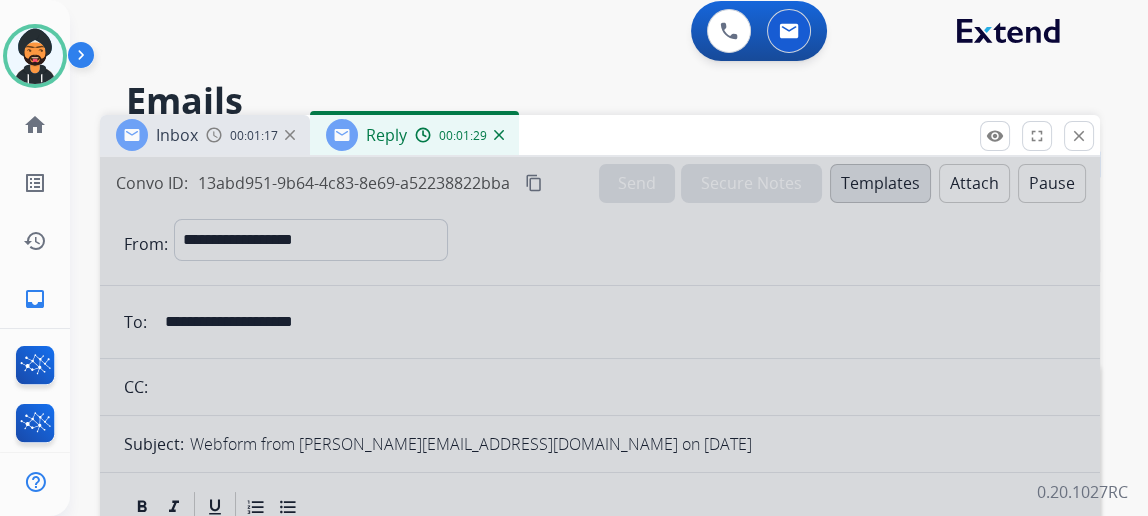 scroll, scrollTop: 0, scrollLeft: 0, axis: both 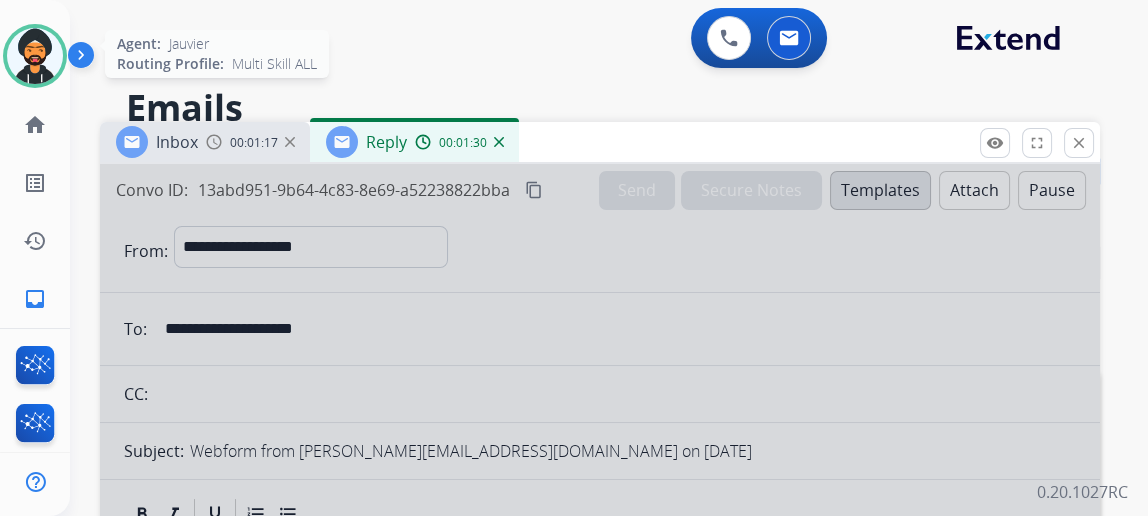 click at bounding box center [35, 56] 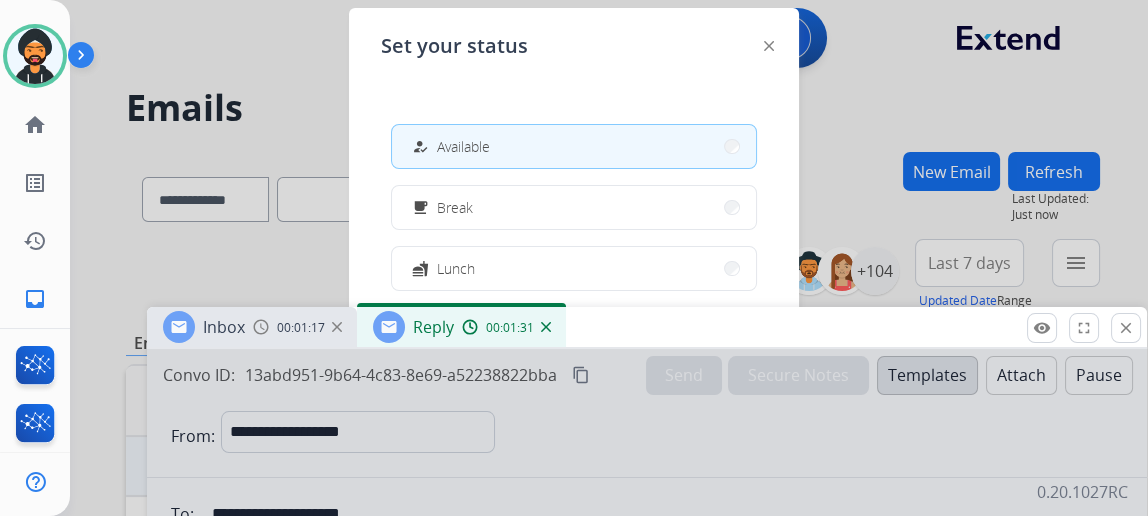 drag, startPoint x: 673, startPoint y: 325, endPoint x: 687, endPoint y: 403, distance: 79.24645 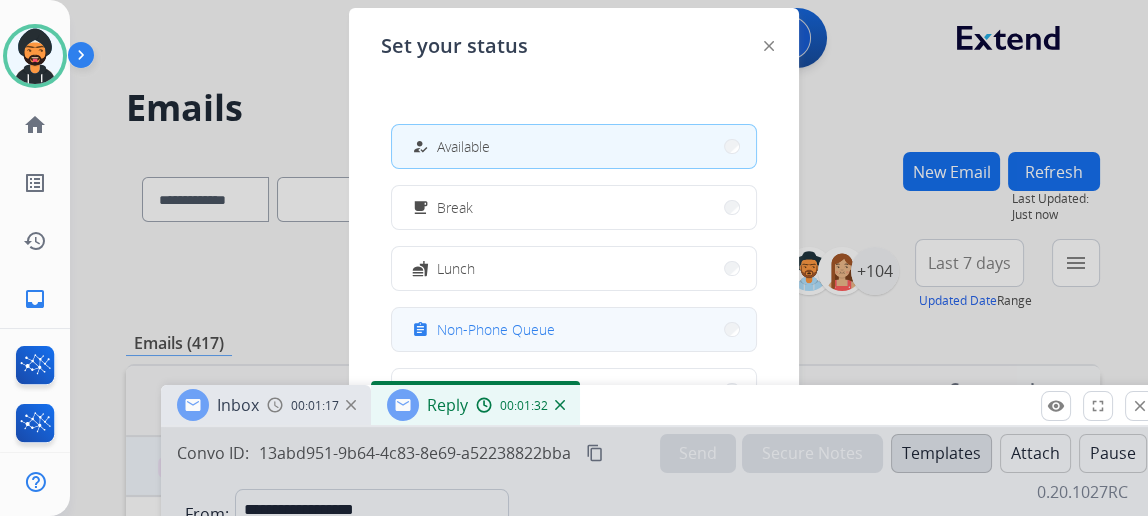 click on "Non-Phone Queue" at bounding box center [496, 329] 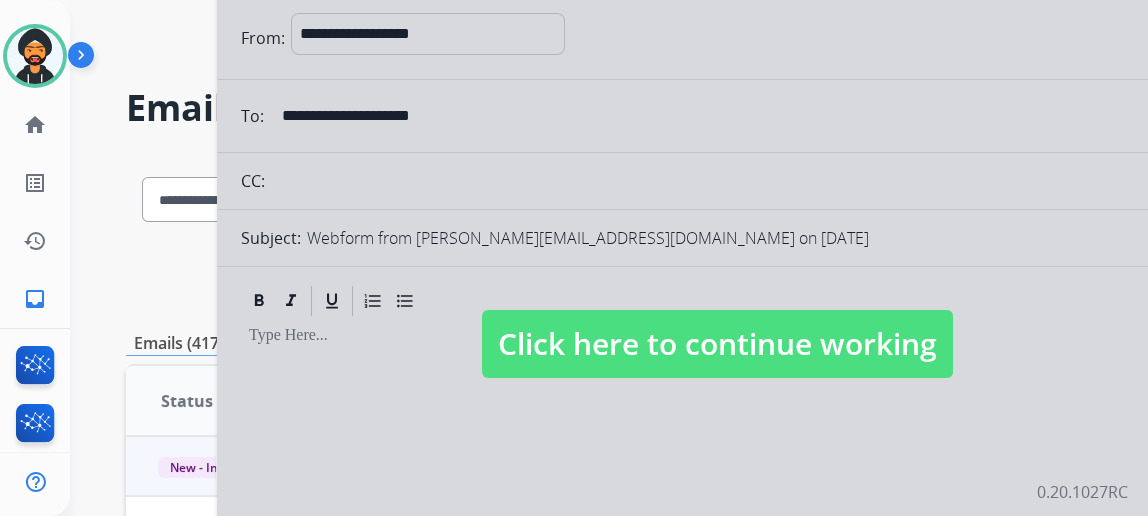 drag, startPoint x: 852, startPoint y: 405, endPoint x: 909, endPoint y: -74, distance: 482.37952 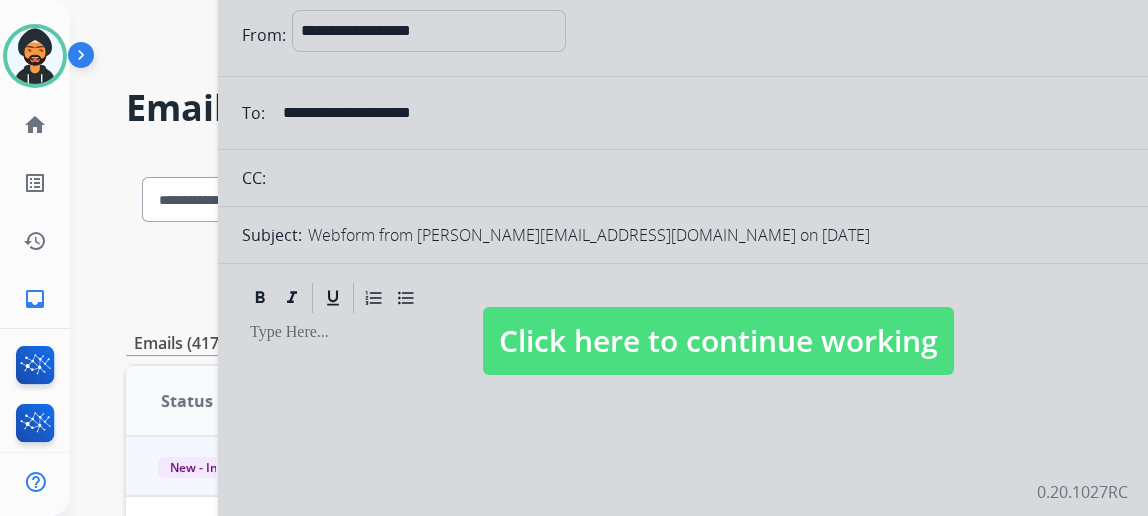 drag, startPoint x: 643, startPoint y: 334, endPoint x: 629, endPoint y: 311, distance: 26.925823 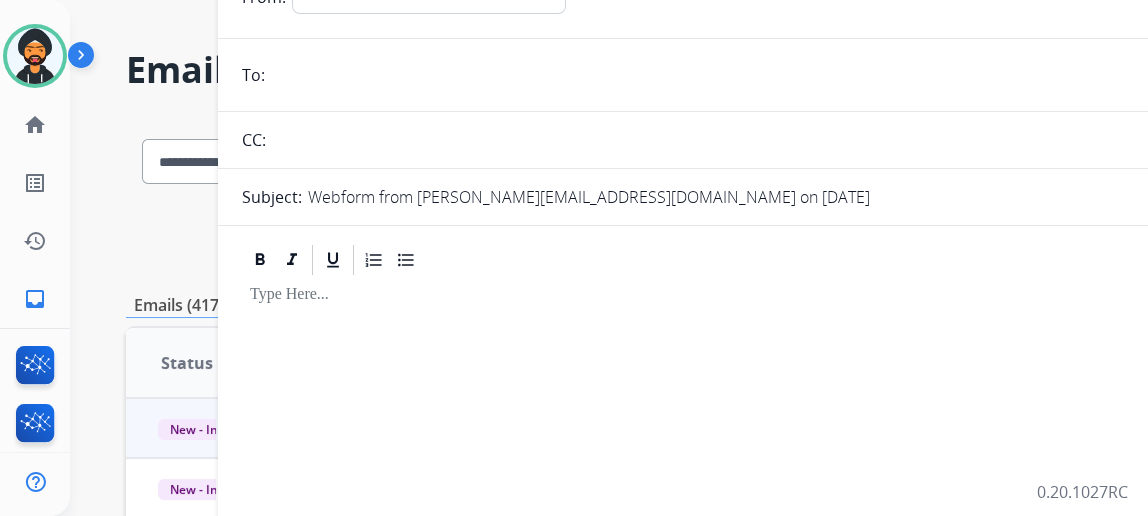 scroll, scrollTop: 0, scrollLeft: 0, axis: both 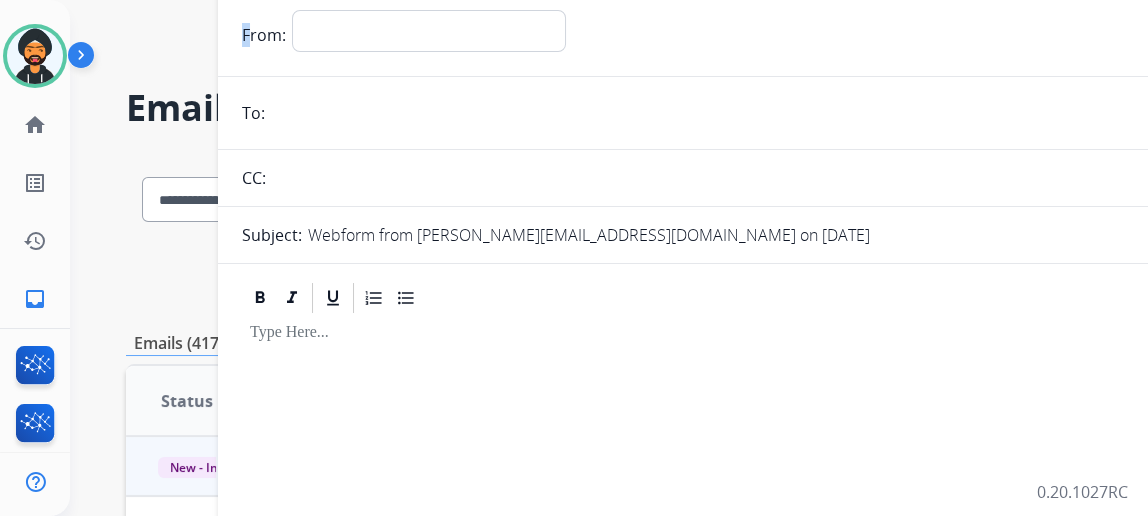 drag, startPoint x: 262, startPoint y: 13, endPoint x: 256, endPoint y: 76, distance: 63.28507 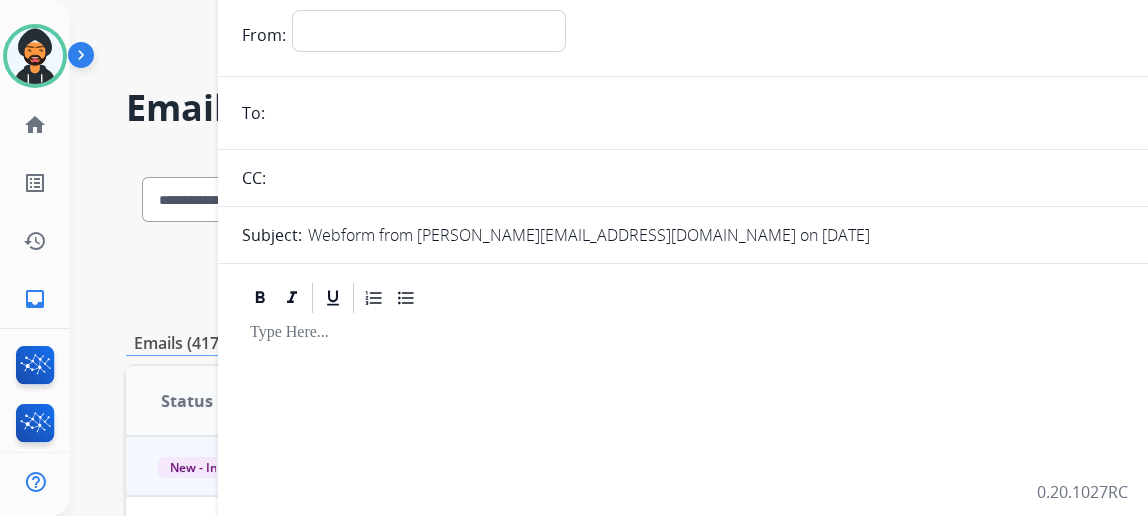 click on "0 Voice Interactions  0  Email Interactions" at bounding box center [597, 40] 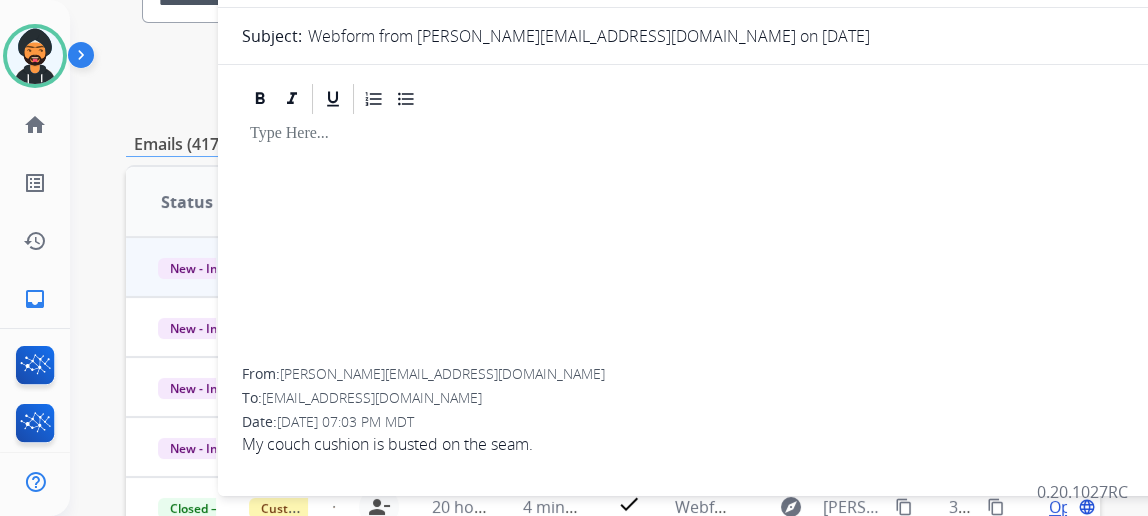 scroll, scrollTop: 0, scrollLeft: 0, axis: both 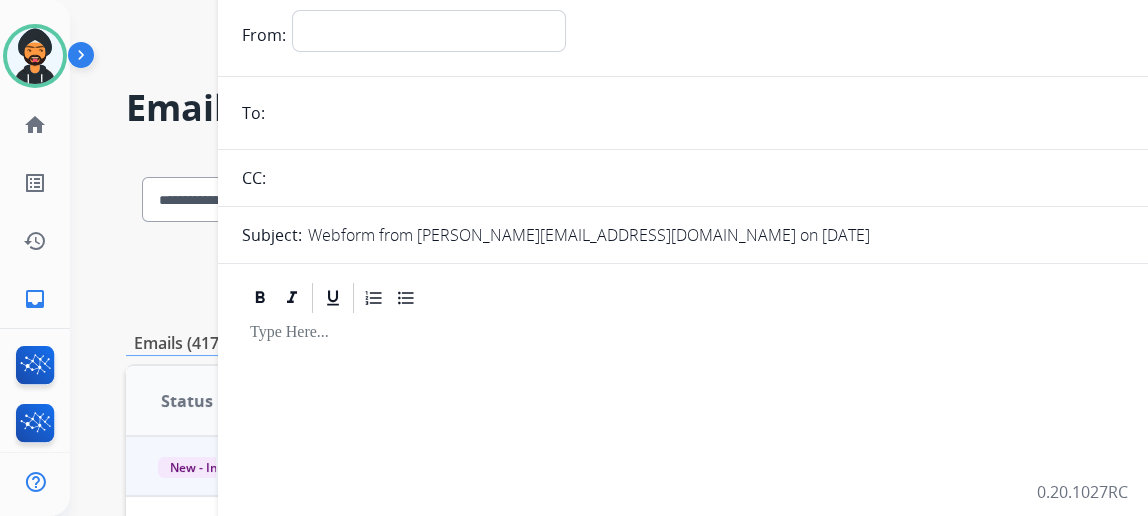 drag, startPoint x: 525, startPoint y: 5, endPoint x: 394, endPoint y: 59, distance: 141.69333 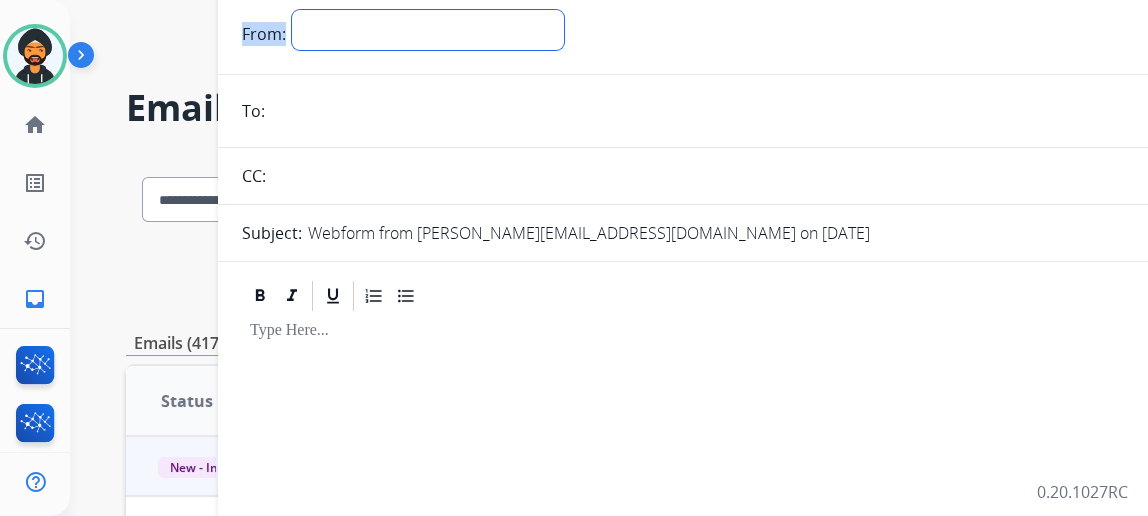 drag, startPoint x: 378, startPoint y: 30, endPoint x: 346, endPoint y: 46, distance: 35.77709 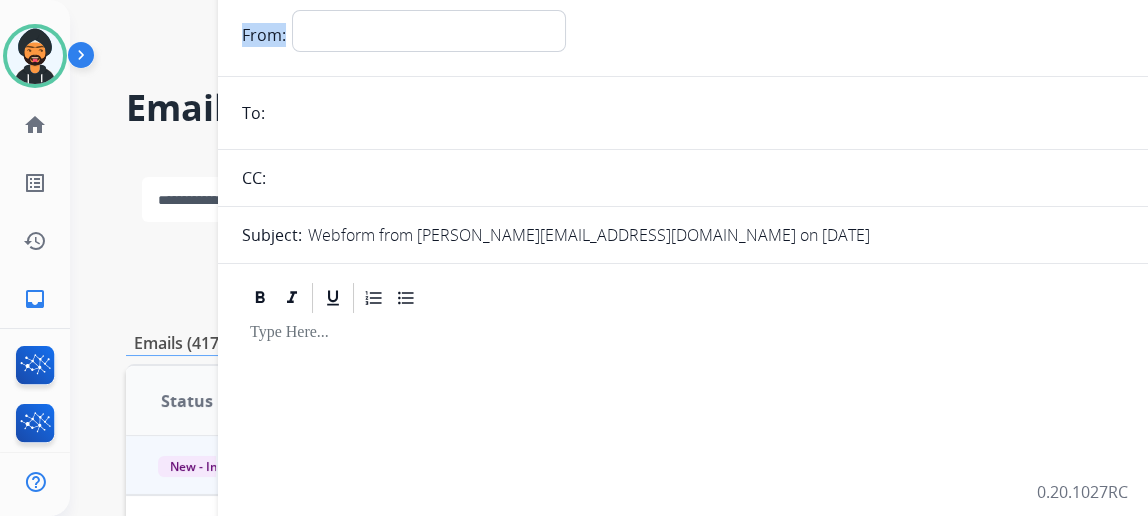 click on "**********" at bounding box center (204, 199) 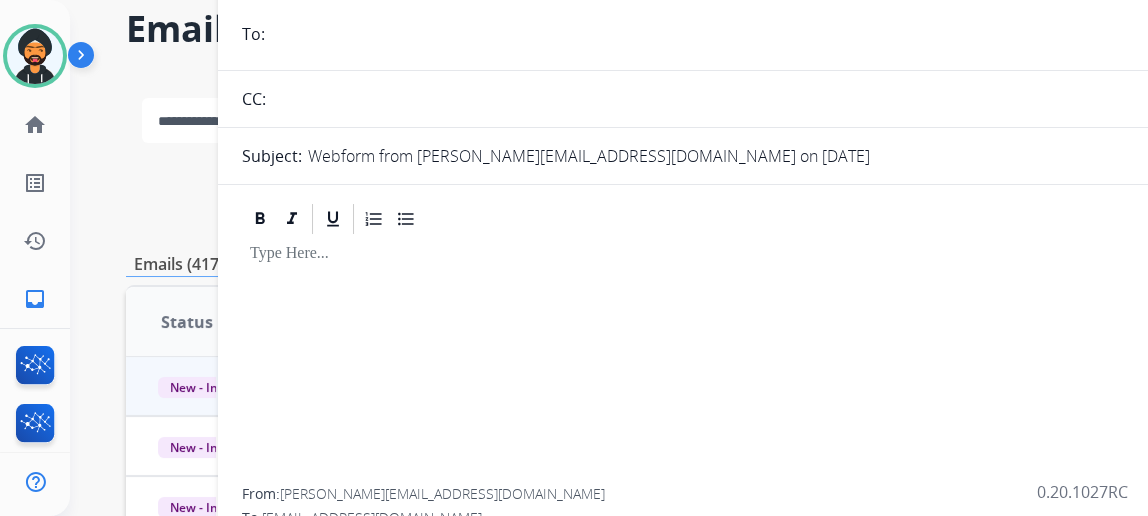 scroll, scrollTop: 363, scrollLeft: 0, axis: vertical 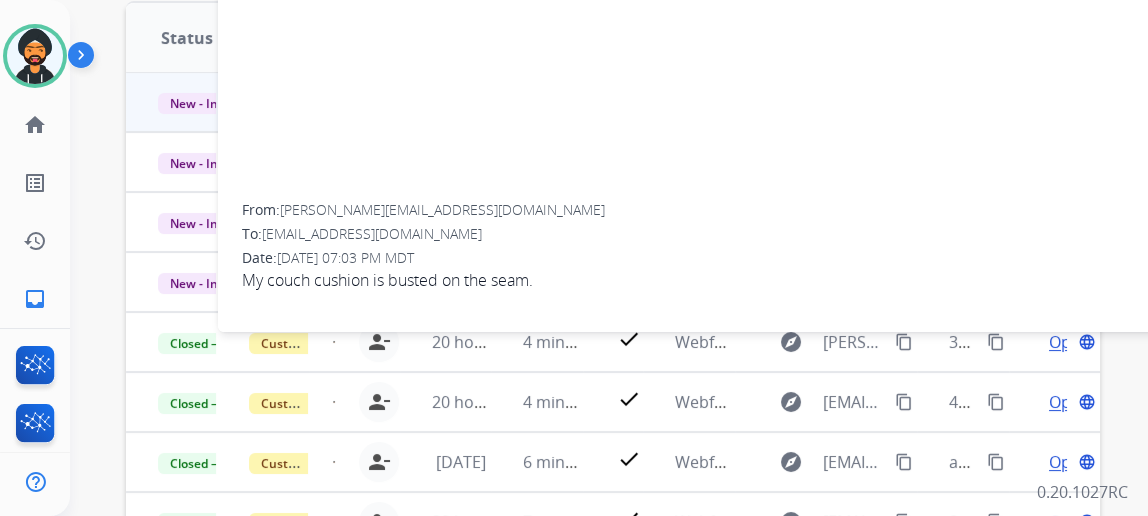 click on "From:  amanda.gib3@gmail.com   To:  support@extend.com  Date:  07/22/2025 - 07:03 PM MDT My couch cushion is busted on the seam." at bounding box center (718, 112) 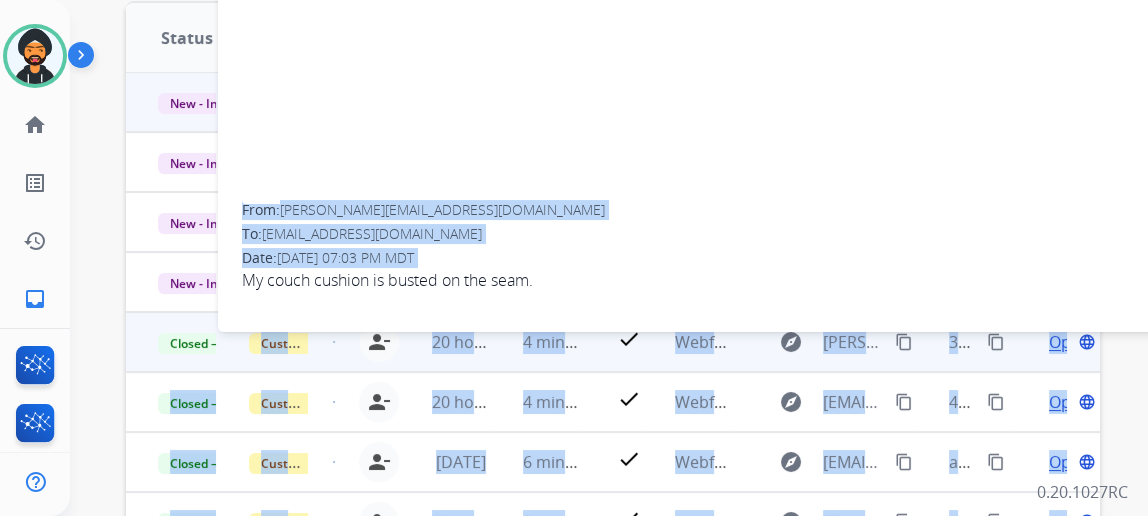 drag, startPoint x: 242, startPoint y: 324, endPoint x: 290, endPoint y: 356, distance: 57.68882 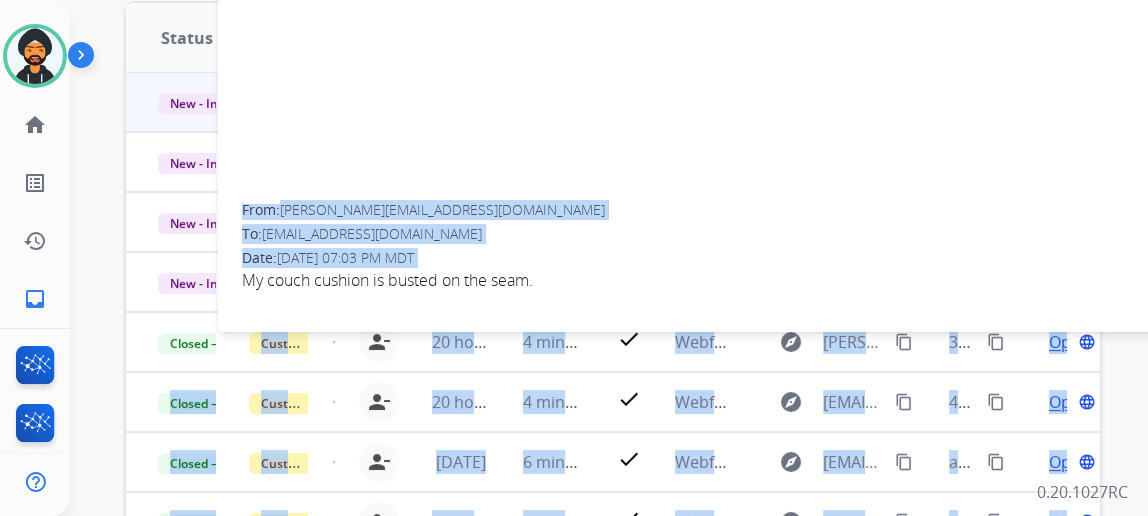 scroll, scrollTop: 0, scrollLeft: 0, axis: both 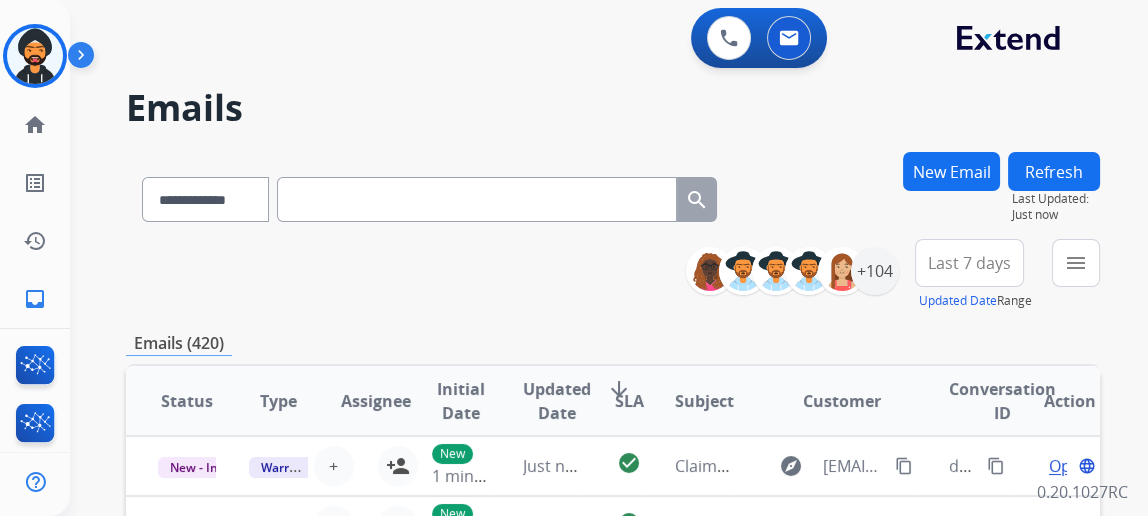 click on "menu" at bounding box center (1076, 263) 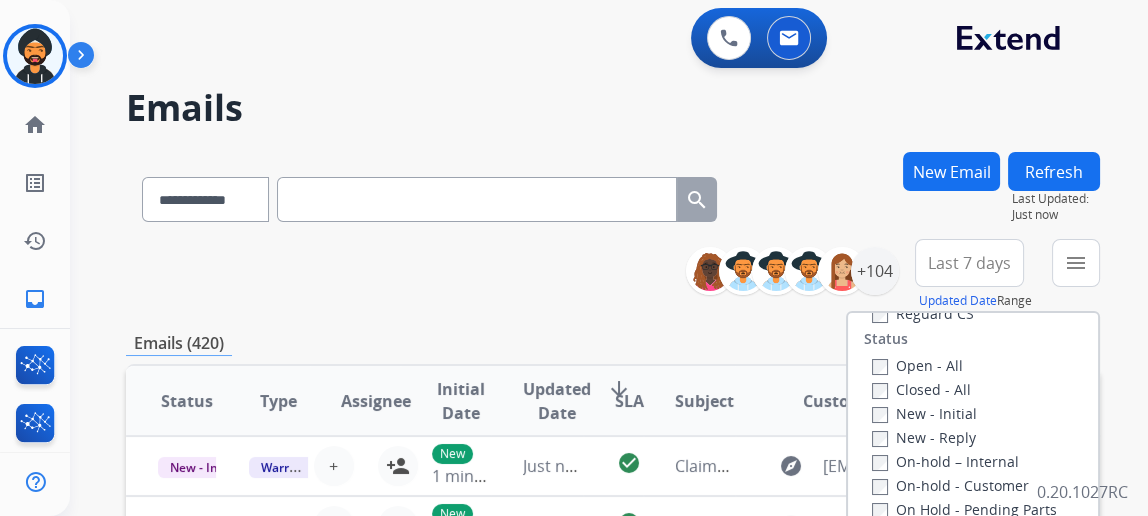 scroll, scrollTop: 272, scrollLeft: 0, axis: vertical 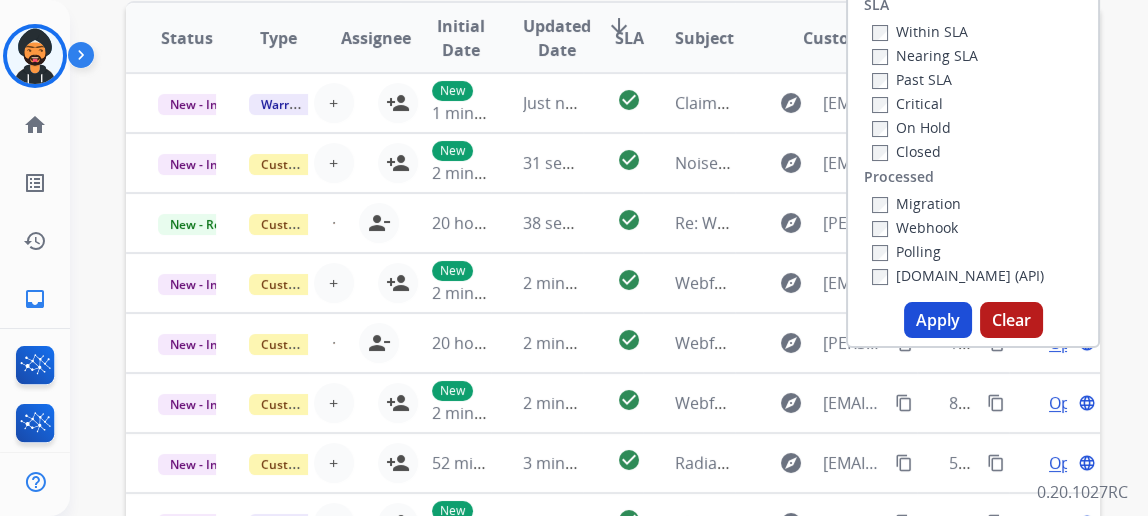 click on "Apply" at bounding box center [938, 320] 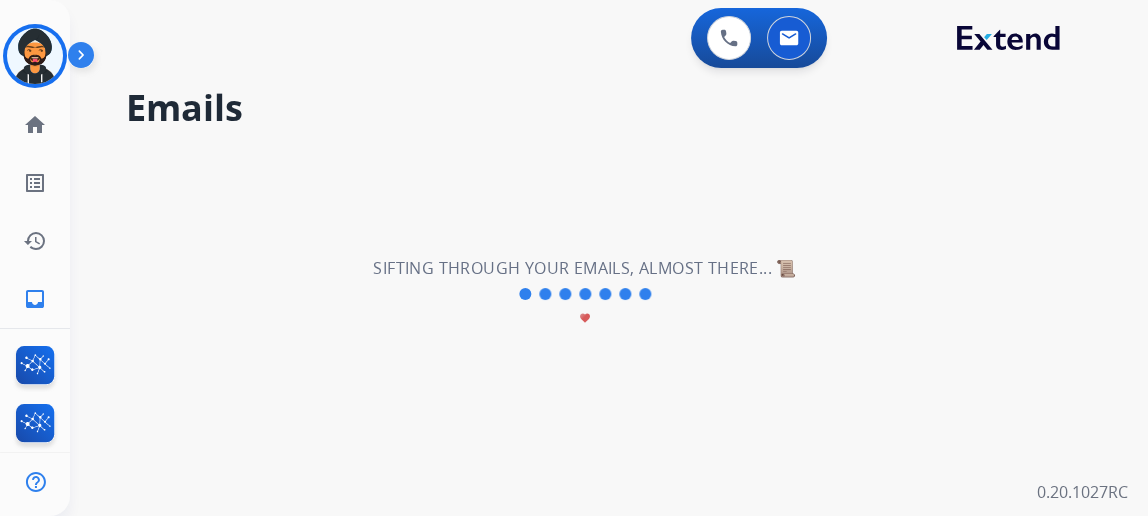 scroll, scrollTop: 0, scrollLeft: 0, axis: both 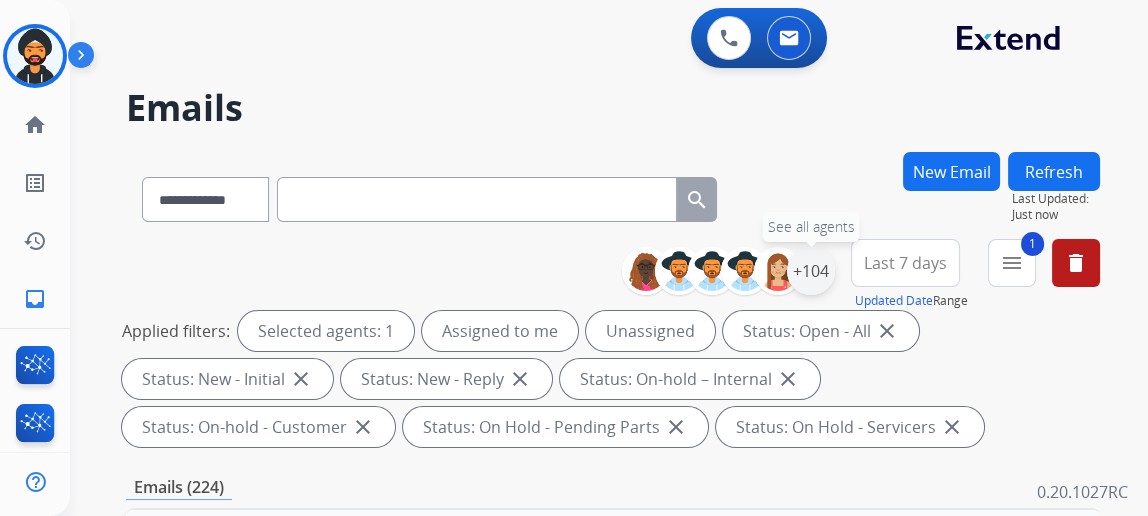 click on "+104" at bounding box center [811, 271] 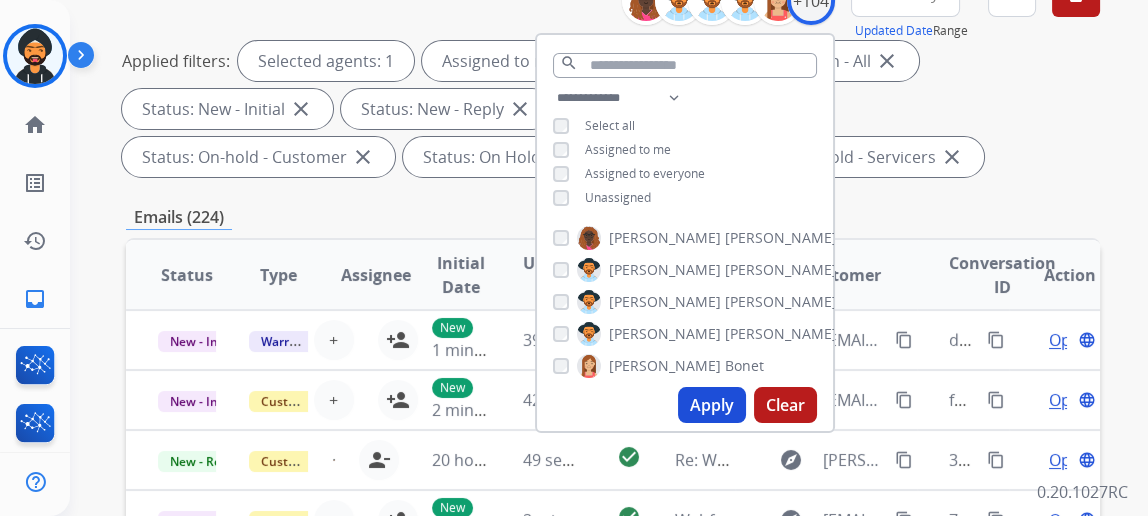 scroll, scrollTop: 272, scrollLeft: 0, axis: vertical 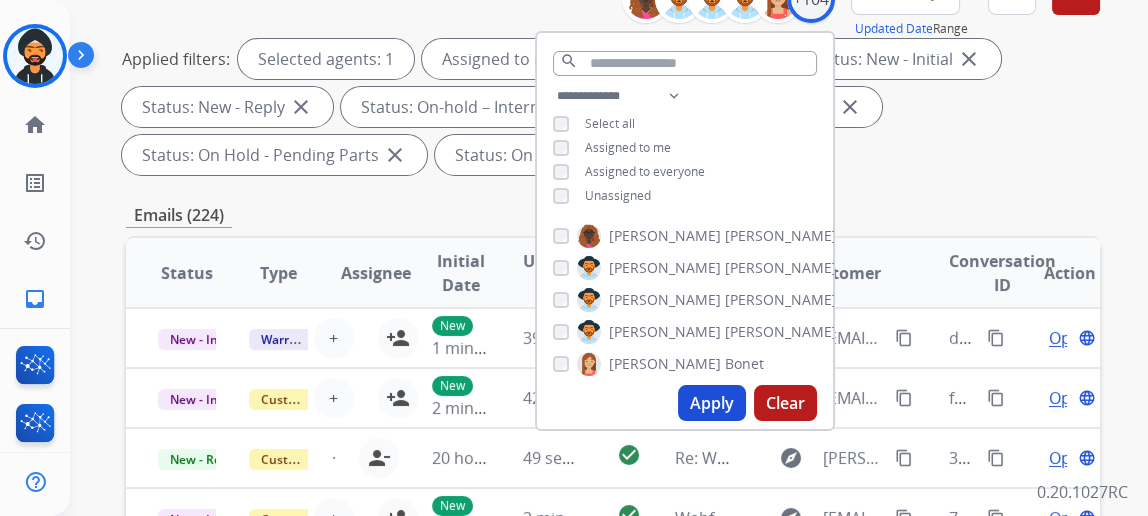 click on "Apply" at bounding box center (712, 403) 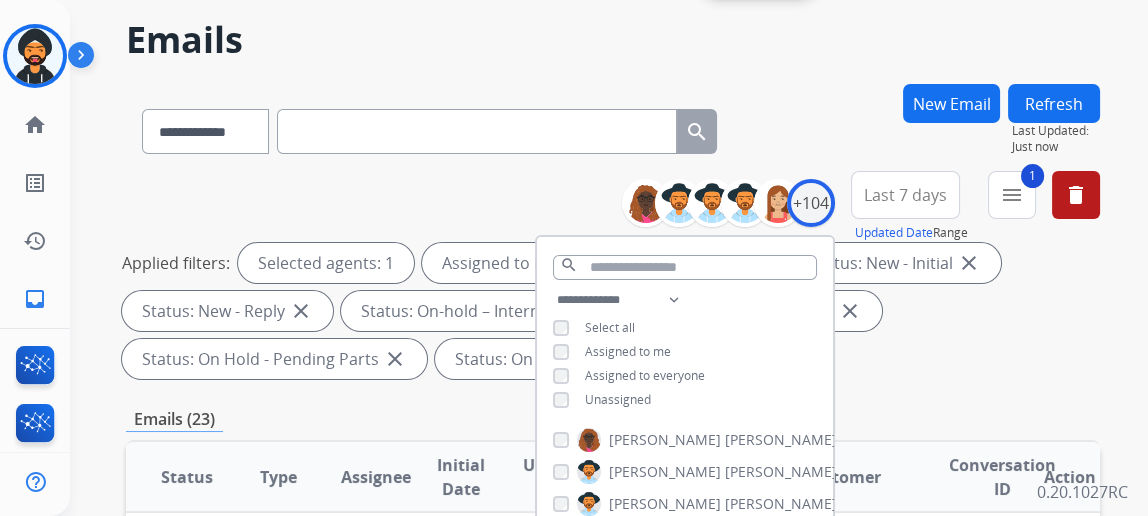 scroll, scrollTop: 181, scrollLeft: 0, axis: vertical 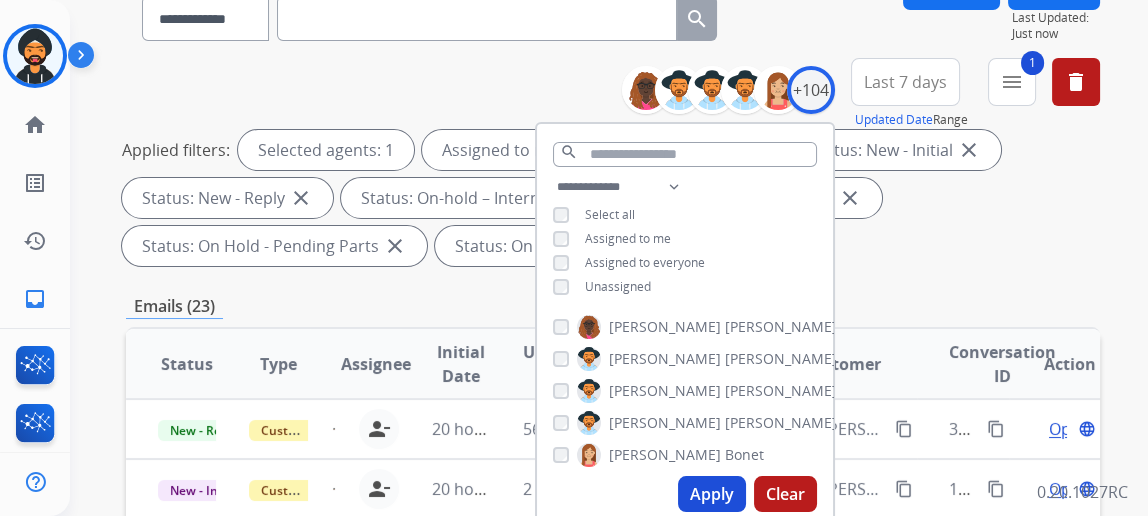 click on "Applied filters:  Selected agents: 1  Assigned to me  Status: Open - All  close  Status: New - Initial  close  Status: New - Reply  close  Status: On-hold – Internal  close  Status: On-hold - Customer  close  Status: On Hold - Pending Parts  close  Status: On Hold - Servicers  close" at bounding box center (609, 198) 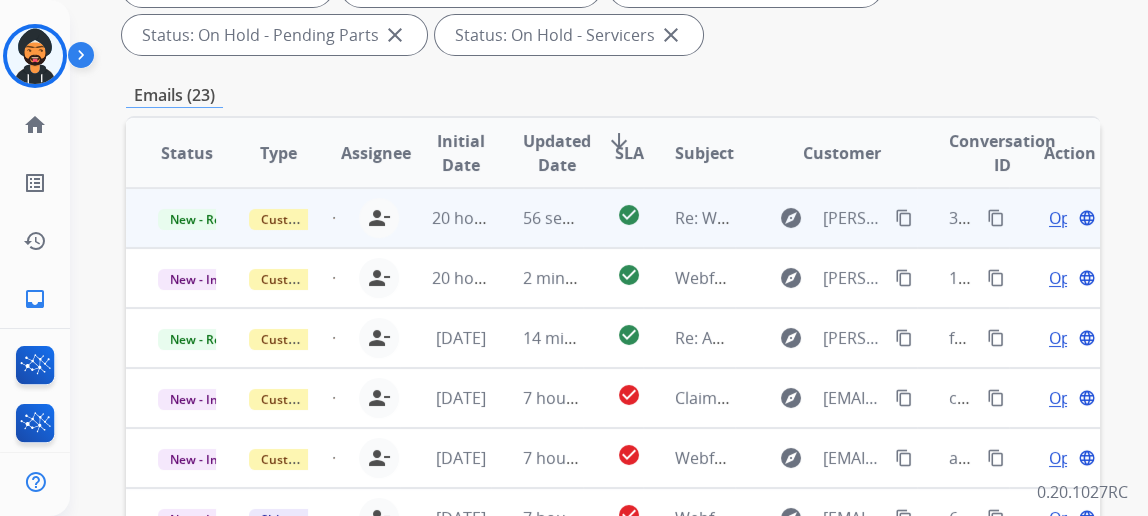 scroll, scrollTop: 363, scrollLeft: 0, axis: vertical 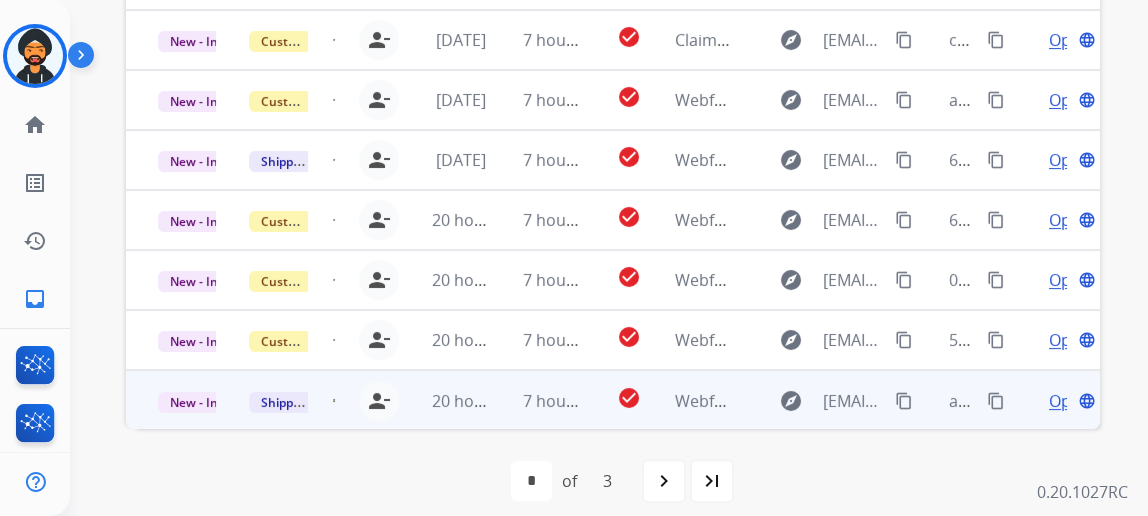click on "Open" at bounding box center (1069, 401) 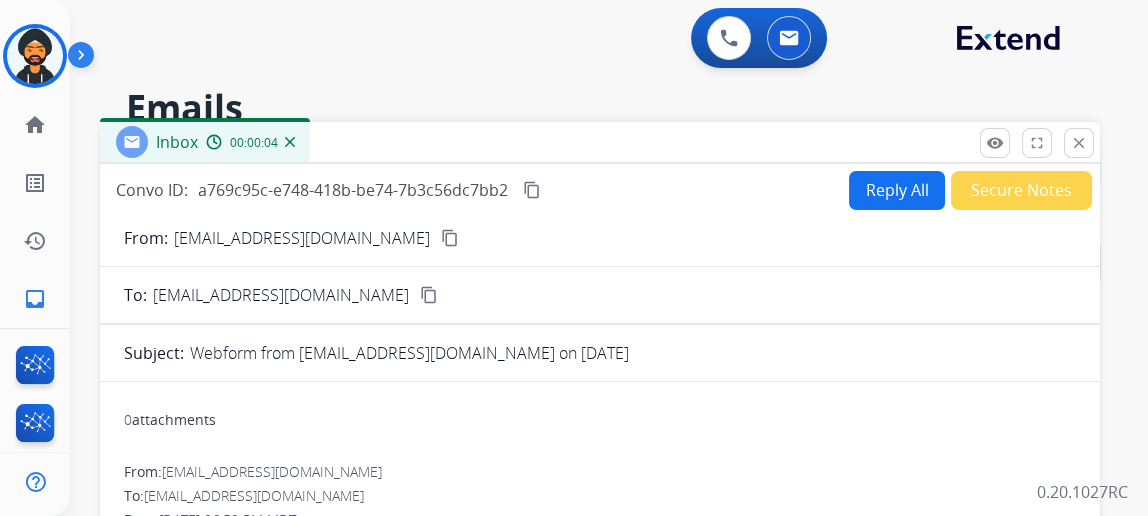 scroll, scrollTop: 0, scrollLeft: 0, axis: both 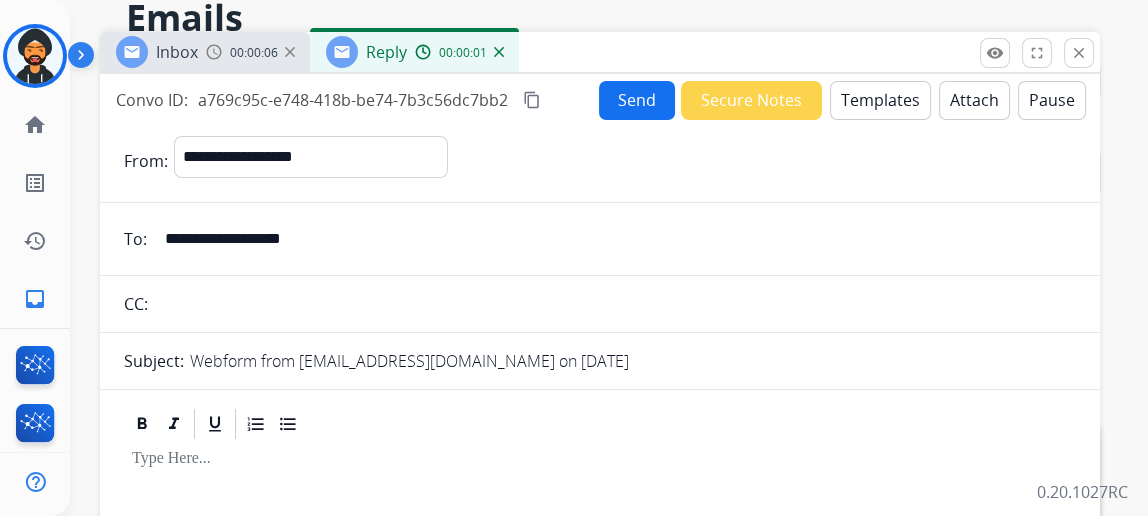 click on "Templates" at bounding box center (880, 100) 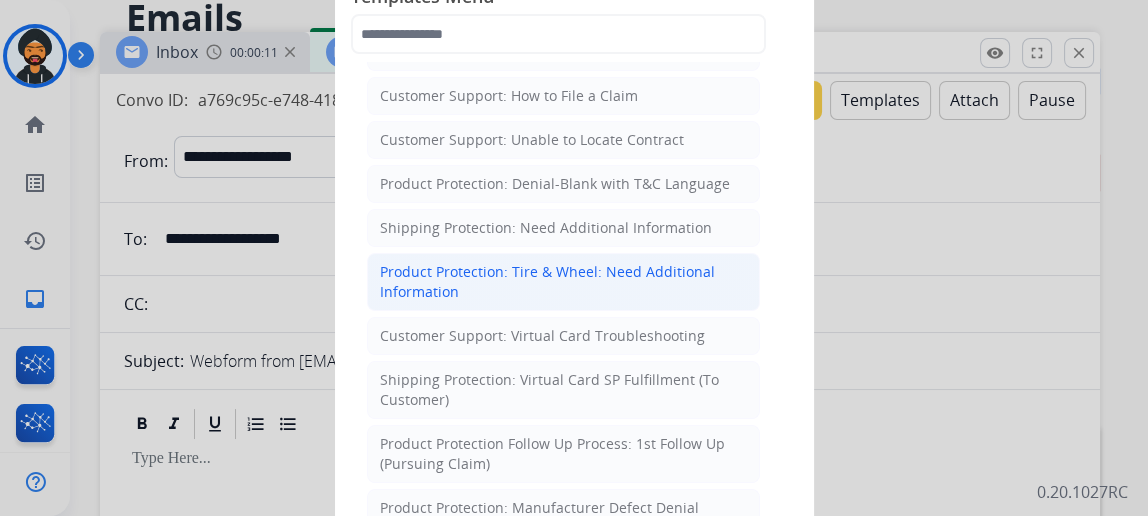 scroll, scrollTop: 272, scrollLeft: 0, axis: vertical 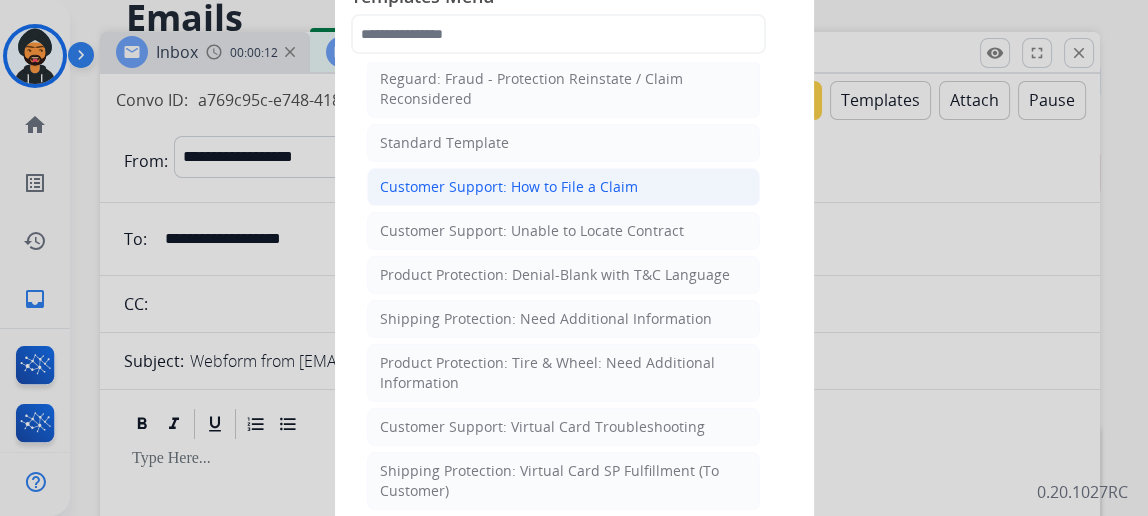 click on "Customer Support: How to File a Claim" 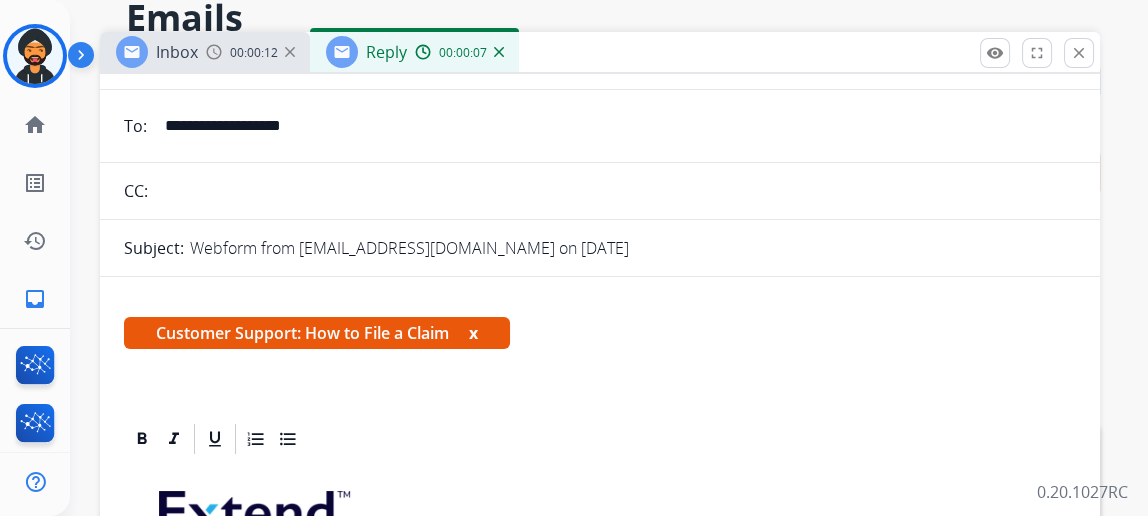 scroll, scrollTop: 358, scrollLeft: 0, axis: vertical 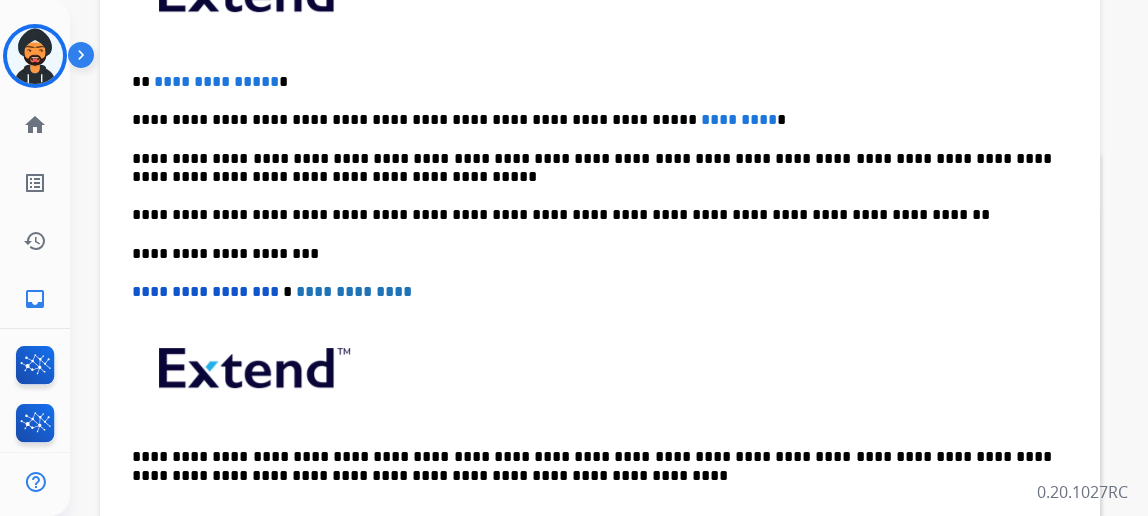 click on "**********" at bounding box center [592, 82] 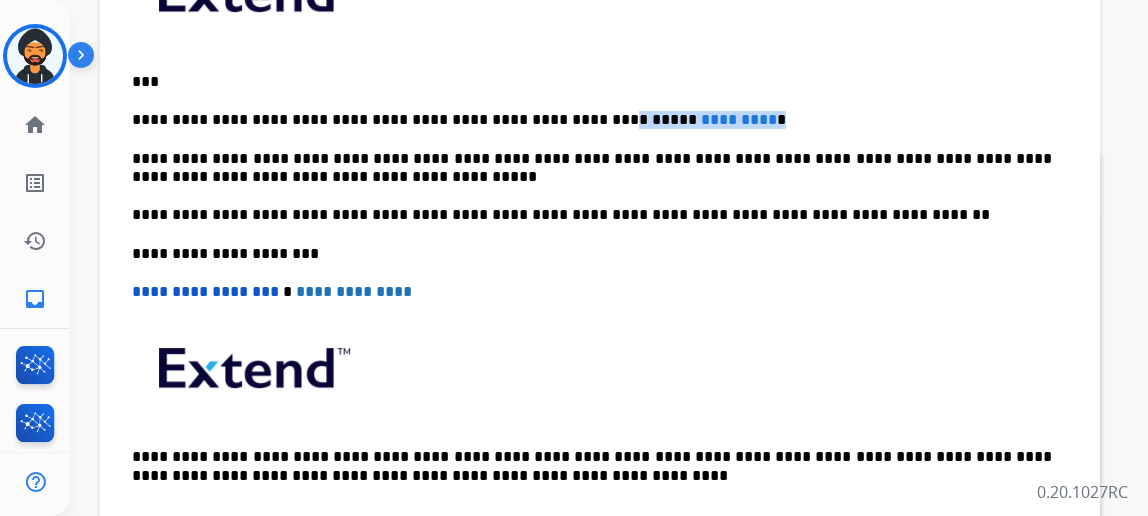 drag, startPoint x: 732, startPoint y: 106, endPoint x: 556, endPoint y: 110, distance: 176.04546 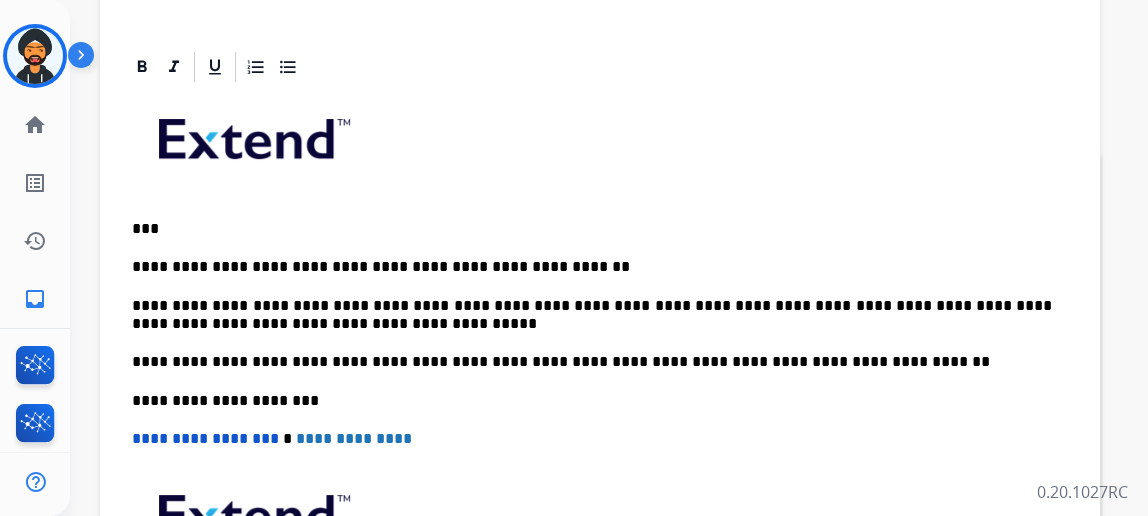 scroll, scrollTop: 0, scrollLeft: 0, axis: both 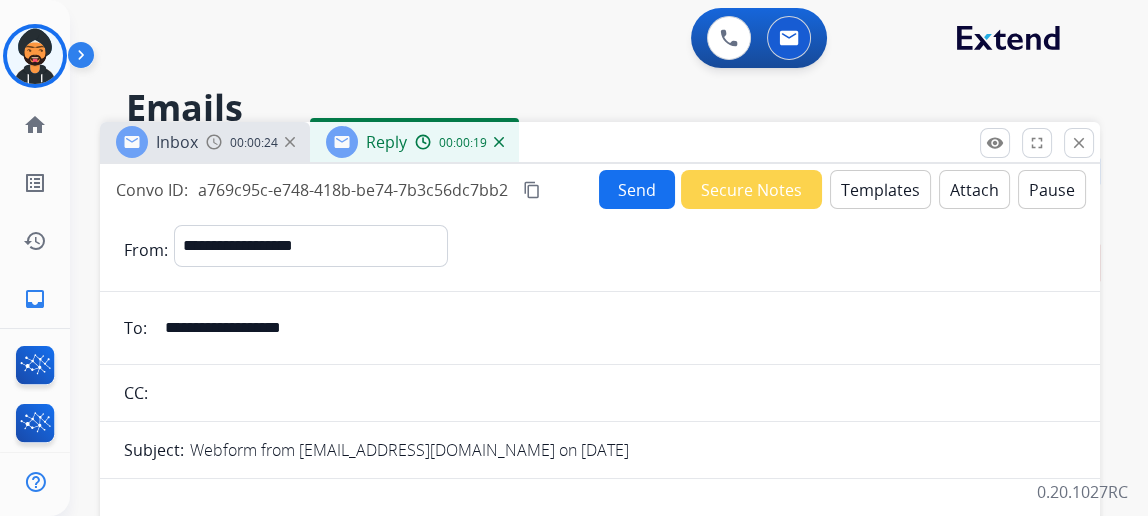 click on "Send" at bounding box center (637, 189) 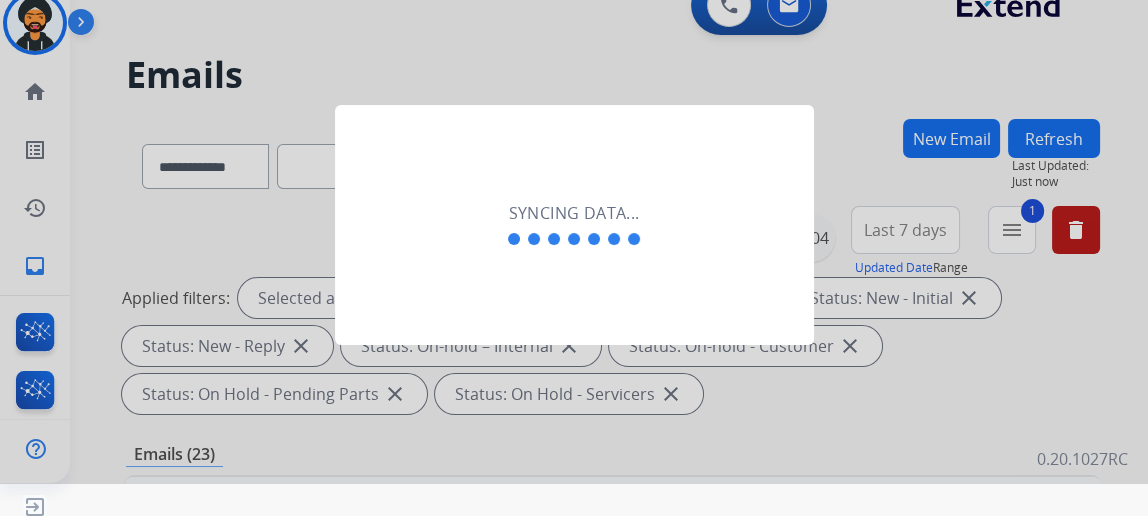 scroll, scrollTop: 43, scrollLeft: 0, axis: vertical 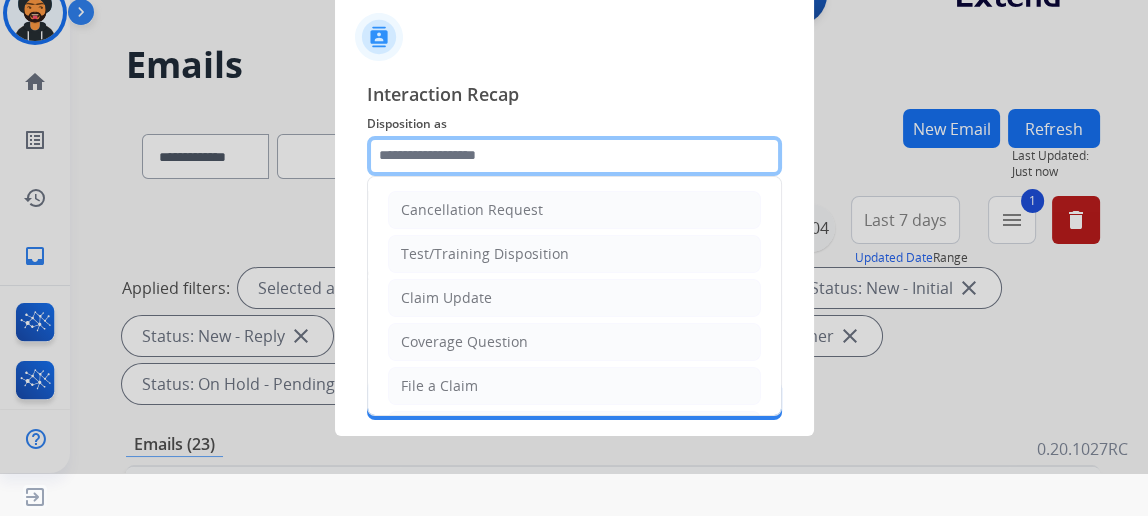click 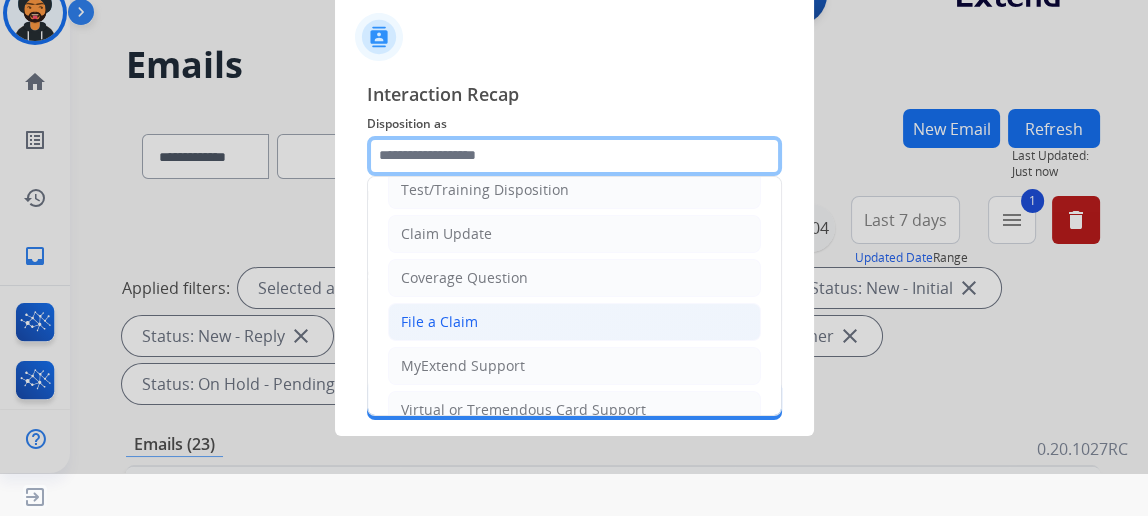 scroll, scrollTop: 90, scrollLeft: 0, axis: vertical 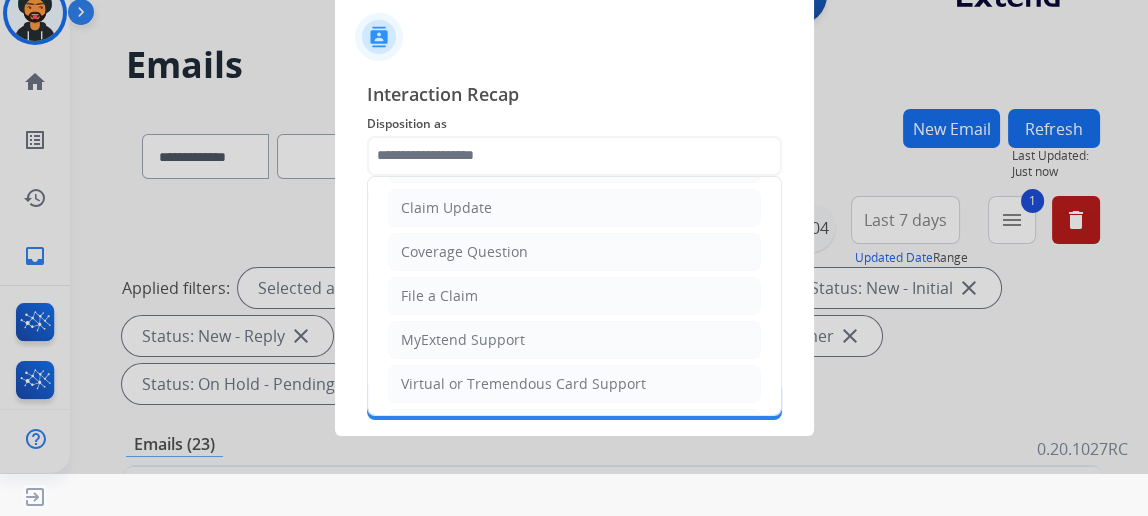 drag, startPoint x: 447, startPoint y: 295, endPoint x: 454, endPoint y: 281, distance: 15.652476 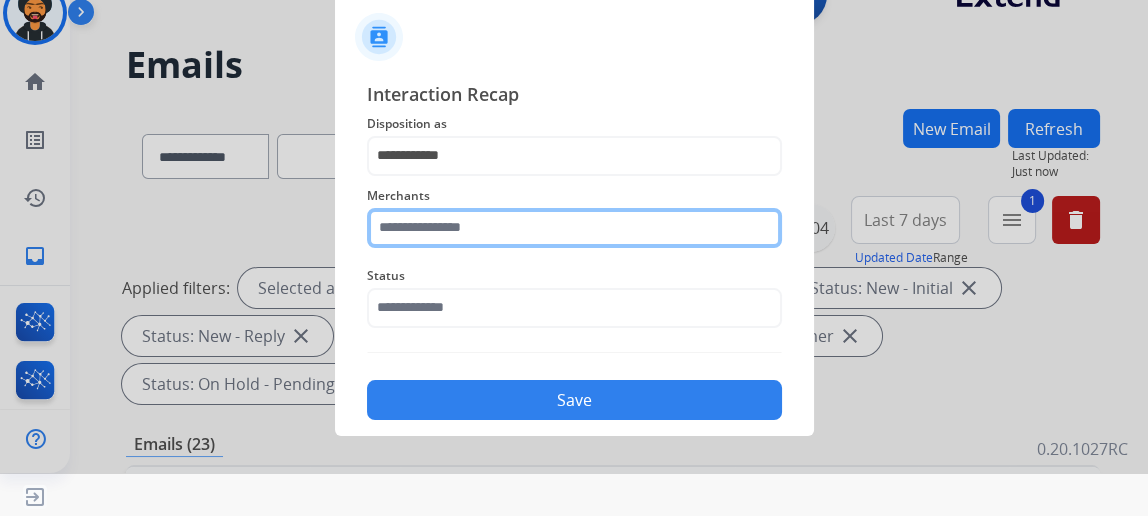 click 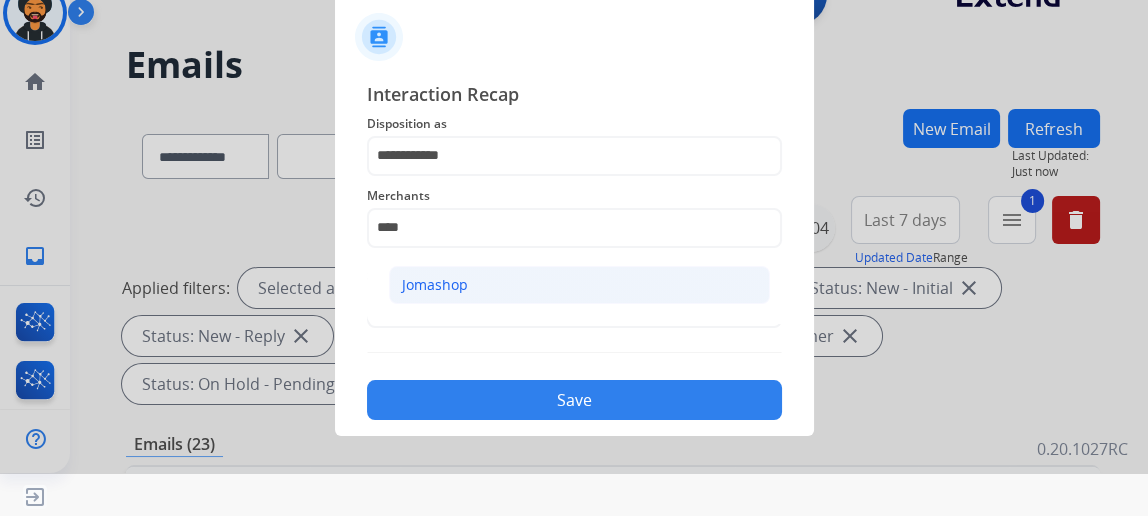 click on "Jomashop" 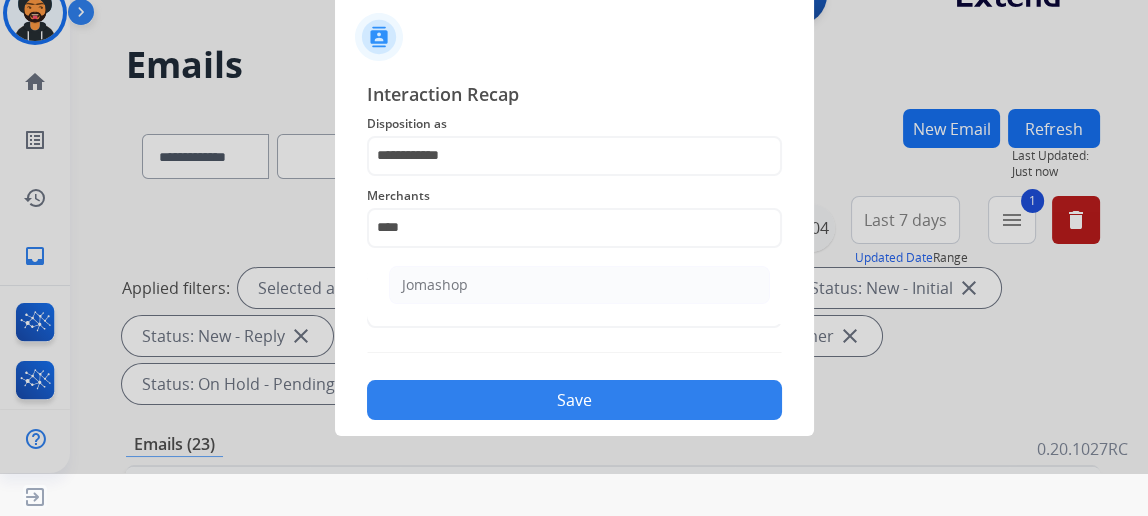 type on "********" 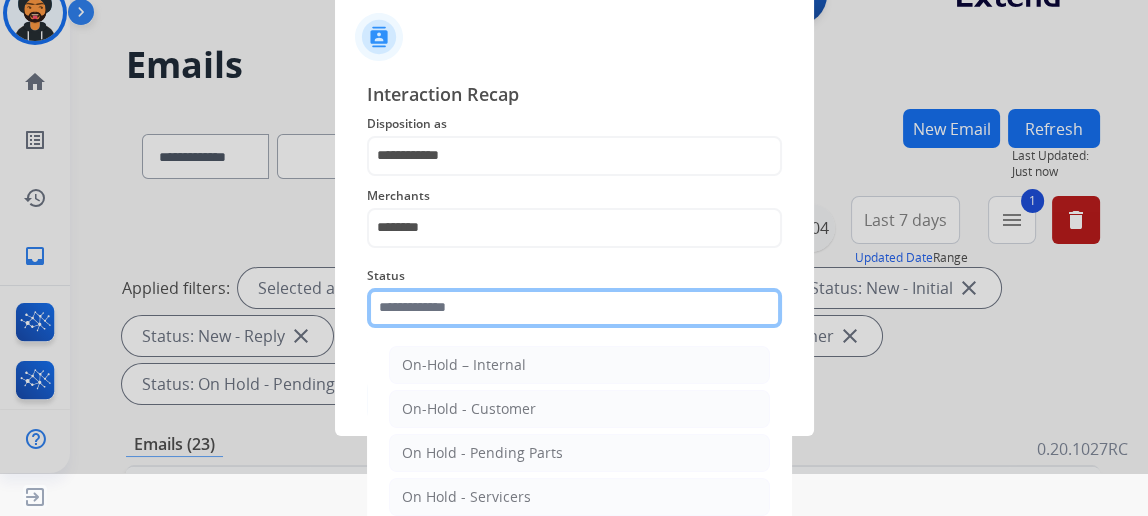click 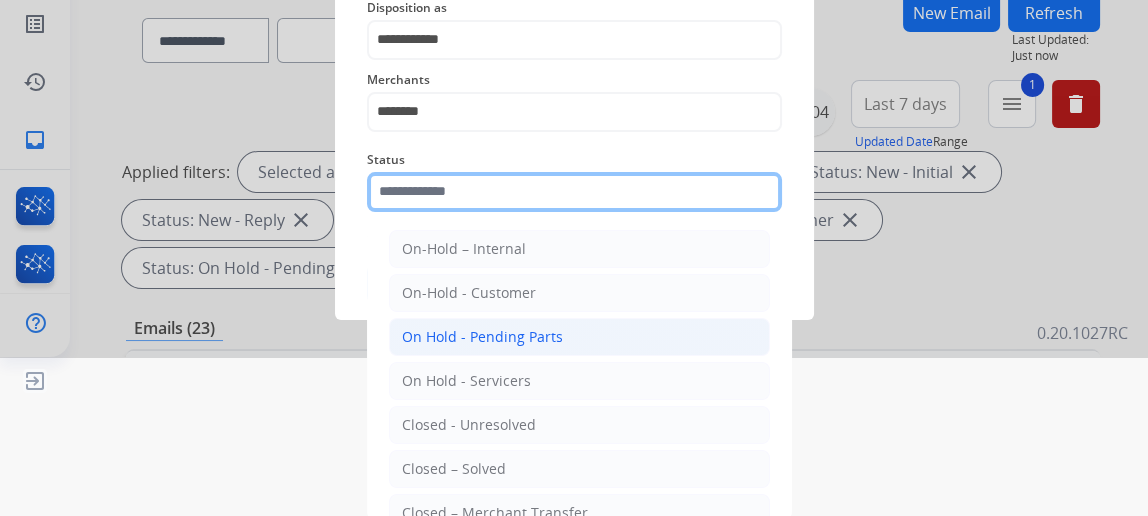 scroll, scrollTop: 162, scrollLeft: 0, axis: vertical 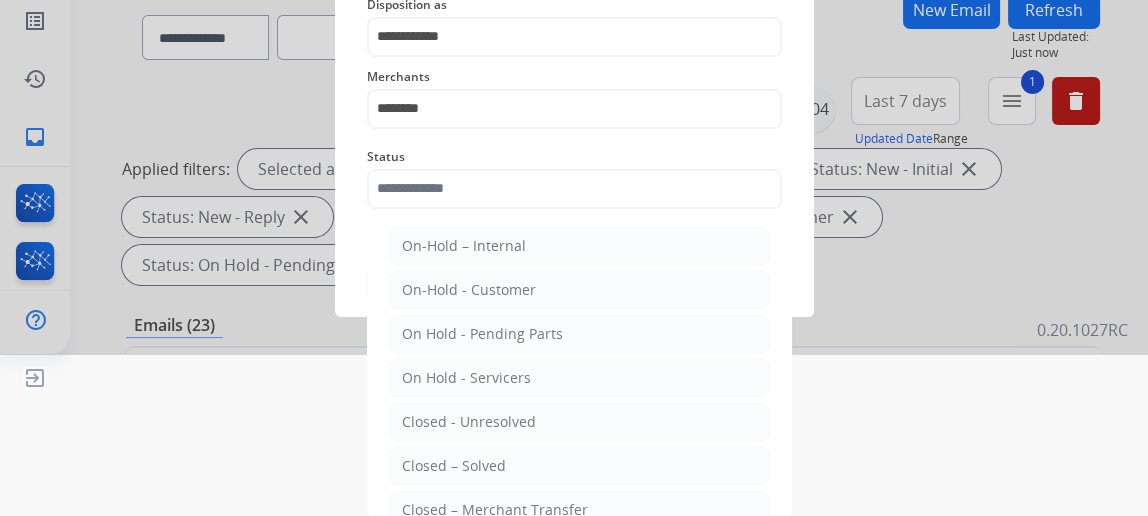 click on "Closed – Solved" 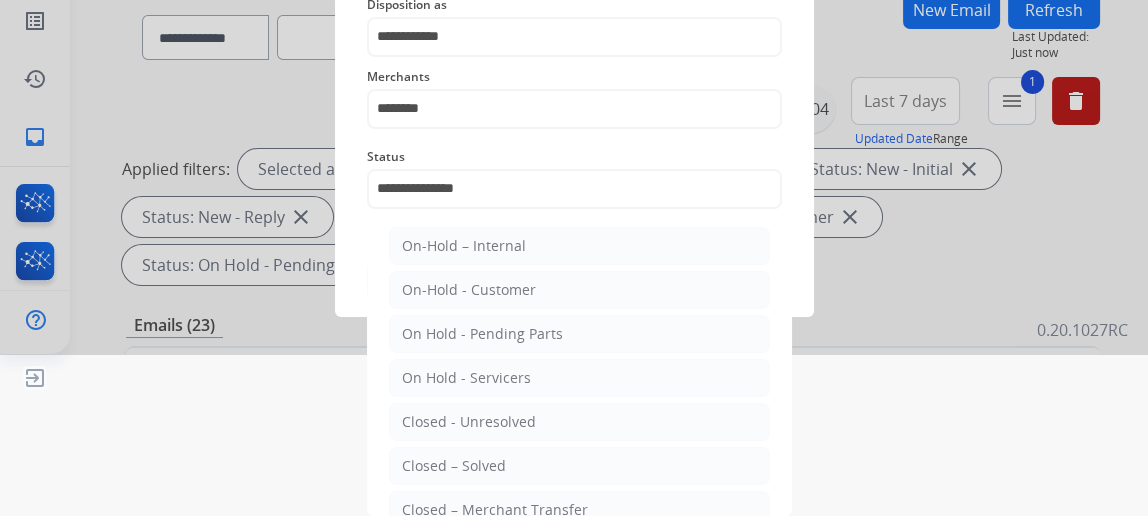 scroll, scrollTop: 43, scrollLeft: 0, axis: vertical 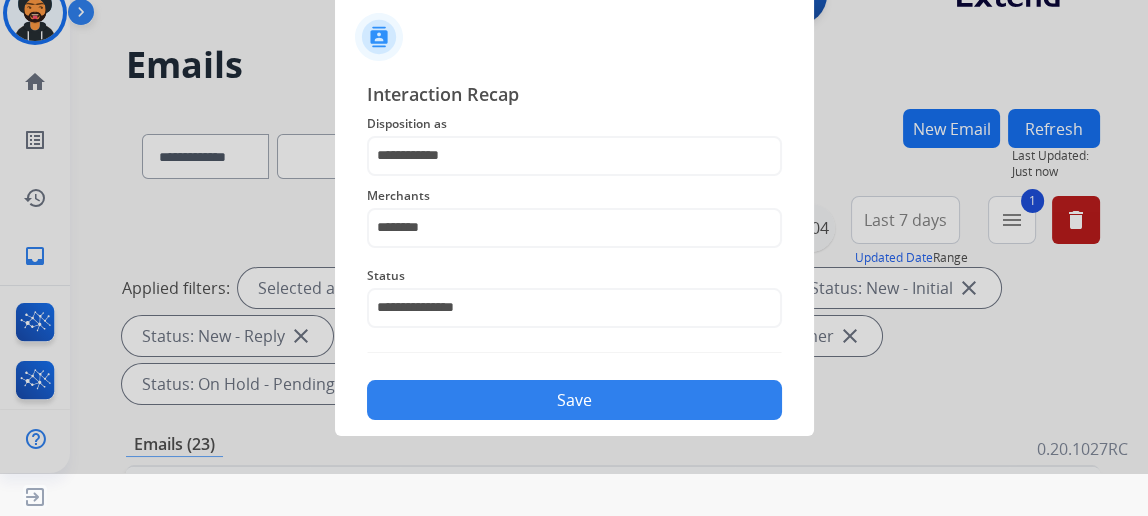 click on "Save" 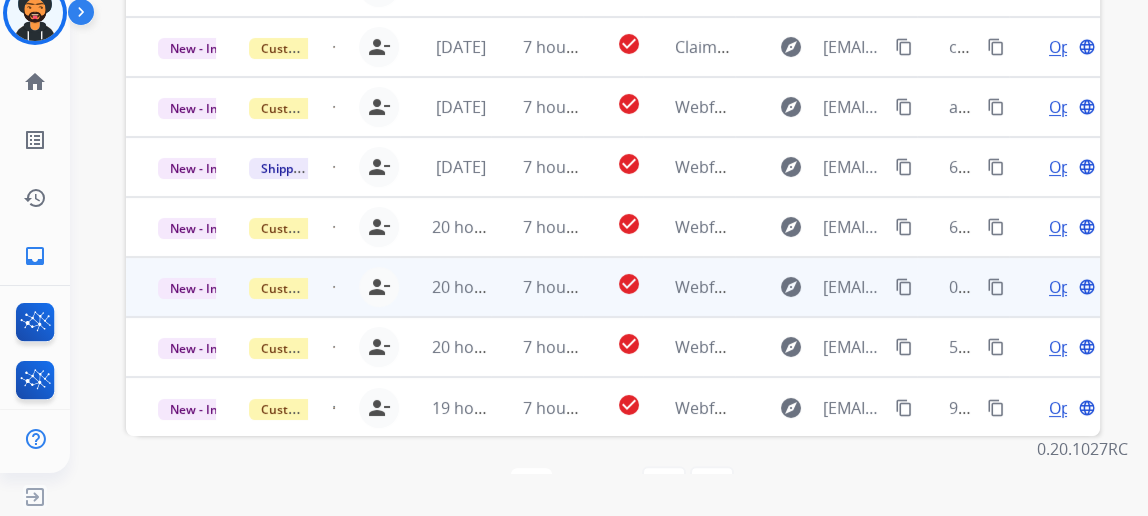 scroll, scrollTop: 727, scrollLeft: 0, axis: vertical 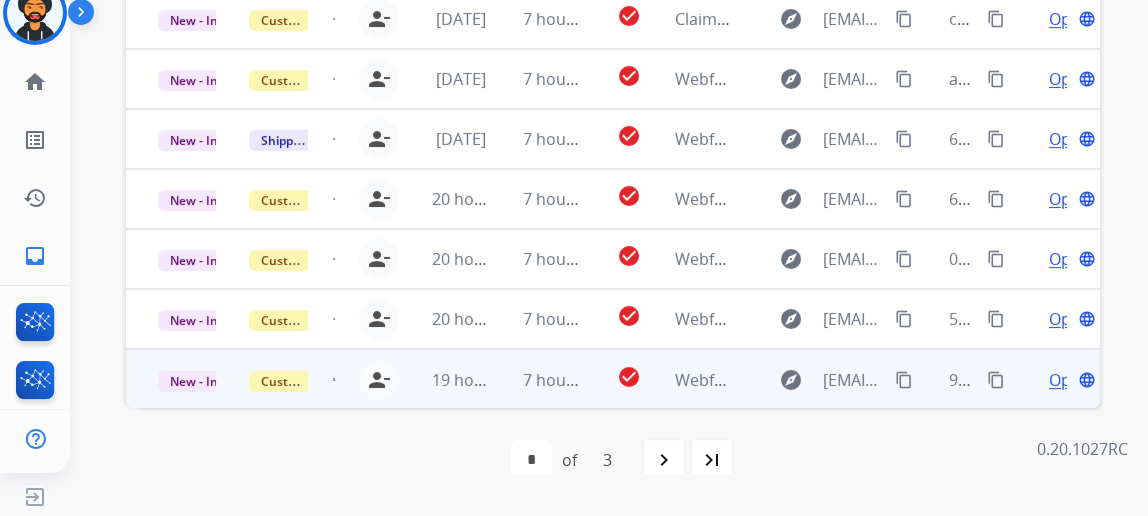 click on "Open" at bounding box center [1069, 380] 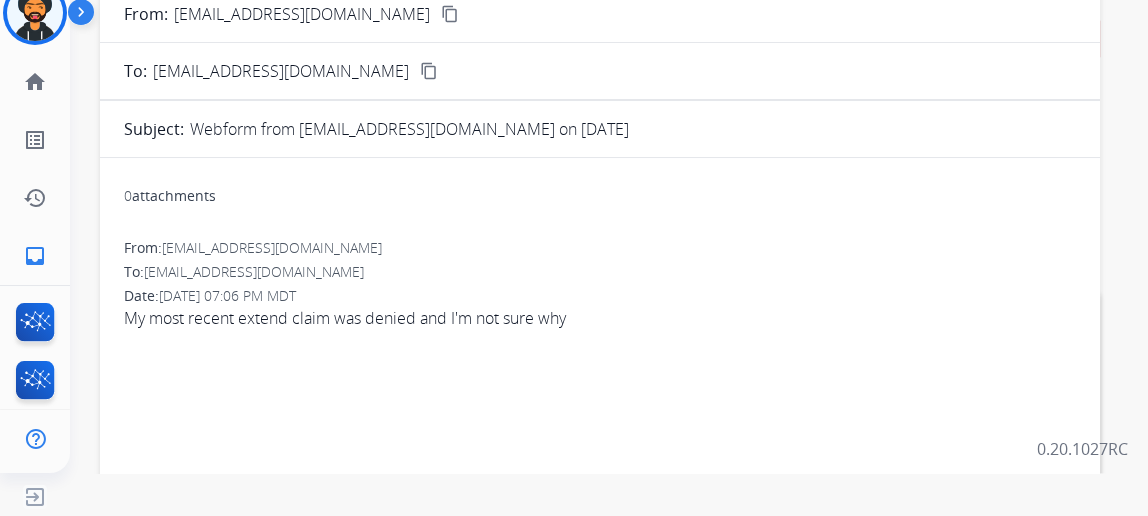 scroll, scrollTop: 0, scrollLeft: 0, axis: both 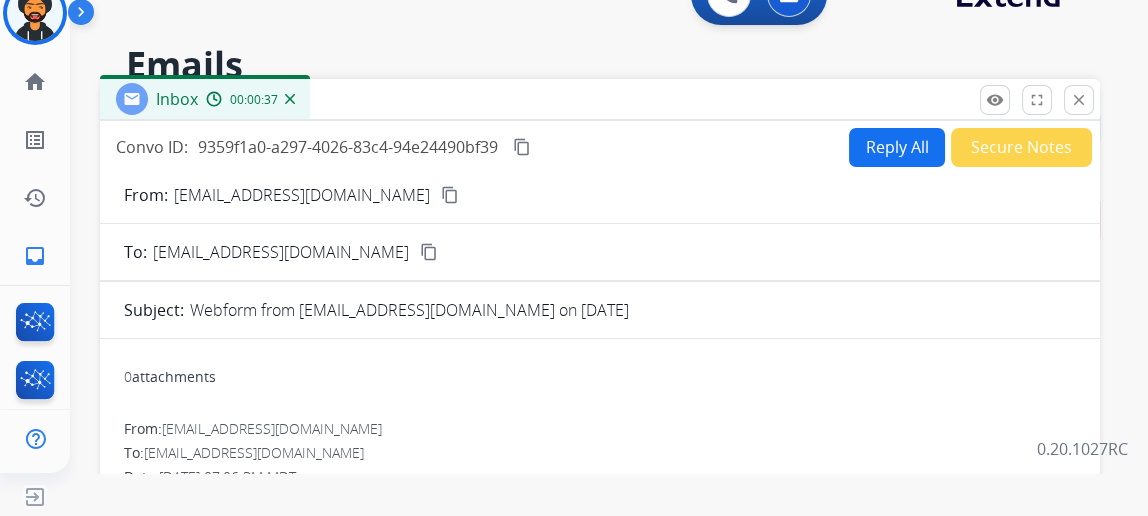 click on "Reply All" at bounding box center (897, 147) 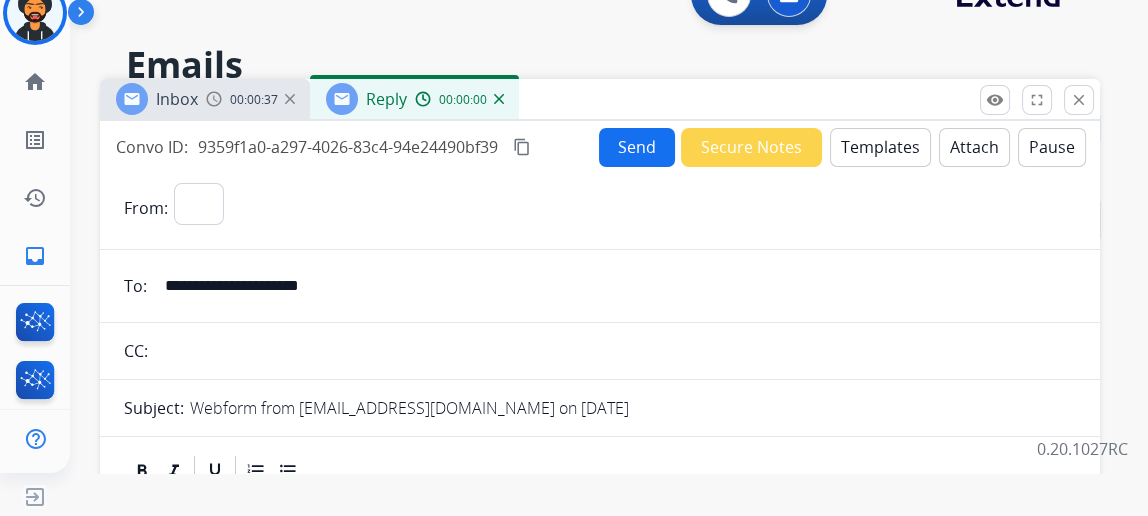 select on "**********" 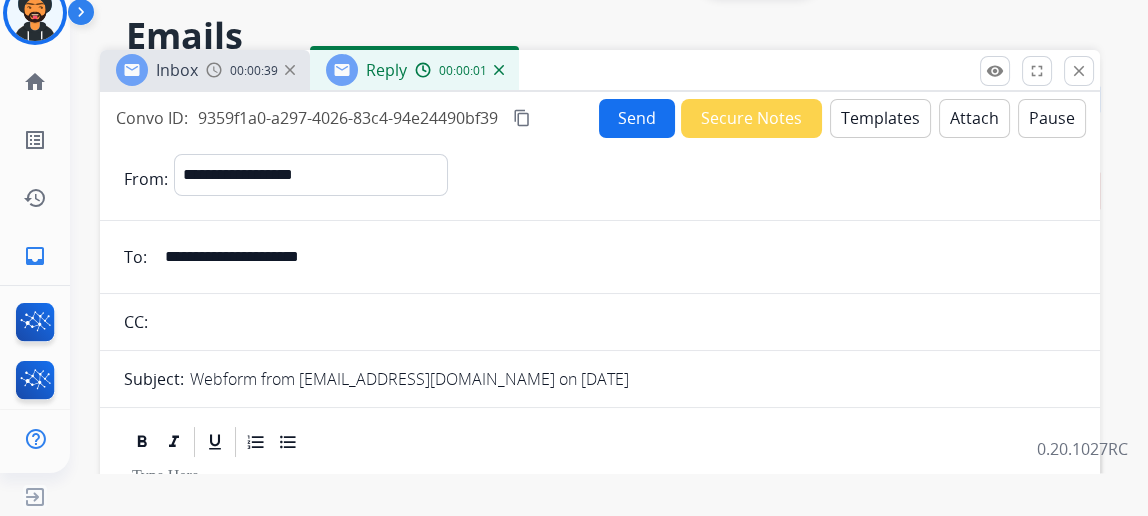 scroll, scrollTop: 0, scrollLeft: 0, axis: both 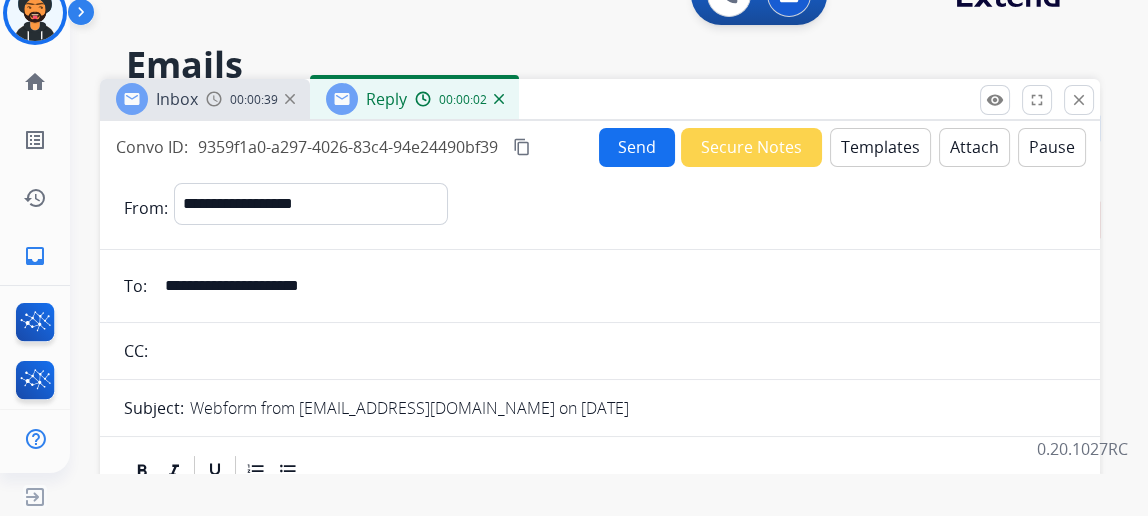 click on "Templates" at bounding box center (880, 147) 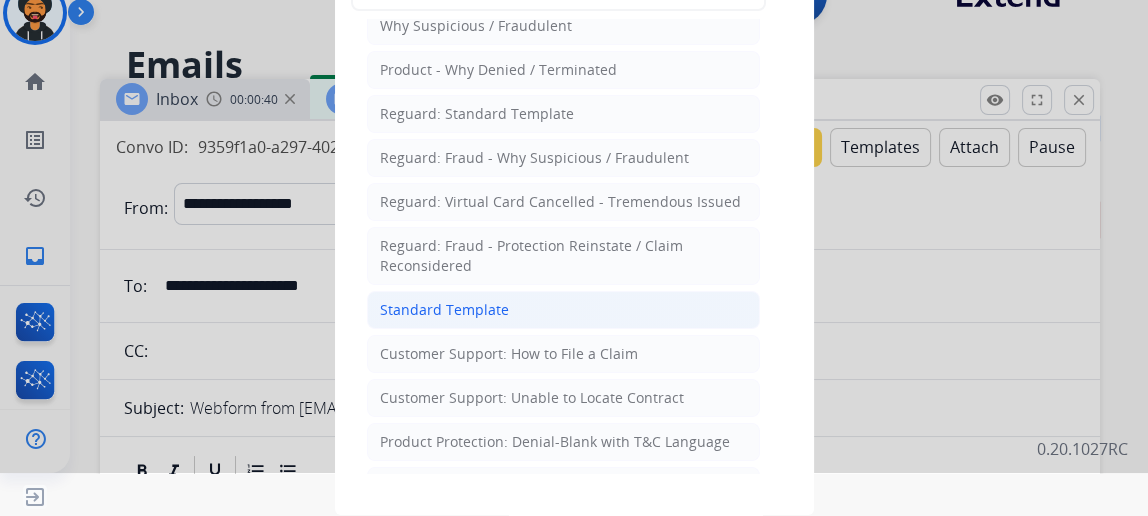 scroll, scrollTop: 90, scrollLeft: 0, axis: vertical 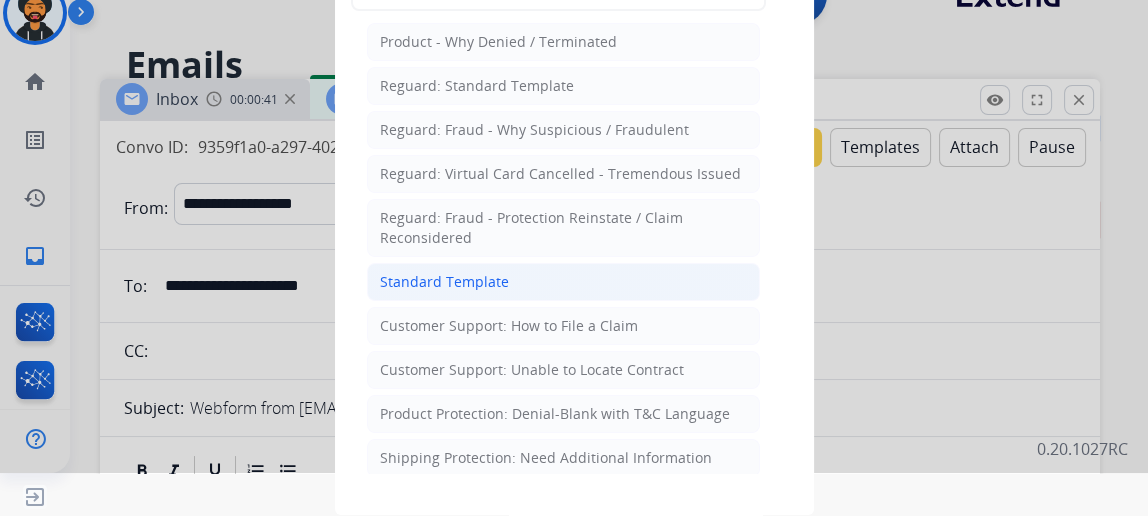 click on "Standard Template" 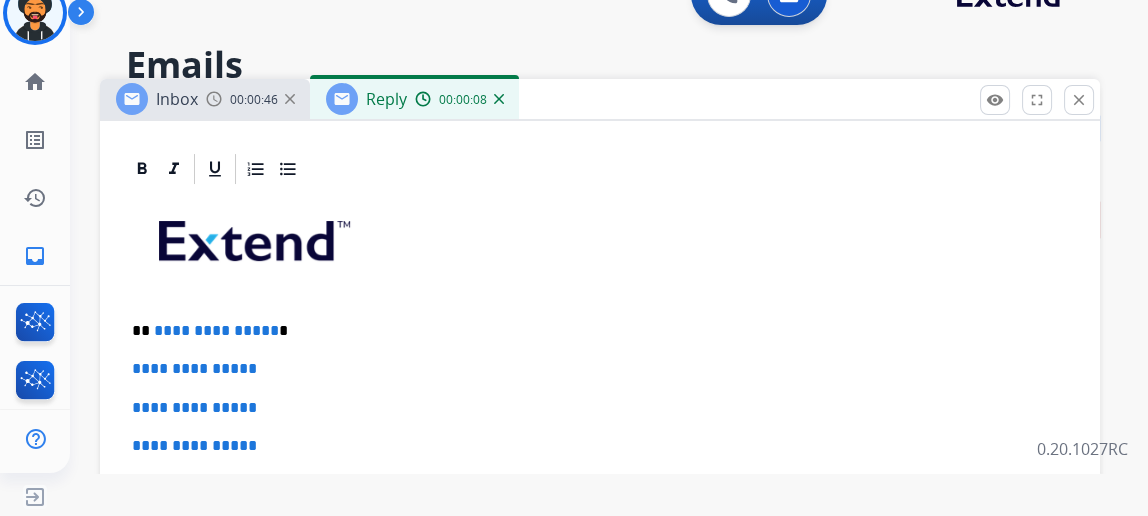 scroll, scrollTop: 435, scrollLeft: 0, axis: vertical 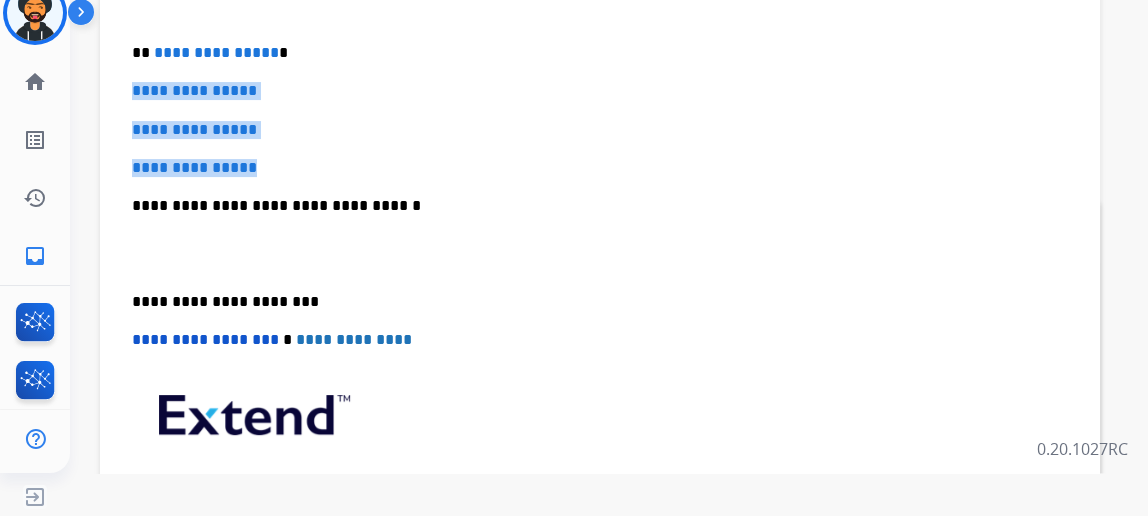 drag, startPoint x: 288, startPoint y: 157, endPoint x: 119, endPoint y: 87, distance: 182.92348 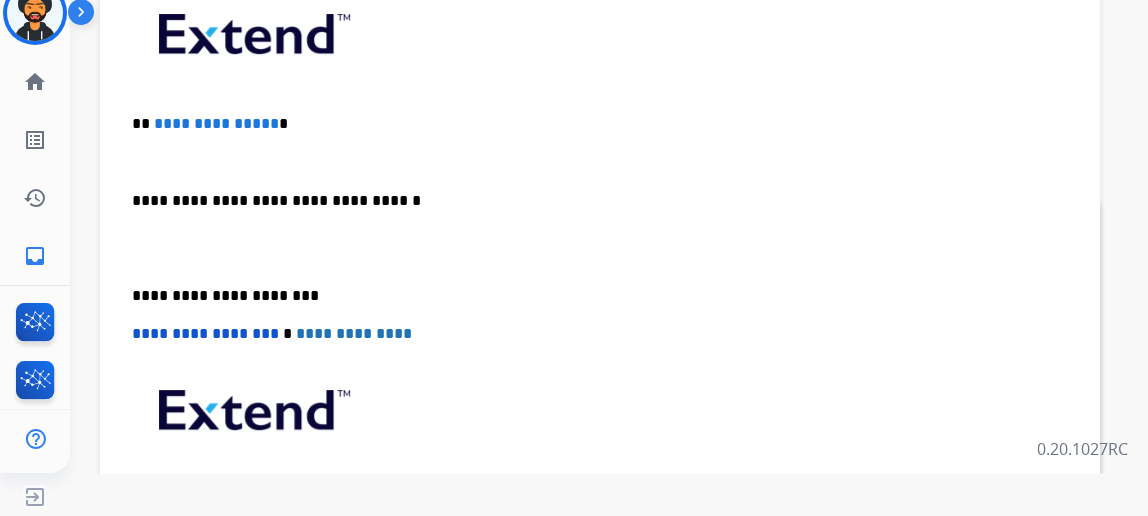 scroll, scrollTop: 358, scrollLeft: 0, axis: vertical 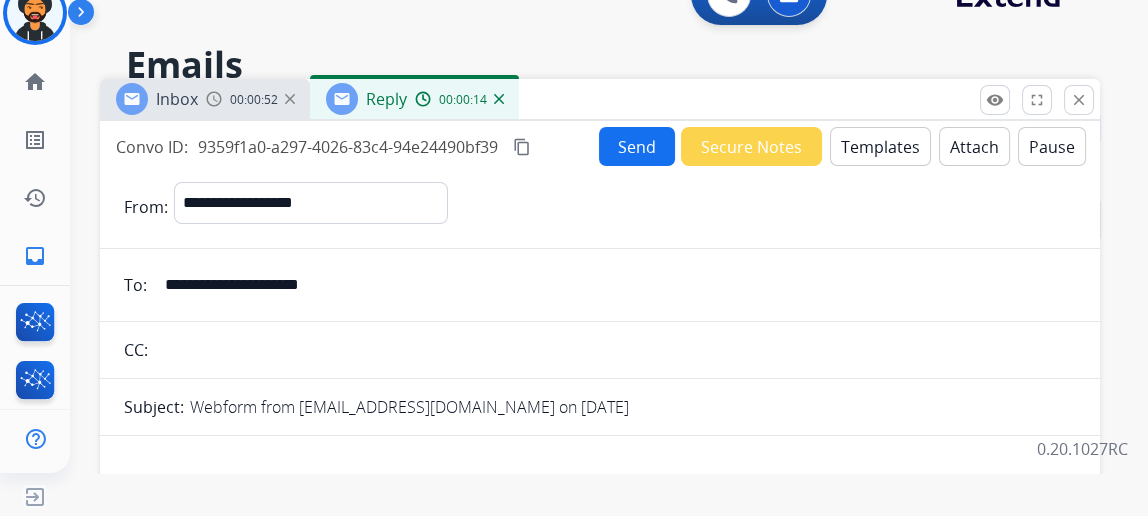 click on "**********" at bounding box center [614, 285] 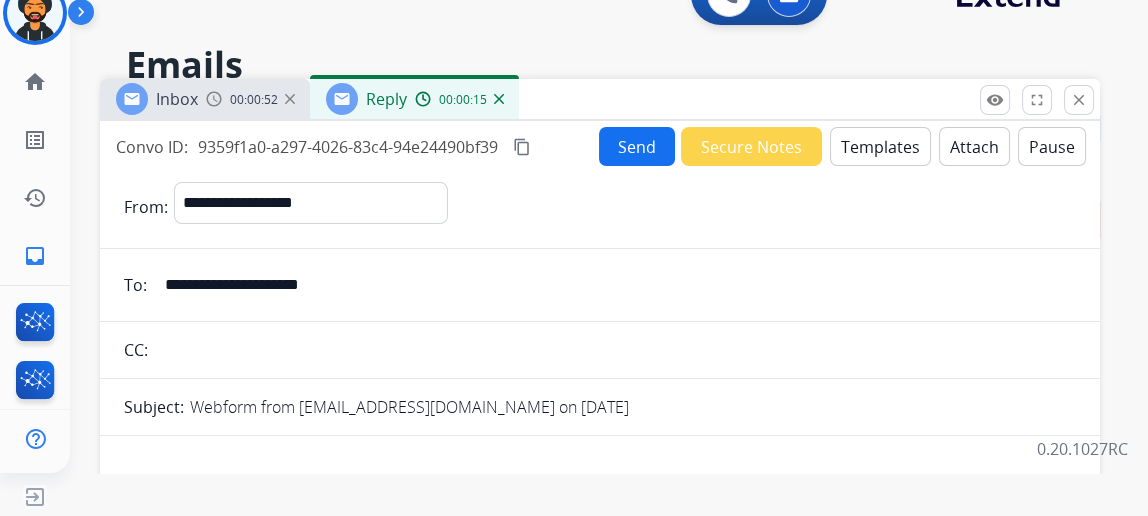 drag, startPoint x: 258, startPoint y: 283, endPoint x: 245, endPoint y: 277, distance: 14.3178215 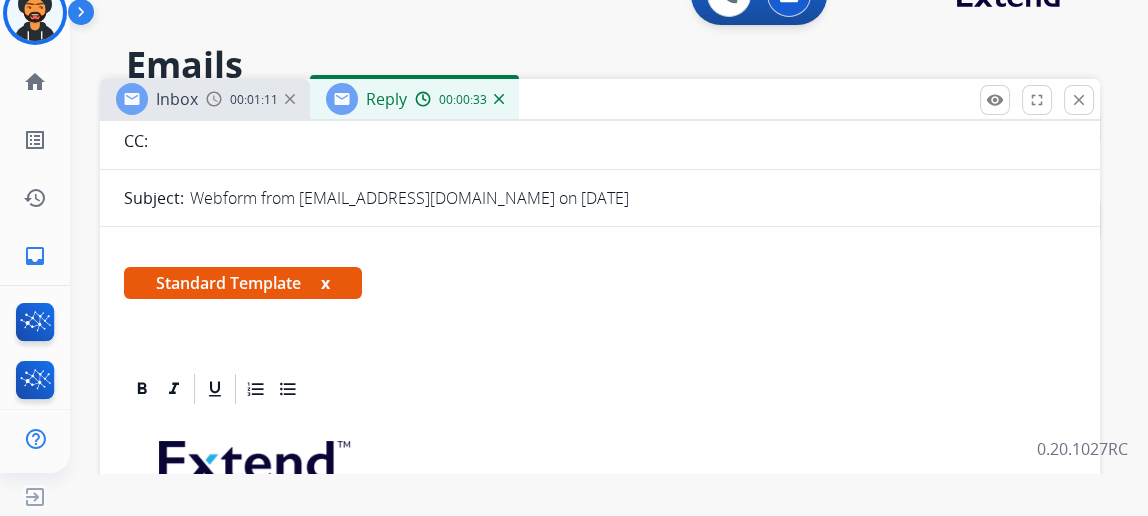 scroll, scrollTop: 358, scrollLeft: 0, axis: vertical 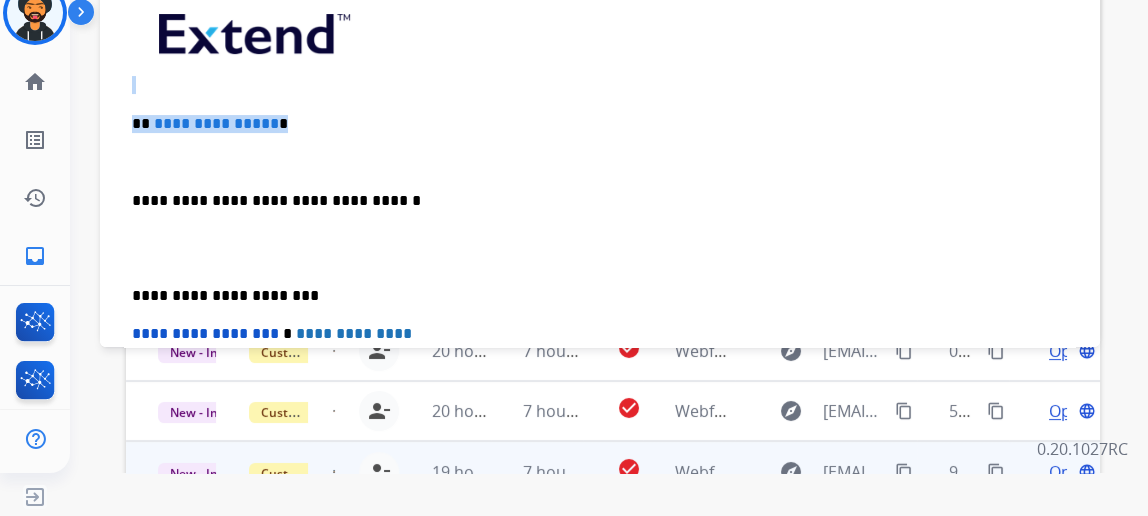drag, startPoint x: 301, startPoint y: 119, endPoint x: 123, endPoint y: 88, distance: 180.67928 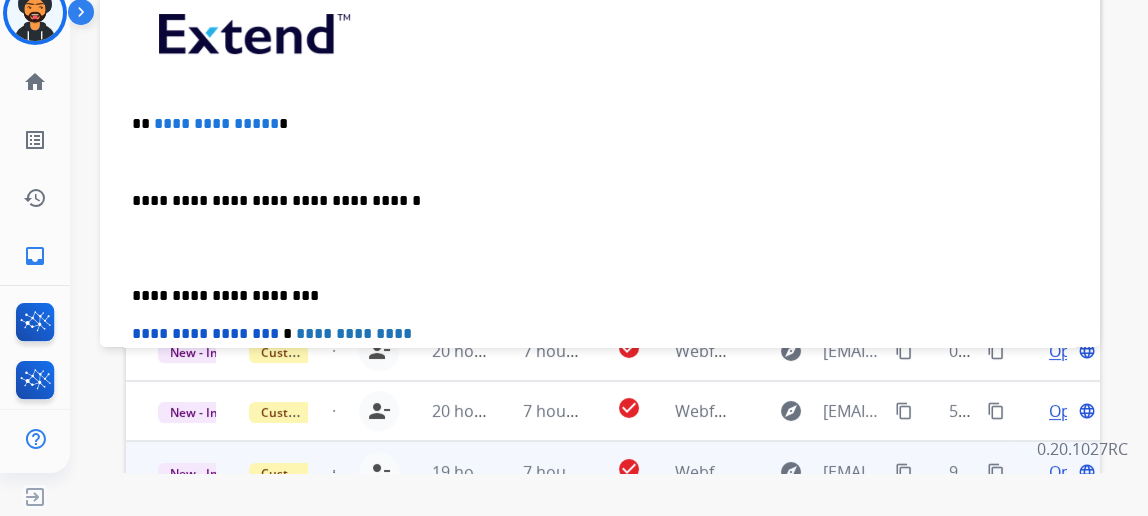 type 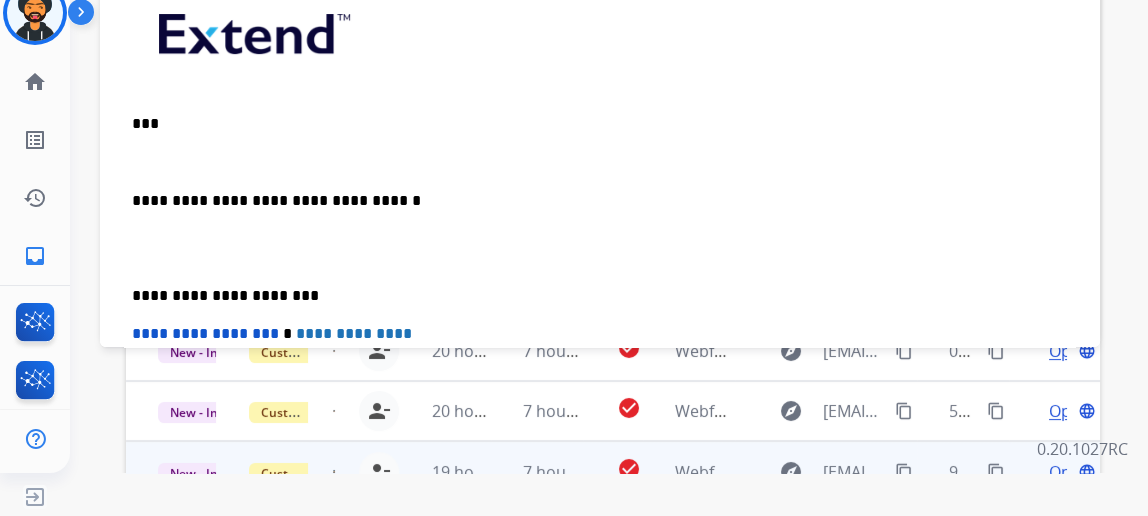 click at bounding box center [600, 162] 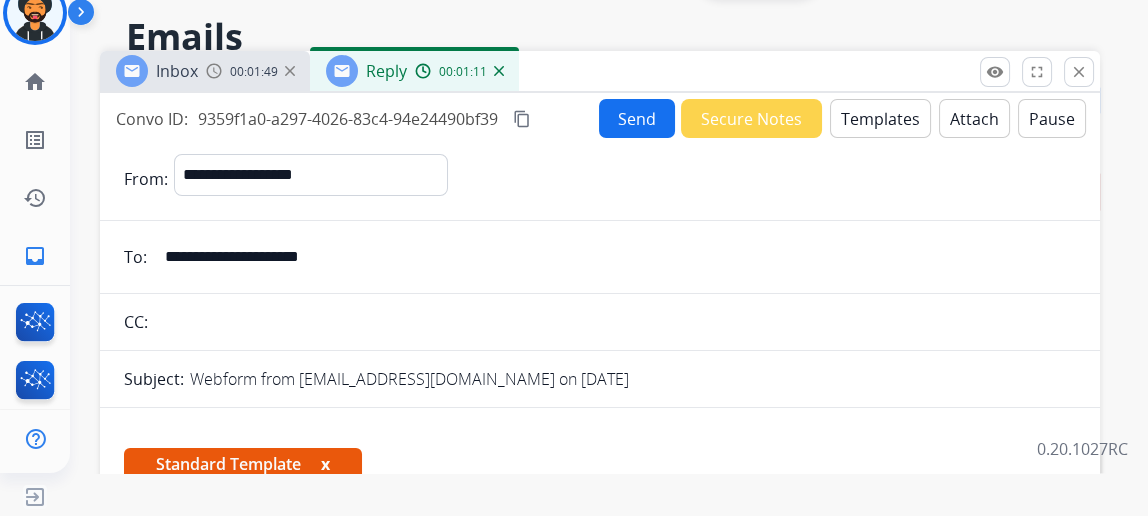 scroll, scrollTop: 0, scrollLeft: 0, axis: both 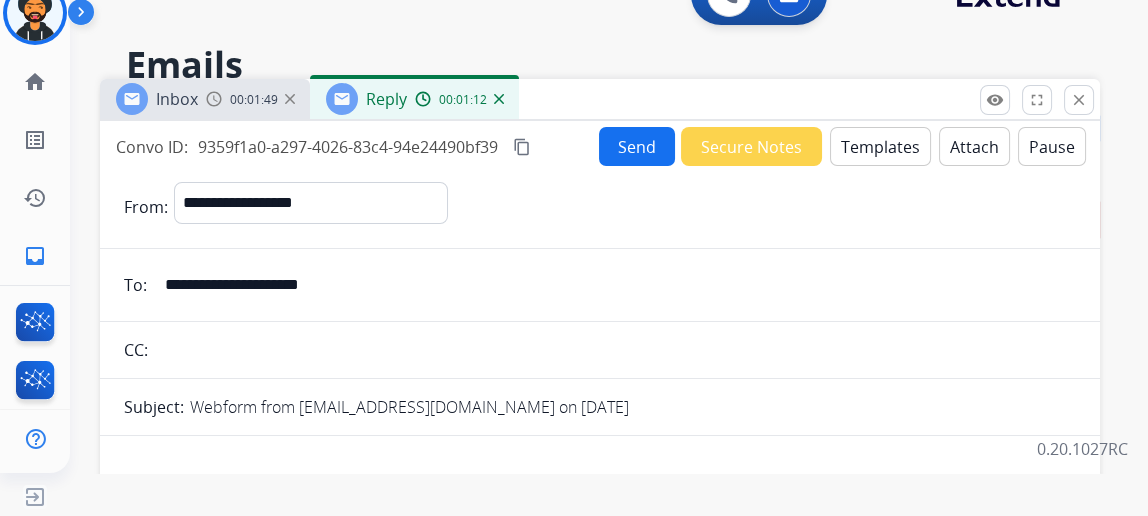 click on "Send" at bounding box center [637, 146] 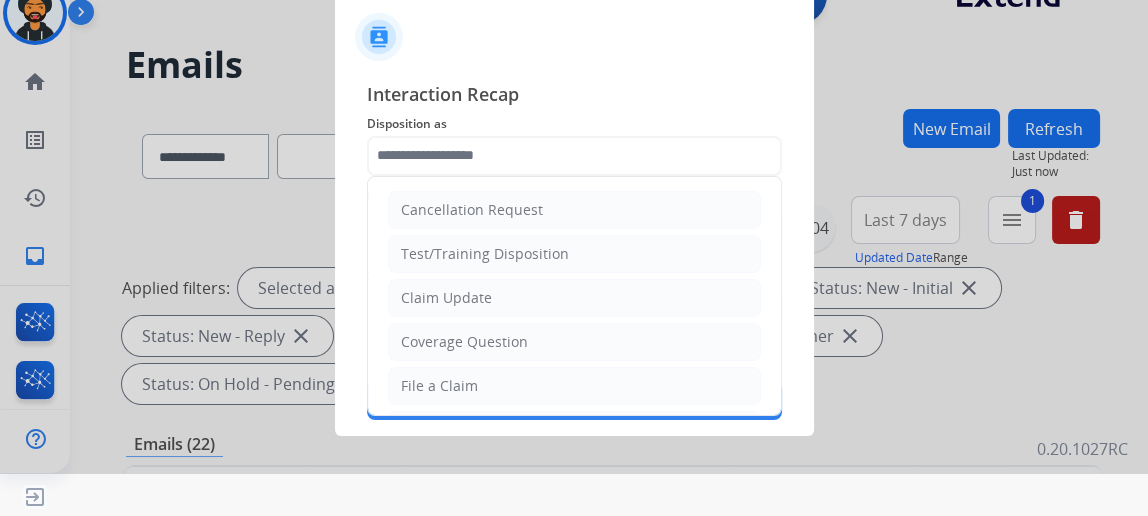 click 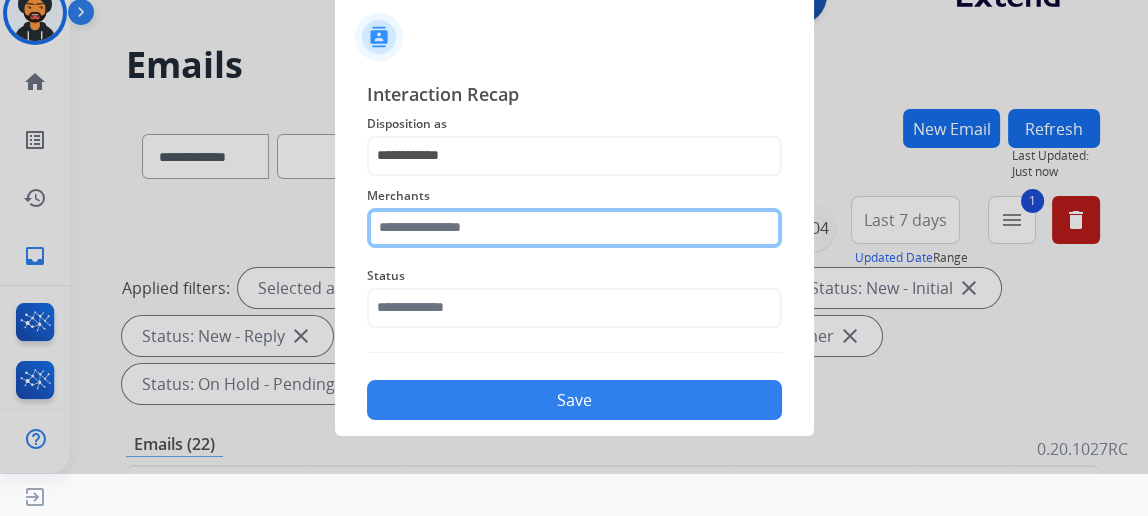 click 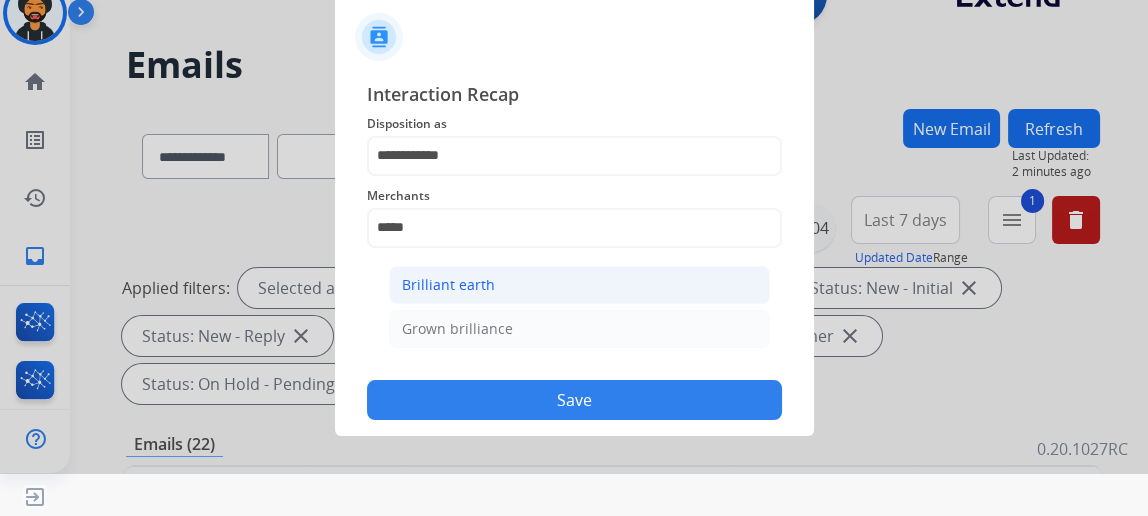 click on "Brilliant earth" 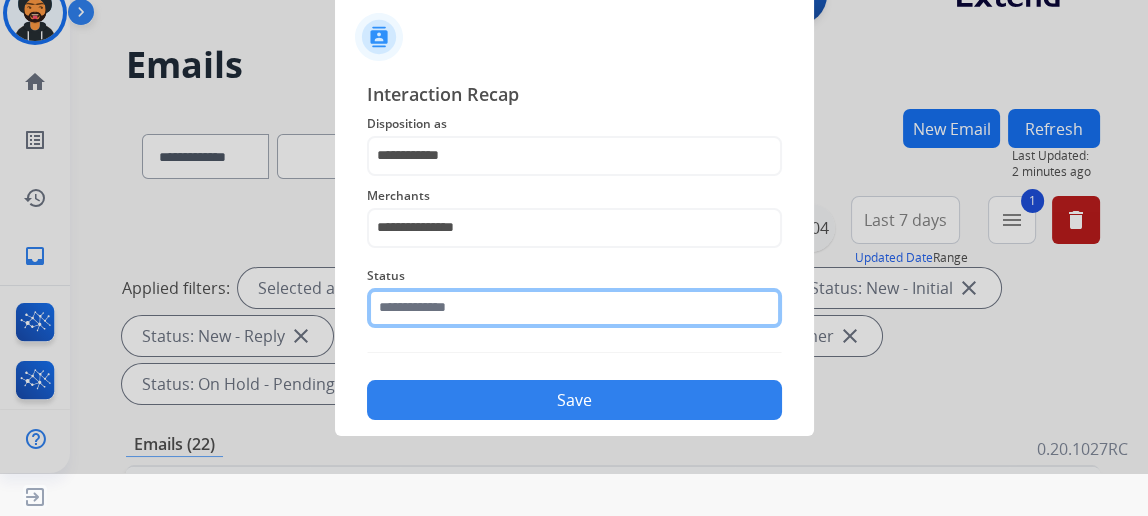 click 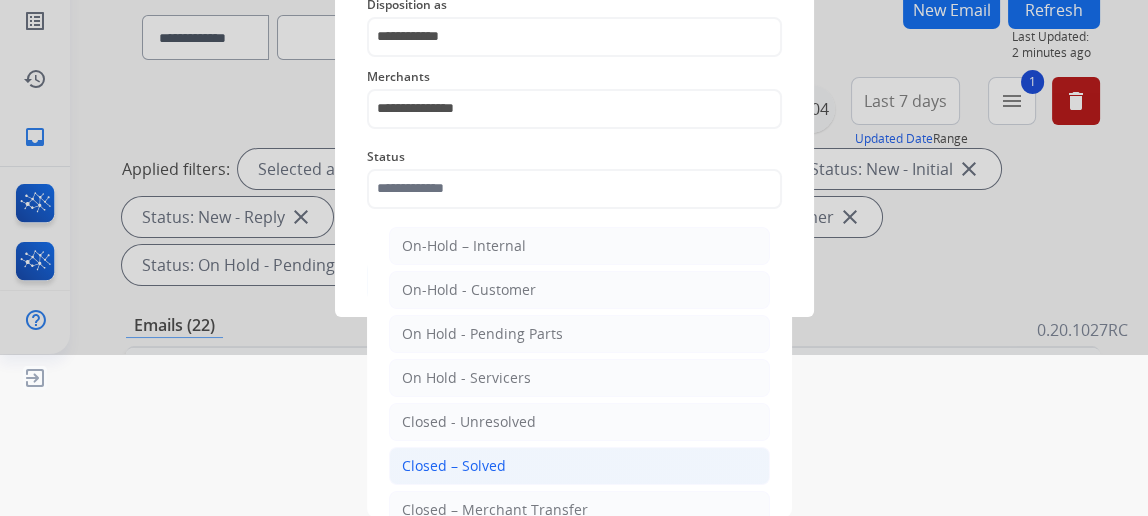 click on "Closed – Solved" 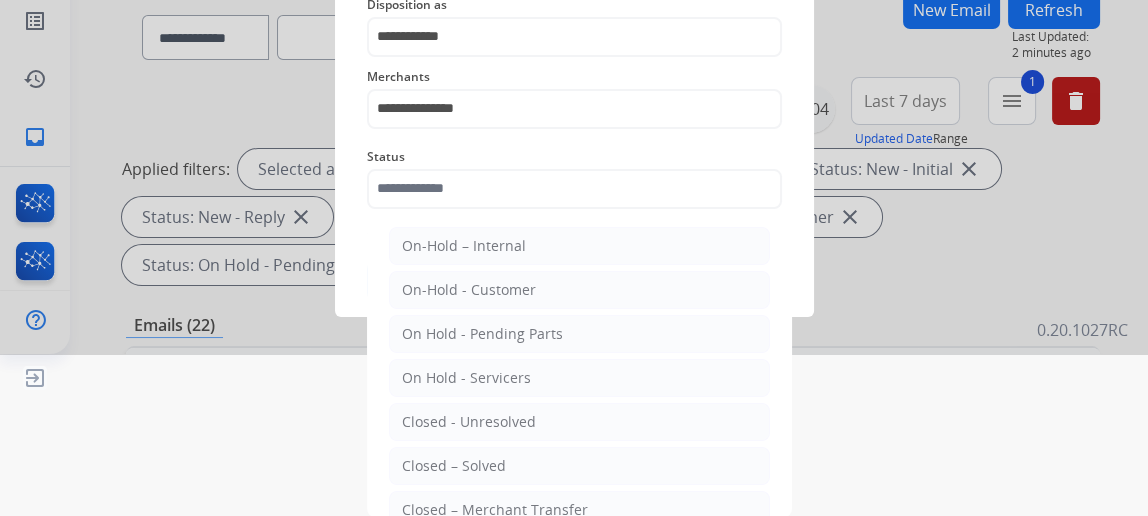type on "**********" 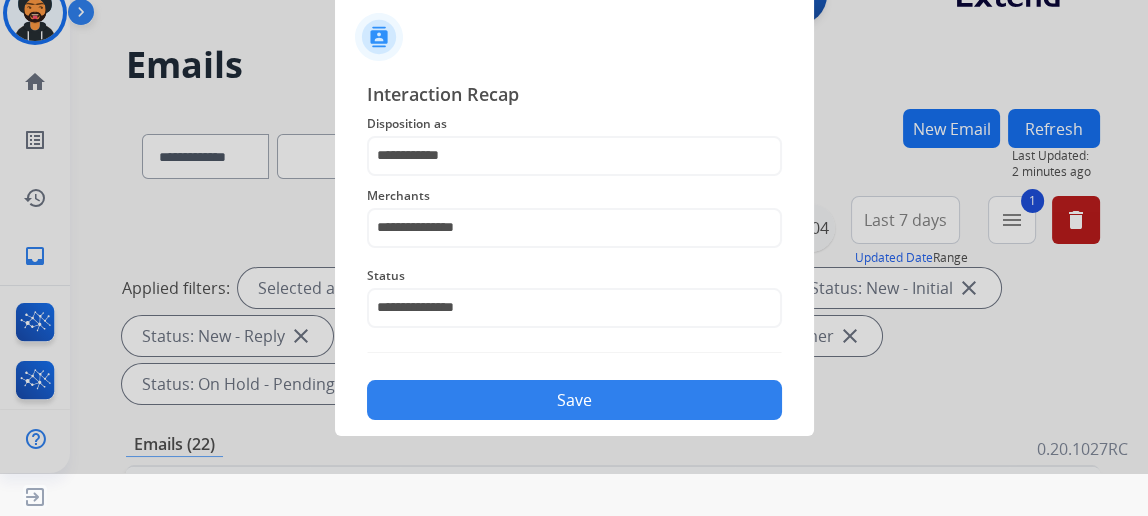 scroll, scrollTop: 43, scrollLeft: 0, axis: vertical 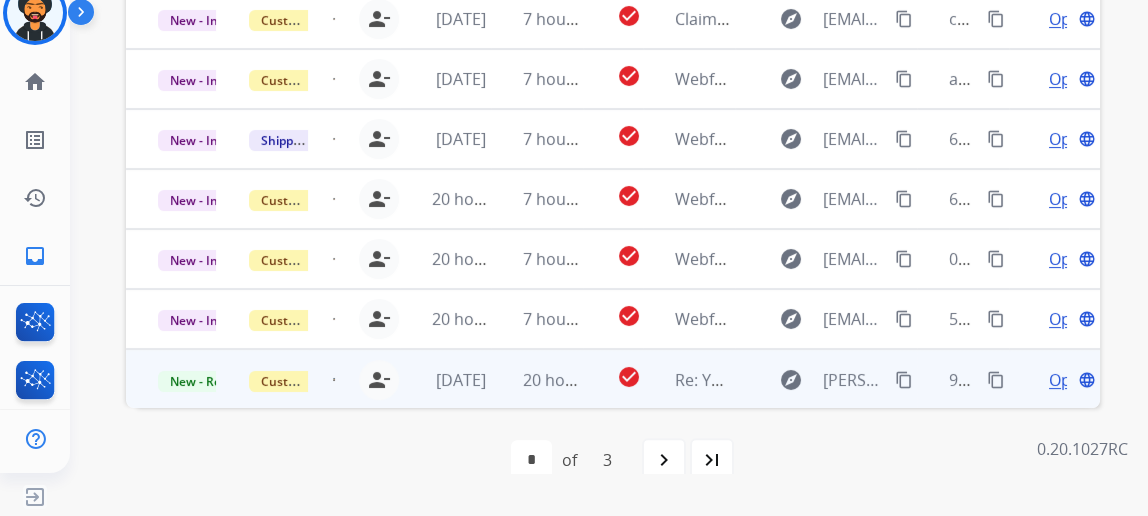 click on "Open" at bounding box center (1069, 380) 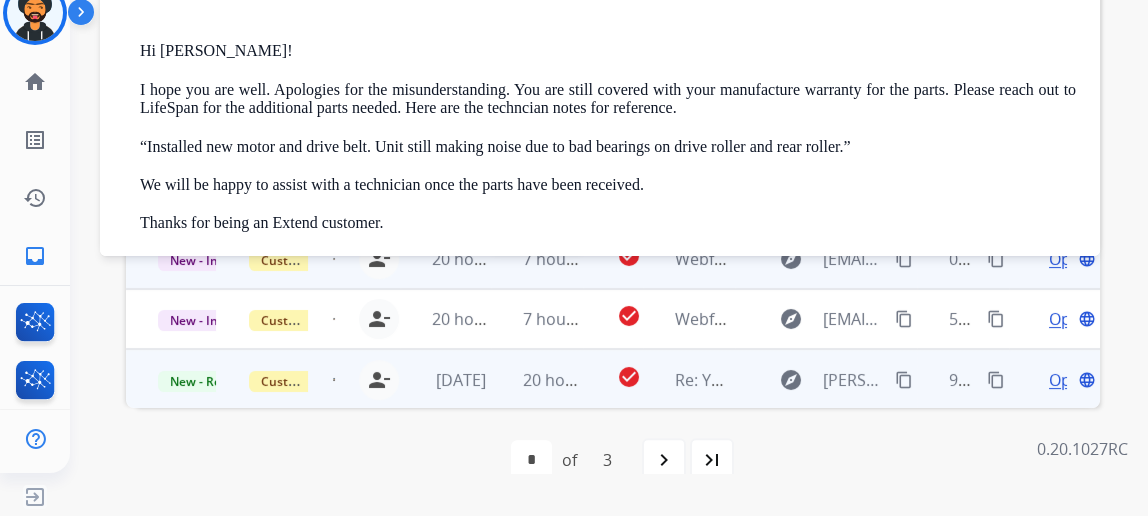 scroll, scrollTop: 0, scrollLeft: 0, axis: both 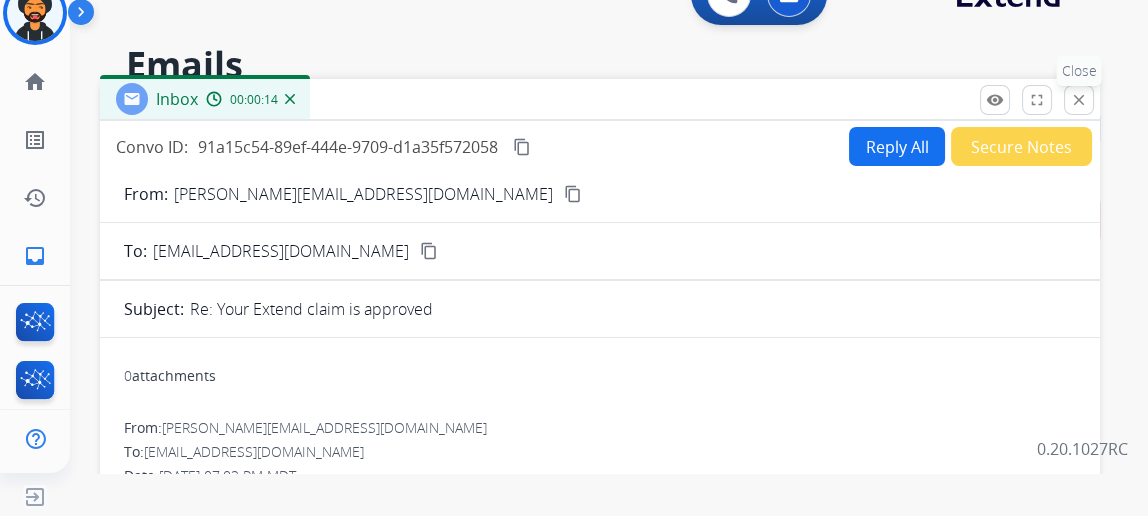 click on "close" at bounding box center [1079, 100] 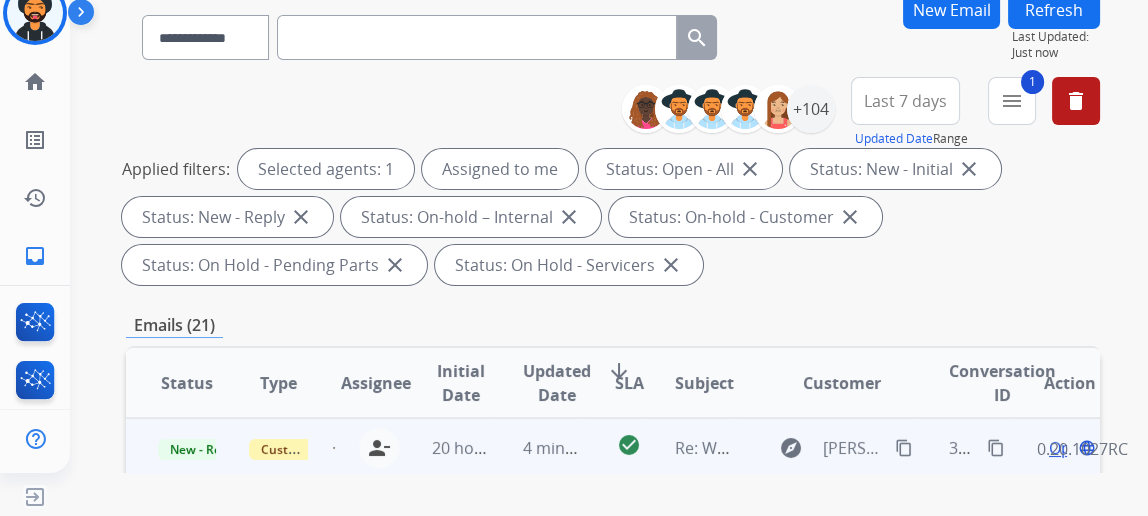scroll, scrollTop: 363, scrollLeft: 0, axis: vertical 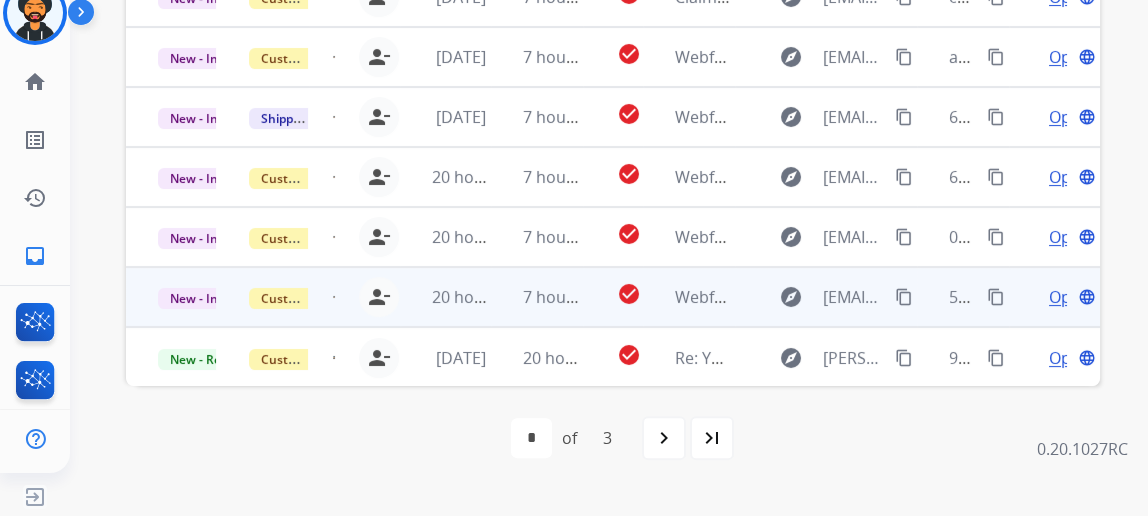 click on "Open" at bounding box center (1069, 297) 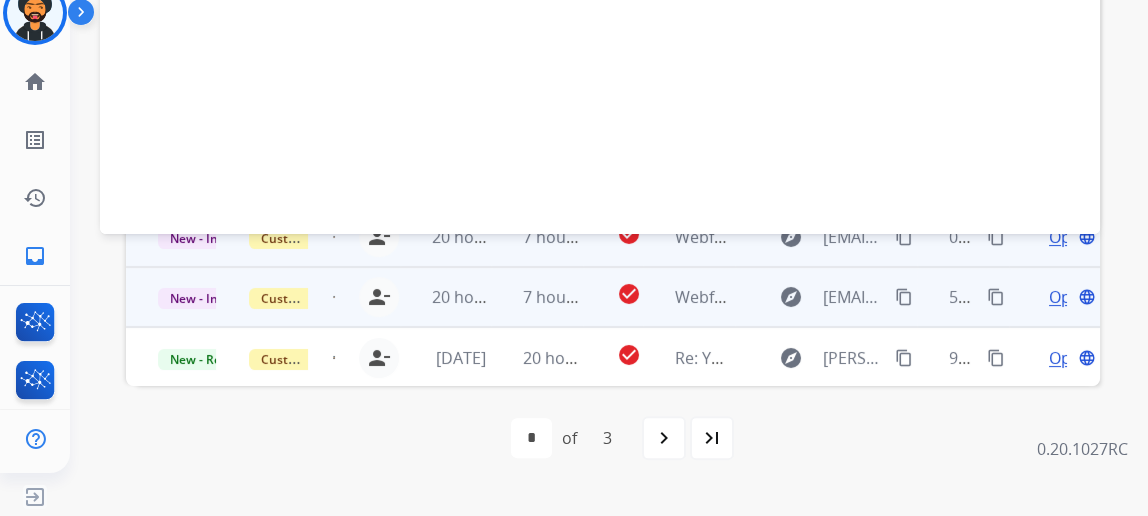 scroll, scrollTop: 0, scrollLeft: 0, axis: both 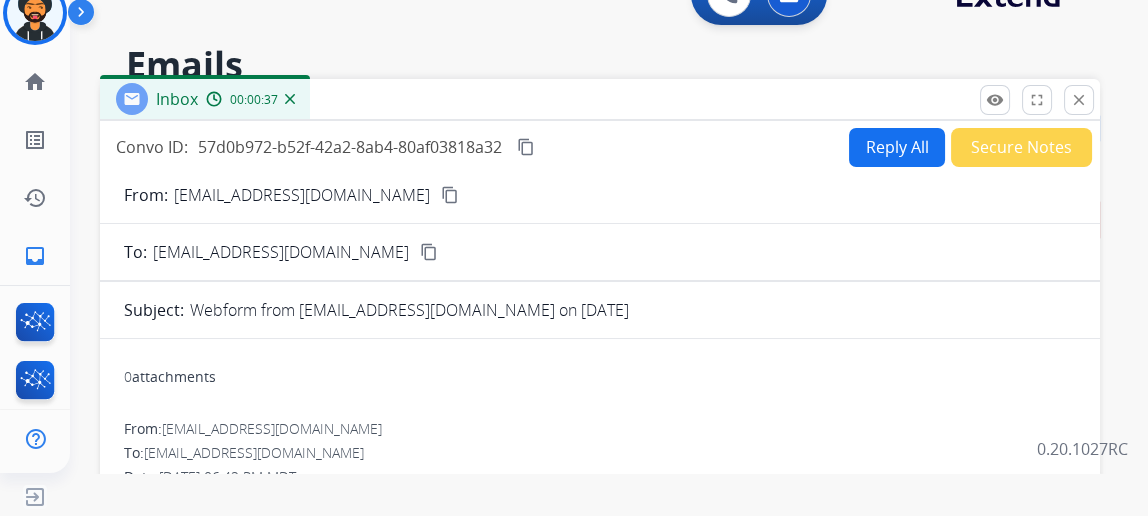 click on "Reply All" at bounding box center (897, 147) 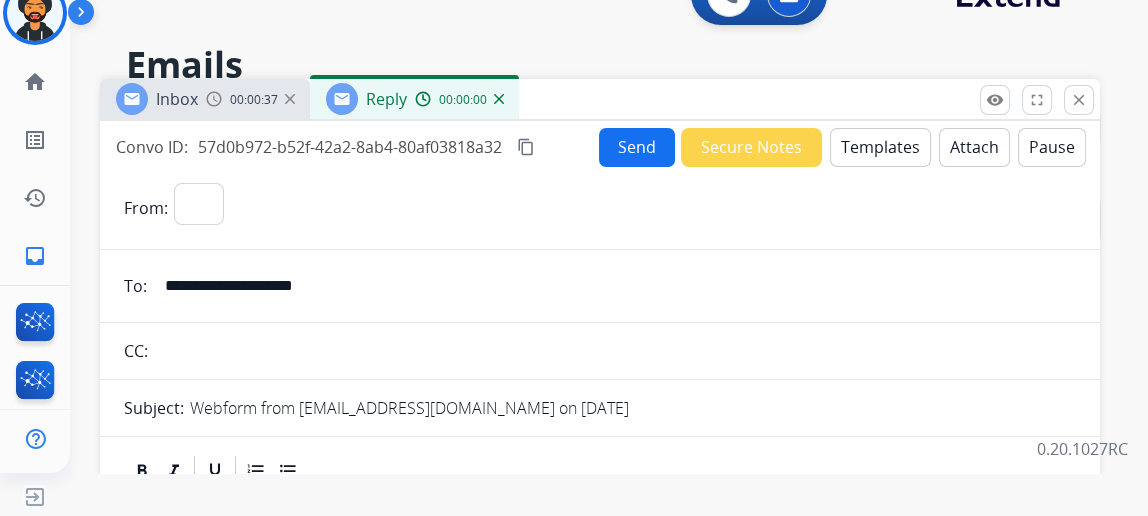 select on "**********" 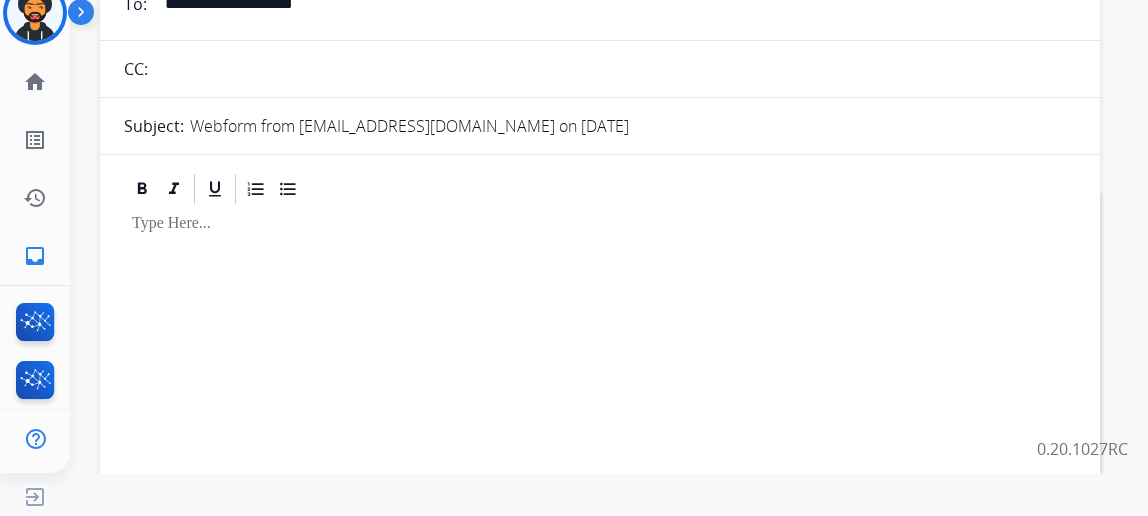 scroll, scrollTop: 363, scrollLeft: 0, axis: vertical 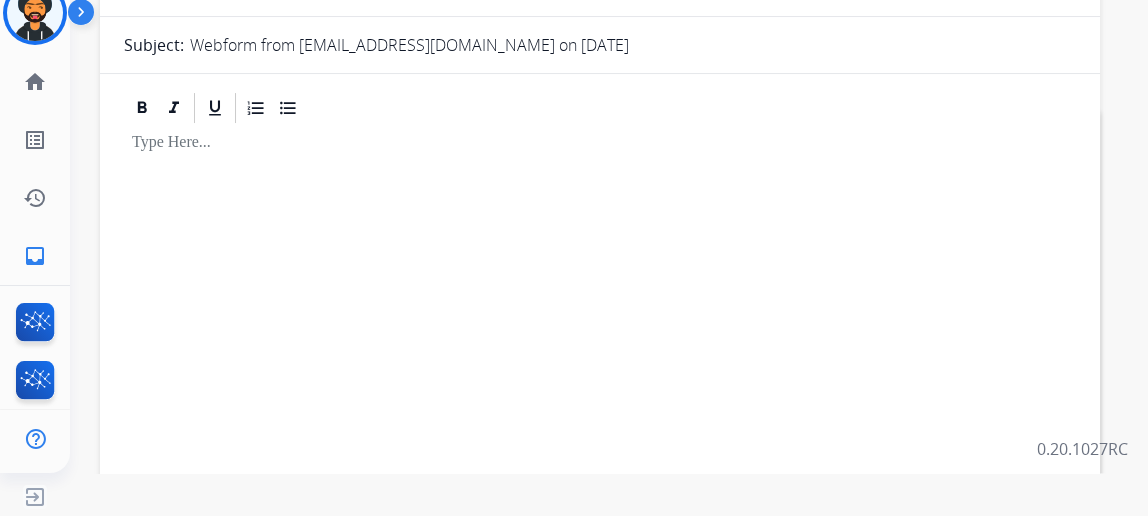 click at bounding box center (600, 309) 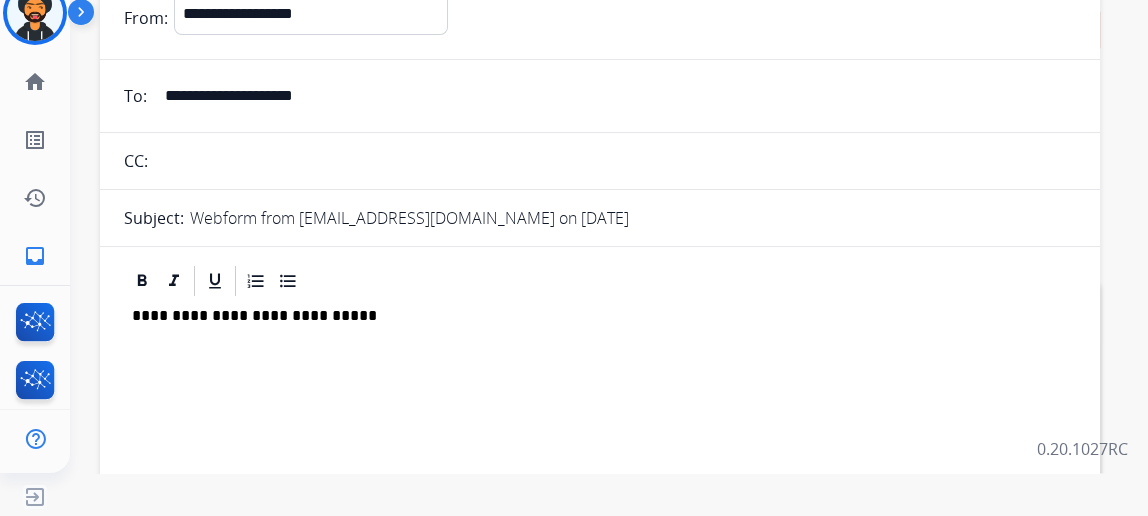 scroll, scrollTop: 0, scrollLeft: 0, axis: both 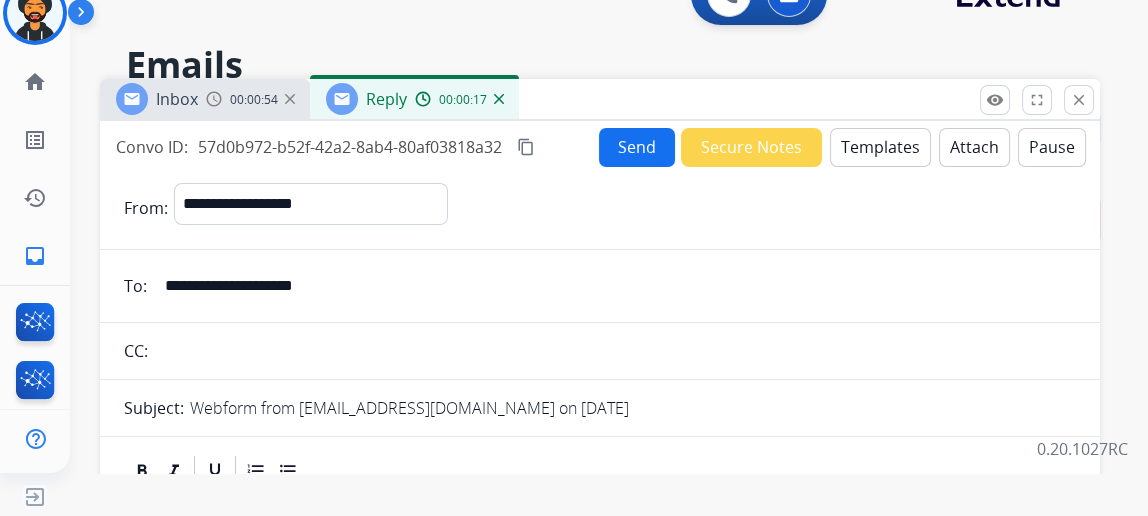 click on "Send" at bounding box center [637, 147] 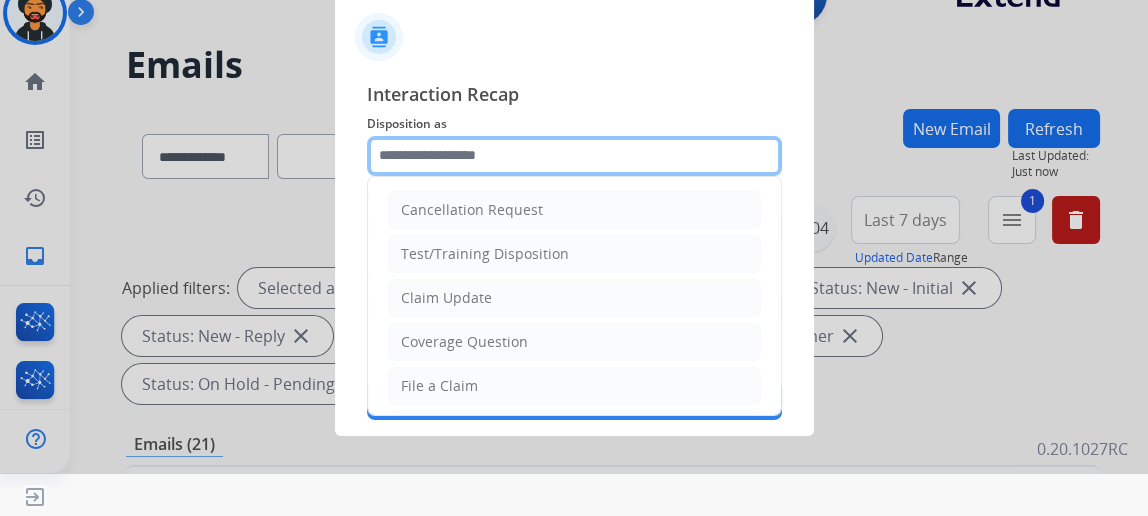click 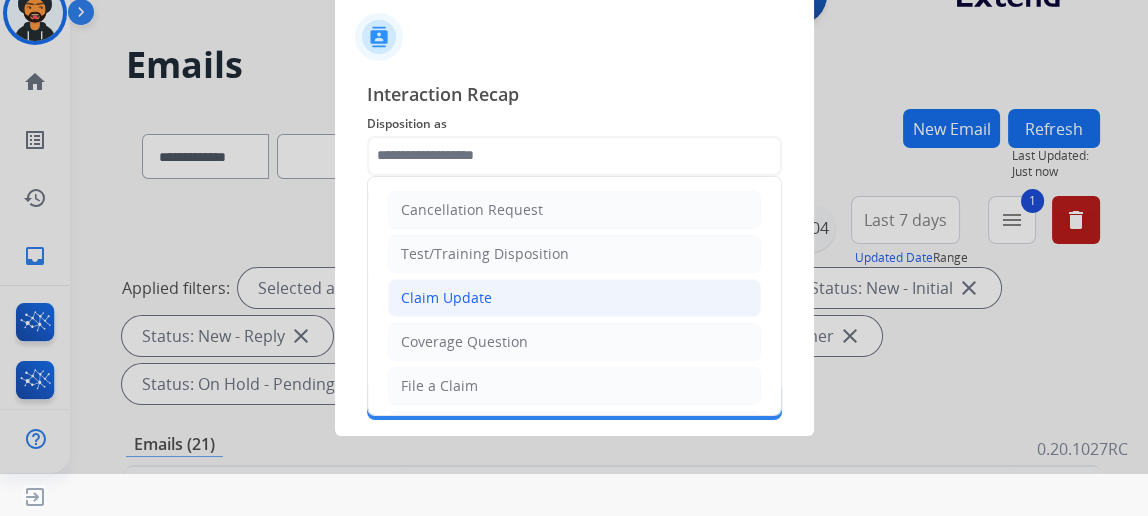 click on "Claim Update" 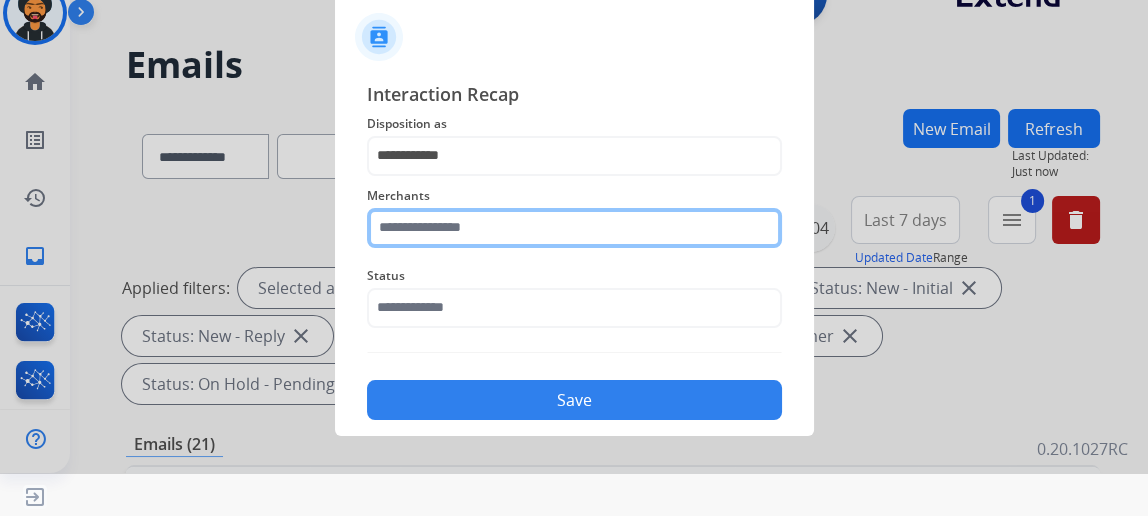 click 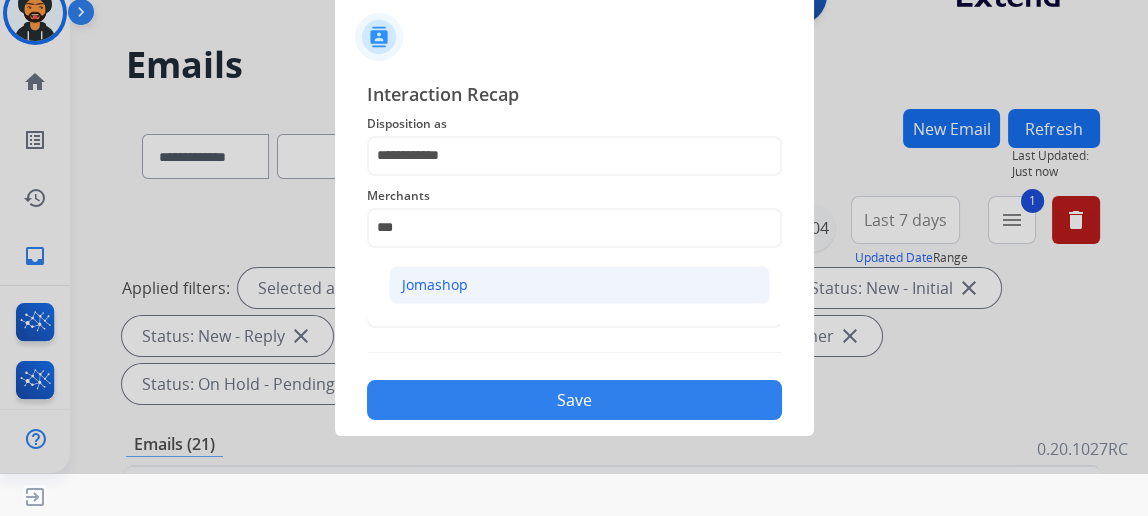 click on "Jomashop" 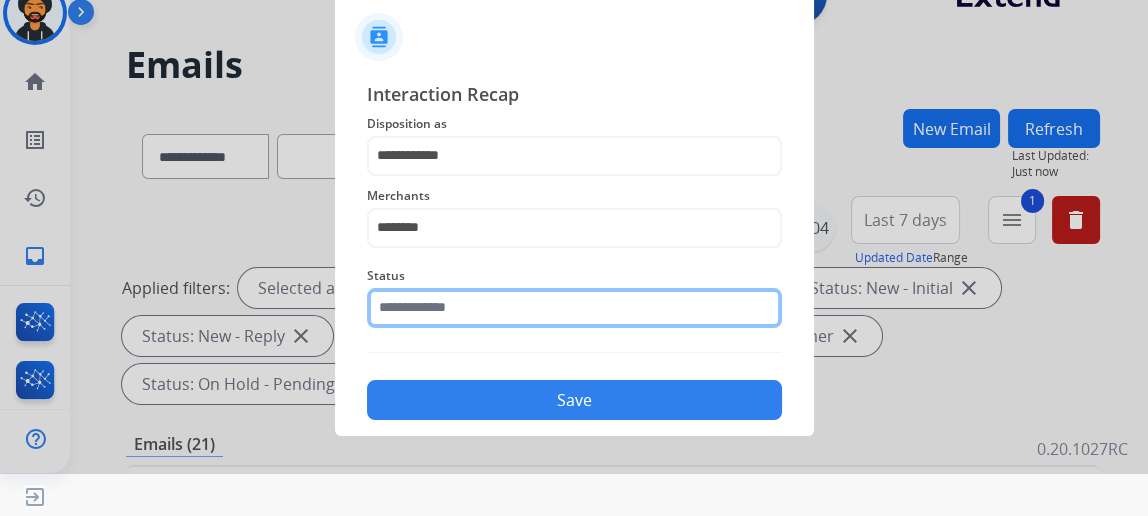 click 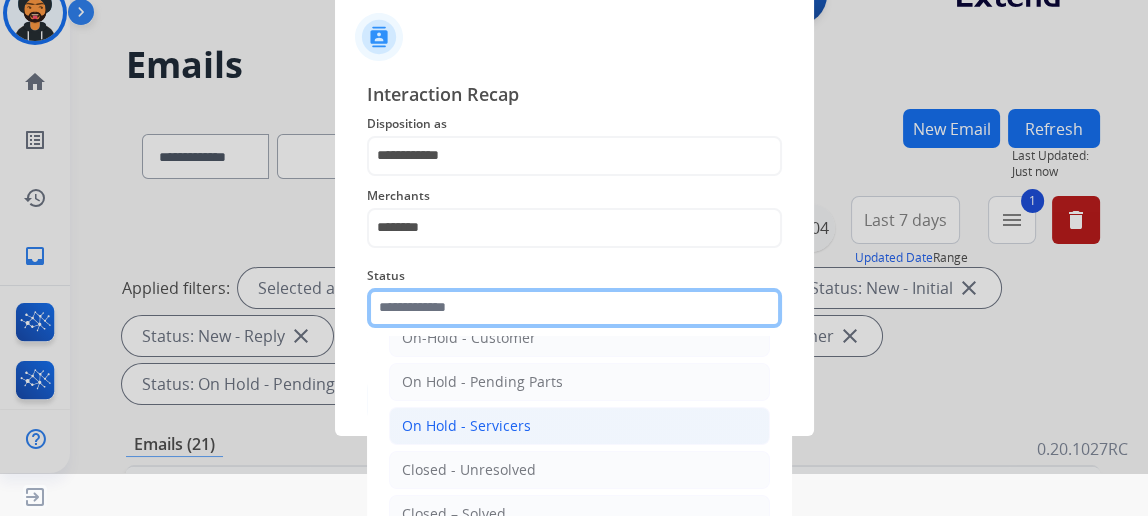 scroll, scrollTop: 112, scrollLeft: 0, axis: vertical 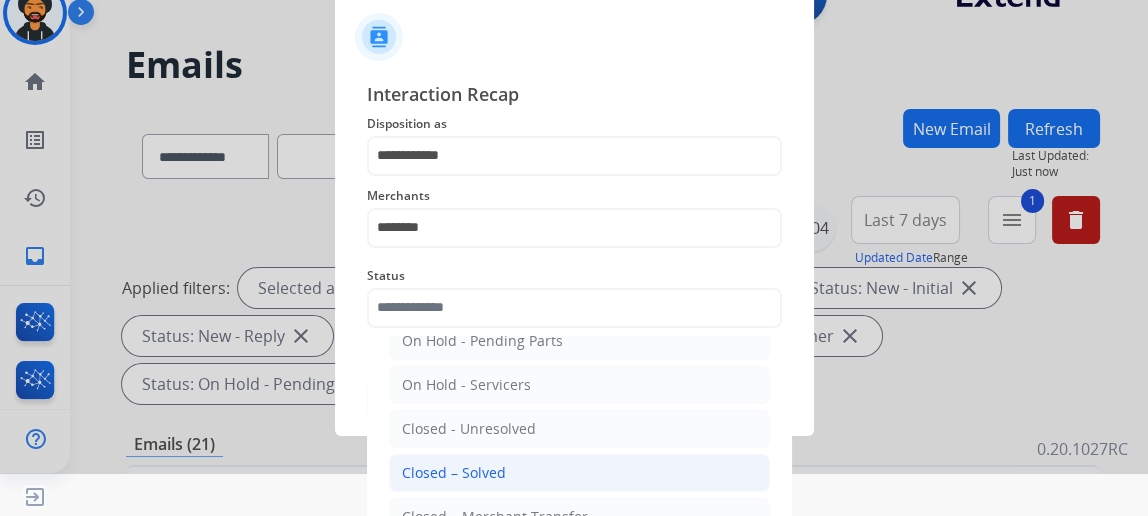 click on "Closed – Solved" 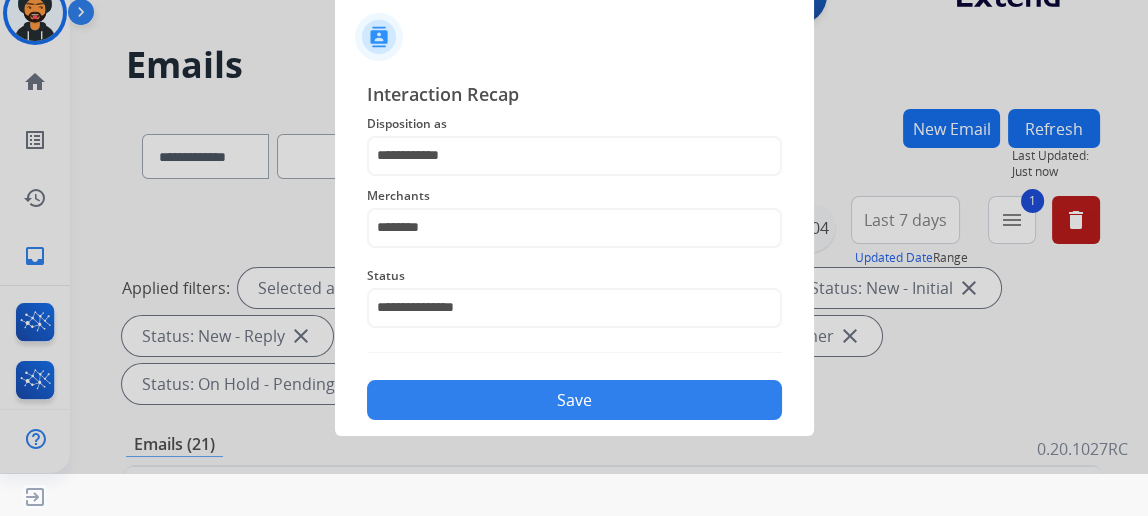 click on "Save" 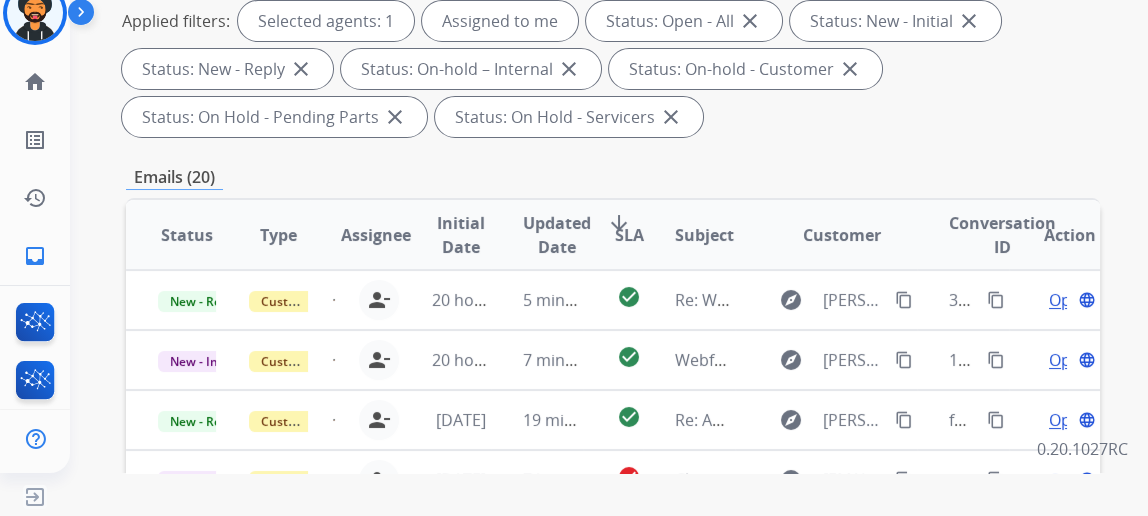 scroll, scrollTop: 272, scrollLeft: 0, axis: vertical 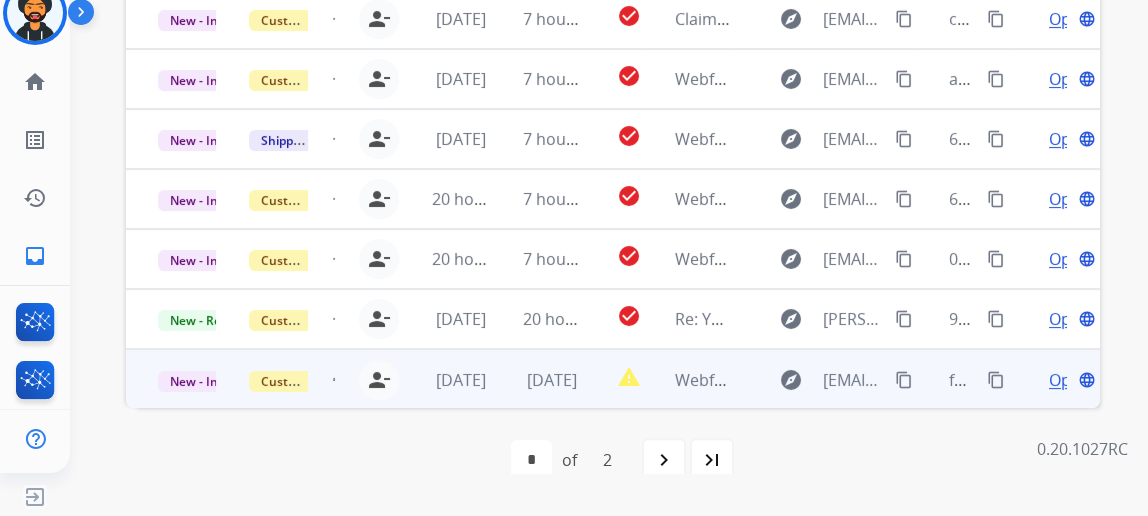 click on "Open" at bounding box center (1069, 380) 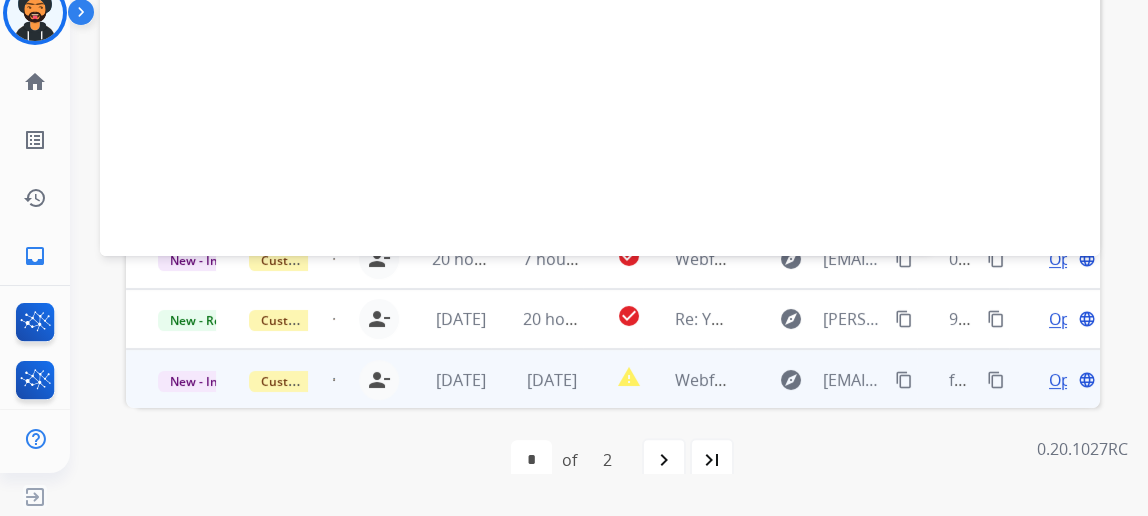 scroll, scrollTop: 0, scrollLeft: 0, axis: both 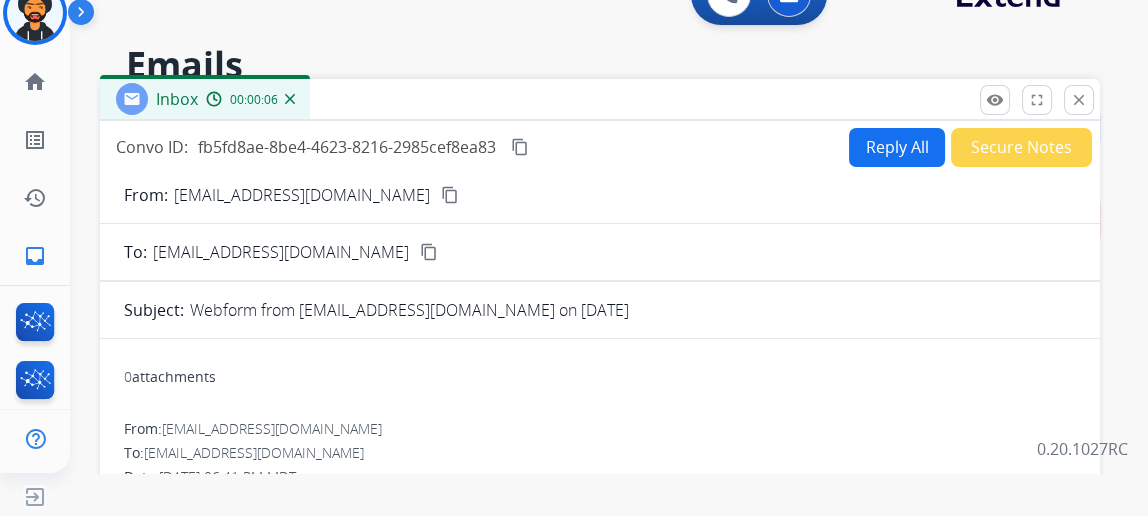 click on "content_copy" at bounding box center [450, 195] 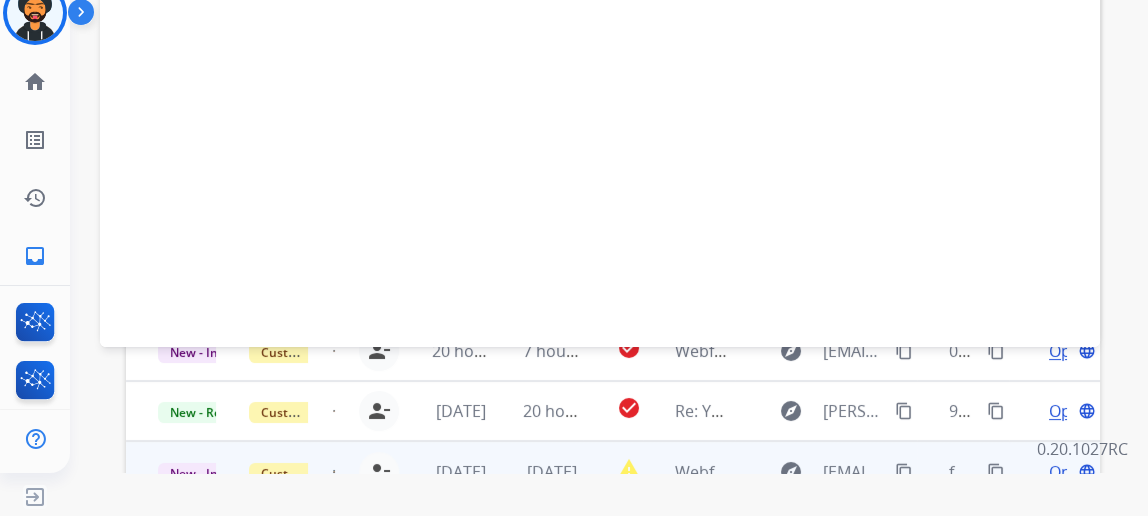 scroll, scrollTop: 0, scrollLeft: 0, axis: both 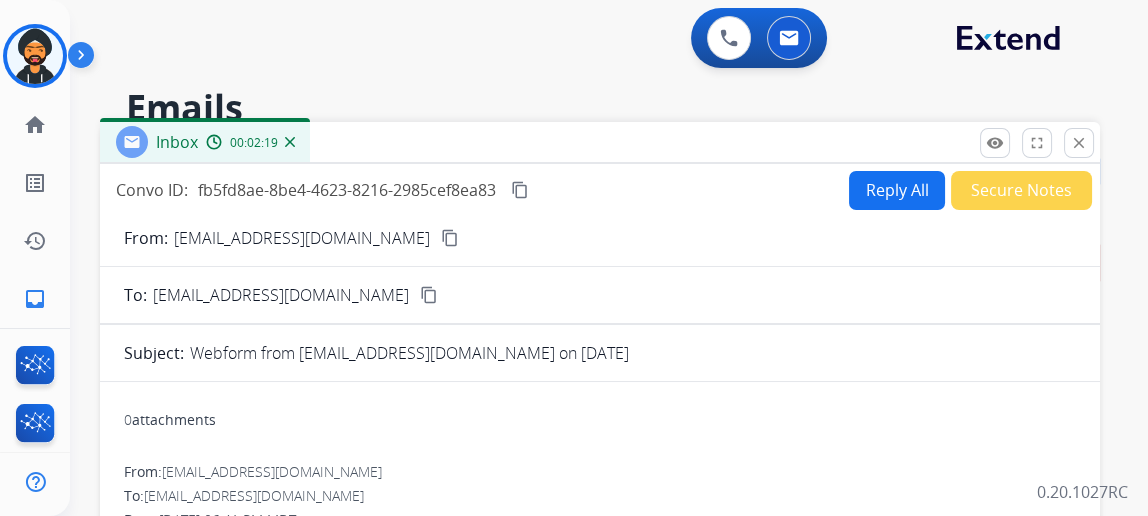 click on "Reply All" at bounding box center [897, 190] 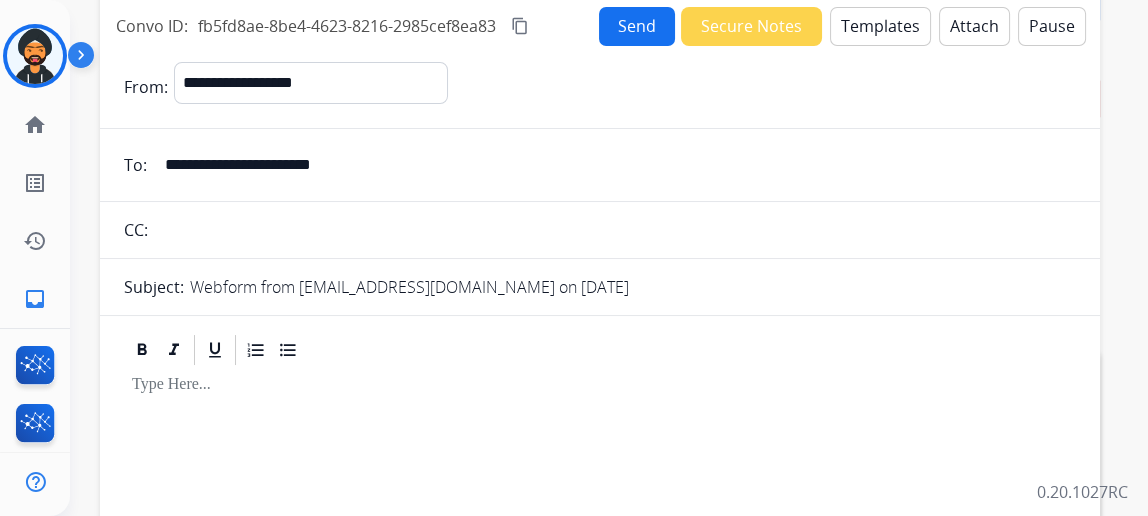scroll, scrollTop: 181, scrollLeft: 0, axis: vertical 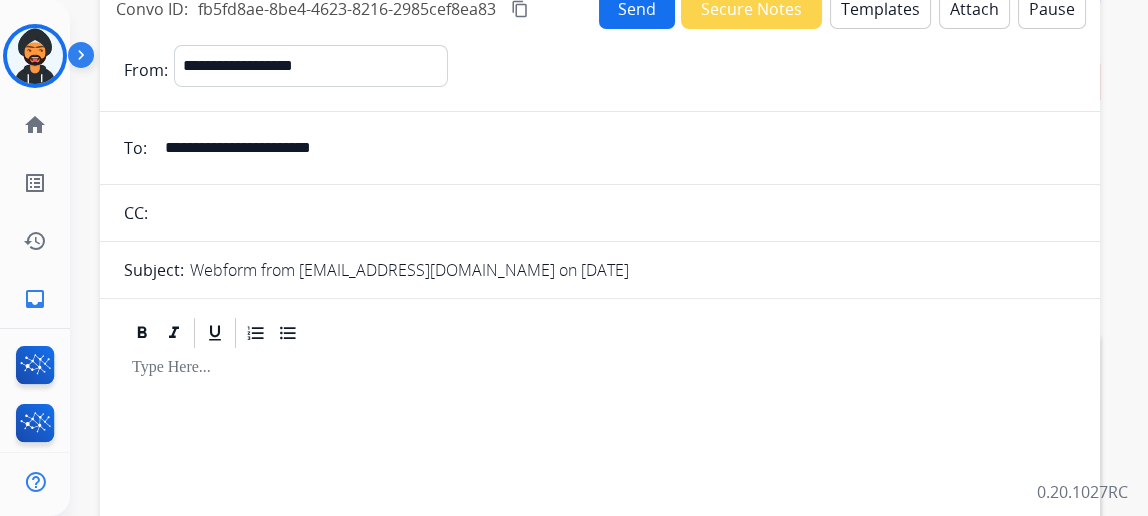 click at bounding box center (600, 534) 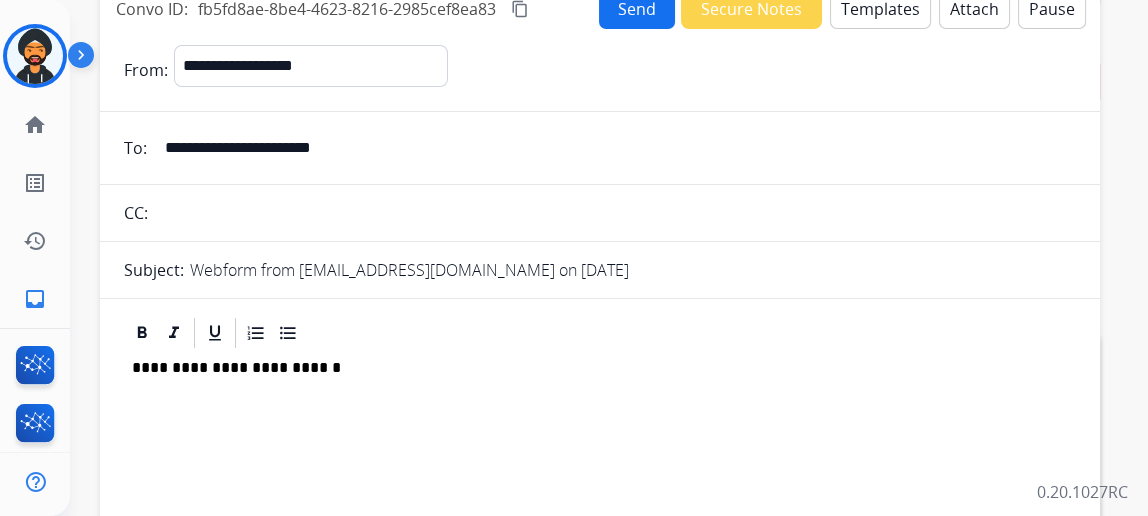 click on "Send" at bounding box center (637, 9) 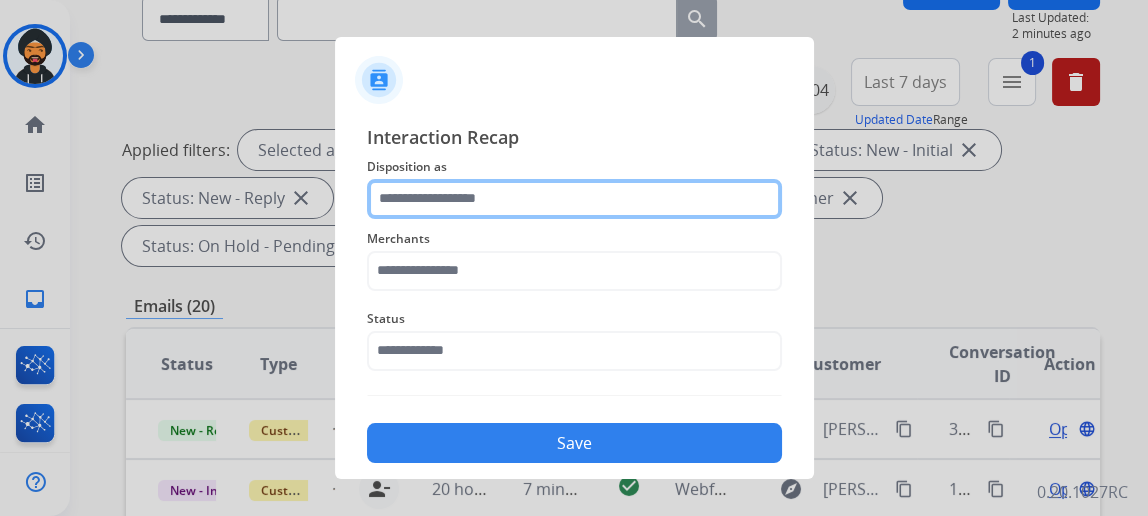 click 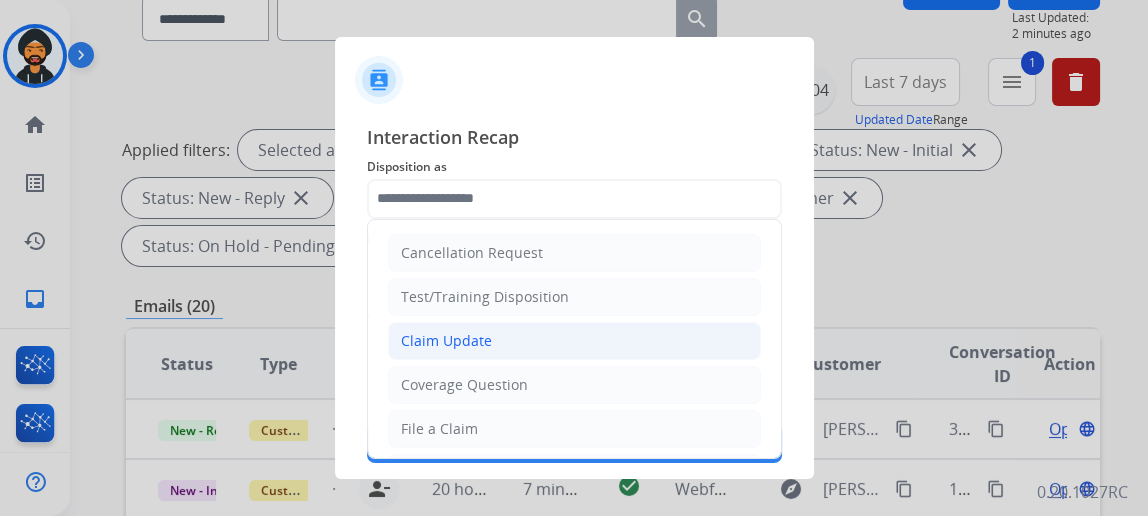 click on "Claim Update" 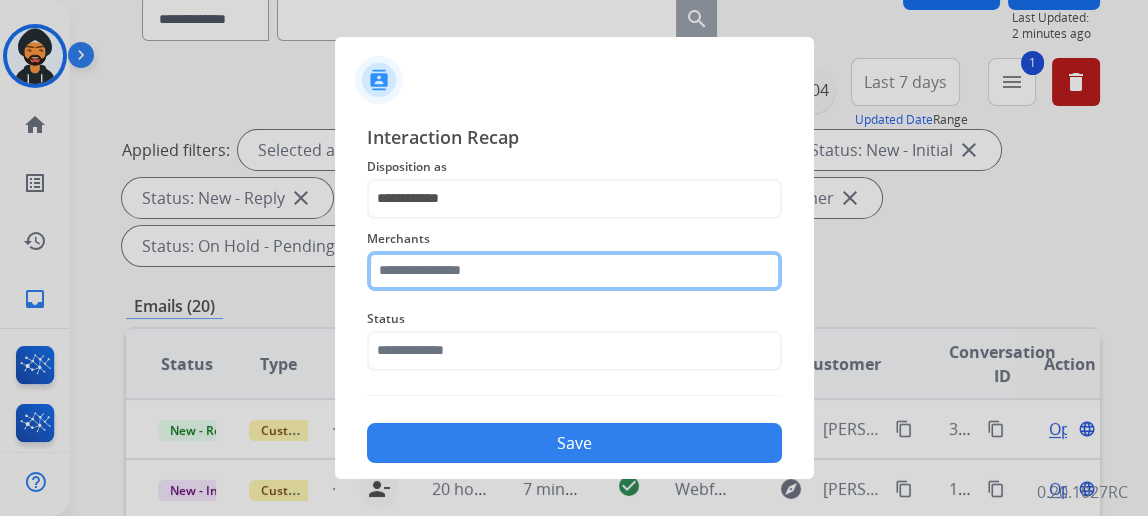 click 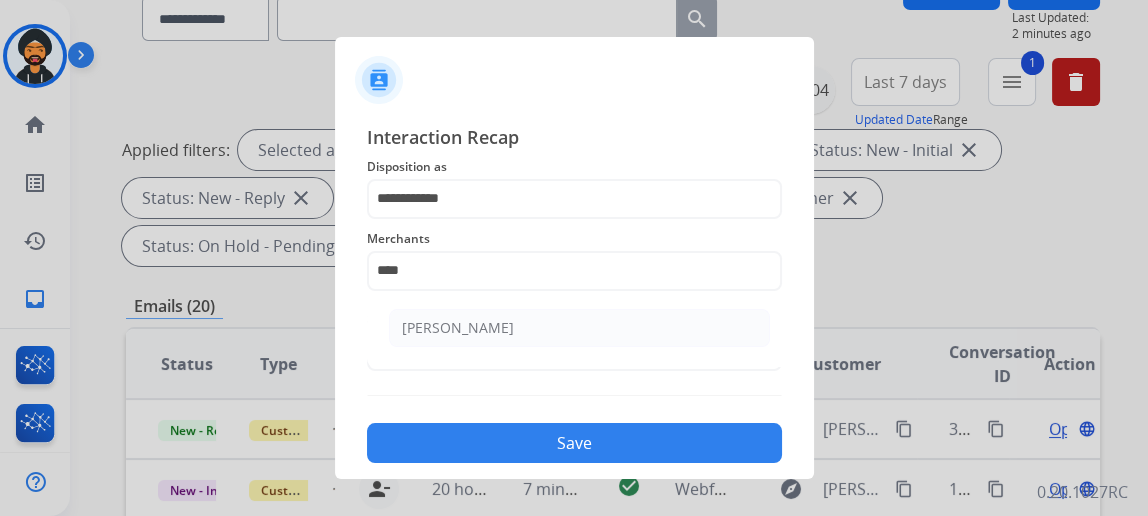 click on "[PERSON_NAME]" 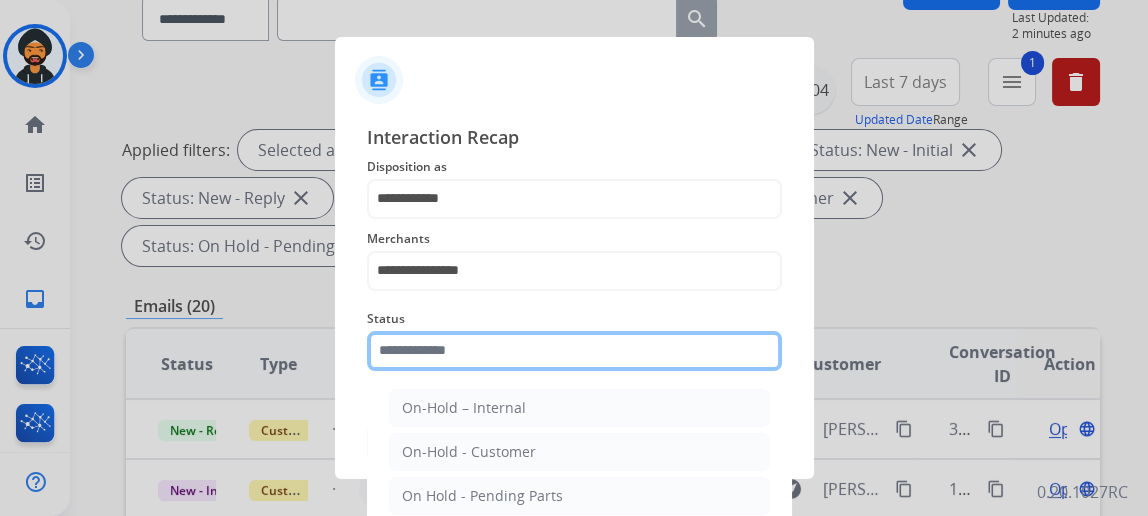 click 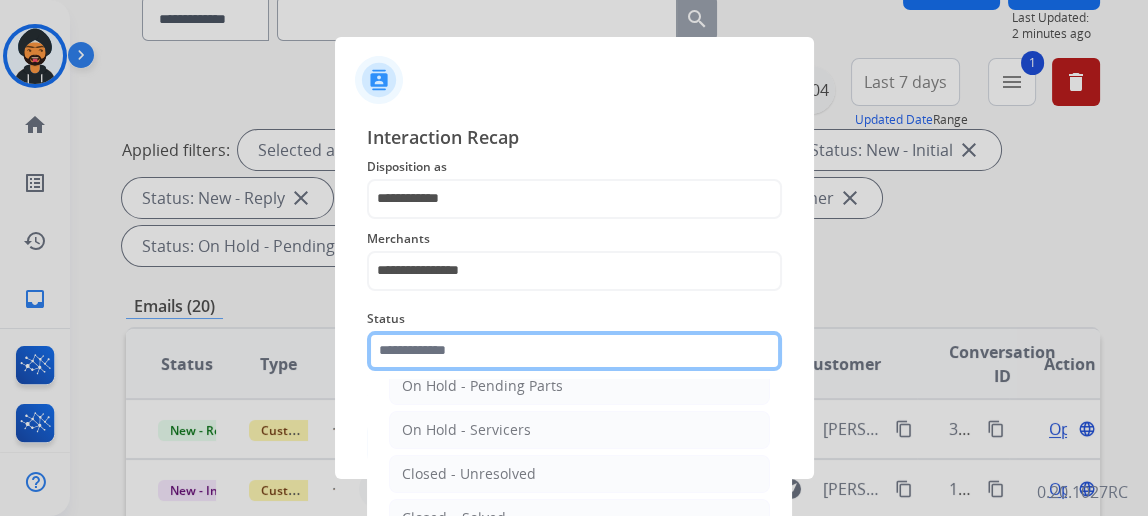 scroll, scrollTop: 112, scrollLeft: 0, axis: vertical 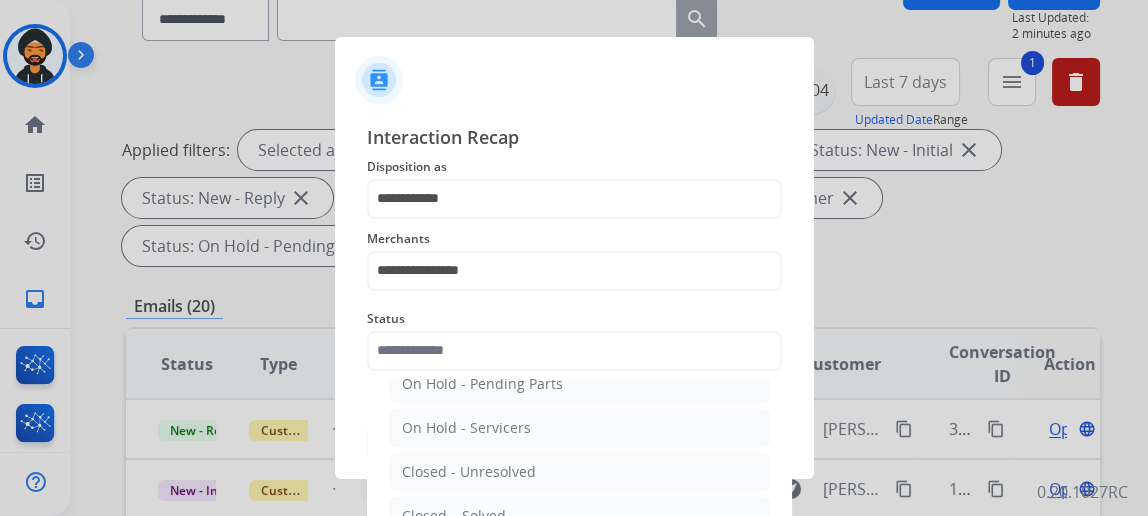 click on "Closed – Solved" 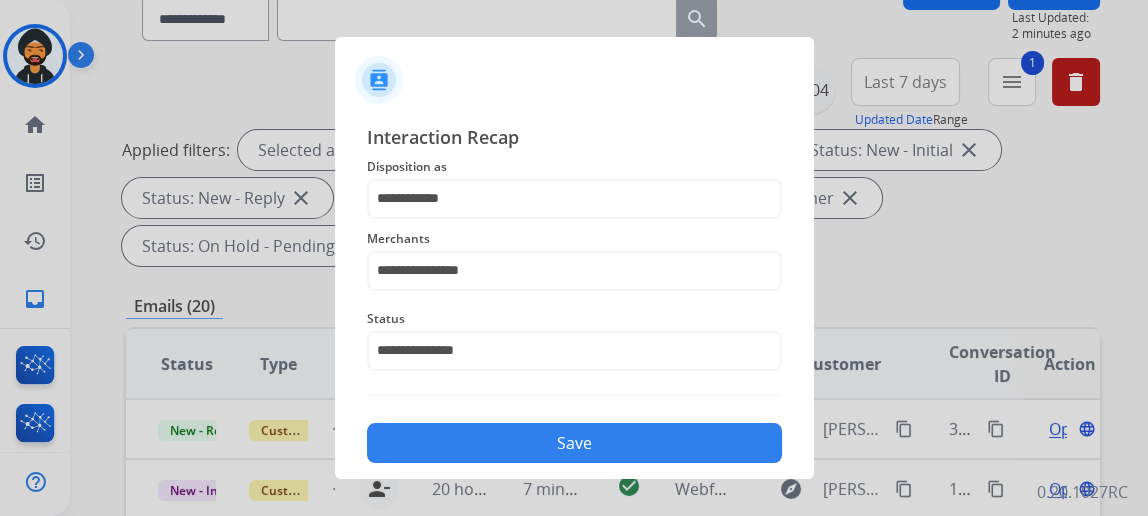 click on "Save" 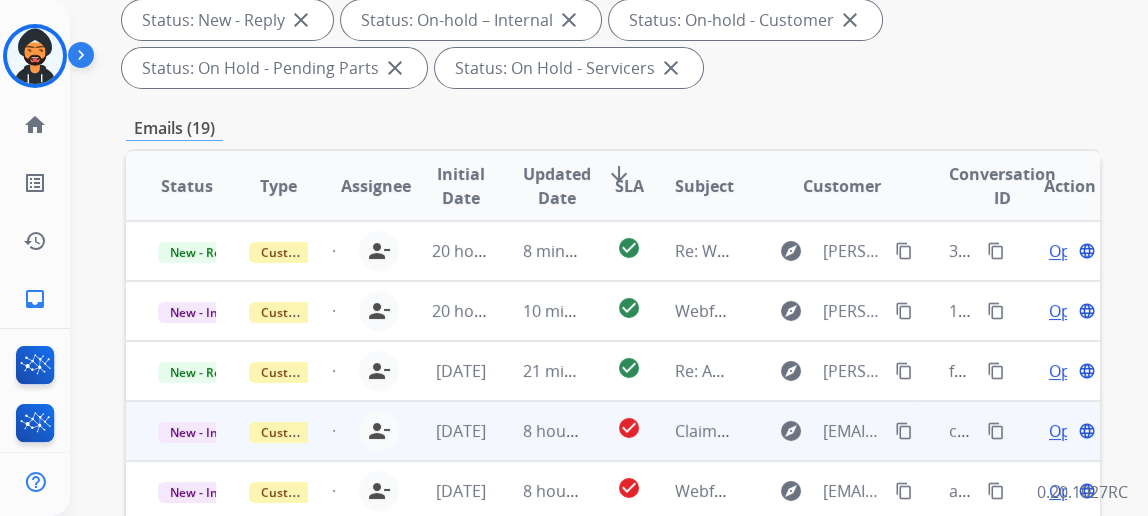 scroll, scrollTop: 363, scrollLeft: 0, axis: vertical 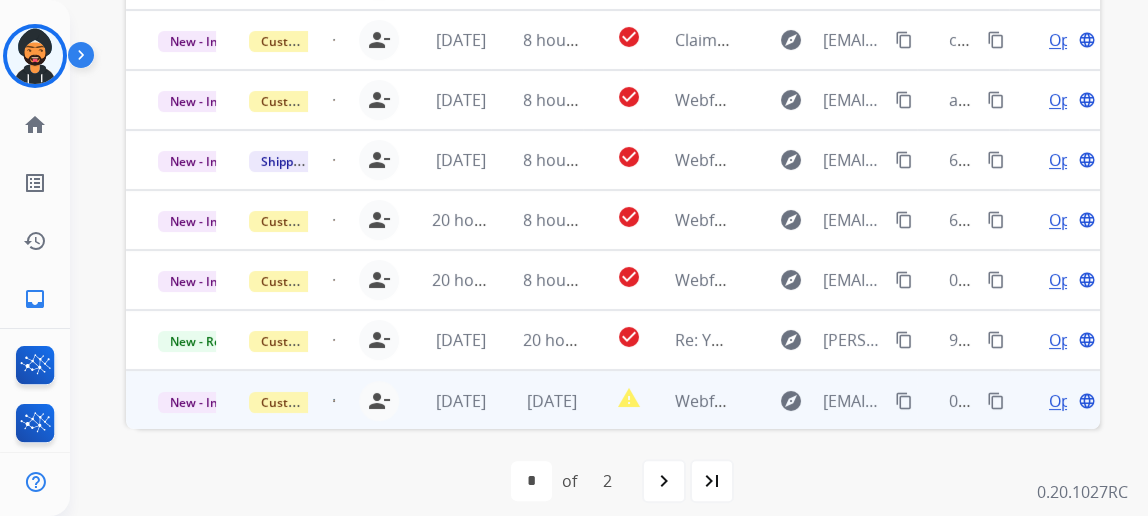 click on "Open" at bounding box center (1069, 401) 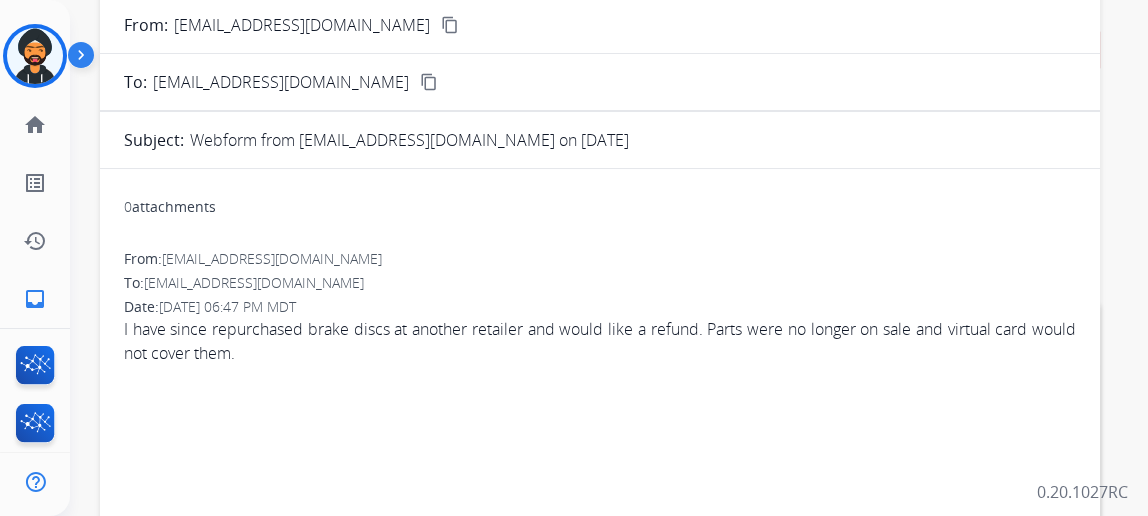 scroll, scrollTop: 113, scrollLeft: 0, axis: vertical 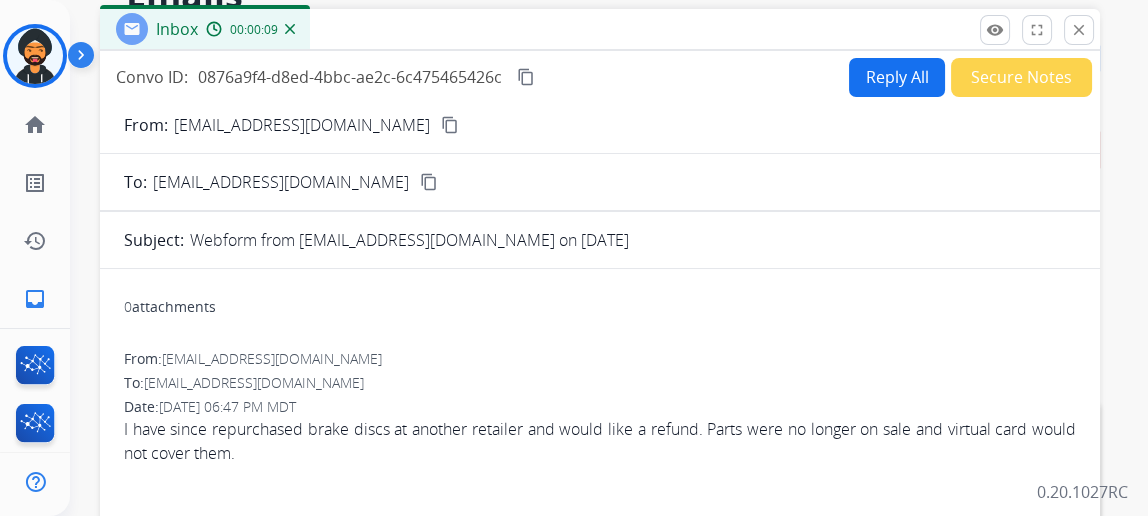 click on "From: sawman.4327@gmail.com content_copy To:  support@extend.com  content_copy Subject:  Webform from sawman.4327@gmail.com on 07/22/2025  0  attachments  From:  sawman.4327@gmail.com   To:  support@extend.com  Date:  07/21/2025 - 06:47 PM MDT I have since repurchased brake discs at another retailer and would like a refund. Parts were no longer on sale and virtual card would not cover them." at bounding box center (600, 501) 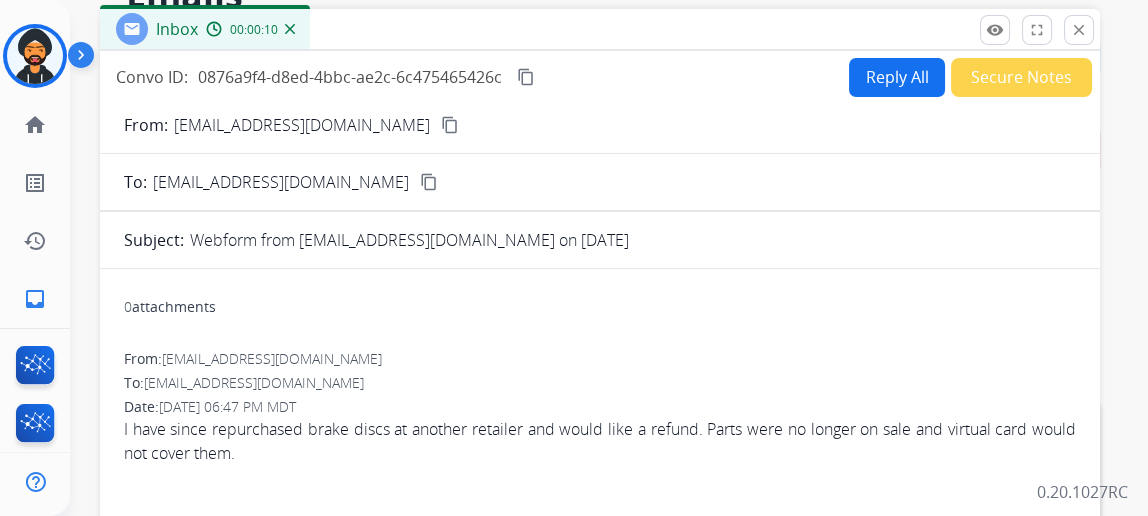 click on "Reply All" at bounding box center (897, 77) 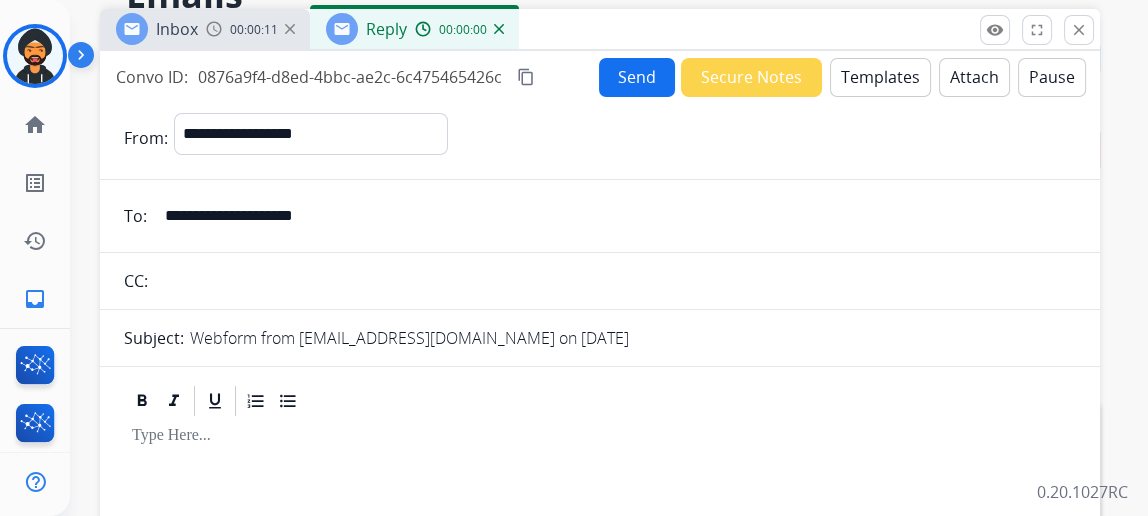 scroll, scrollTop: 295, scrollLeft: 0, axis: vertical 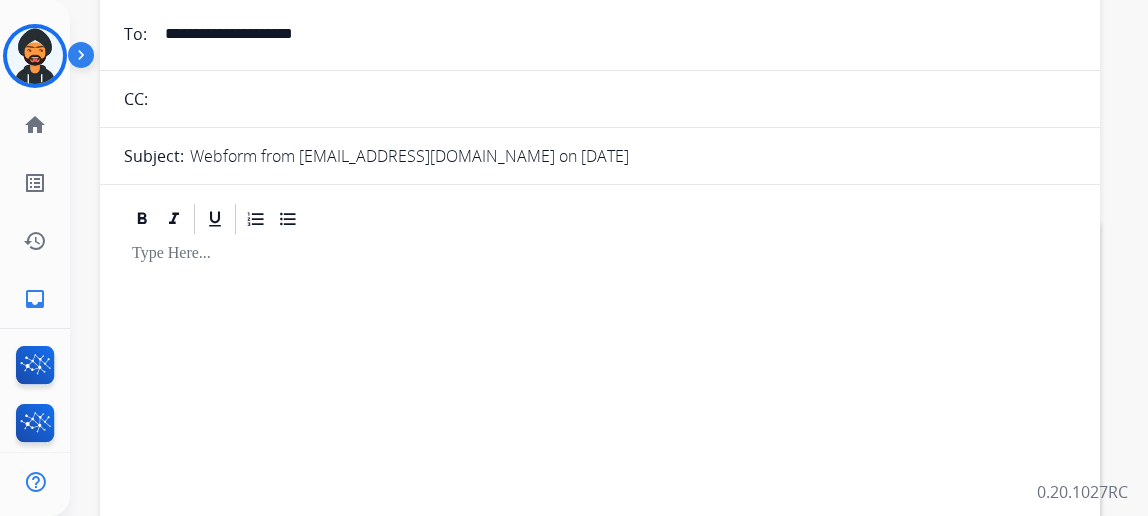 click at bounding box center [600, 408] 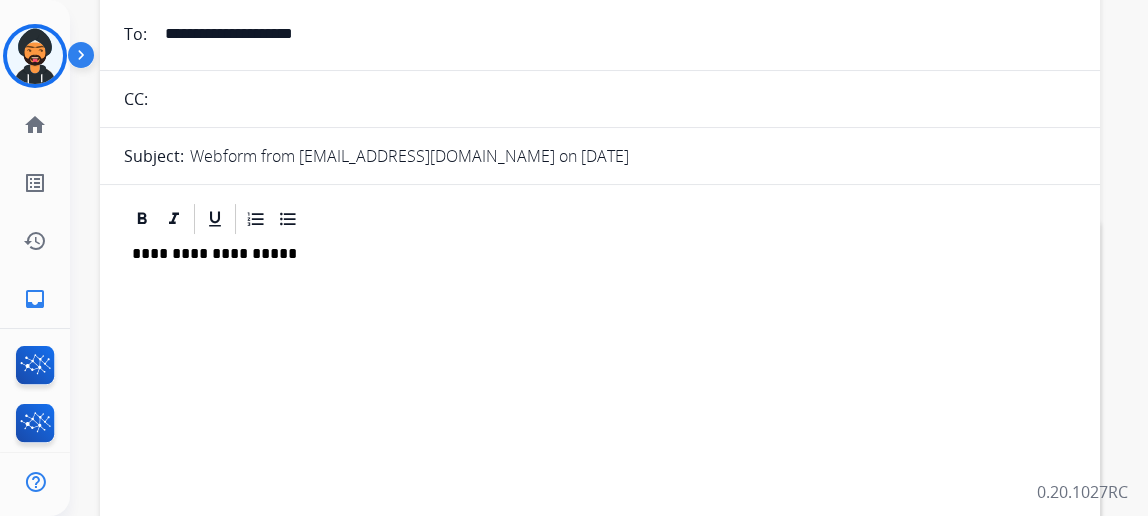 scroll, scrollTop: 0, scrollLeft: 0, axis: both 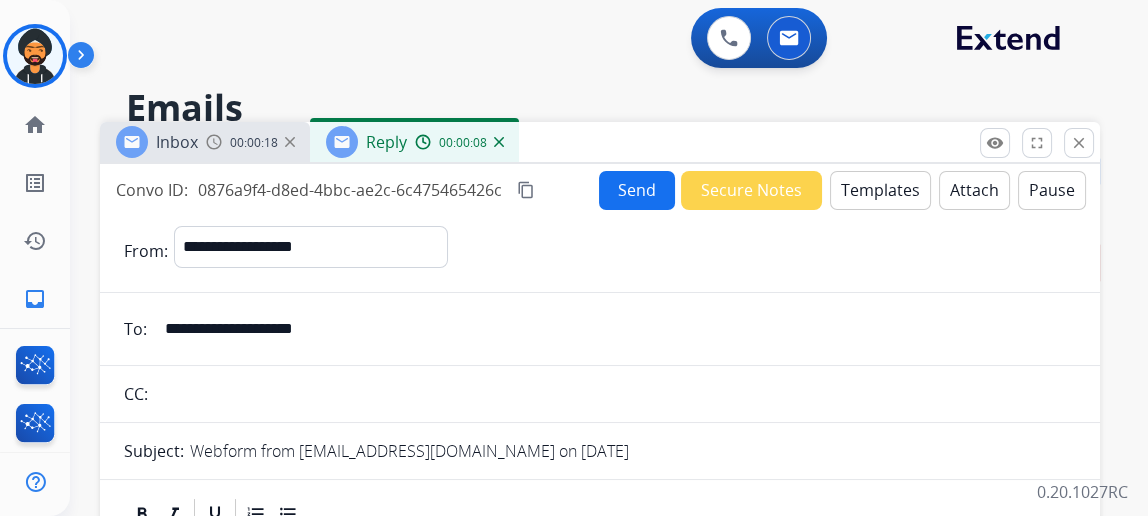 click on "Send  Secure Notes  Templates Attach  Pause" at bounding box center [842, 190] 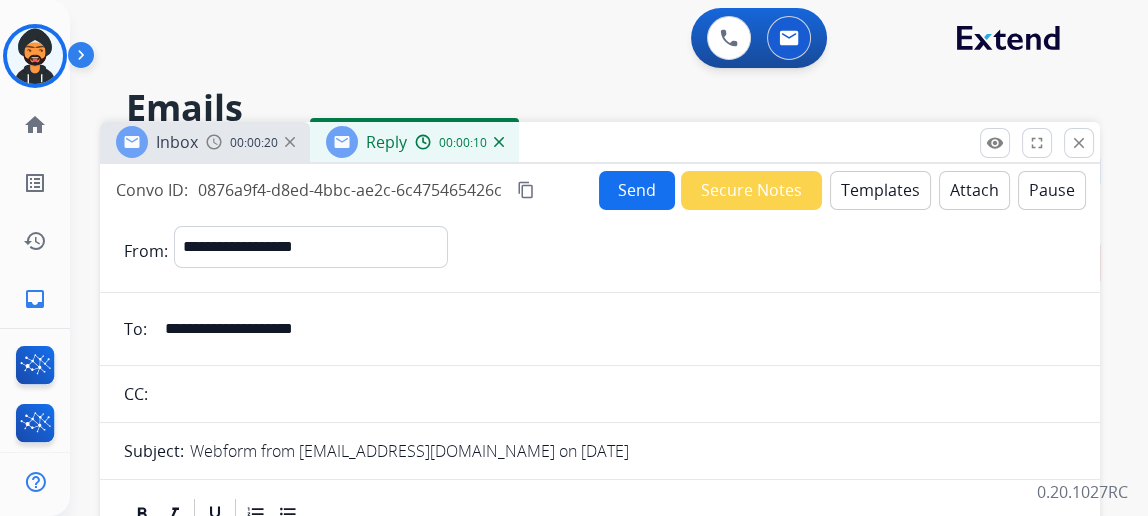 click on "**********" at bounding box center [600, 591] 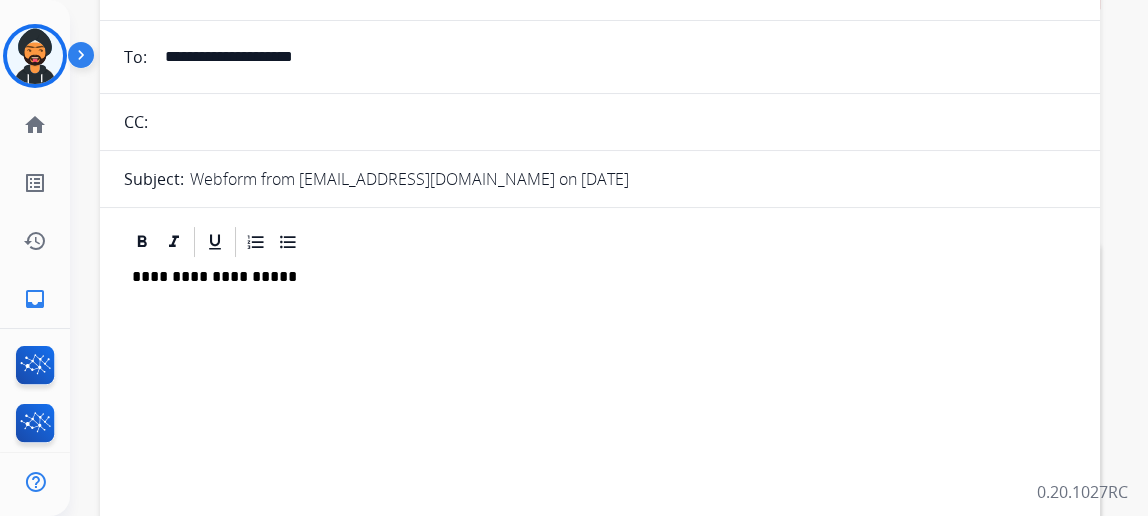 scroll, scrollTop: 0, scrollLeft: 0, axis: both 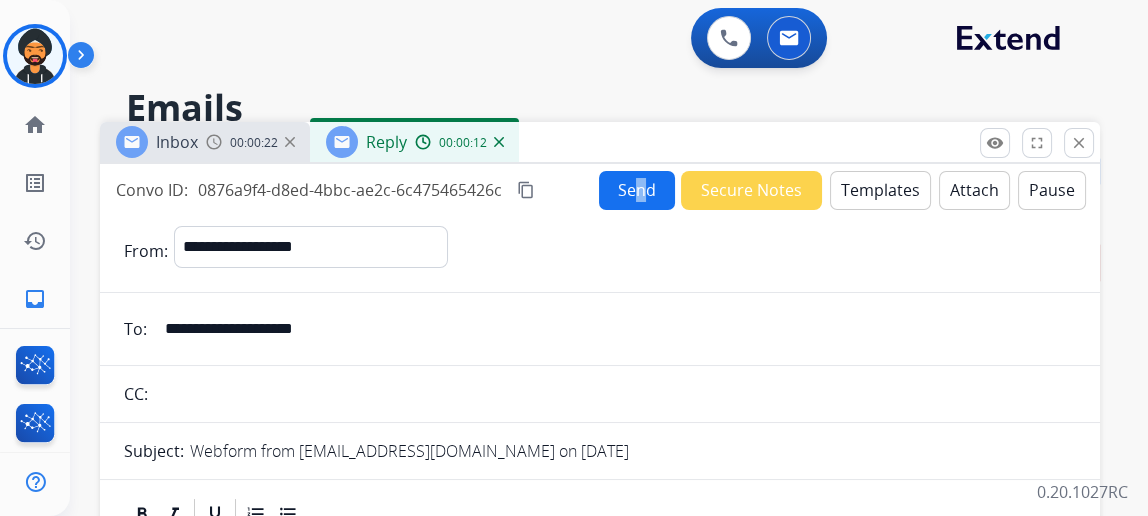 click on "Send" at bounding box center (637, 190) 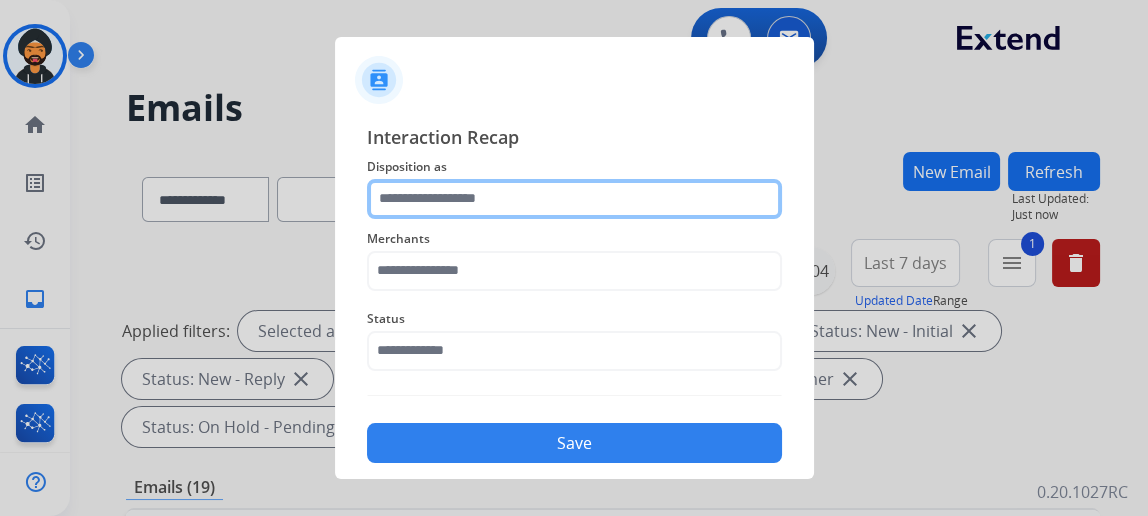 drag, startPoint x: 573, startPoint y: 203, endPoint x: 569, endPoint y: 193, distance: 10.770329 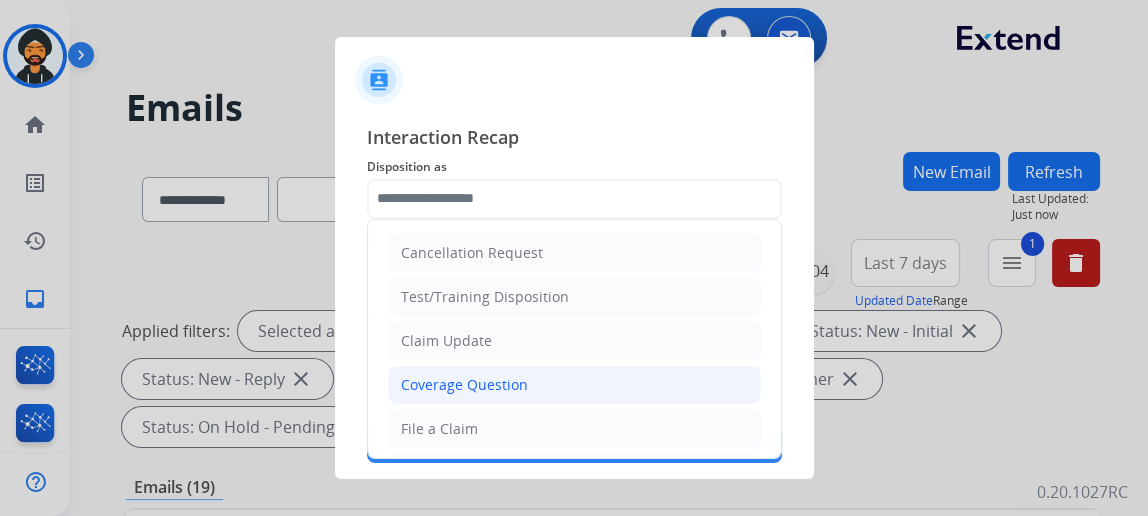 click on "Coverage Question" 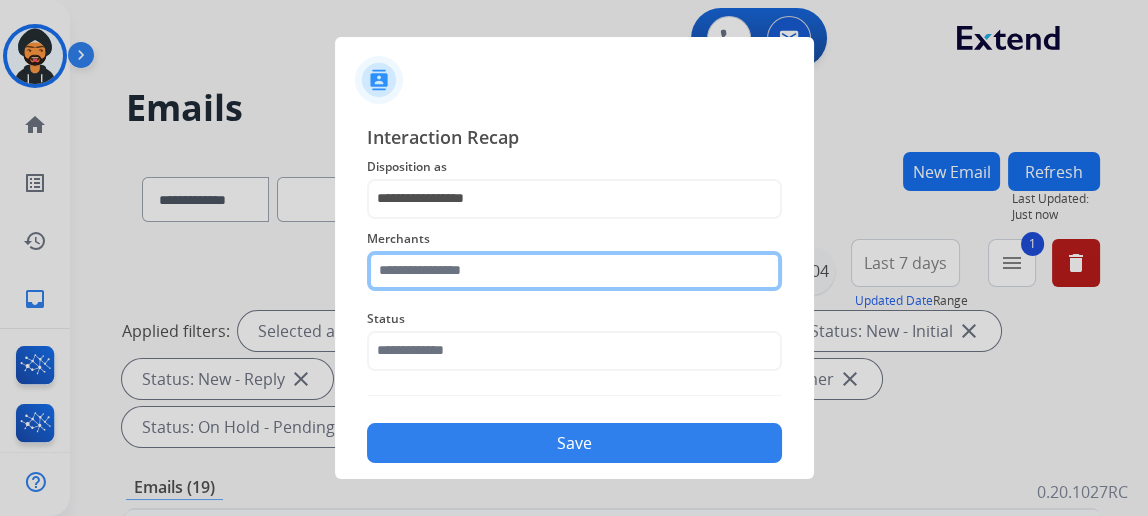 click 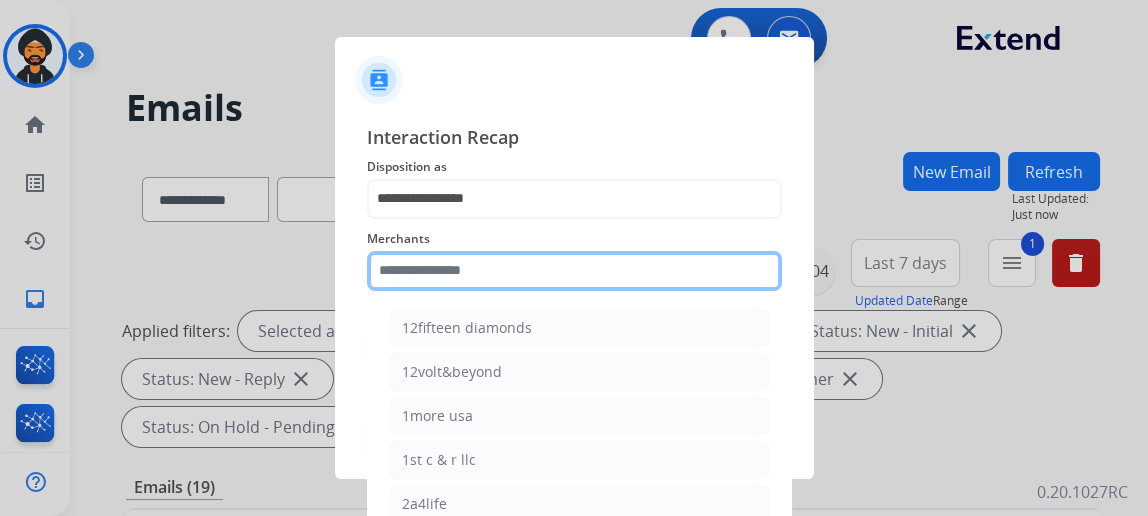 type on "*" 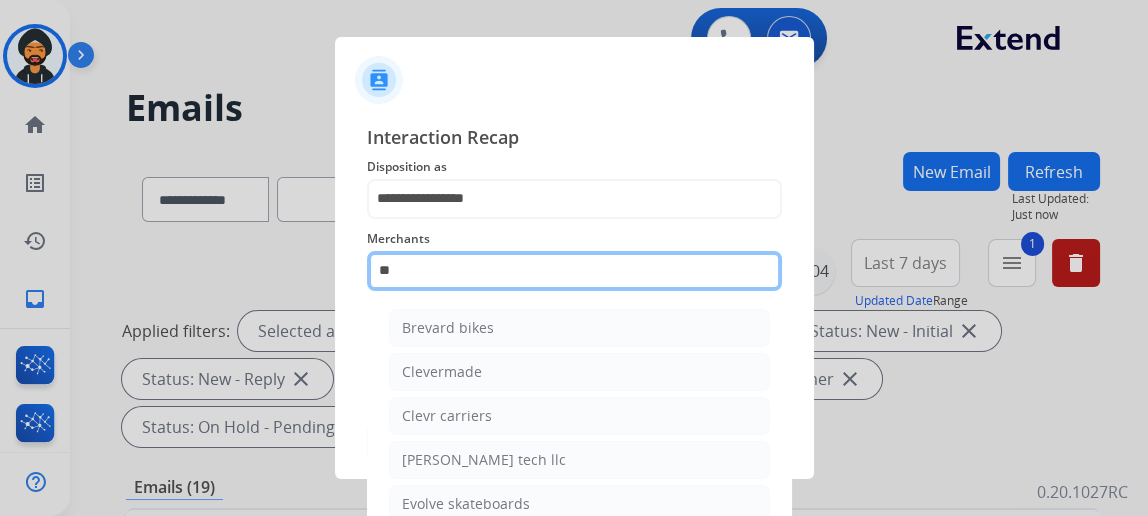 type on "*" 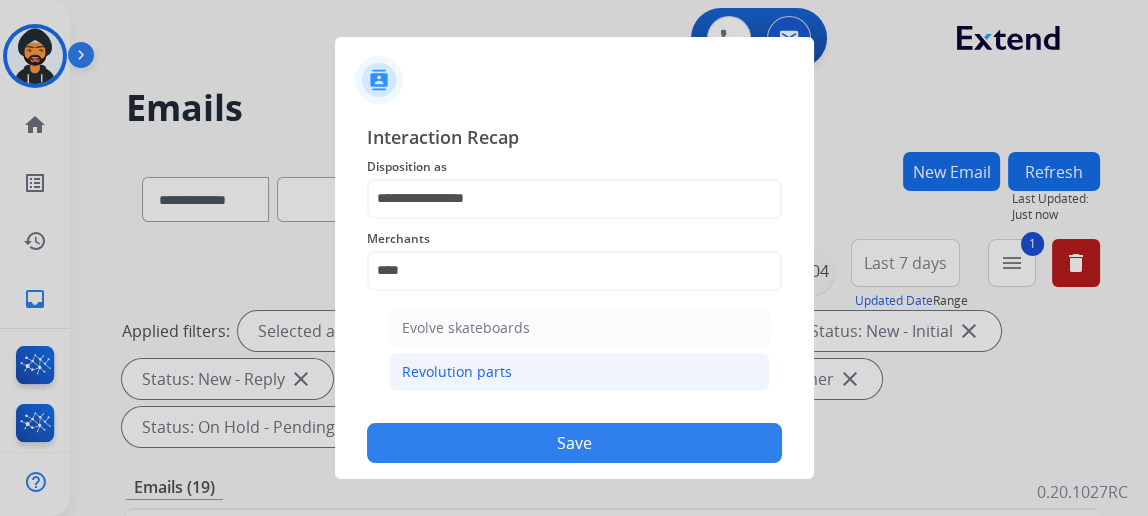 click on "Revolution parts" 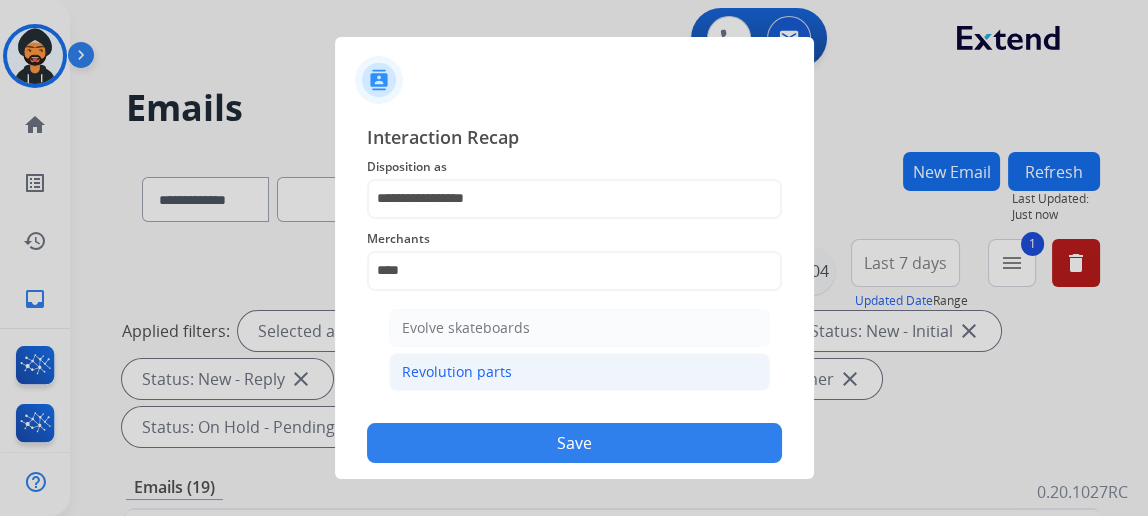 type on "**********" 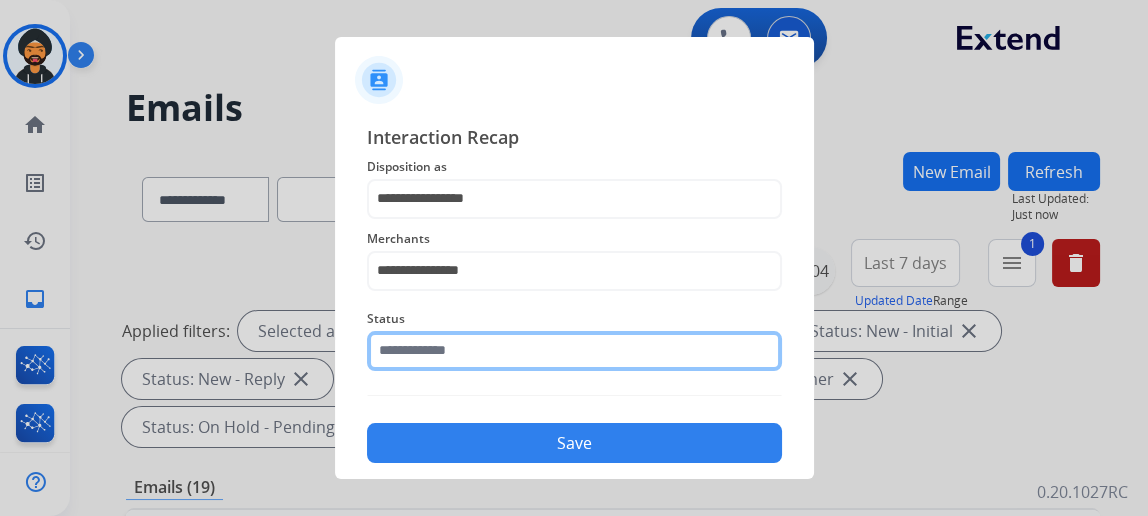 click 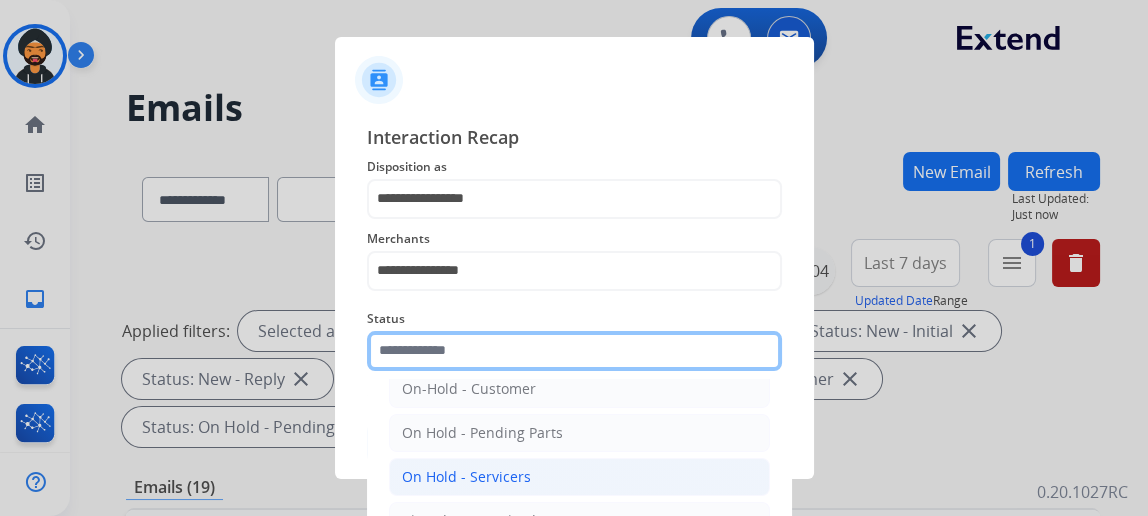 scroll, scrollTop: 112, scrollLeft: 0, axis: vertical 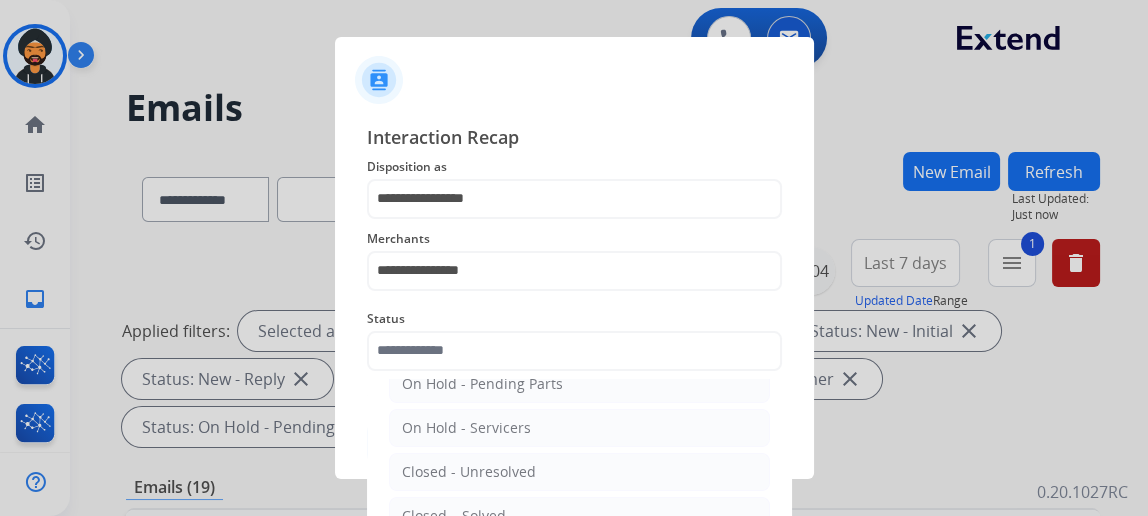 click on "Closed – Solved" 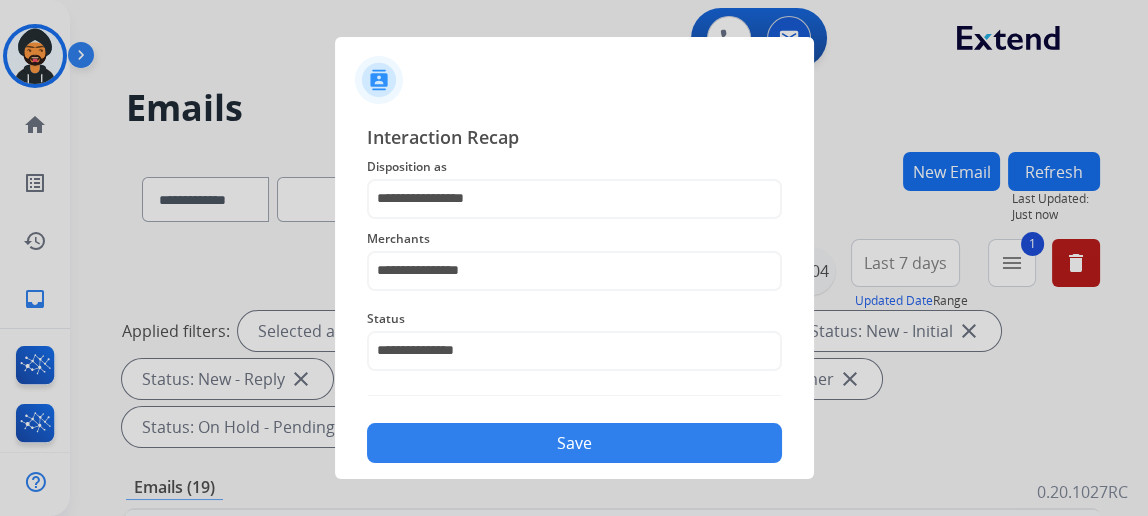 click on "Save" 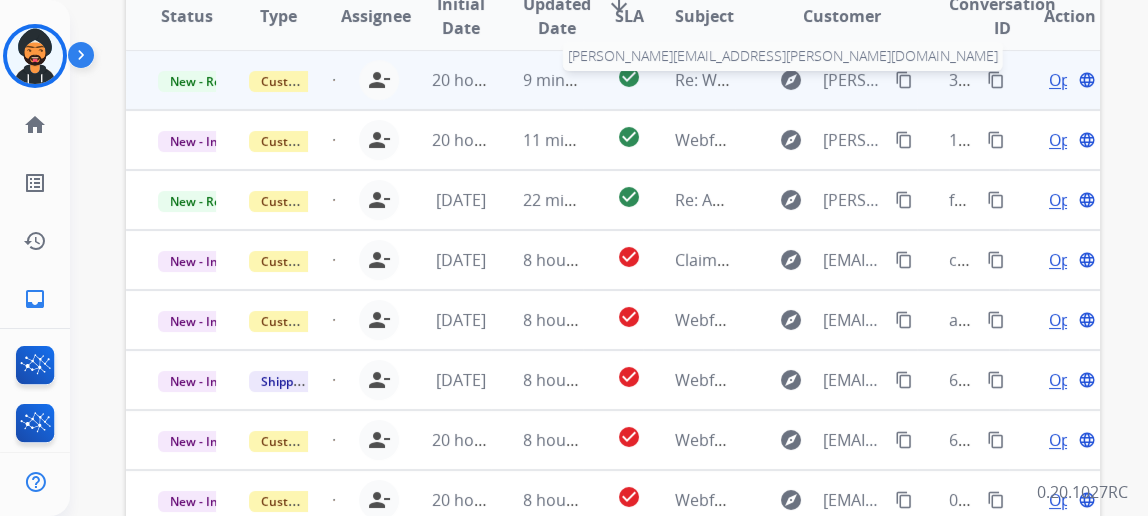 scroll, scrollTop: 545, scrollLeft: 0, axis: vertical 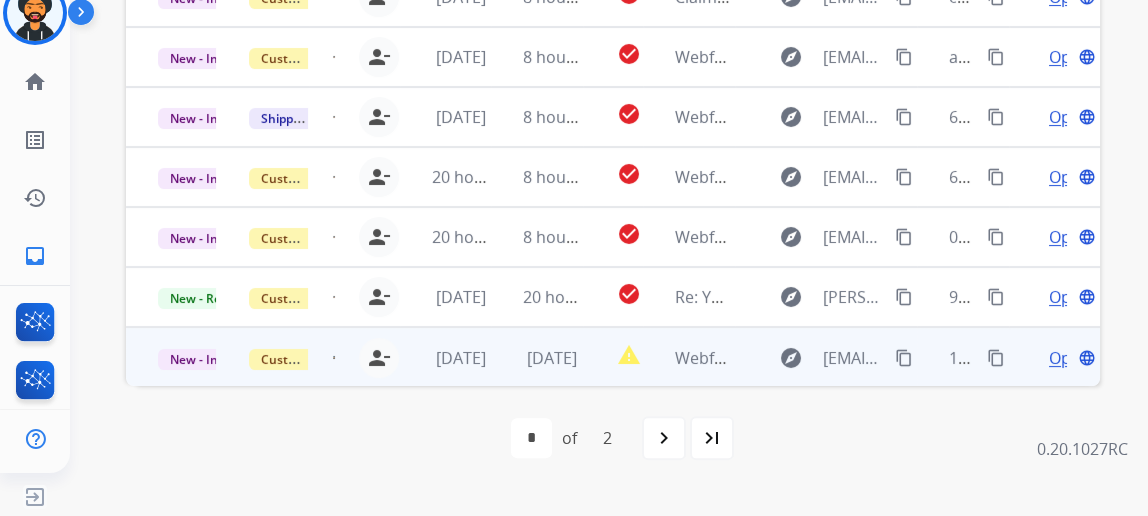 click on "Open" at bounding box center [1069, 358] 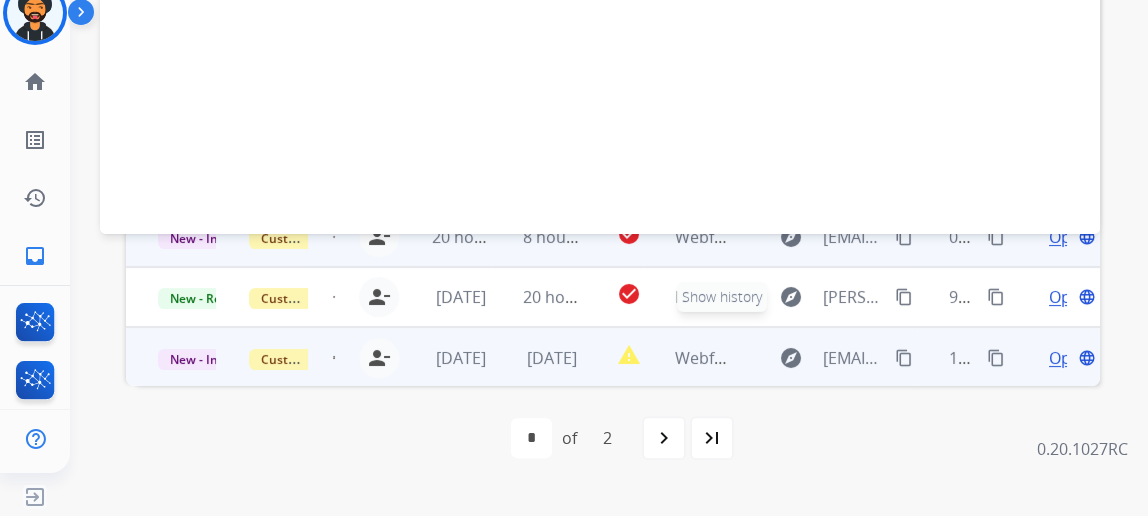 scroll, scrollTop: 0, scrollLeft: 0, axis: both 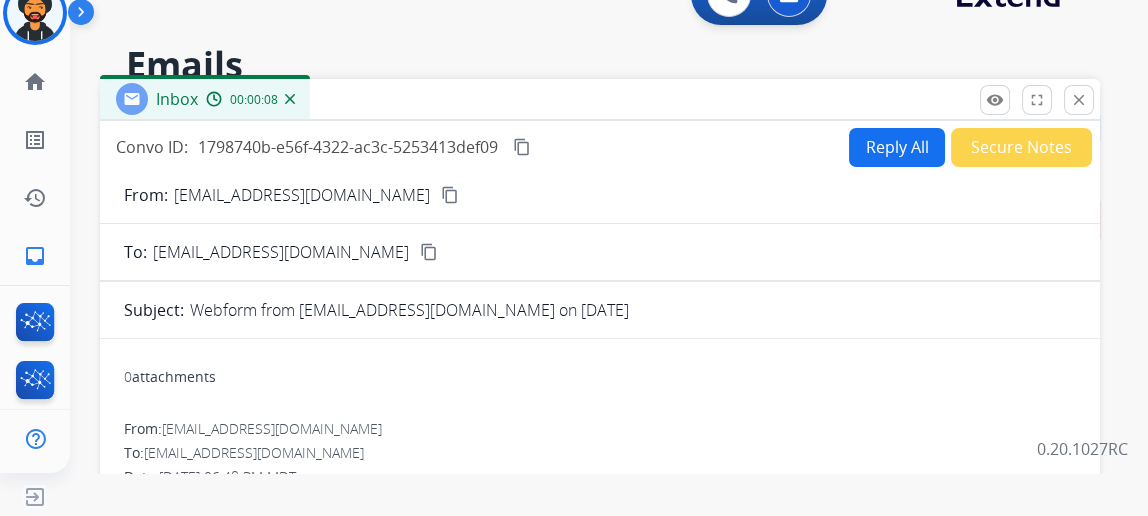 drag, startPoint x: 337, startPoint y: 254, endPoint x: 338, endPoint y: 267, distance: 13.038404 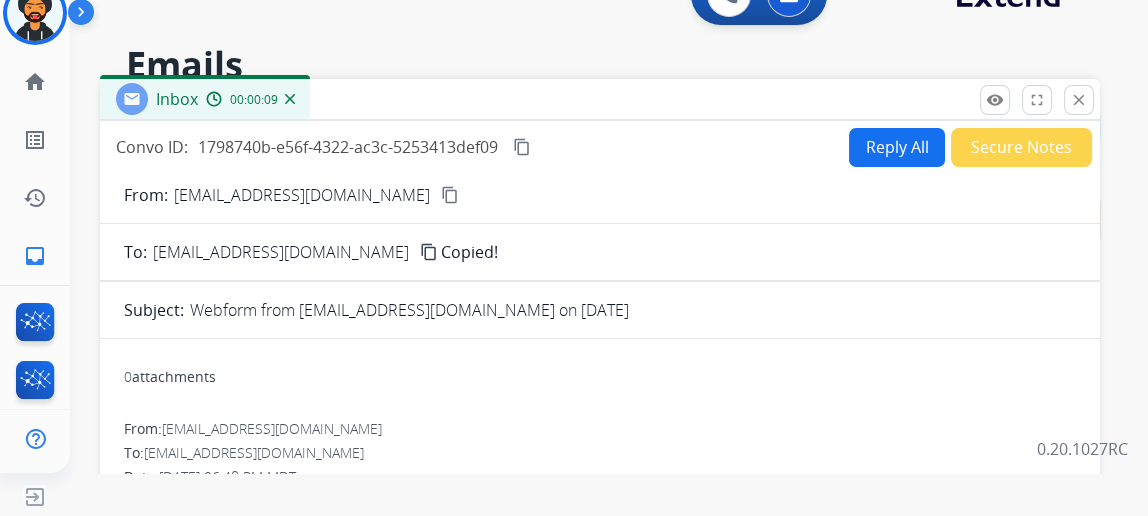 click on "content_copy" at bounding box center (450, 195) 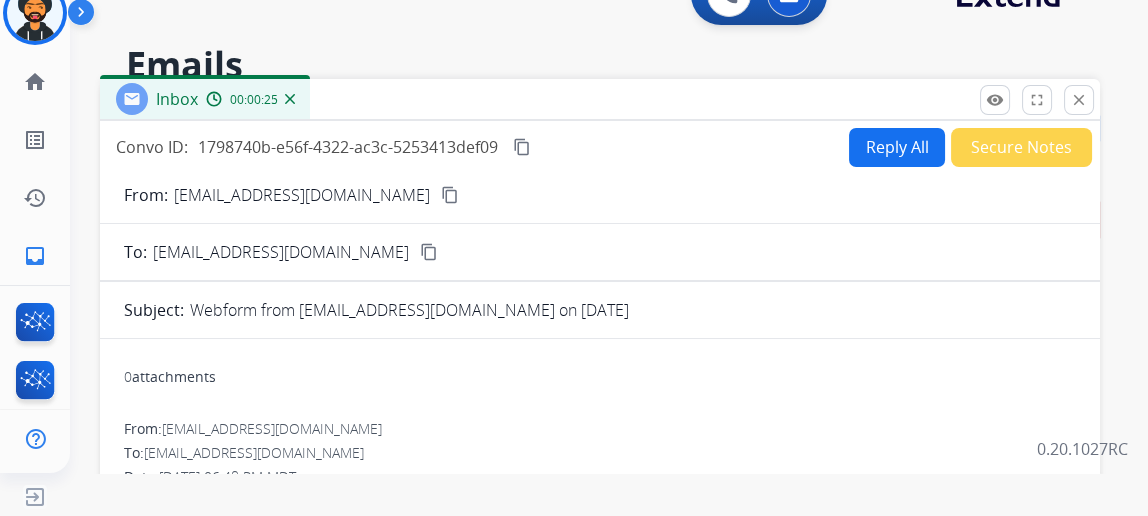 click on "Reply All" at bounding box center (897, 147) 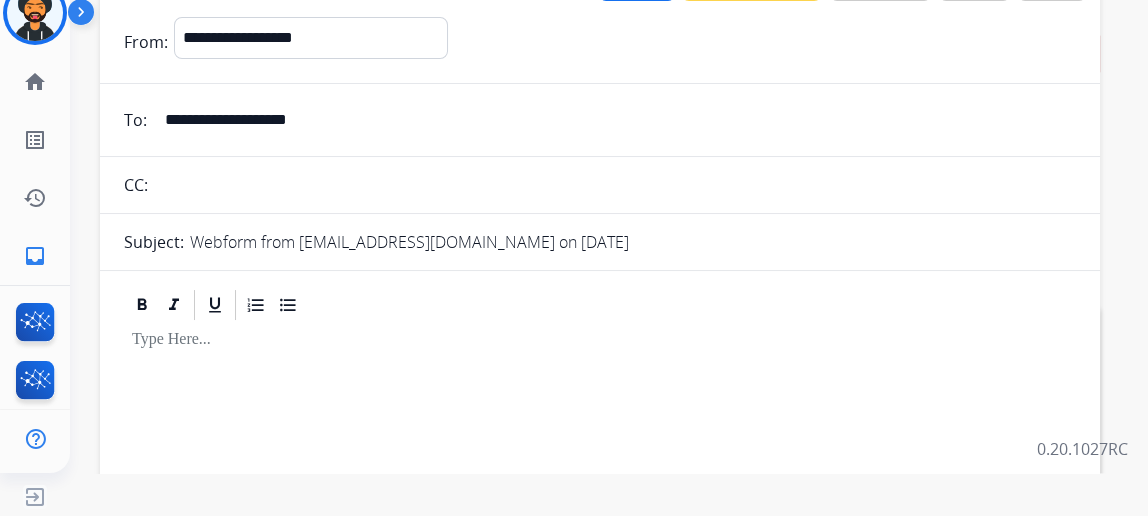 scroll, scrollTop: 0, scrollLeft: 0, axis: both 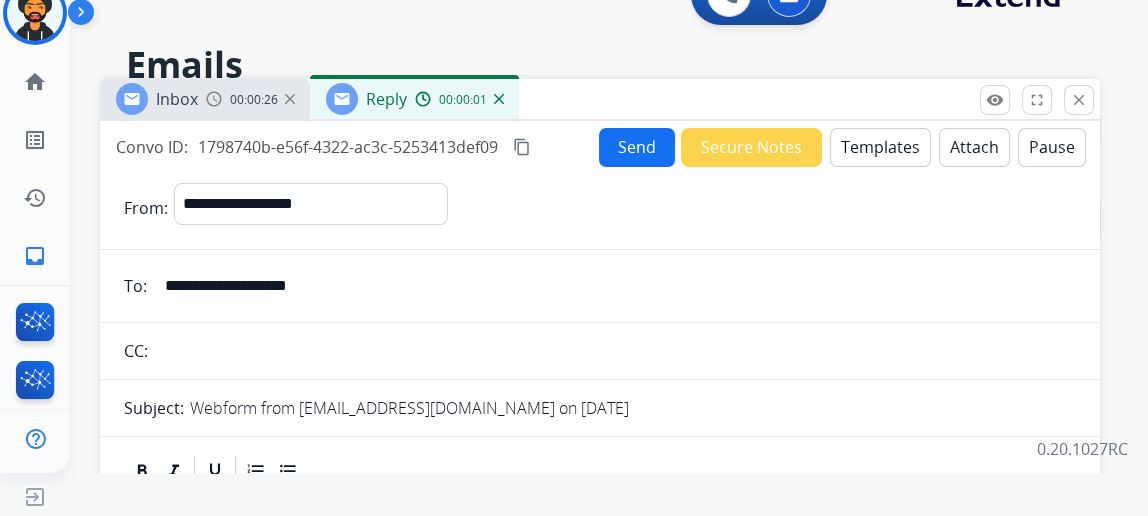 click on "Templates" at bounding box center [880, 147] 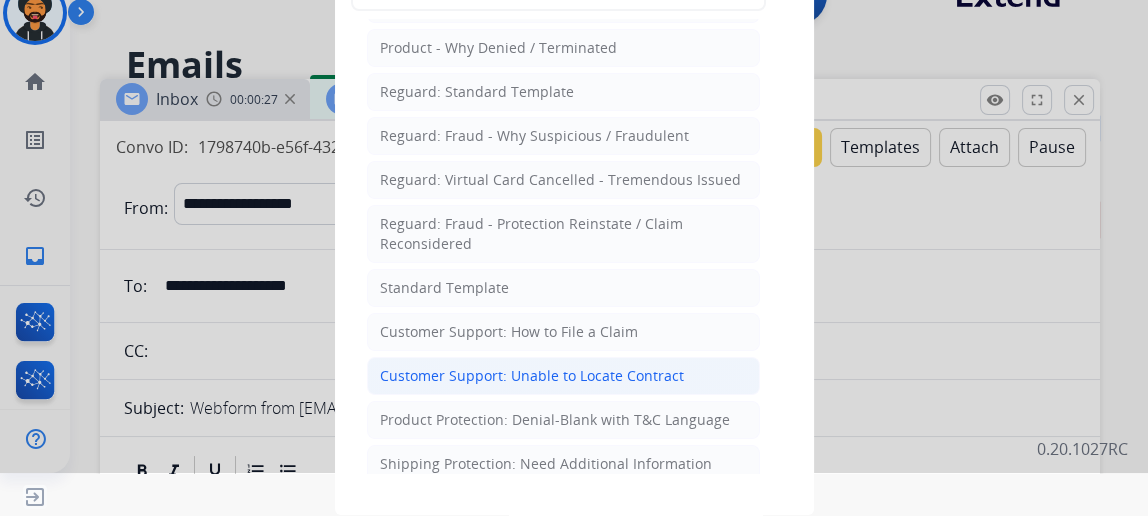 scroll, scrollTop: 181, scrollLeft: 0, axis: vertical 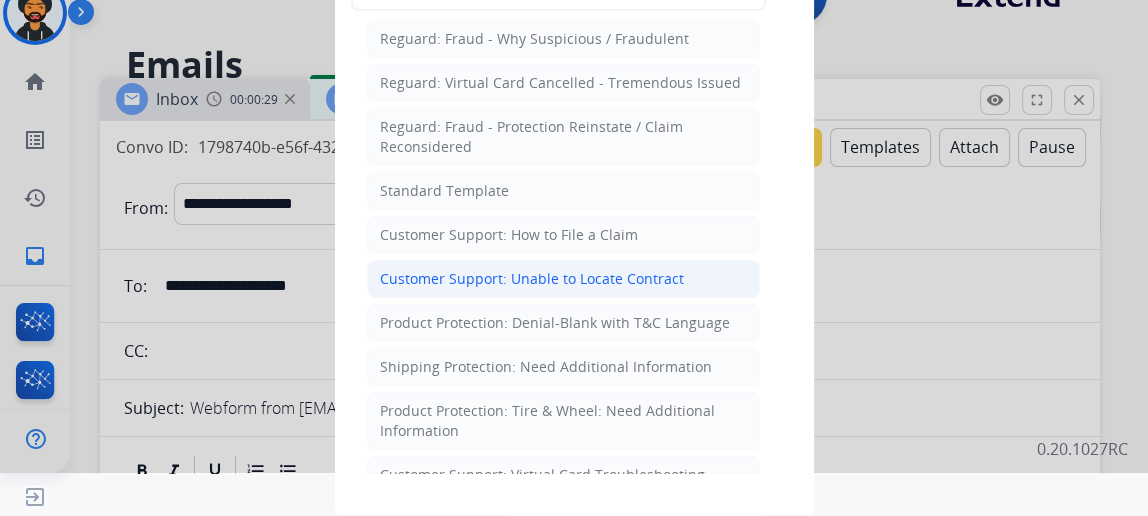 click on "Customer Support: Unable to Locate Contract" 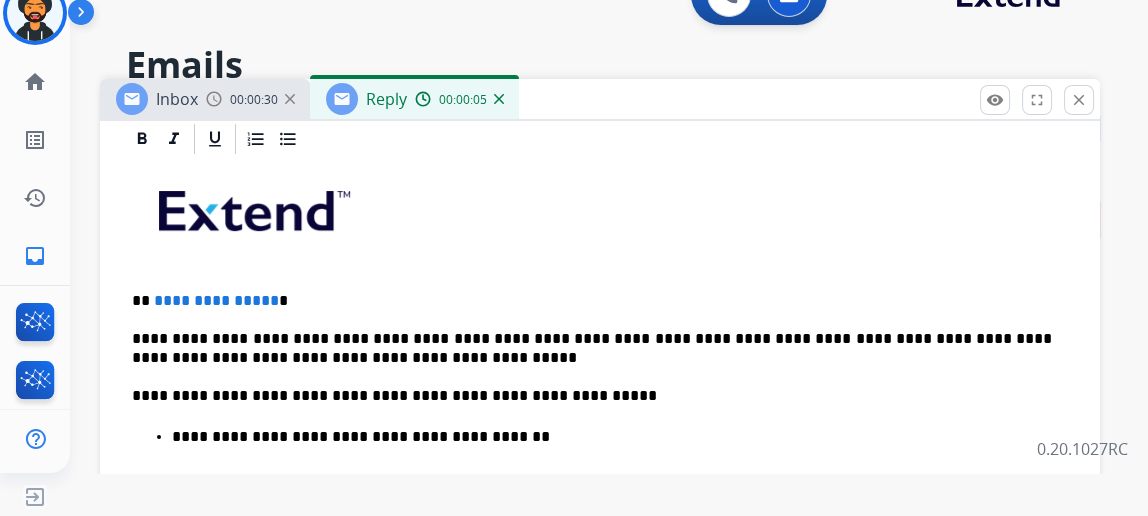 scroll, scrollTop: 519, scrollLeft: 0, axis: vertical 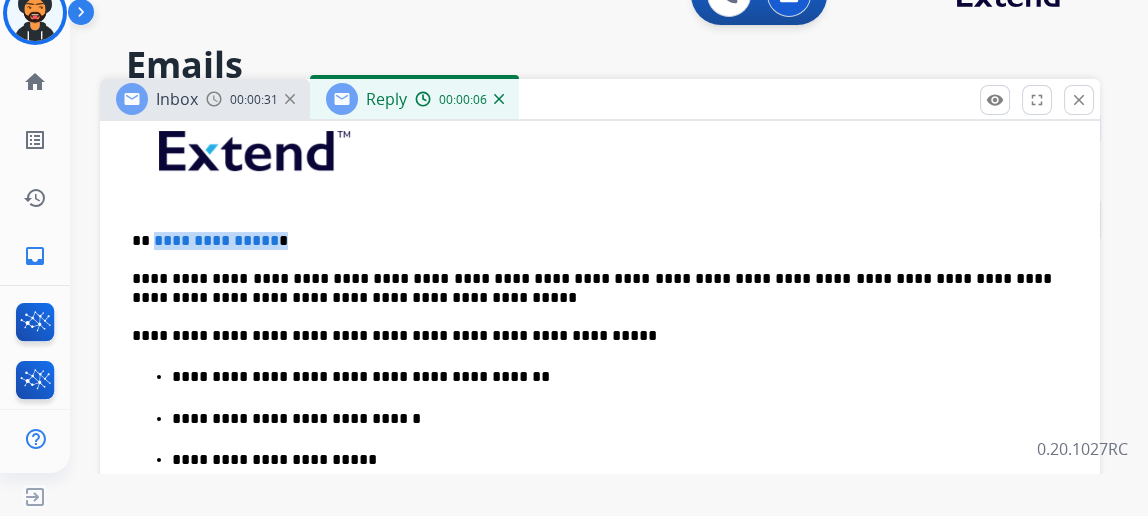 drag, startPoint x: 301, startPoint y: 233, endPoint x: 166, endPoint y: 219, distance: 135.72398 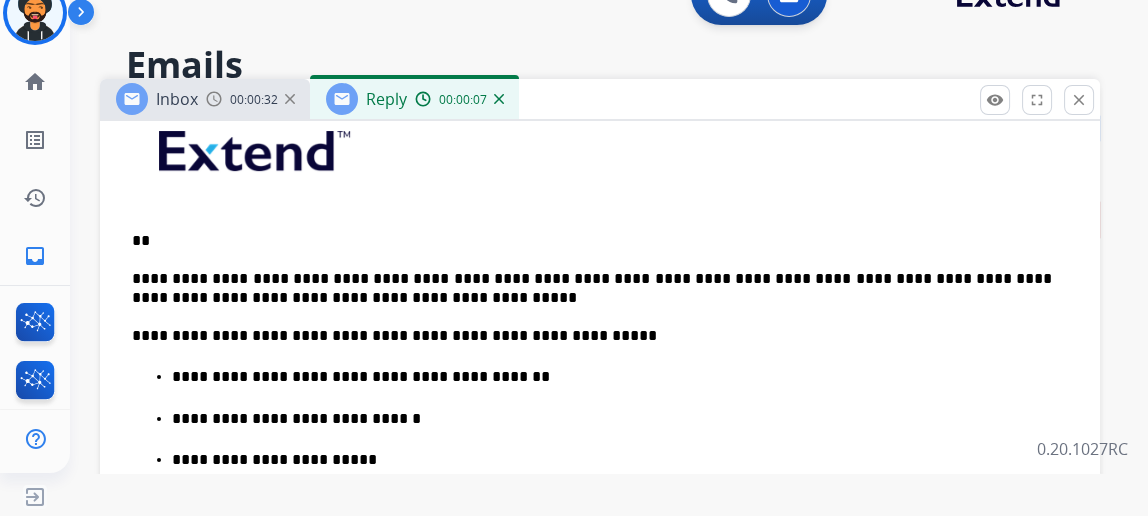 type 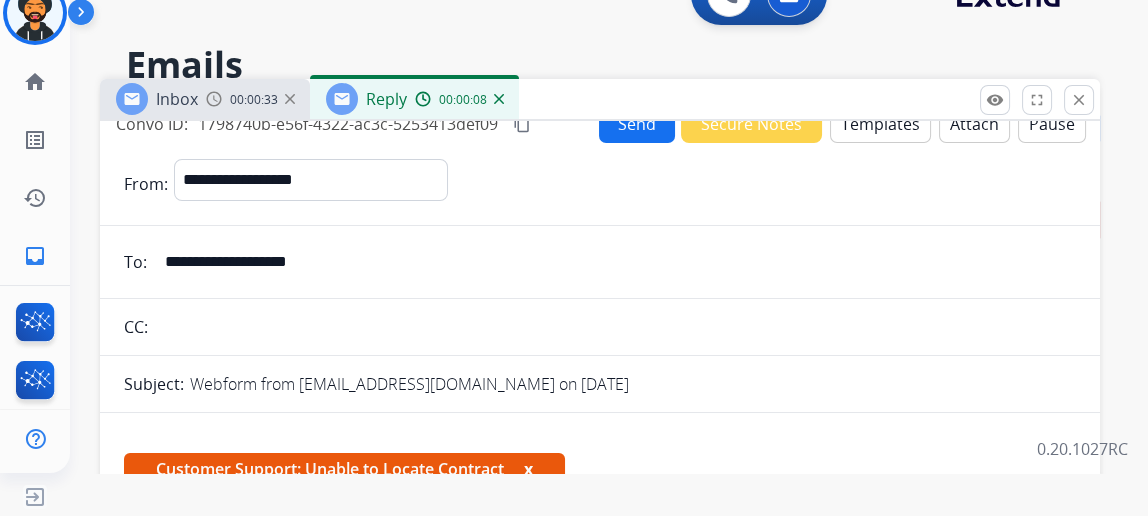 scroll, scrollTop: 0, scrollLeft: 0, axis: both 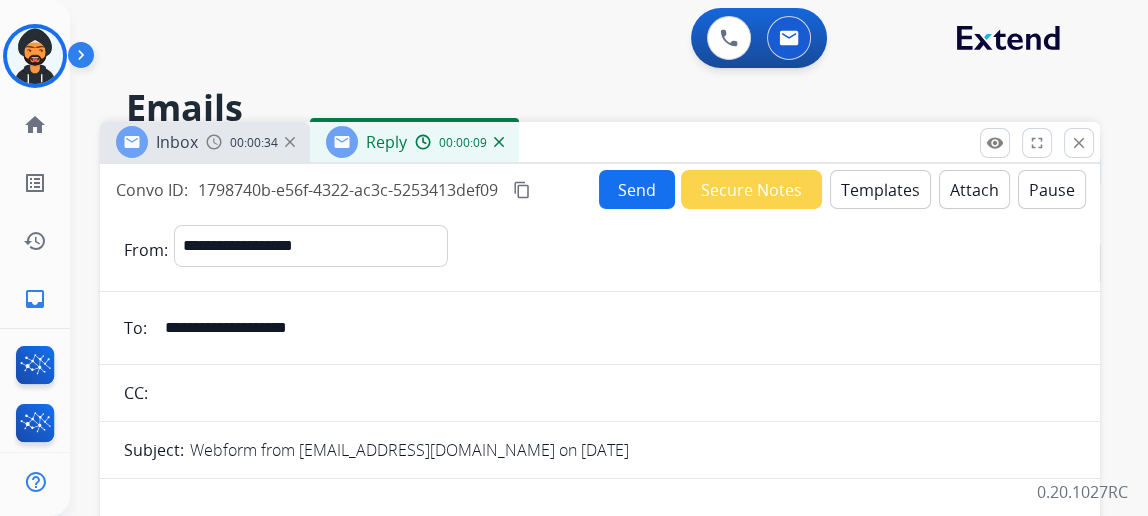 click on "Send" at bounding box center (637, 189) 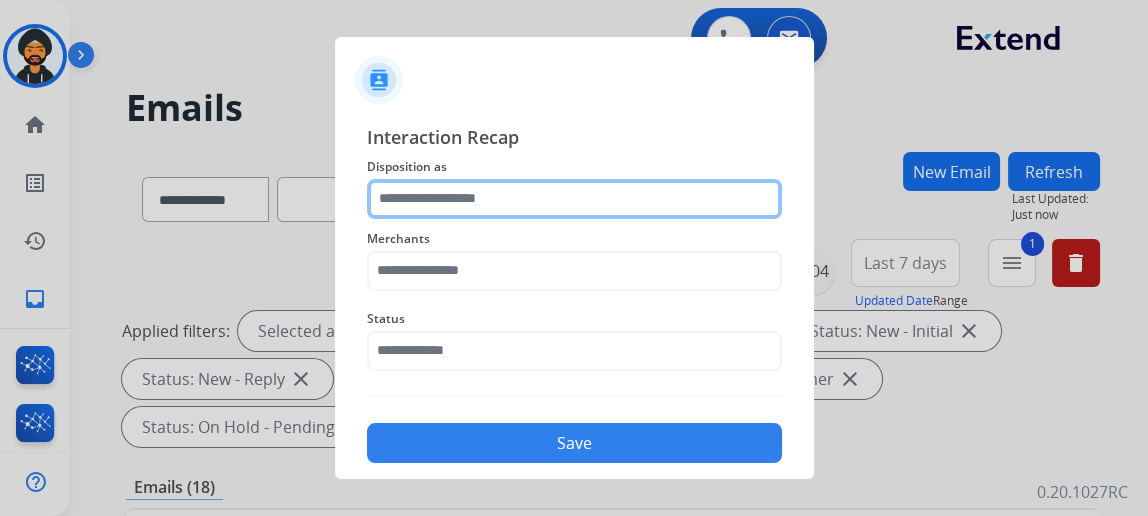 click 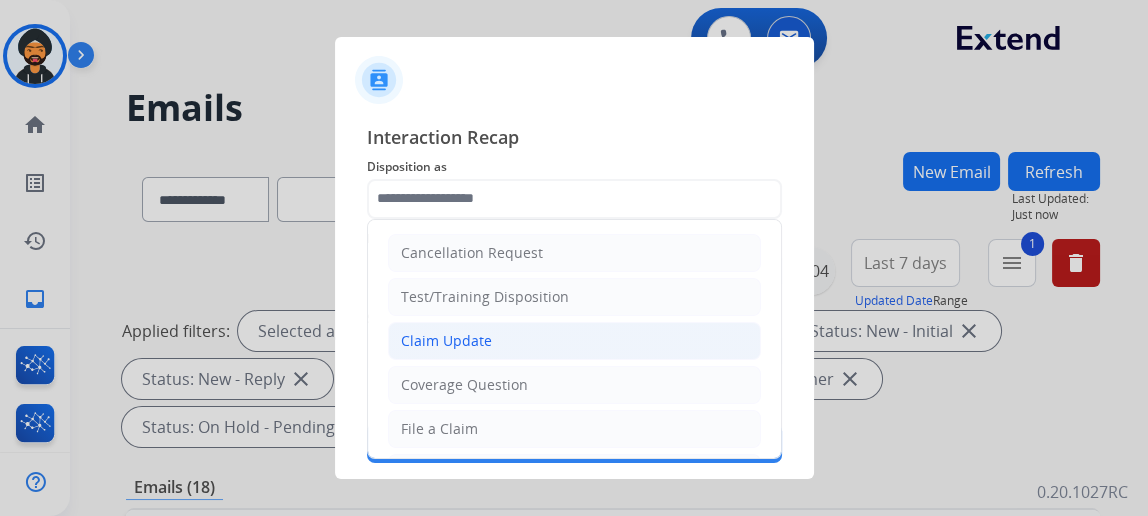 click on "Claim Update" 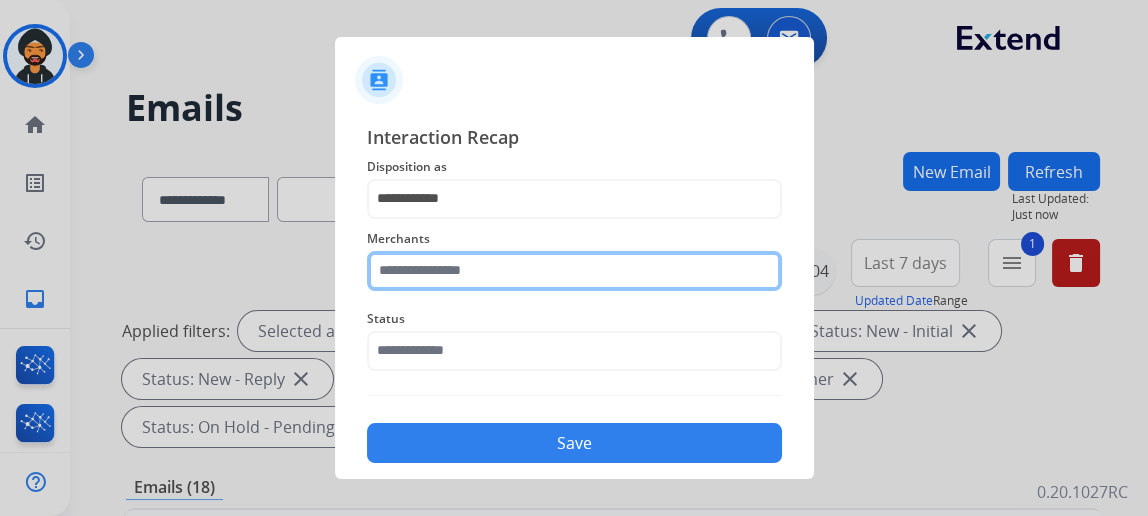 click 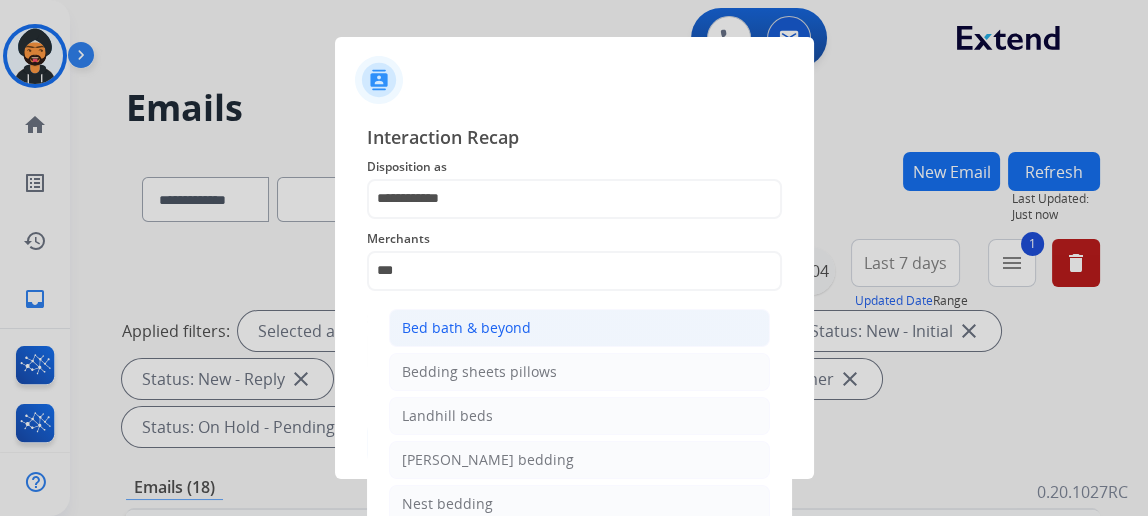 click on "Bed bath & beyond" 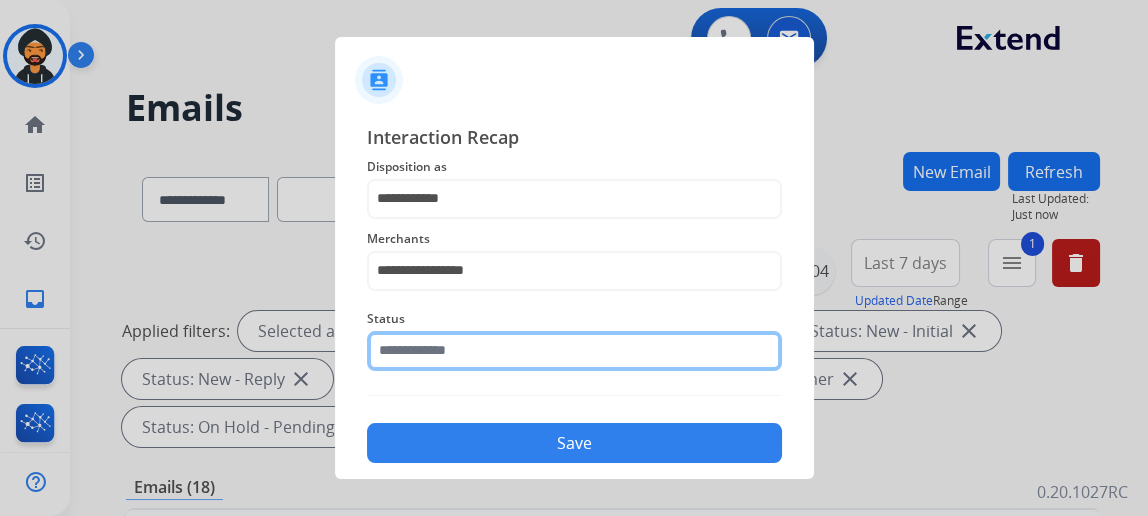 click 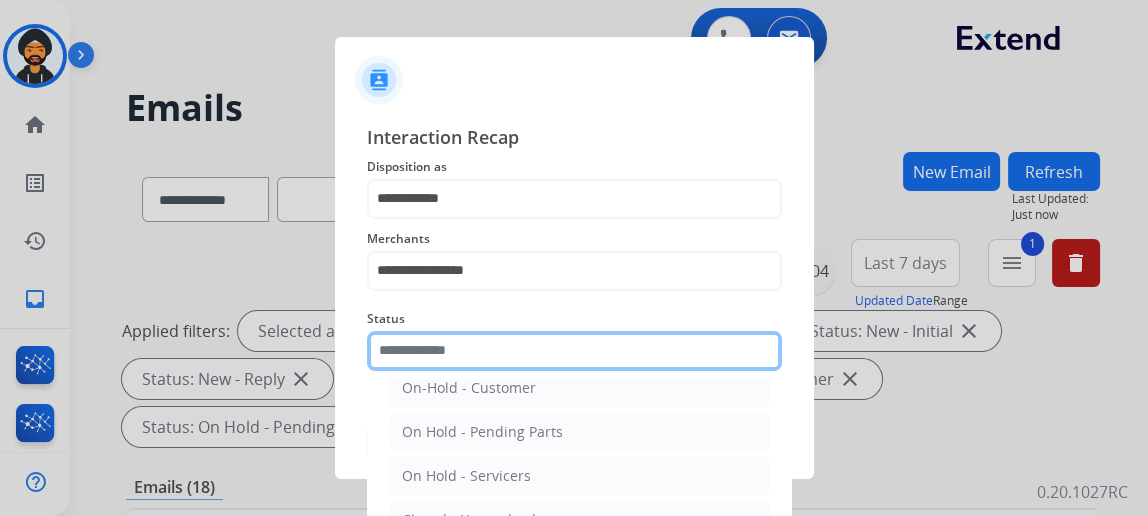 scroll, scrollTop: 112, scrollLeft: 0, axis: vertical 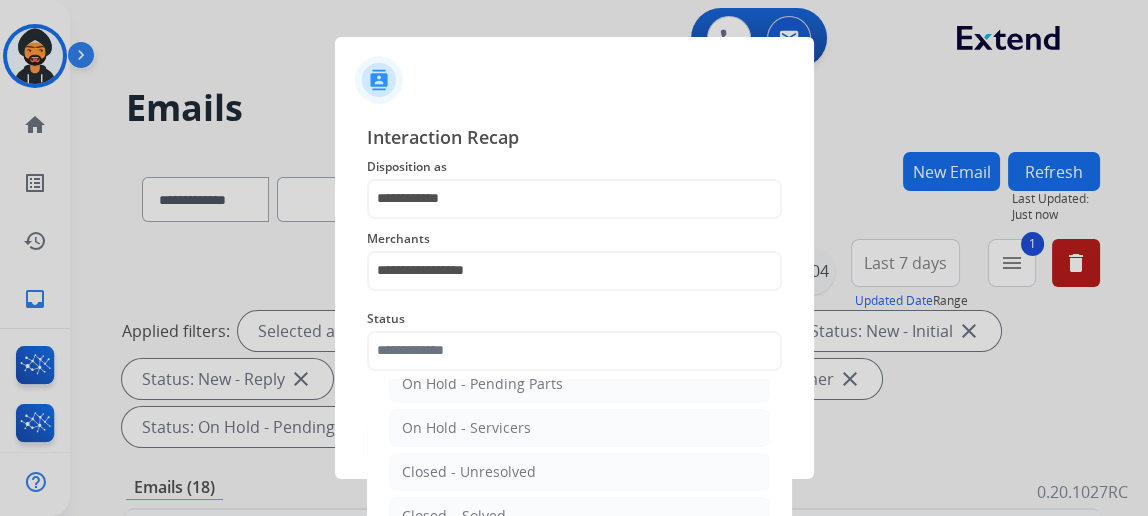 drag, startPoint x: 471, startPoint y: 509, endPoint x: 478, endPoint y: 499, distance: 12.206555 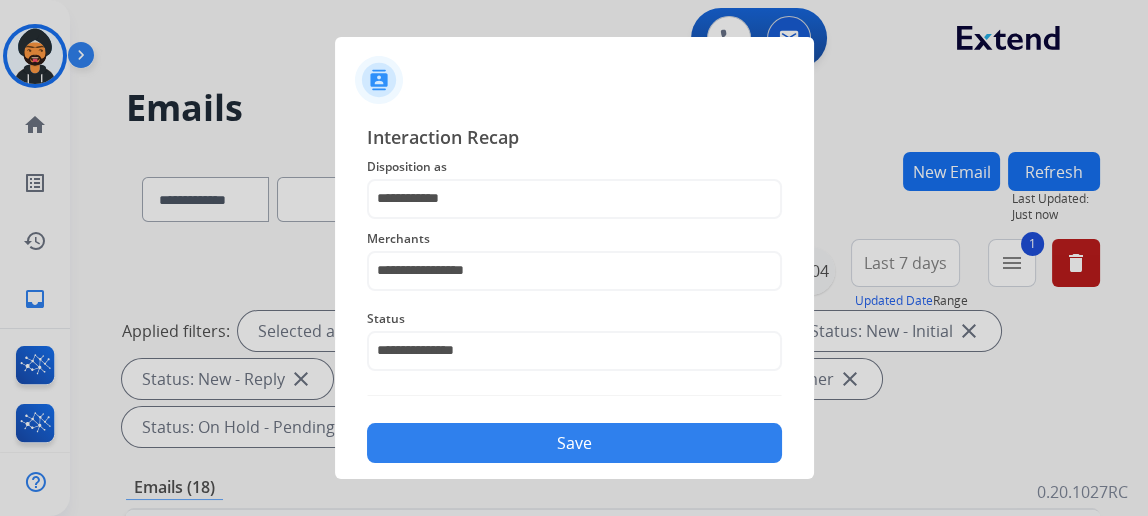 click on "Save" 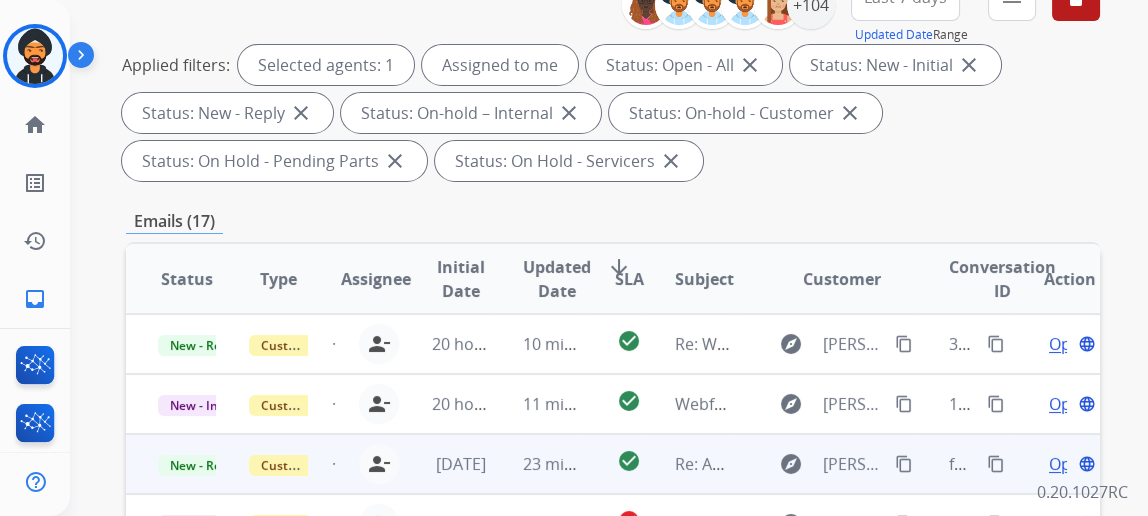 scroll, scrollTop: 454, scrollLeft: 0, axis: vertical 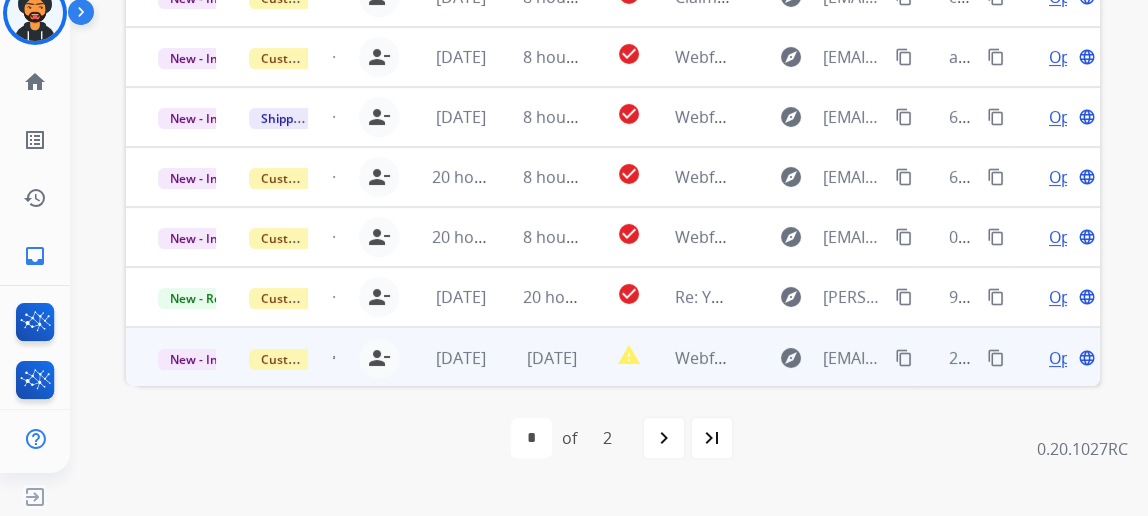 click on "Open language" at bounding box center (1070, 358) 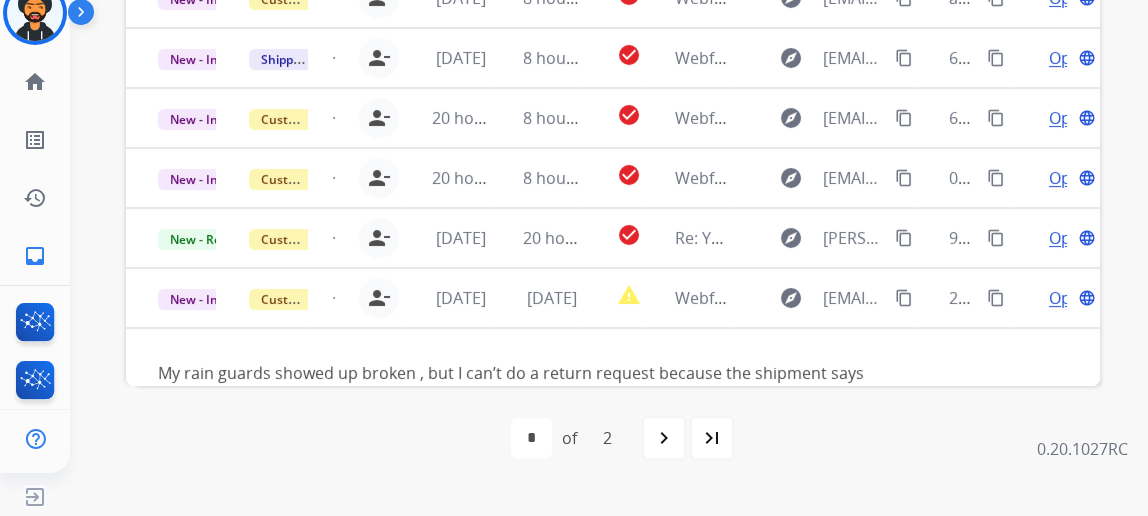 scroll, scrollTop: 114, scrollLeft: 0, axis: vertical 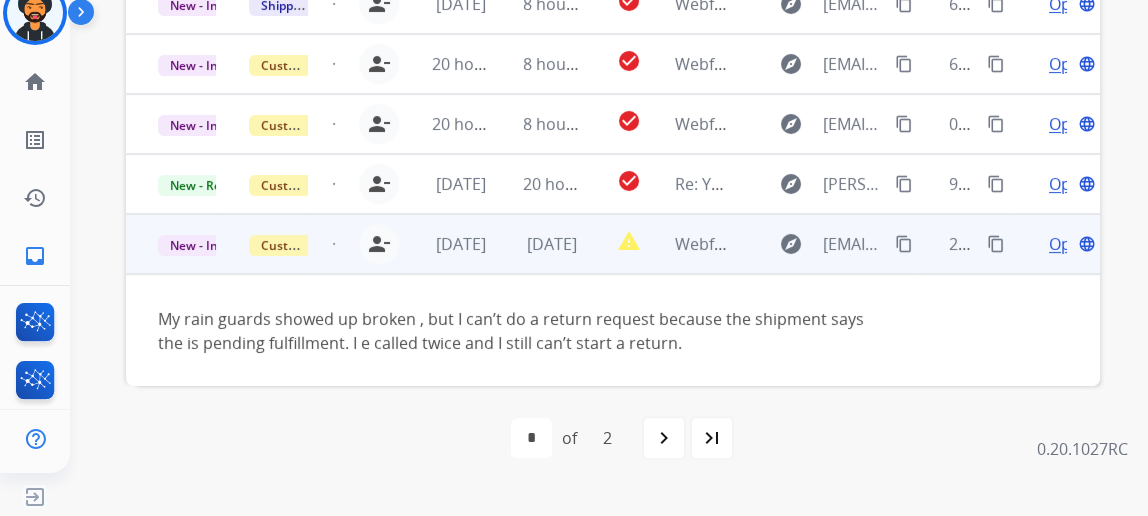 click on "Open" at bounding box center [1069, 244] 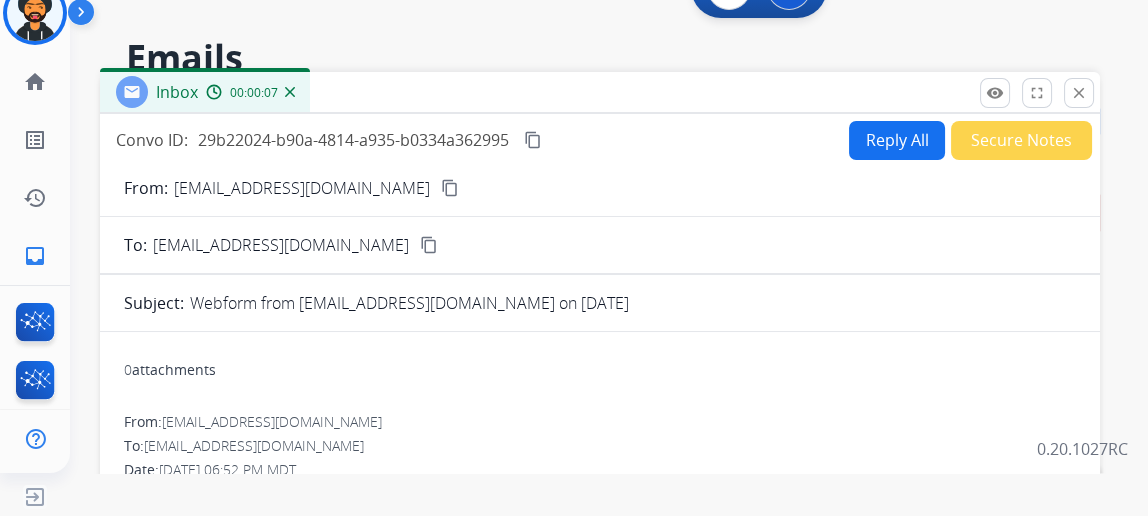 scroll, scrollTop: 0, scrollLeft: 0, axis: both 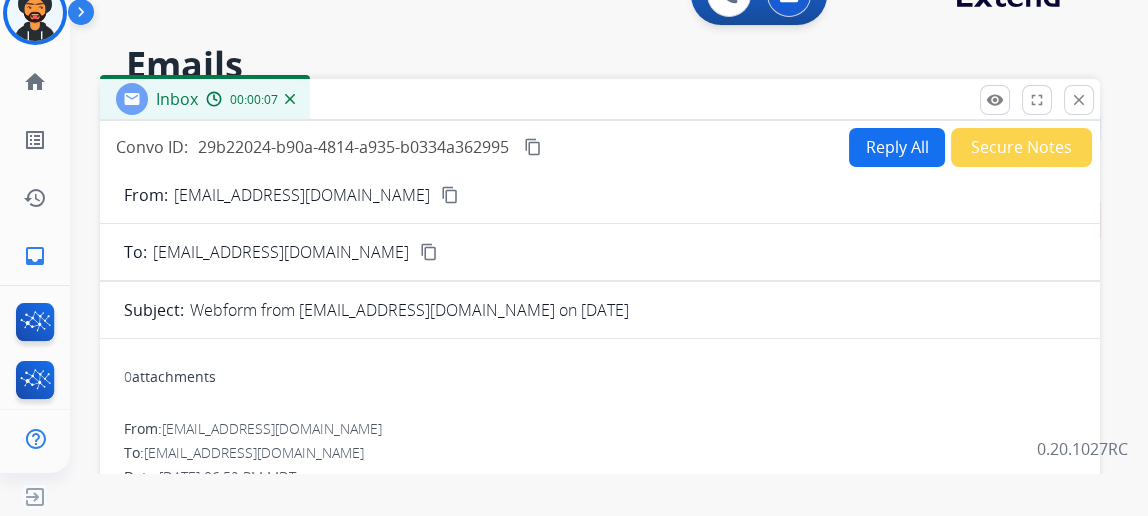 click on "Reply All" at bounding box center [897, 147] 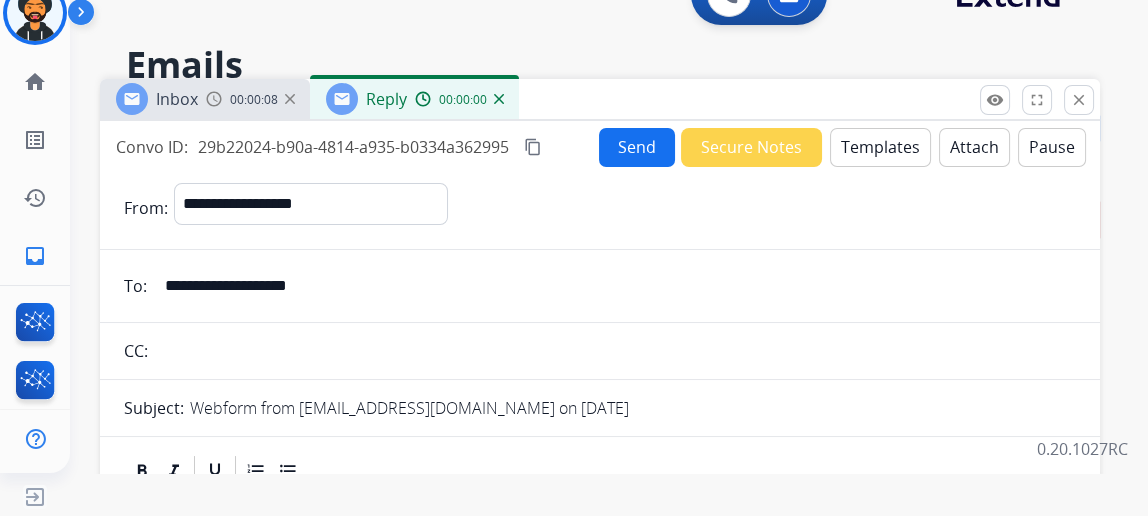 click on "Templates" at bounding box center [880, 147] 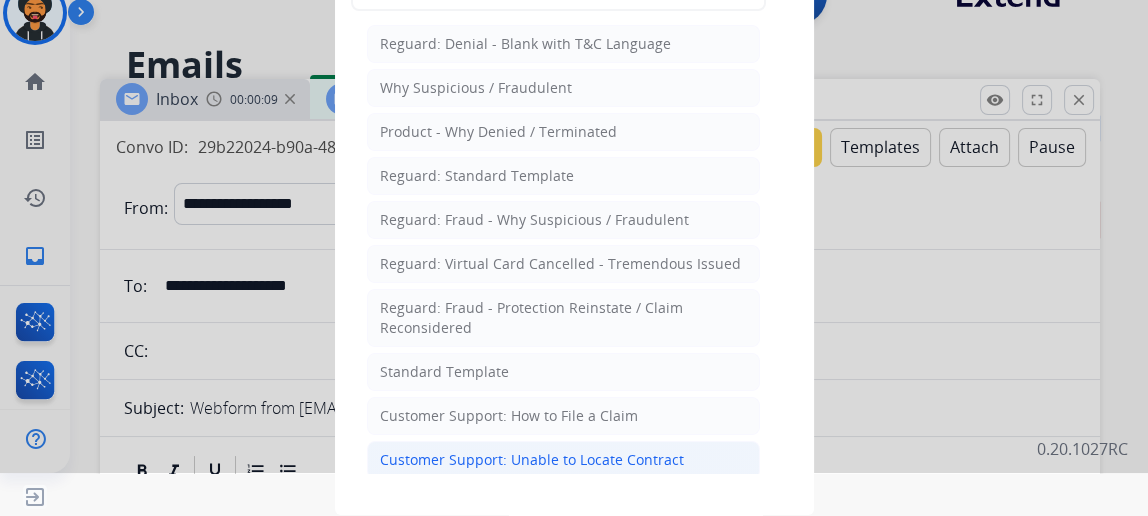 scroll, scrollTop: 90, scrollLeft: 0, axis: vertical 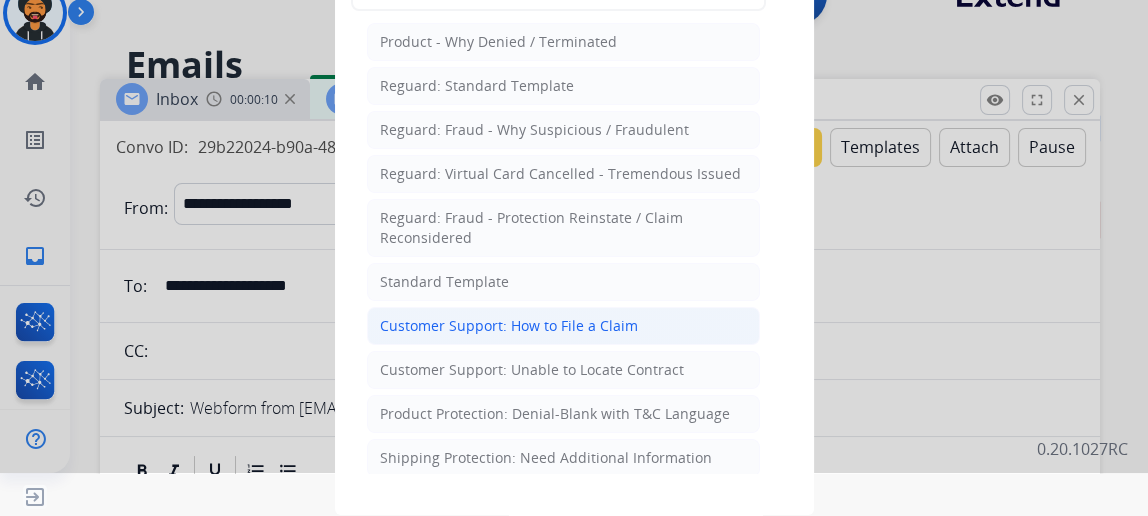 click on "Customer Support: How to File a Claim" 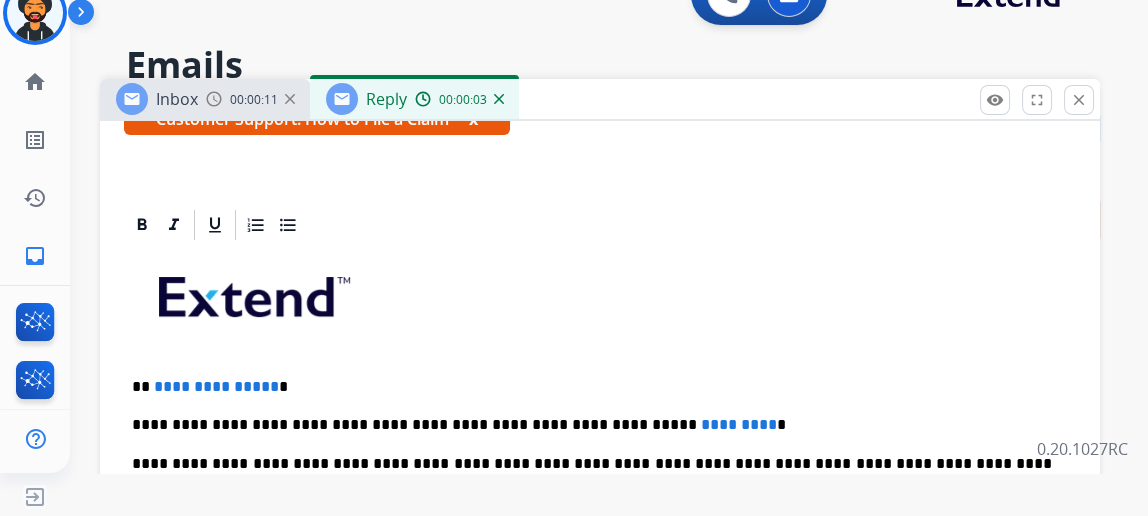 scroll, scrollTop: 382, scrollLeft: 0, axis: vertical 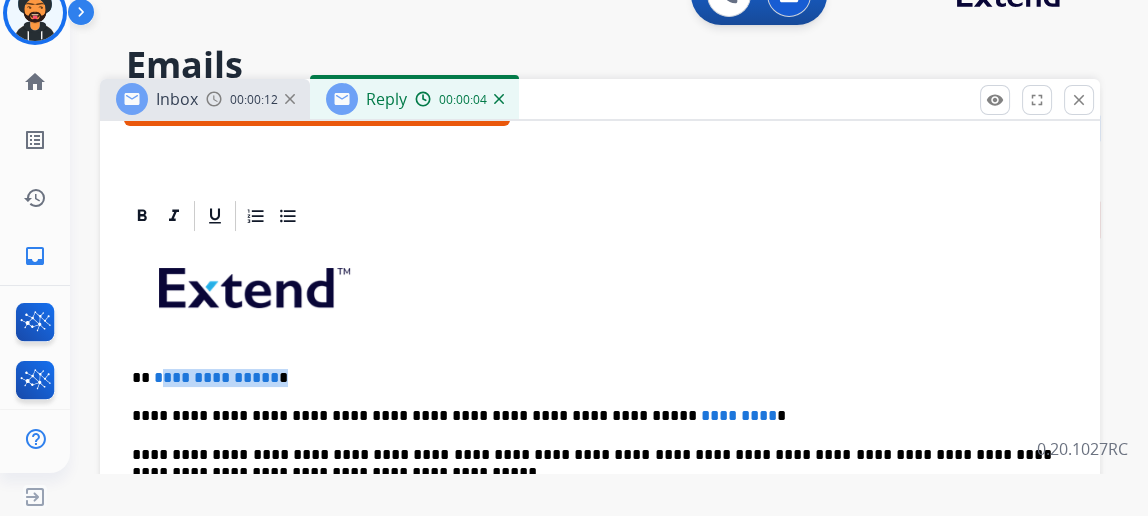 drag, startPoint x: 279, startPoint y: 368, endPoint x: 170, endPoint y: 362, distance: 109.165016 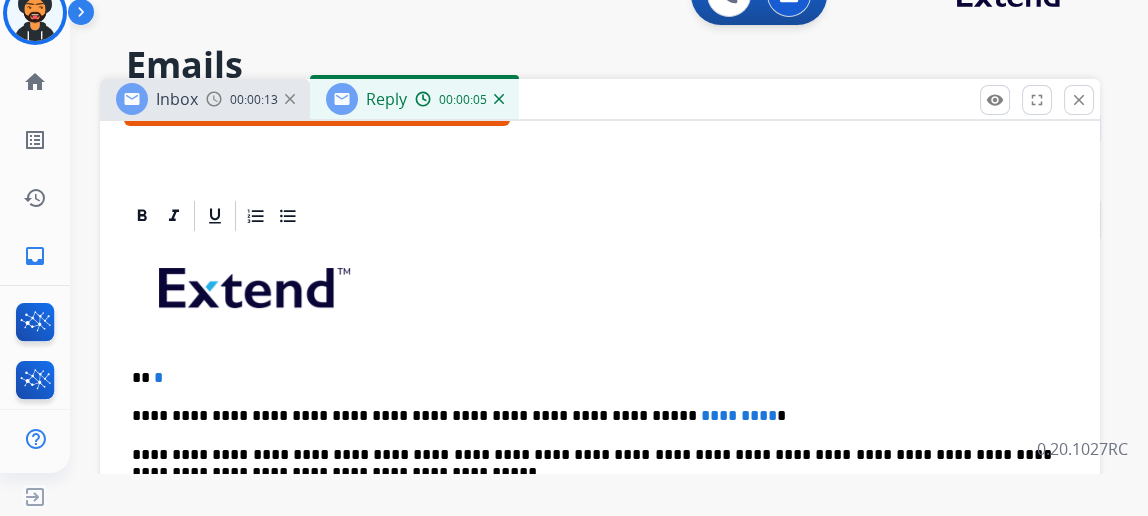type 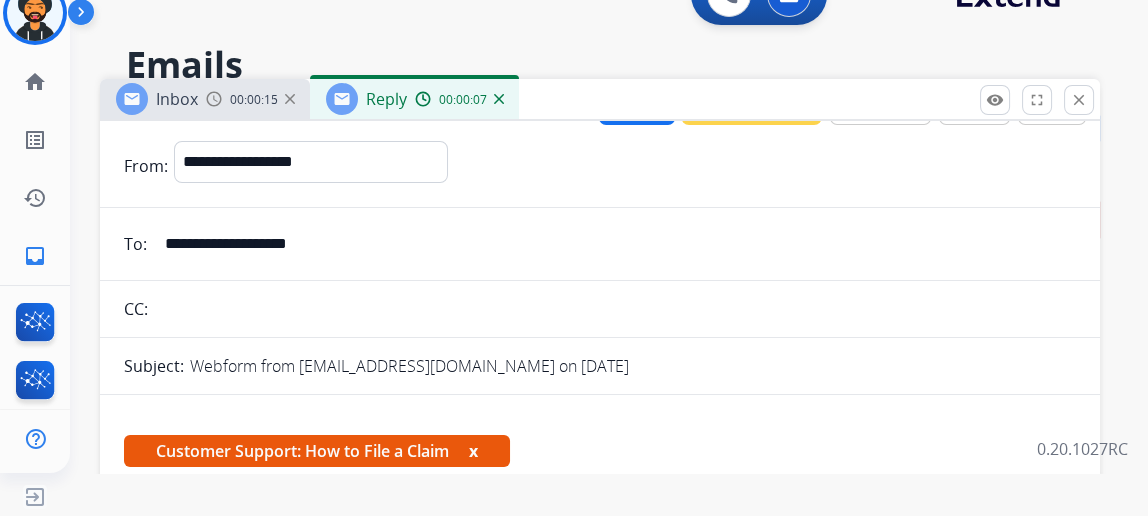 scroll, scrollTop: 0, scrollLeft: 0, axis: both 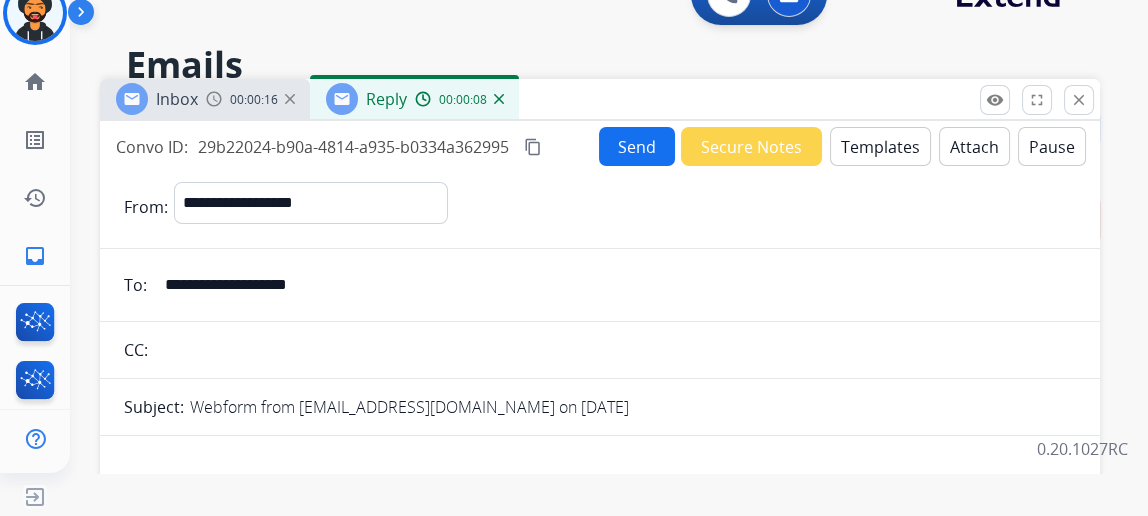 click on "Send" at bounding box center (637, 146) 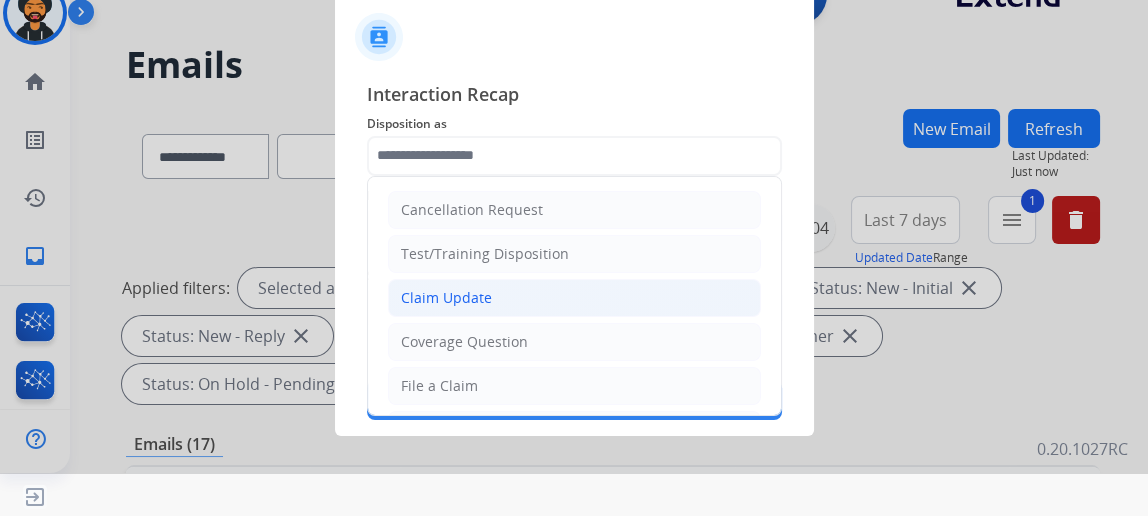 click on "Claim Update" 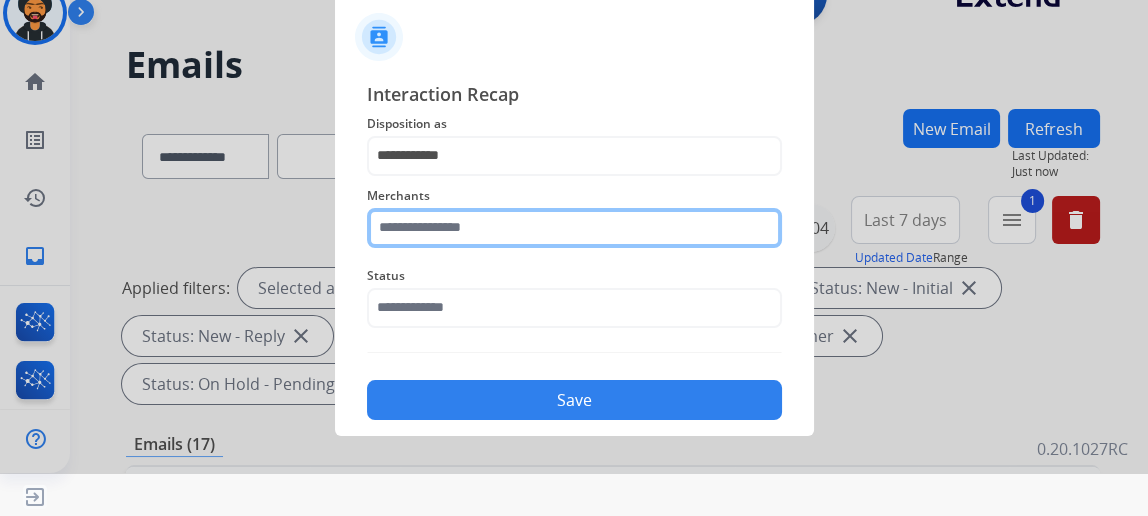 click 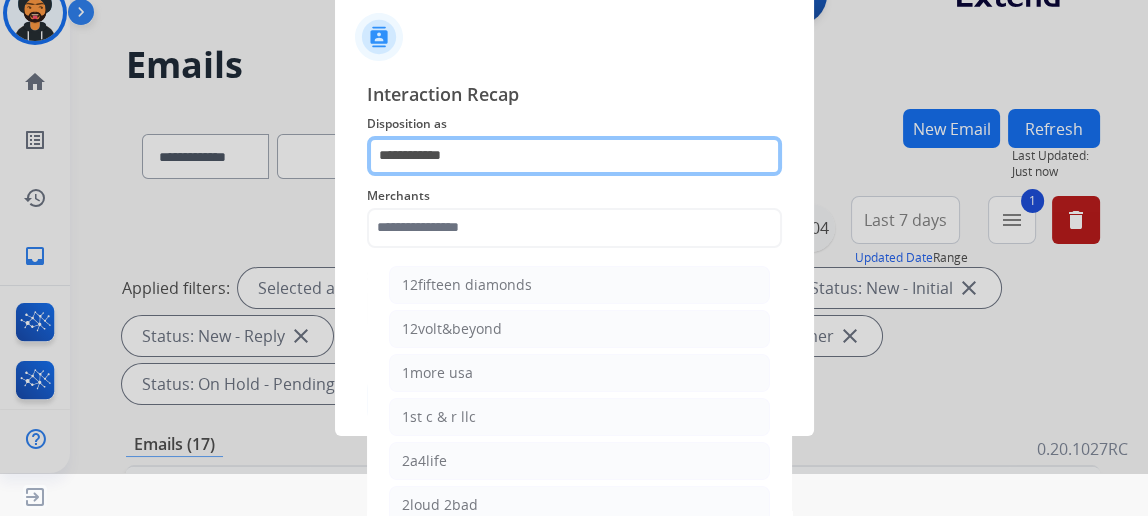 click on "**********" 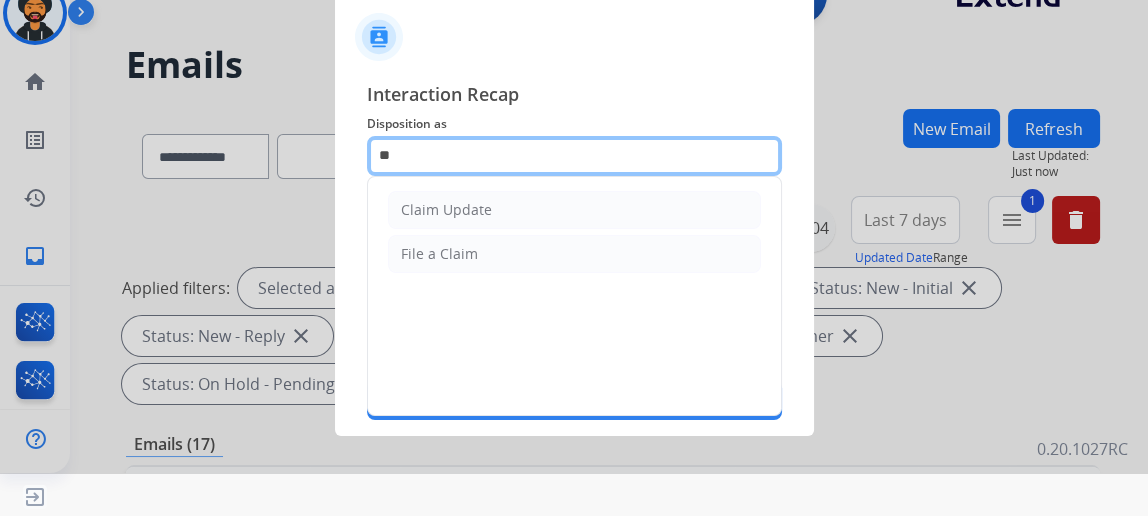 type on "*" 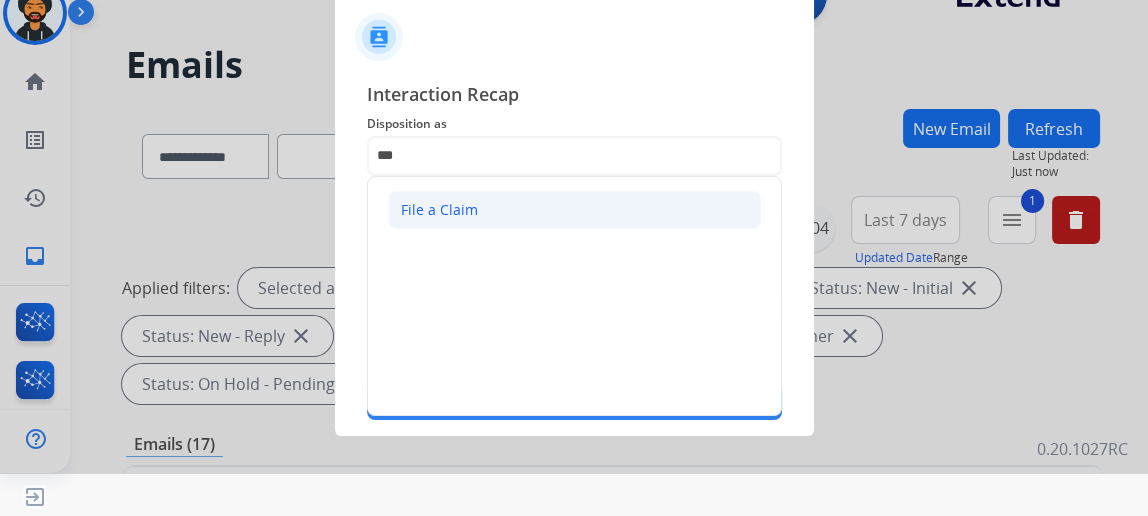 click on "File a Claim" 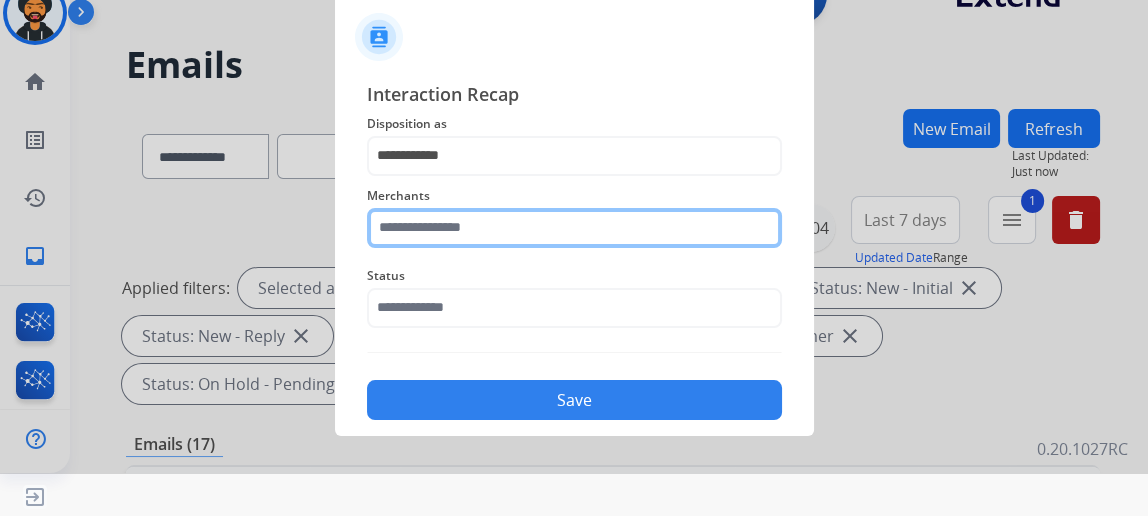 click 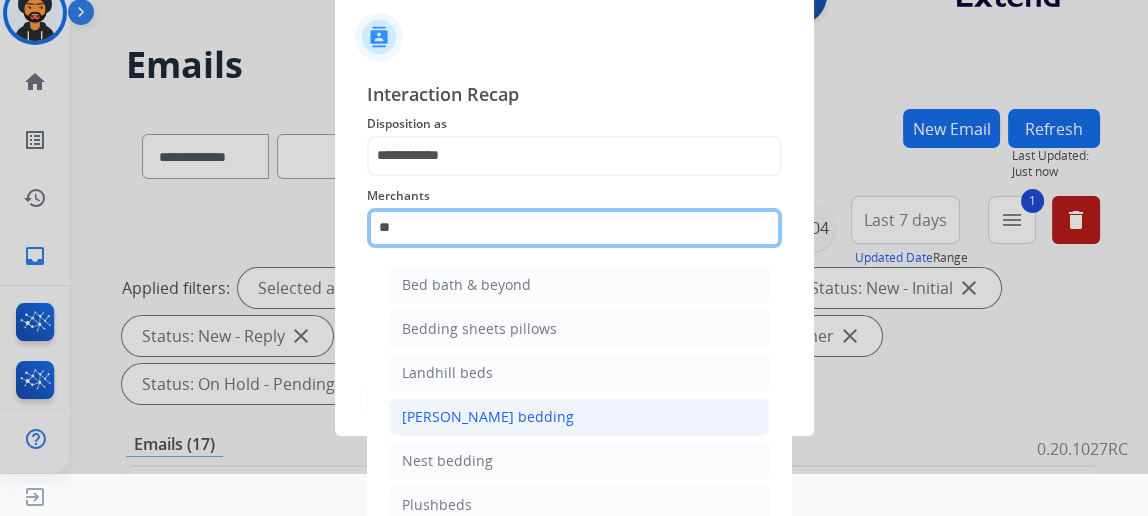 type on "*" 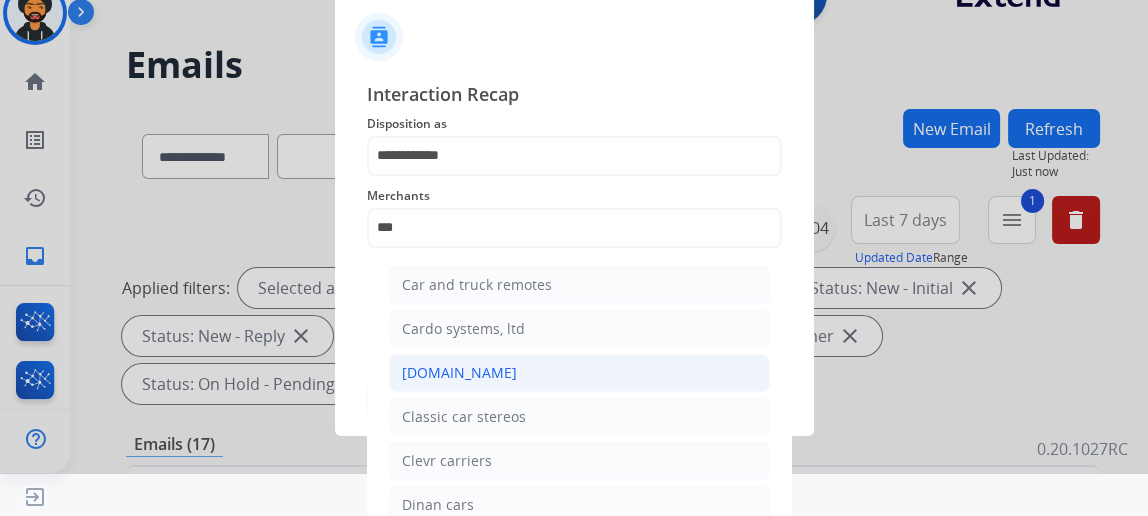 click on "[DOMAIN_NAME]" 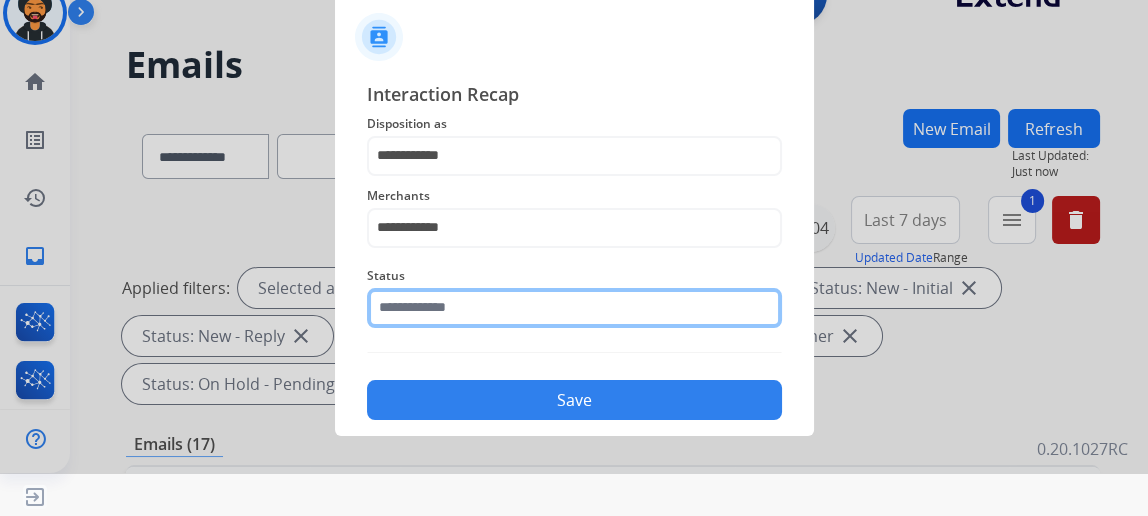 drag, startPoint x: 431, startPoint y: 320, endPoint x: 449, endPoint y: 329, distance: 20.12461 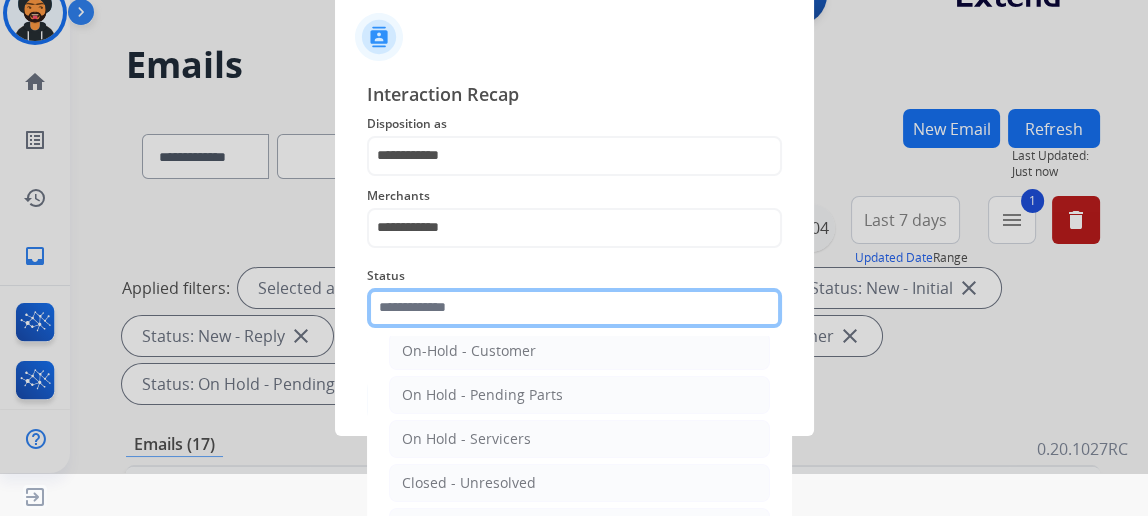 scroll, scrollTop: 112, scrollLeft: 0, axis: vertical 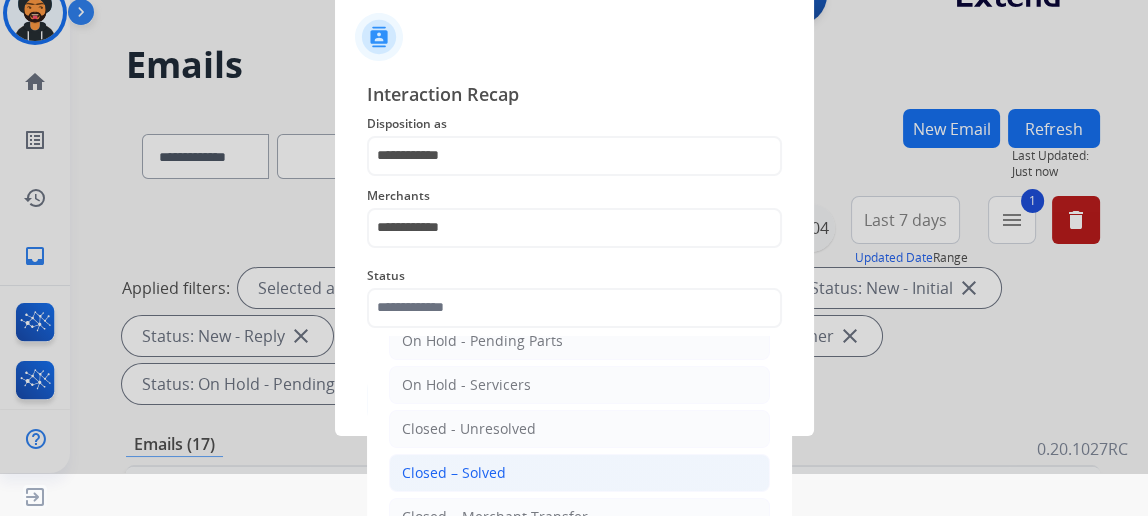 click on "Closed – Solved" 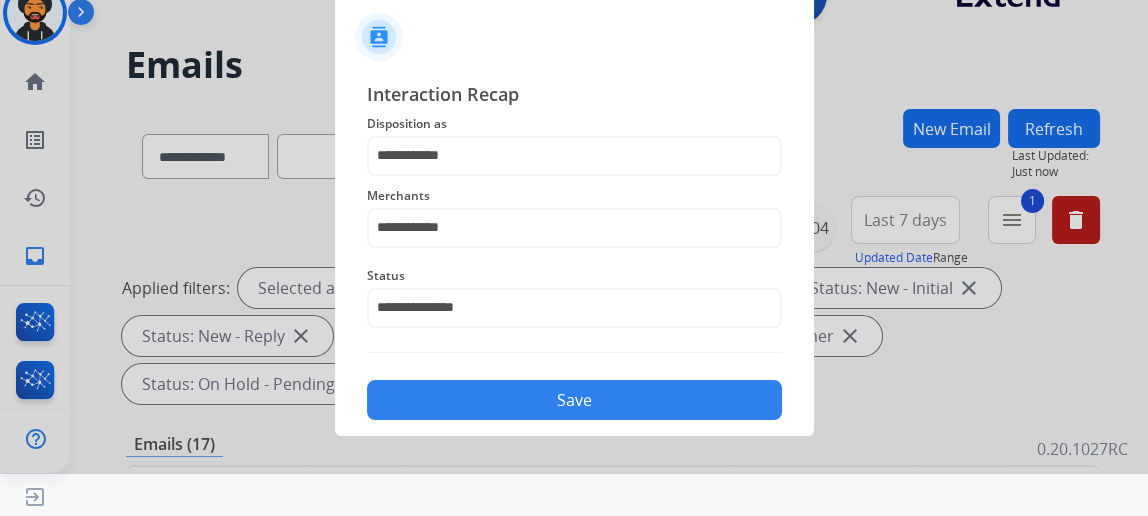click on "Save" 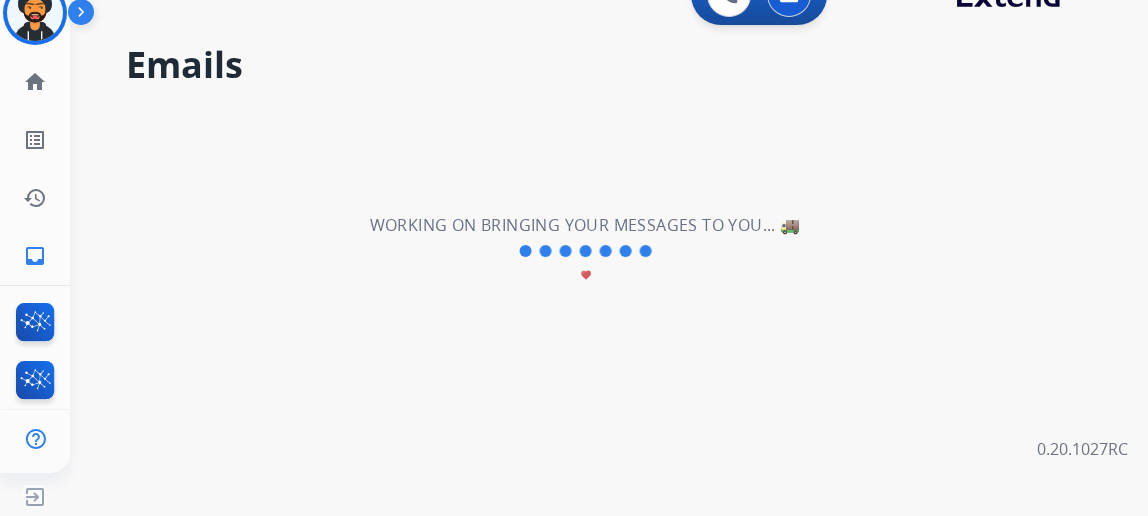 scroll, scrollTop: 66, scrollLeft: 0, axis: vertical 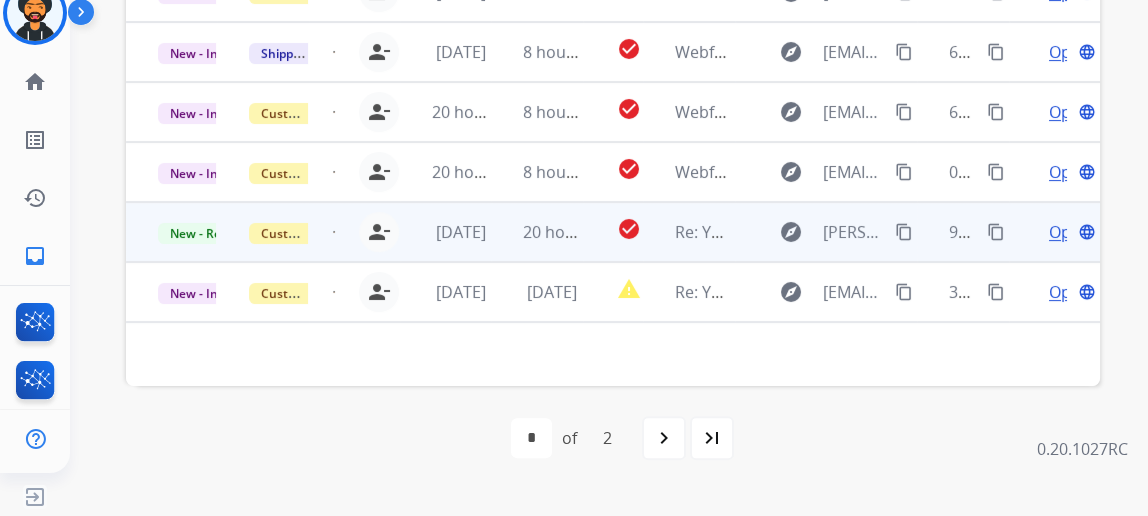 click on "Open language" at bounding box center (1070, 292) 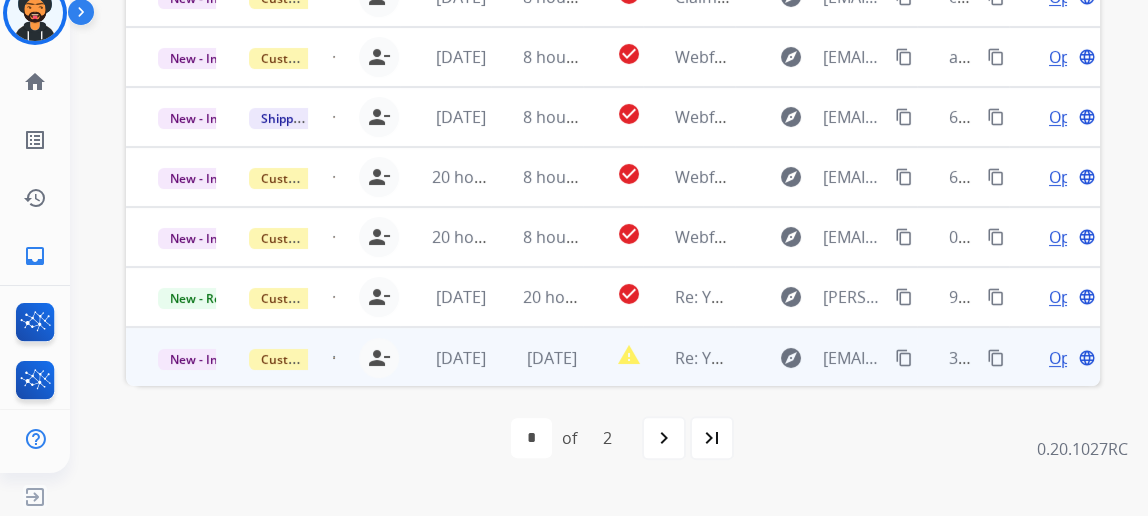 click on "Open language" at bounding box center (1070, 358) 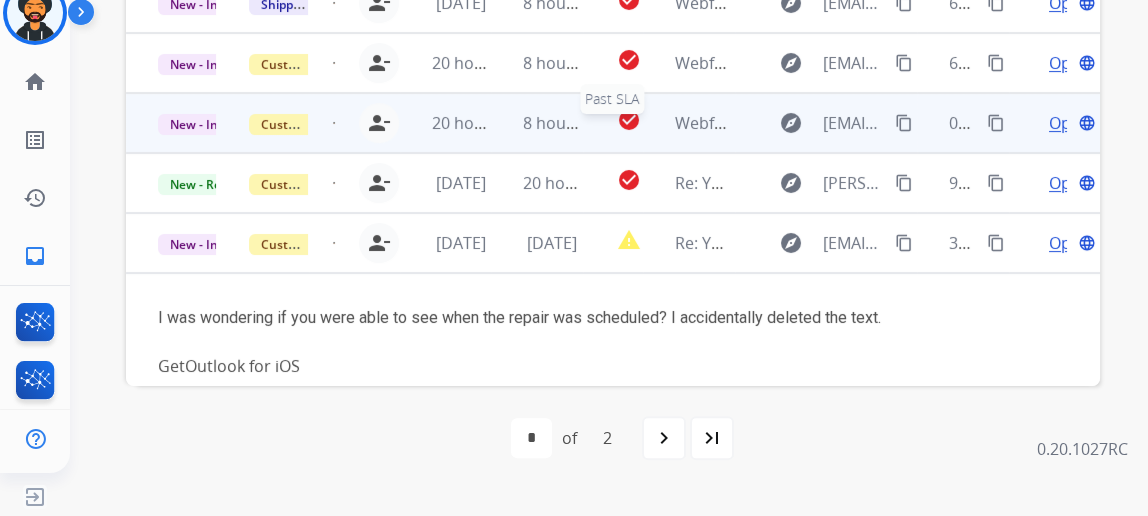 scroll, scrollTop: 85, scrollLeft: 0, axis: vertical 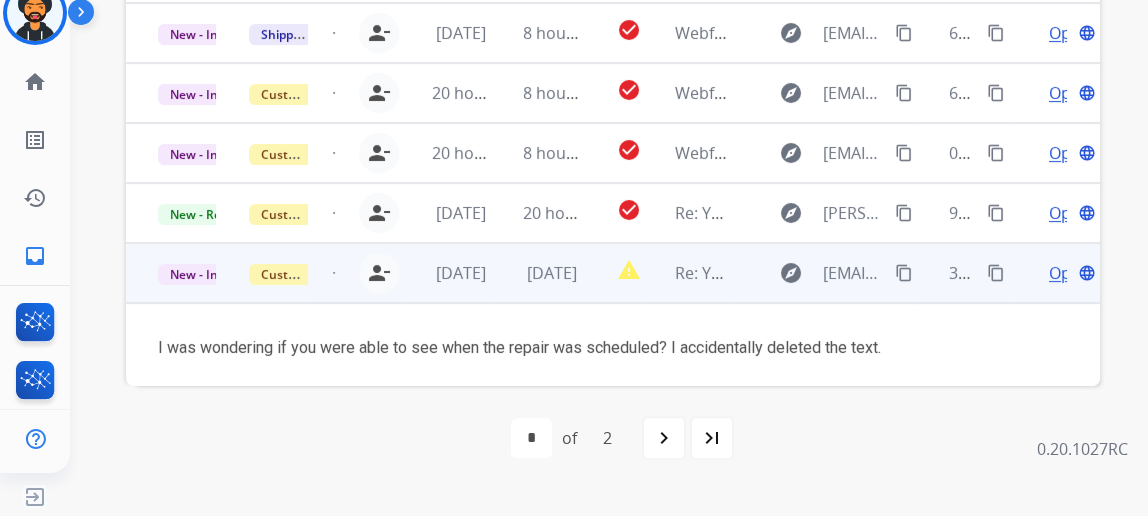 click on "content_copy" at bounding box center (904, 273) 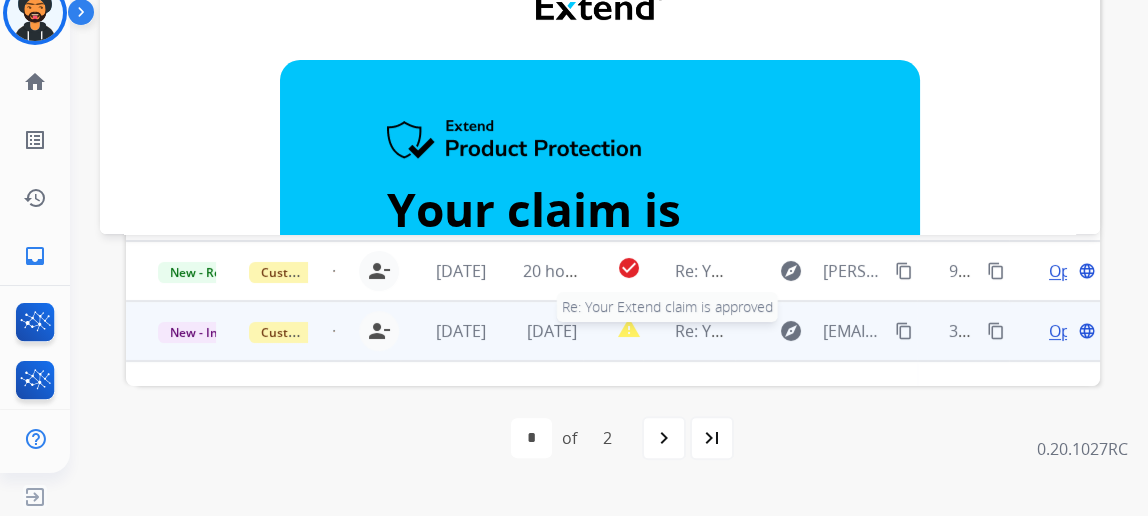 scroll, scrollTop: 0, scrollLeft: 0, axis: both 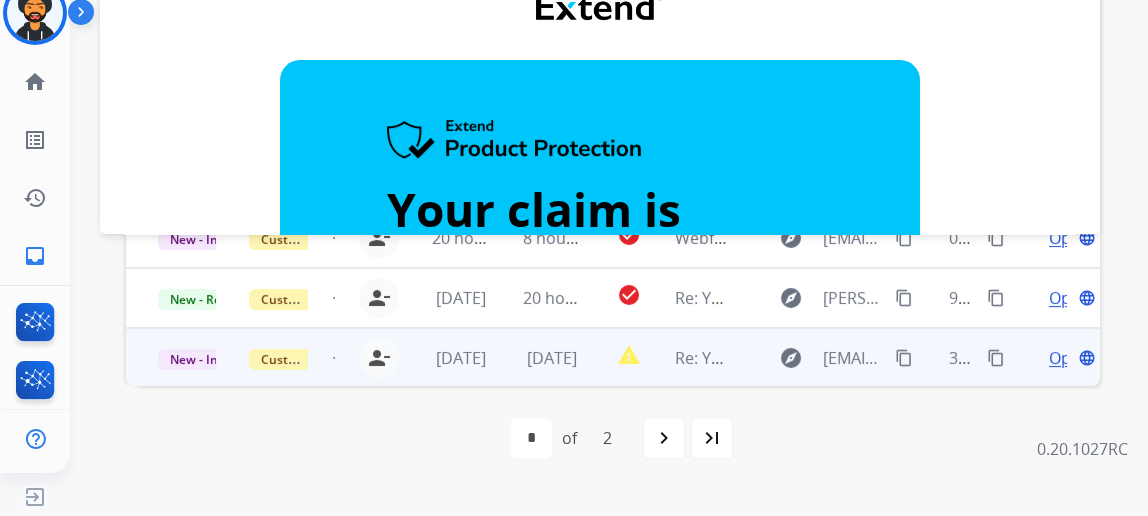 click on "Open" at bounding box center (1069, 358) 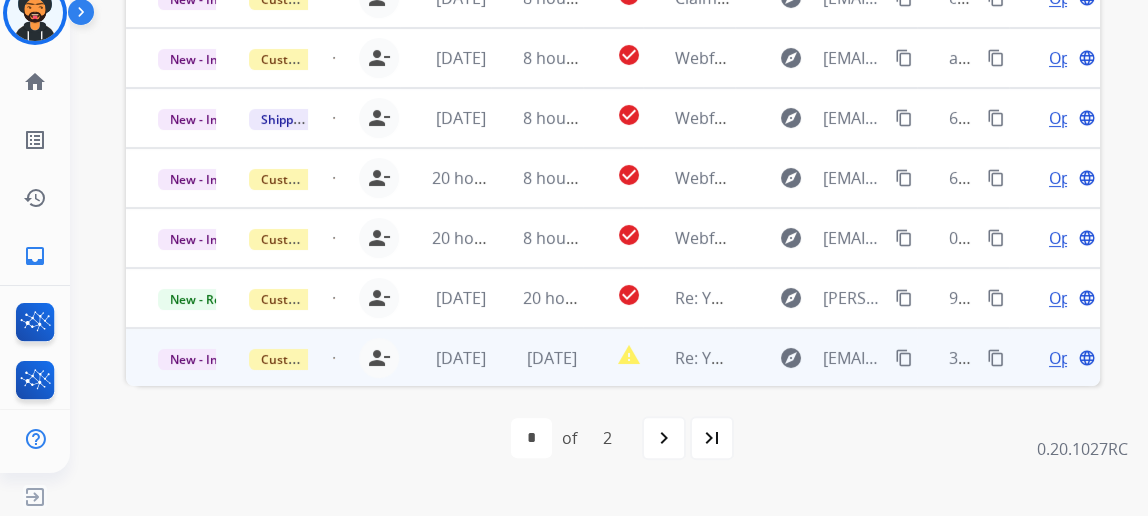 click on "Open language" at bounding box center (1054, 358) 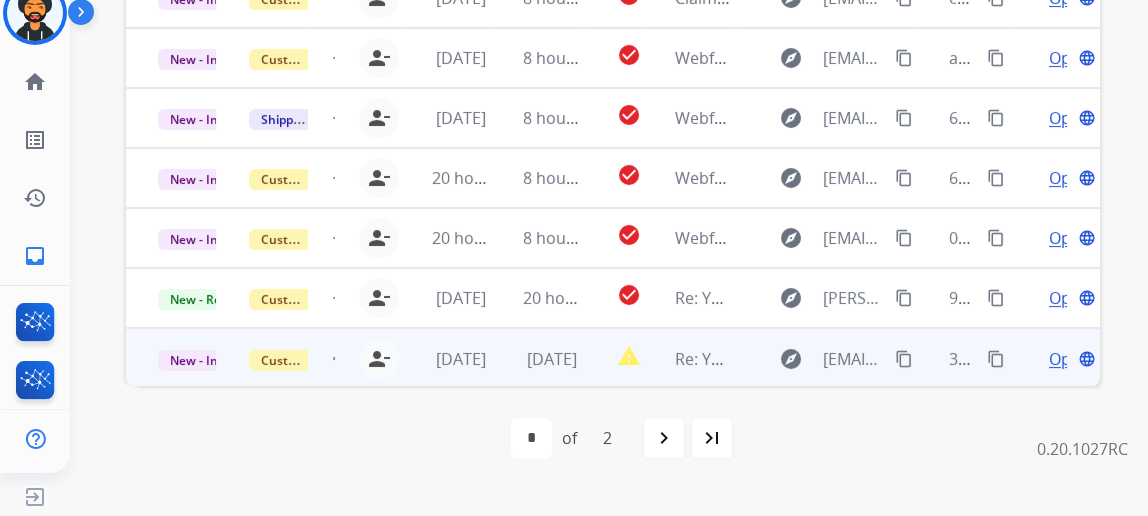 click on "Open" at bounding box center [1069, 359] 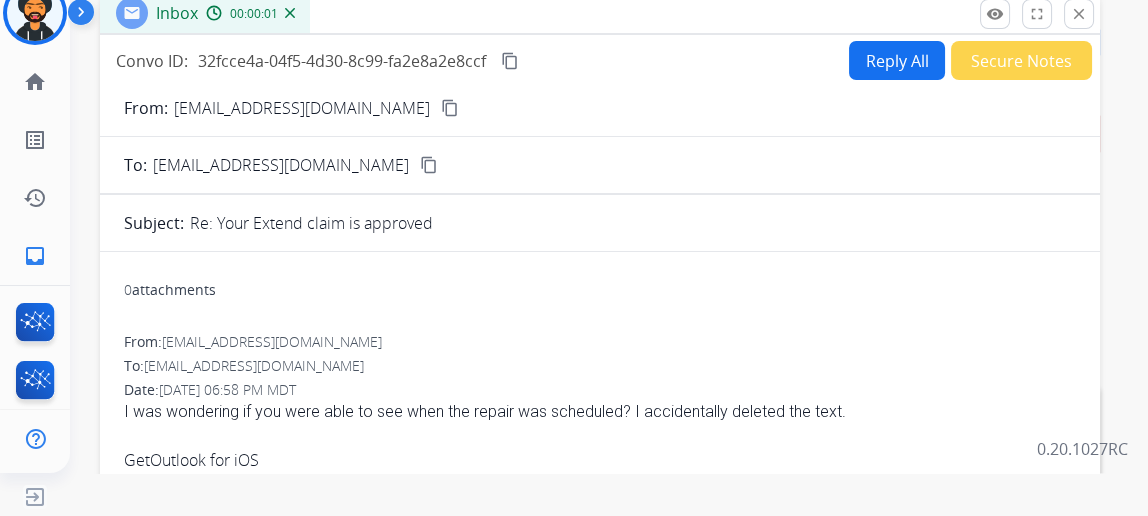 scroll, scrollTop: 0, scrollLeft: 0, axis: both 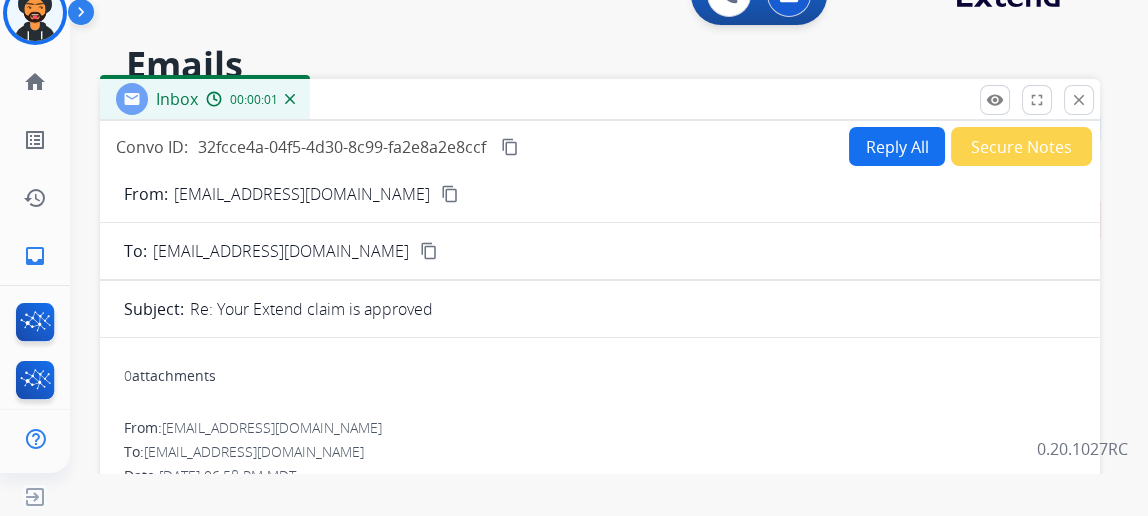 click on "Reply All" at bounding box center [897, 146] 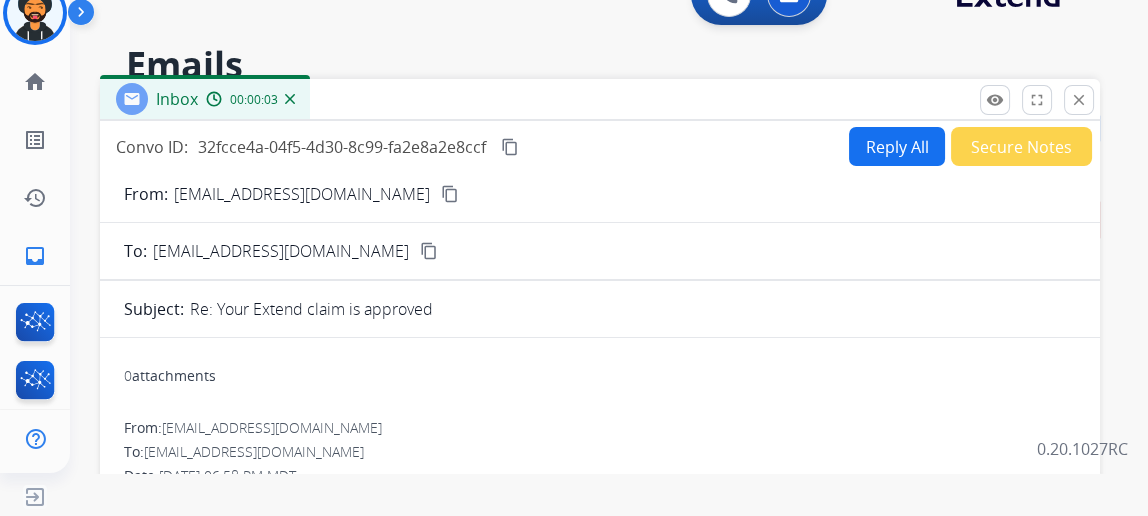 click on "Reply All" at bounding box center (897, 146) 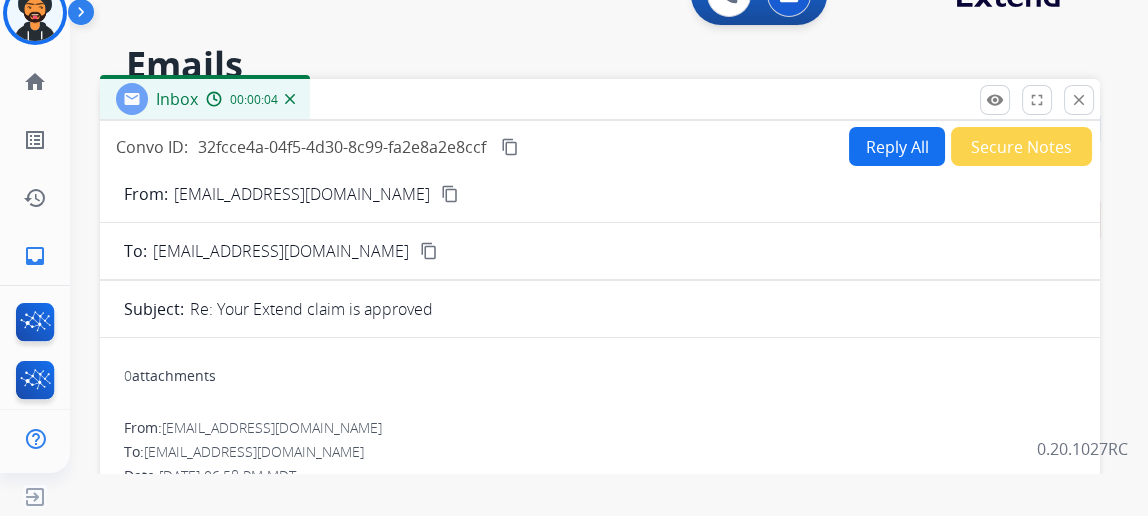 click on "Reply All" at bounding box center [897, 146] 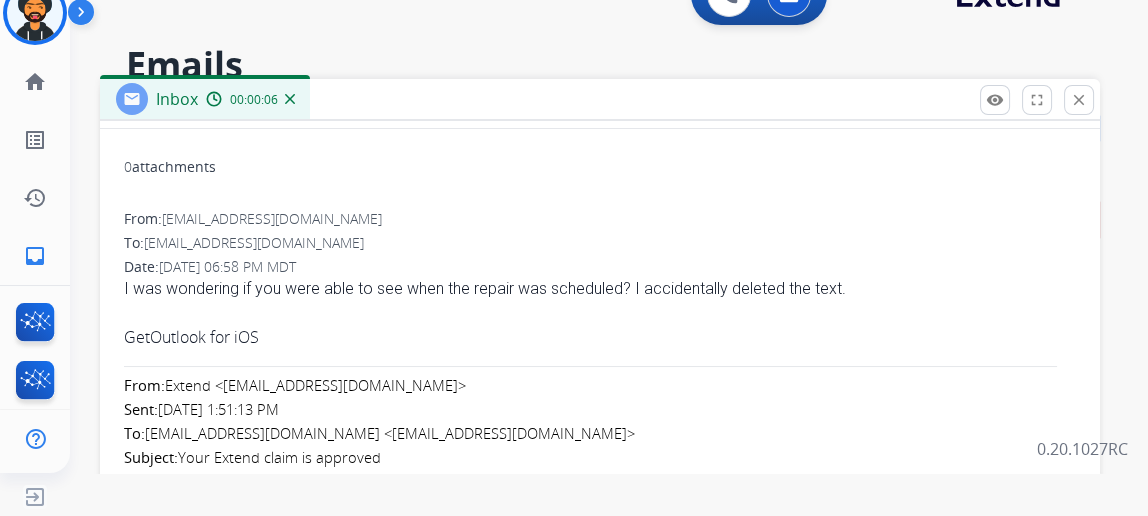 scroll, scrollTop: 0, scrollLeft: 0, axis: both 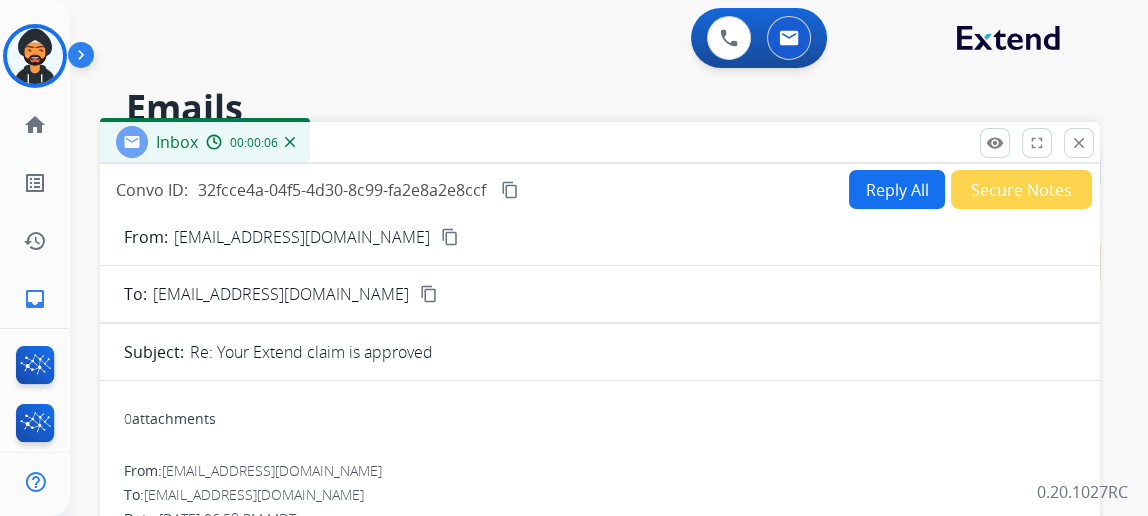 click on "Reply All" at bounding box center (897, 189) 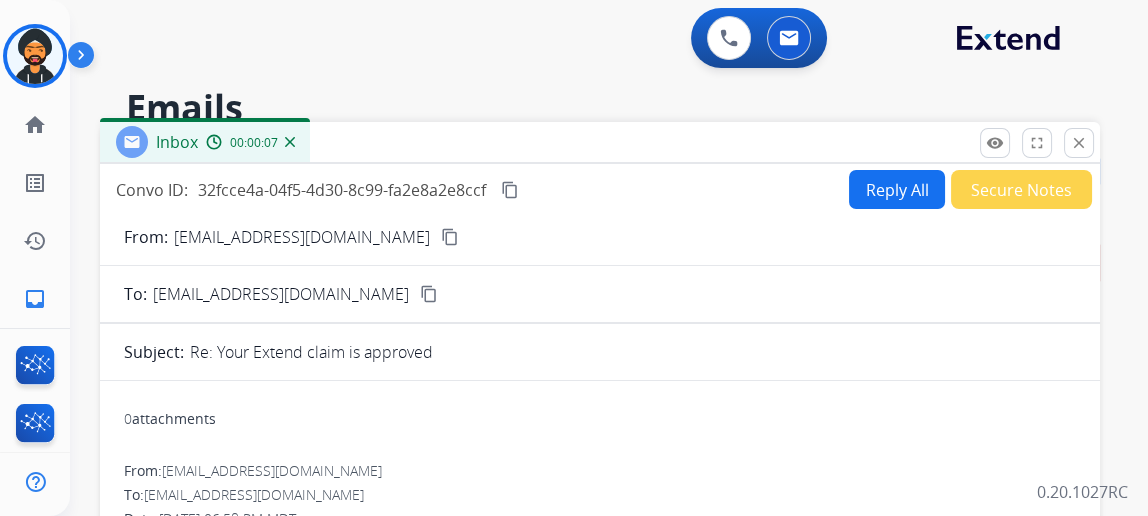 click on "Reply All" at bounding box center [897, 189] 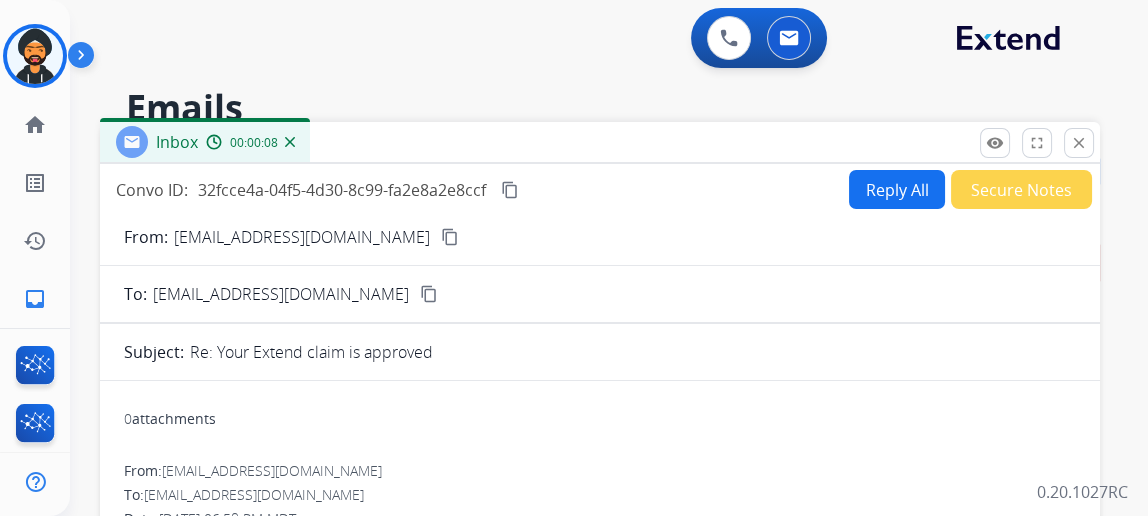 click on "From: morganbell843@gmail.com content_copy To:  support@extend.com  content_copy Subject:  Re: Your Extend claim is approved  0  attachments  From:  morganbell843@gmail.com   To:  support@extend.com  Date:  07/21/2025 - 06:58 PM MDT
I was wondering if you were able to see when the repair was scheduled? I accidentally deleted the text.
Get  Outlook for iOS
From:  Extend <support@extend.com>
Sent:  Friday, July 11, 2025 1:51:13 PM
To:  morganbell843@gmail.com <morganbell843@gmail.com>
Subject:  Your Extend claim is approved
Next steps for your repair
Your claim is approved.
Your claim is approved.
Claim Details" at bounding box center (600, 1302) 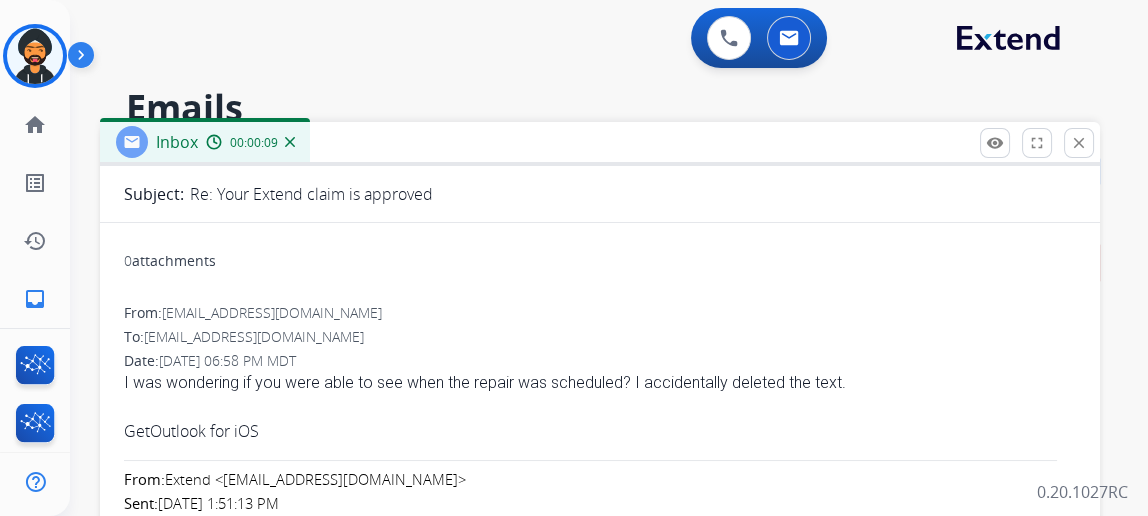 scroll, scrollTop: 0, scrollLeft: 0, axis: both 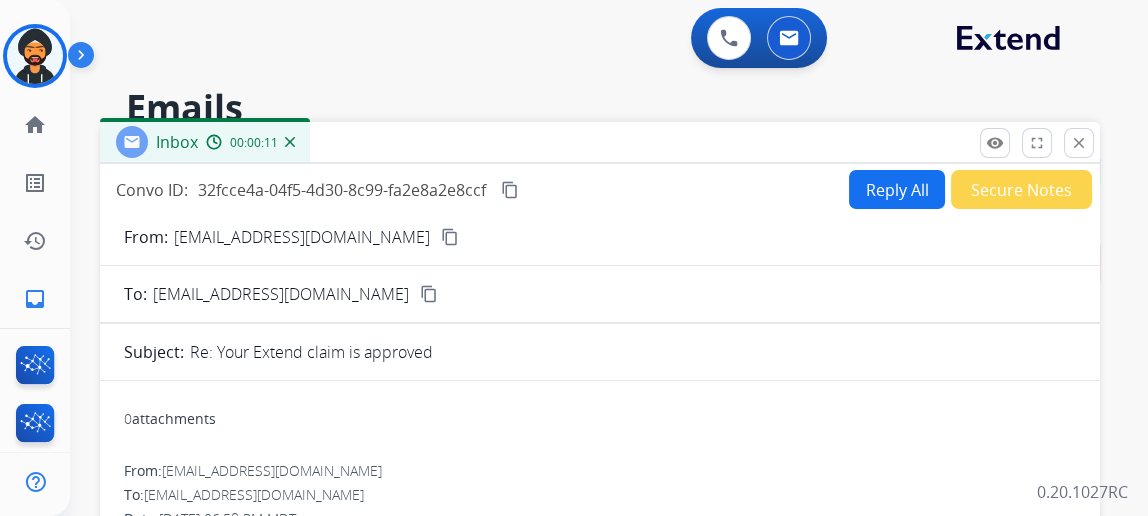 click on "Reply All" at bounding box center [897, 189] 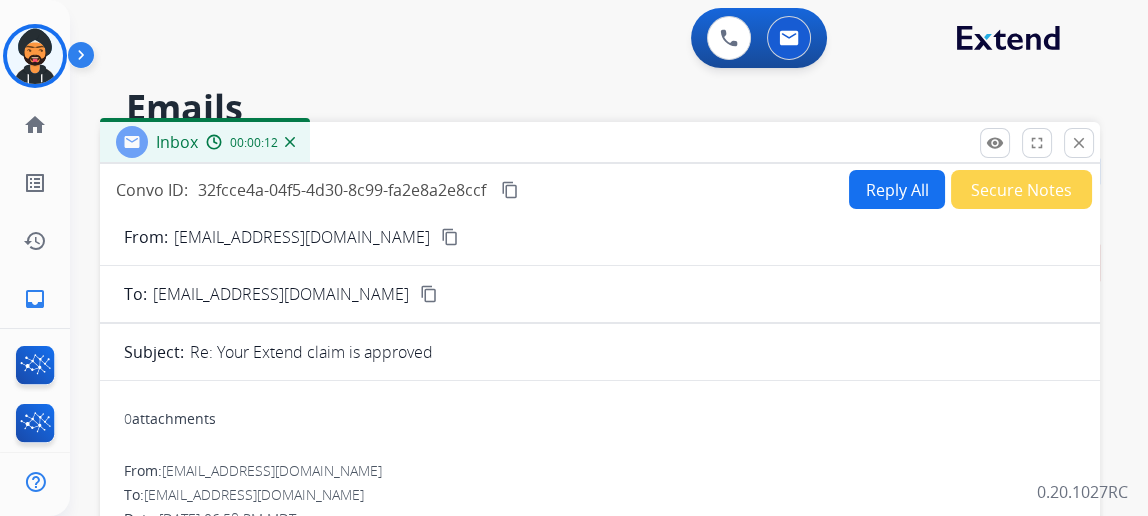 click on "Reply All" at bounding box center (897, 189) 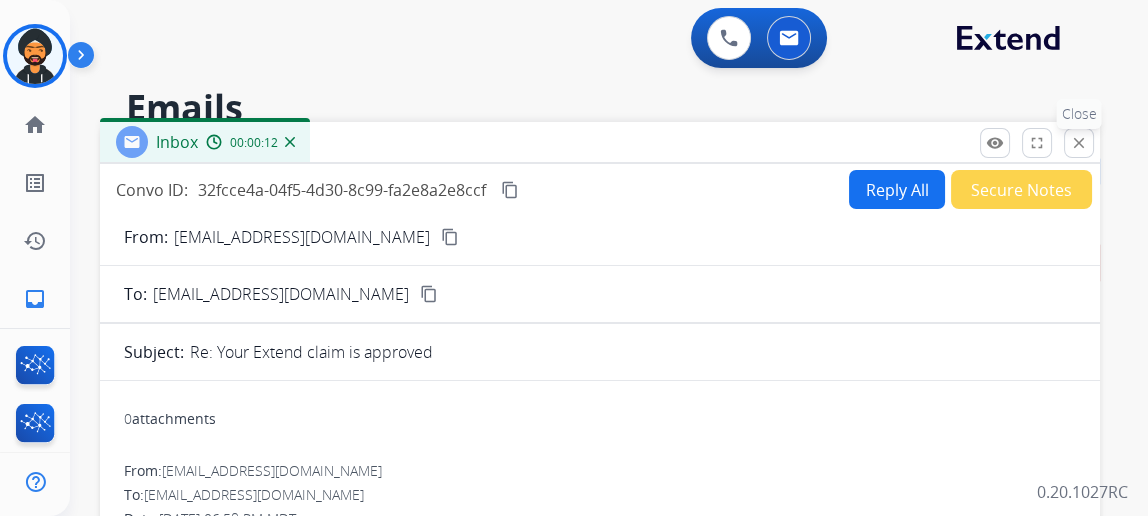 click on "close" at bounding box center (1079, 143) 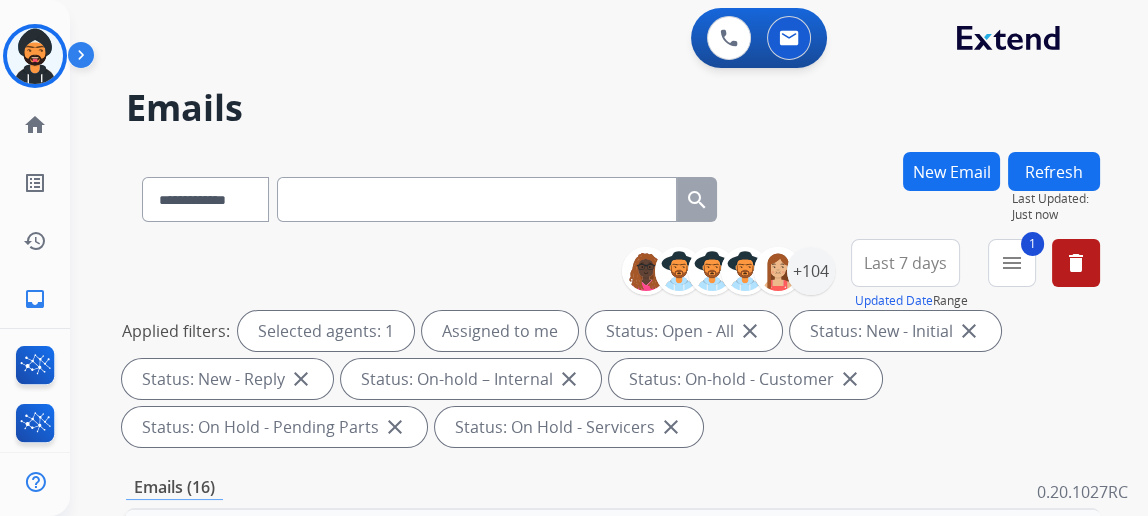 scroll, scrollTop: 636, scrollLeft: 0, axis: vertical 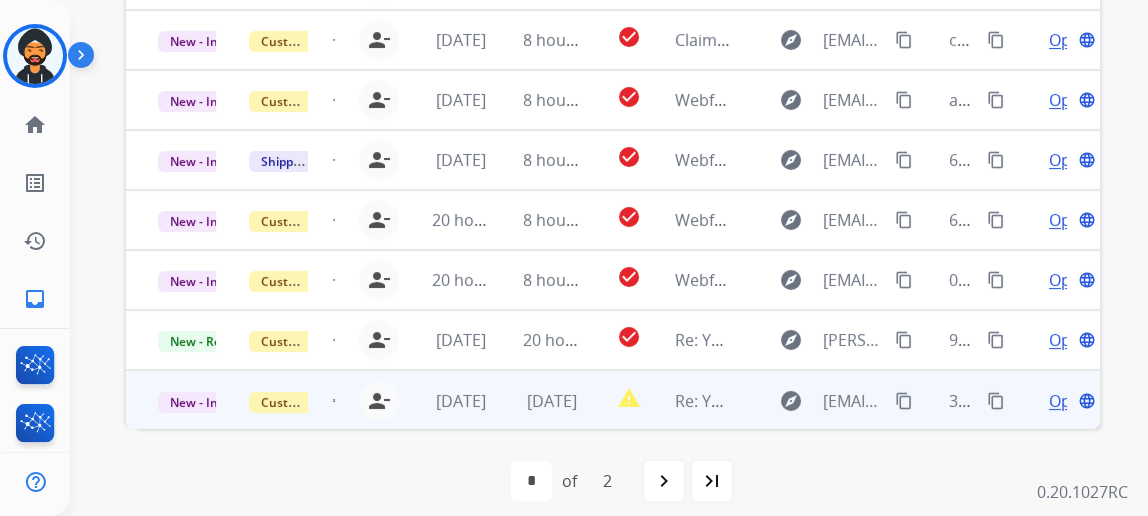 click on "Open" at bounding box center (1069, 401) 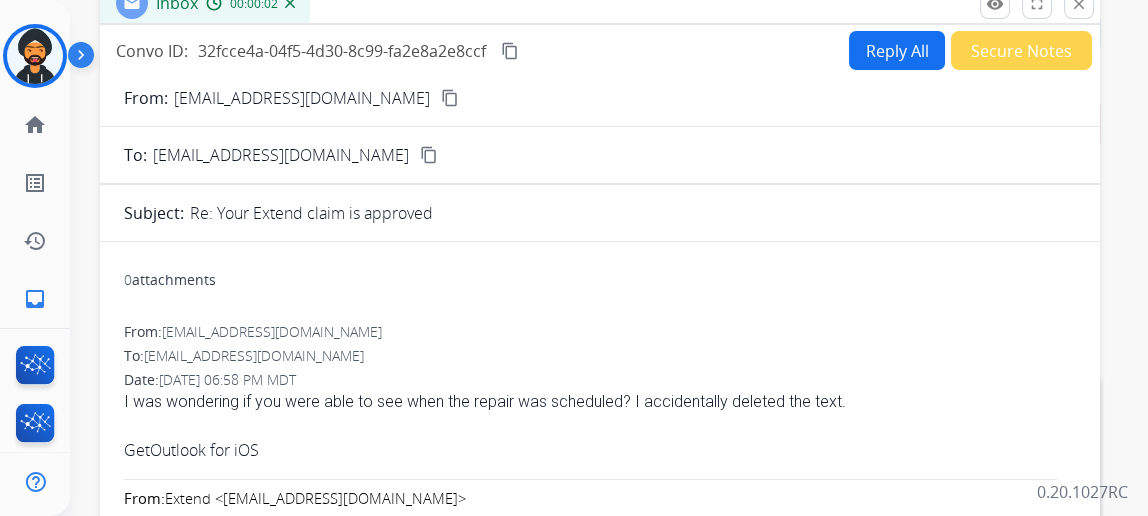 scroll, scrollTop: 0, scrollLeft: 0, axis: both 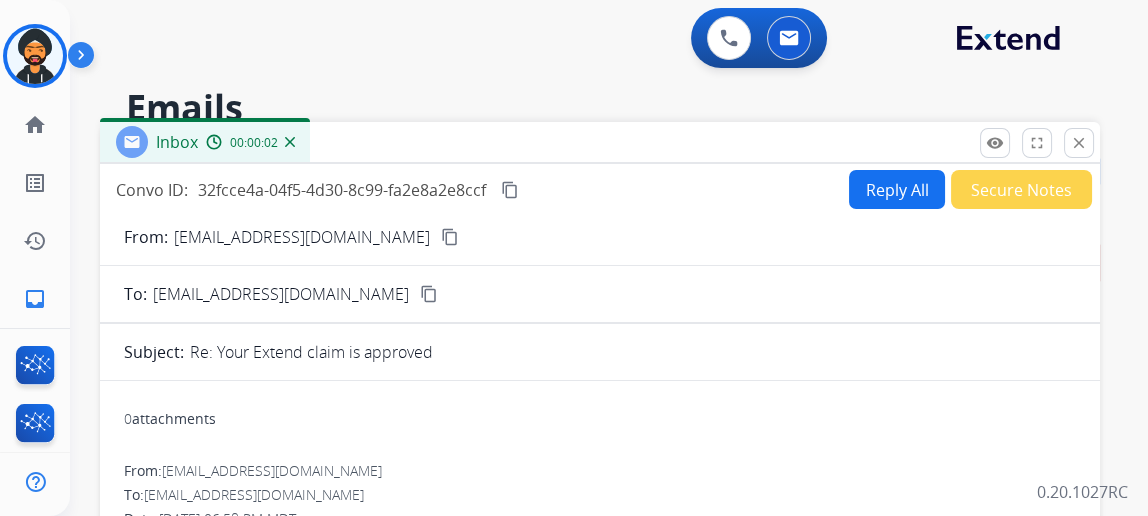 click on "Reply All" at bounding box center [897, 189] 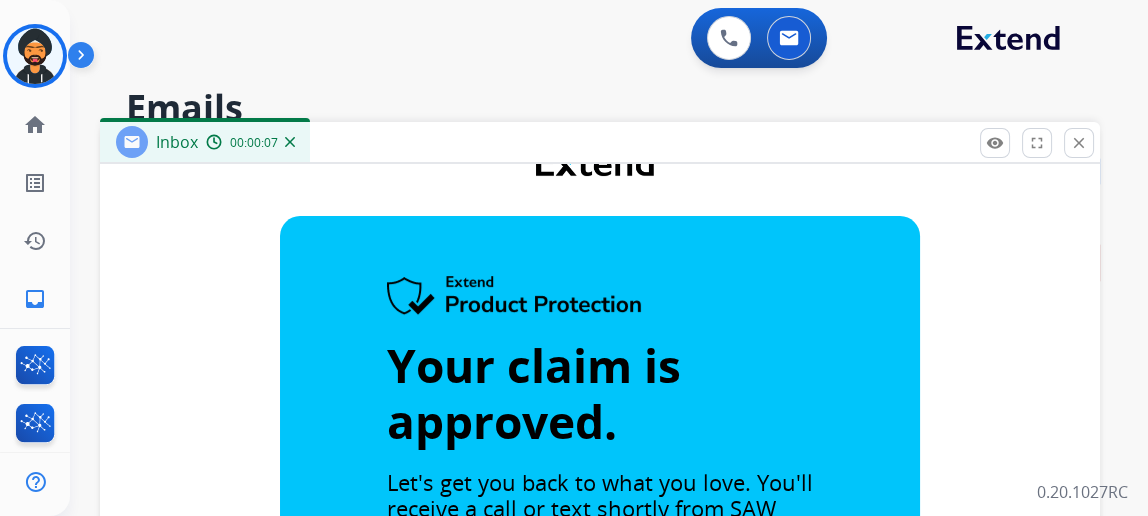scroll, scrollTop: 0, scrollLeft: 0, axis: both 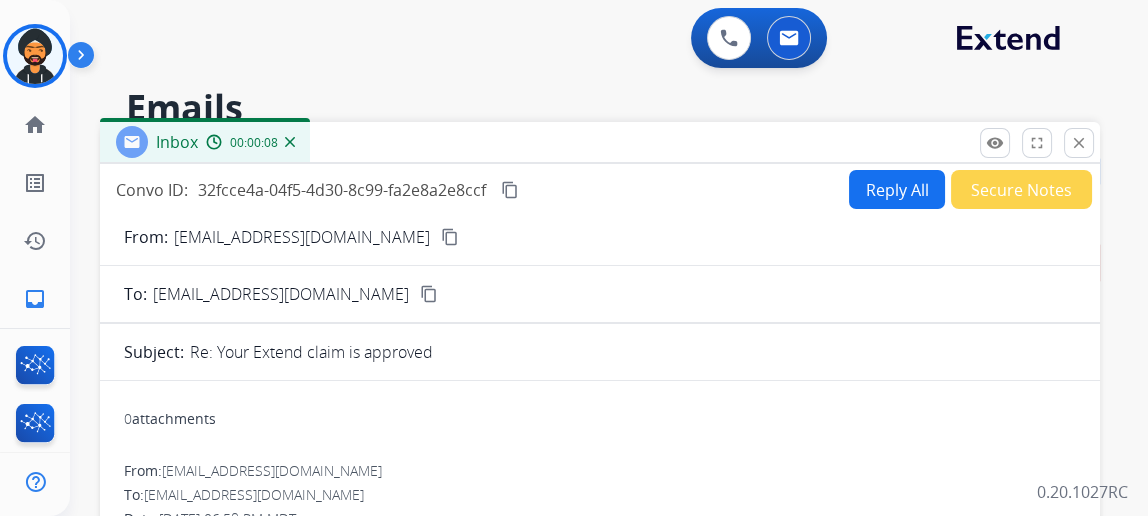 click on "Reply All" at bounding box center [897, 189] 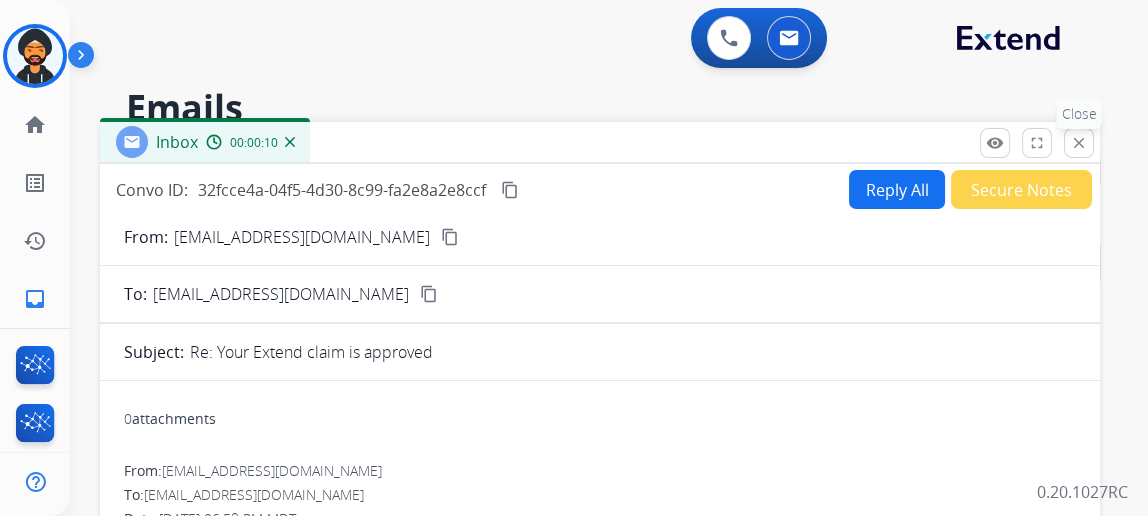 drag, startPoint x: 1101, startPoint y: 134, endPoint x: 1086, endPoint y: 140, distance: 16.155495 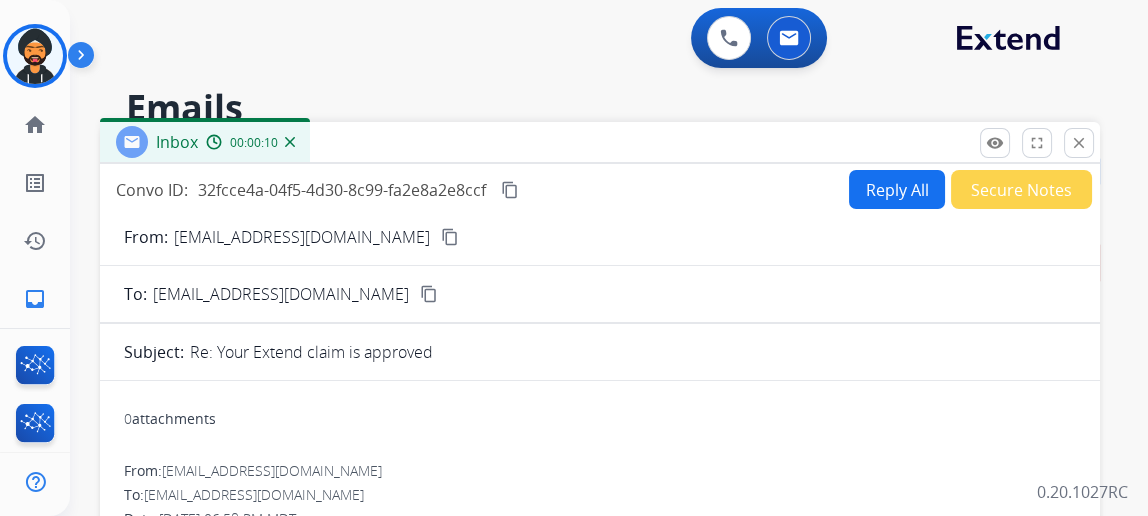 click on "close" at bounding box center (1079, 143) 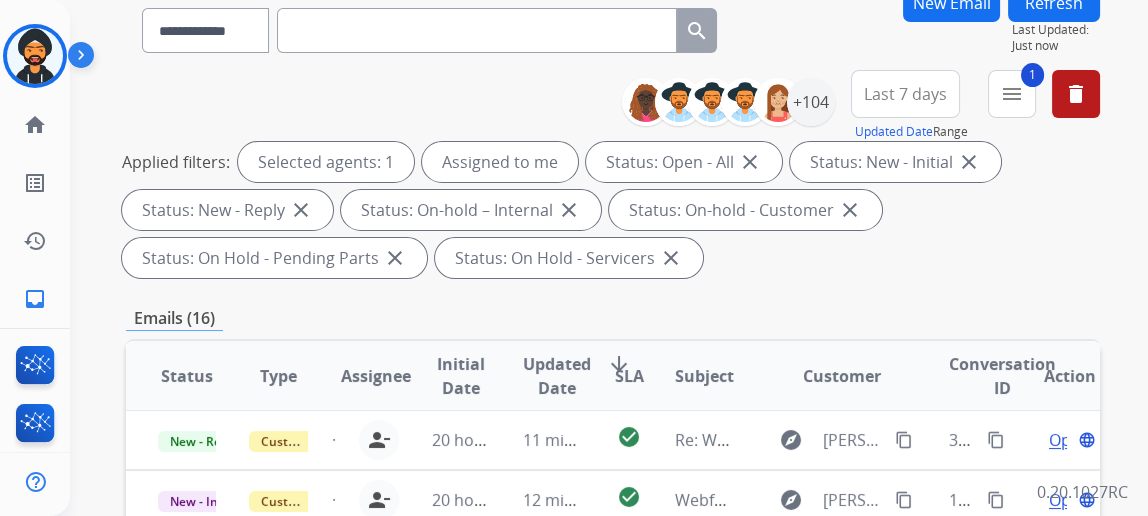 scroll, scrollTop: 363, scrollLeft: 0, axis: vertical 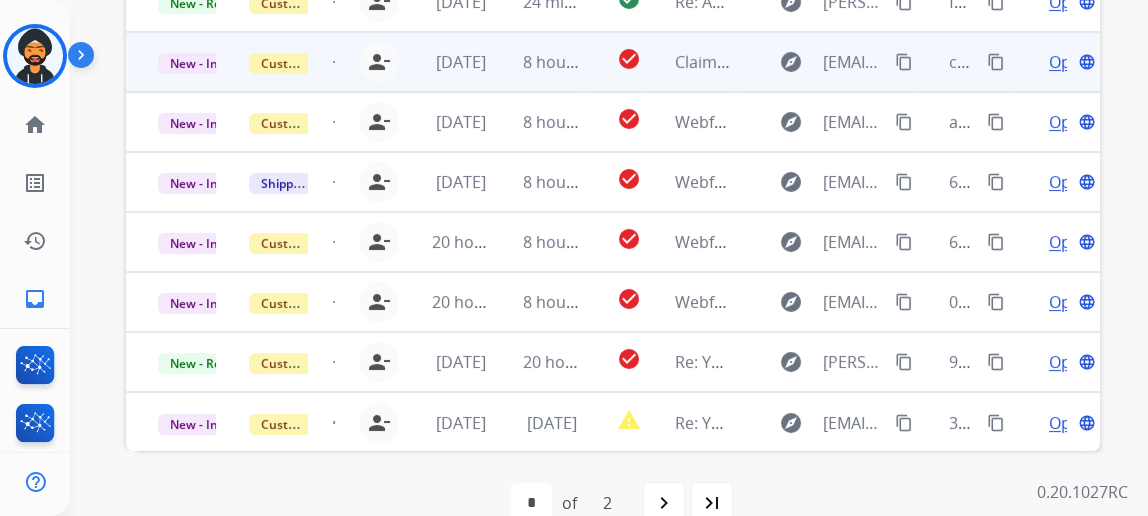 click on "Open" at bounding box center [1069, 62] 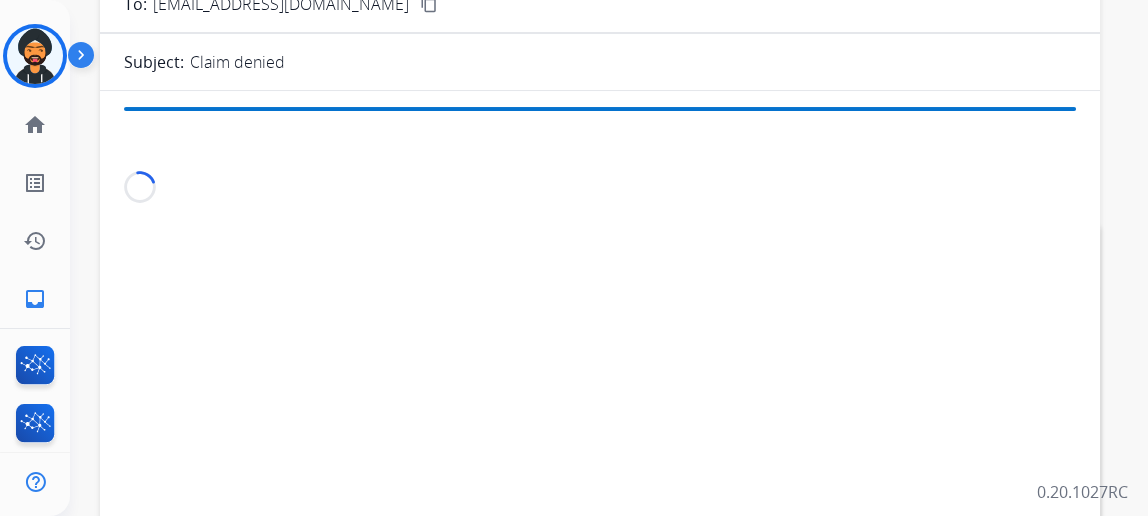 scroll, scrollTop: 181, scrollLeft: 0, axis: vertical 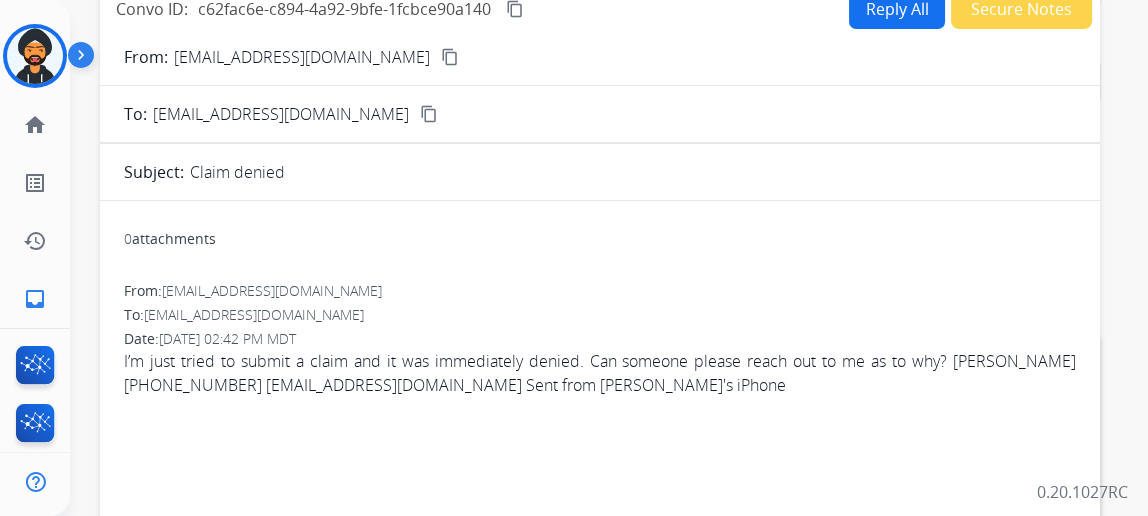 click on "Reply All" at bounding box center [897, 9] 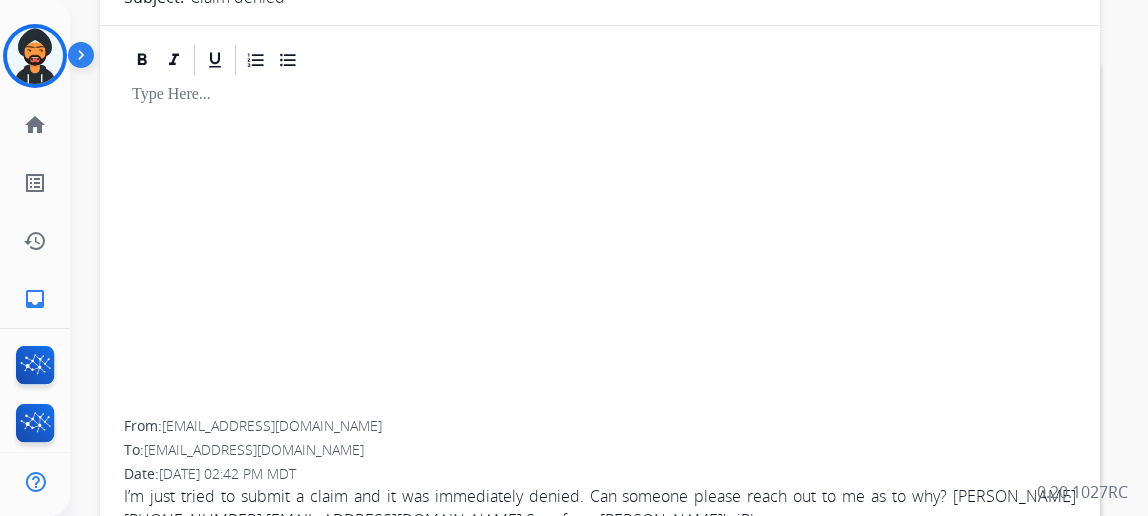 scroll, scrollTop: 0, scrollLeft: 0, axis: both 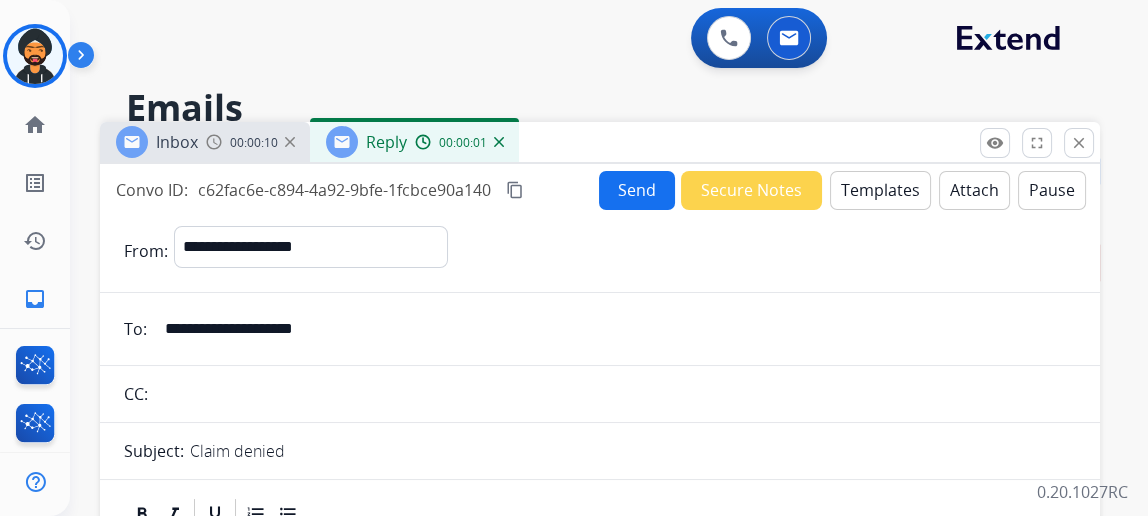 click on "Templates" at bounding box center [880, 190] 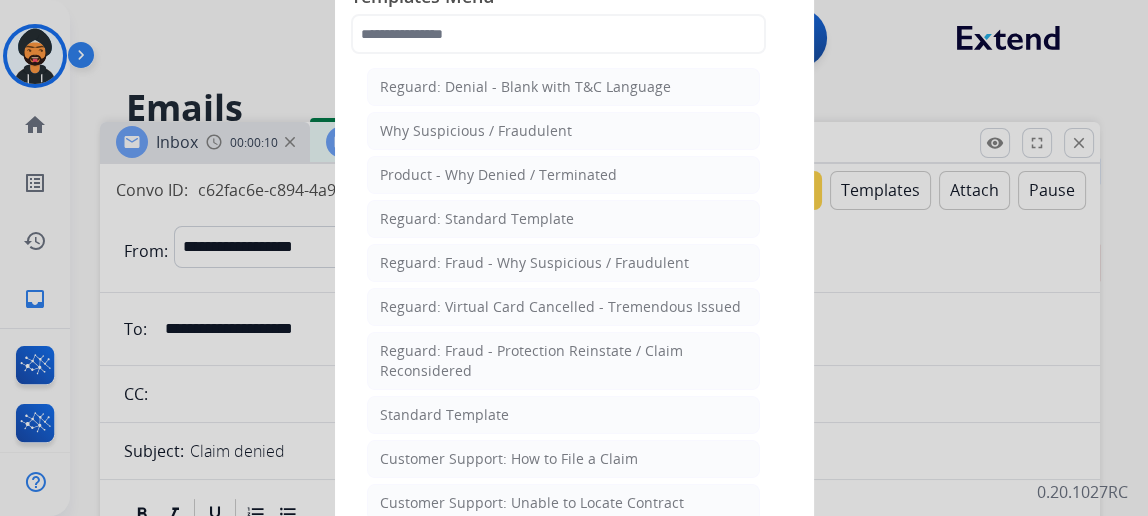 scroll, scrollTop: 43, scrollLeft: 0, axis: vertical 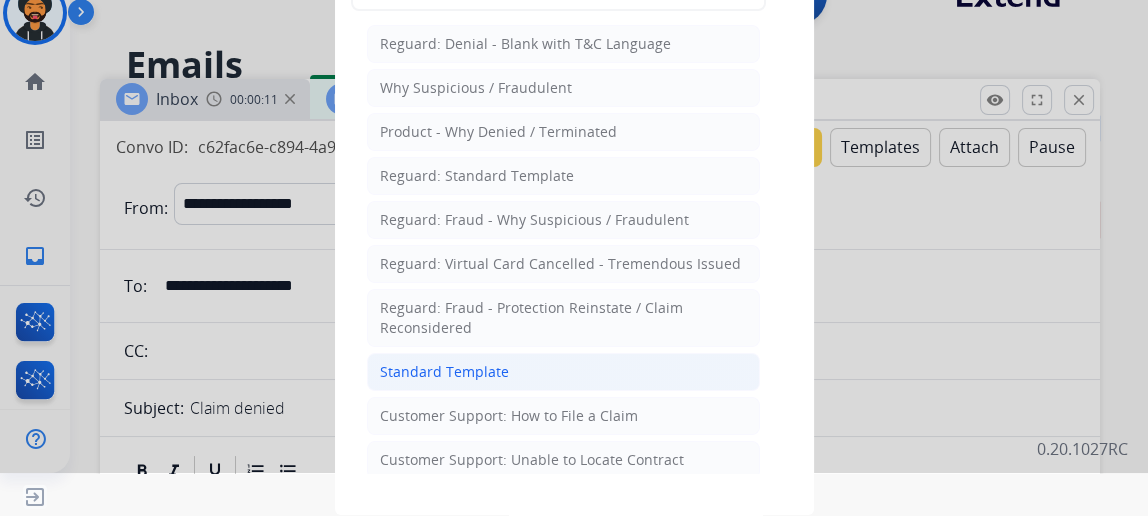 click on "Standard Template" 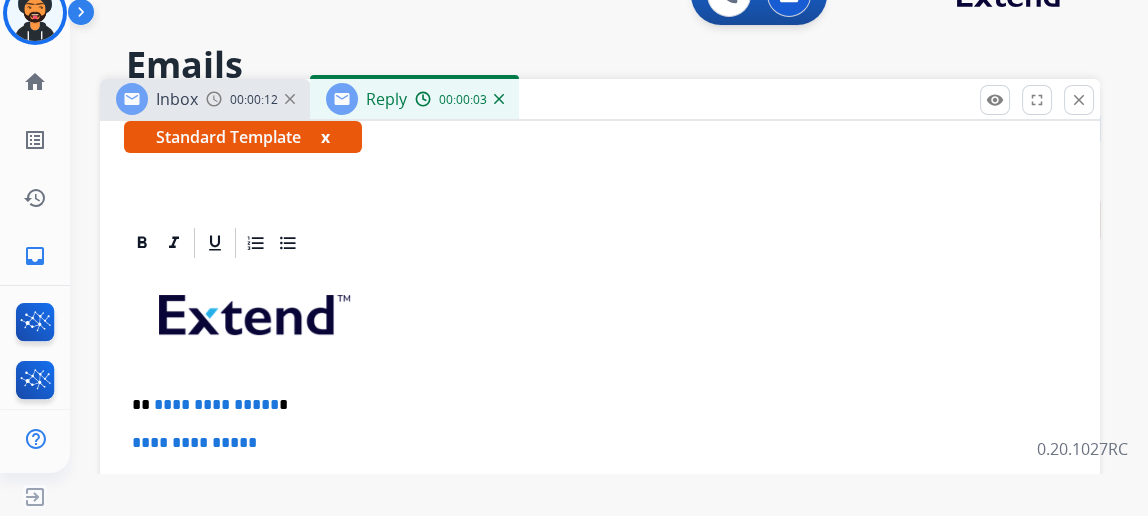 scroll, scrollTop: 363, scrollLeft: 0, axis: vertical 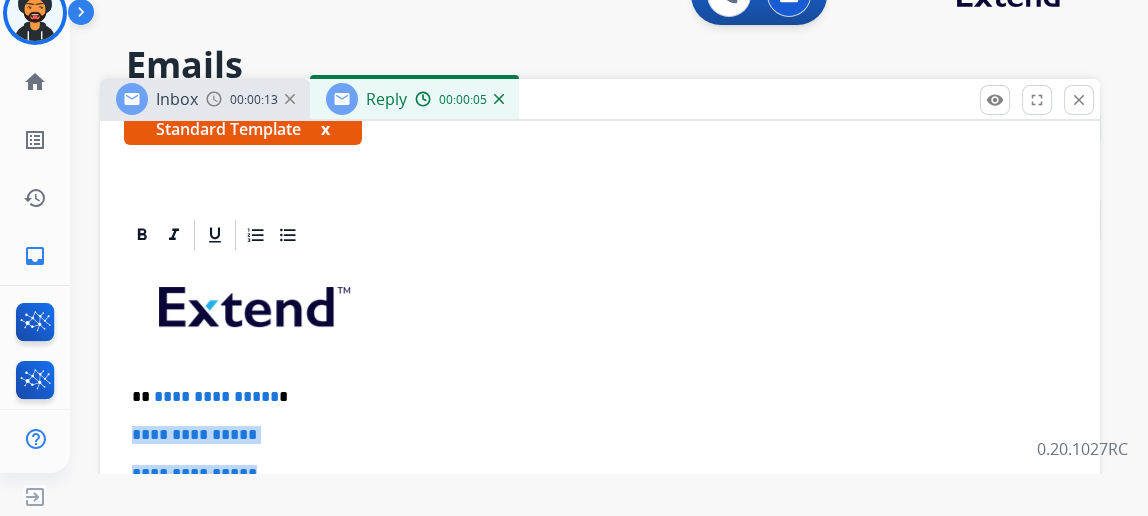drag, startPoint x: 299, startPoint y: 466, endPoint x: 139, endPoint y: 420, distance: 166.48123 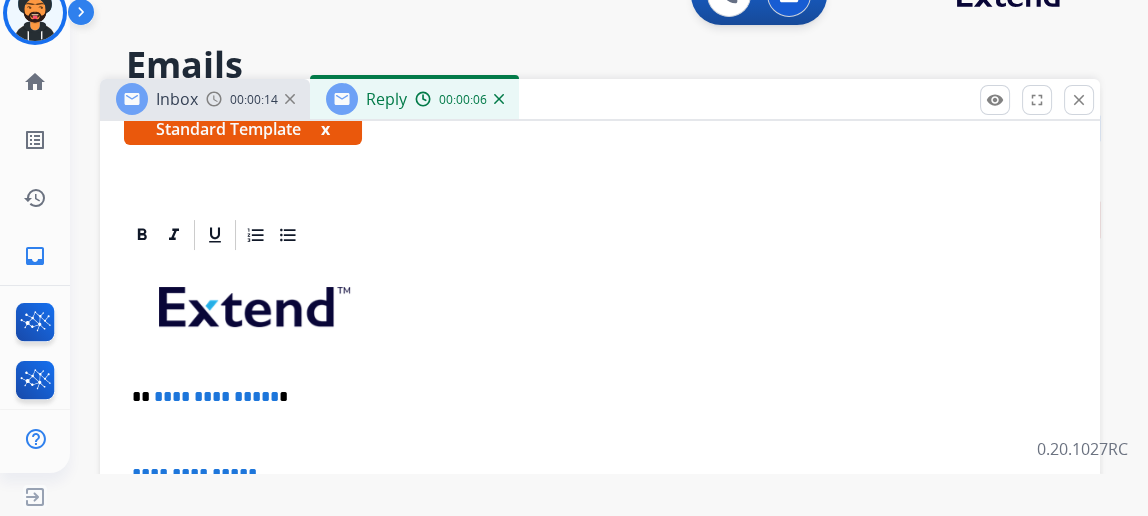 type 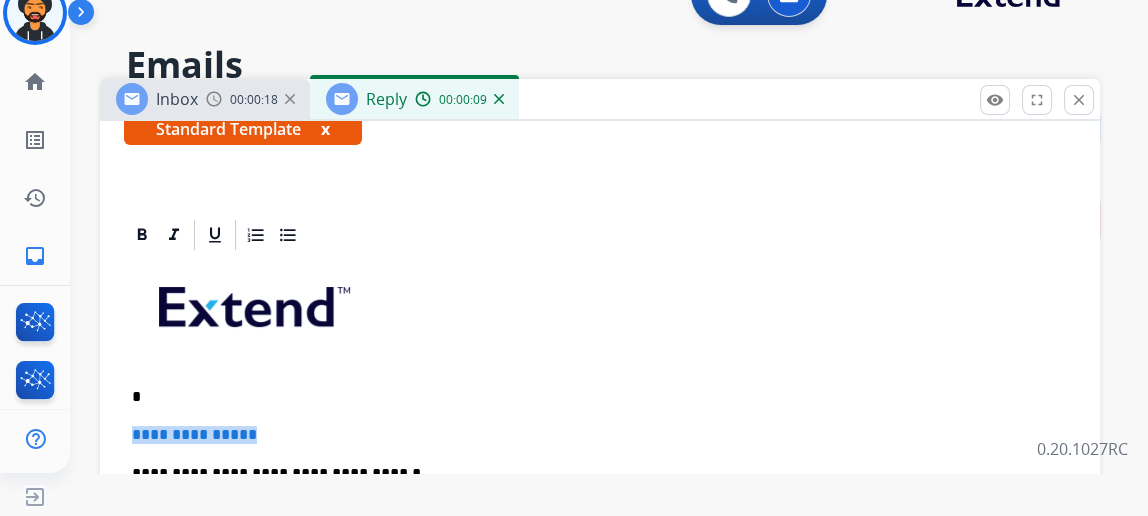 drag, startPoint x: 298, startPoint y: 429, endPoint x: 95, endPoint y: 403, distance: 204.65825 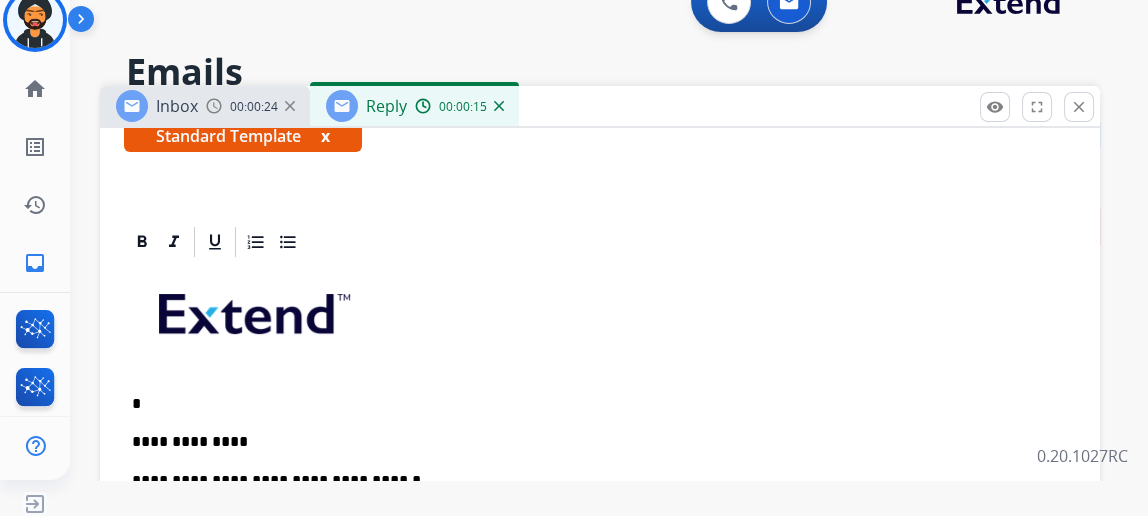 scroll, scrollTop: 0, scrollLeft: 0, axis: both 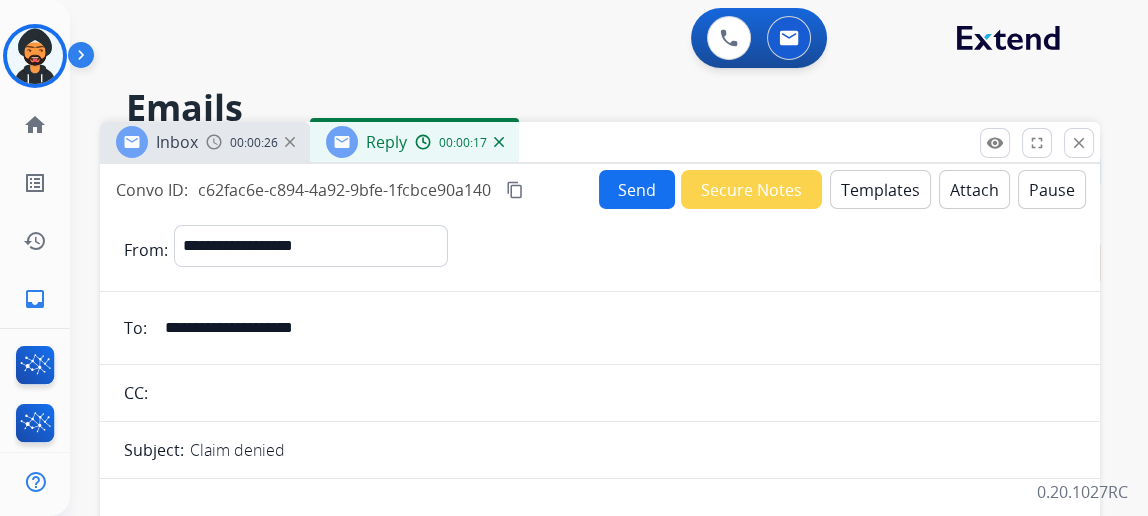 click on "Send" at bounding box center [637, 189] 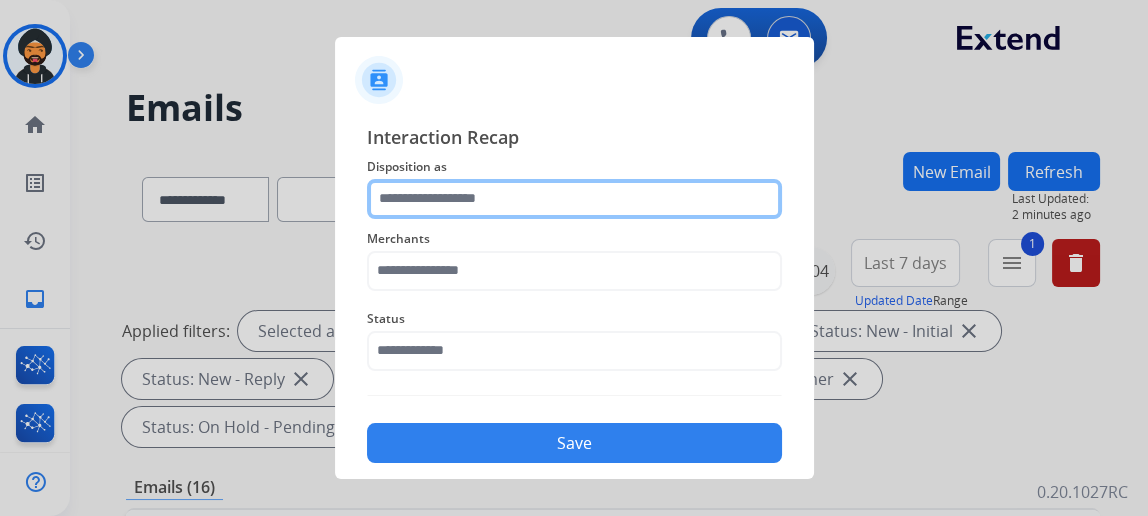 click 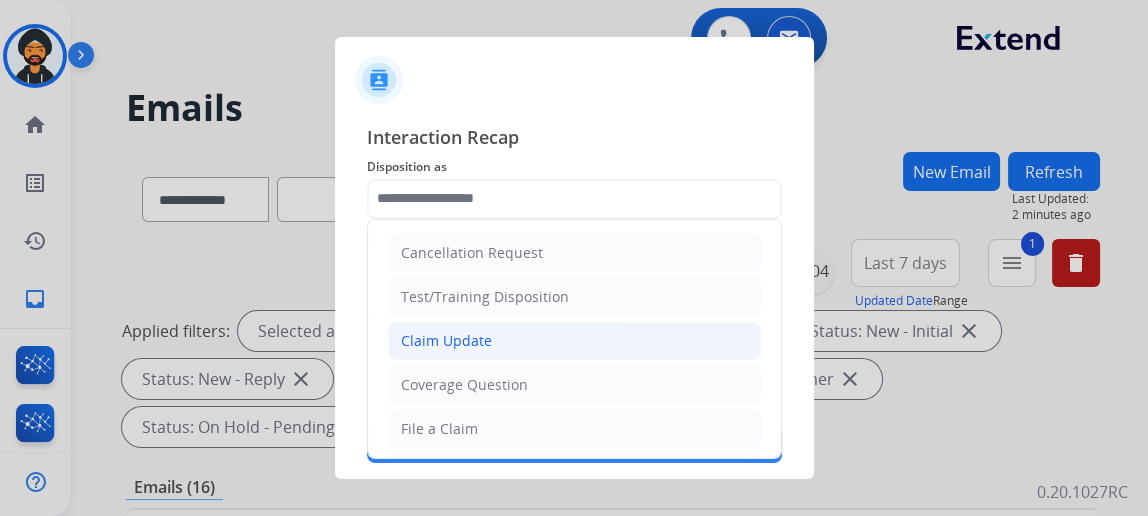 click on "Claim Update" 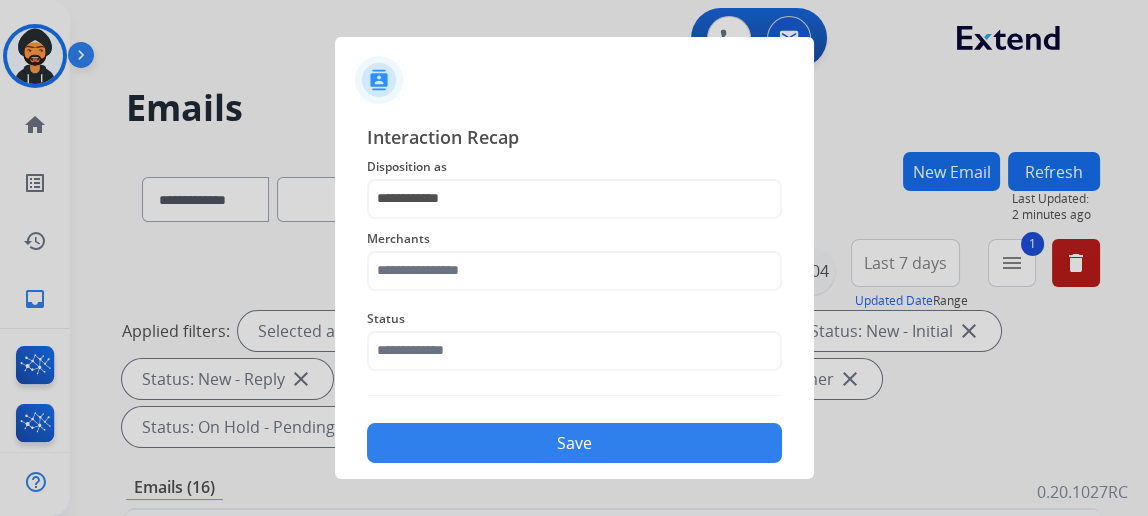 click on "Merchants" 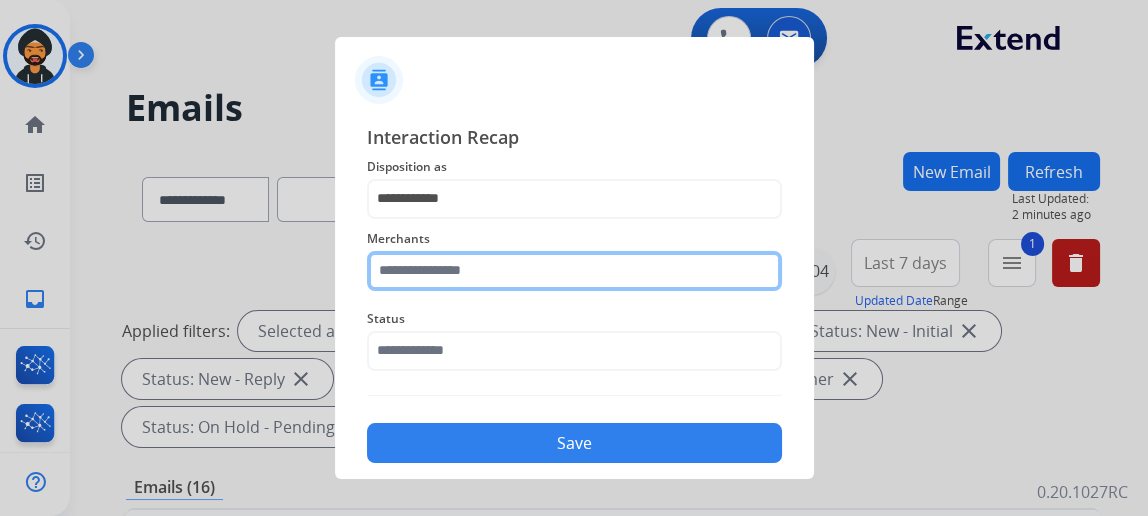 click 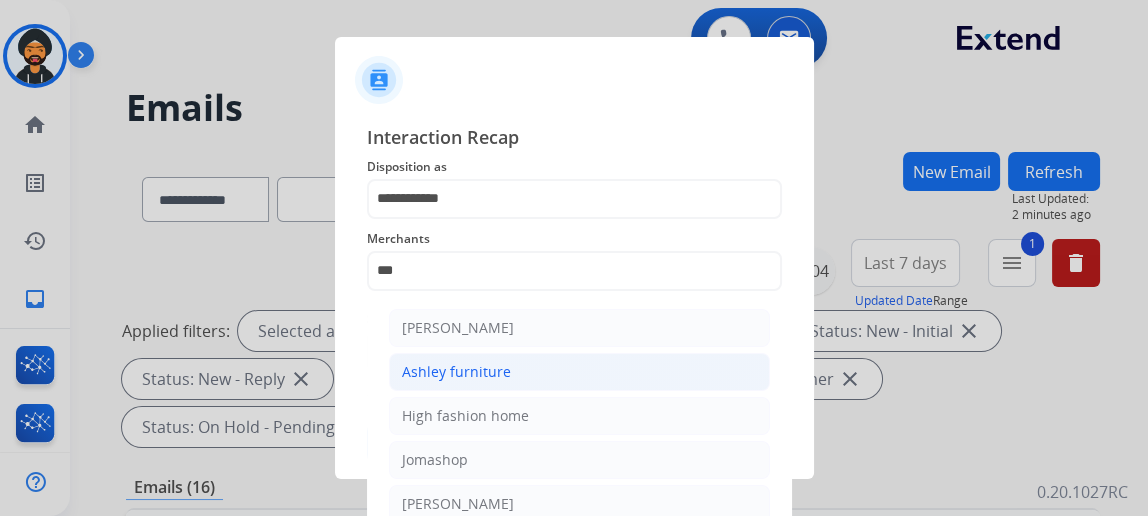 click on "Ashley furniture" 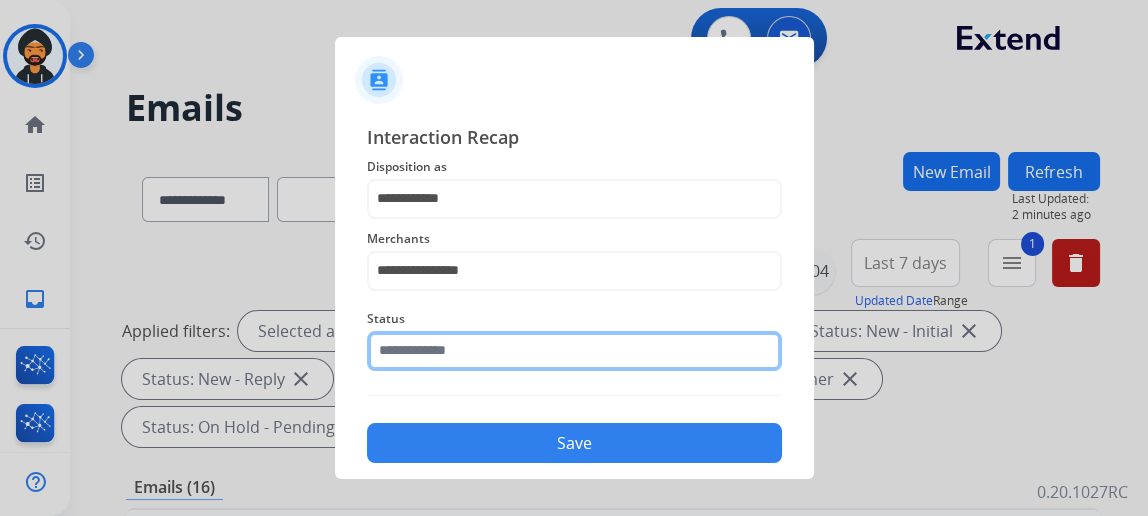 click 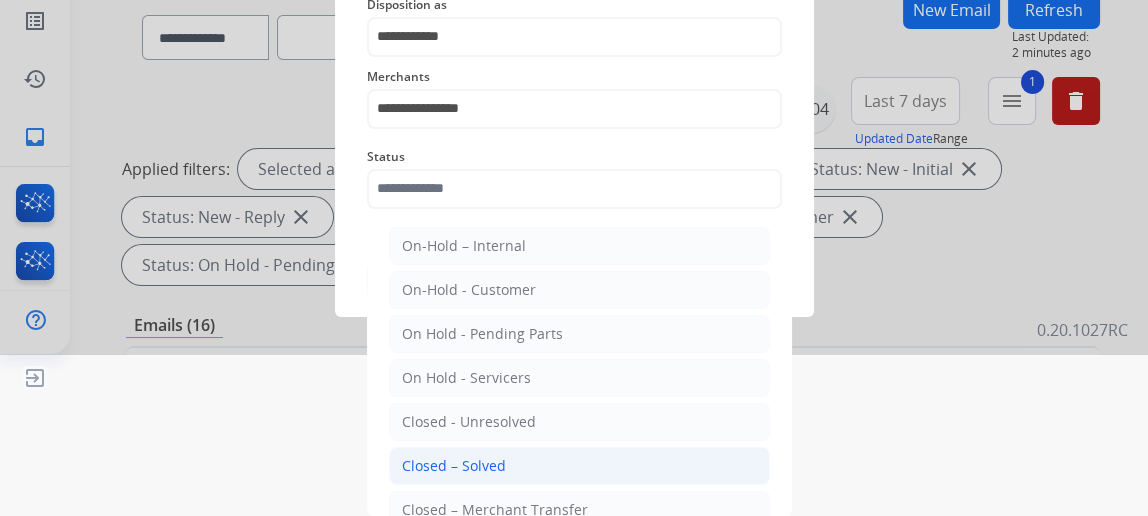 click on "Closed – Solved" 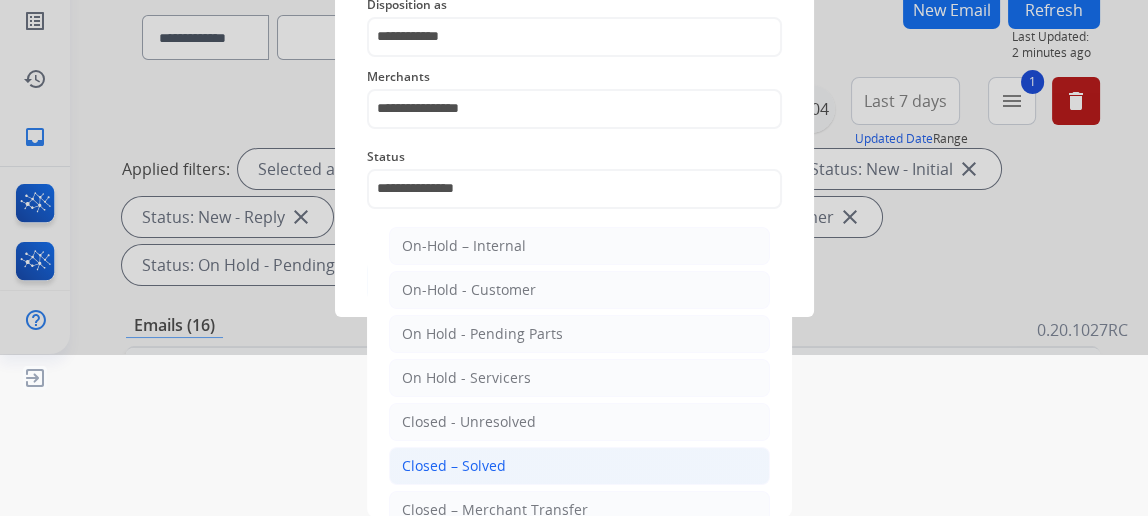scroll, scrollTop: 43, scrollLeft: 0, axis: vertical 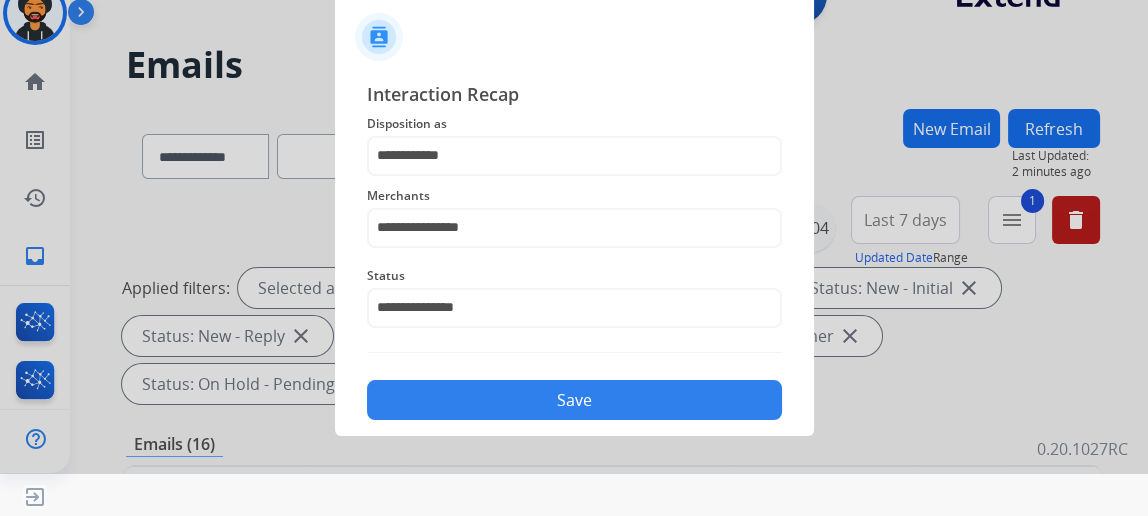 click on "Save" 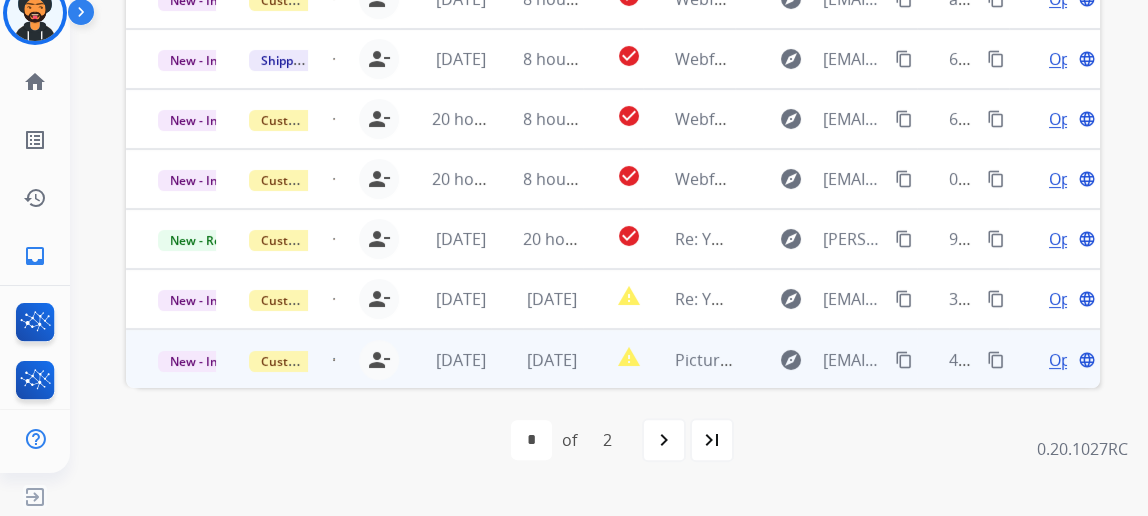 scroll, scrollTop: 749, scrollLeft: 0, axis: vertical 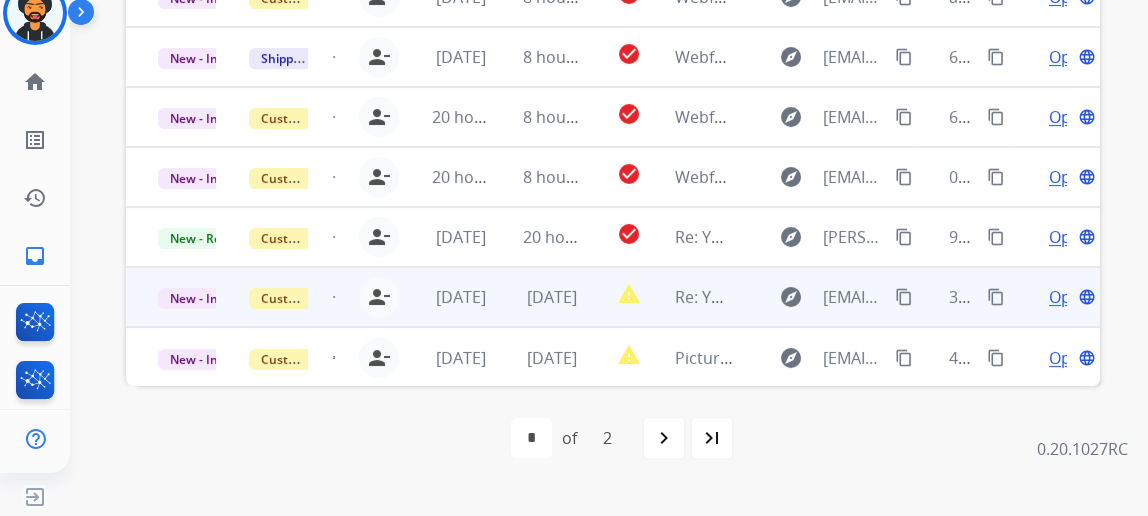 click on "Open" at bounding box center (1069, 297) 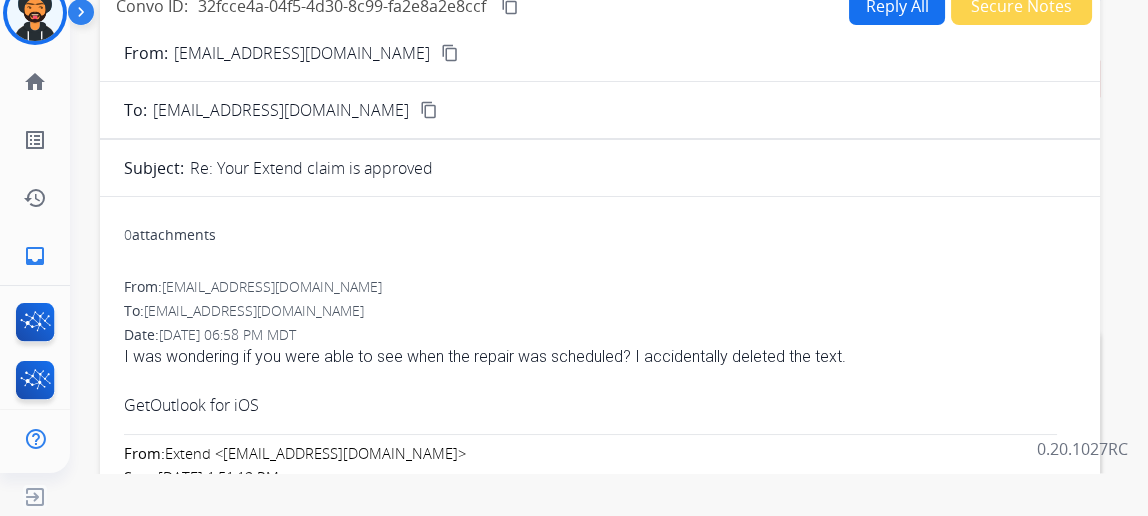 scroll, scrollTop: 113, scrollLeft: 0, axis: vertical 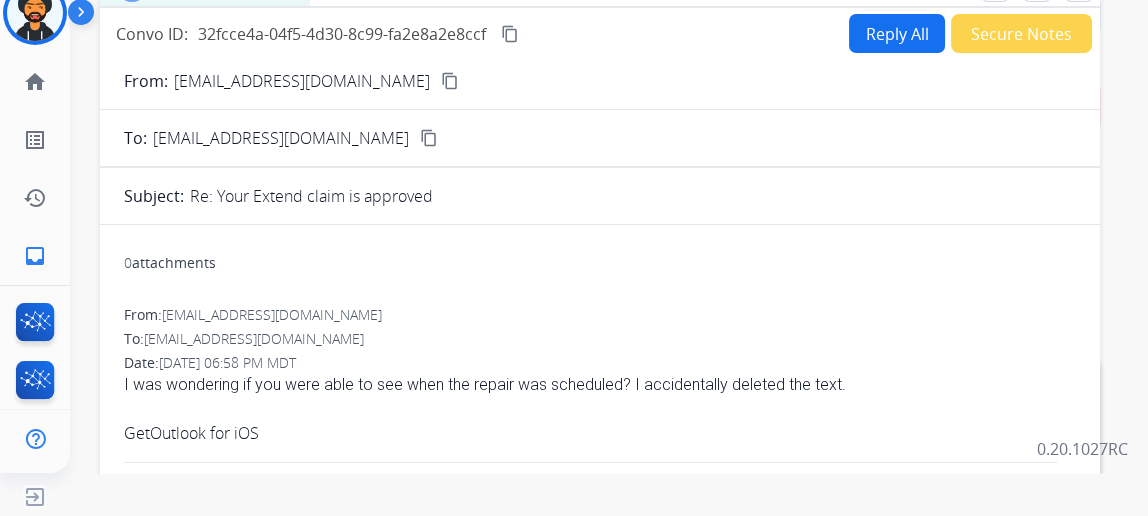 click on "Reply All" at bounding box center (897, 33) 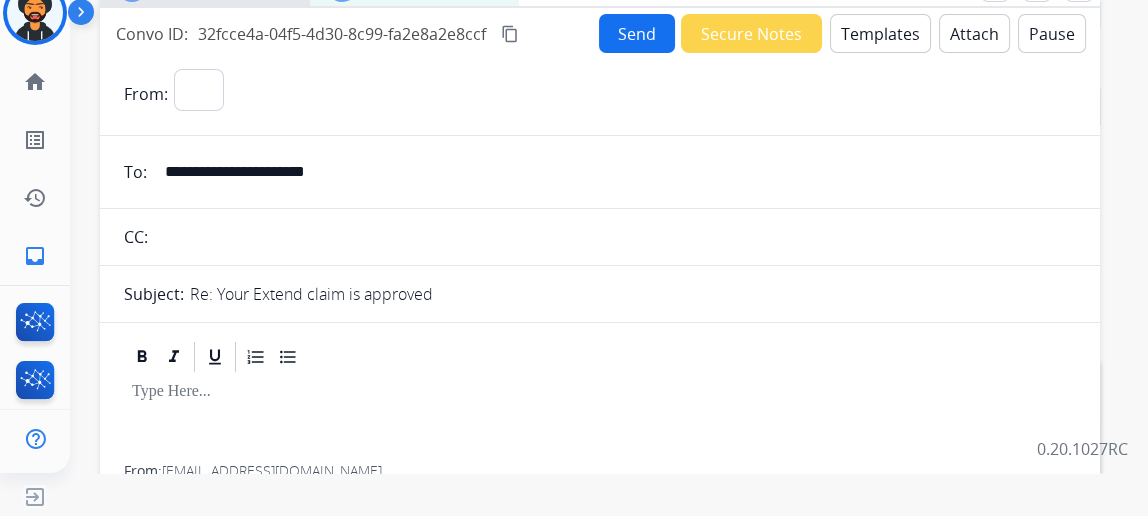 select on "**********" 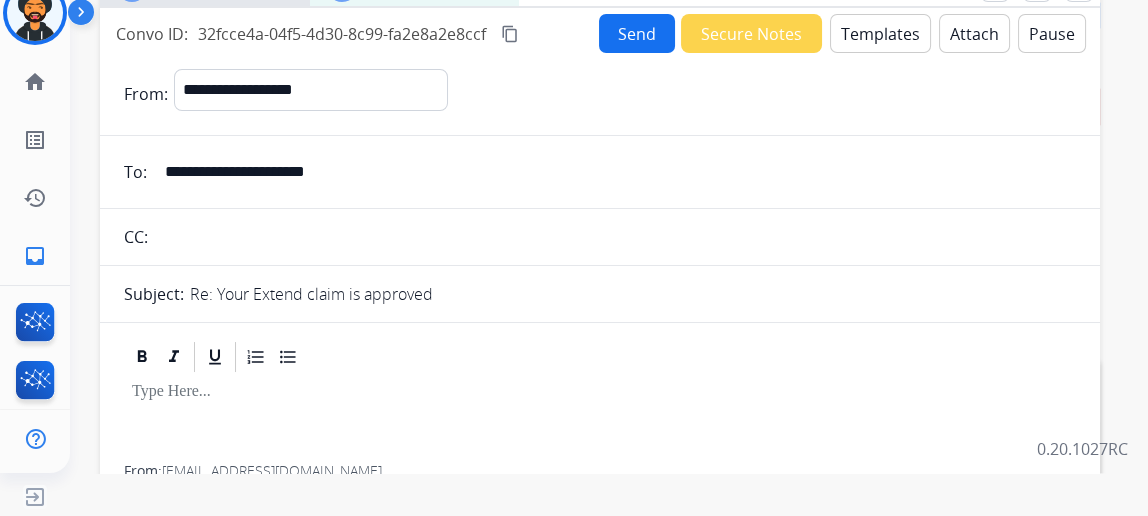 click on "Templates" at bounding box center [880, 33] 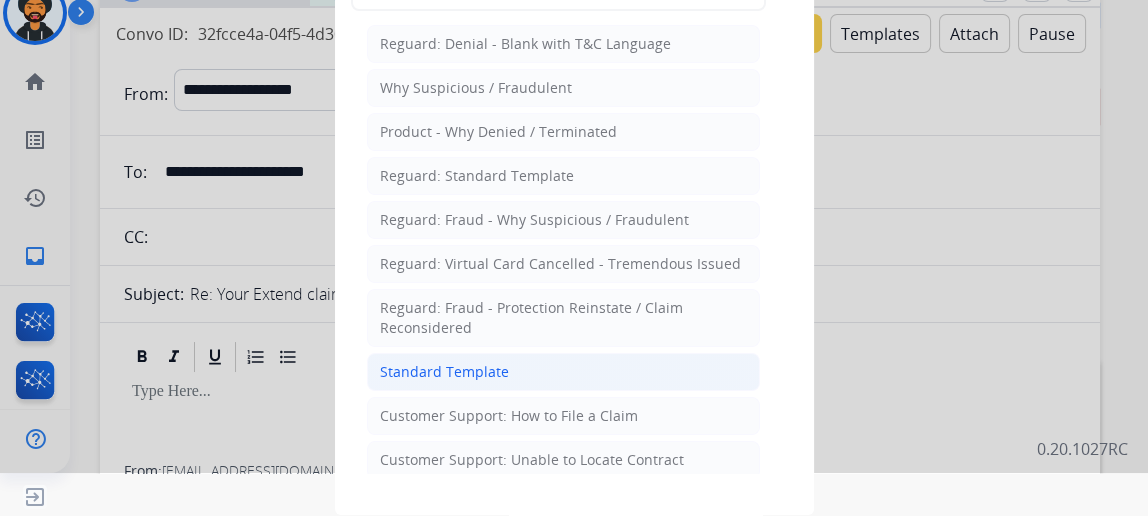 click on "Standard Template" 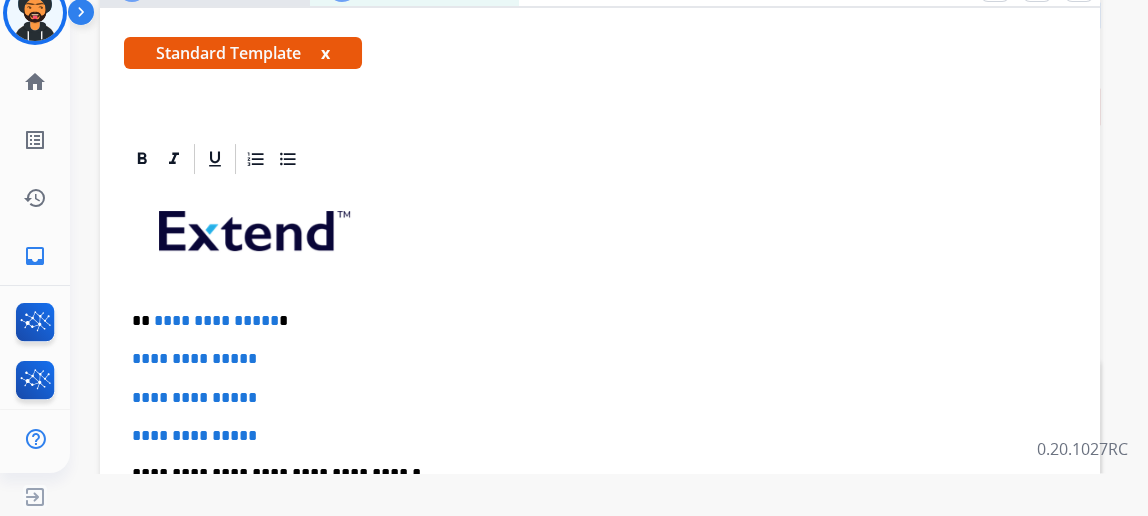 scroll, scrollTop: 454, scrollLeft: 0, axis: vertical 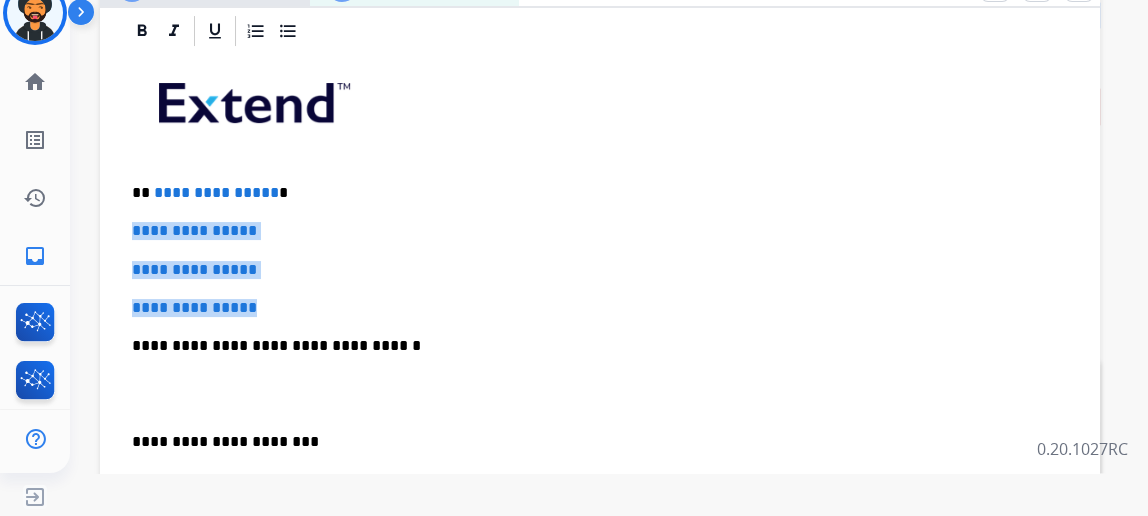 drag, startPoint x: 323, startPoint y: 305, endPoint x: 138, endPoint y: 214, distance: 206.16983 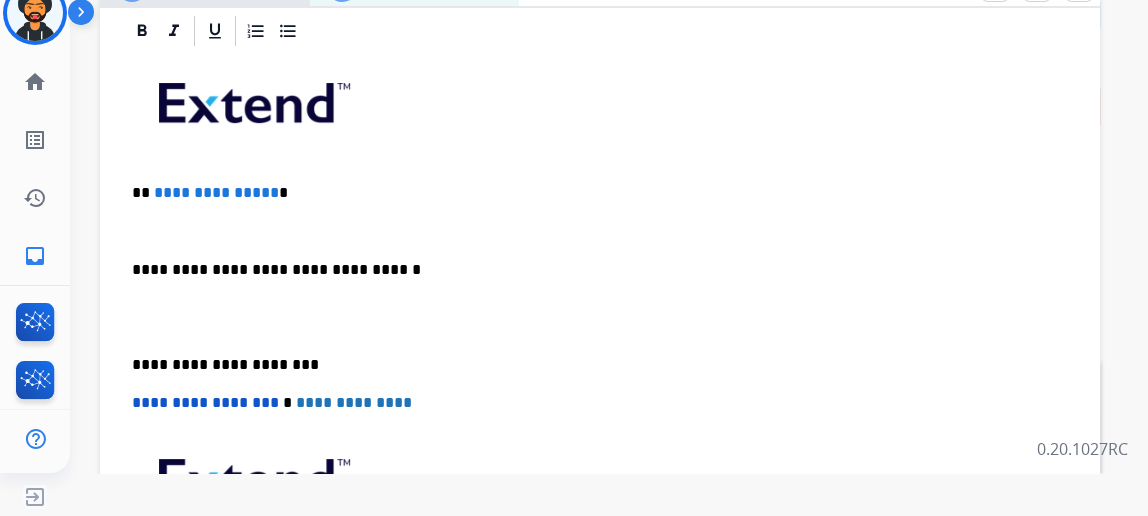 type 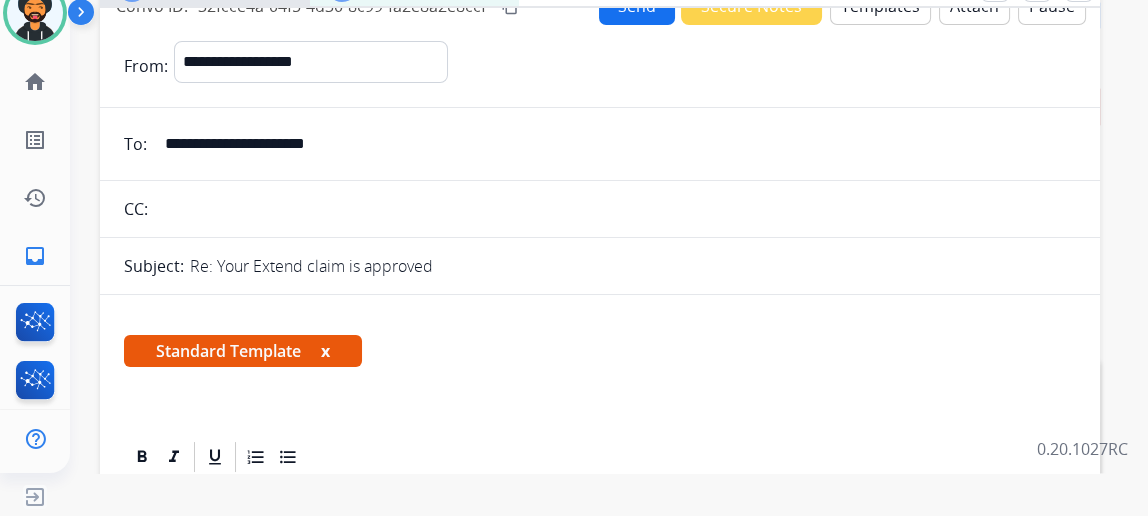 scroll, scrollTop: 0, scrollLeft: 0, axis: both 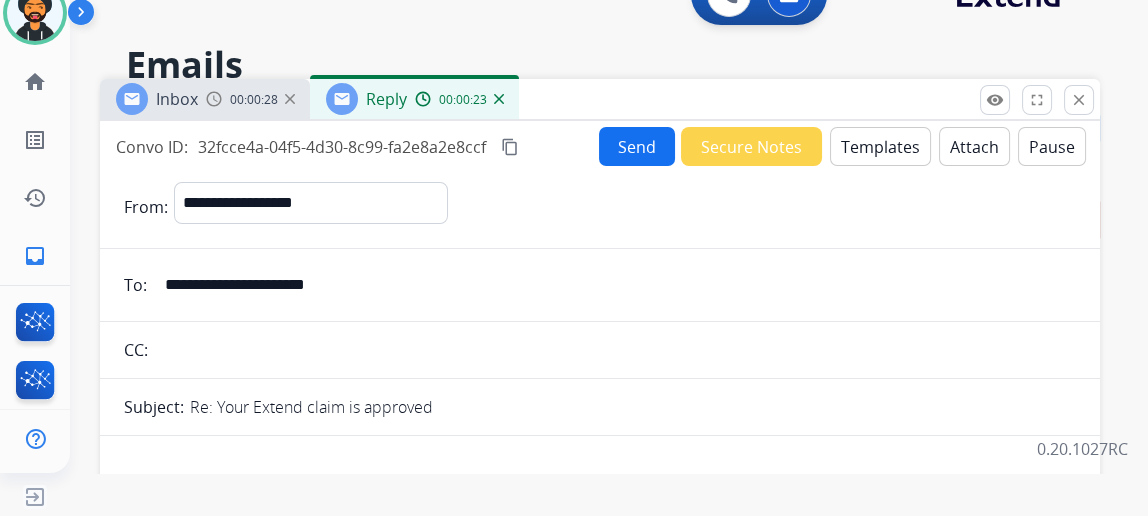 click on "Send" at bounding box center [637, 146] 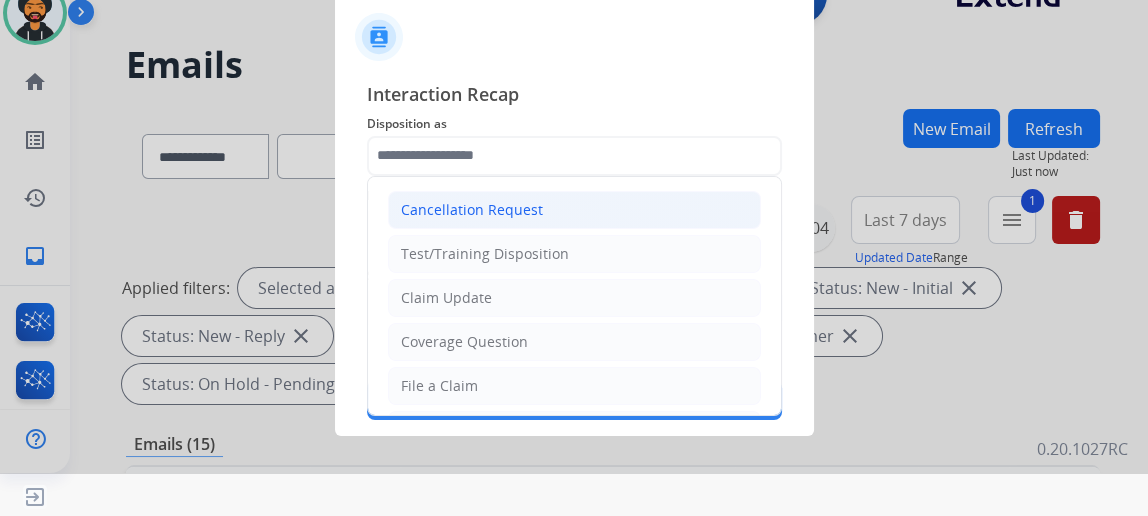 click 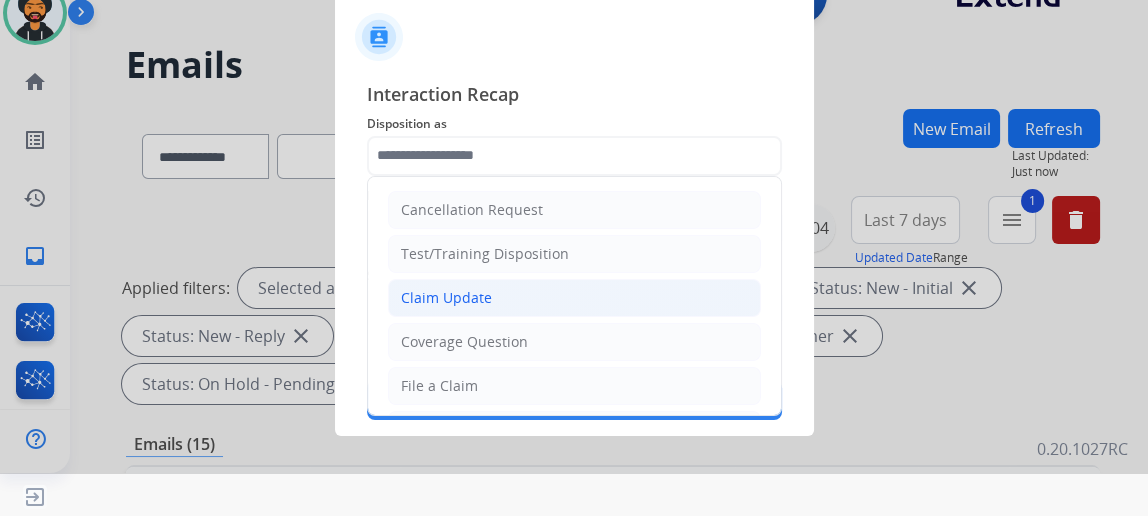 click on "Claim Update" 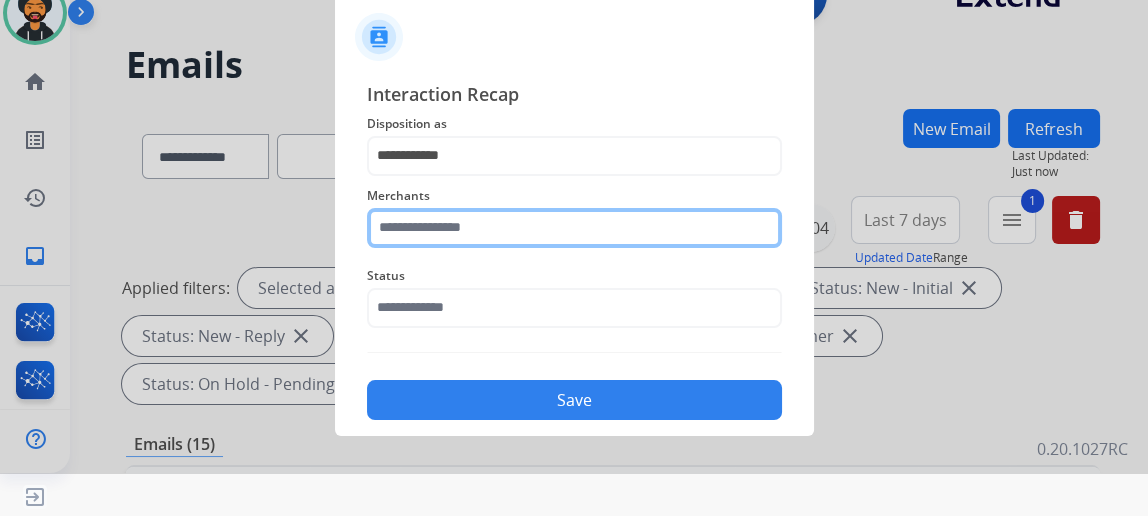 click 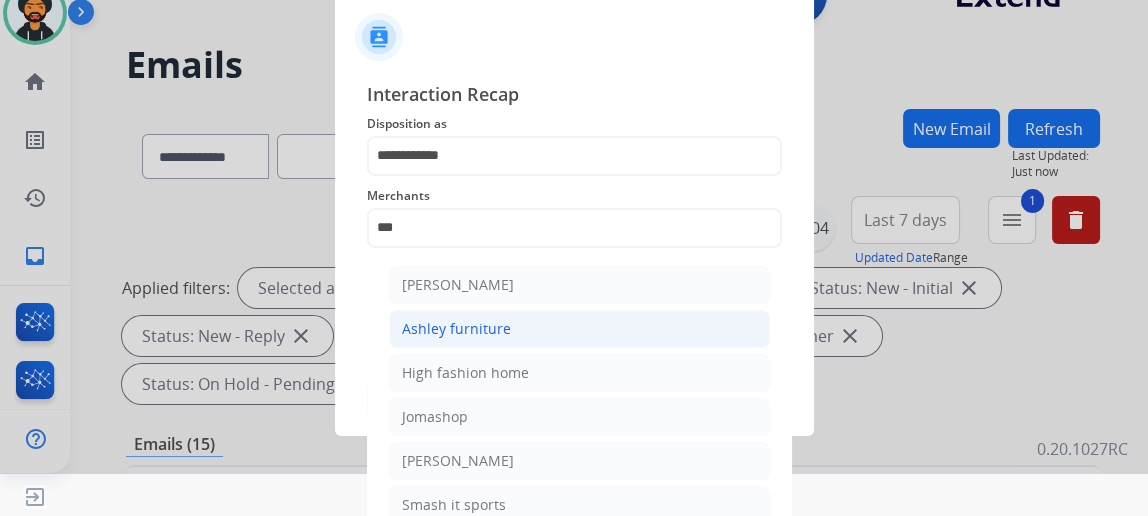 click on "Ashley furniture" 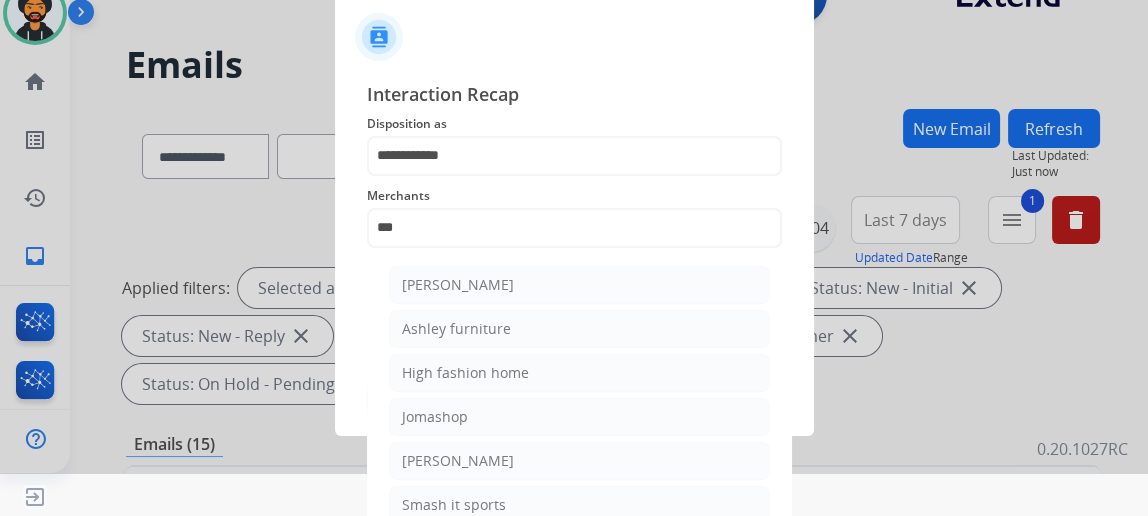 type on "**********" 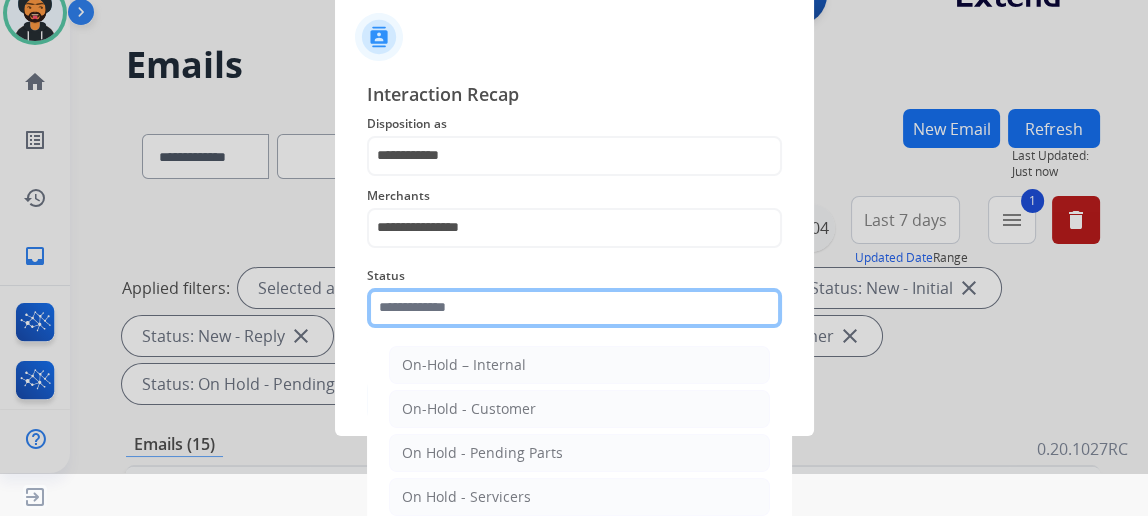 click 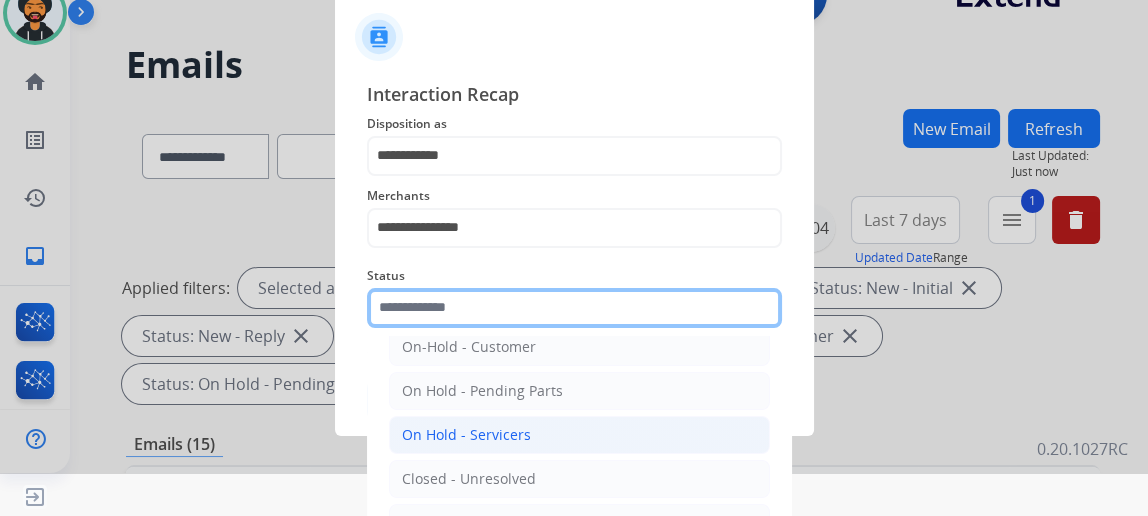 scroll, scrollTop: 112, scrollLeft: 0, axis: vertical 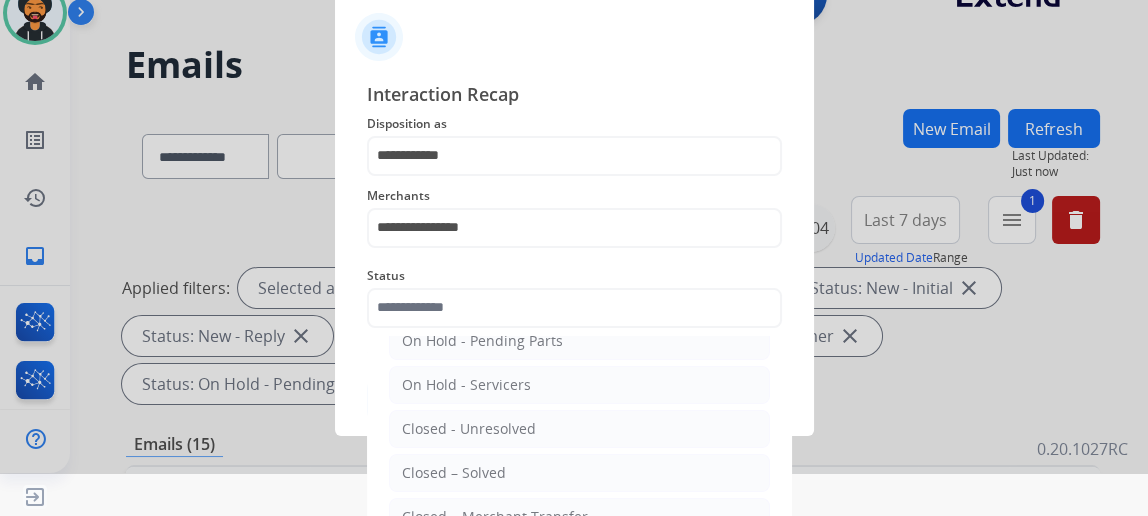 drag, startPoint x: 450, startPoint y: 466, endPoint x: 478, endPoint y: 464, distance: 28.071337 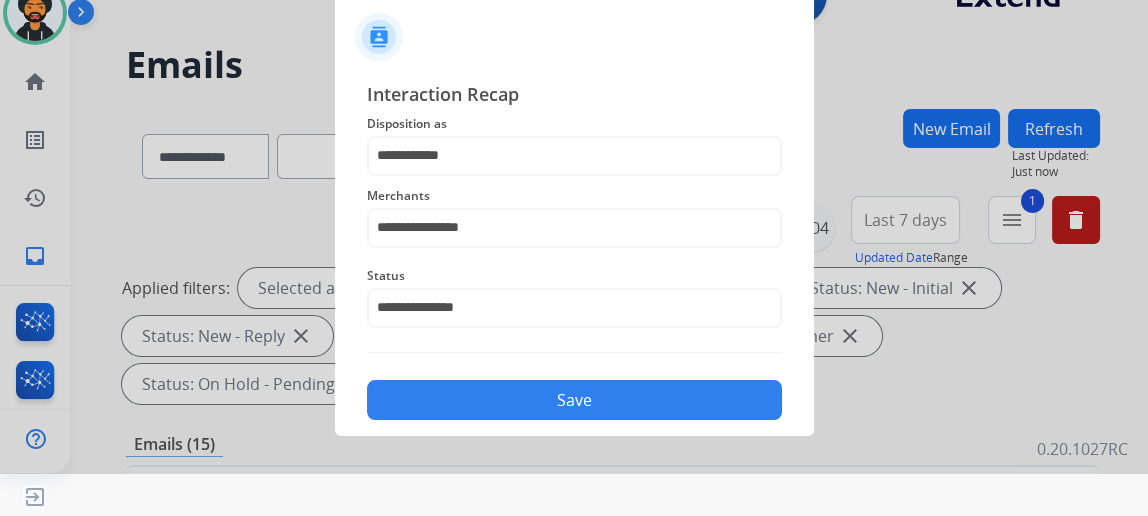 click on "Save" 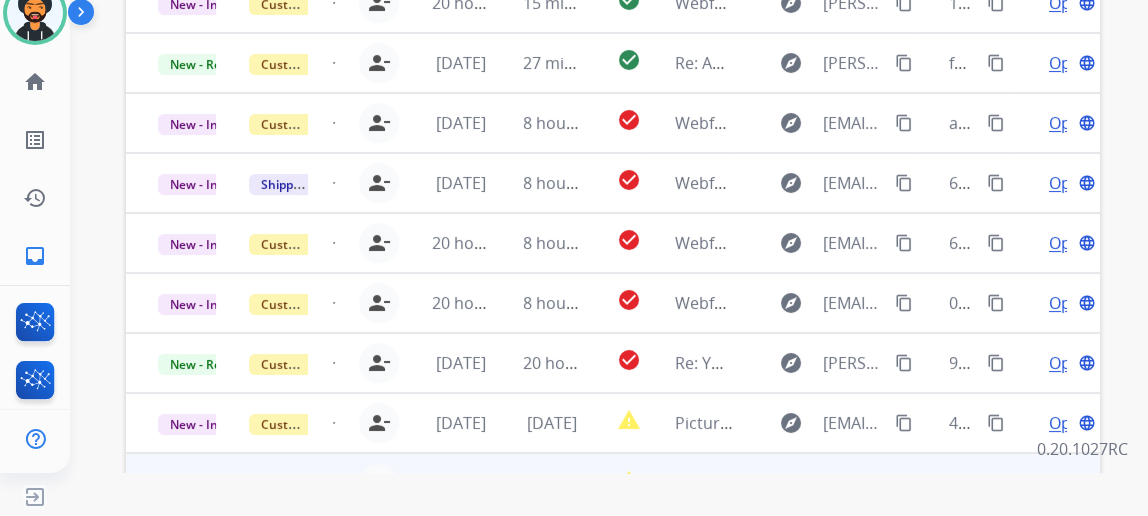 scroll, scrollTop: 749, scrollLeft: 0, axis: vertical 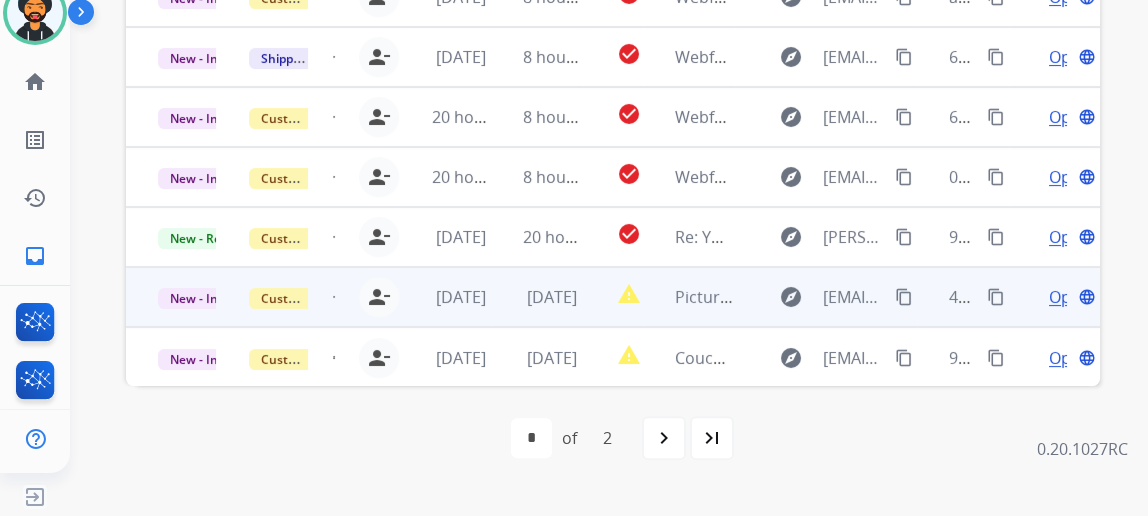 click on "Open language" at bounding box center [1070, 297] 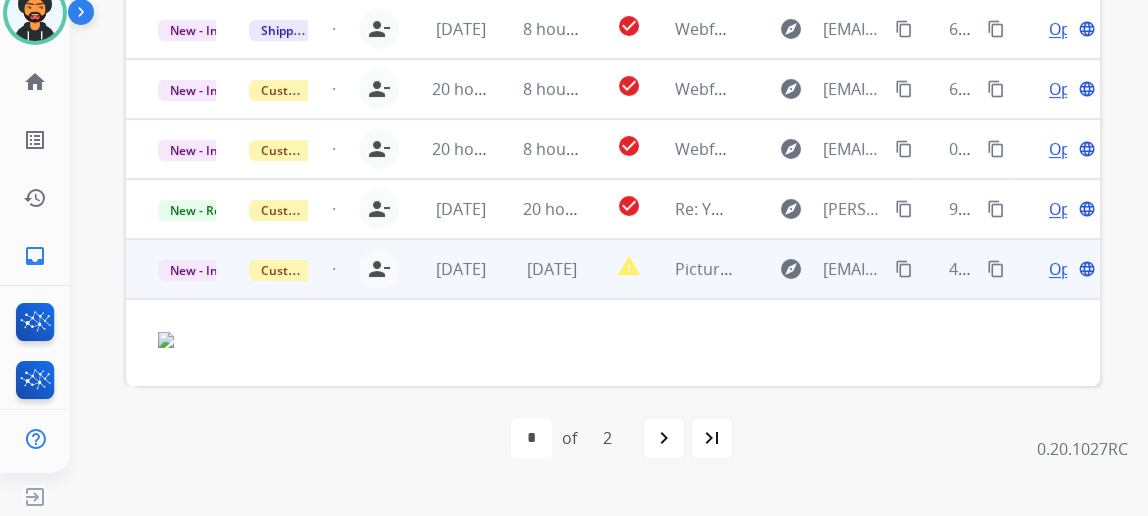 scroll, scrollTop: 0, scrollLeft: 0, axis: both 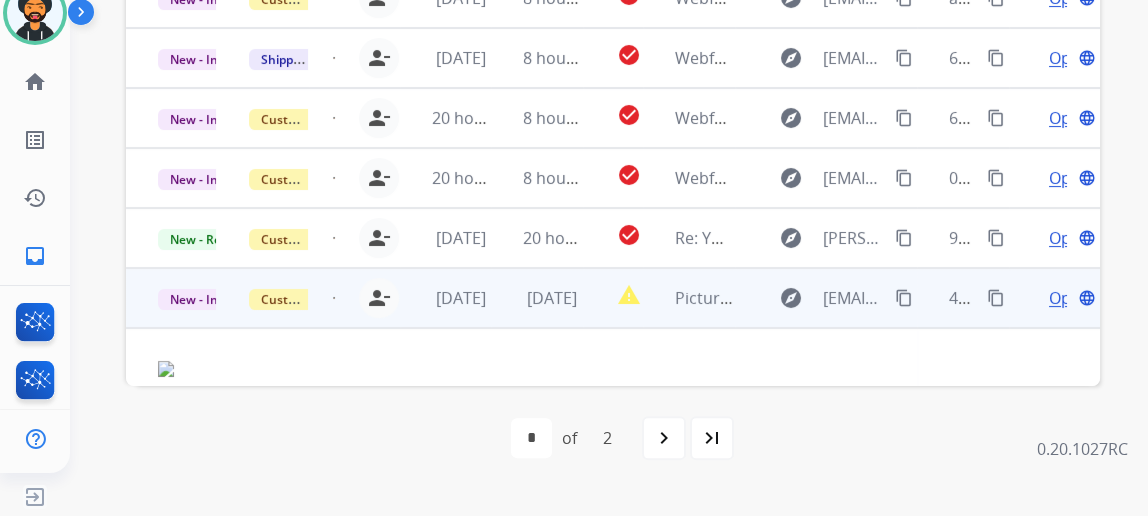 click on "Open" at bounding box center [1069, 298] 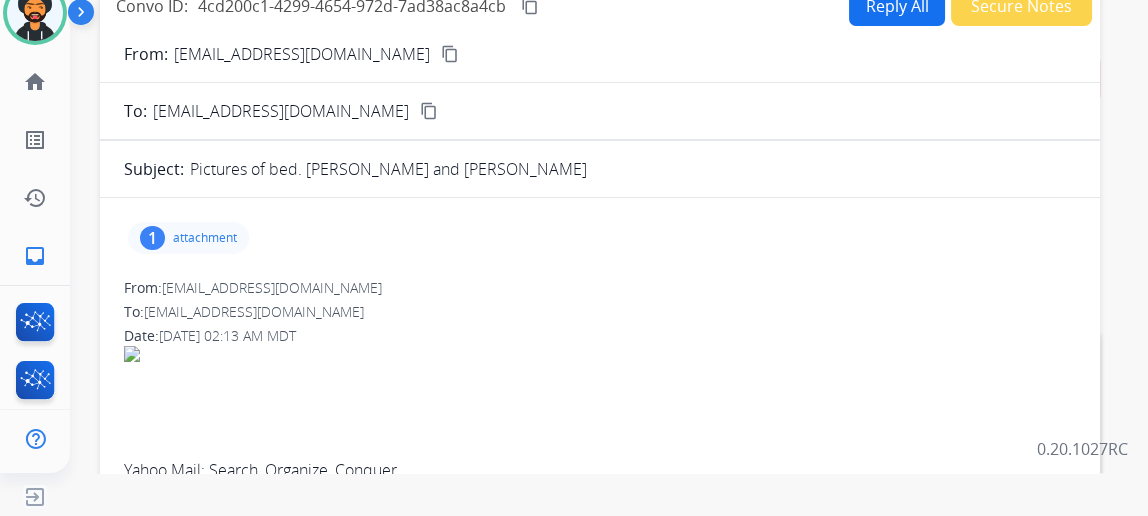 scroll, scrollTop: 113, scrollLeft: 0, axis: vertical 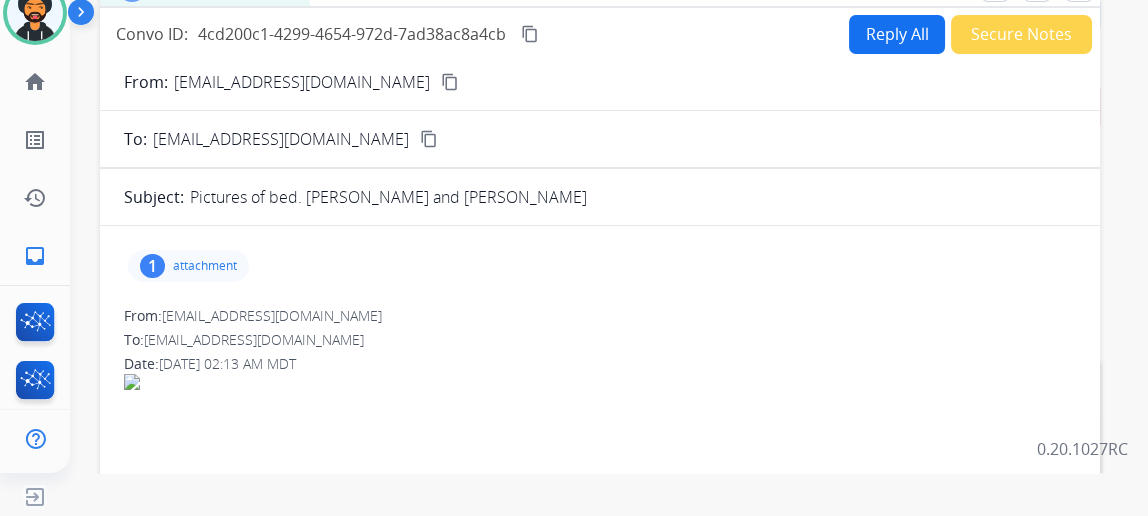 click on "Reply All" at bounding box center (897, 34) 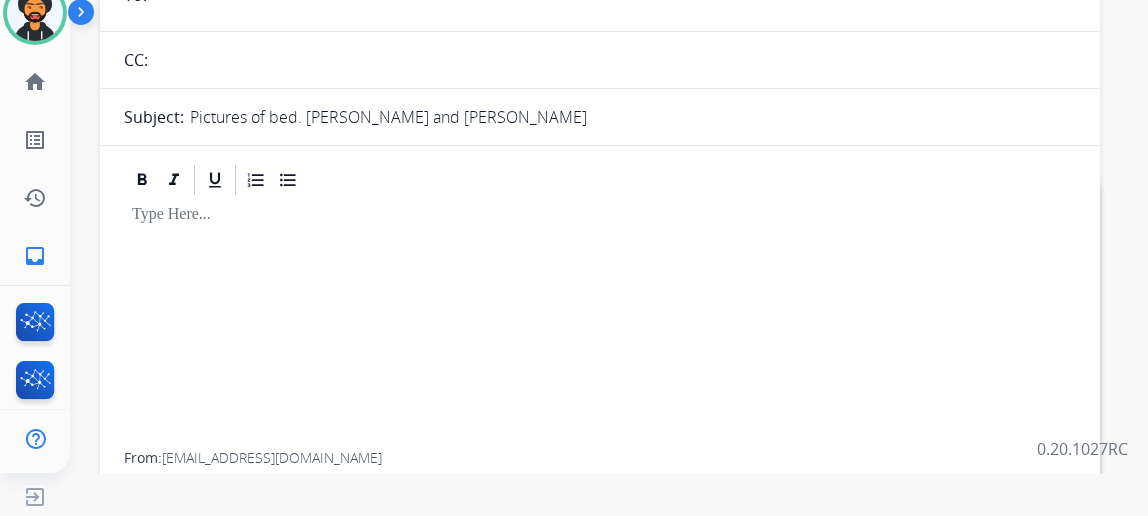 scroll, scrollTop: 295, scrollLeft: 0, axis: vertical 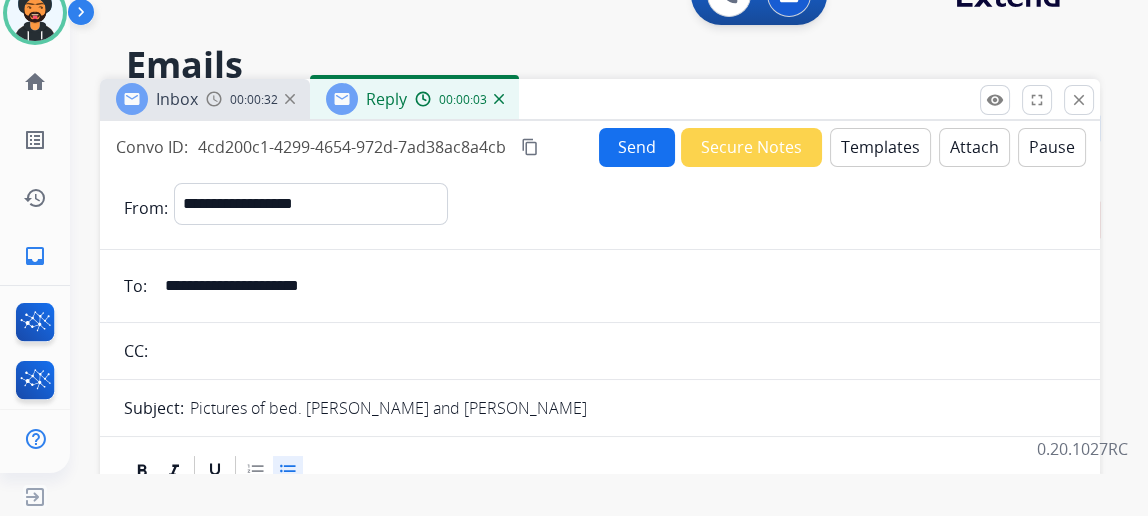 click on "Send" at bounding box center (637, 147) 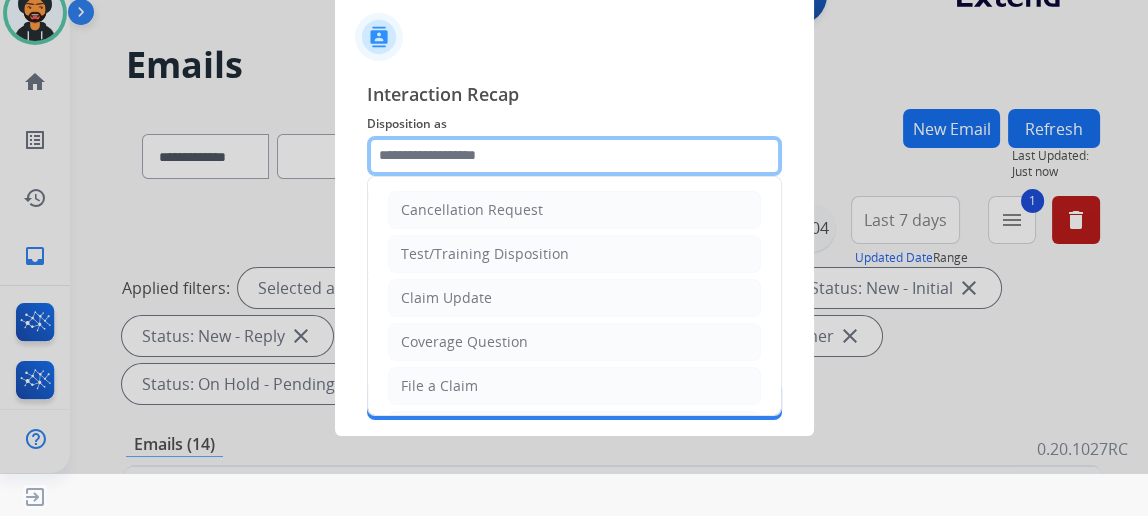 click 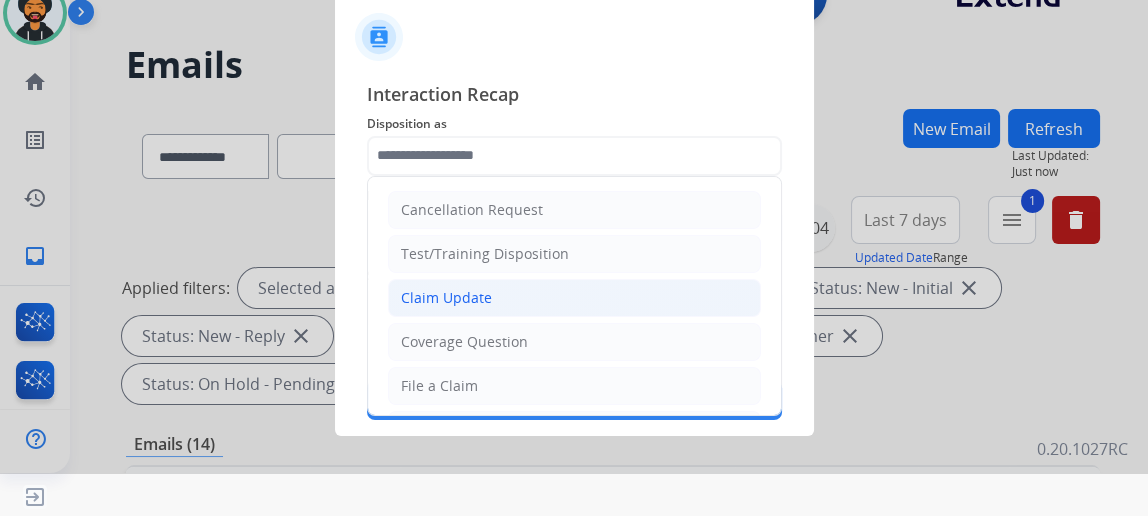 click on "Claim Update" 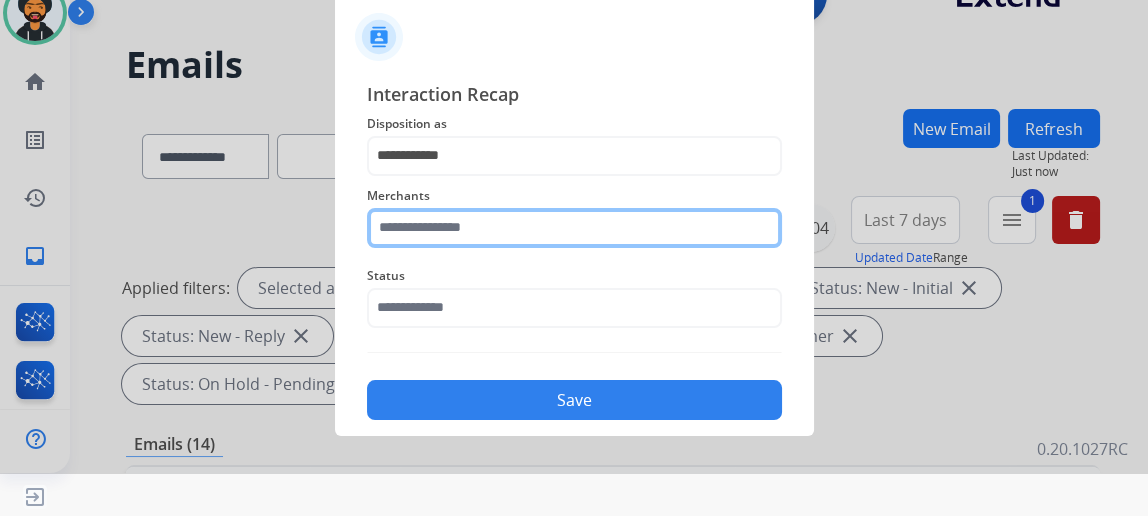 click 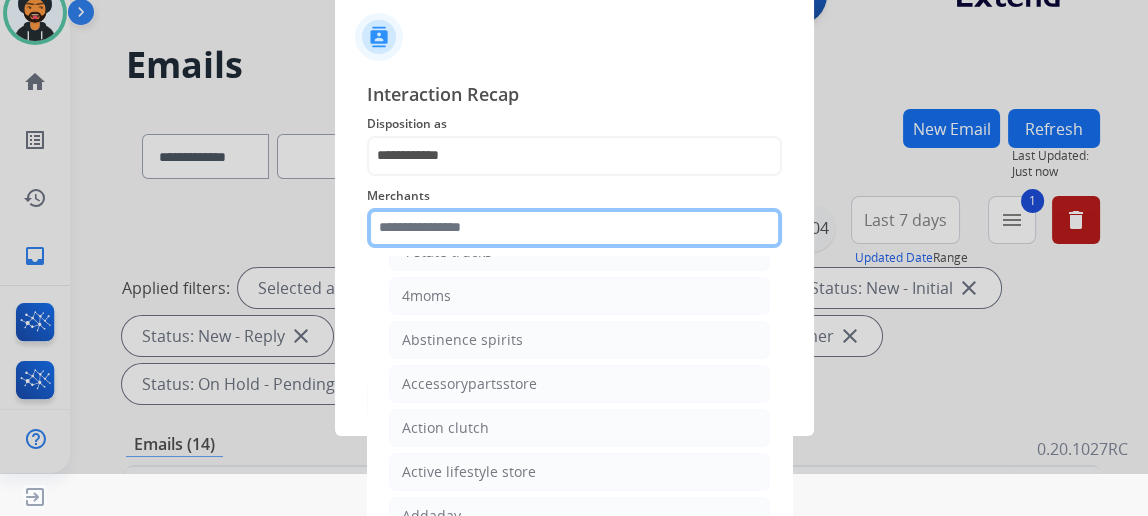 scroll, scrollTop: 363, scrollLeft: 0, axis: vertical 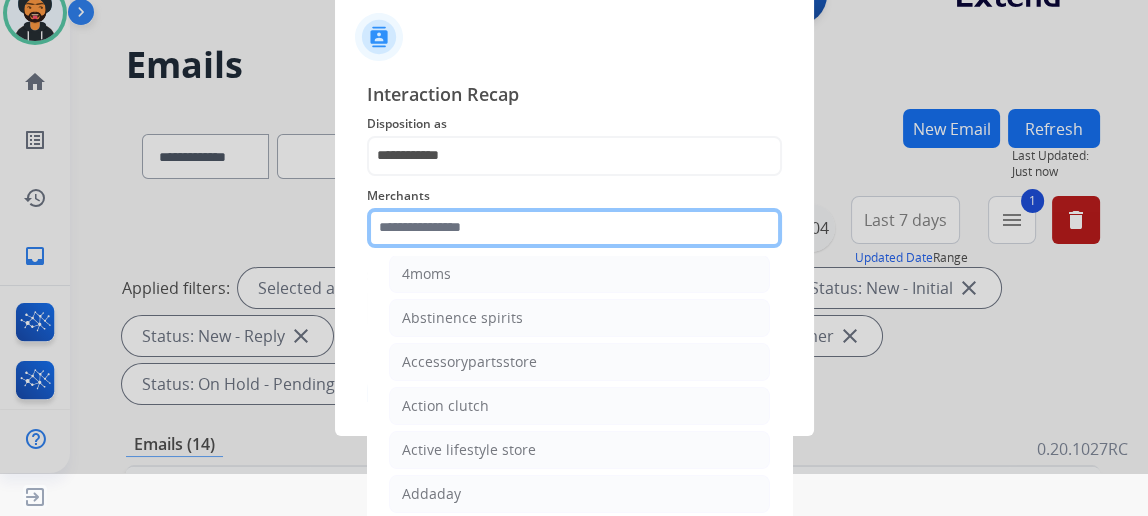 click 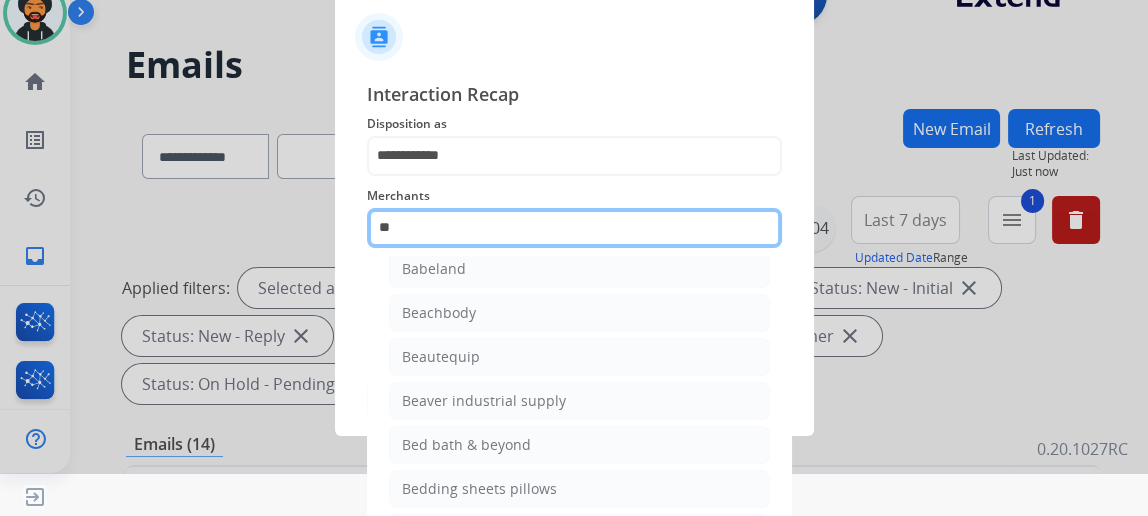 scroll, scrollTop: 0, scrollLeft: 0, axis: both 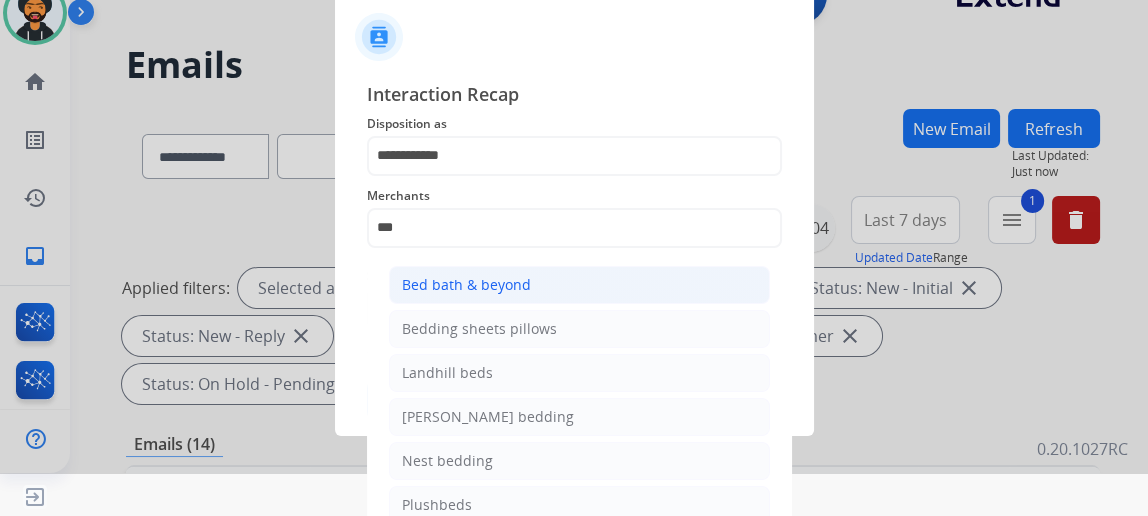 click on "Bed bath & beyond" 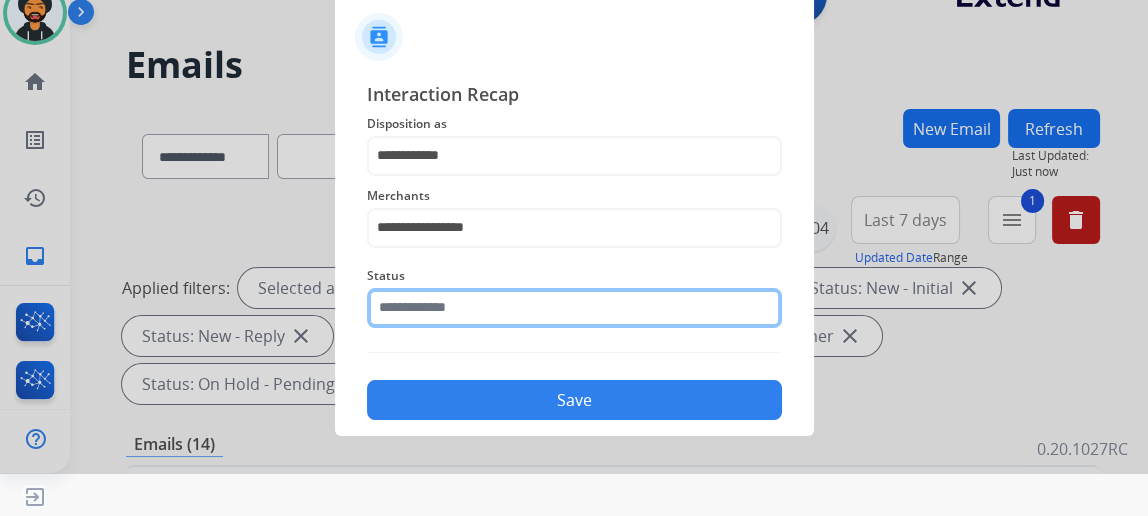 click 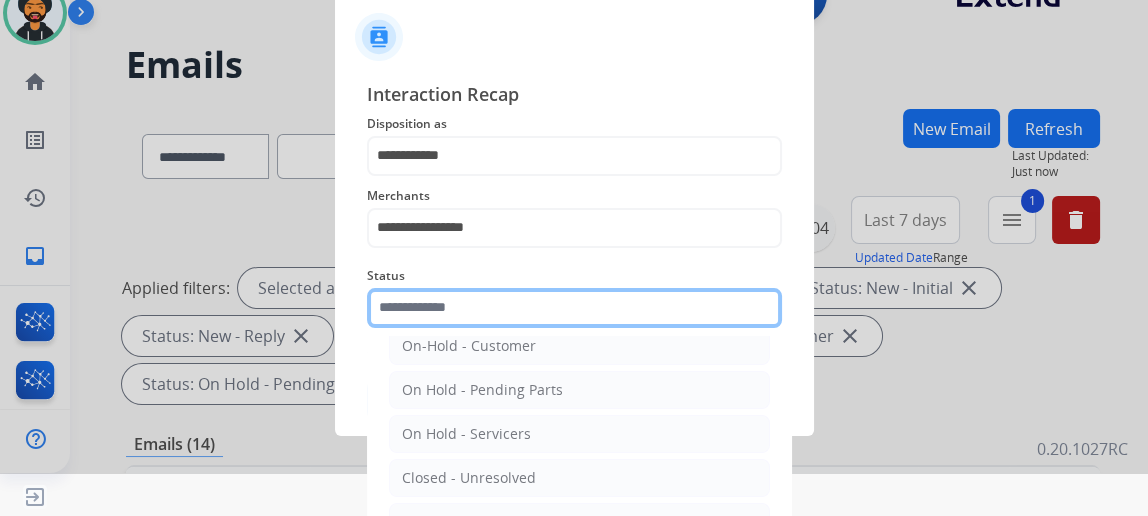 scroll, scrollTop: 112, scrollLeft: 0, axis: vertical 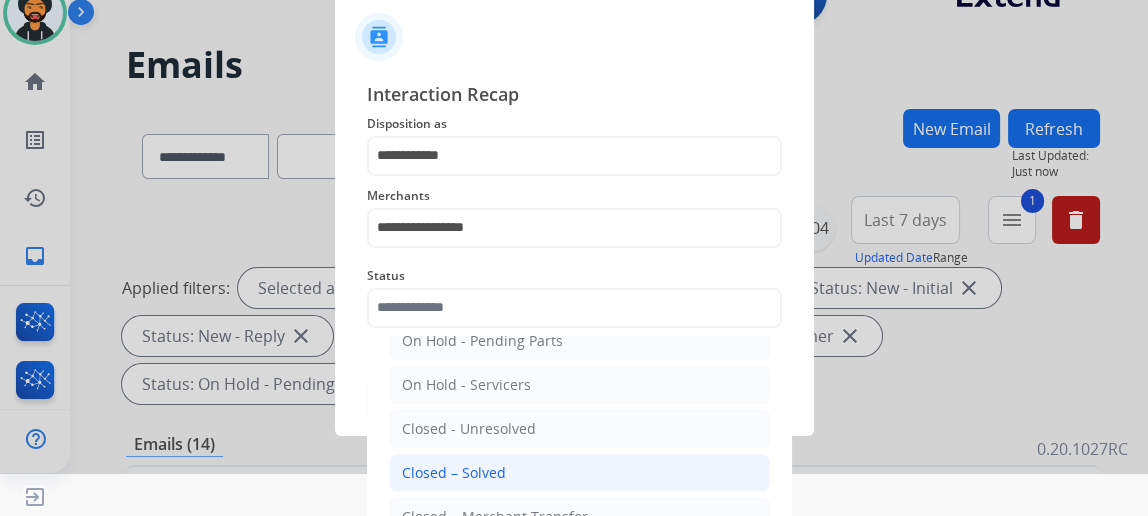 click on "Closed – Solved" 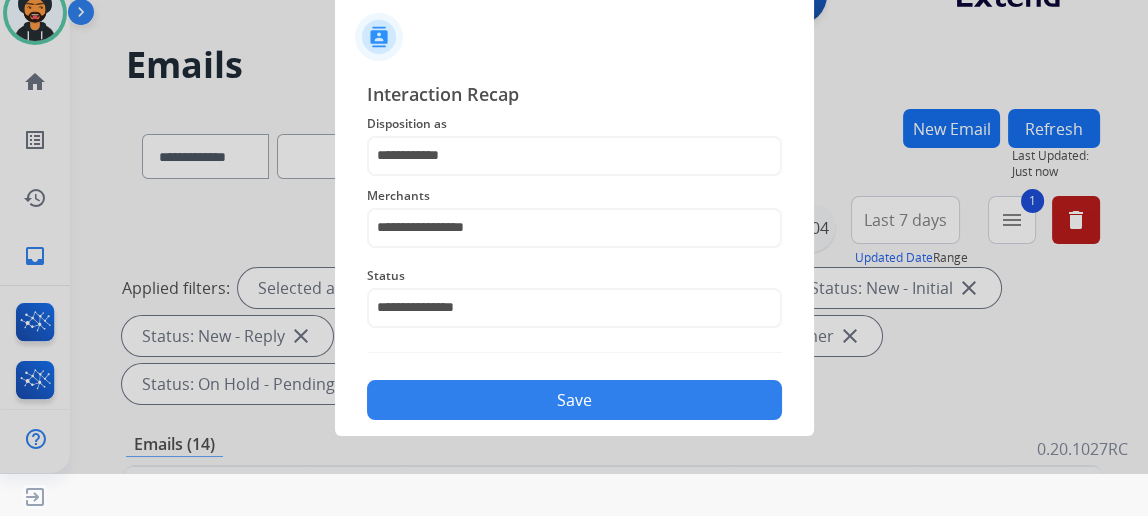 click on "Save" 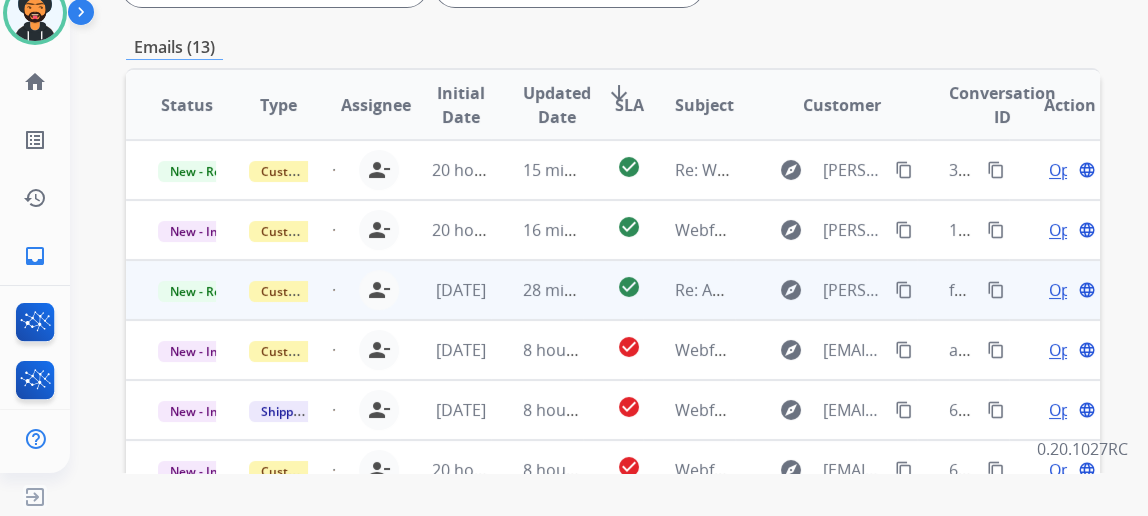 scroll, scrollTop: 545, scrollLeft: 0, axis: vertical 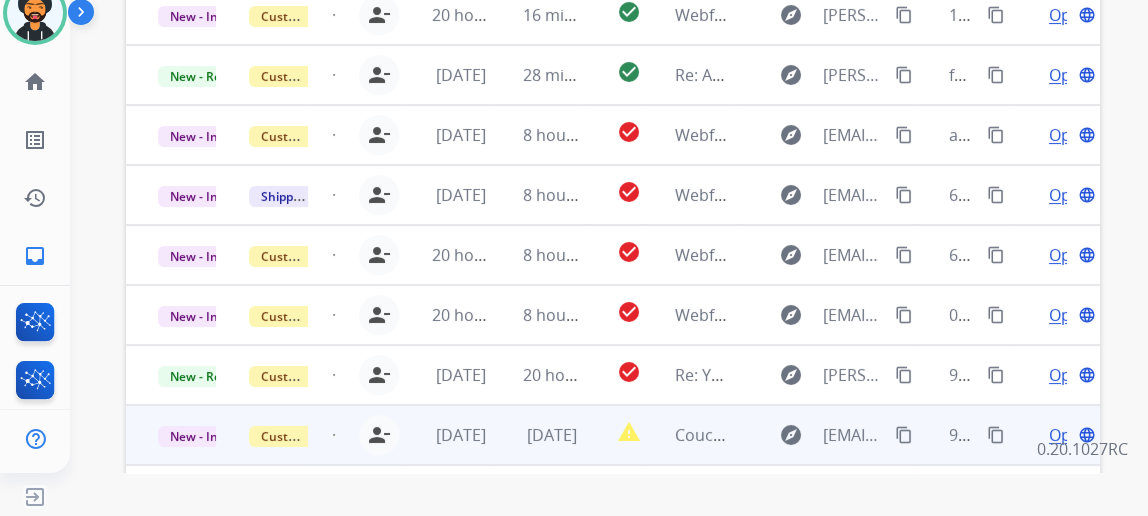click on "Open" at bounding box center [1069, 435] 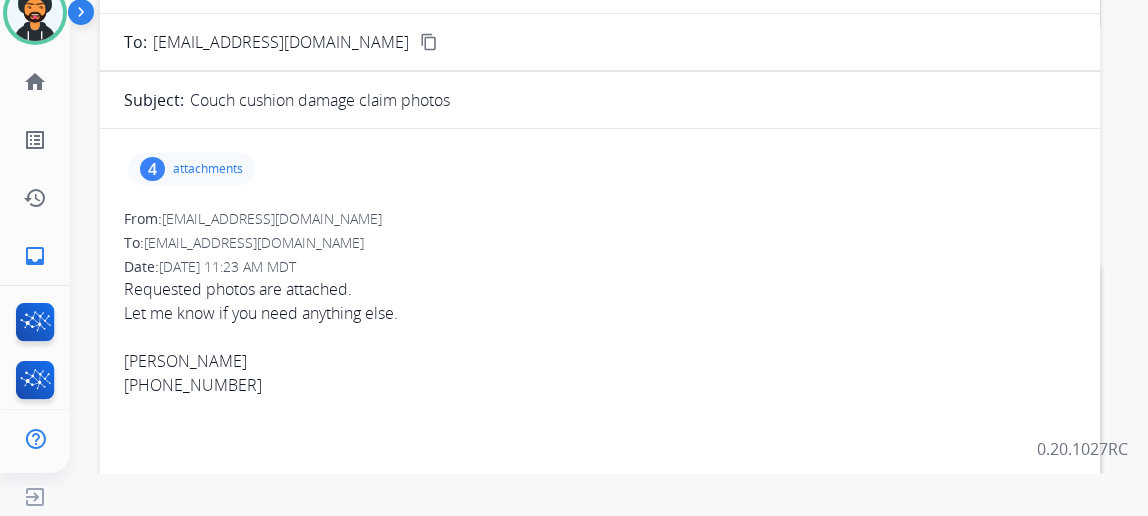 scroll, scrollTop: 90, scrollLeft: 0, axis: vertical 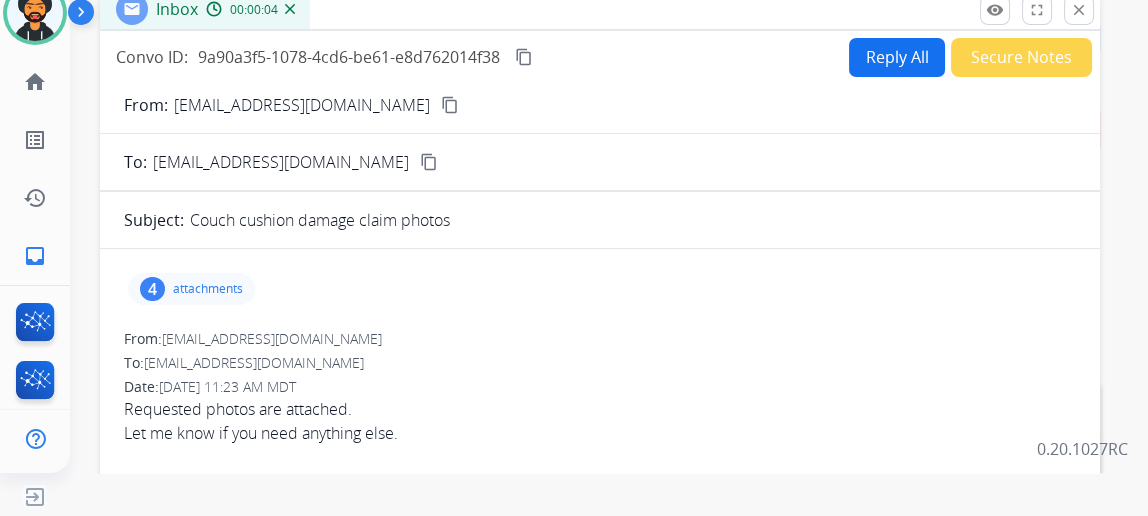 click on "4 attachments" at bounding box center (191, 289) 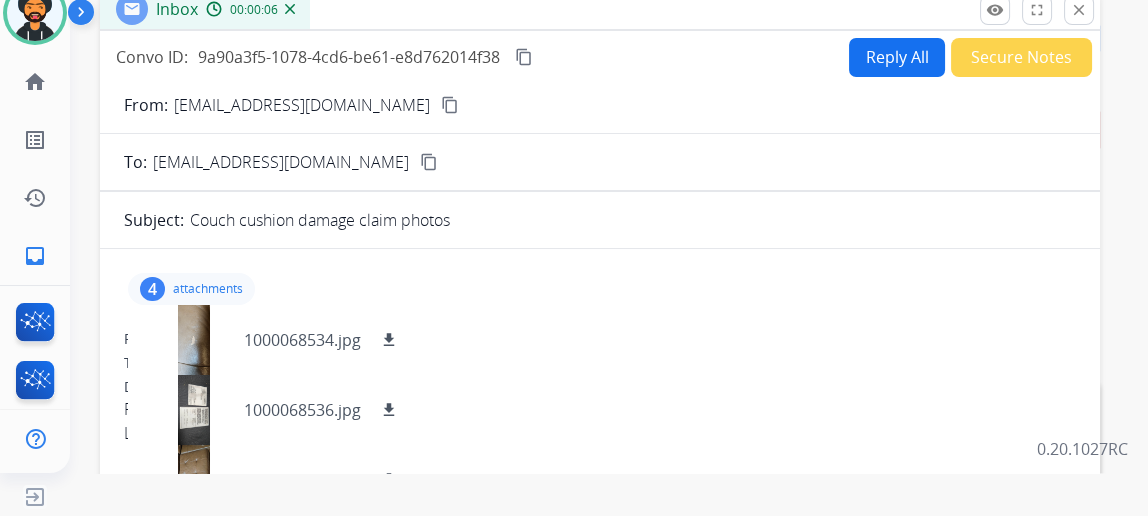 click on "From: jaysonheynis@gmail.com content_copy" at bounding box center (600, 105) 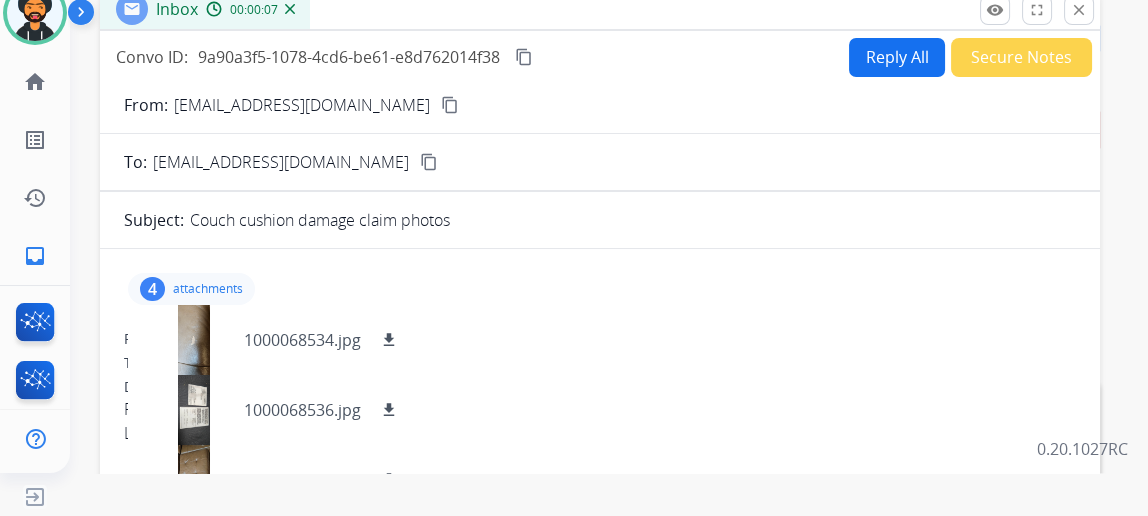 click on "From: jaysonheynis@gmail.com content_copy" at bounding box center [600, 105] 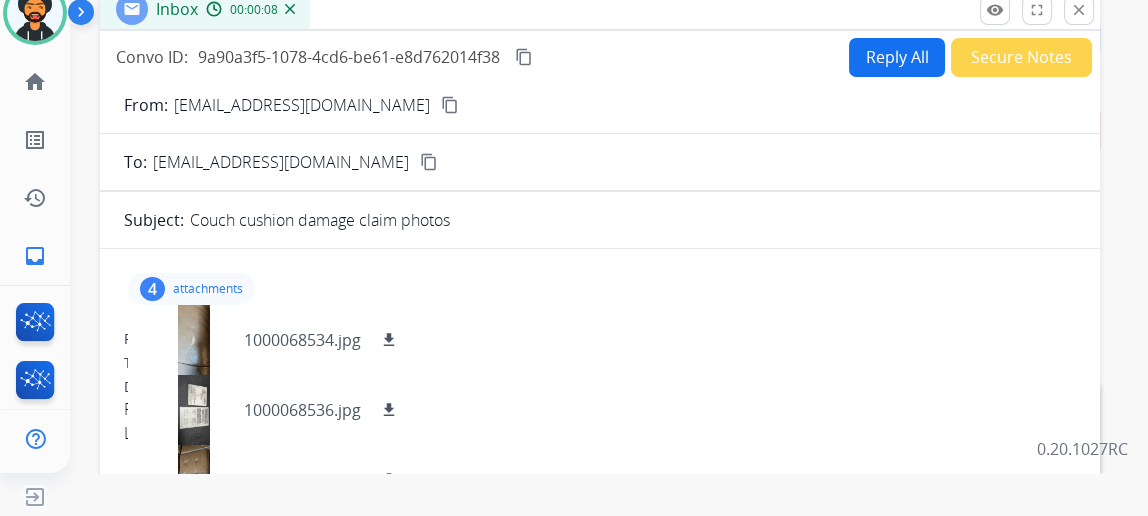 drag, startPoint x: 396, startPoint y: 105, endPoint x: 380, endPoint y: 103, distance: 16.124516 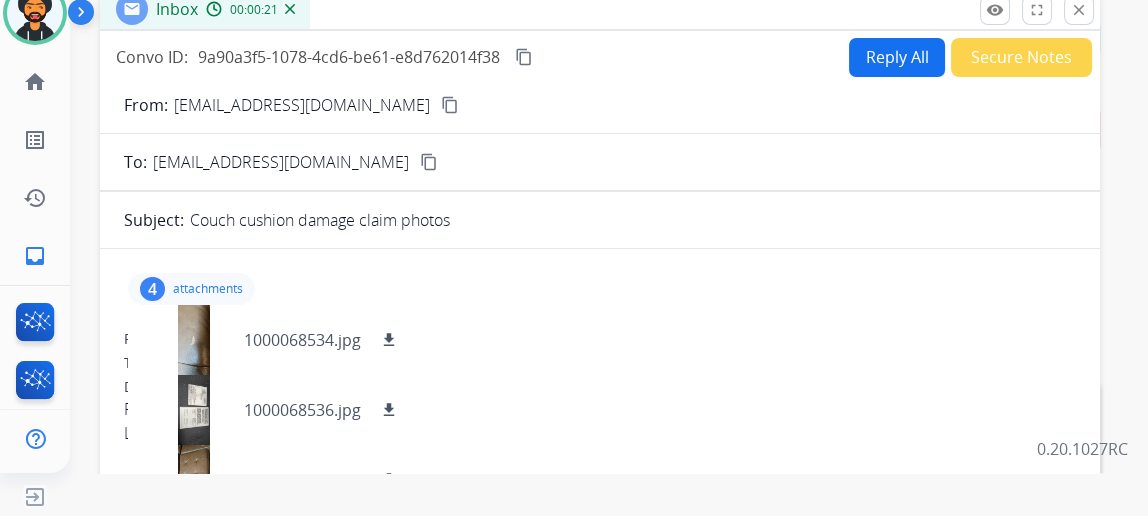 click on "To:  support@extend.com" at bounding box center [600, 363] 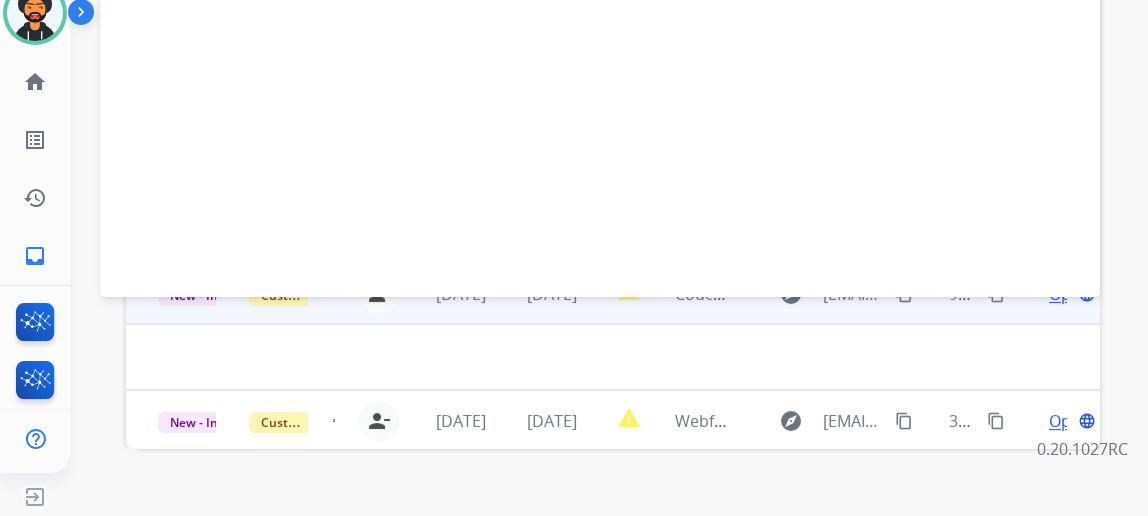 scroll, scrollTop: 749, scrollLeft: 0, axis: vertical 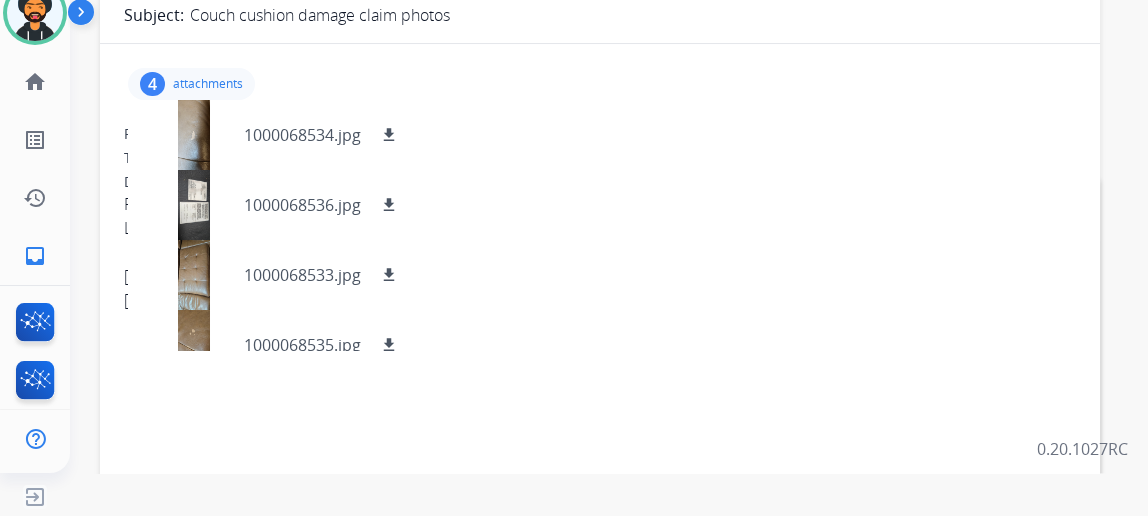 click on "attachments" at bounding box center [208, 84] 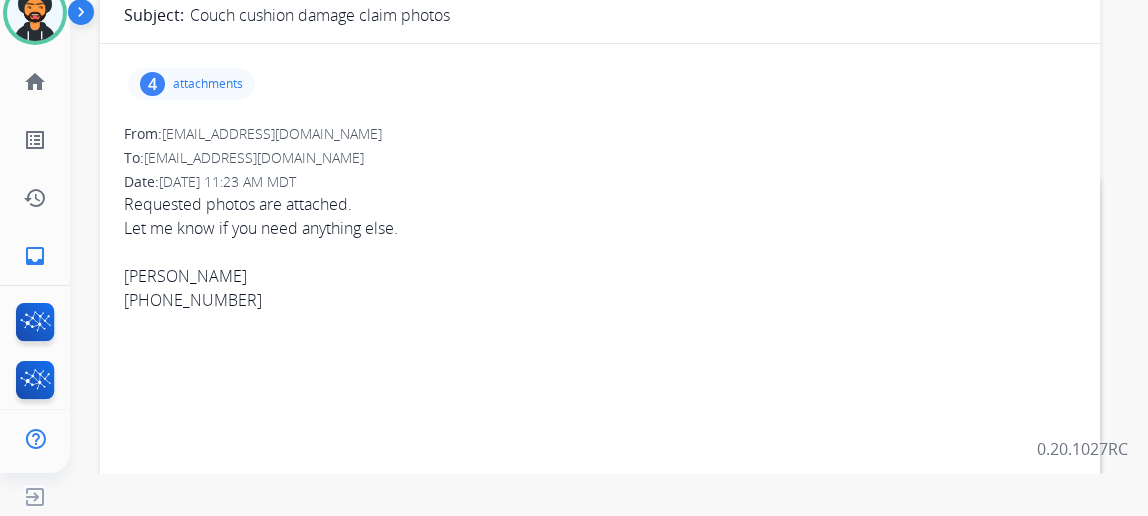click on "512-557-1669" at bounding box center [600, 300] 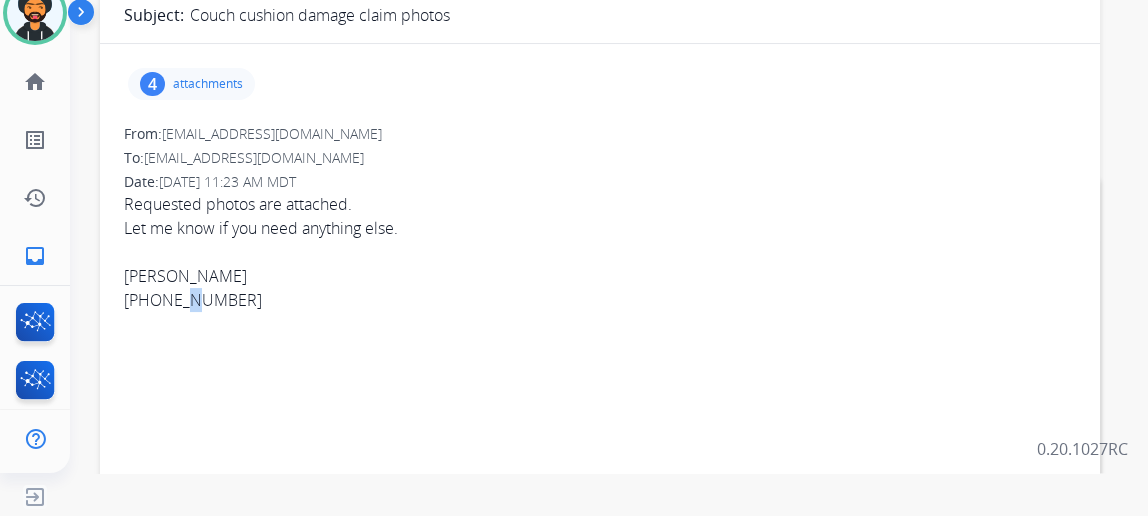 click on "512-557-1669" at bounding box center [600, 300] 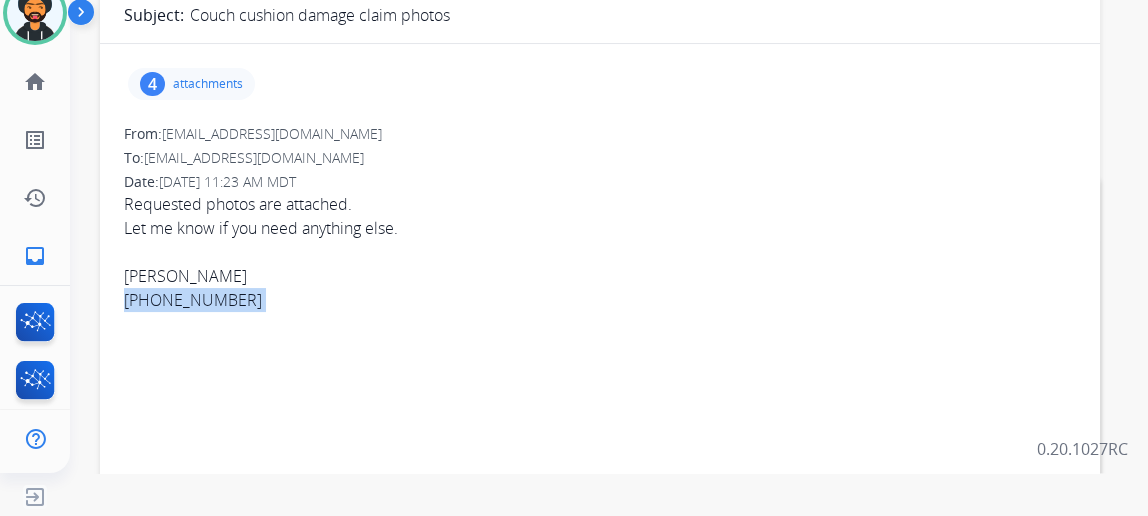 click on "512-557-1669" at bounding box center (600, 300) 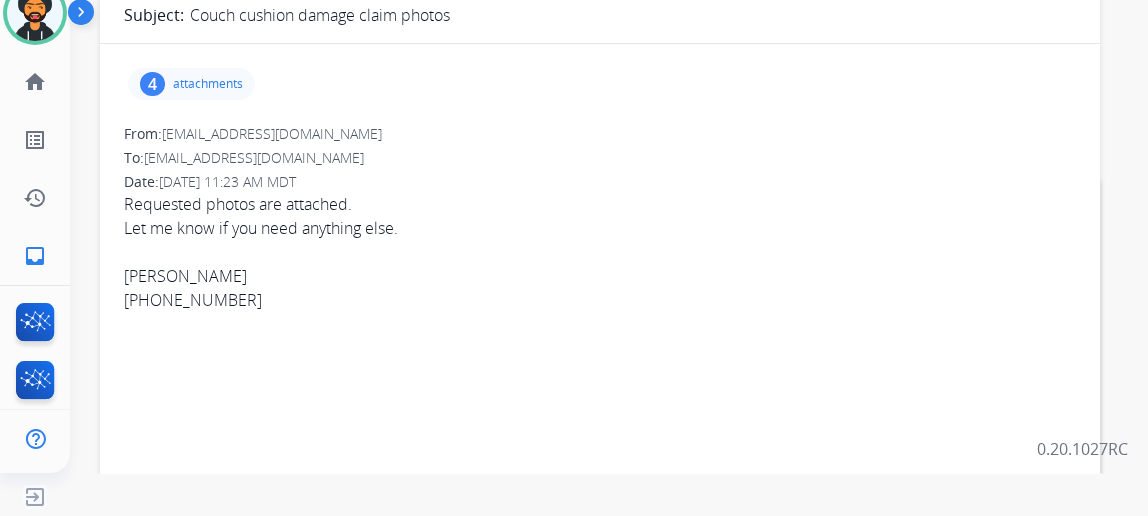 click on "attachments" at bounding box center [208, 84] 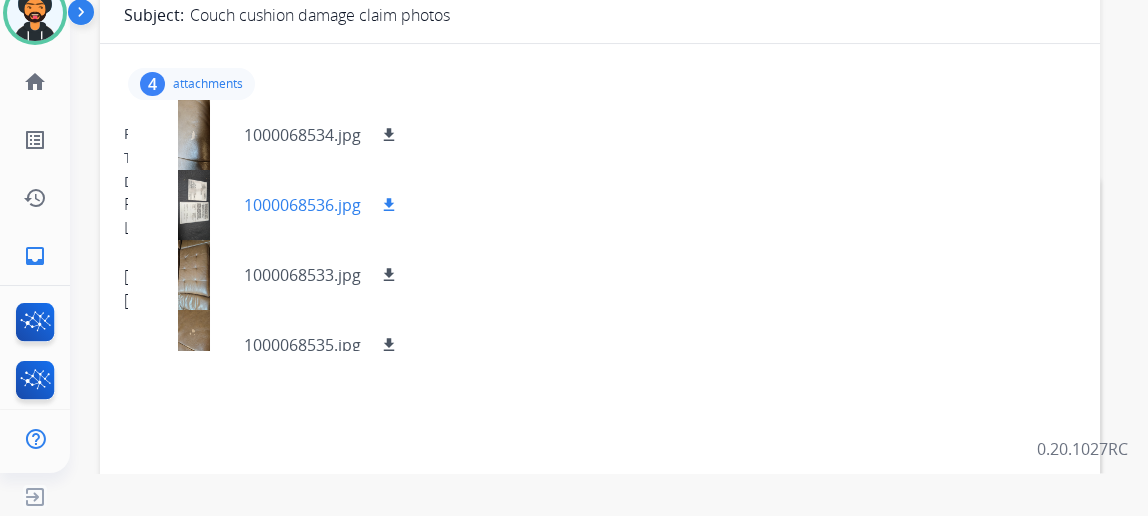 scroll, scrollTop: 204, scrollLeft: 0, axis: vertical 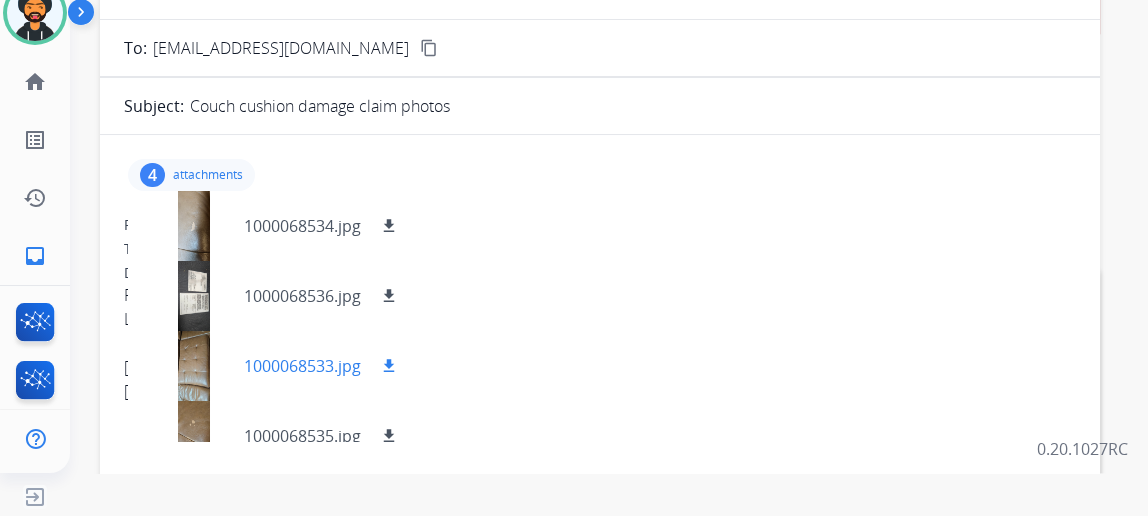 click at bounding box center (194, 366) 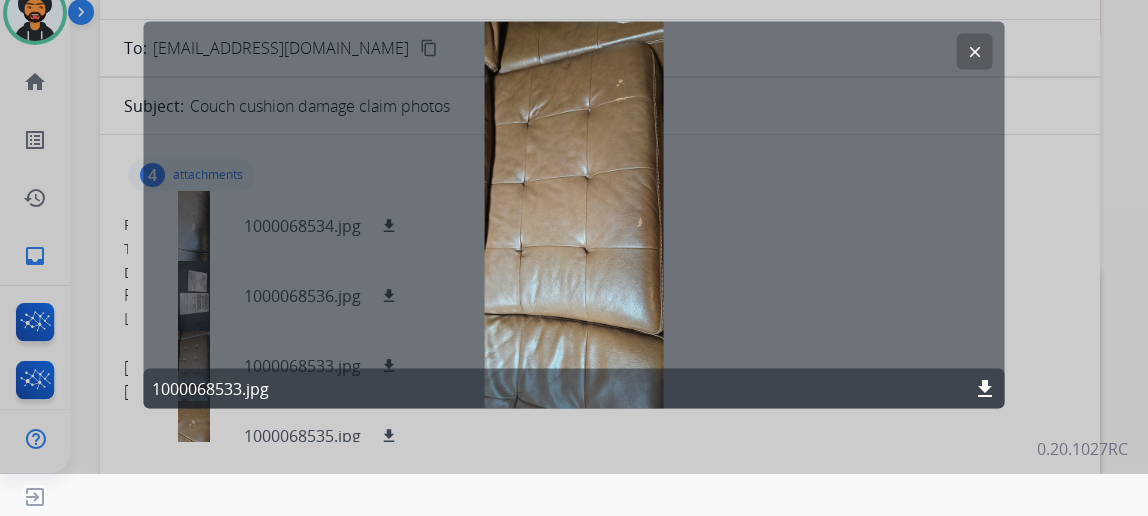 click on "download" 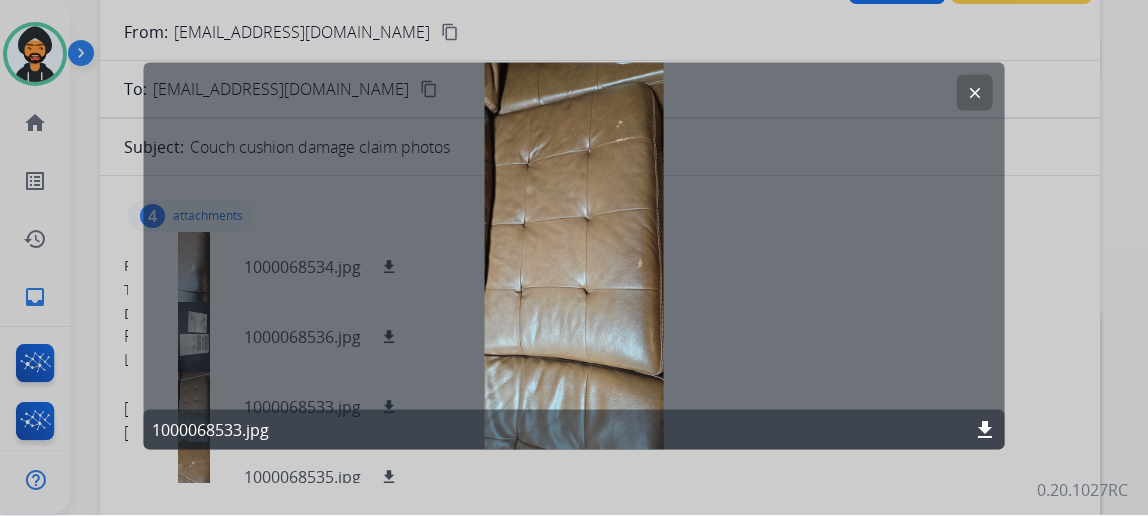 scroll, scrollTop: 0, scrollLeft: 0, axis: both 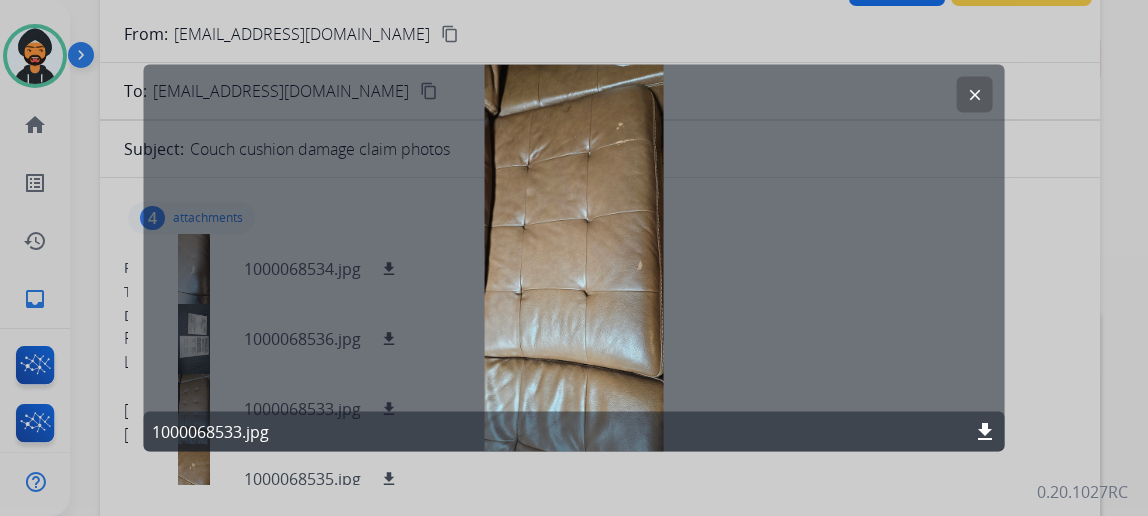 drag, startPoint x: 975, startPoint y: 96, endPoint x: 943, endPoint y: 105, distance: 33.24154 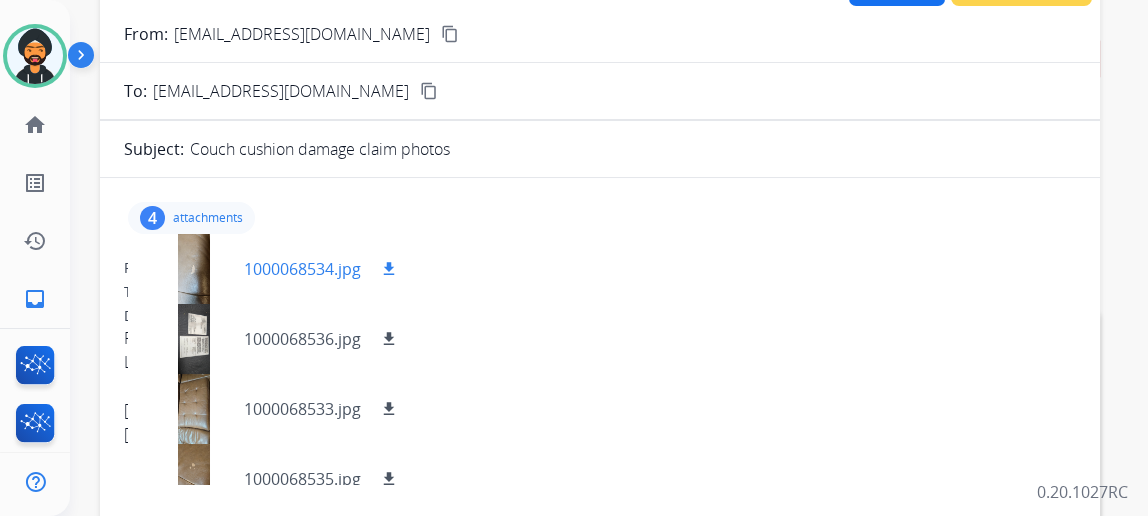 click on "download" at bounding box center [389, 269] 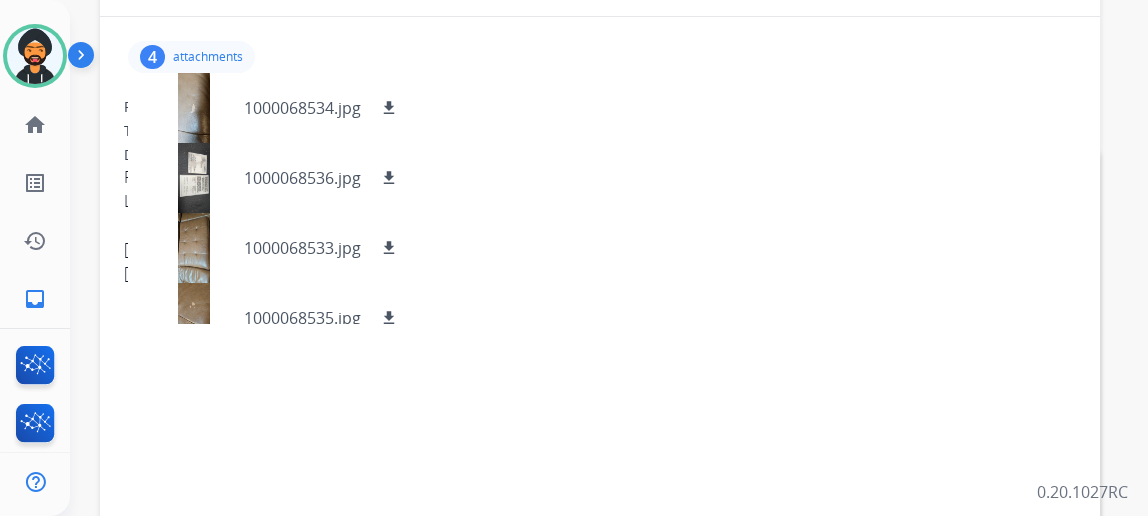 scroll, scrollTop: 386, scrollLeft: 0, axis: vertical 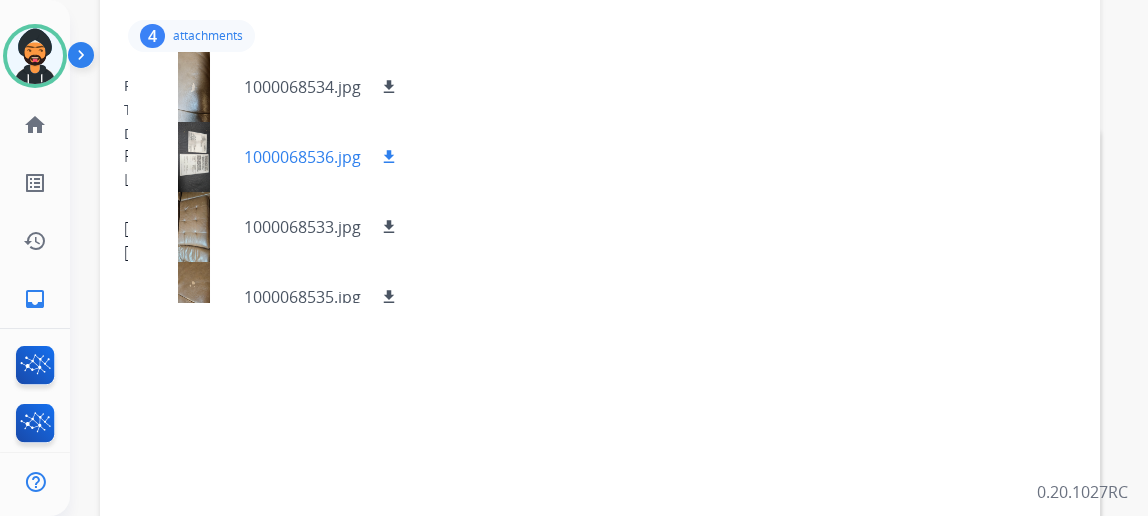 click on "download" at bounding box center (389, 157) 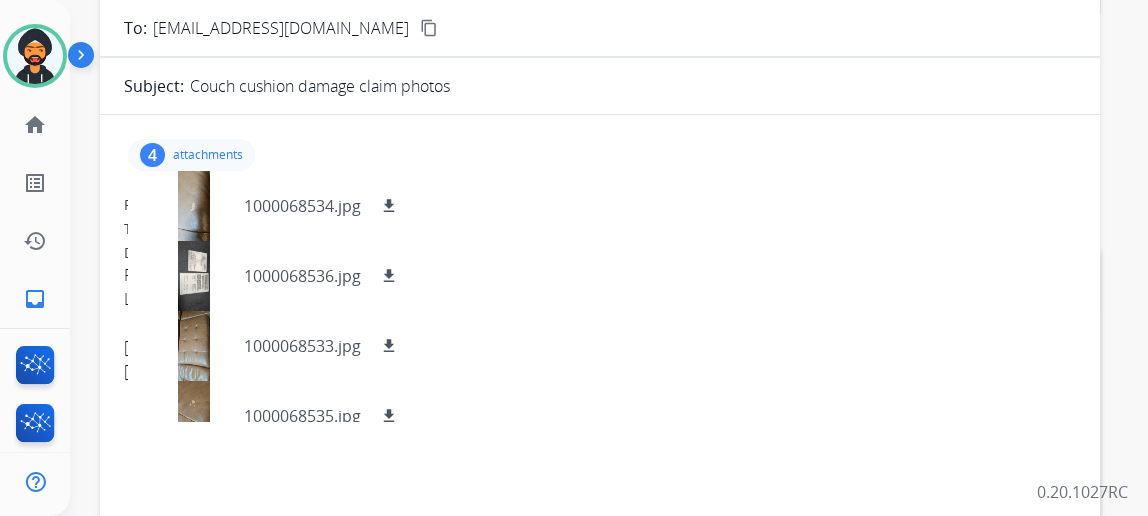 scroll, scrollTop: 22, scrollLeft: 0, axis: vertical 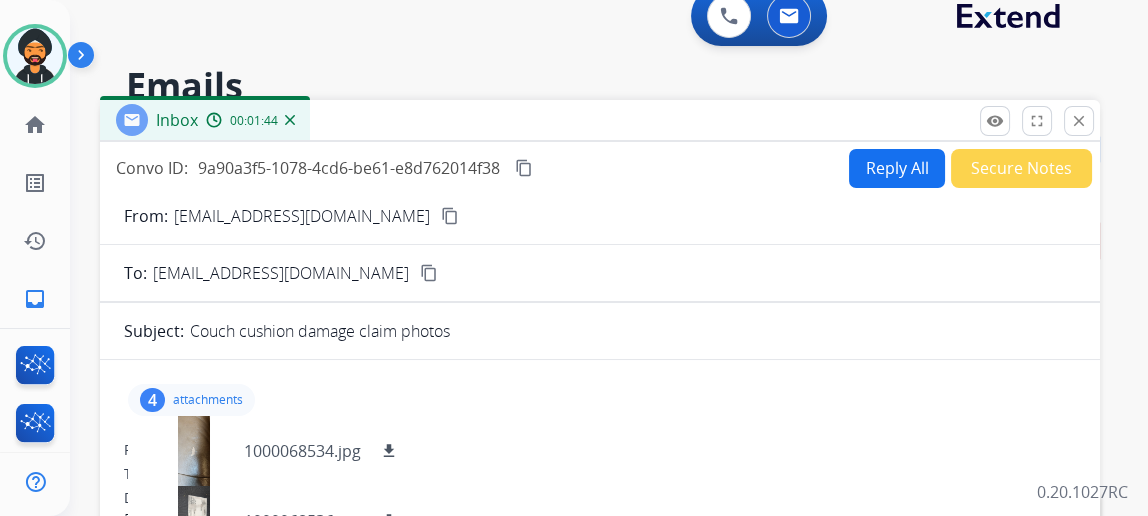 click on "Reply All" at bounding box center (897, 168) 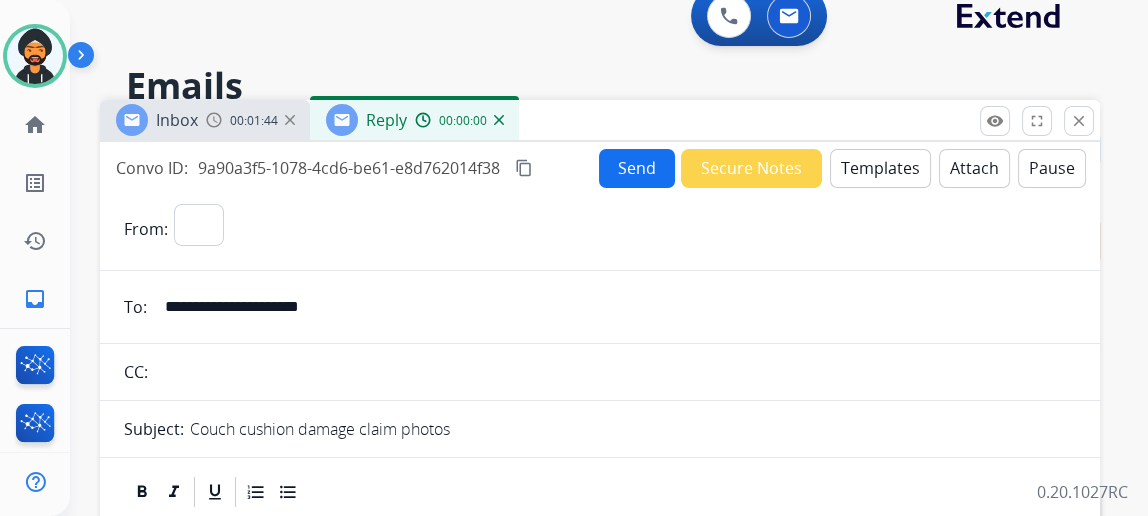 select on "**********" 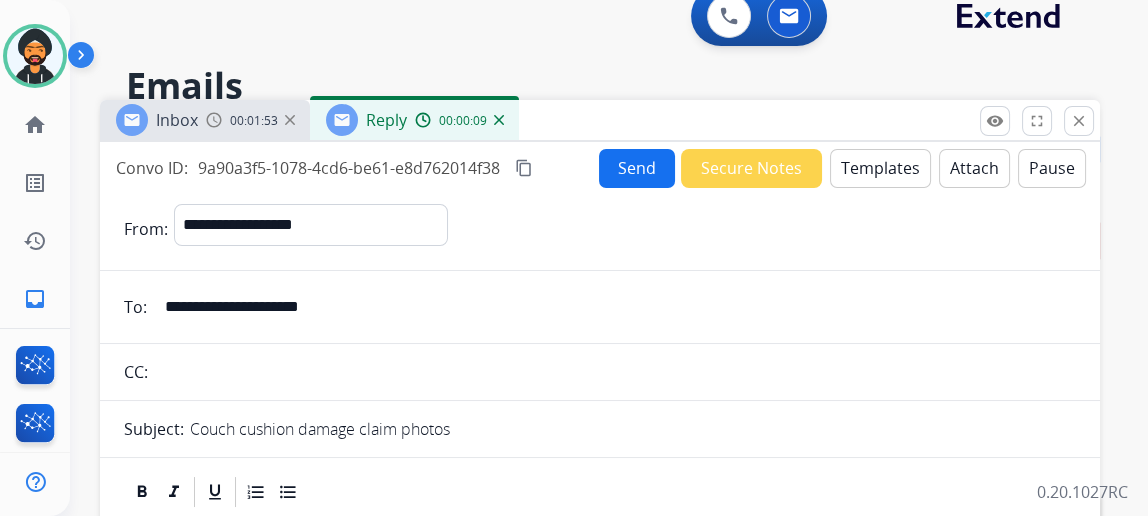 click on "Send" at bounding box center (637, 168) 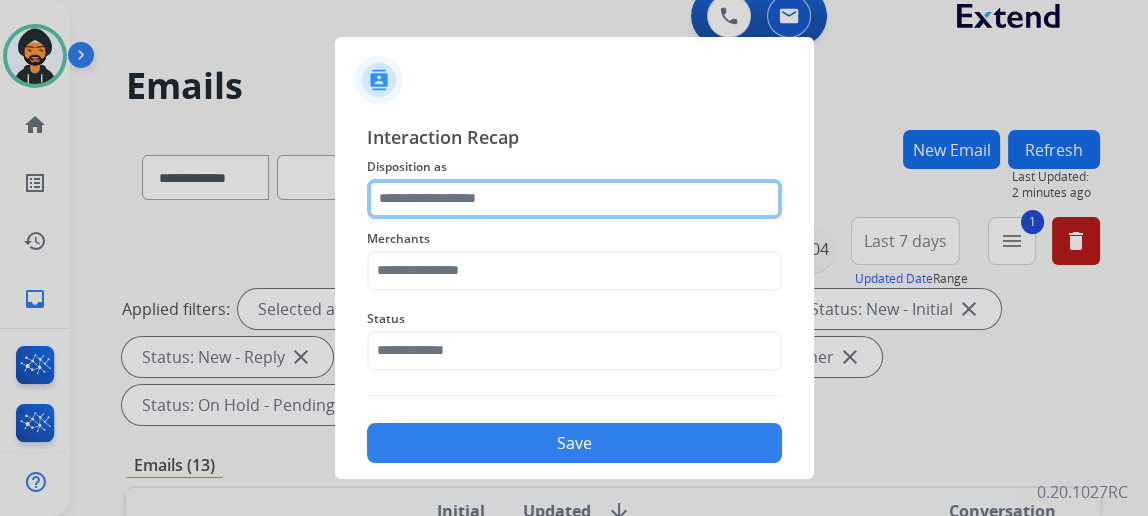 click 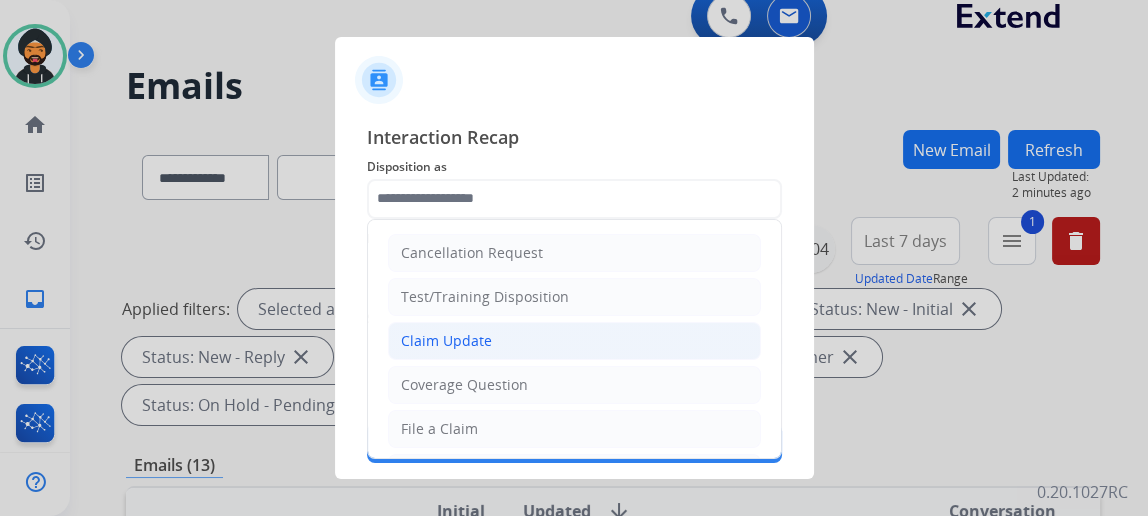 click on "Claim Update" 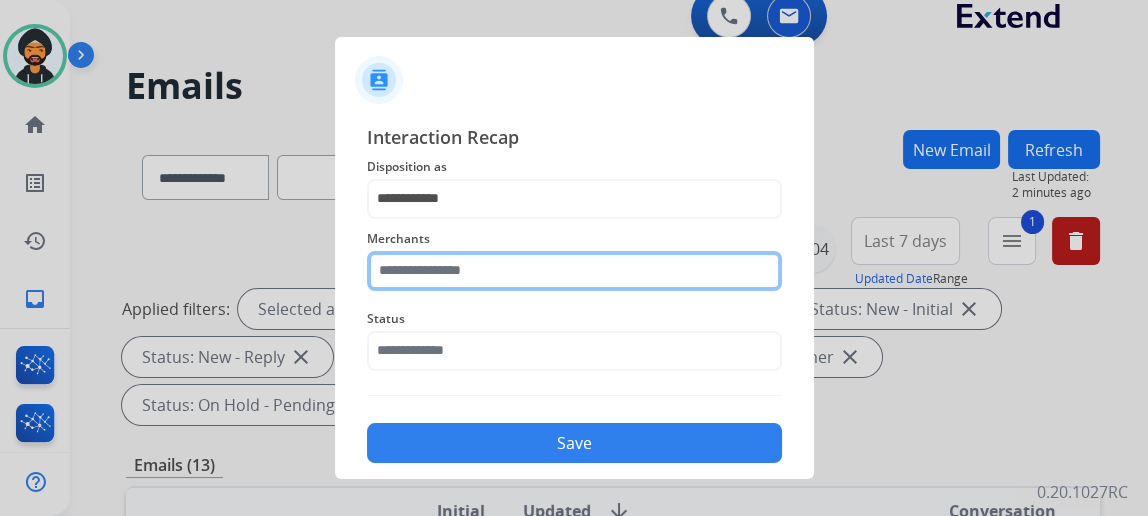 click 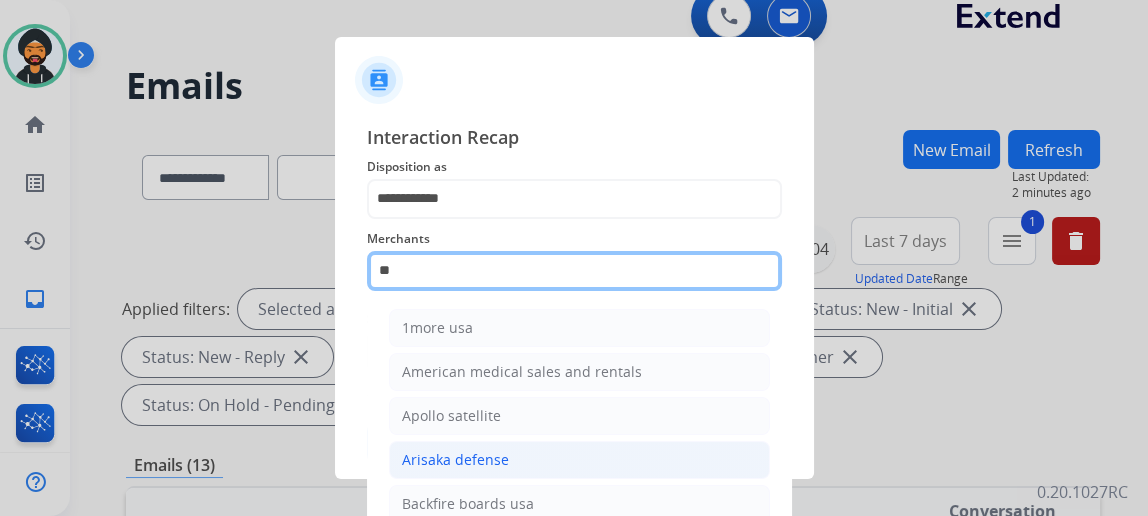 type on "*" 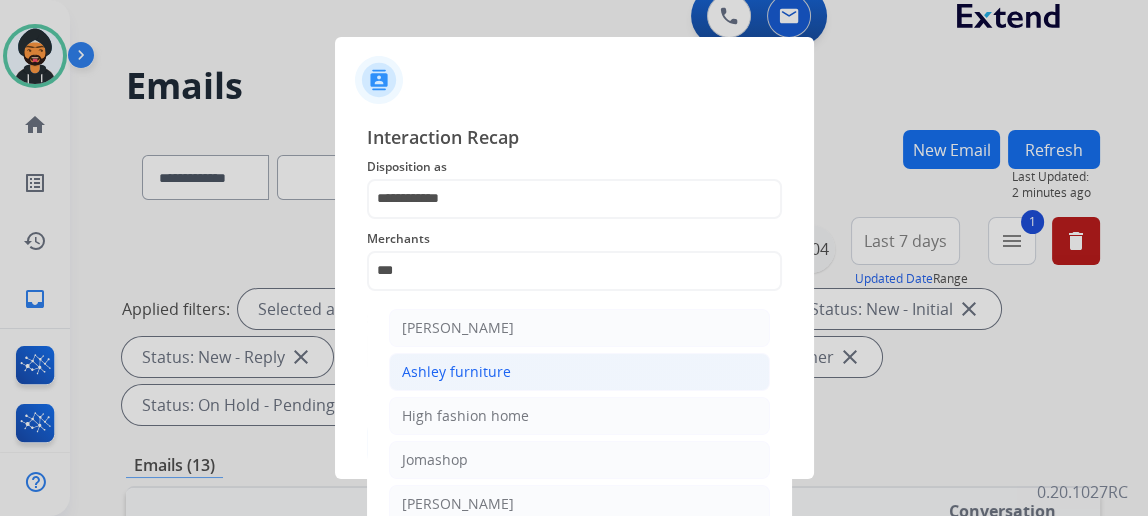 click on "Ashley furniture" 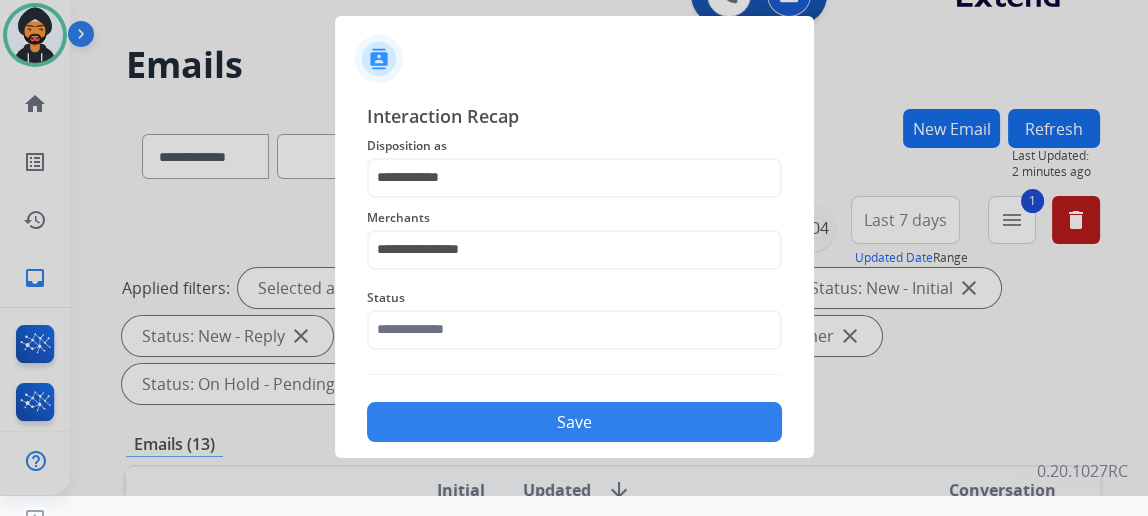 scroll, scrollTop: 43, scrollLeft: 0, axis: vertical 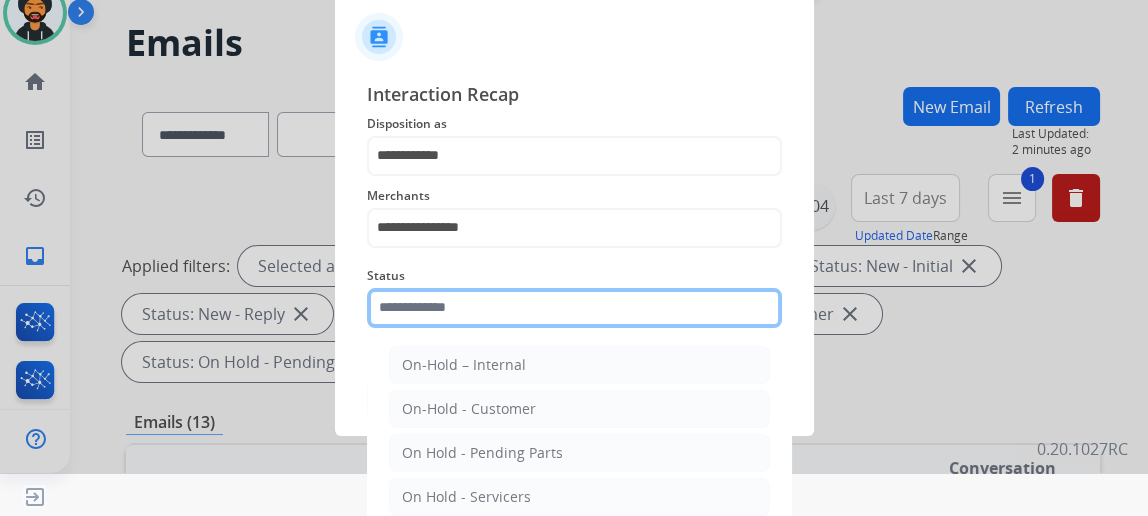 click 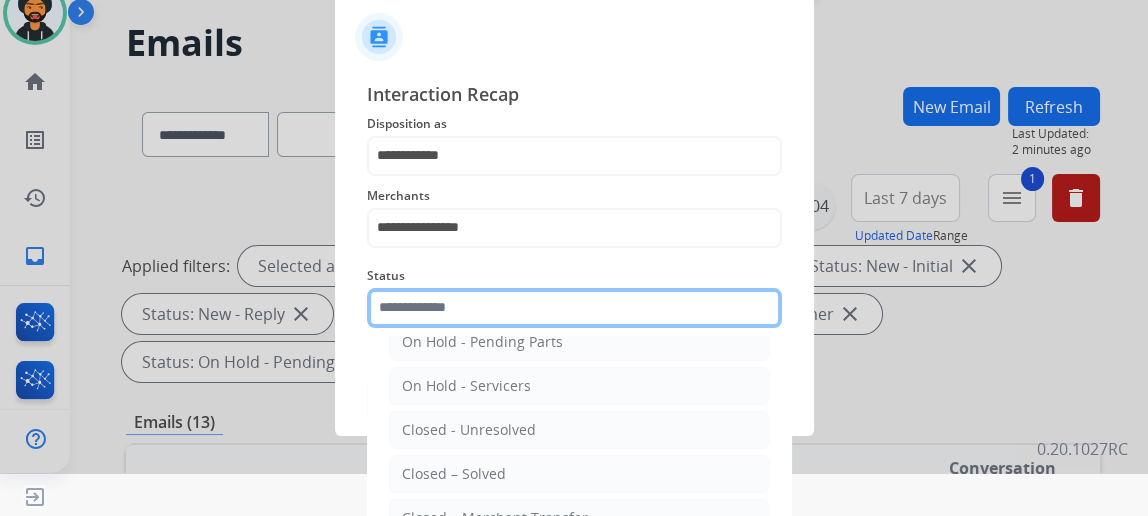 scroll, scrollTop: 112, scrollLeft: 0, axis: vertical 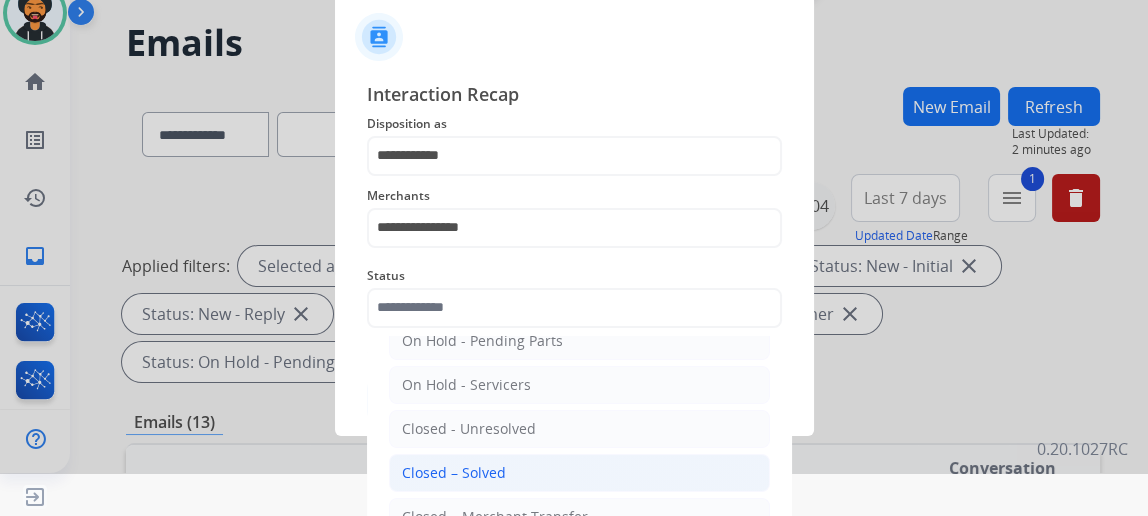 click on "Closed – Solved" 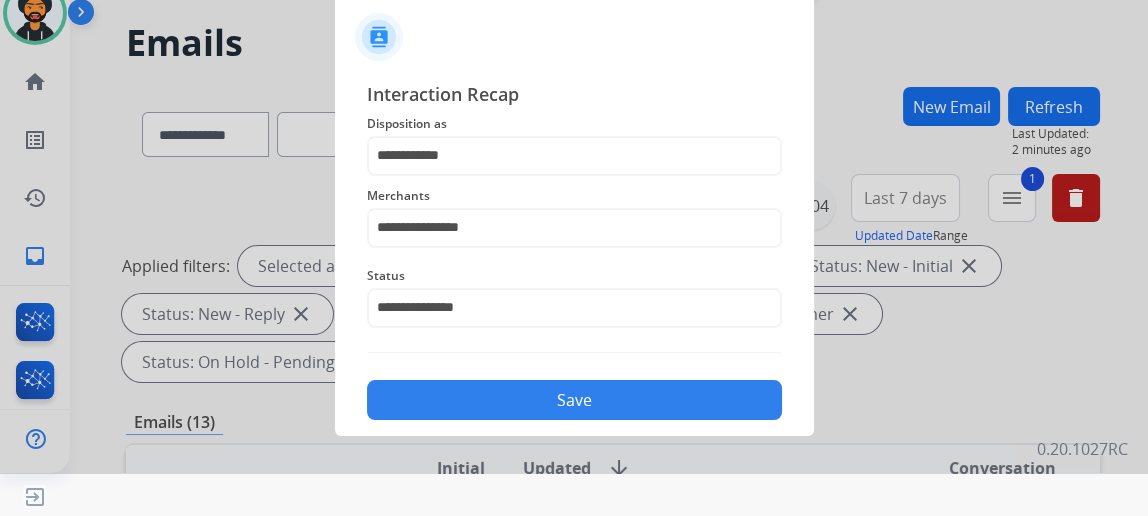 click on "Save" 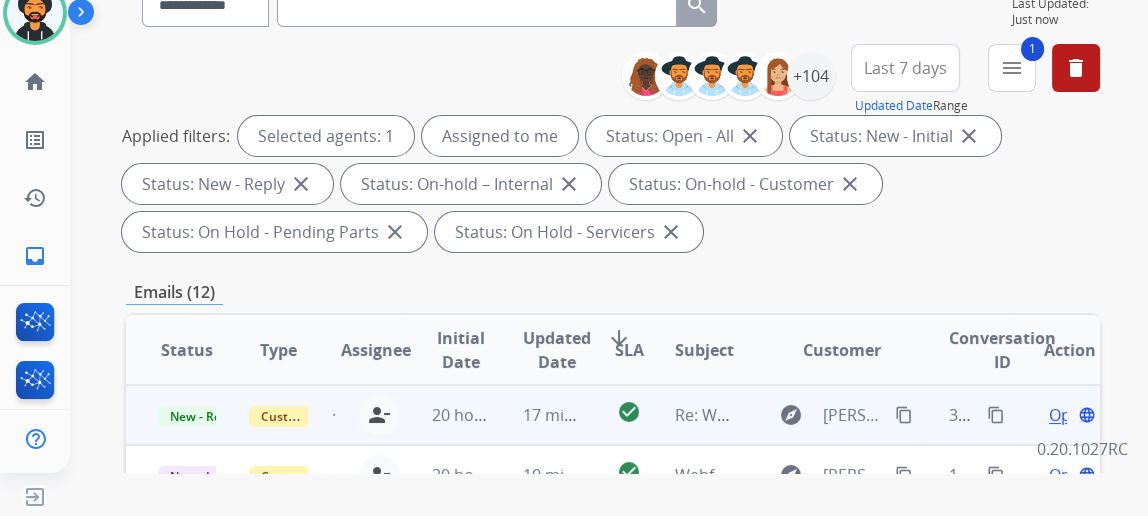 scroll, scrollTop: 181, scrollLeft: 0, axis: vertical 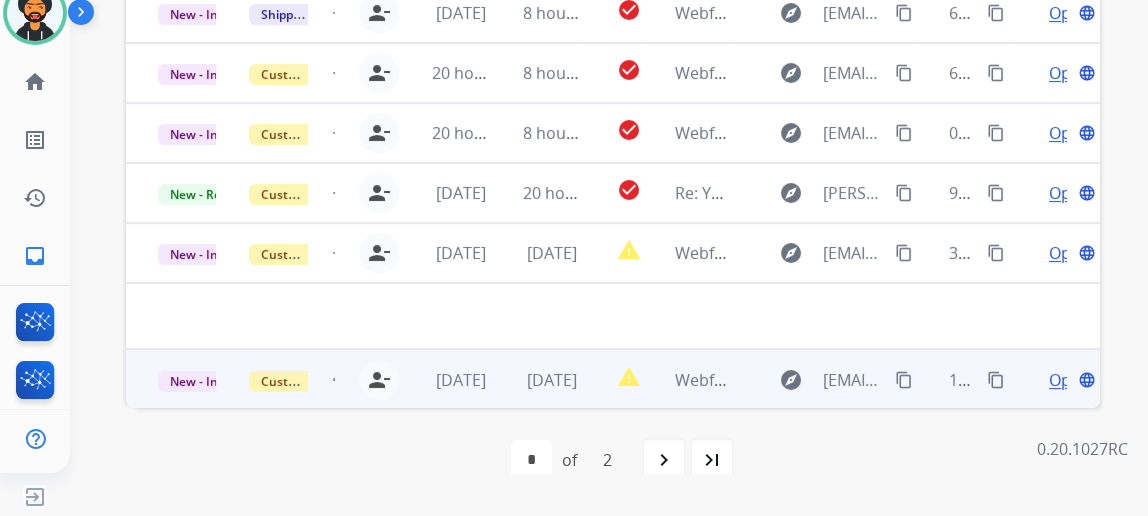 click on "Open" at bounding box center (1069, 380) 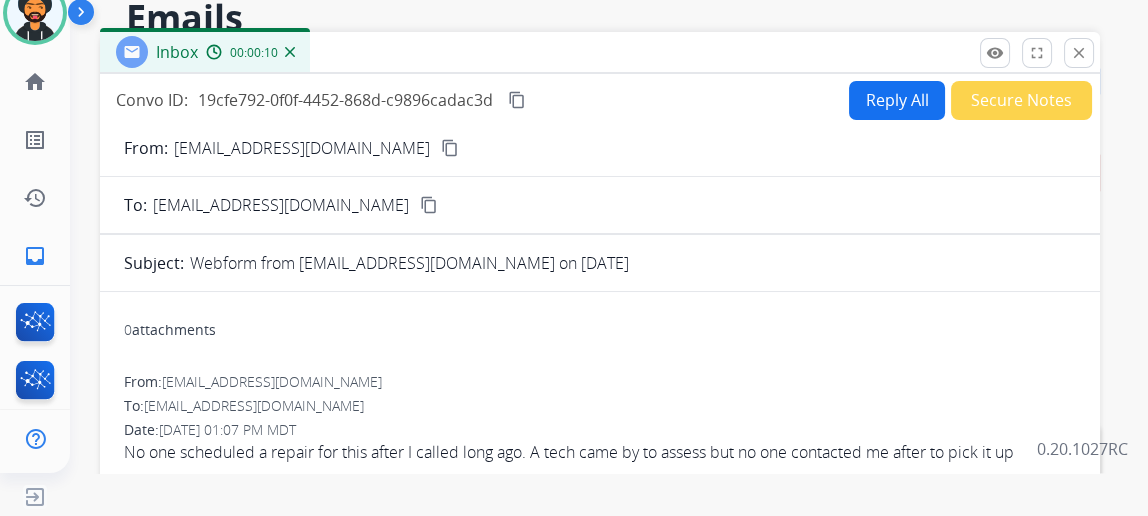 scroll, scrollTop: 0, scrollLeft: 0, axis: both 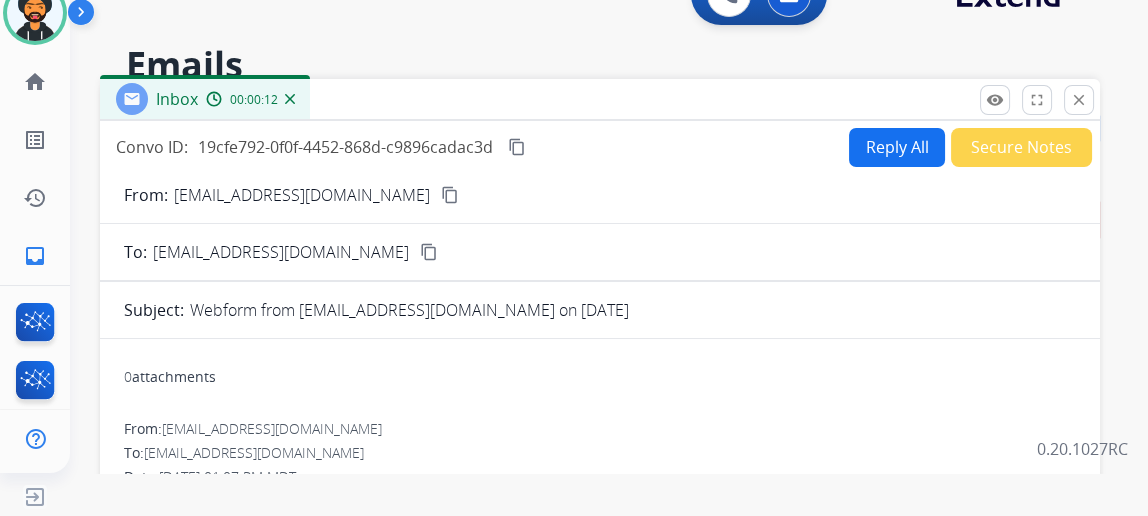 drag, startPoint x: 385, startPoint y: 188, endPoint x: 366, endPoint y: 209, distance: 28.319605 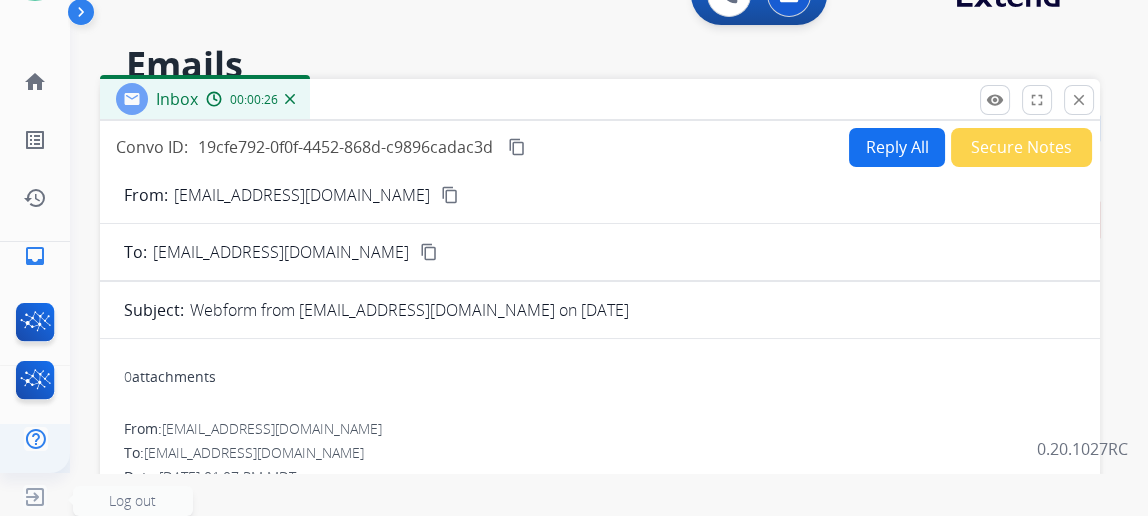 scroll, scrollTop: 69, scrollLeft: 0, axis: vertical 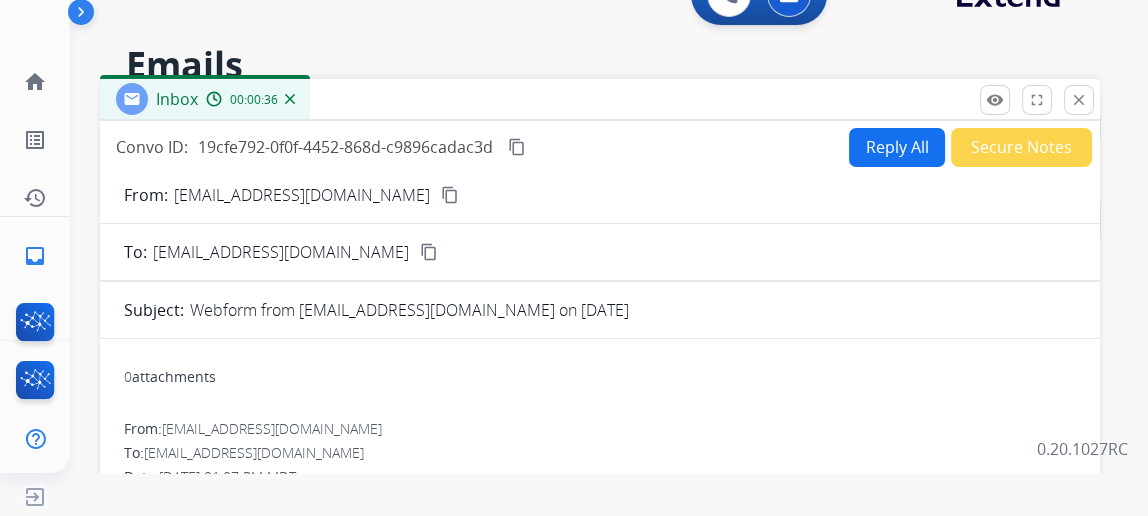 click on "Reply All" at bounding box center (897, 147) 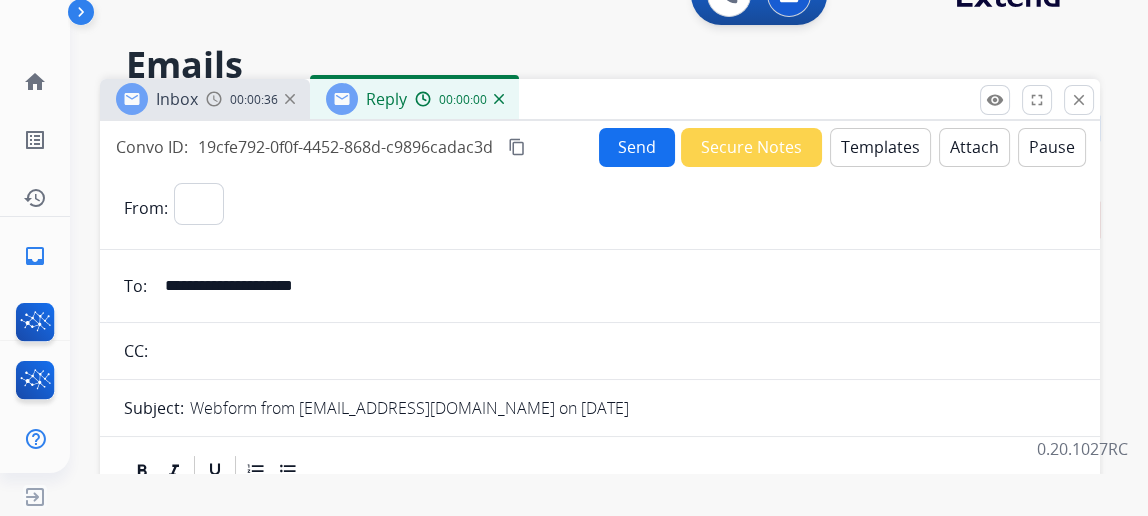 select on "**********" 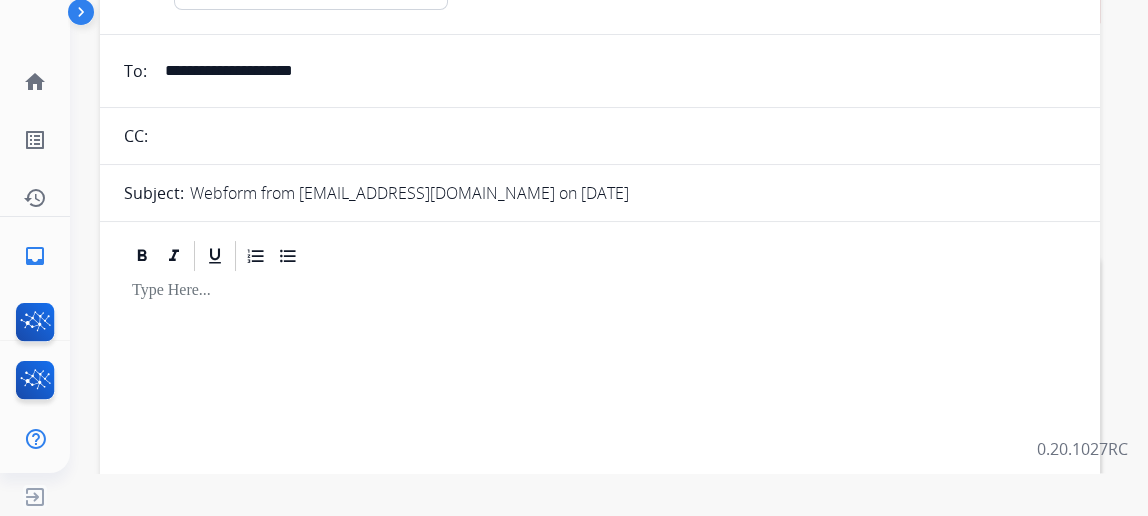 scroll, scrollTop: 272, scrollLeft: 0, axis: vertical 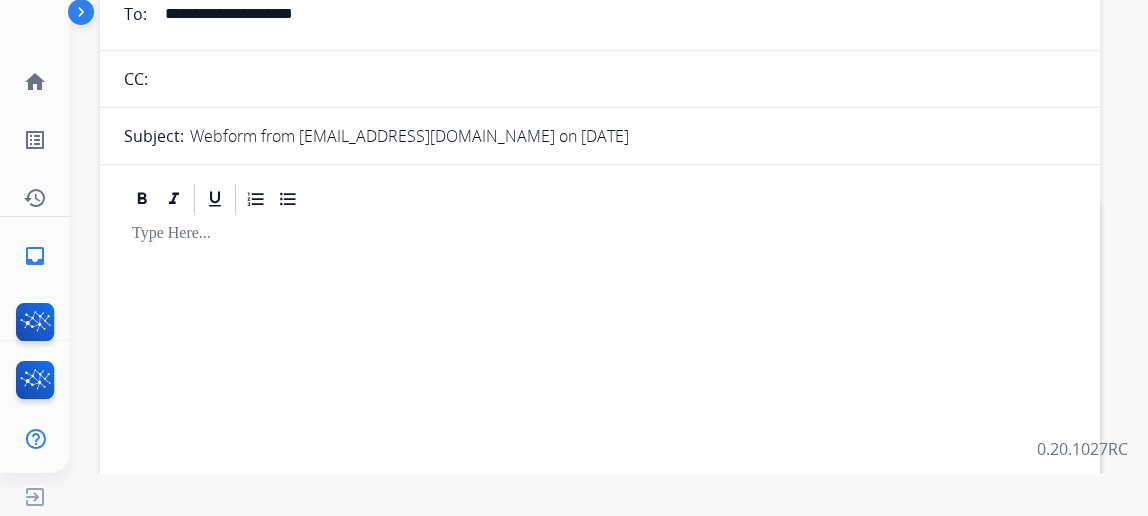 click at bounding box center [600, 400] 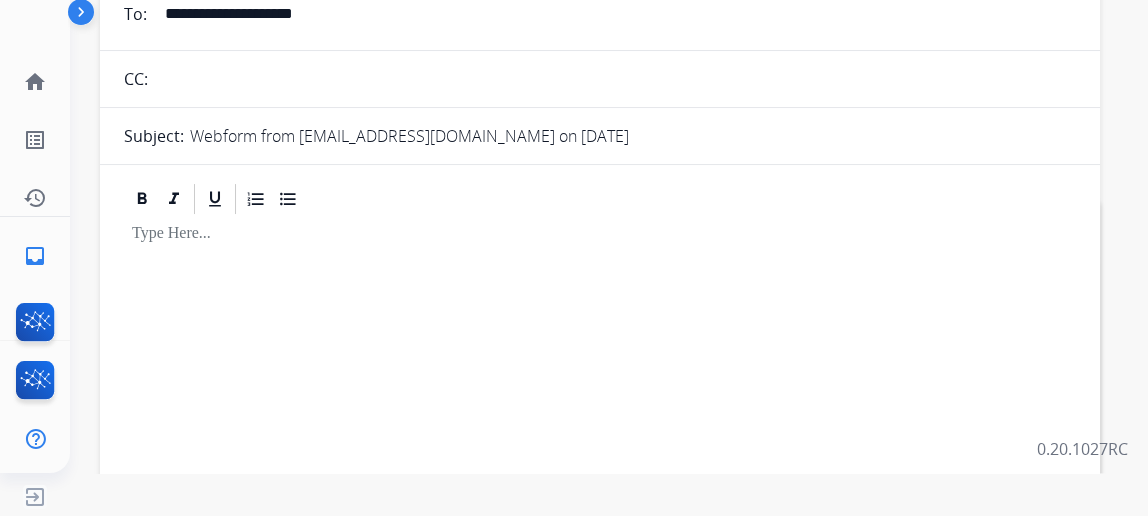 type 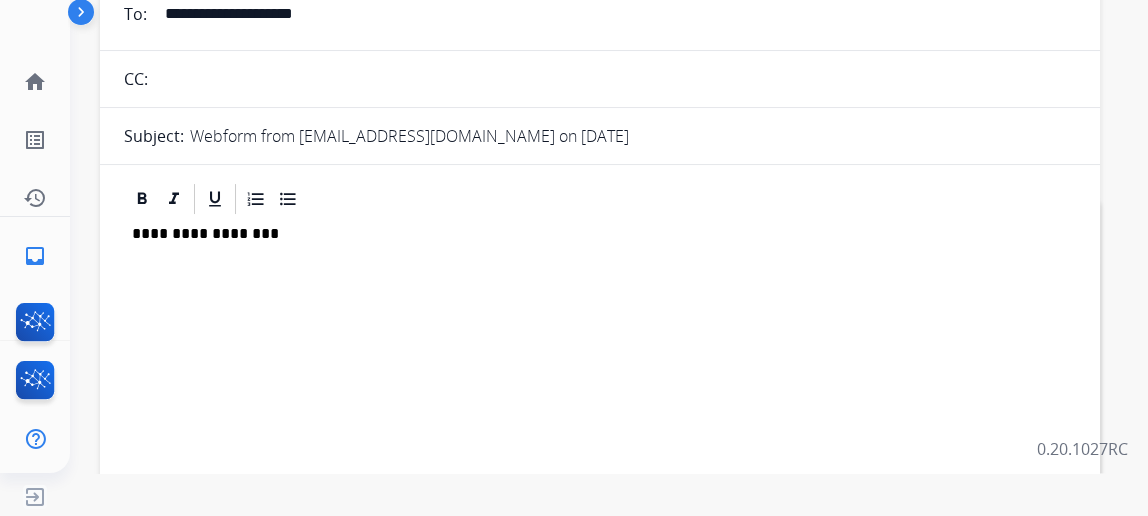 click on "**********" at bounding box center (592, 234) 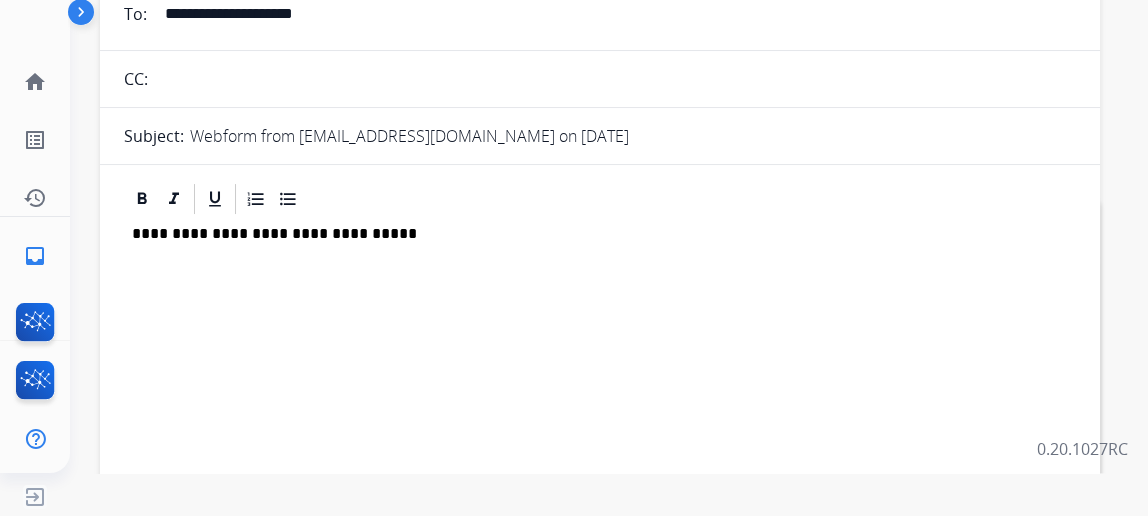 drag, startPoint x: 334, startPoint y: 226, endPoint x: 781, endPoint y: 328, distance: 458.4899 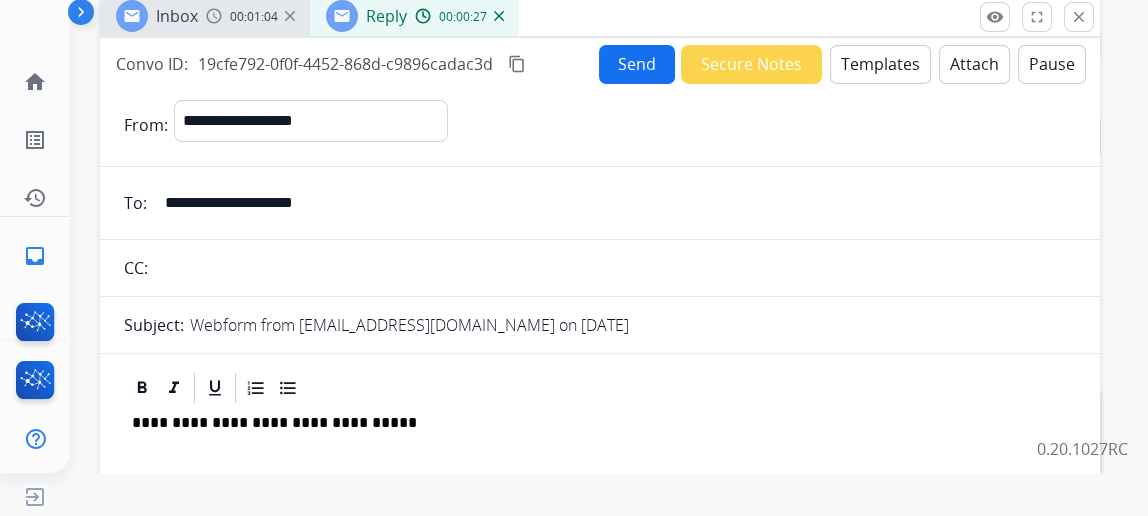 scroll, scrollTop: 0, scrollLeft: 0, axis: both 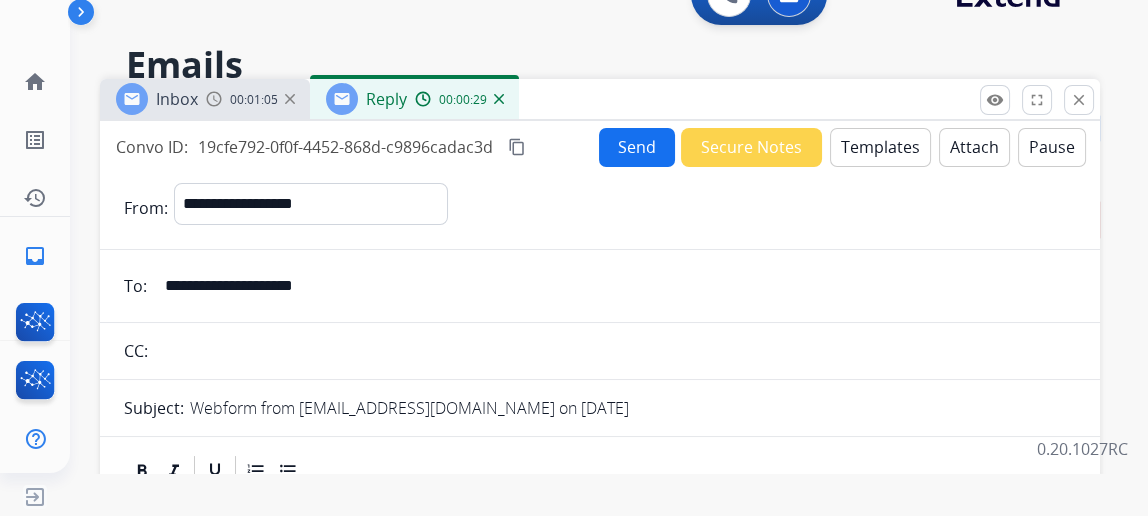 click on "Send" at bounding box center [637, 147] 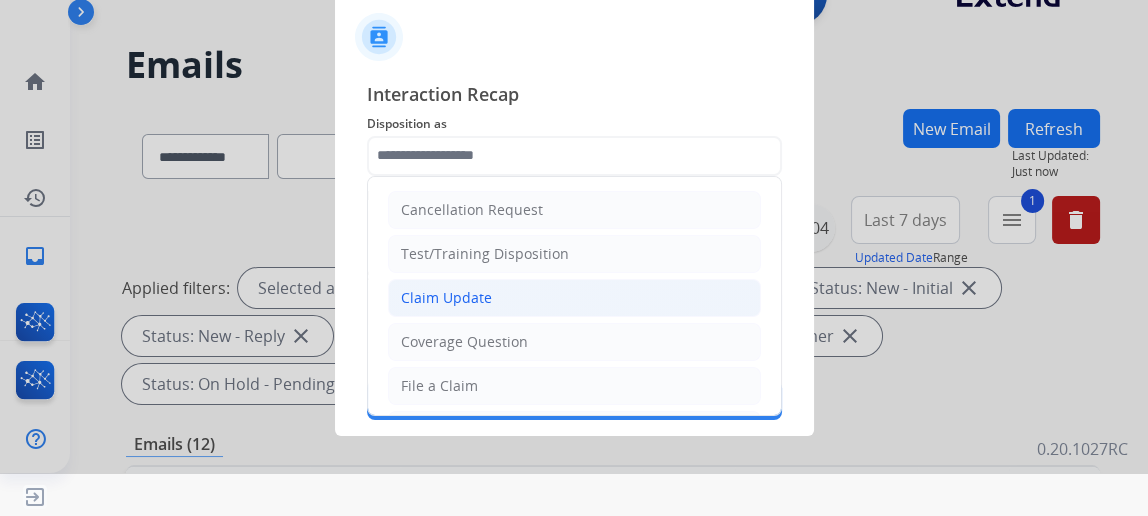 click on "Claim Update" 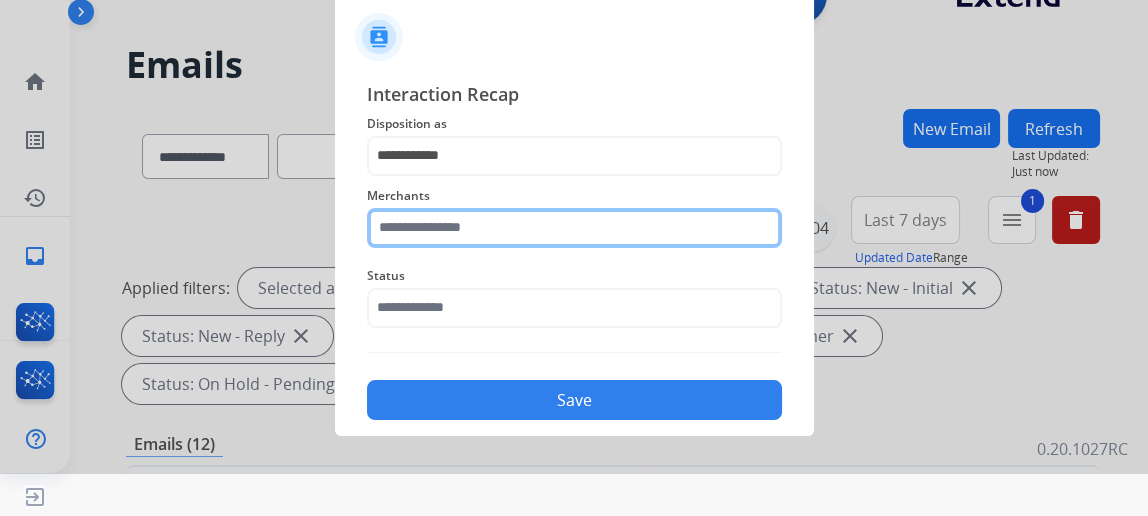 click 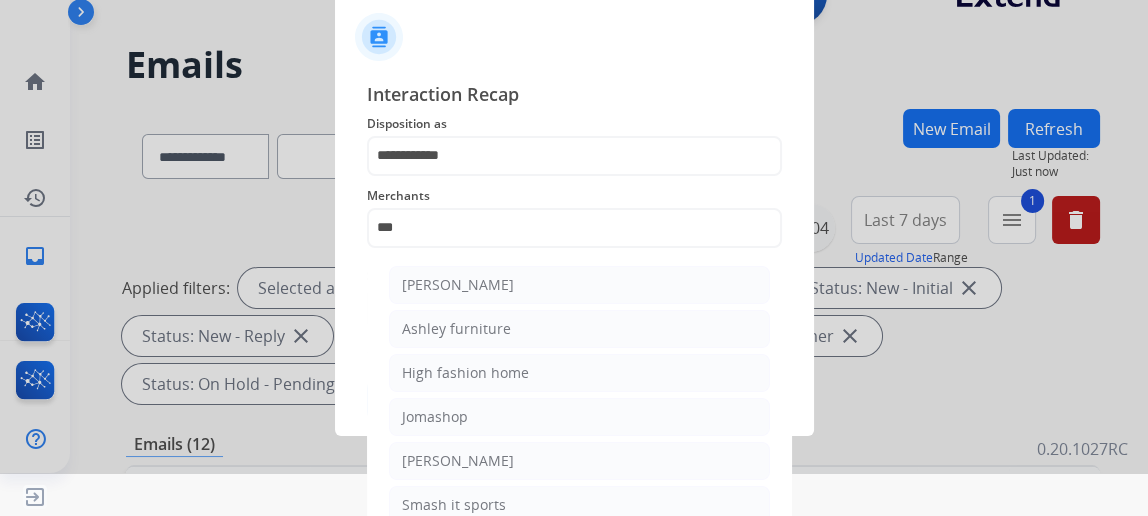 click on "Ashley furniture" 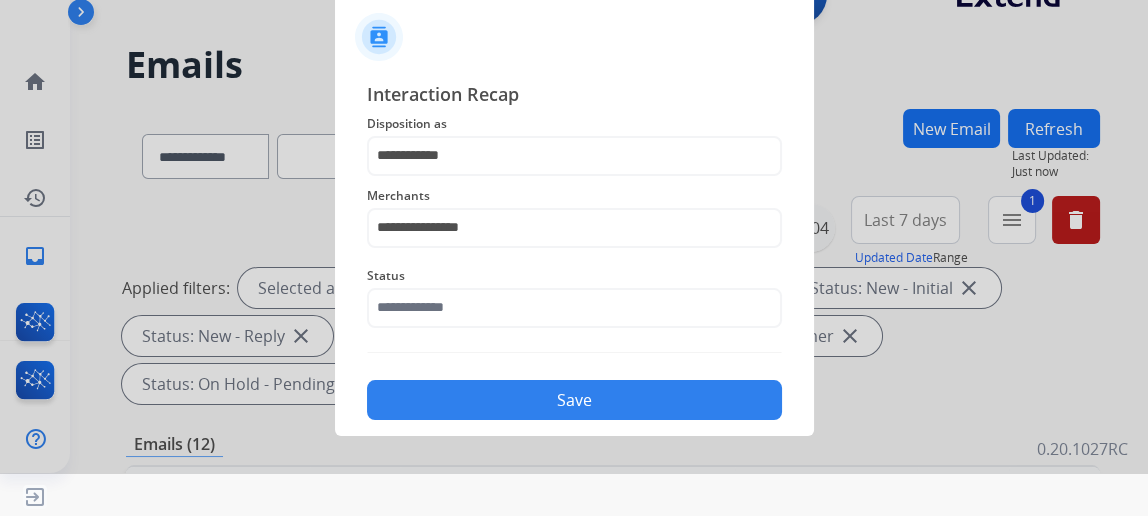 drag, startPoint x: 455, startPoint y: 356, endPoint x: 454, endPoint y: 325, distance: 31.016125 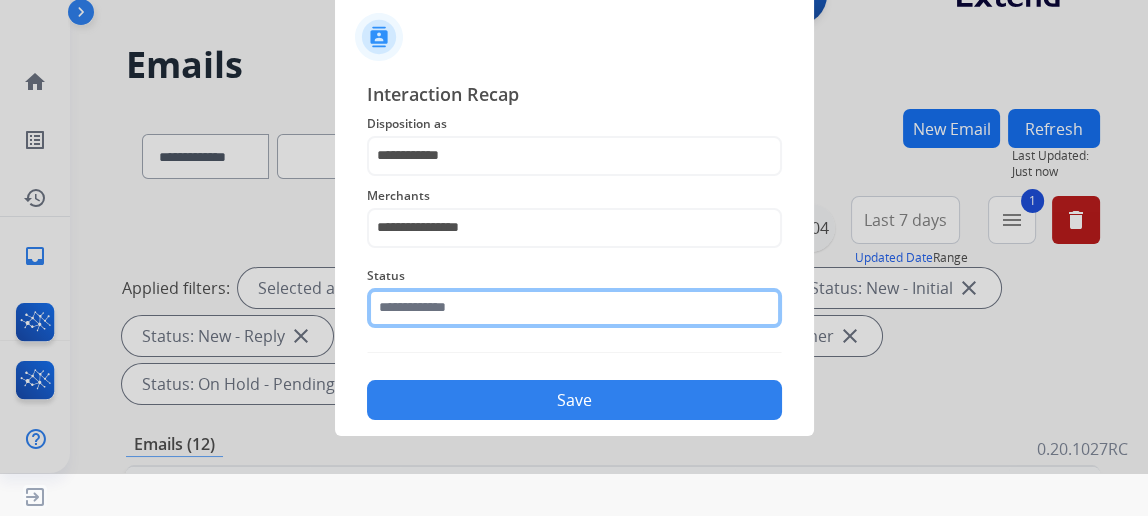 click 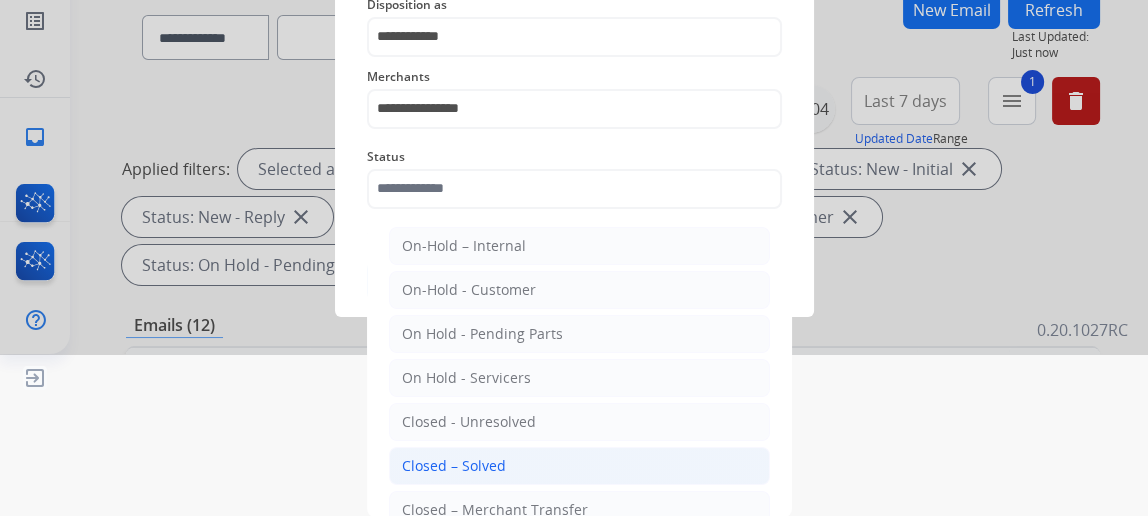 click on "Closed – Solved" 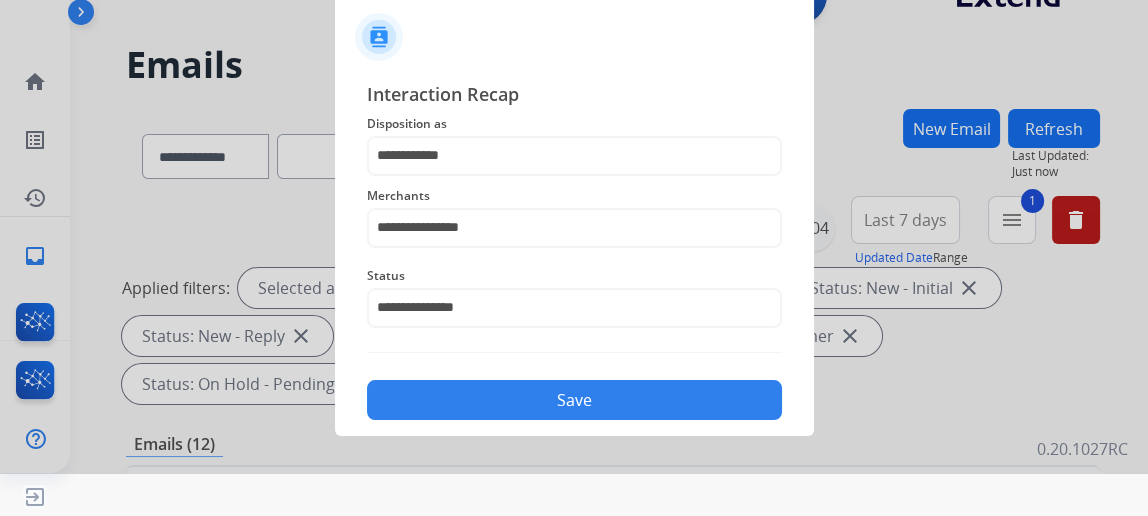 scroll, scrollTop: 43, scrollLeft: 0, axis: vertical 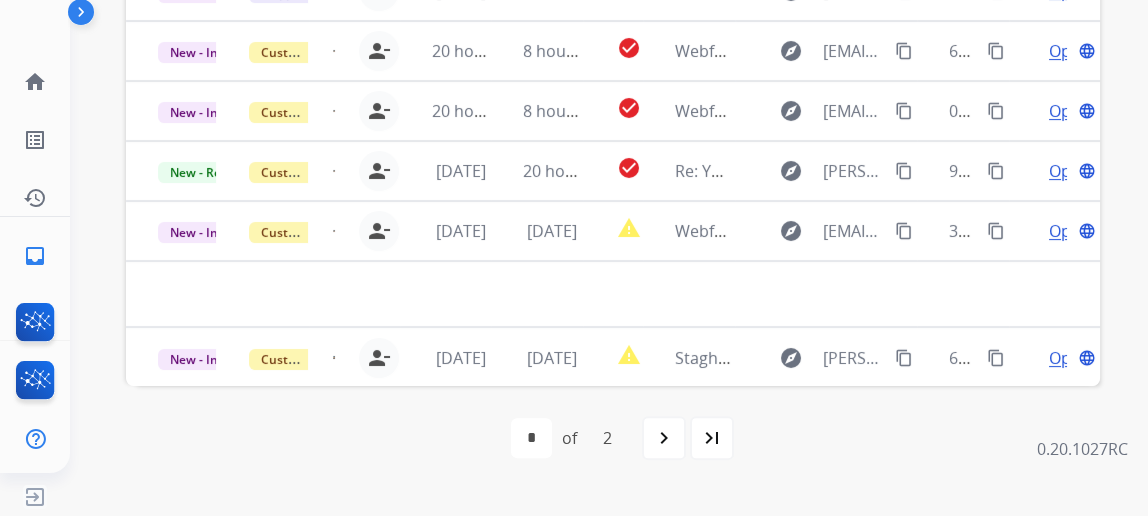 click on "Open language" at bounding box center [1070, 358] 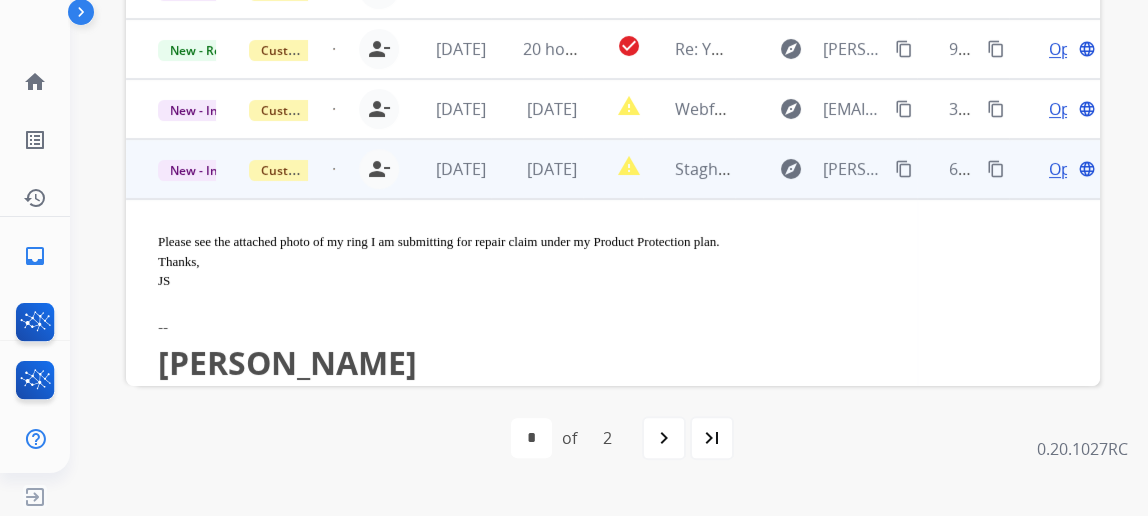 scroll, scrollTop: 213, scrollLeft: 0, axis: vertical 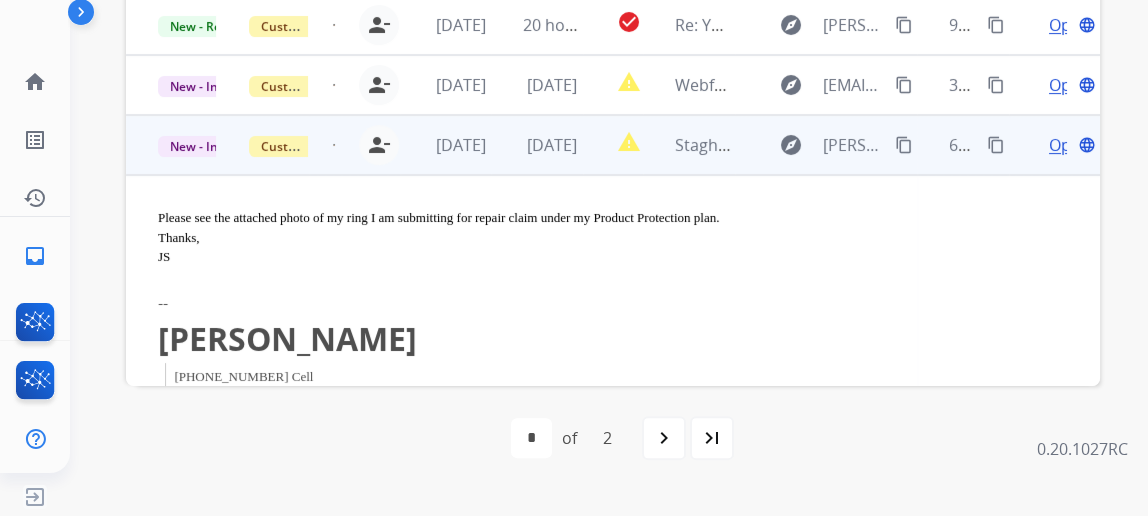 click on "Open language" at bounding box center [1070, 145] 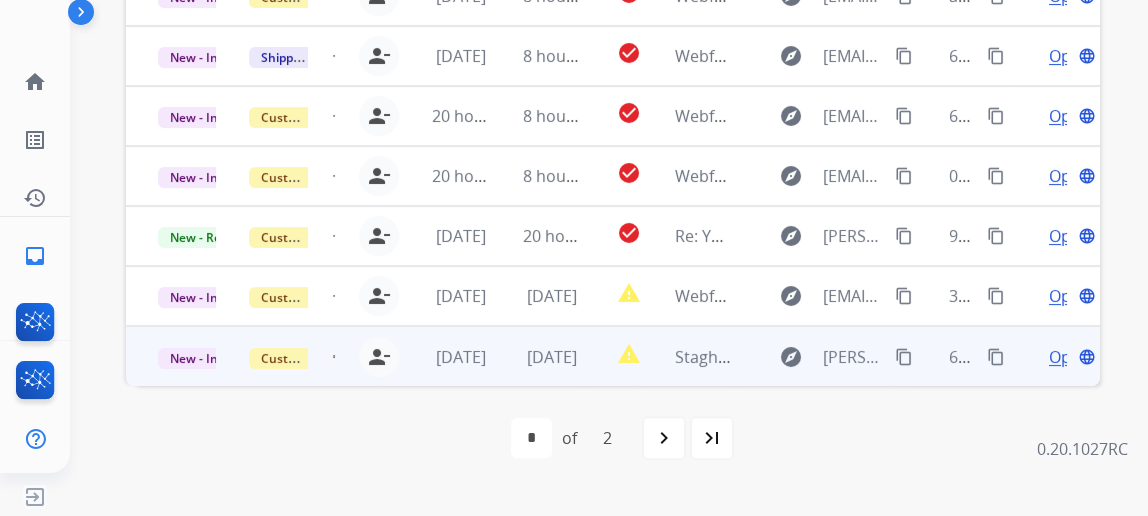 scroll, scrollTop: 1, scrollLeft: 0, axis: vertical 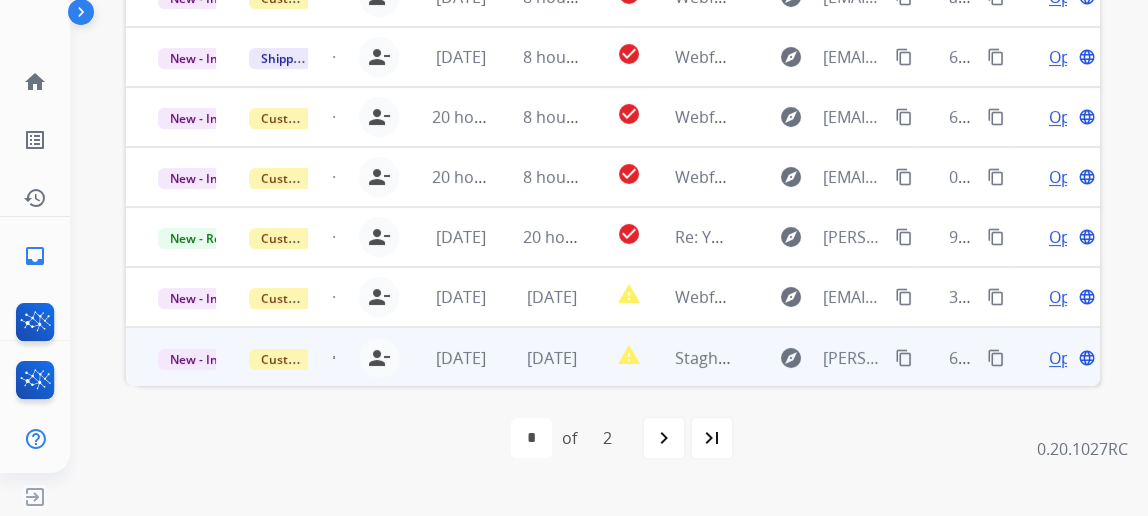 click on "Open" at bounding box center [1069, 358] 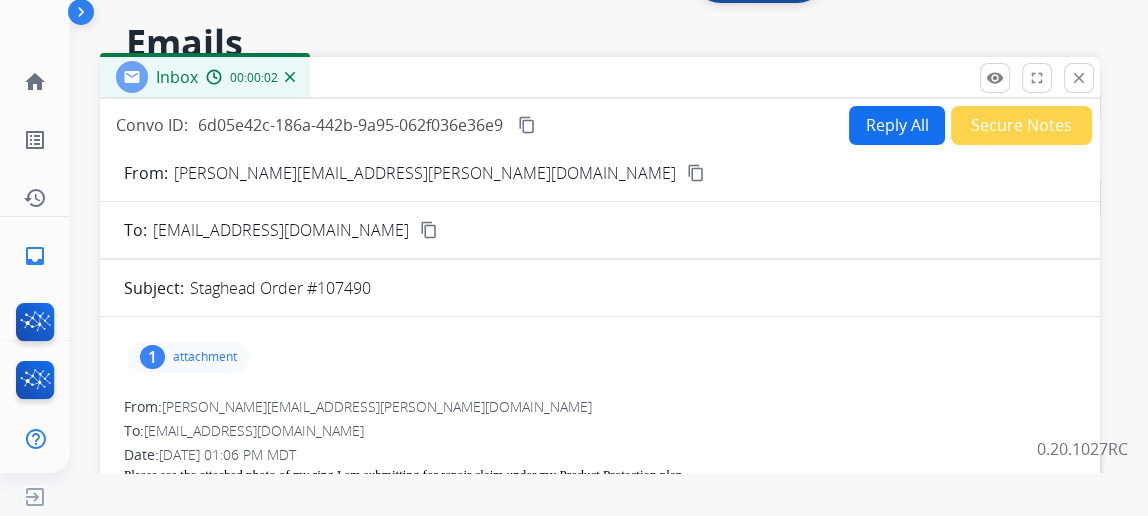 scroll, scrollTop: 113, scrollLeft: 0, axis: vertical 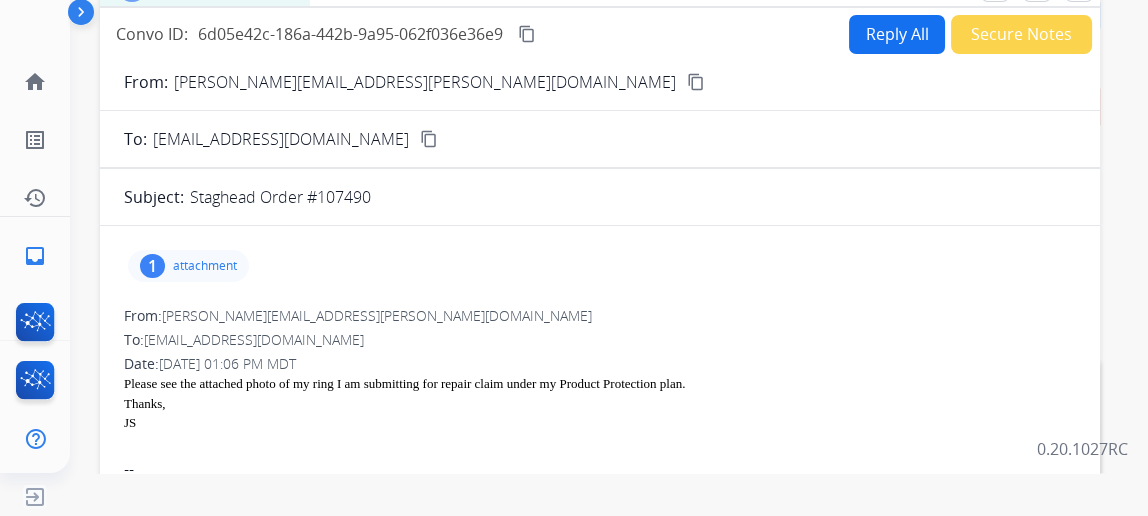 click on "Reply All" at bounding box center (897, 34) 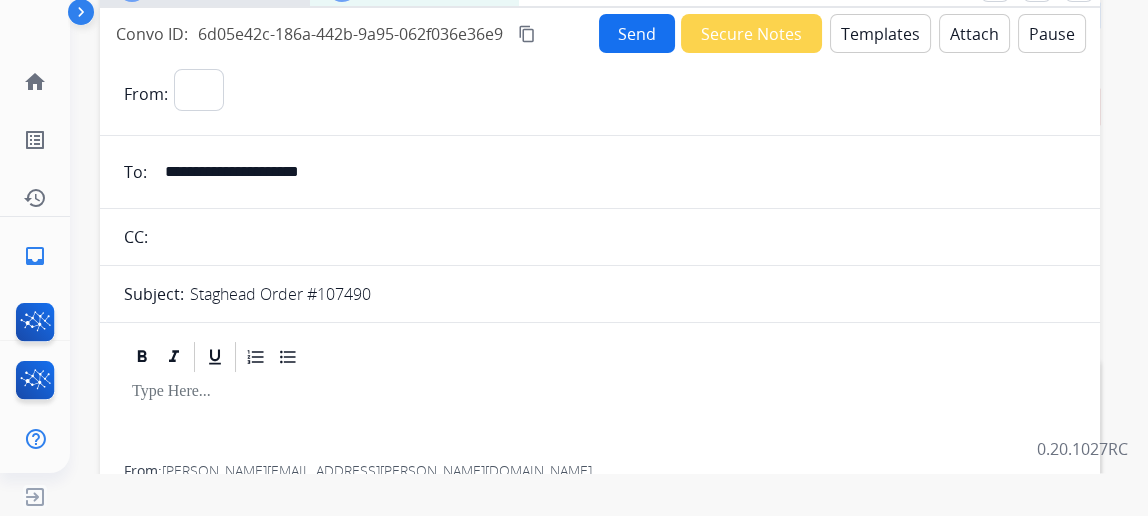 select on "**********" 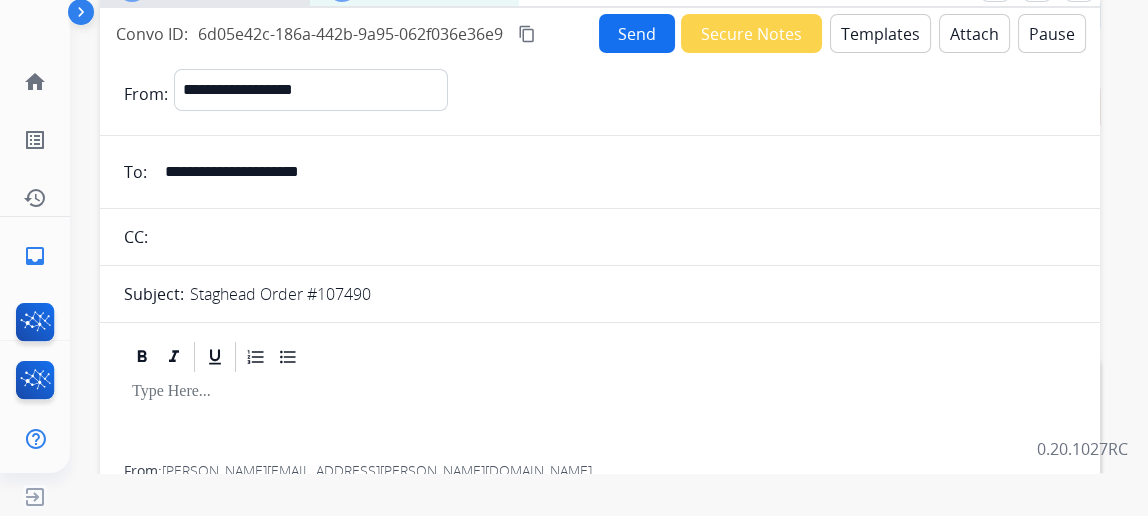 click on "Templates" at bounding box center (880, 33) 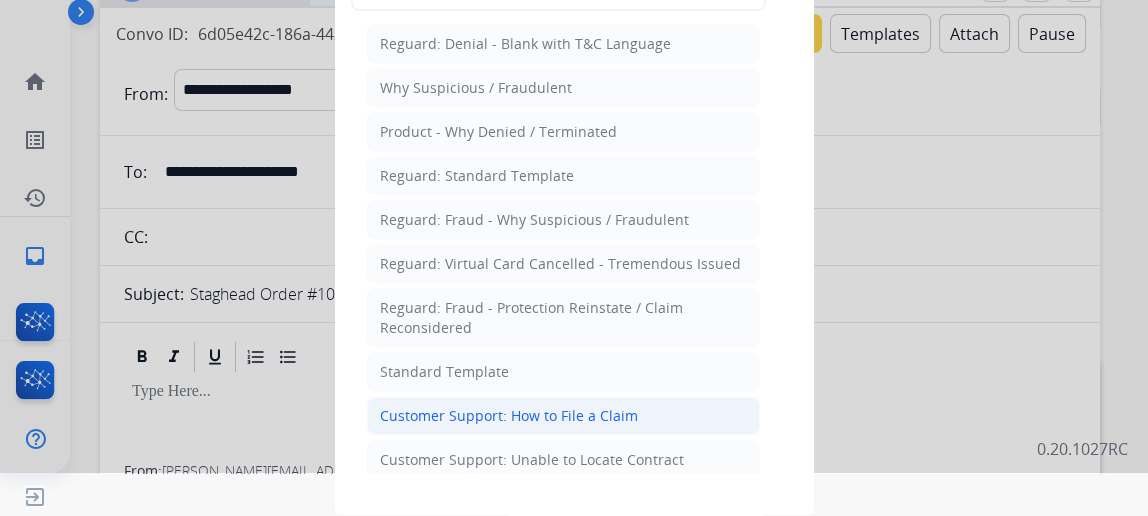 click on "Customer Support: How to File a Claim" 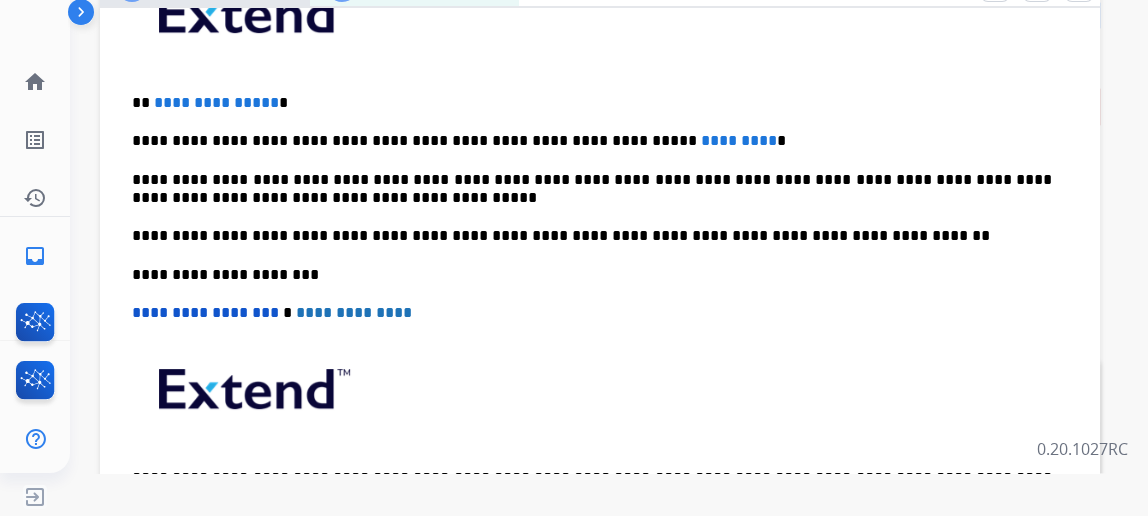 scroll, scrollTop: 545, scrollLeft: 0, axis: vertical 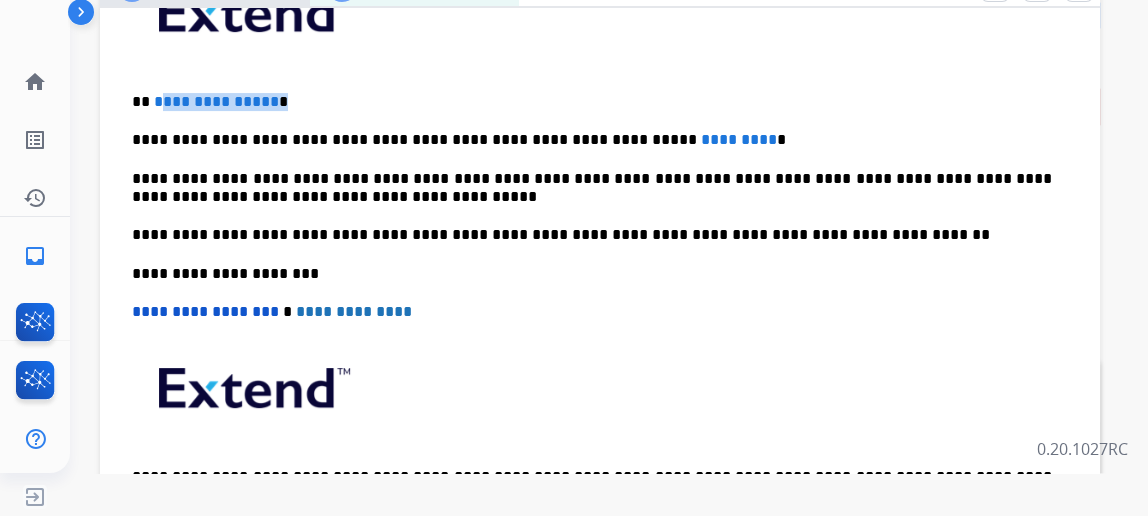 drag, startPoint x: 313, startPoint y: 99, endPoint x: 170, endPoint y: 80, distance: 144.25671 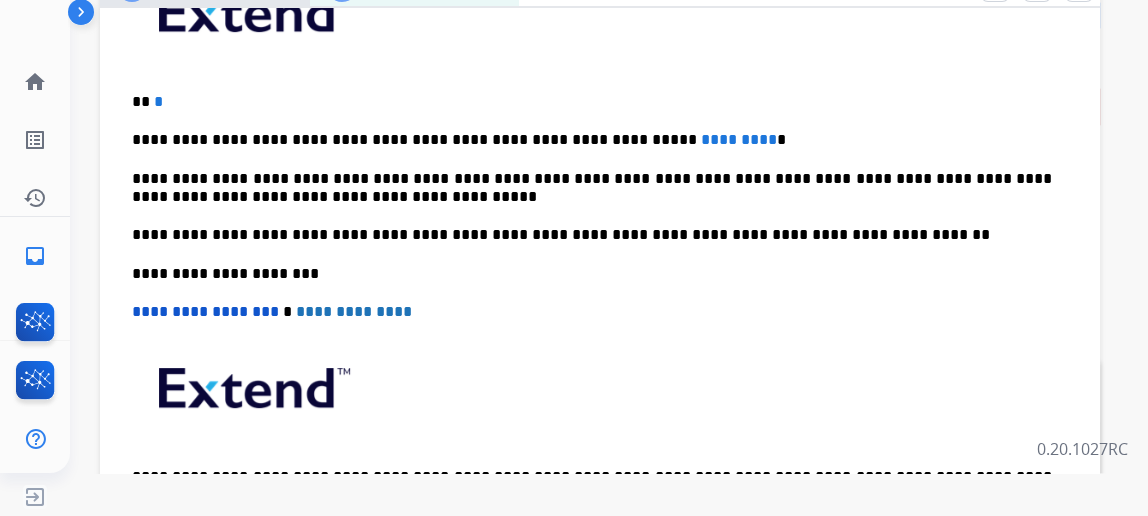 type 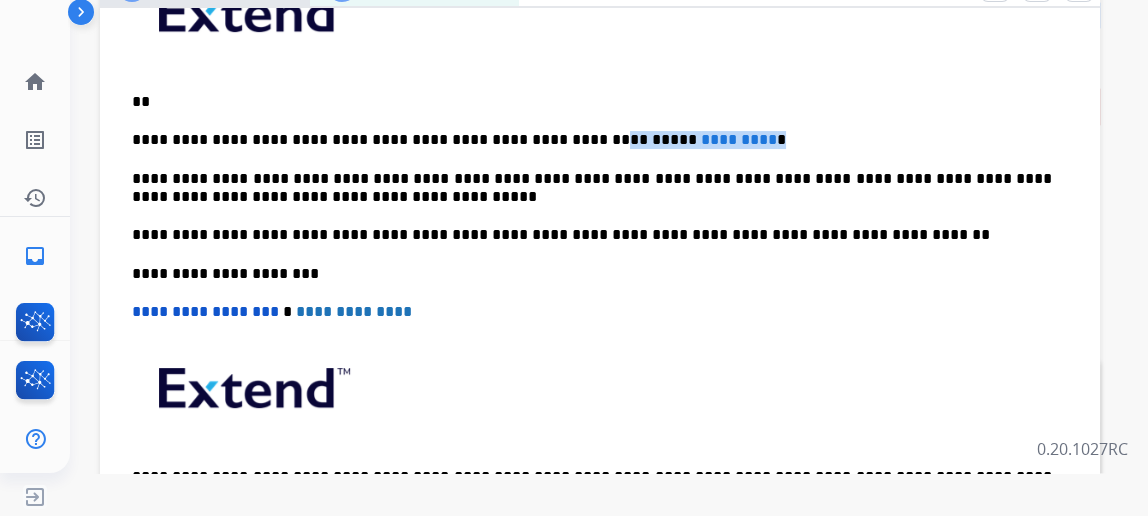 drag, startPoint x: 658, startPoint y: 128, endPoint x: 550, endPoint y: 128, distance: 108 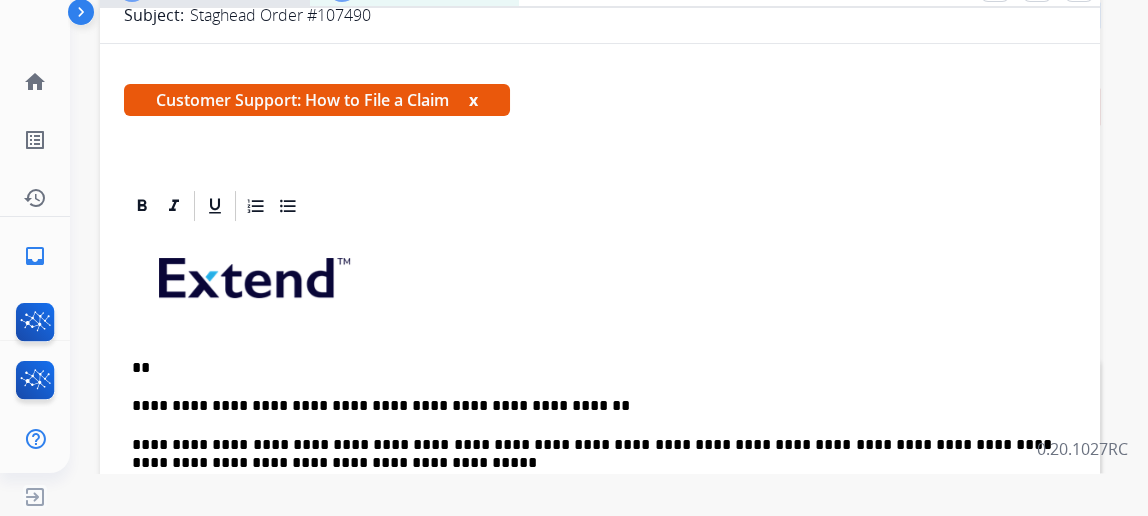 scroll, scrollTop: 0, scrollLeft: 0, axis: both 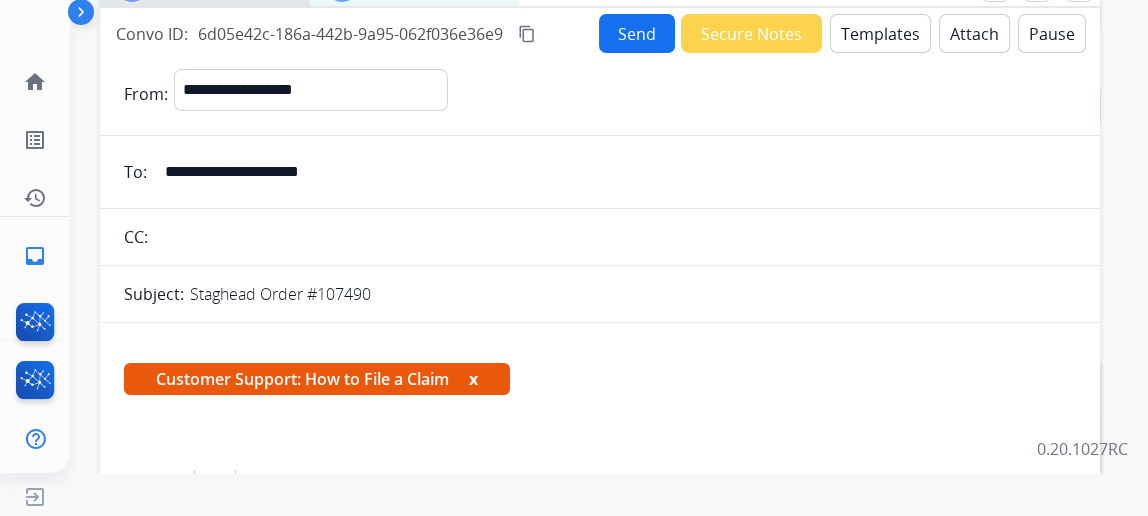 click on "Send" at bounding box center [637, 33] 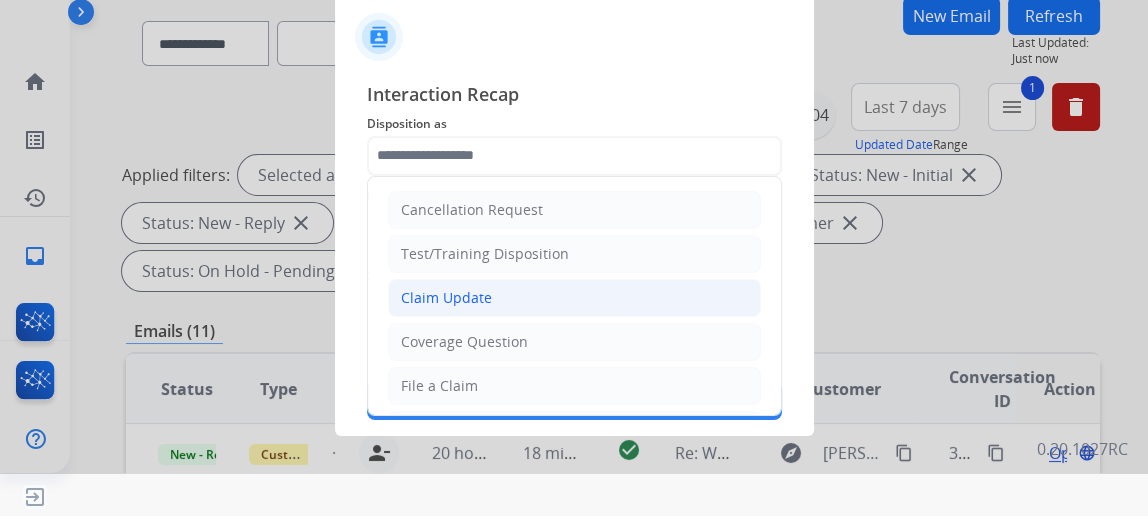 click on "Claim Update" 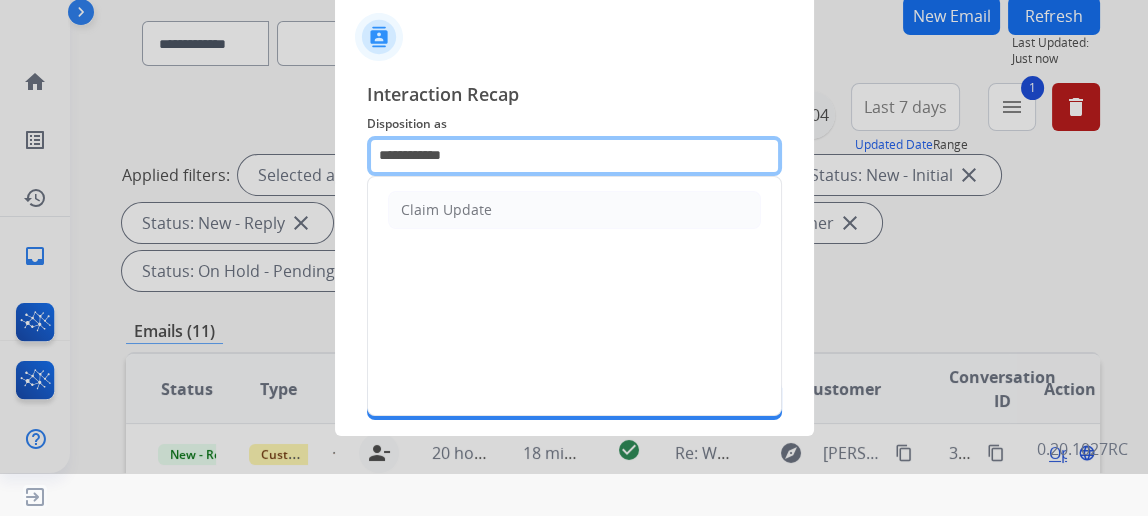 click on "**********" 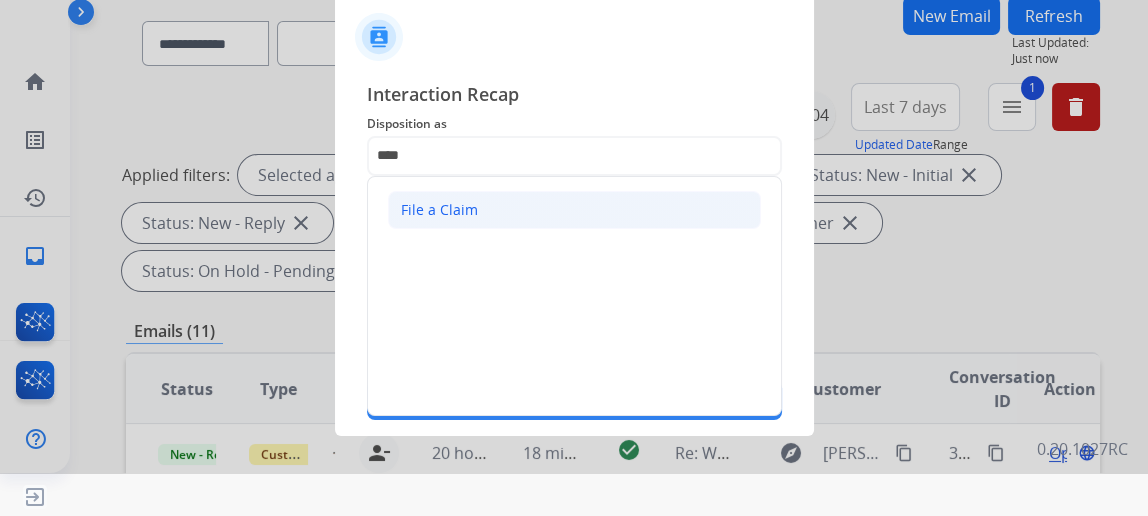 click on "File a Claim" 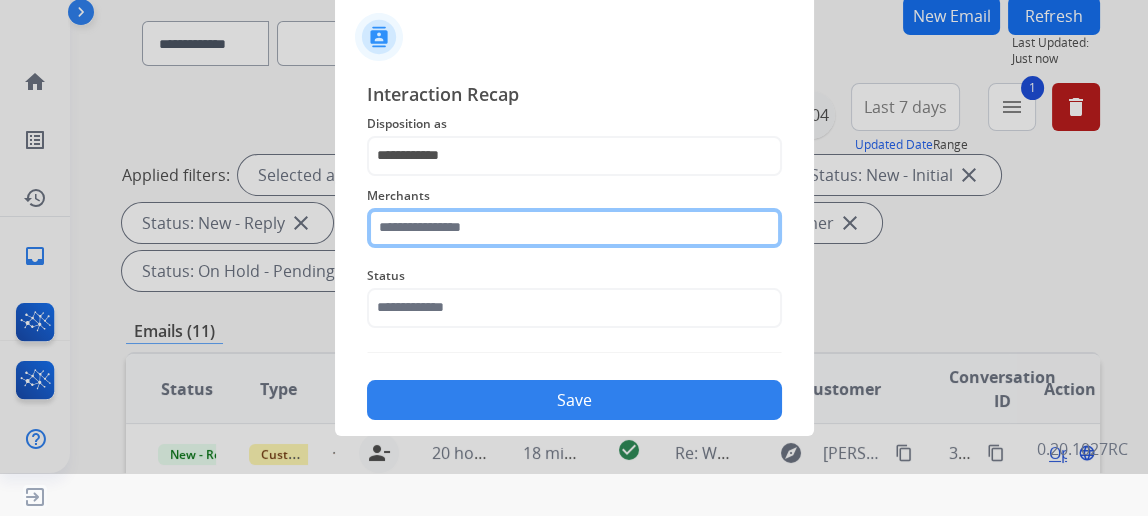 click 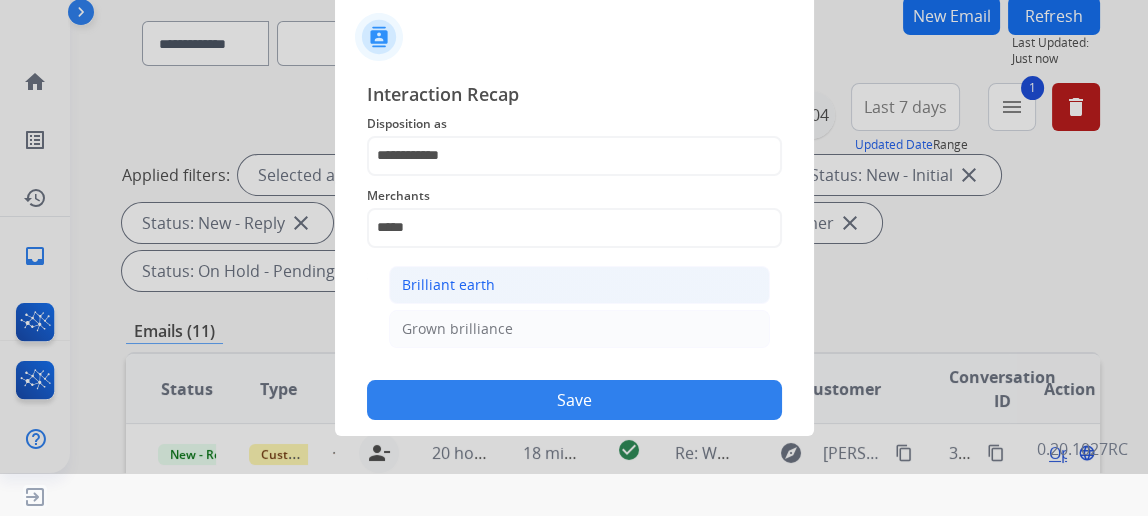 click on "Brilliant earth" 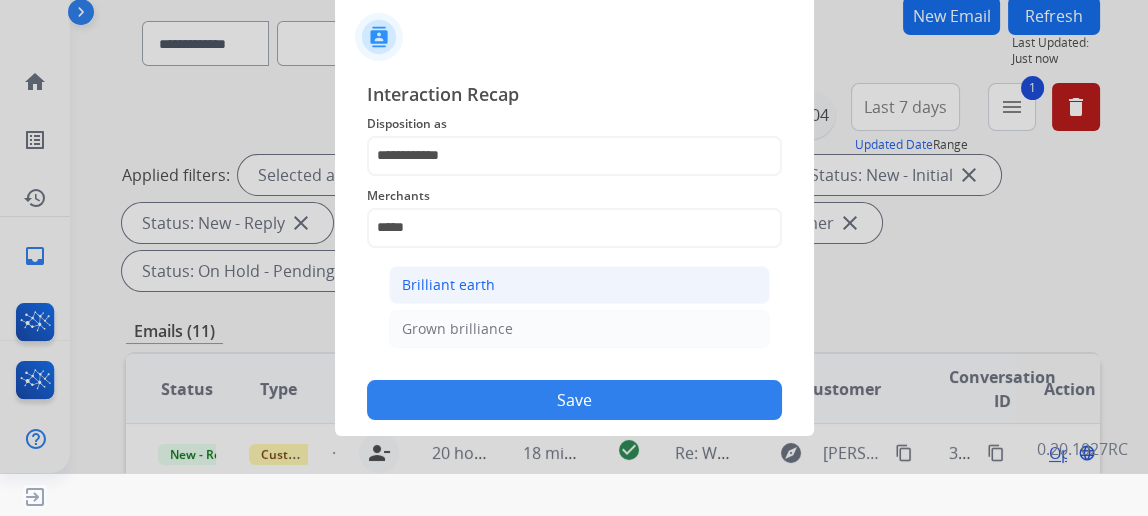 type on "**********" 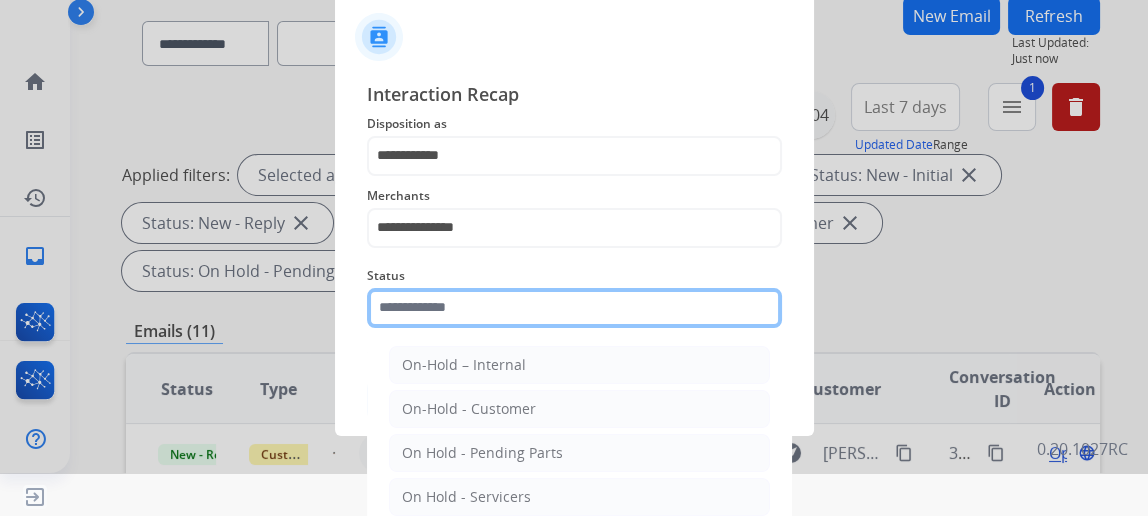 click 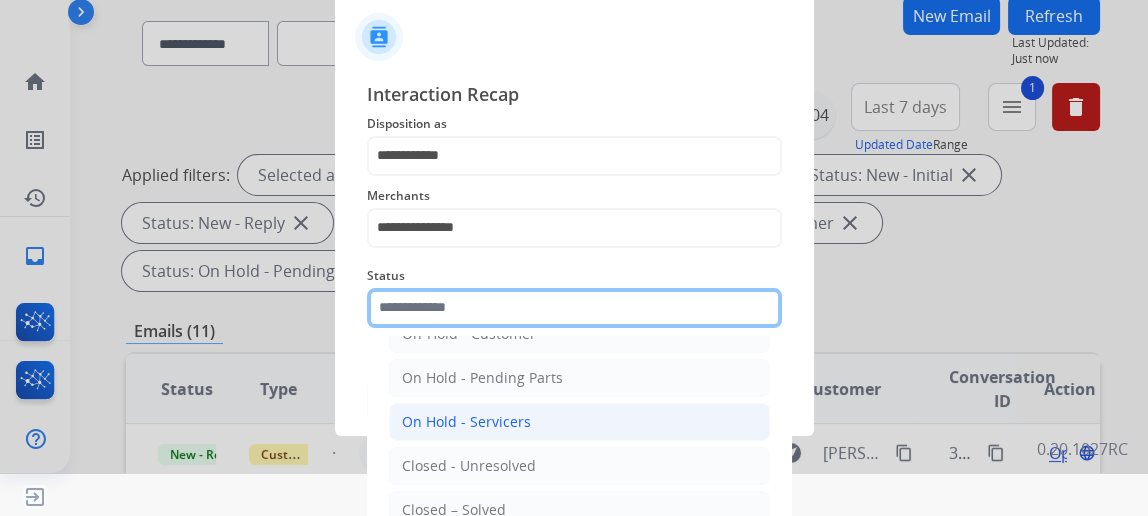 scroll, scrollTop: 112, scrollLeft: 0, axis: vertical 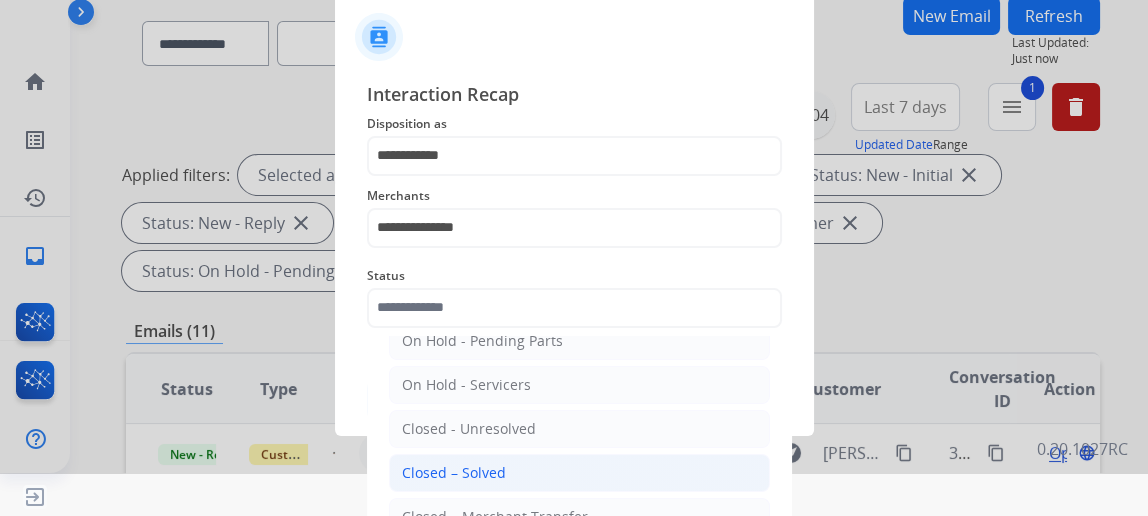 click on "Closed – Solved" 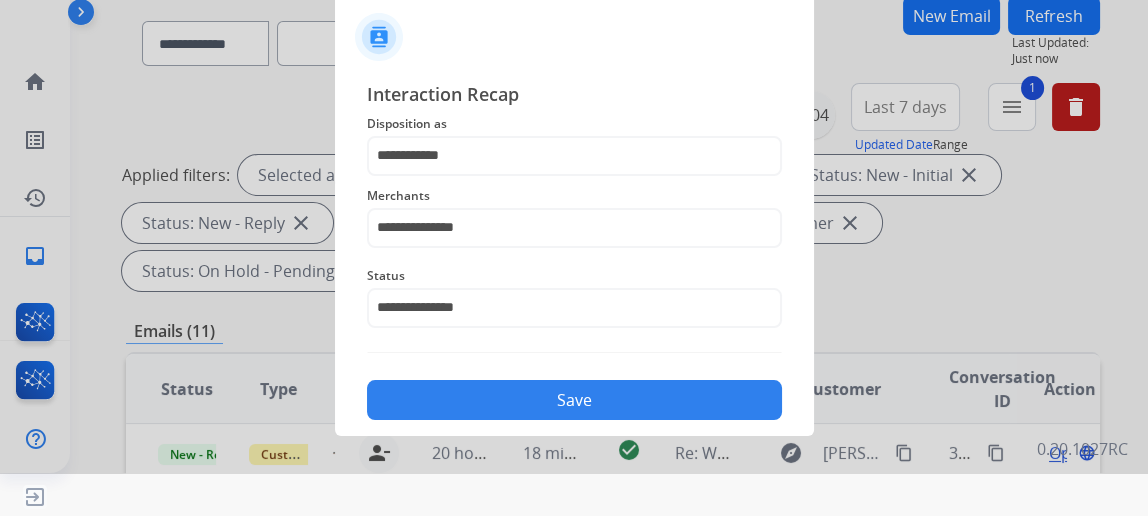 click on "Save" 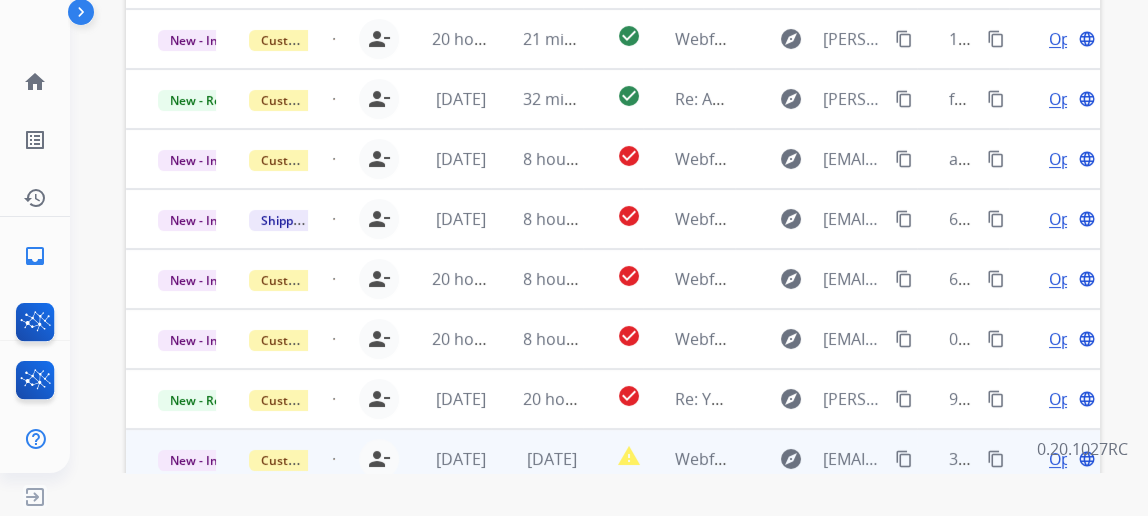 scroll, scrollTop: 749, scrollLeft: 0, axis: vertical 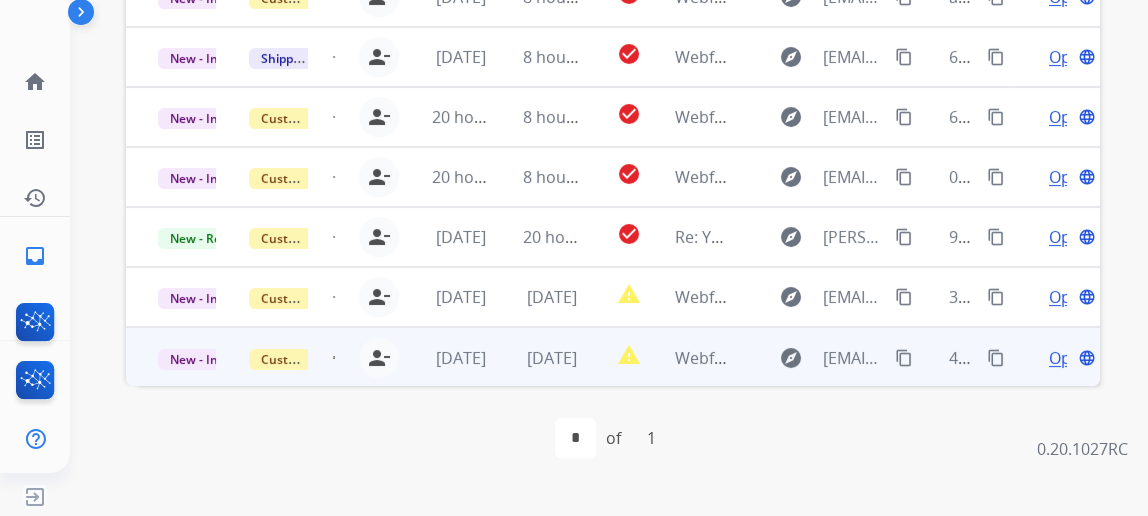 click on "Open" at bounding box center [1069, 358] 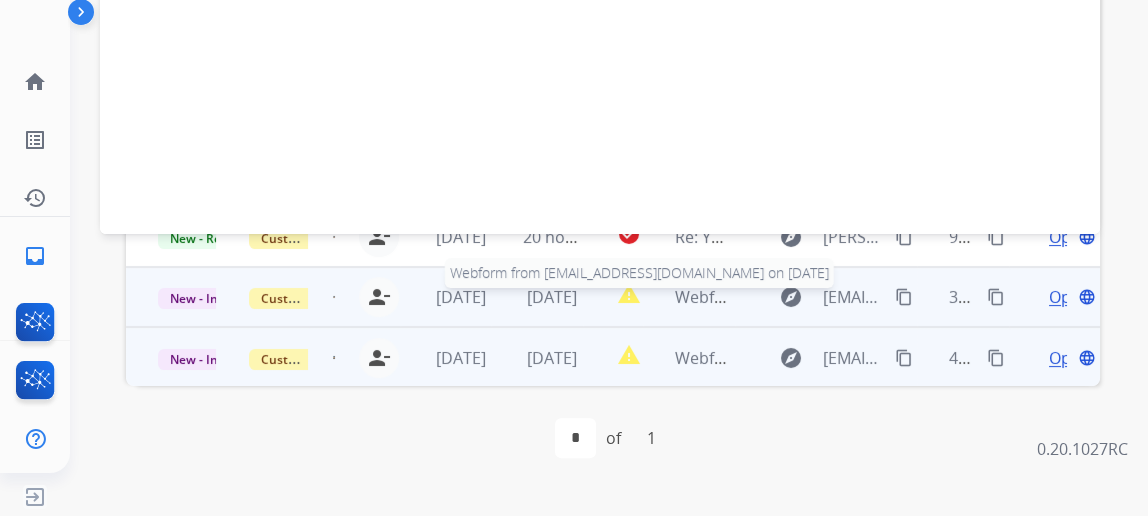 scroll, scrollTop: 0, scrollLeft: 0, axis: both 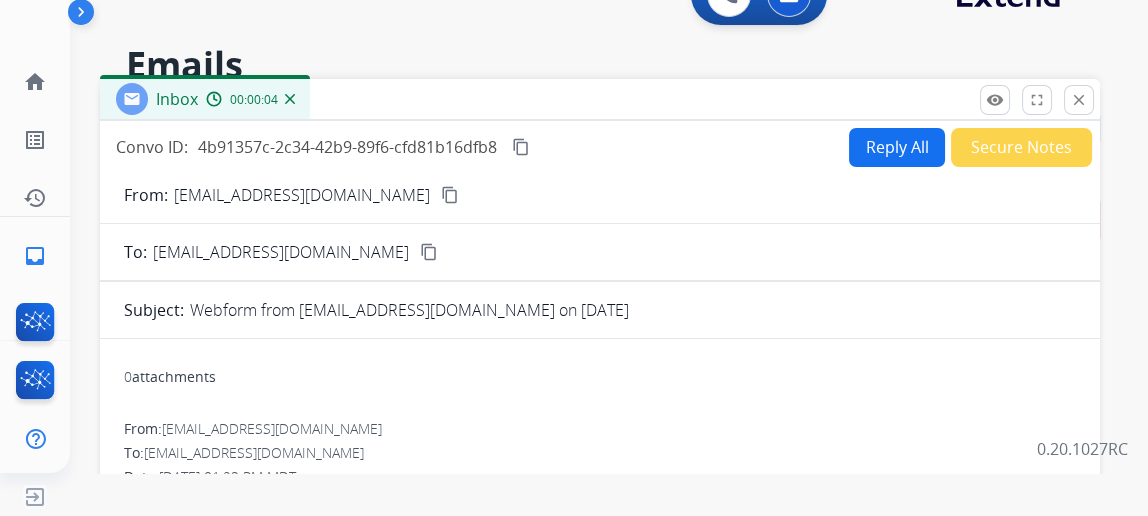 click on "Reply All" at bounding box center [897, 147] 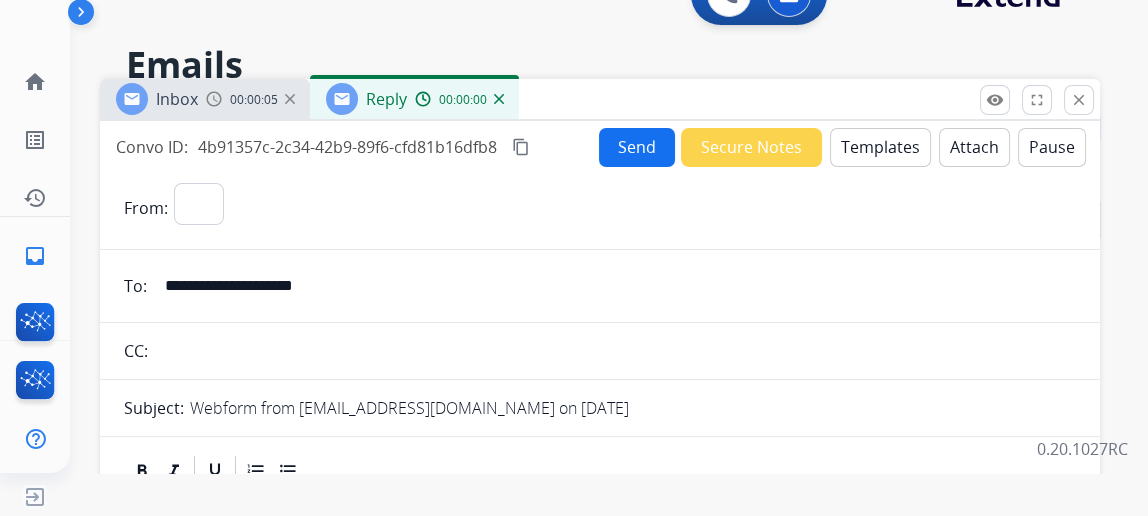 select on "**********" 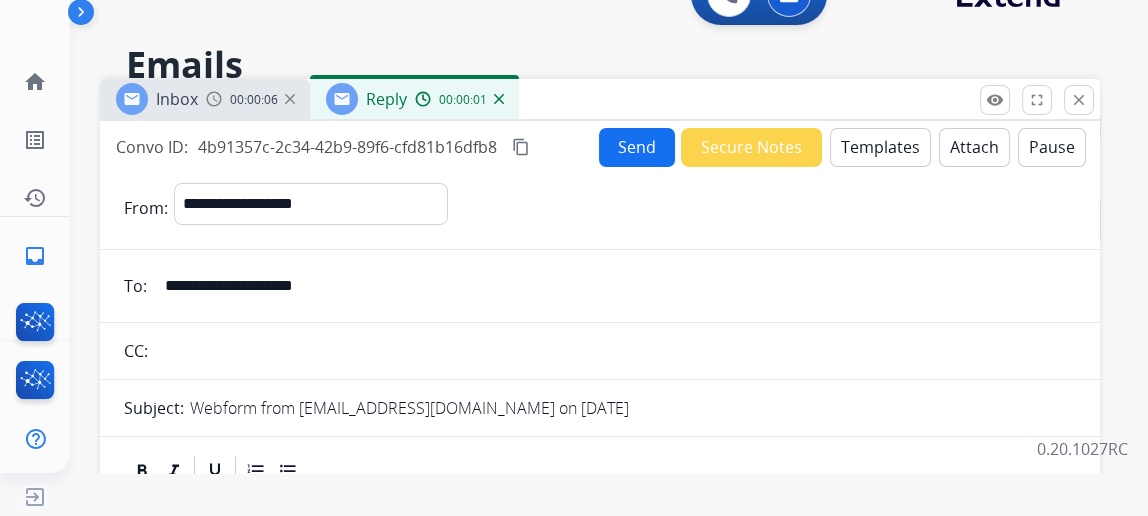 click on "Templates" at bounding box center (880, 147) 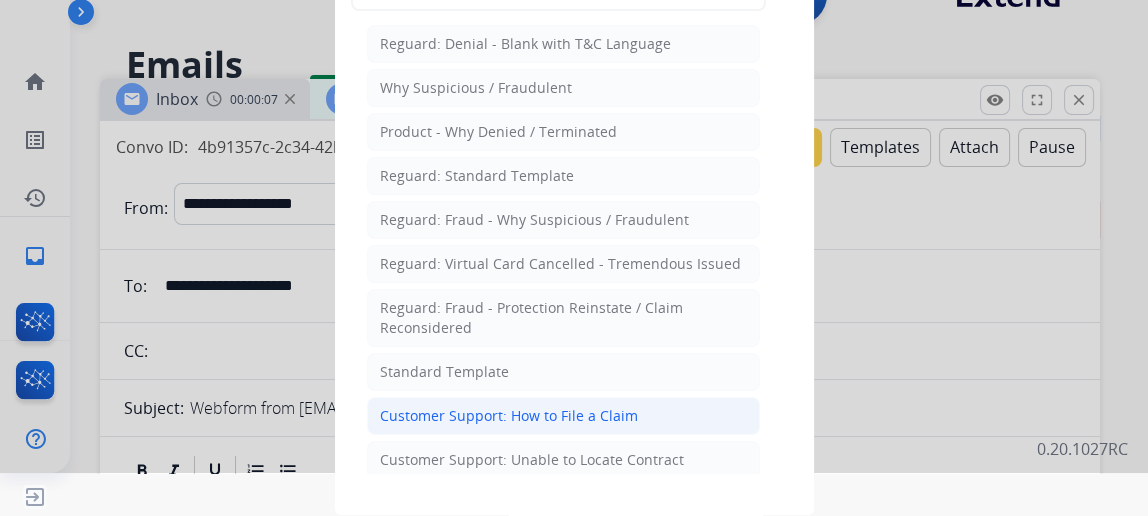 click on "Customer Support: How to File a Claim" 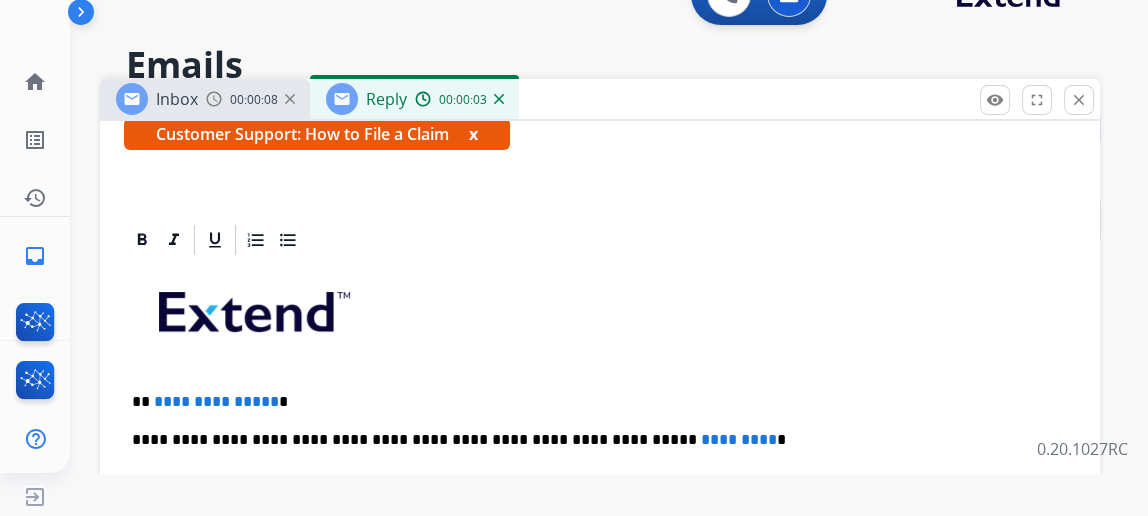scroll, scrollTop: 358, scrollLeft: 0, axis: vertical 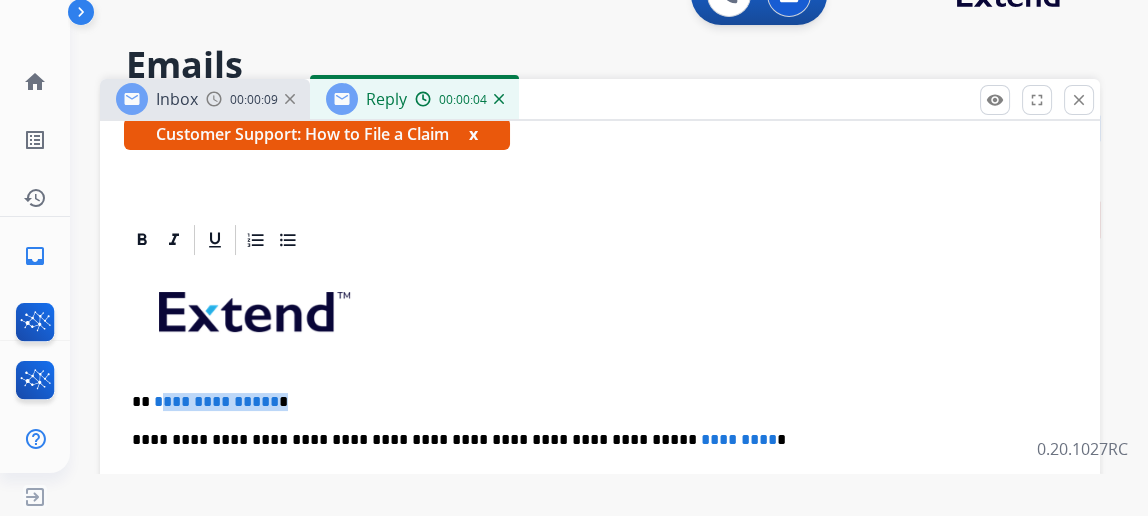 drag, startPoint x: 312, startPoint y: 395, endPoint x: 173, endPoint y: 394, distance: 139.0036 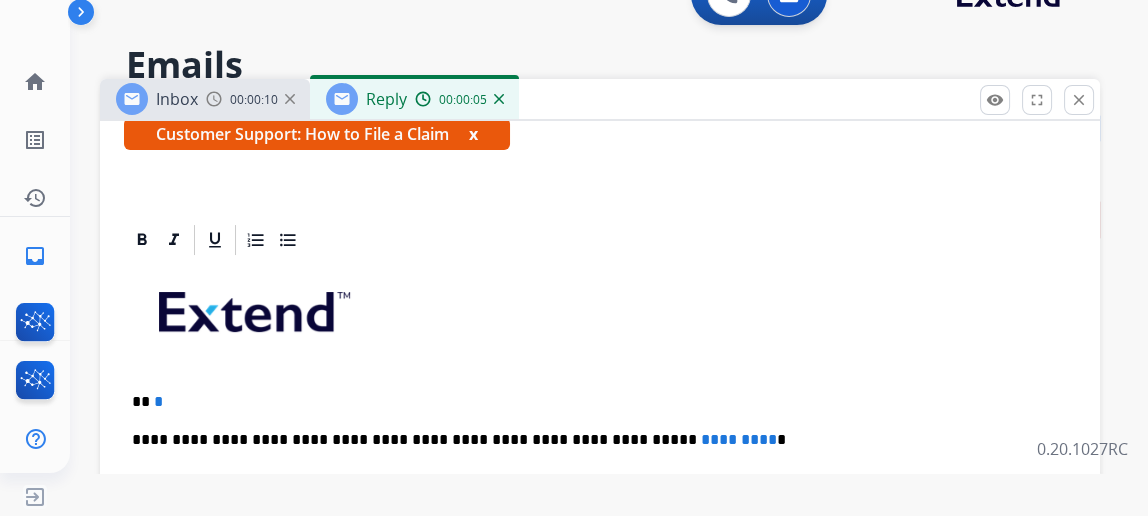 type 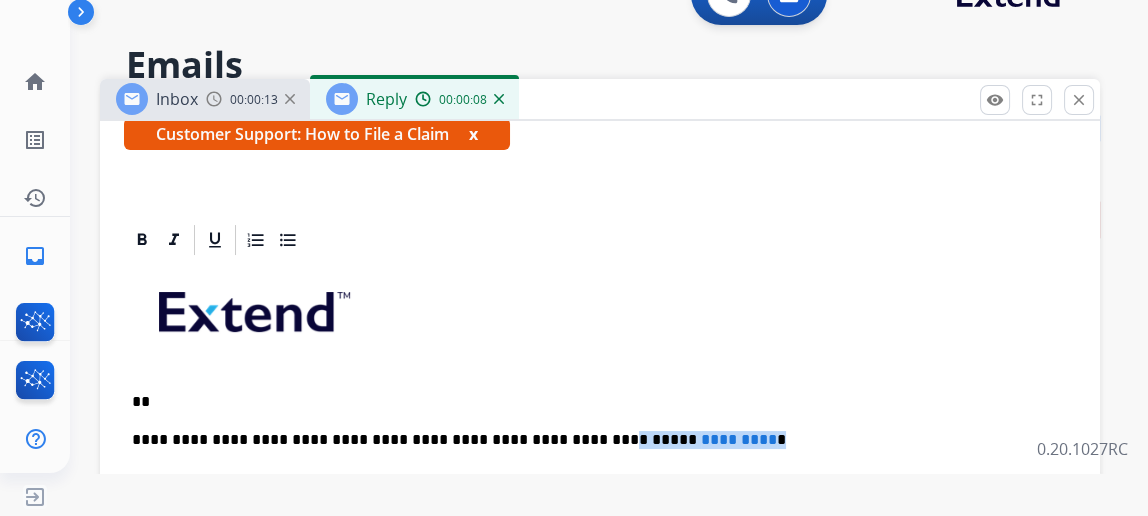 drag, startPoint x: 720, startPoint y: 424, endPoint x: 555, endPoint y: 425, distance: 165.00304 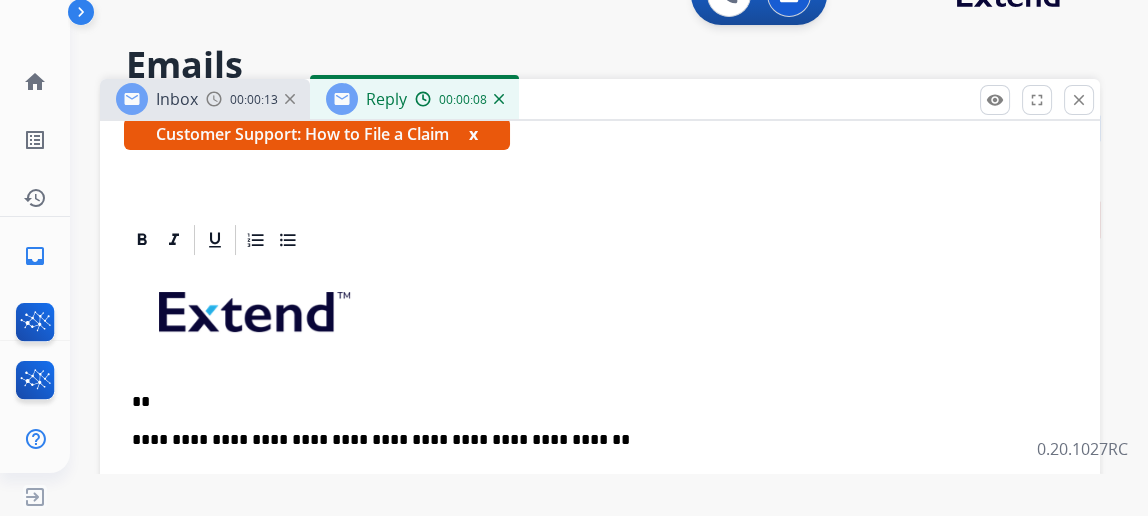scroll, scrollTop: 0, scrollLeft: 0, axis: both 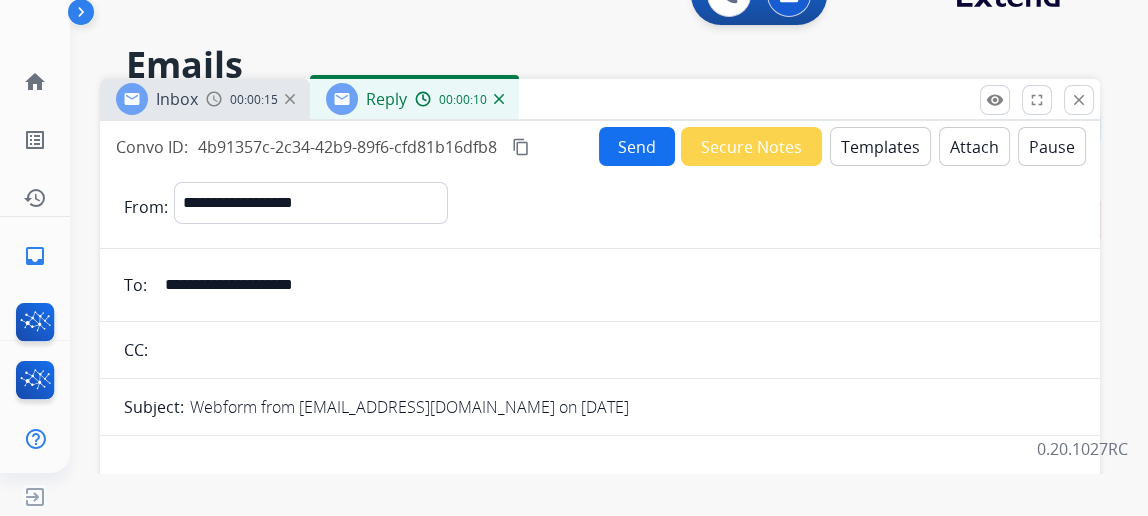 click on "**********" at bounding box center [614, 285] 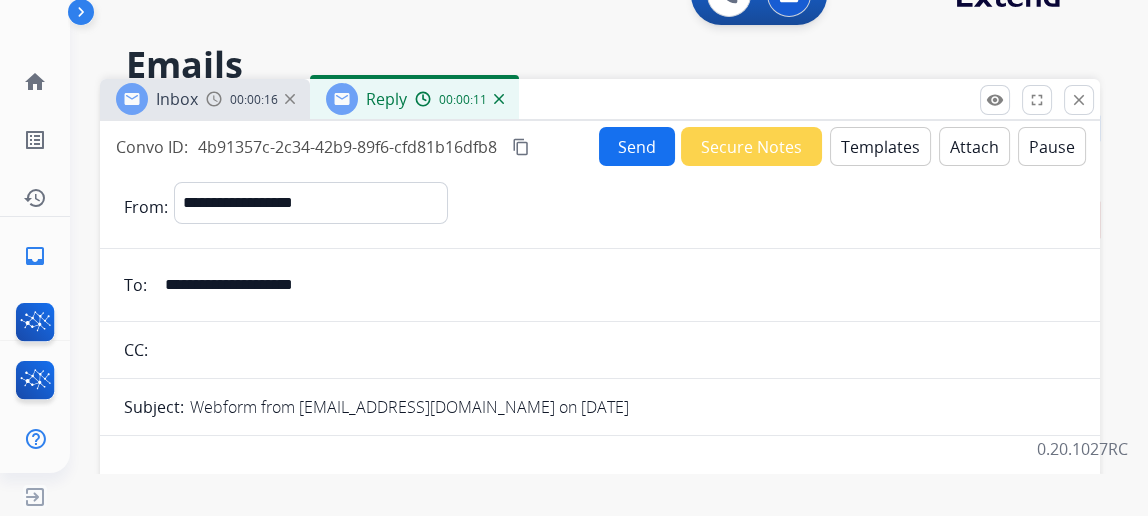 click on "**********" at bounding box center [614, 285] 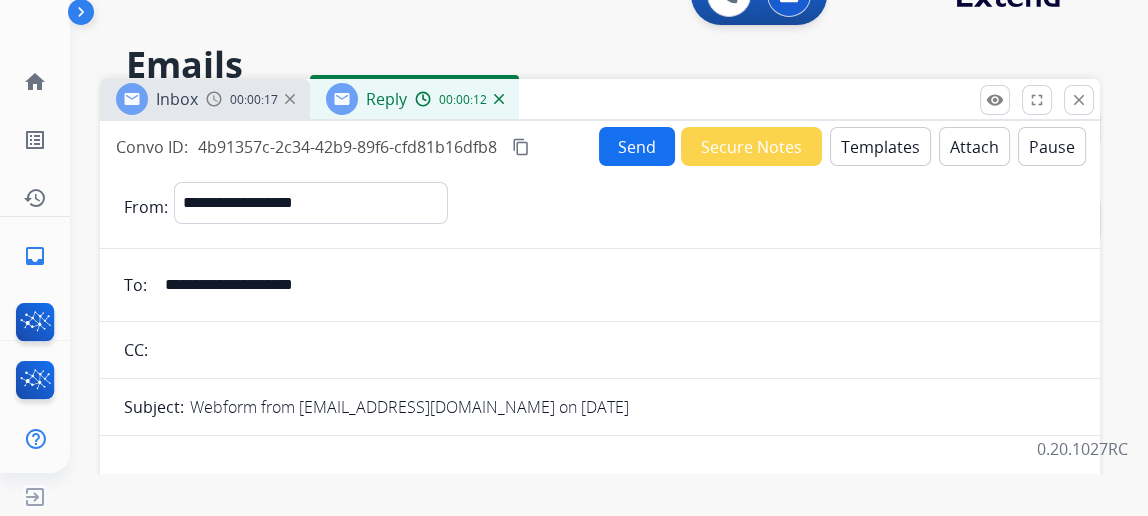 click on "**********" at bounding box center (614, 285) 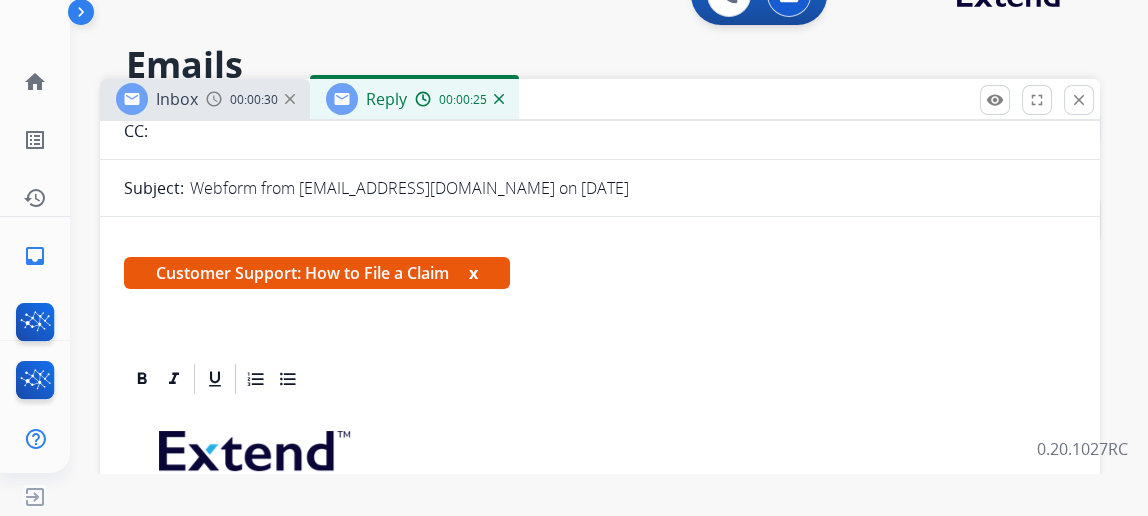 scroll, scrollTop: 358, scrollLeft: 0, axis: vertical 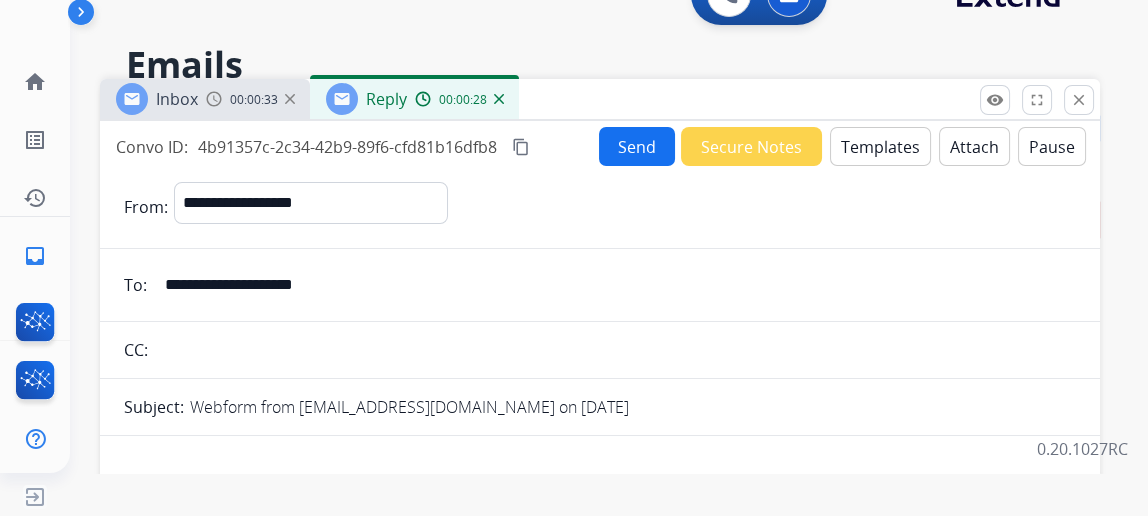 click on "Send" at bounding box center [637, 146] 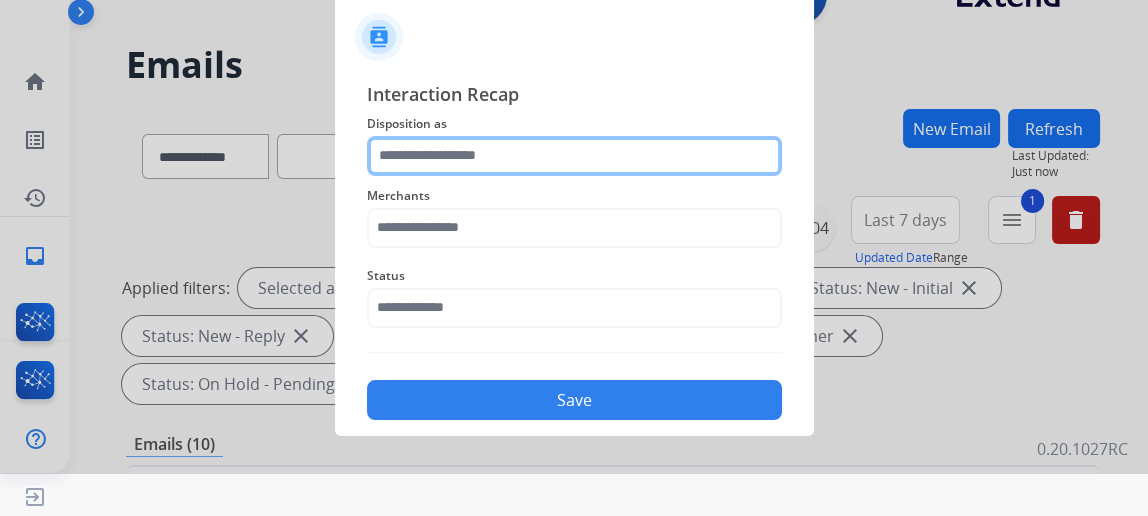 click 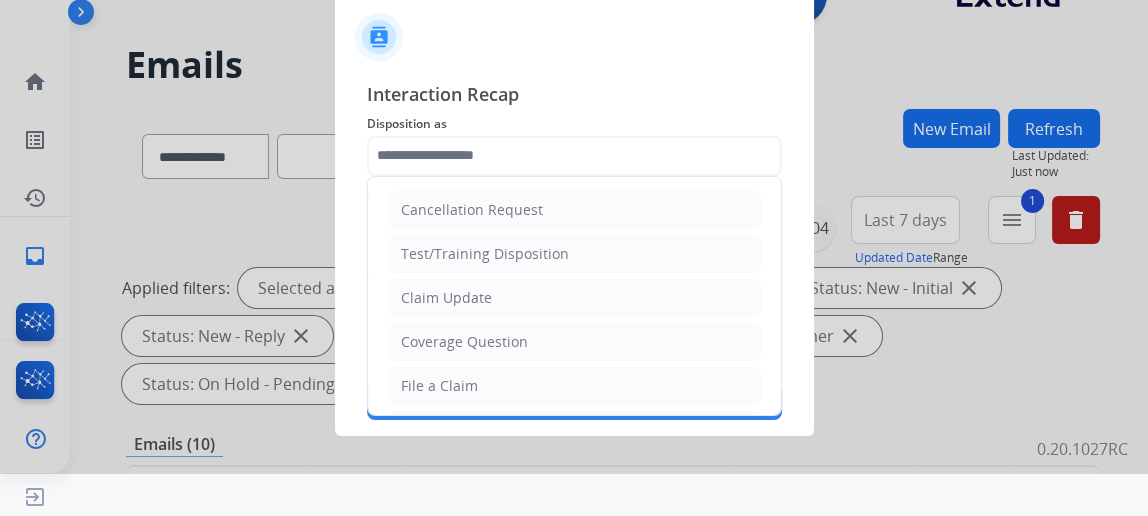 drag, startPoint x: 426, startPoint y: 379, endPoint x: 427, endPoint y: 343, distance: 36.013885 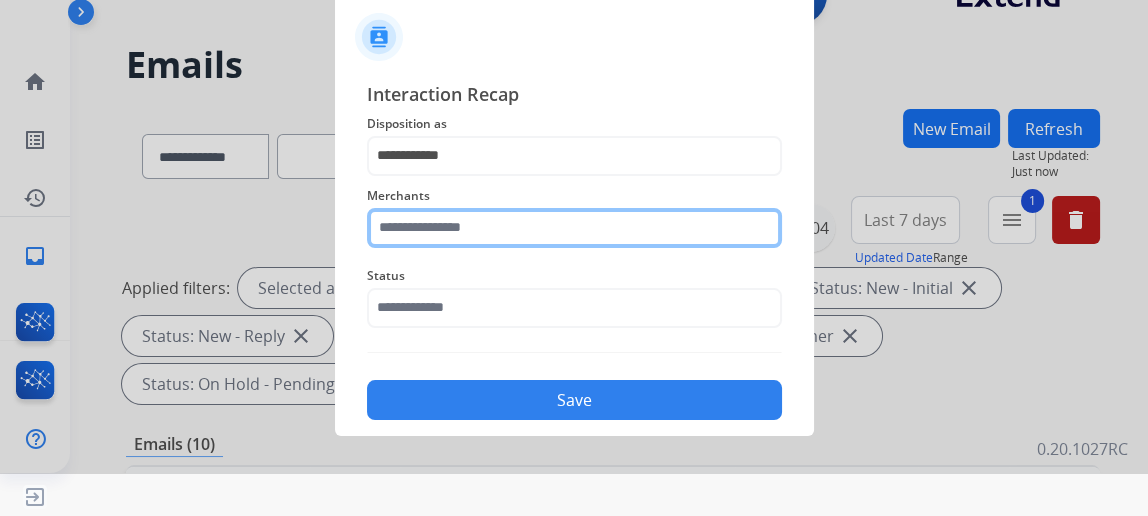 click 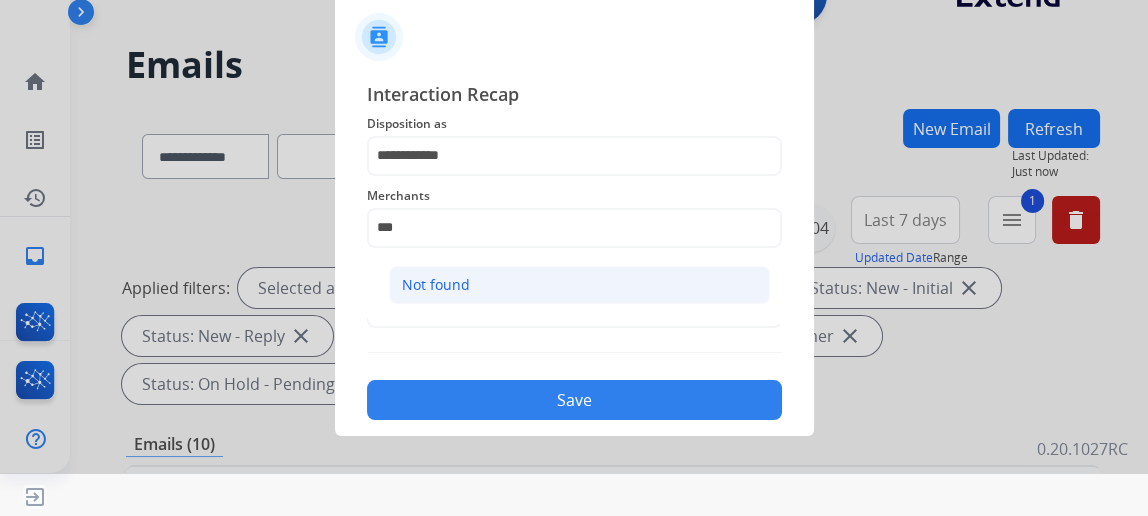click on "Not found" 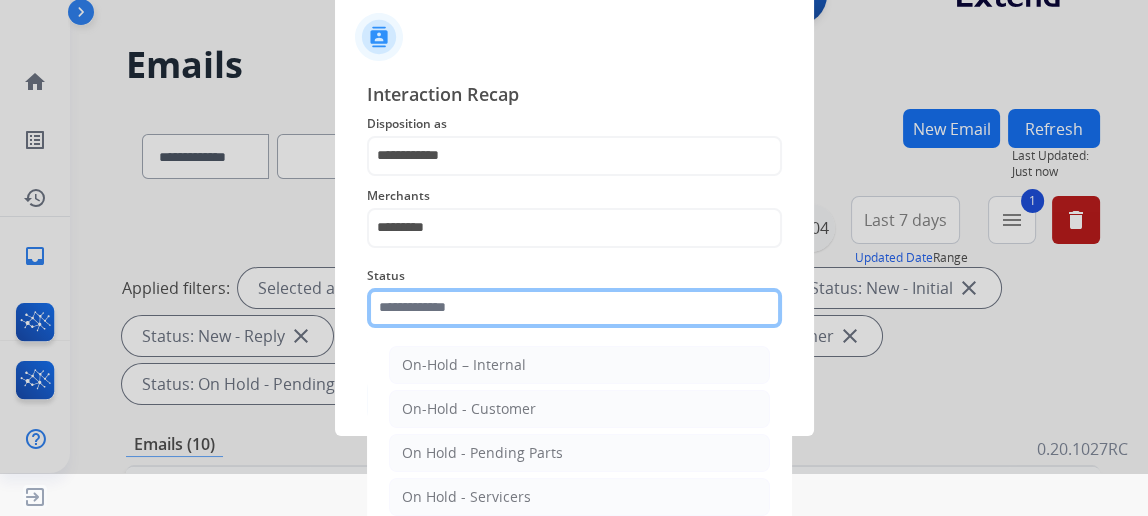 click 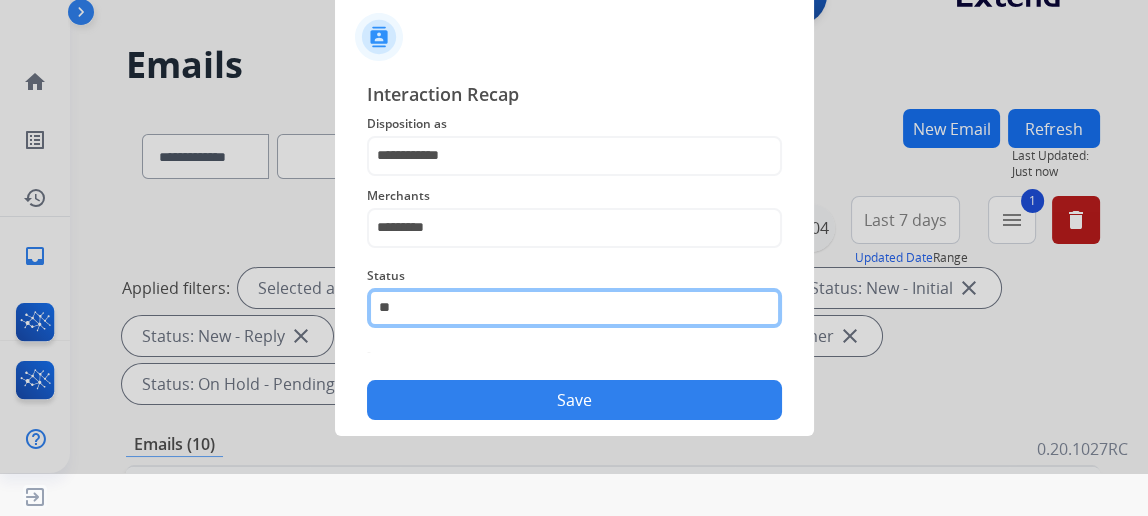 type on "*" 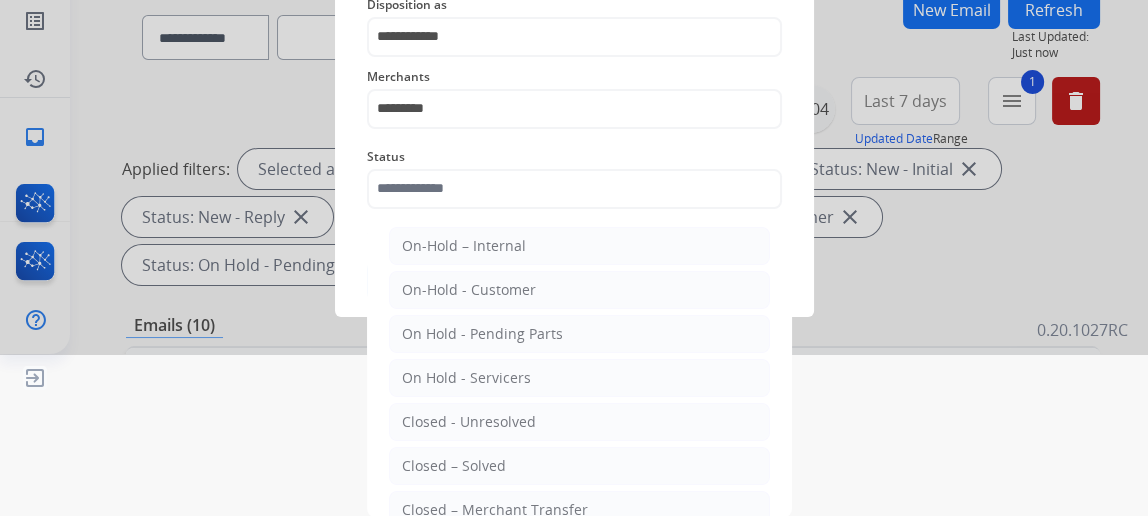 click on "Closed – Solved" 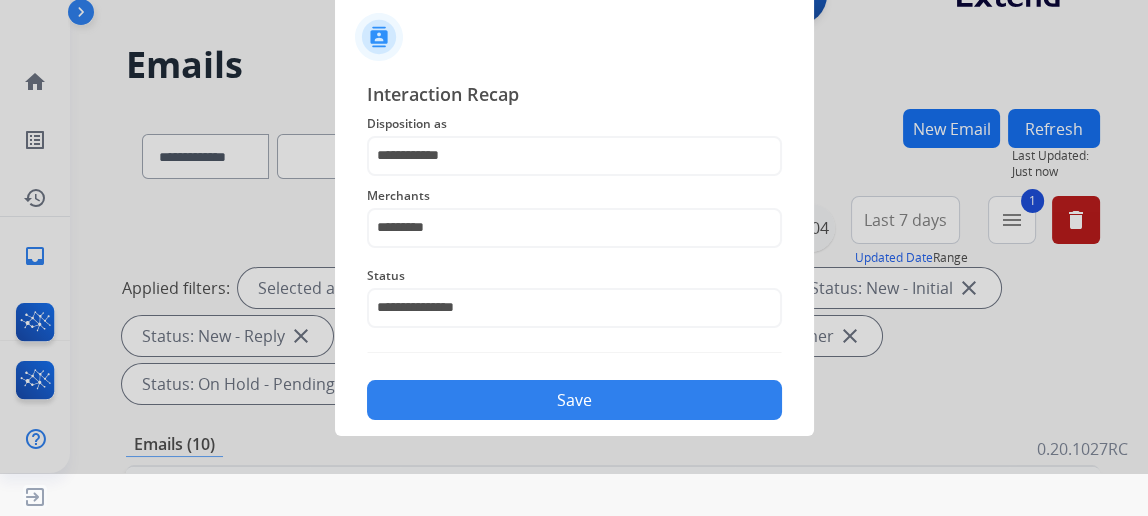 scroll, scrollTop: 43, scrollLeft: 0, axis: vertical 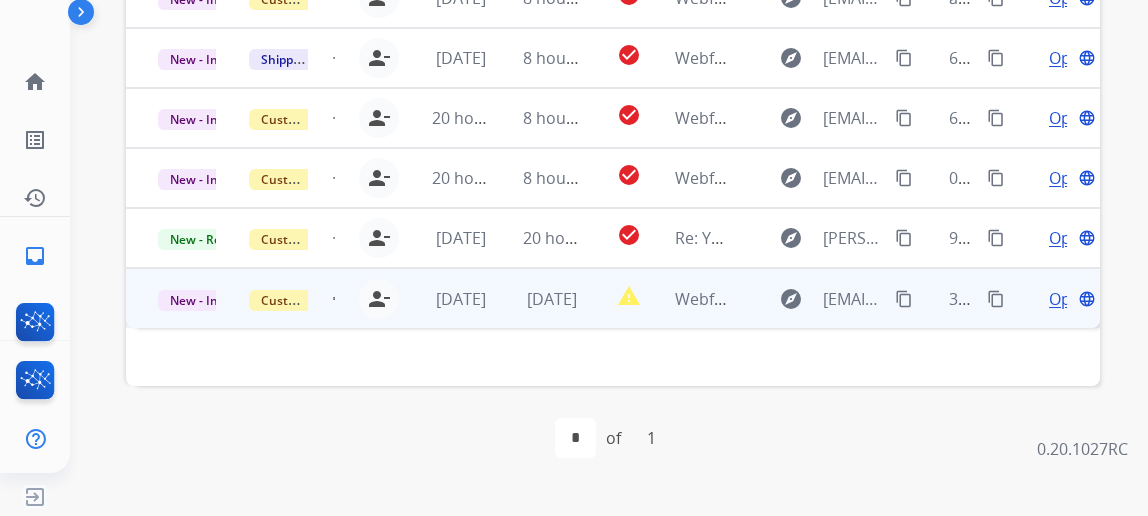 click on "Open" at bounding box center (1069, 299) 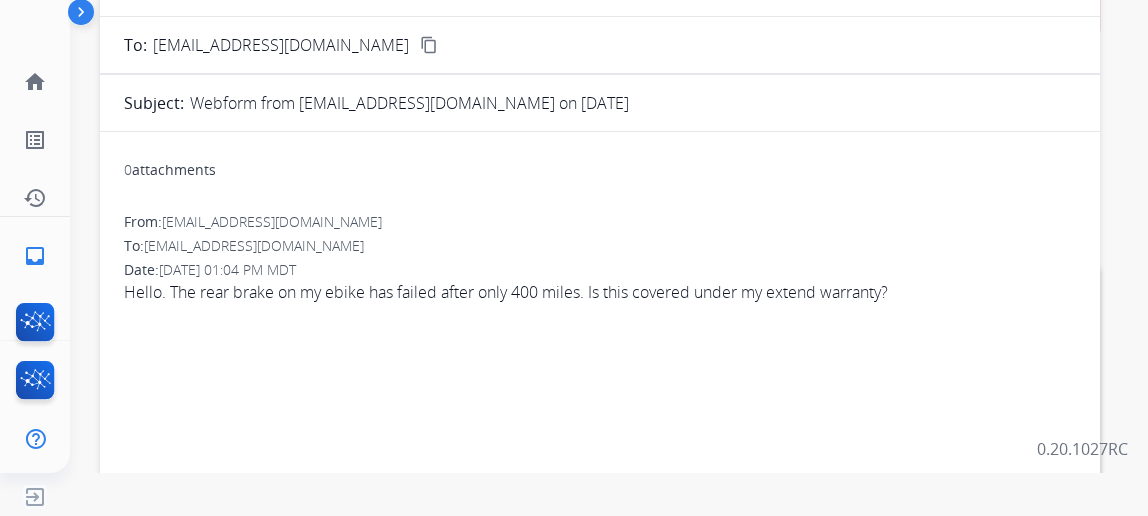 scroll, scrollTop: 22, scrollLeft: 0, axis: vertical 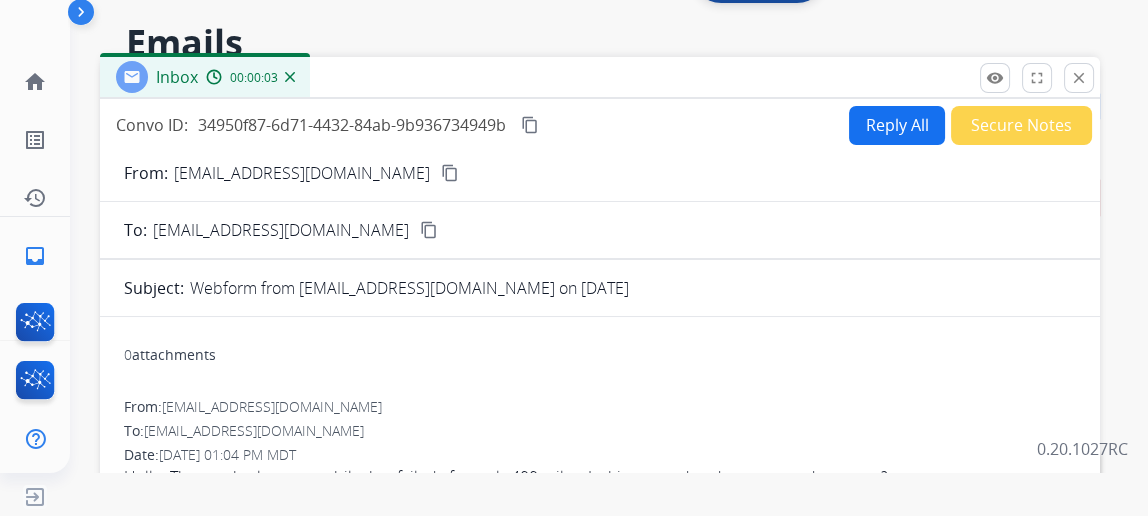 click on "Reply All" at bounding box center (897, 125) 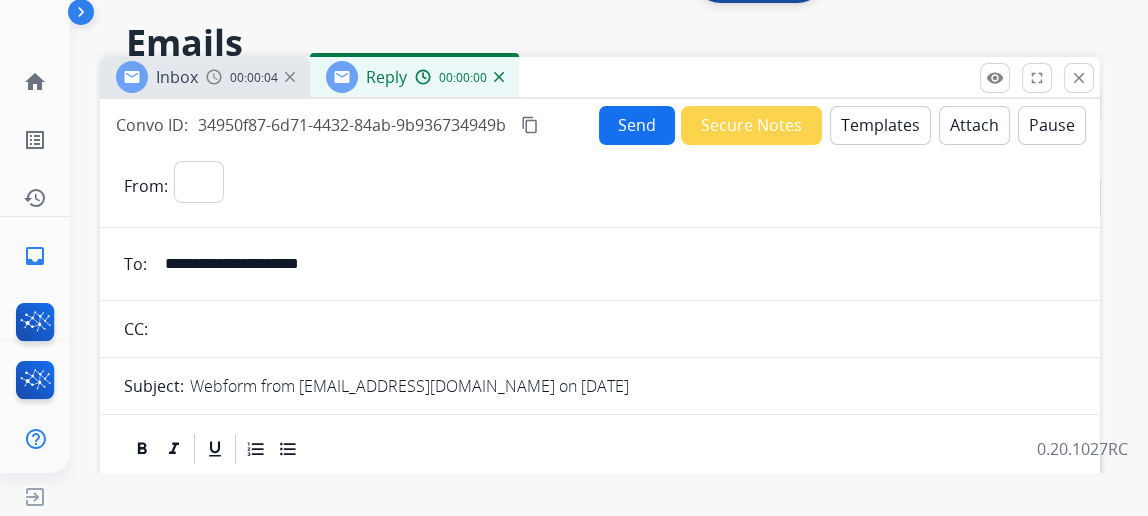 select on "**********" 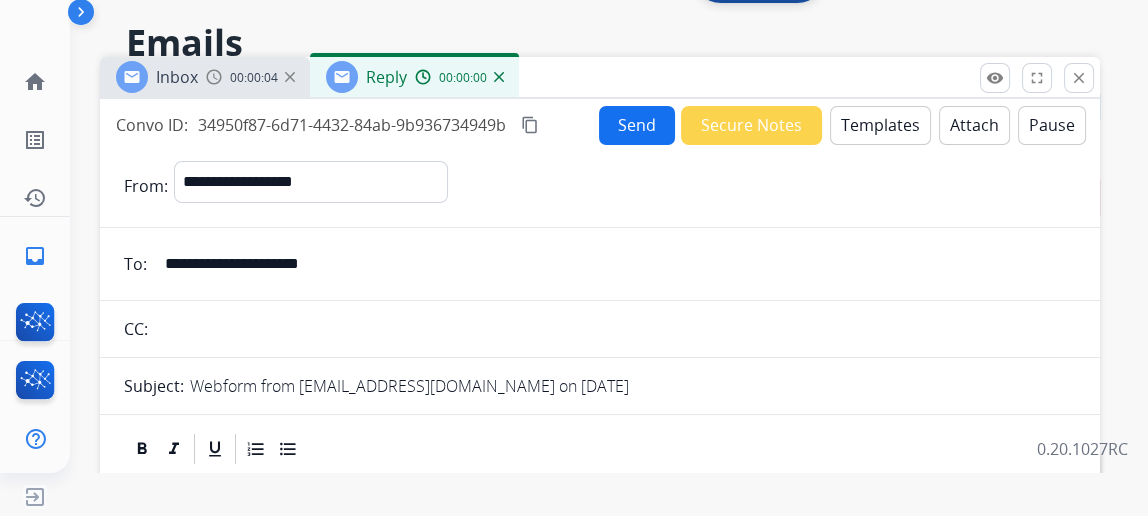 click on "Templates" at bounding box center [880, 125] 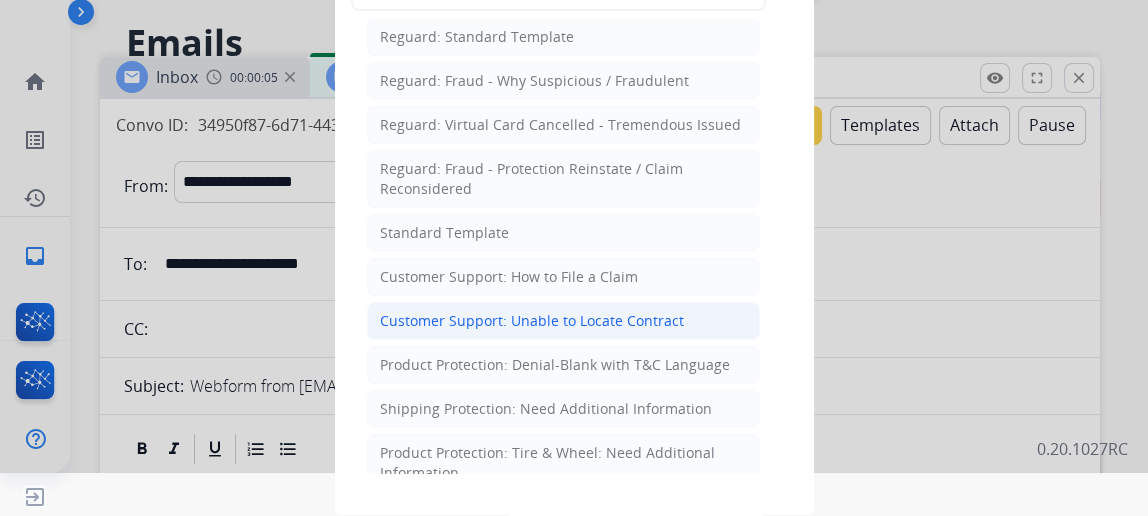 scroll, scrollTop: 181, scrollLeft: 0, axis: vertical 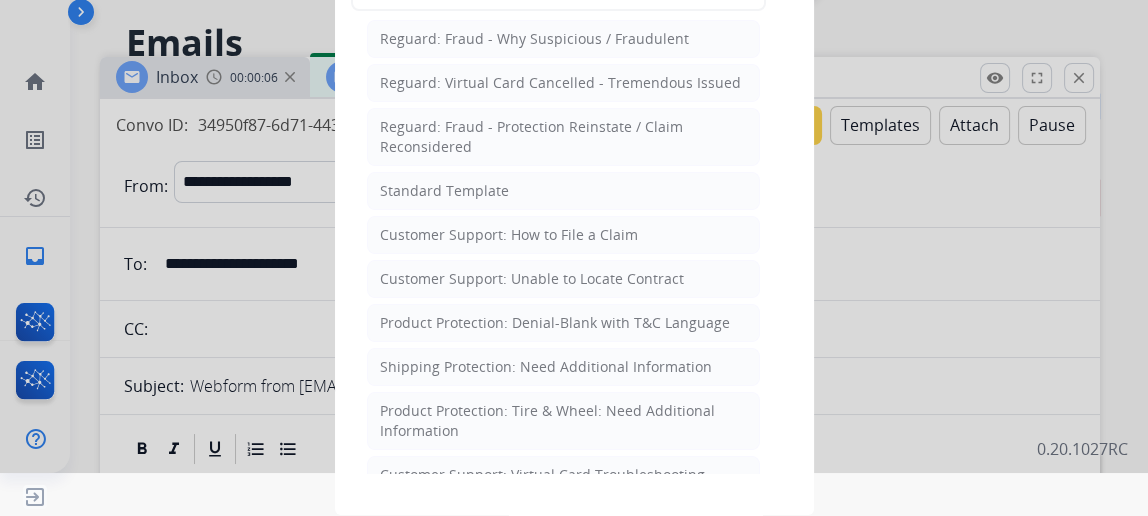 click on "Customer Support: How to File a Claim" 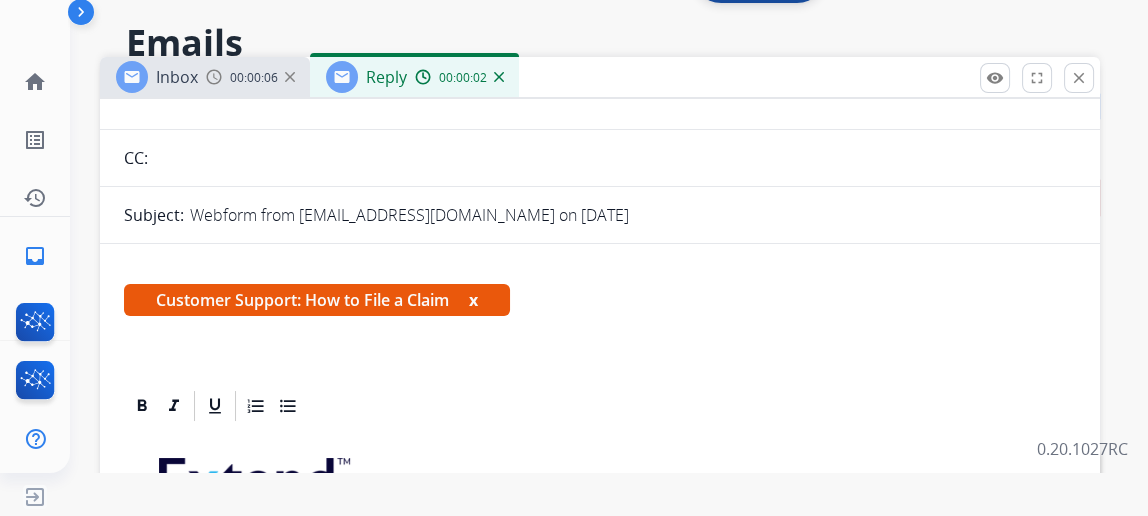 scroll, scrollTop: 358, scrollLeft: 0, axis: vertical 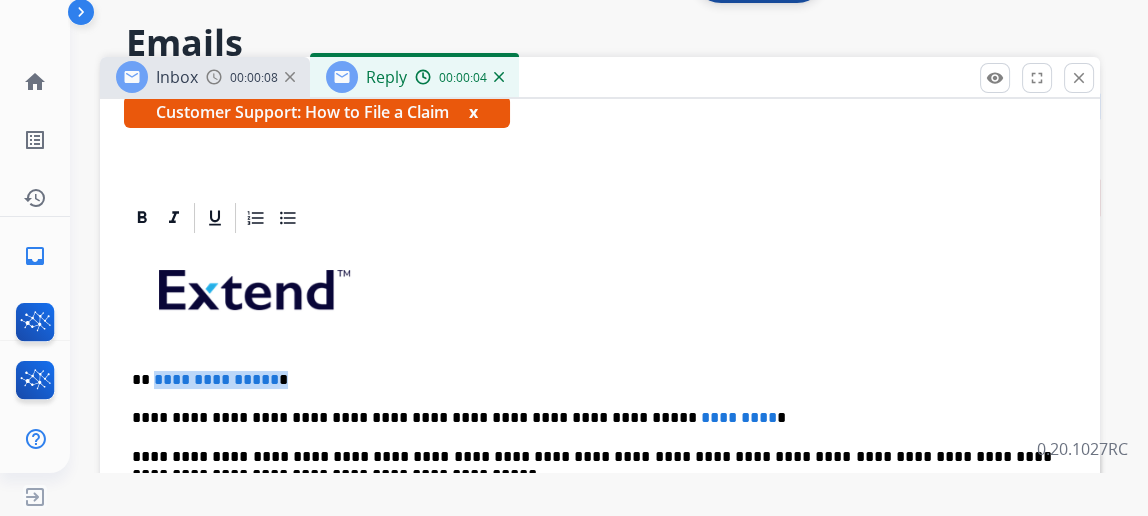 drag, startPoint x: 291, startPoint y: 378, endPoint x: 167, endPoint y: 369, distance: 124.32619 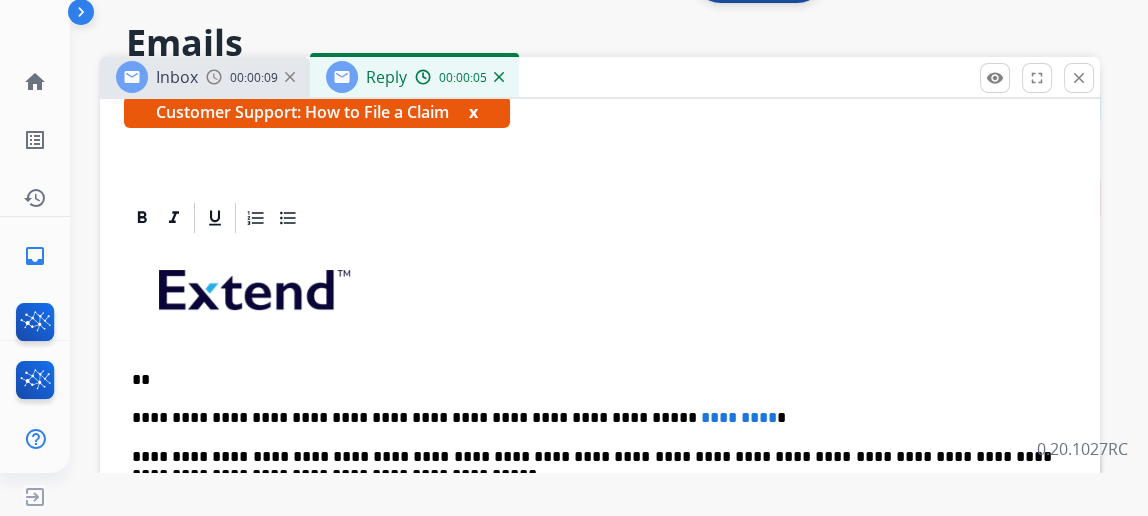 type 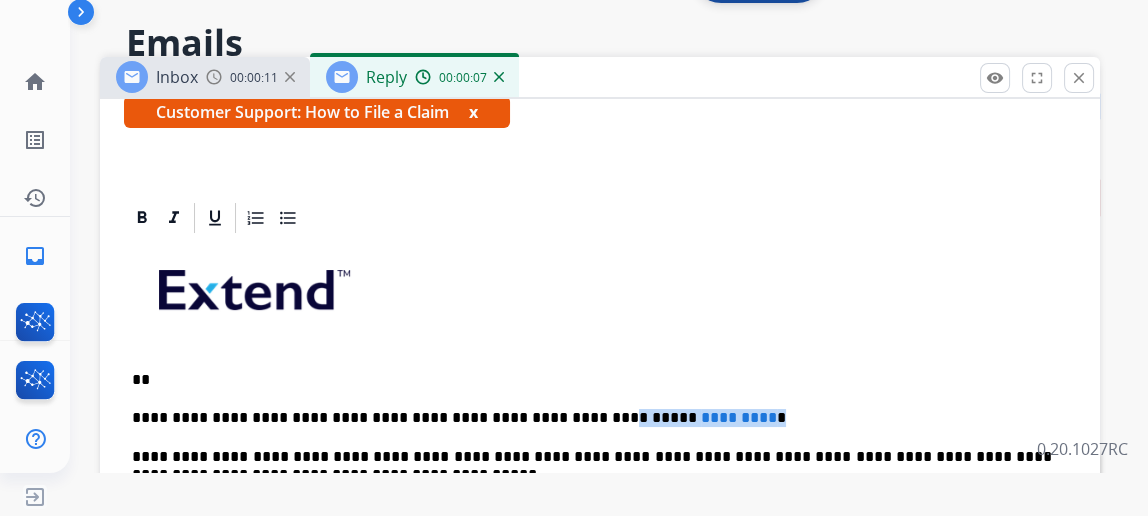 drag, startPoint x: 721, startPoint y: 411, endPoint x: 551, endPoint y: 413, distance: 170.01176 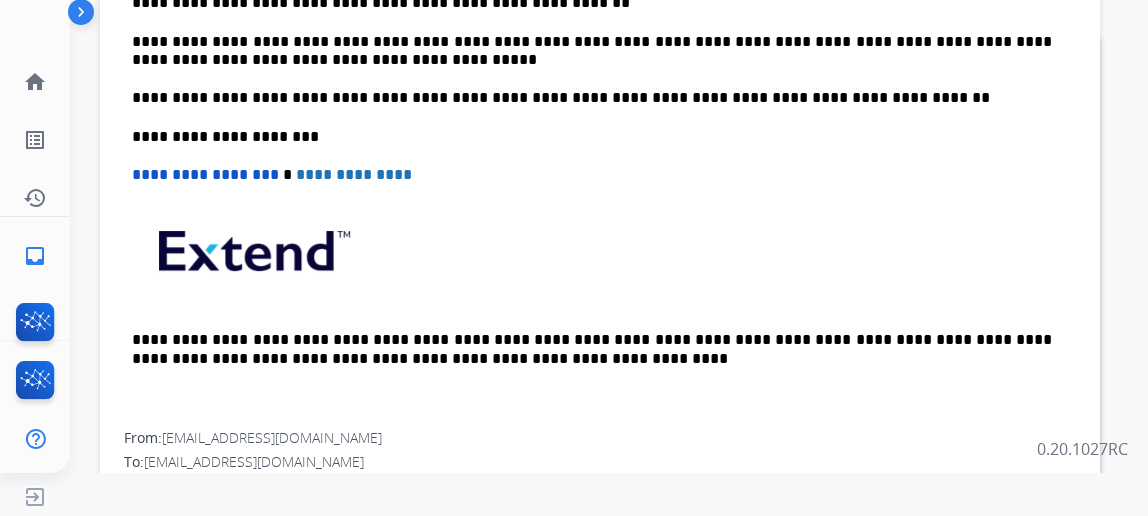 scroll, scrollTop: 22, scrollLeft: 0, axis: vertical 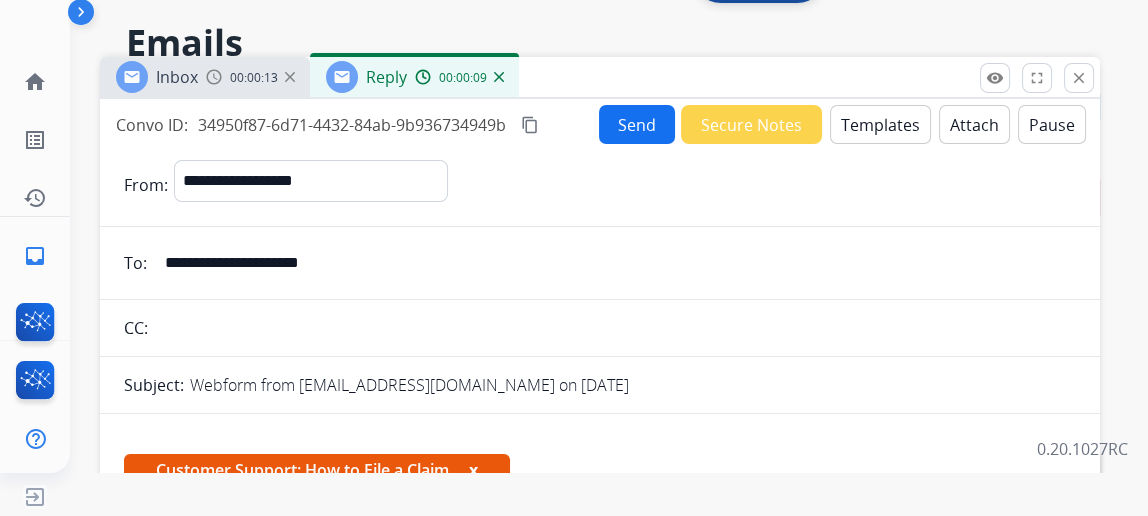 click on "Send" at bounding box center (637, 124) 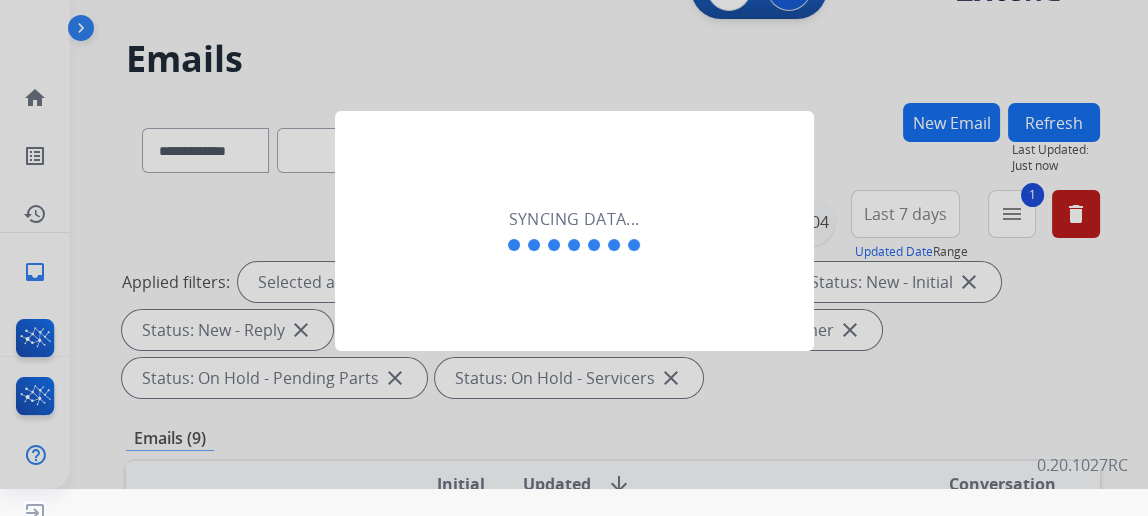 scroll, scrollTop: 43, scrollLeft: 0, axis: vertical 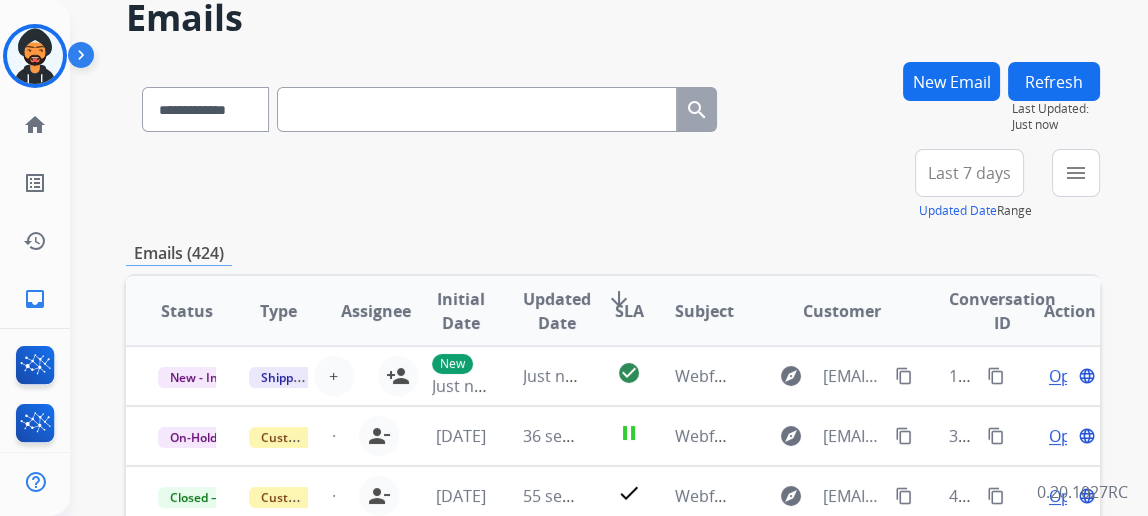 click on "Last 7 days" at bounding box center (969, 173) 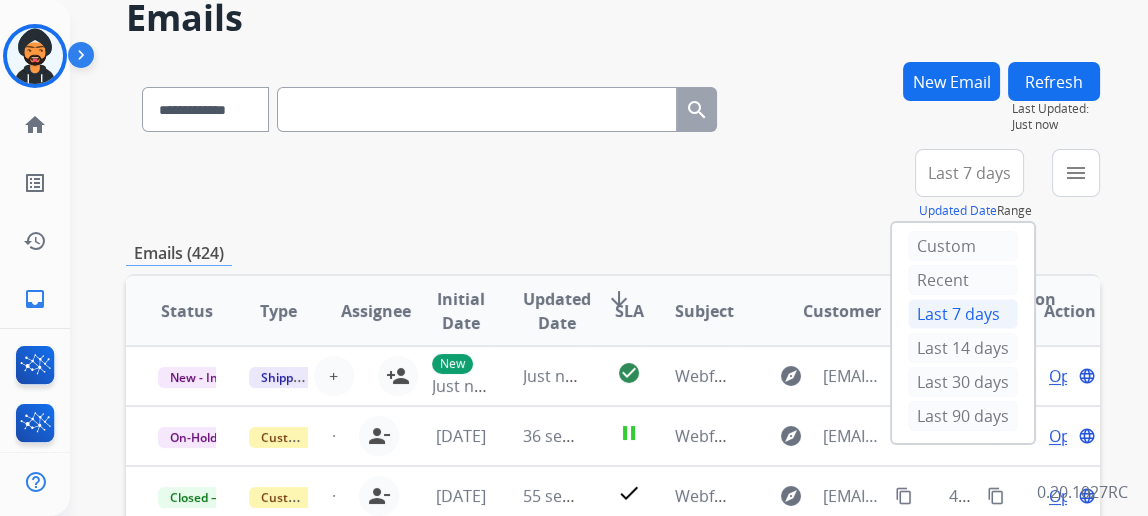 click on "**********" at bounding box center (613, 185) 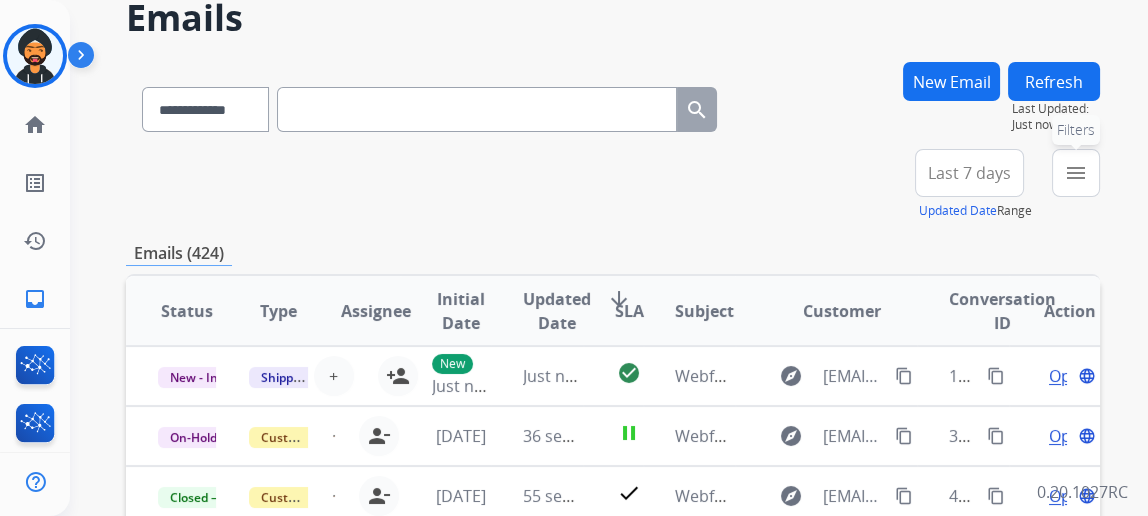 click on "menu  Filters" at bounding box center (1076, 173) 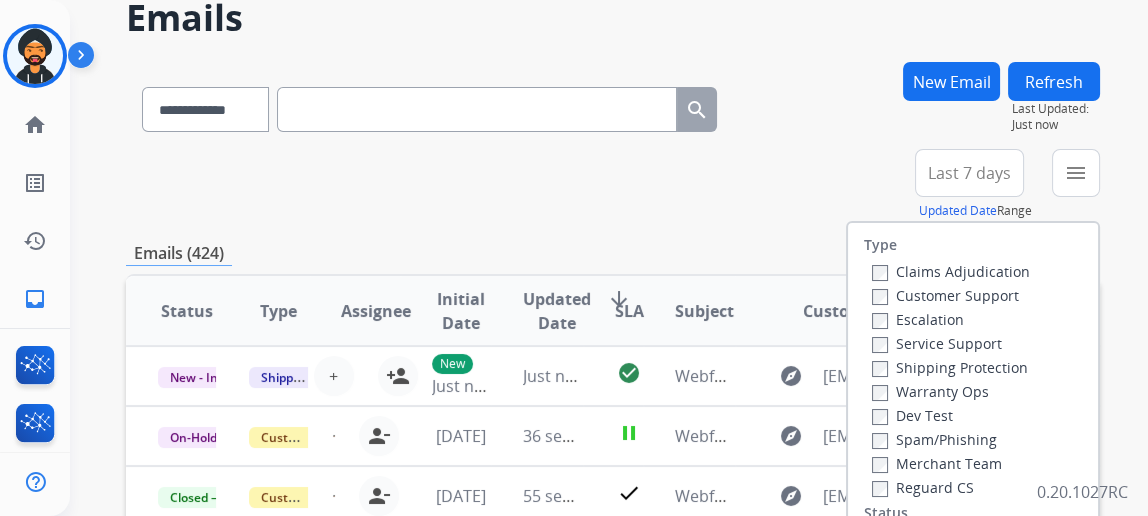 scroll, scrollTop: 181, scrollLeft: 0, axis: vertical 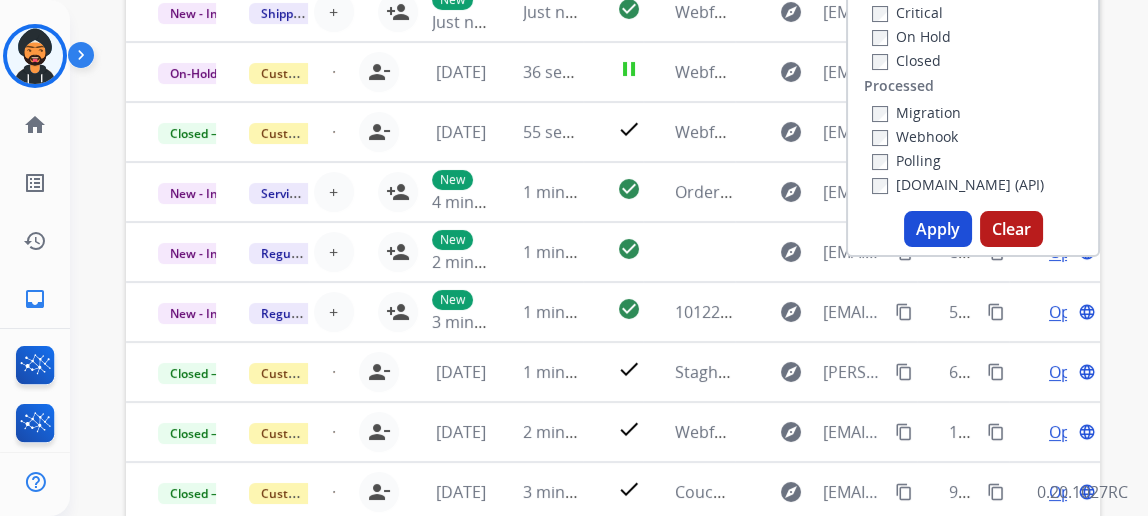 click on "Apply" at bounding box center (938, 229) 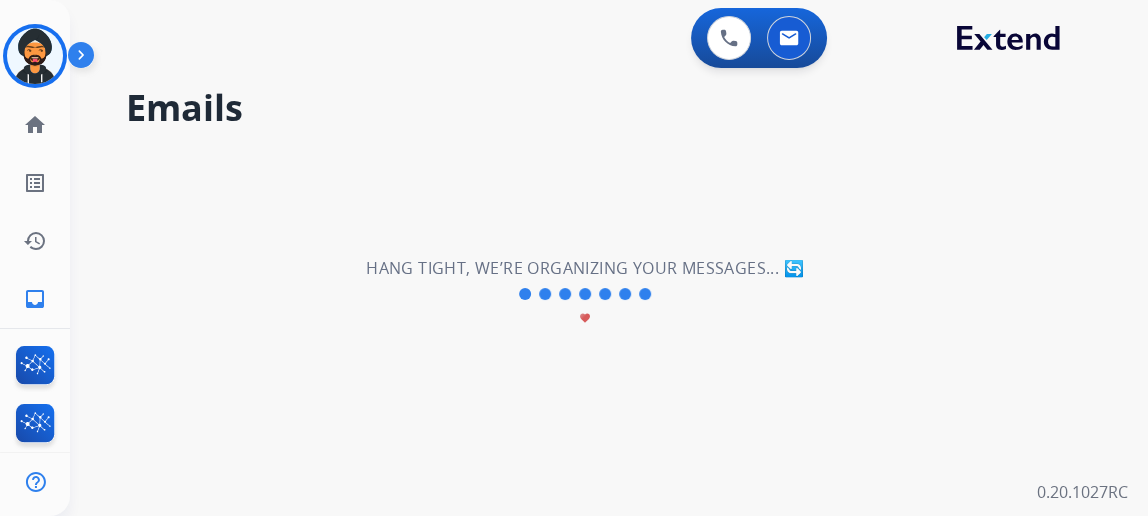 scroll, scrollTop: 0, scrollLeft: 0, axis: both 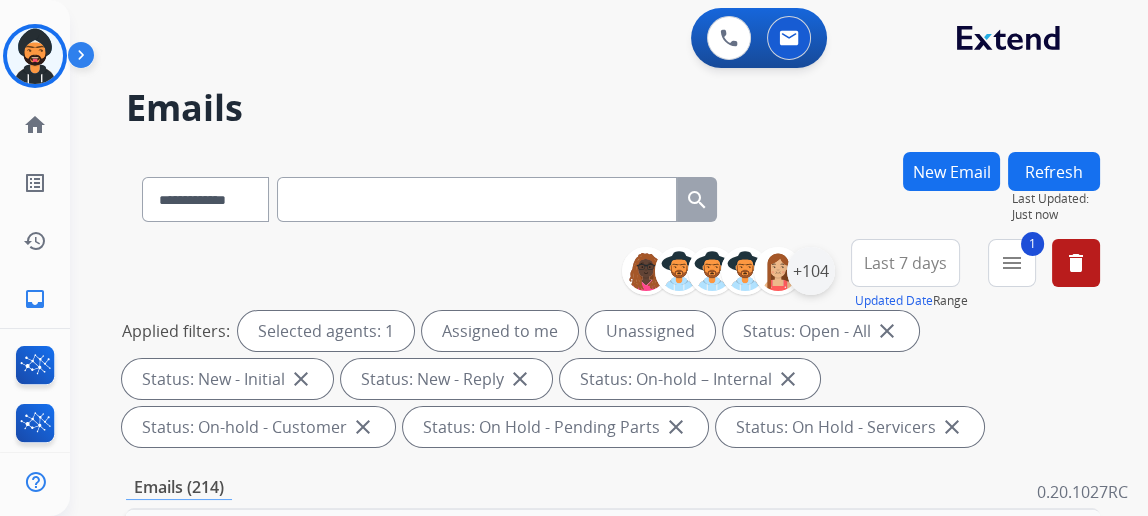 click on "+104" at bounding box center [811, 271] 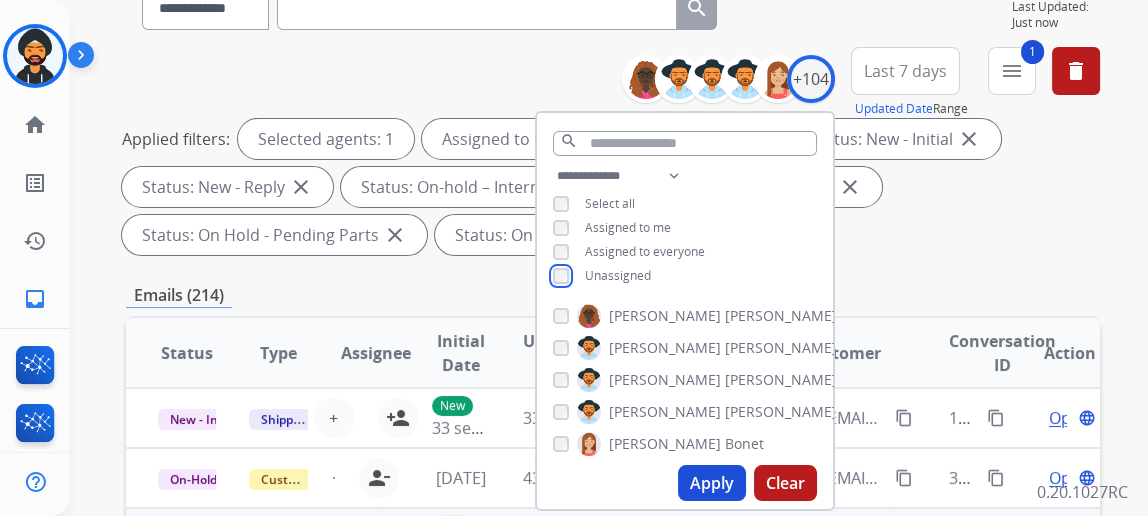 scroll, scrollTop: 363, scrollLeft: 0, axis: vertical 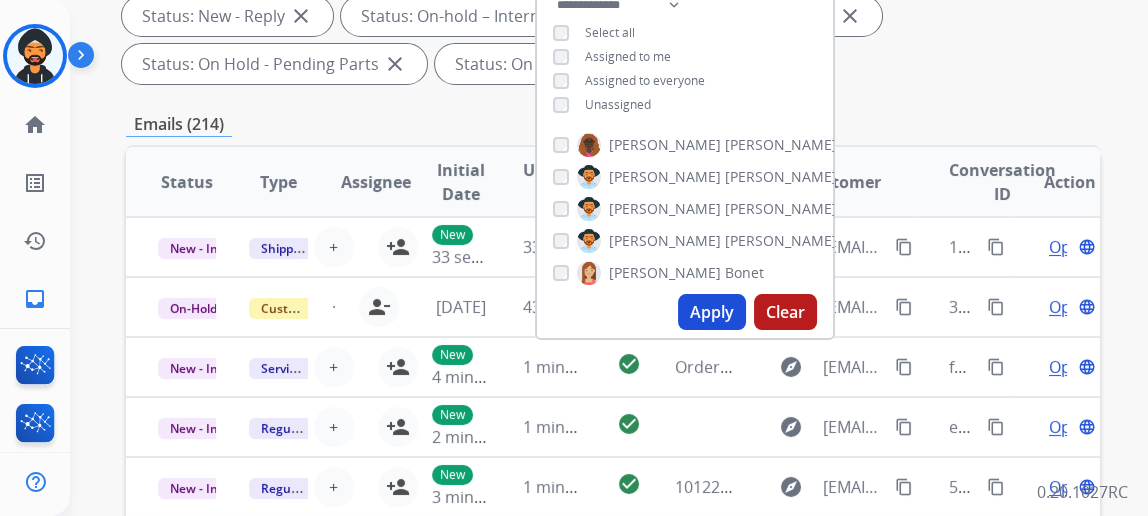 click on "Apply" at bounding box center [712, 312] 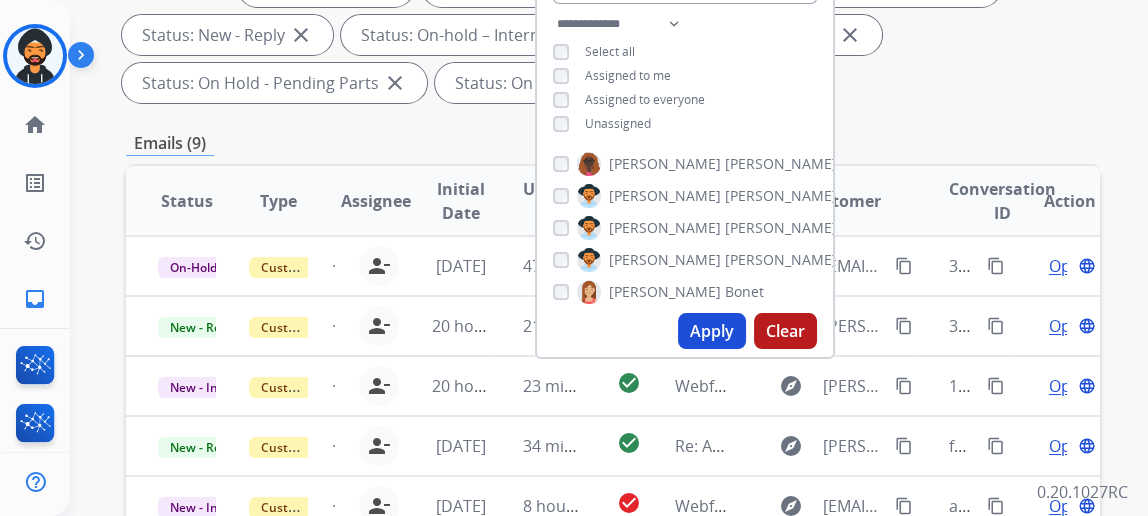 scroll, scrollTop: 363, scrollLeft: 0, axis: vertical 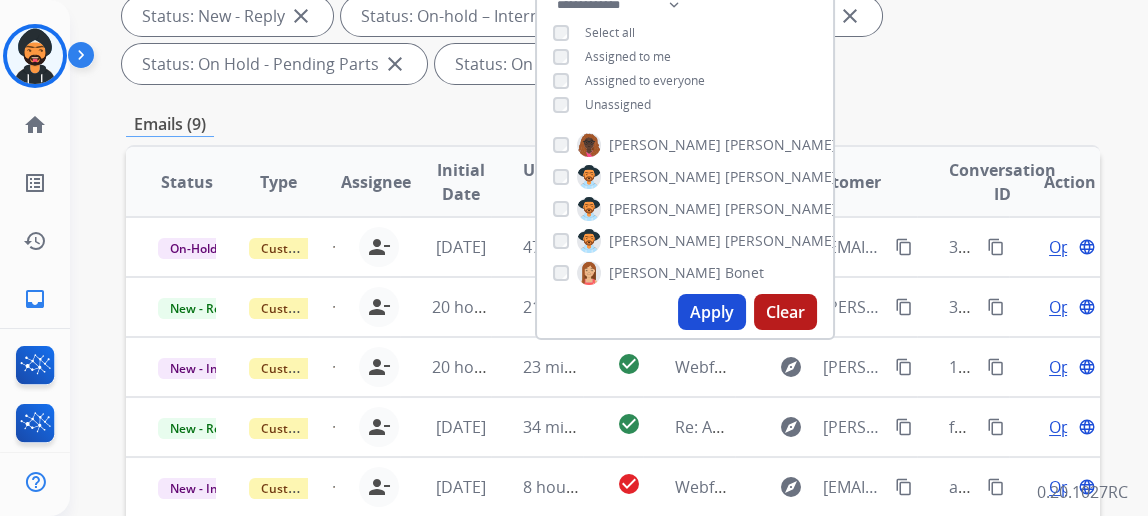 click on "**********" at bounding box center (613, 354) 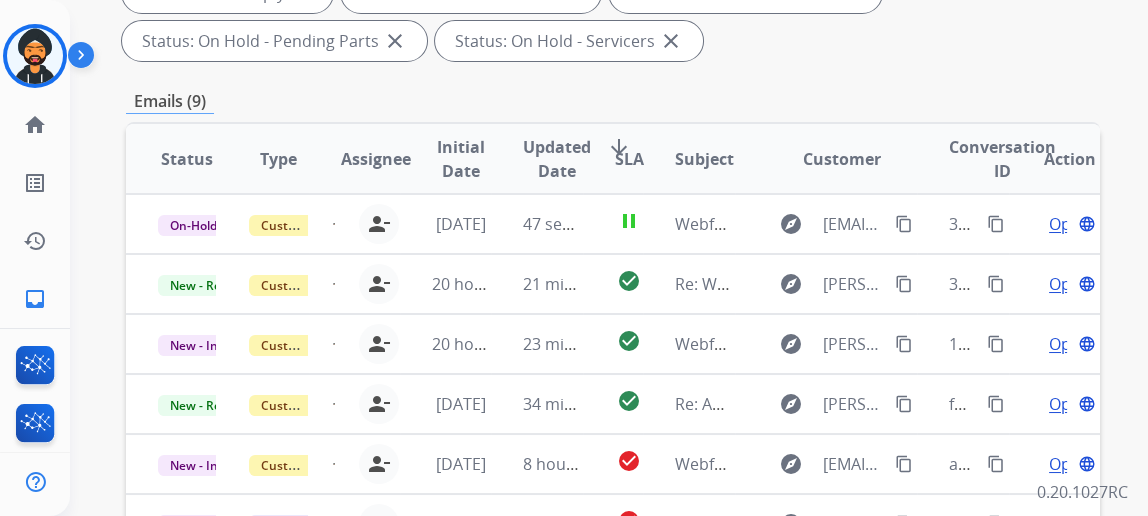 scroll, scrollTop: 363, scrollLeft: 0, axis: vertical 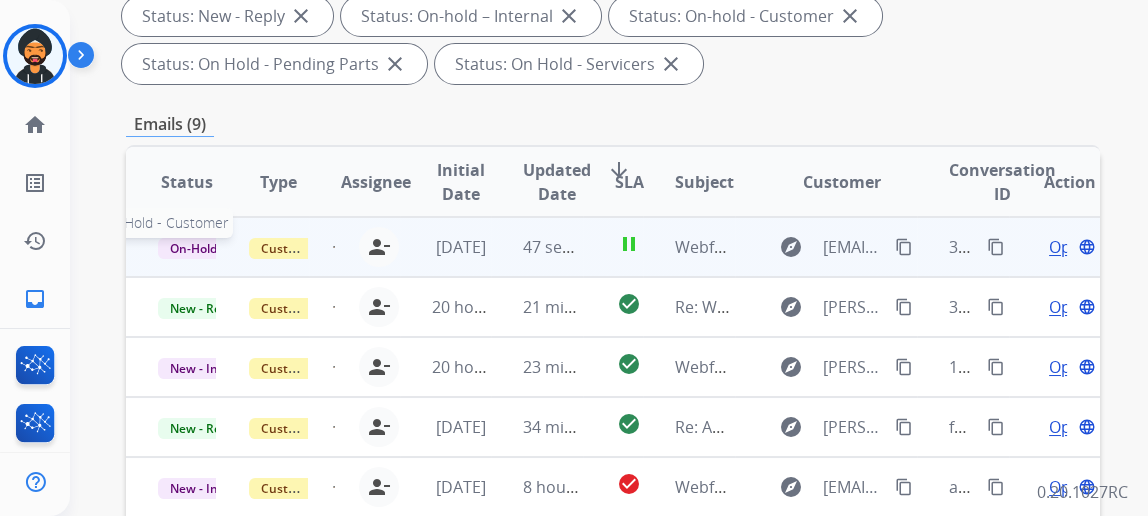 click on "On-Hold - Customer" at bounding box center (227, 248) 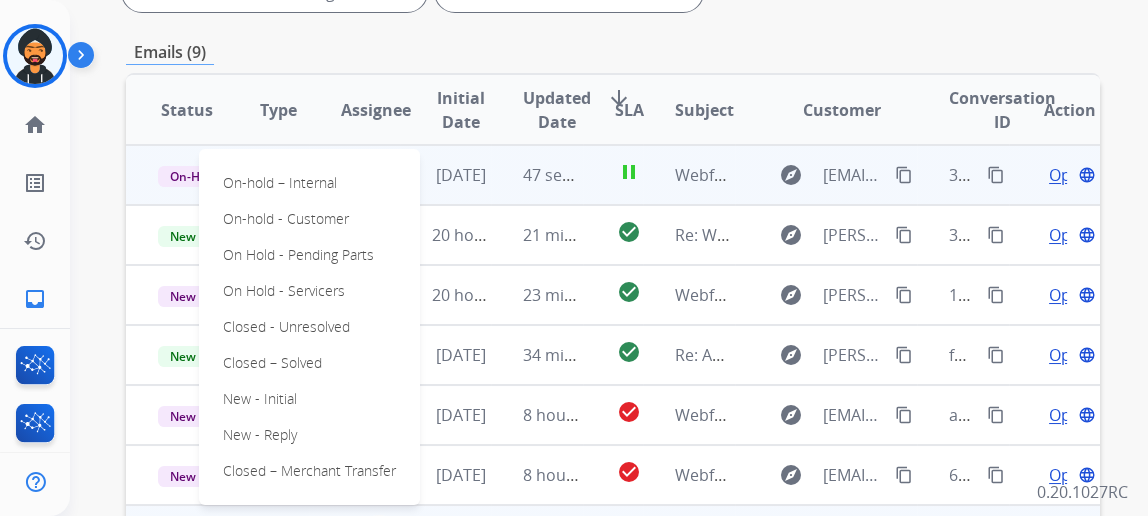 scroll, scrollTop: 545, scrollLeft: 0, axis: vertical 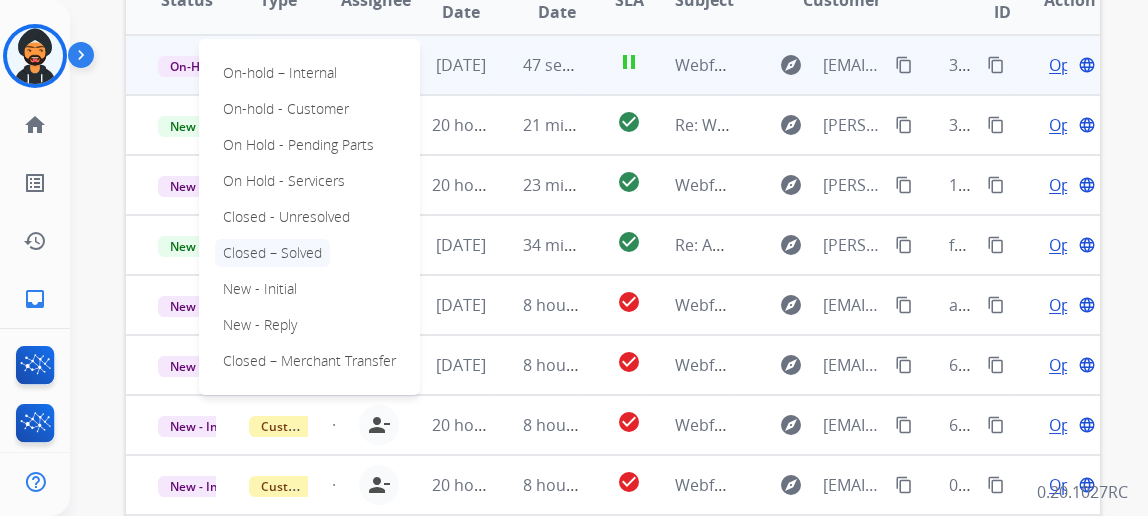 click on "Closed – Solved" at bounding box center [272, 253] 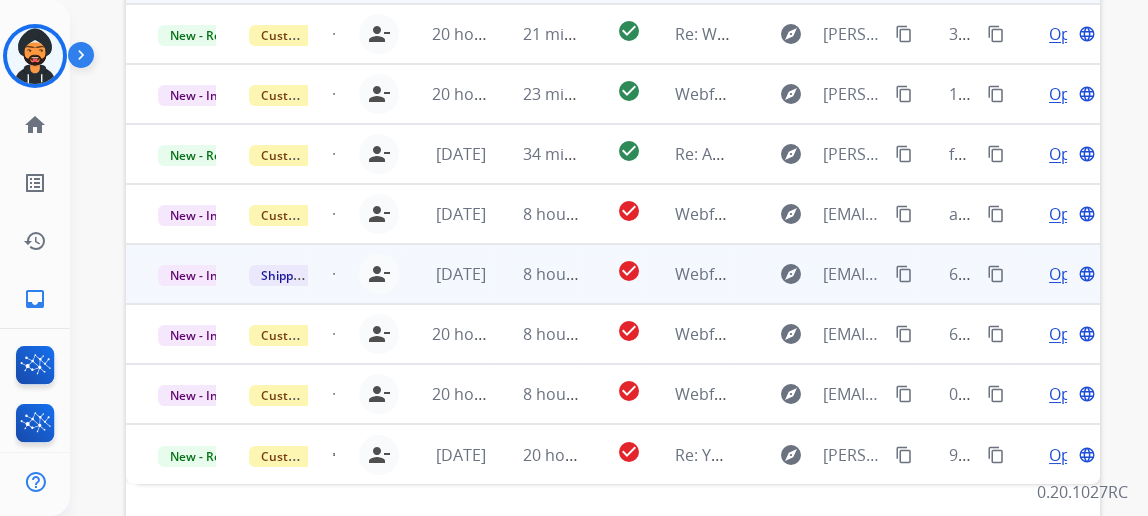 scroll, scrollTop: 545, scrollLeft: 0, axis: vertical 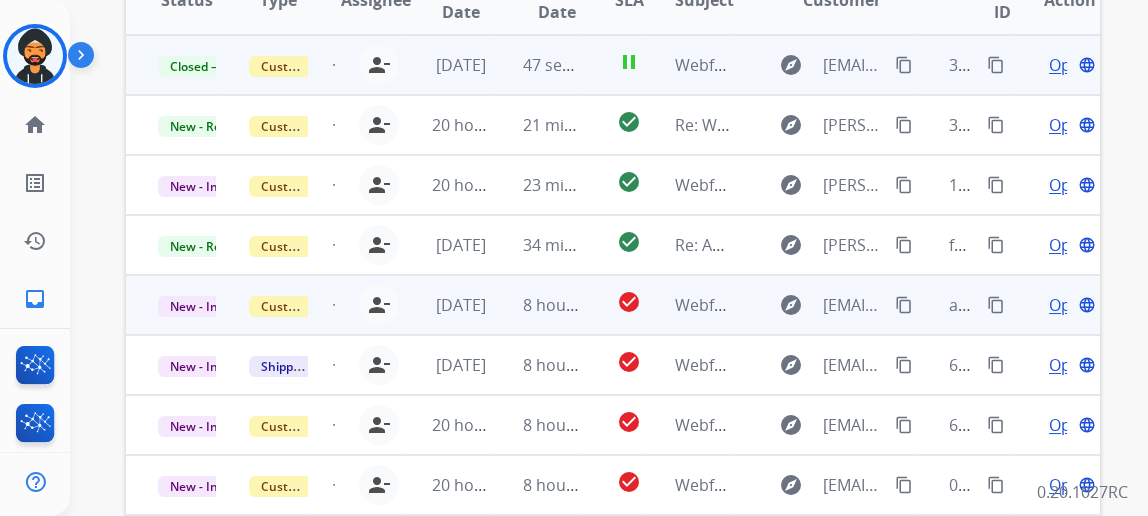 click on "Open" at bounding box center [1069, 305] 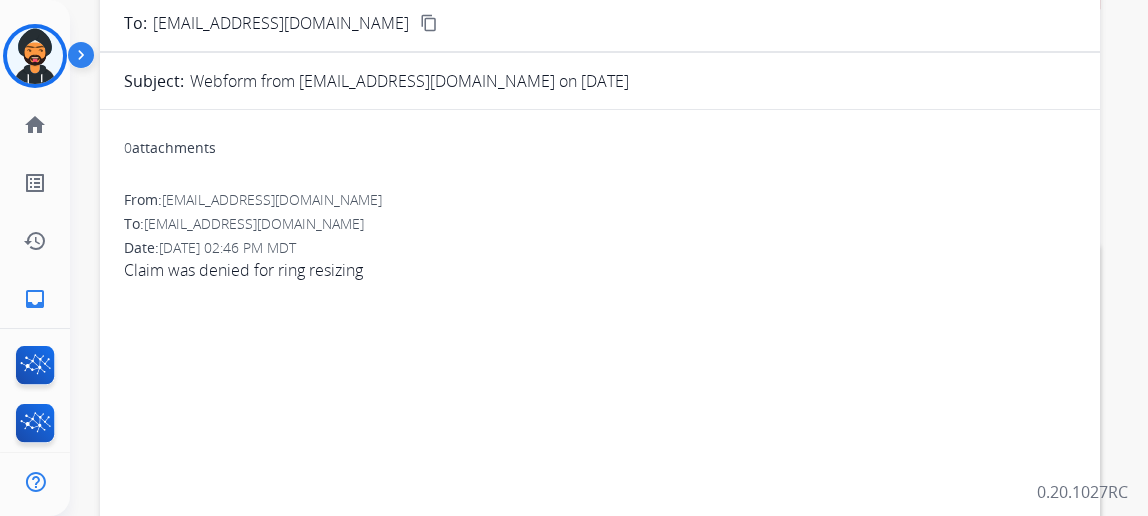scroll, scrollTop: 90, scrollLeft: 0, axis: vertical 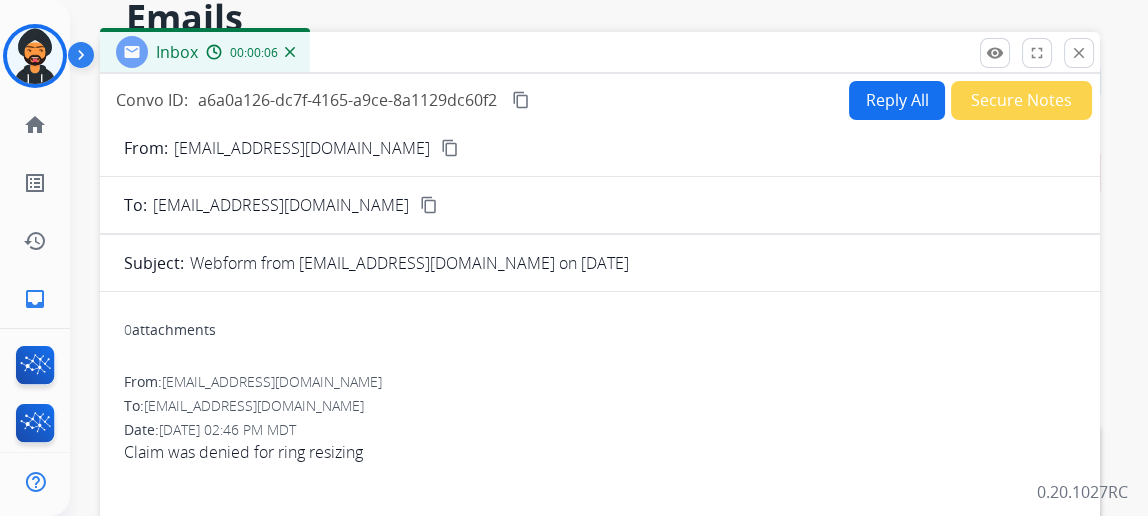 click on "Reply All" at bounding box center [897, 100] 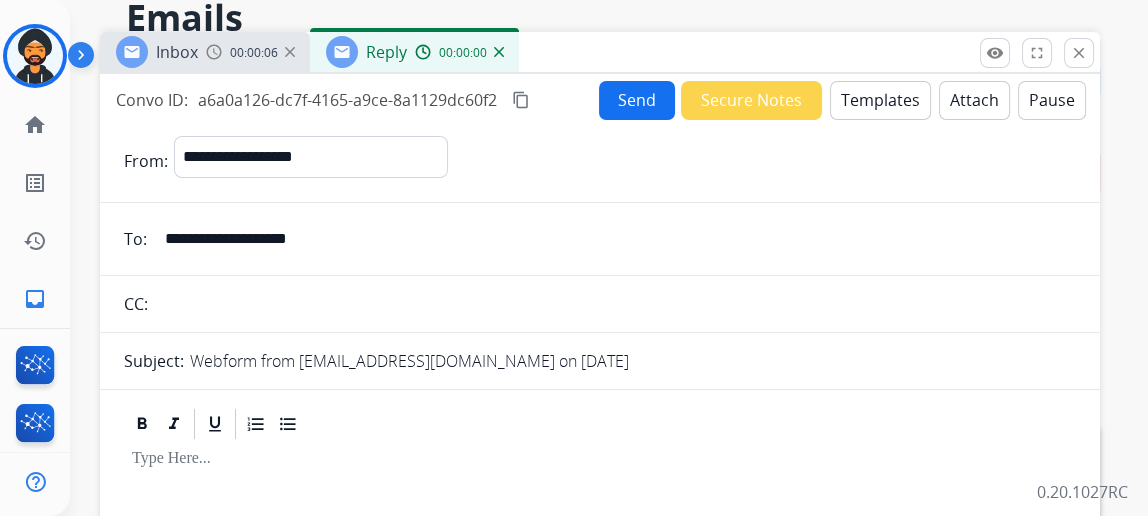 click on "Templates" at bounding box center [880, 100] 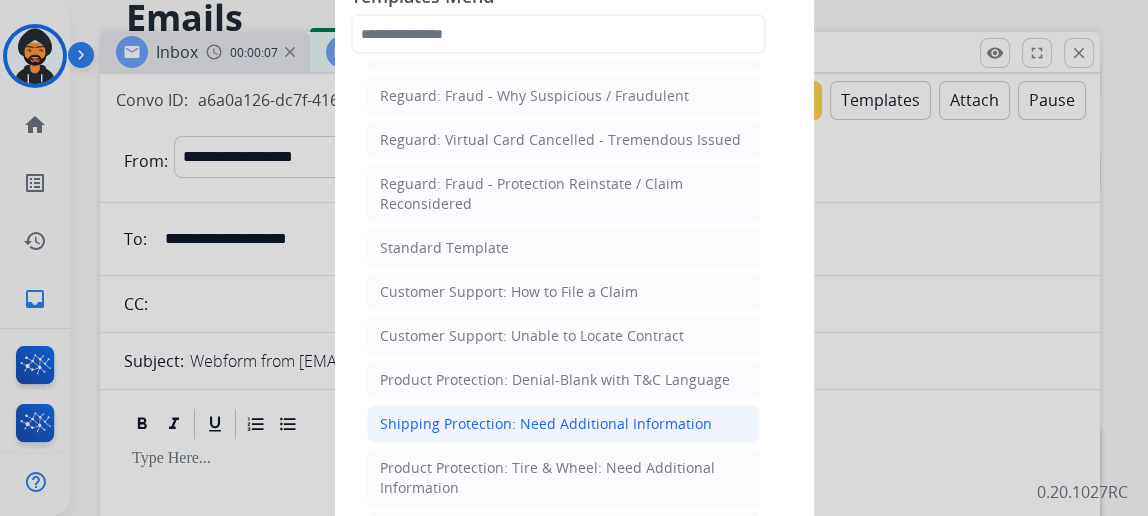 scroll, scrollTop: 181, scrollLeft: 0, axis: vertical 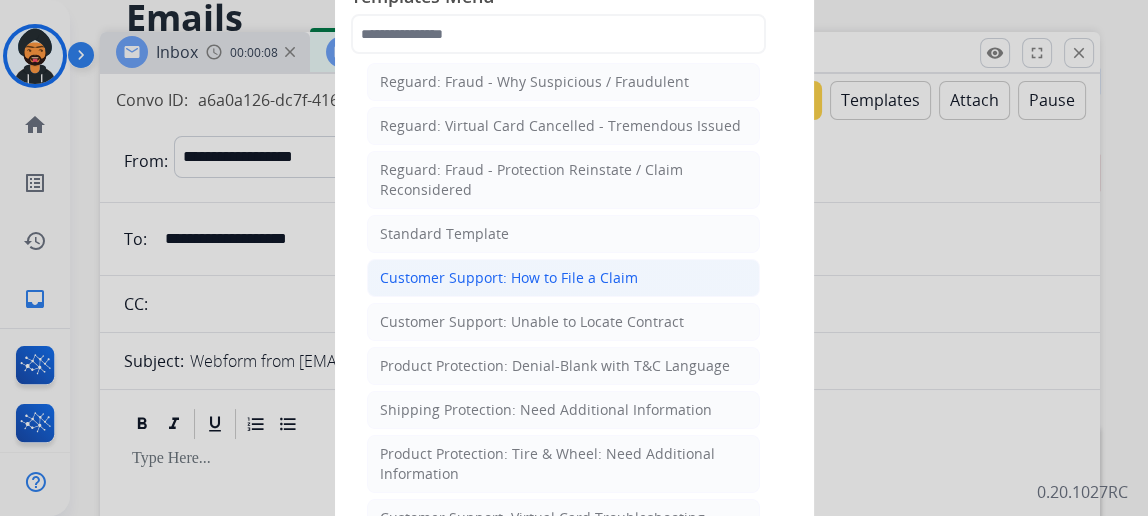 click on "Customer Support: How to File a Claim" 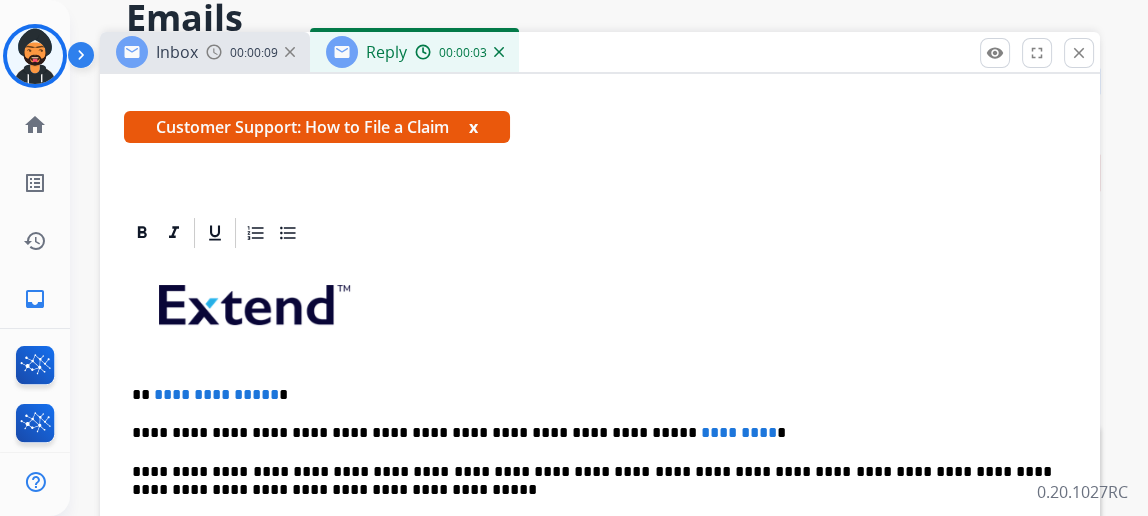 scroll, scrollTop: 358, scrollLeft: 0, axis: vertical 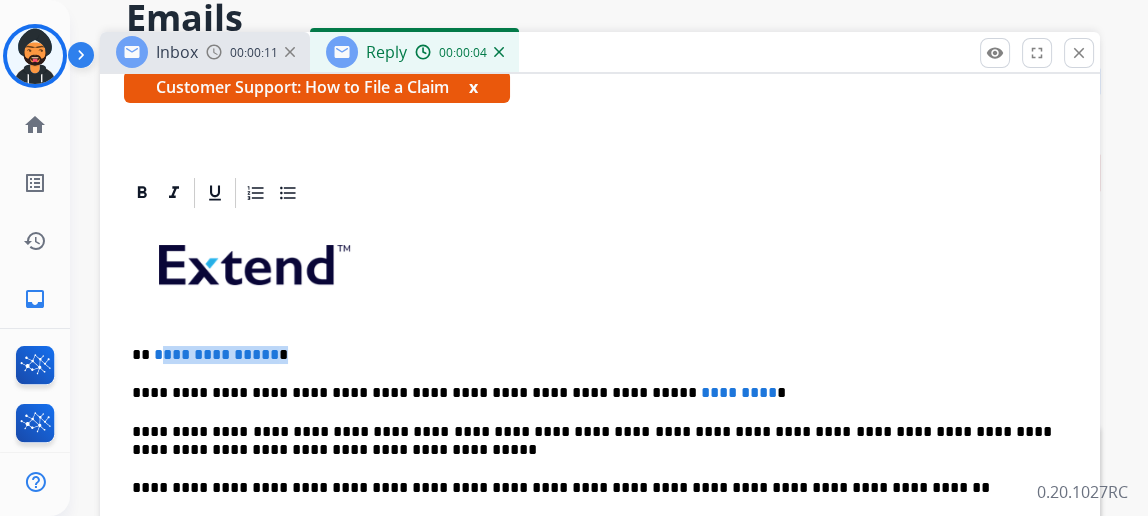 drag, startPoint x: 291, startPoint y: 345, endPoint x: 170, endPoint y: 341, distance: 121.0661 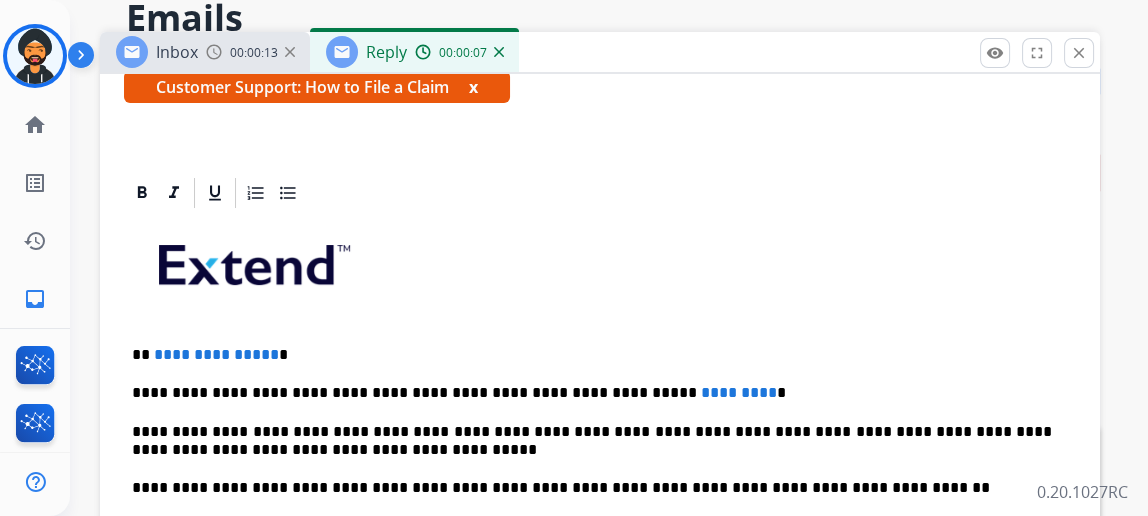 type 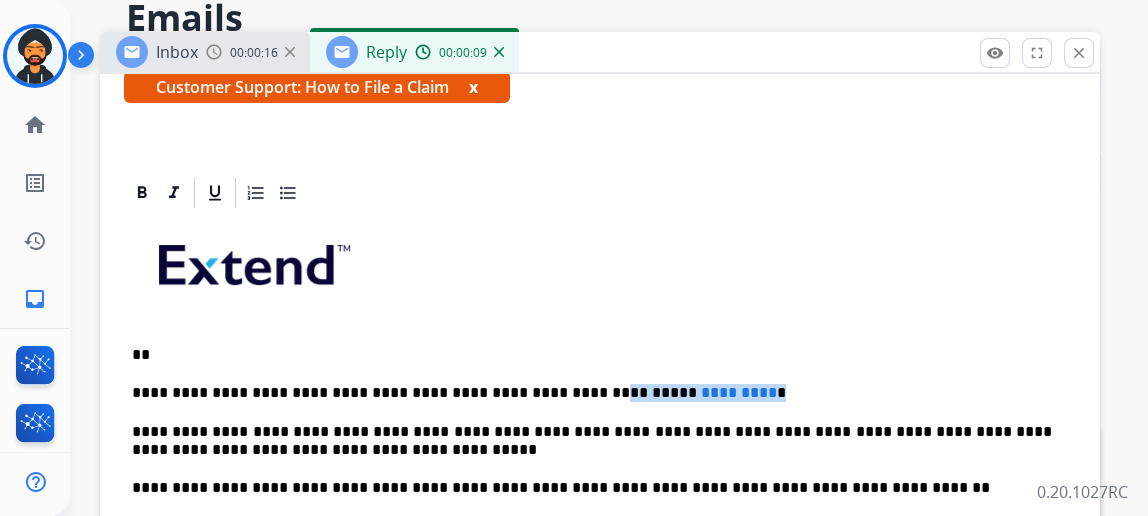 drag, startPoint x: 722, startPoint y: 384, endPoint x: 550, endPoint y: 383, distance: 172.00291 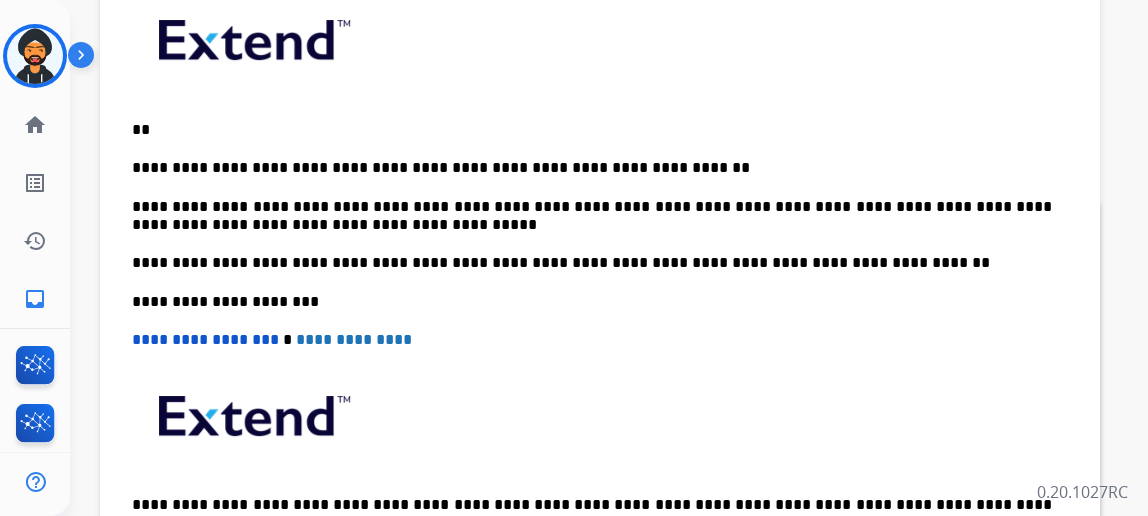 scroll, scrollTop: 727, scrollLeft: 0, axis: vertical 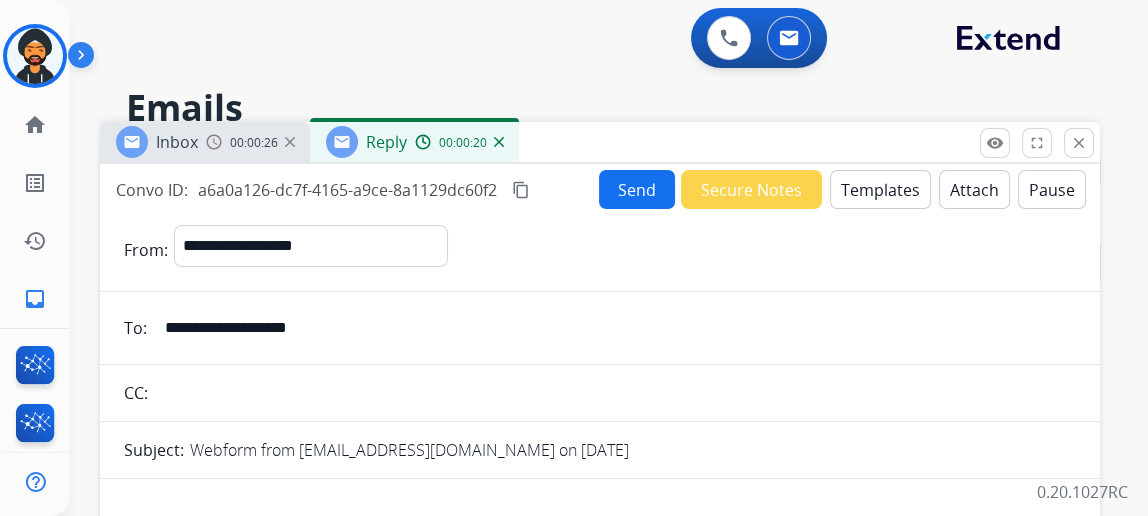 click on "Send" at bounding box center (637, 189) 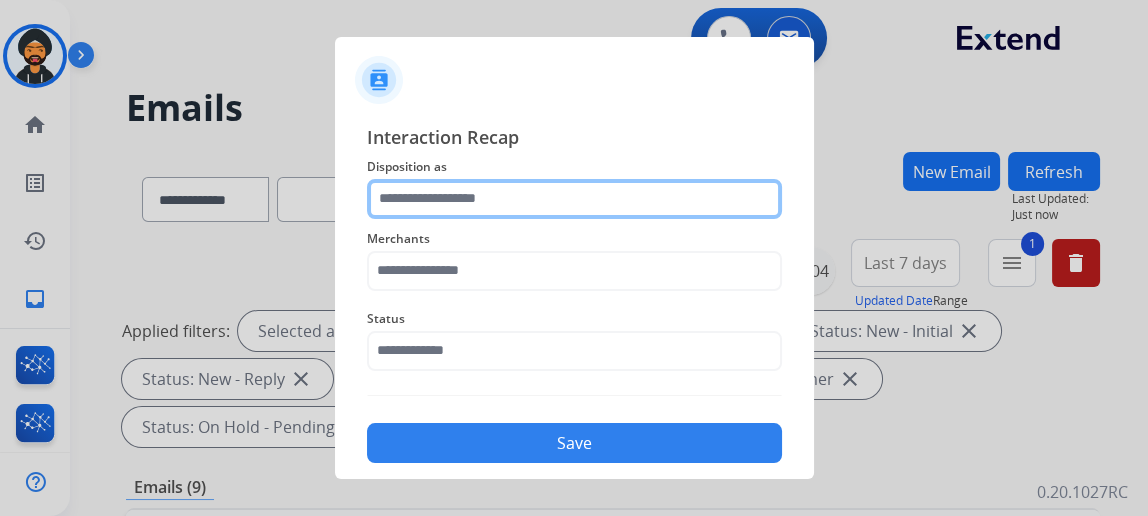 click 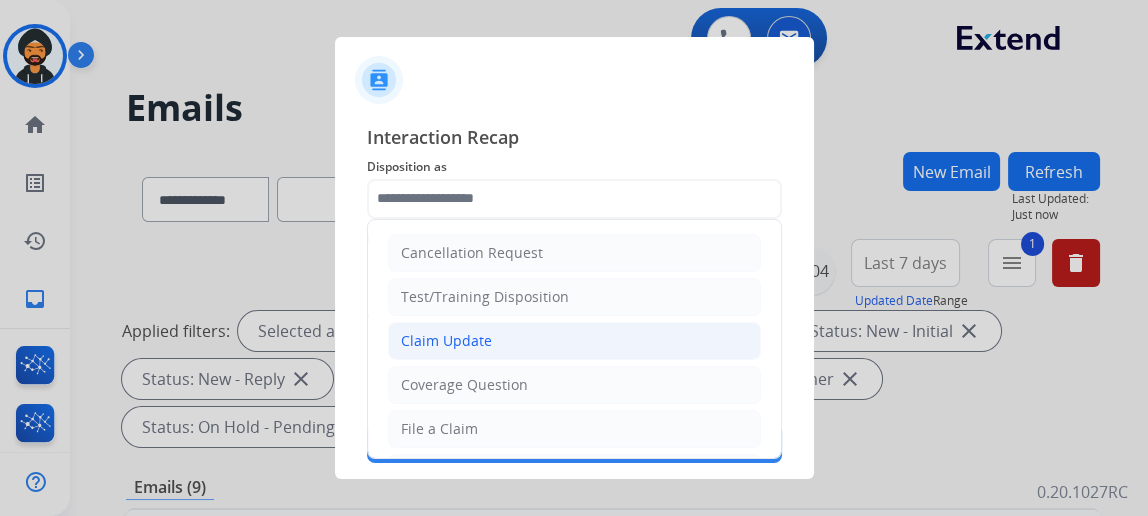drag, startPoint x: 525, startPoint y: 337, endPoint x: 508, endPoint y: 300, distance: 40.718548 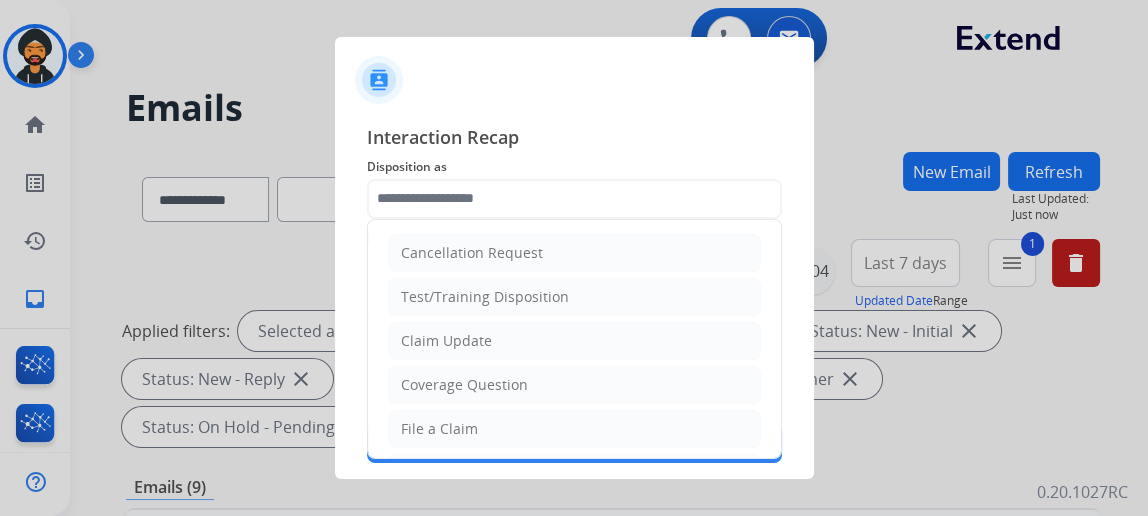 click on "Claim Update" 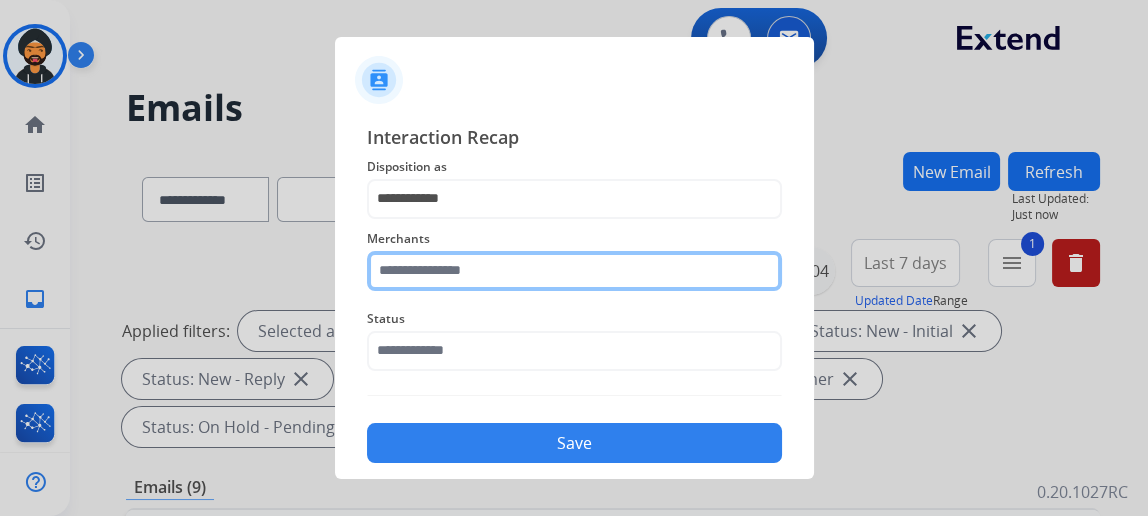 click 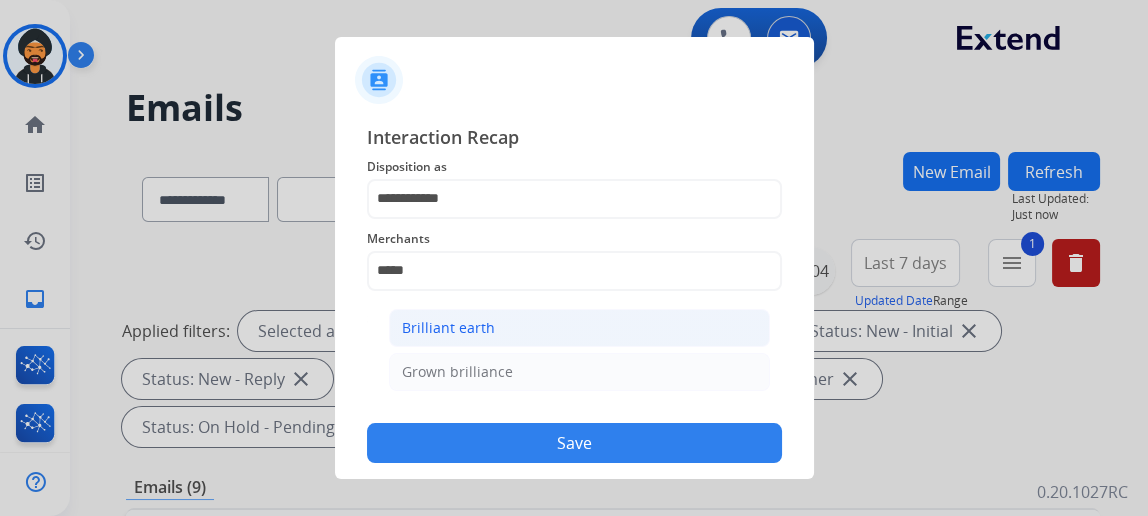 click on "Brilliant earth" 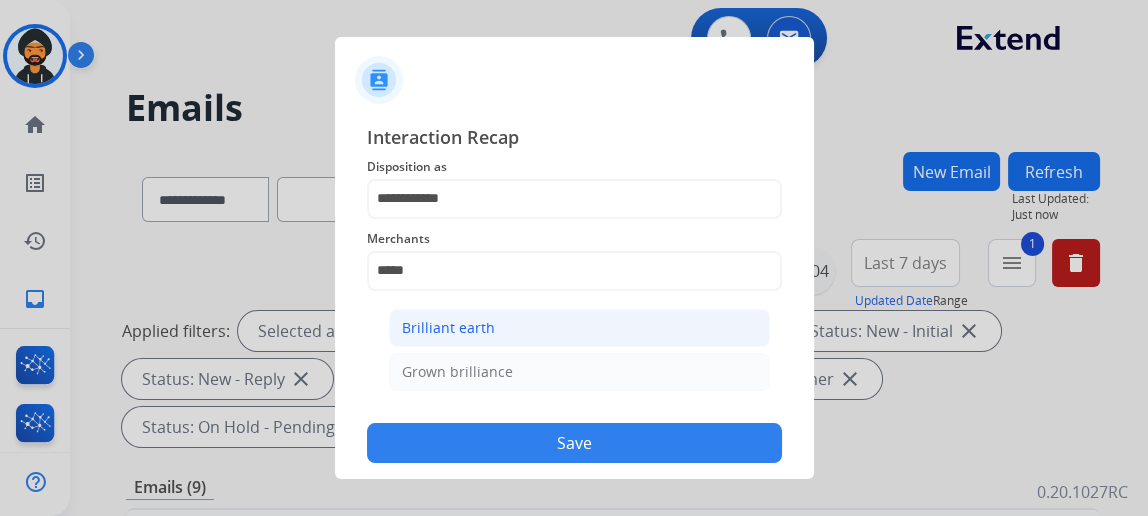 type on "**********" 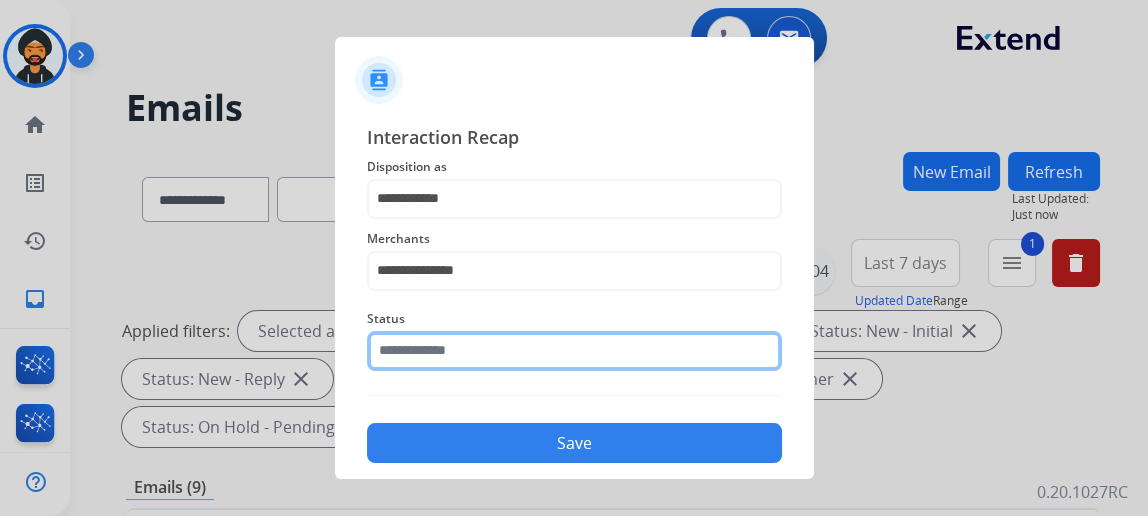click 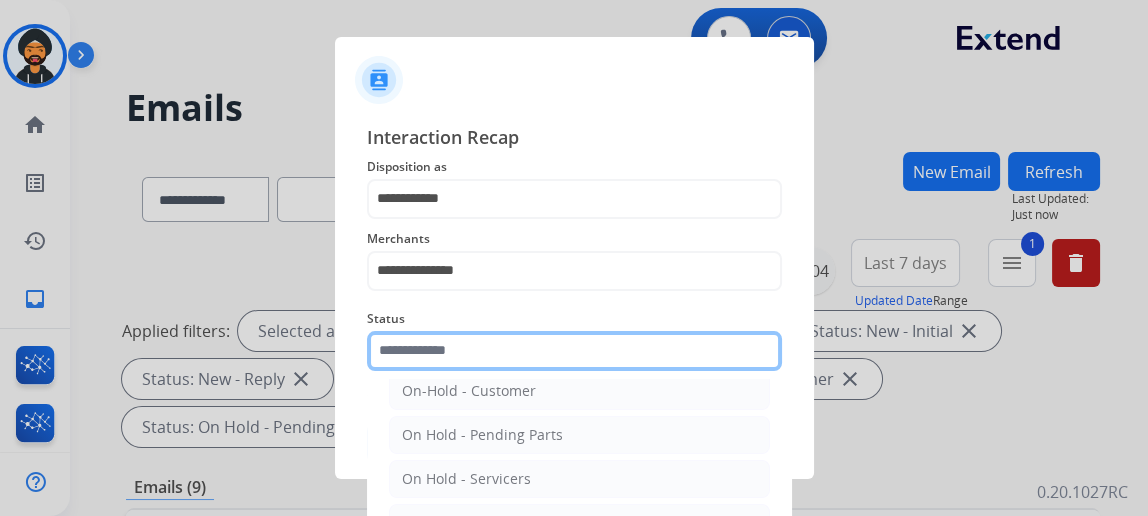 scroll, scrollTop: 112, scrollLeft: 0, axis: vertical 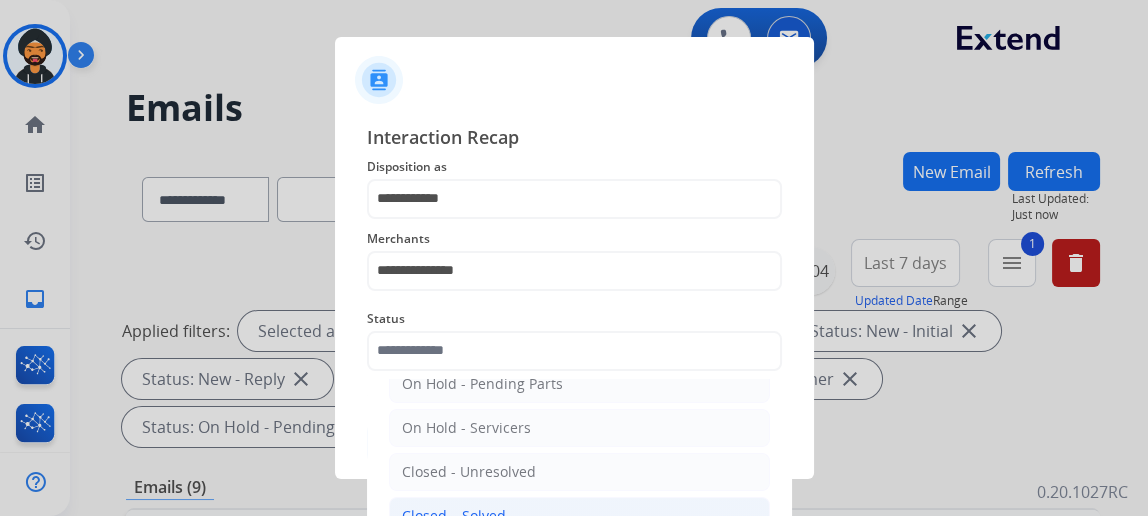 click on "Closed – Solved" 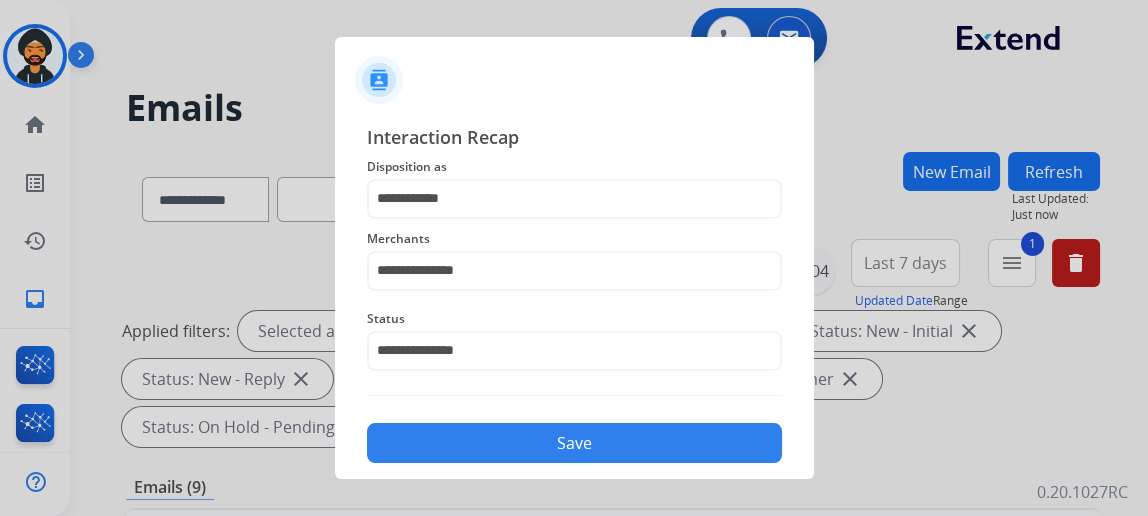 click on "Save" 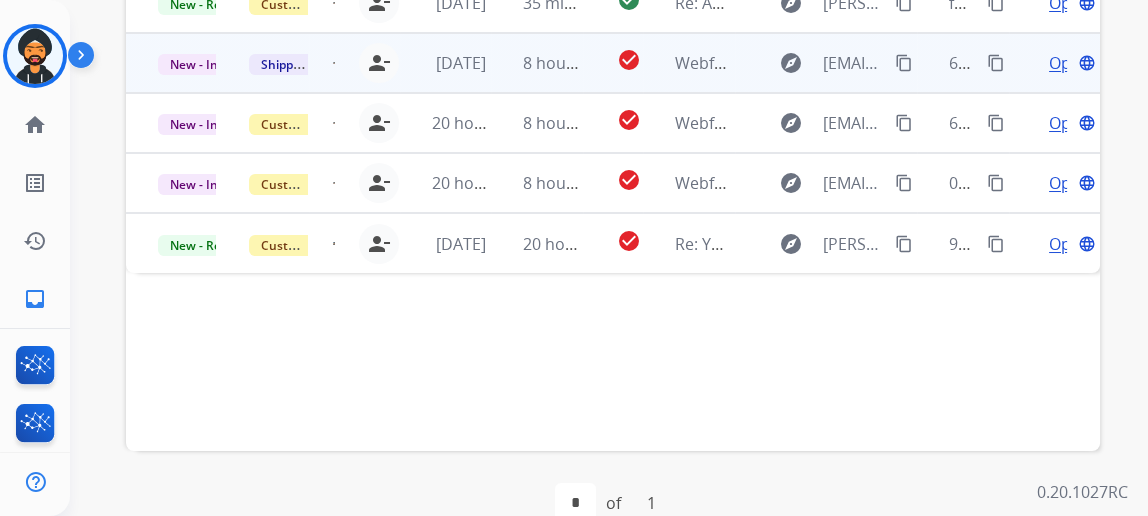 scroll, scrollTop: 545, scrollLeft: 0, axis: vertical 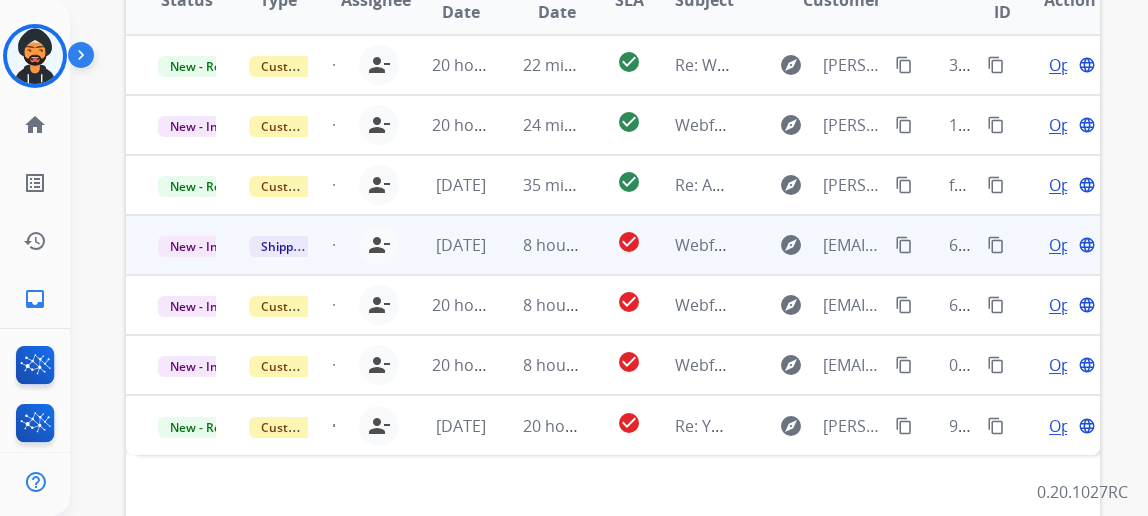 click on "Open" at bounding box center [1069, 245] 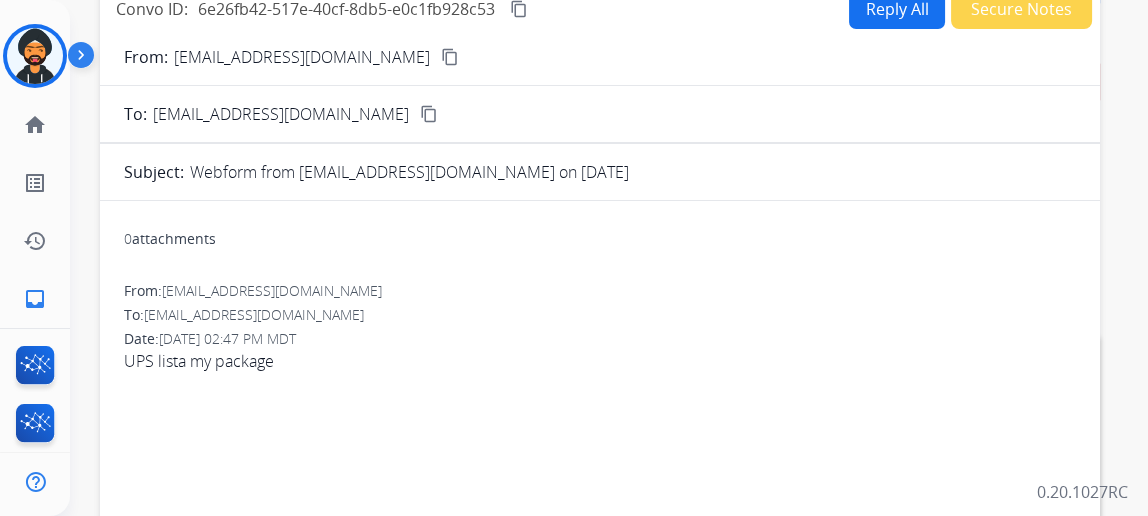 scroll, scrollTop: 90, scrollLeft: 0, axis: vertical 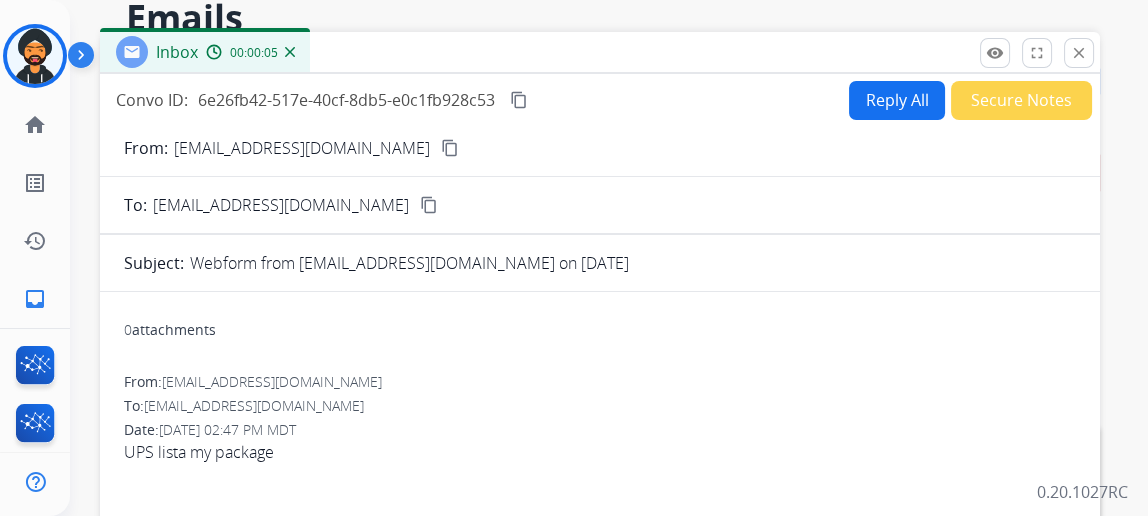 click on "Reply All" at bounding box center (897, 100) 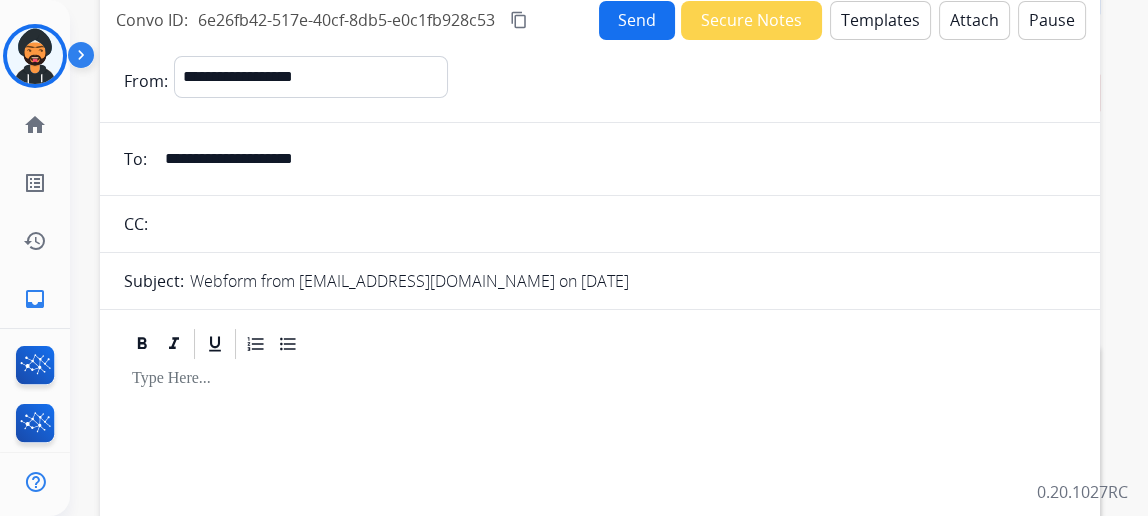 scroll, scrollTop: 0, scrollLeft: 0, axis: both 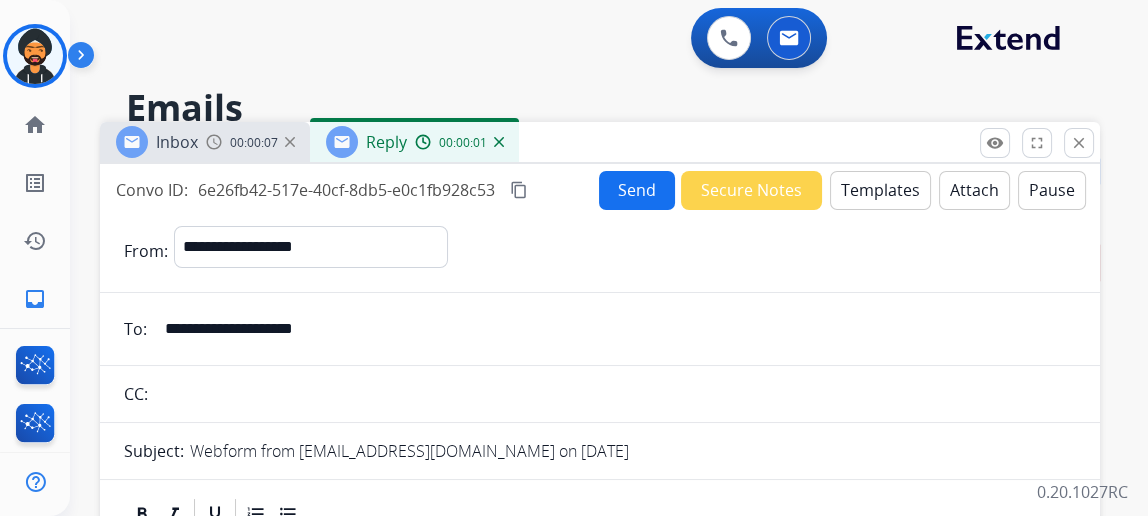 click on "Templates" at bounding box center (880, 190) 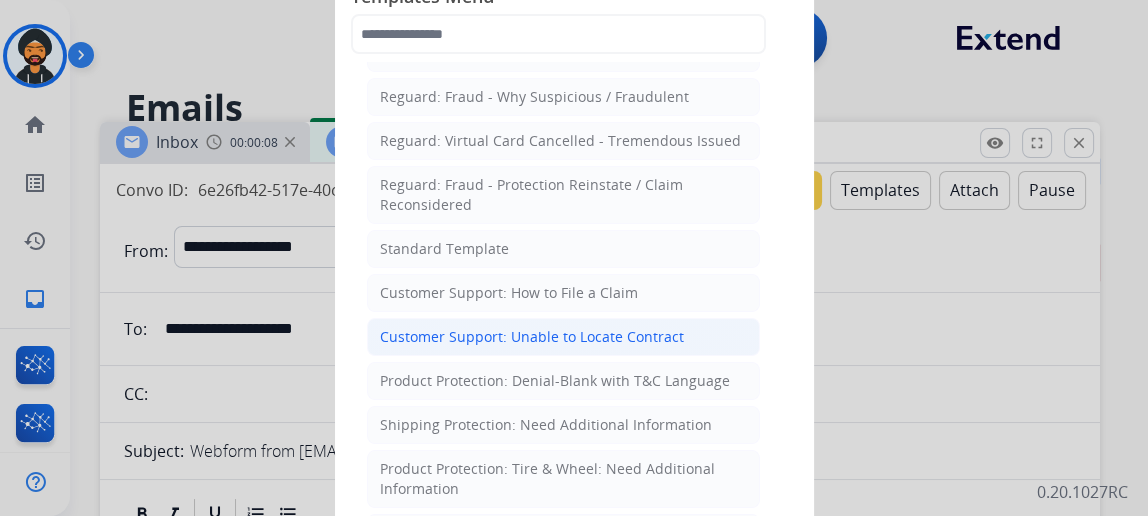 scroll, scrollTop: 181, scrollLeft: 0, axis: vertical 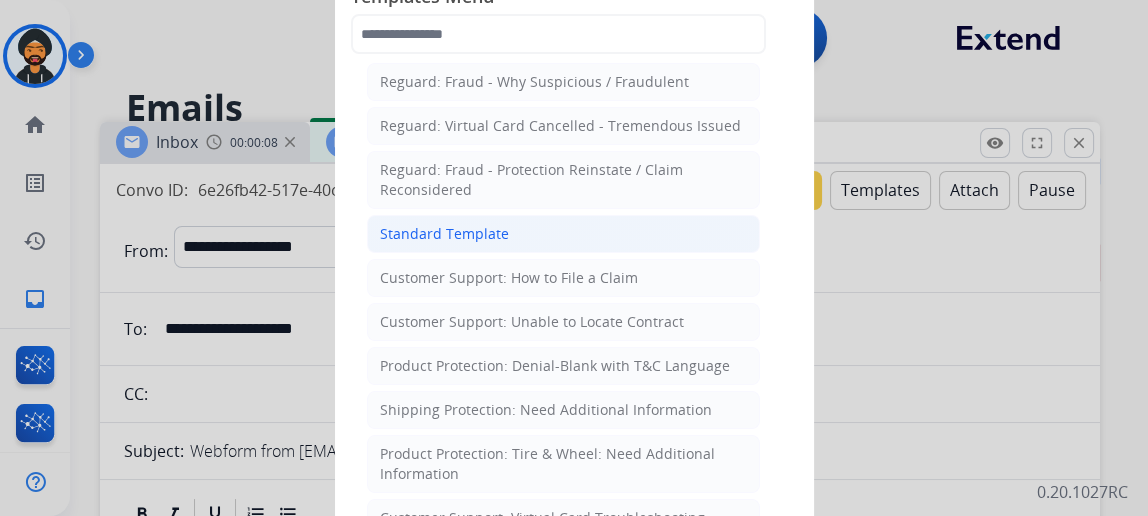 click on "Standard Template" 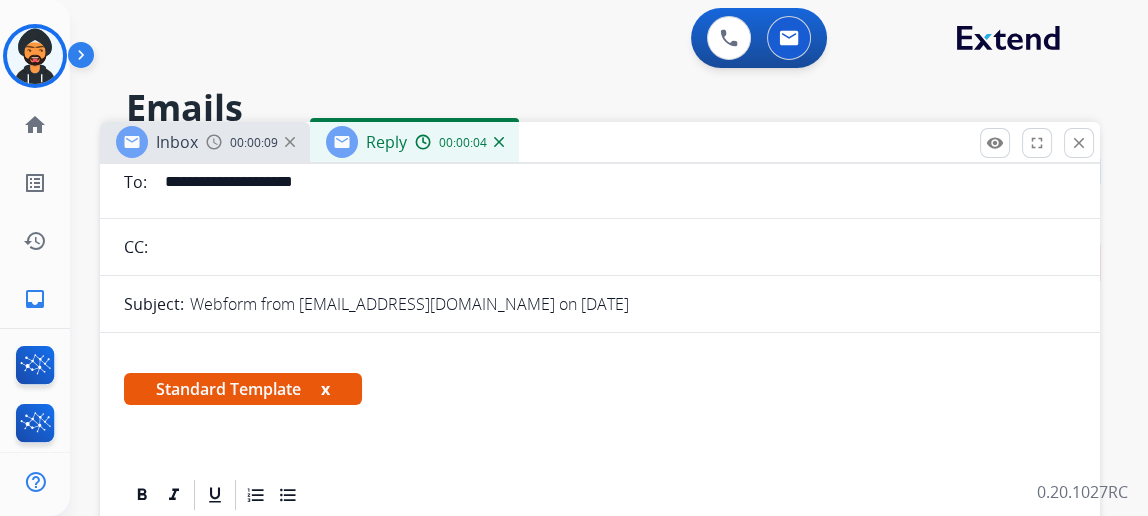 scroll, scrollTop: 0, scrollLeft: 0, axis: both 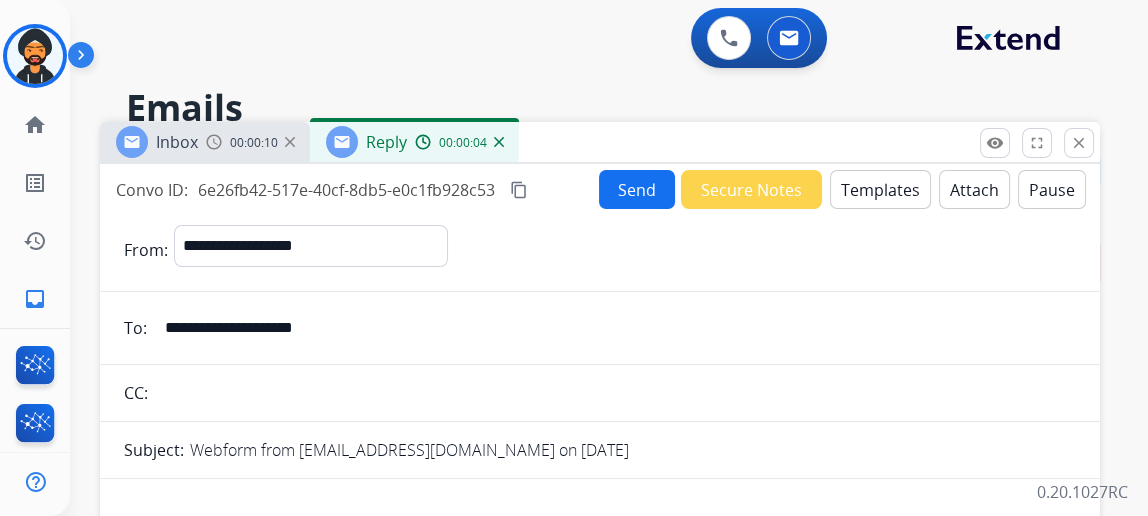 click on "Templates" at bounding box center (880, 189) 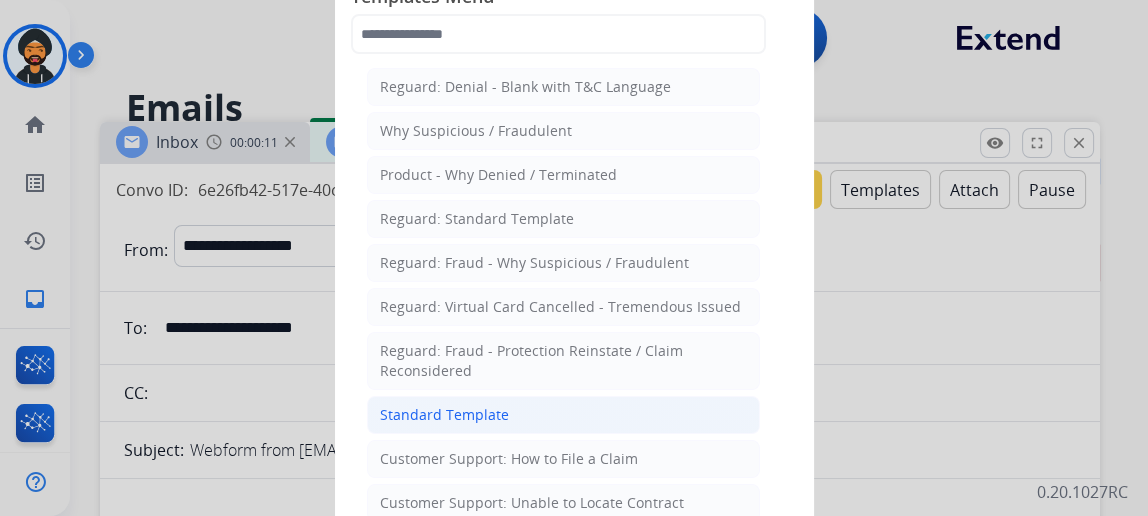 click on "Standard Template" 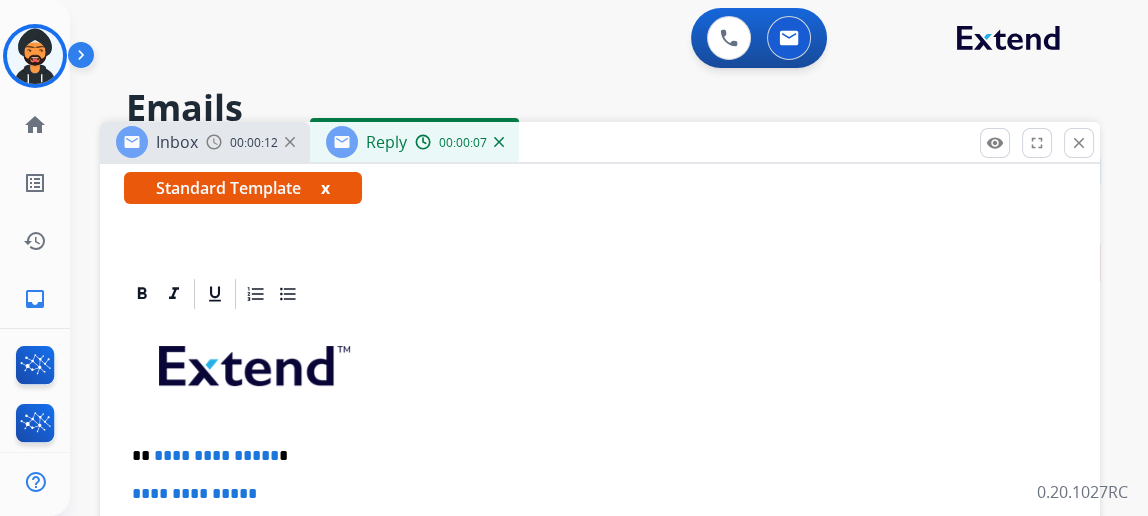 scroll, scrollTop: 435, scrollLeft: 0, axis: vertical 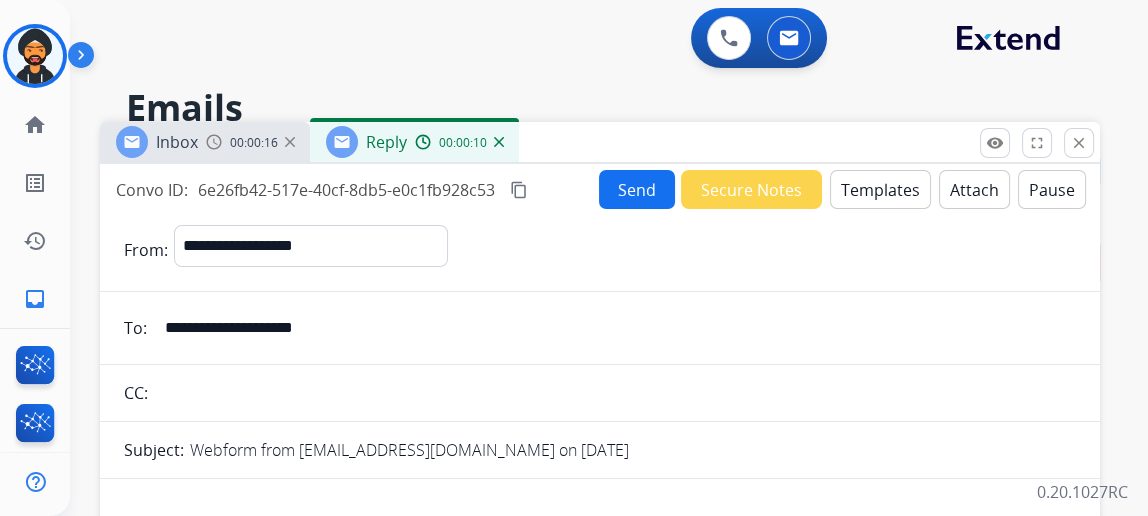 click on "Templates" at bounding box center (880, 189) 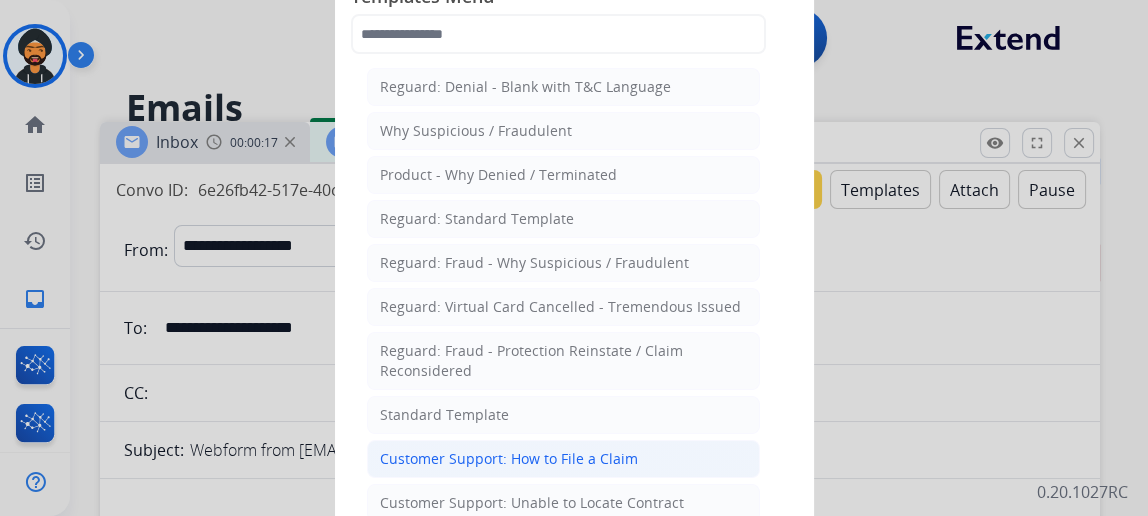click on "Customer Support: How to File a Claim" 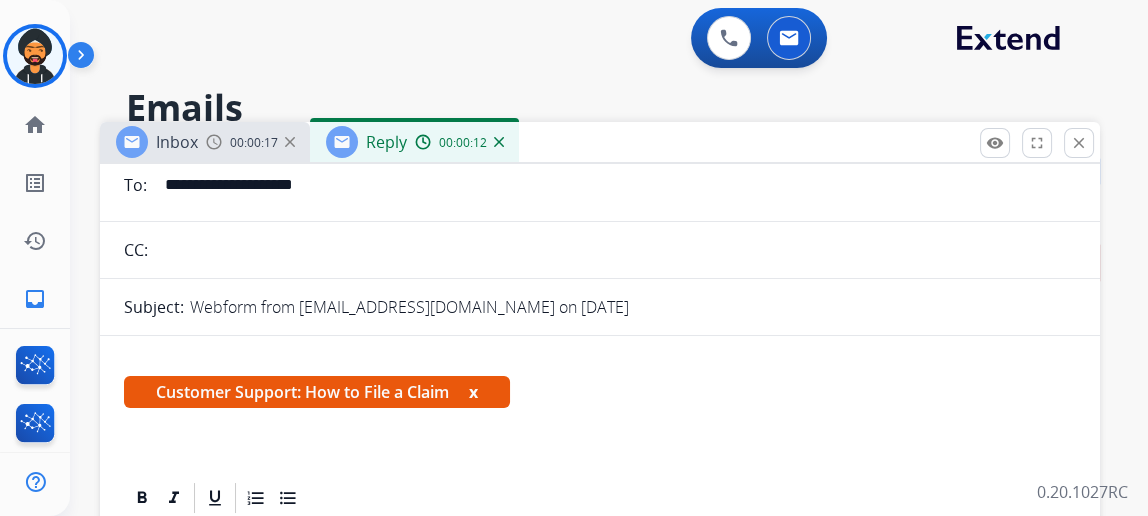 scroll, scrollTop: 358, scrollLeft: 0, axis: vertical 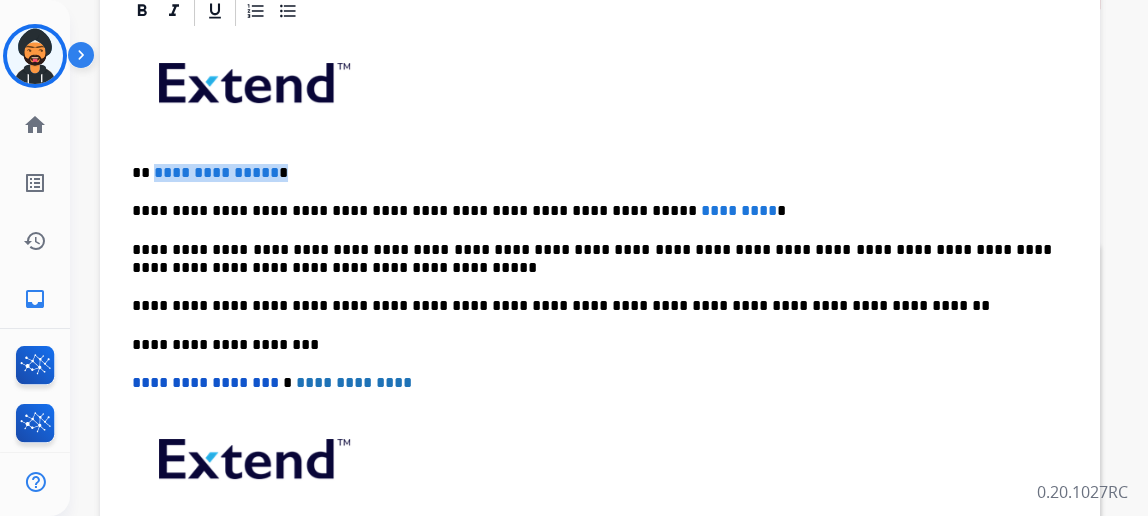 drag, startPoint x: 318, startPoint y: 174, endPoint x: 167, endPoint y: 162, distance: 151.47607 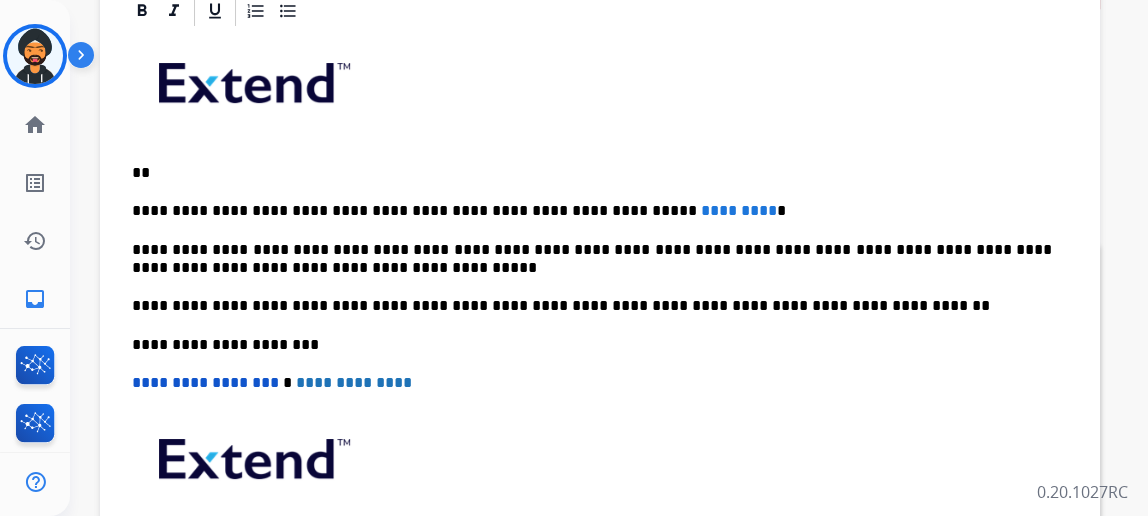 type 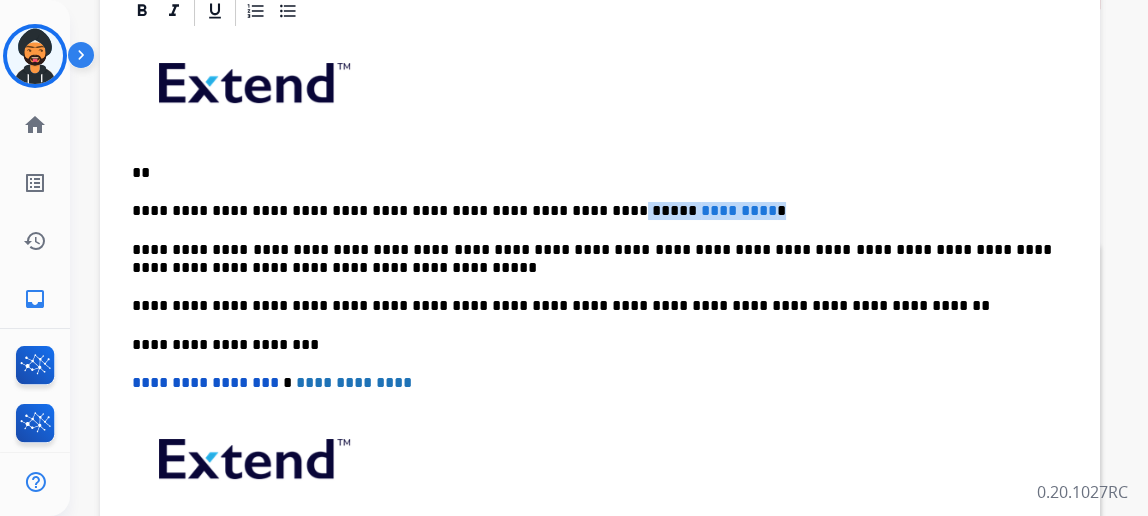drag, startPoint x: 711, startPoint y: 199, endPoint x: 561, endPoint y: 197, distance: 150.01334 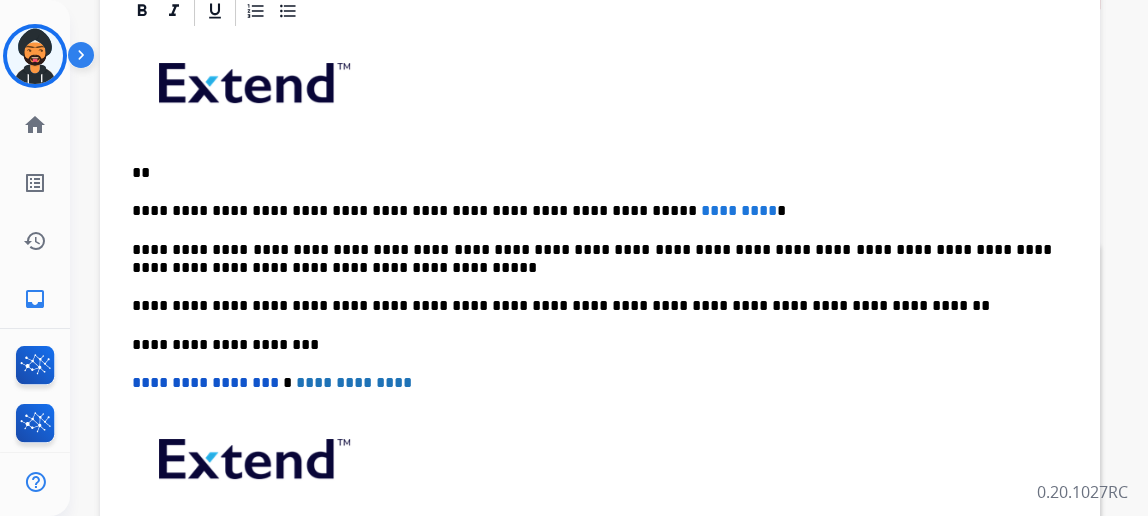 click on "**********" at bounding box center [592, 211] 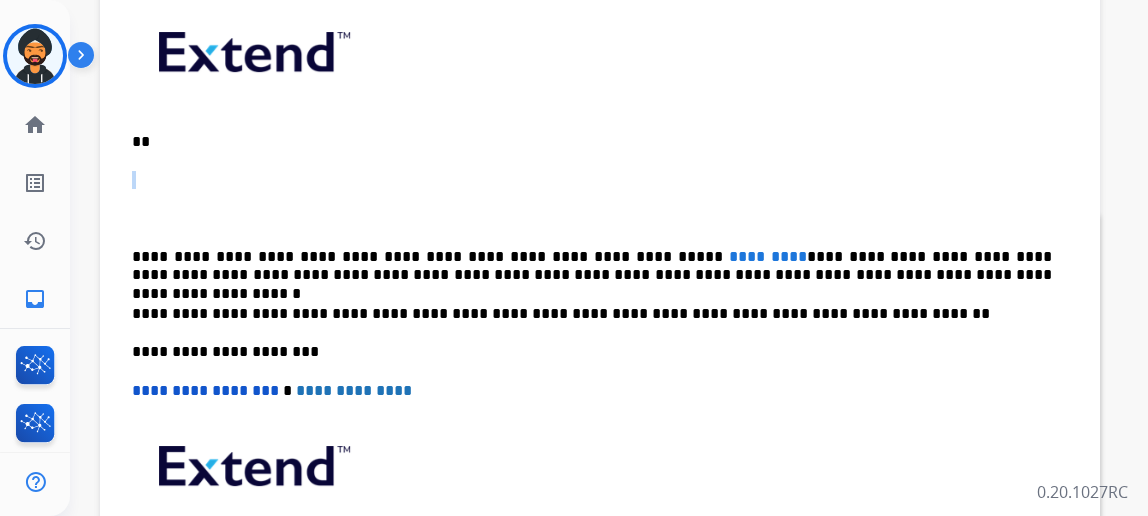 scroll, scrollTop: 272, scrollLeft: 0, axis: vertical 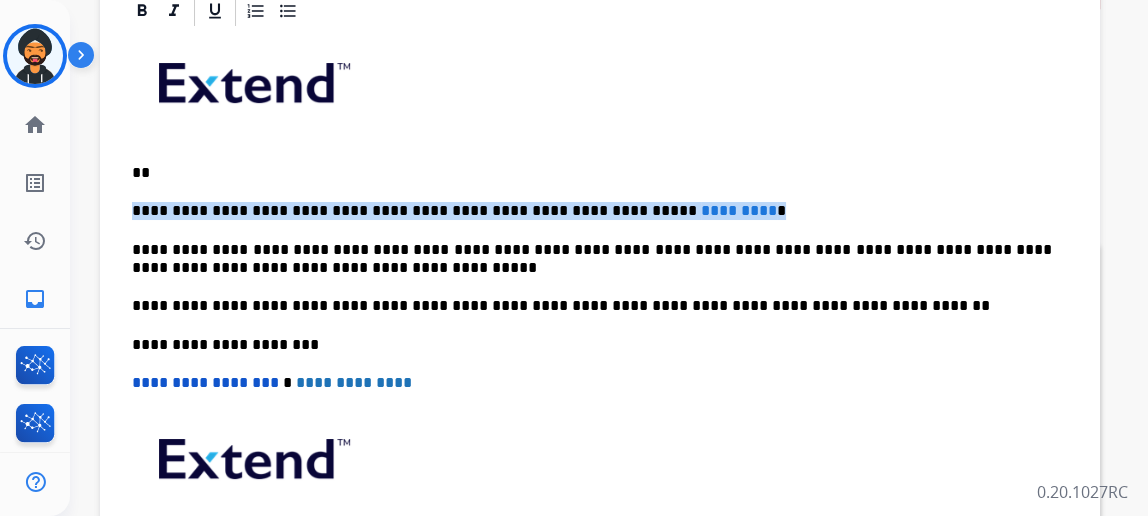 click on "**********" at bounding box center [592, 211] 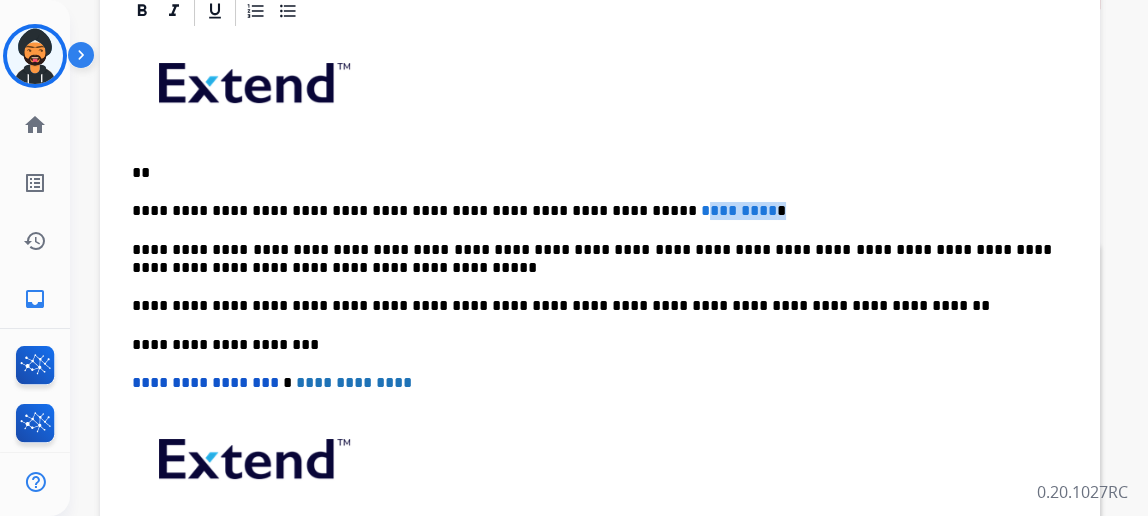 drag, startPoint x: 707, startPoint y: 202, endPoint x: 610, endPoint y: 202, distance: 97 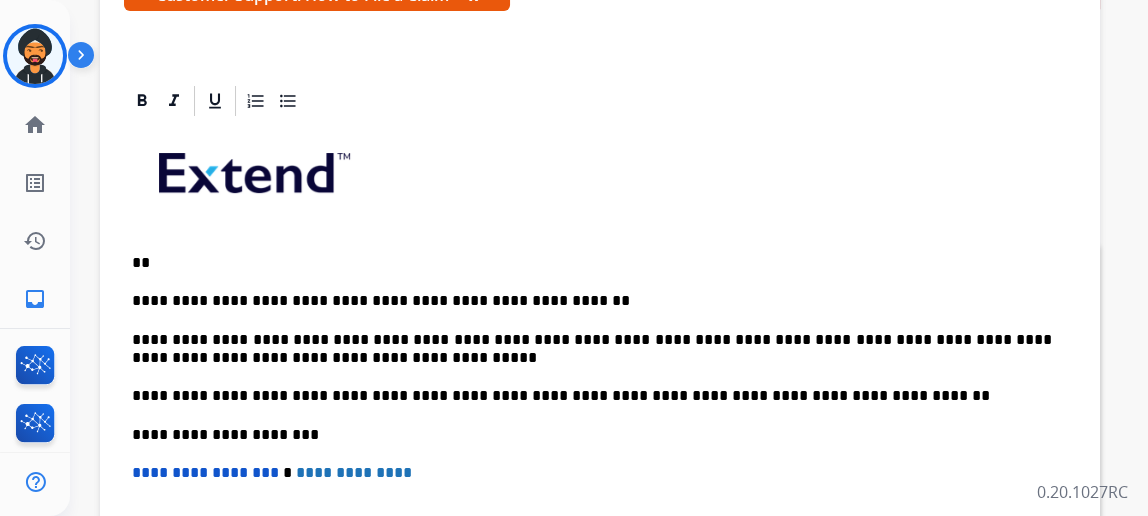 scroll, scrollTop: 0, scrollLeft: 0, axis: both 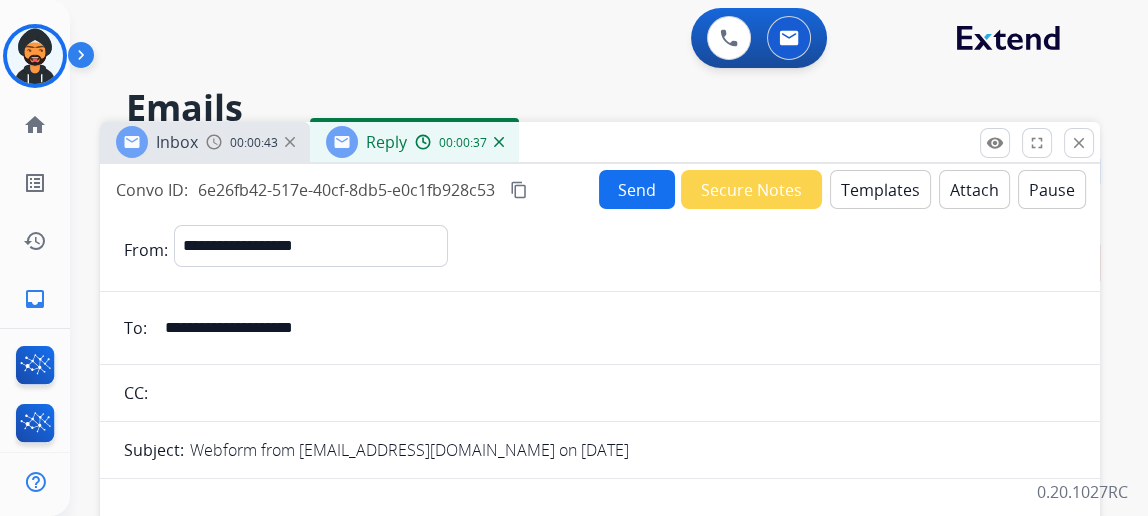 click on "Send" at bounding box center (637, 189) 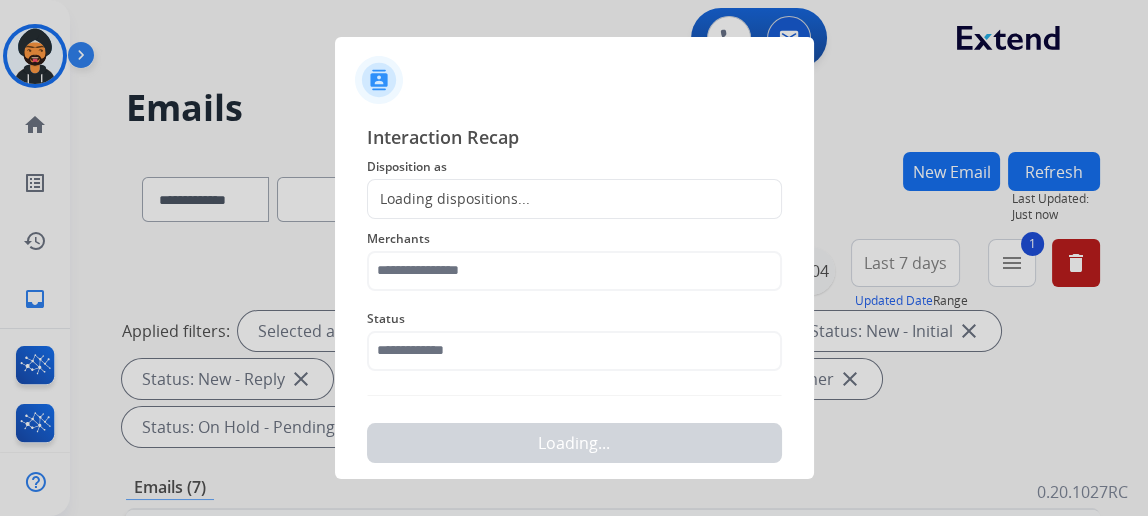 click on "Loading dispositions..." 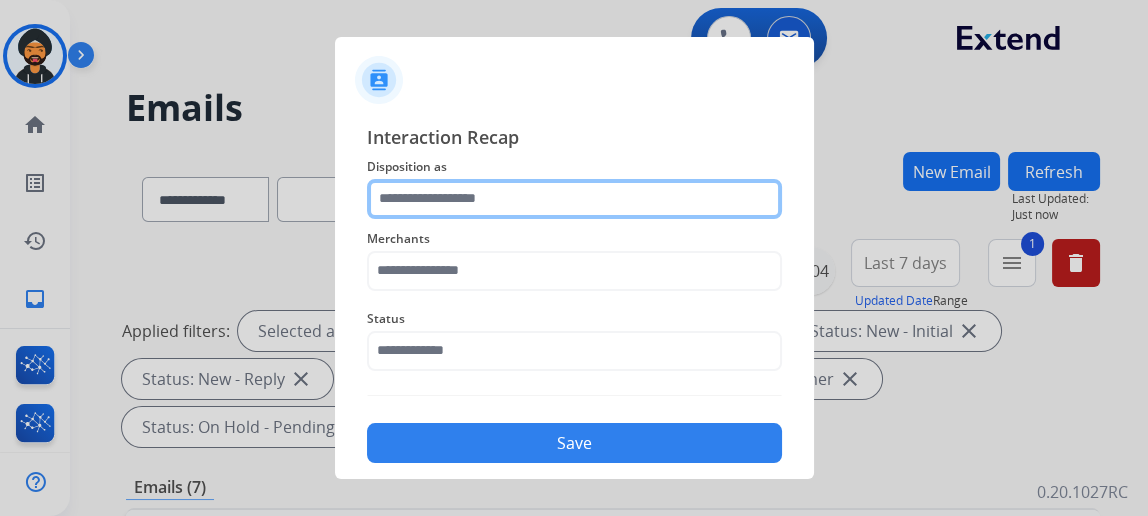 click 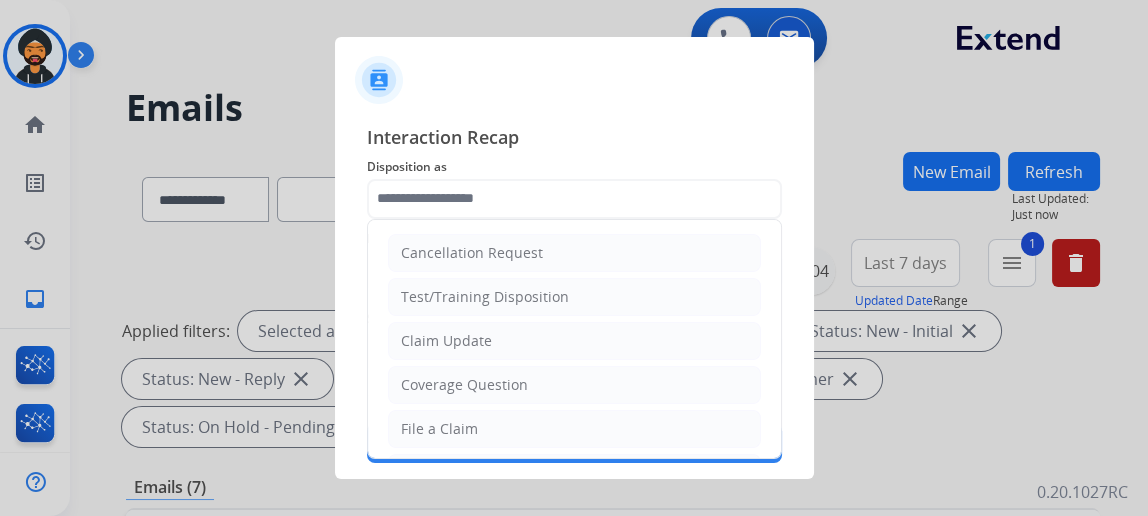 drag, startPoint x: 451, startPoint y: 337, endPoint x: 461, endPoint y: 304, distance: 34.48188 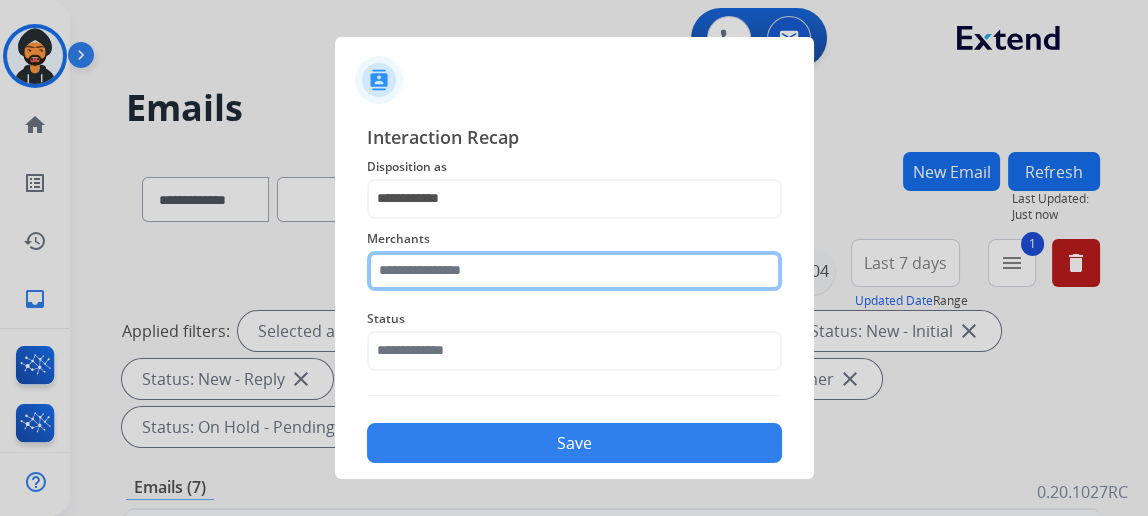 click 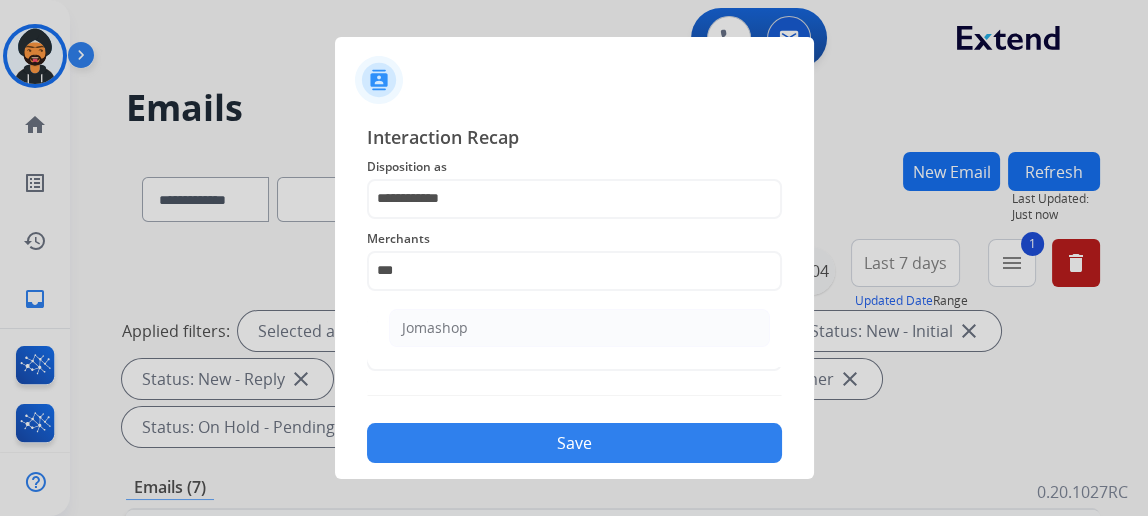 click on "Jomashop" 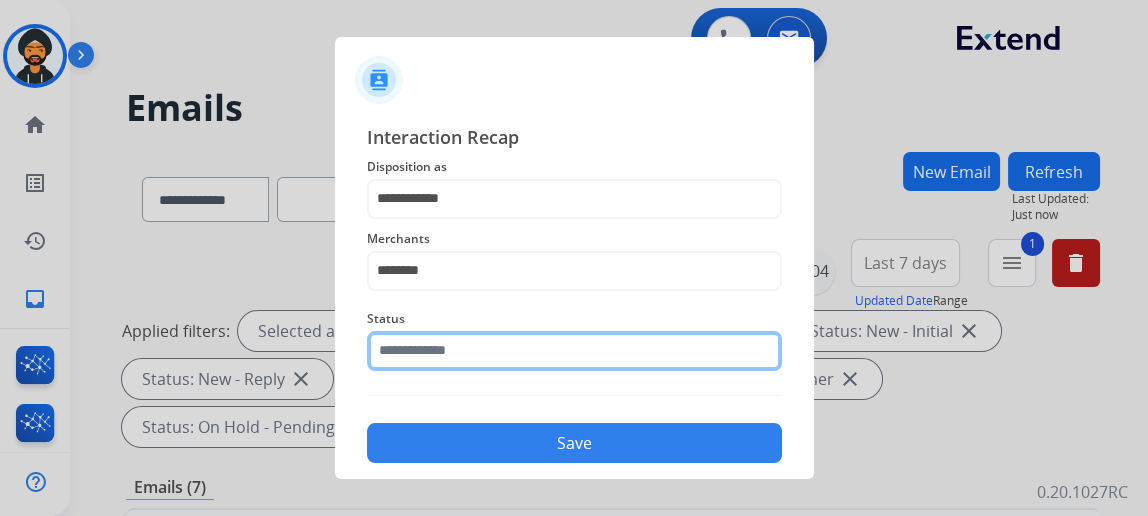click 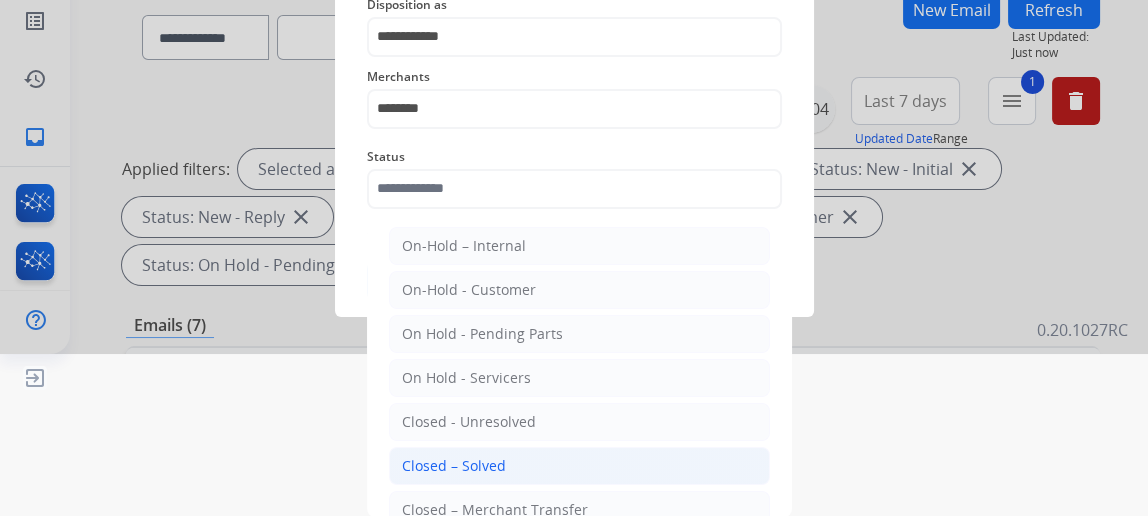 click on "Closed – Solved" 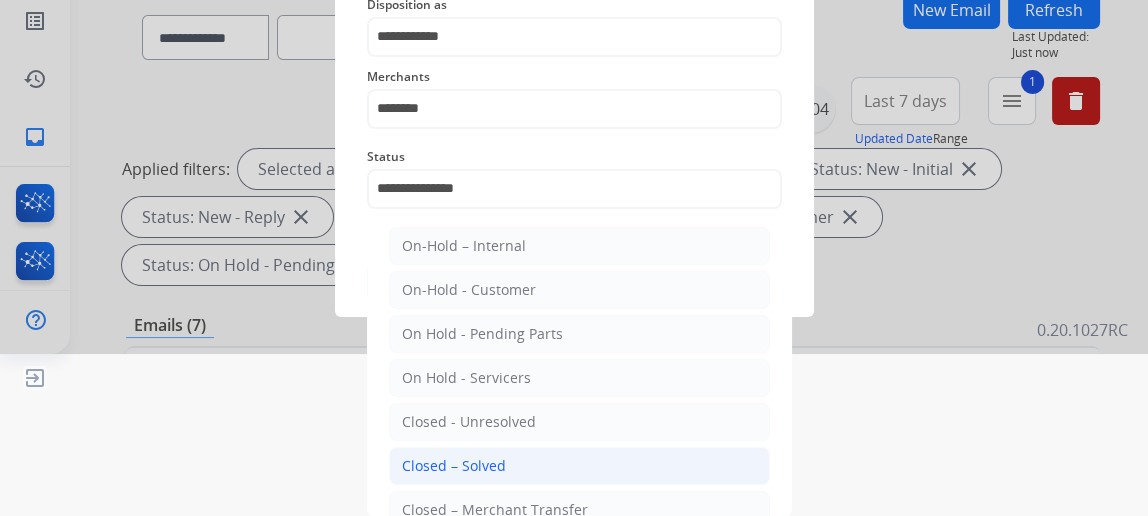 scroll, scrollTop: 43, scrollLeft: 0, axis: vertical 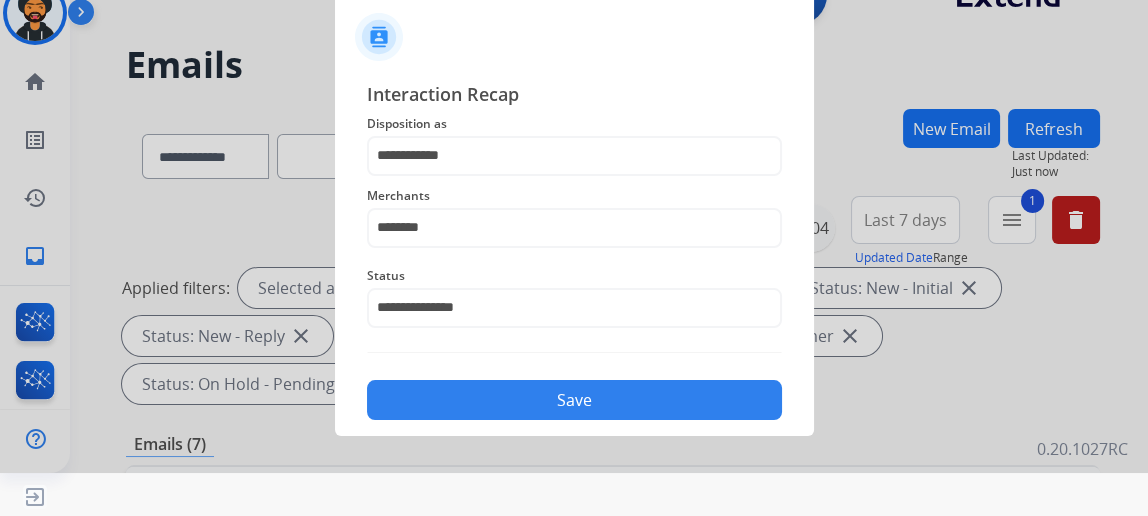 click on "Save" 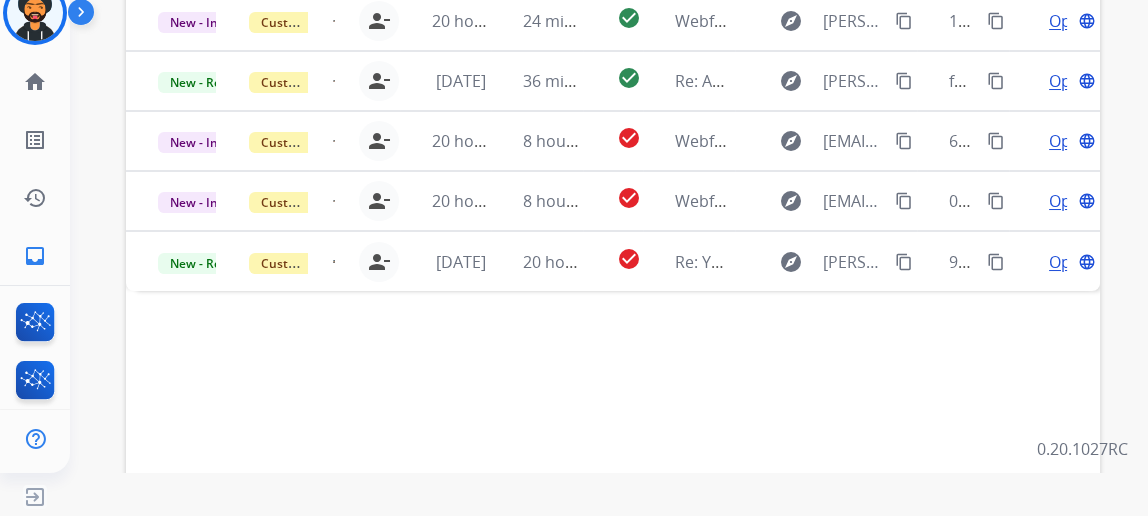 scroll, scrollTop: 476, scrollLeft: 0, axis: vertical 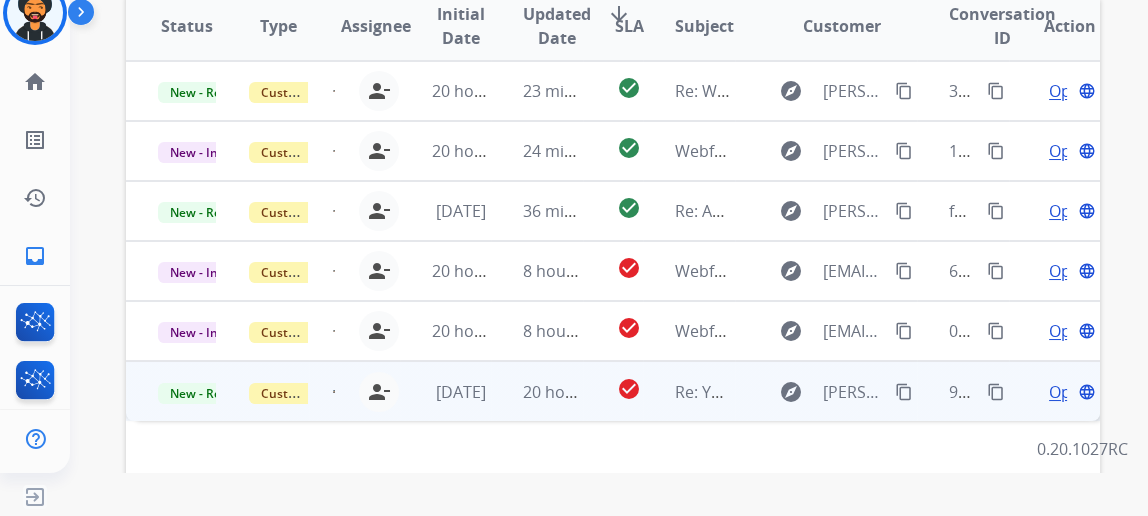 click on "Open language" at bounding box center (1070, 392) 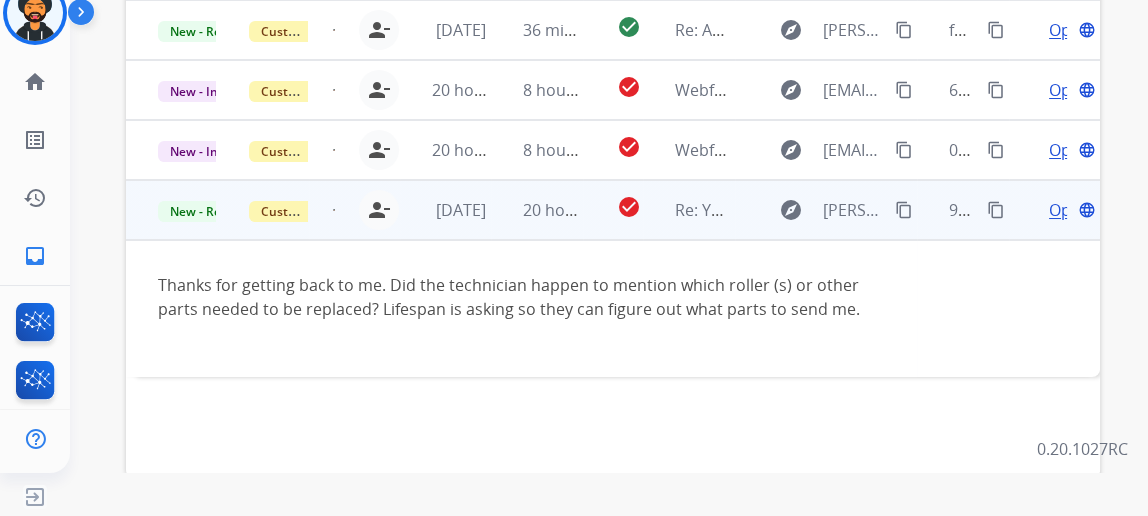 scroll, scrollTop: 658, scrollLeft: 0, axis: vertical 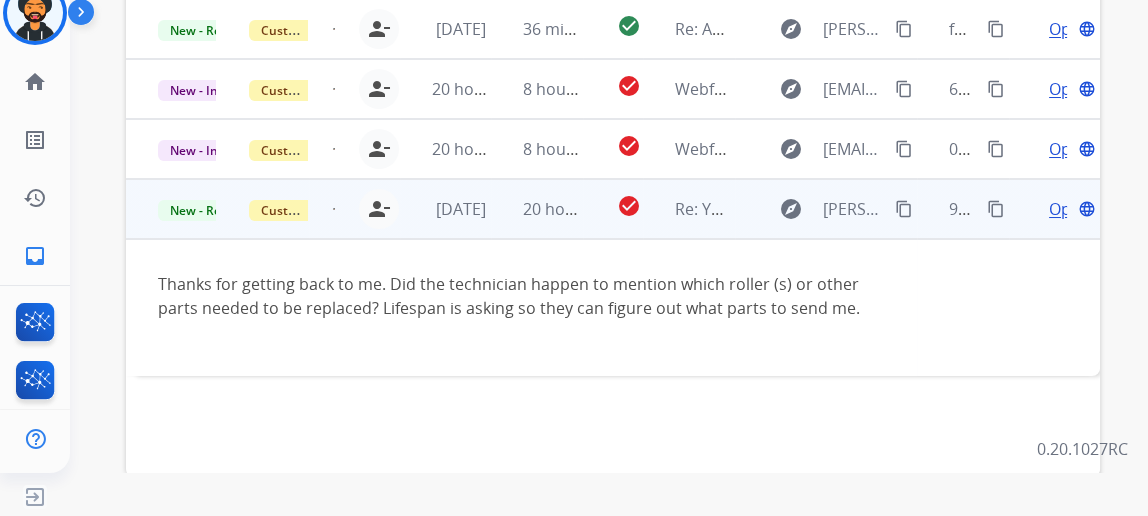 click on "91a15c54-89ef-444e-9709-d1a35f572058  content_copy" at bounding box center (978, 209) 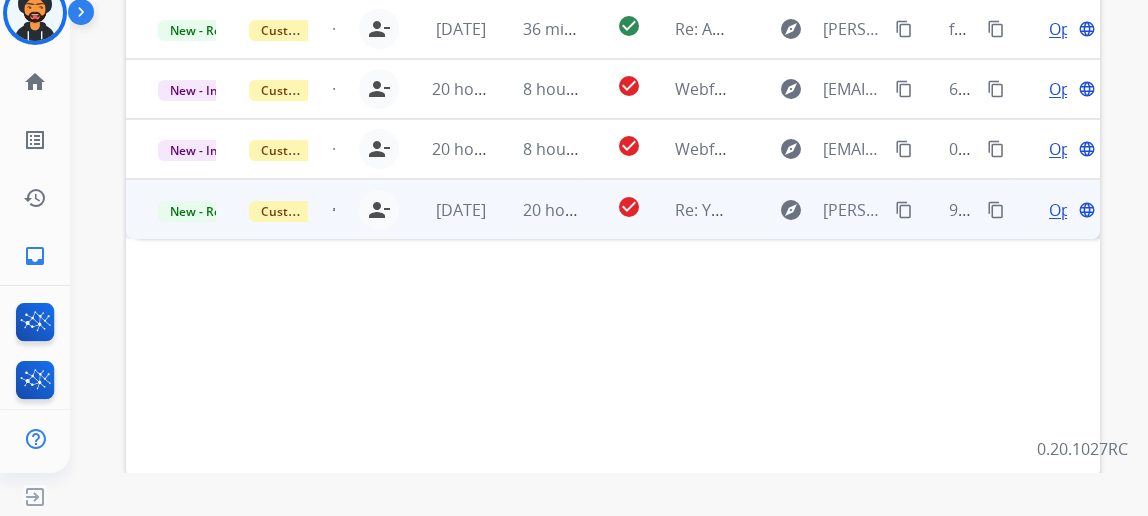 click on "Open" at bounding box center [1069, 210] 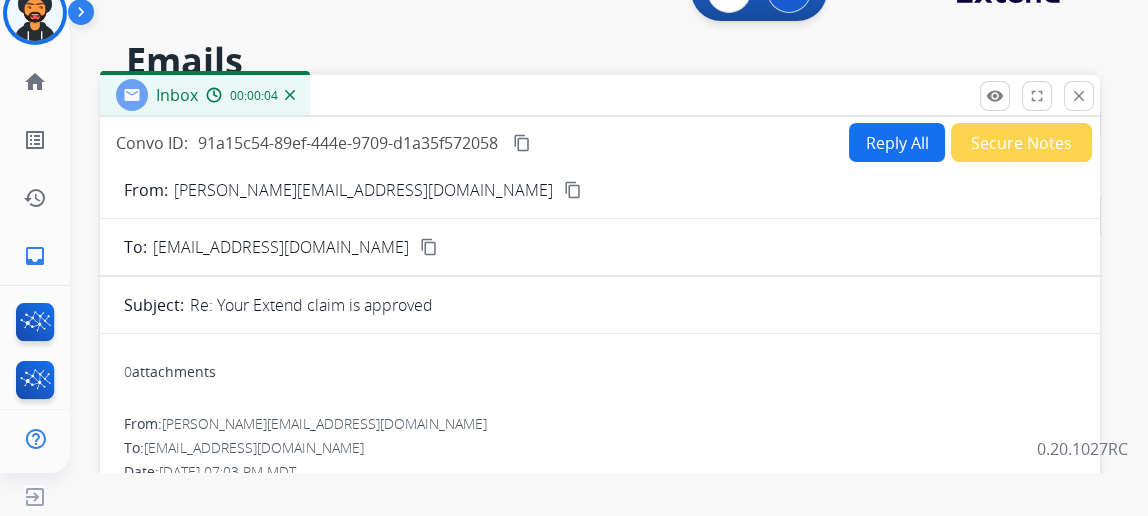 scroll, scrollTop: 0, scrollLeft: 0, axis: both 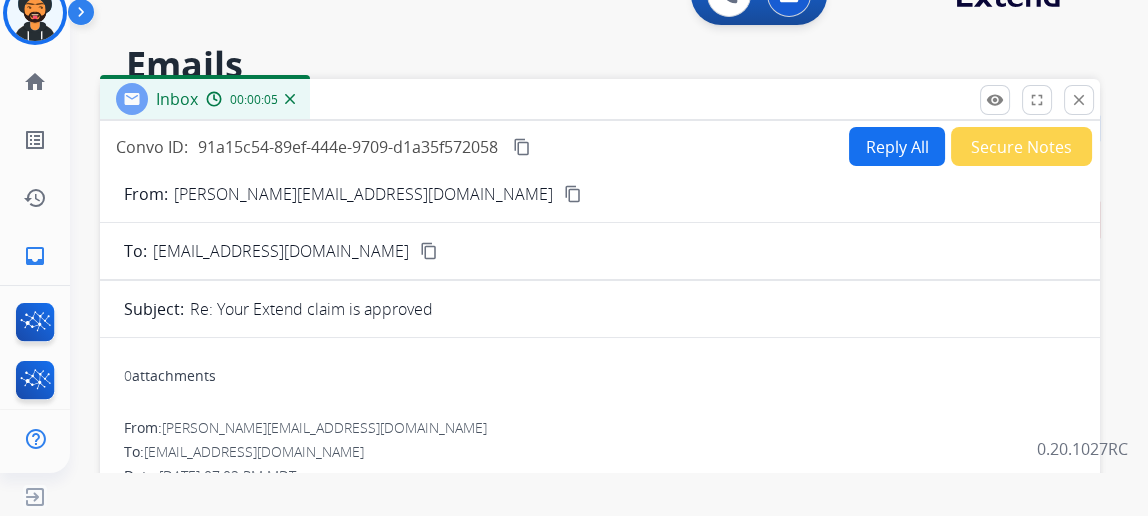 click on "content_copy" at bounding box center (573, 194) 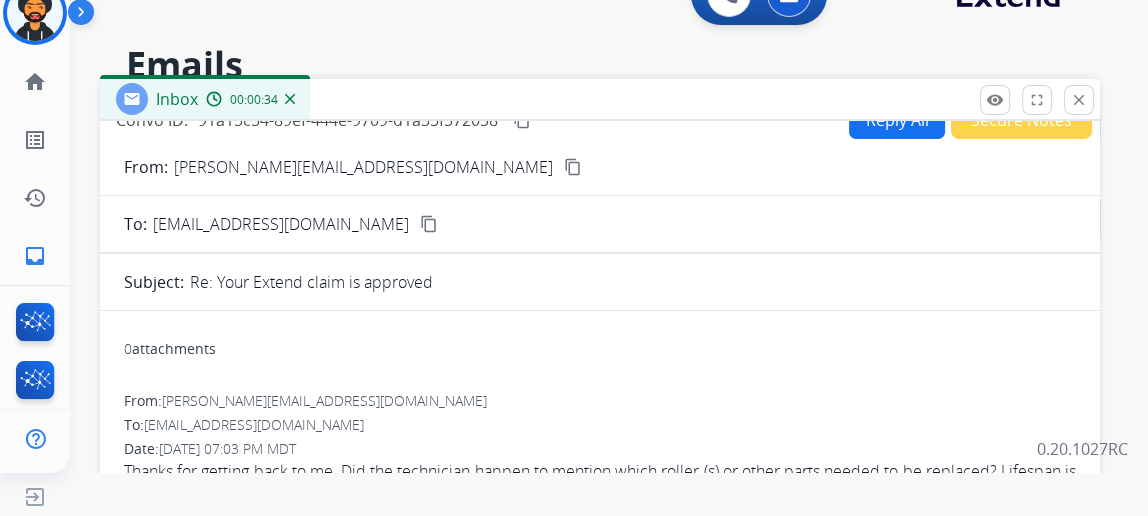 scroll, scrollTop: 0, scrollLeft: 0, axis: both 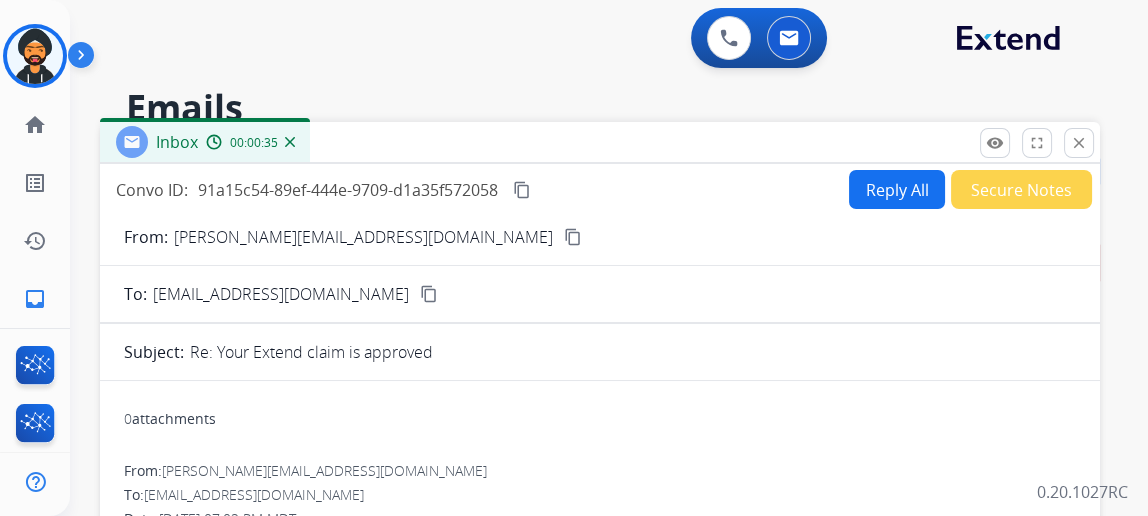 click on "Reply All" at bounding box center (897, 189) 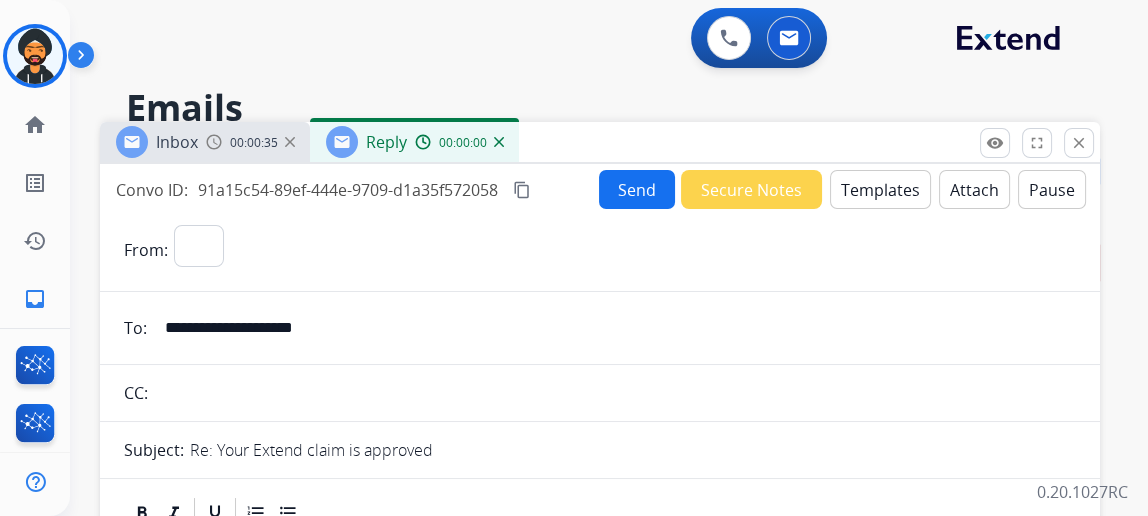 select on "**********" 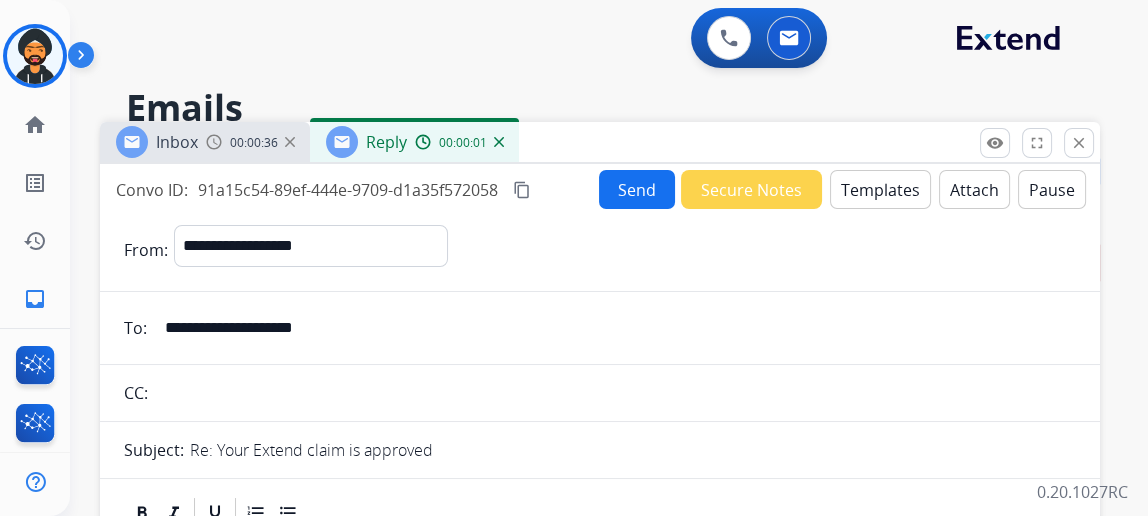 click on "Templates" at bounding box center [880, 189] 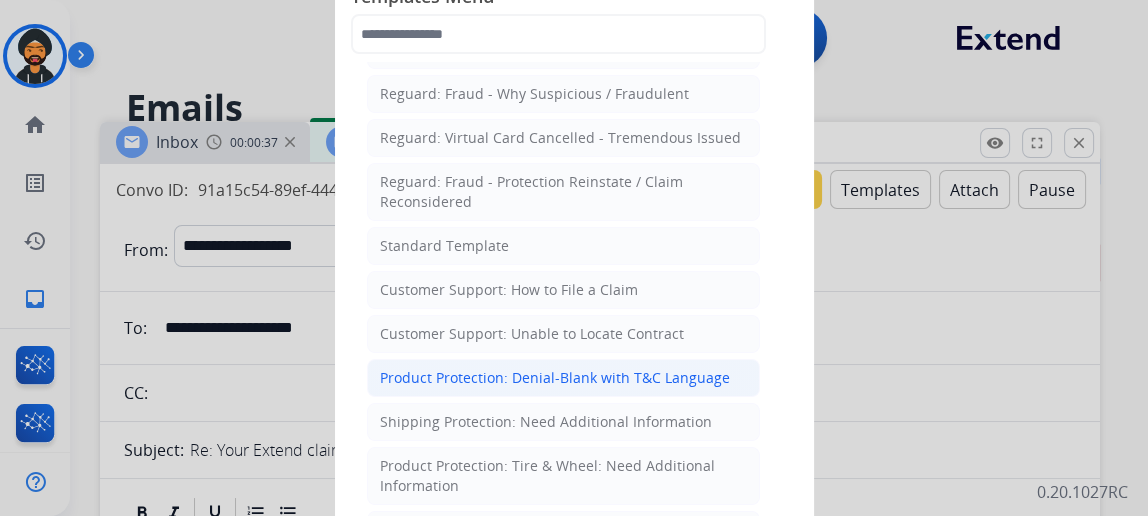 scroll, scrollTop: 181, scrollLeft: 0, axis: vertical 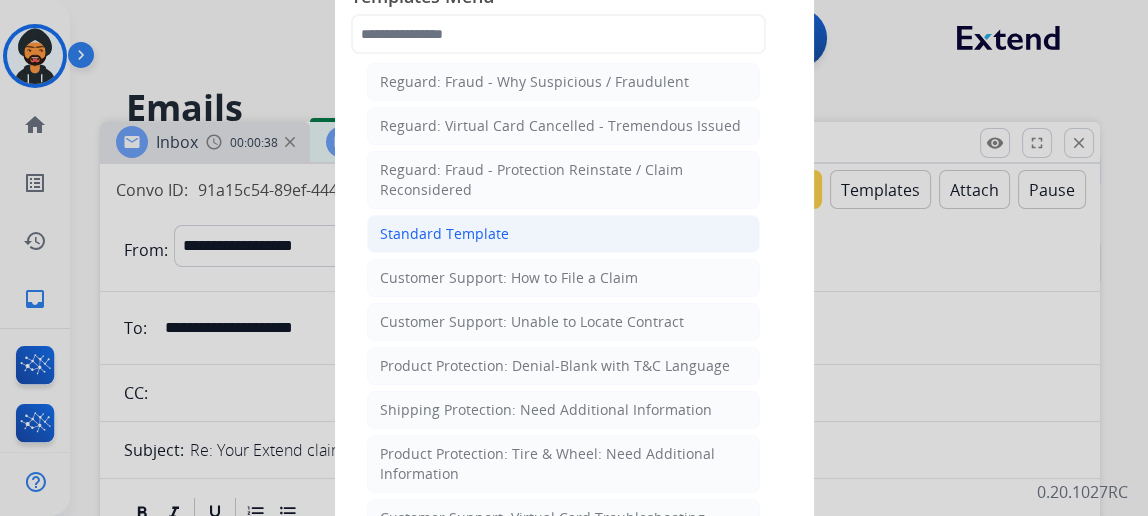 click on "Standard Template" 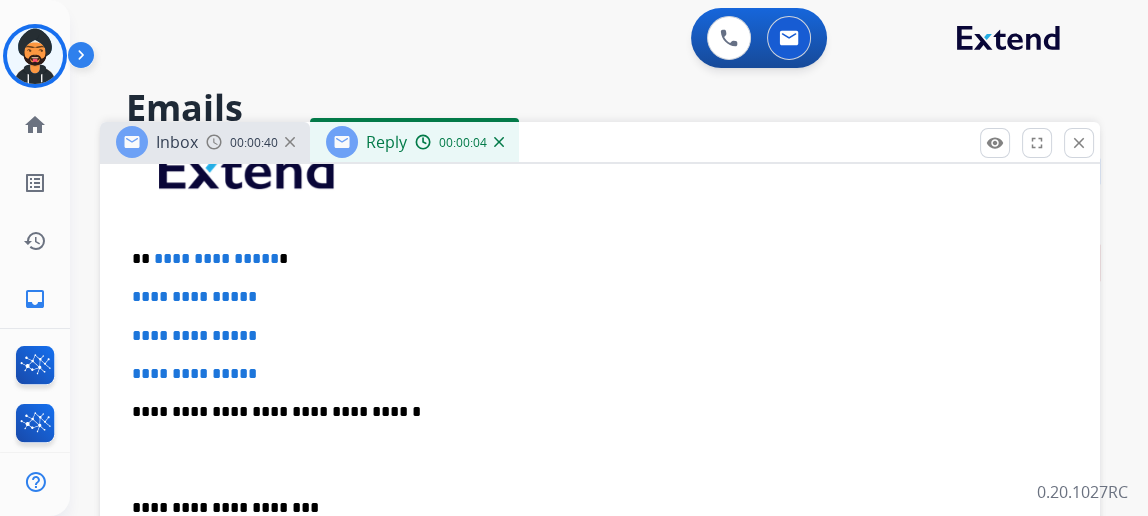 scroll, scrollTop: 545, scrollLeft: 0, axis: vertical 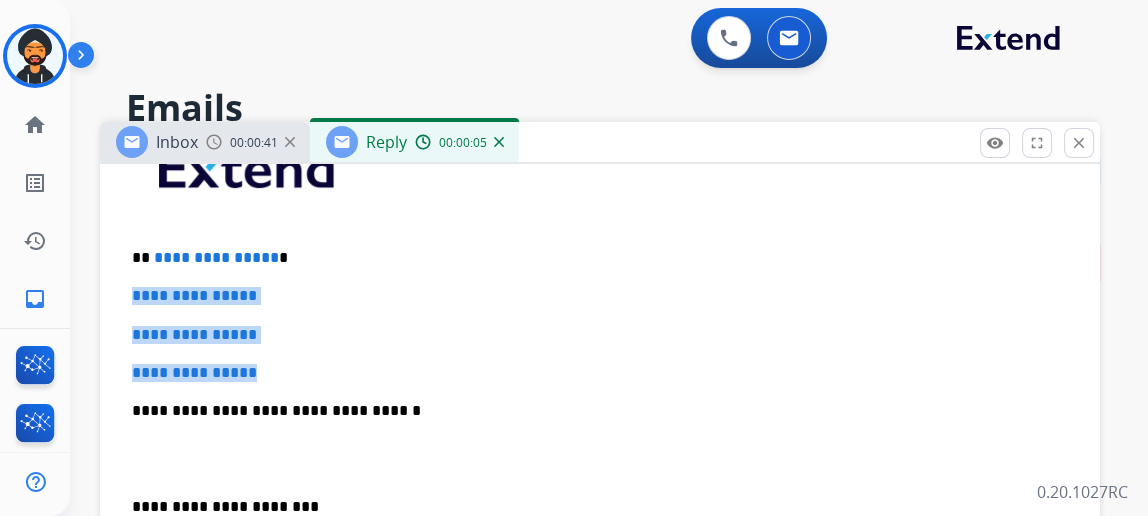 drag, startPoint x: 300, startPoint y: 363, endPoint x: 129, endPoint y: 291, distance: 185.53975 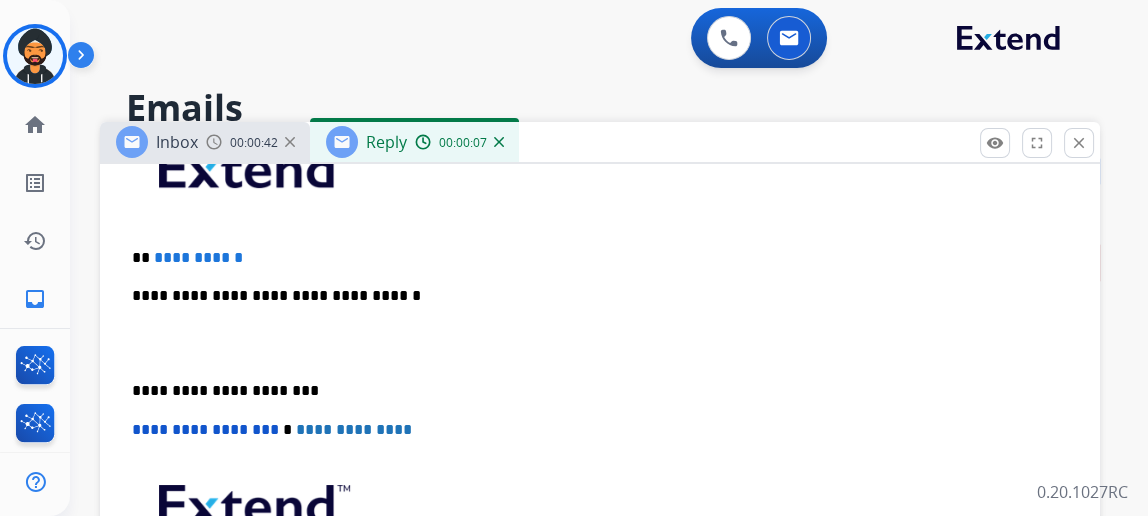 type 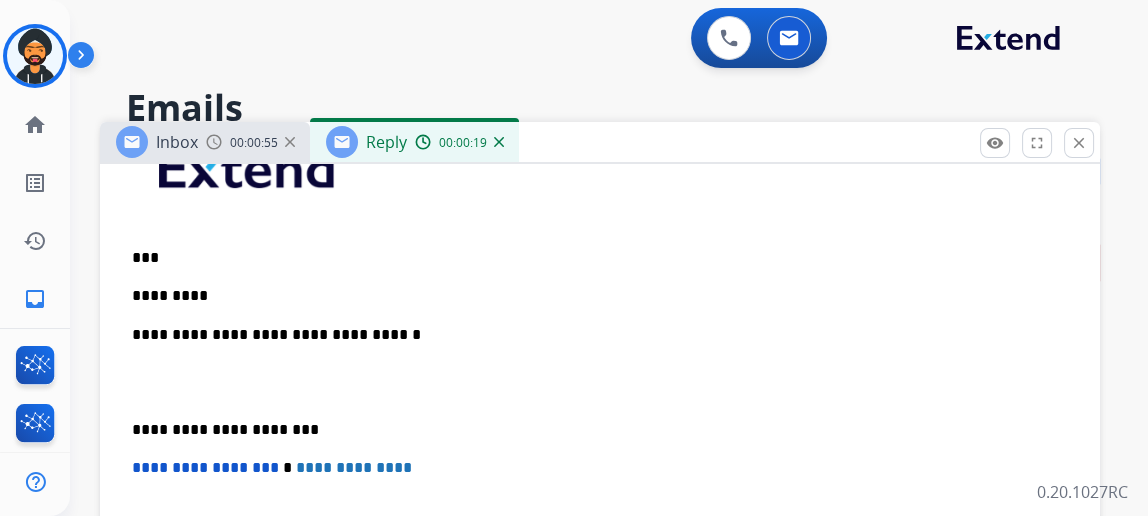 drag, startPoint x: 478, startPoint y: 282, endPoint x: 459, endPoint y: 285, distance: 19.235384 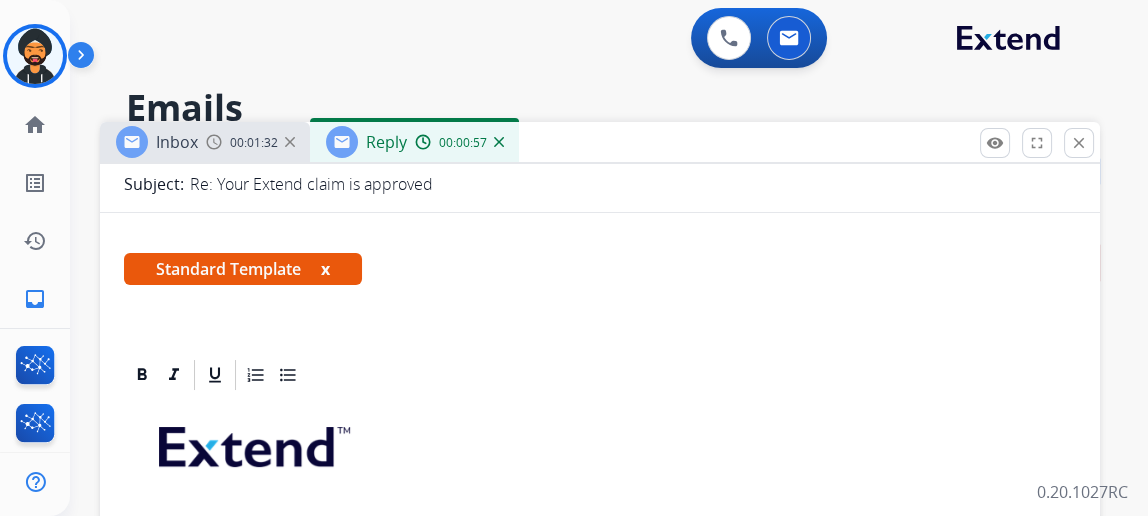 scroll, scrollTop: 0, scrollLeft: 0, axis: both 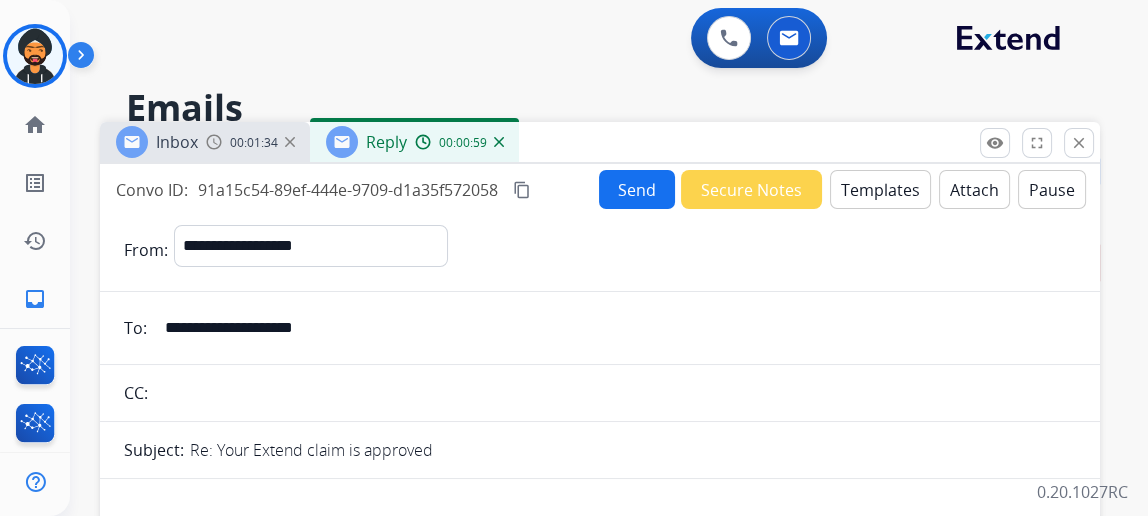 click on "Send" at bounding box center [637, 189] 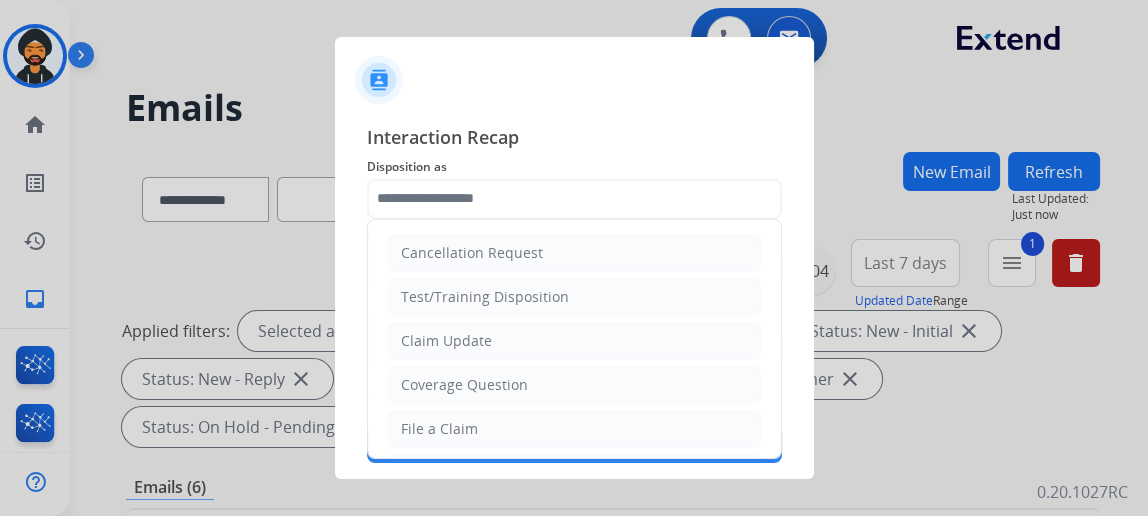 click 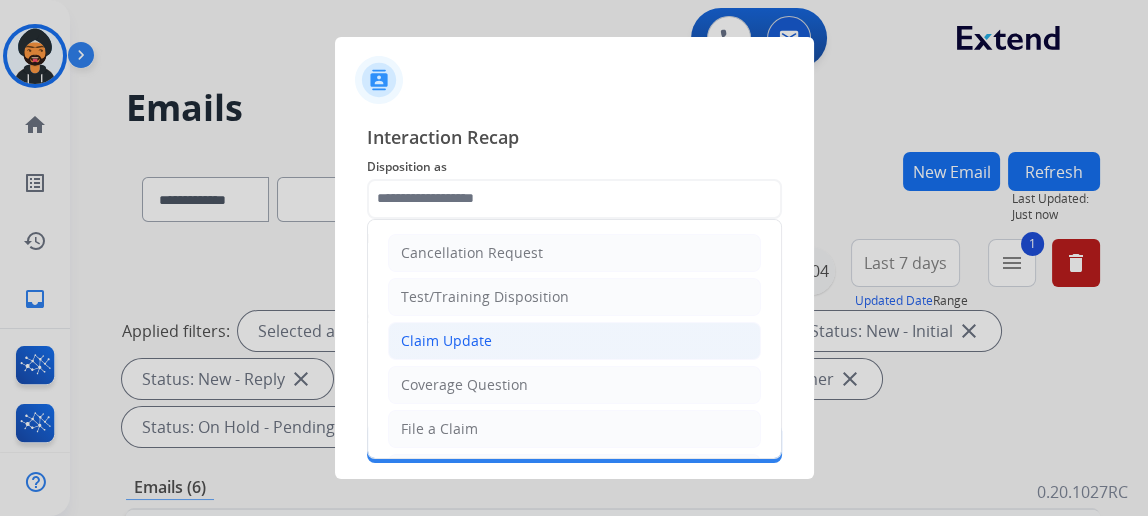 click on "Claim Update" 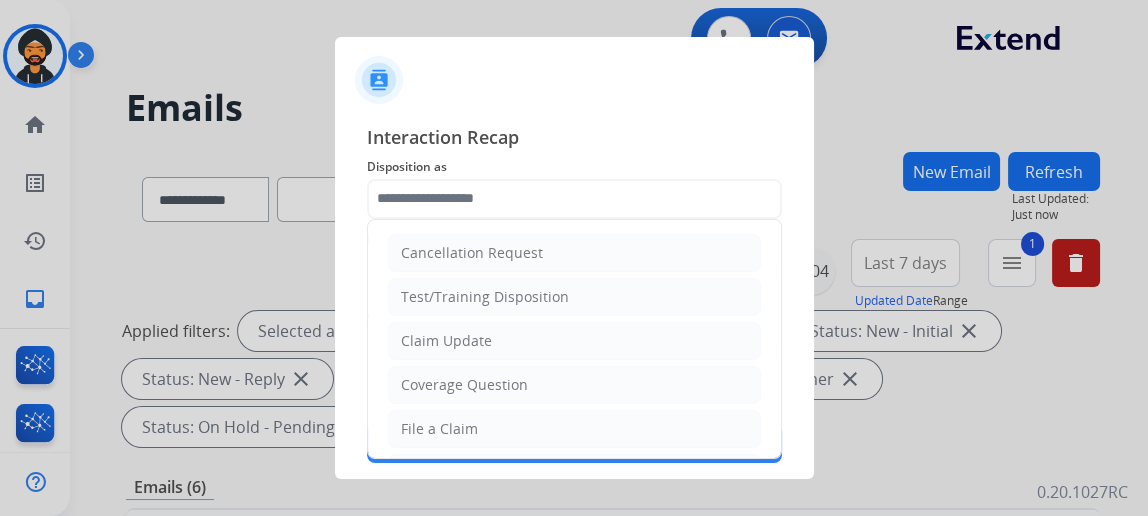 type on "**********" 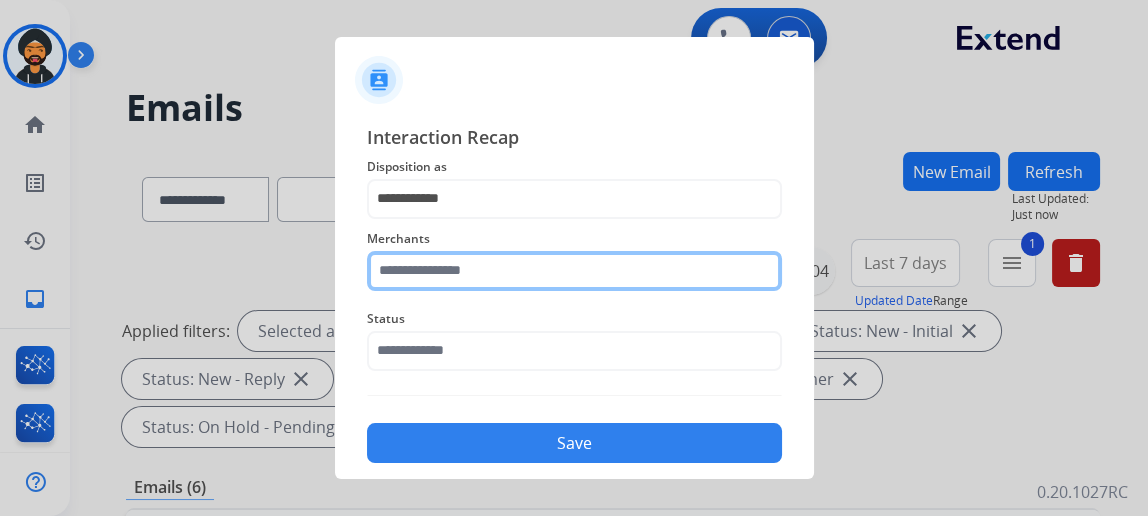 click 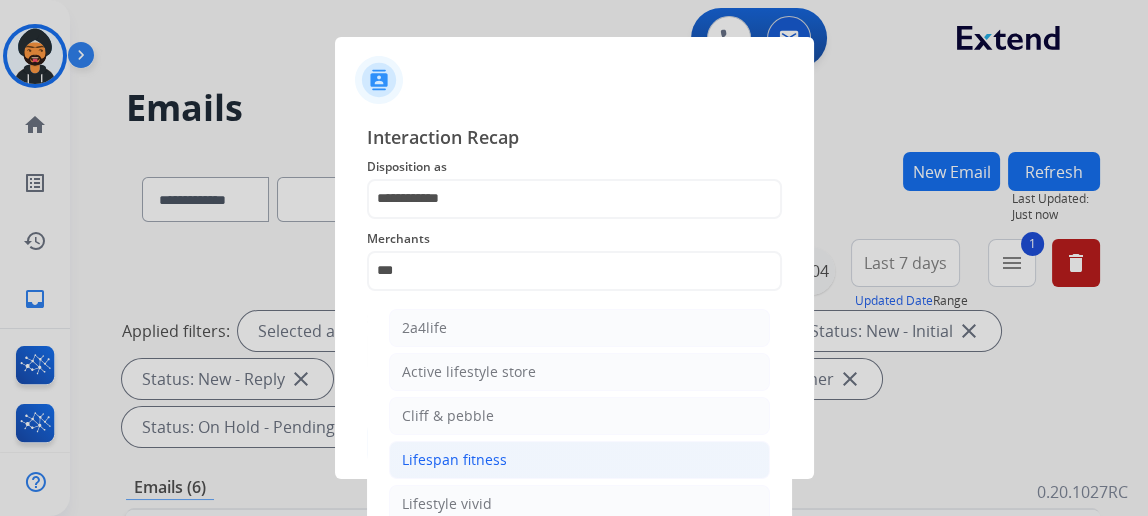 drag, startPoint x: 473, startPoint y: 452, endPoint x: 467, endPoint y: 422, distance: 30.594116 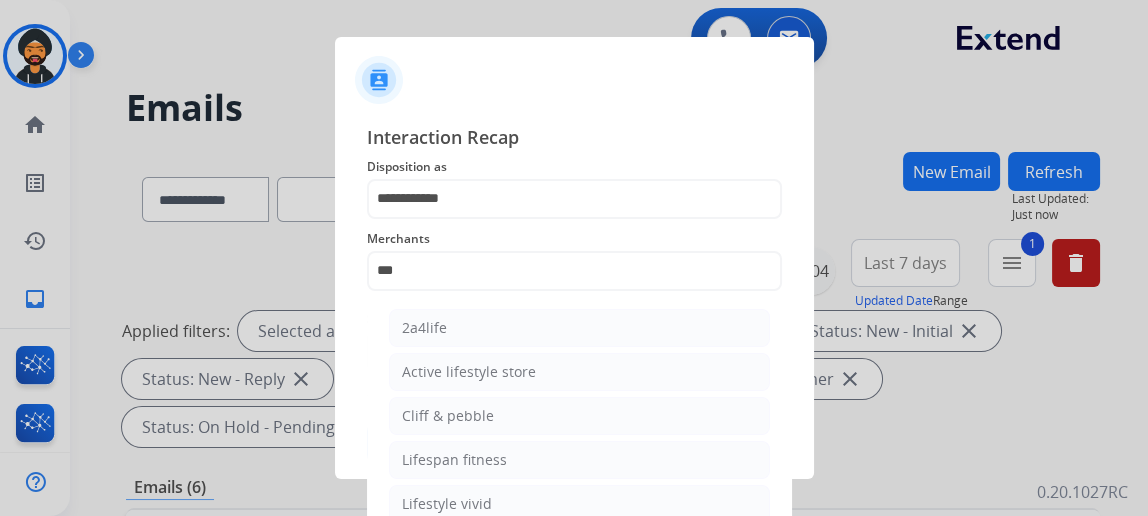 click on "Lifespan fitness" 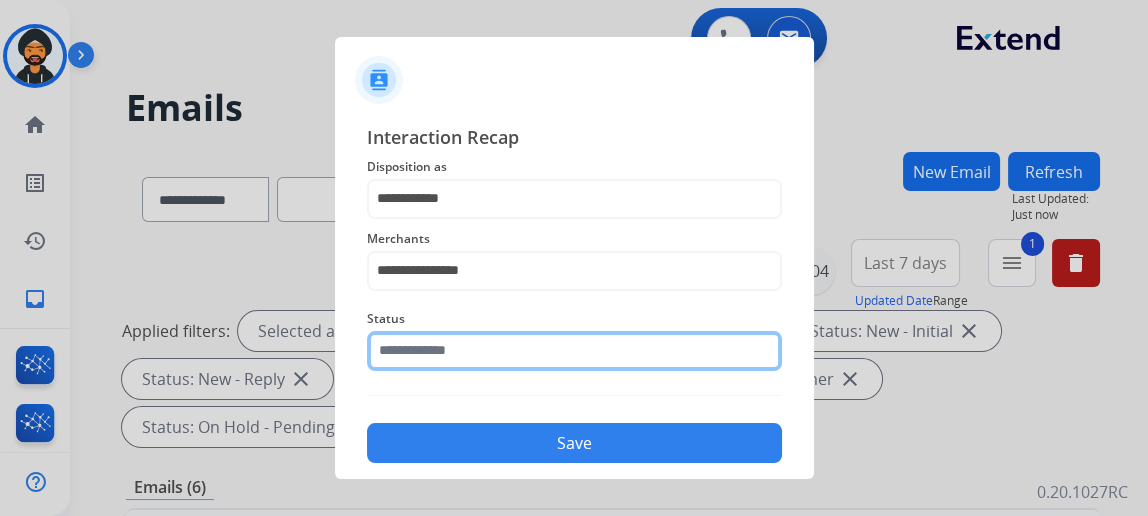 click 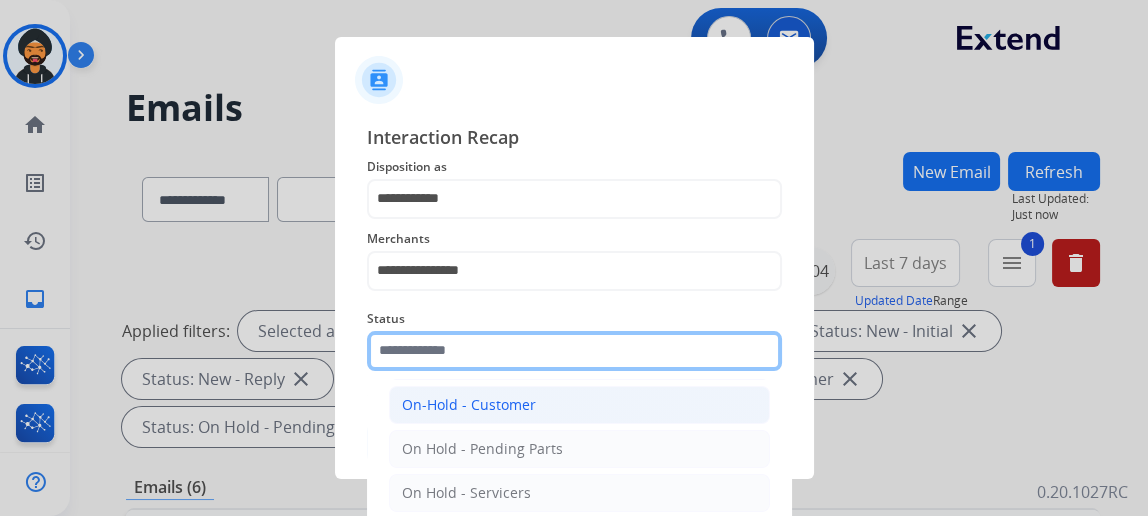 scroll, scrollTop: 112, scrollLeft: 0, axis: vertical 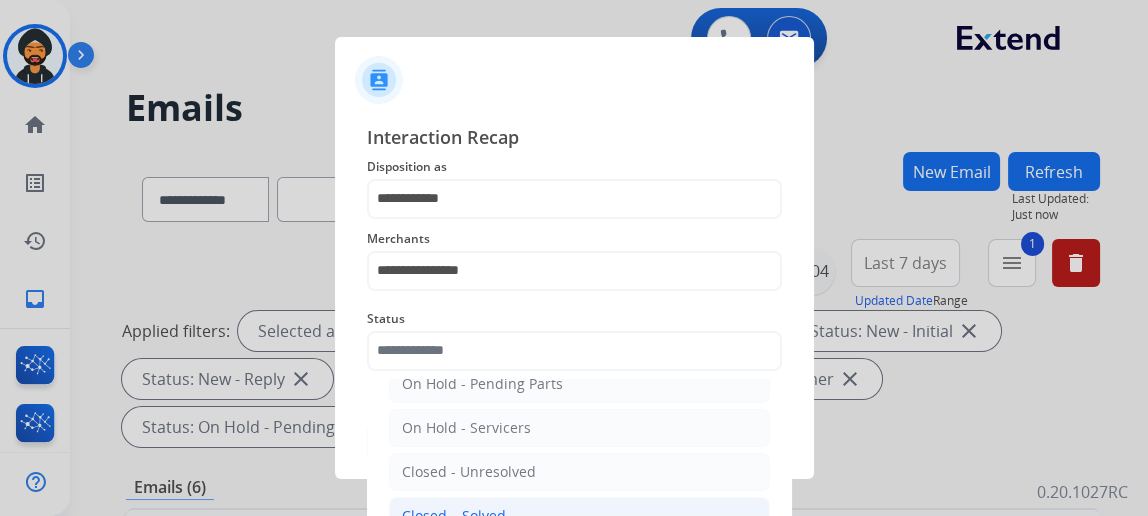 drag, startPoint x: 476, startPoint y: 508, endPoint x: 507, endPoint y: 485, distance: 38.600517 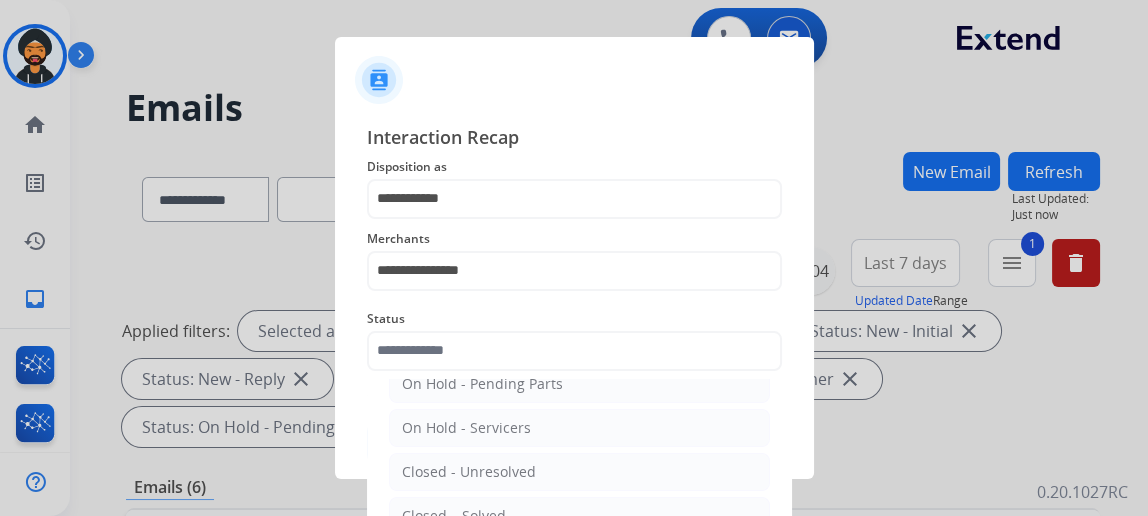 click on "Closed – Solved" 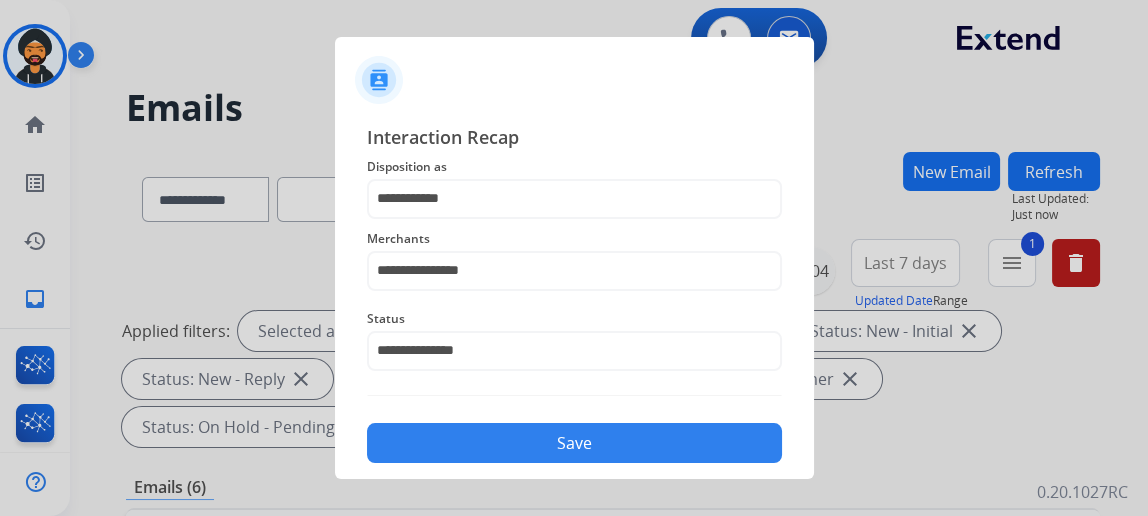 click on "Save" 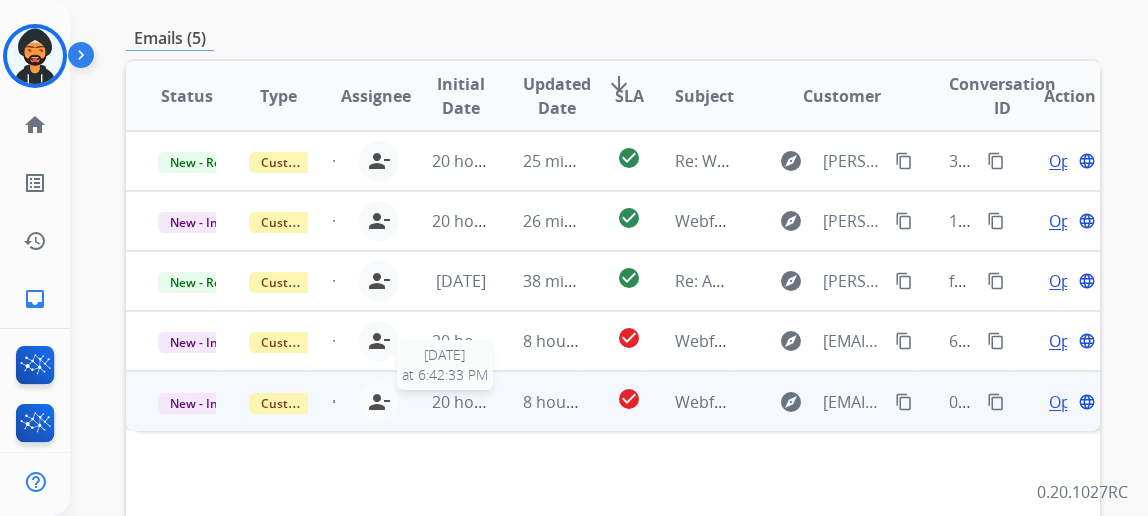 scroll, scrollTop: 454, scrollLeft: 0, axis: vertical 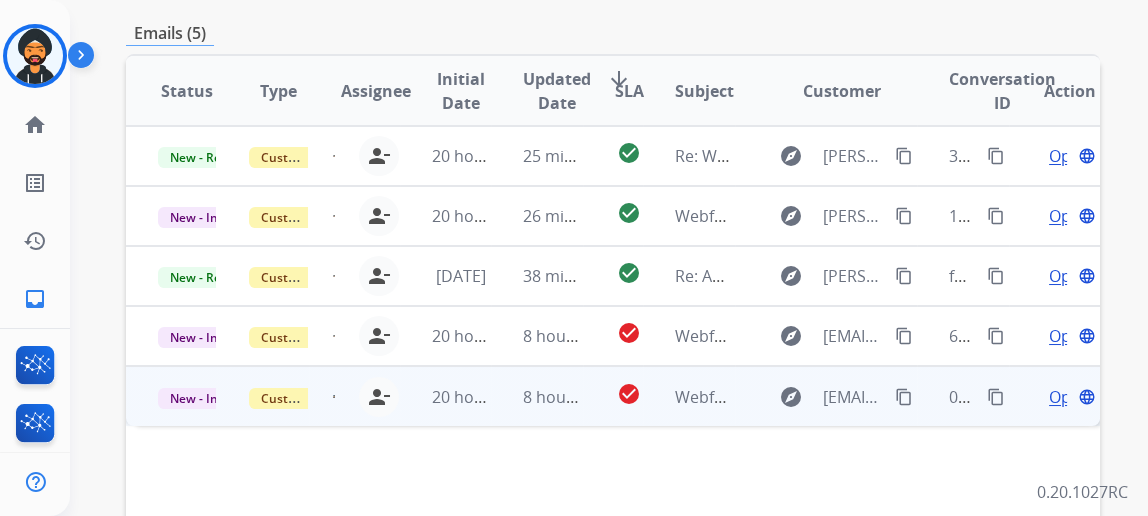 click on "Open language" at bounding box center [1070, 397] 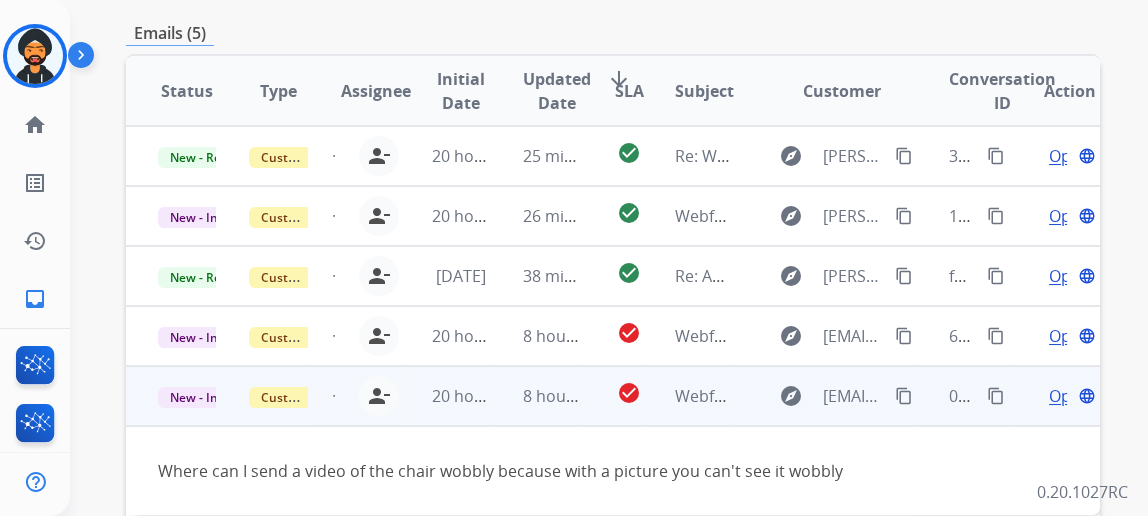 click on "Open language" at bounding box center [1070, 396] 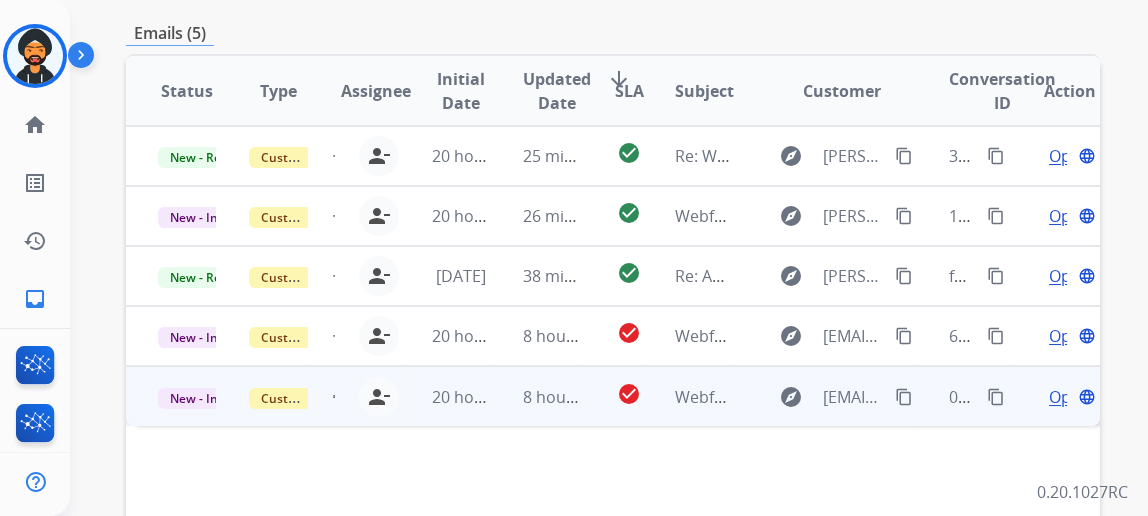 click on "Open" at bounding box center [1069, 397] 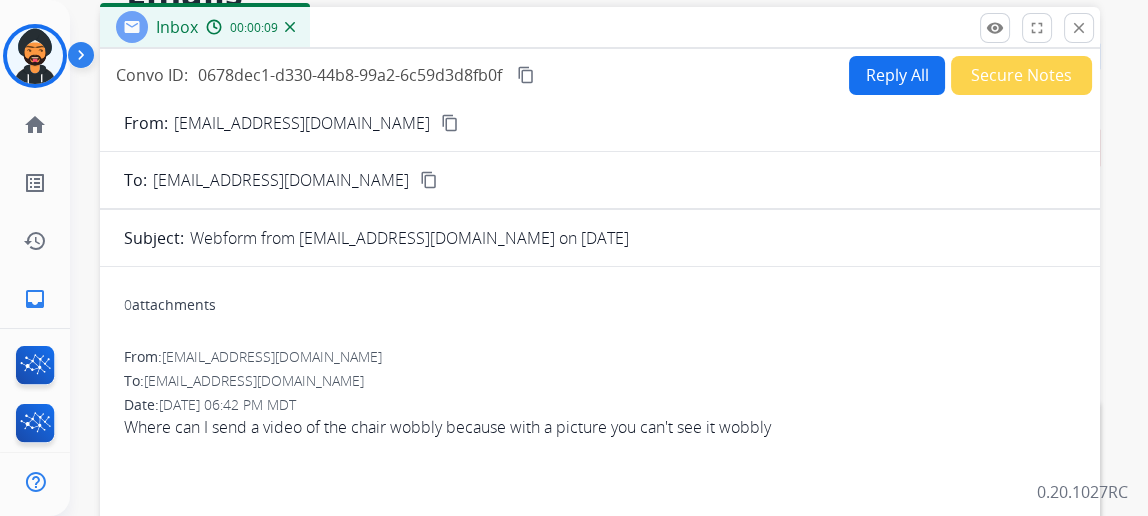 scroll, scrollTop: 90, scrollLeft: 0, axis: vertical 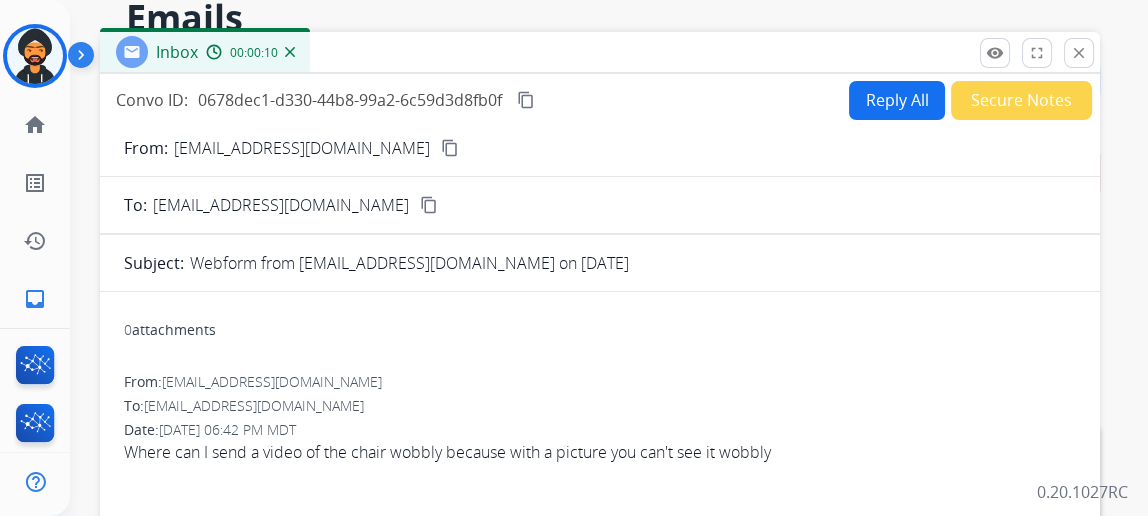 click on "Reply All" at bounding box center [897, 100] 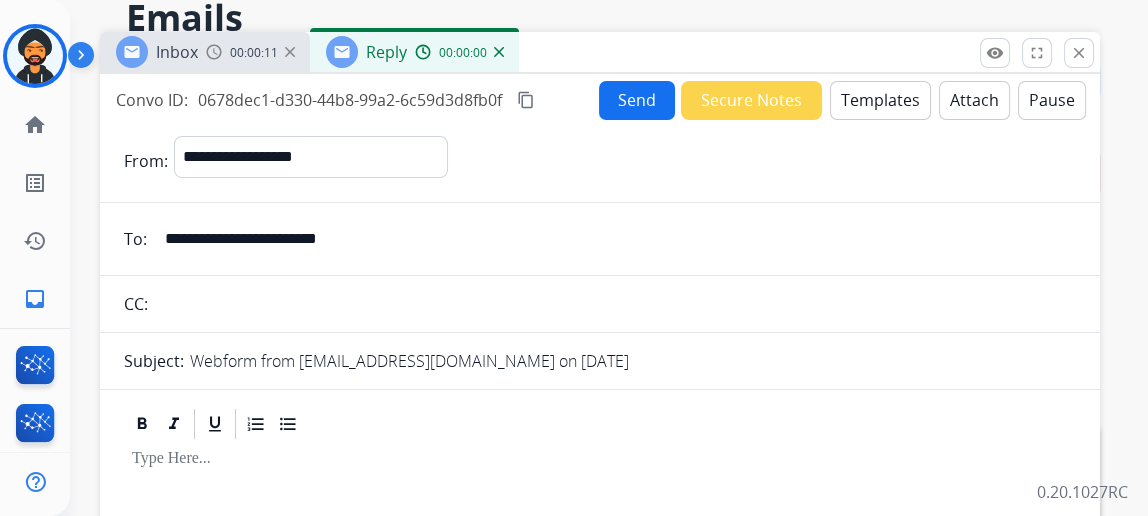 click on "Templates" at bounding box center (880, 100) 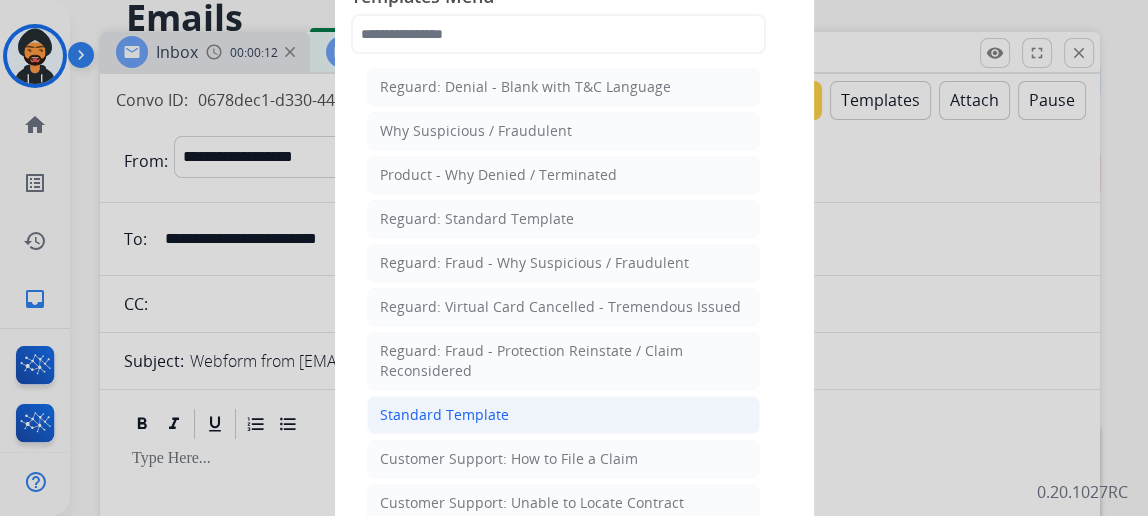 click on "Standard Template" 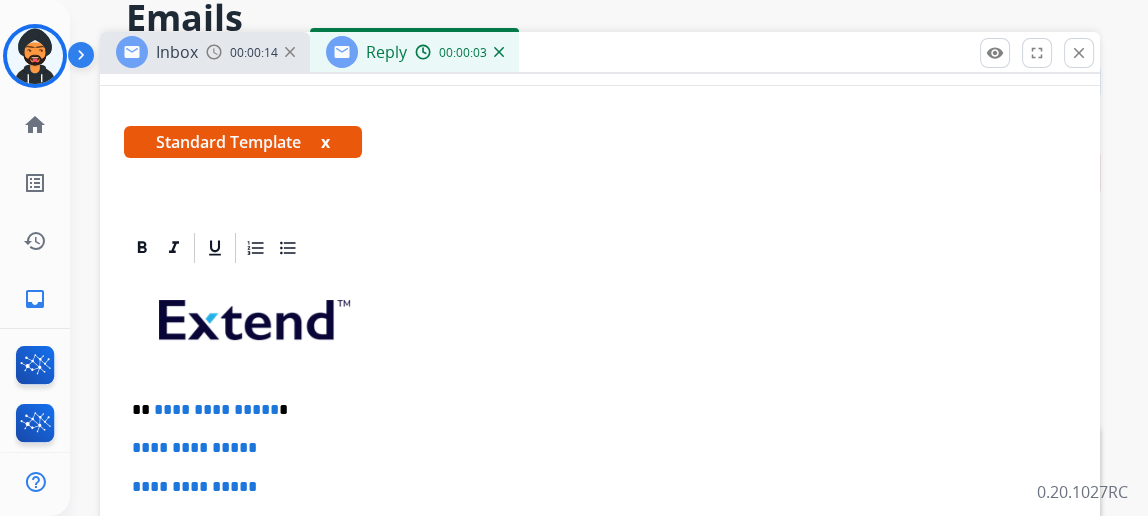 scroll, scrollTop: 435, scrollLeft: 0, axis: vertical 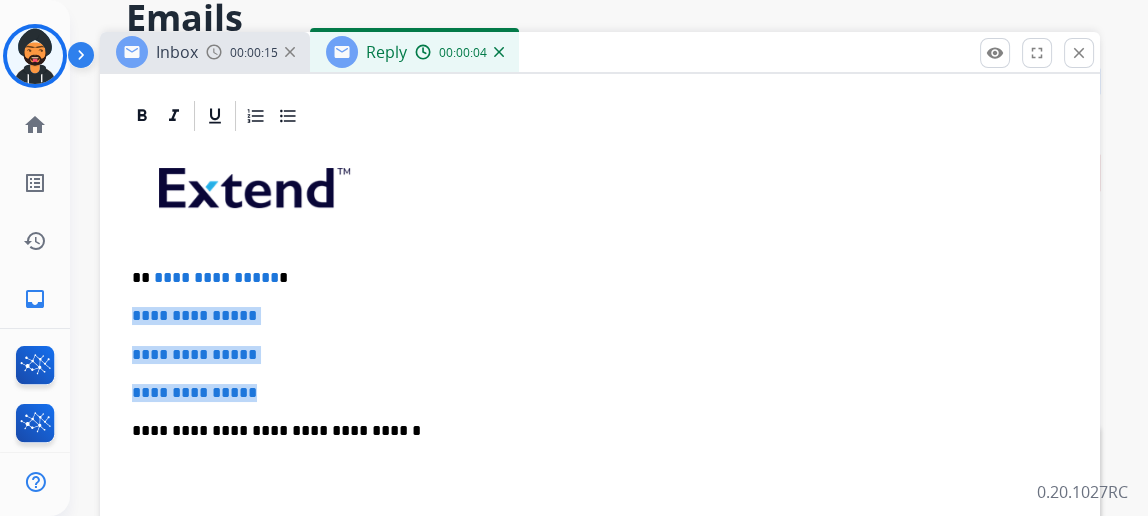 drag, startPoint x: 301, startPoint y: 383, endPoint x: 144, endPoint y: 309, distance: 173.56555 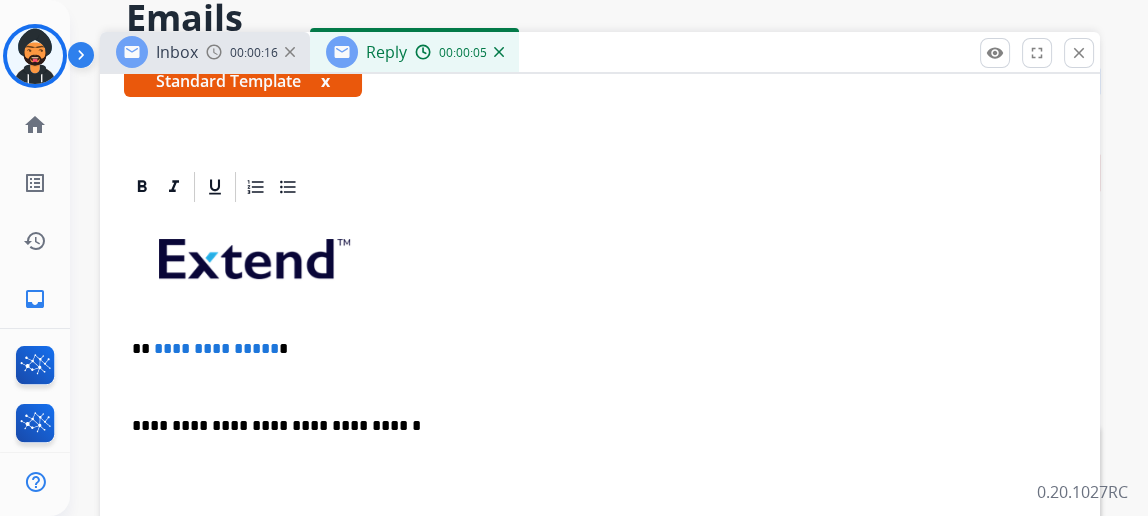 scroll, scrollTop: 358, scrollLeft: 0, axis: vertical 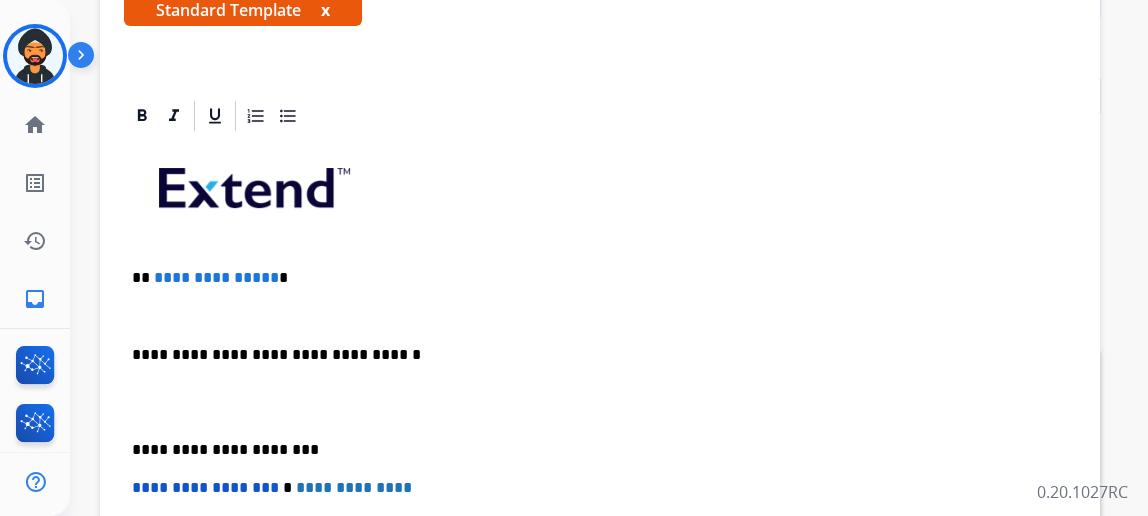 type 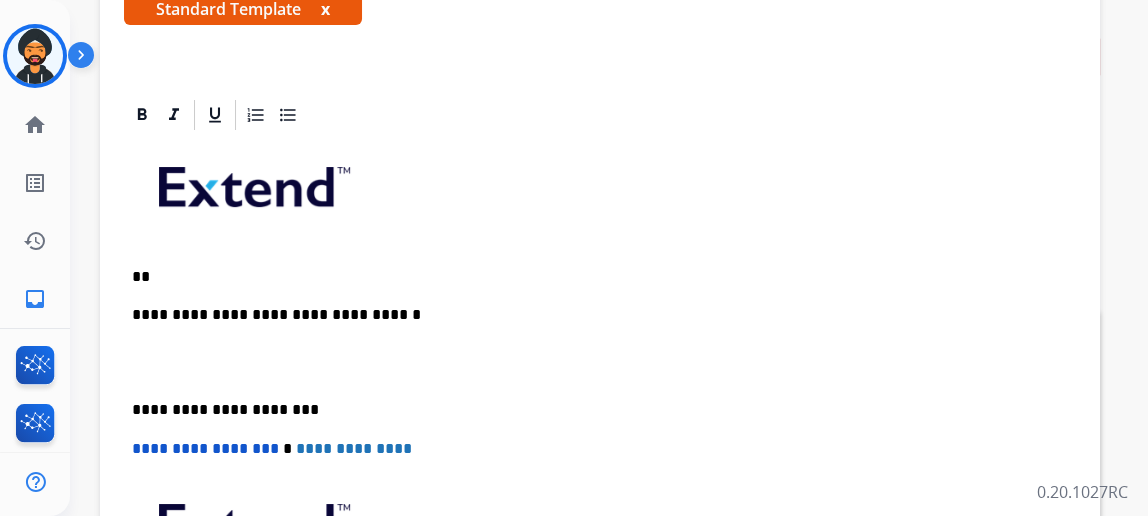 scroll, scrollTop: 358, scrollLeft: 0, axis: vertical 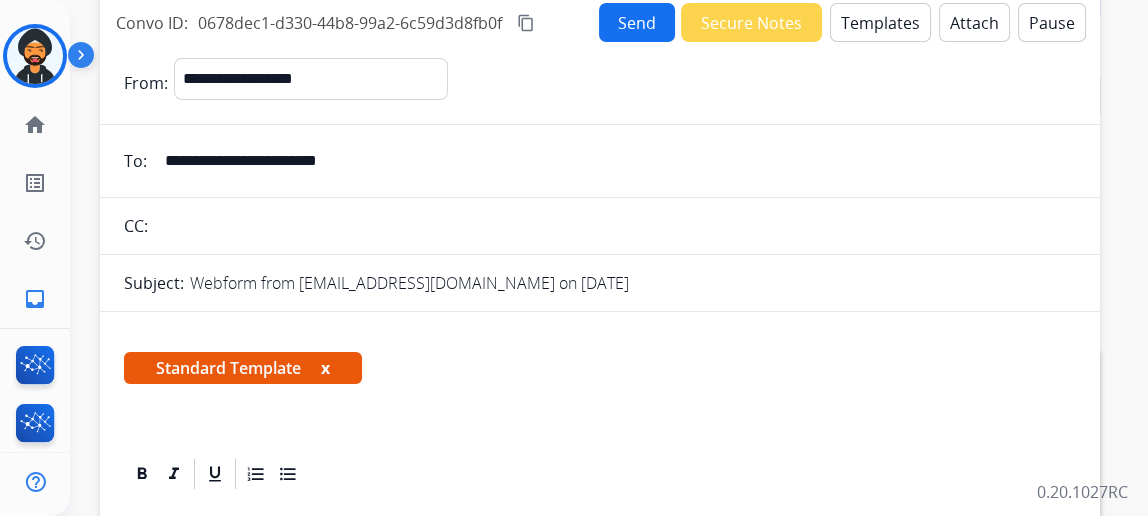 click on "Send" at bounding box center (637, 22) 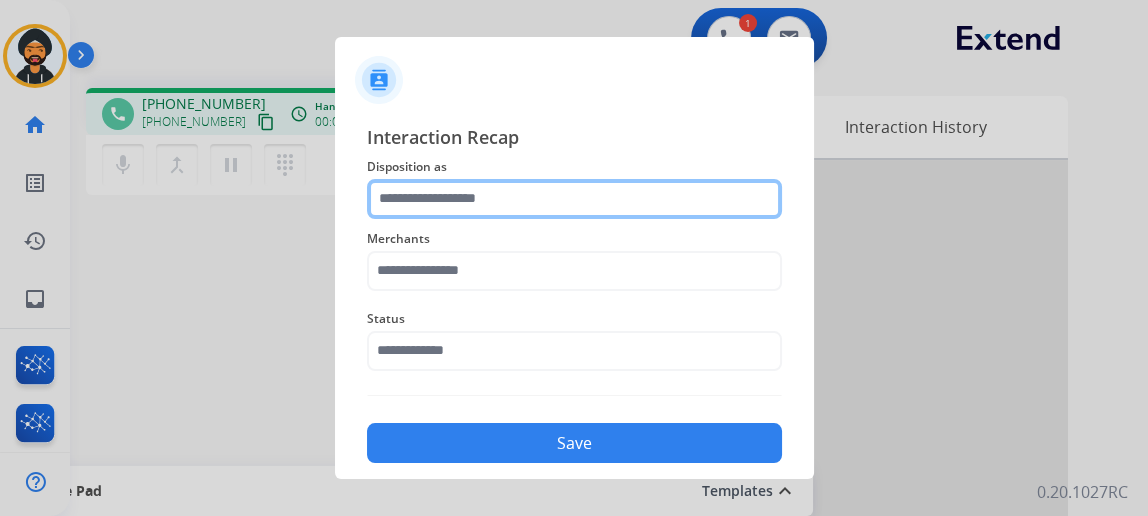 click 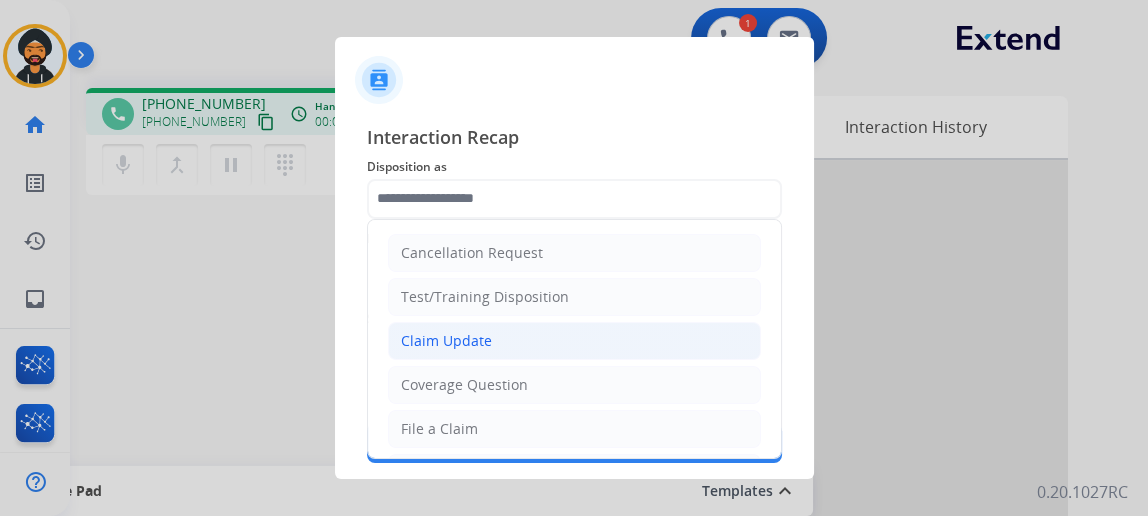 click on "Claim Update" 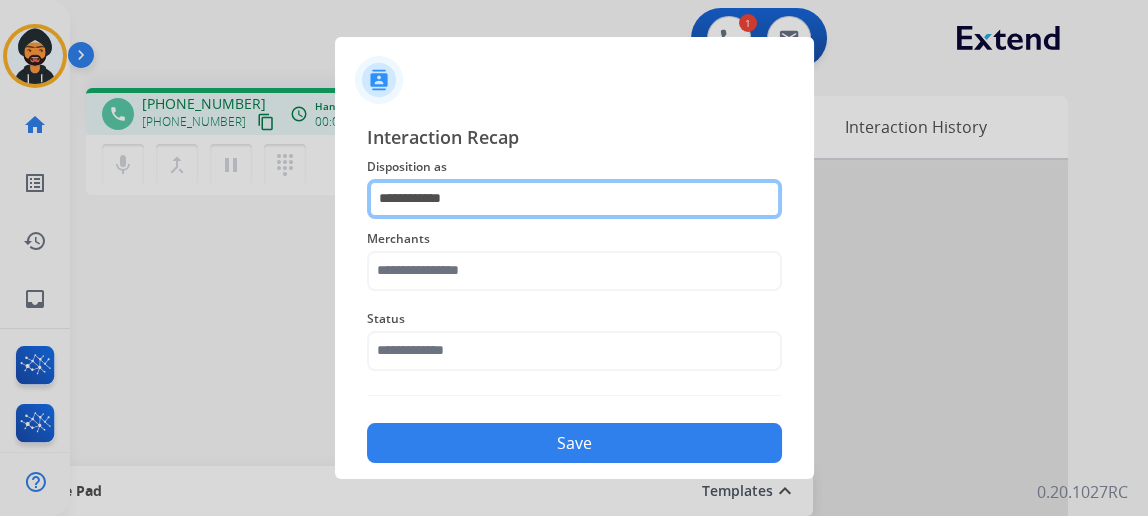 click on "**********" 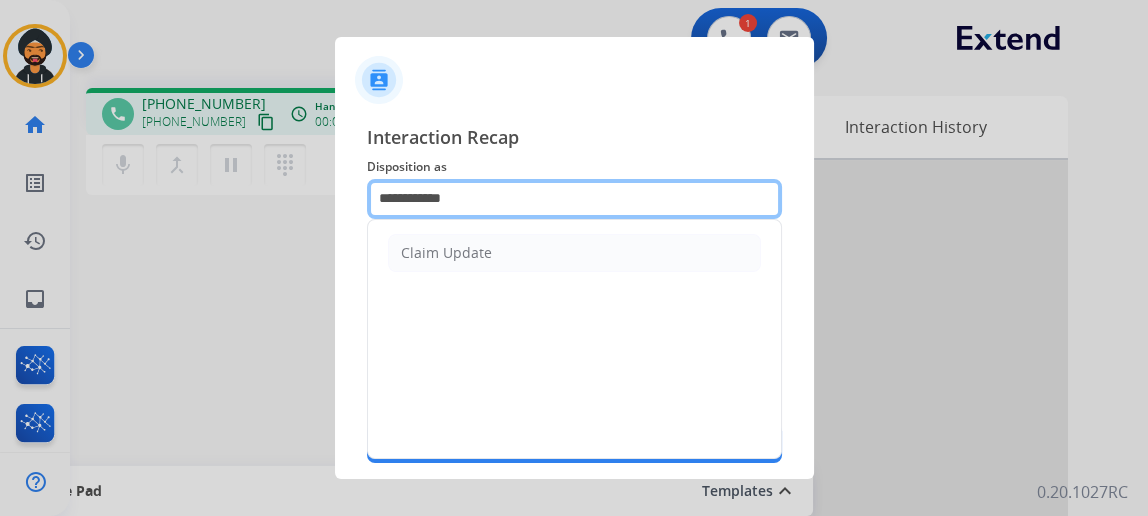 click on "**********" 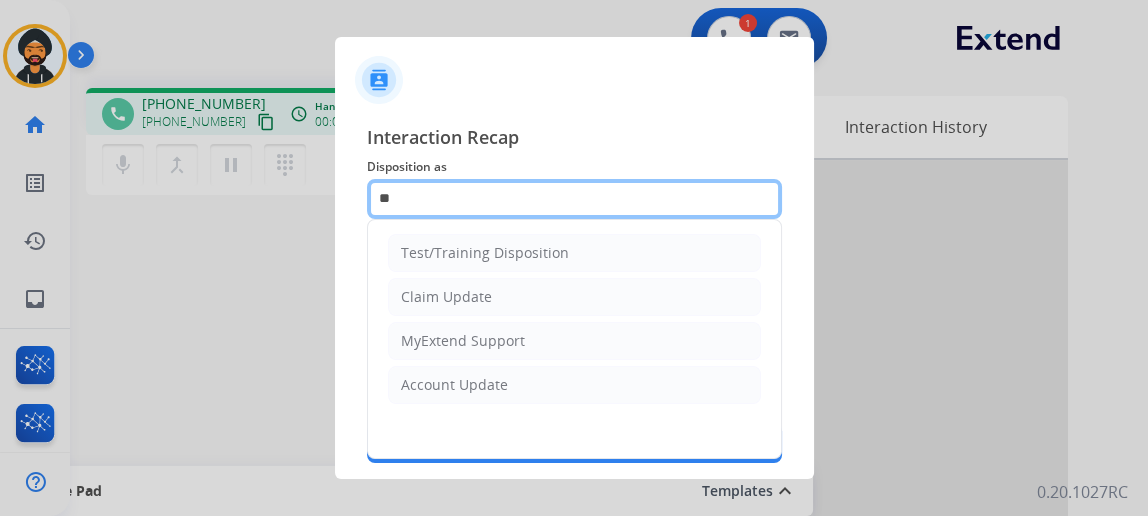 click on "**" 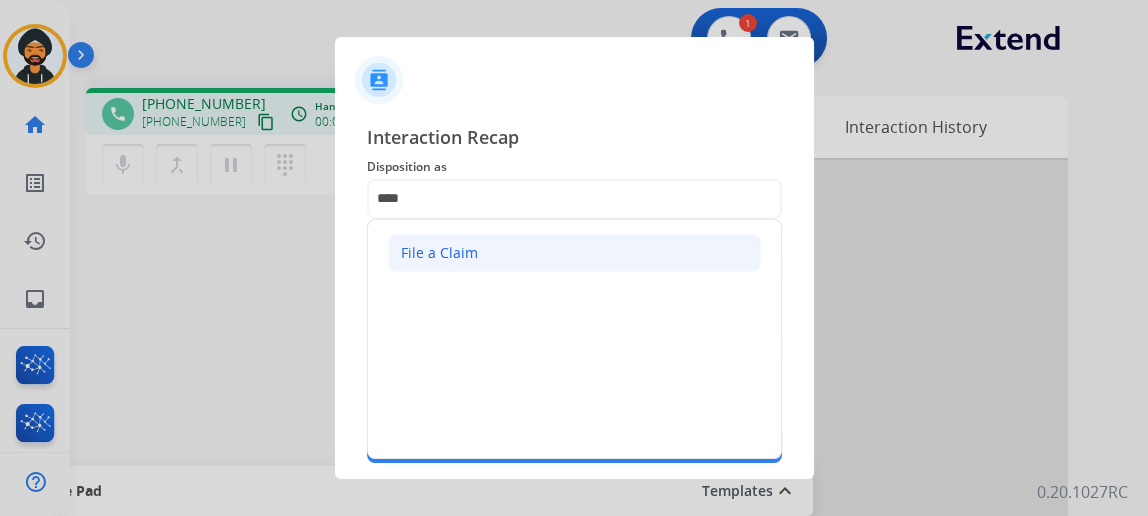 click on "File a Claim" 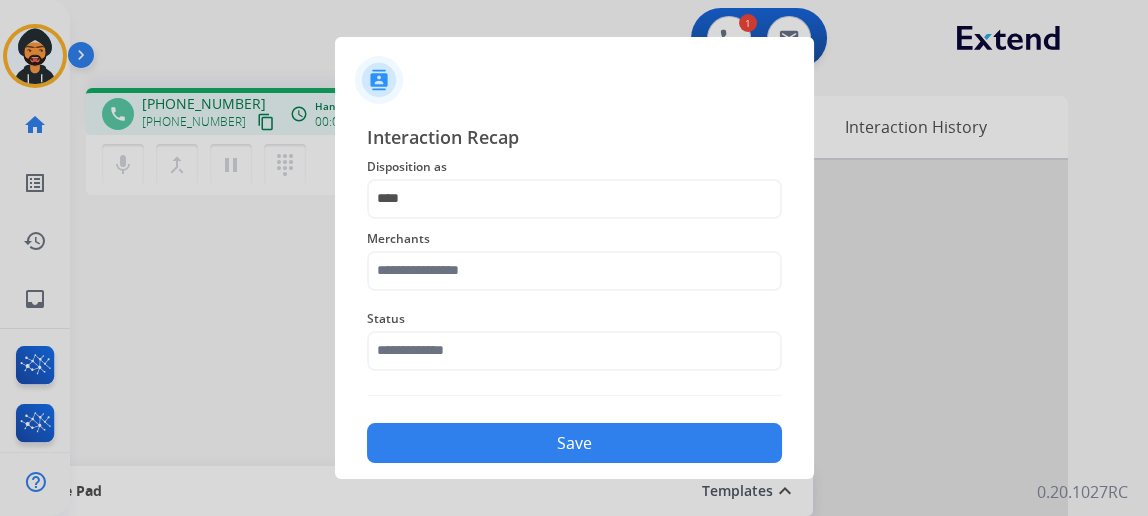 type on "**********" 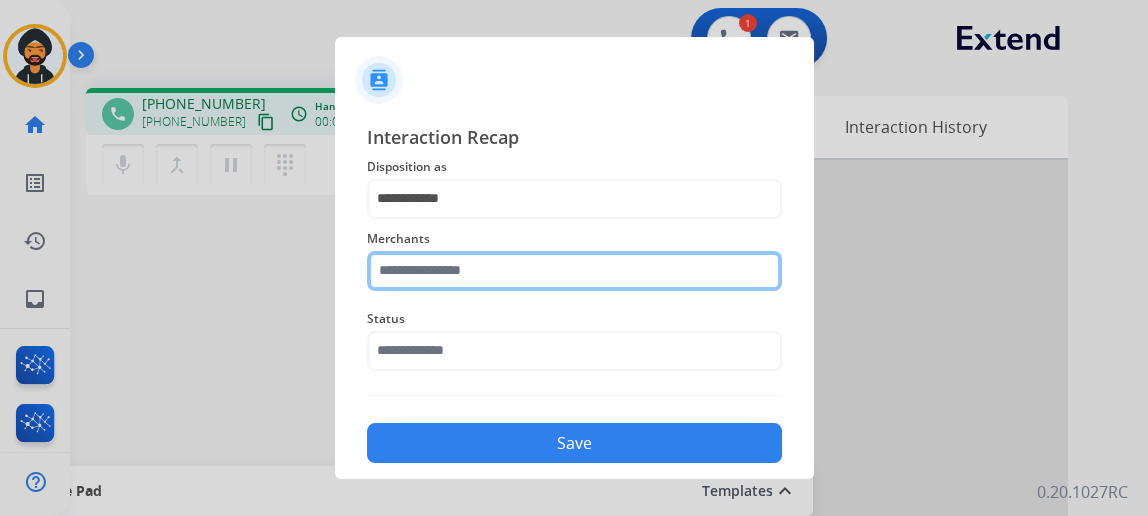 click 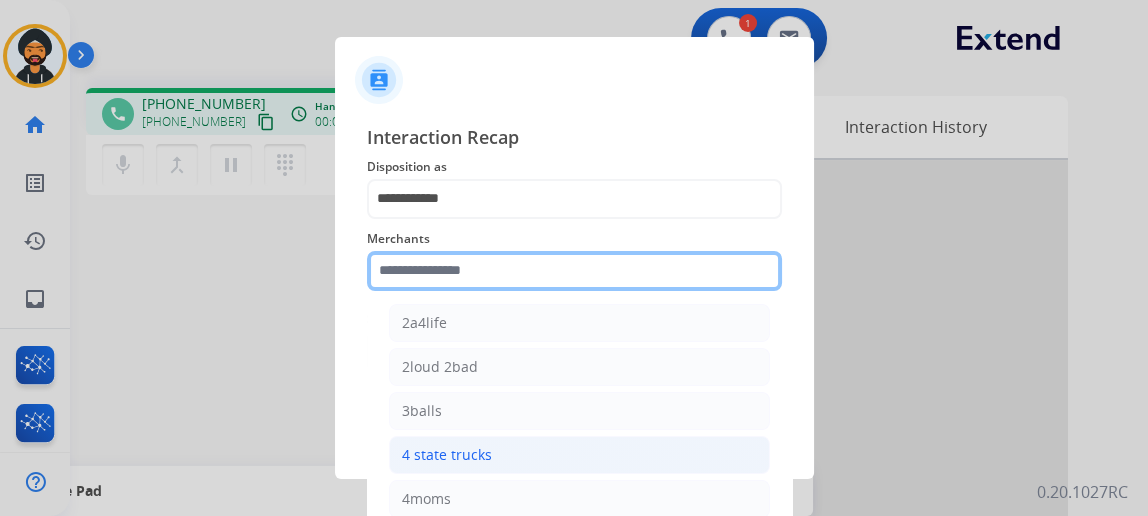 scroll, scrollTop: 0, scrollLeft: 0, axis: both 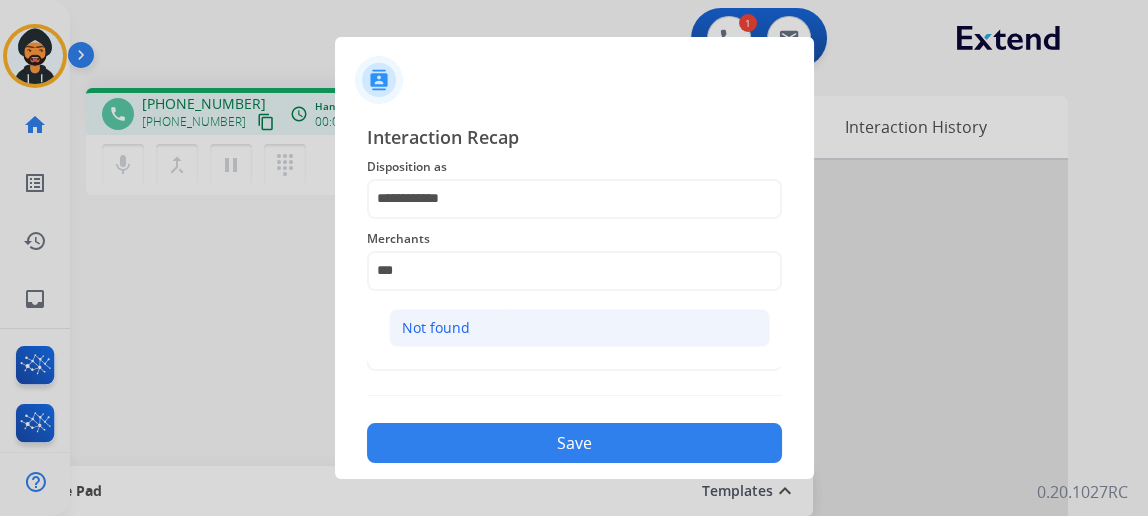 click on "Not found" 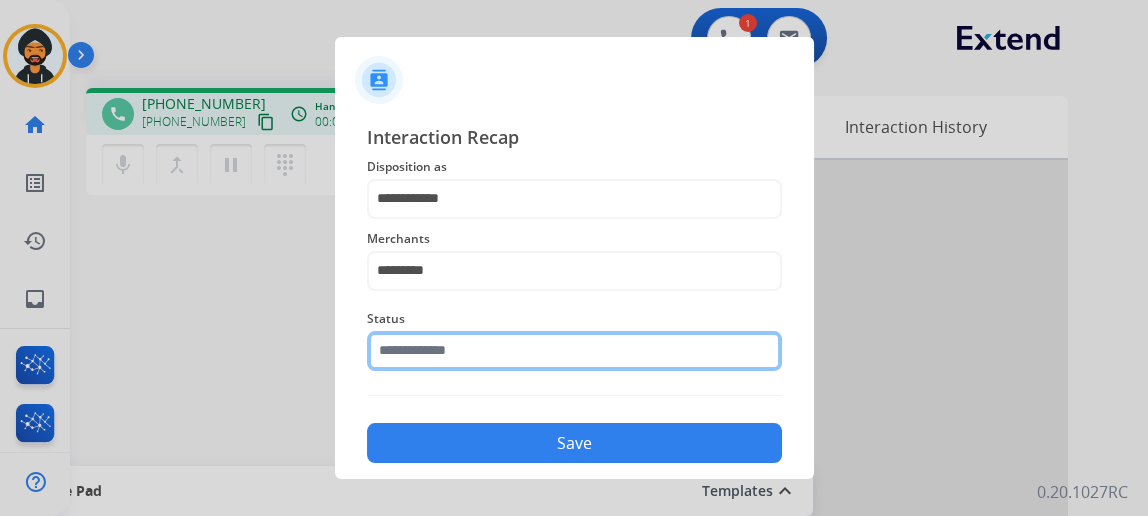 click 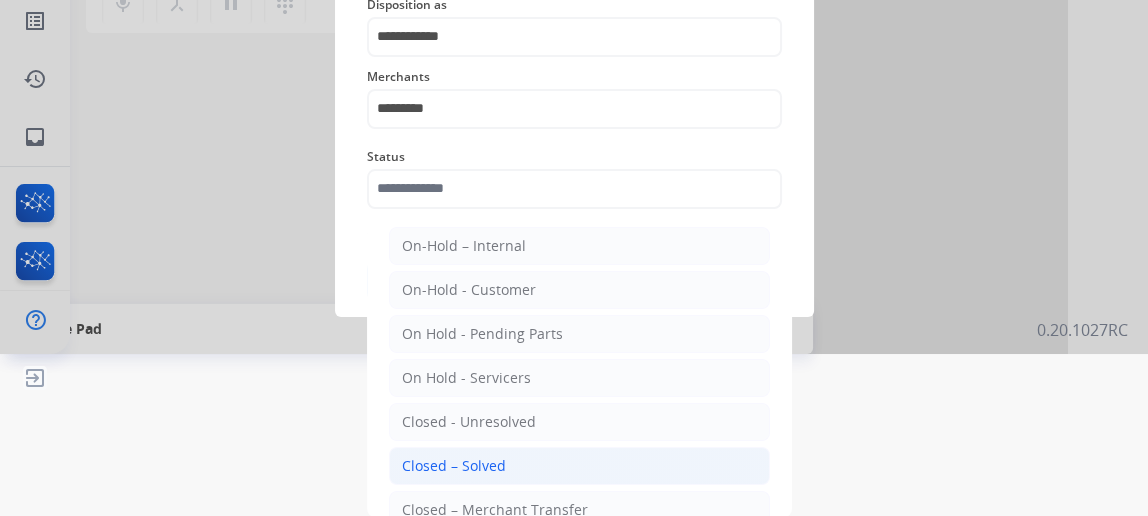 click on "Closed – Solved" 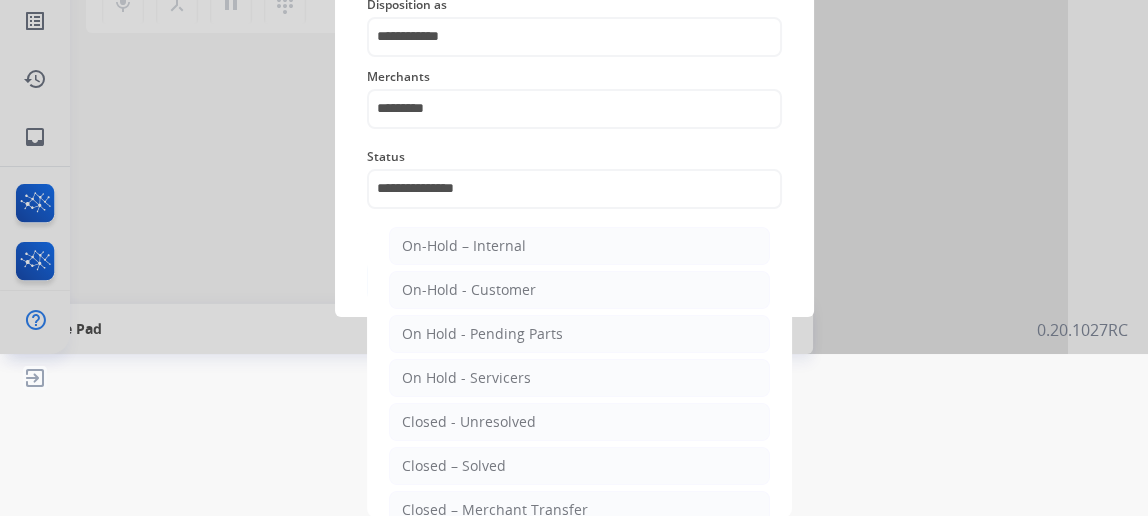 scroll, scrollTop: 43, scrollLeft: 0, axis: vertical 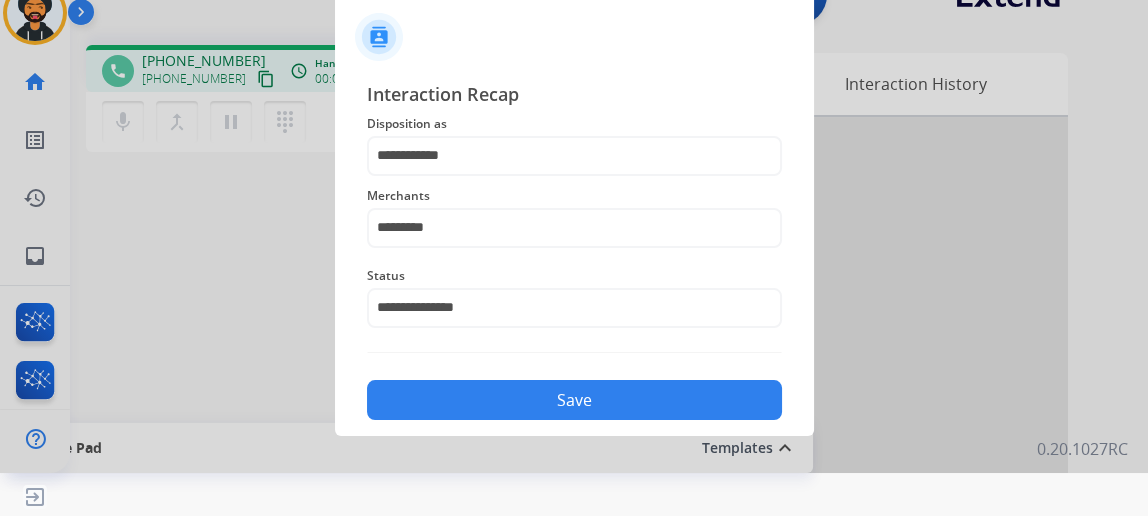 click on "Save" 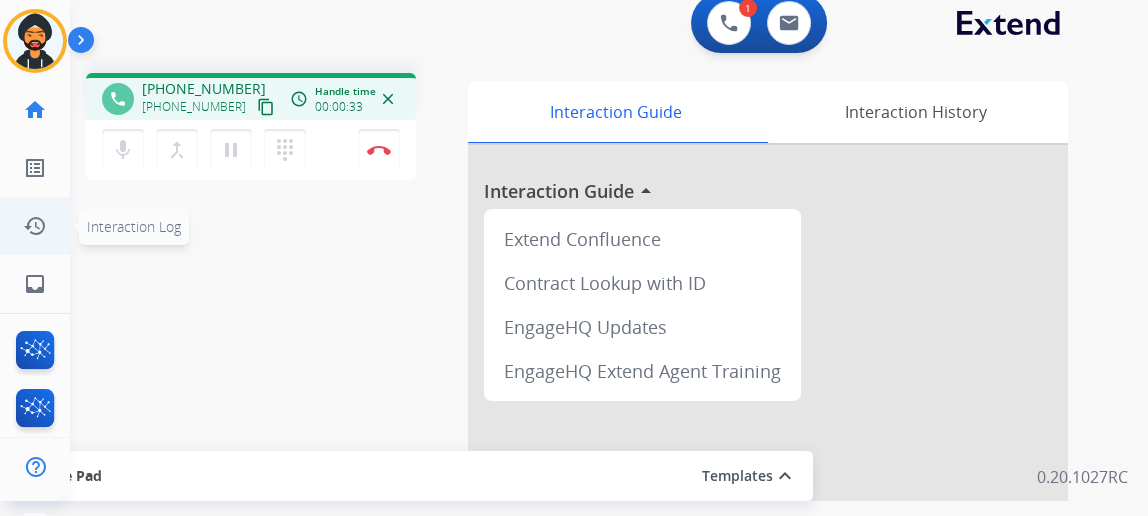 scroll, scrollTop: 0, scrollLeft: 0, axis: both 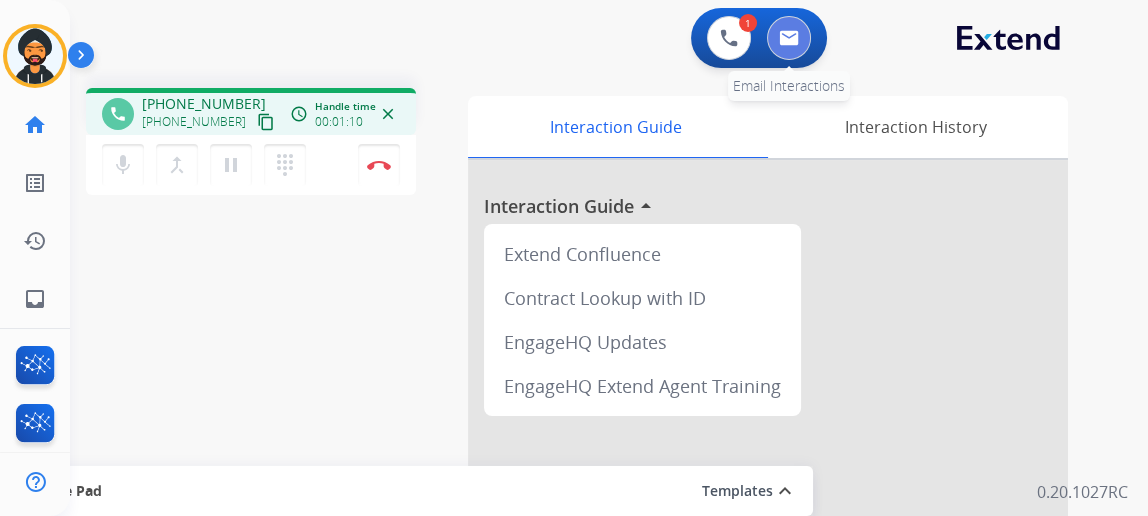click at bounding box center [789, 38] 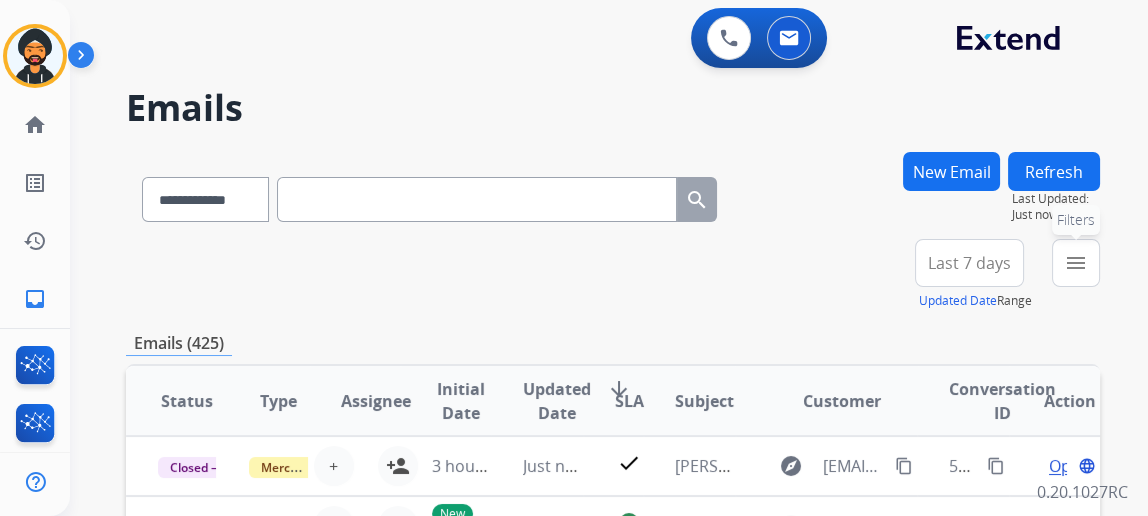 click on "menu" at bounding box center (1076, 263) 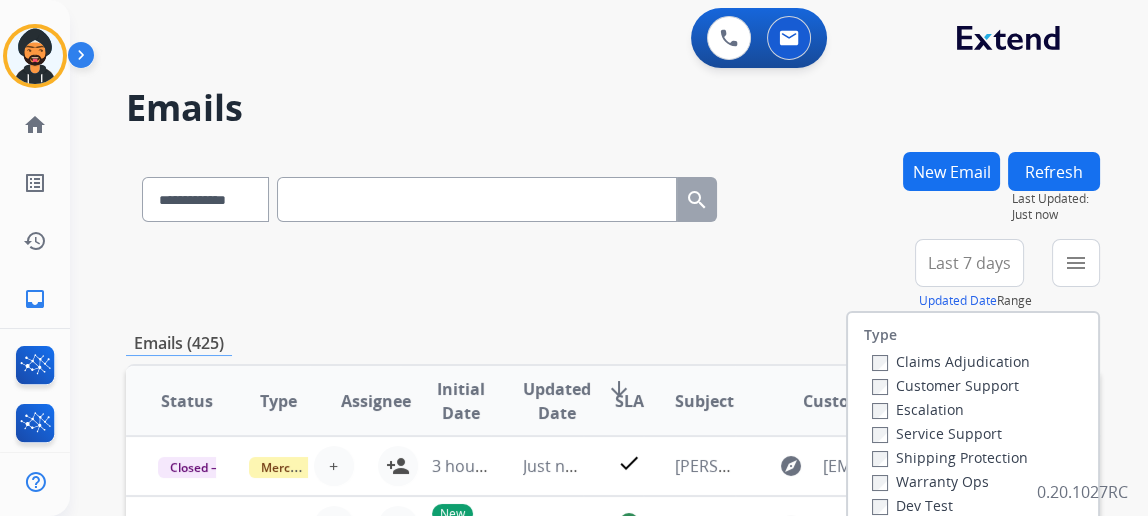 scroll, scrollTop: 272, scrollLeft: 0, axis: vertical 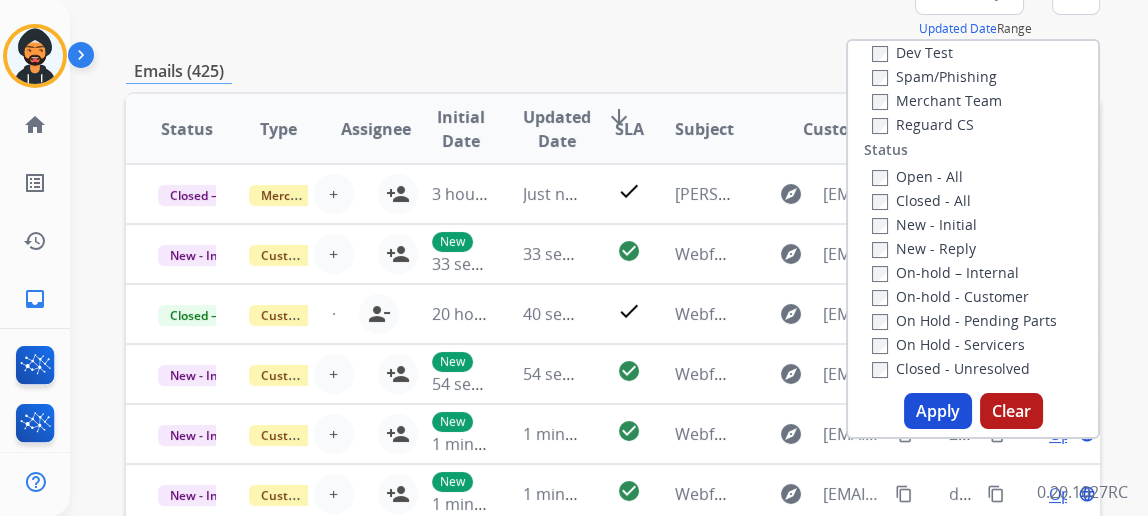 click on "Open - All   Closed - All   New - Initial   New - Reply   On-hold – Internal   On-hold - Customer   On Hold - Pending Parts   On Hold - Servicers   Closed - Unresolved   Closed – Solved   Closed – Merchant Transfer" at bounding box center (973, 296) 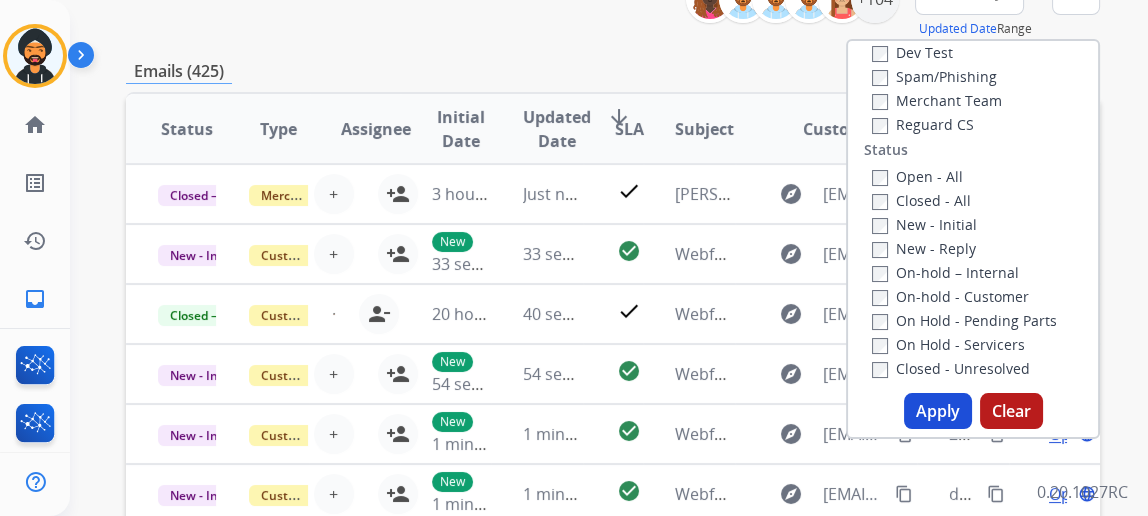 click on "Apply" at bounding box center (938, 411) 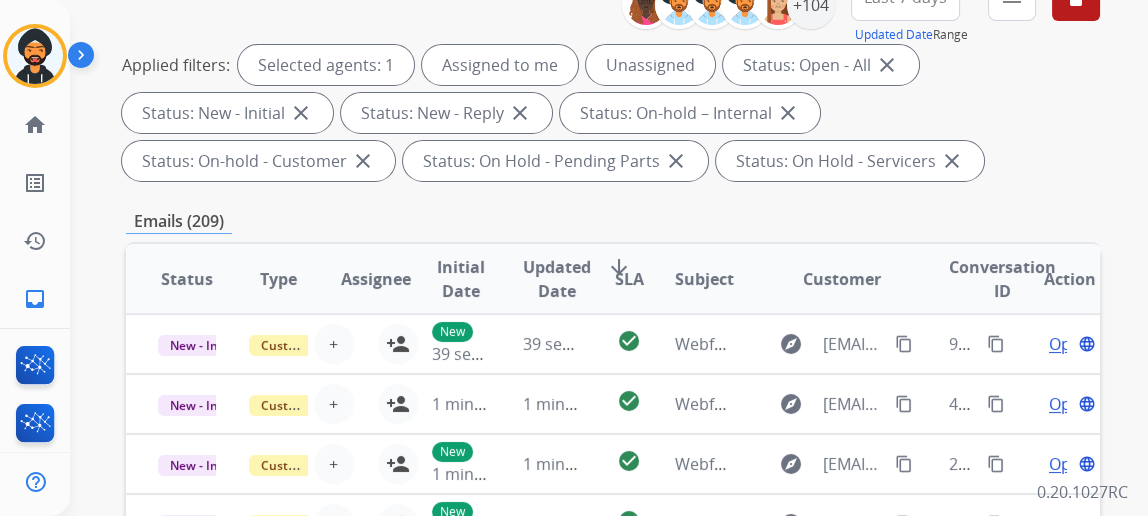 scroll, scrollTop: 0, scrollLeft: 0, axis: both 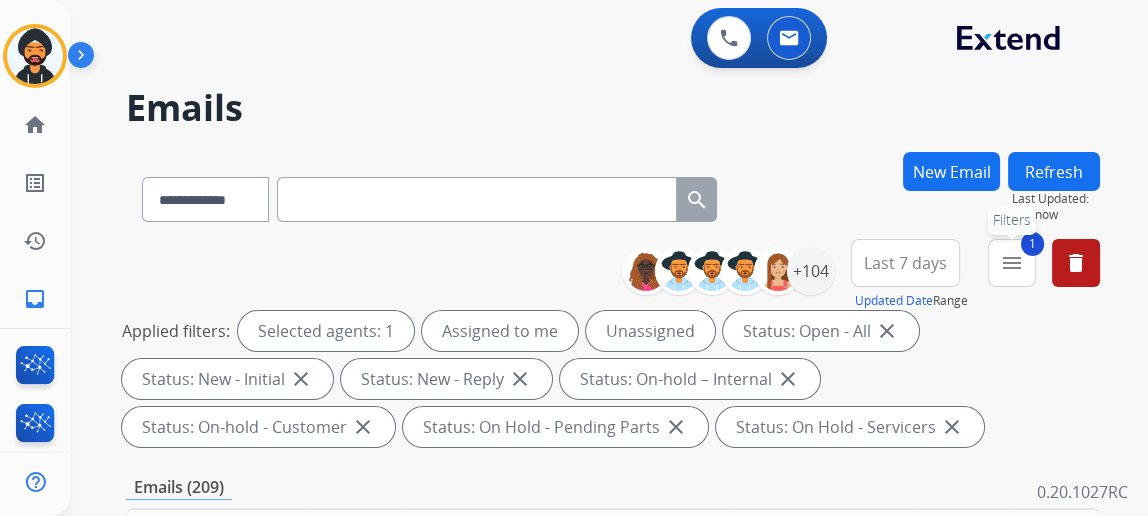 click on "menu" at bounding box center [1012, 263] 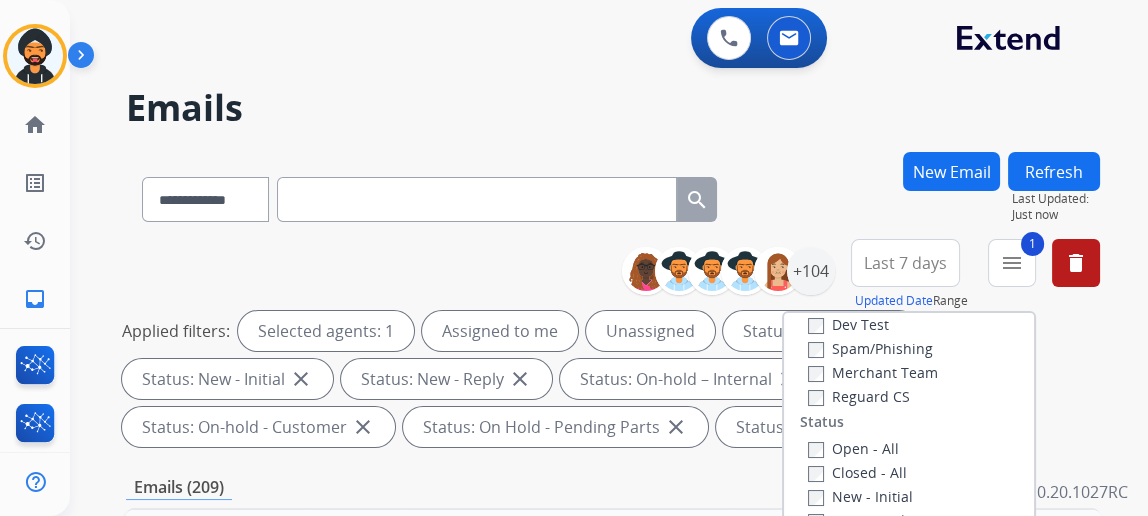 scroll, scrollTop: 181, scrollLeft: 0, axis: vertical 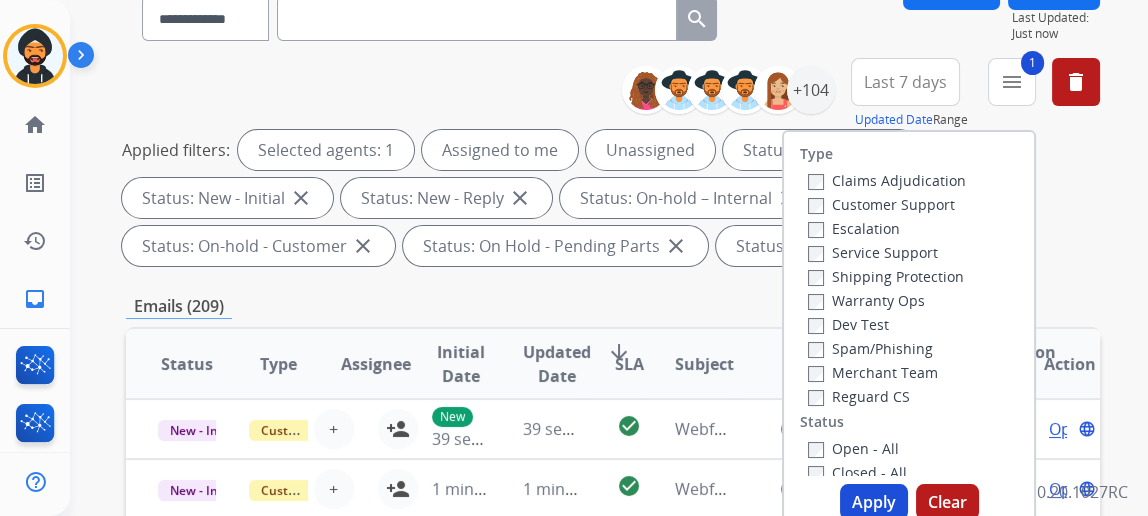 drag, startPoint x: 714, startPoint y: 288, endPoint x: 813, endPoint y: 202, distance: 131.13733 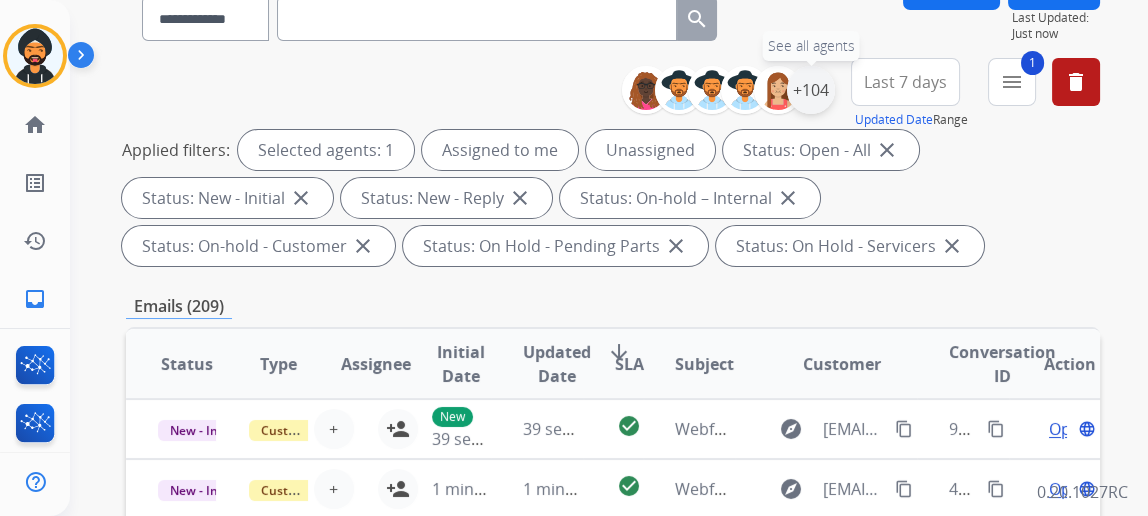click on "+104" at bounding box center (811, 90) 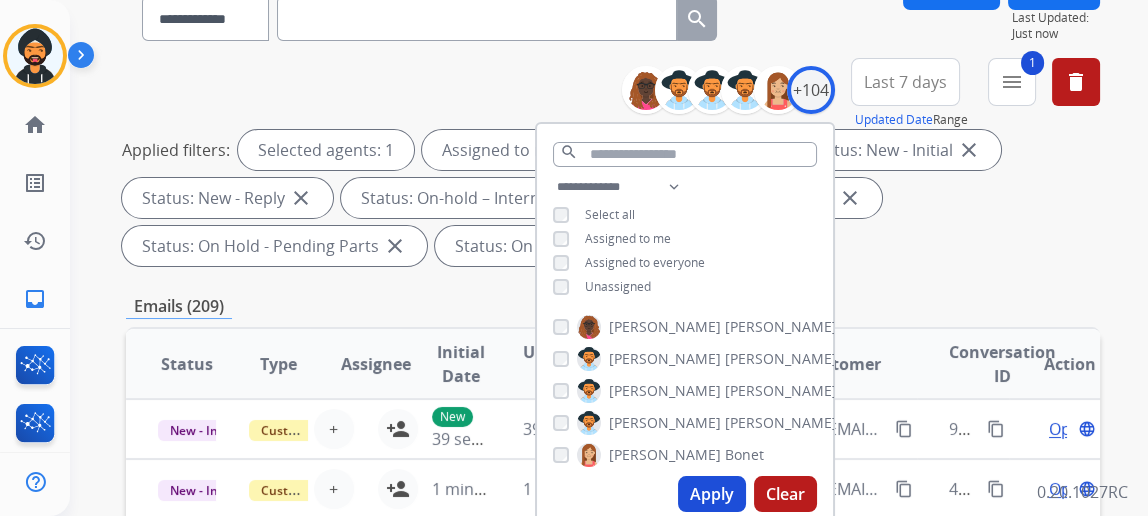 click on "Apply" at bounding box center (712, 494) 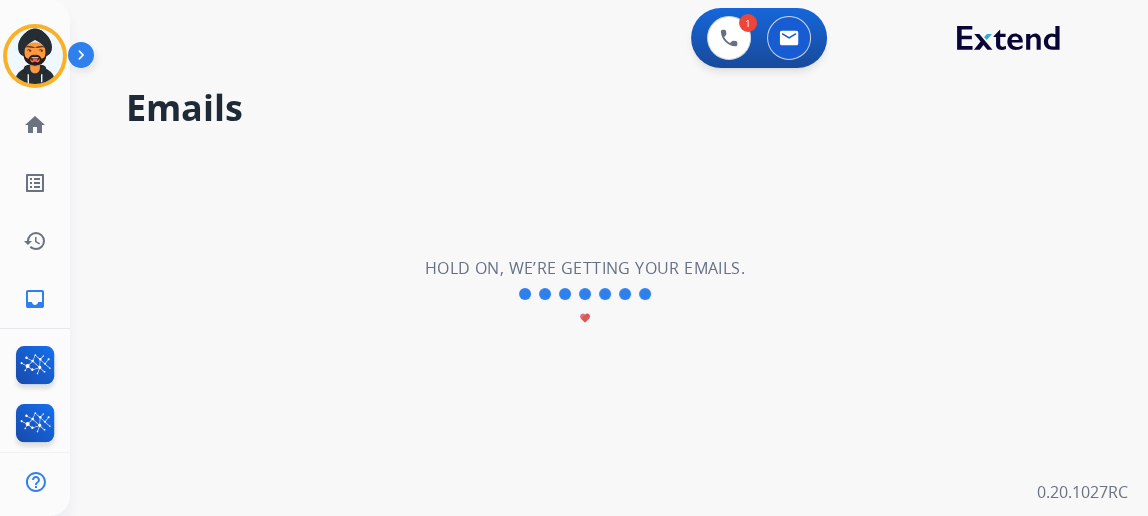 scroll, scrollTop: 0, scrollLeft: 0, axis: both 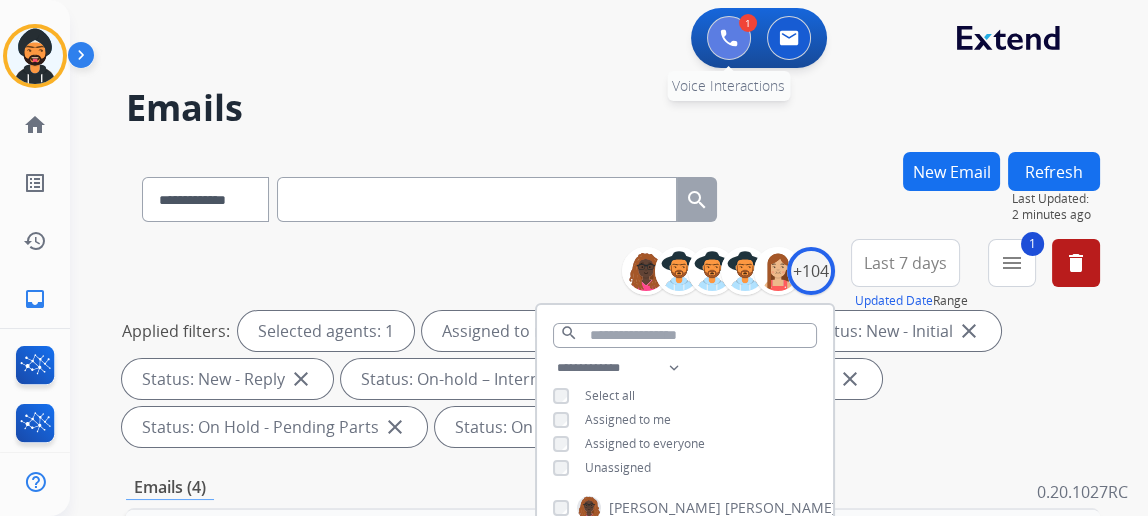 click at bounding box center (729, 38) 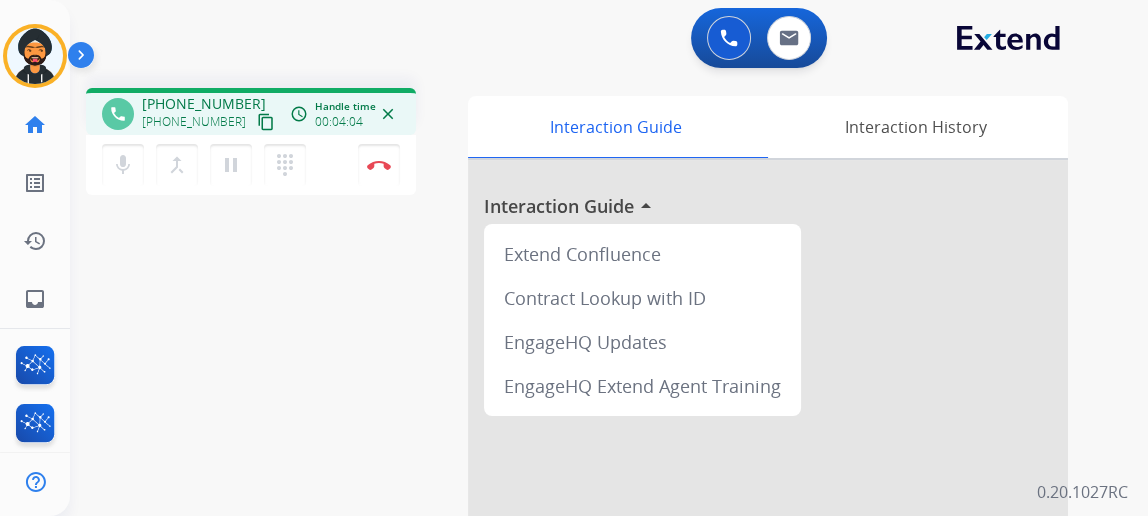 click on "content_copy" at bounding box center (266, 122) 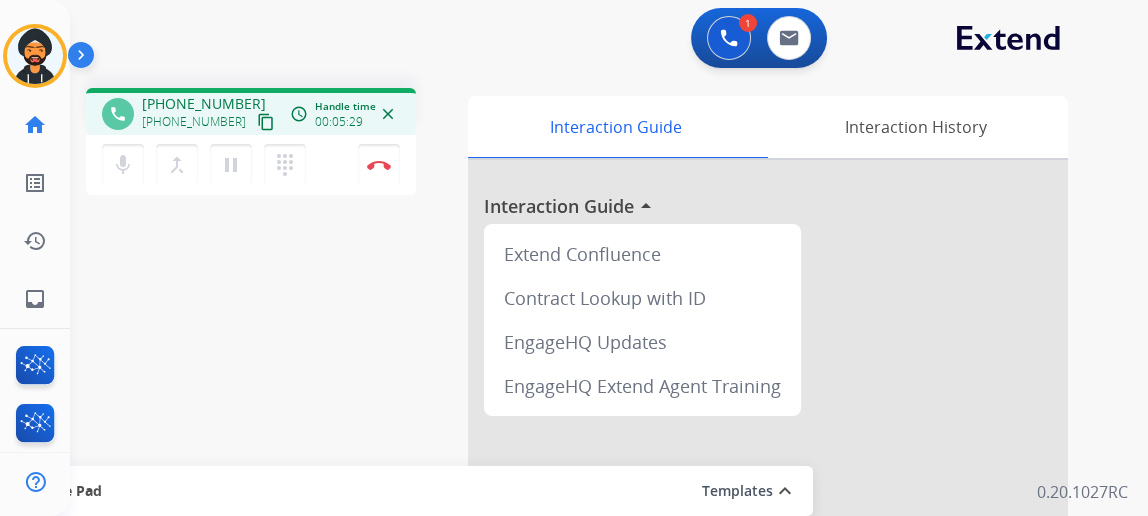 drag, startPoint x: 389, startPoint y: 160, endPoint x: 310, endPoint y: 153, distance: 79.30952 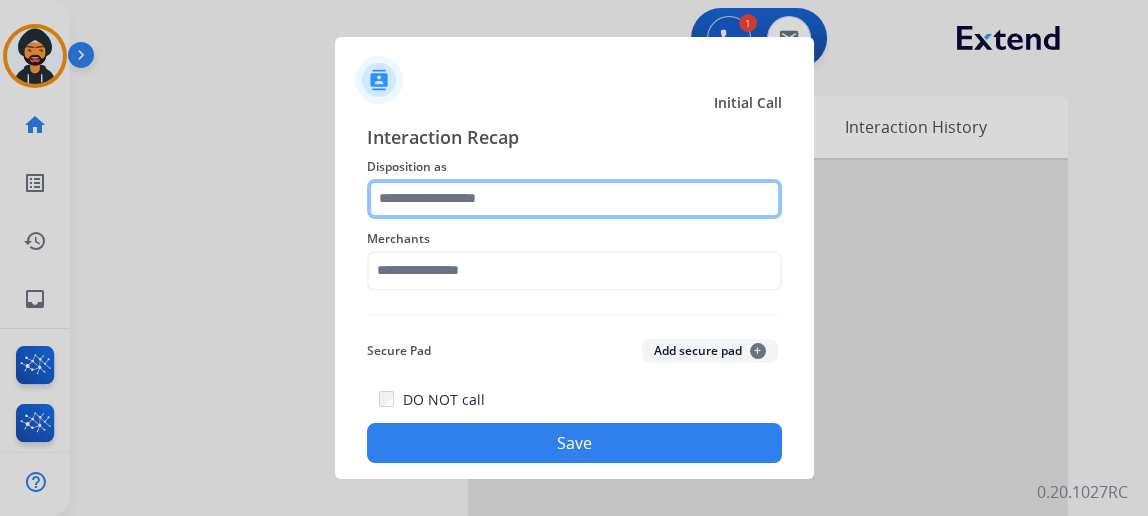 click 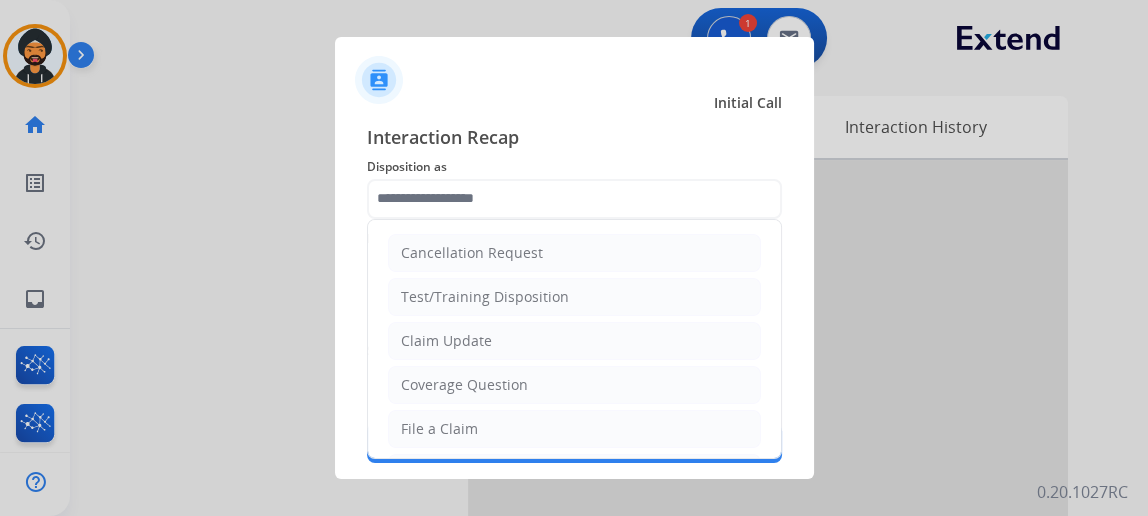 drag, startPoint x: 474, startPoint y: 337, endPoint x: 466, endPoint y: 422, distance: 85.37564 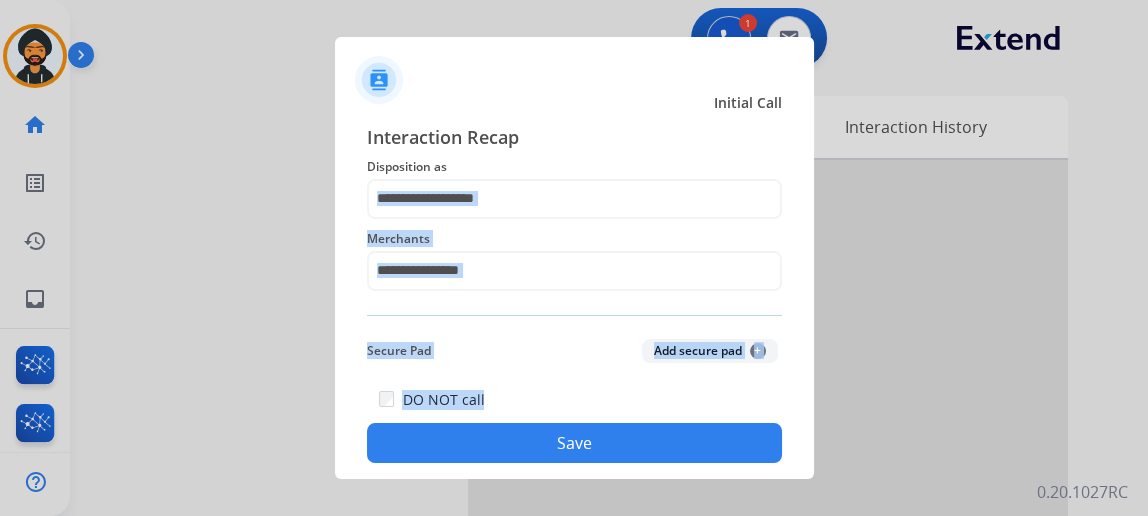 click on "DO NOT call   Save" 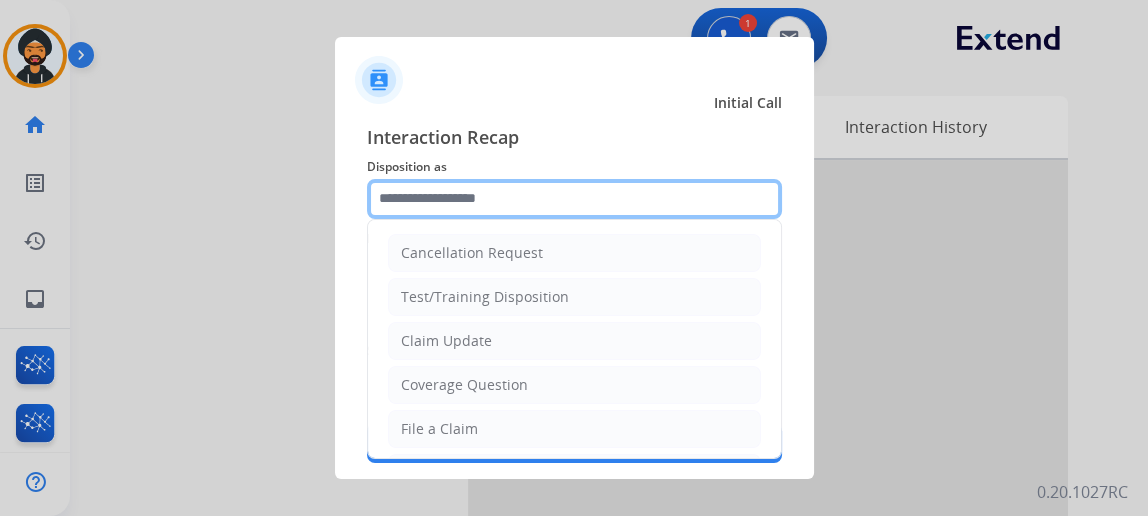 click 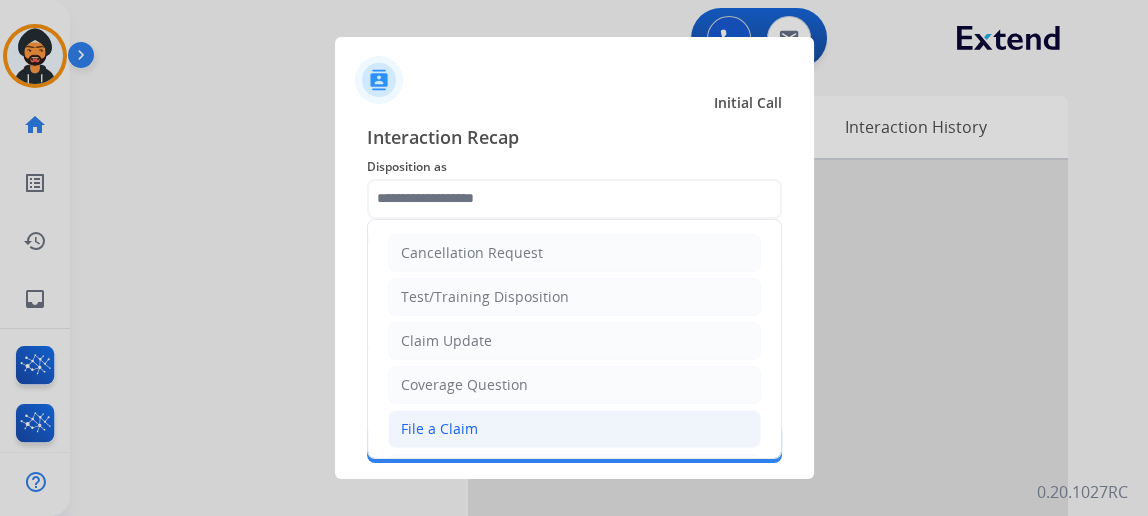 click on "File a Claim" 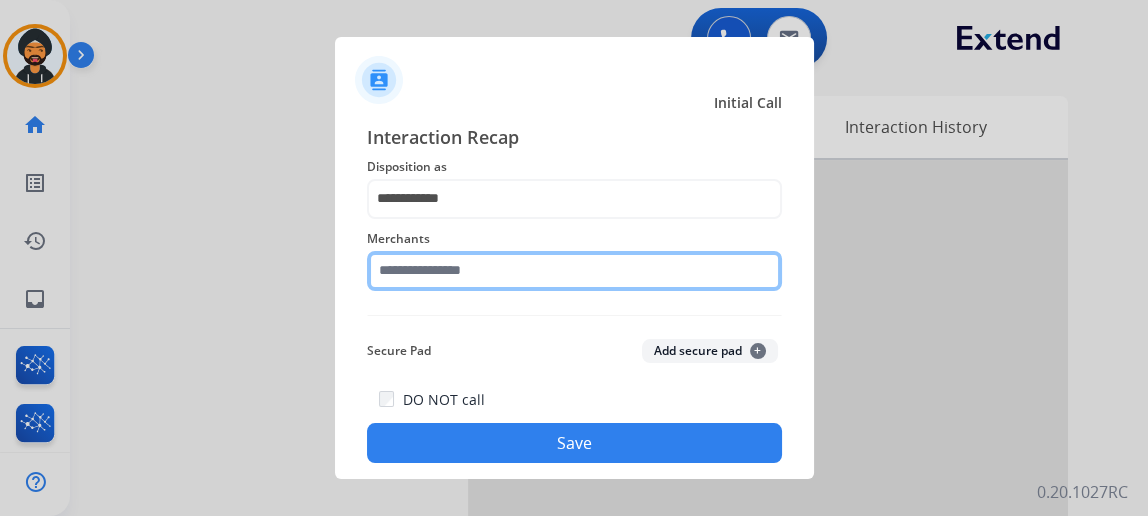 click 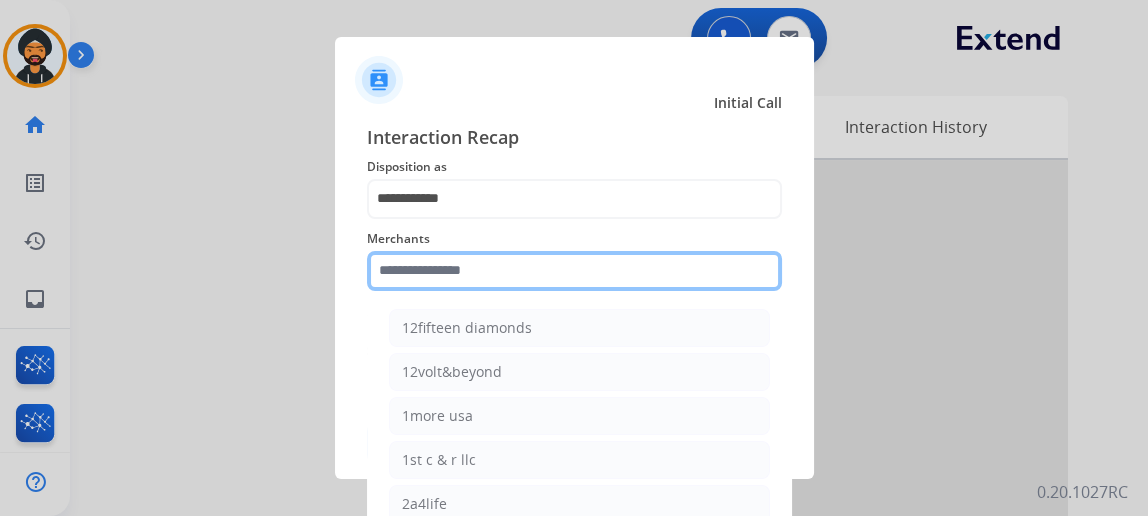 type on "*" 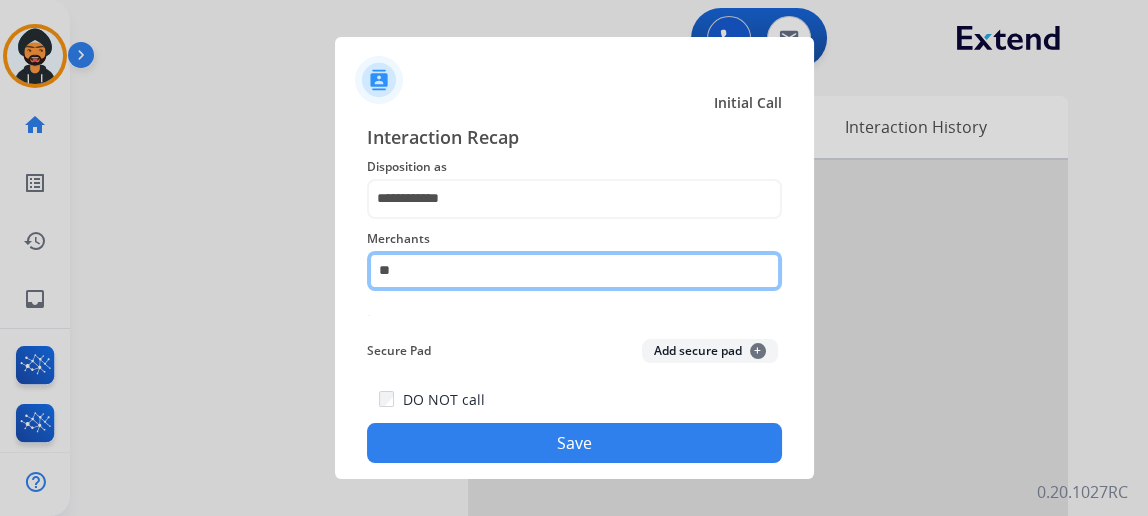 type on "*" 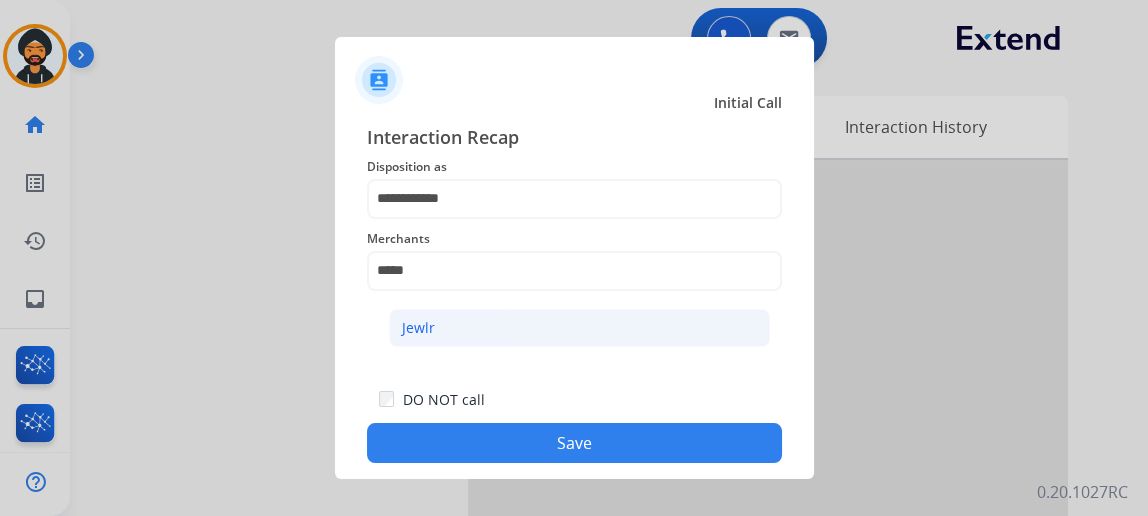click on "Jewlr" 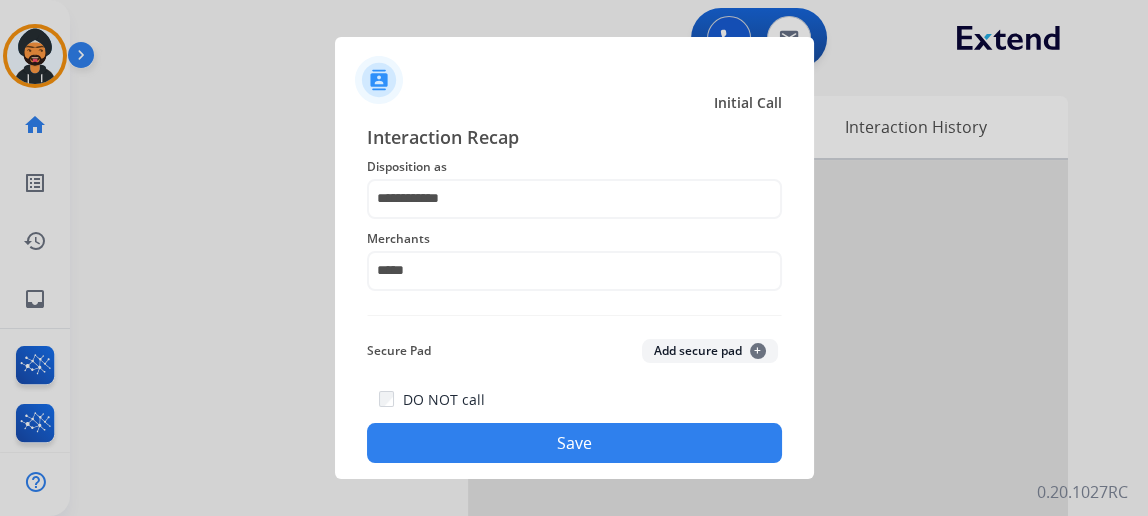click on "Save" 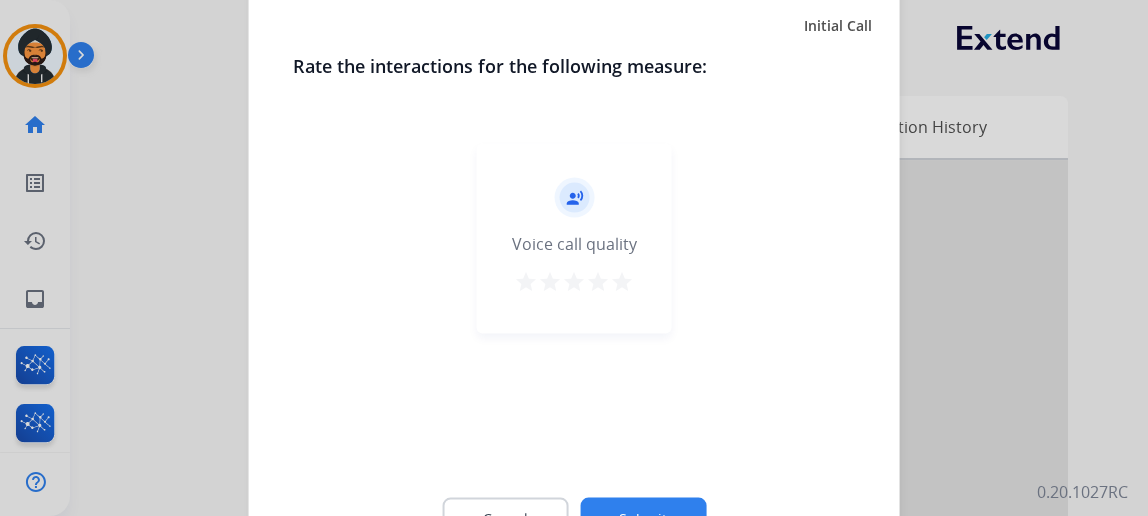 click on "Submit" 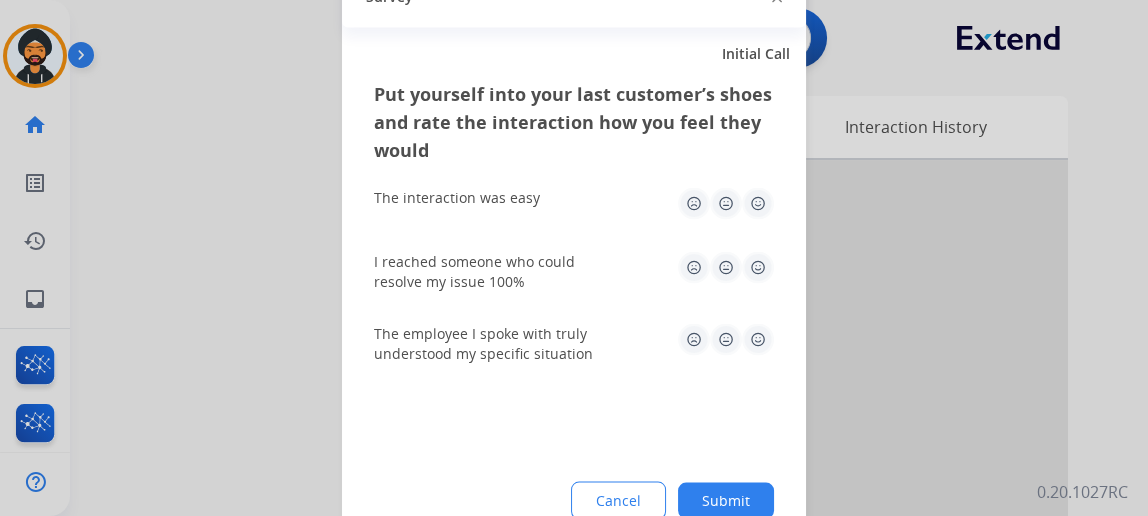 click on "Submit" 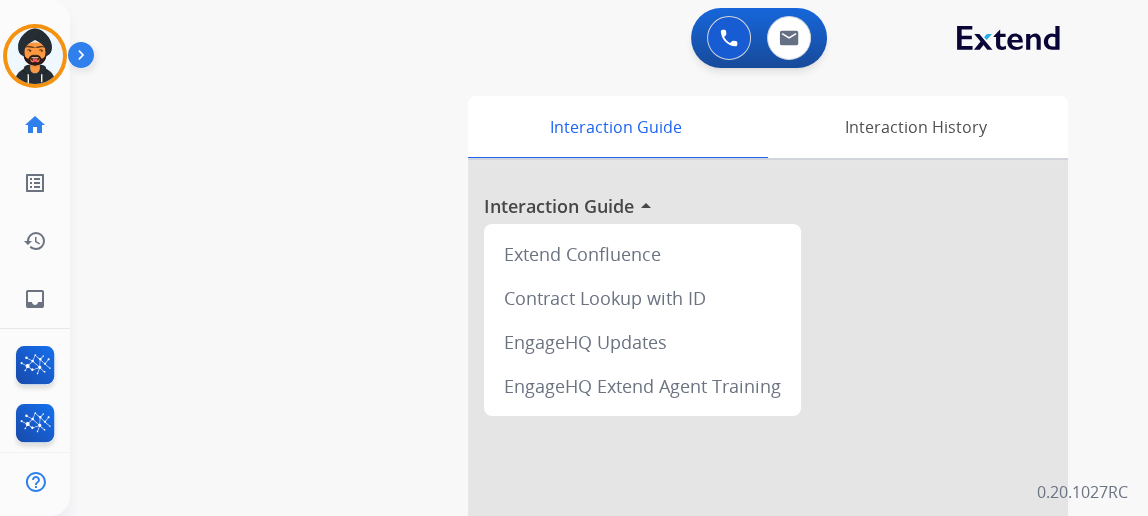 scroll, scrollTop: 90, scrollLeft: 0, axis: vertical 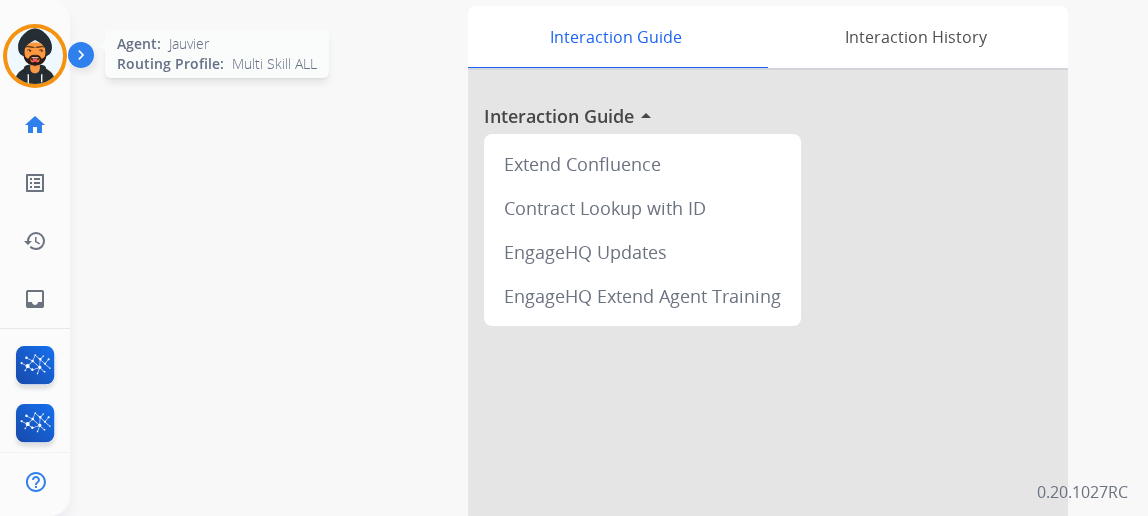 click at bounding box center [35, 56] 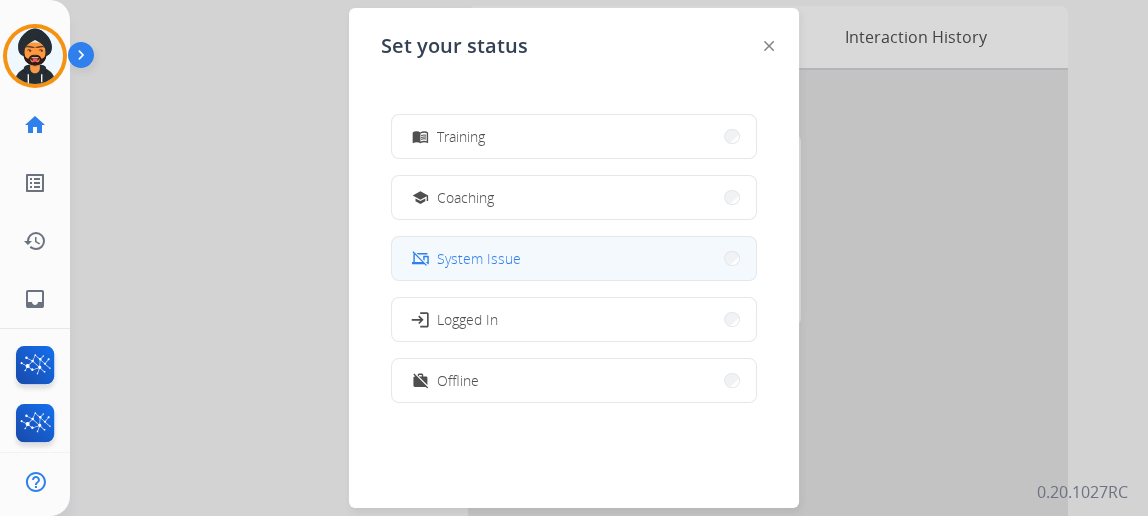 scroll, scrollTop: 376, scrollLeft: 0, axis: vertical 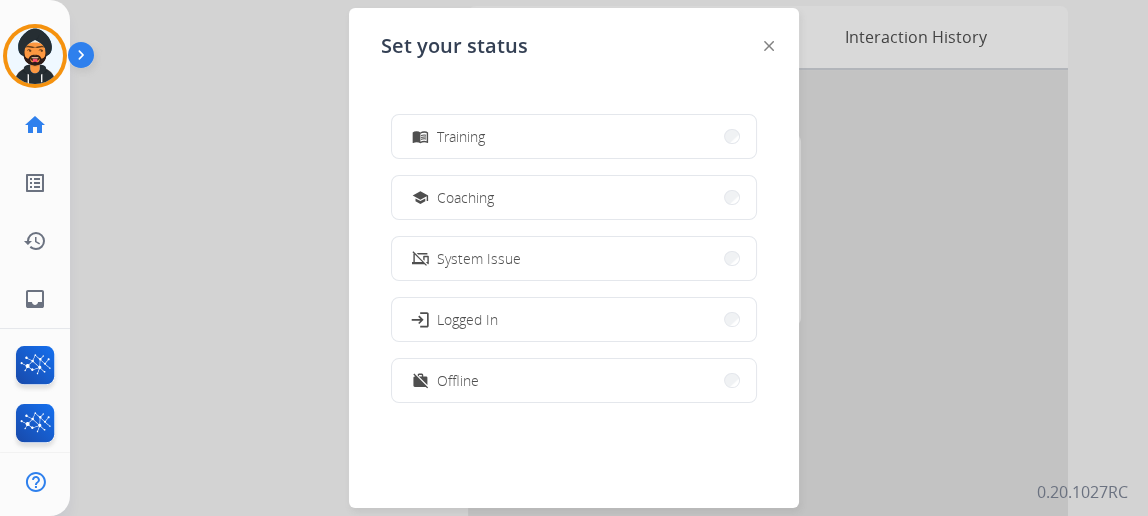 drag, startPoint x: 527, startPoint y: 376, endPoint x: 223, endPoint y: 139, distance: 385.46725 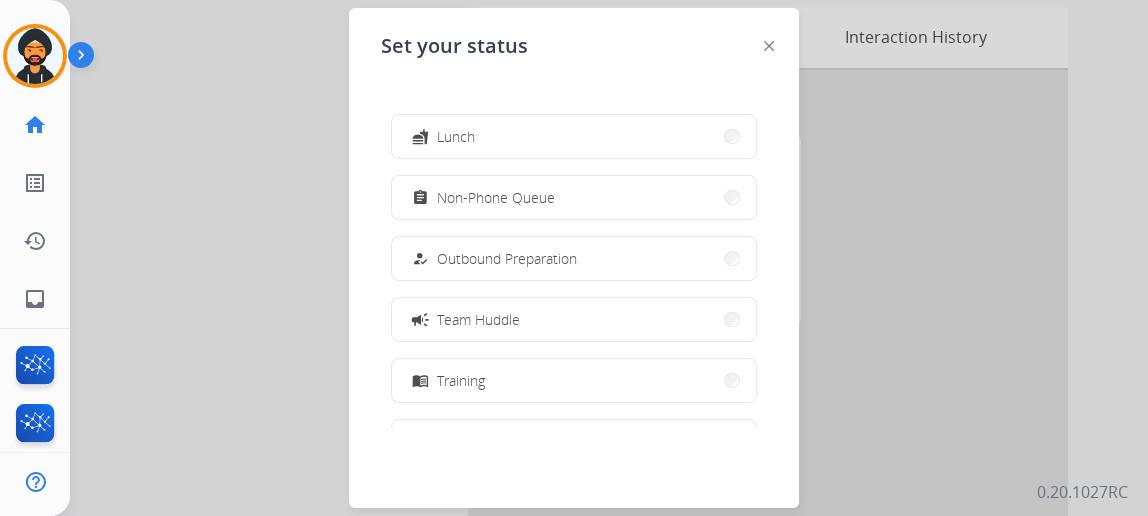 scroll, scrollTop: 0, scrollLeft: 0, axis: both 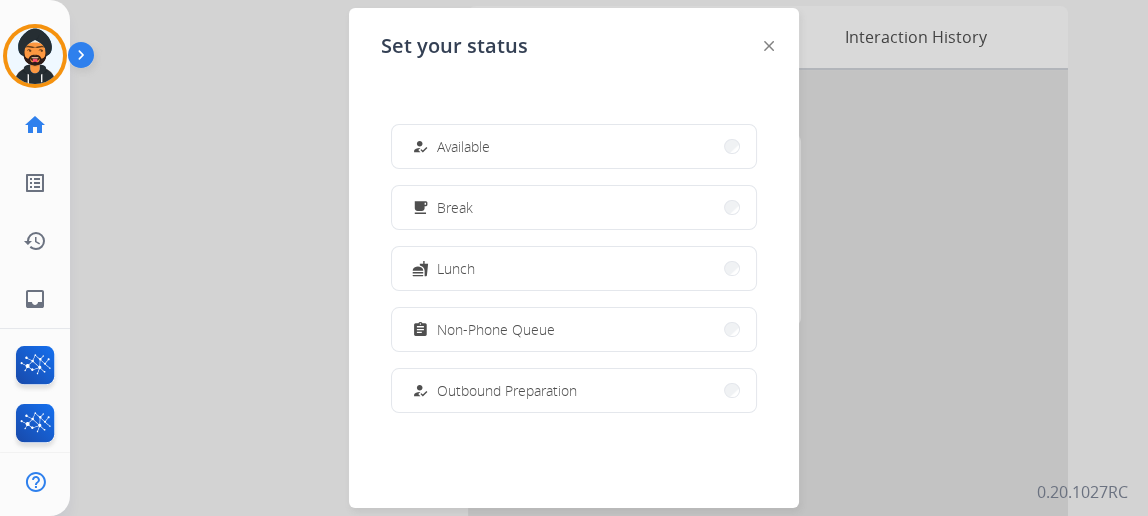 click on "assignment Non-Phone Queue" at bounding box center (574, 329) 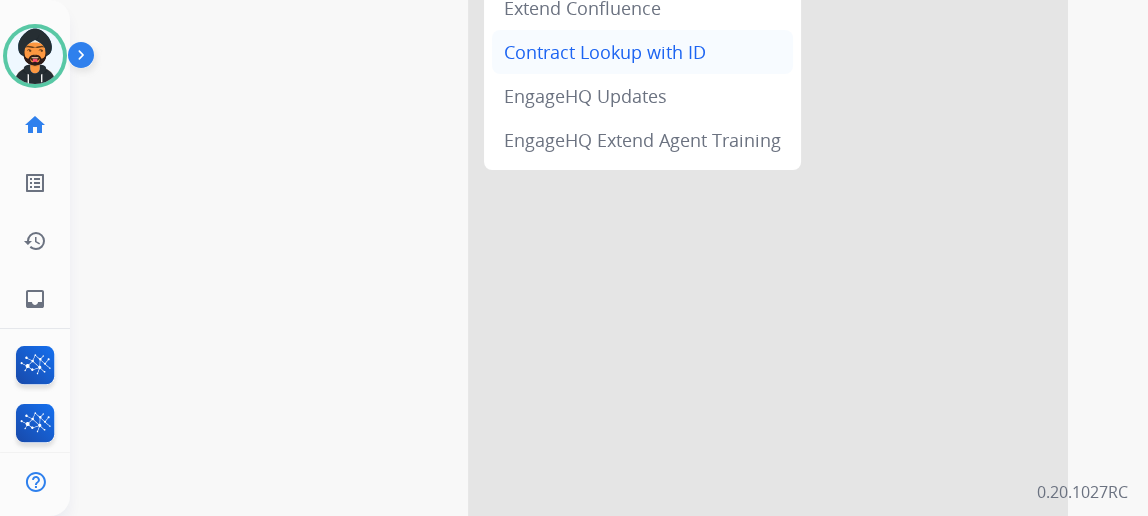 scroll, scrollTop: 0, scrollLeft: 0, axis: both 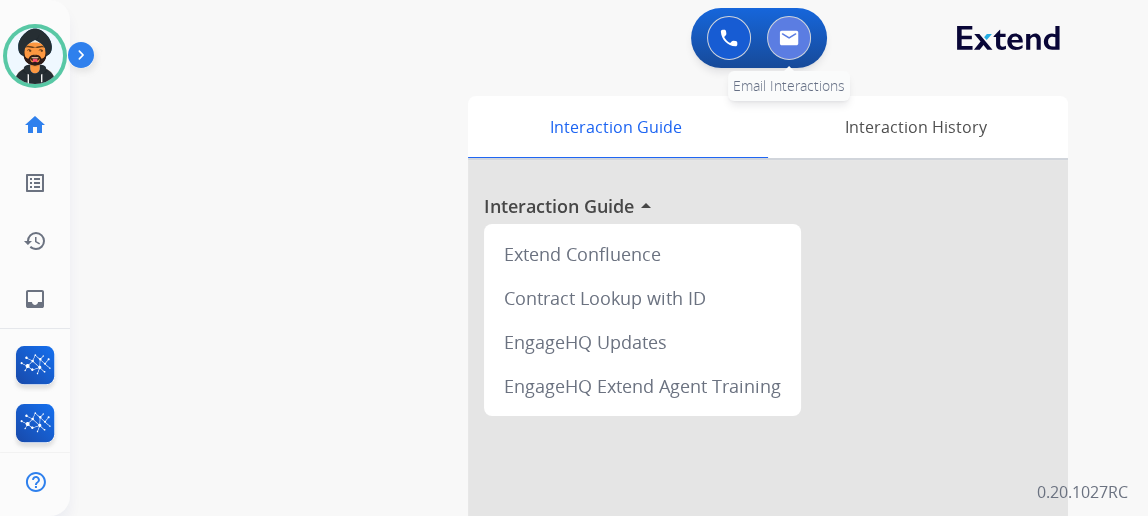 click at bounding box center [789, 38] 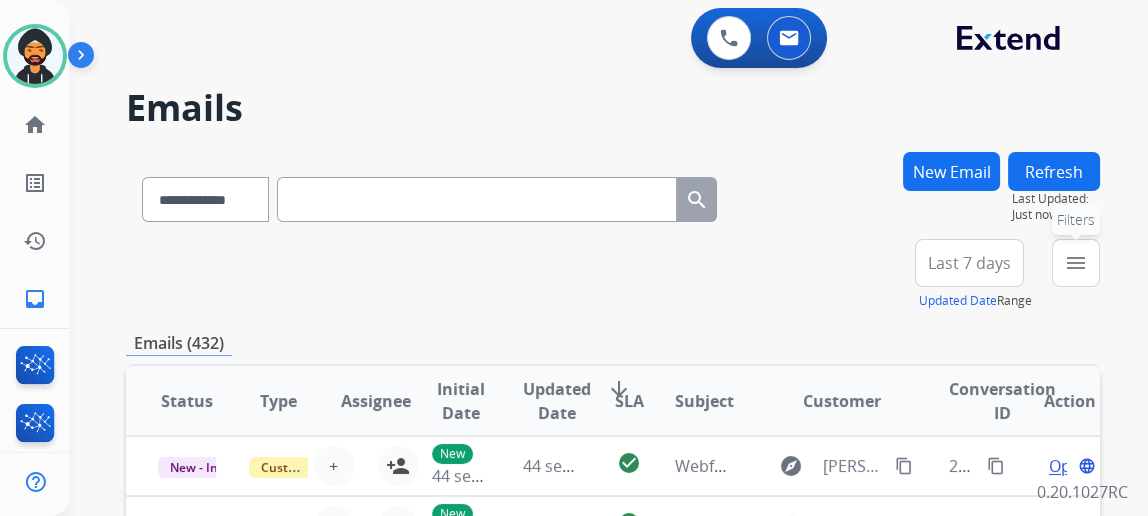 click on "menu" at bounding box center (1076, 263) 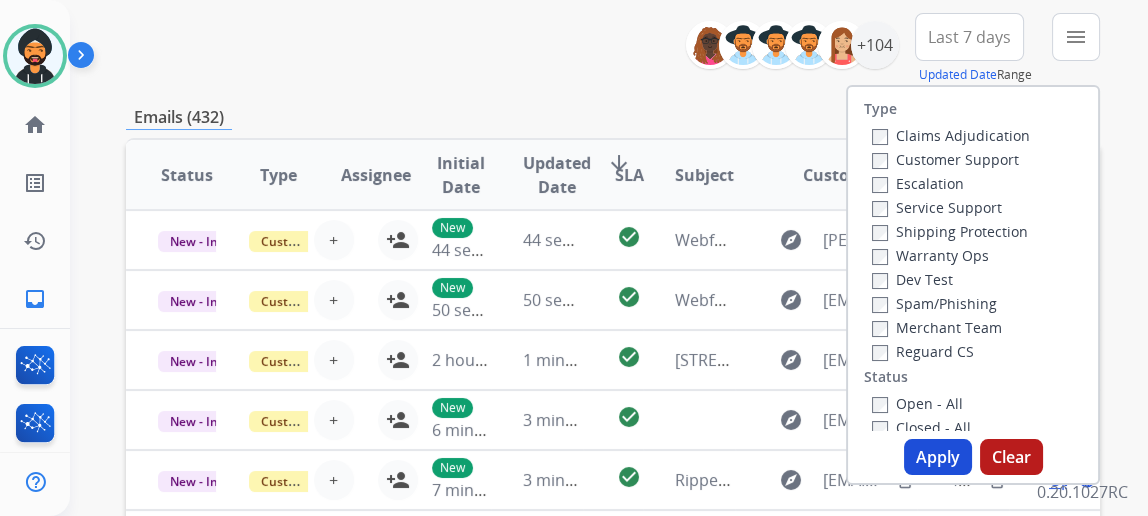 scroll, scrollTop: 272, scrollLeft: 0, axis: vertical 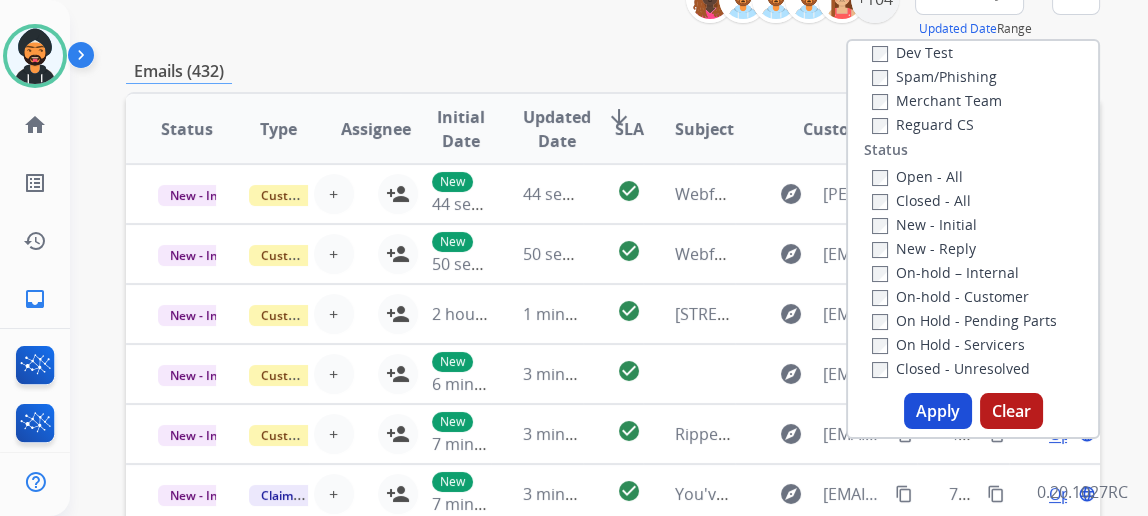 click on "Apply" at bounding box center [938, 411] 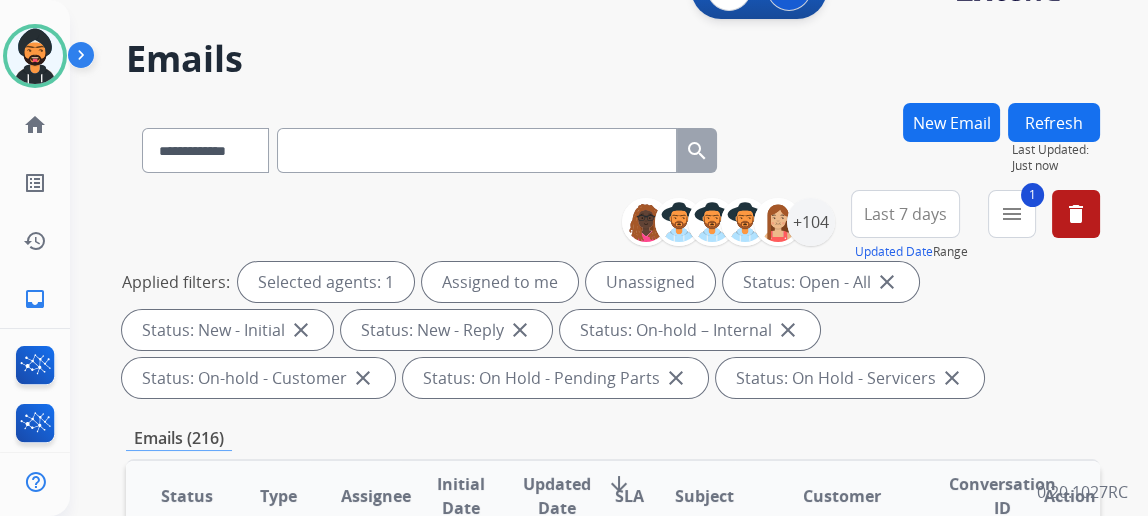 scroll, scrollTop: 181, scrollLeft: 0, axis: vertical 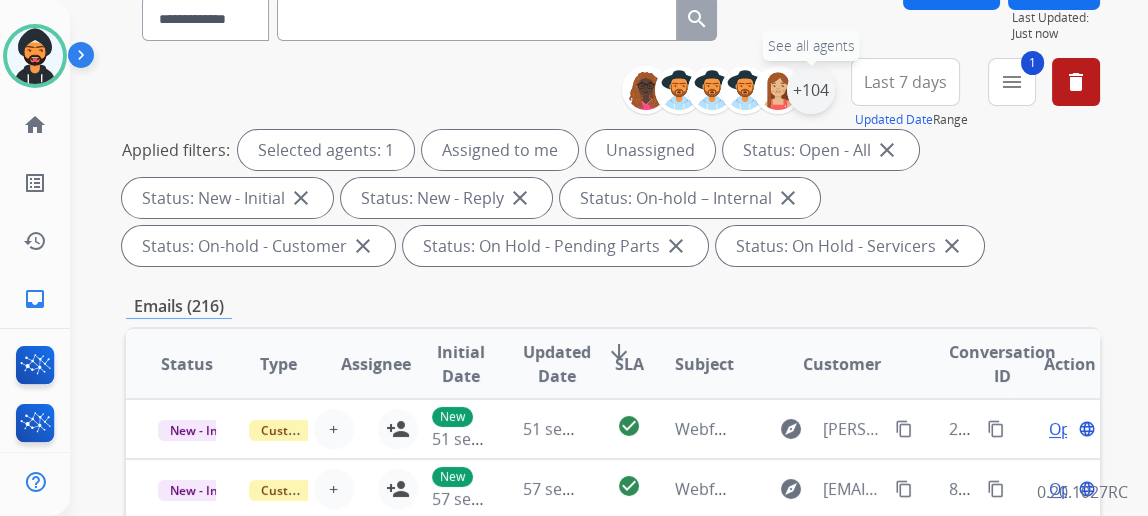click on "+104" at bounding box center (811, 90) 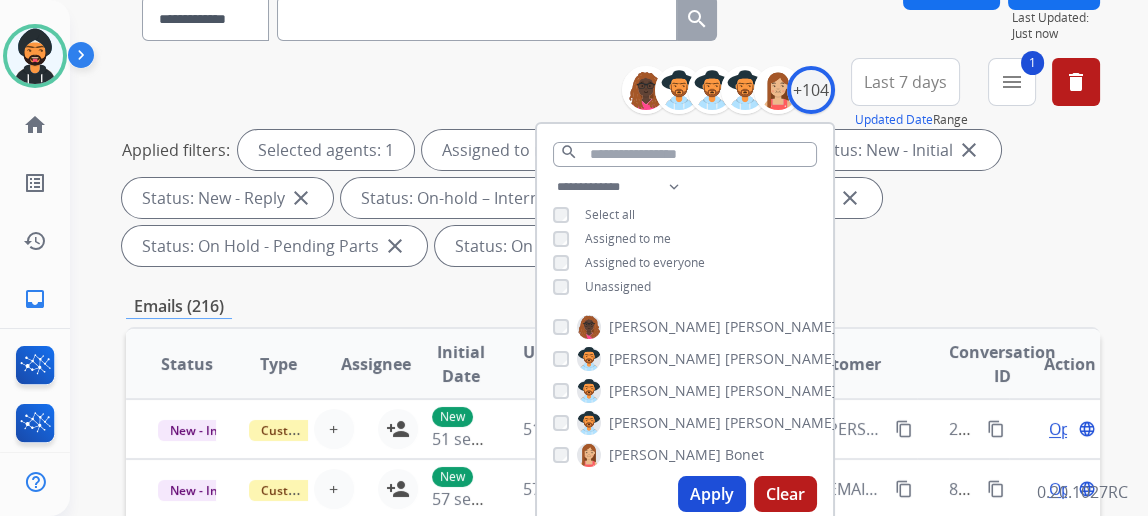 click on "Apply" at bounding box center (712, 494) 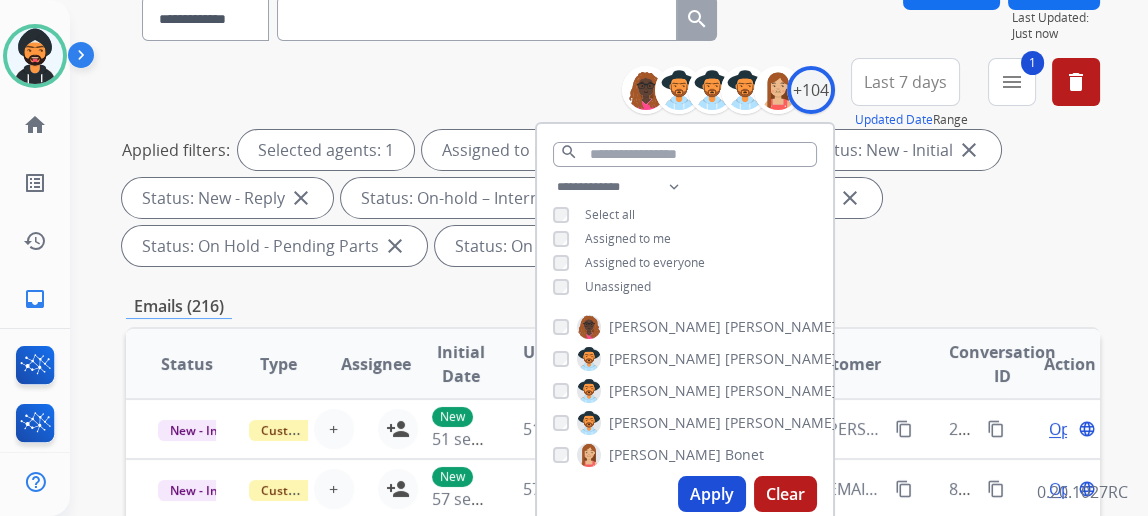 scroll, scrollTop: 0, scrollLeft: 0, axis: both 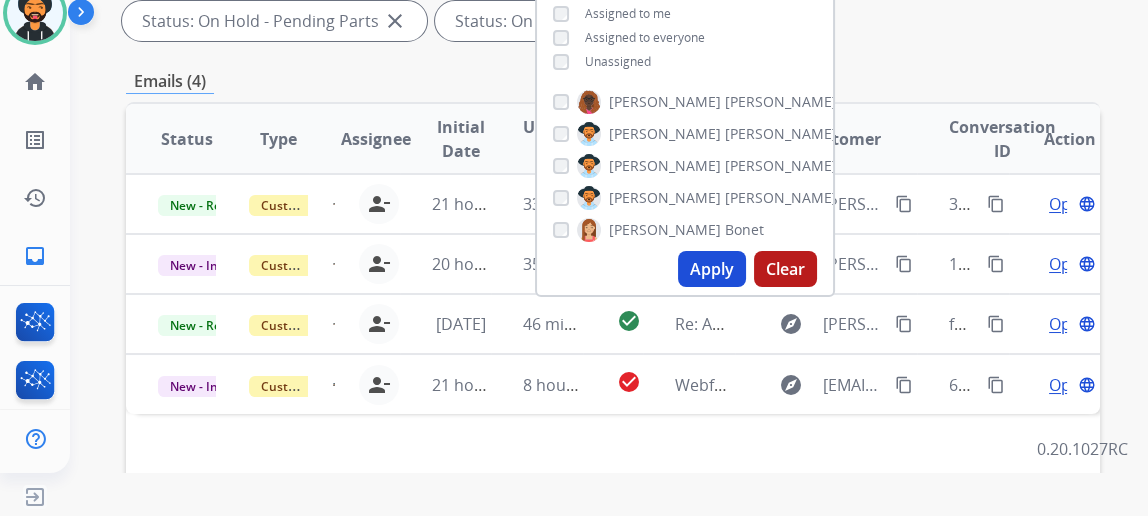 click on "**********" at bounding box center [613, 311] 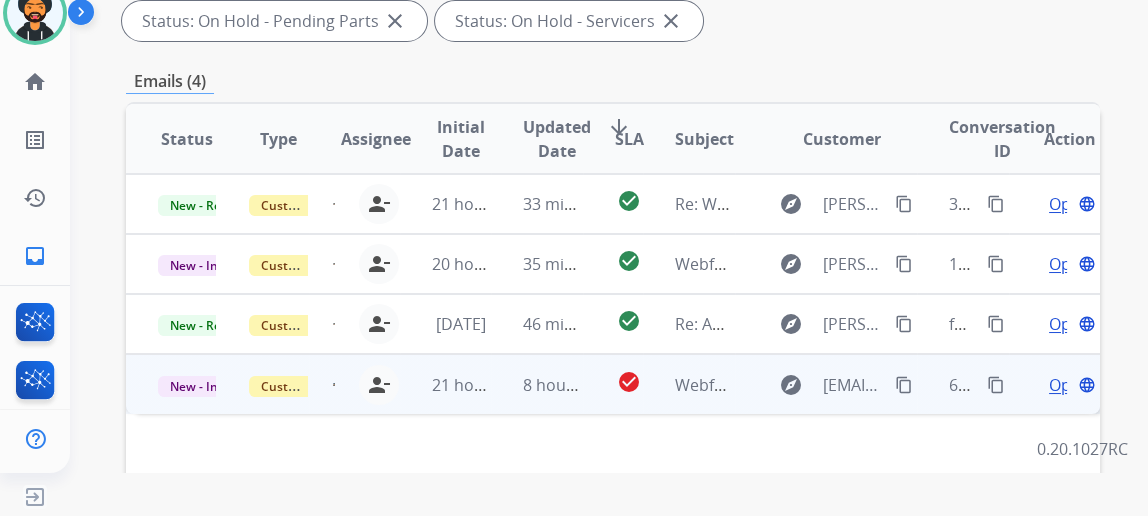 click on "Open" at bounding box center (1069, 385) 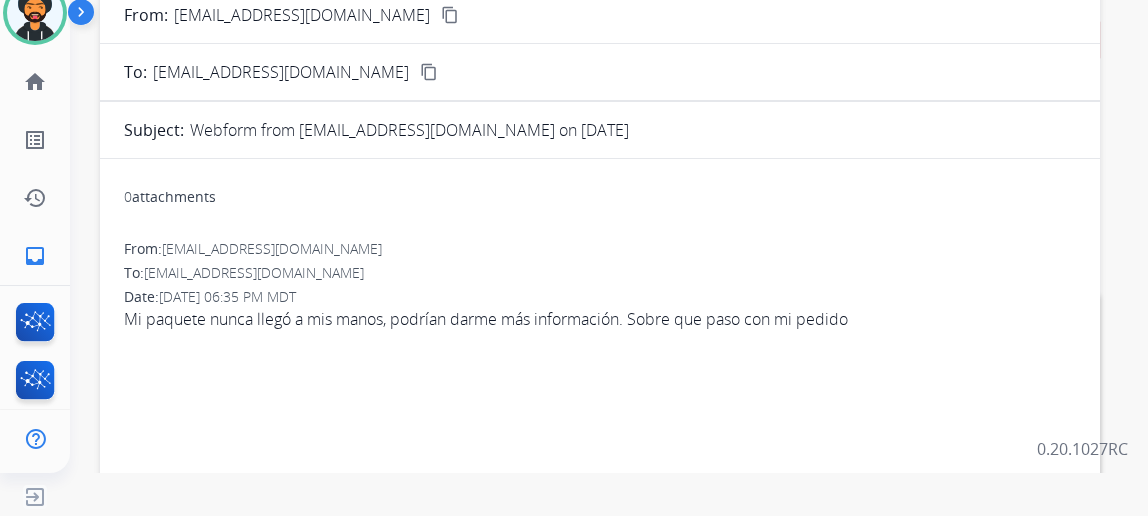 scroll, scrollTop: 181, scrollLeft: 0, axis: vertical 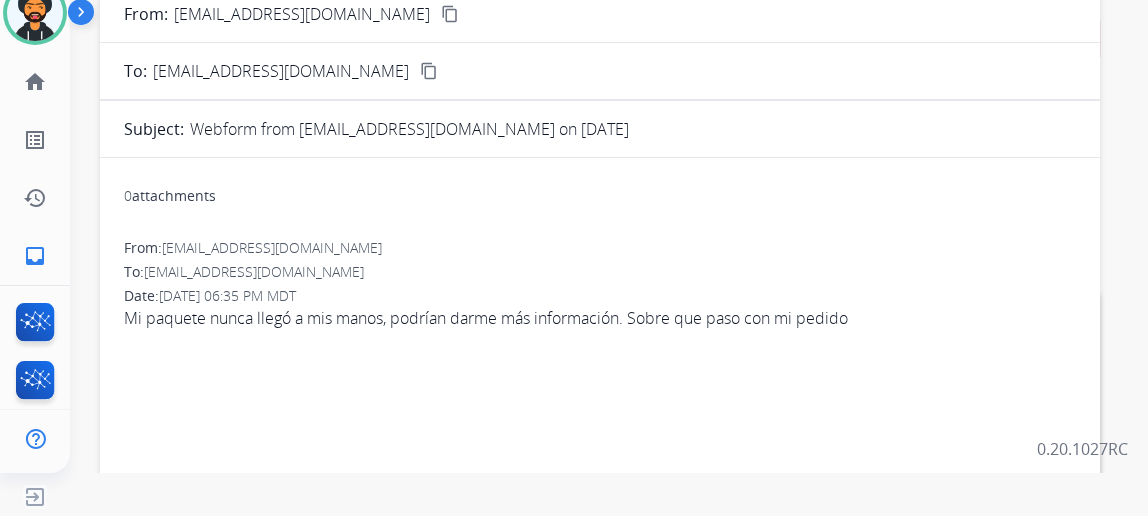 click on "Mi paquete nunca llegó a mis manos, podrían darme más información.
Sobre que paso con mi pedido" at bounding box center (600, 318) 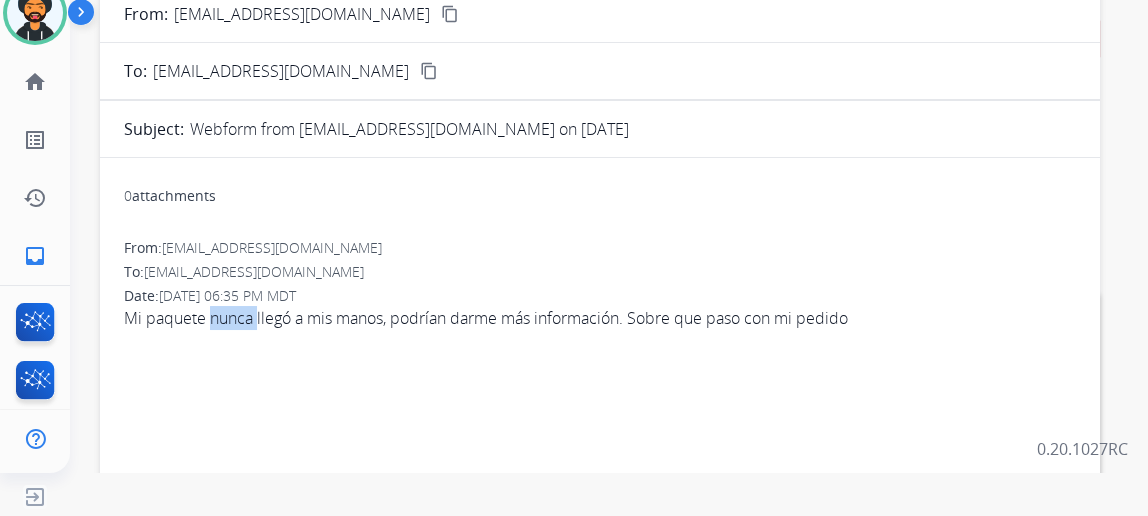 click on "Mi paquete nunca llegó a mis manos, podrían darme más información.
Sobre que paso con mi pedido" at bounding box center (600, 318) 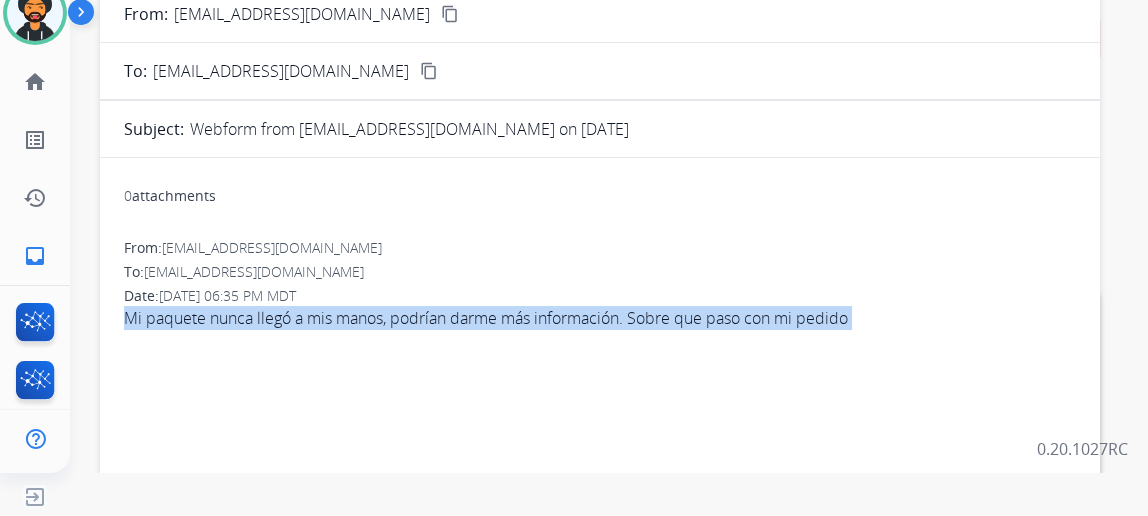 click on "Mi paquete nunca llegó a mis manos, podrían darme más información.
Sobre que paso con mi pedido" at bounding box center (600, 318) 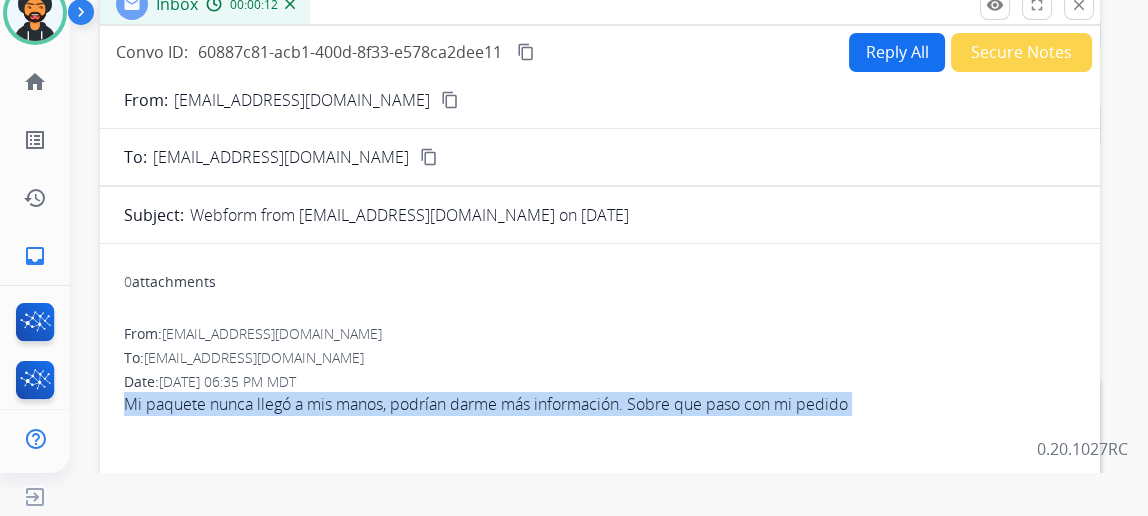 scroll, scrollTop: 0, scrollLeft: 0, axis: both 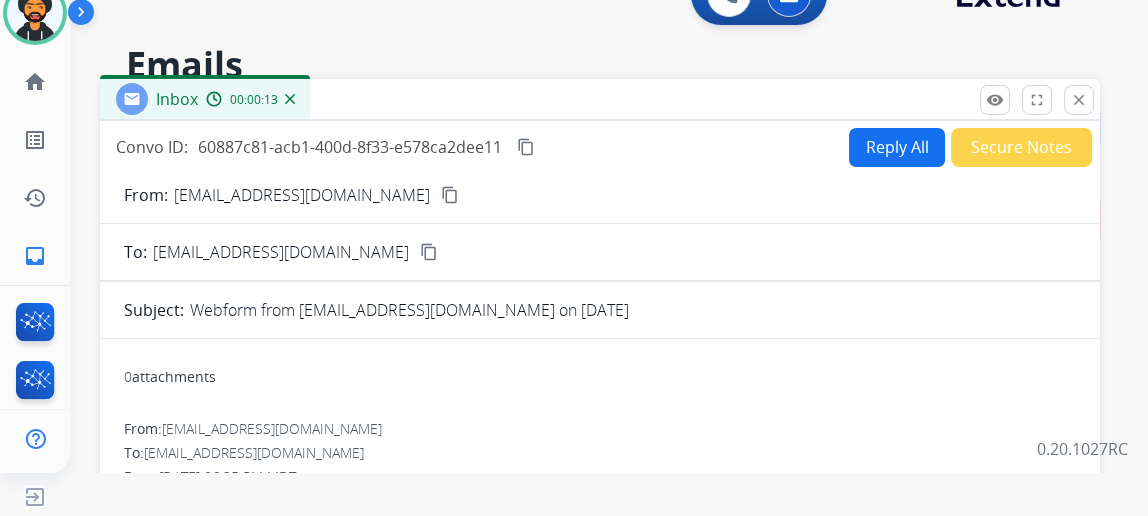click on "Reply All" at bounding box center [897, 147] 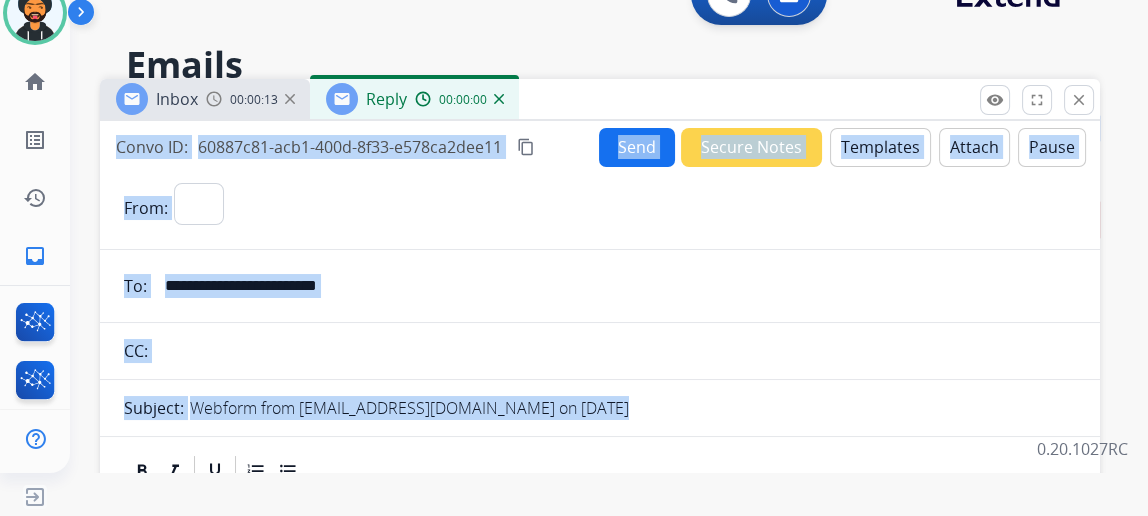 select on "**********" 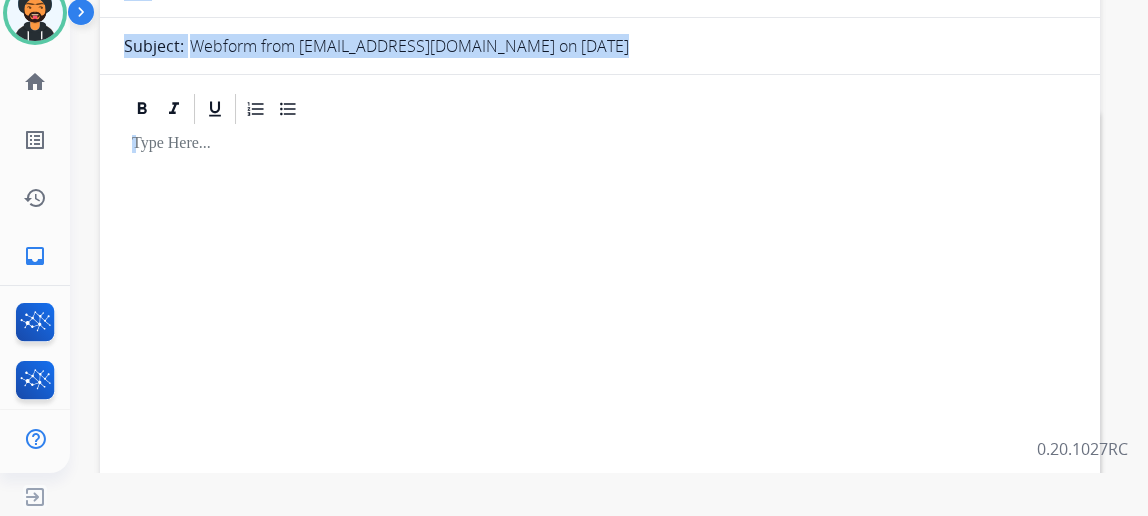 scroll, scrollTop: 0, scrollLeft: 0, axis: both 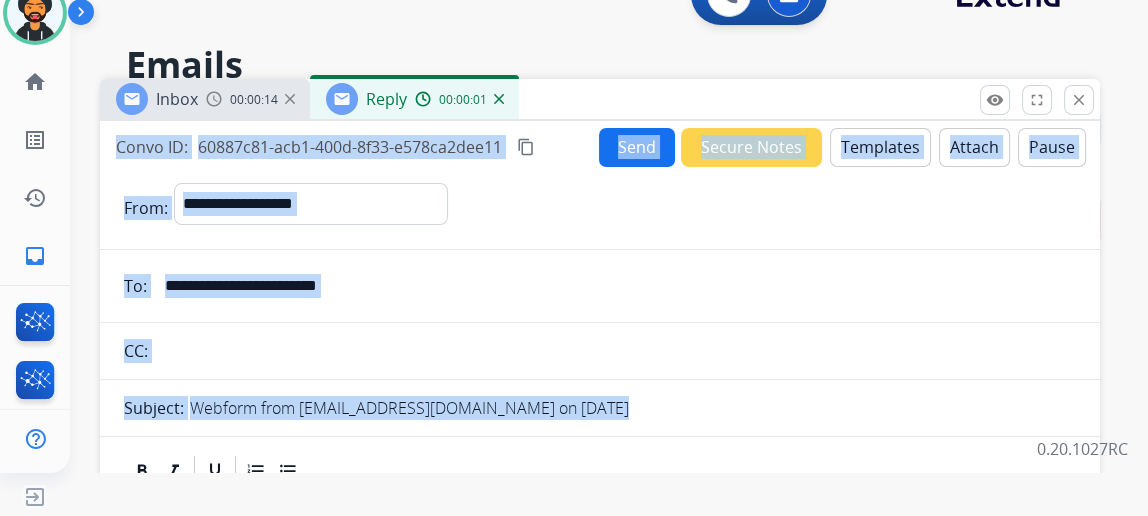 click on "Templates" at bounding box center (880, 147) 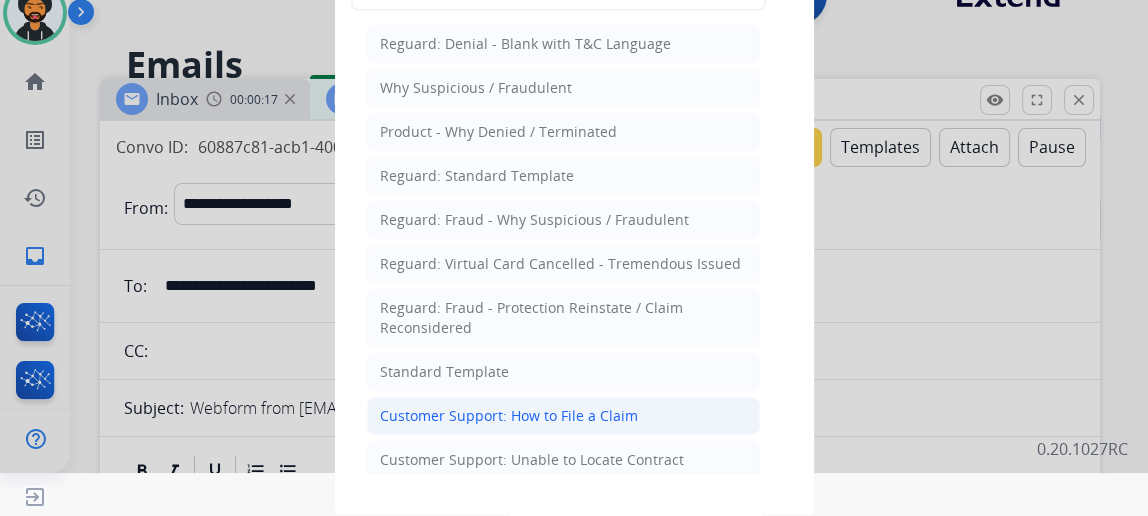click on "Customer Support: How to File a Claim" 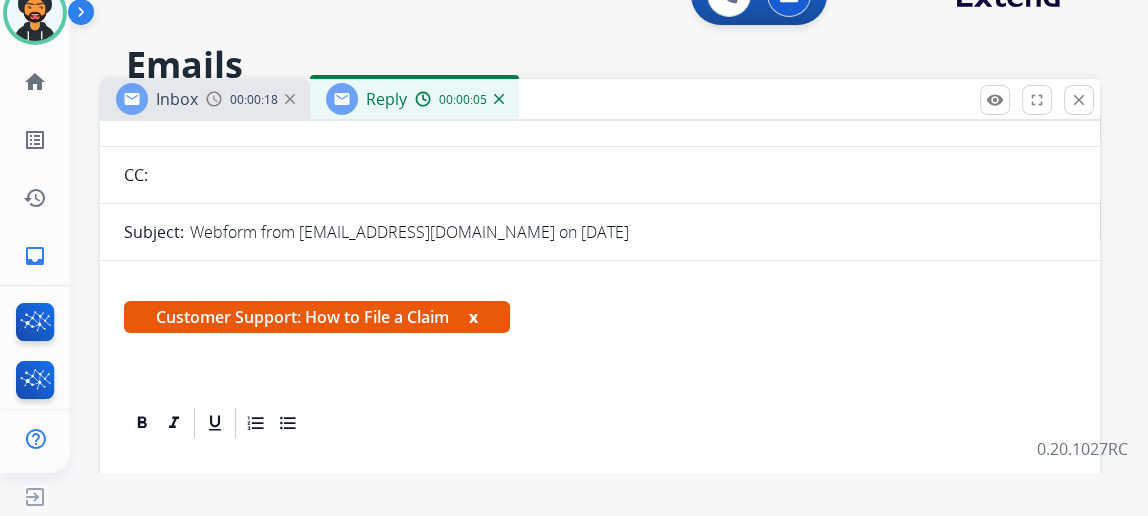 scroll, scrollTop: 358, scrollLeft: 0, axis: vertical 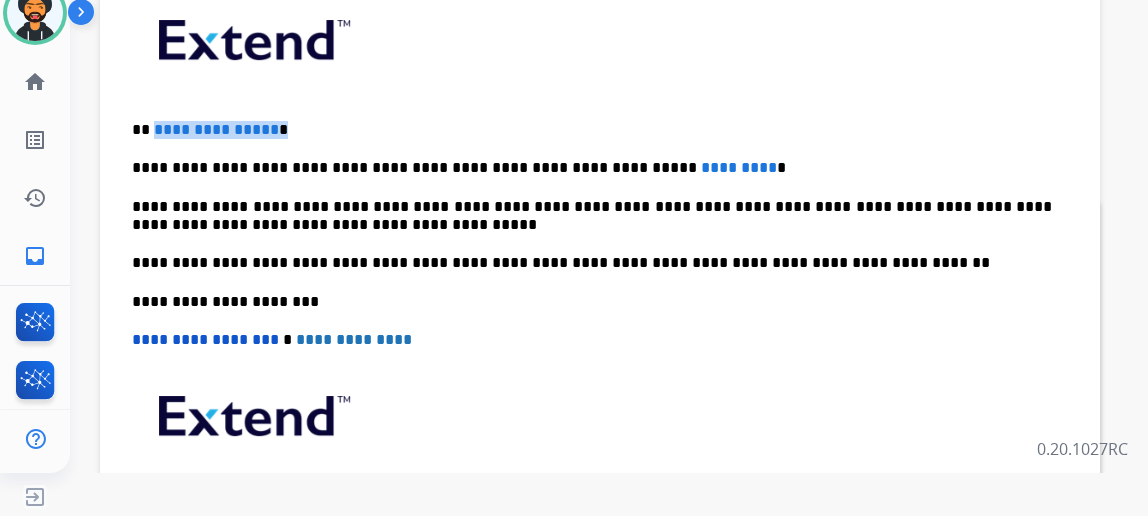 drag, startPoint x: 299, startPoint y: 124, endPoint x: 168, endPoint y: 120, distance: 131.06105 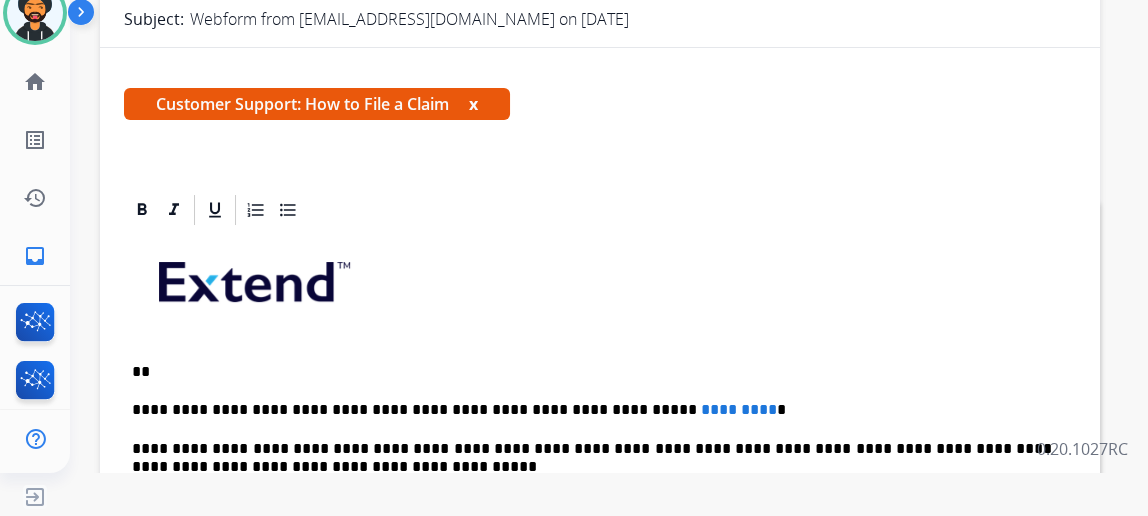 scroll, scrollTop: 358, scrollLeft: 0, axis: vertical 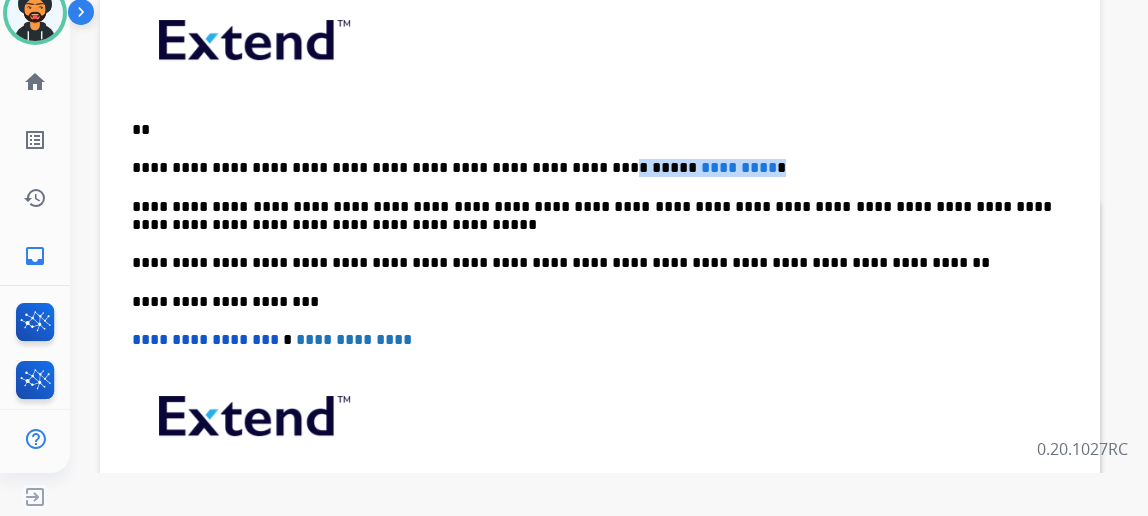 drag, startPoint x: 713, startPoint y: 164, endPoint x: 553, endPoint y: 166, distance: 160.0125 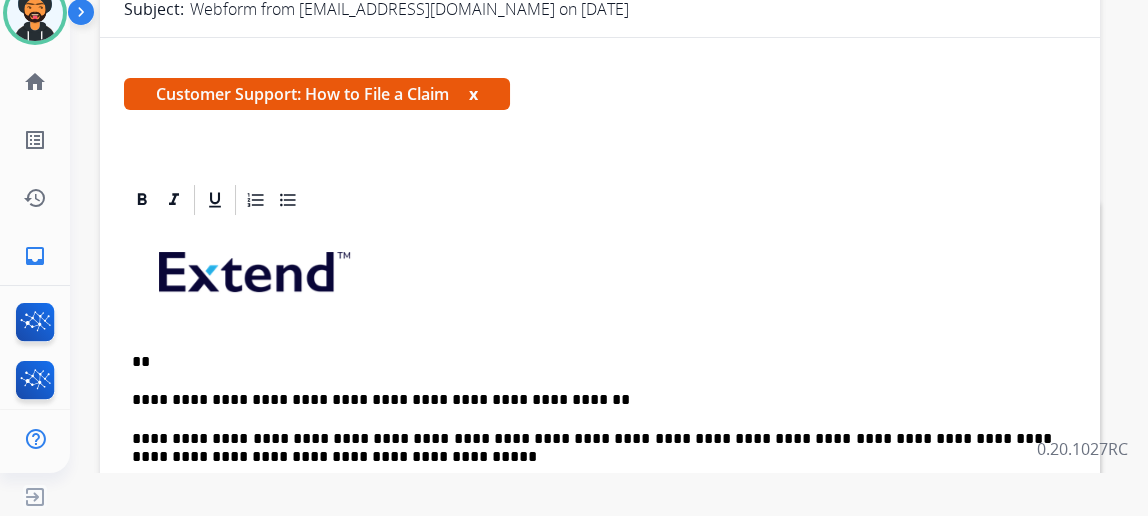 scroll, scrollTop: 0, scrollLeft: 0, axis: both 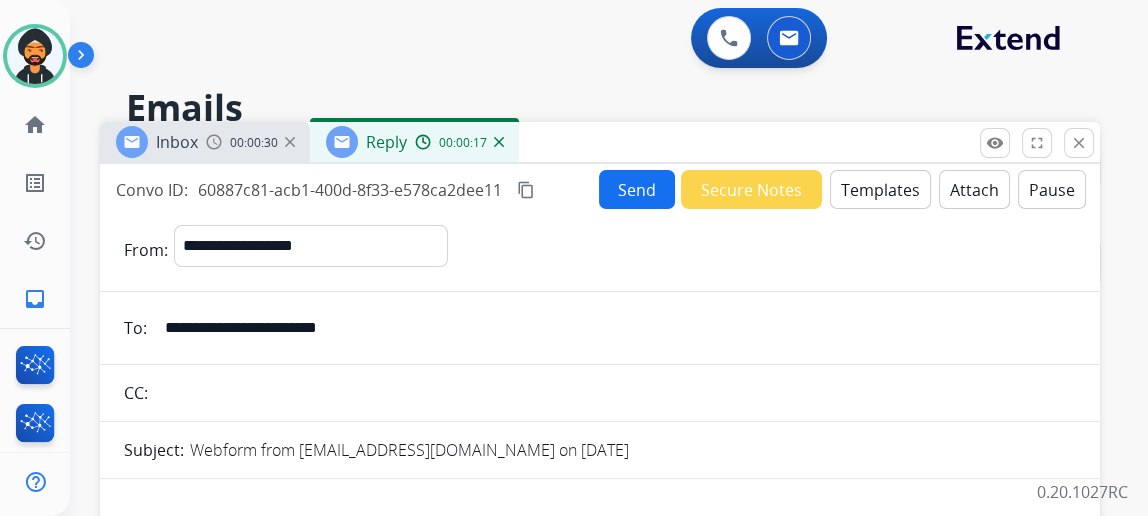 click on "Send" at bounding box center (637, 189) 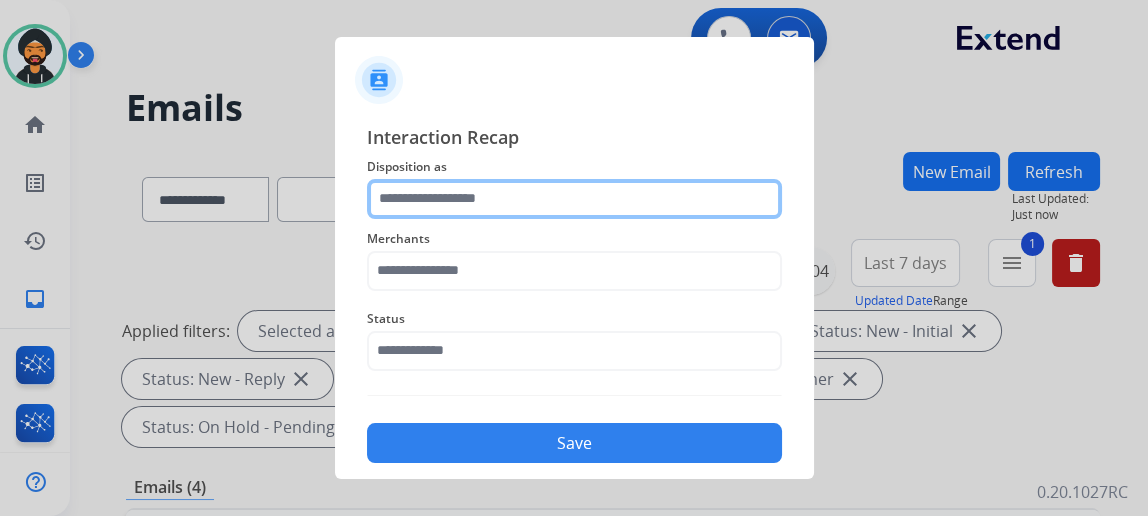 click 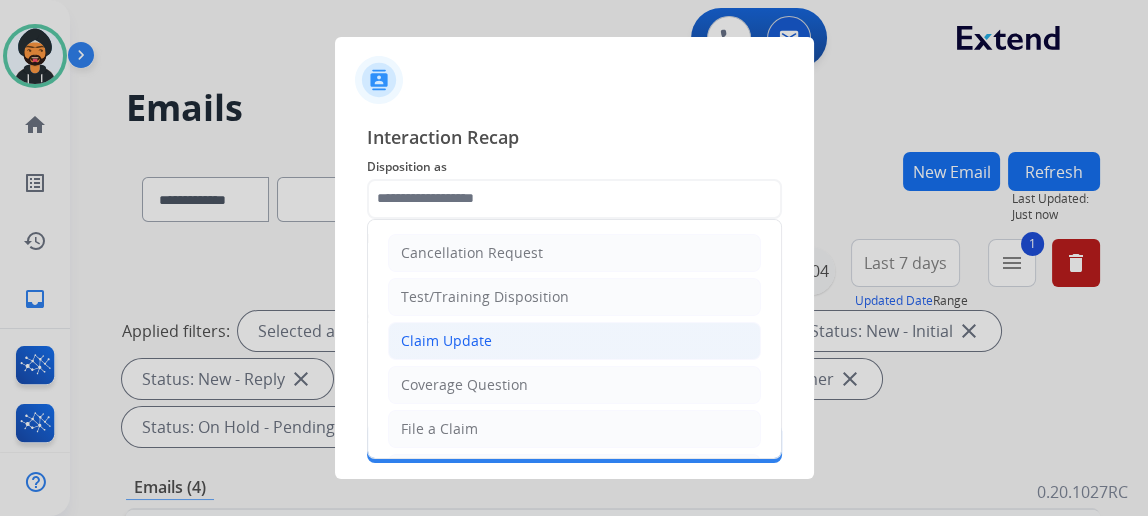click on "Claim Update" 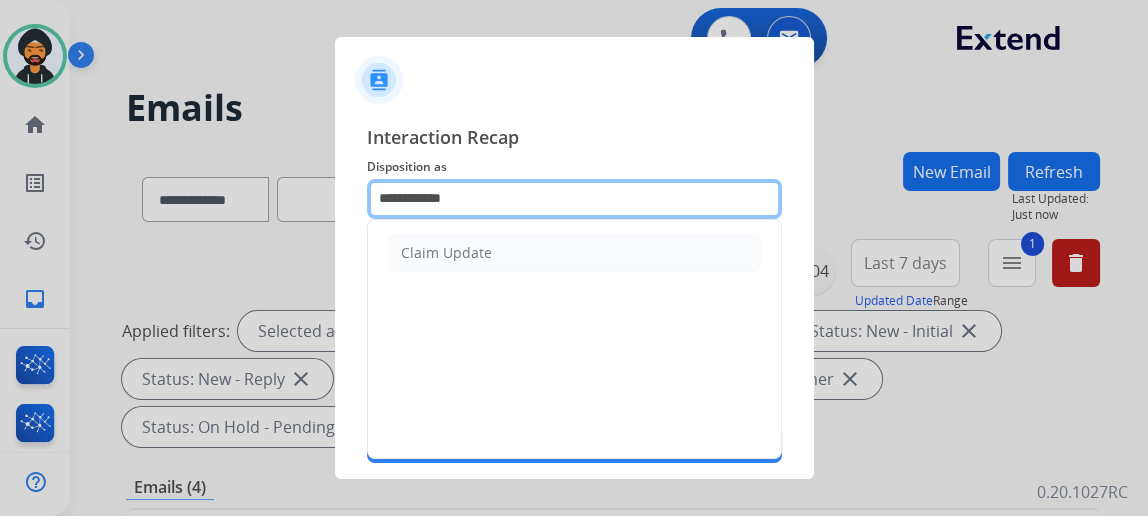 click on "**********" 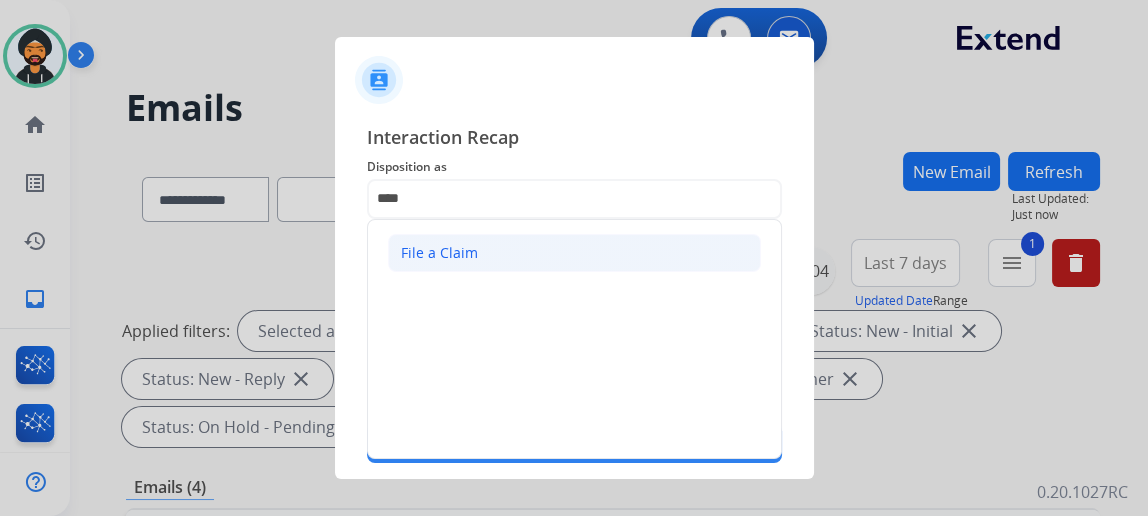 click on "File a Claim" 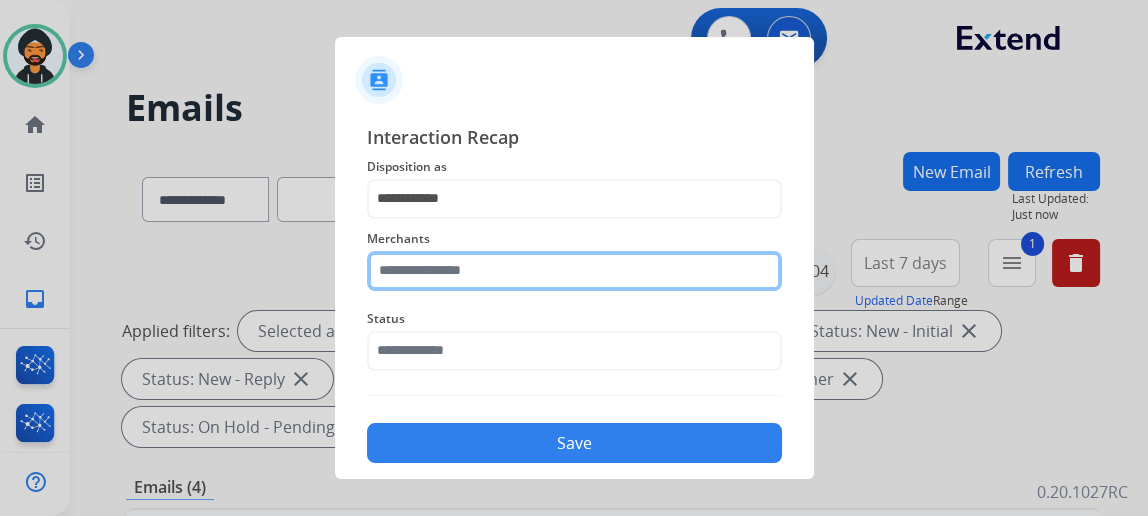 click 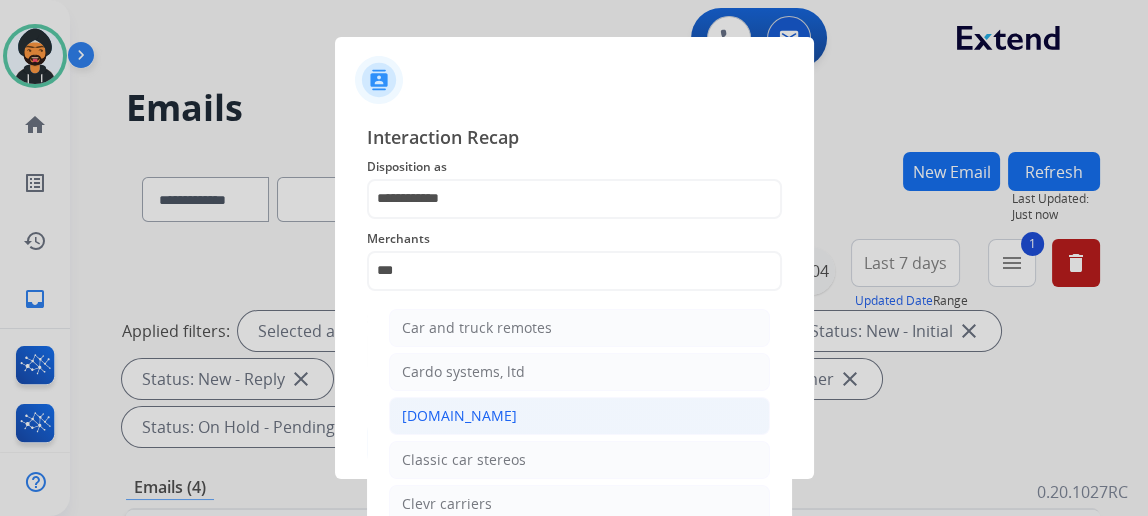 click on "[DOMAIN_NAME]" 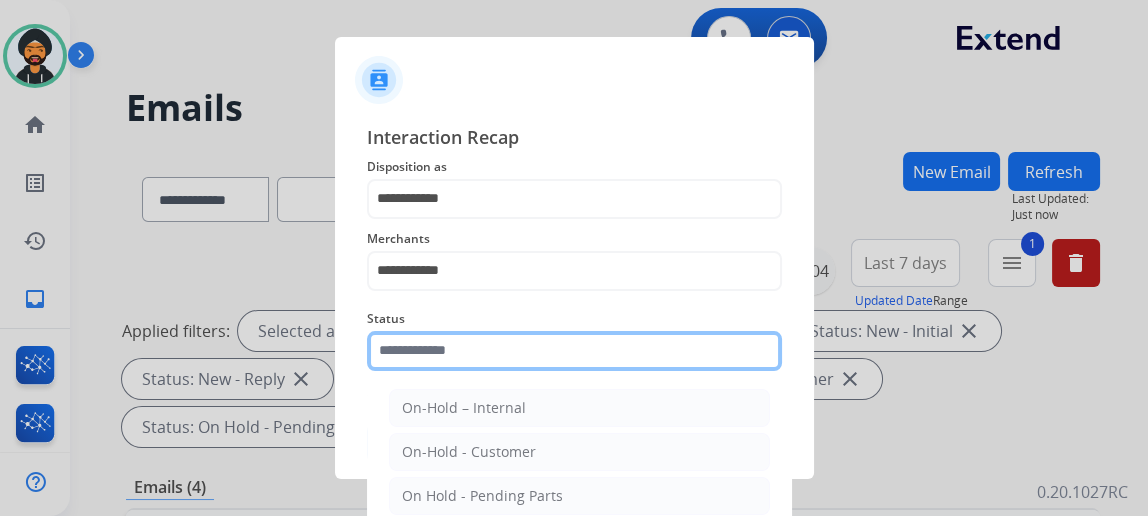 click 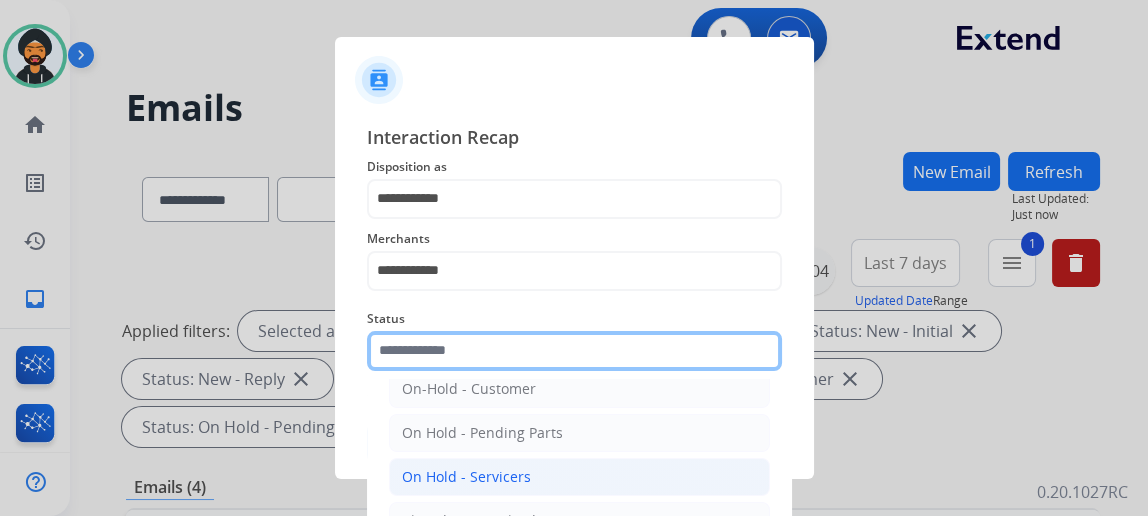 scroll, scrollTop: 112, scrollLeft: 0, axis: vertical 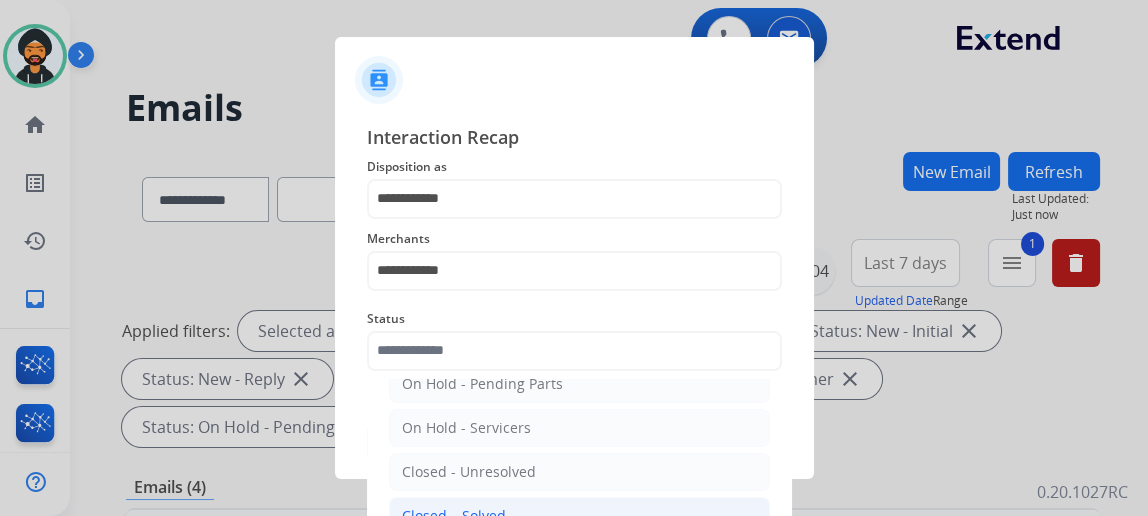 click on "Closed – Solved" 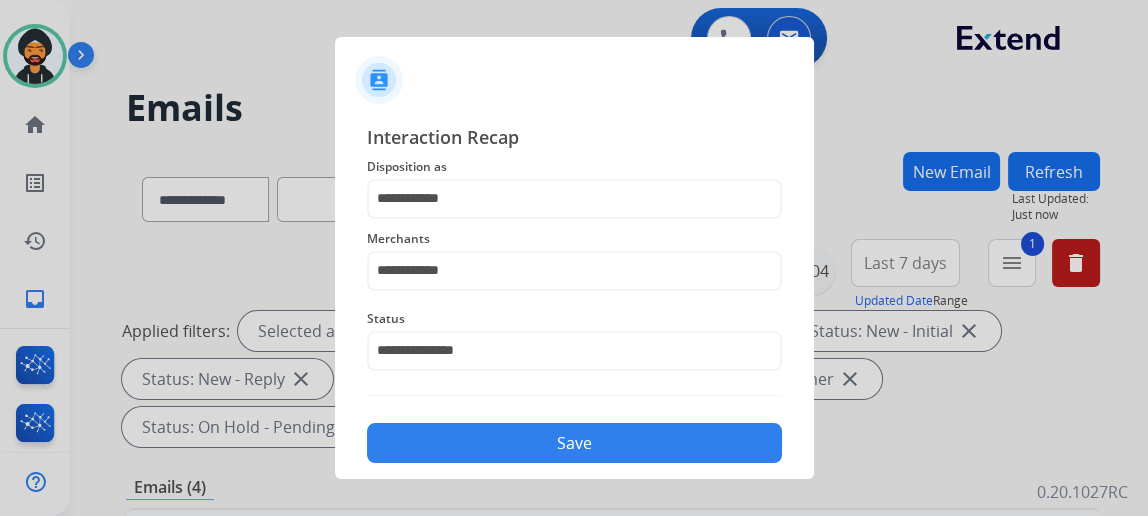 click on "Save" 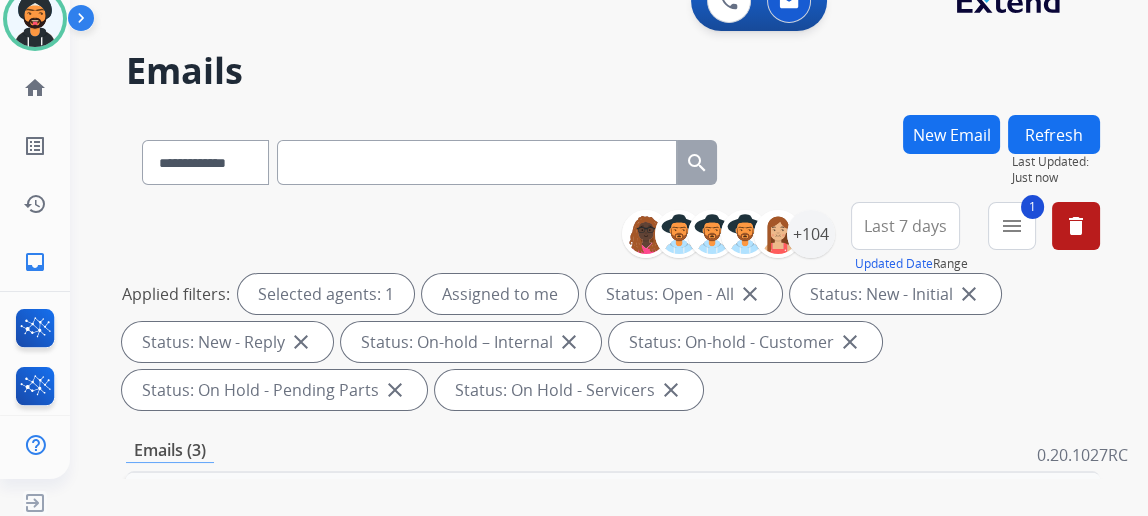 scroll, scrollTop: 43, scrollLeft: 0, axis: vertical 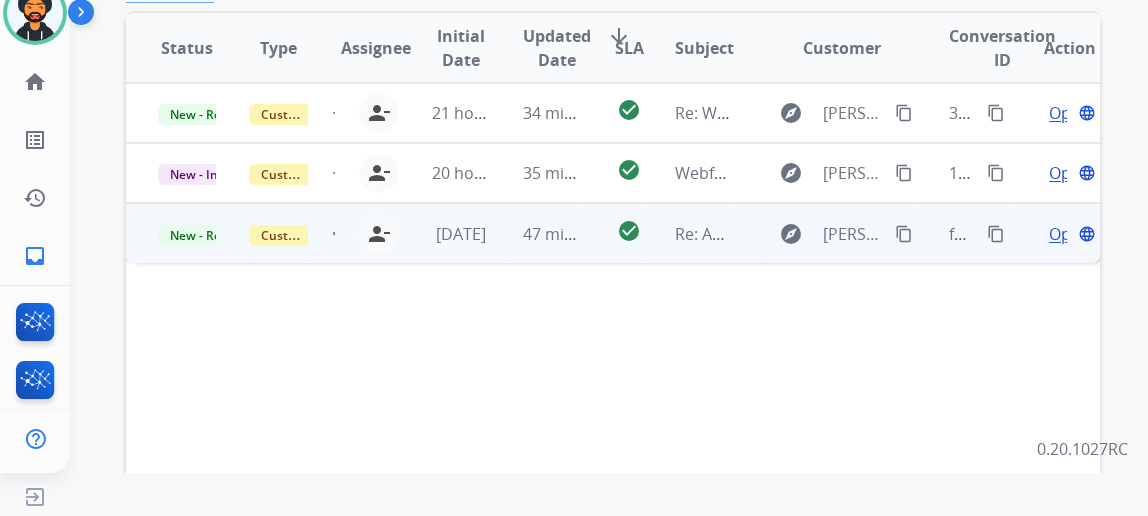 click on "Open" at bounding box center (1069, 234) 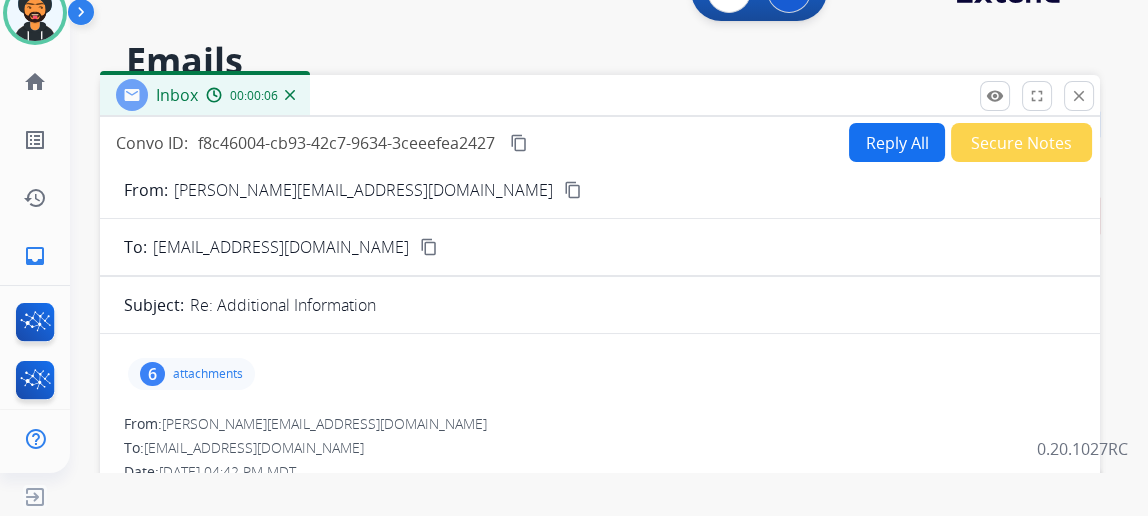 scroll, scrollTop: 0, scrollLeft: 0, axis: both 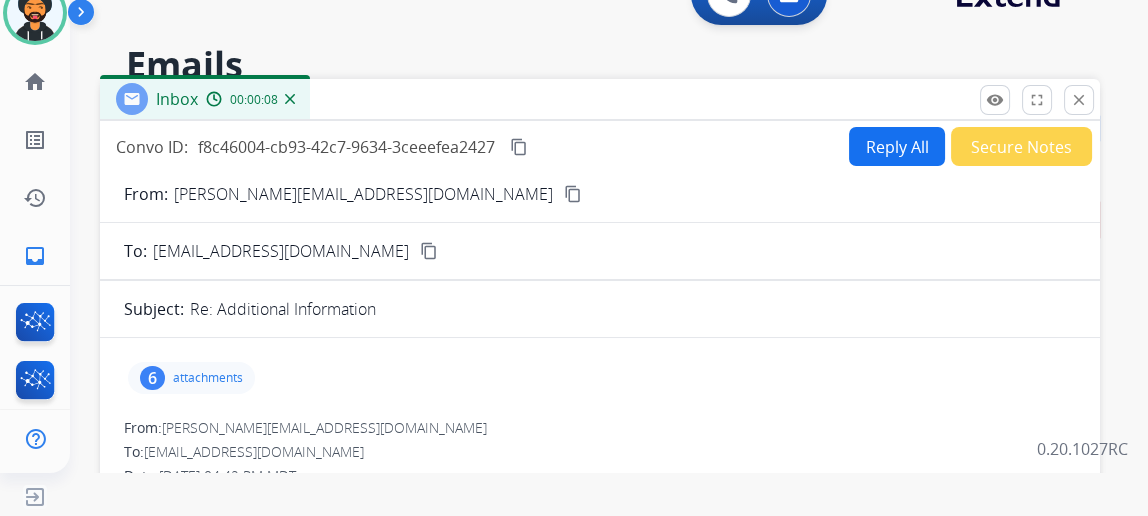 click on "attachments" at bounding box center (208, 378) 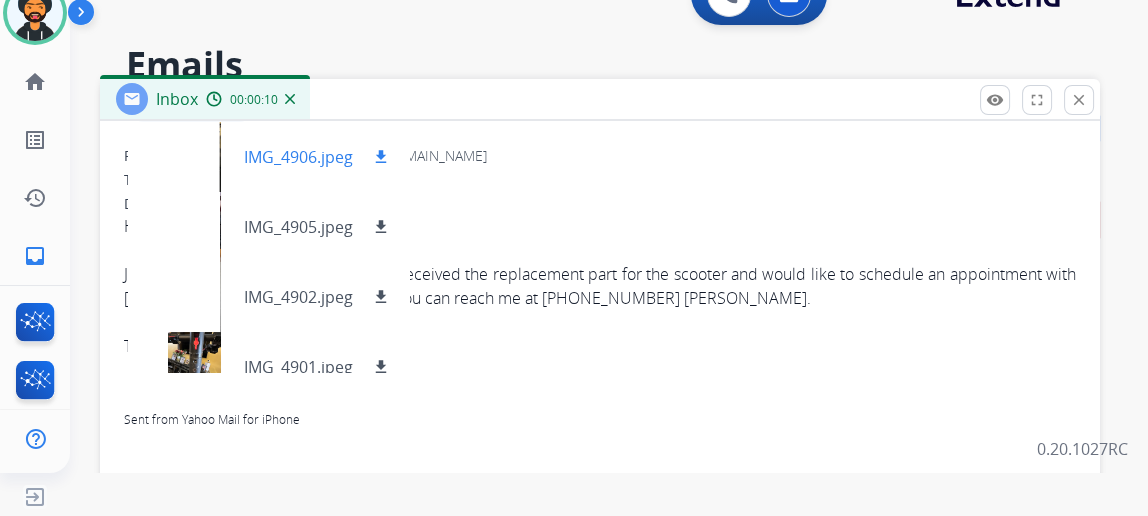 scroll, scrollTop: 181, scrollLeft: 0, axis: vertical 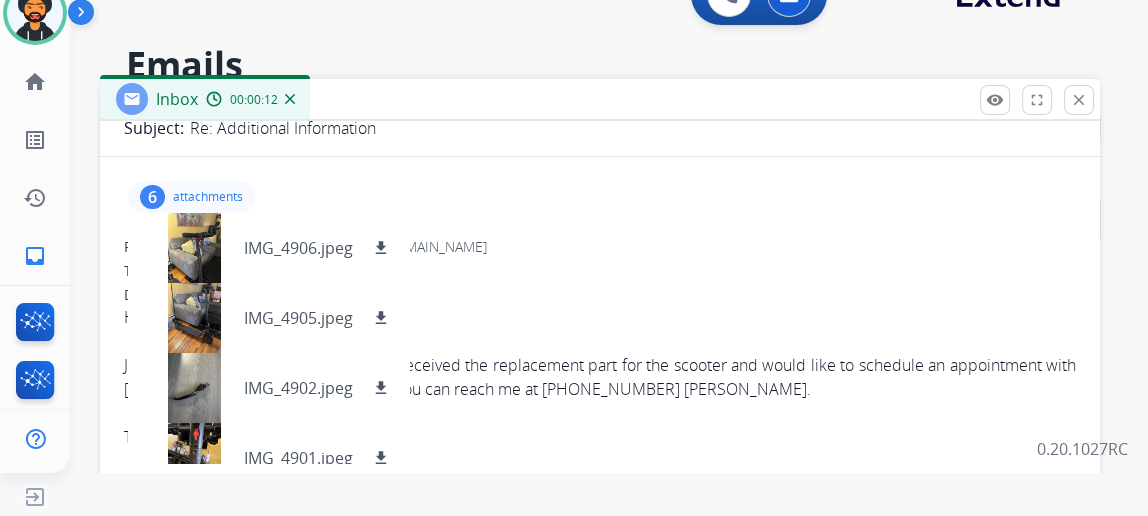 click on "6 attachments  IMG_4906.jpeg  download  IMG_4905.jpeg  download  IMG_4902.jpeg  download  IMG_4901.jpeg  download  IMG_4900.jpeg  download  IMG_4899.jpeg  download" at bounding box center (600, 197) 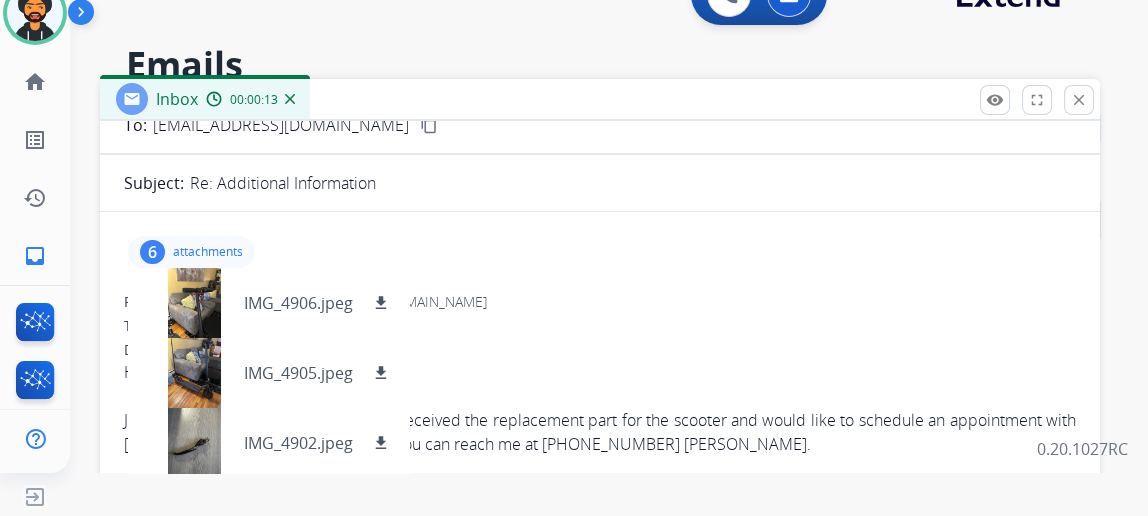 scroll, scrollTop: 0, scrollLeft: 0, axis: both 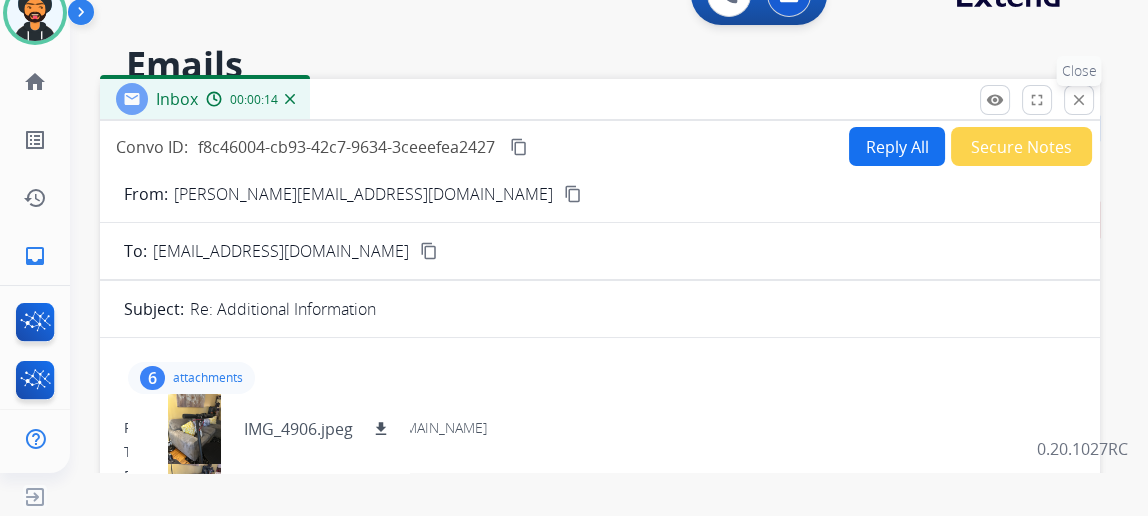 click on "close" at bounding box center [1079, 100] 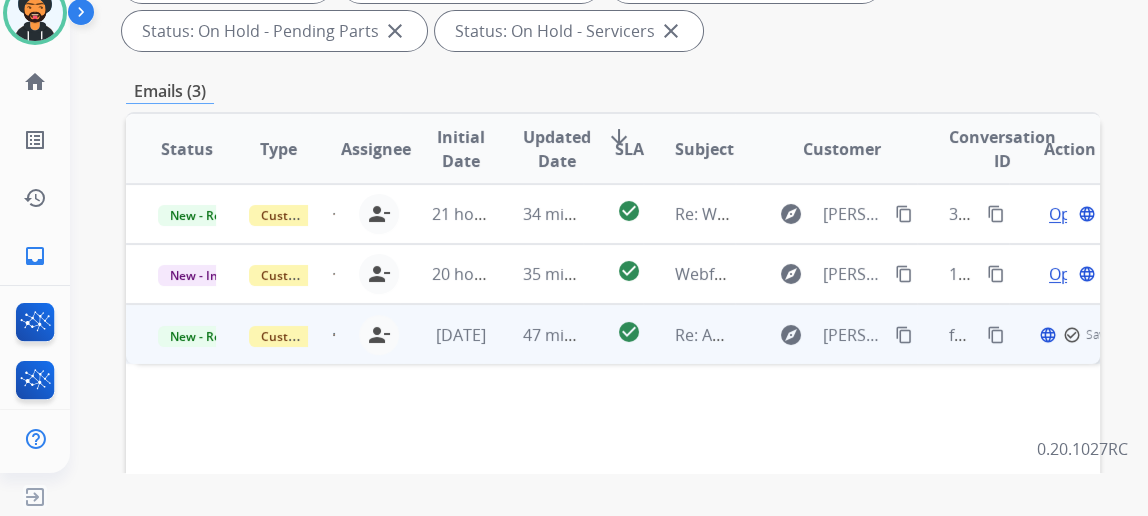scroll, scrollTop: 363, scrollLeft: 0, axis: vertical 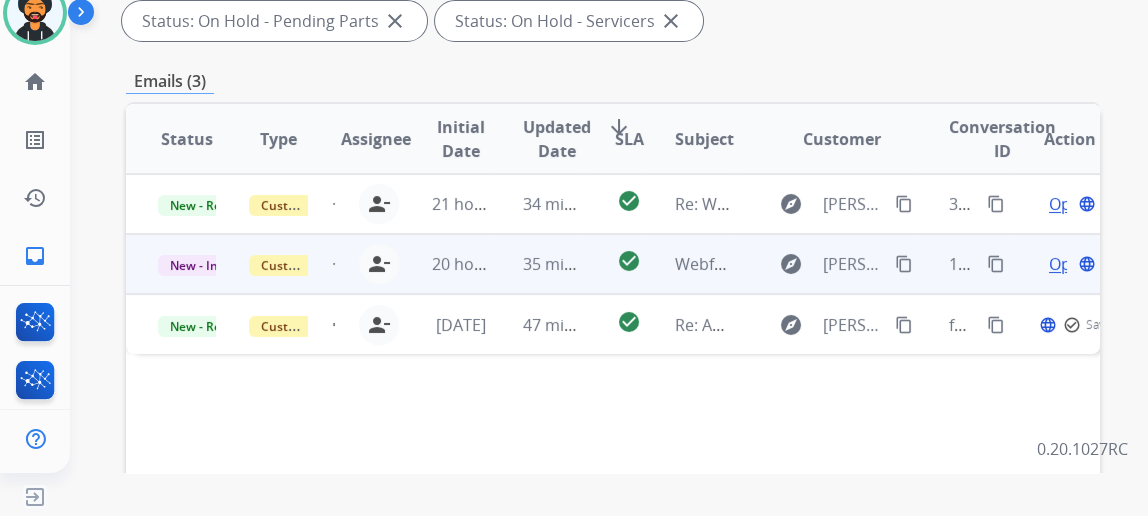 click on "Open" at bounding box center (1069, 264) 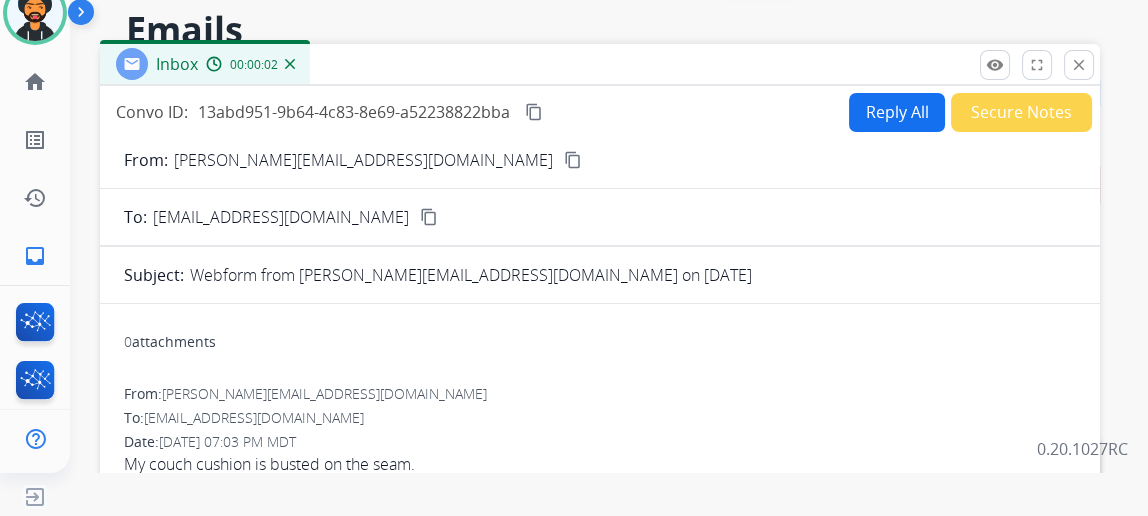 scroll, scrollTop: 0, scrollLeft: 0, axis: both 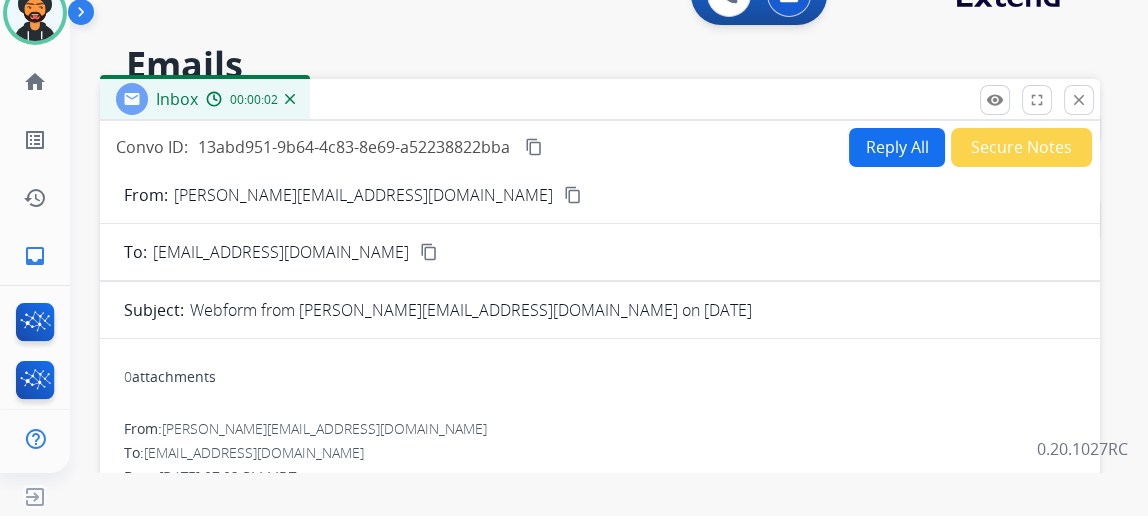 click on "Reply All" at bounding box center (897, 147) 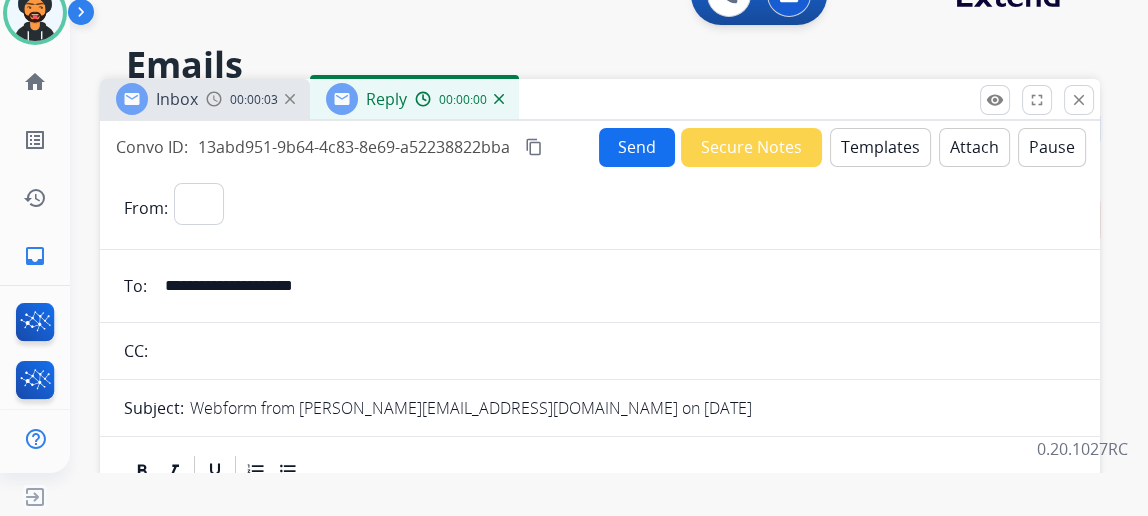 select on "**********" 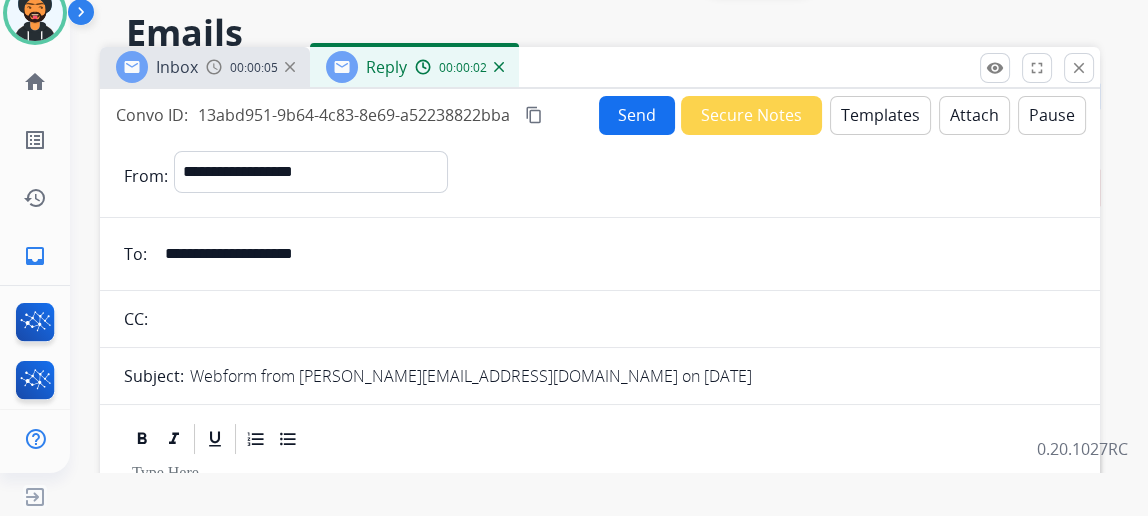 scroll, scrollTop: 0, scrollLeft: 0, axis: both 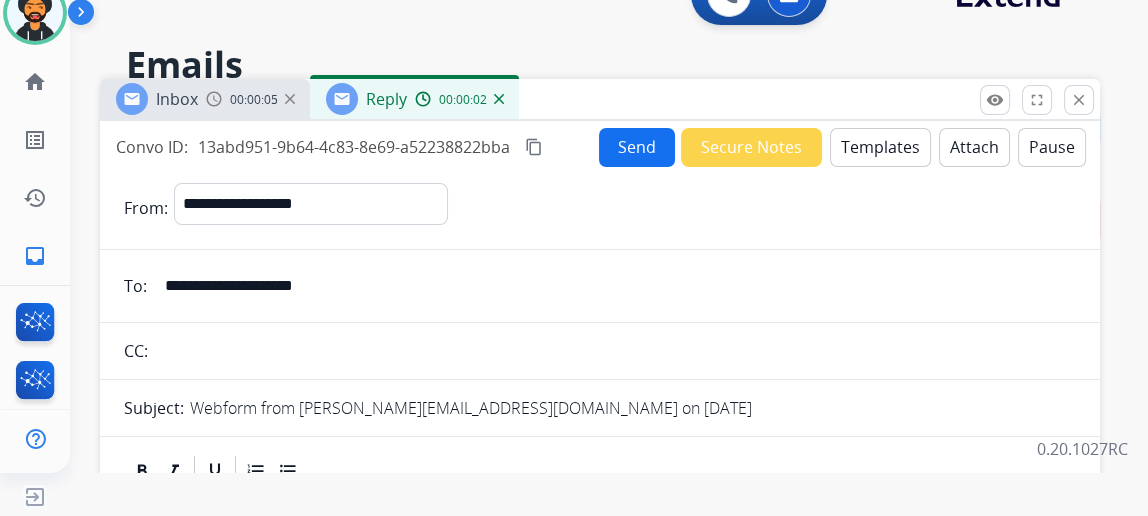 click on "Templates" at bounding box center (880, 147) 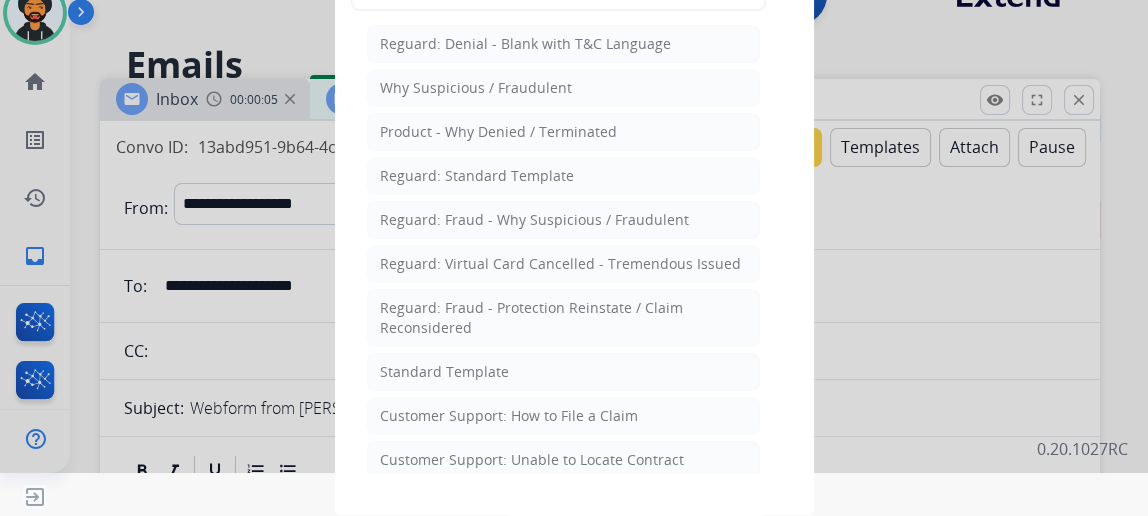 scroll, scrollTop: 272, scrollLeft: 0, axis: vertical 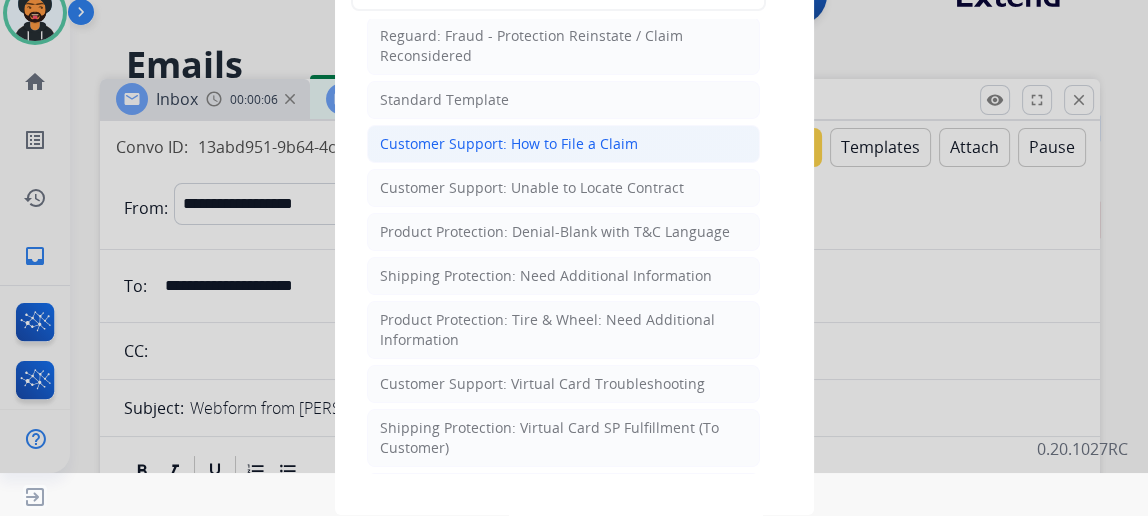 click on "Customer Support: How to File a Claim" 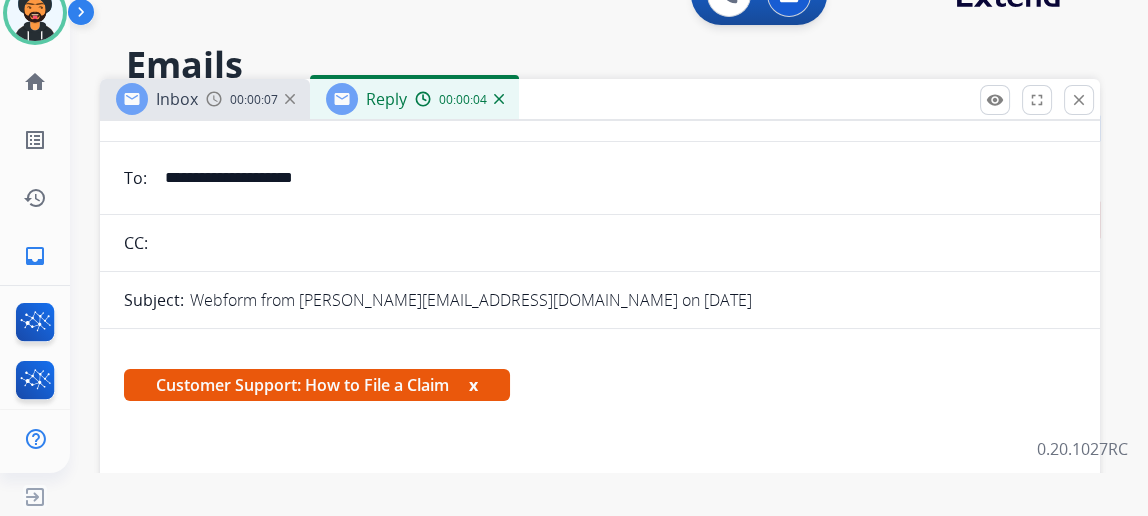 scroll, scrollTop: 358, scrollLeft: 0, axis: vertical 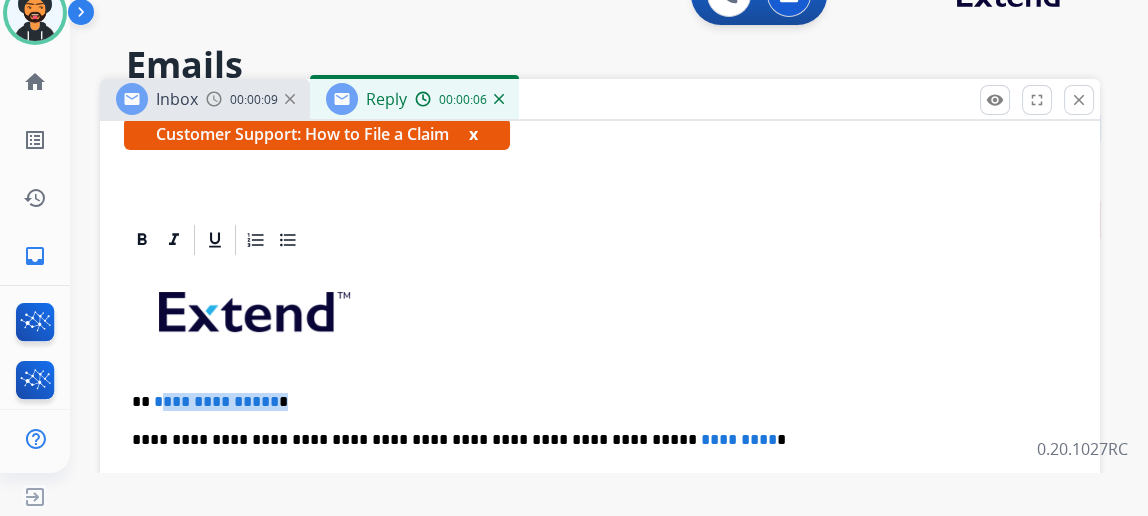 drag, startPoint x: 285, startPoint y: 393, endPoint x: 171, endPoint y: 396, distance: 114.03947 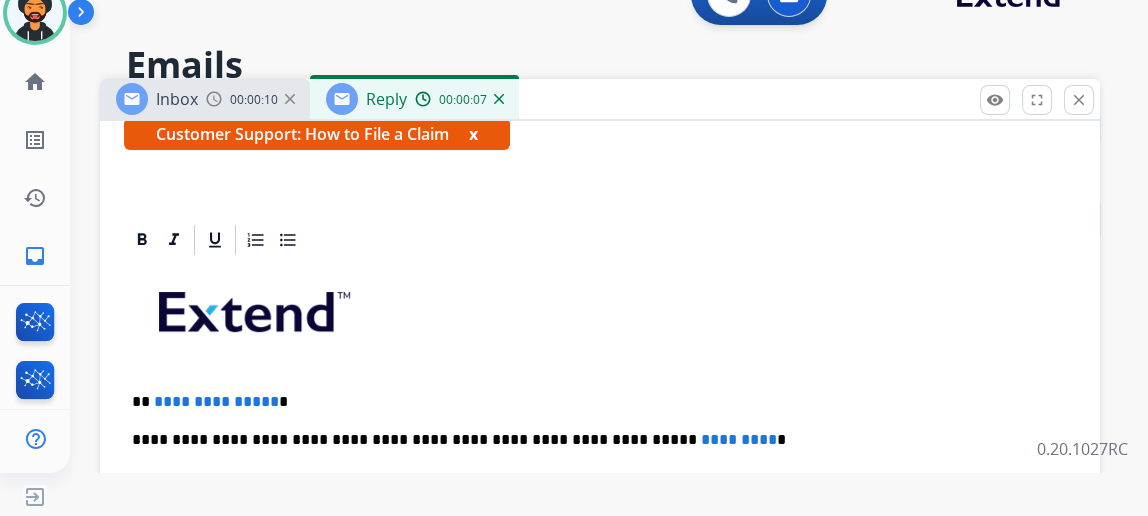 type 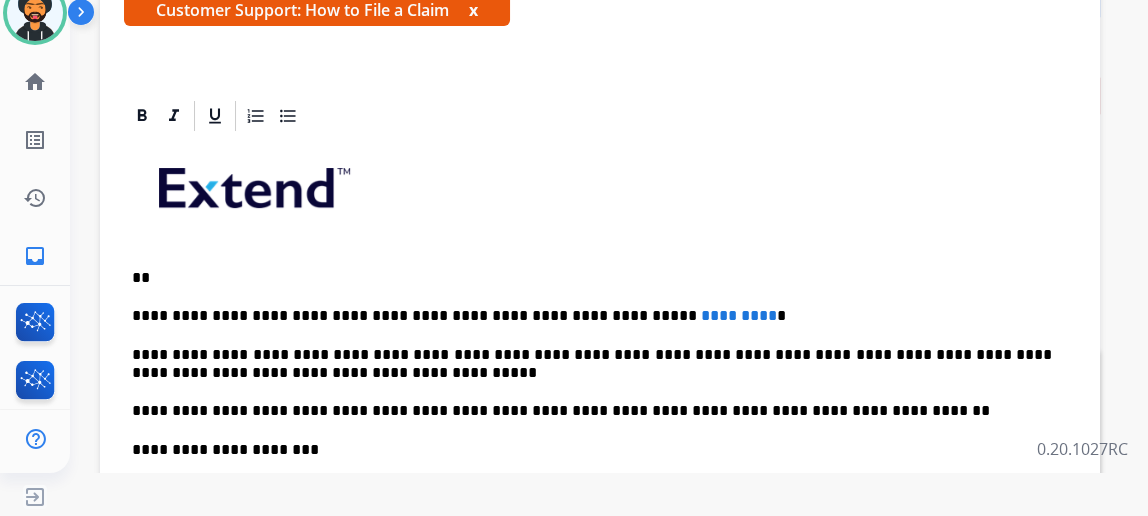 scroll, scrollTop: 272, scrollLeft: 0, axis: vertical 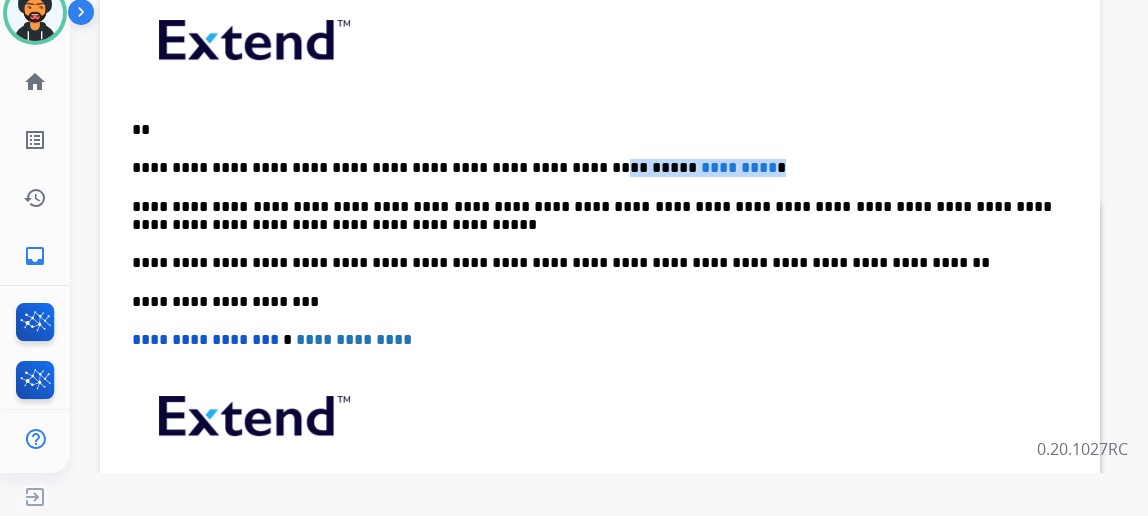 drag, startPoint x: 710, startPoint y: 161, endPoint x: 548, endPoint y: 162, distance: 162.00308 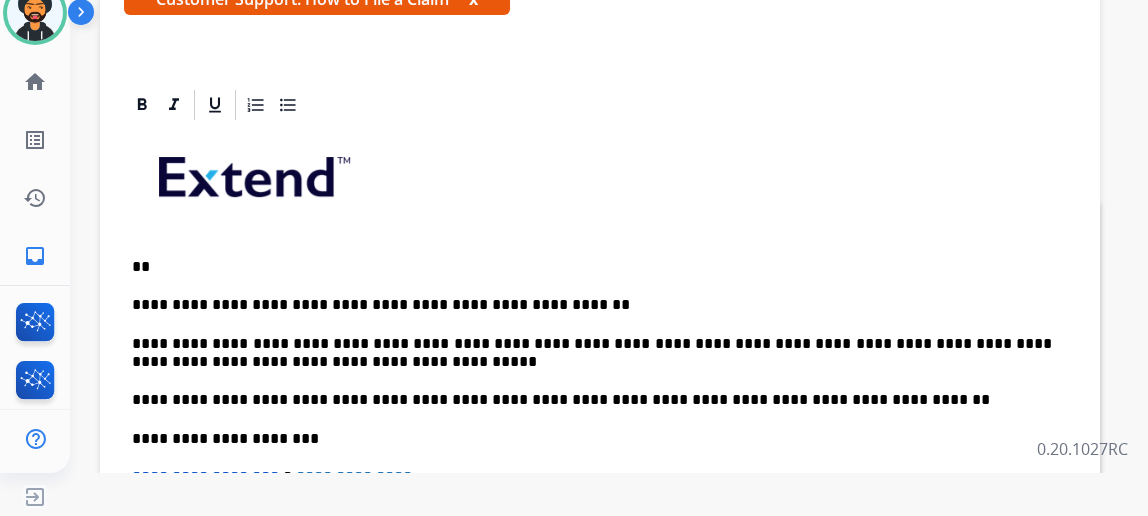 scroll, scrollTop: 0, scrollLeft: 0, axis: both 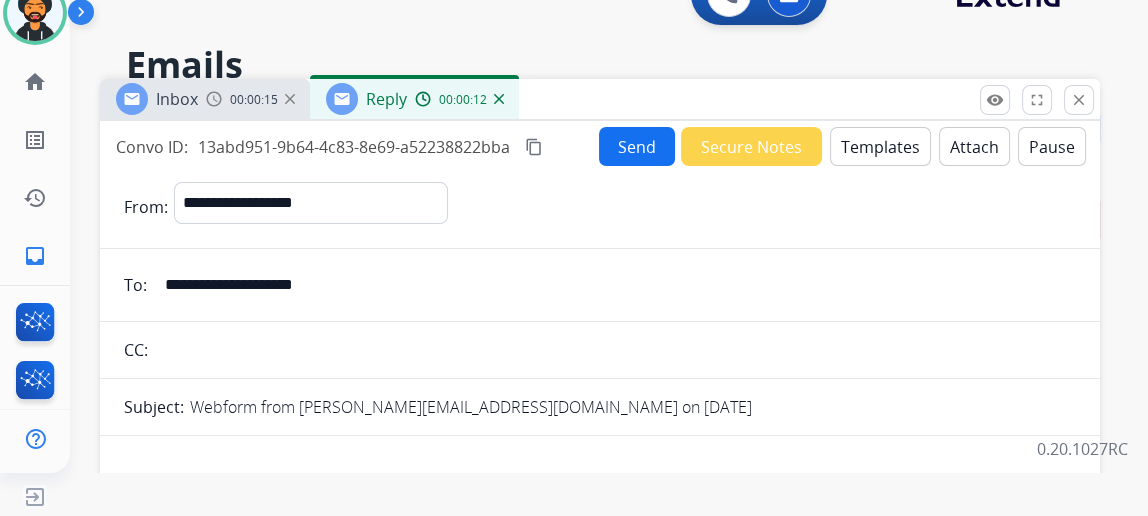 click on "Templates" at bounding box center [880, 146] 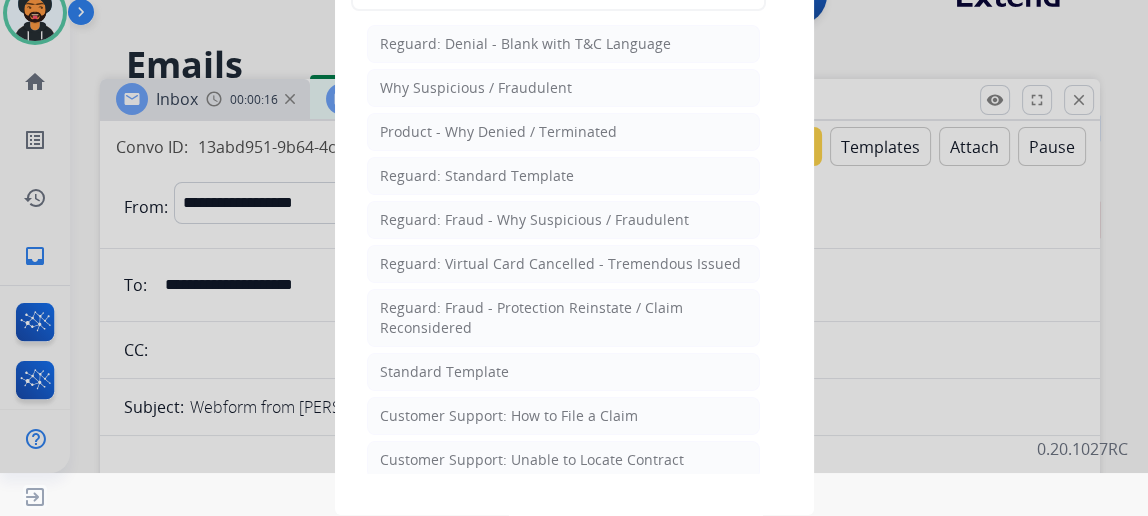 click 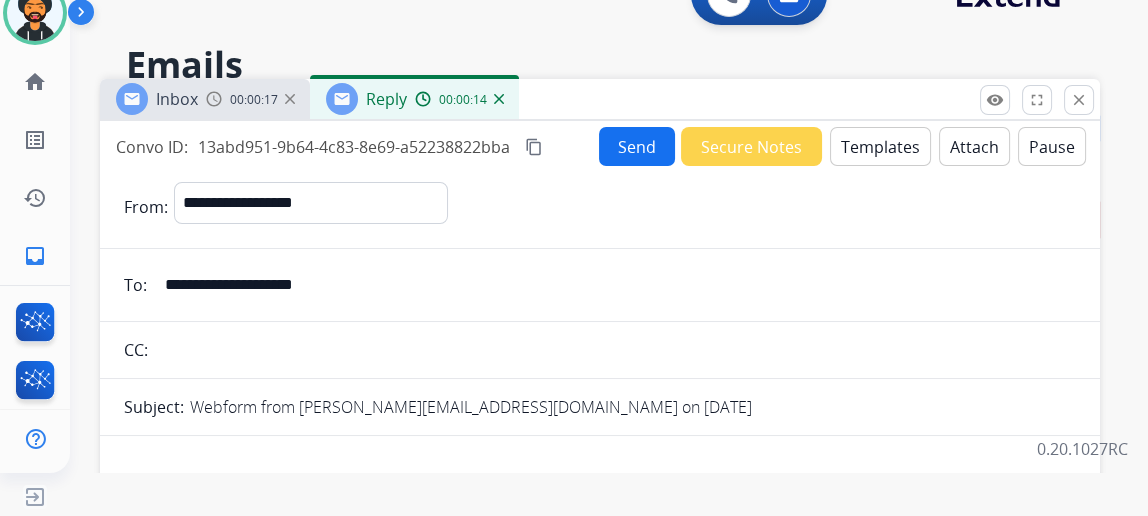 click on "Send" at bounding box center (637, 146) 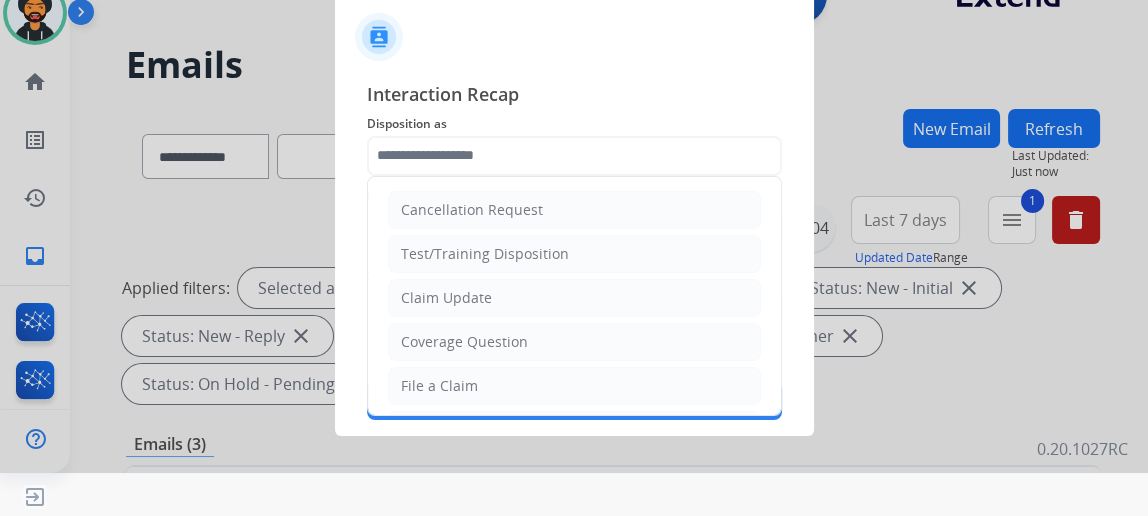 click 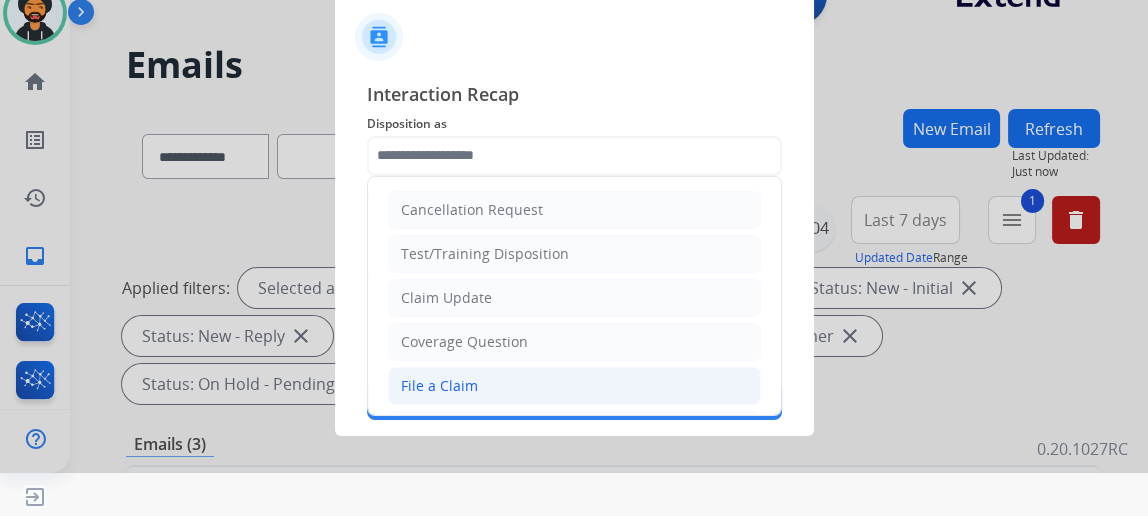click on "File a Claim" 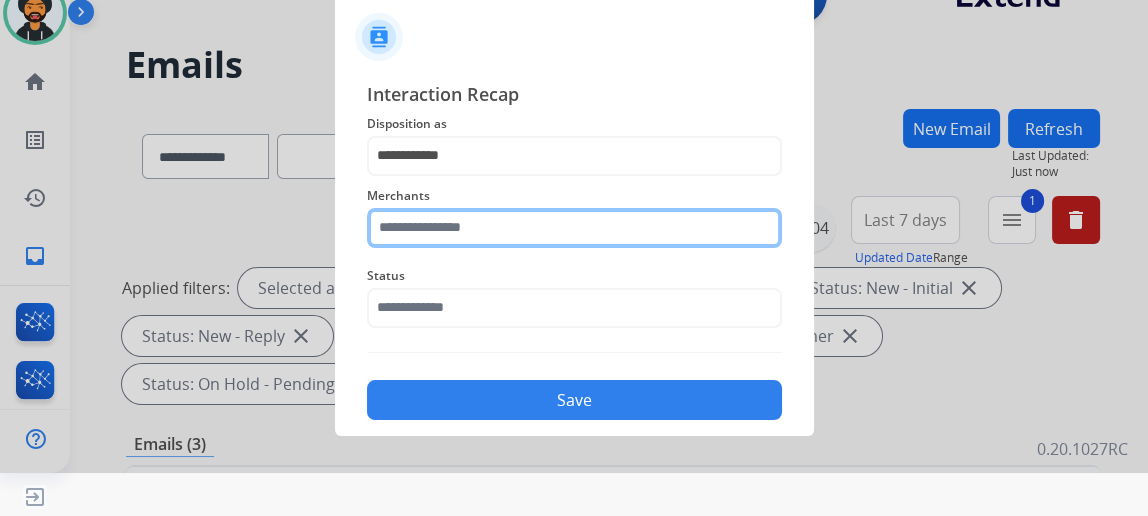 click 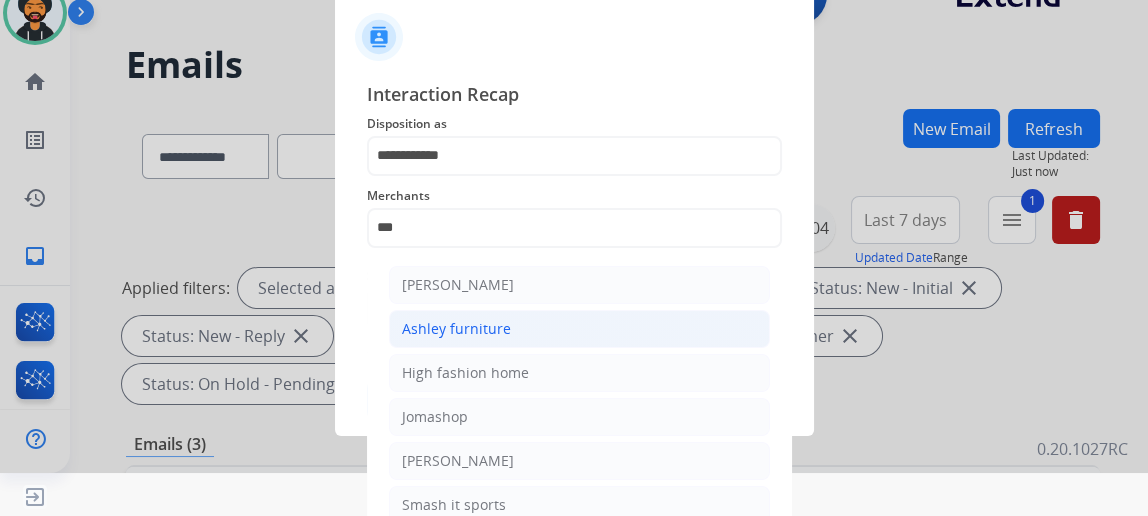 click on "Ashley furniture" 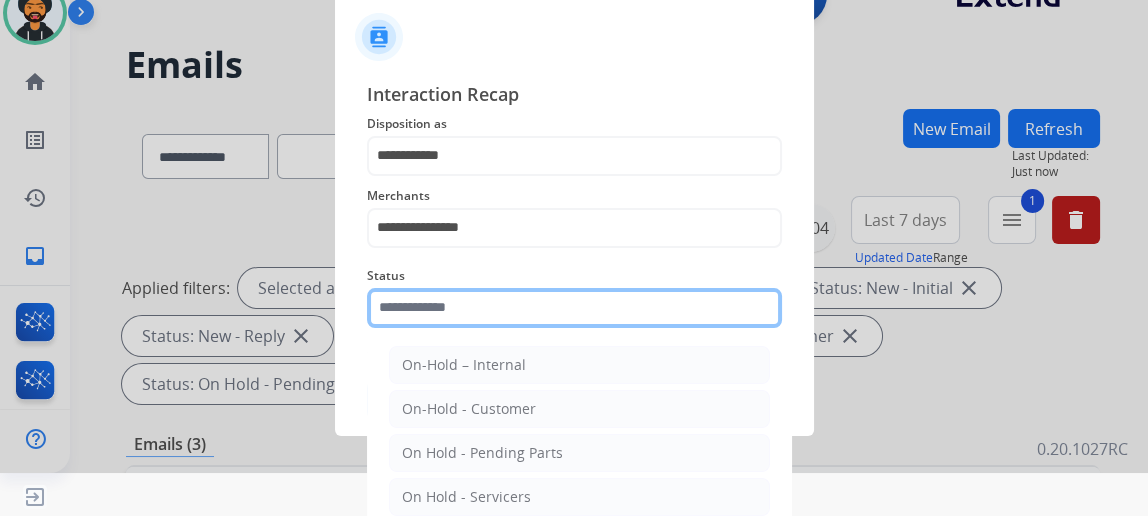 click 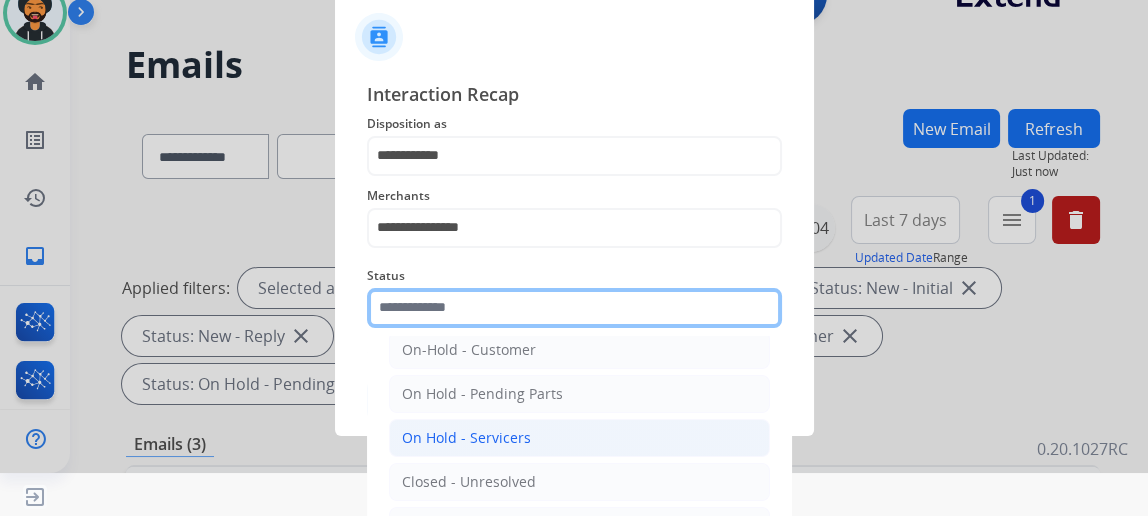 scroll, scrollTop: 112, scrollLeft: 0, axis: vertical 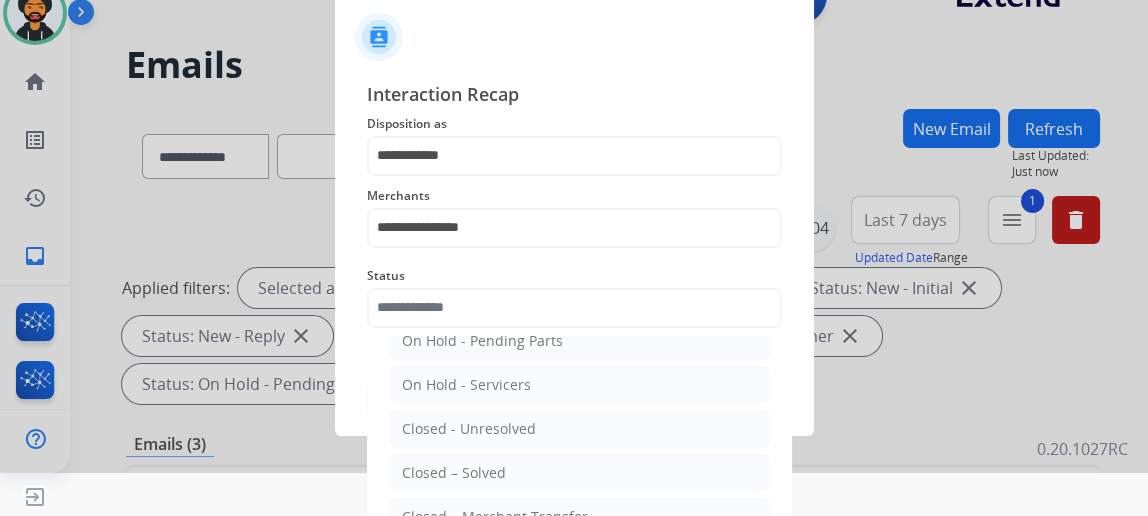 click on "Closed – Solved" 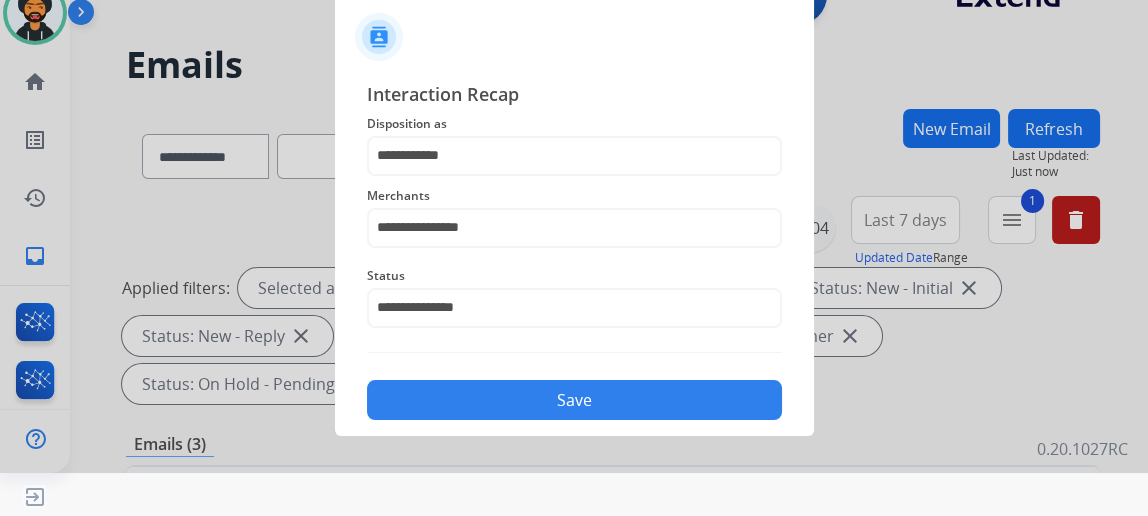click on "Save" 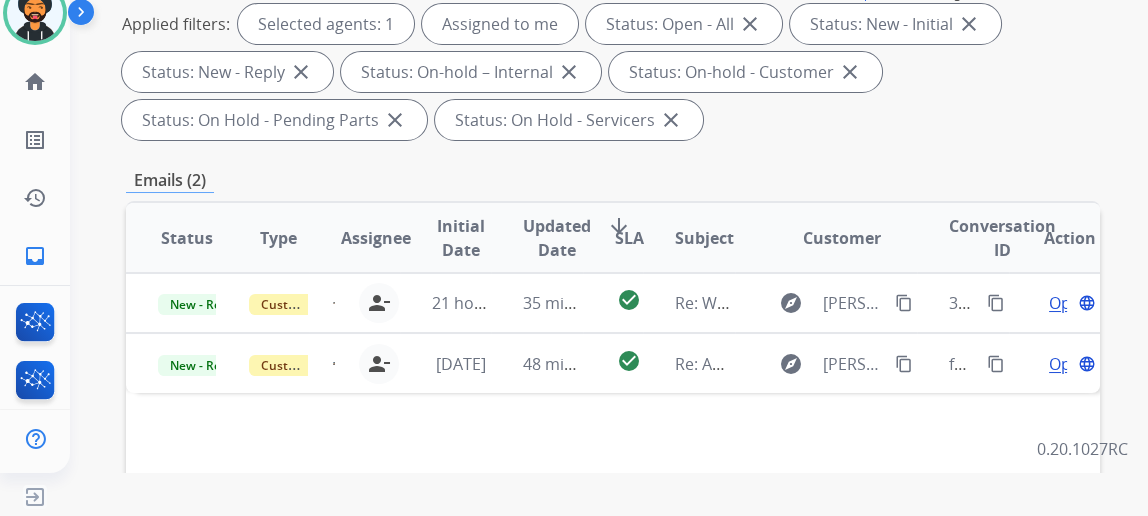 scroll, scrollTop: 272, scrollLeft: 0, axis: vertical 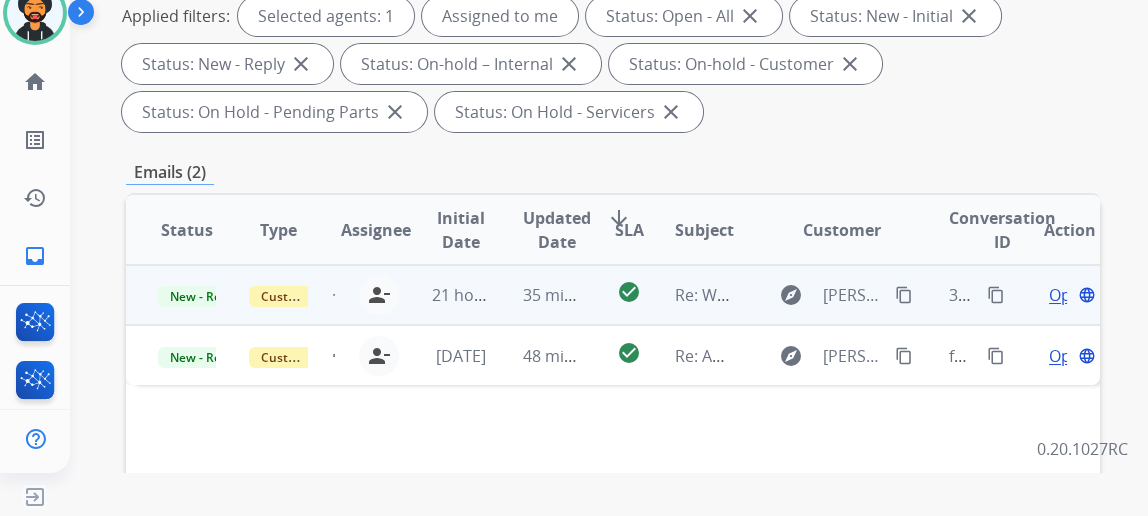 click on "Open" at bounding box center (1069, 295) 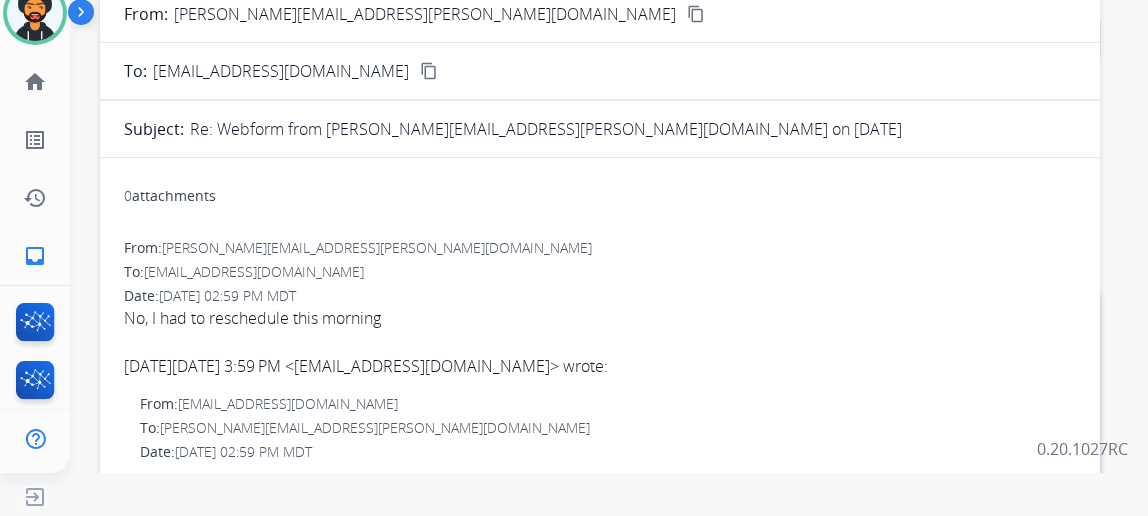 scroll, scrollTop: 0, scrollLeft: 0, axis: both 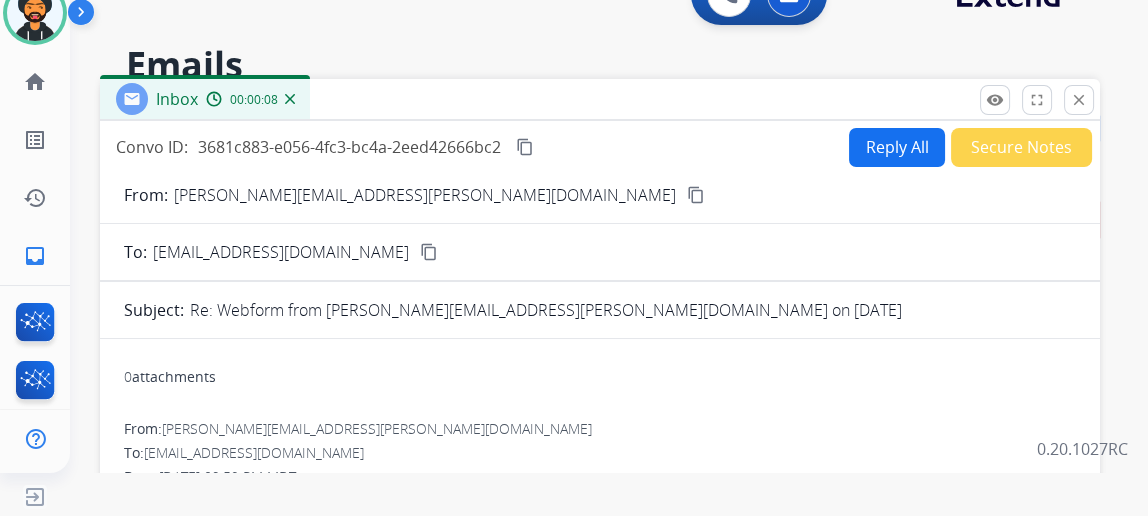 click on "Reply All" at bounding box center (897, 147) 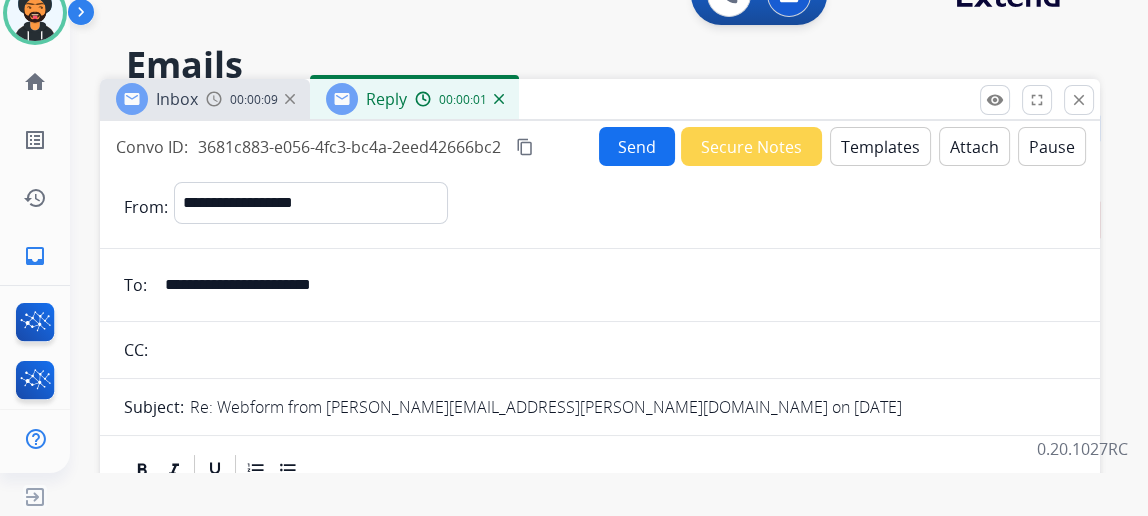 click on "**********" at bounding box center [600, 548] 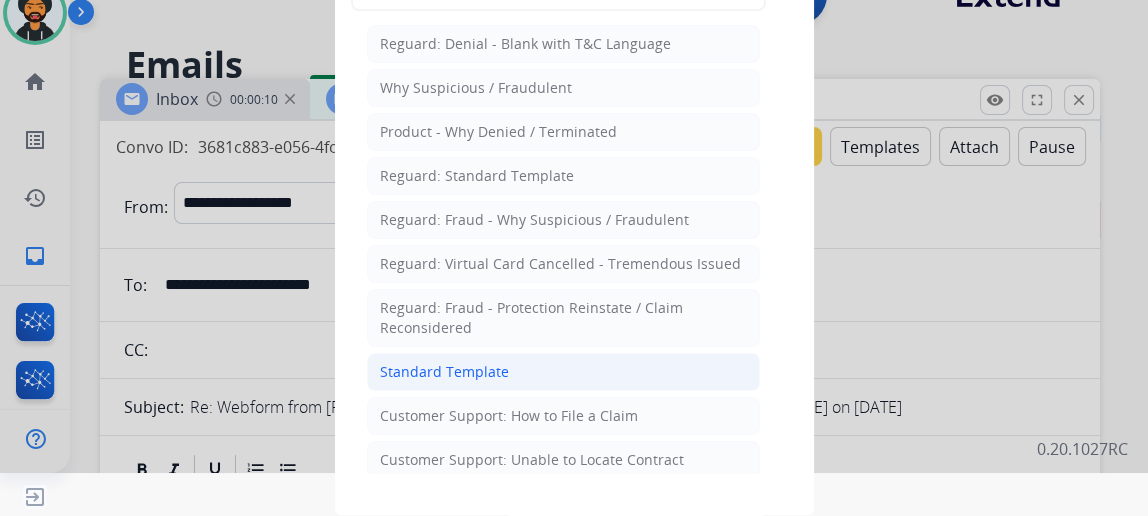 click on "Standard Template" 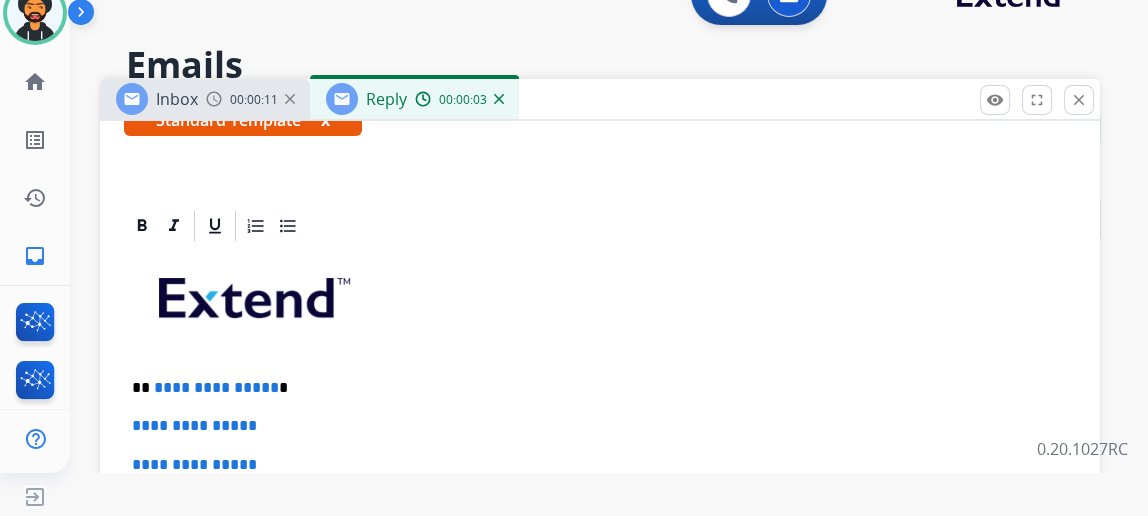 scroll, scrollTop: 454, scrollLeft: 0, axis: vertical 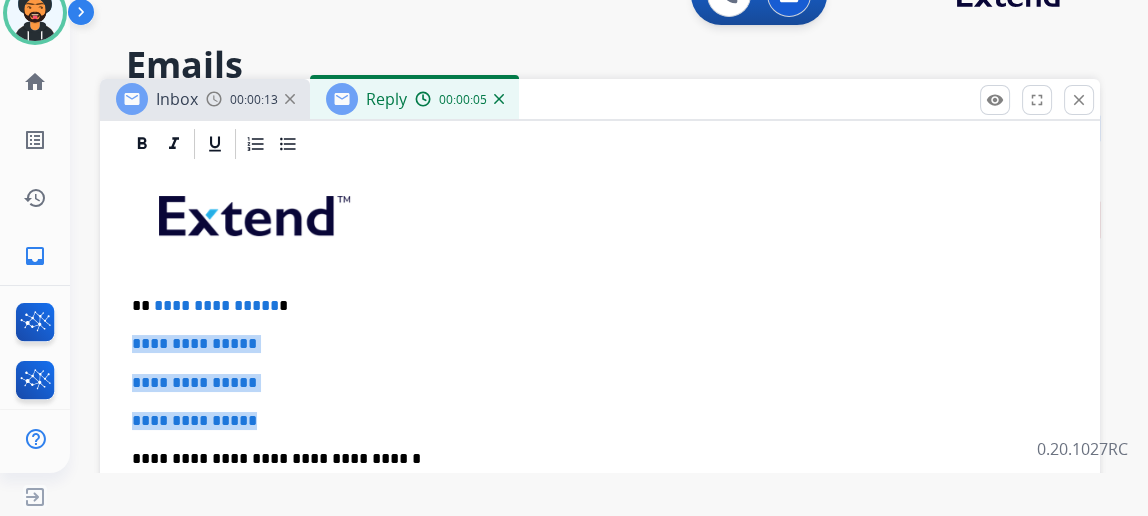 drag, startPoint x: 299, startPoint y: 397, endPoint x: 136, endPoint y: 339, distance: 173.01157 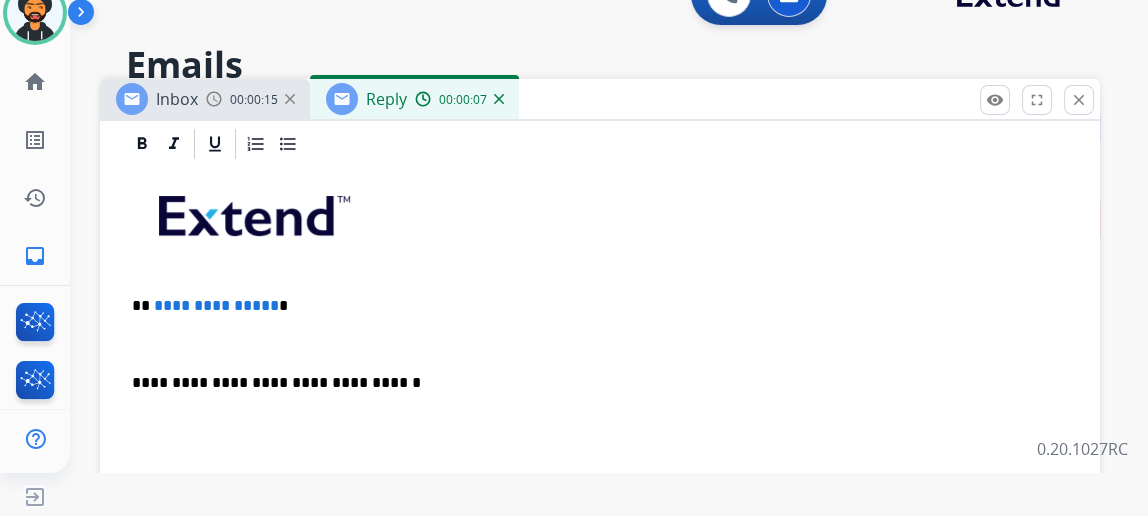 type 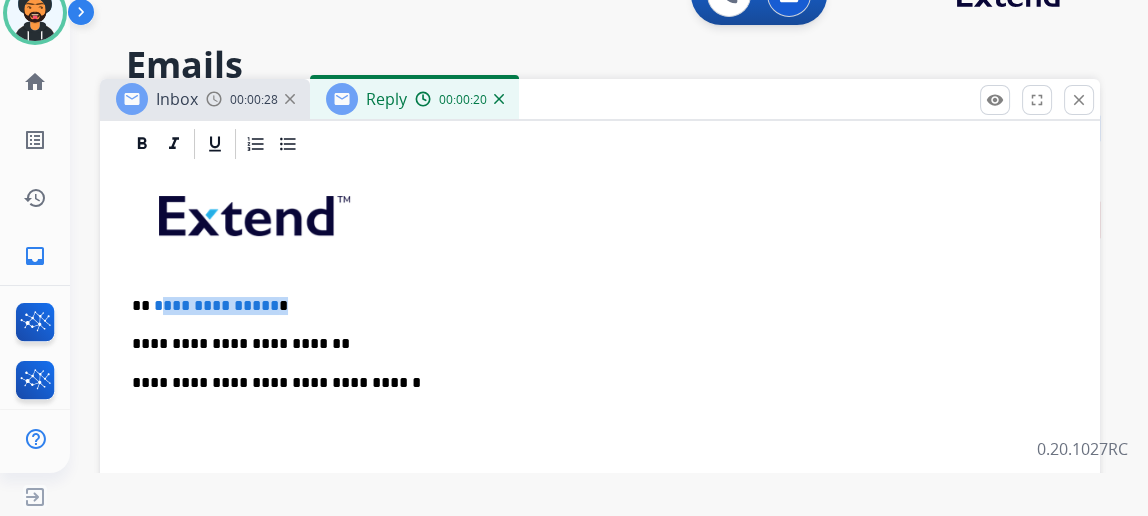 drag, startPoint x: 301, startPoint y: 299, endPoint x: 176, endPoint y: 299, distance: 125 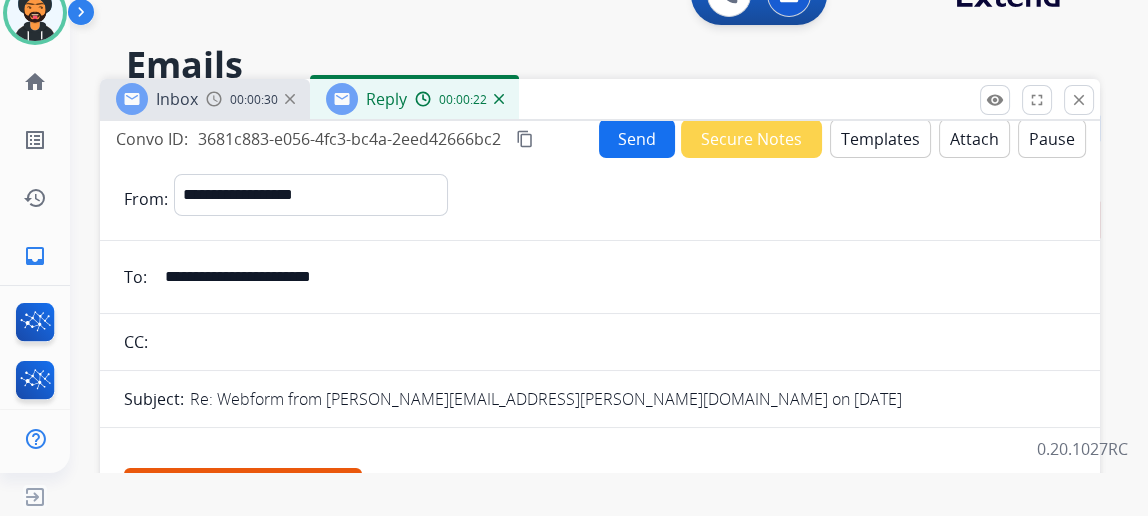 scroll, scrollTop: 0, scrollLeft: 0, axis: both 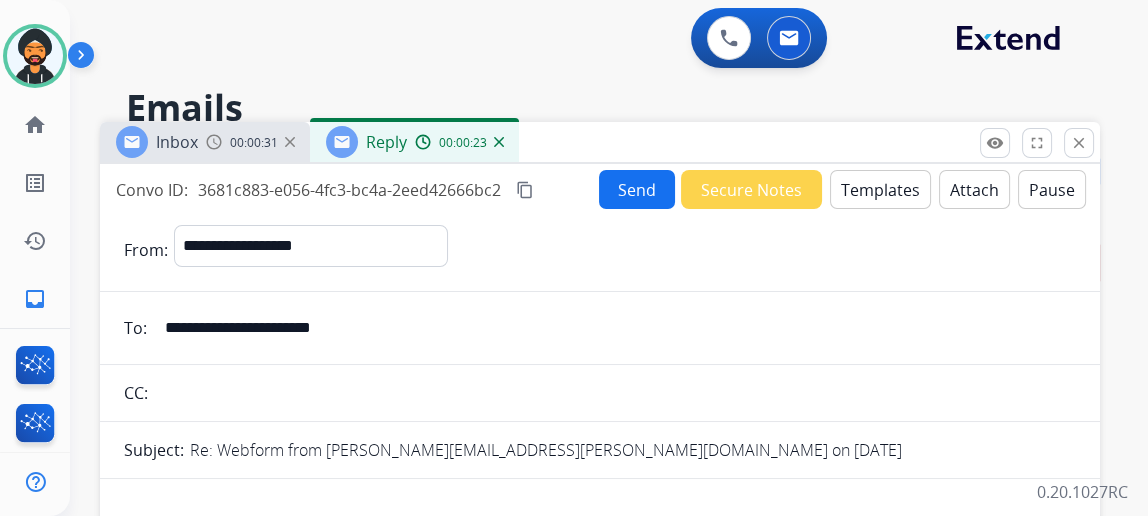click on "Send" at bounding box center [637, 189] 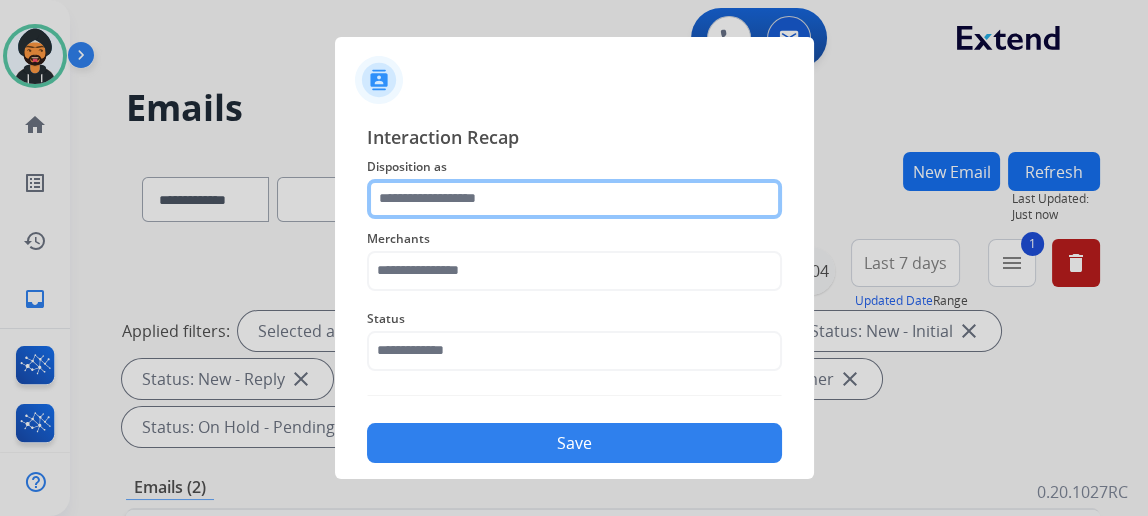 click 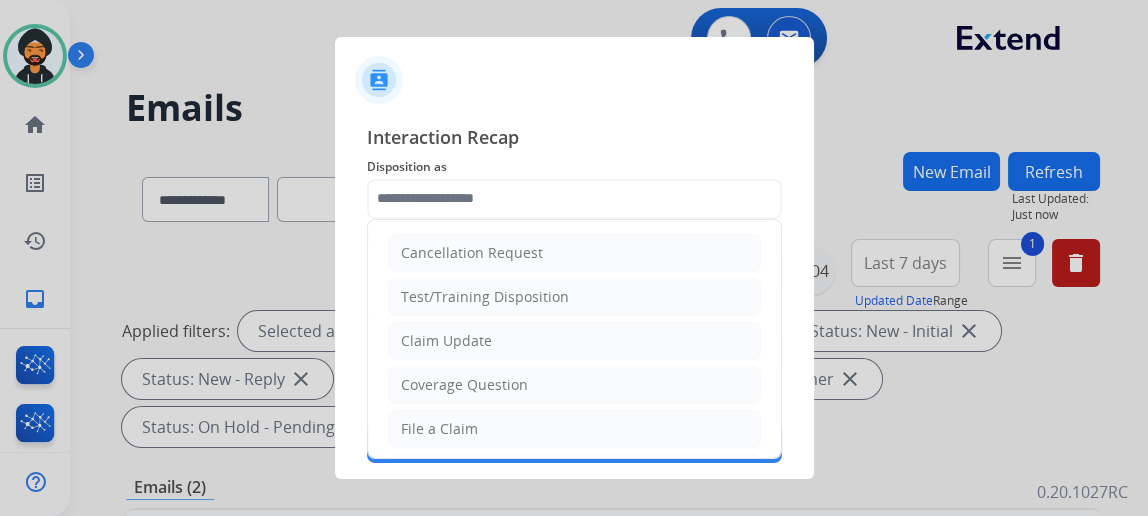 click on "Claim Update" 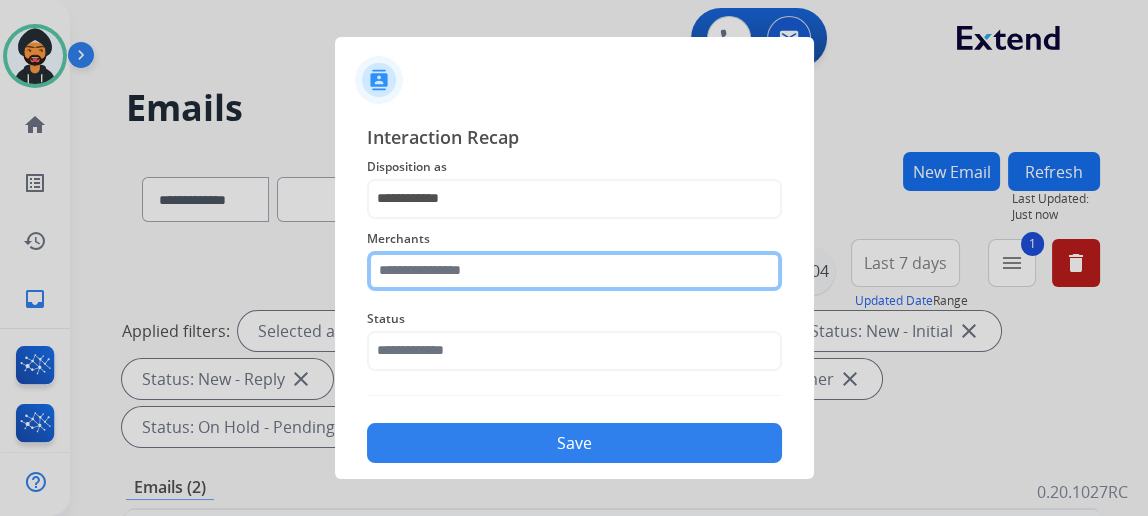 click 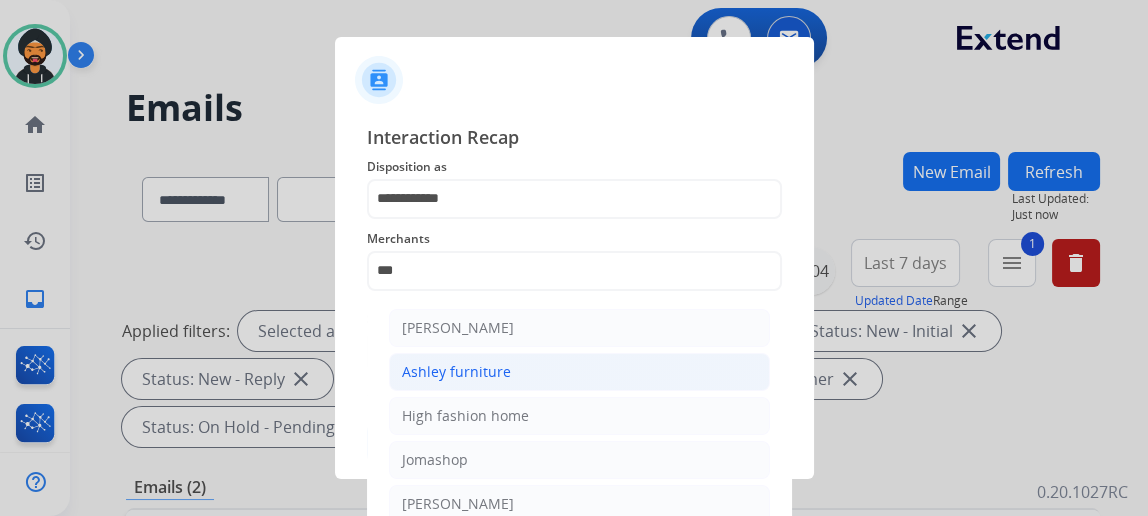 click on "Ashley furniture" 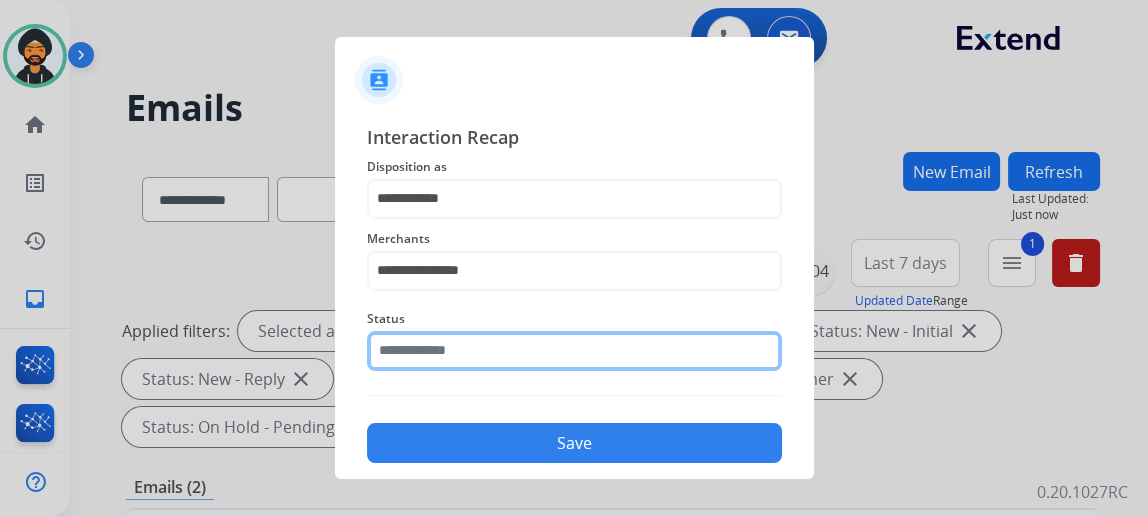 click 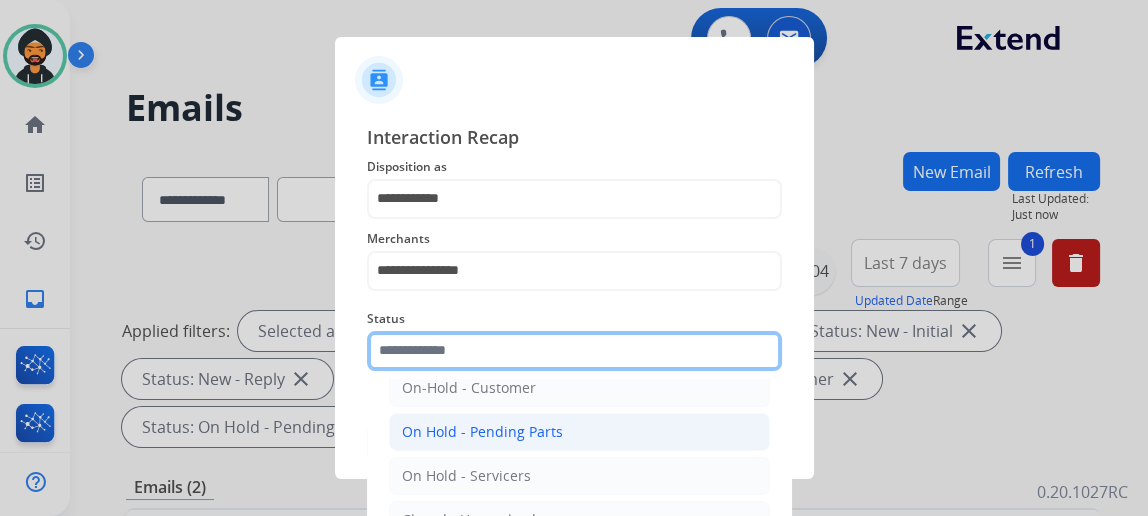 scroll, scrollTop: 112, scrollLeft: 0, axis: vertical 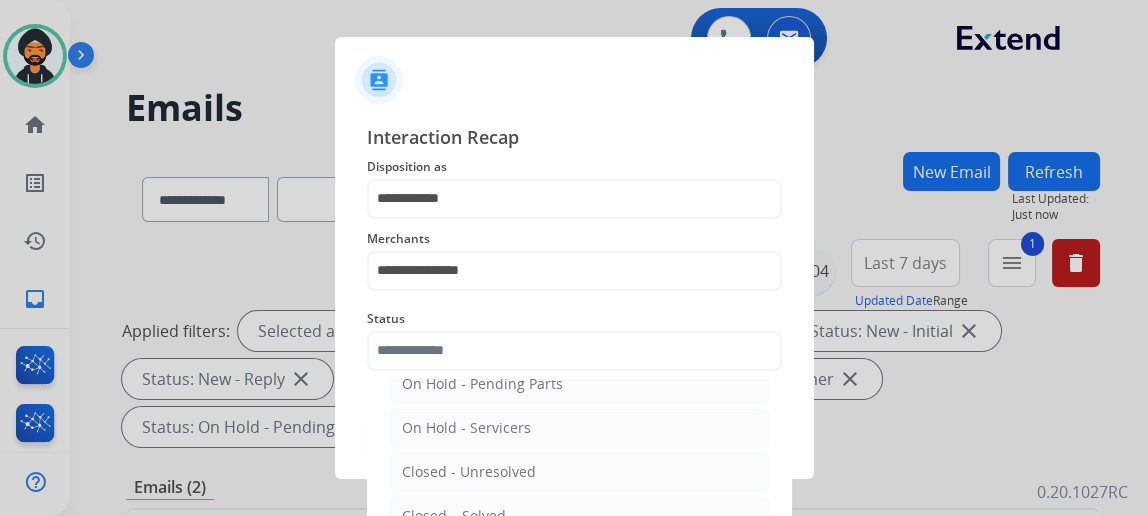 click on "Closed – Solved" 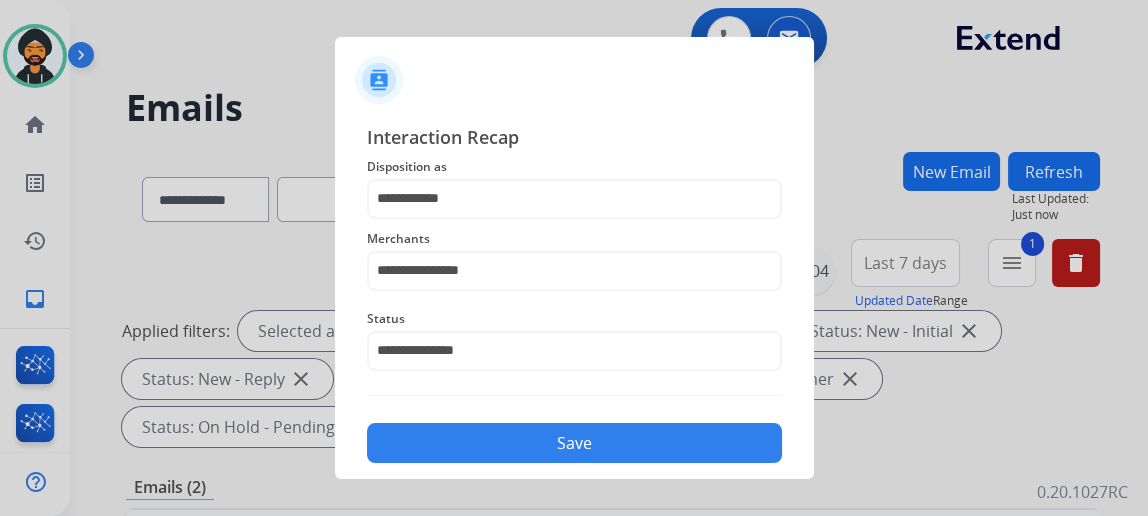 click on "**********" 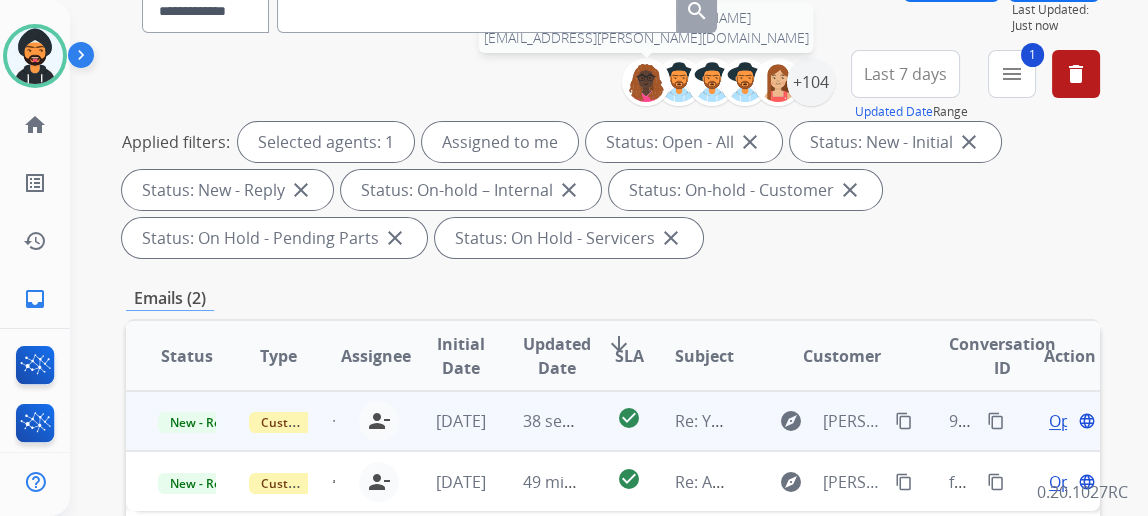 scroll, scrollTop: 363, scrollLeft: 0, axis: vertical 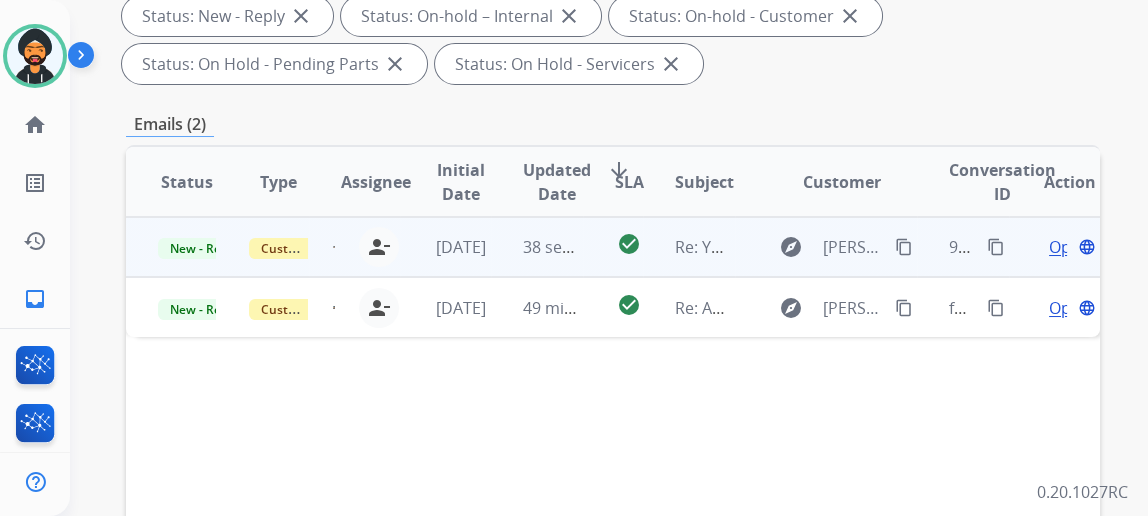 click on "Open" at bounding box center [1069, 247] 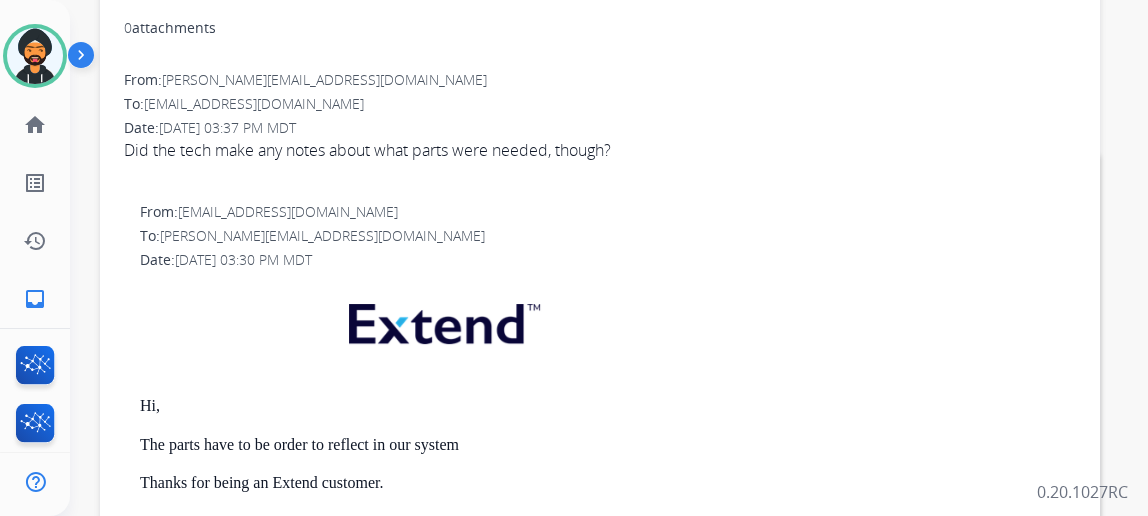 scroll, scrollTop: 0, scrollLeft: 0, axis: both 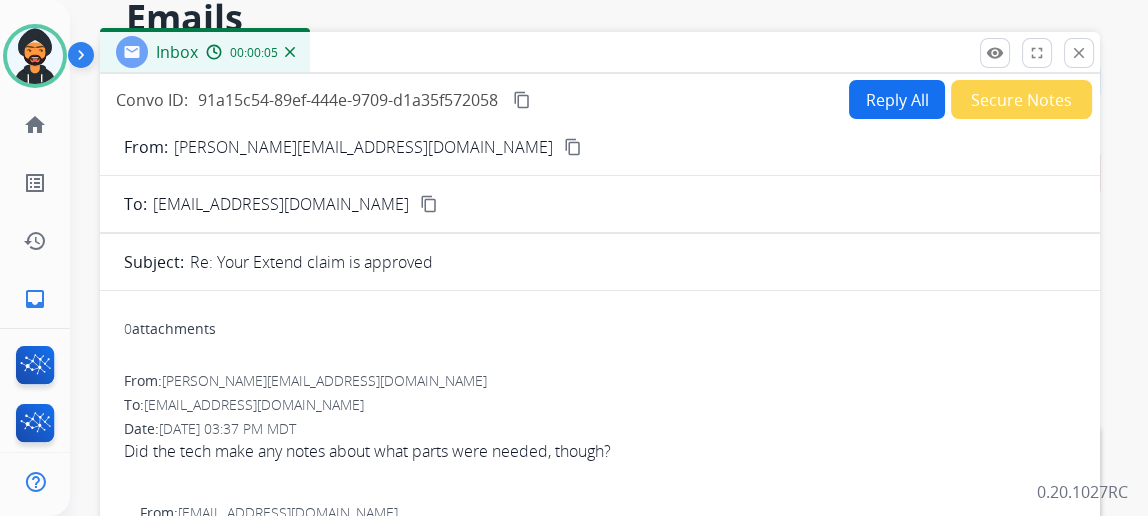 click on "Reply All" at bounding box center [897, 99] 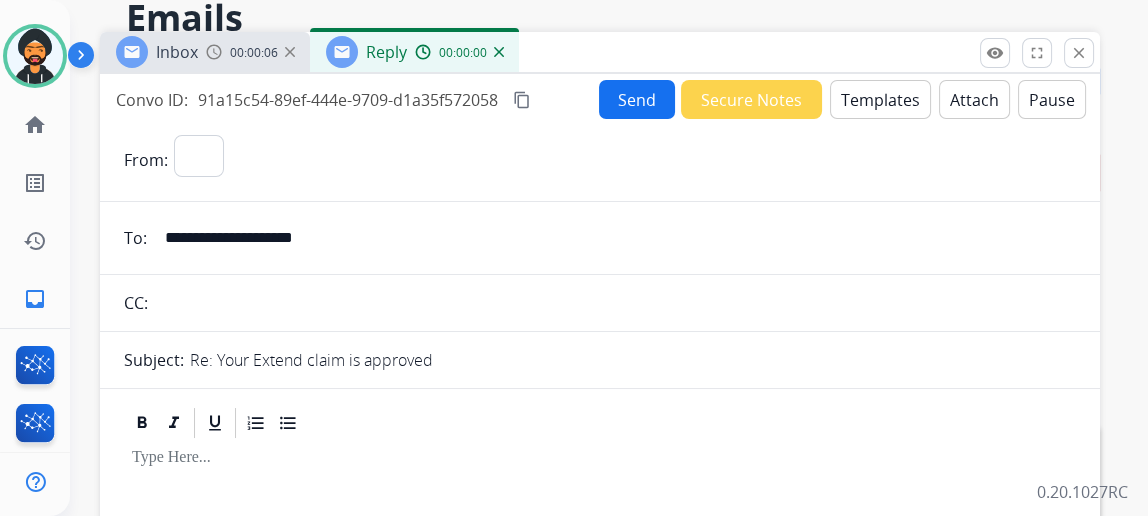 select on "**********" 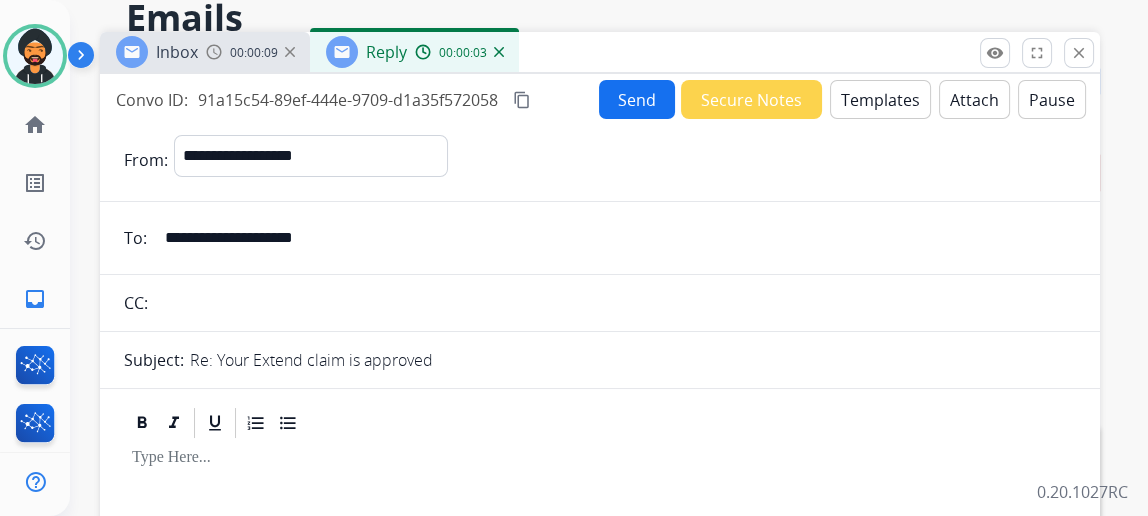 click on "Templates" at bounding box center (880, 99) 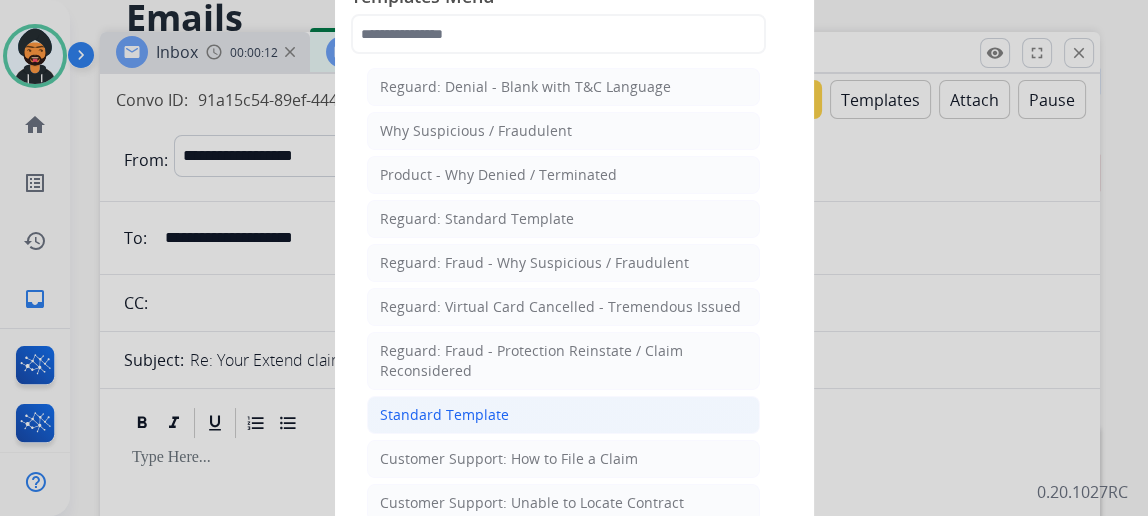 click on "Standard Template" 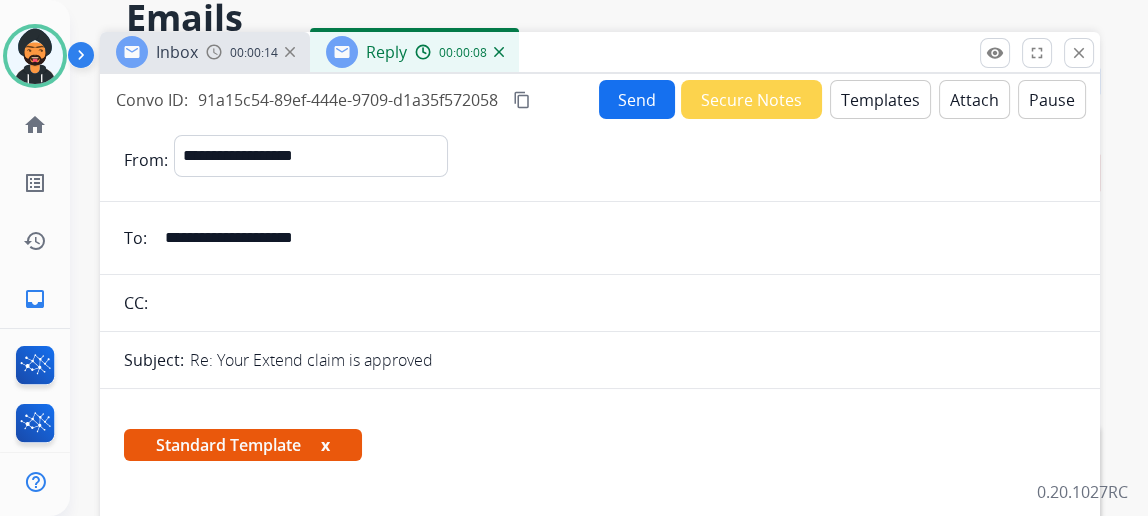 scroll, scrollTop: 0, scrollLeft: 0, axis: both 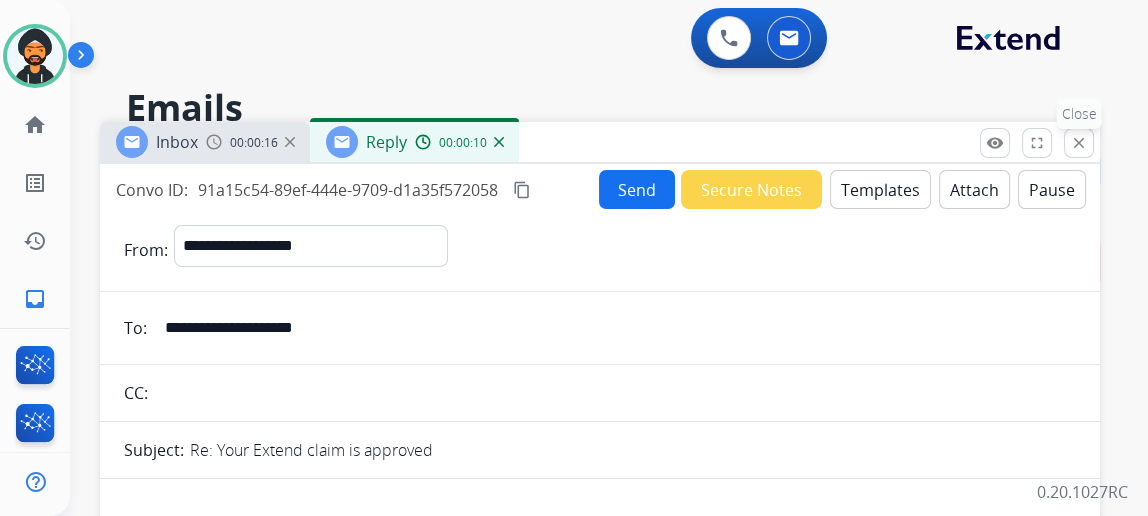 click on "close Close" at bounding box center [1079, 143] 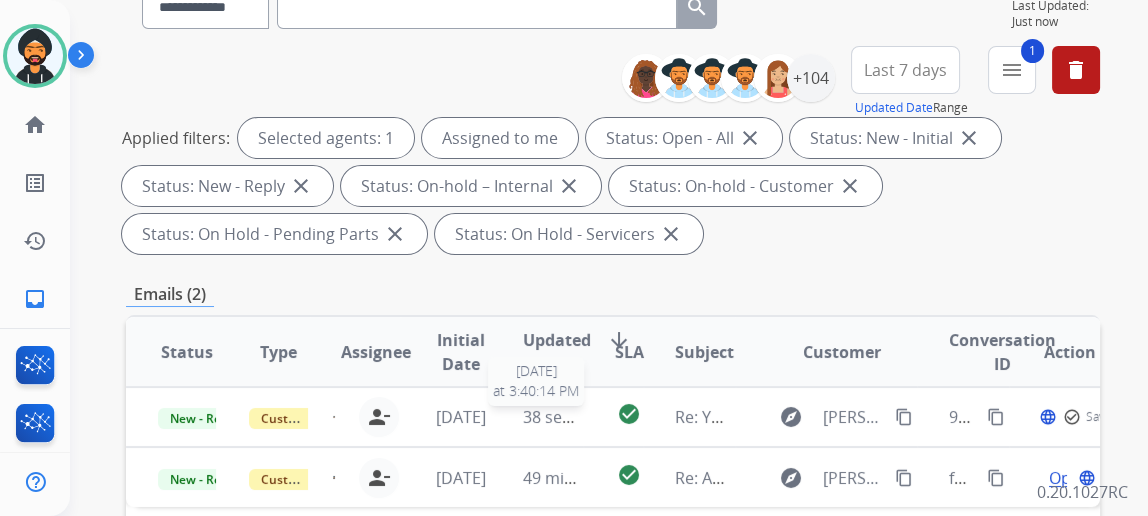 scroll, scrollTop: 363, scrollLeft: 0, axis: vertical 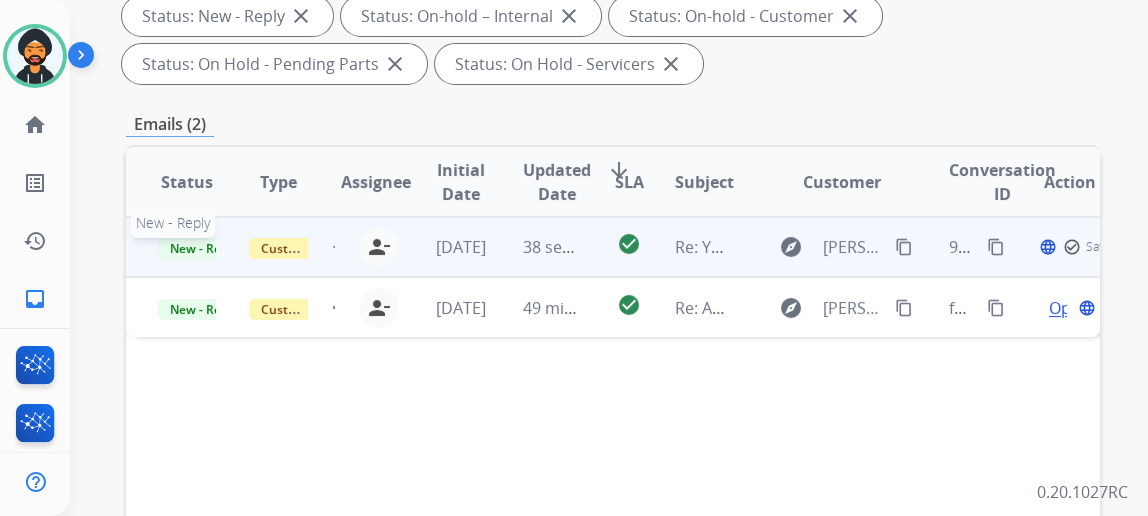 click on "New - Reply" at bounding box center (203, 248) 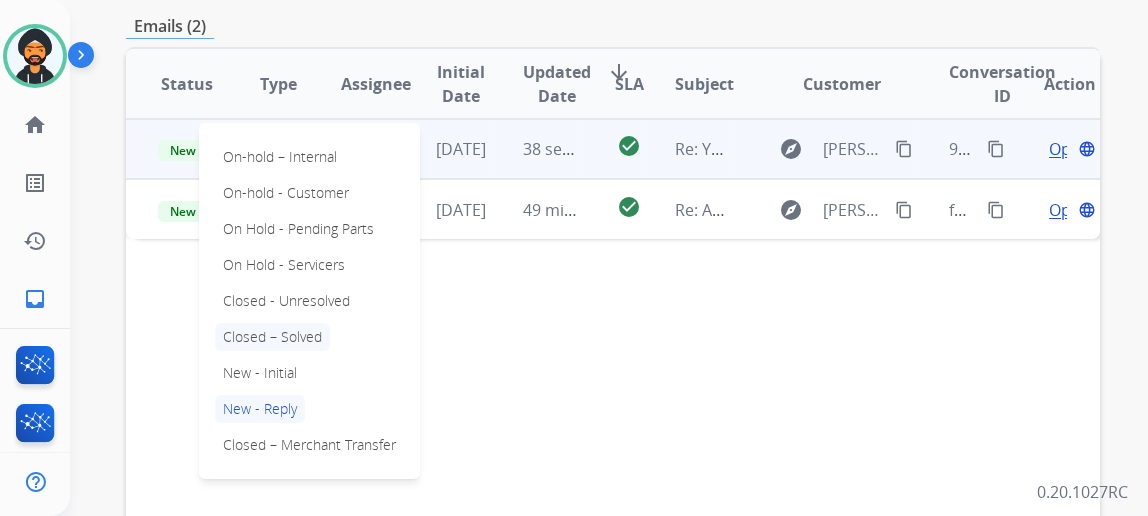 scroll, scrollTop: 545, scrollLeft: 0, axis: vertical 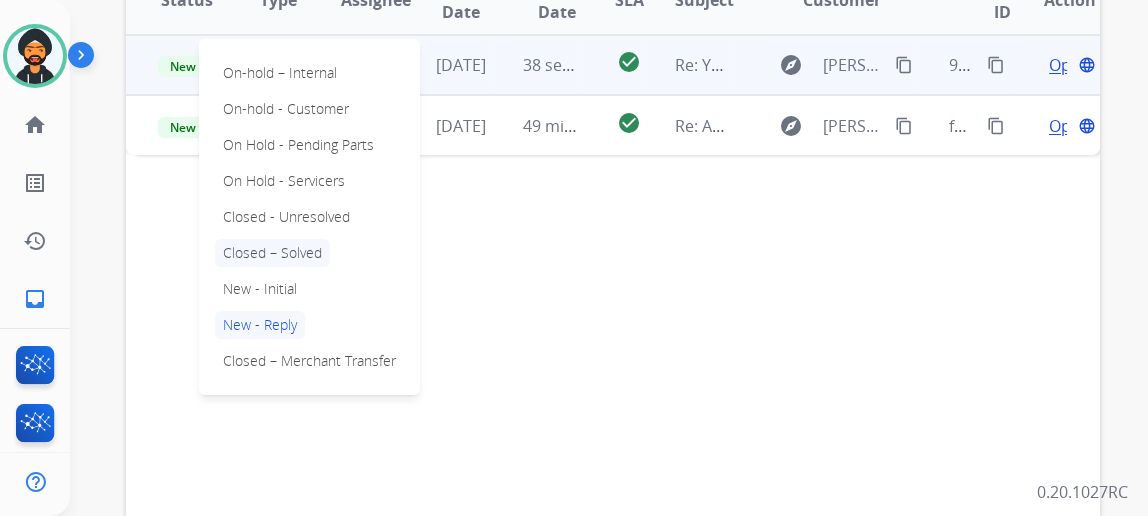 click on "Closed – Solved" at bounding box center (272, 253) 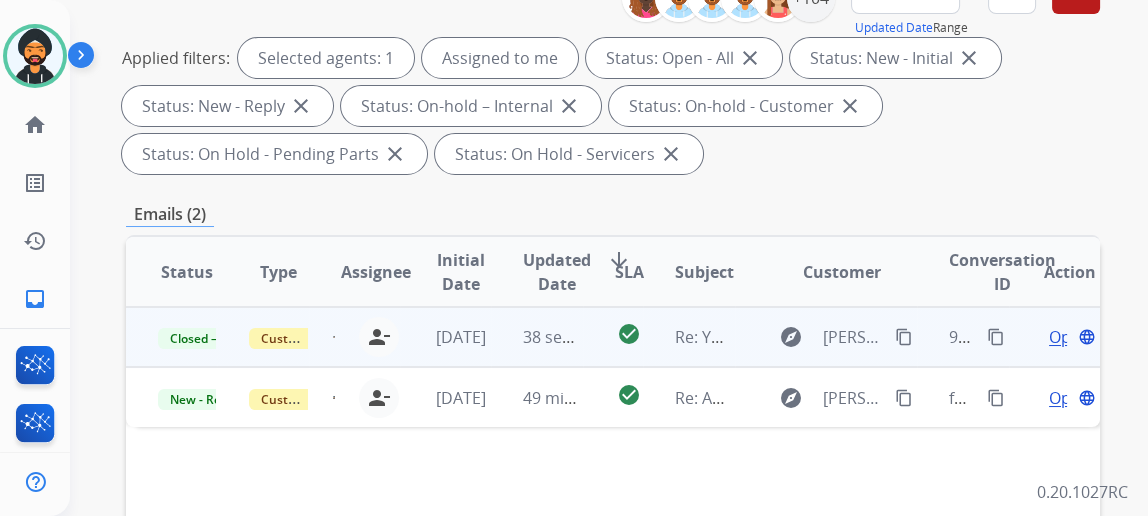 scroll, scrollTop: 272, scrollLeft: 0, axis: vertical 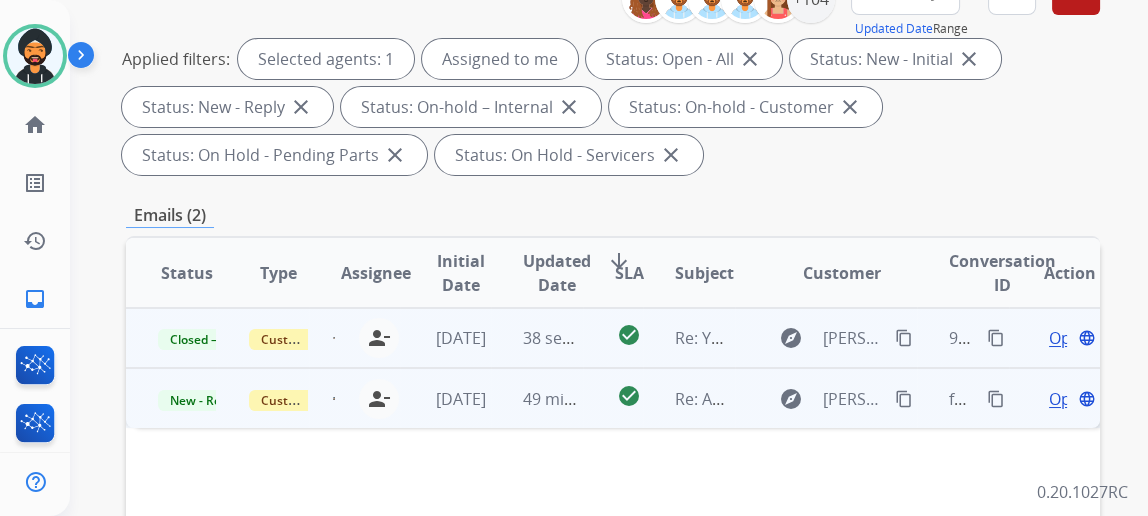 click on "Open" at bounding box center [1069, 399] 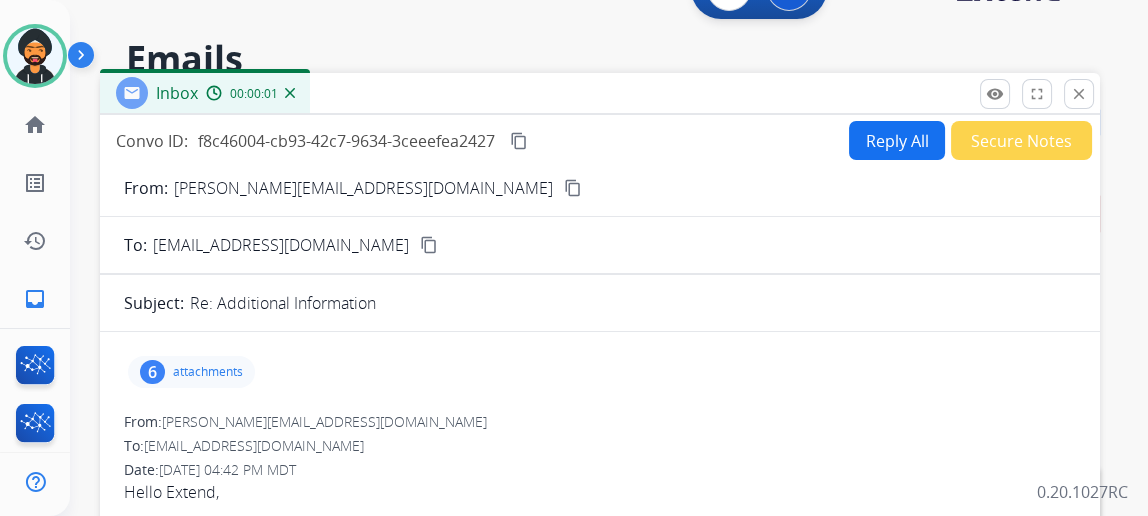 scroll, scrollTop: 0, scrollLeft: 0, axis: both 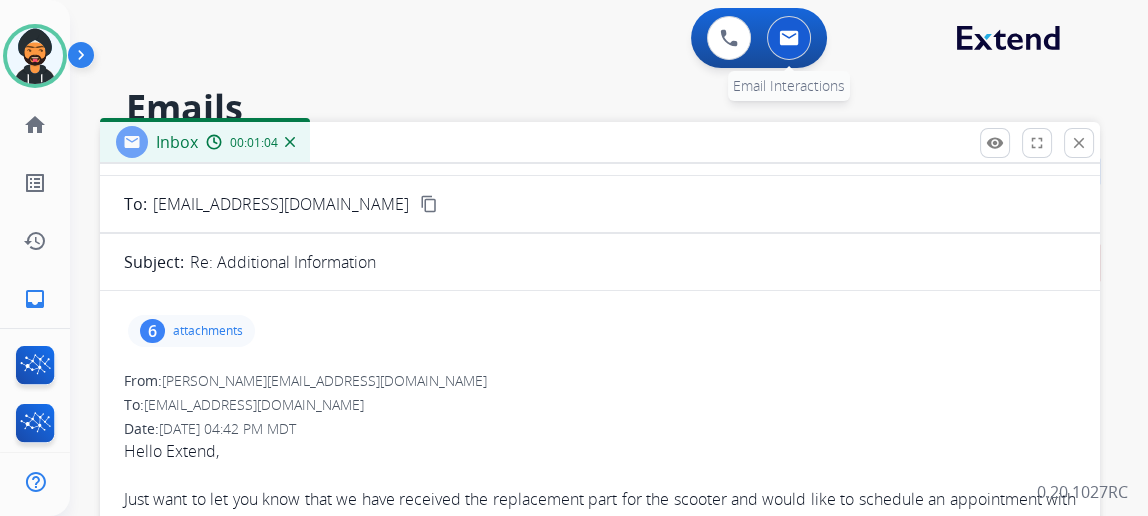 click at bounding box center (789, 38) 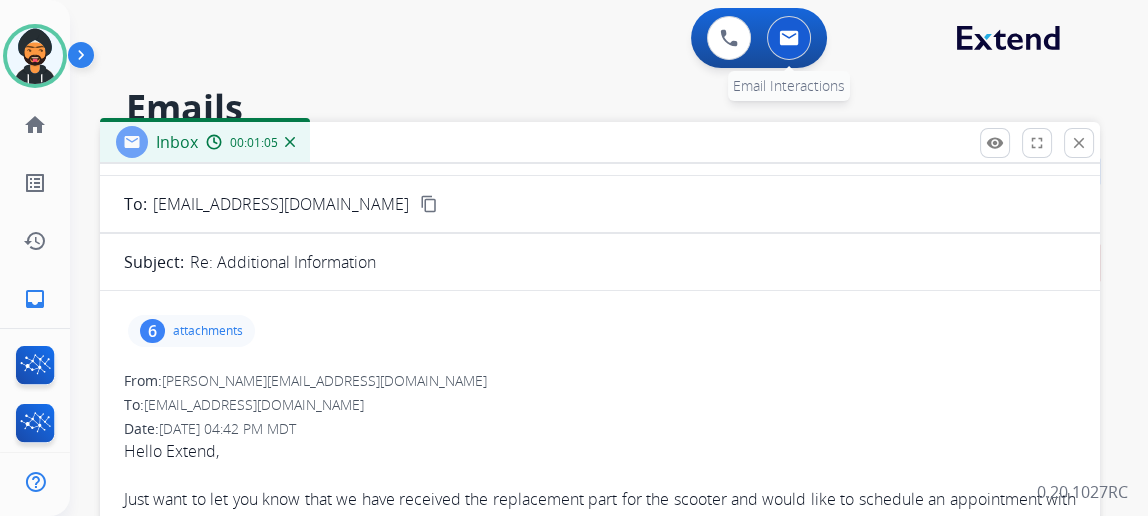 click at bounding box center [789, 38] 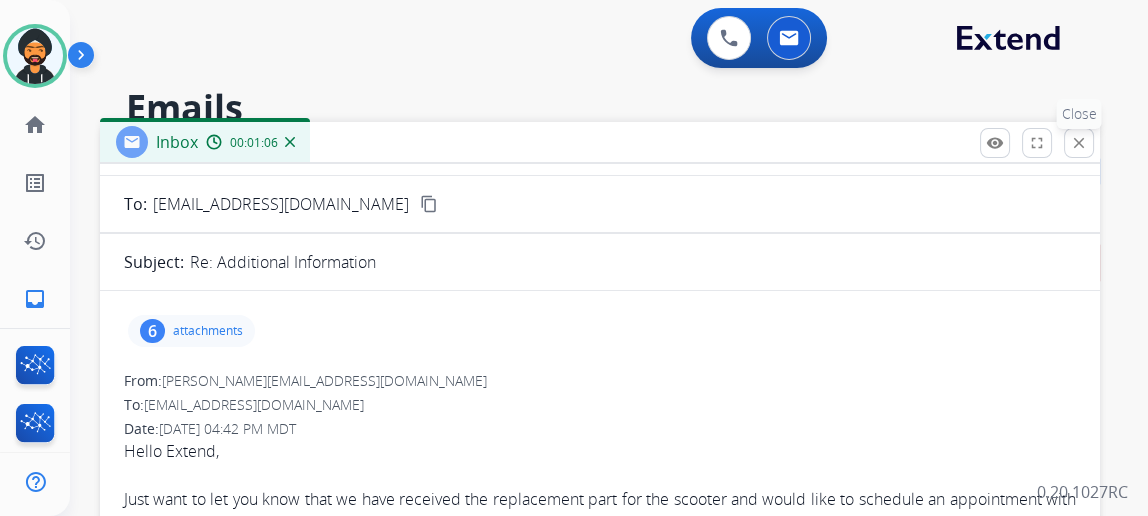 click on "close" at bounding box center (1079, 143) 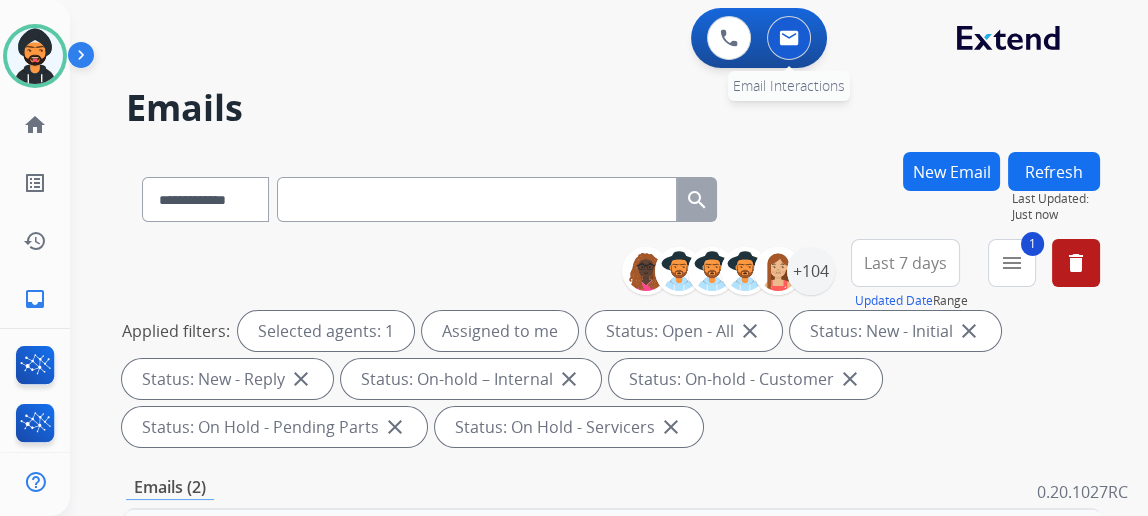 click at bounding box center (789, 38) 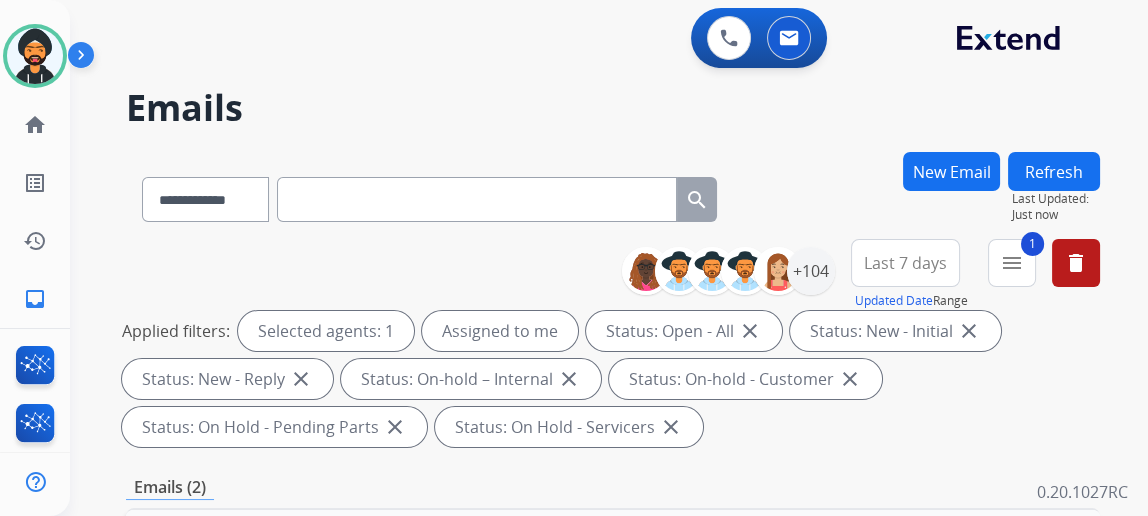 paste on "**********" 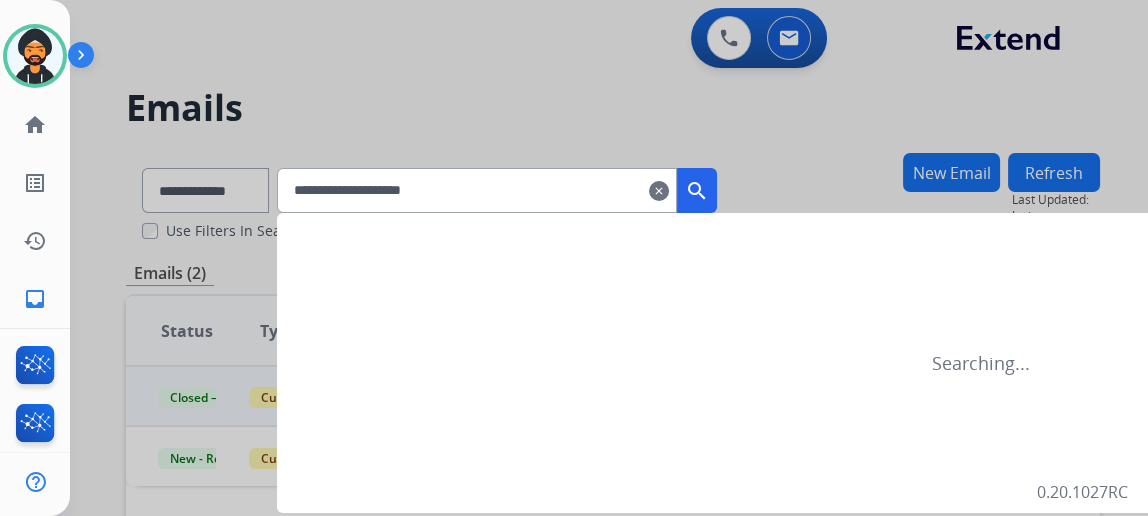type on "**********" 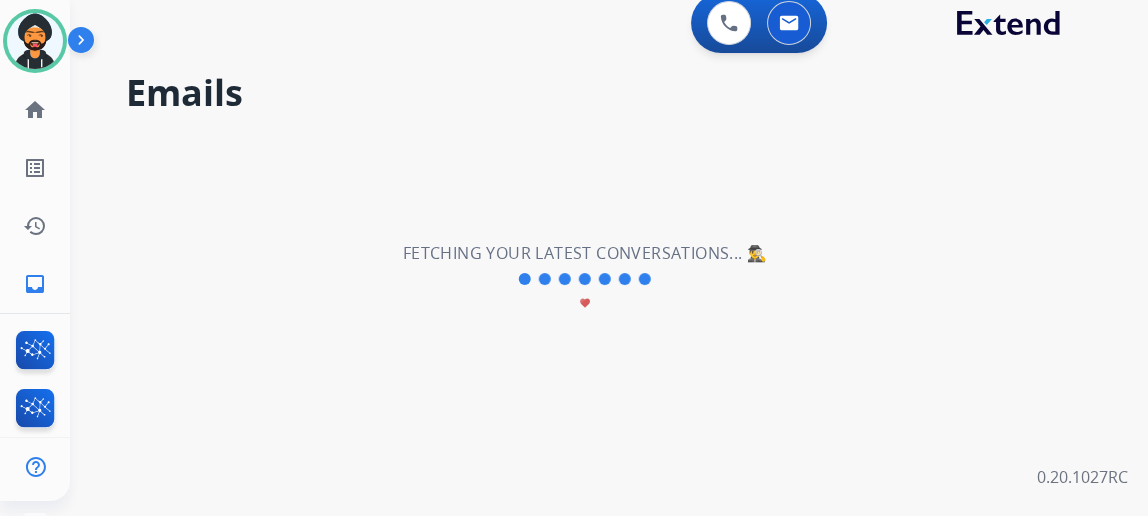 scroll, scrollTop: 0, scrollLeft: 0, axis: both 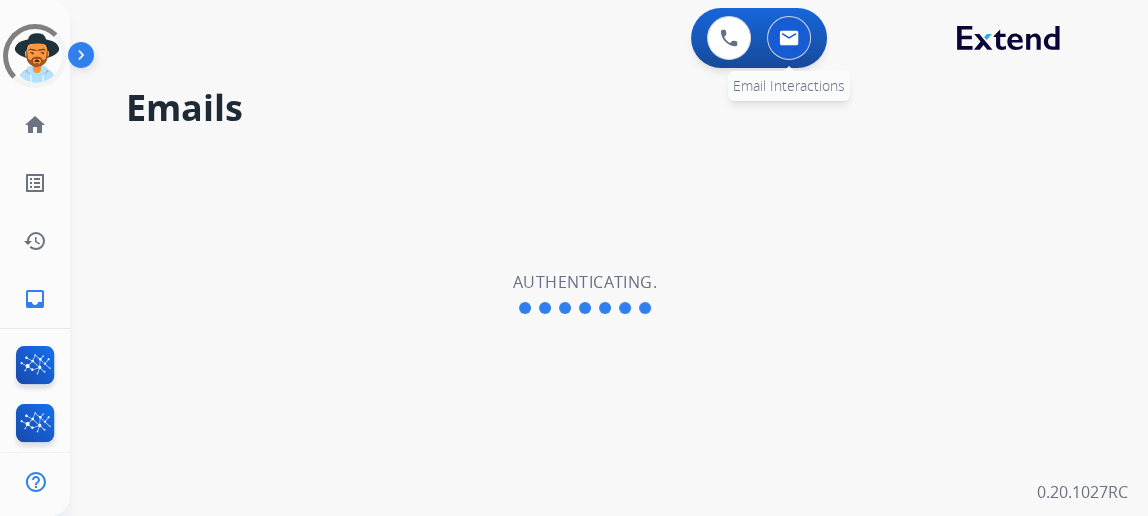 click at bounding box center [789, 38] 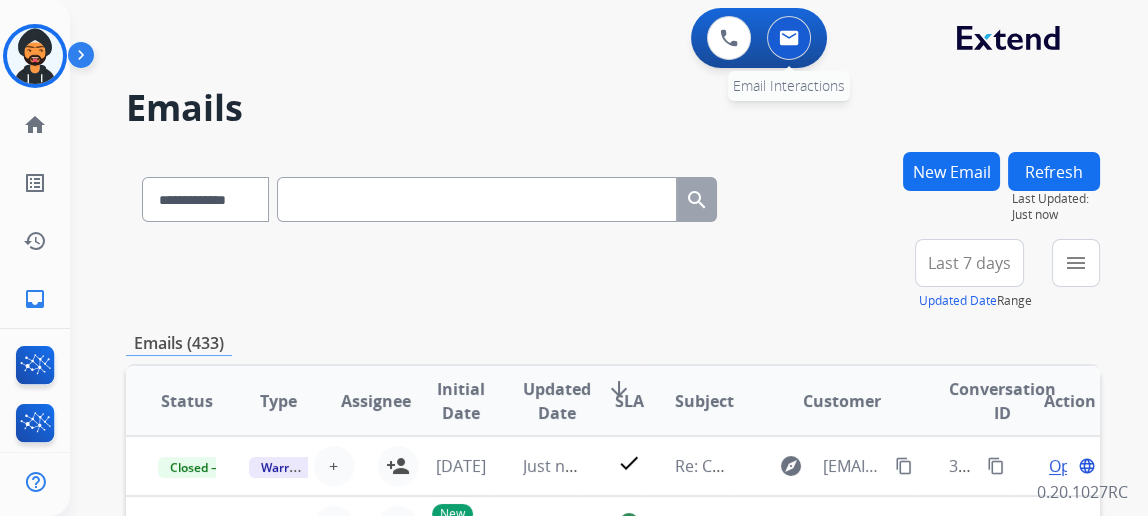 click at bounding box center (789, 38) 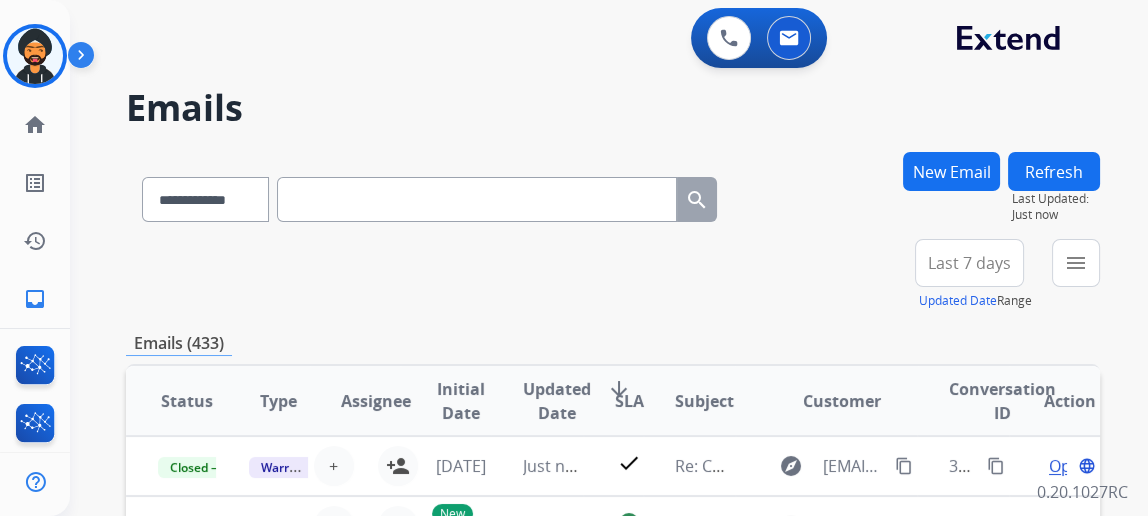 paste on "**********" 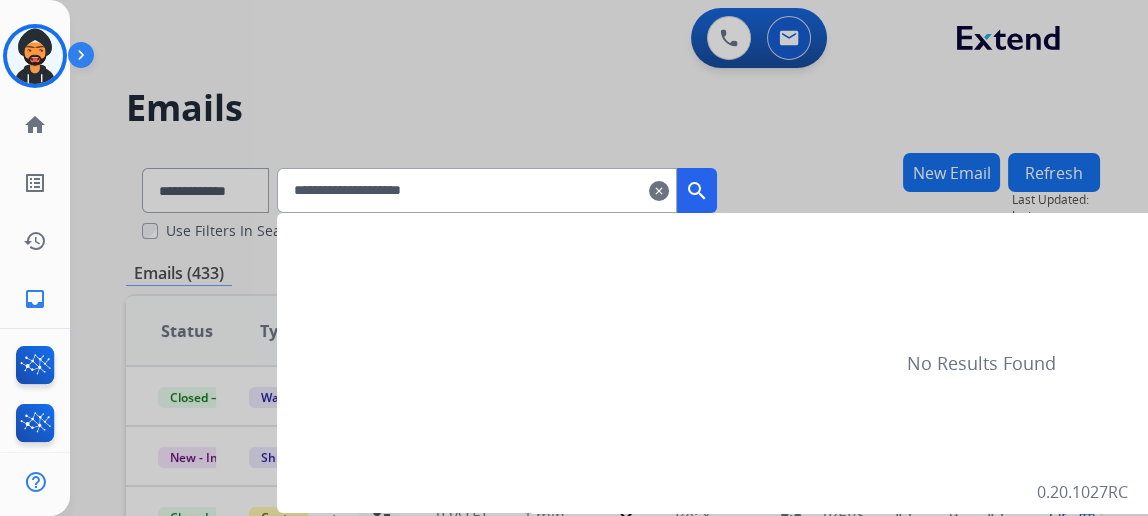 type on "**********" 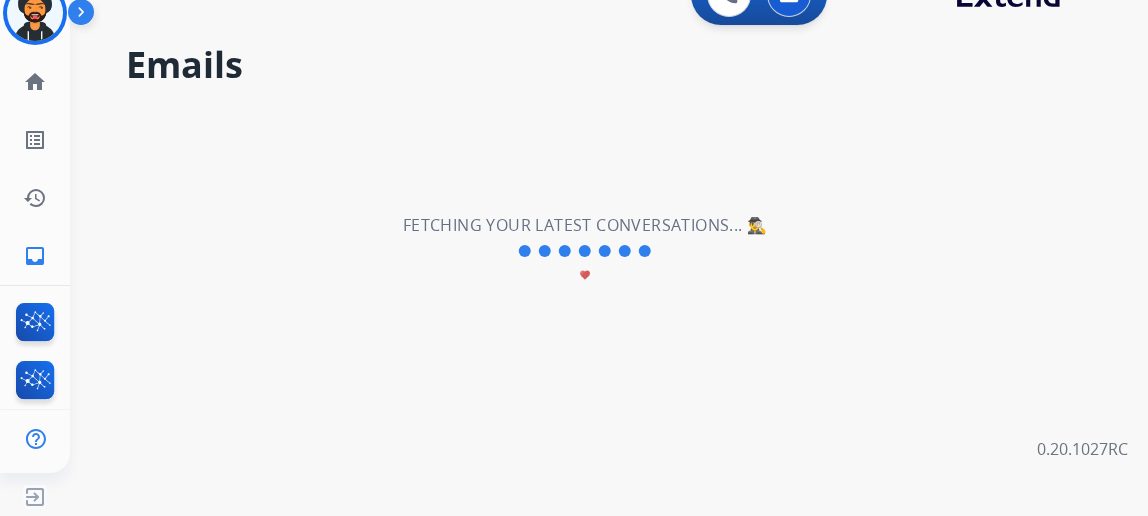 scroll, scrollTop: 0, scrollLeft: 0, axis: both 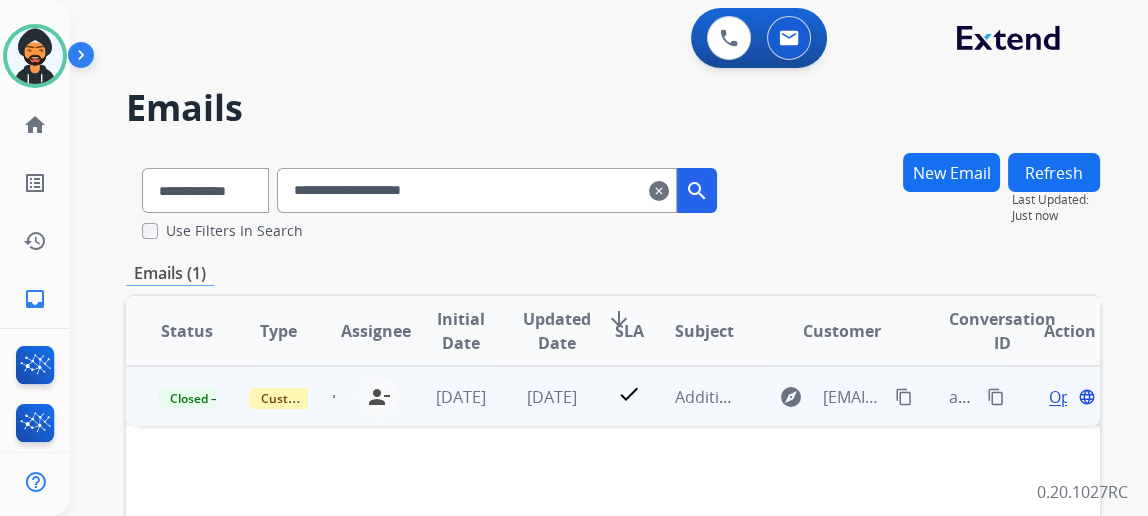 click on "Open" at bounding box center [1069, 397] 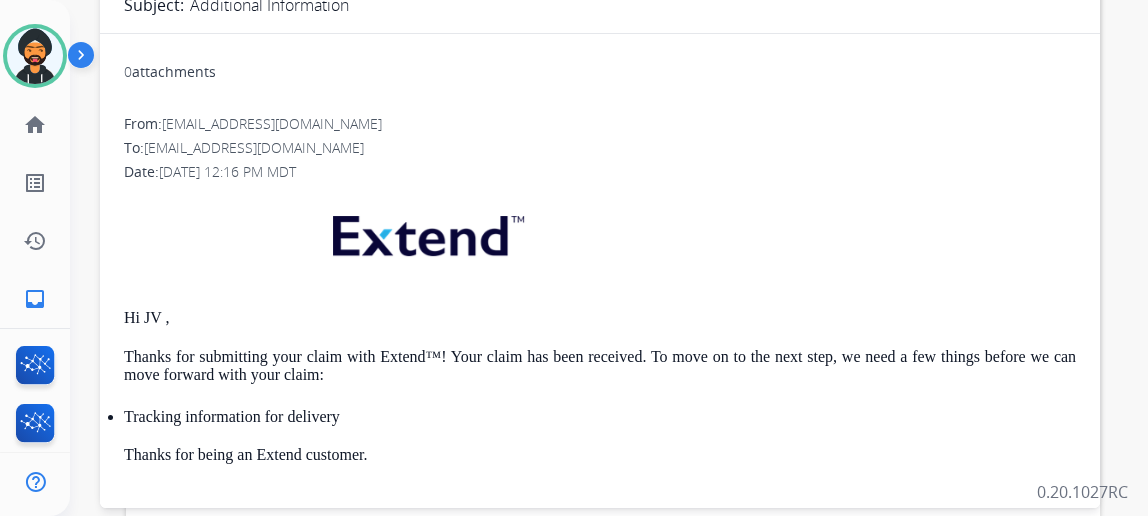 scroll, scrollTop: 363, scrollLeft: 0, axis: vertical 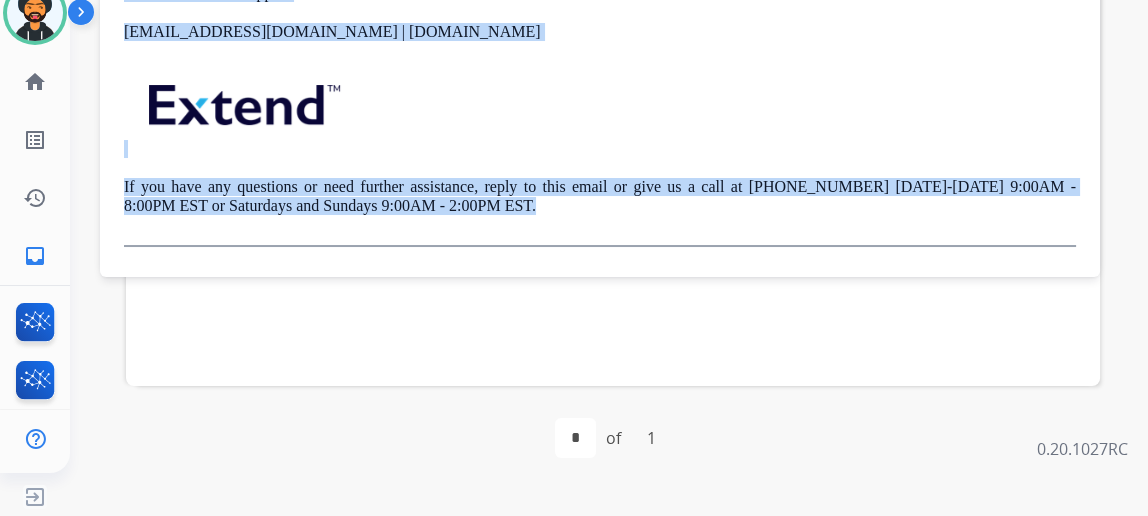 drag, startPoint x: 144, startPoint y: 291, endPoint x: 810, endPoint y: 196, distance: 672.7414 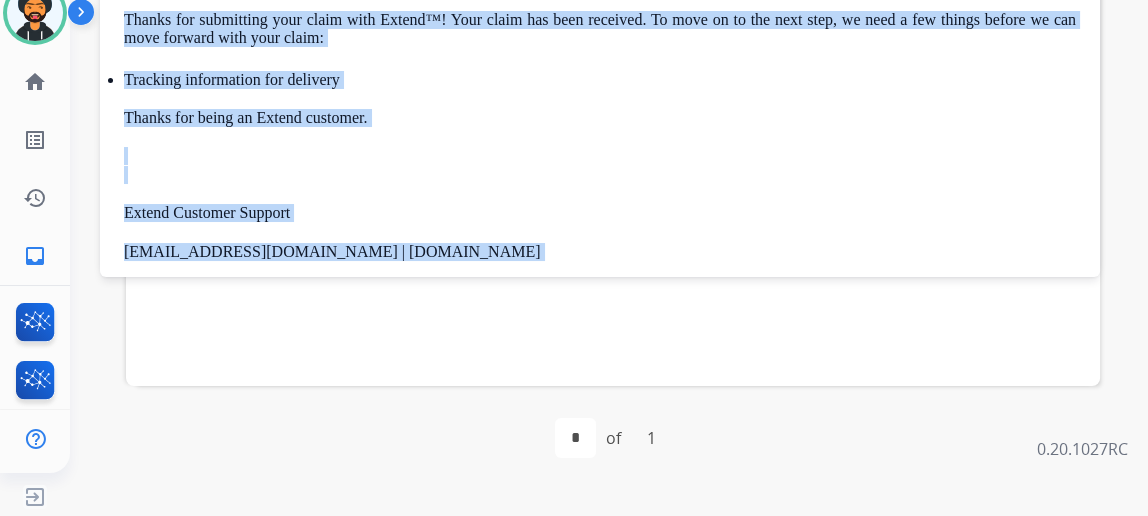 scroll, scrollTop: 0, scrollLeft: 0, axis: both 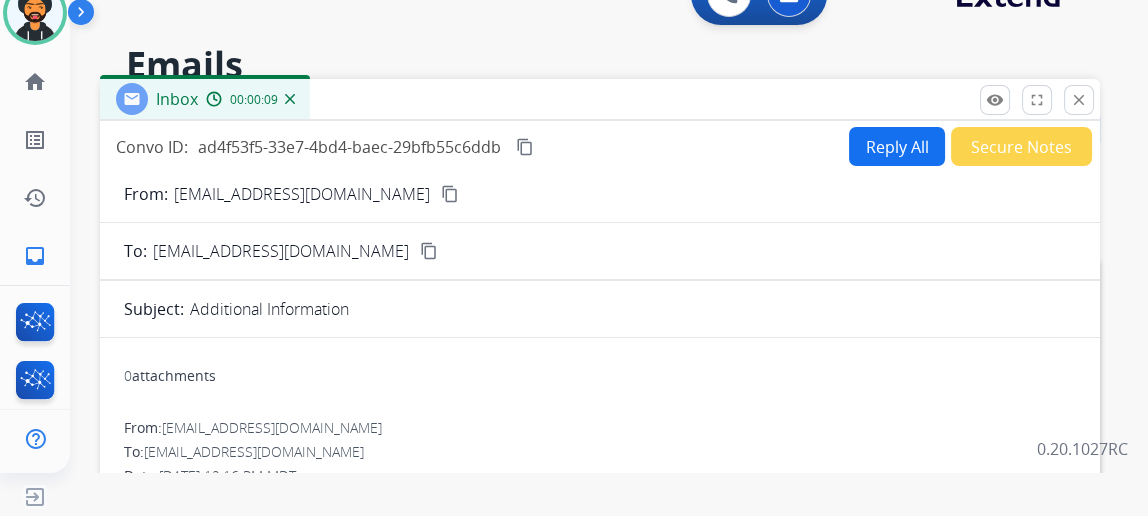click on "Reply All" at bounding box center [897, 146] 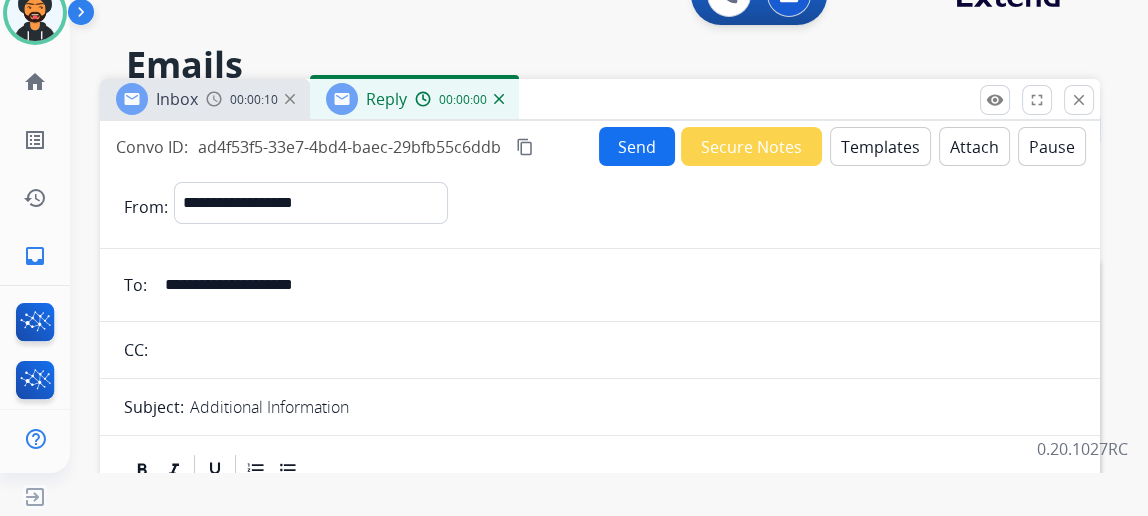 click on "Templates" at bounding box center (880, 146) 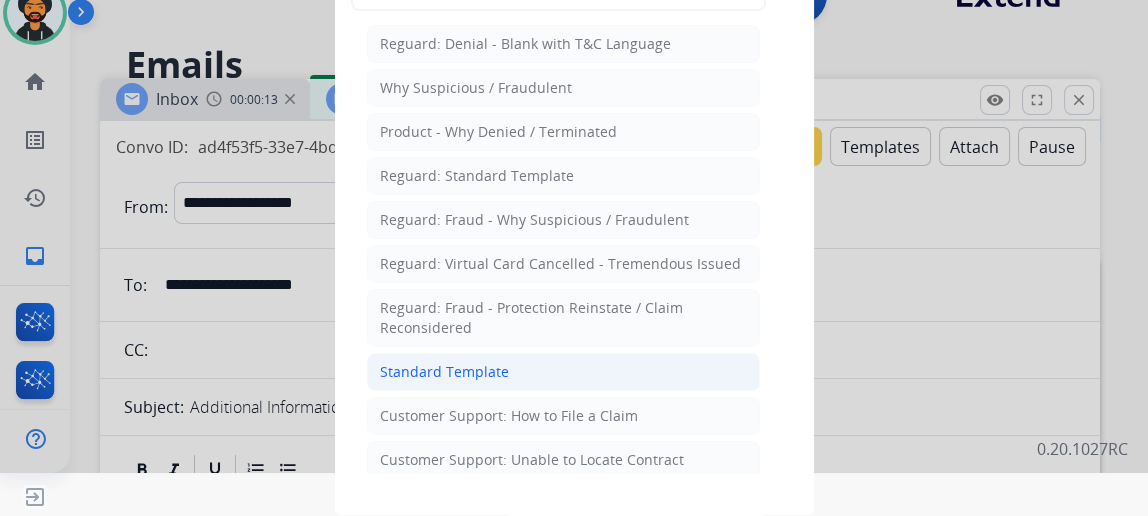 click on "Standard Template" 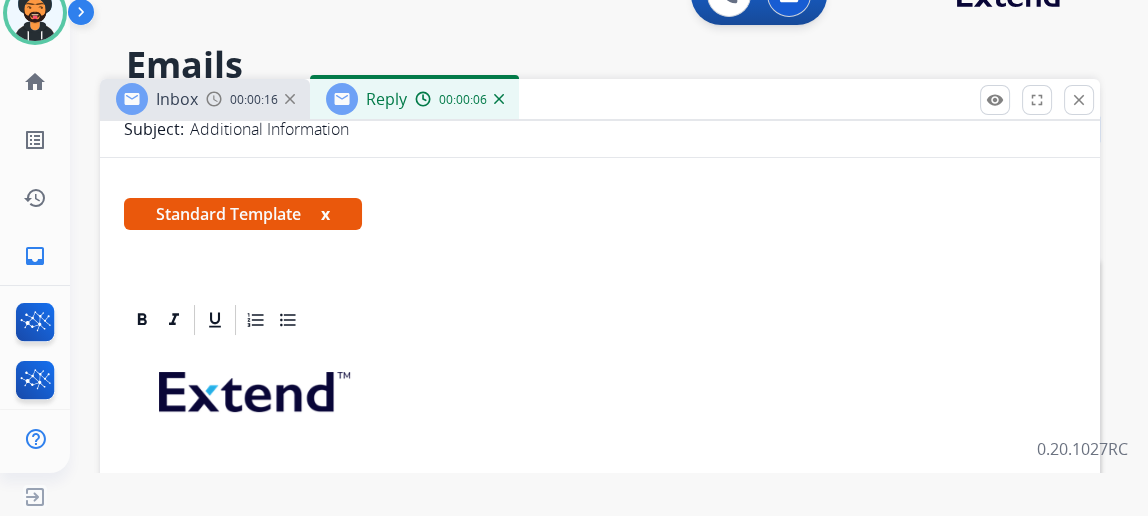 scroll, scrollTop: 363, scrollLeft: 0, axis: vertical 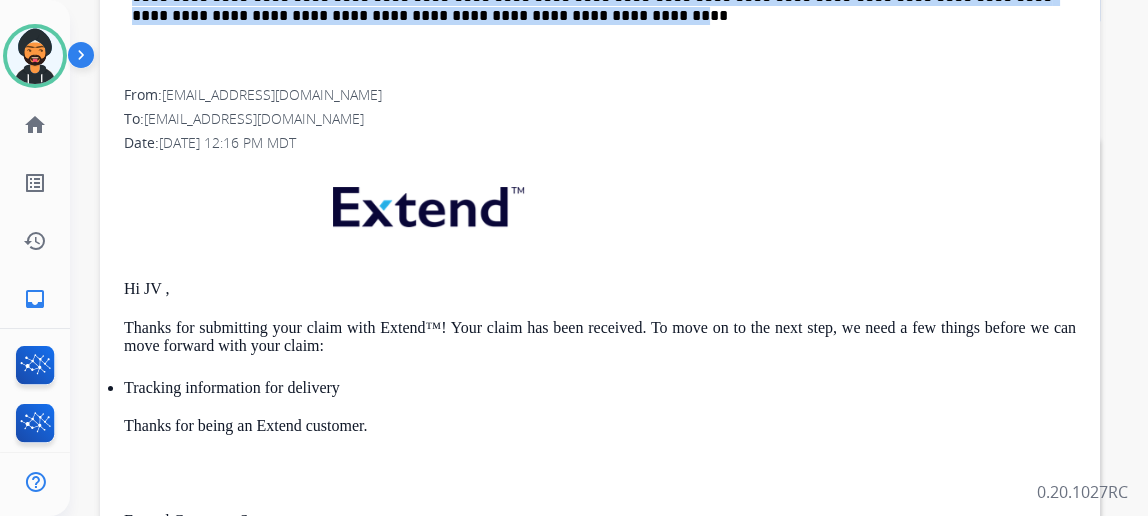 drag, startPoint x: 550, startPoint y: 366, endPoint x: 495, endPoint y: 31, distance: 339.4849 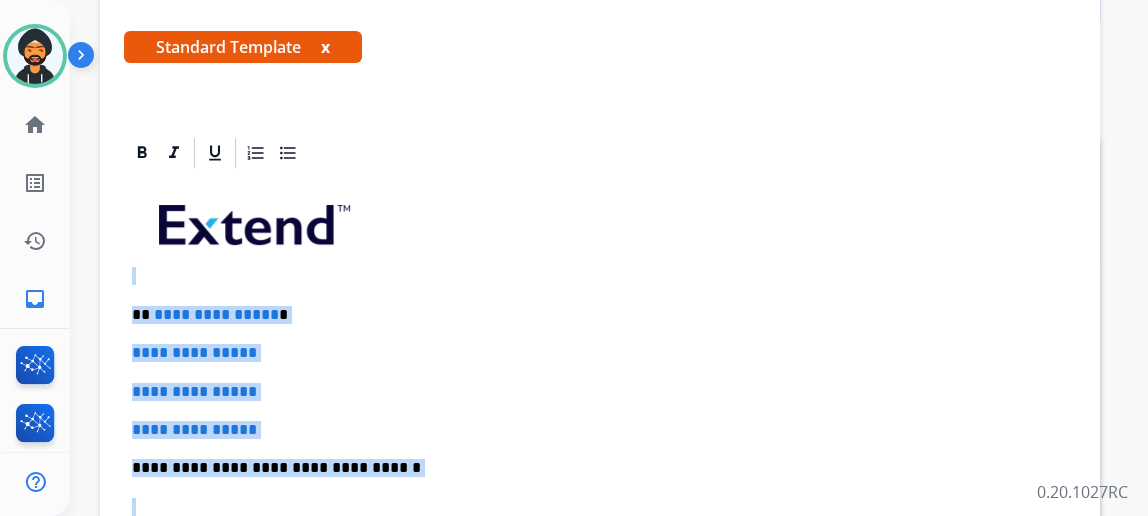 scroll, scrollTop: 72, scrollLeft: 0, axis: vertical 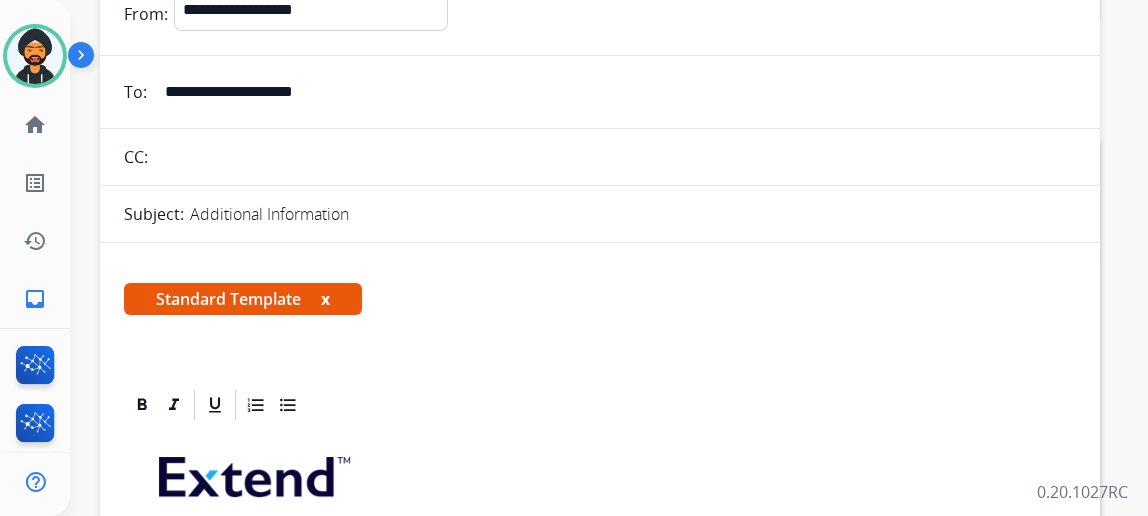 drag, startPoint x: 542, startPoint y: 14, endPoint x: 127, endPoint y: 445, distance: 598.31934 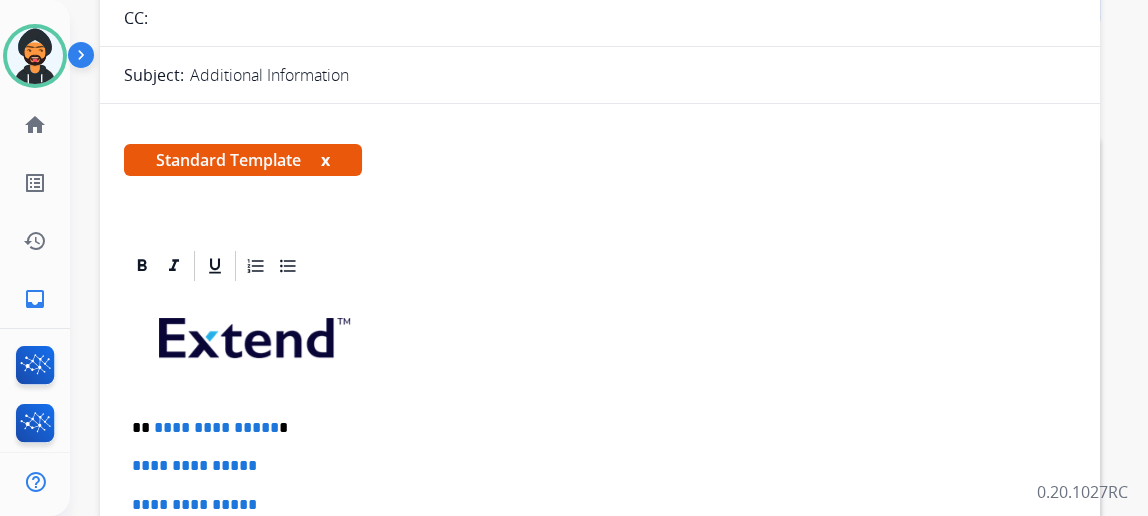 scroll, scrollTop: 344, scrollLeft: 0, axis: vertical 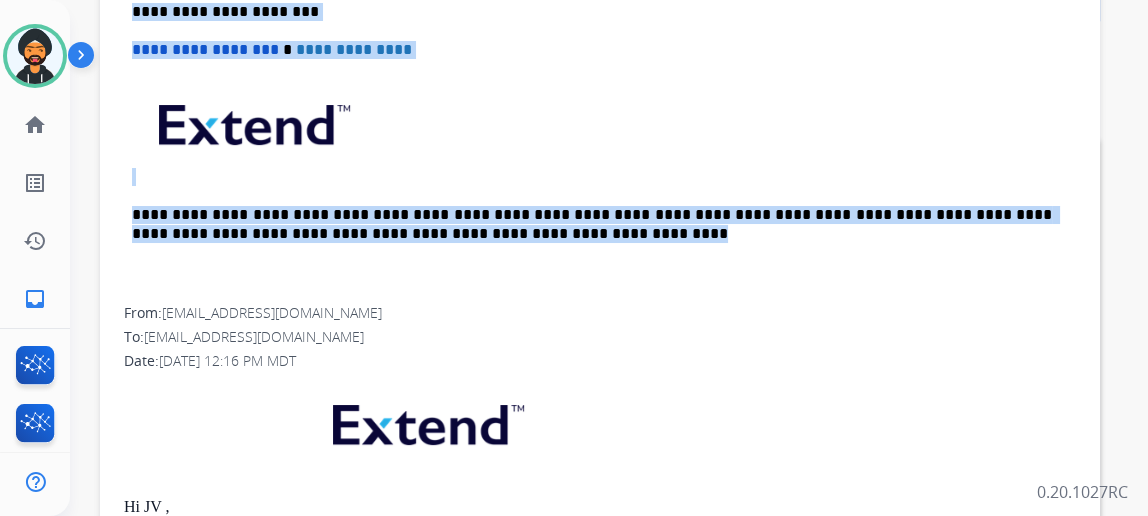 drag, startPoint x: 143, startPoint y: 286, endPoint x: 430, endPoint y: 202, distance: 299.04013 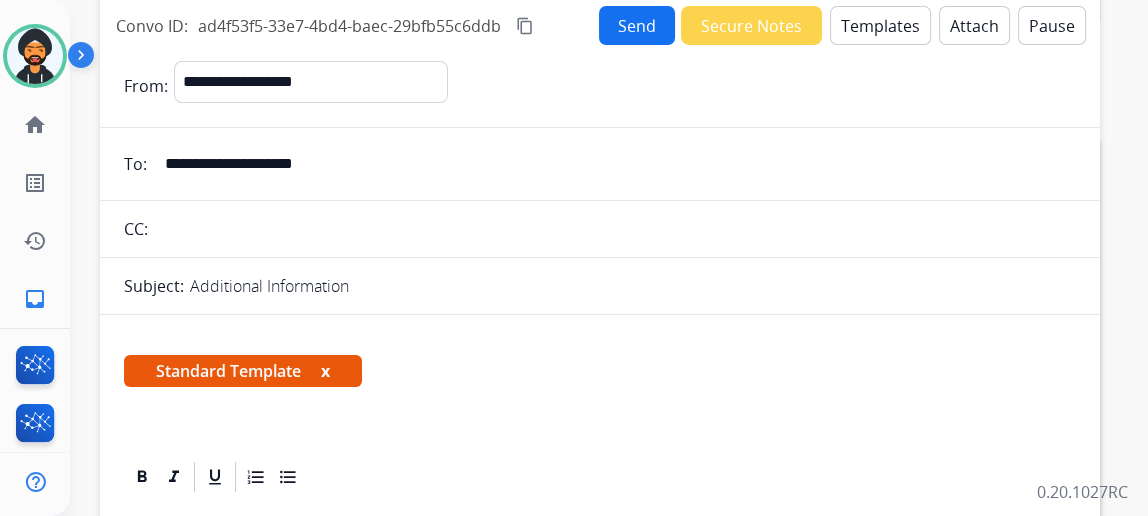 click on "Send" at bounding box center (637, 25) 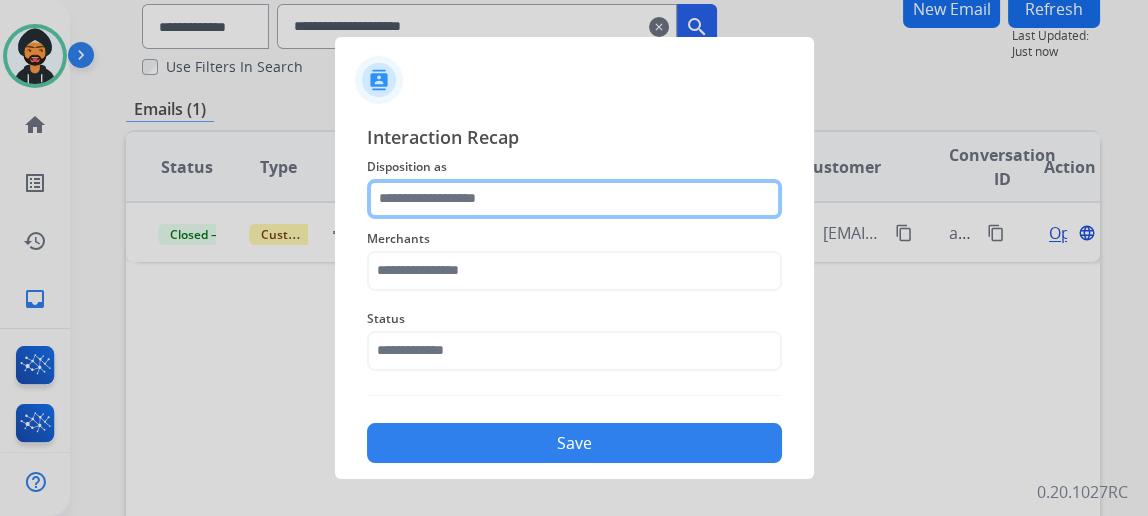 click 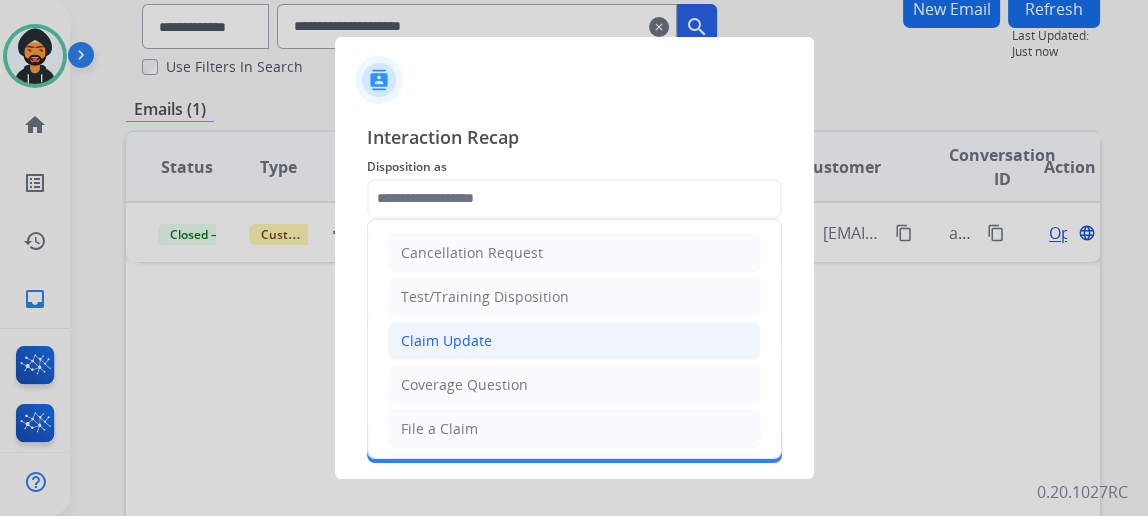click on "Claim Update" 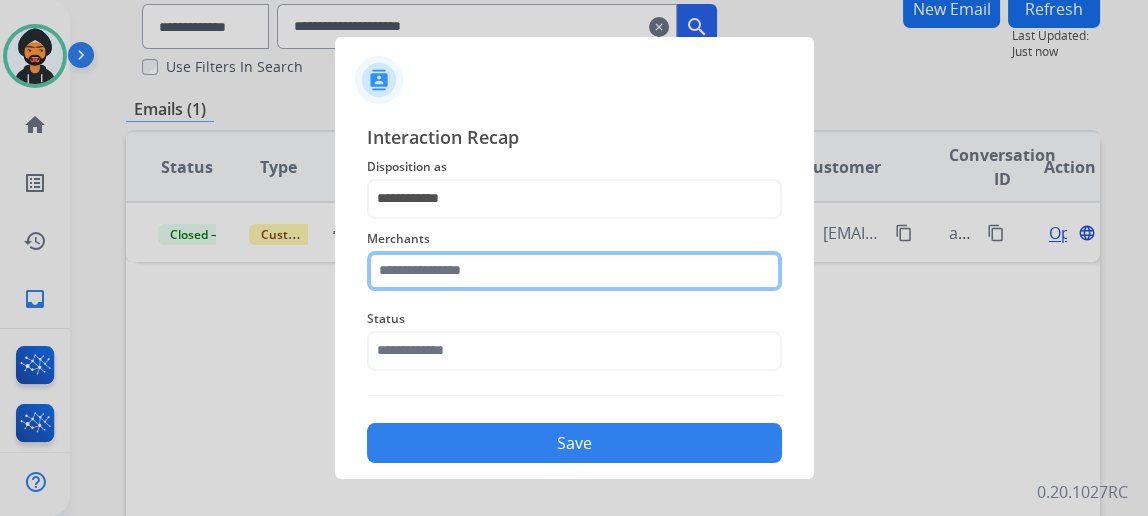 click 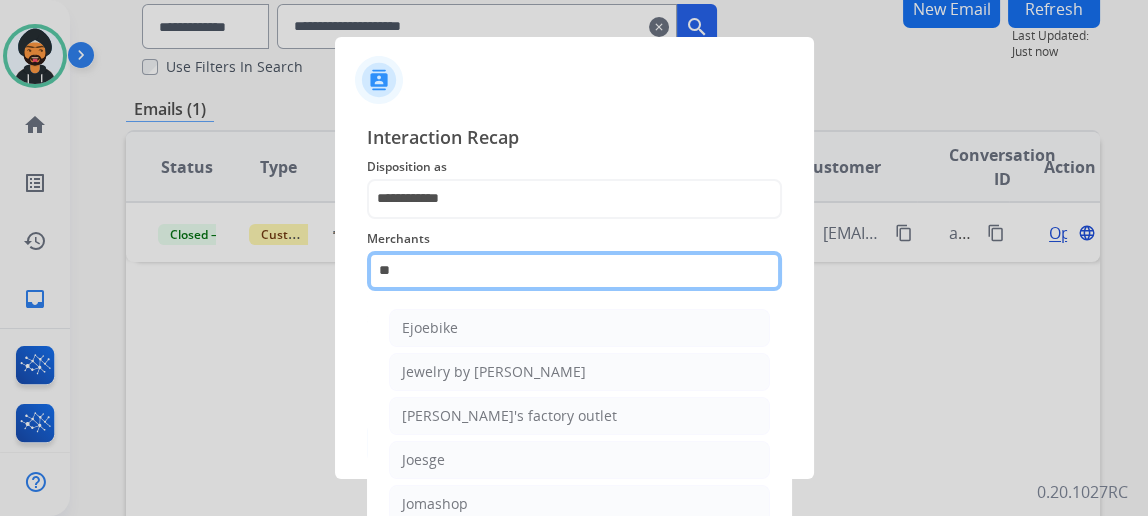 scroll, scrollTop: 0, scrollLeft: 0, axis: both 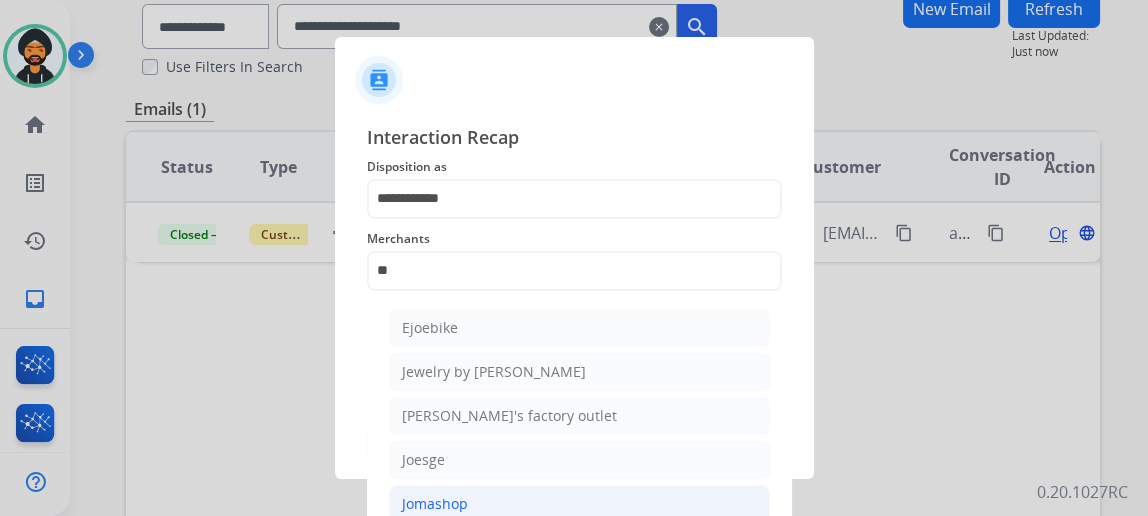 click on "Jomashop" 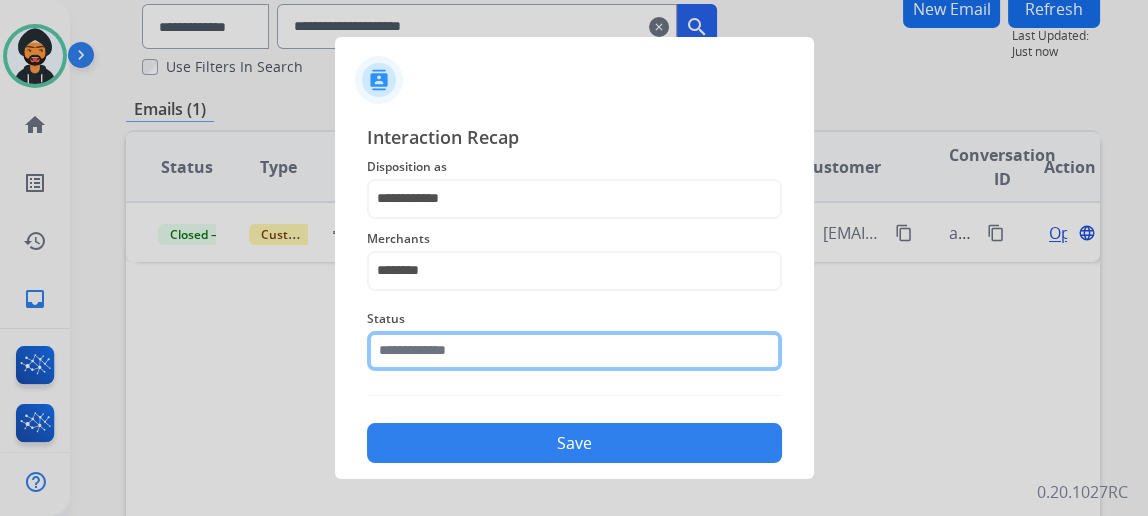 click 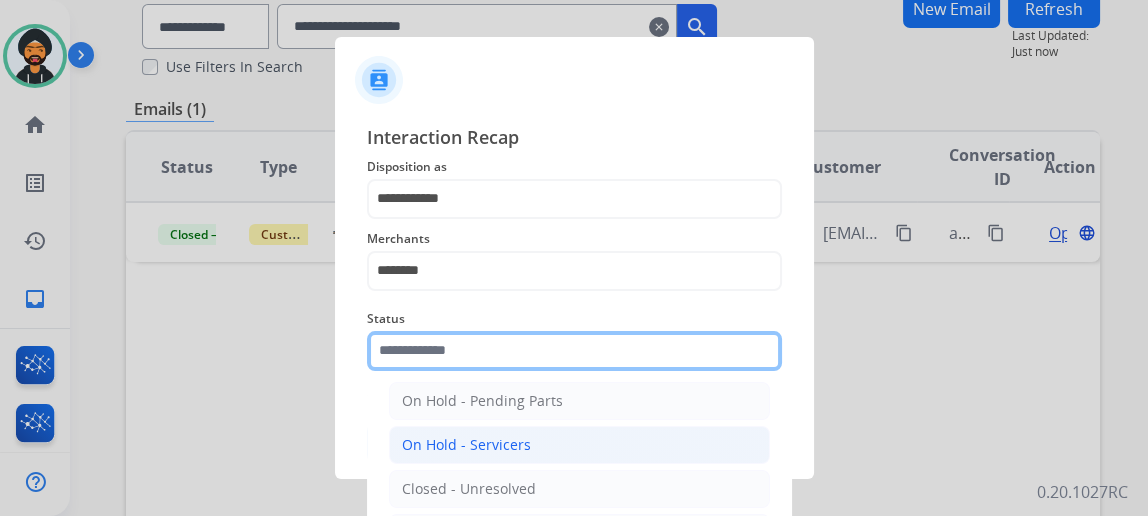 scroll, scrollTop: 112, scrollLeft: 0, axis: vertical 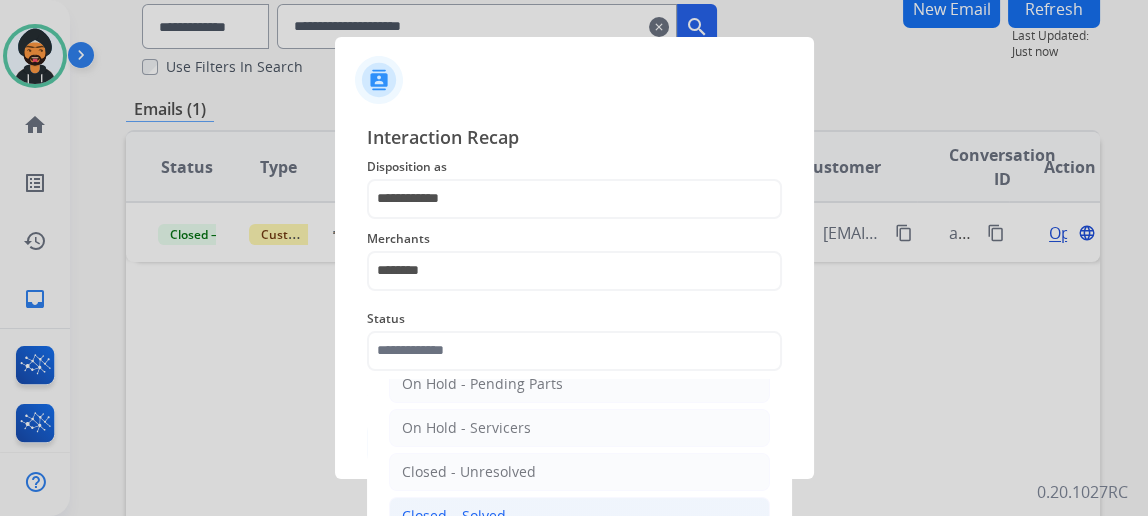 click on "Closed – Solved" 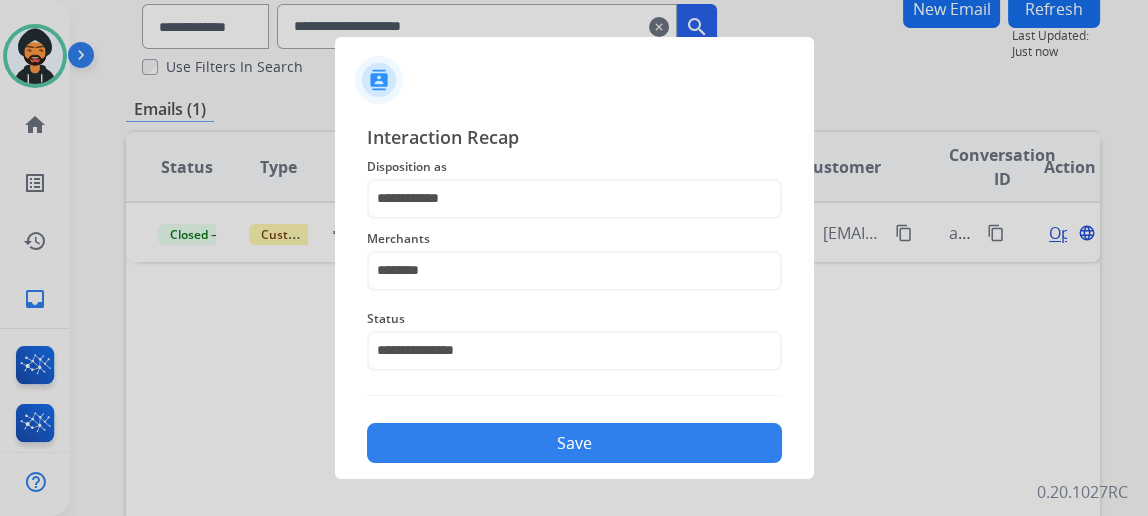 click on "Save" 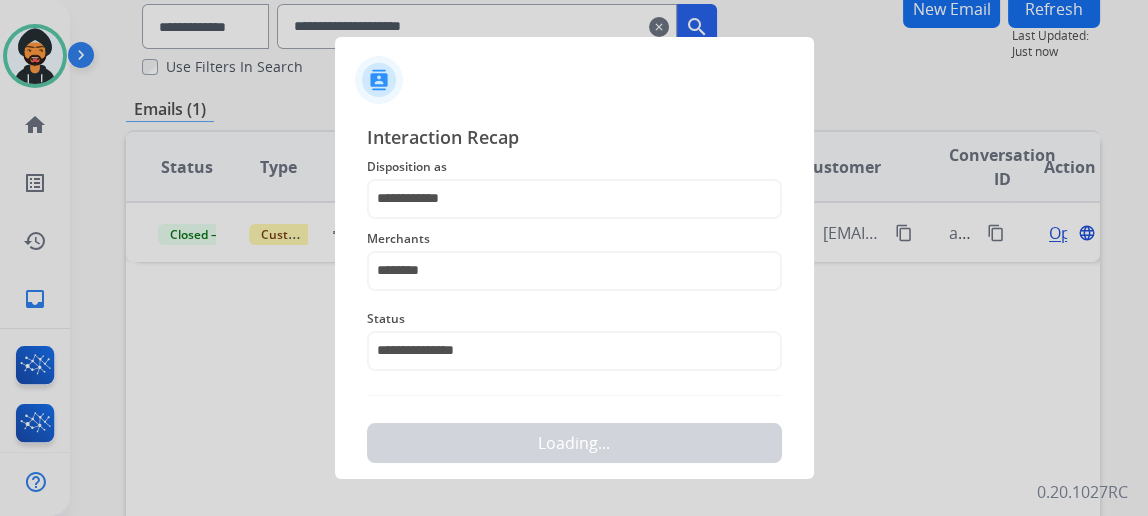scroll, scrollTop: 0, scrollLeft: 0, axis: both 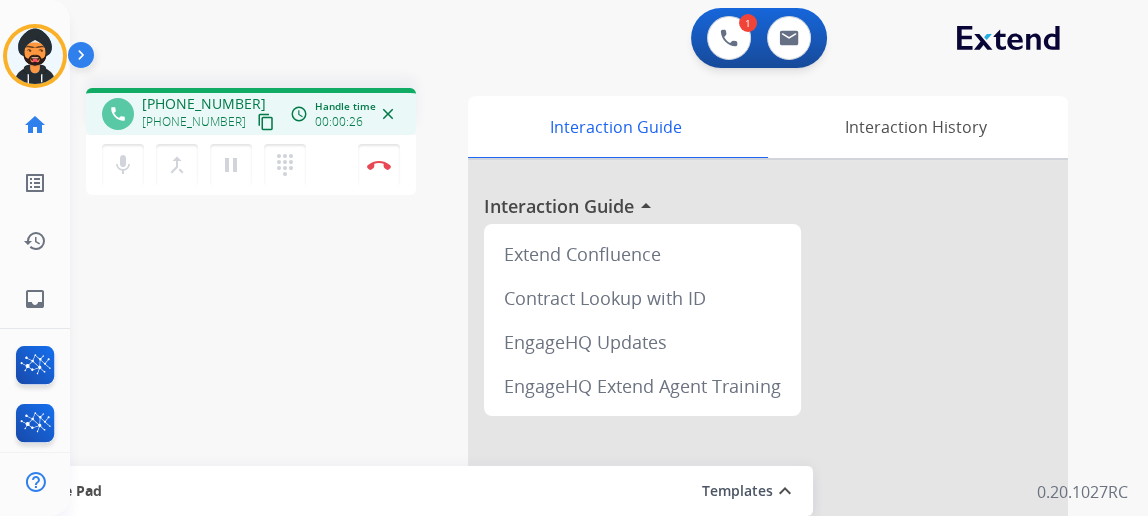 drag, startPoint x: 251, startPoint y: 119, endPoint x: 233, endPoint y: 126, distance: 19.313208 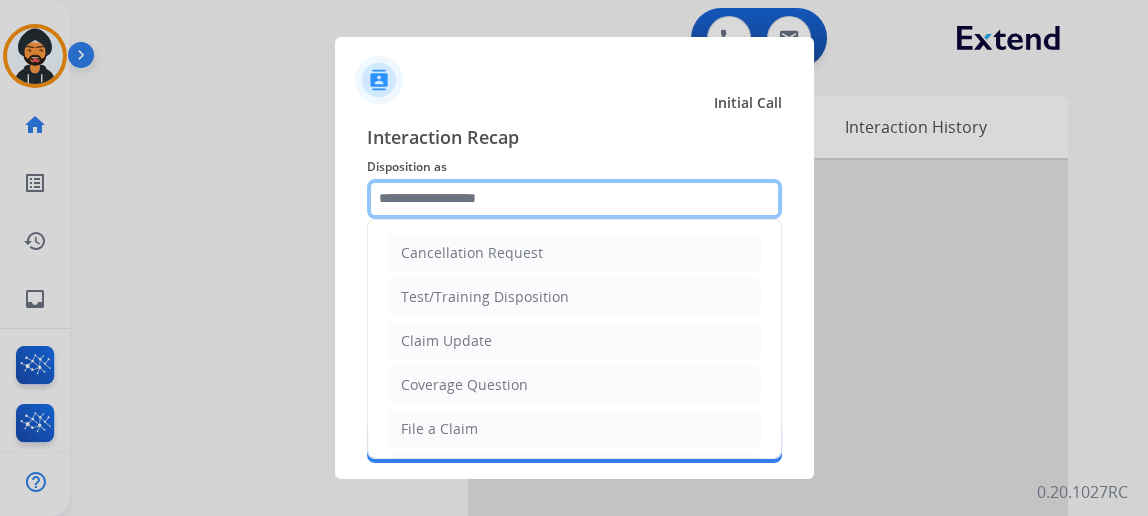 click 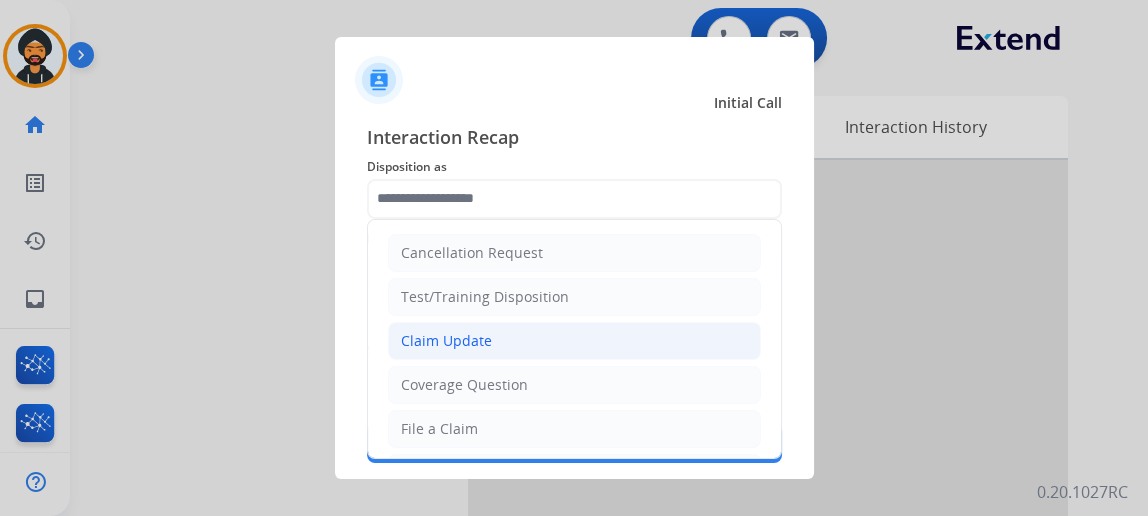 click on "Claim Update" 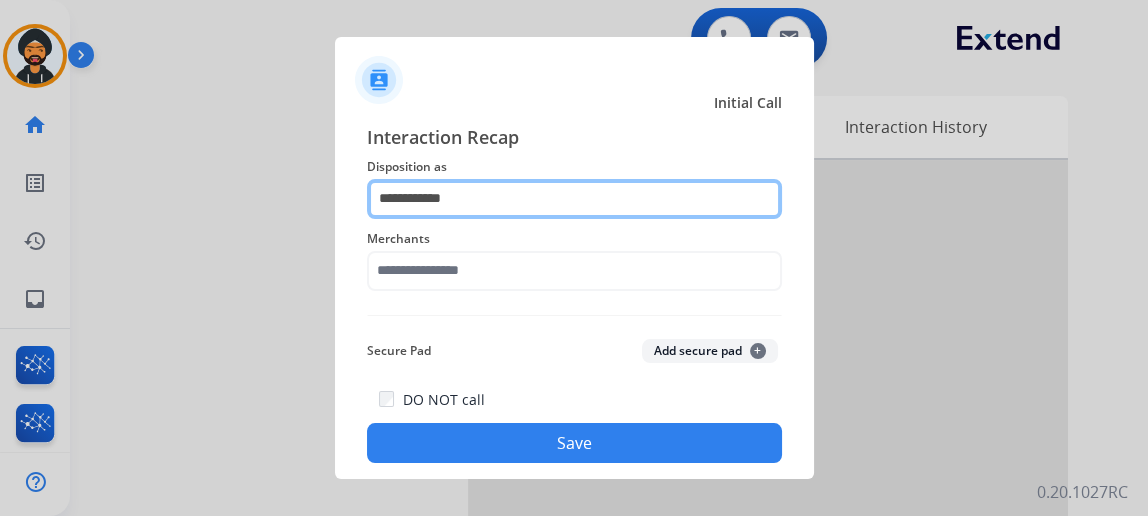 click on "**********" 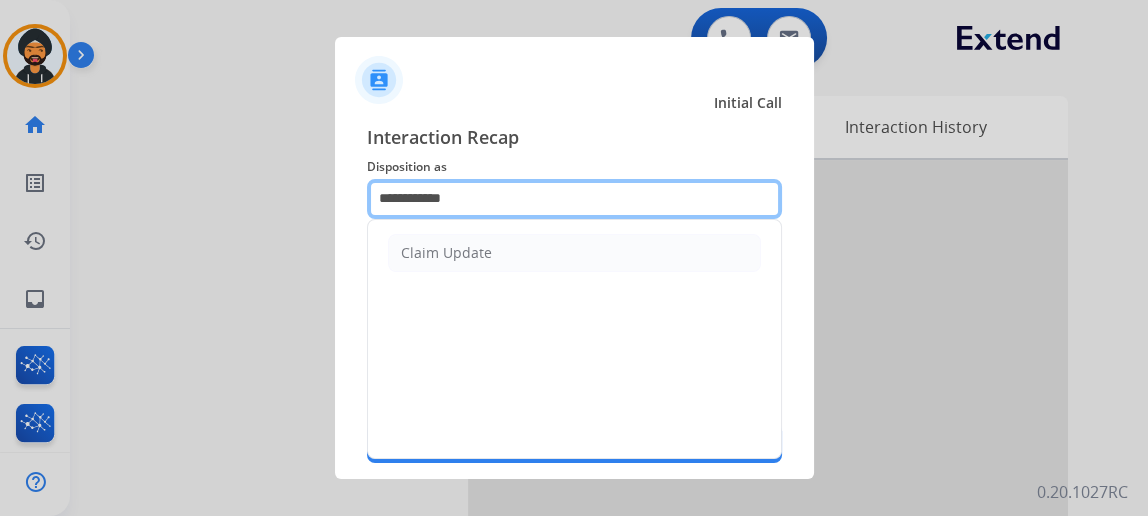 click on "**********" 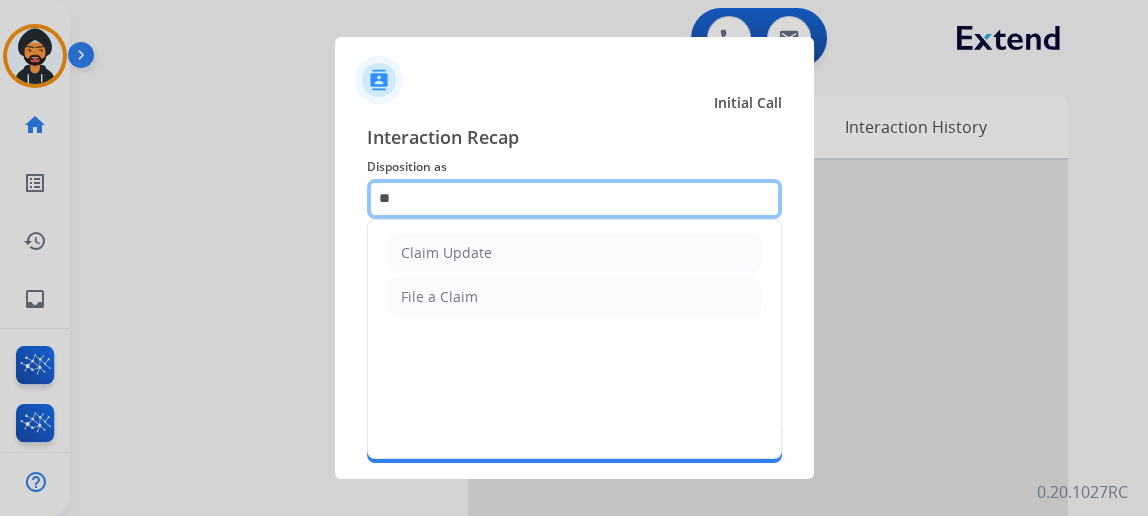 type on "*" 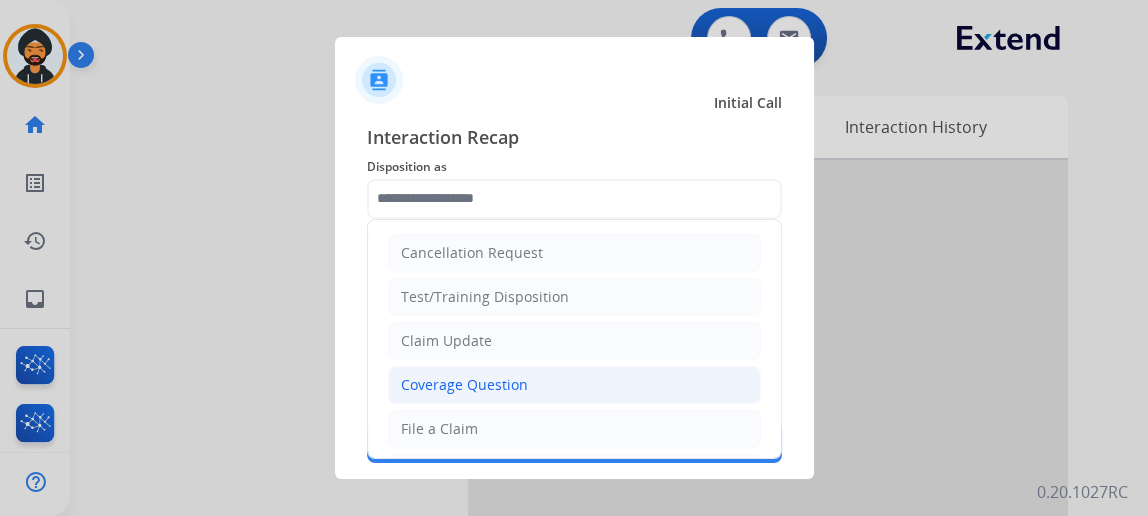 click on "Coverage Question" 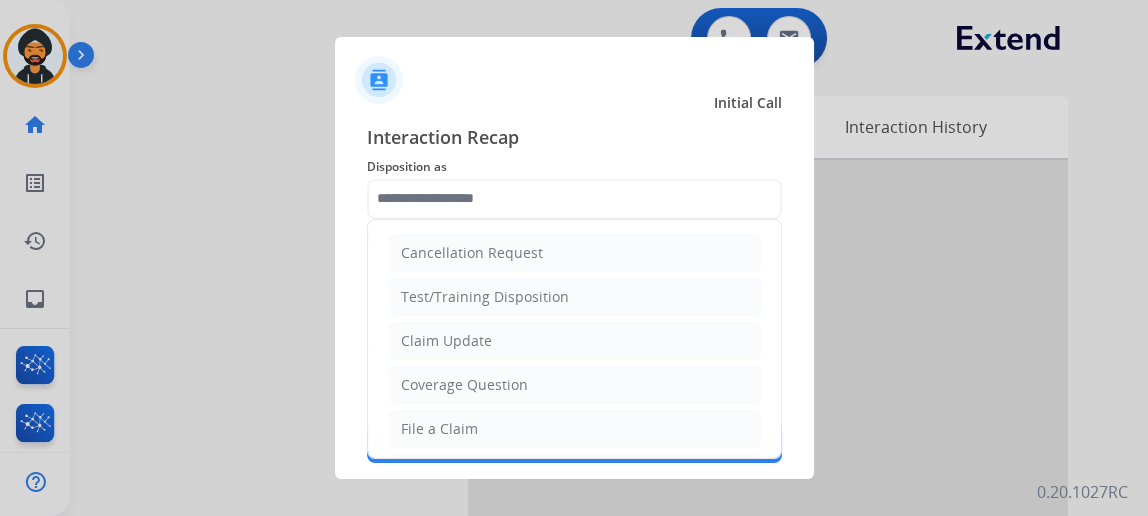 type on "**********" 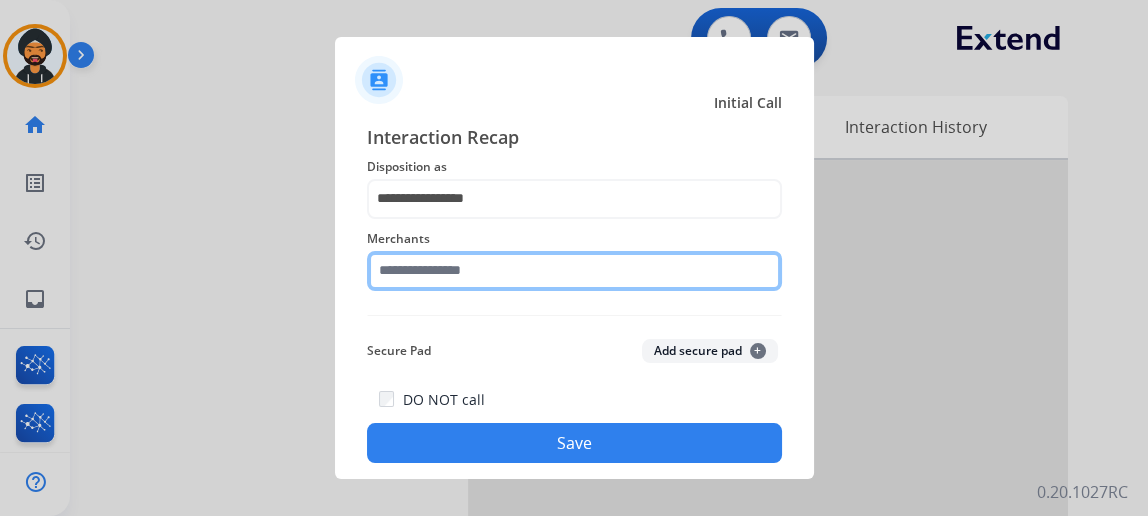 click 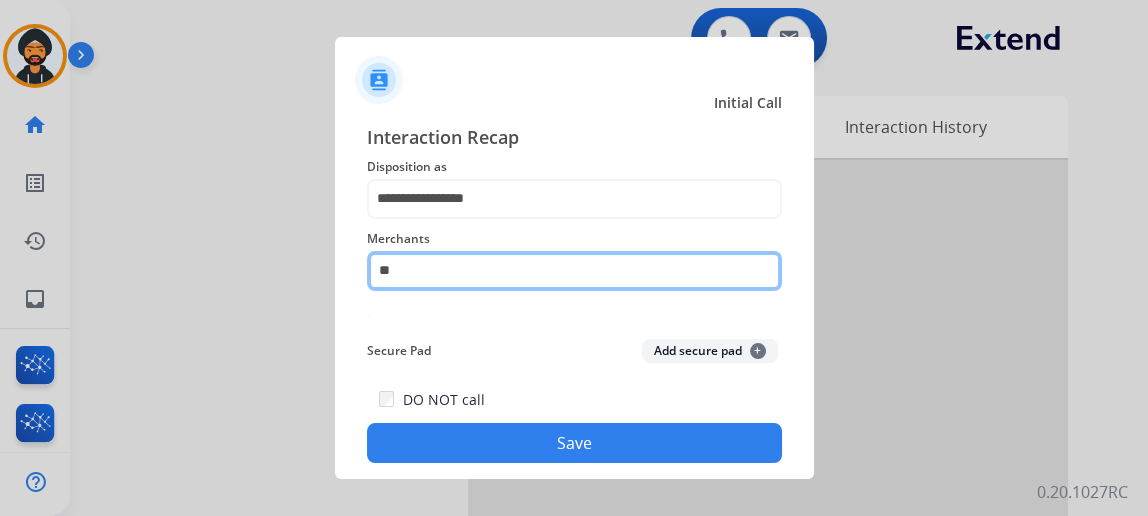 type on "*" 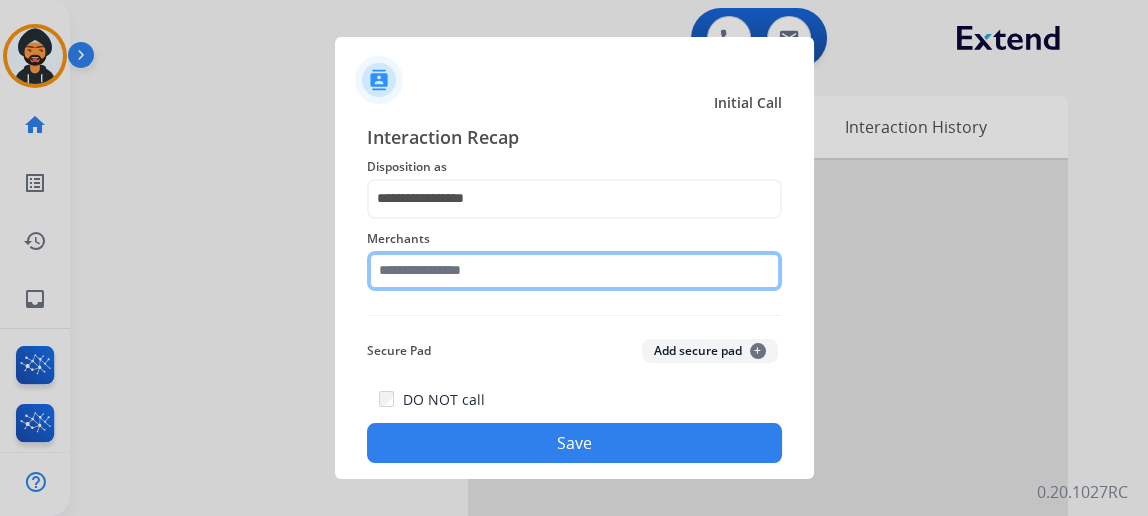 drag, startPoint x: 422, startPoint y: 280, endPoint x: 409, endPoint y: 279, distance: 13.038404 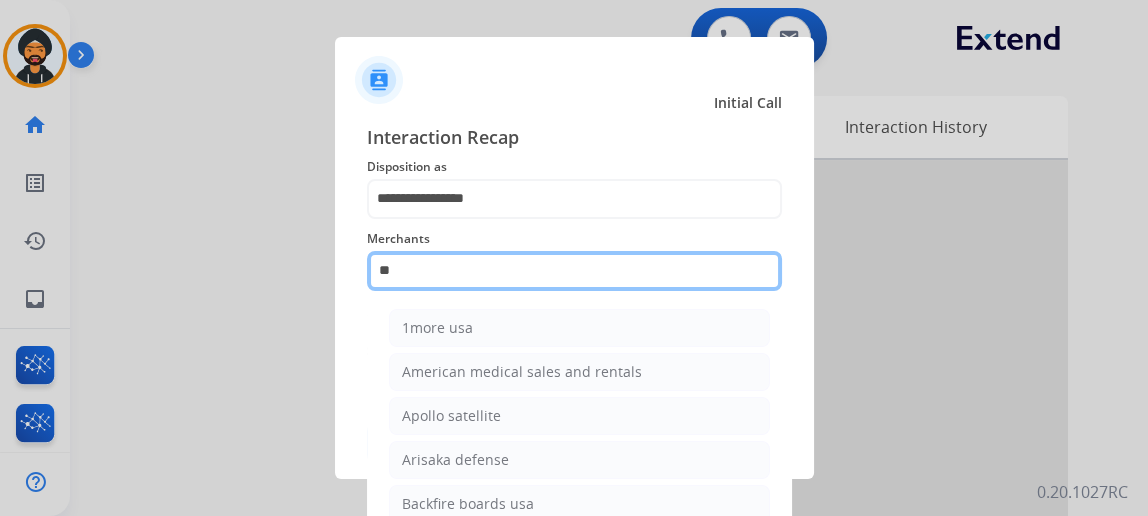 type on "*" 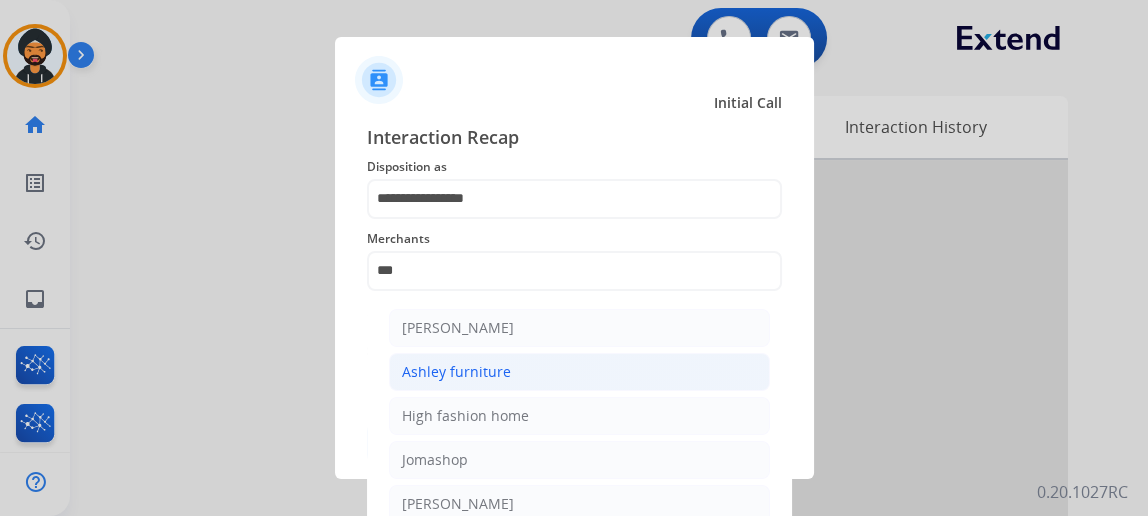 click on "Ashley furniture" 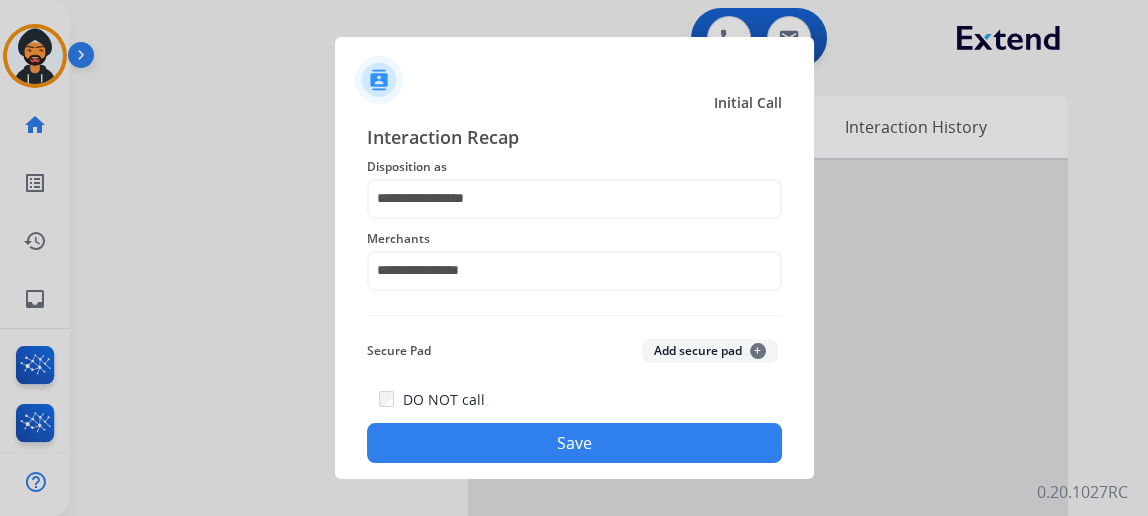 click on "Save" 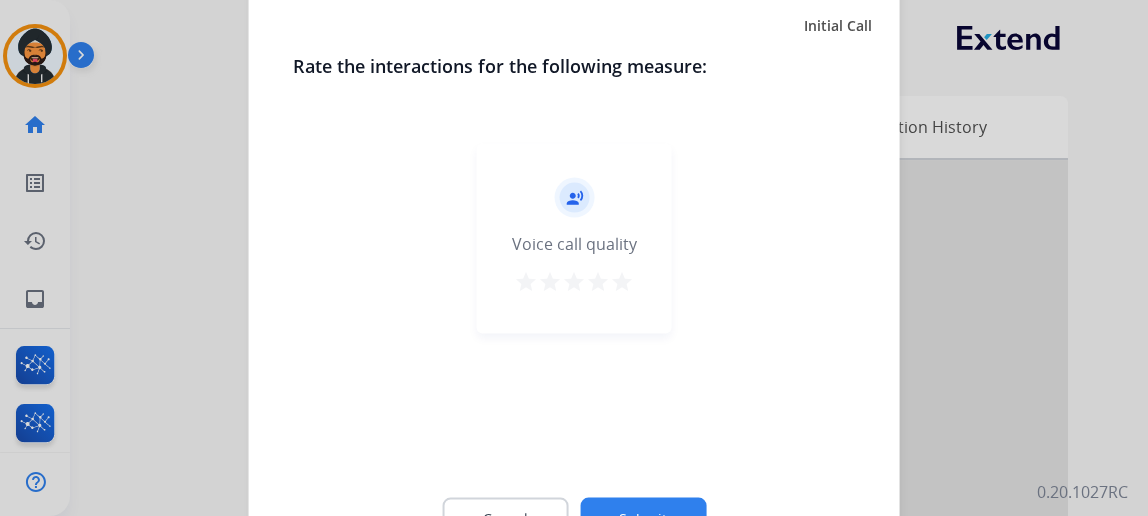 click on "Submit" 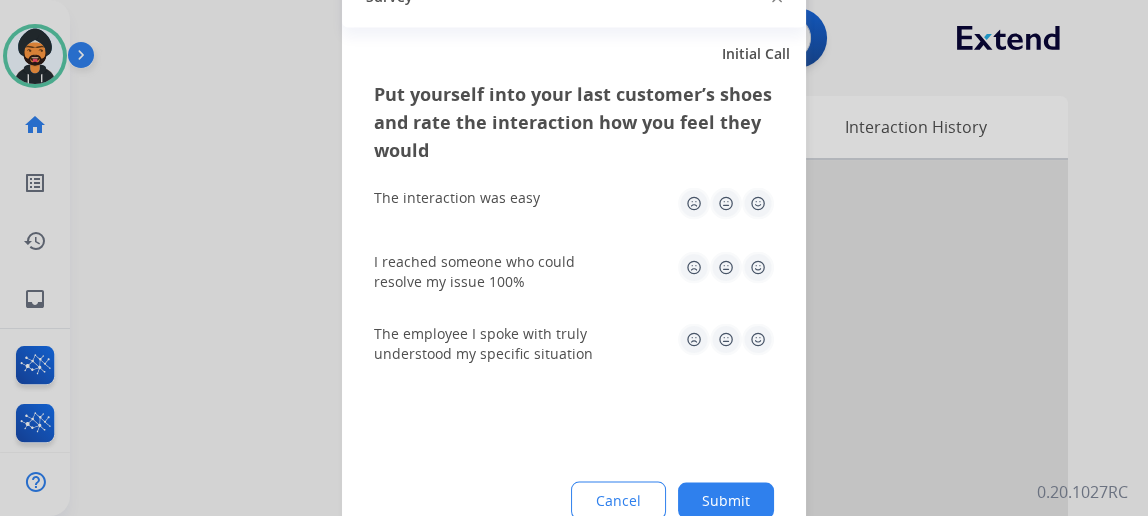click on "Submit" 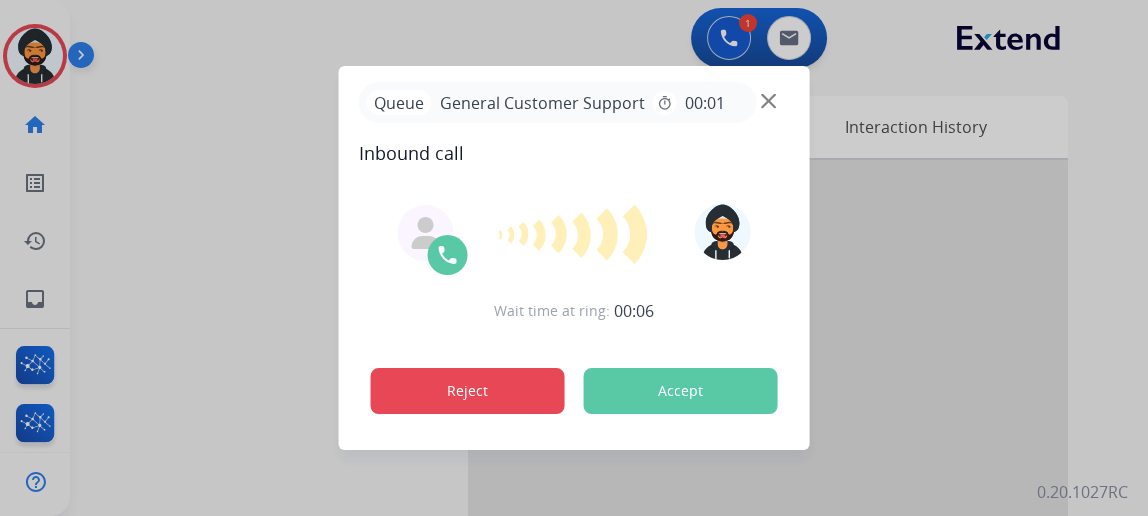 click on "Reject" at bounding box center (468, 391) 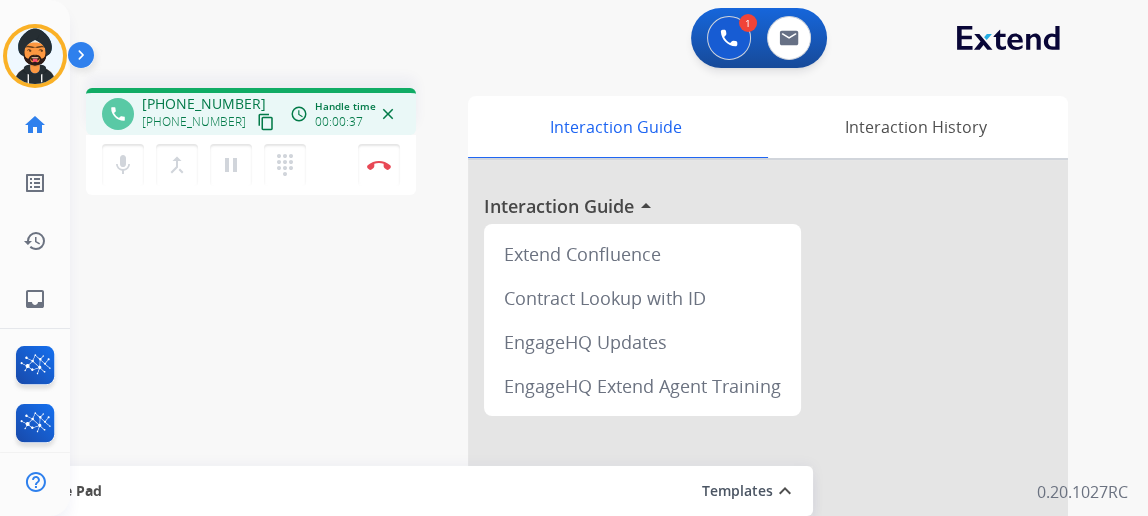 click on "content_copy" at bounding box center (266, 122) 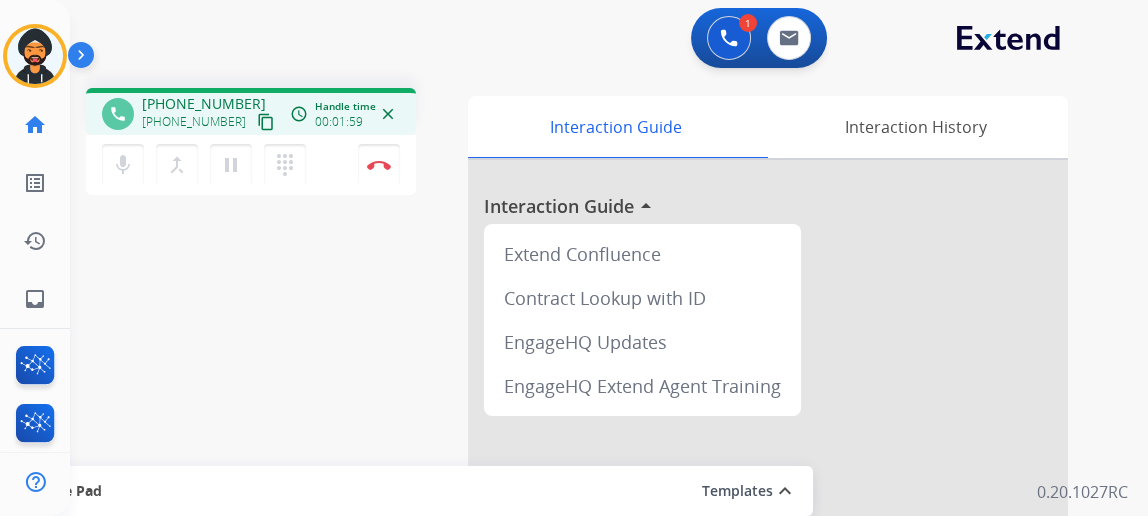 click on "Disconnect" at bounding box center (379, 165) 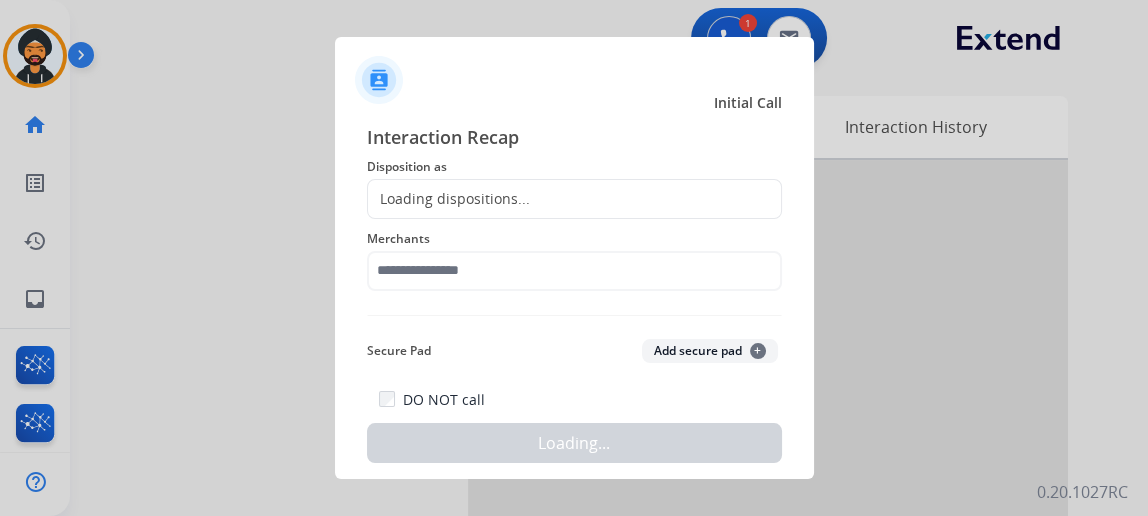 click on "Disposition as" 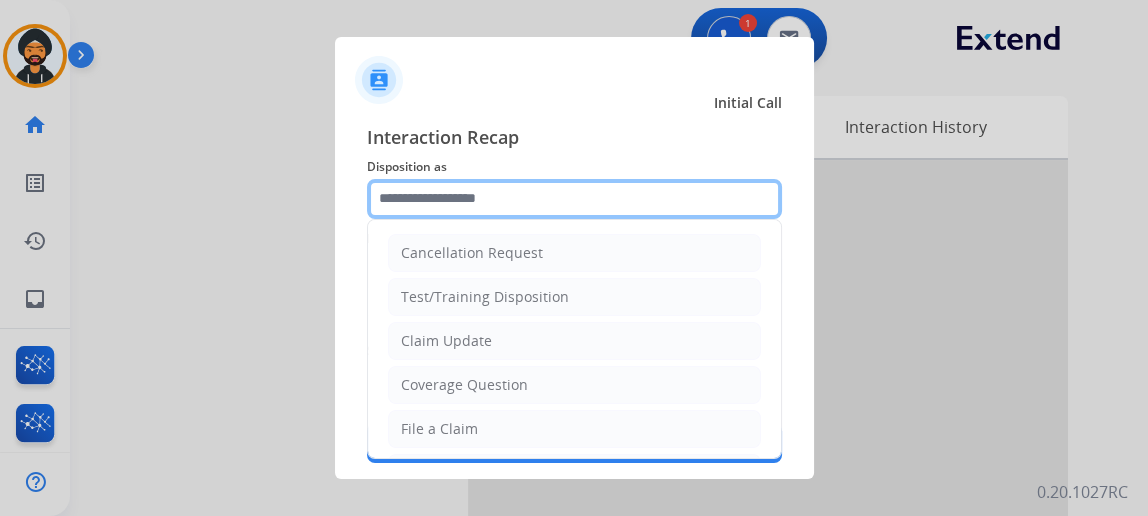 click 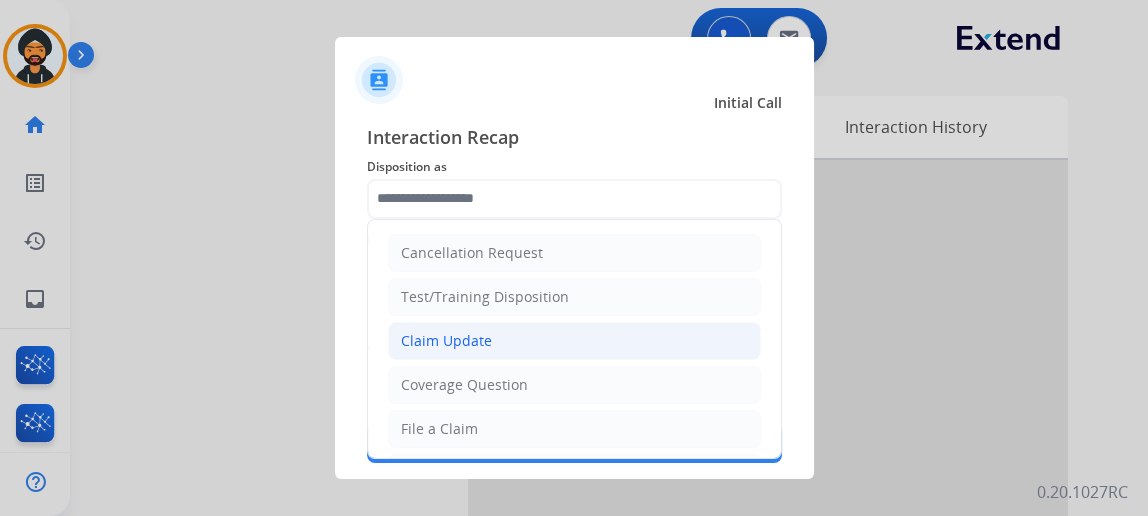 click on "Claim Update" 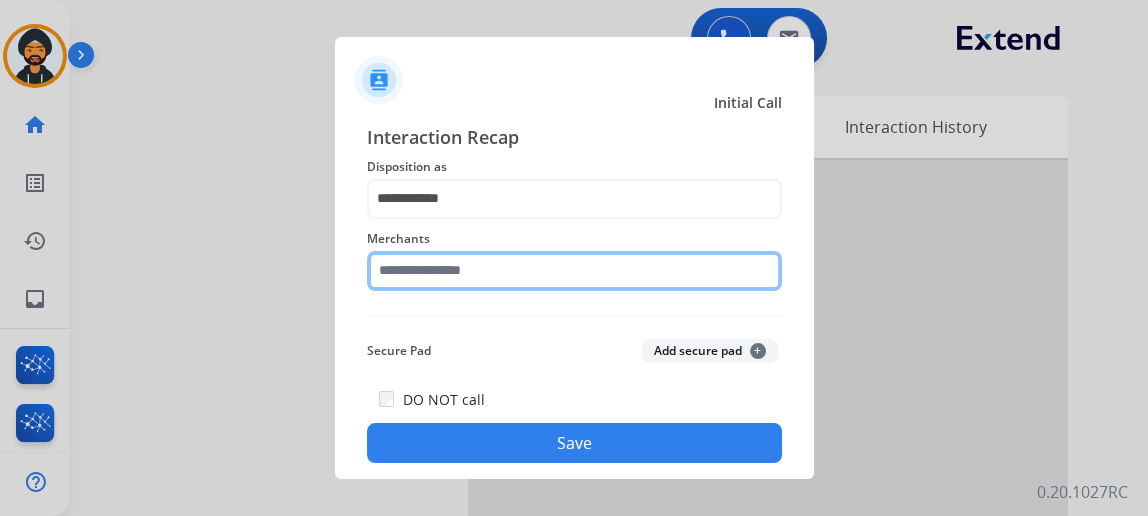 click 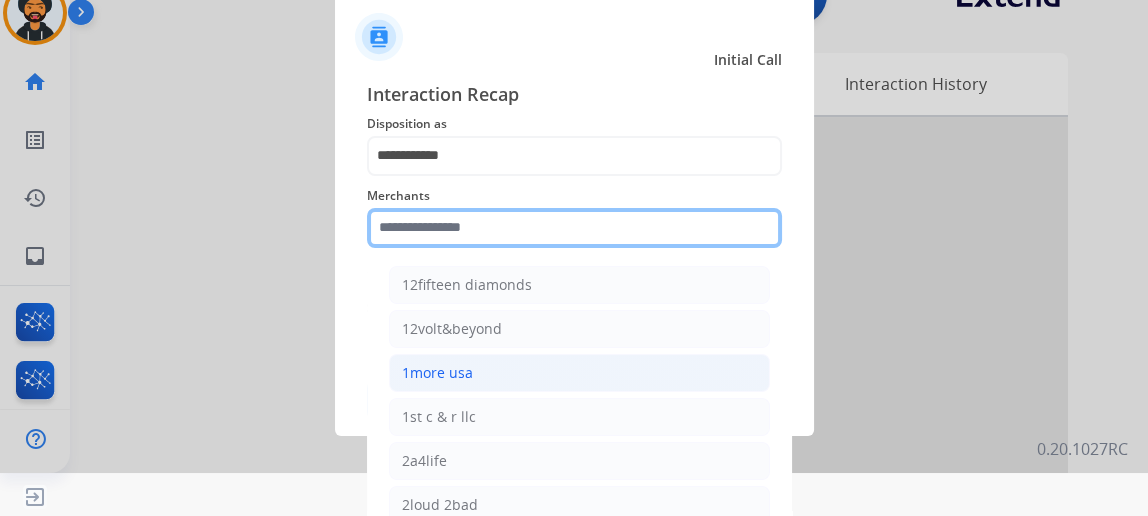 scroll, scrollTop: 82, scrollLeft: 0, axis: vertical 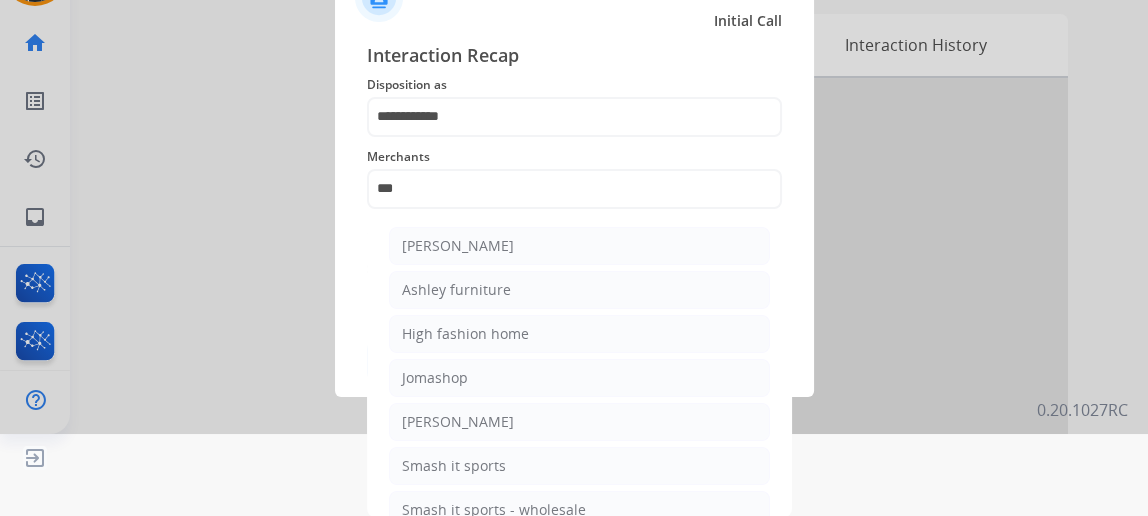 click on "Ashley furniture" 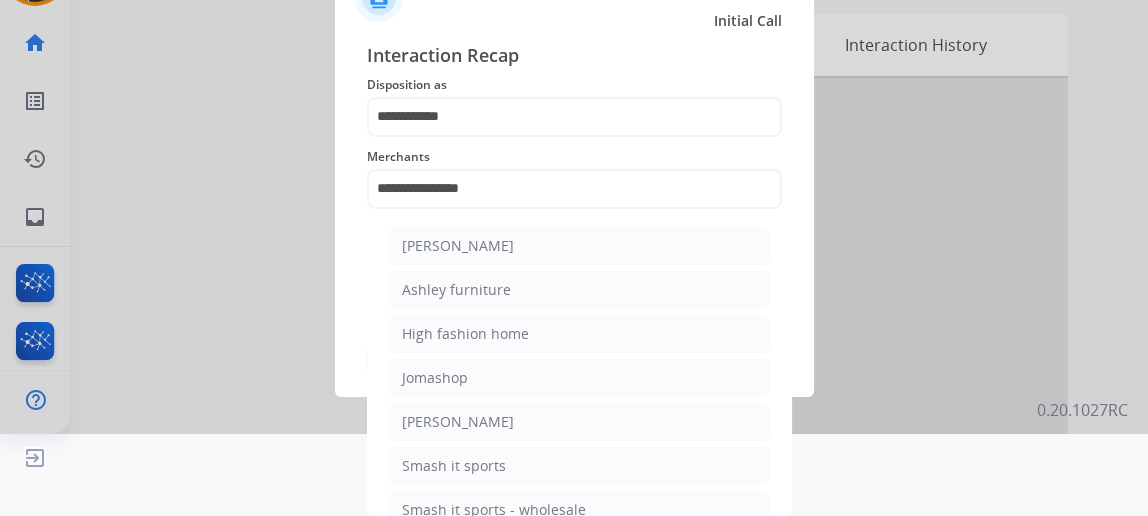scroll, scrollTop: 43, scrollLeft: 0, axis: vertical 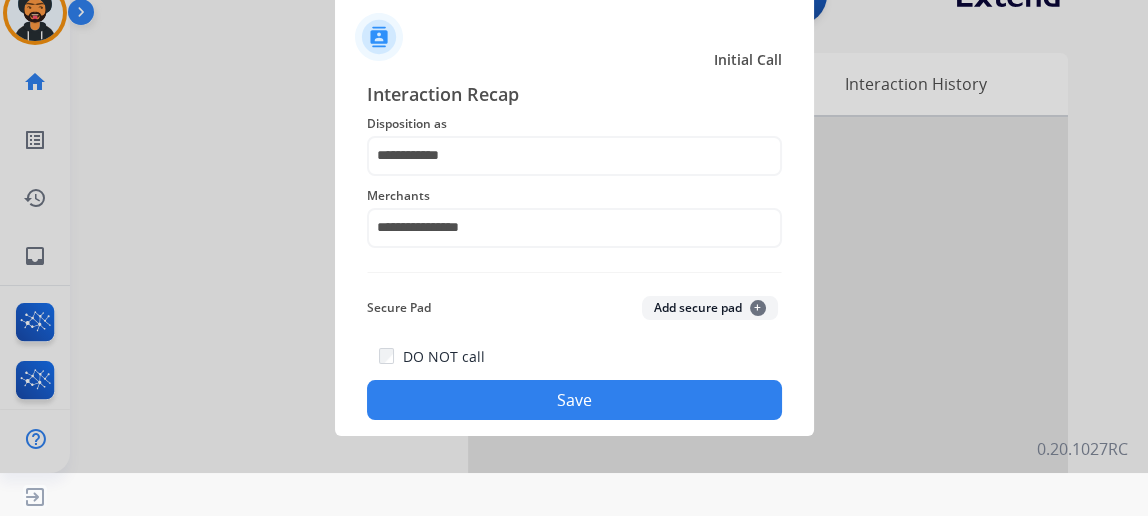 click on "Save" 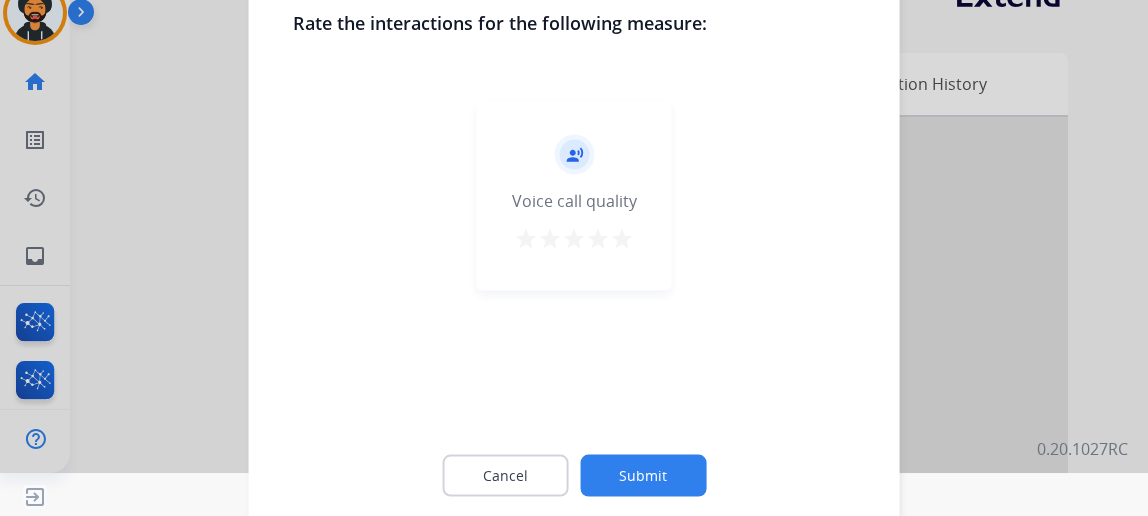 click on "Submit" 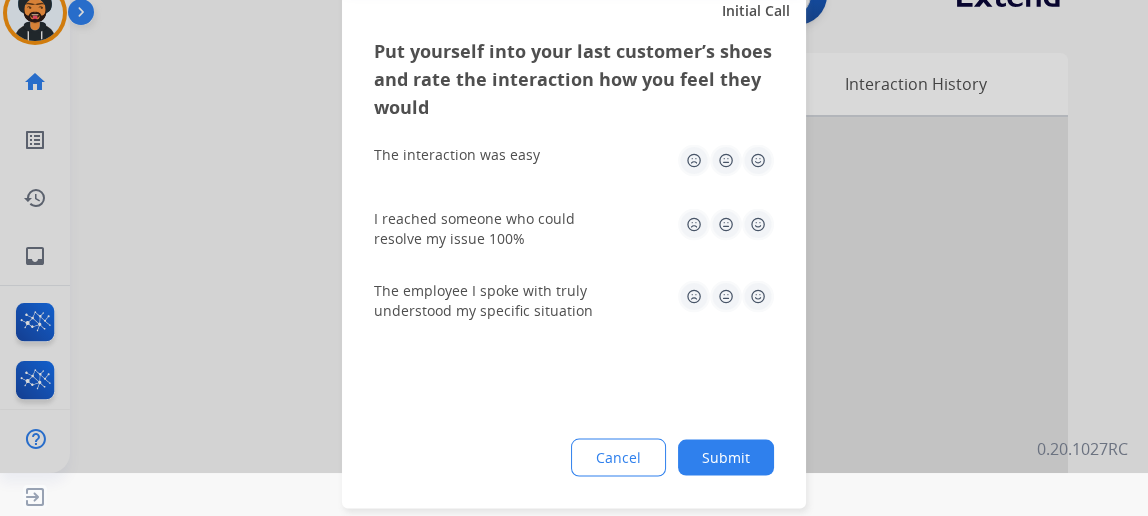 click on "Submit" 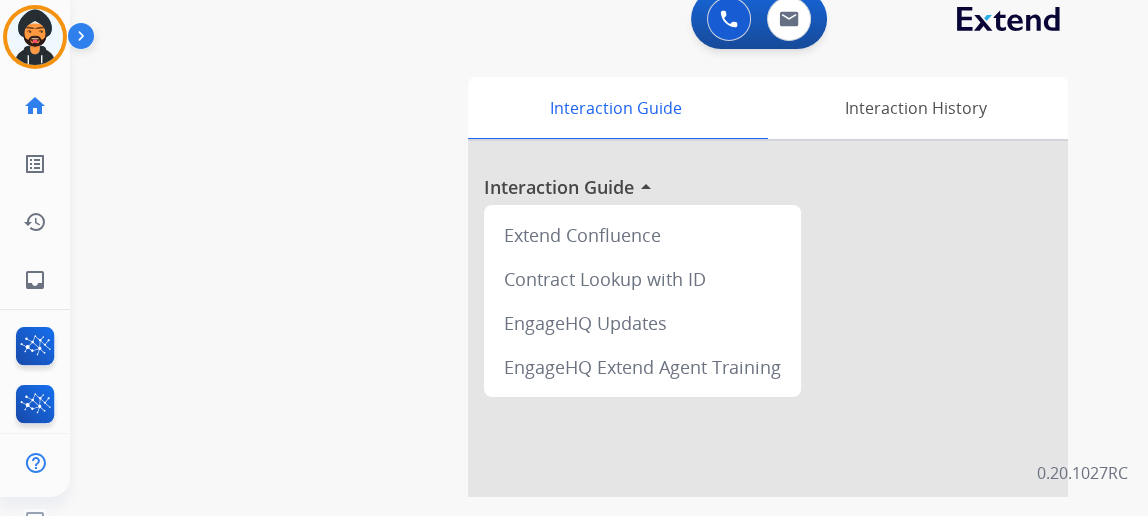 scroll, scrollTop: 0, scrollLeft: 0, axis: both 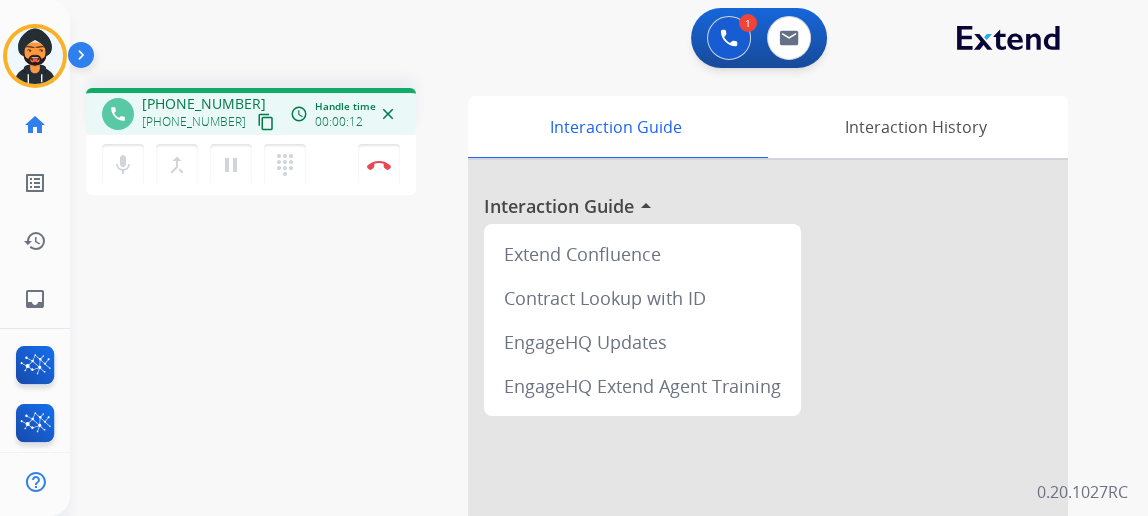 click on "content_copy" at bounding box center (266, 122) 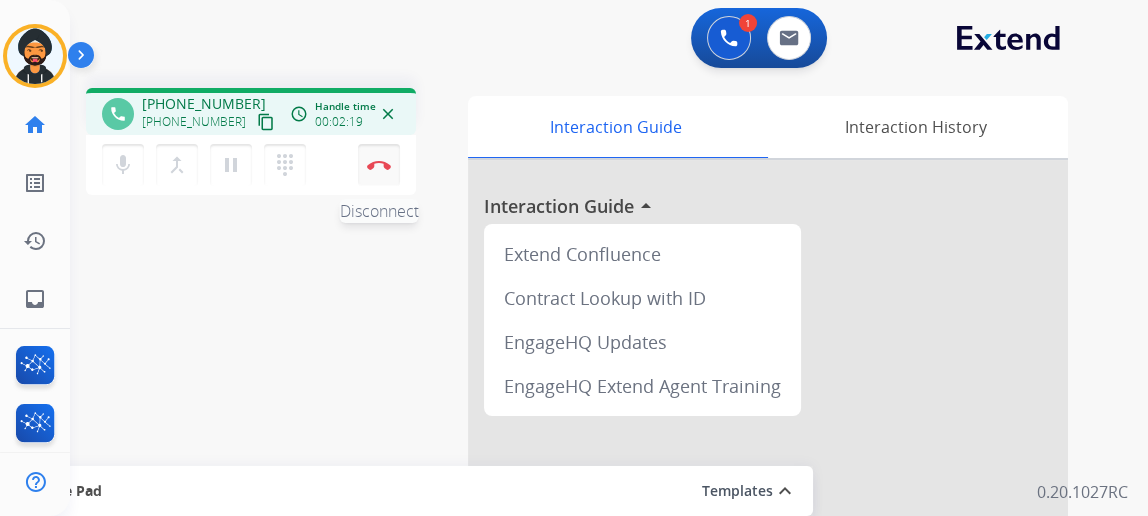 click on "Disconnect" at bounding box center [379, 165] 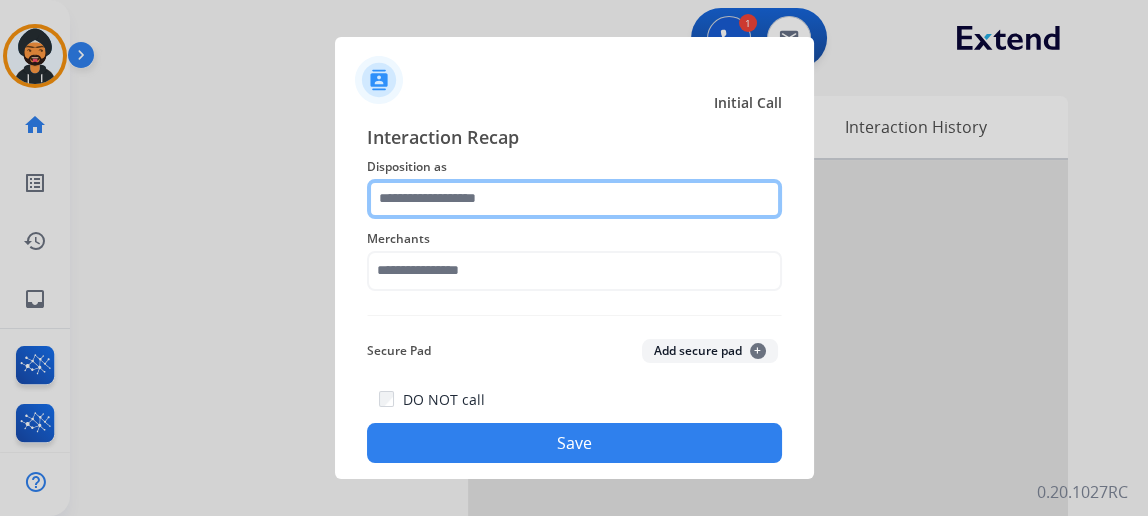 click 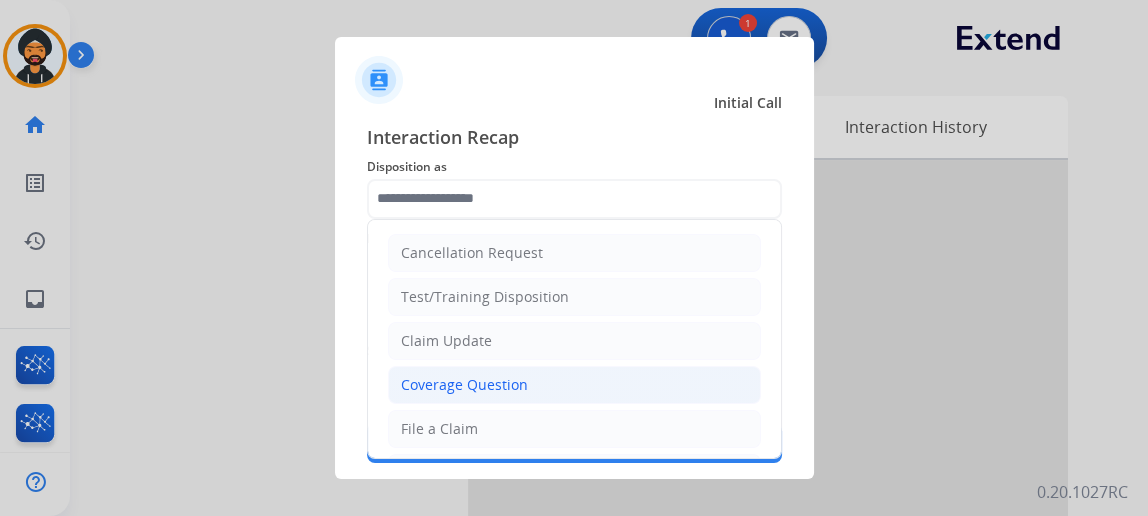 click on "Coverage Question" 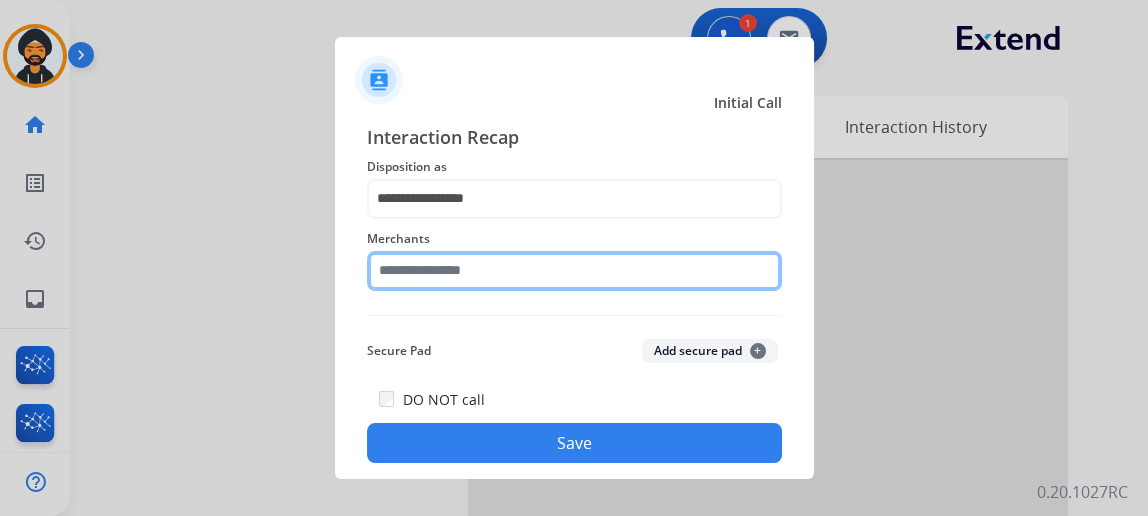 click 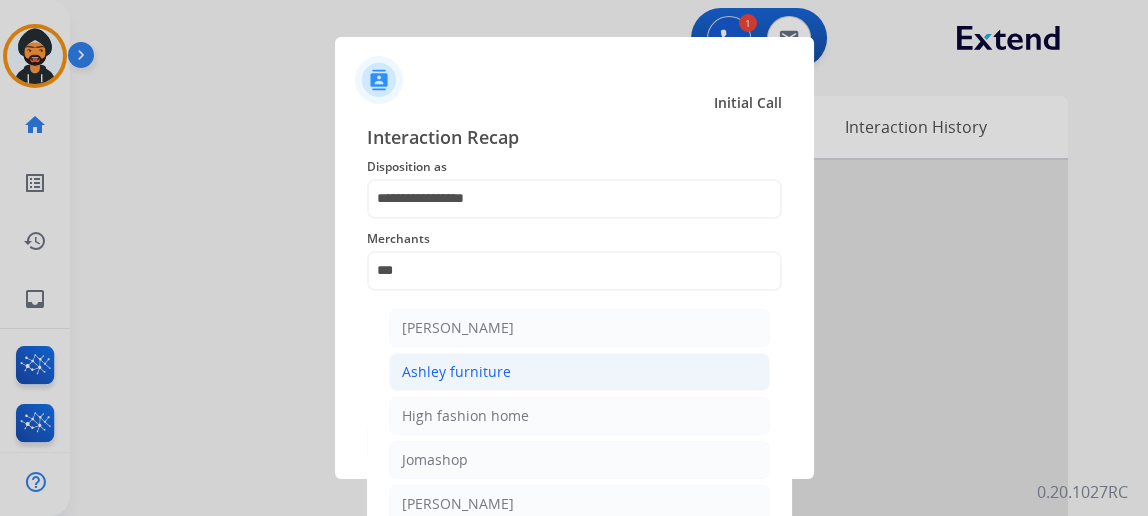 click on "Ashley furniture" 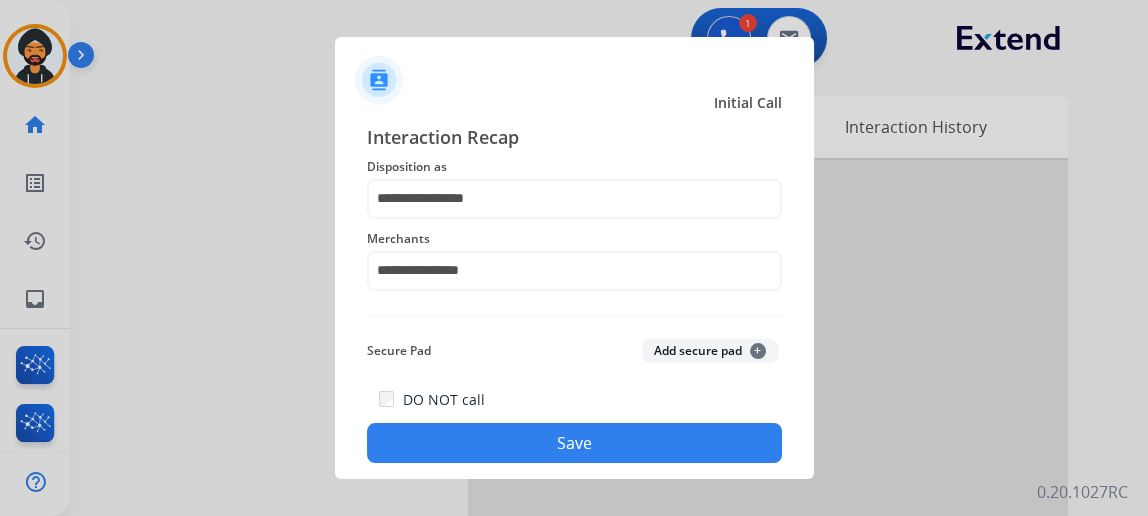 click on "Save" 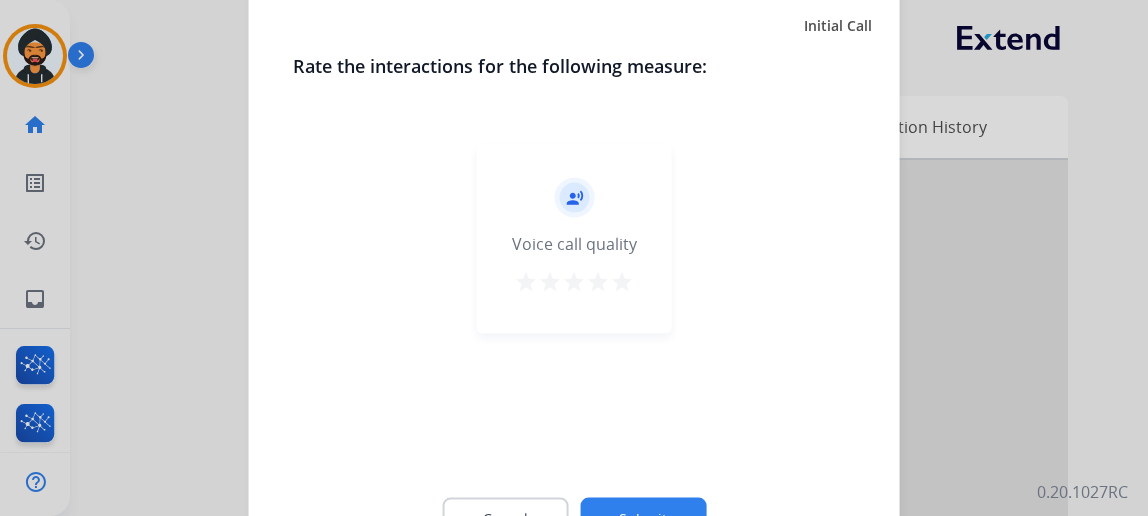 drag, startPoint x: 635, startPoint y: 502, endPoint x: 575, endPoint y: 346, distance: 167.14066 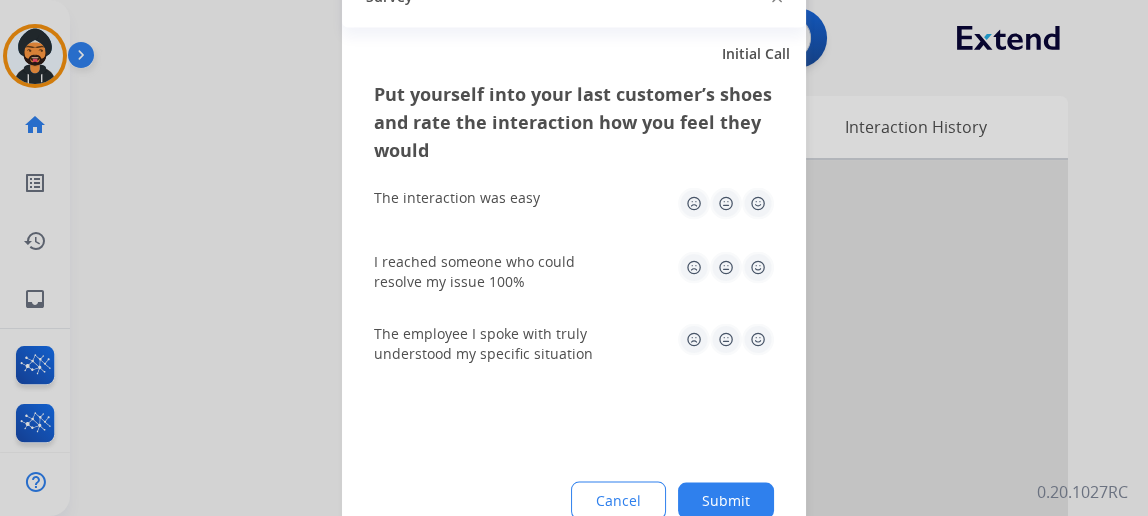 click on "Submit" 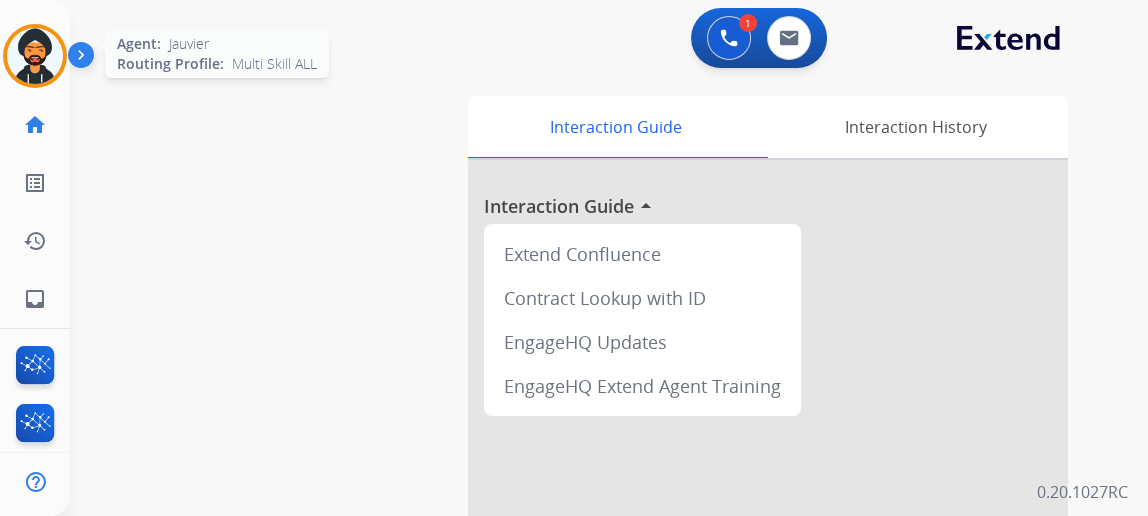 click at bounding box center [35, 56] 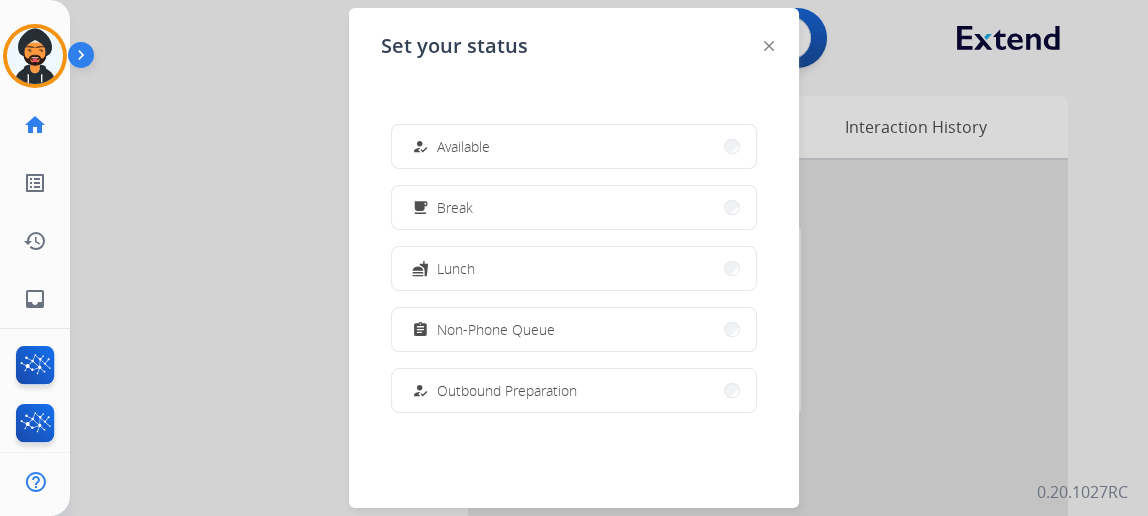 scroll, scrollTop: 376, scrollLeft: 0, axis: vertical 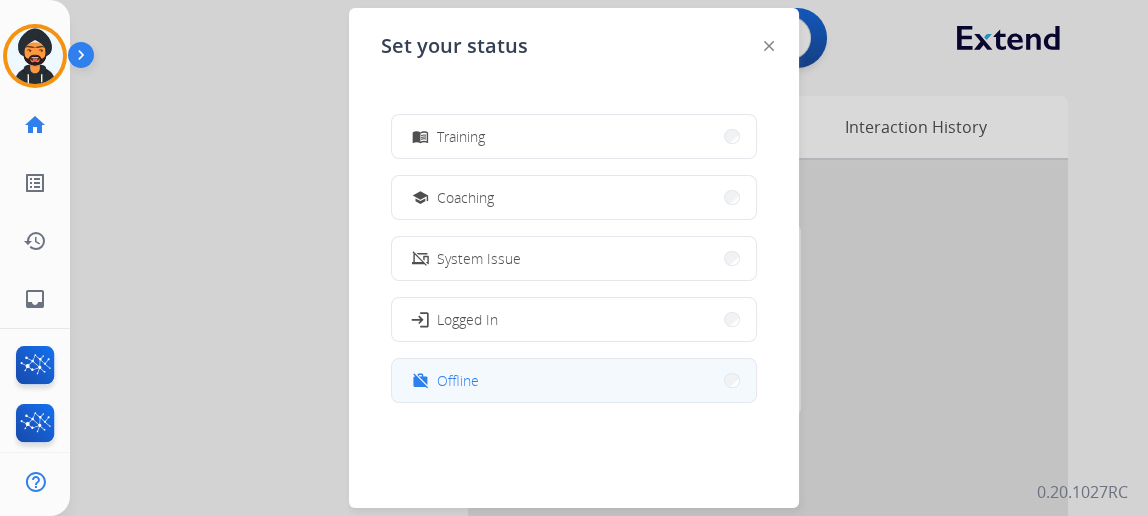 click on "work_off Offline" at bounding box center [574, 380] 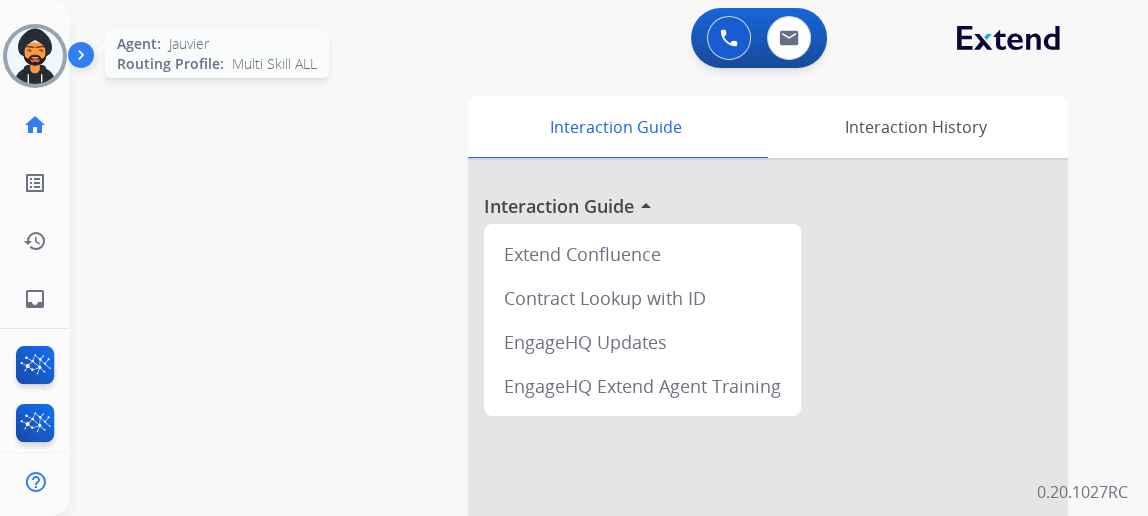 click at bounding box center [35, 56] 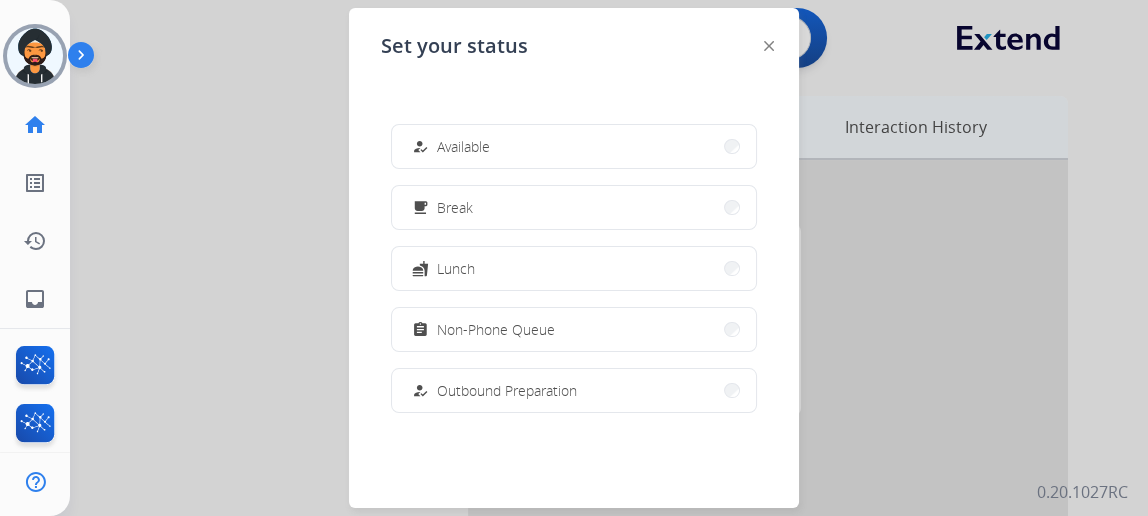 drag, startPoint x: 953, startPoint y: 112, endPoint x: 939, endPoint y: 105, distance: 15.652476 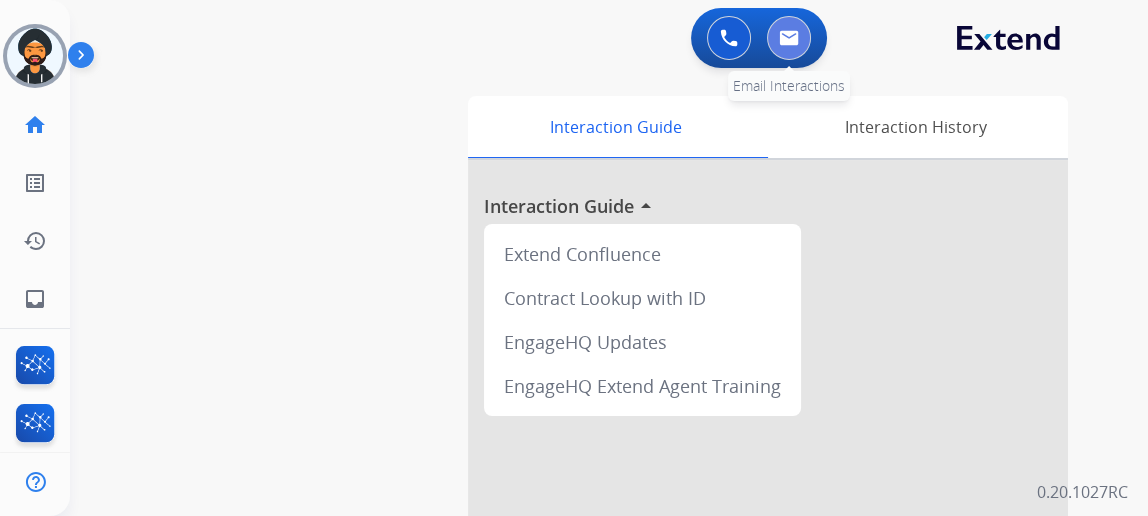 click at bounding box center [789, 38] 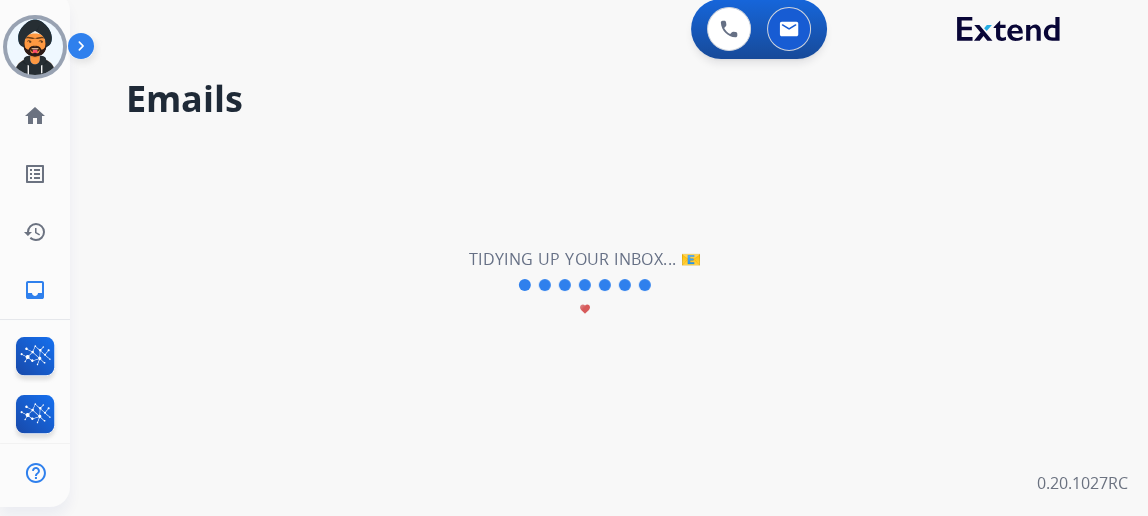 scroll, scrollTop: 0, scrollLeft: 0, axis: both 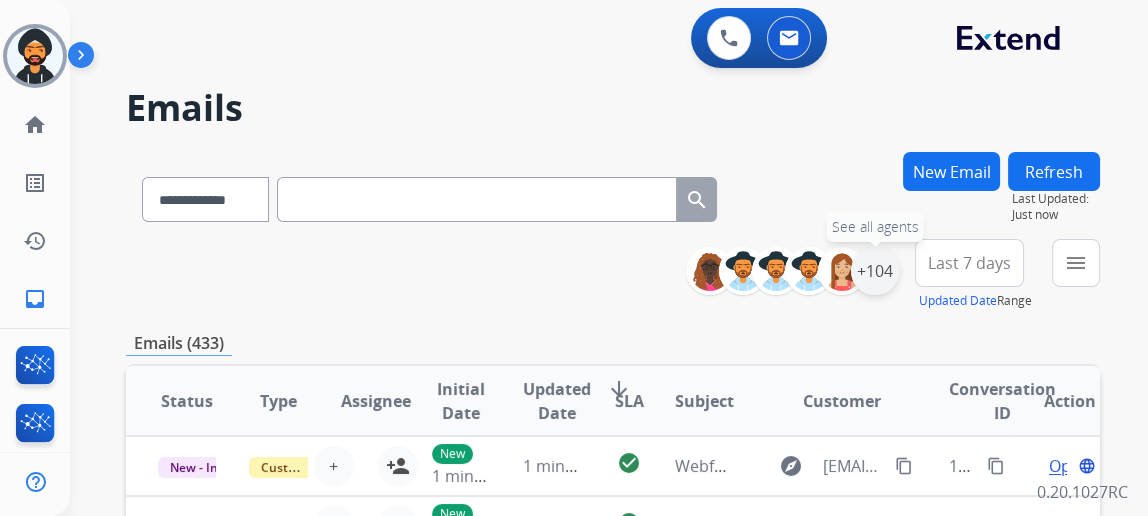 click on "+104" at bounding box center [875, 271] 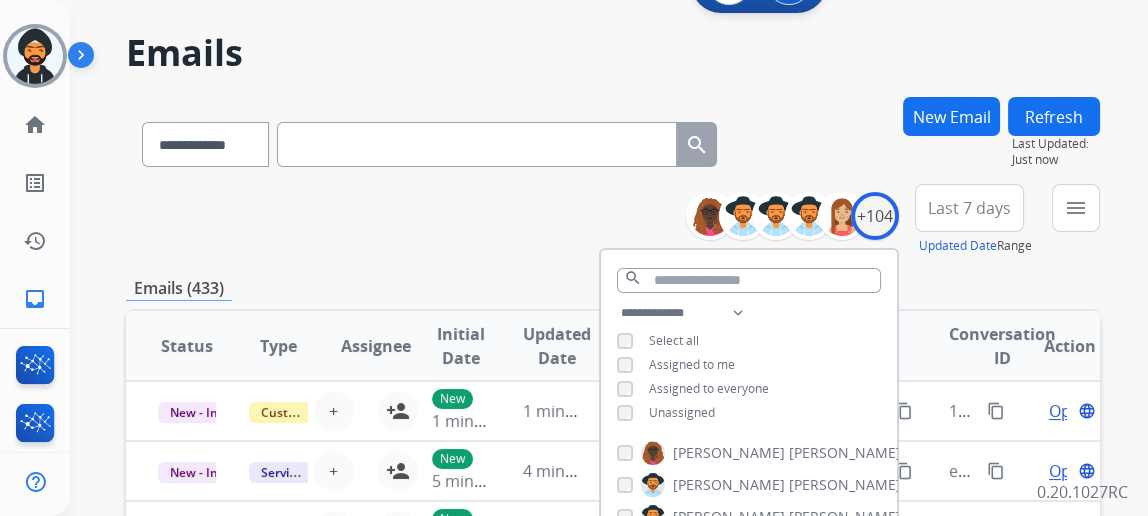 scroll, scrollTop: 272, scrollLeft: 0, axis: vertical 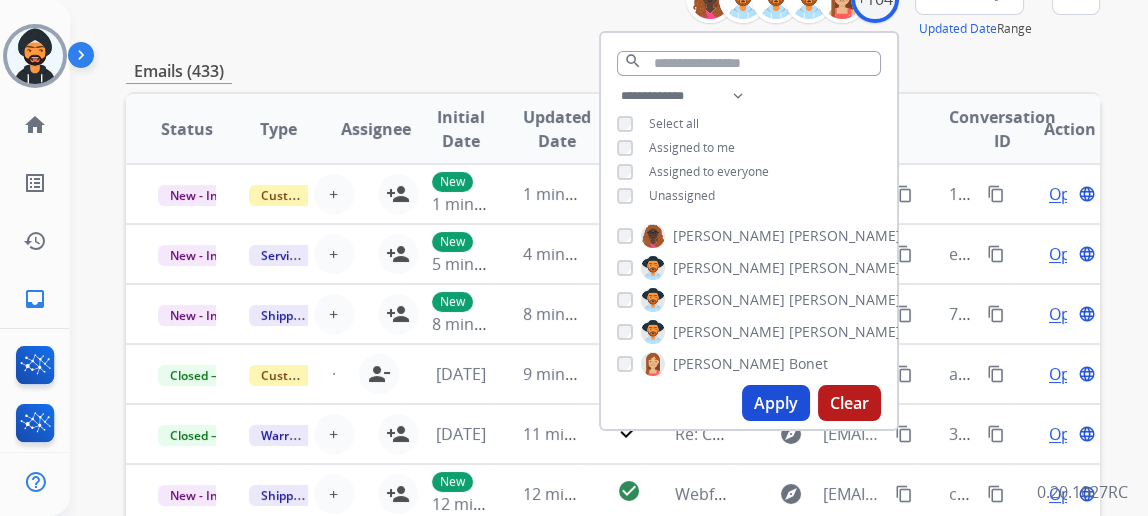 click on "Apply" at bounding box center [776, 403] 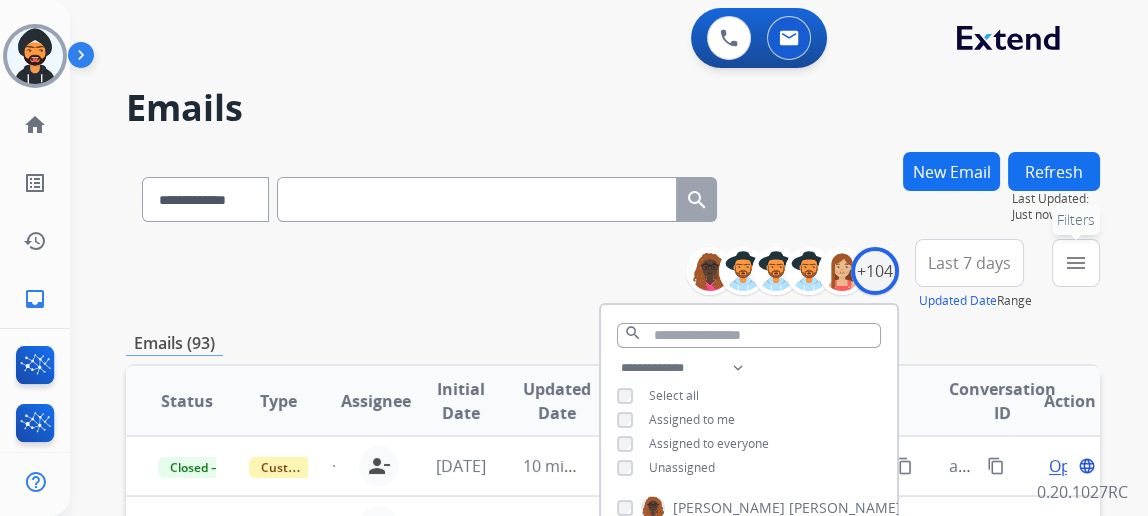 click on "menu  Filters" at bounding box center [1076, 263] 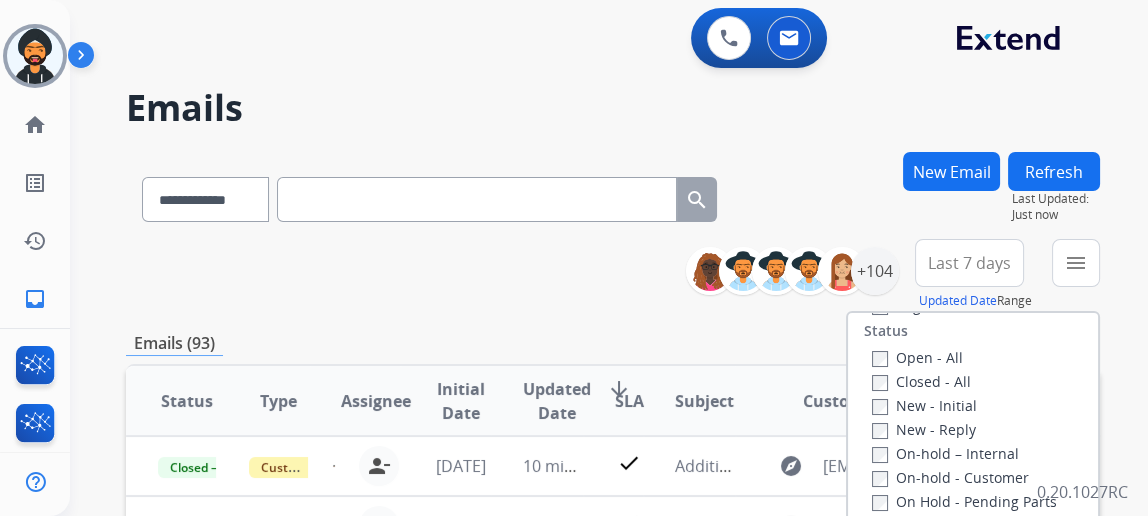 scroll, scrollTop: 181, scrollLeft: 0, axis: vertical 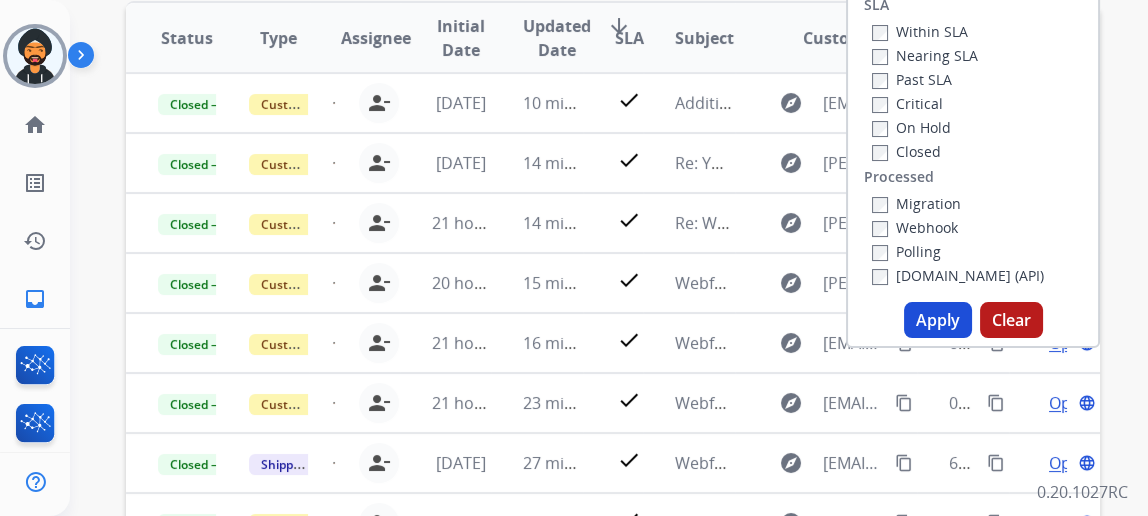 click on "Apply" at bounding box center (938, 320) 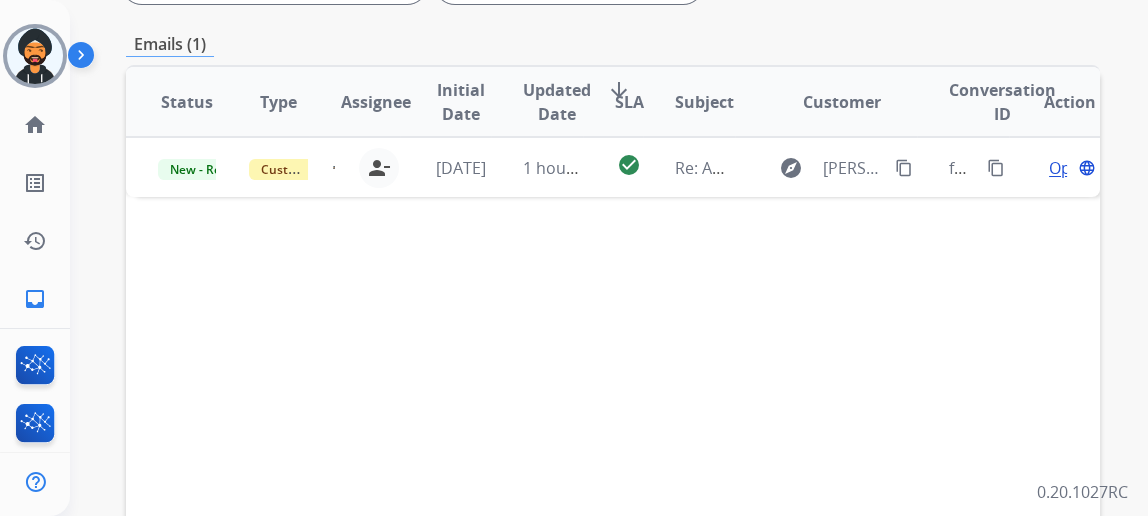 scroll, scrollTop: 454, scrollLeft: 0, axis: vertical 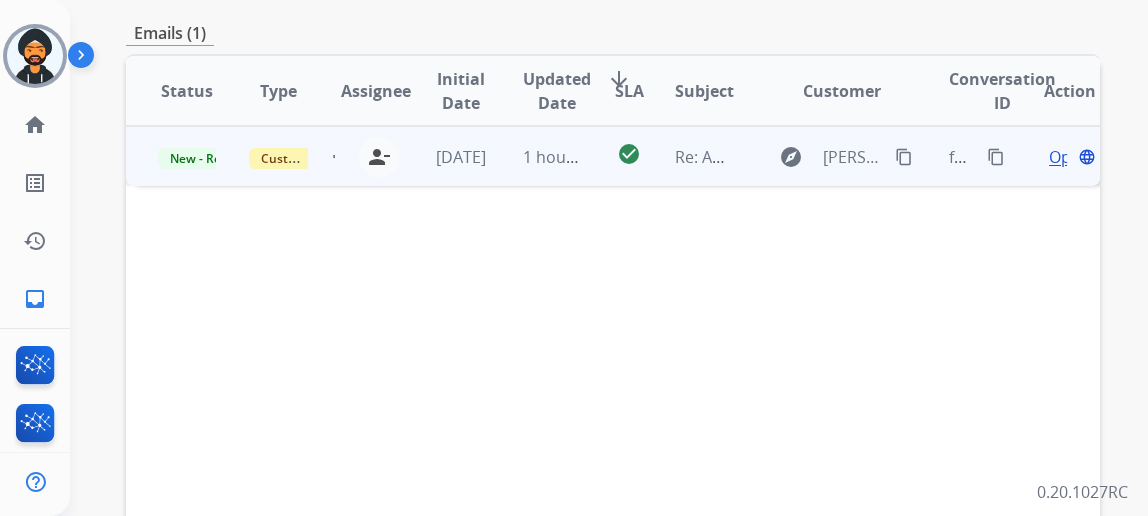 click on "Open language" at bounding box center (1070, 157) 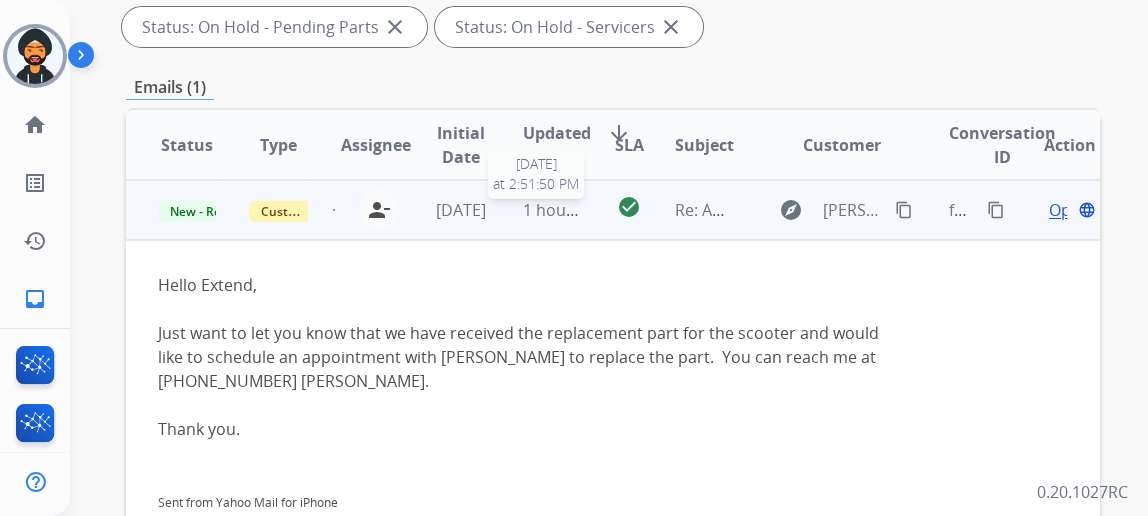 scroll, scrollTop: 363, scrollLeft: 0, axis: vertical 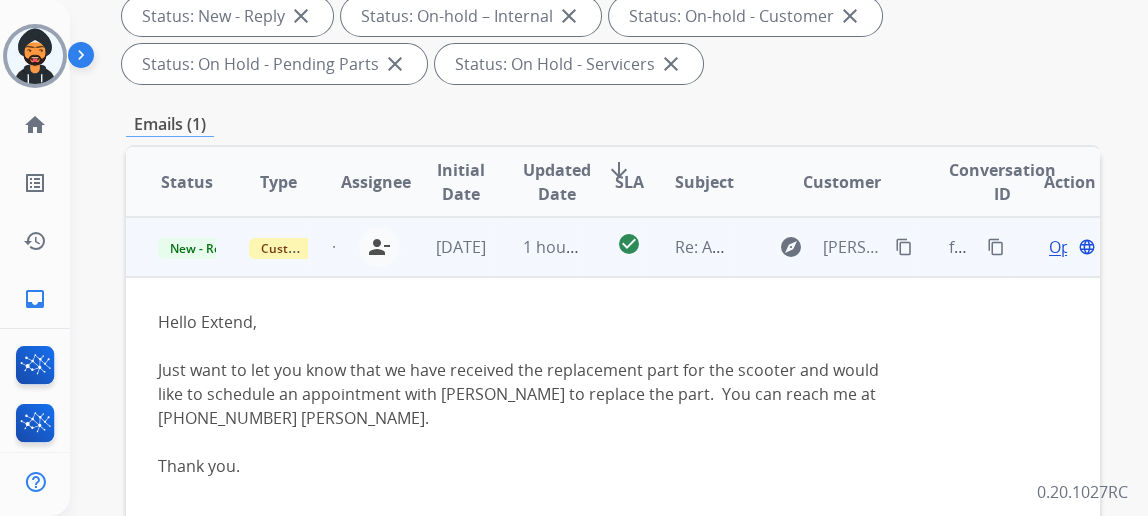 click on "content_copy" at bounding box center (996, 247) 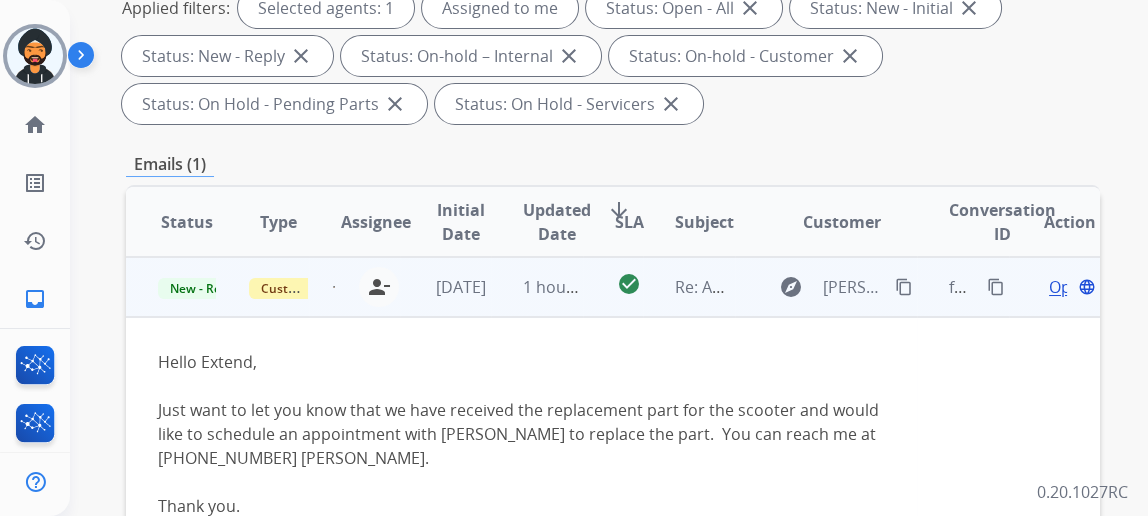 scroll, scrollTop: 363, scrollLeft: 0, axis: vertical 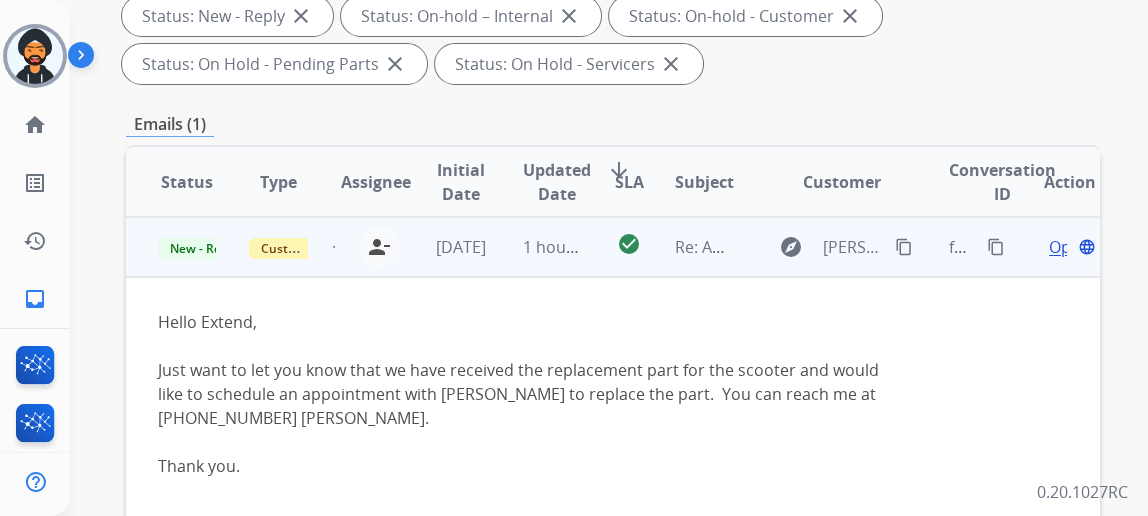 click on "Customer Support" at bounding box center (262, 247) 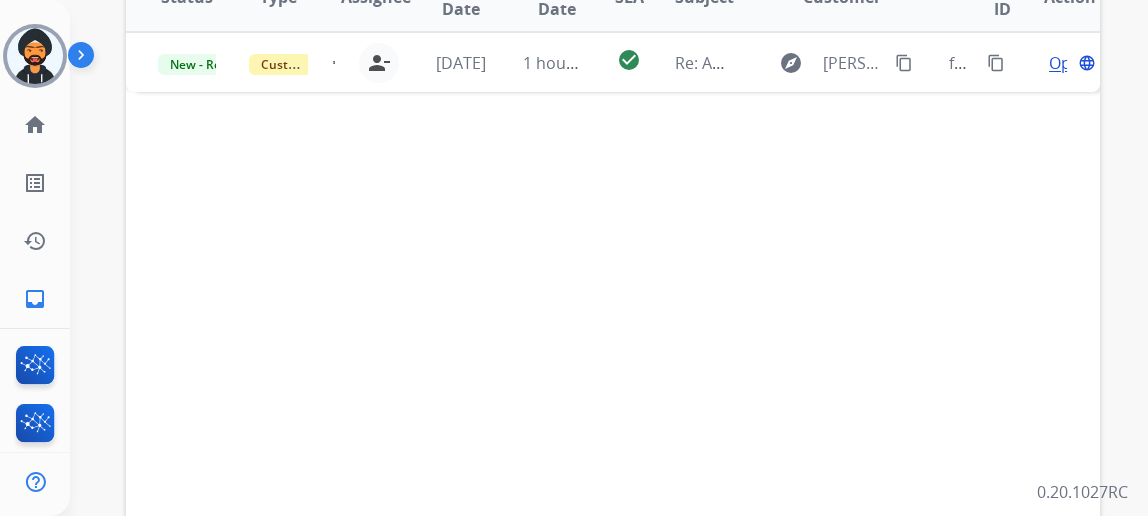 scroll, scrollTop: 363, scrollLeft: 0, axis: vertical 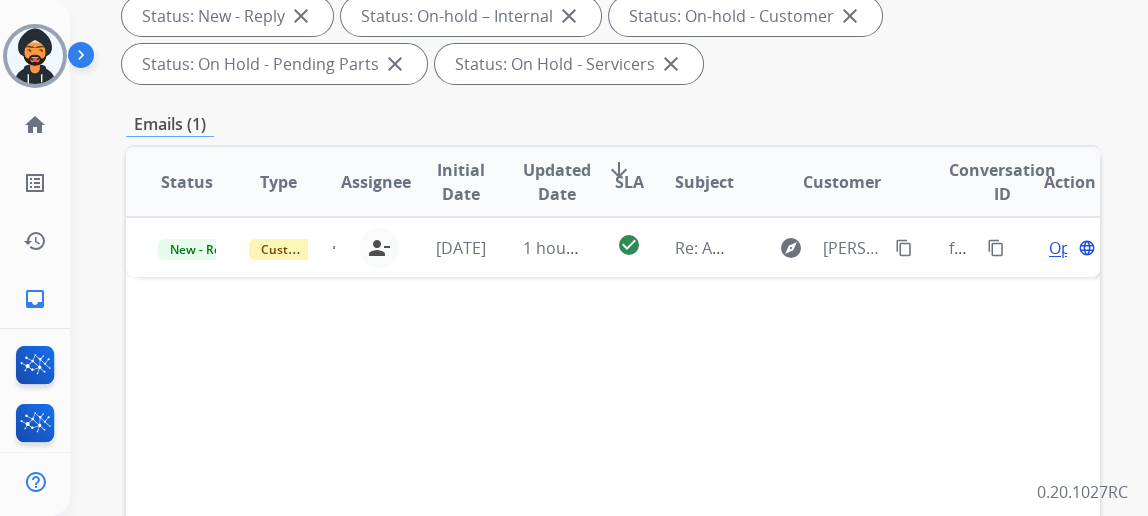 click on "Customer" at bounding box center (826, 182) 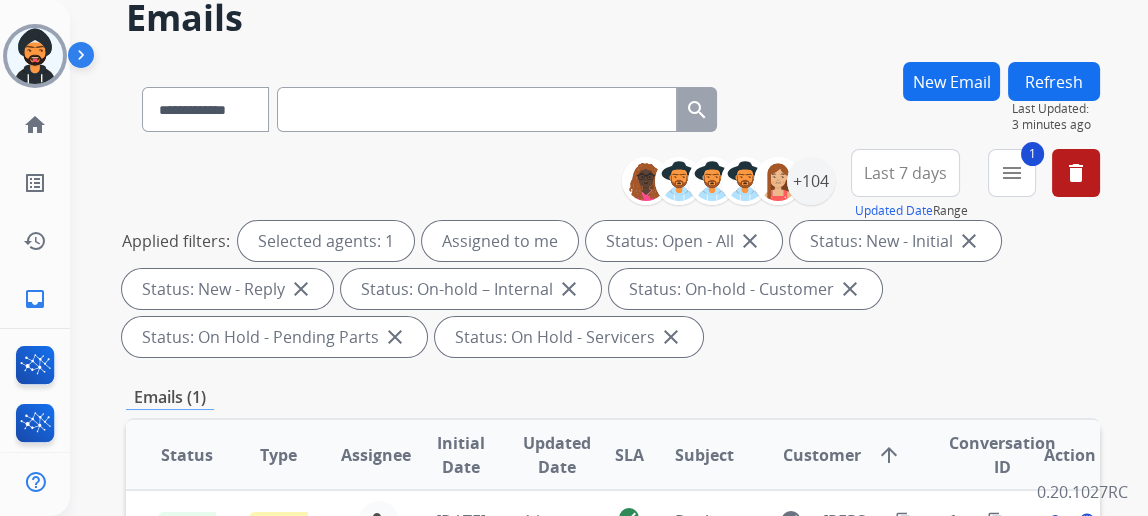 scroll, scrollTop: 0, scrollLeft: 0, axis: both 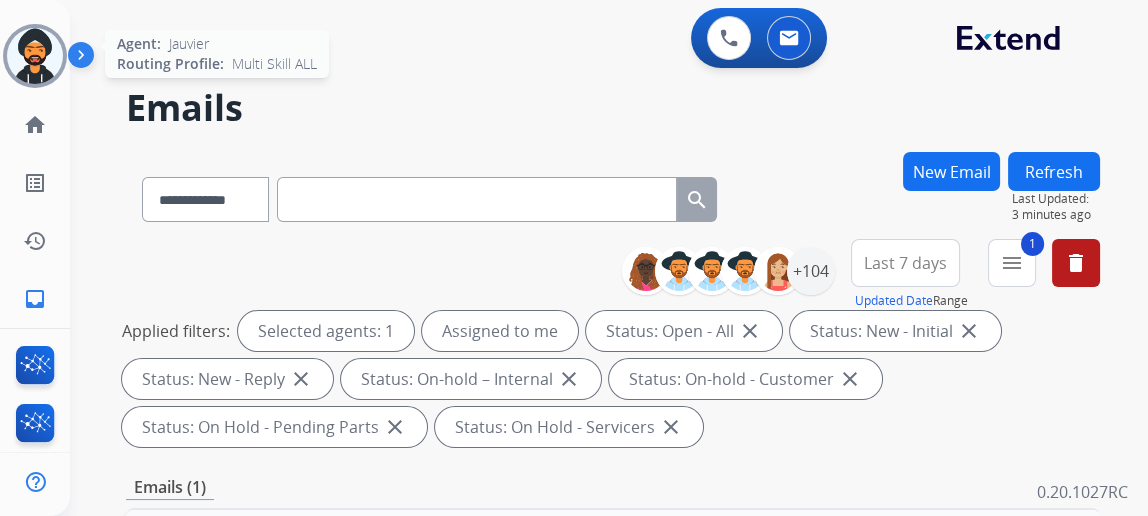 click at bounding box center (35, 56) 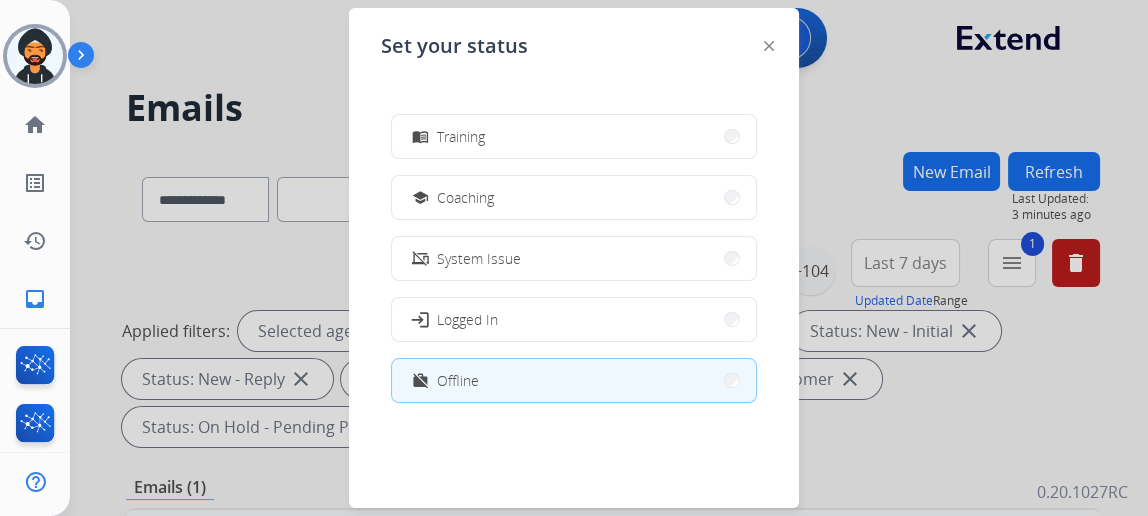 scroll, scrollTop: 0, scrollLeft: 0, axis: both 